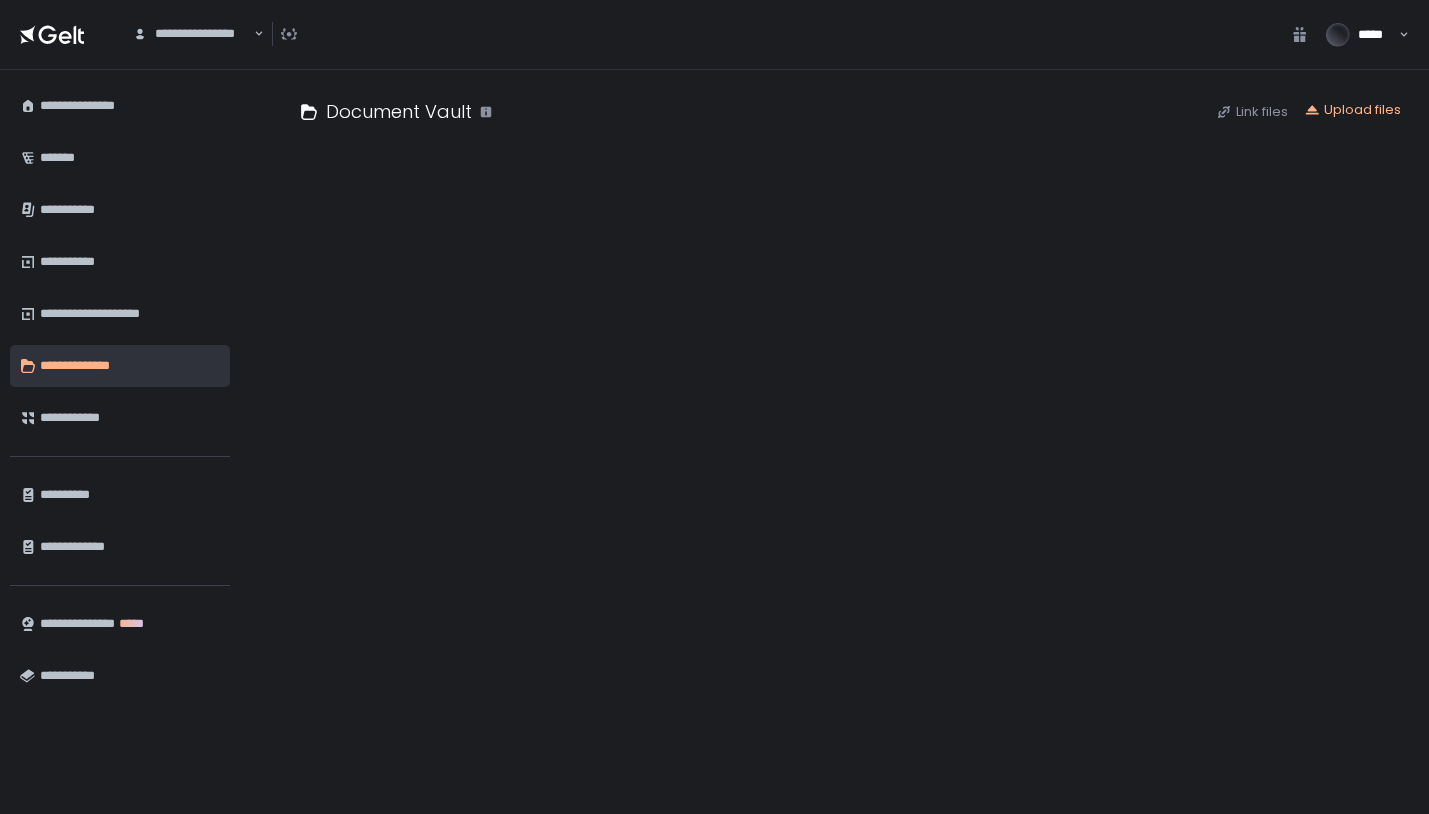 scroll, scrollTop: 0, scrollLeft: 0, axis: both 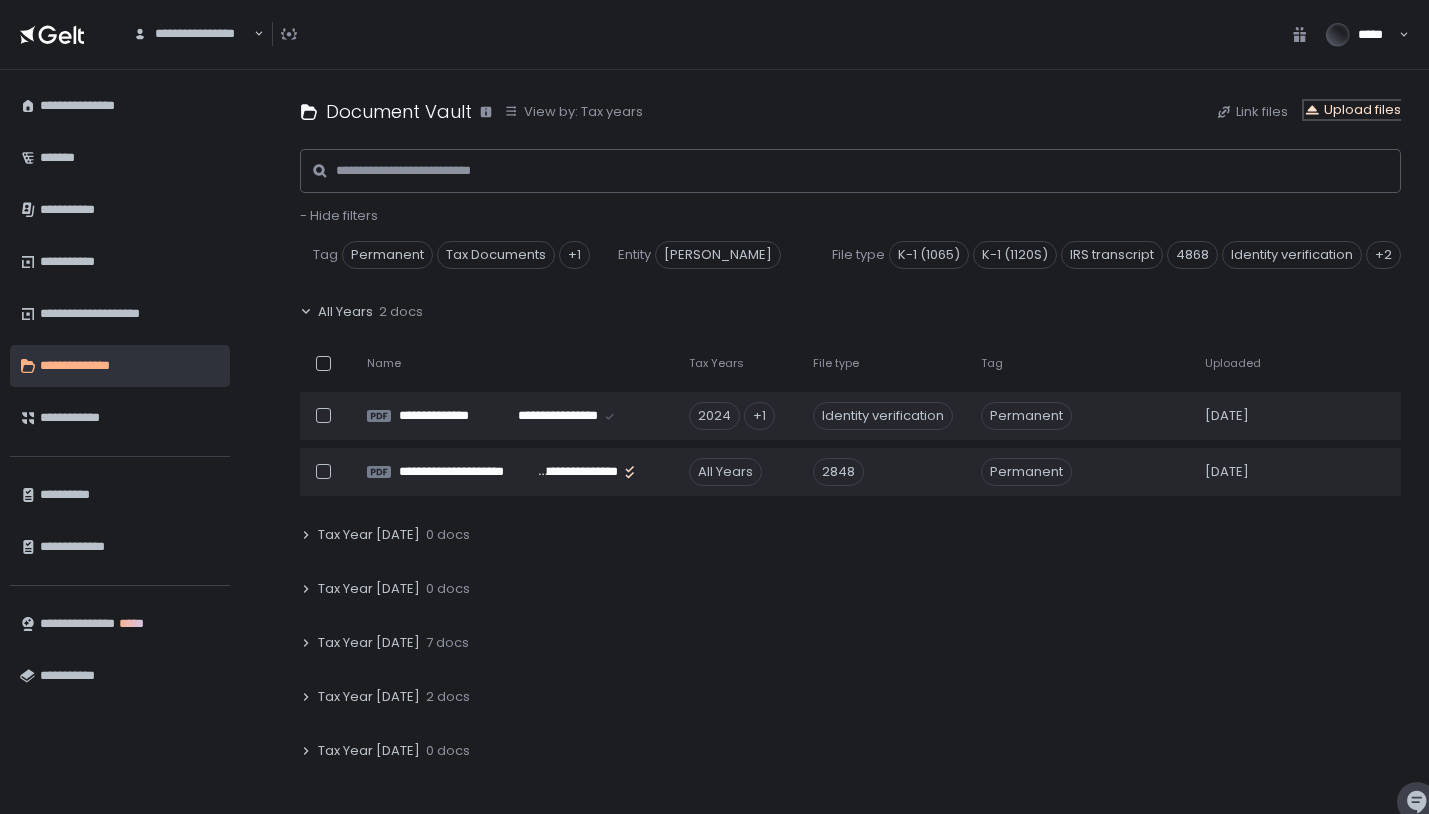 click on "Upload files" 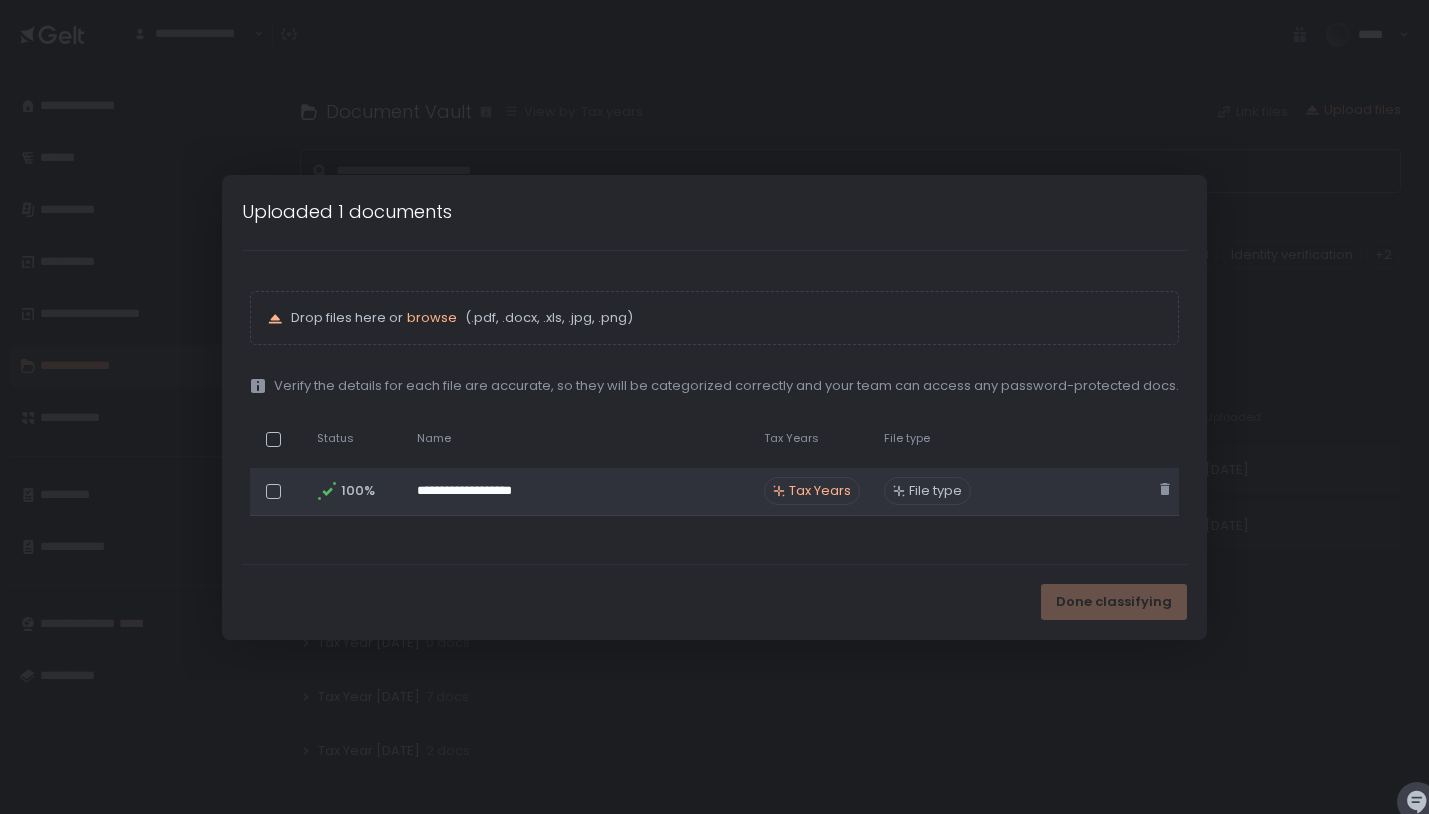 click on "Tax Years" at bounding box center (820, 491) 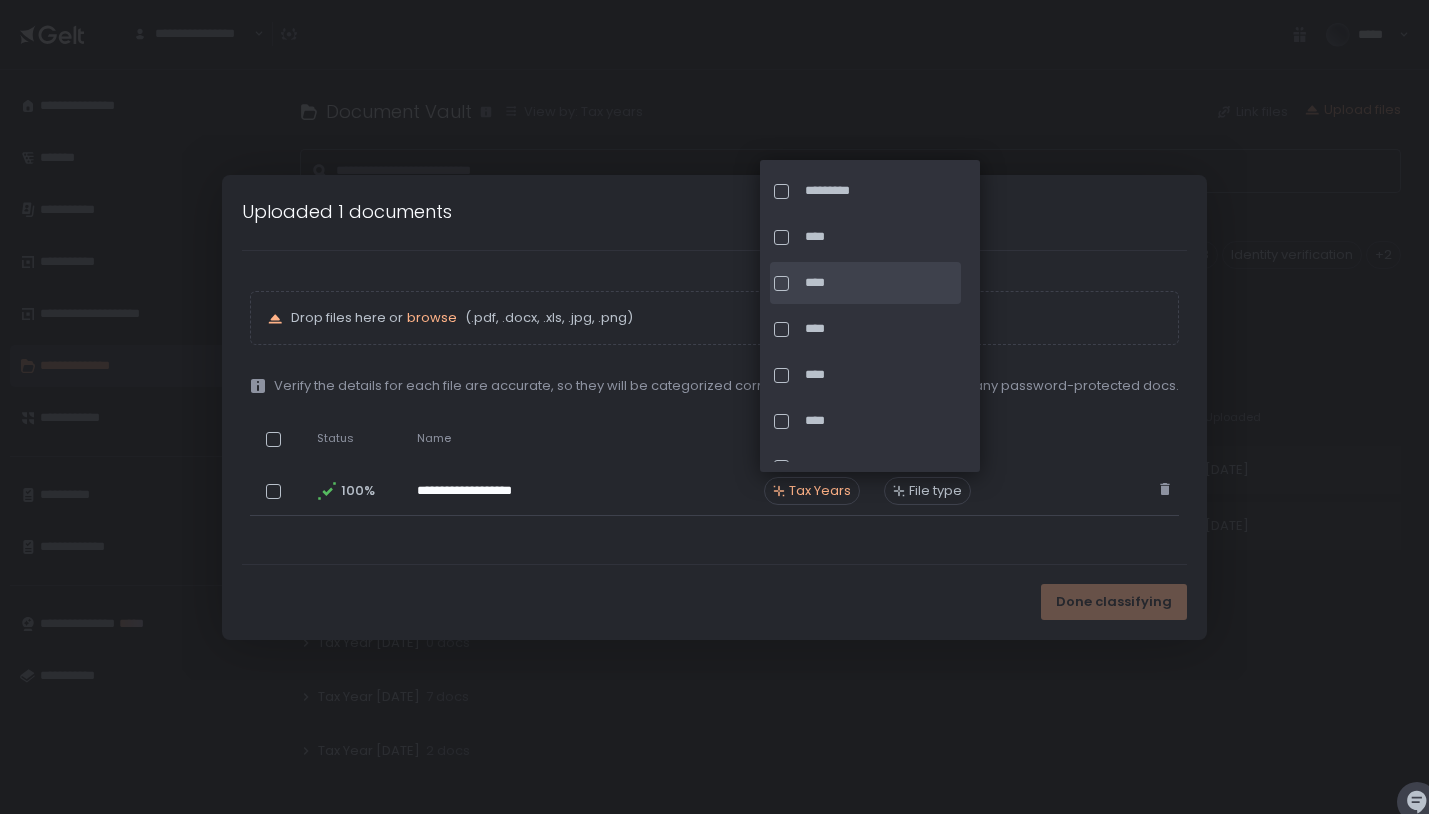click at bounding box center (781, 283) 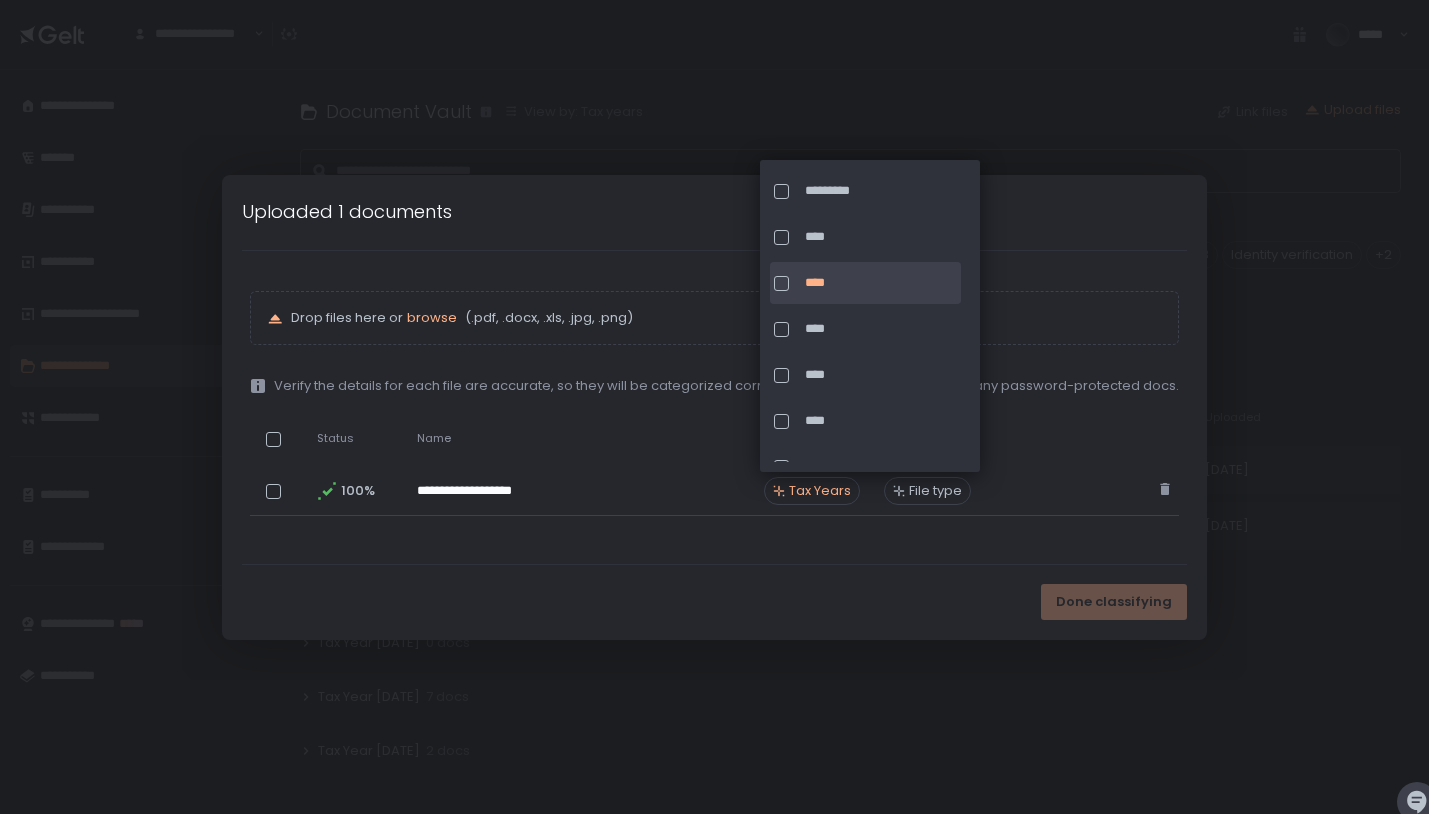 click on "**********" at bounding box center [714, 407] 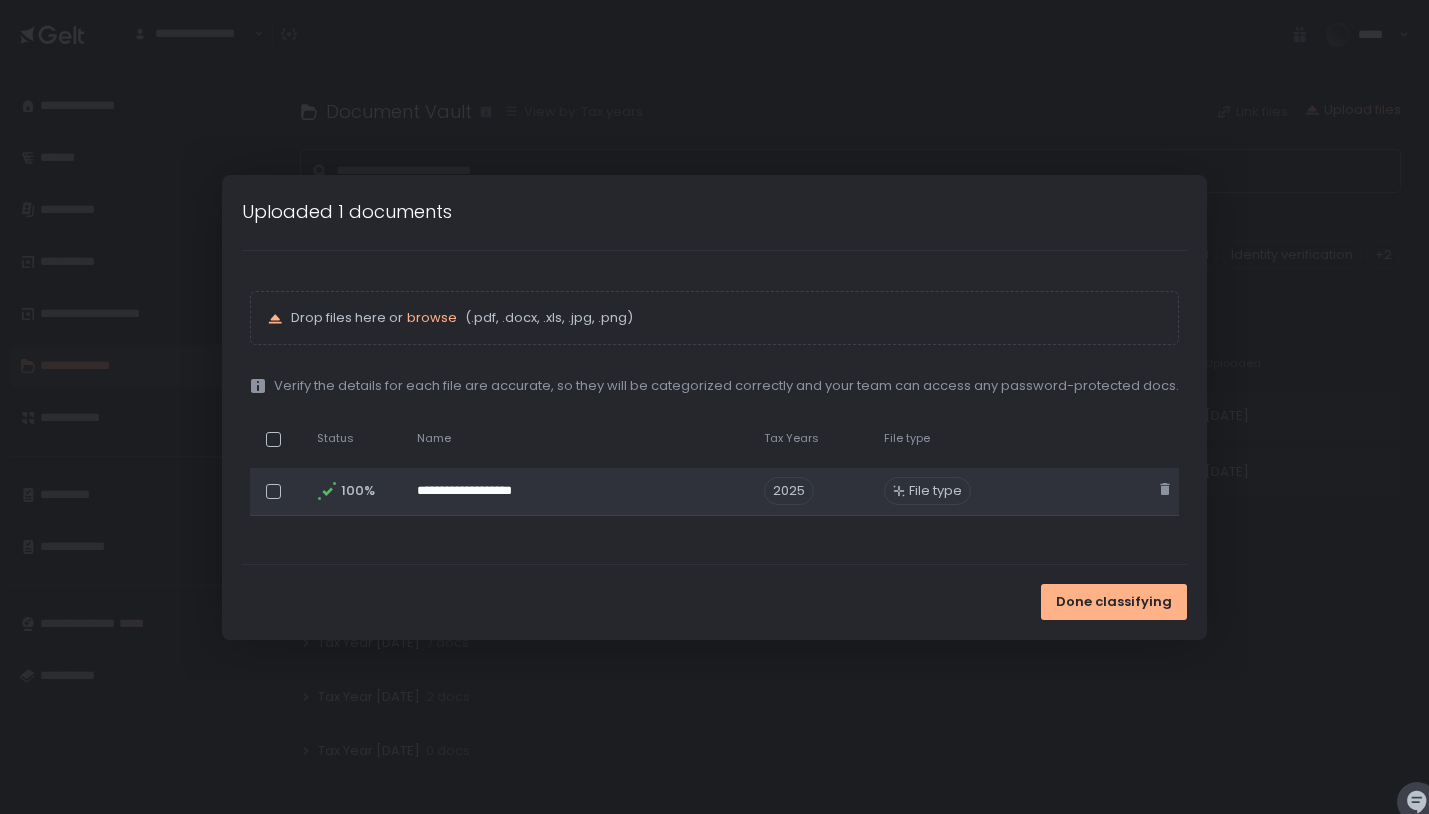 click on "File type" at bounding box center (935, 491) 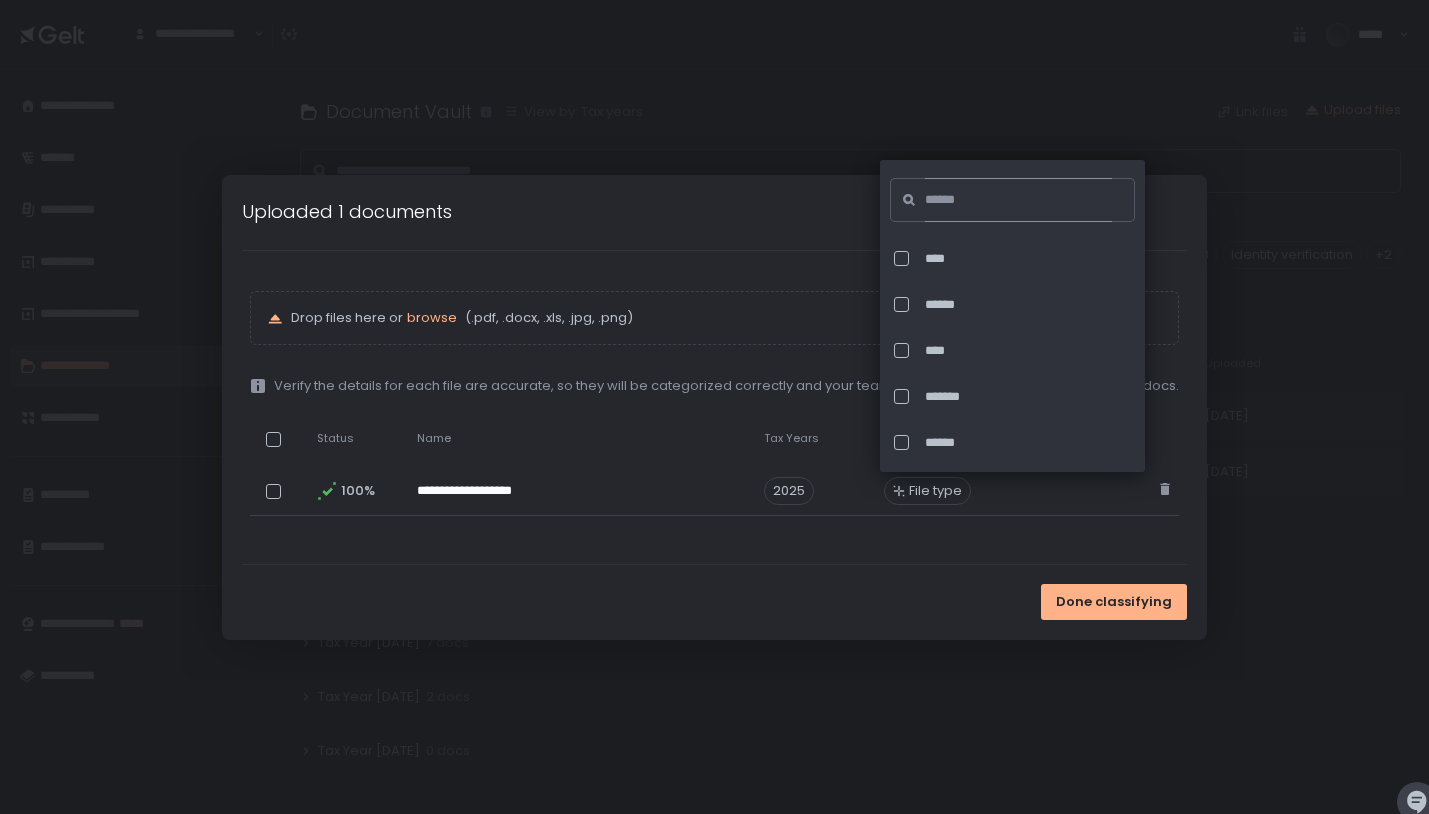click 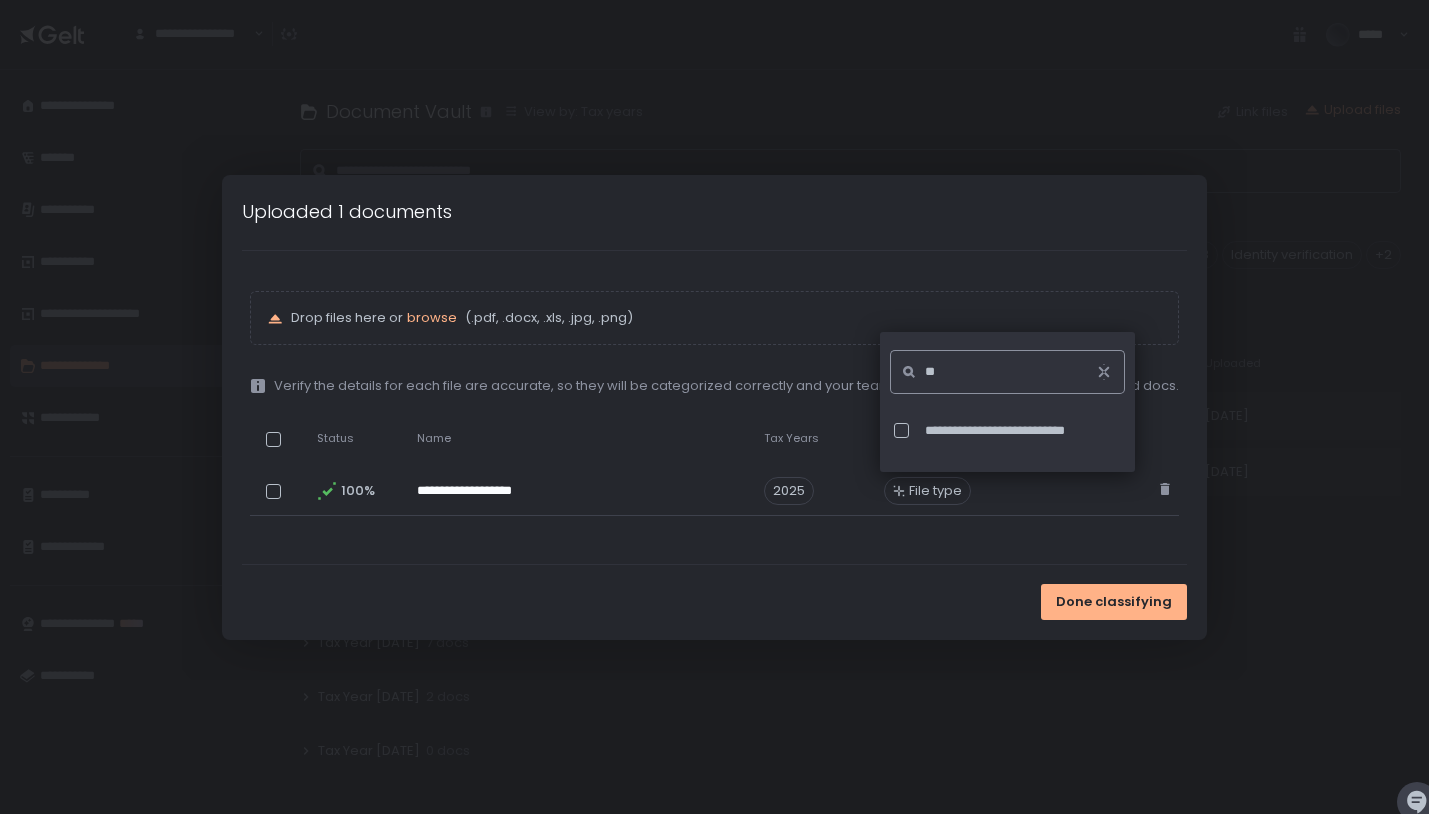 type on "*" 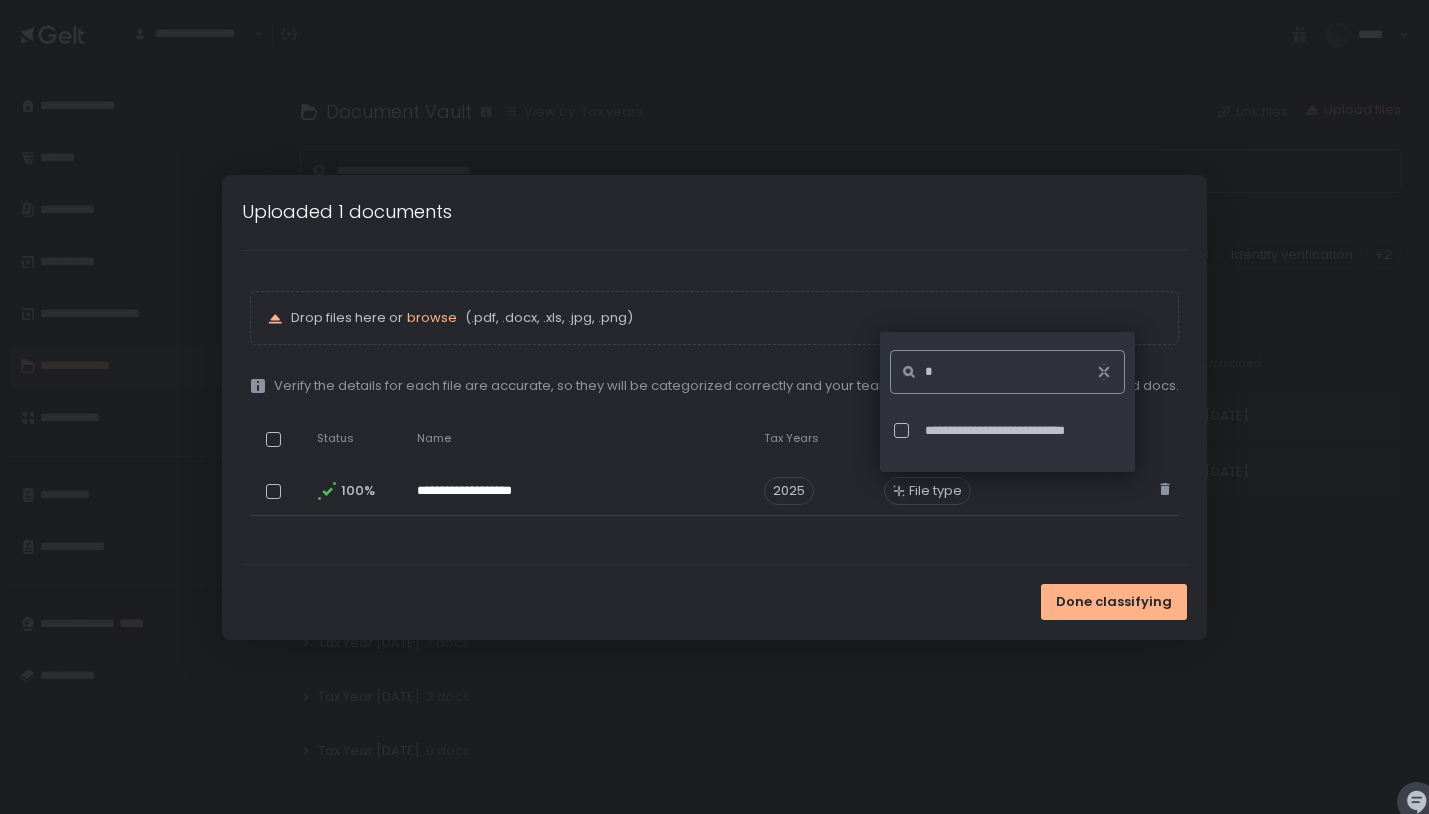 type 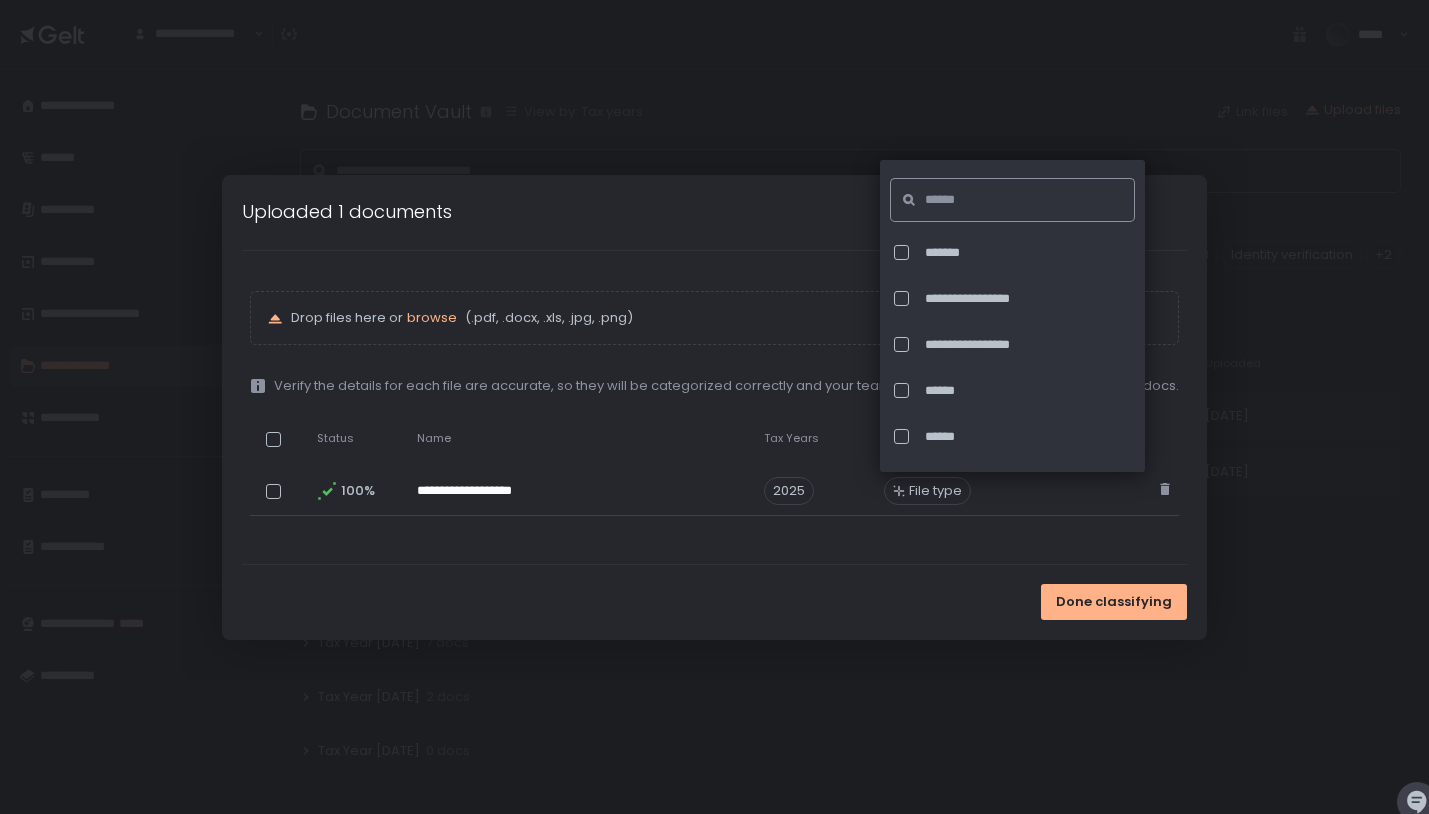 scroll, scrollTop: 4201, scrollLeft: 0, axis: vertical 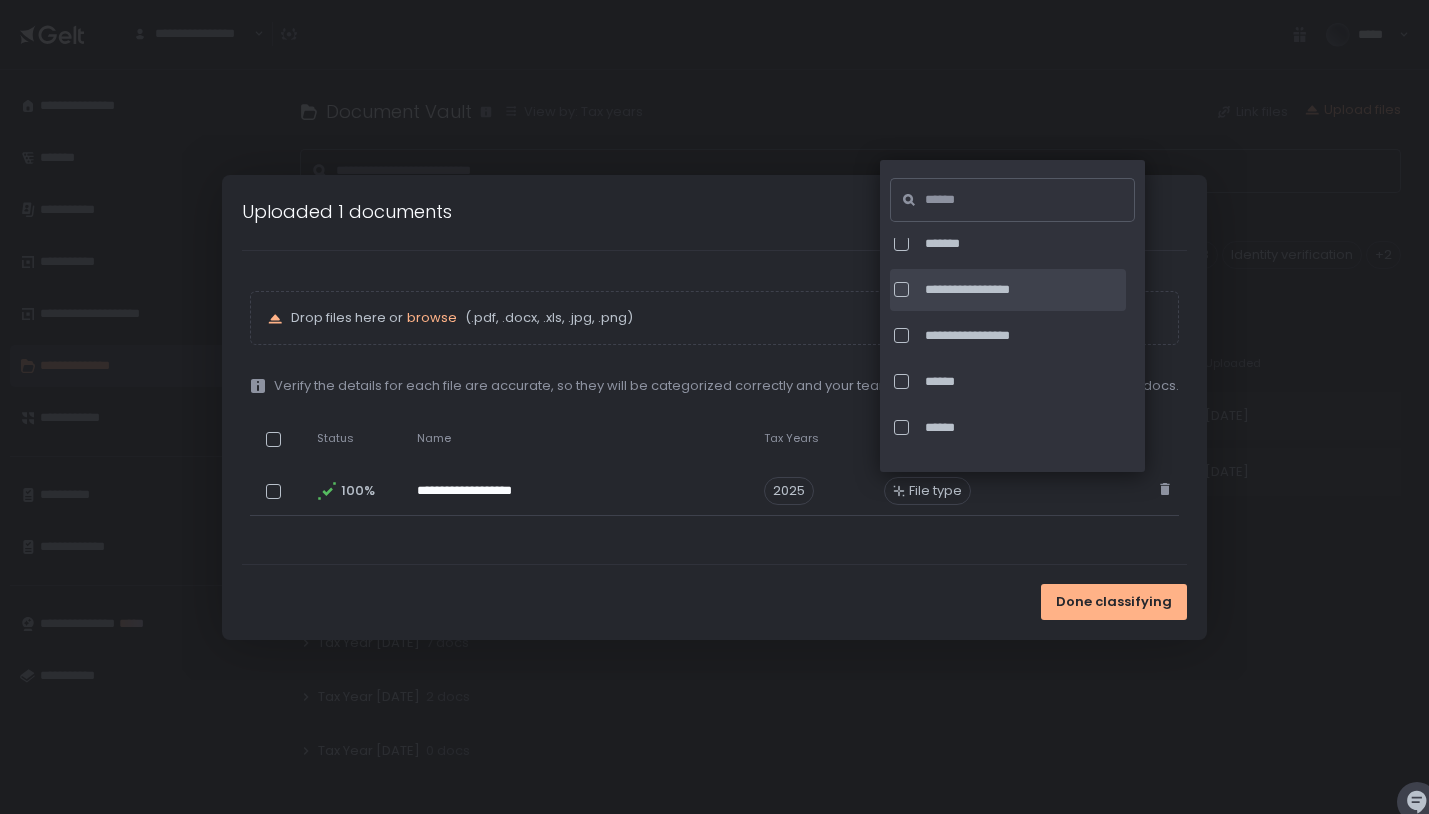 click at bounding box center (901, 289) 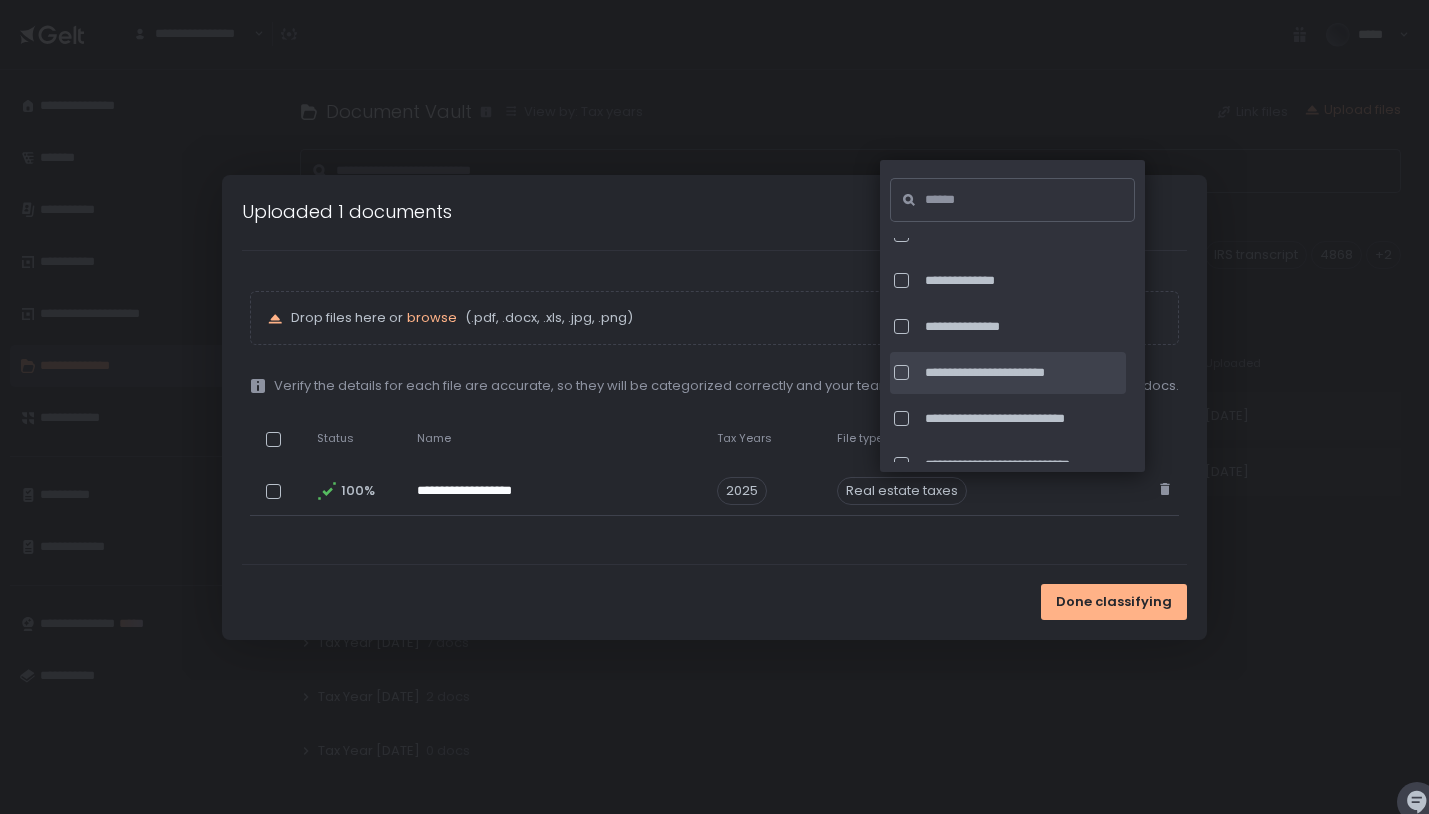 scroll, scrollTop: 6901, scrollLeft: 0, axis: vertical 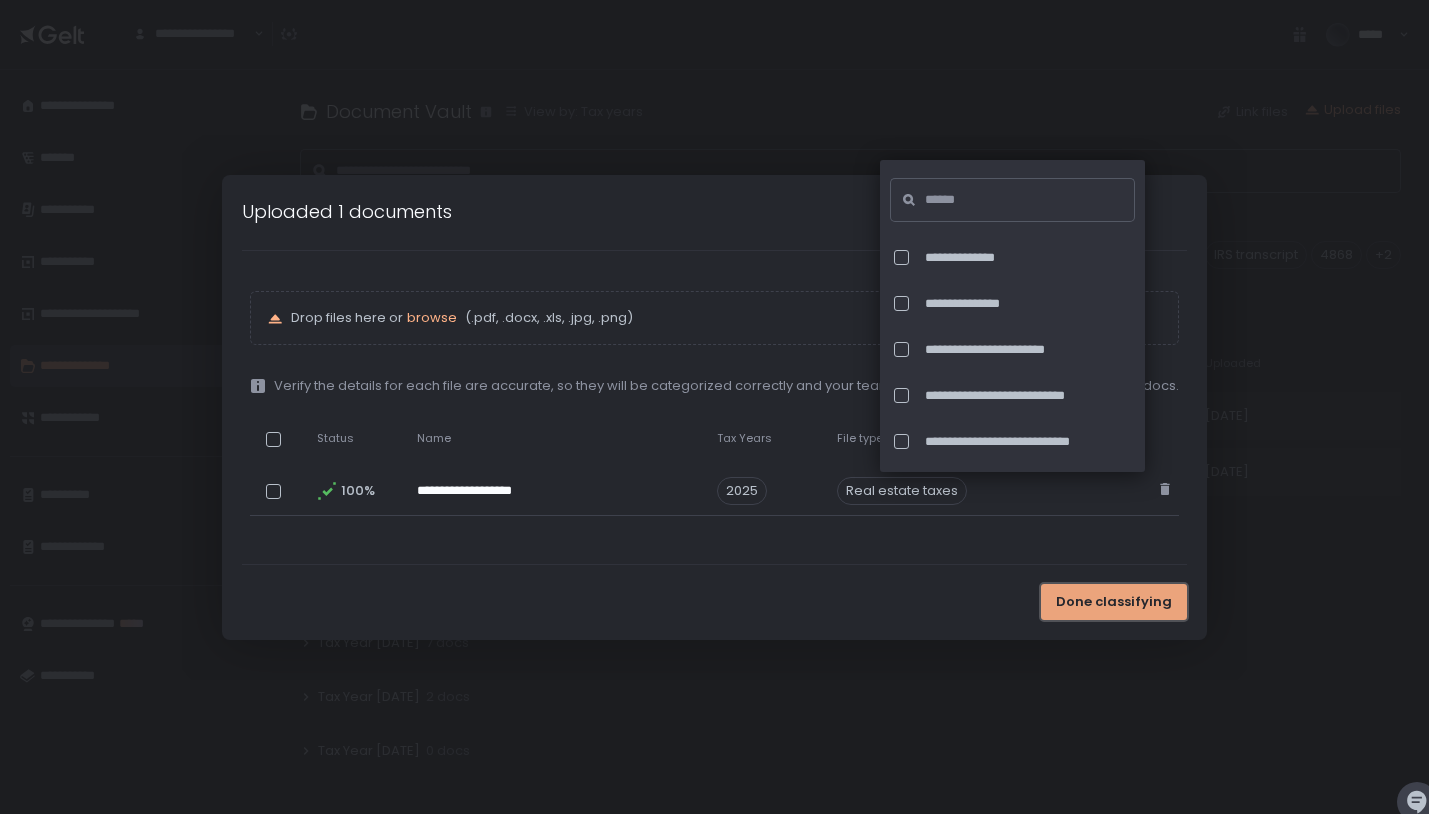 click on "Done classifying" at bounding box center [1114, 602] 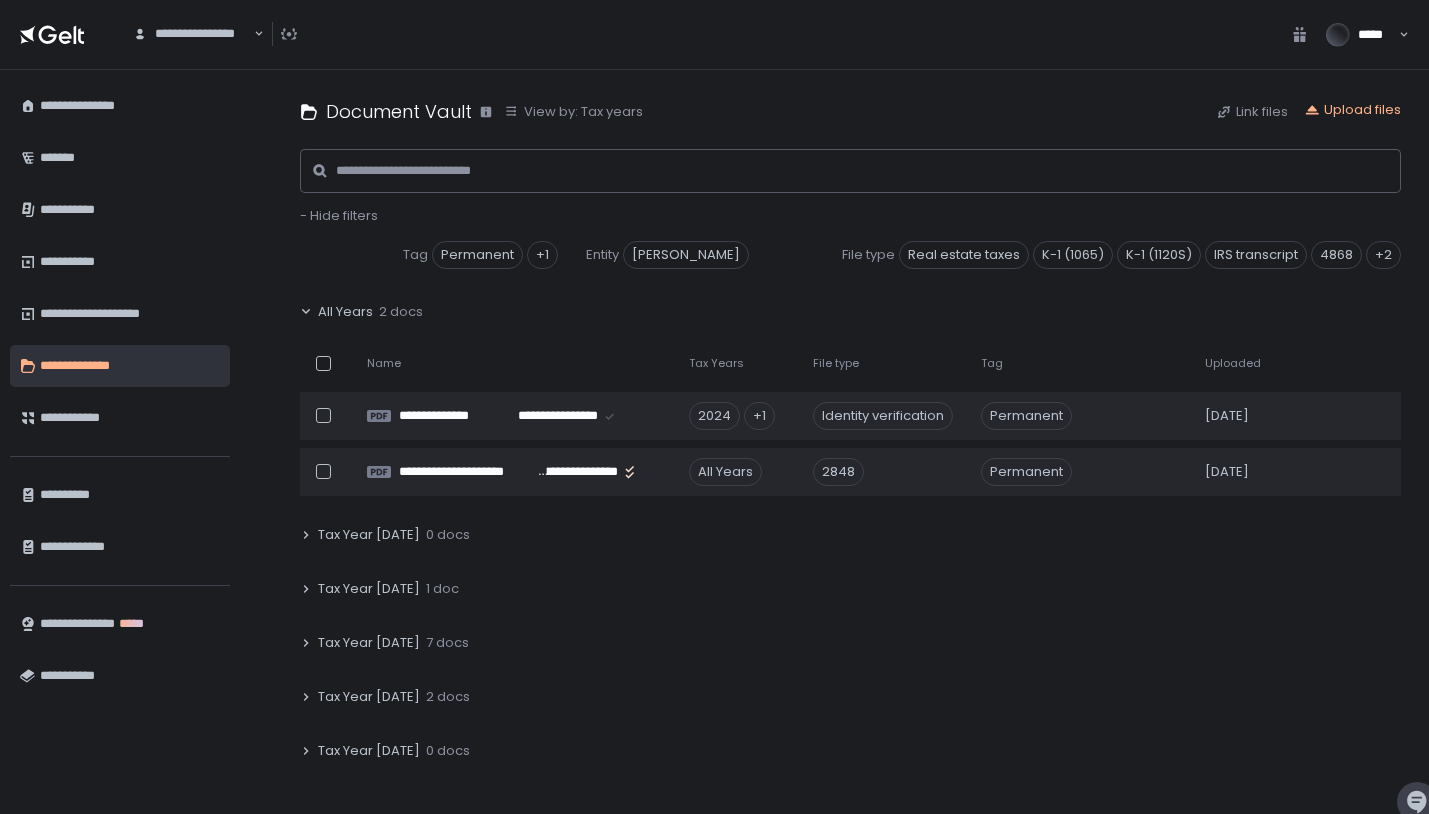 click 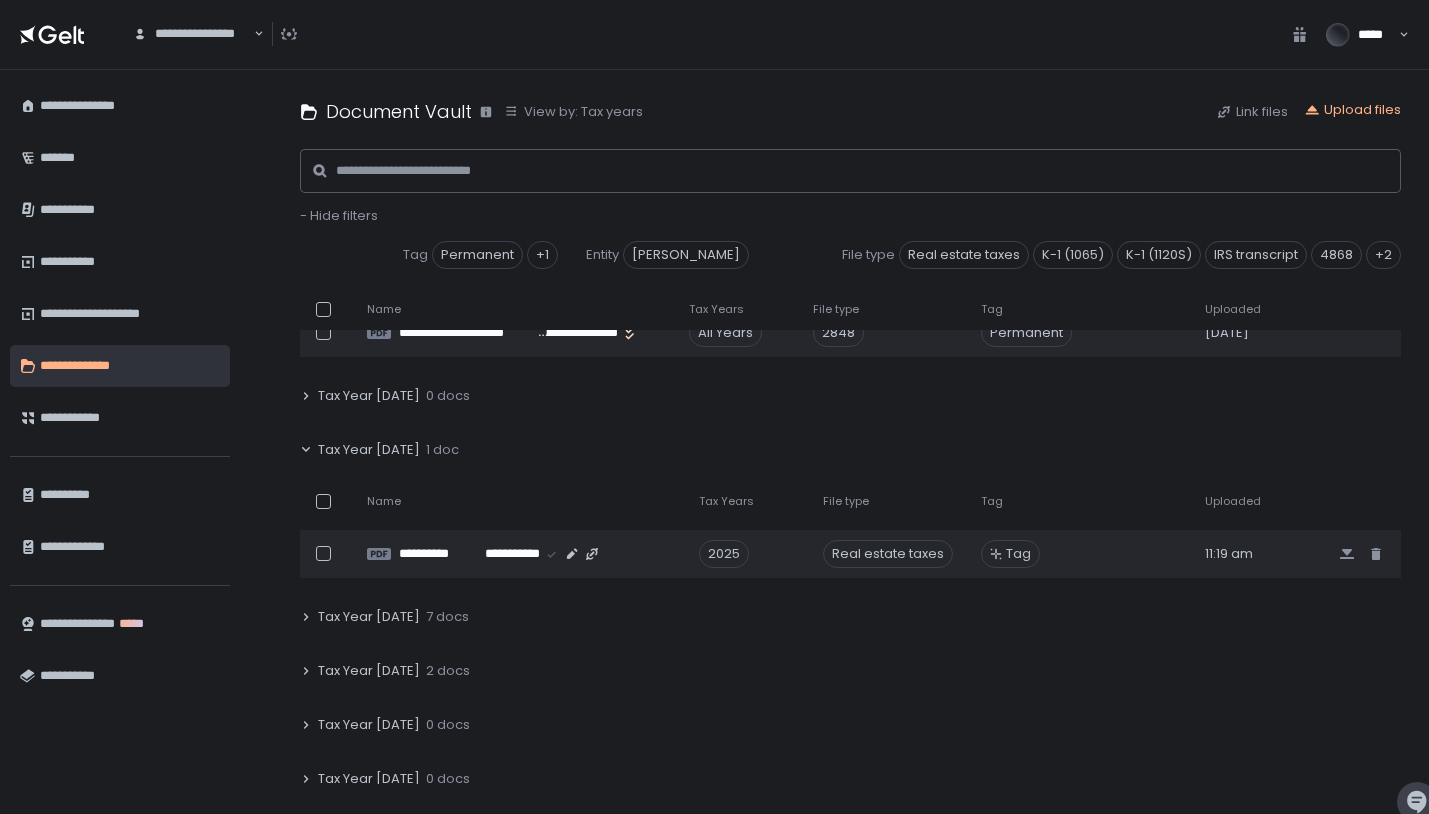 scroll, scrollTop: 156, scrollLeft: 0, axis: vertical 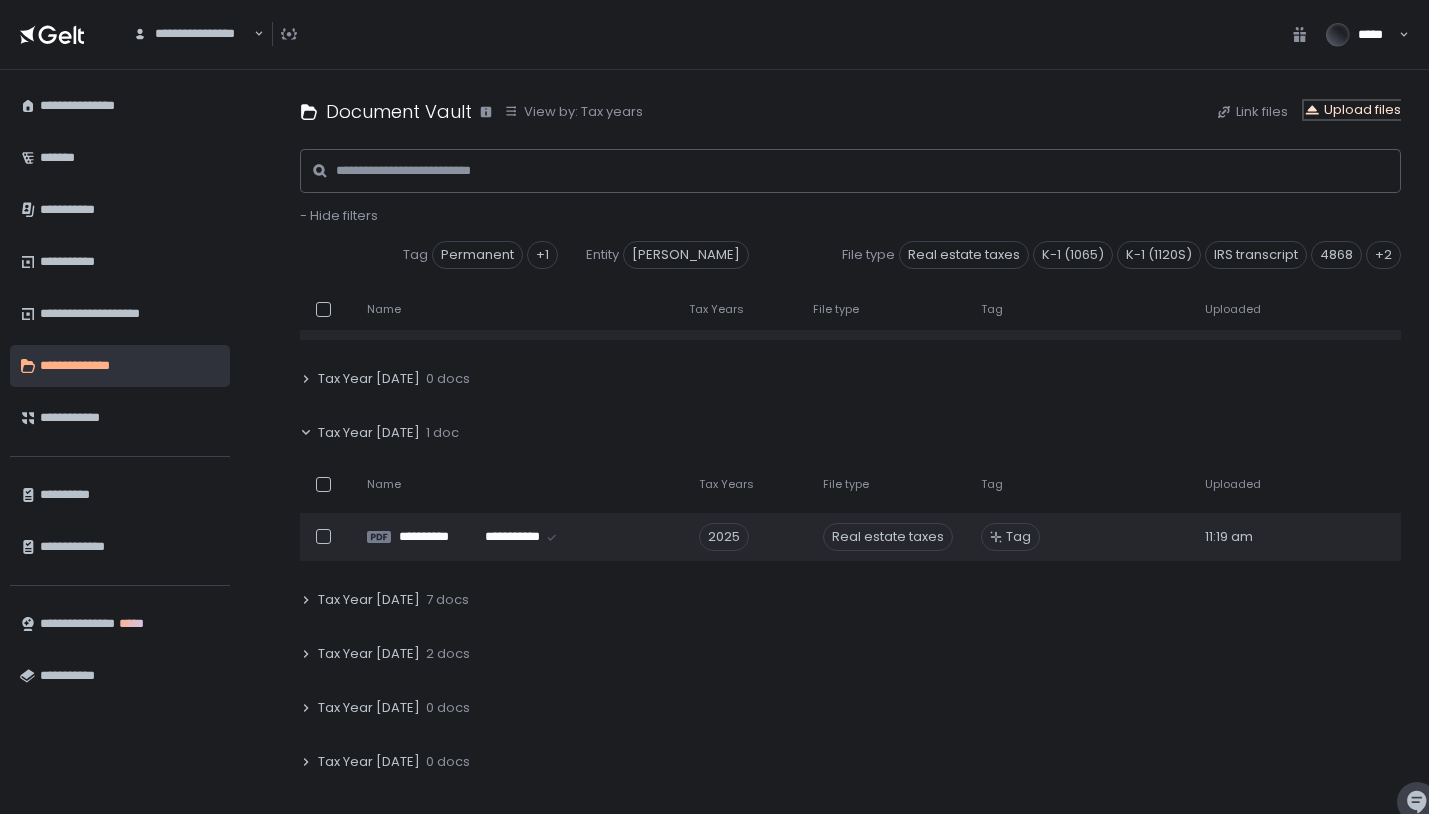 click on "Upload files" 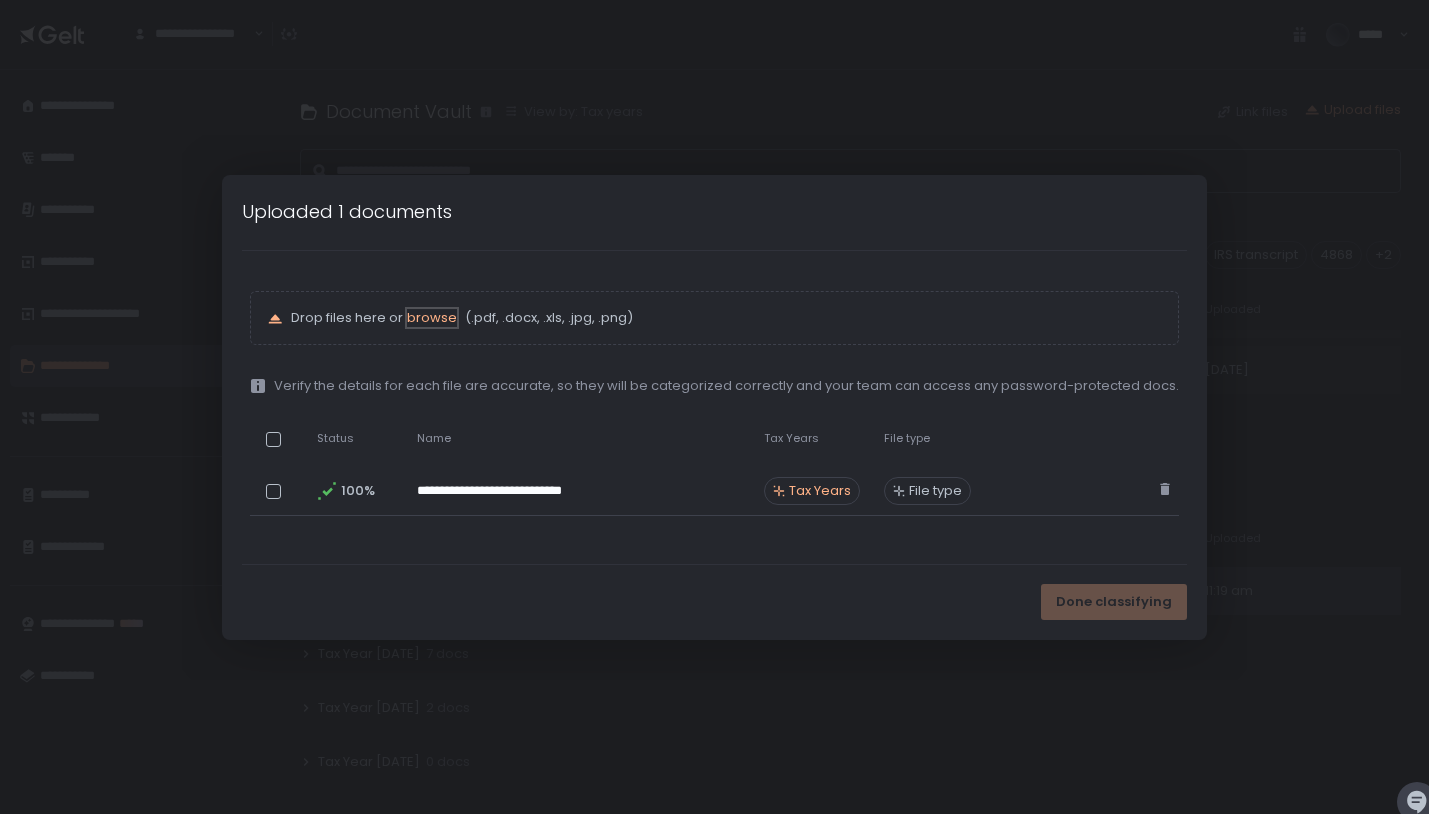 scroll, scrollTop: 210, scrollLeft: 0, axis: vertical 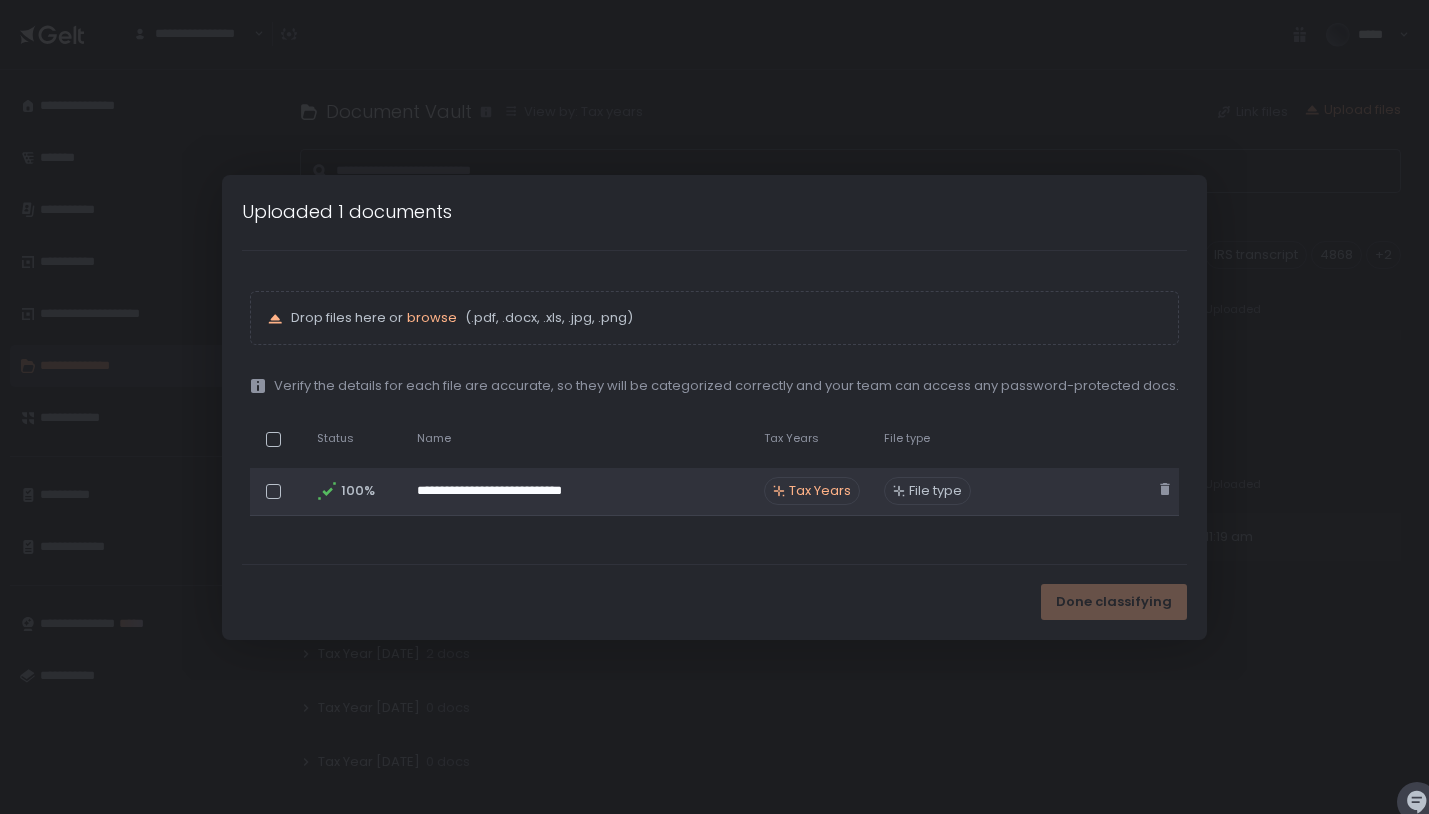 click on "File type" at bounding box center [935, 491] 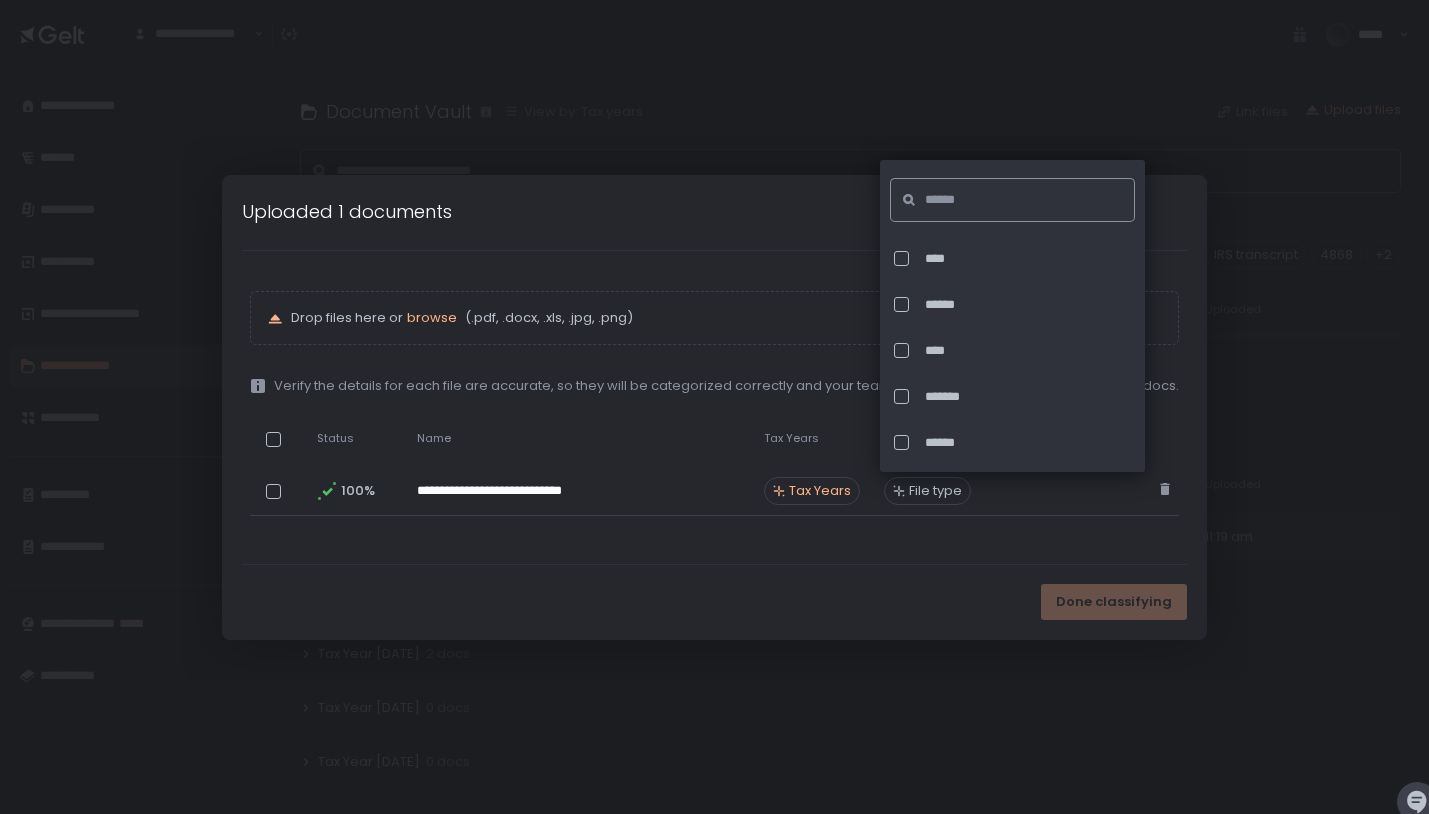 click 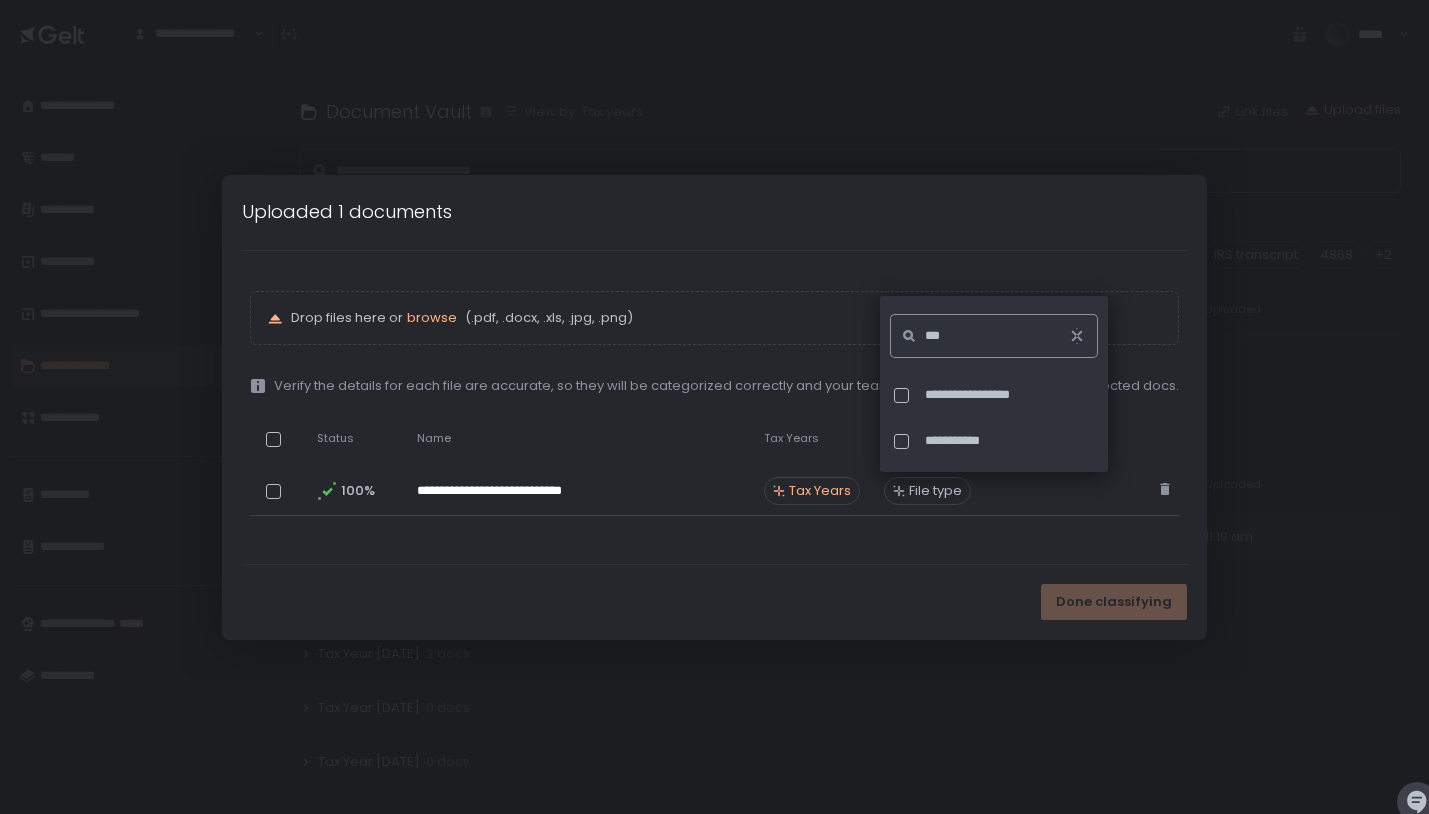 click on "***" 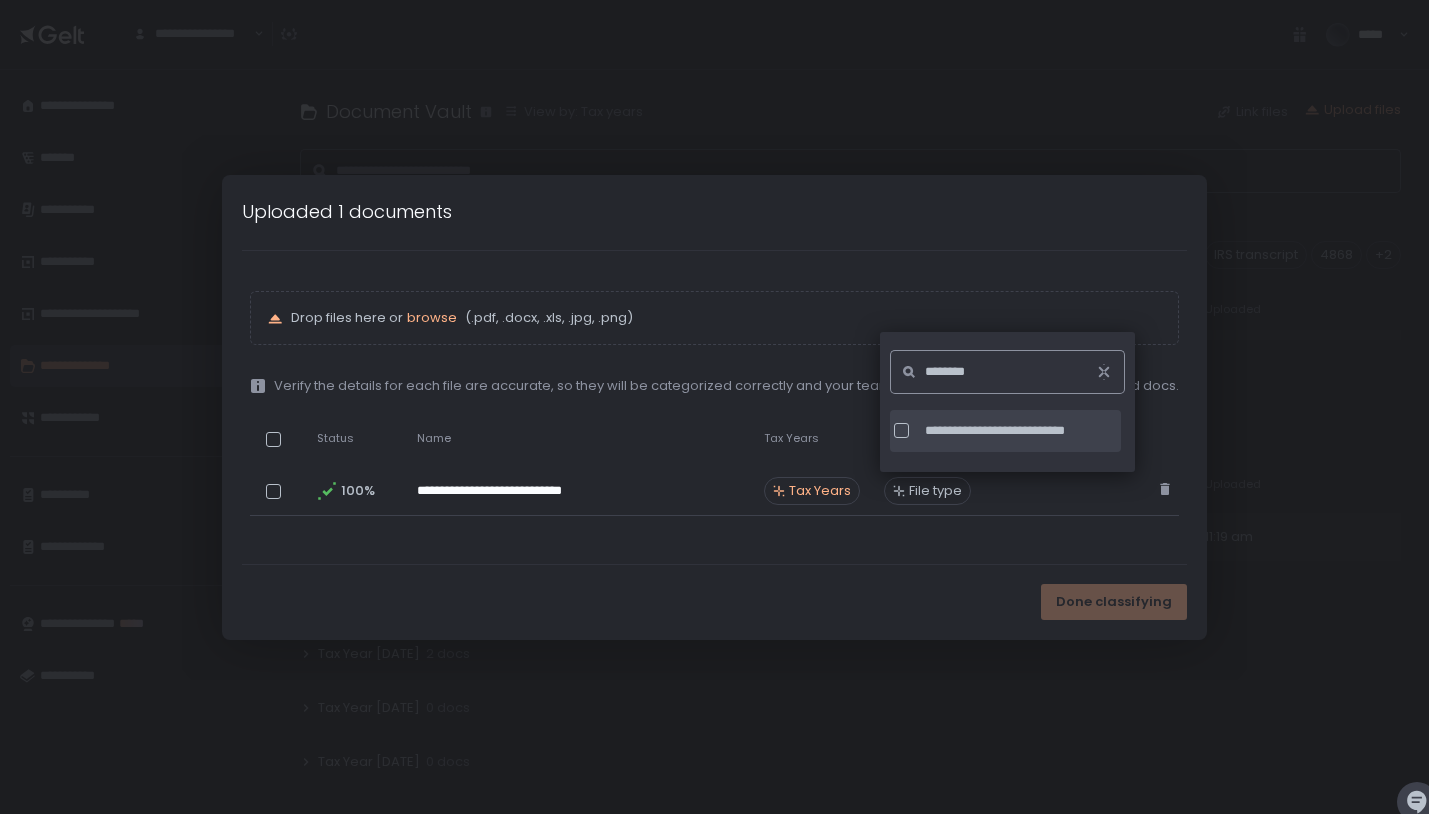 type on "********" 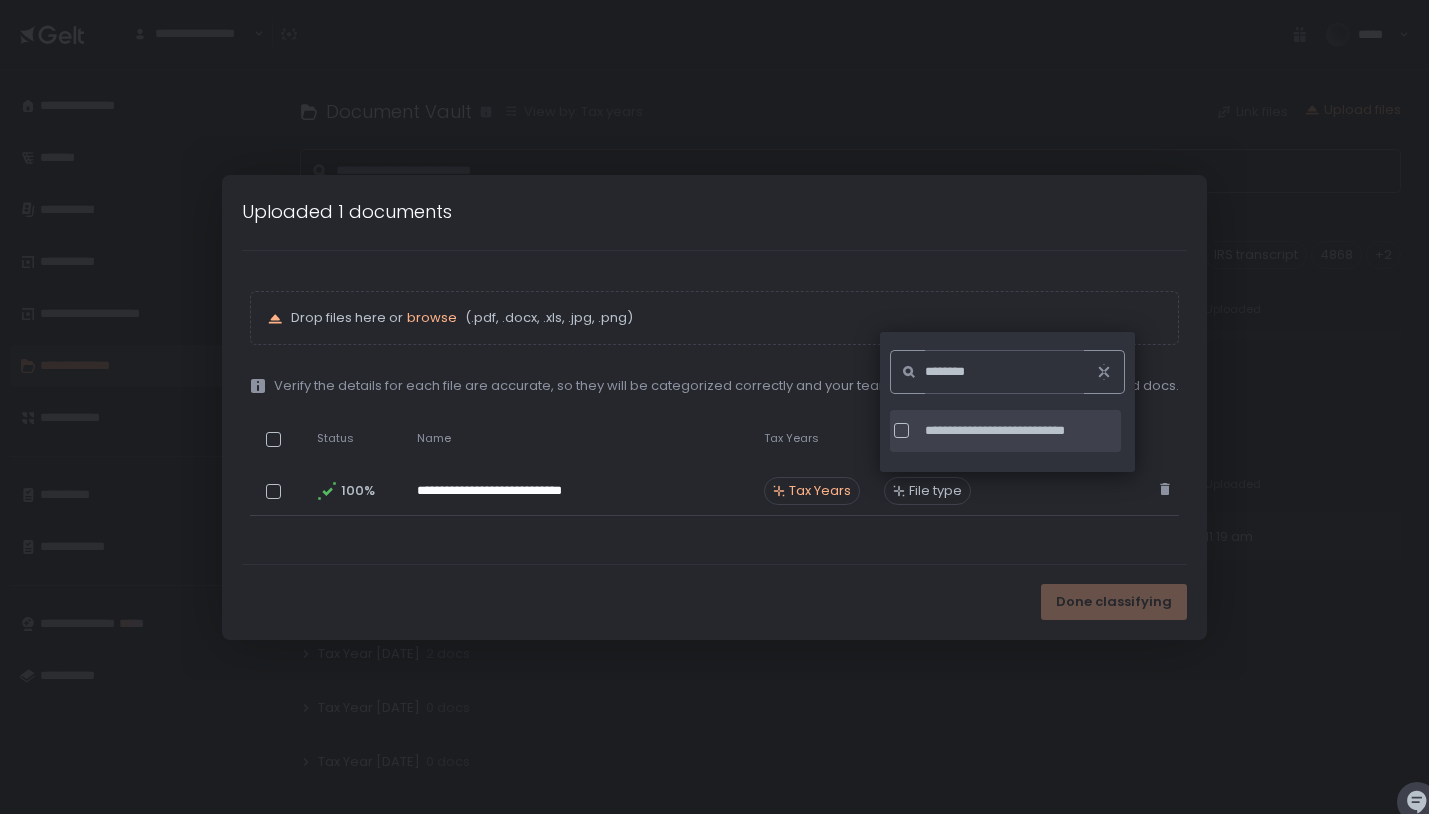 click on "**********" 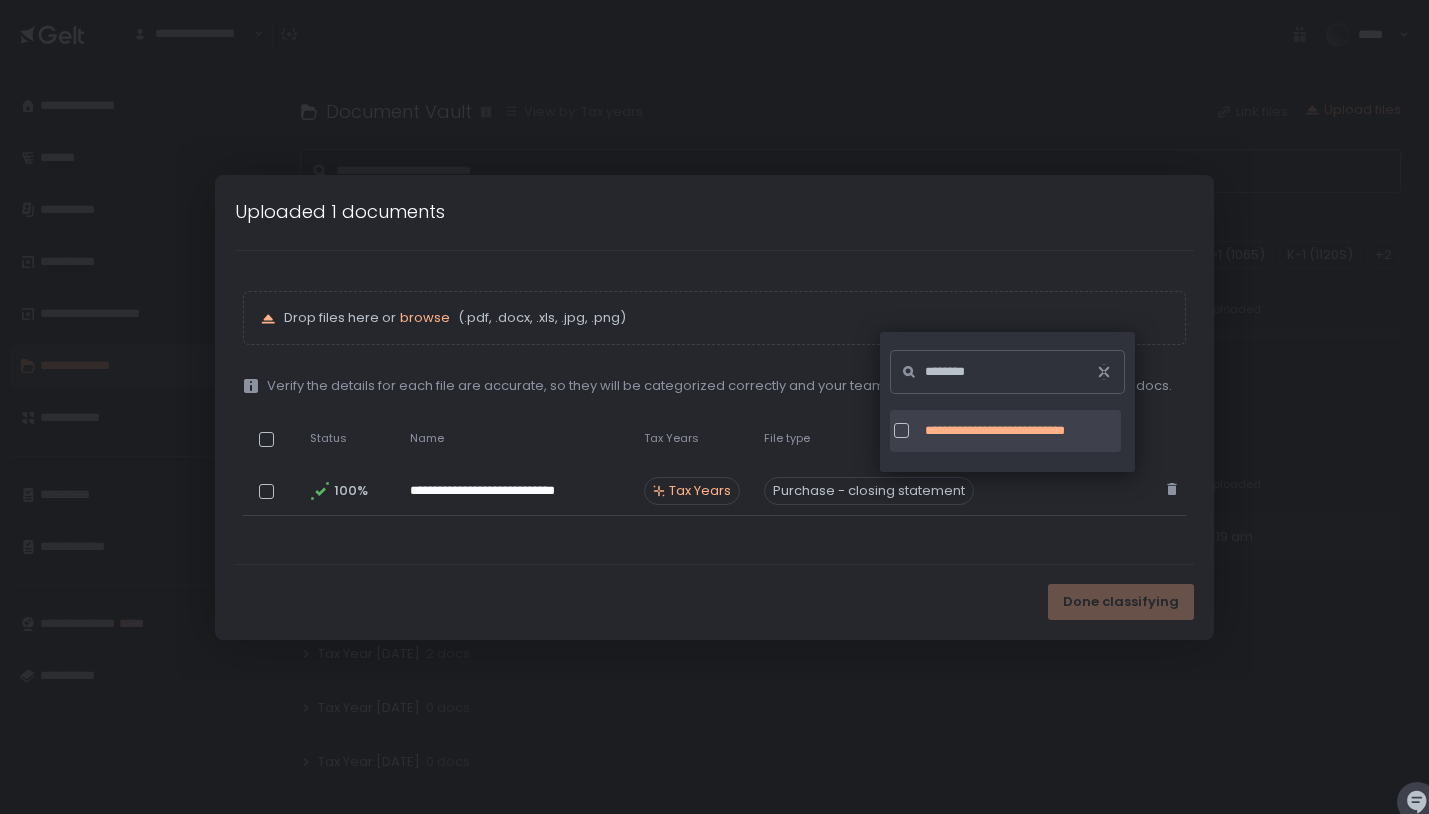 click on "**********" at bounding box center (714, 407) 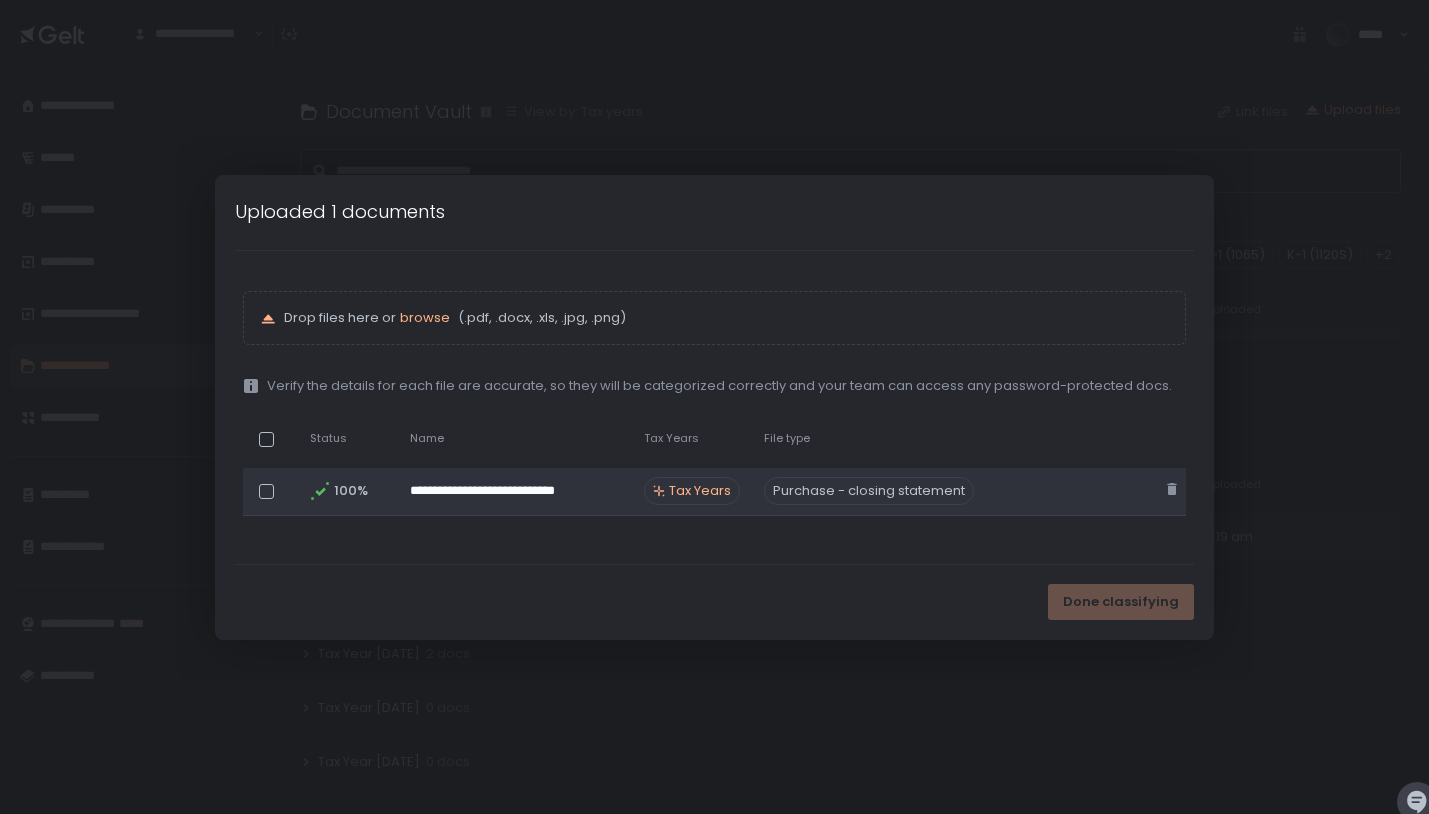 click on "Tax Years" at bounding box center (700, 491) 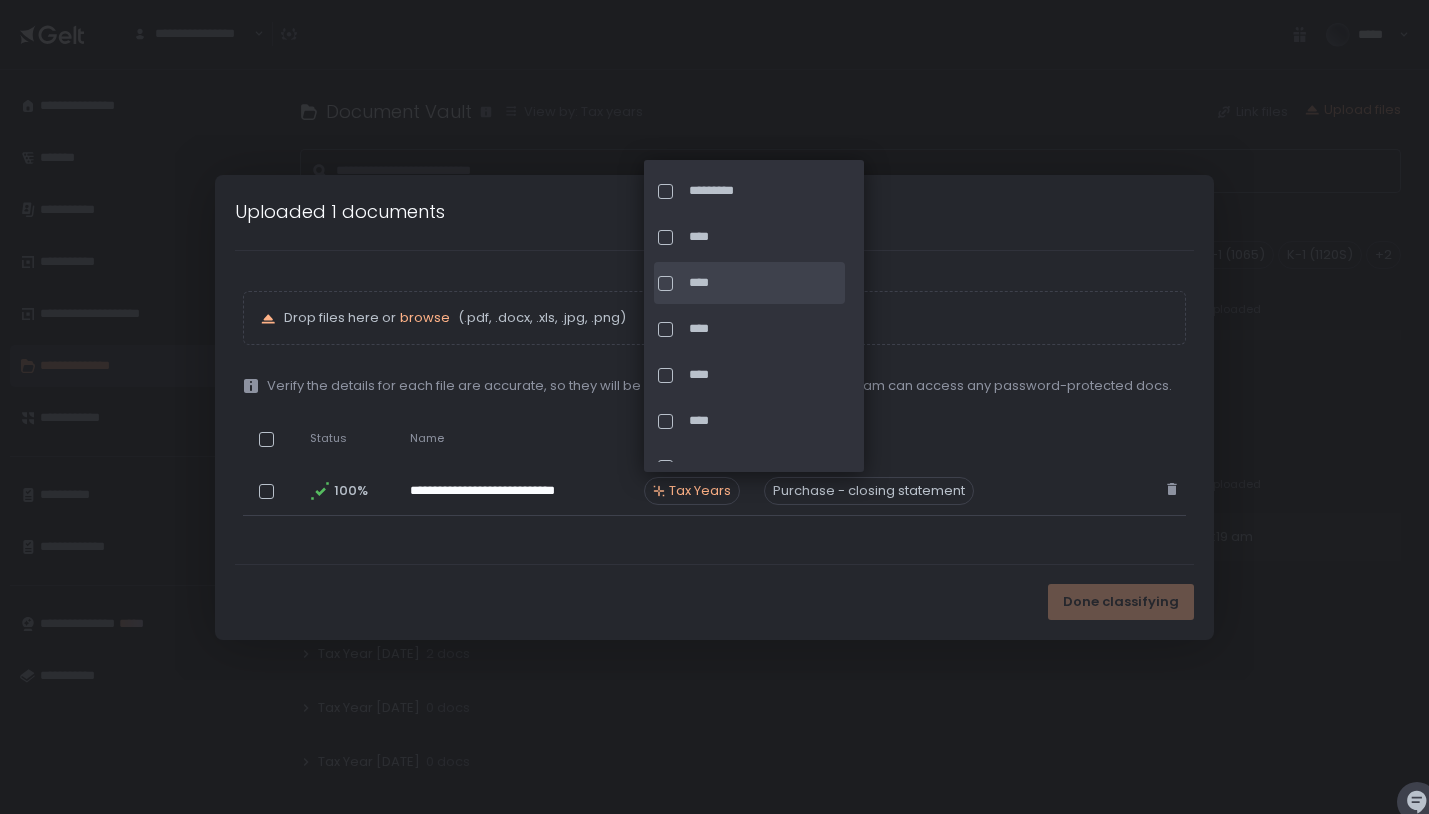 click on "****" 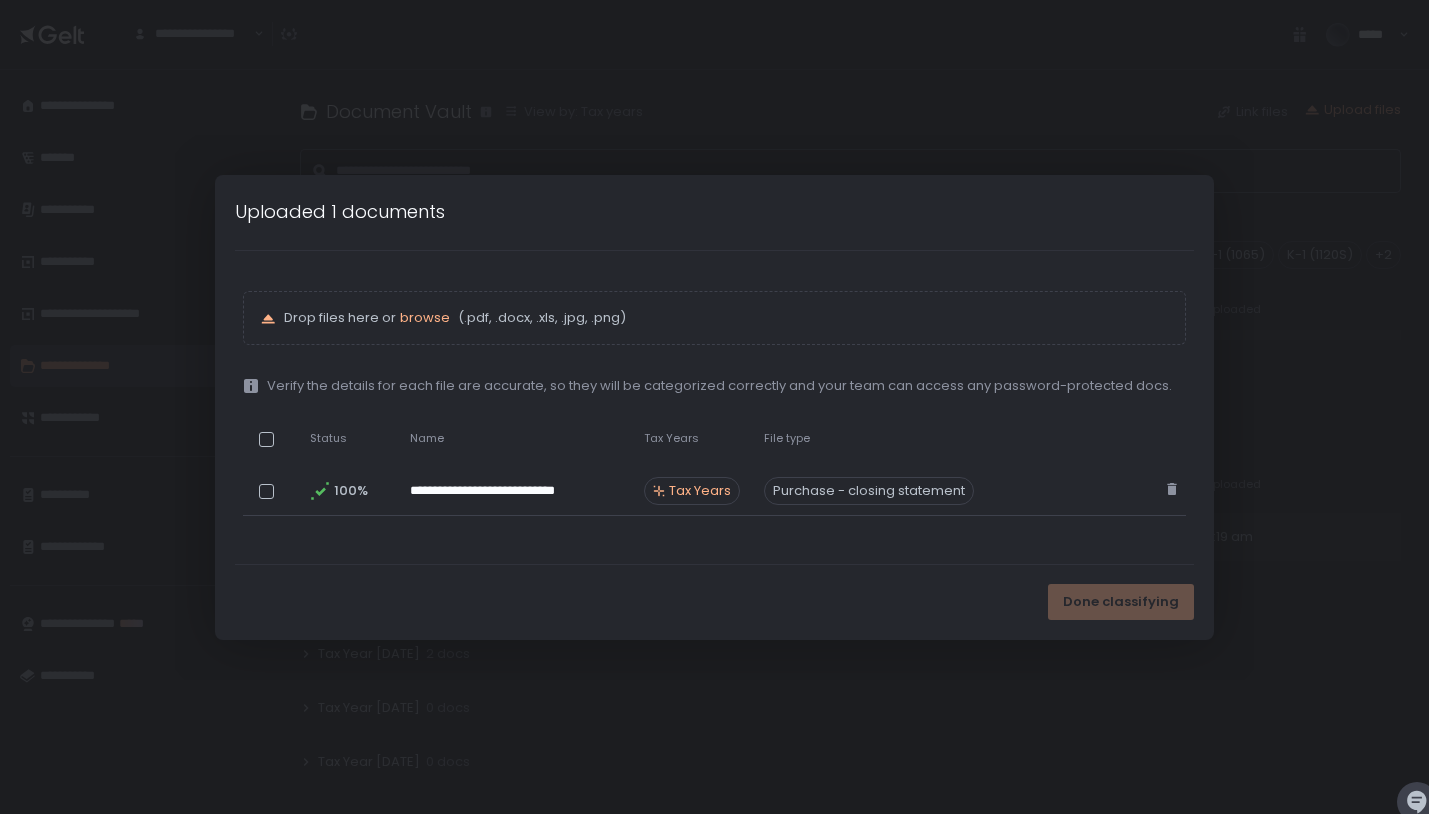 click on "Done classifying" at bounding box center (714, 602) 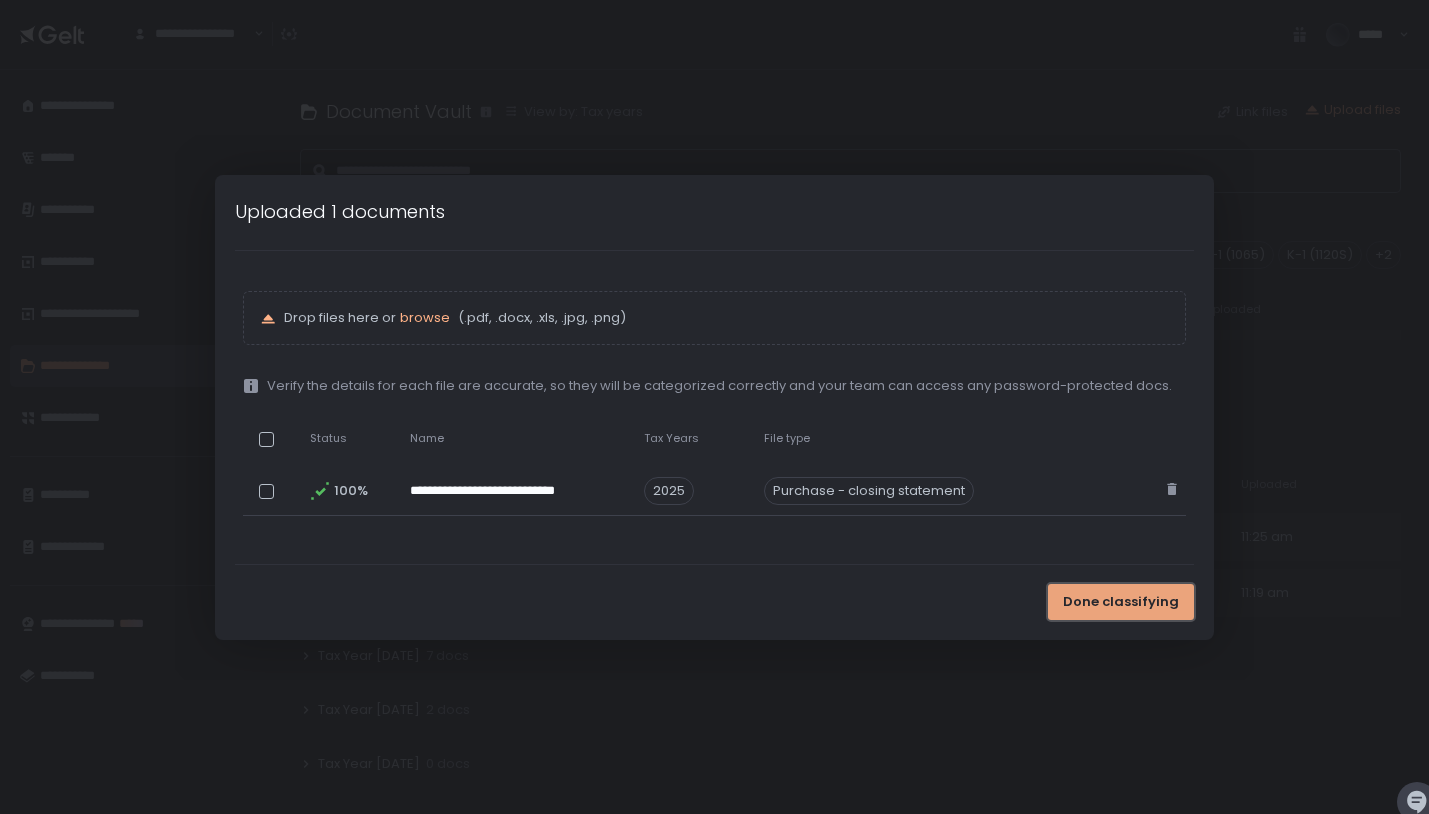 click on "Done classifying" at bounding box center [1121, 602] 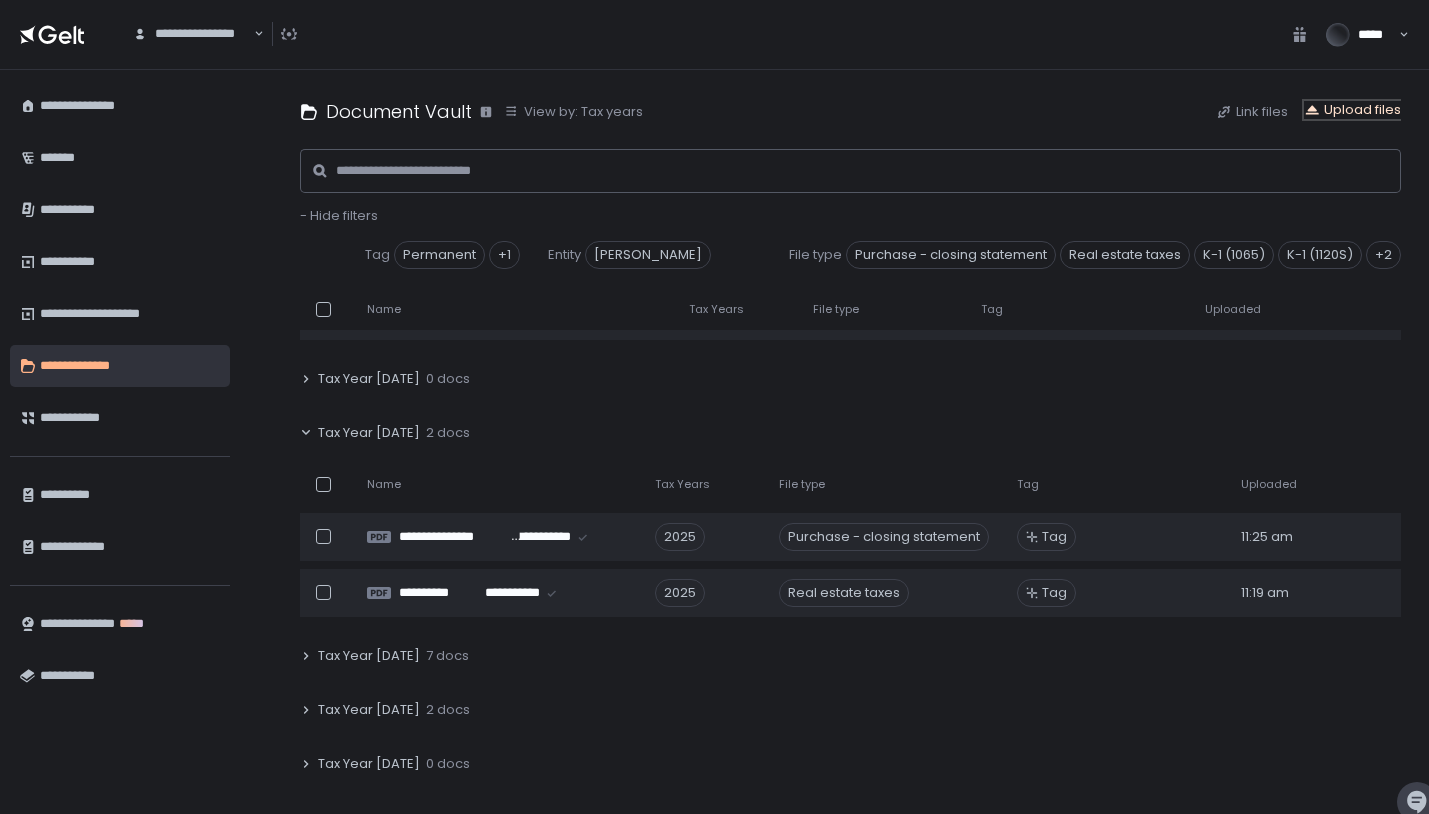 click on "Upload files" 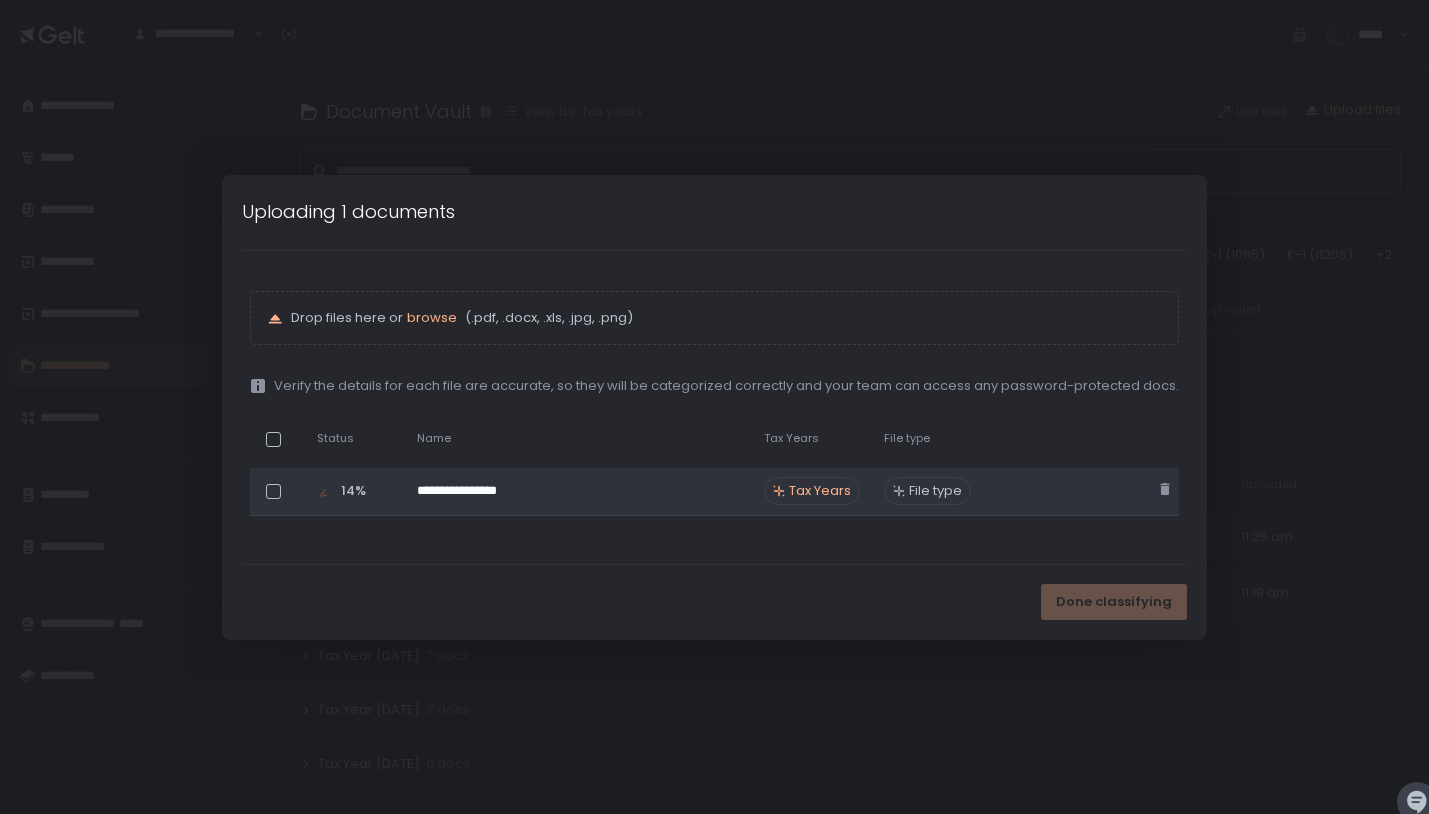 click on "Tax Years" at bounding box center (820, 491) 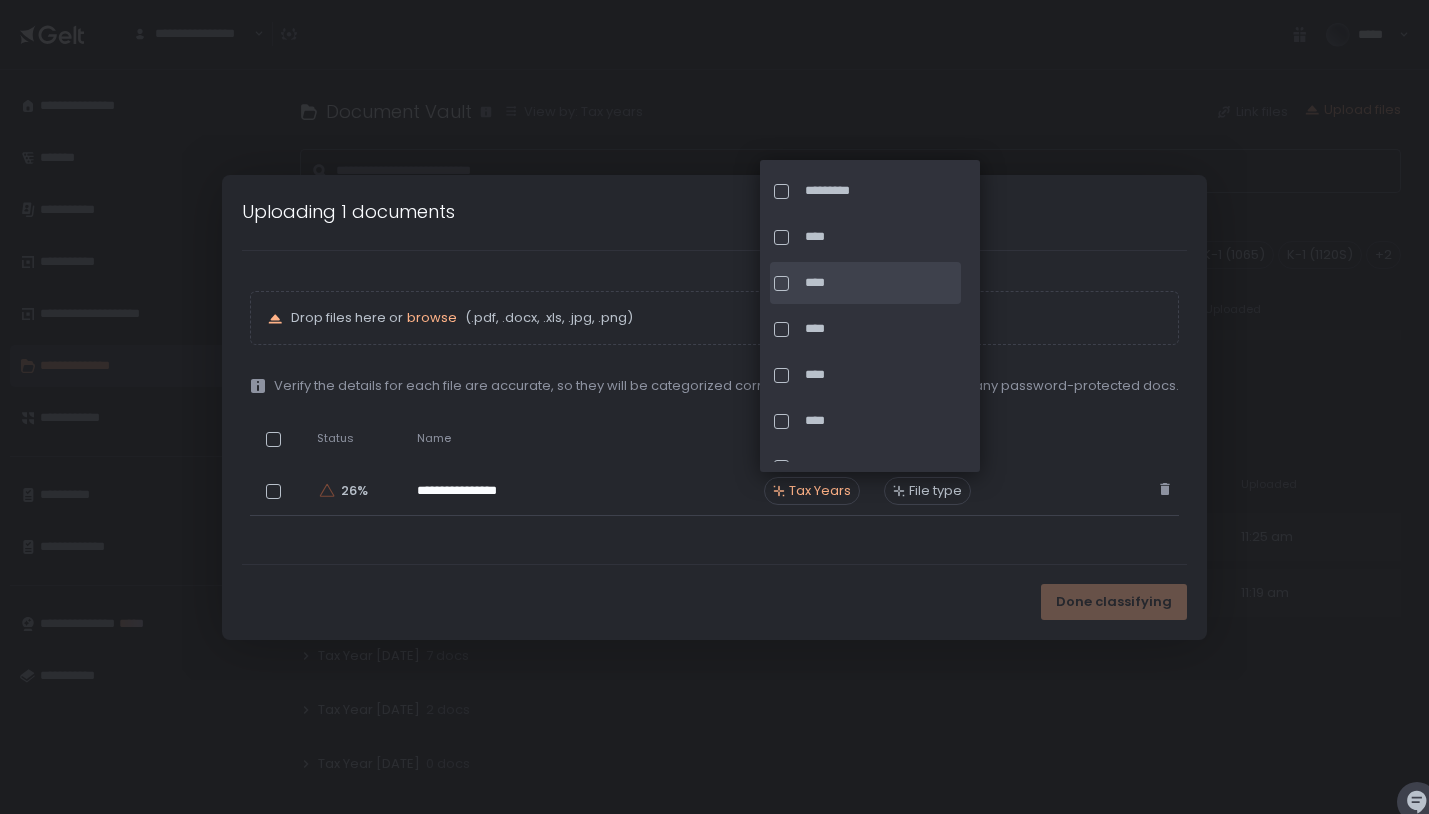 click on "****" 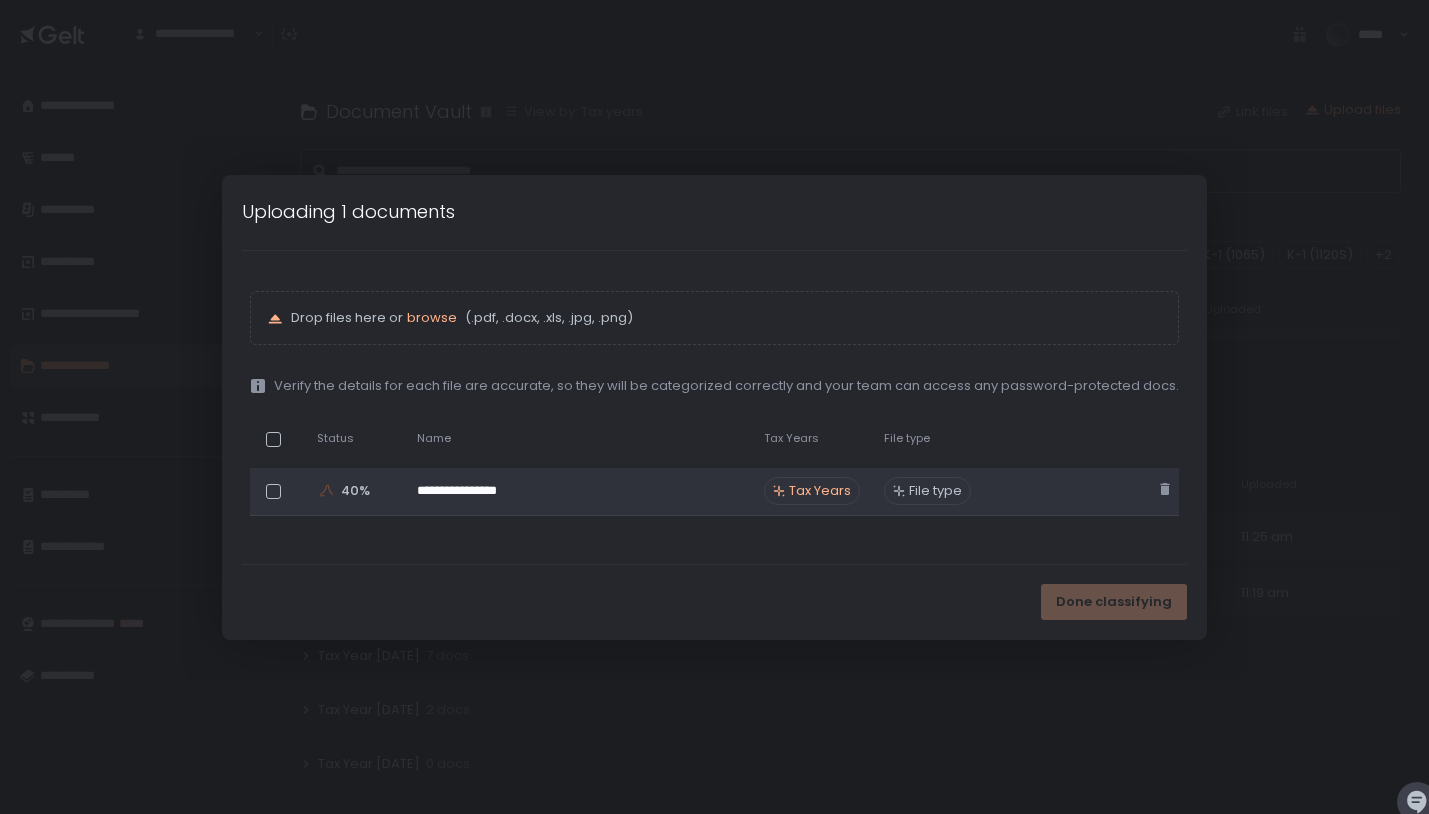 click on "File type" at bounding box center (935, 491) 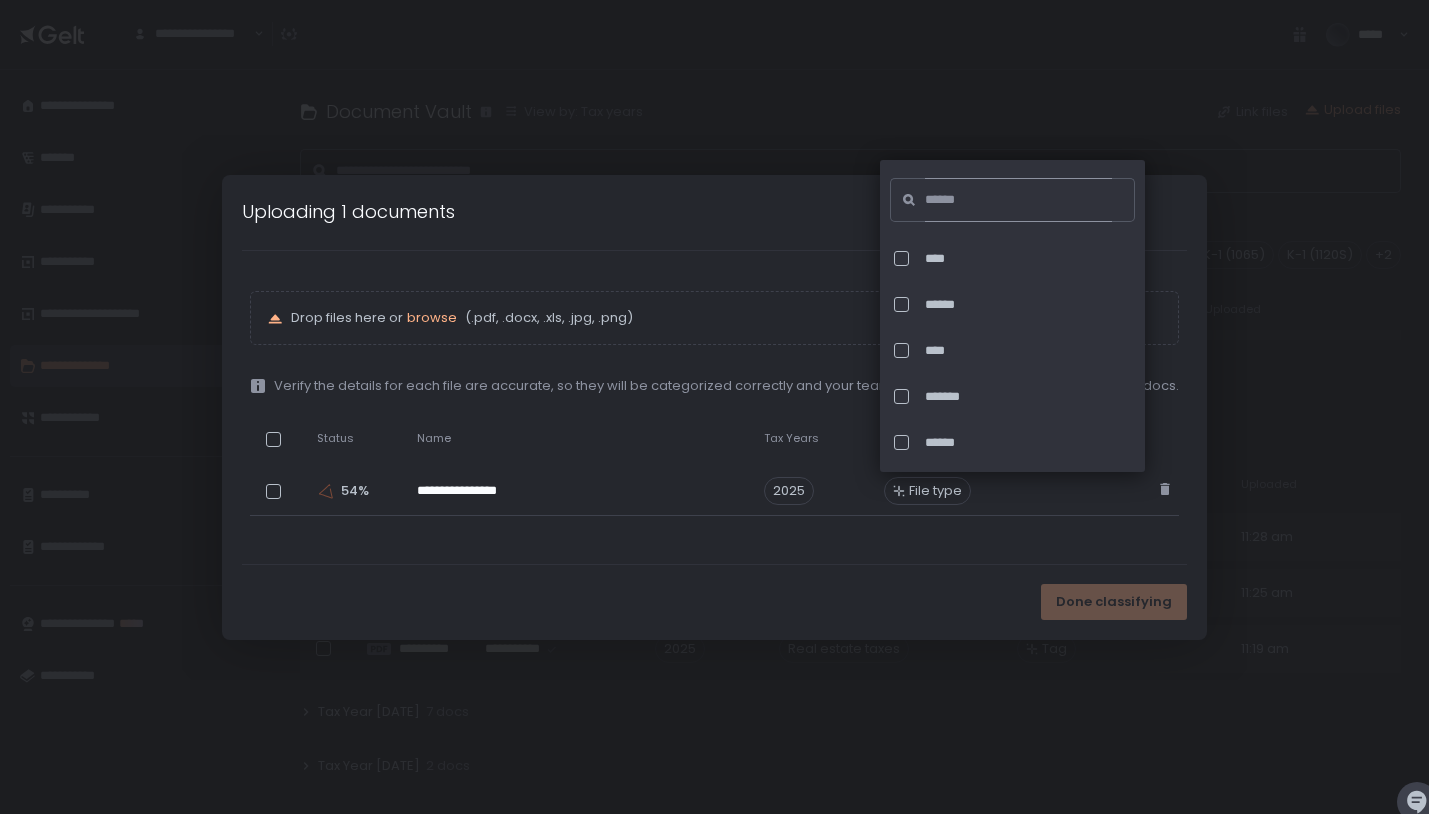 click 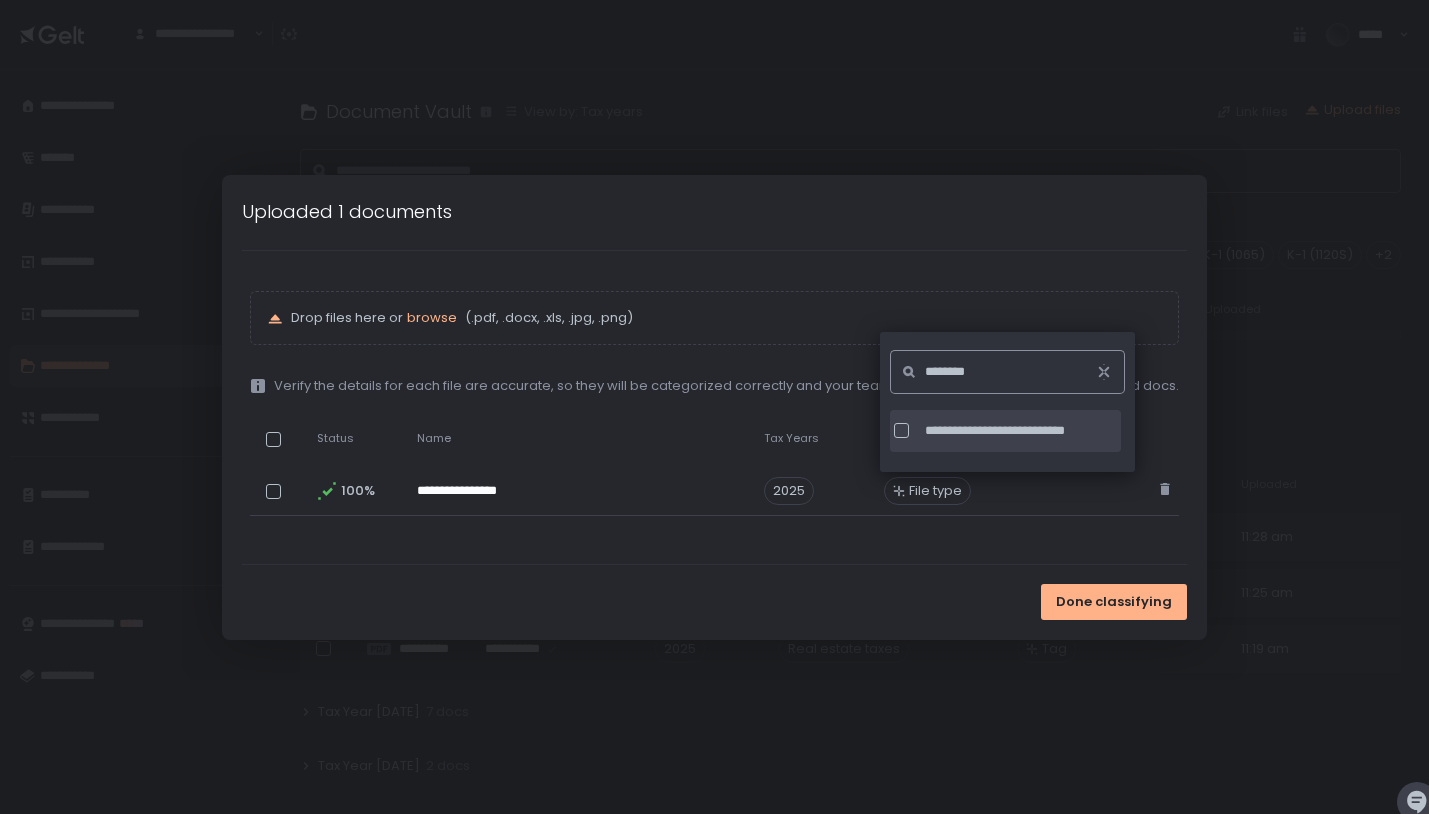 type on "********" 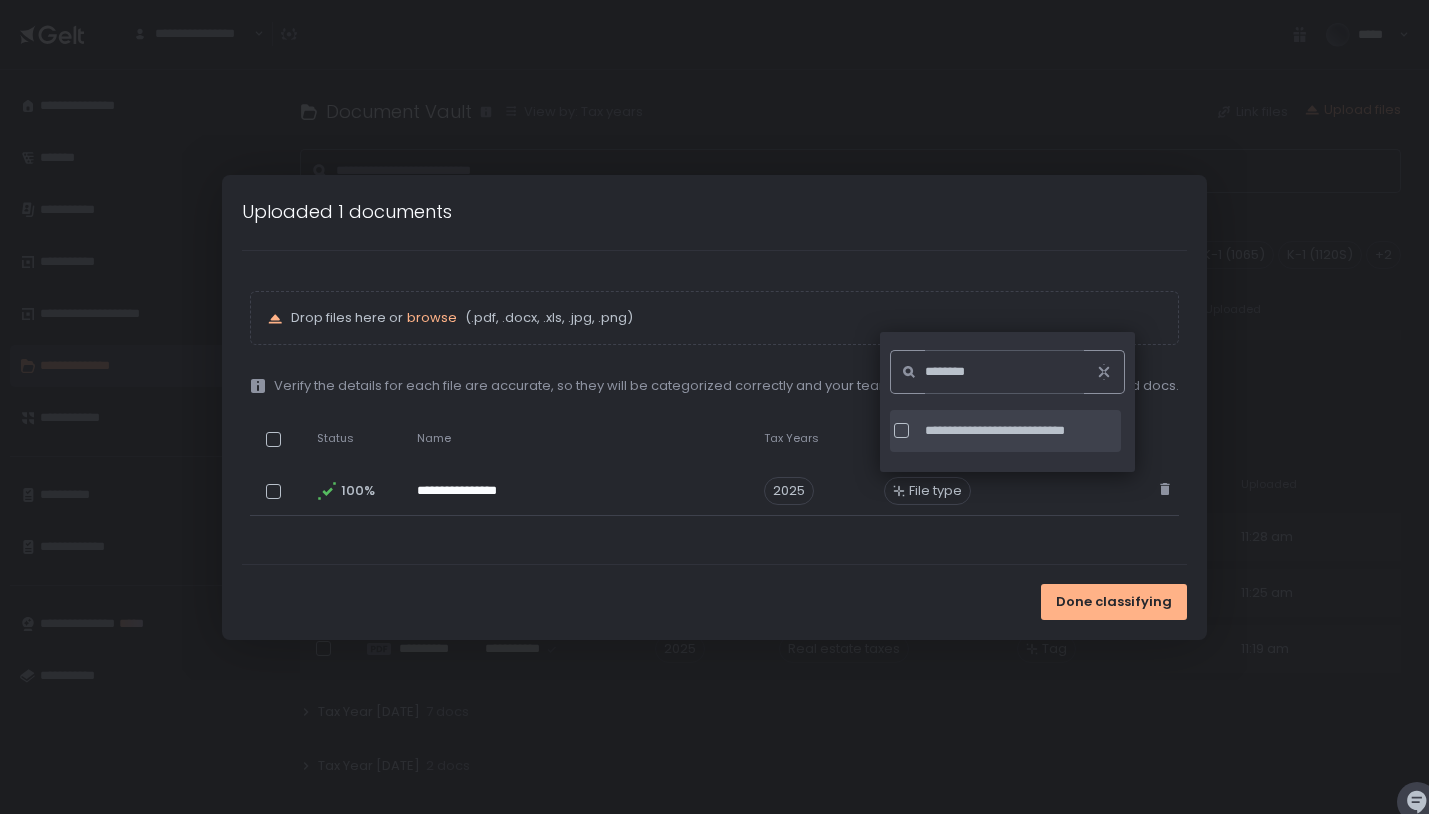 click on "**********" 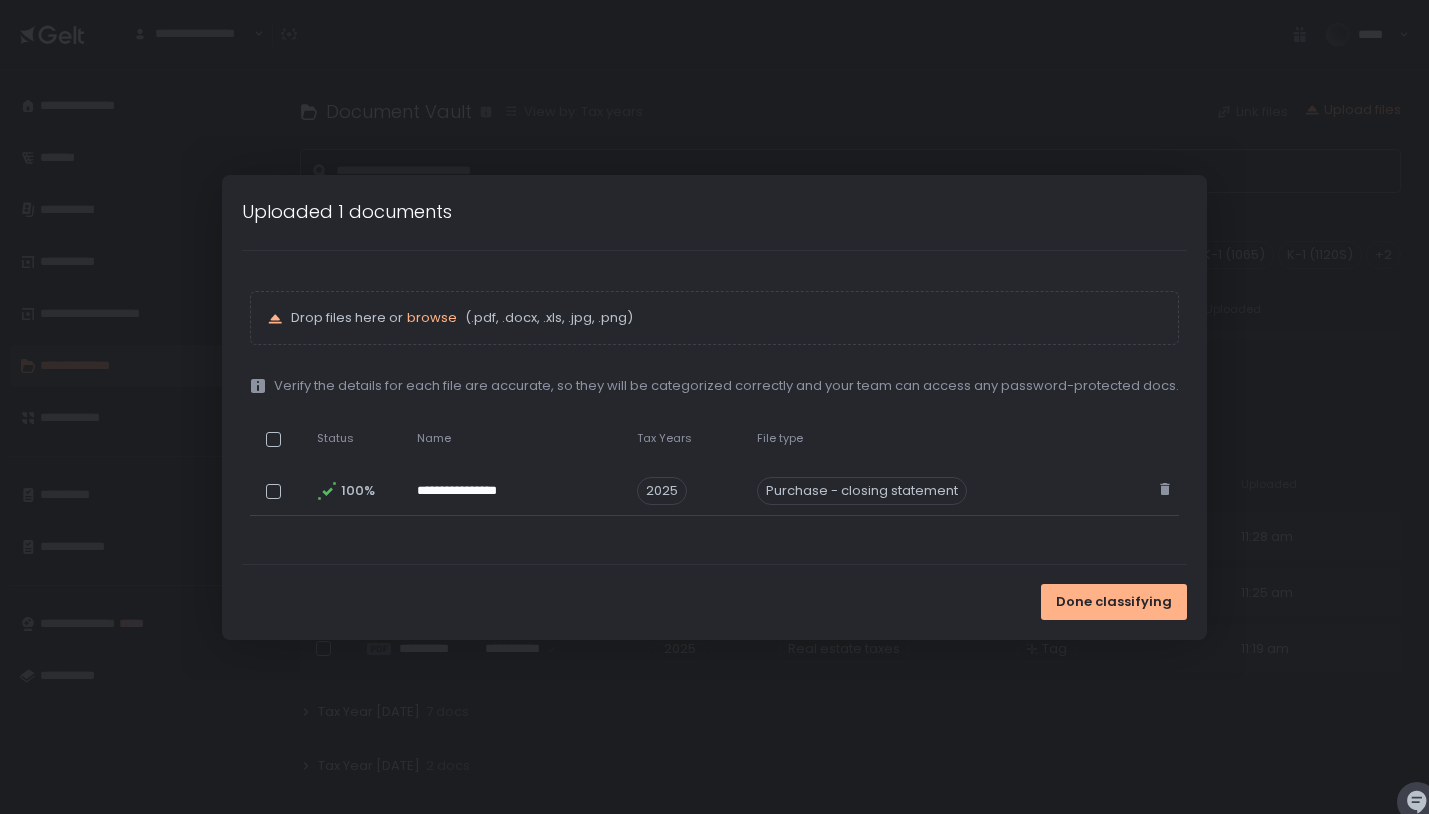 click on "**********" at bounding box center [714, 407] 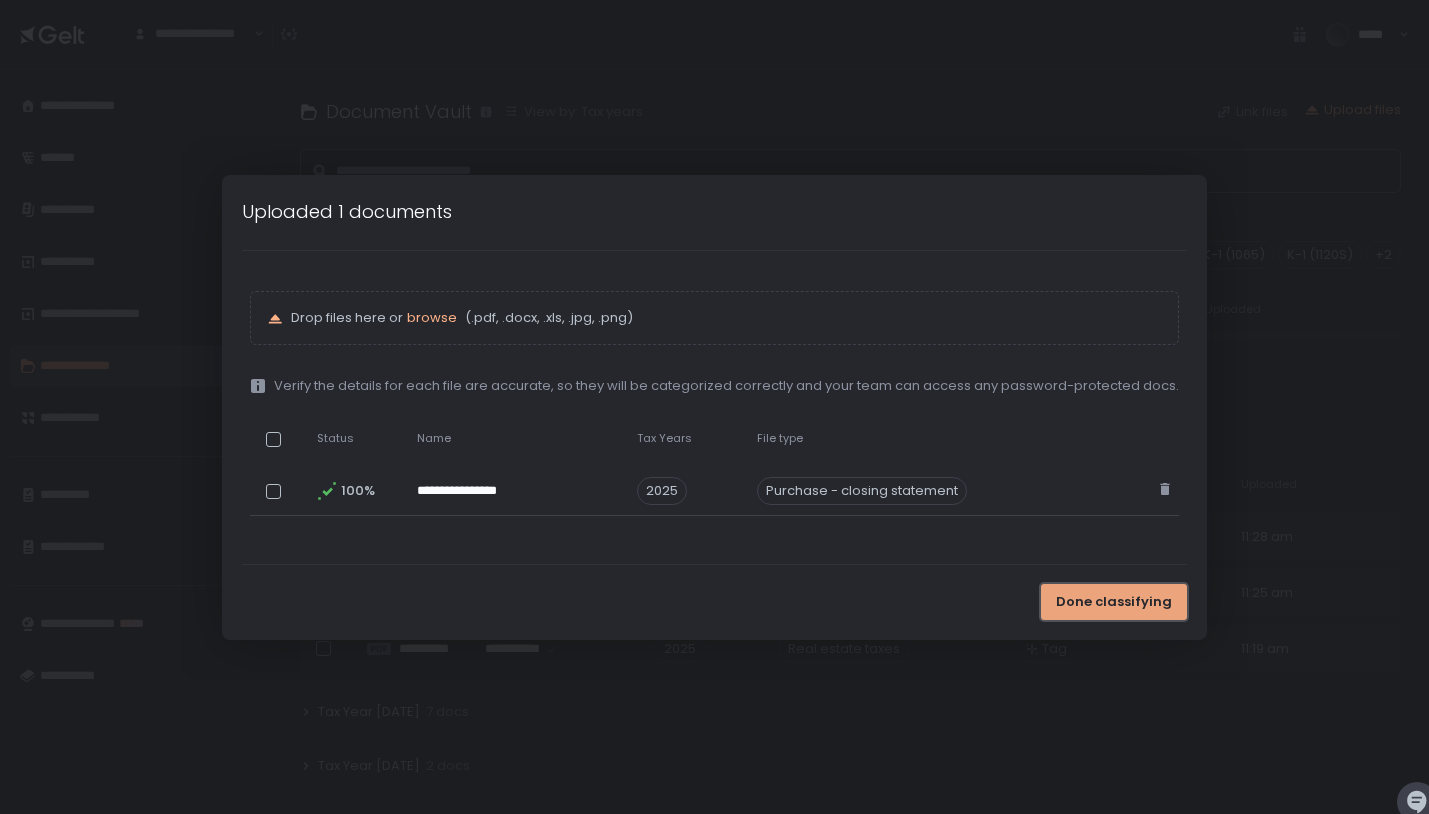 click on "Done classifying" at bounding box center (1114, 602) 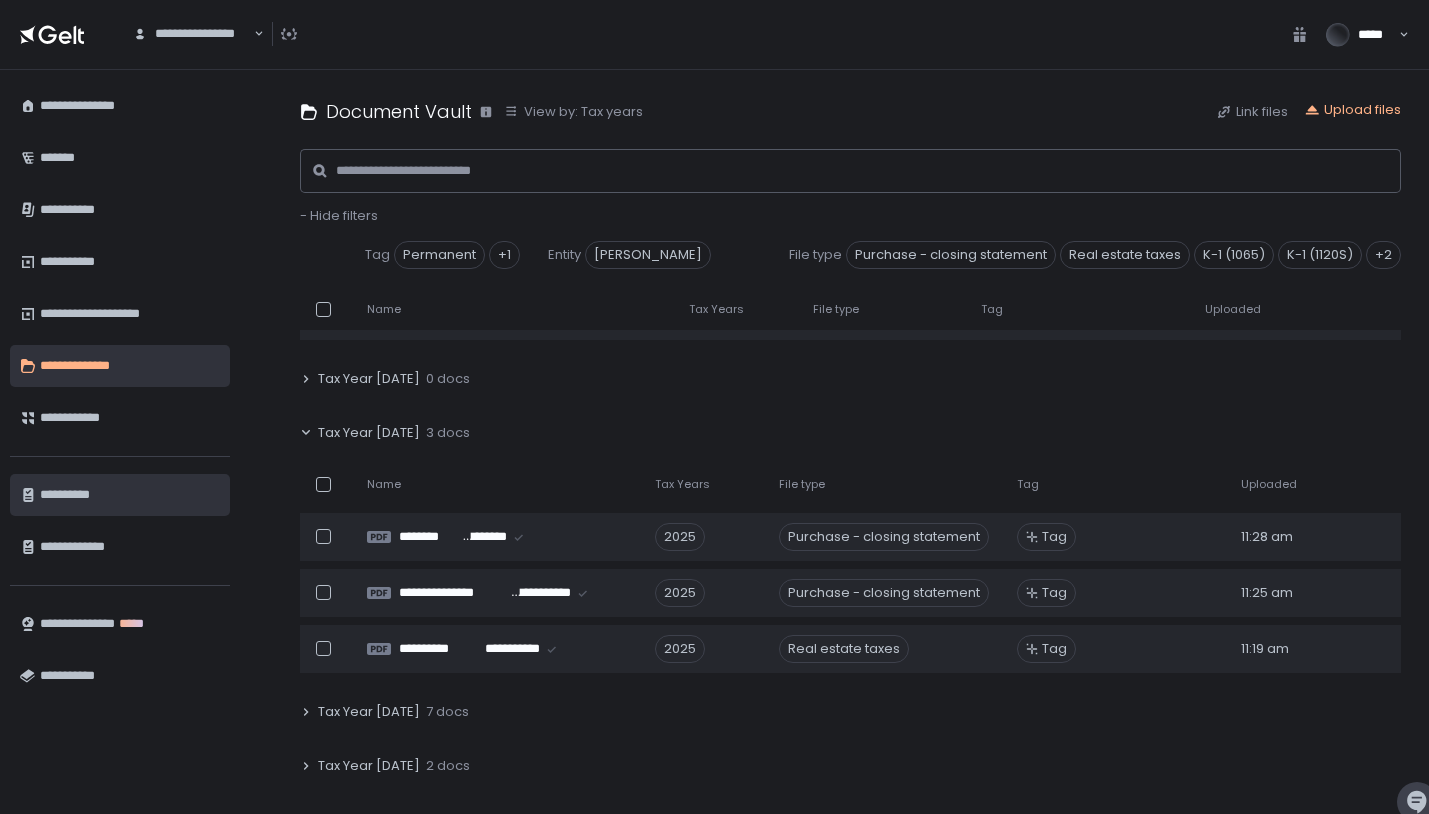 click on "**********" at bounding box center (130, 495) 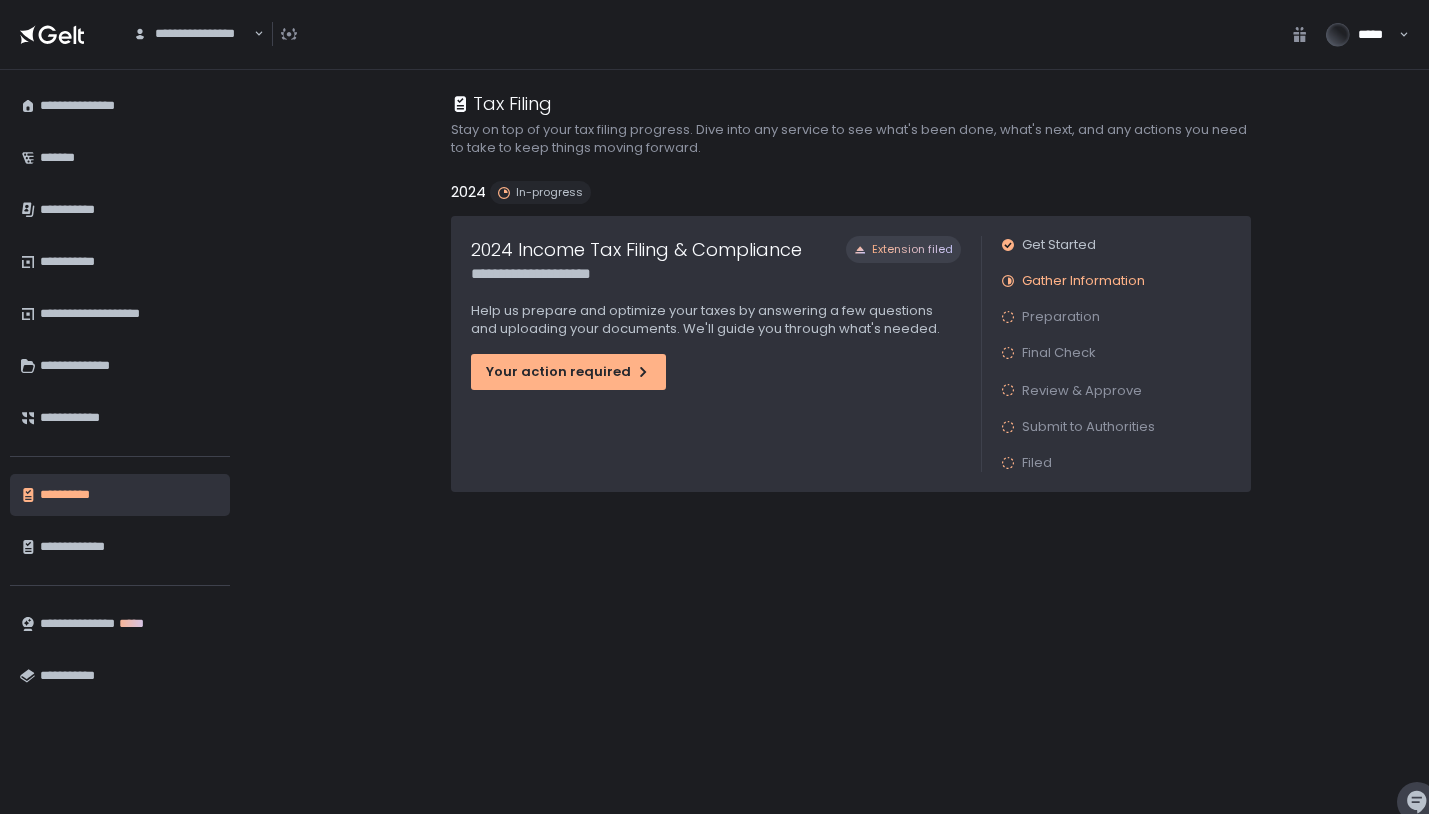 click on "**********" at bounding box center (192, 34) 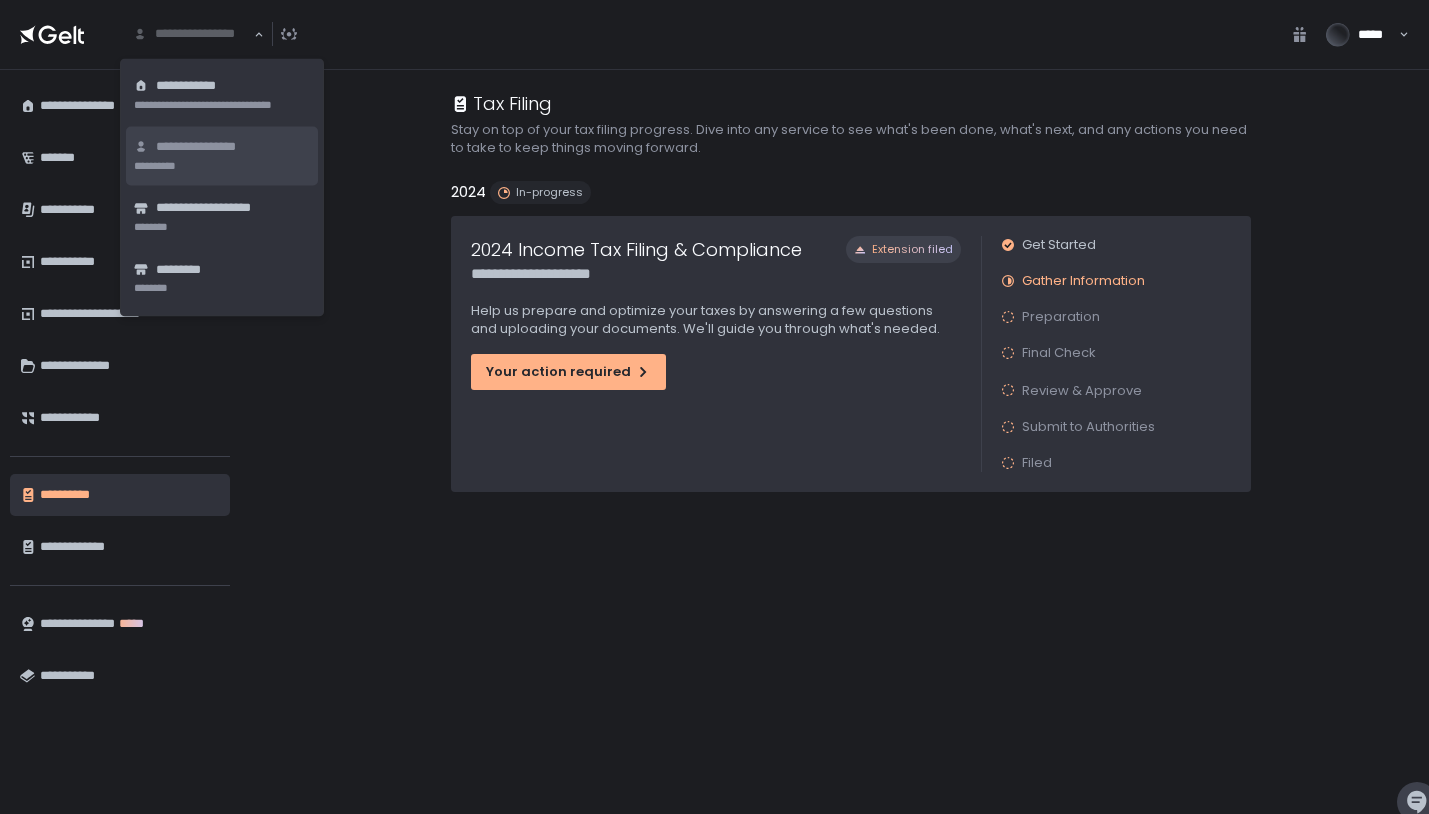 click on "**********" at bounding box center (204, 147) 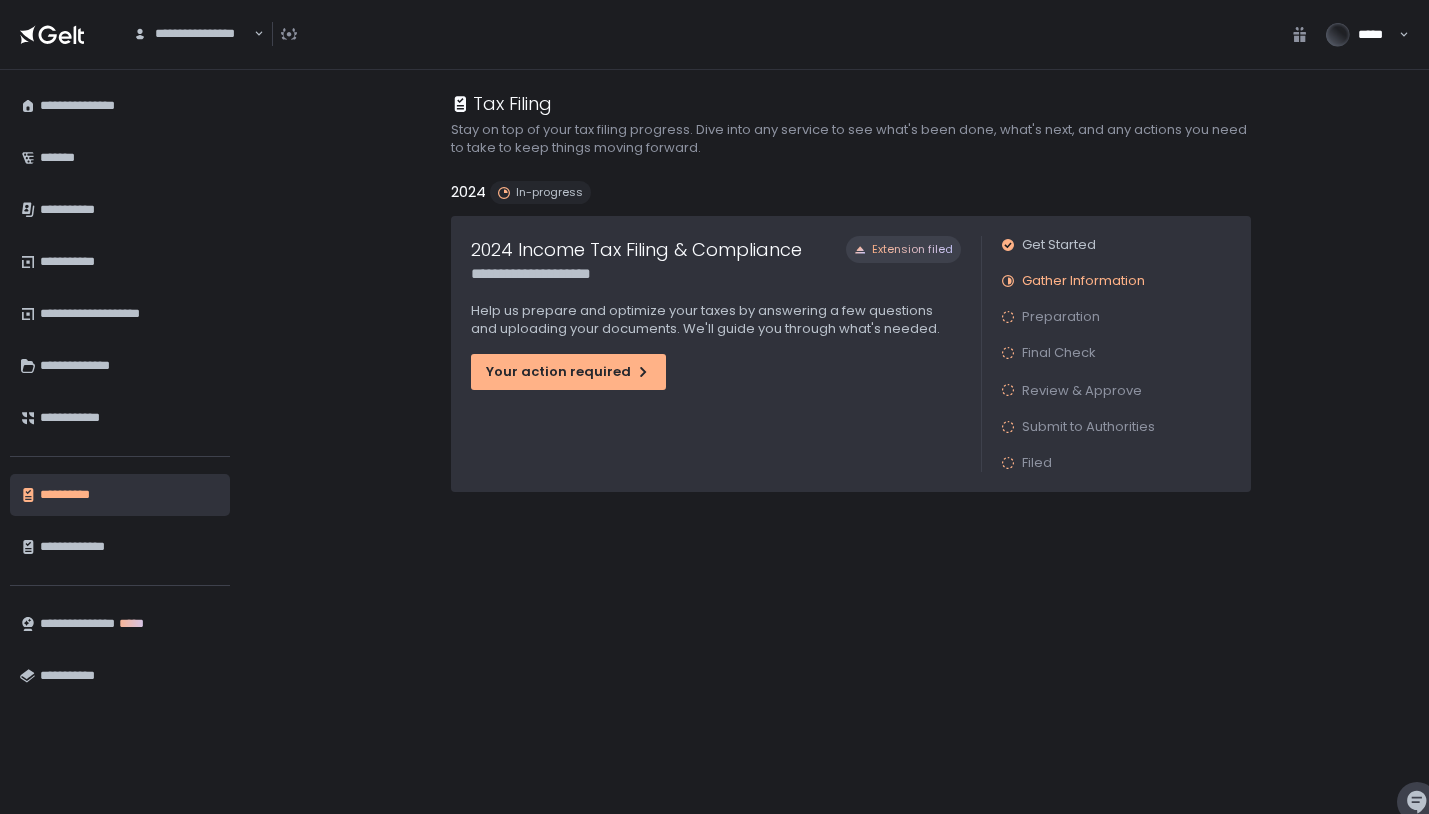 click on "*****" at bounding box center [1374, 35] 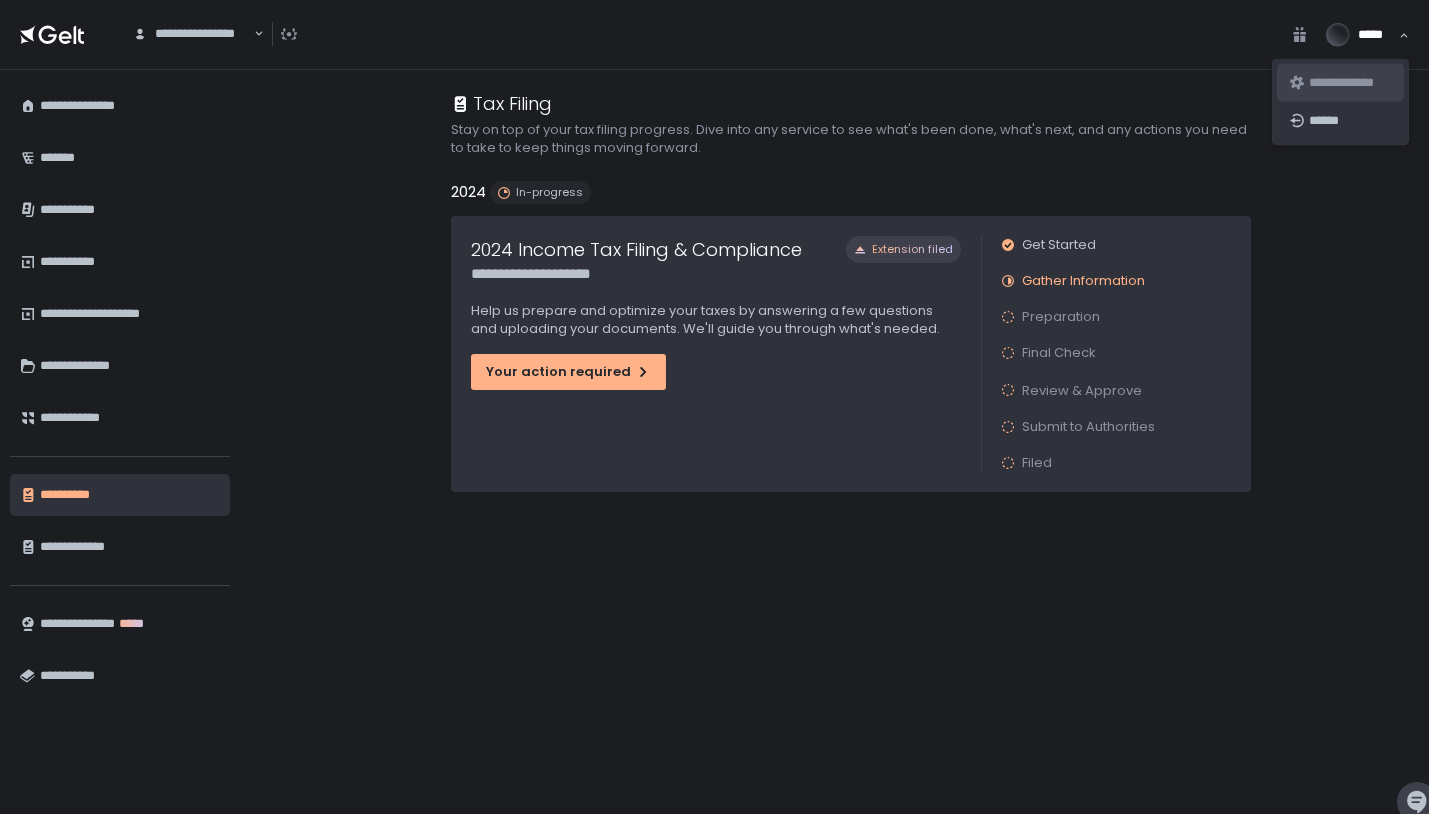 click on "**********" at bounding box center (1350, 83) 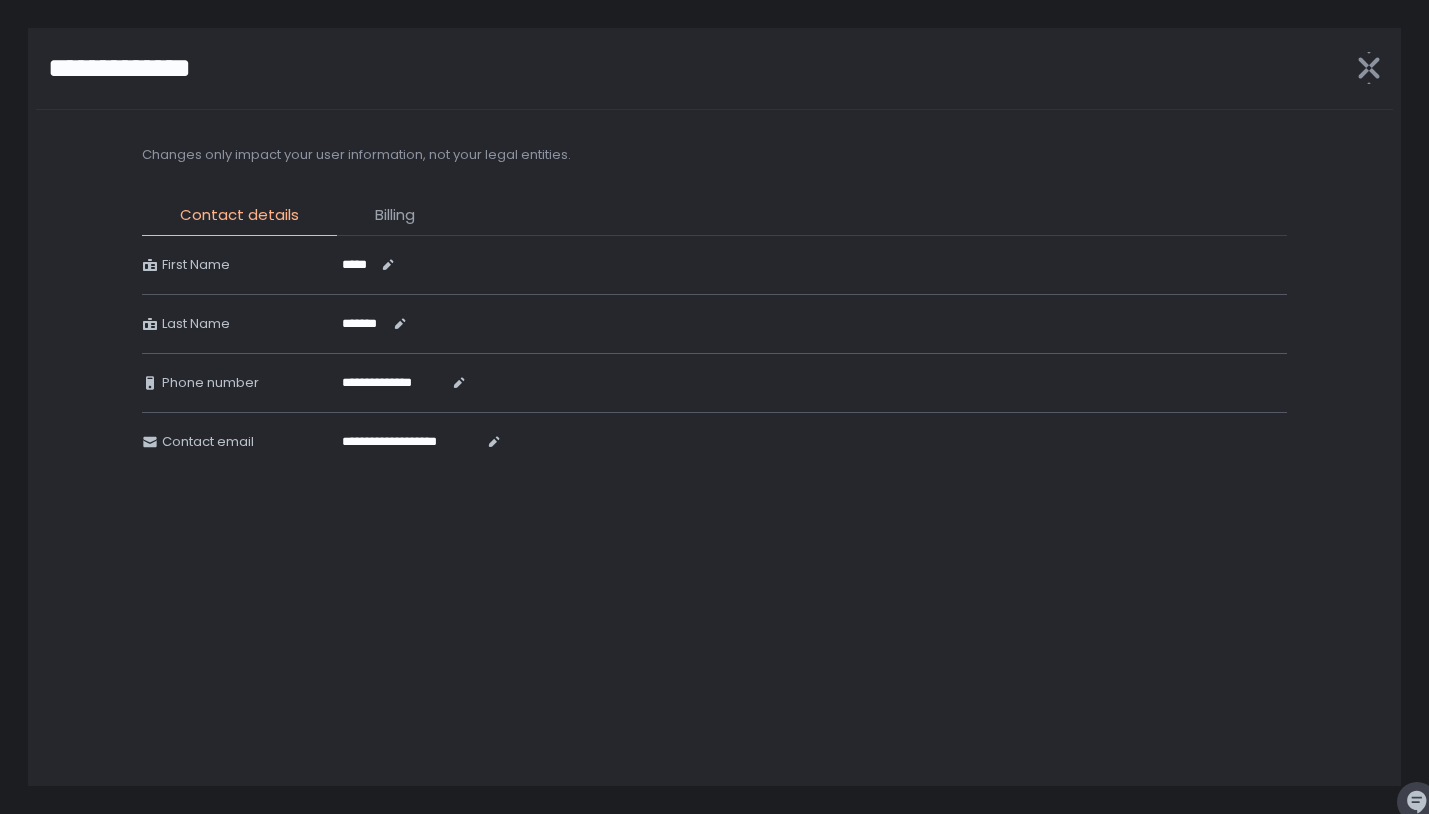 click on "Billing" at bounding box center [395, 215] 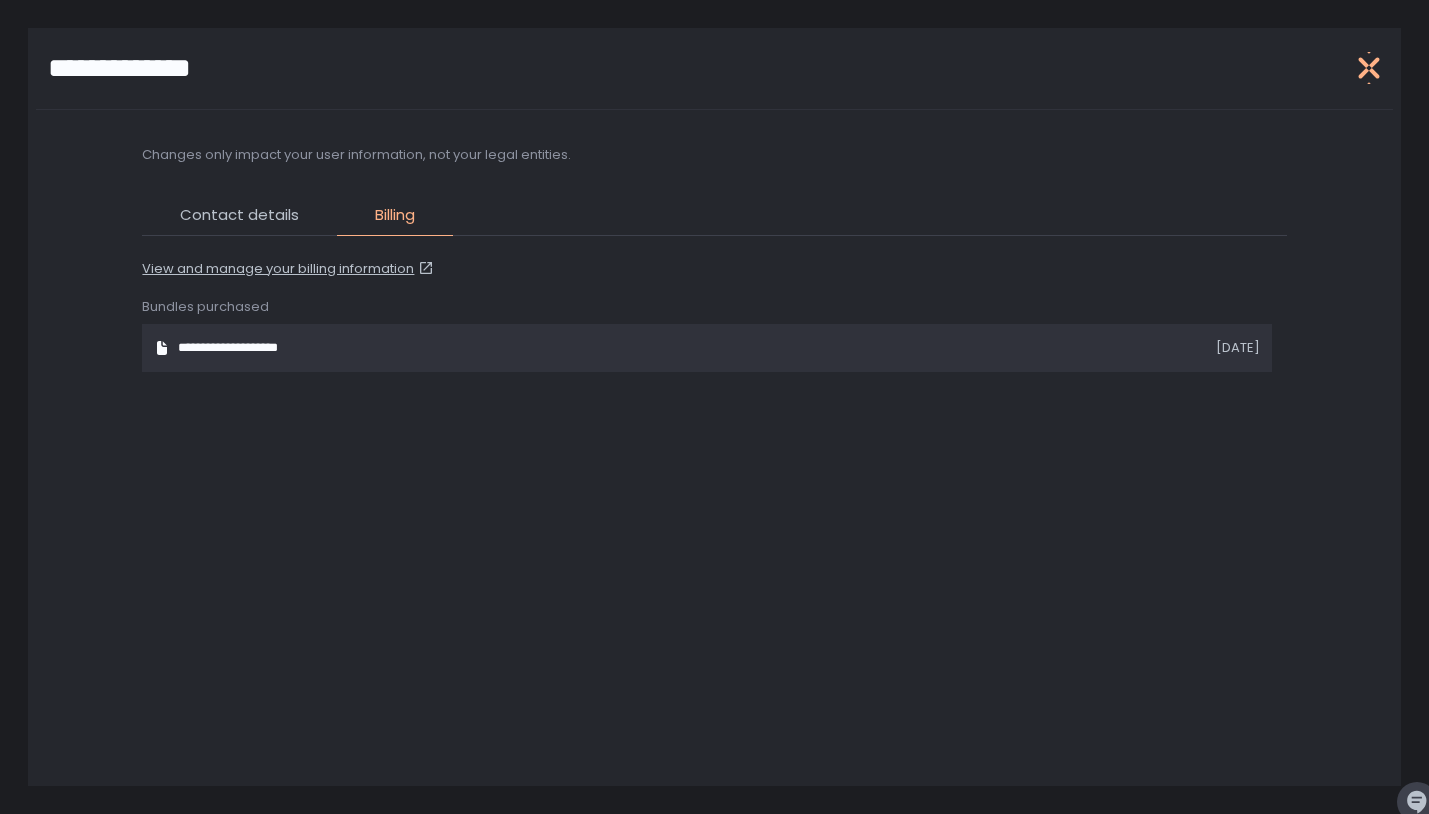 click 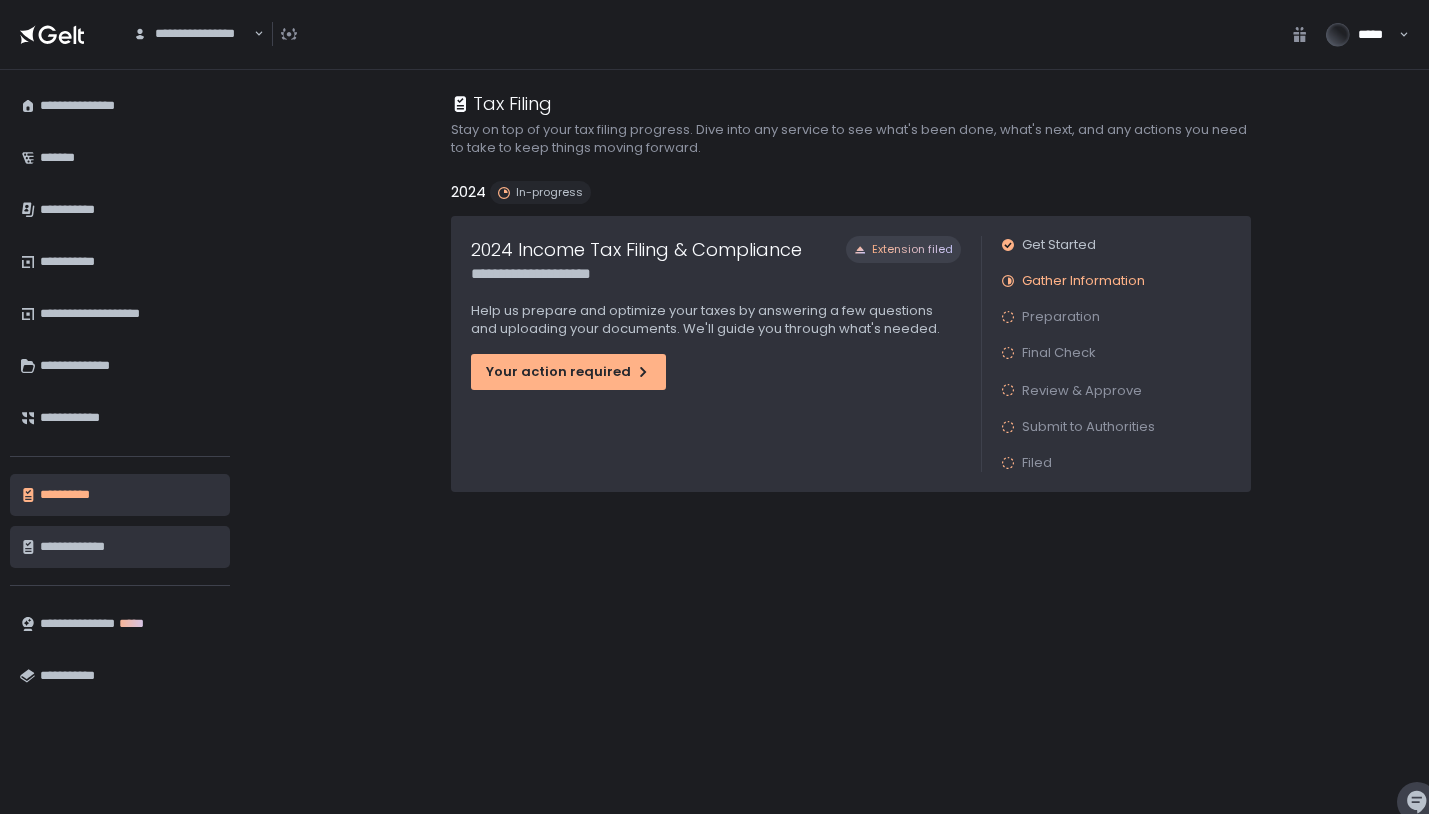 click on "**********" at bounding box center [130, 547] 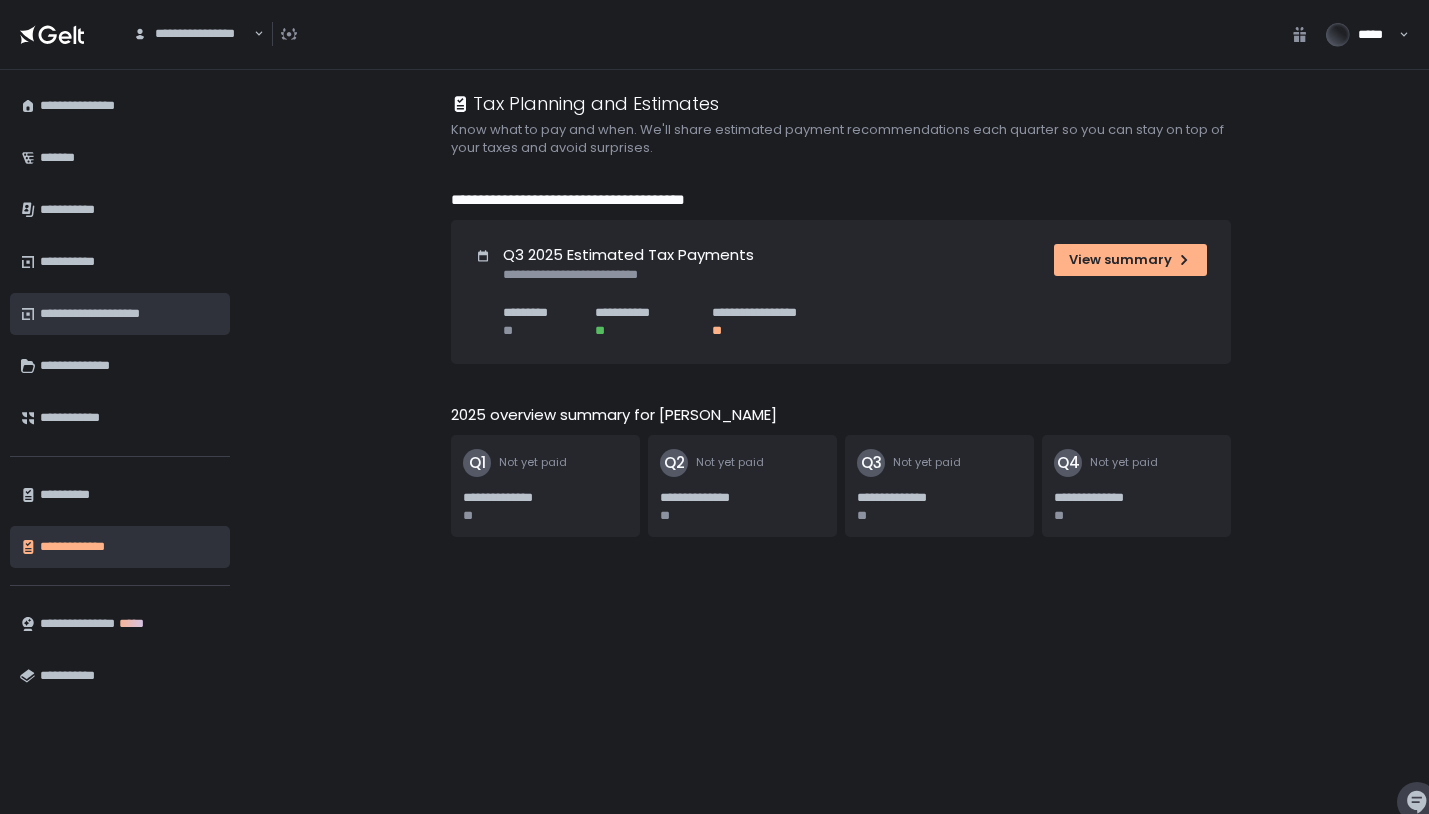 click on "**********" at bounding box center [130, 314] 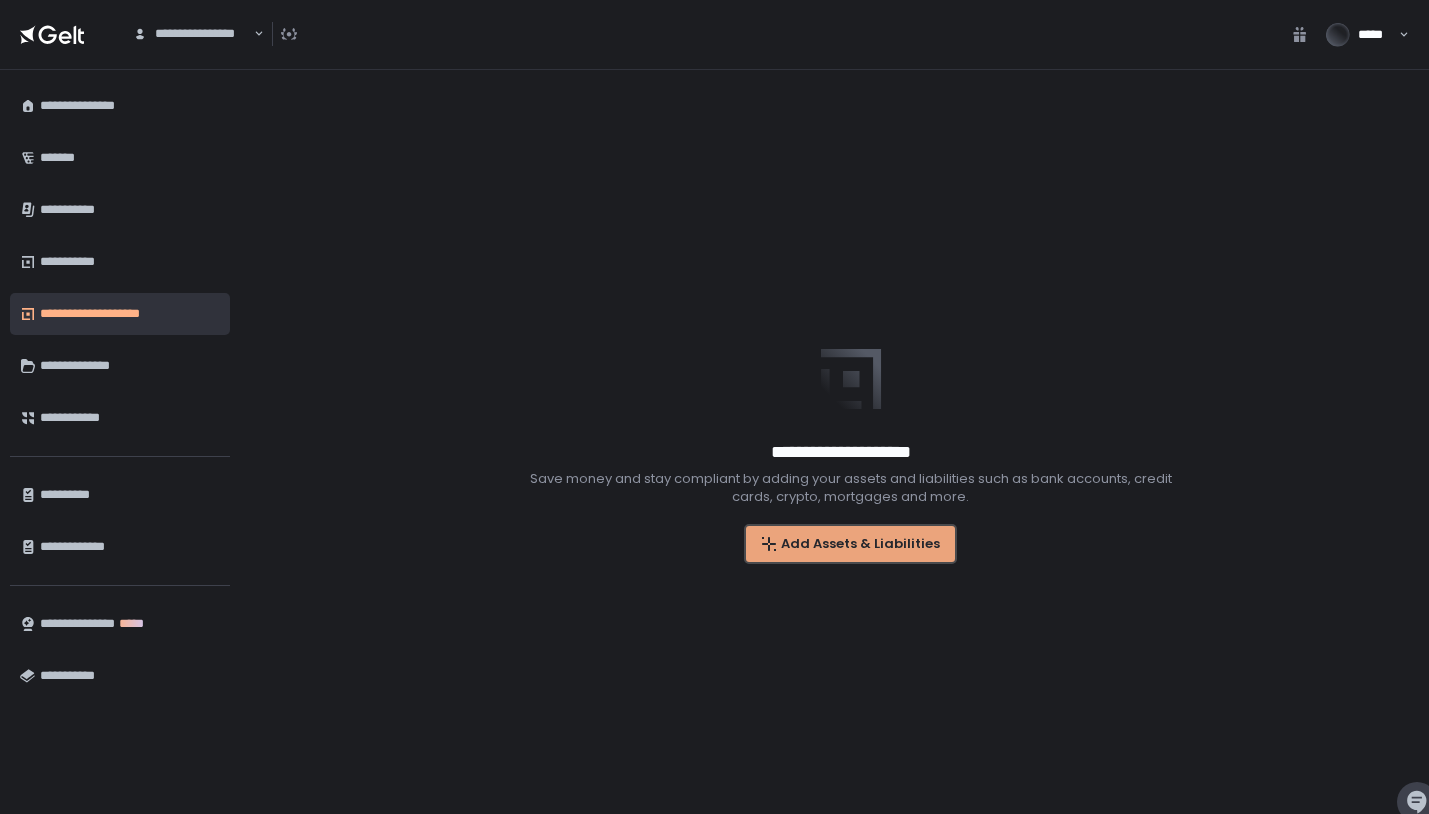 click on "Add Assets & Liabilities" 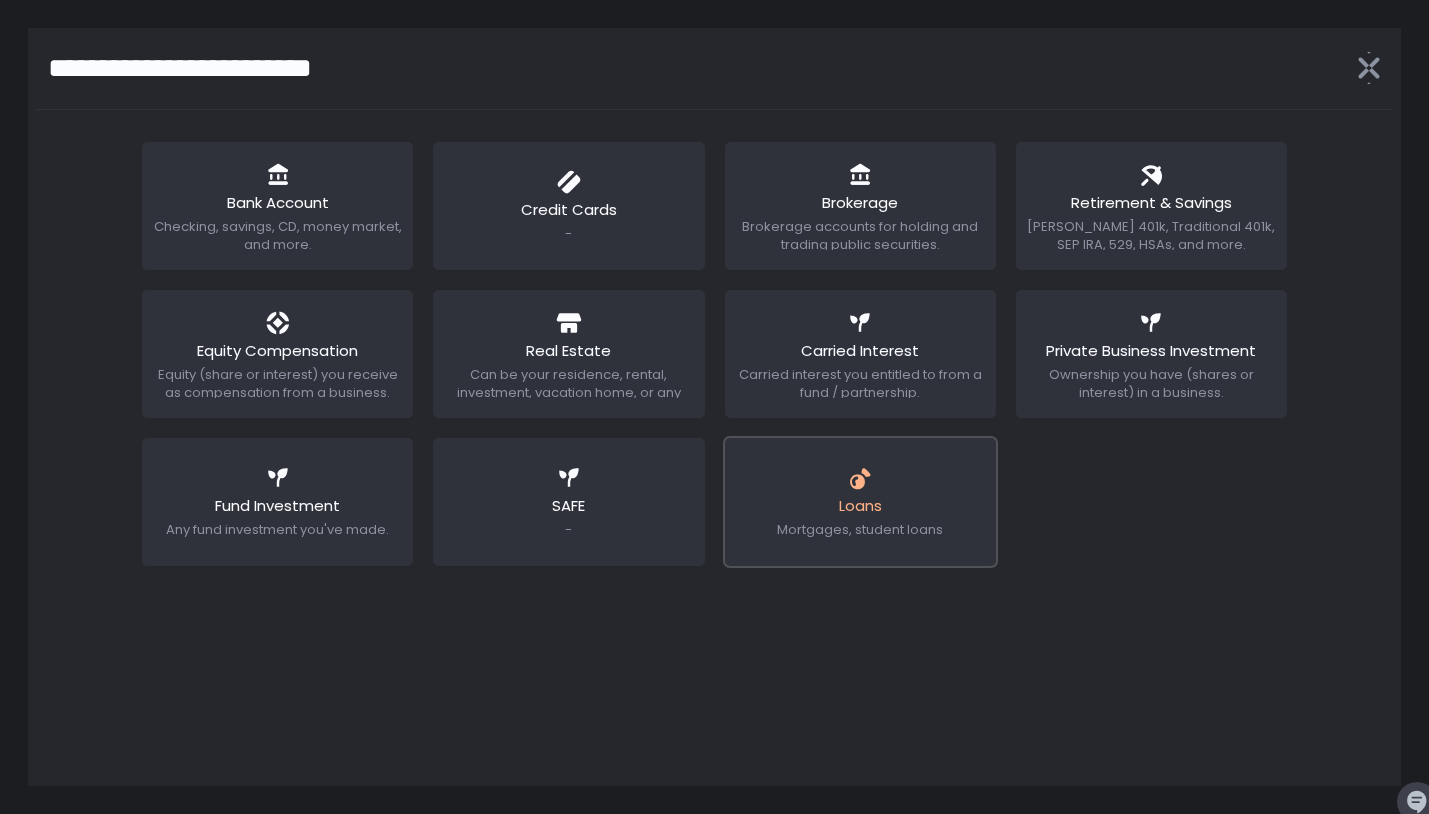 click on "Loans" 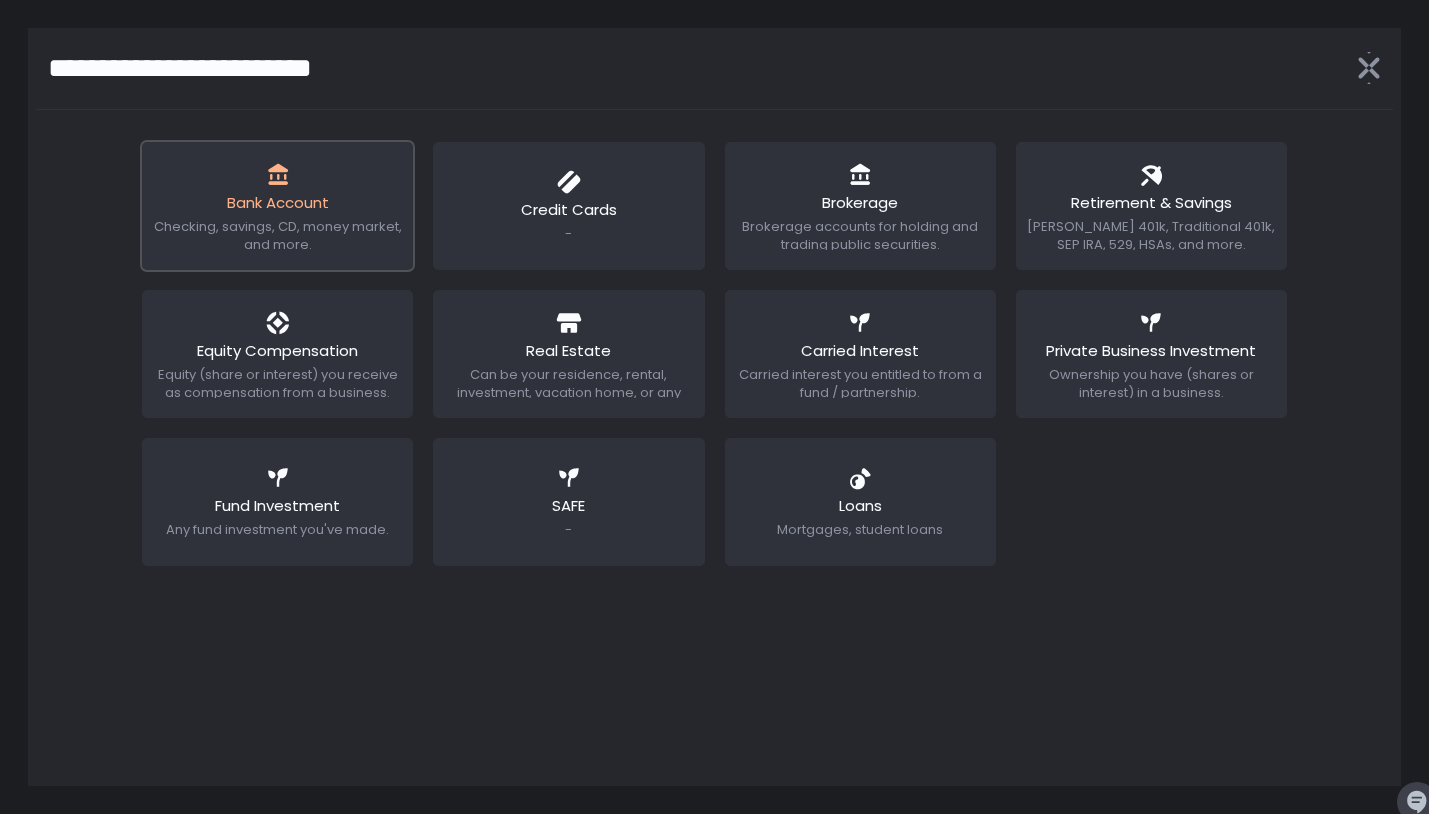 click on "Bank Account" 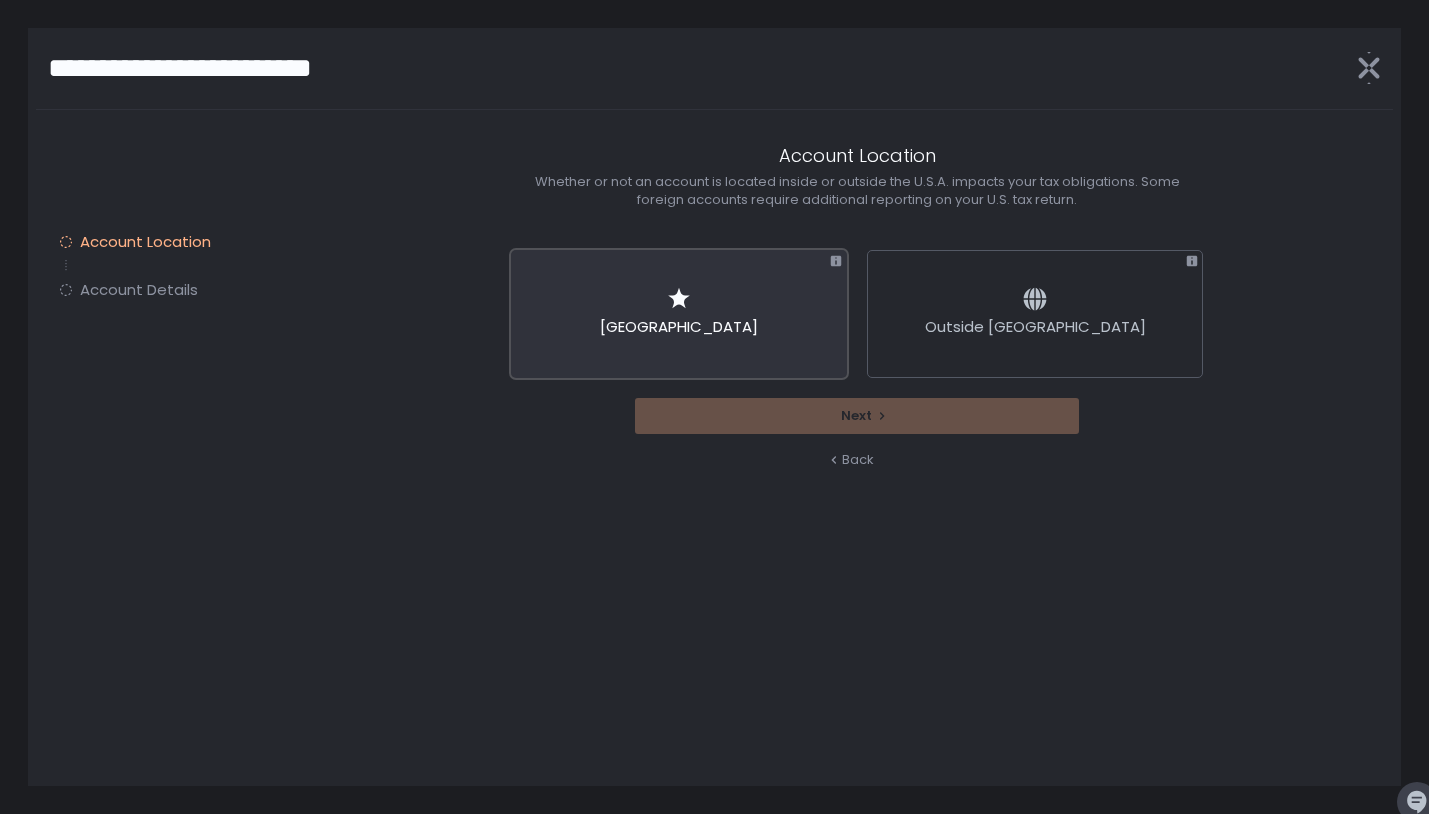 click on "[GEOGRAPHIC_DATA]" at bounding box center [679, 314] 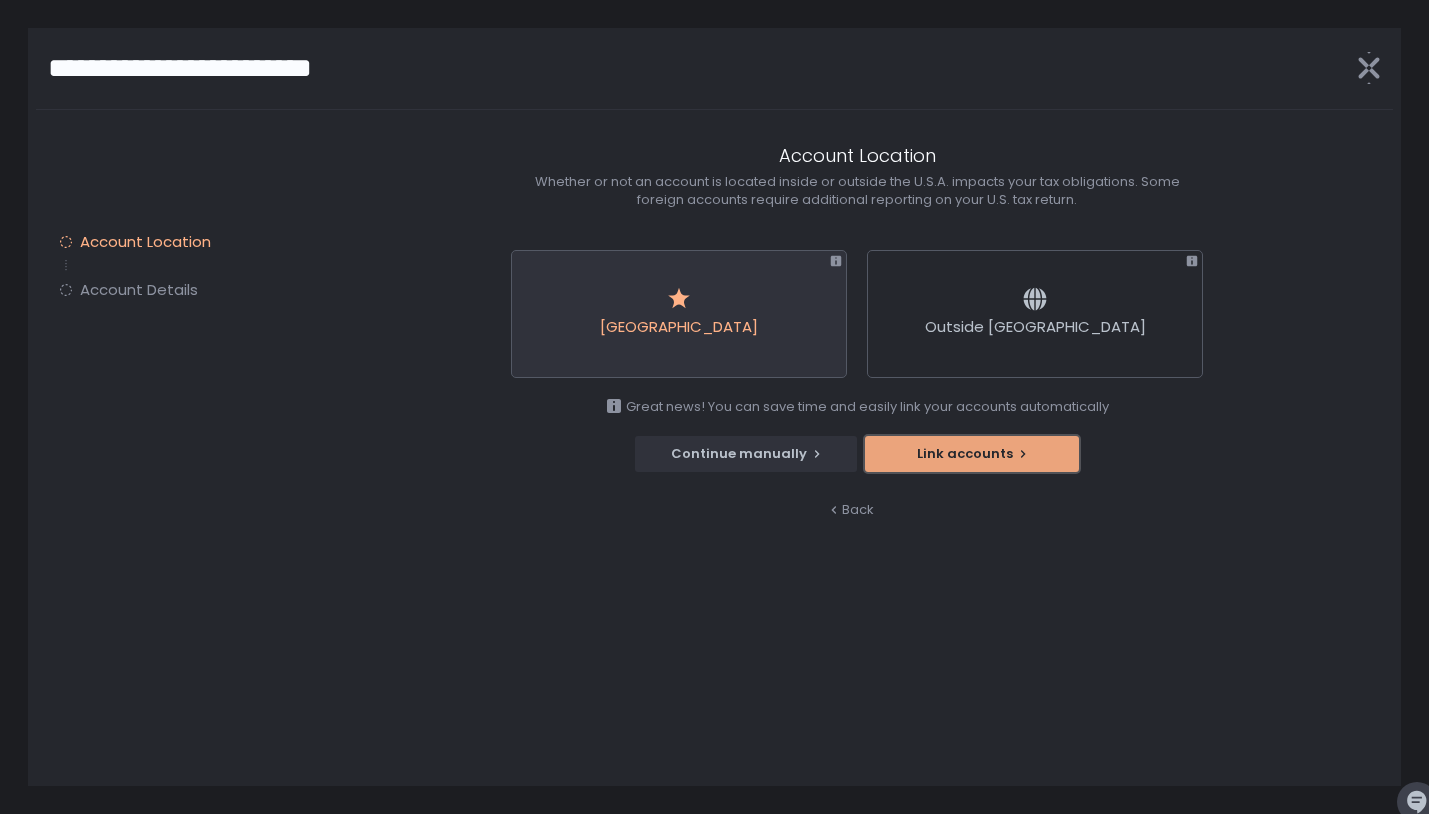 click on "Link accounts" 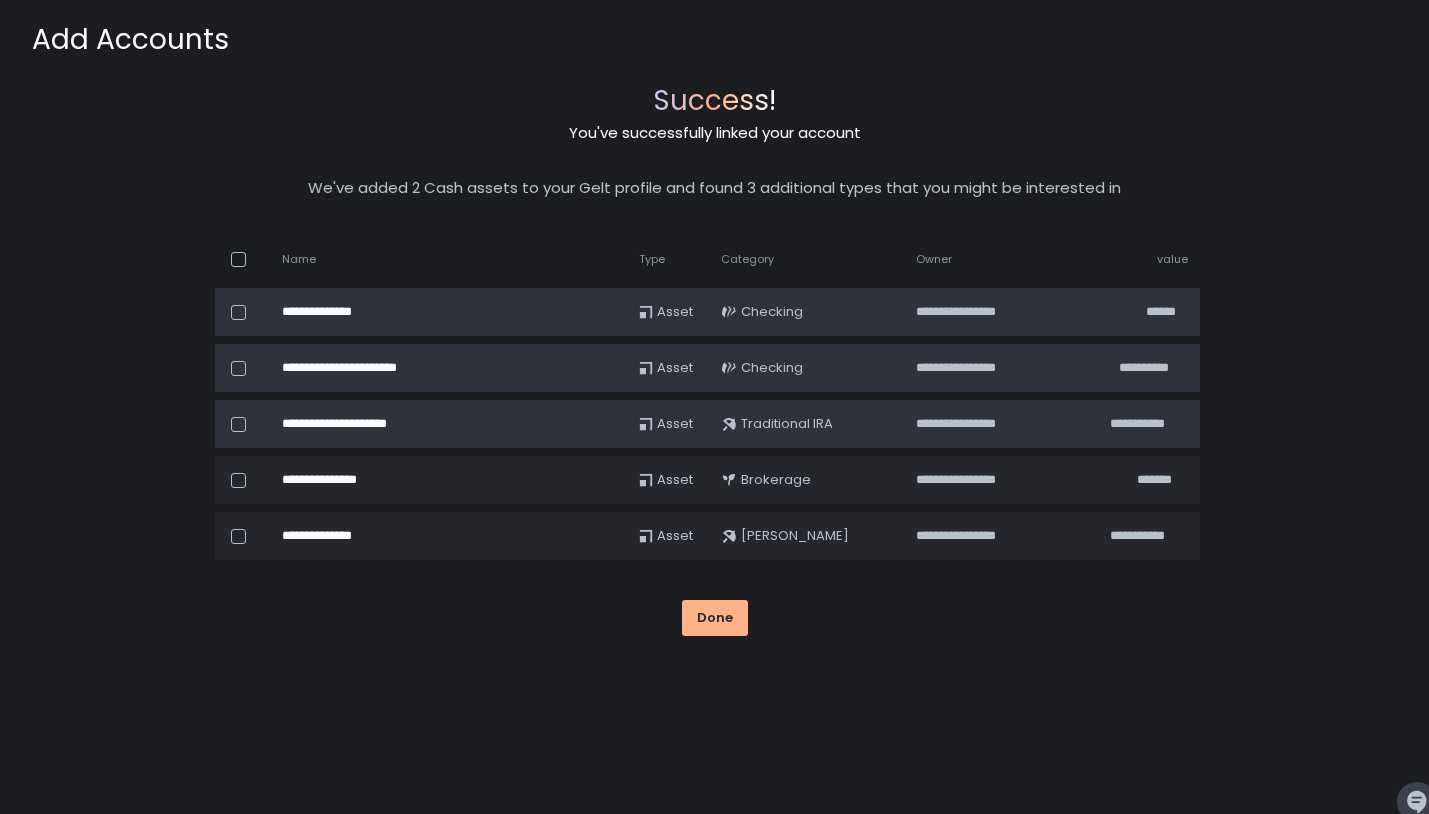 click at bounding box center (238, 424) 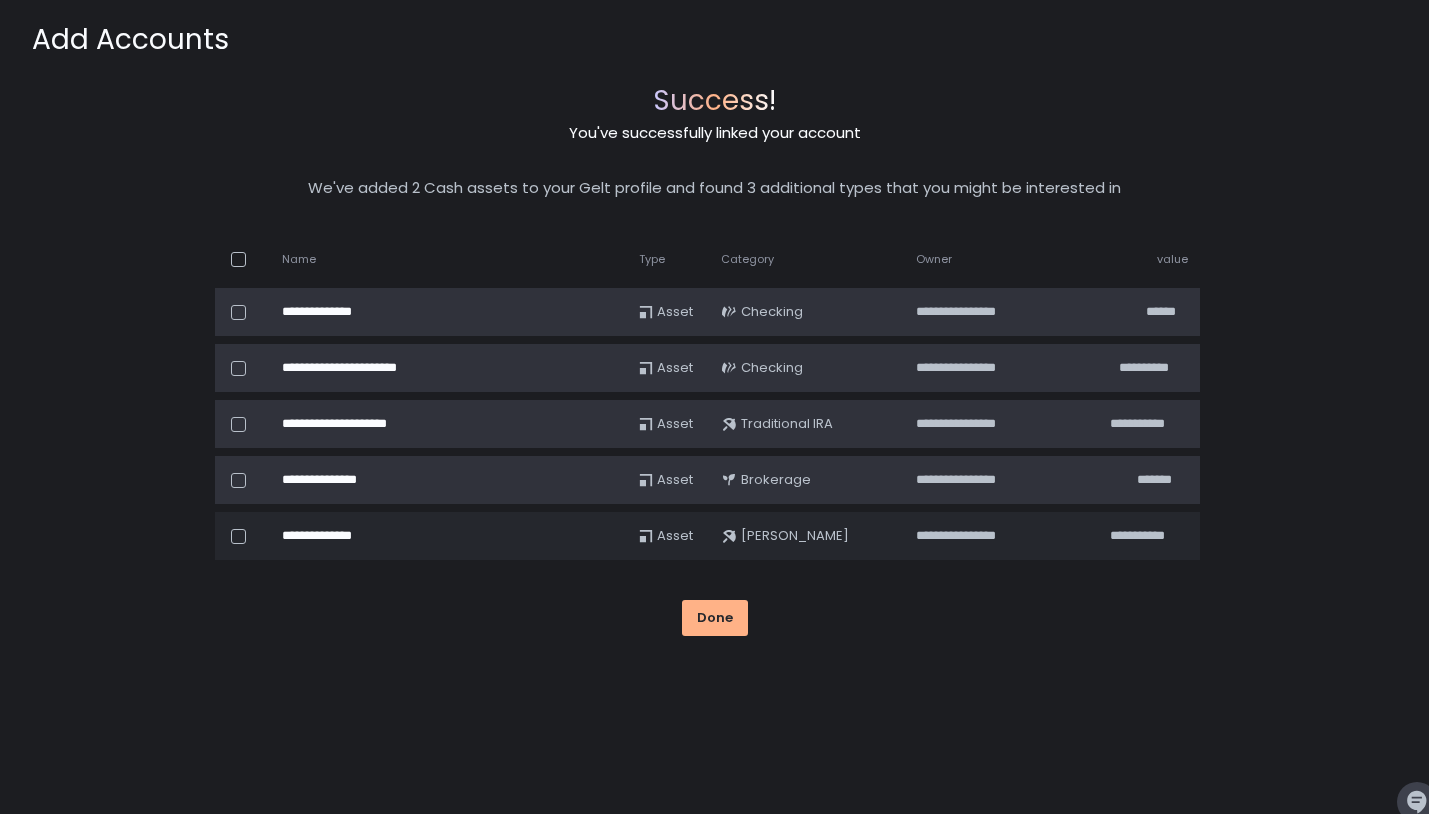 click at bounding box center (238, 480) 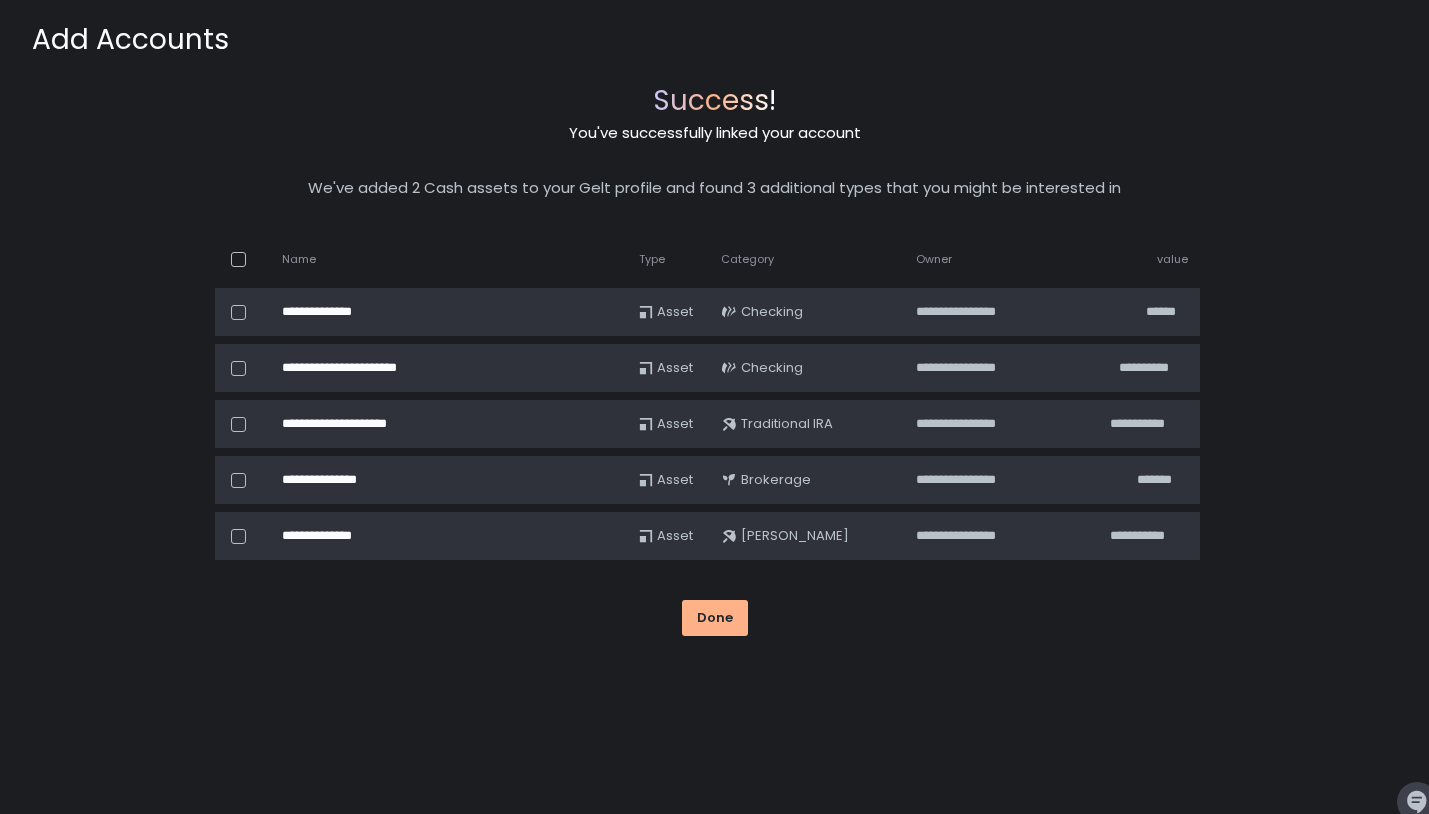 click at bounding box center (238, 536) 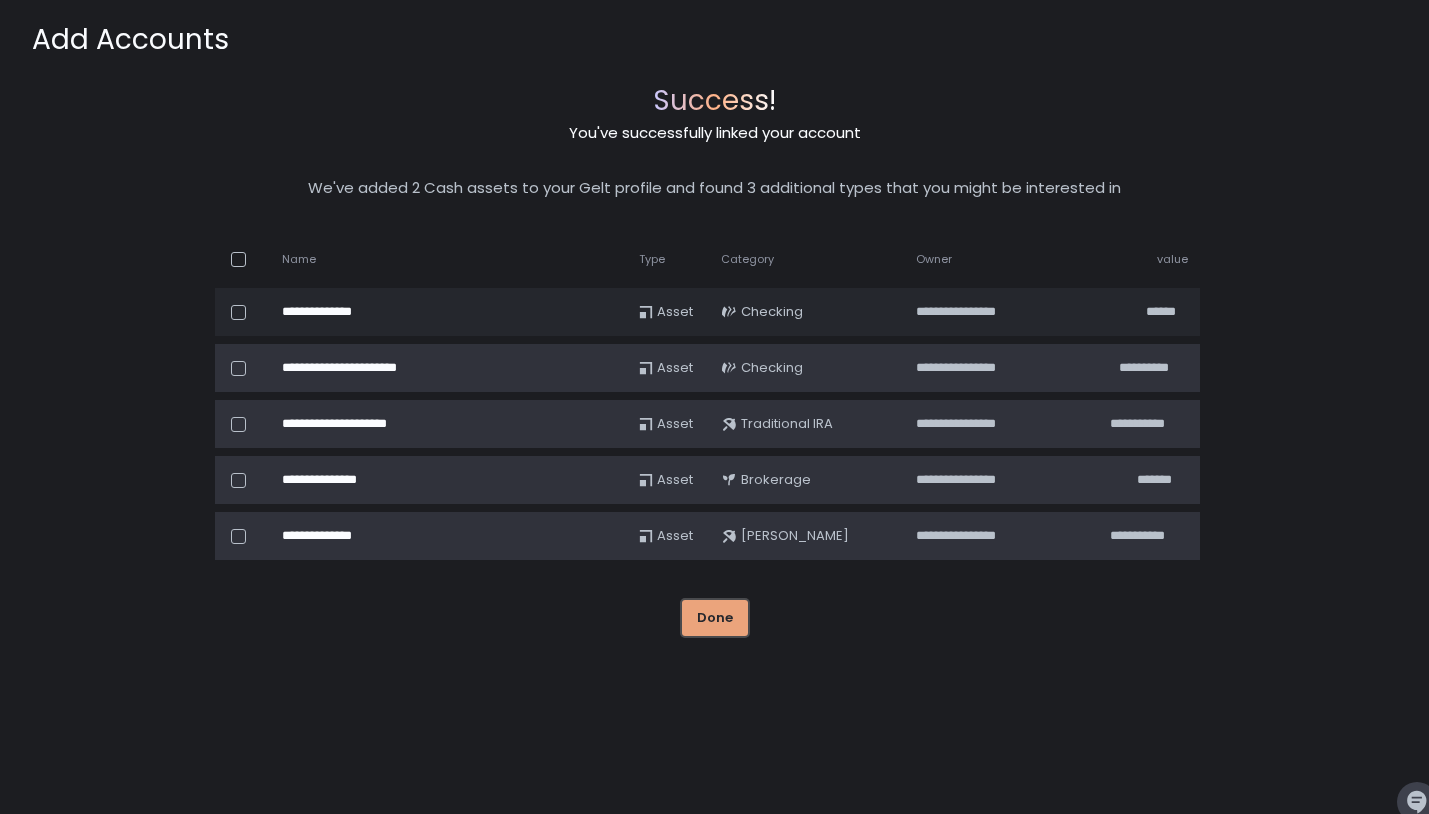 click on "Done" at bounding box center [715, 618] 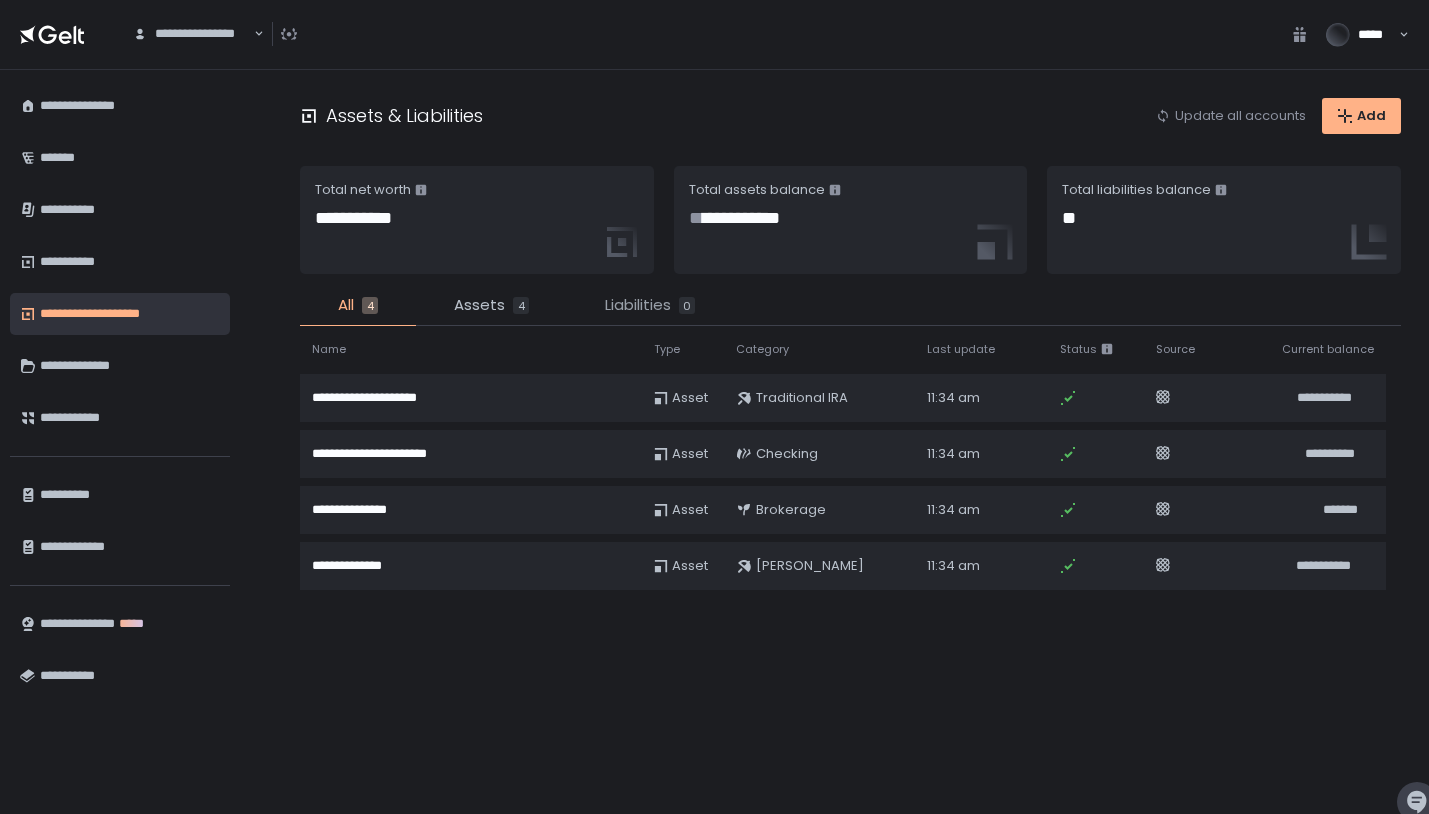 click on "Liabilities" at bounding box center (638, 305) 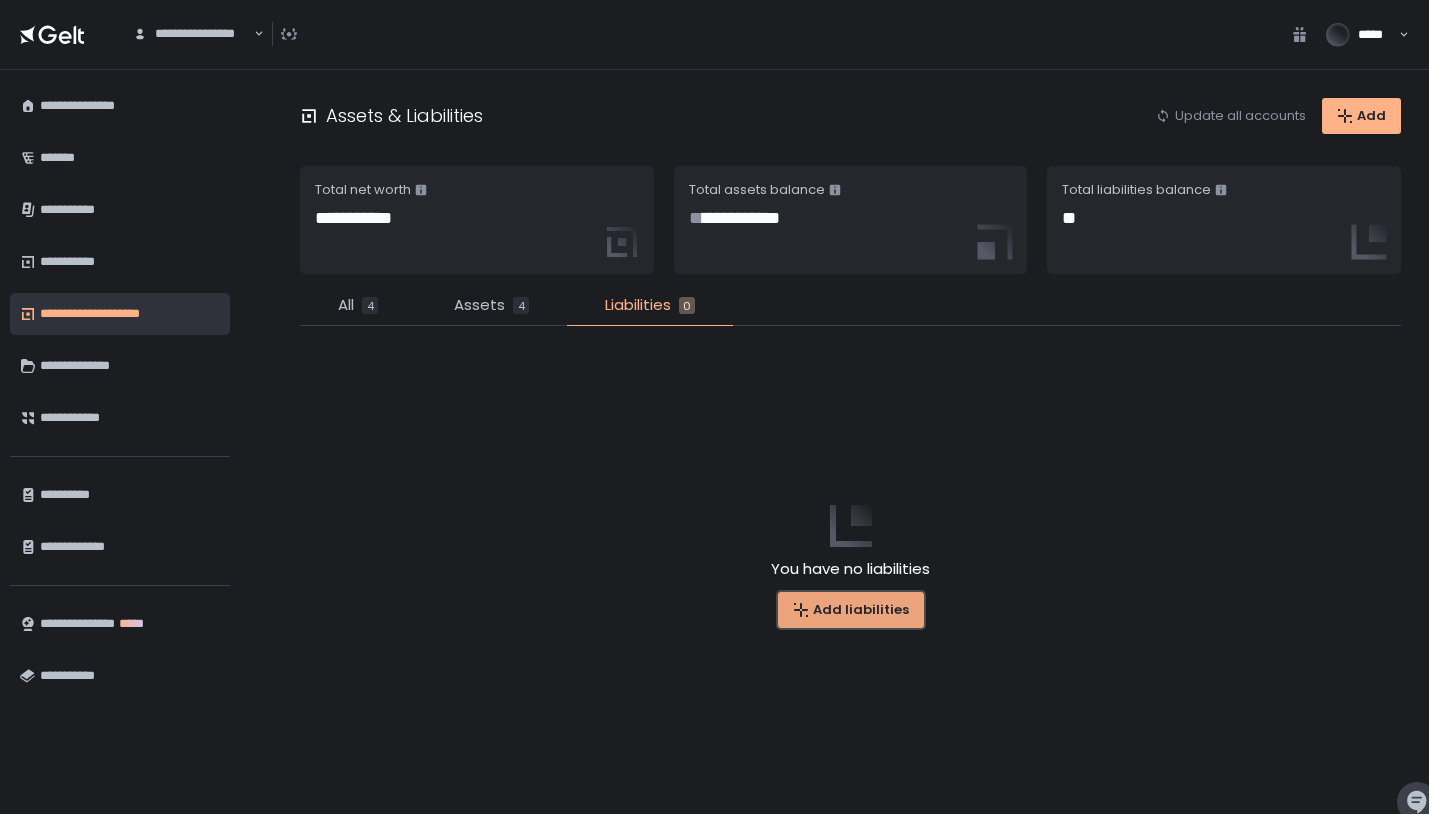click on "Add liabilities" 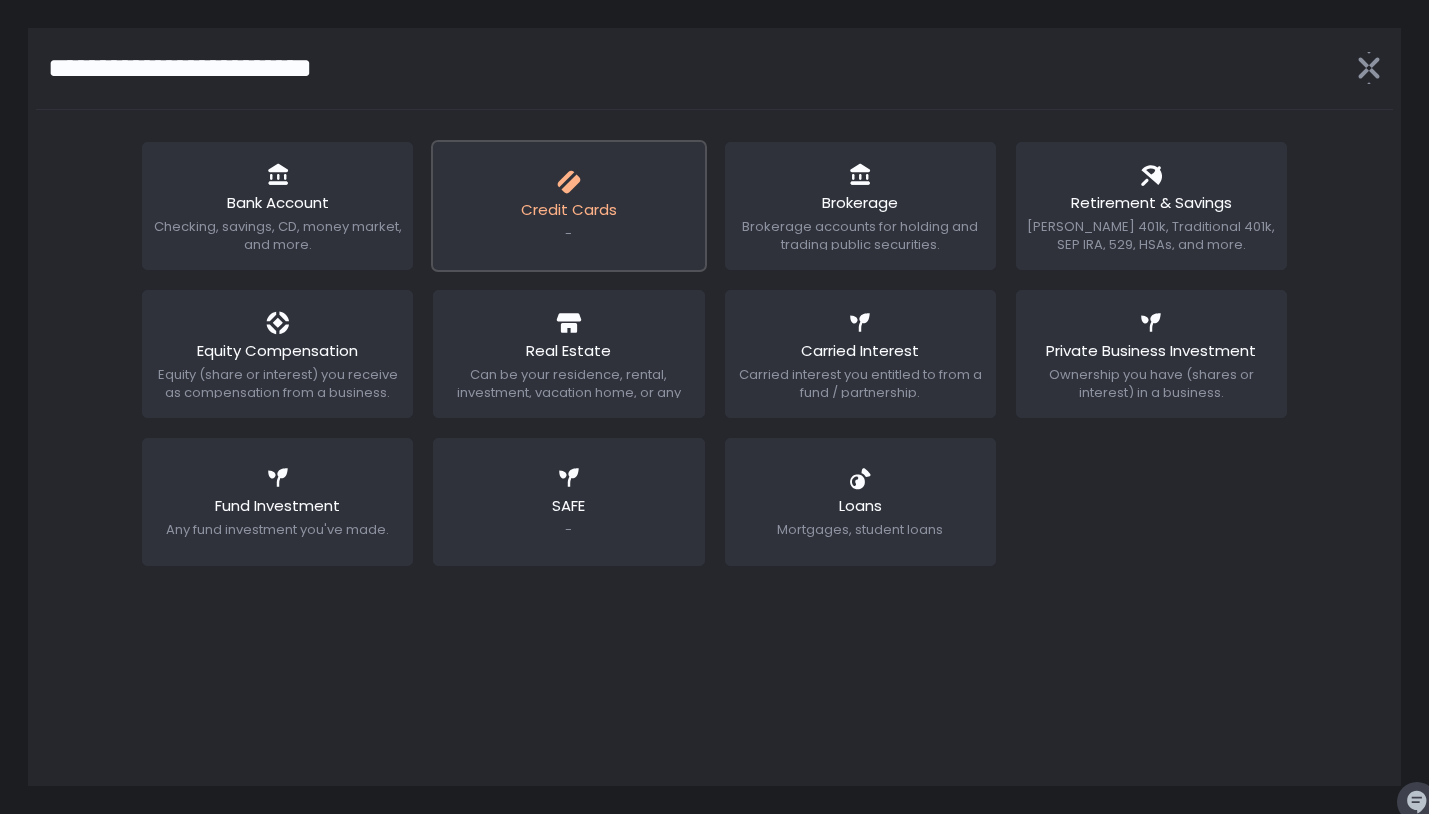 click on "Credit Cards" 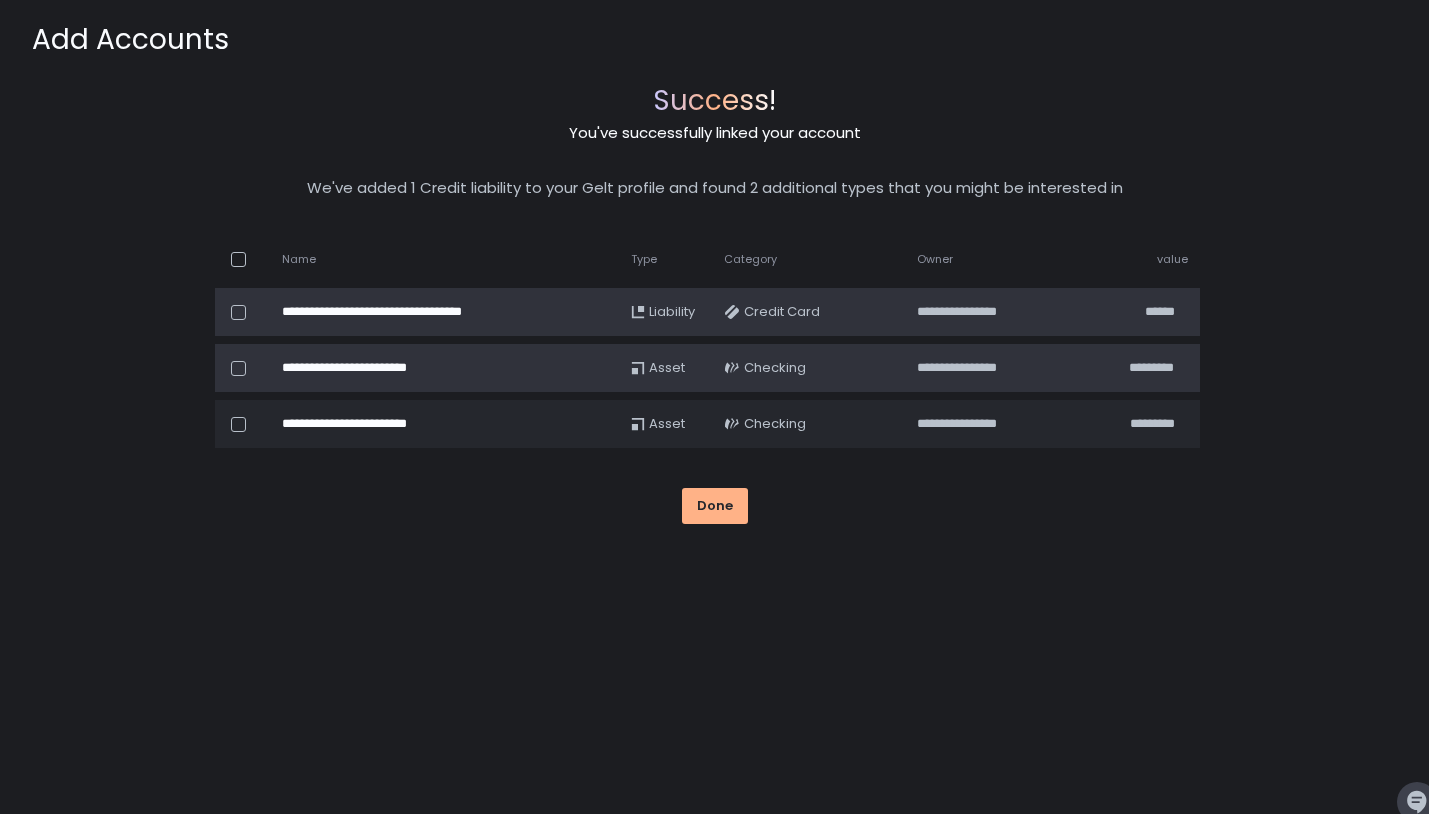 click at bounding box center [238, 368] 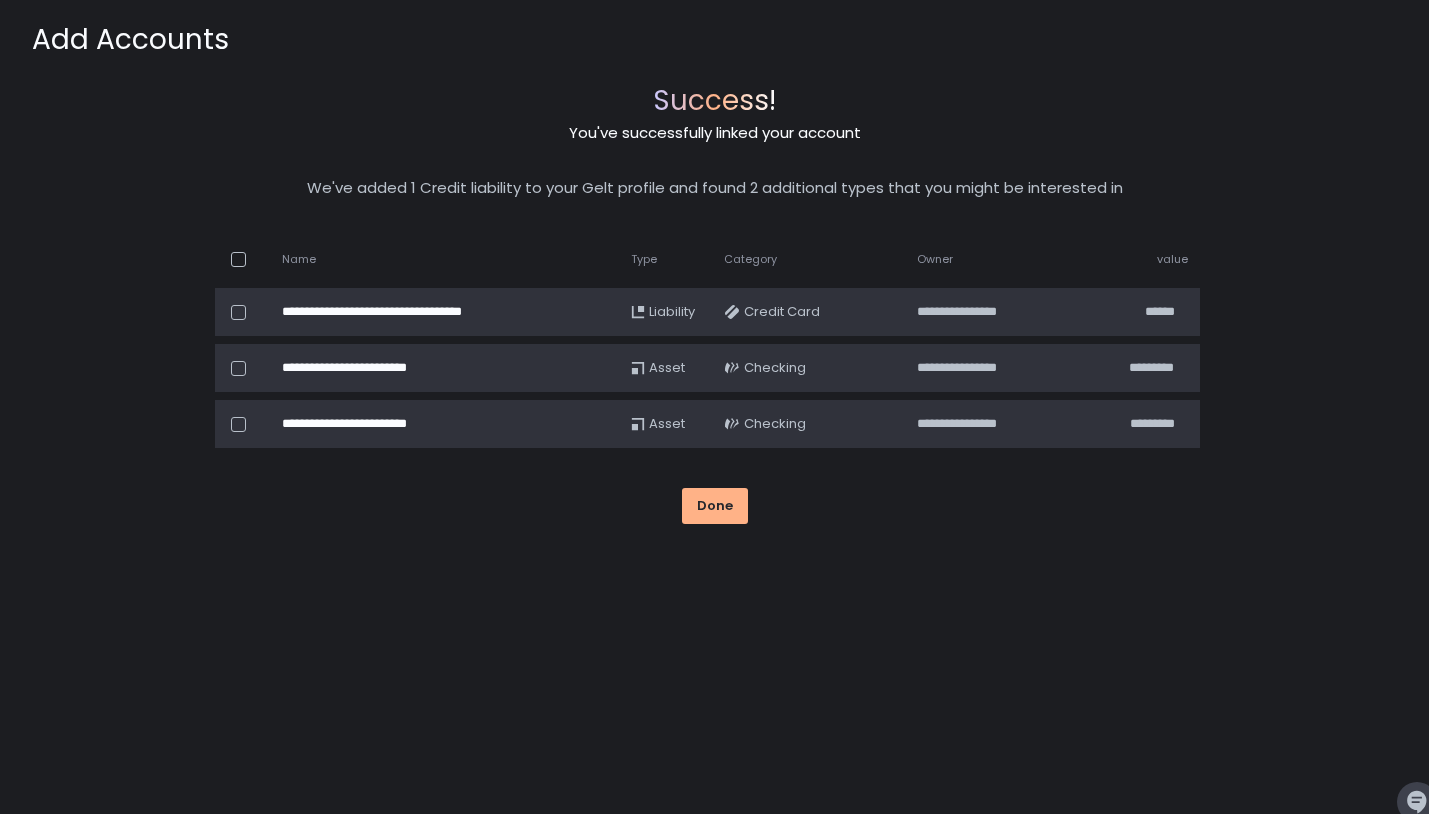 click at bounding box center [238, 424] 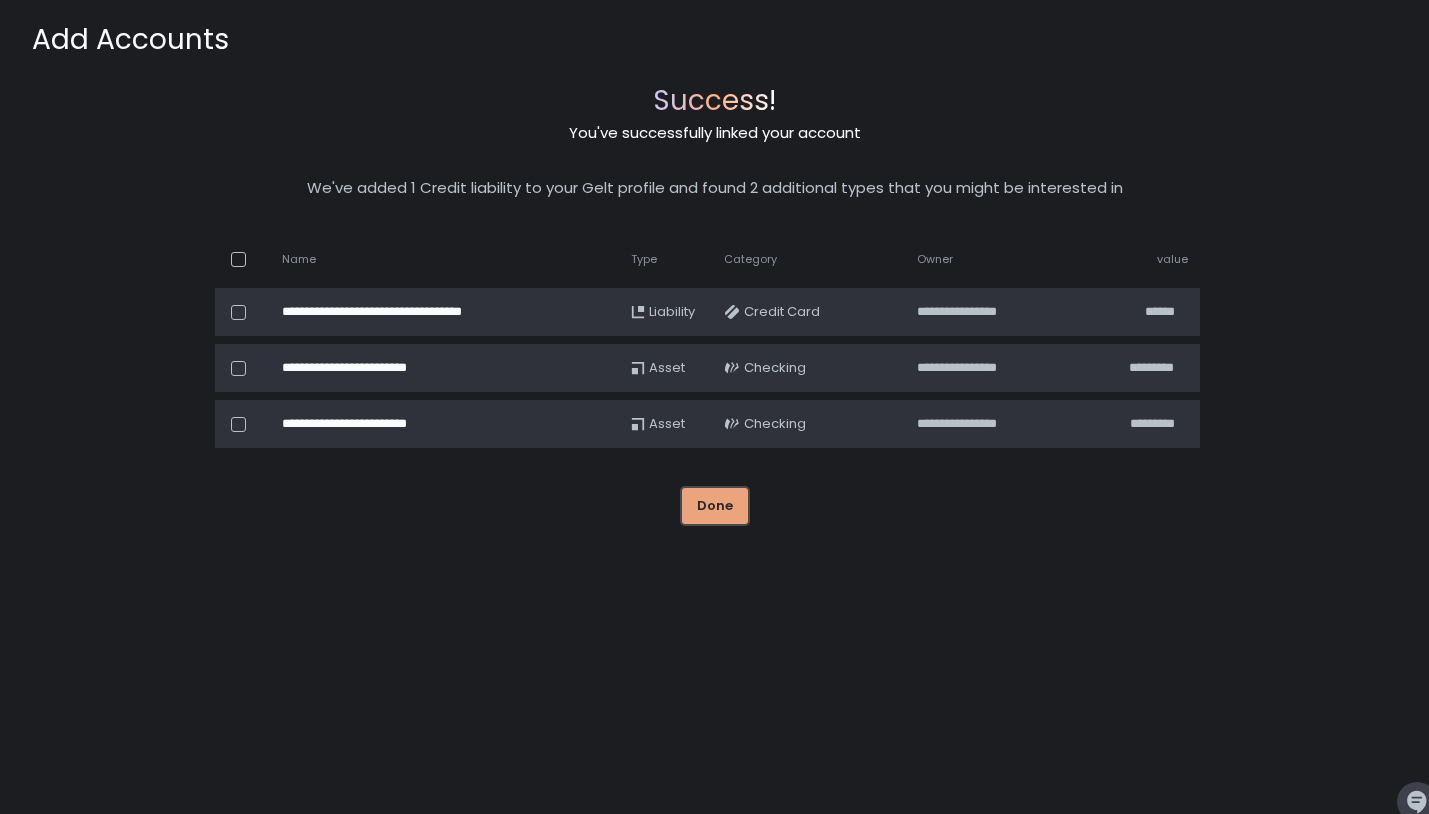 click on "Done" at bounding box center (715, 506) 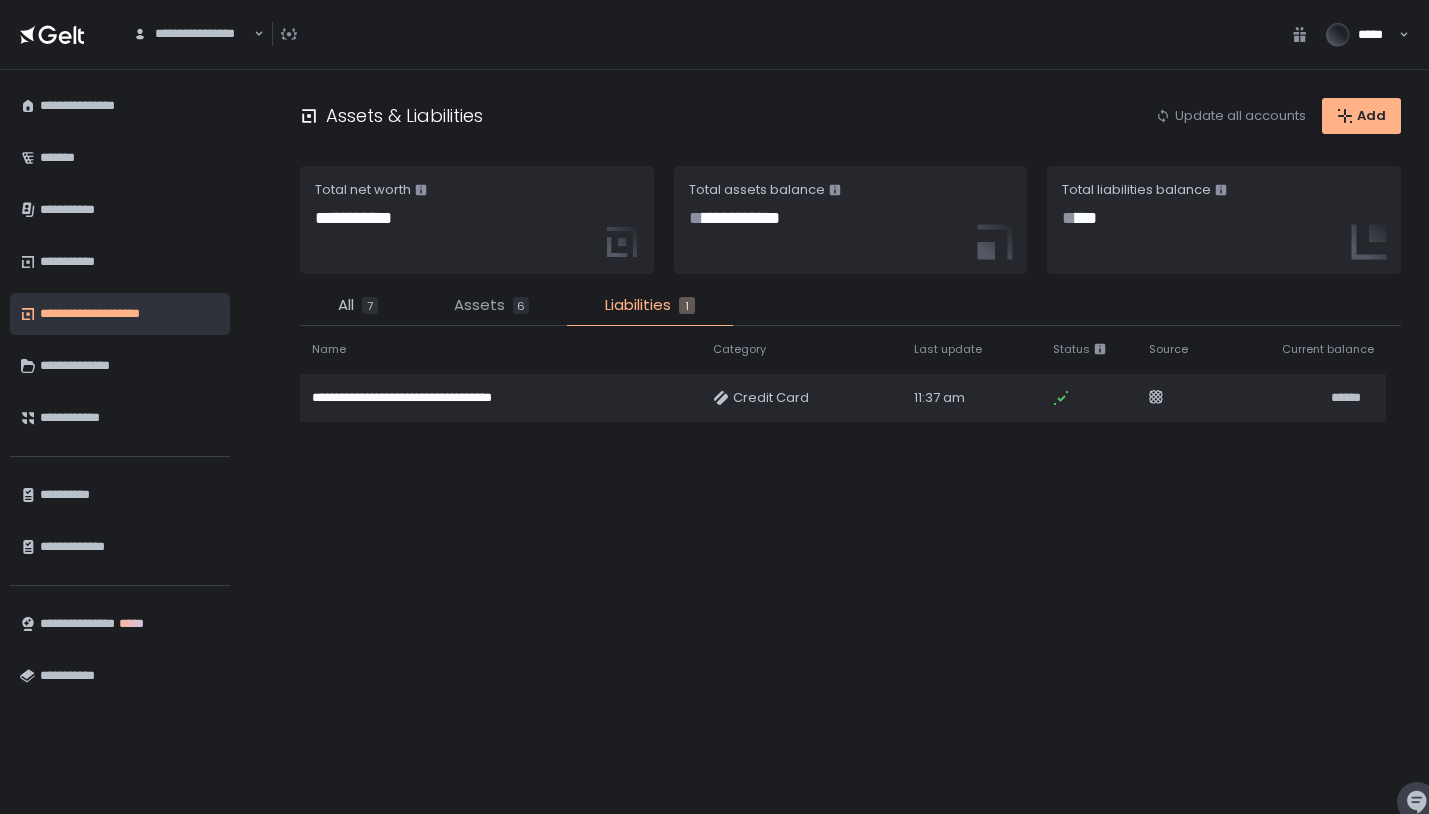 click on "Assets" at bounding box center (479, 305) 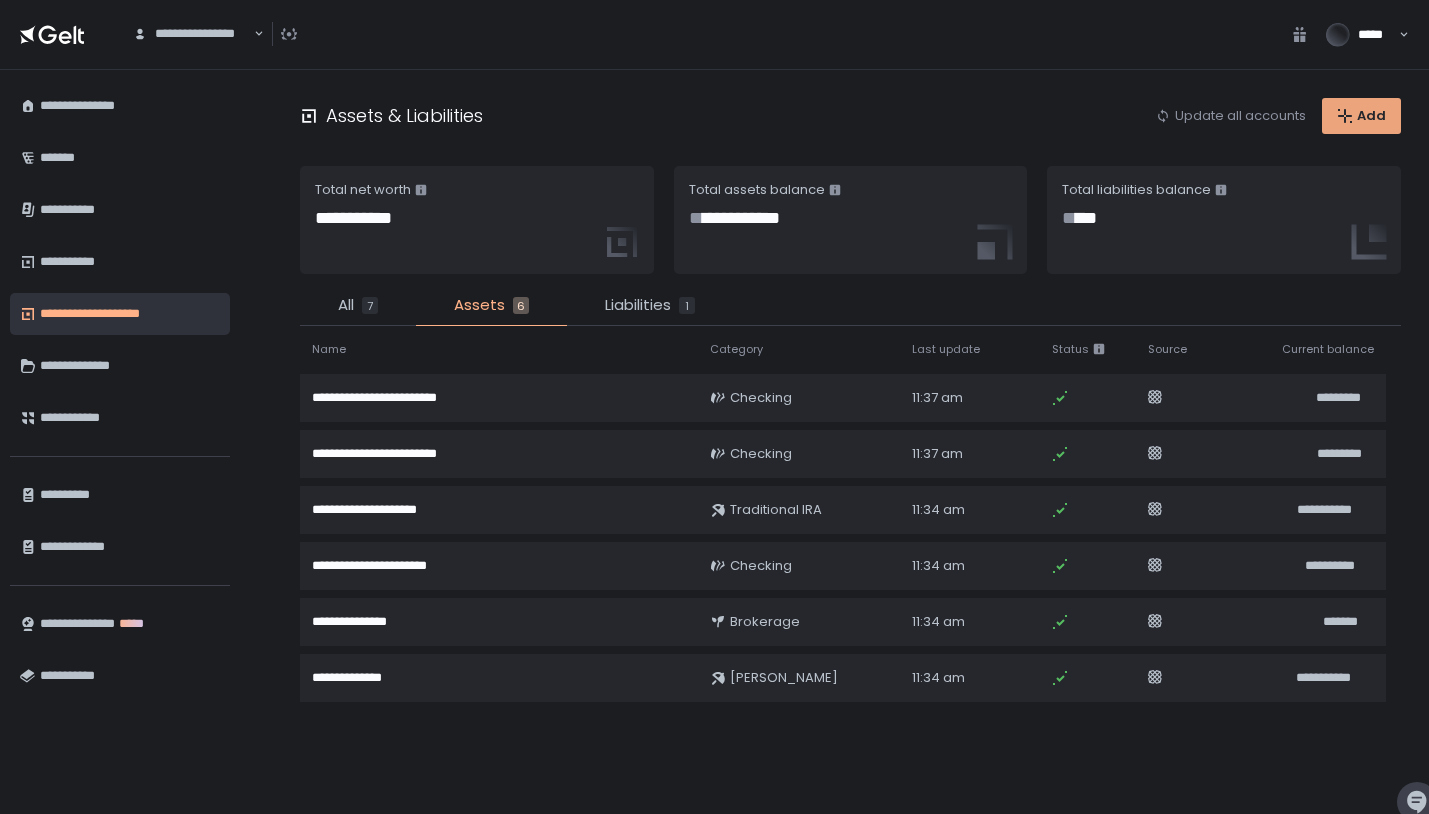 click 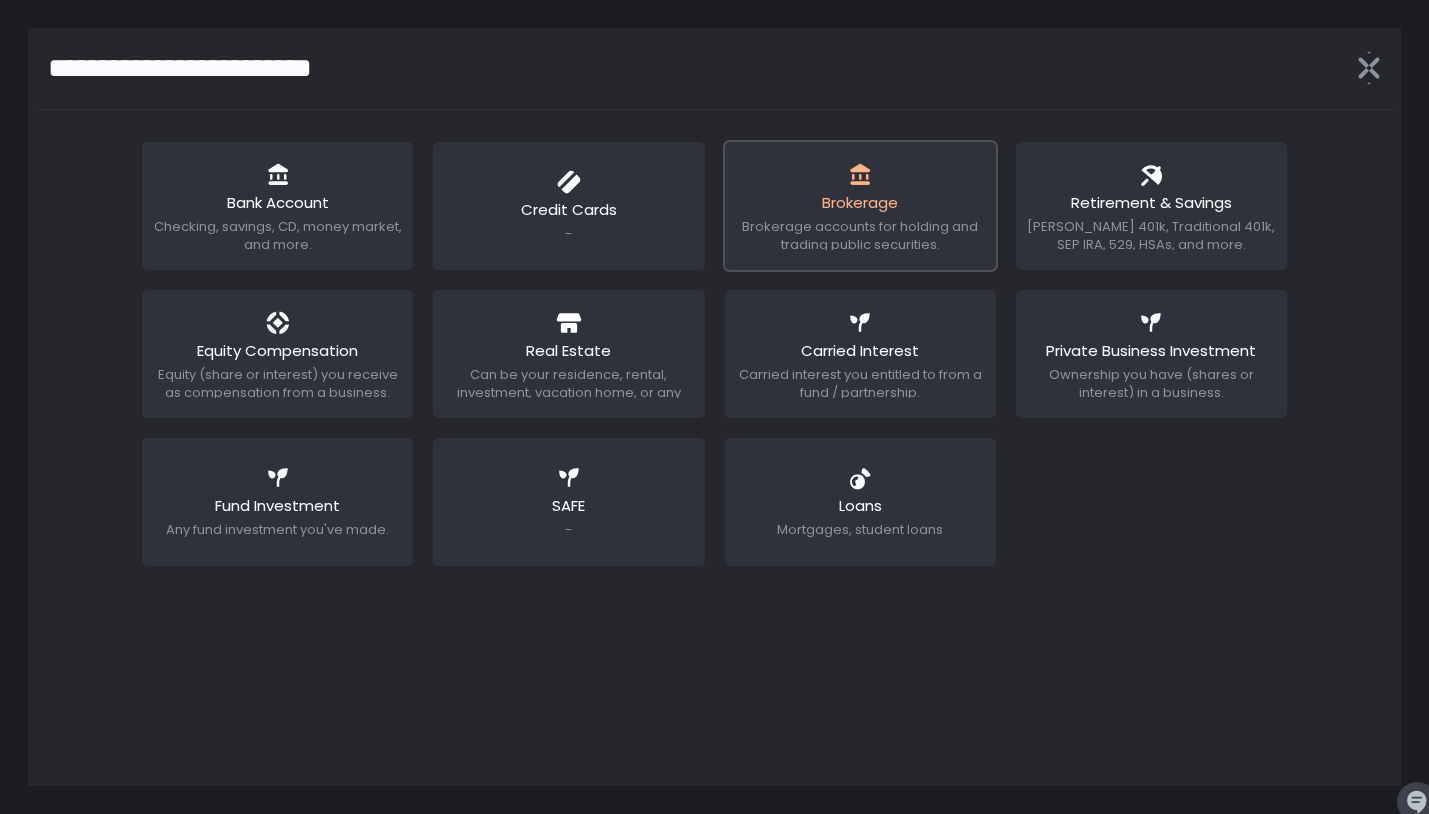 click on "Brokerage" 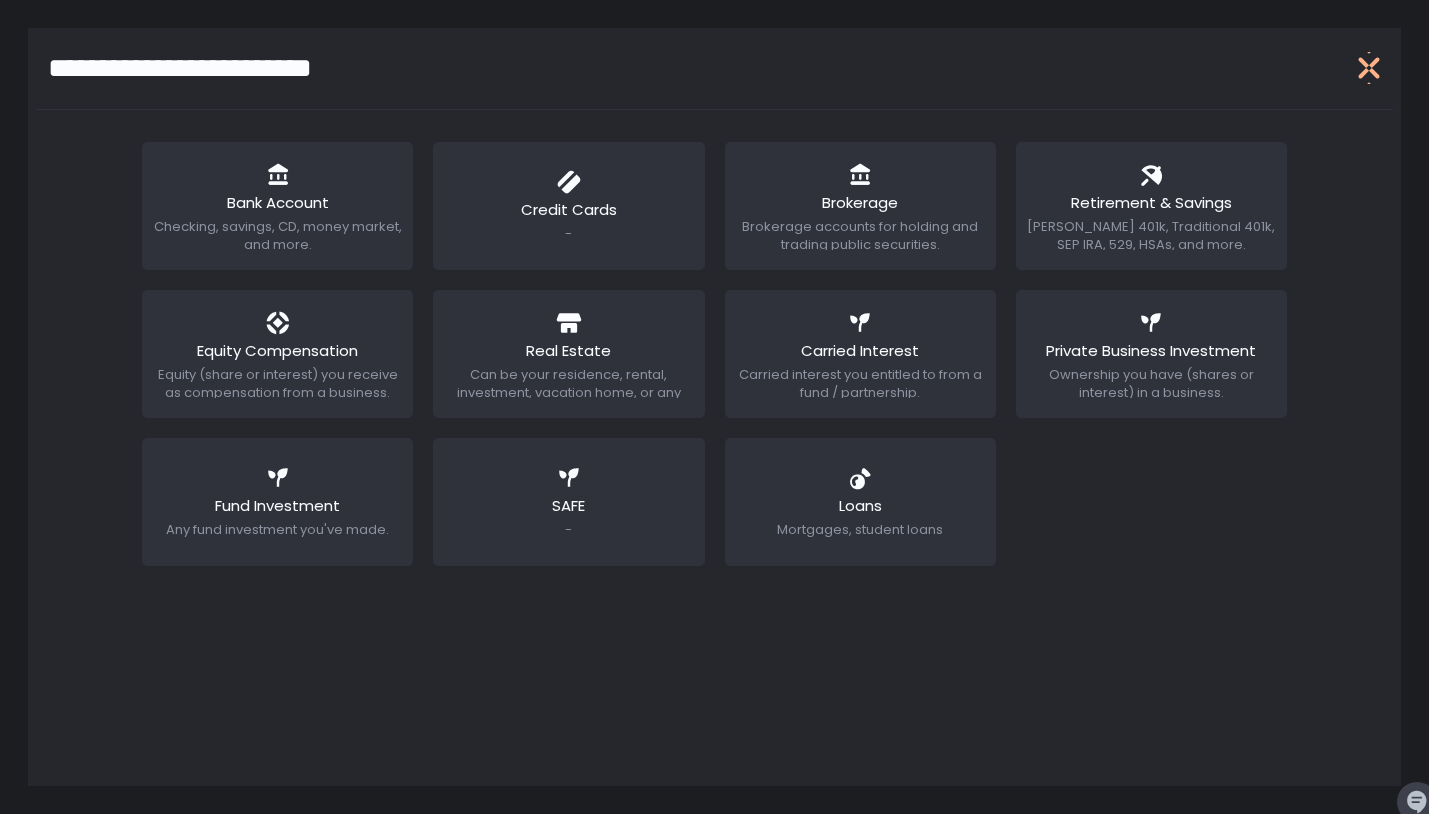 click 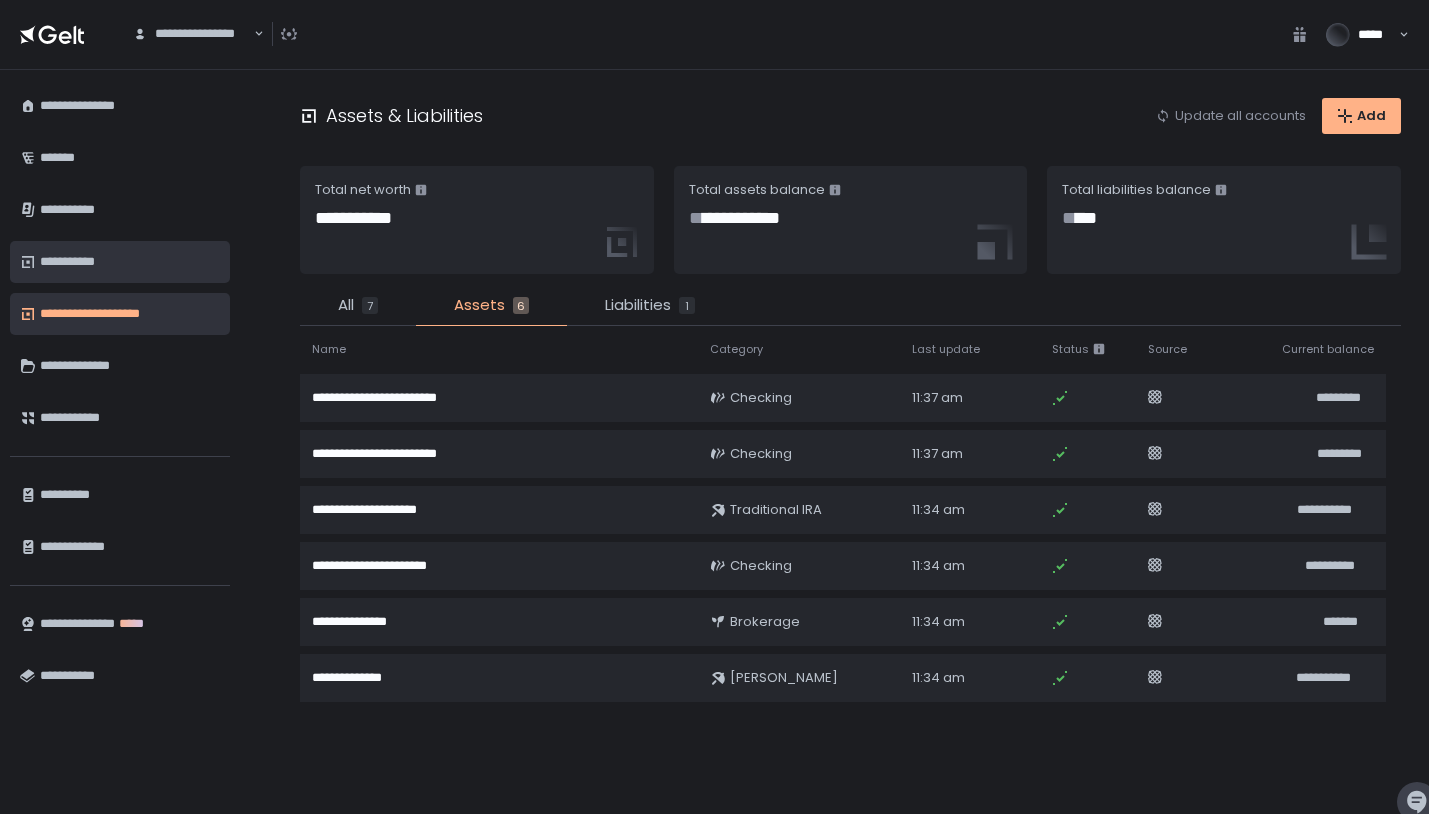 click on "**********" at bounding box center [130, 262] 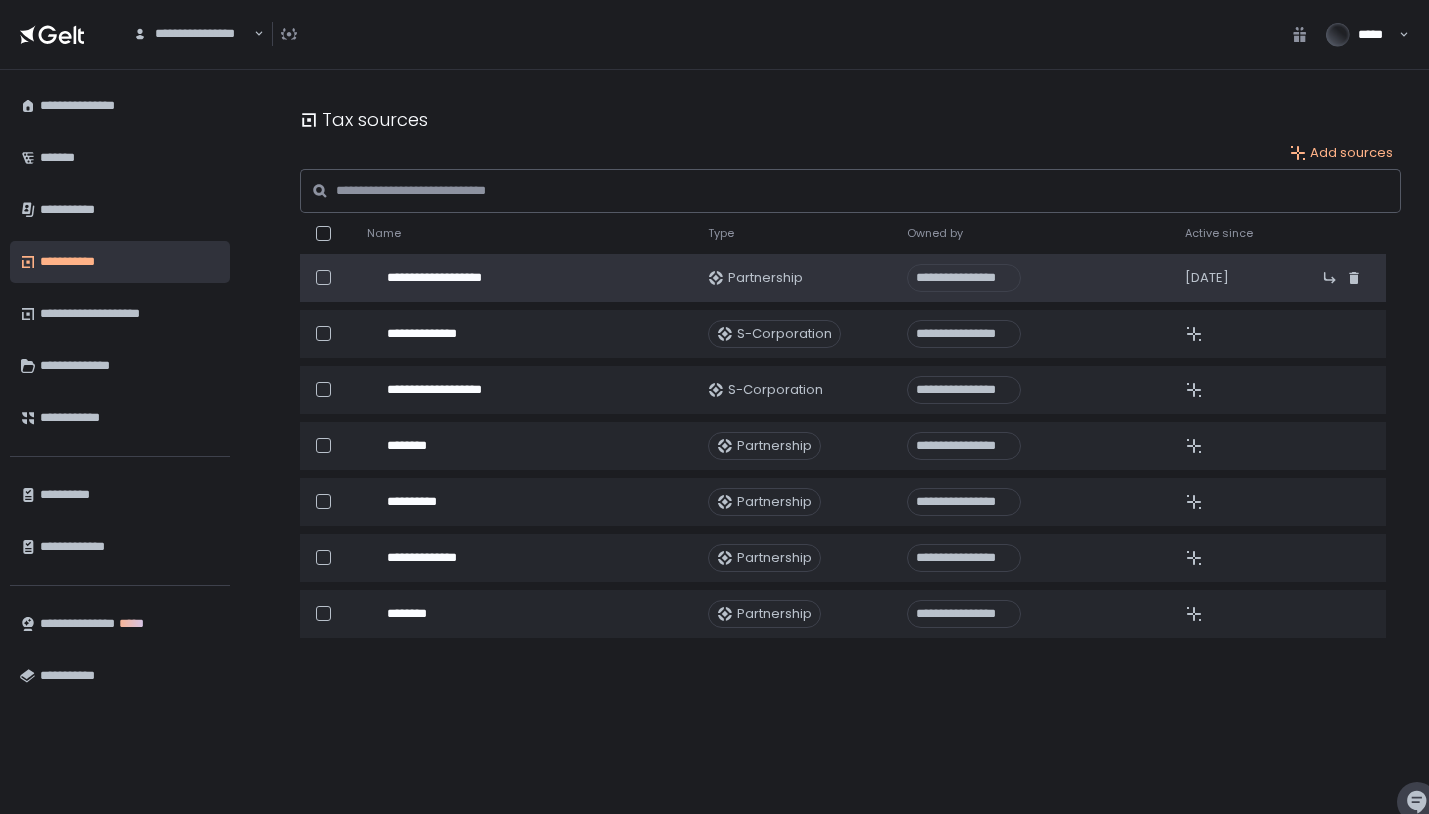 click on "**********" 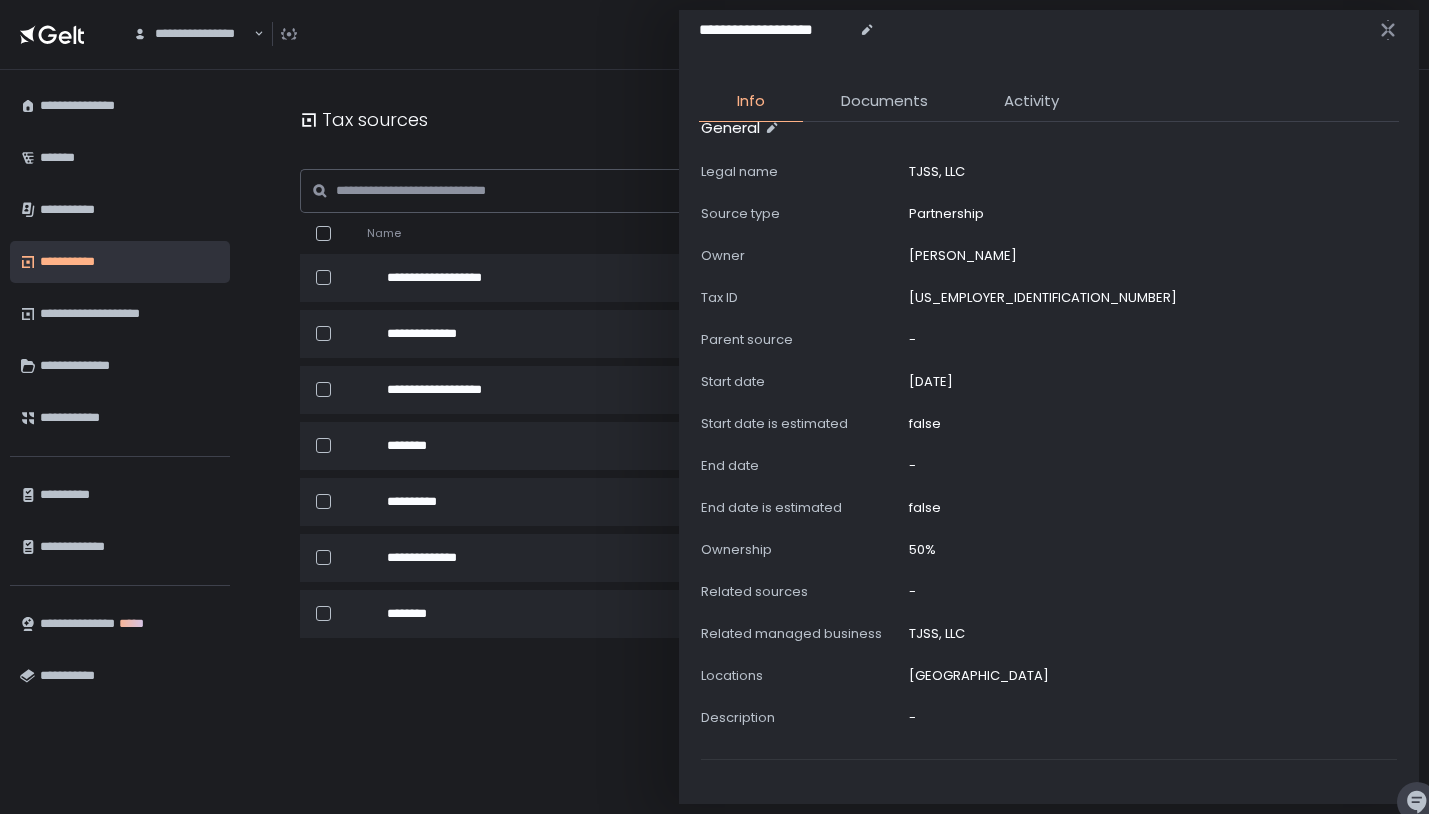 scroll, scrollTop: 49, scrollLeft: 0, axis: vertical 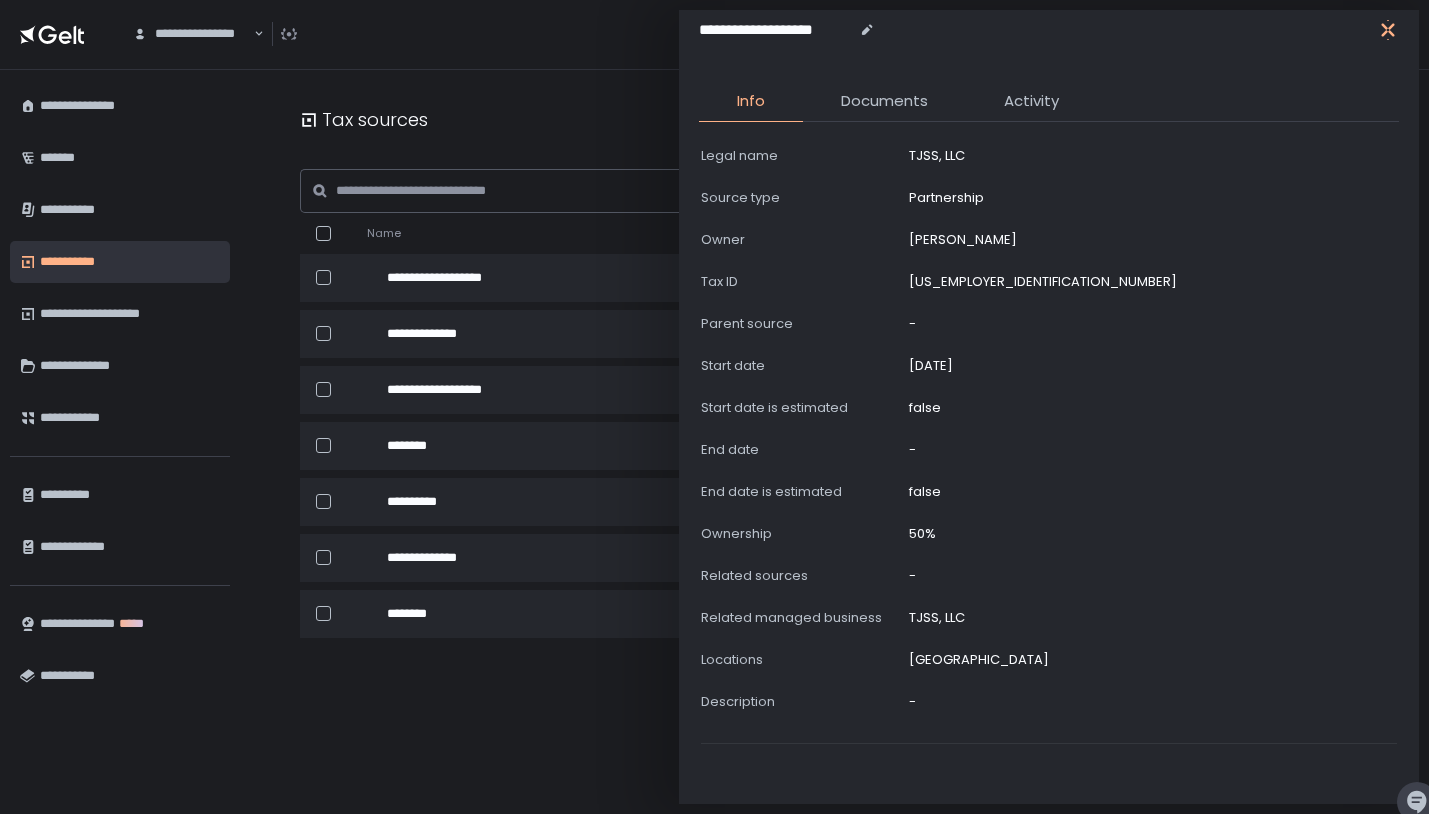 click 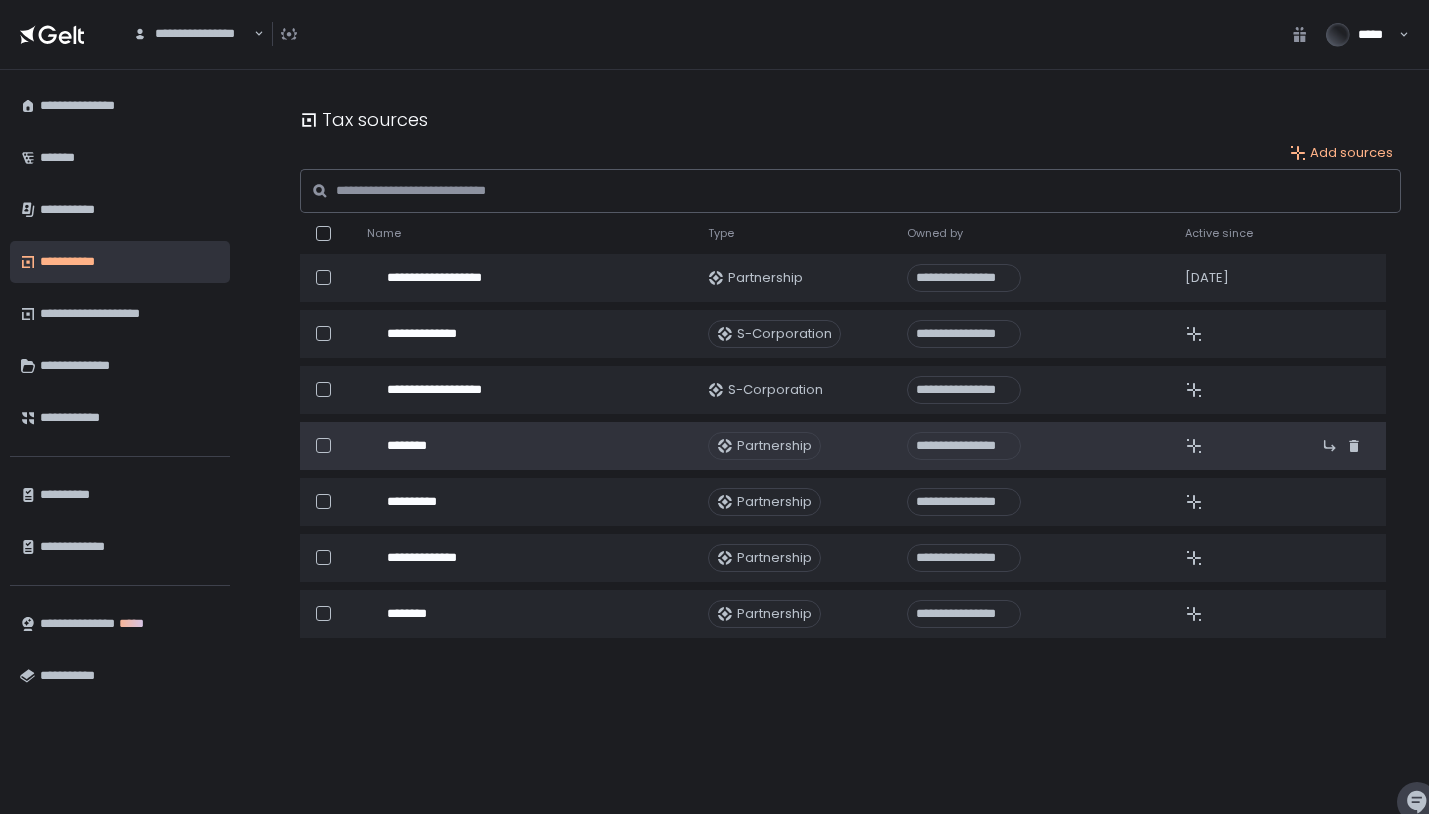 click on "********" at bounding box center (489, 446) 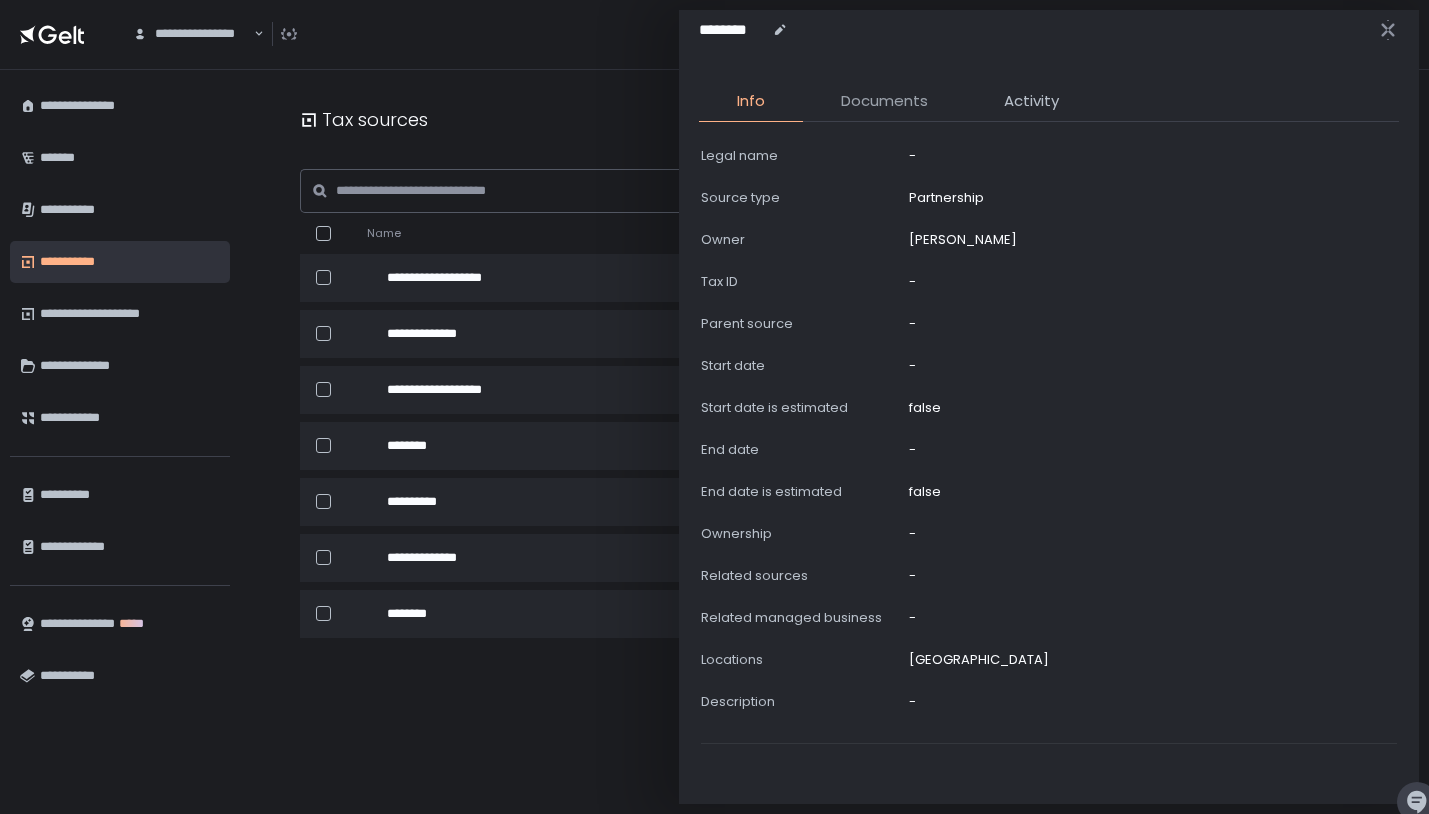 click on "Documents" at bounding box center [884, 101] 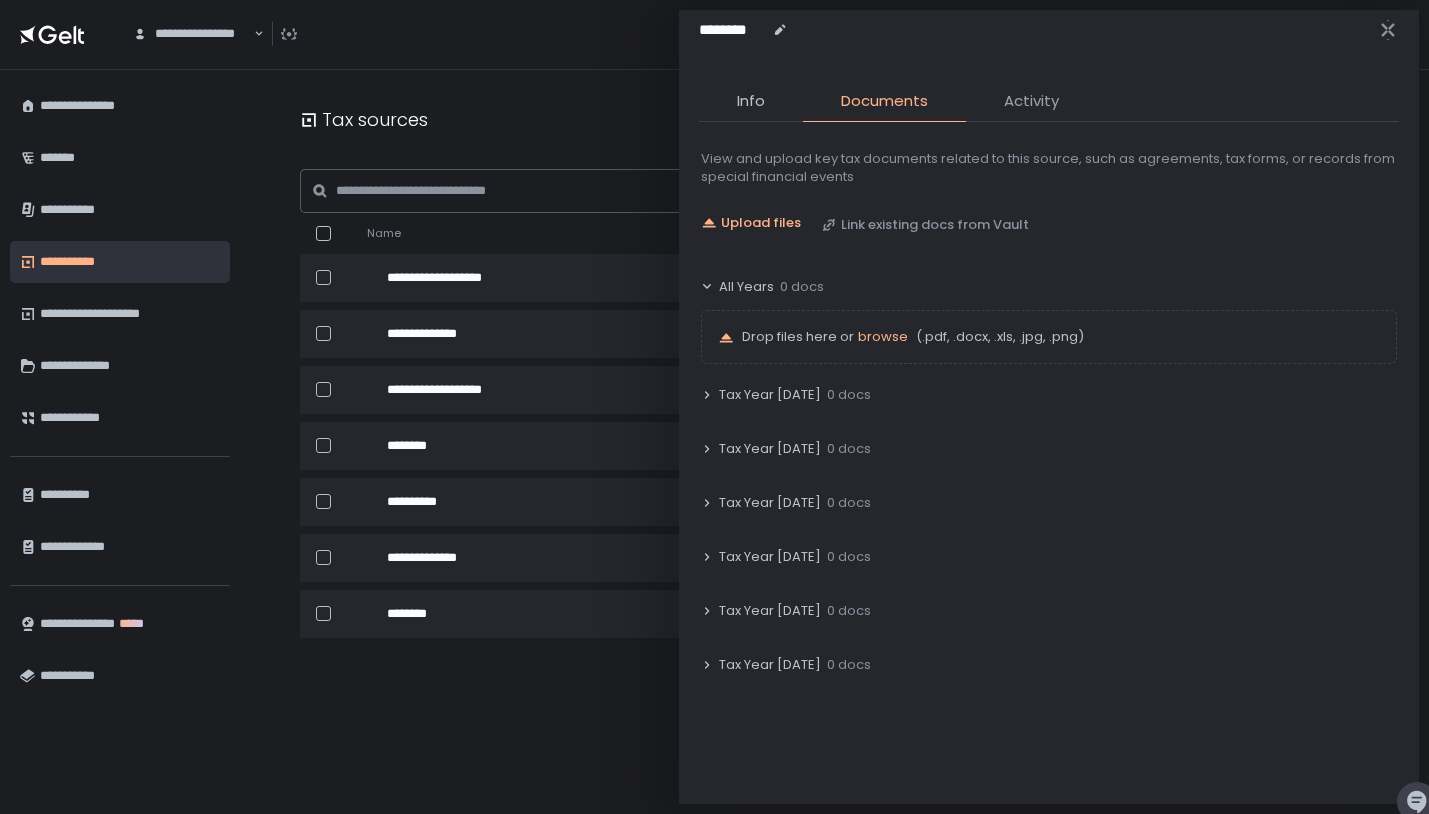 click on "Activity" at bounding box center (1031, 101) 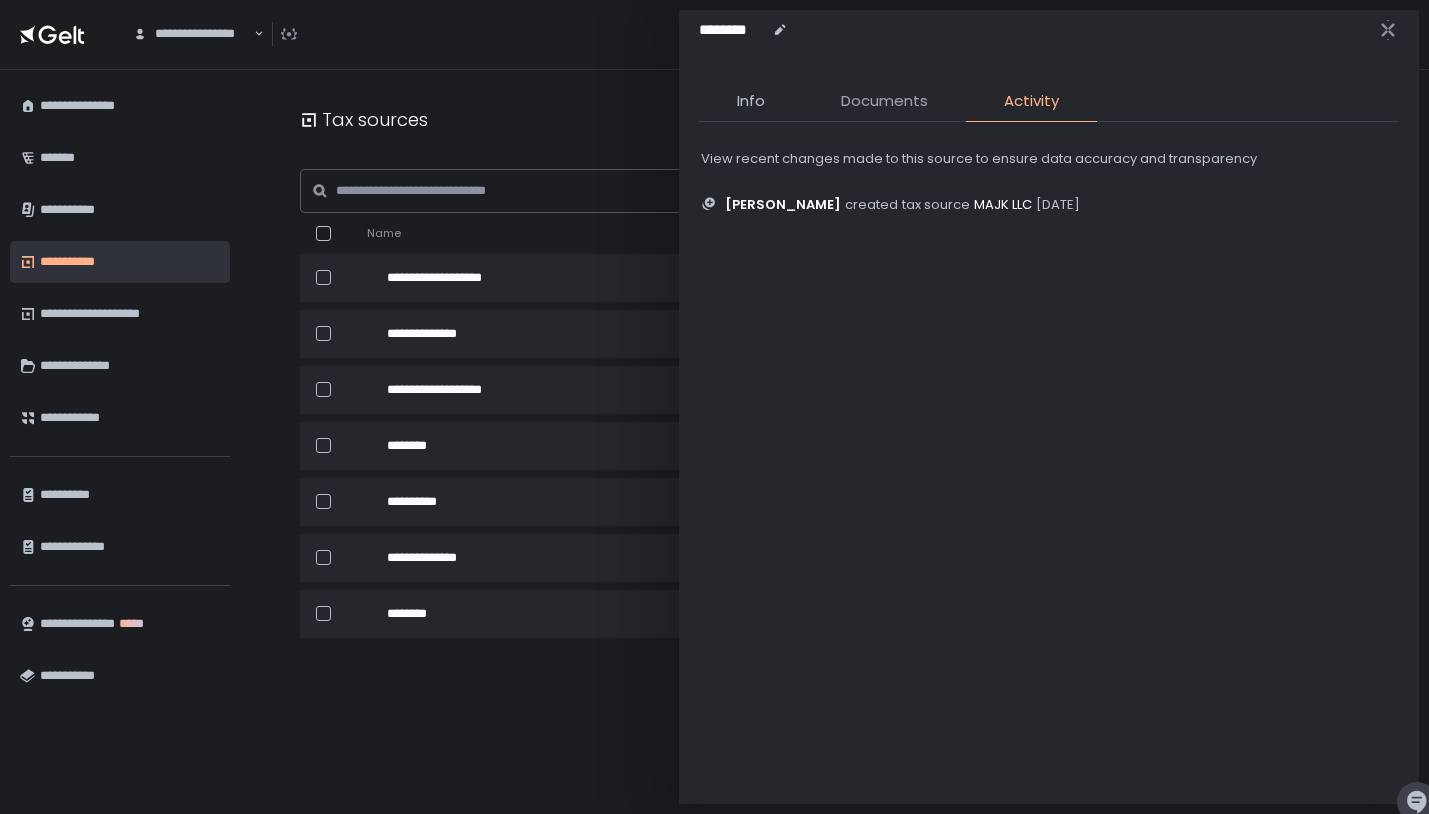 click on "Documents" at bounding box center [884, 101] 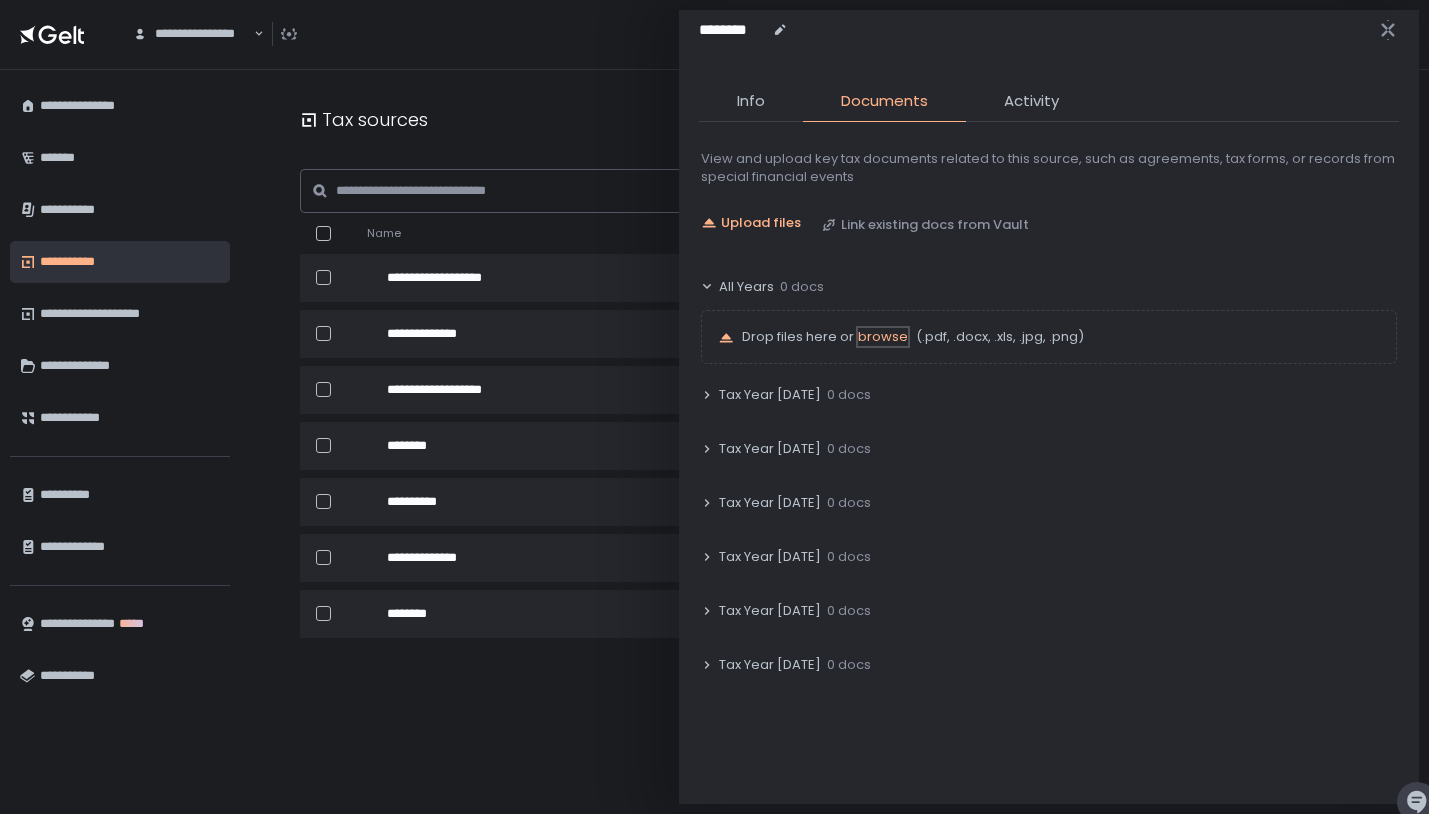 click on "browse" 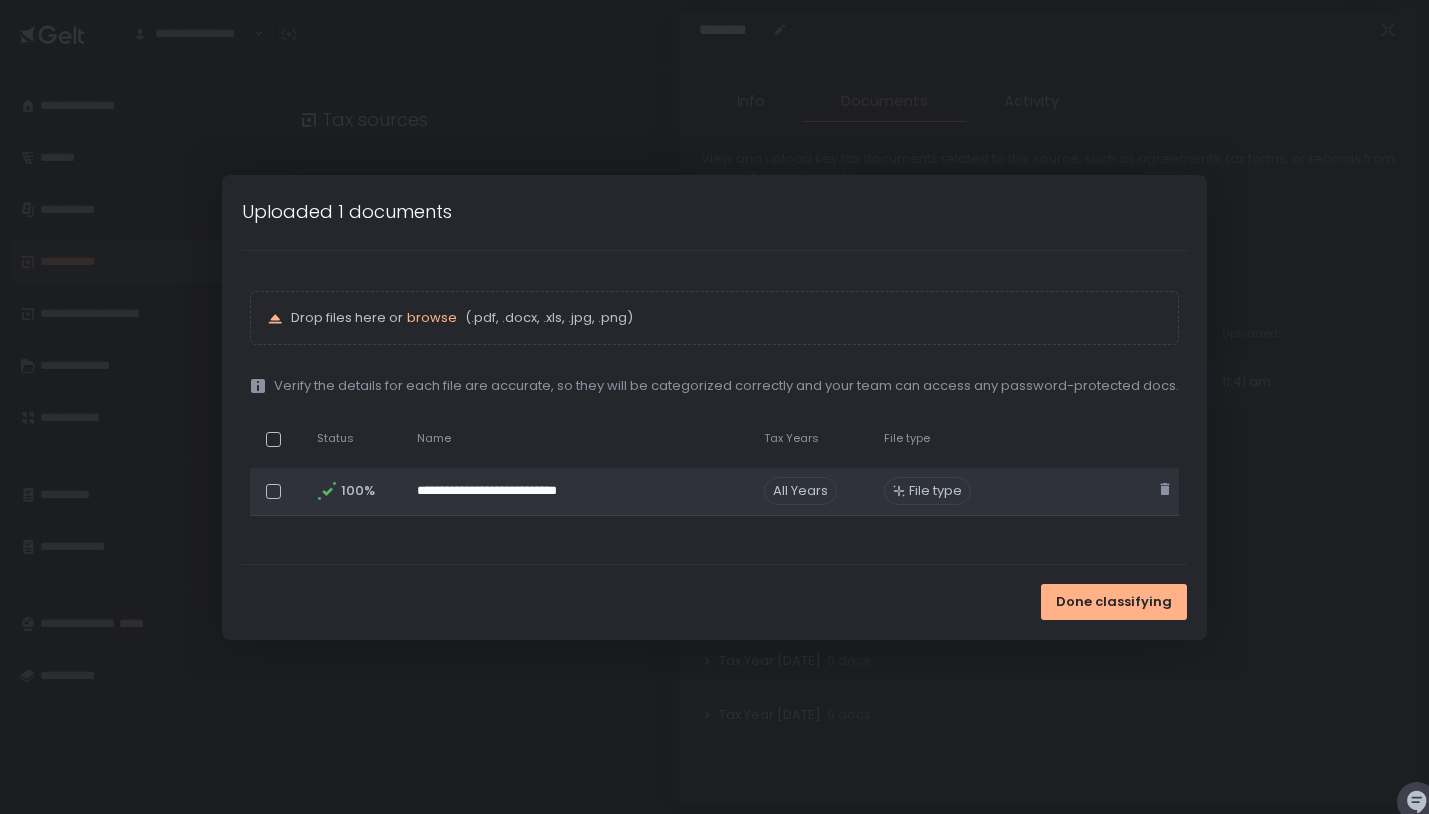 click on "All Years" at bounding box center [800, 491] 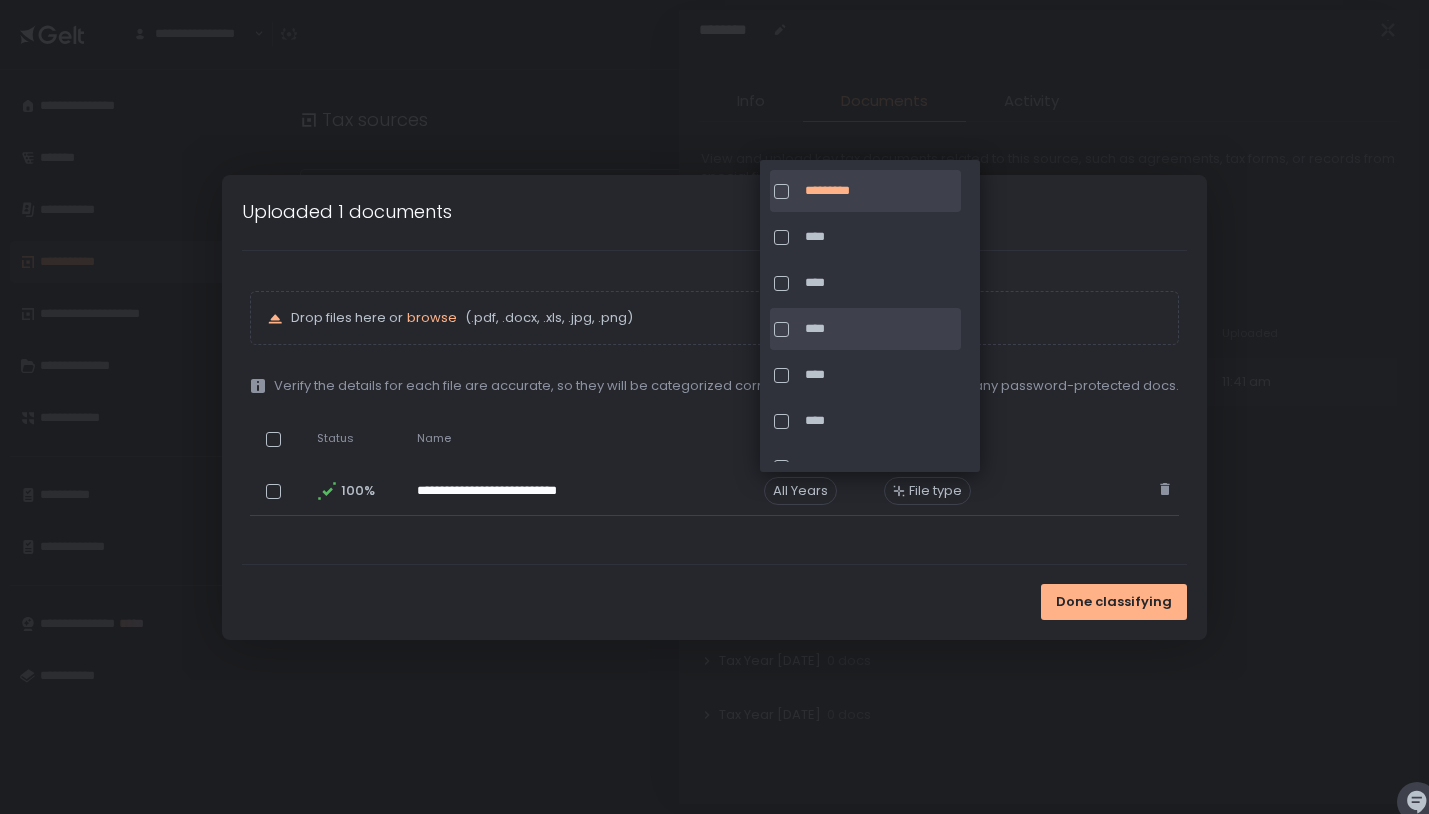 click at bounding box center [781, 329] 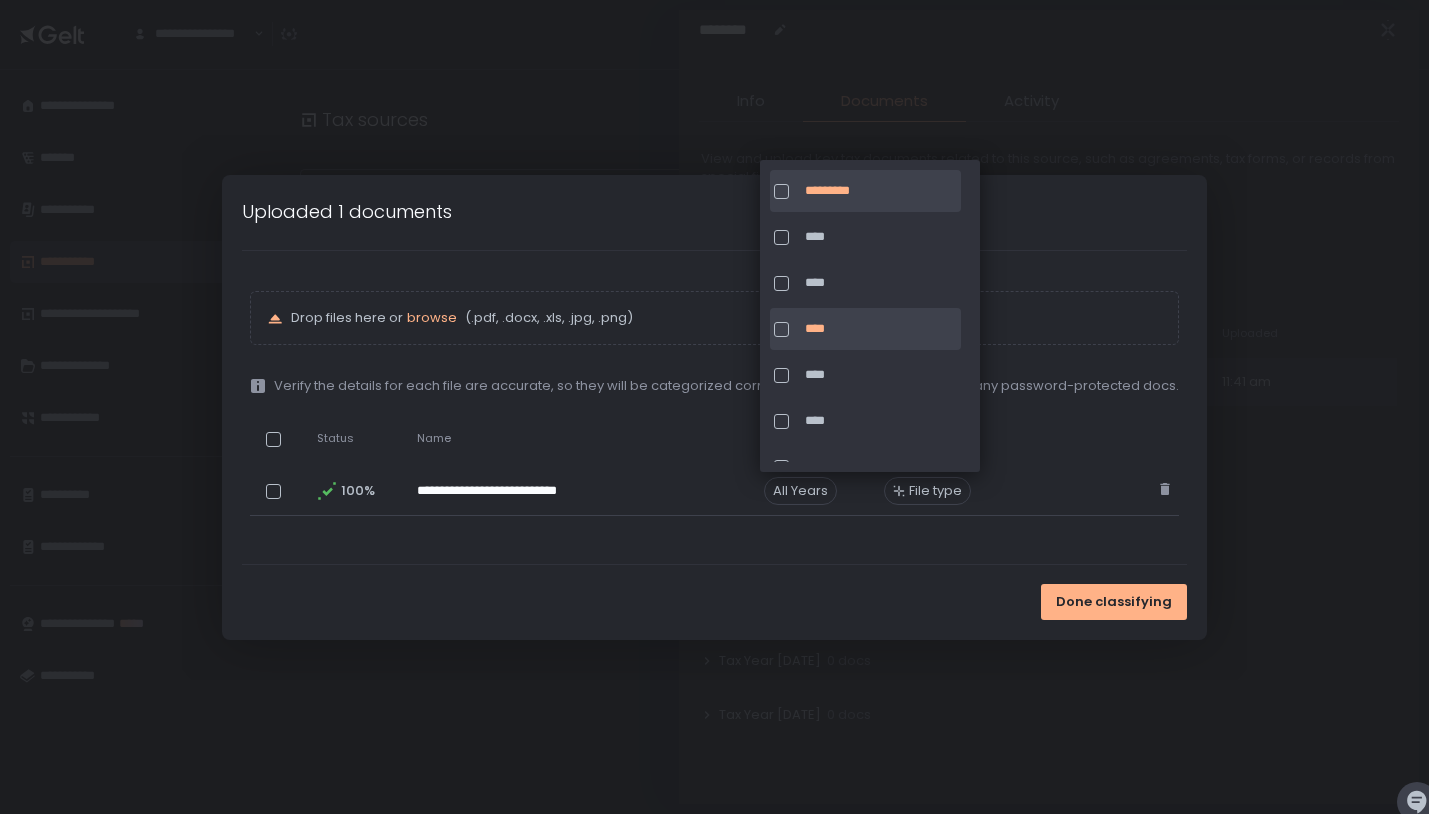 click on "**********" at bounding box center (714, 407) 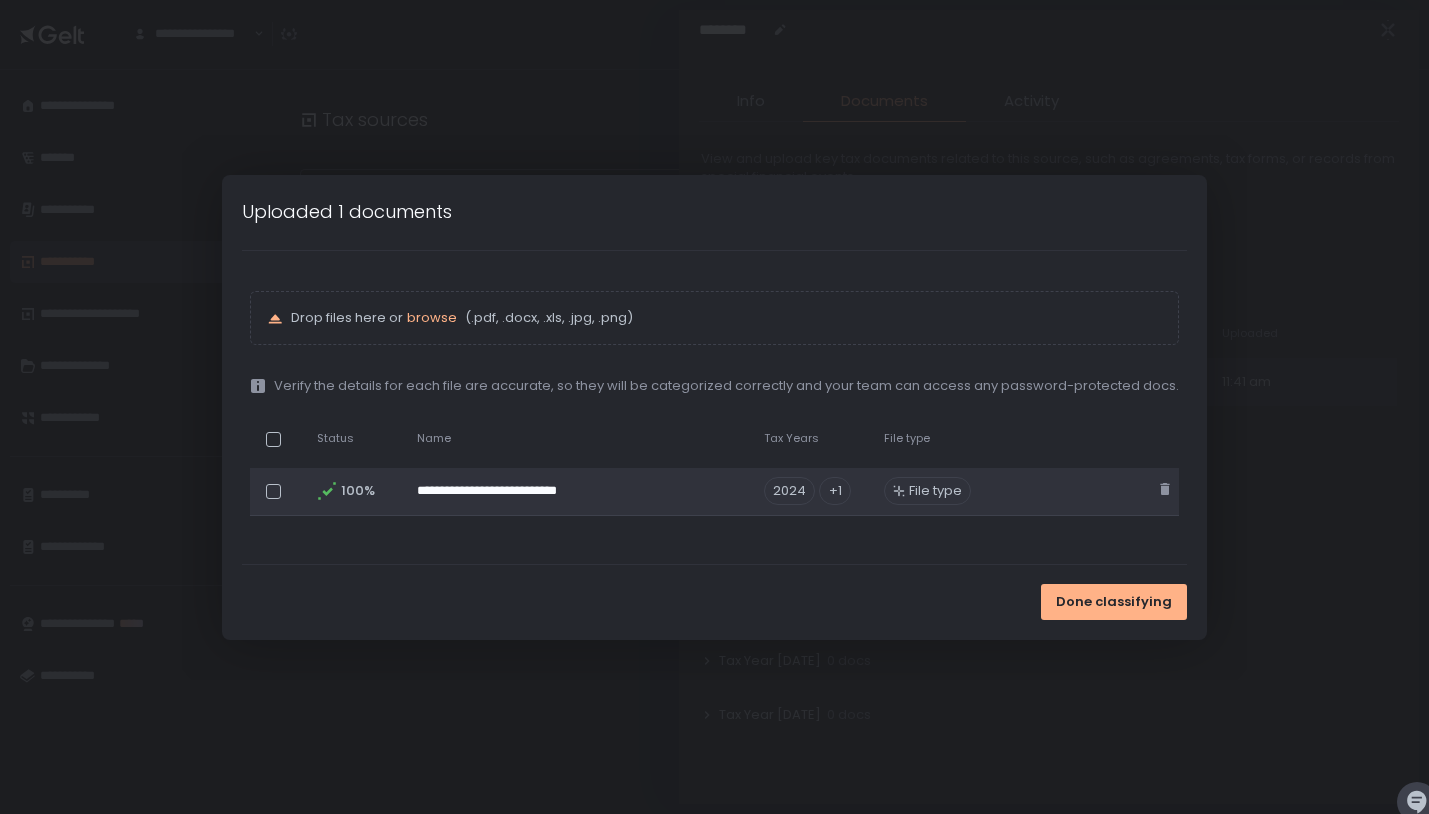 click 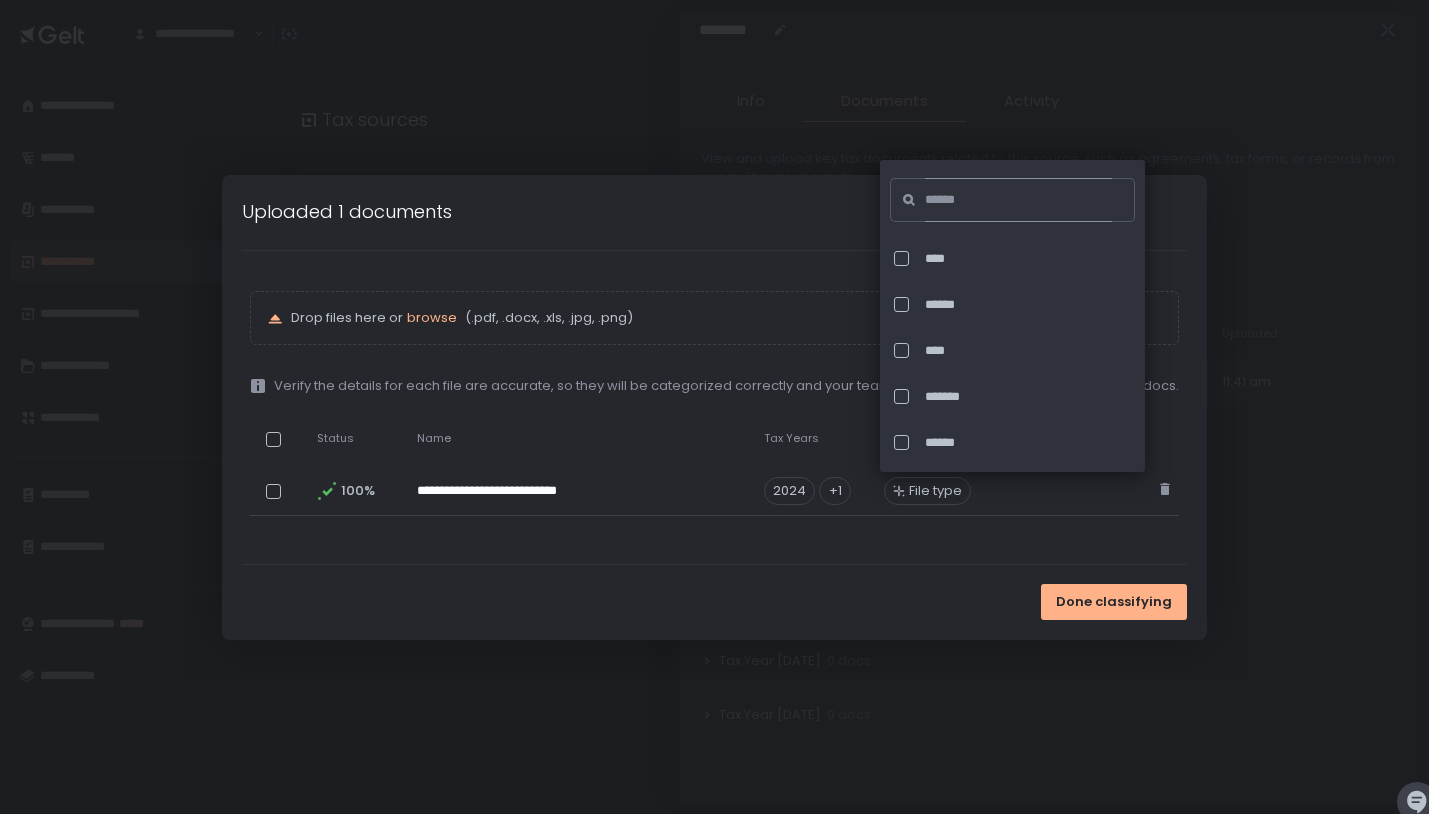 click 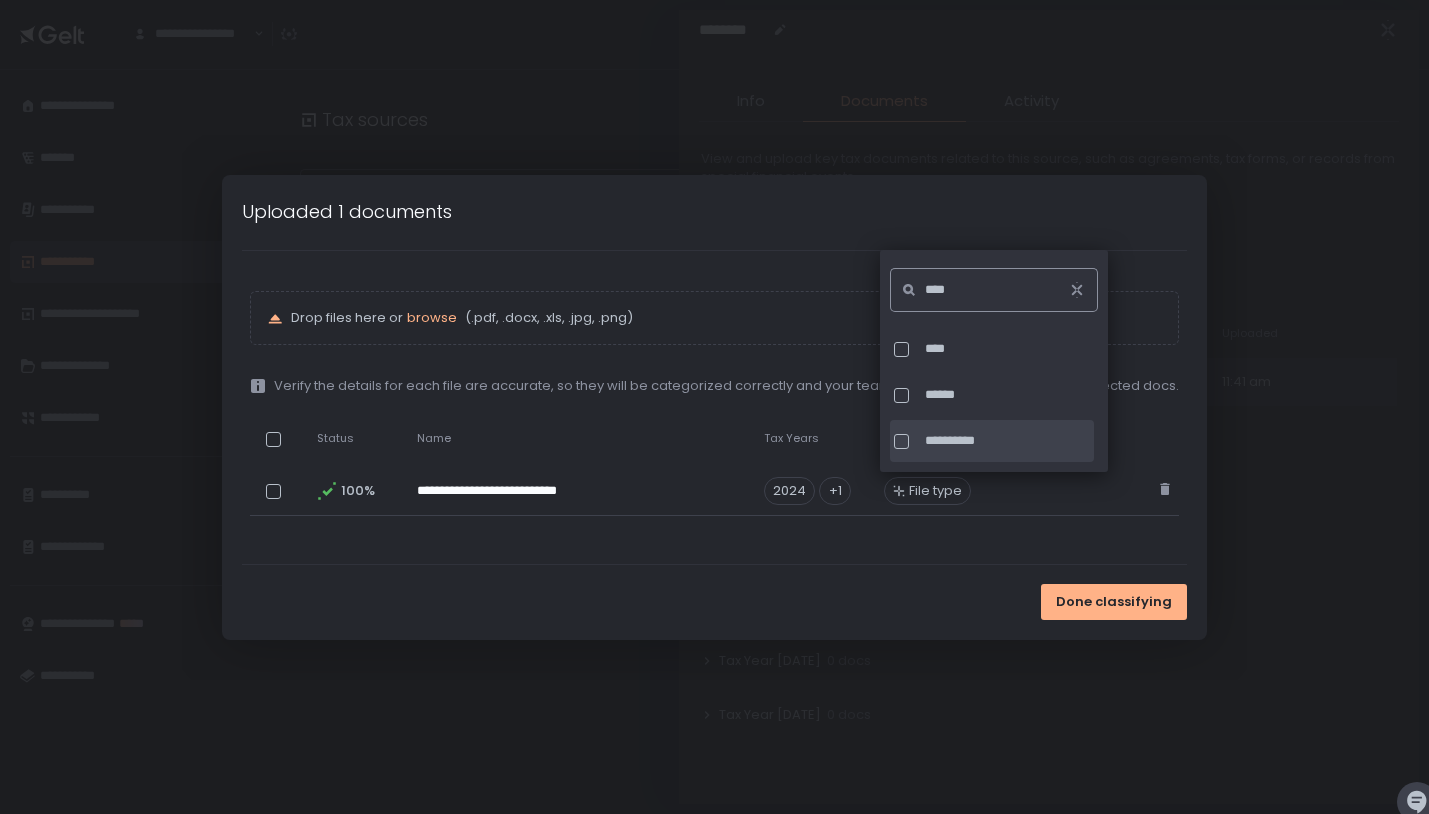 type on "****" 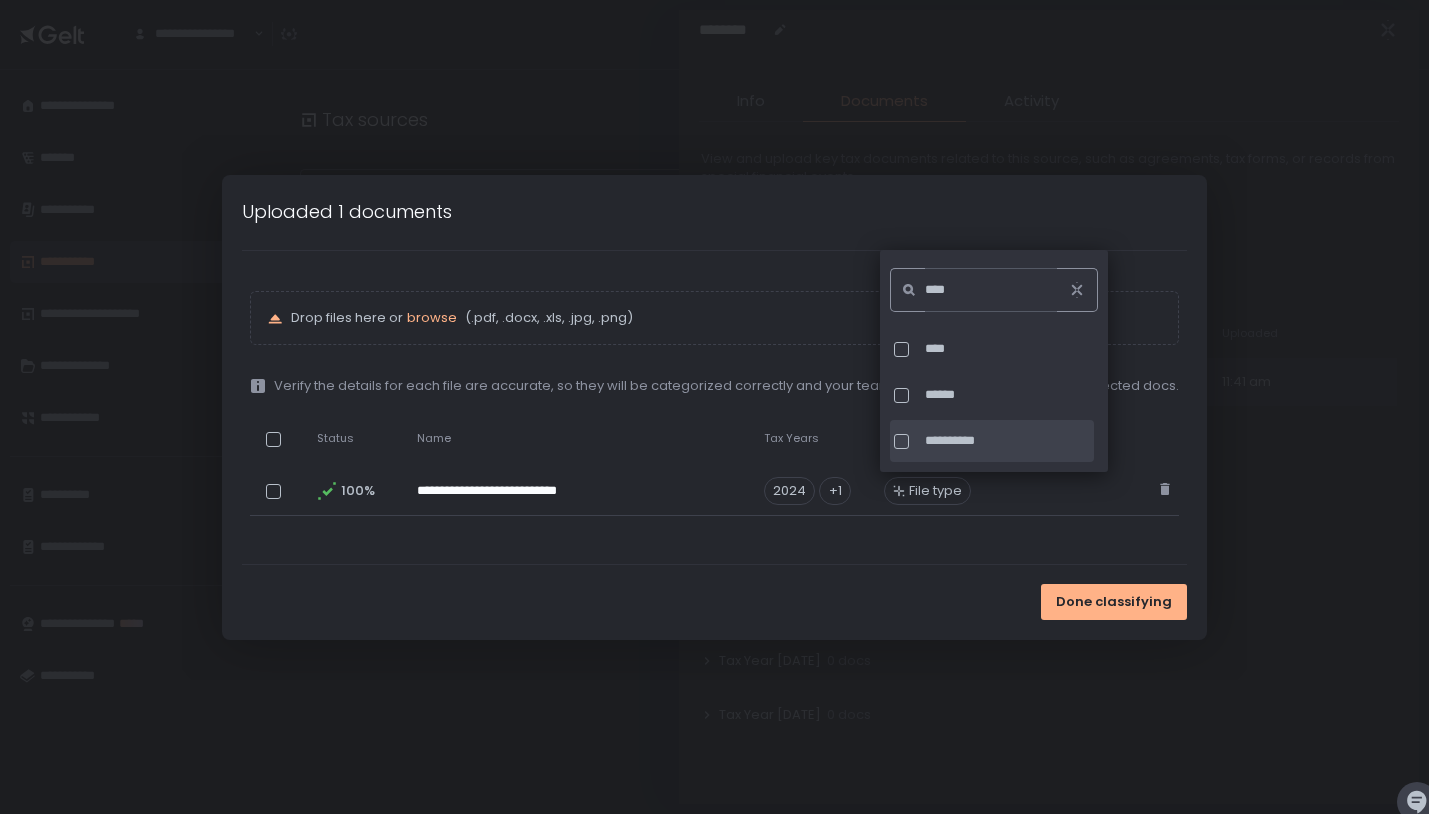 click on "**********" 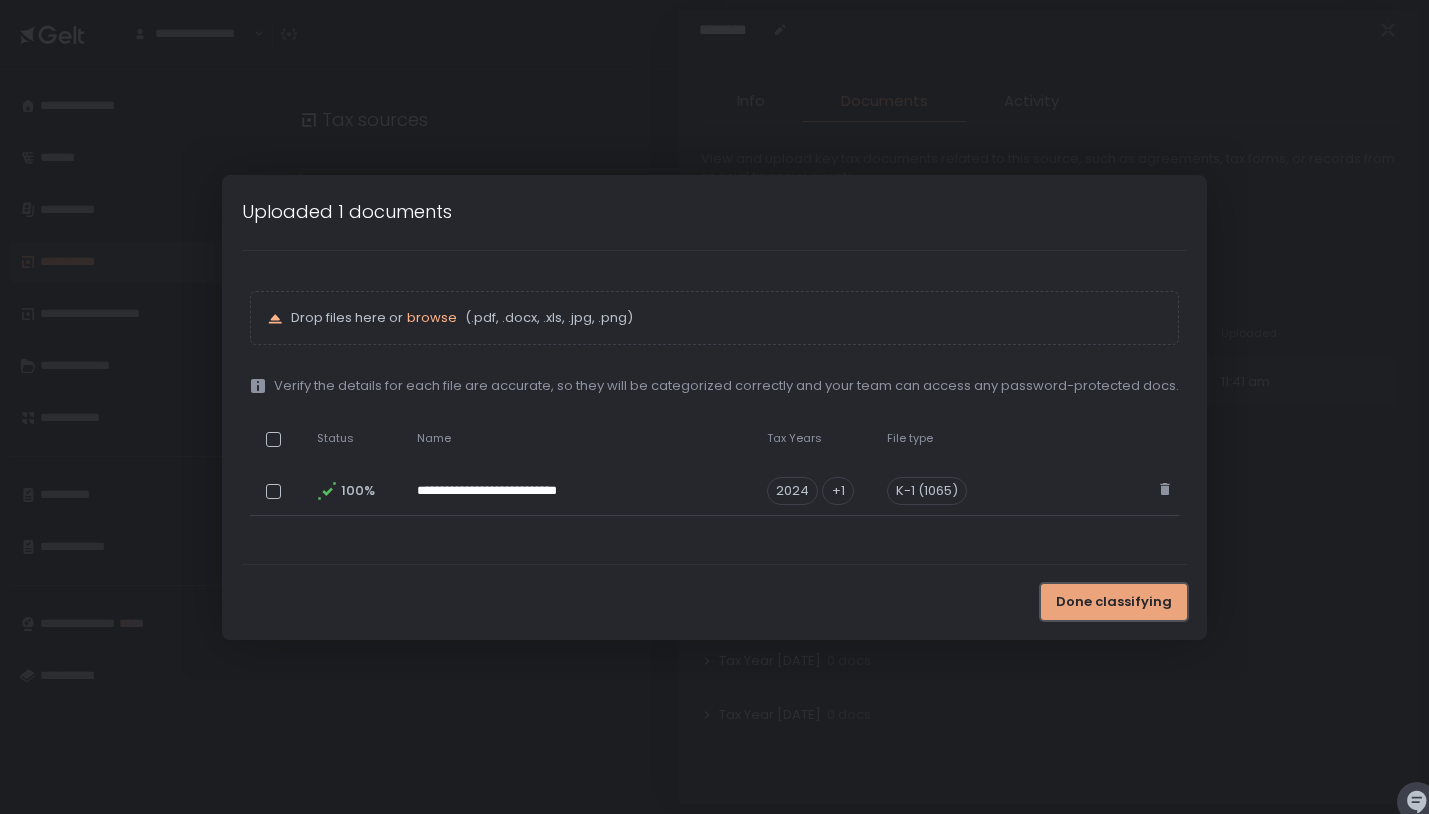 click on "Done classifying" at bounding box center (1114, 602) 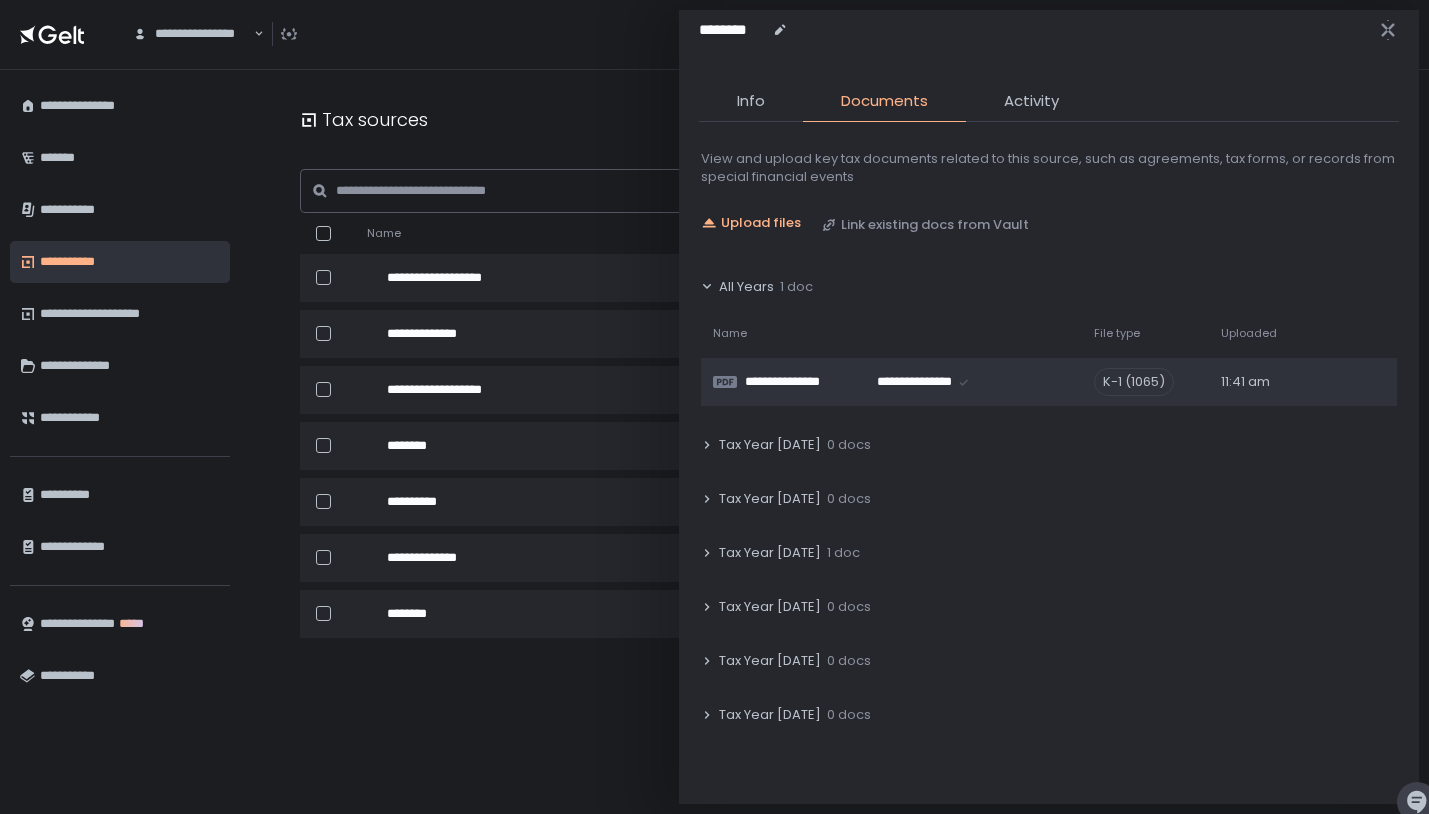 click 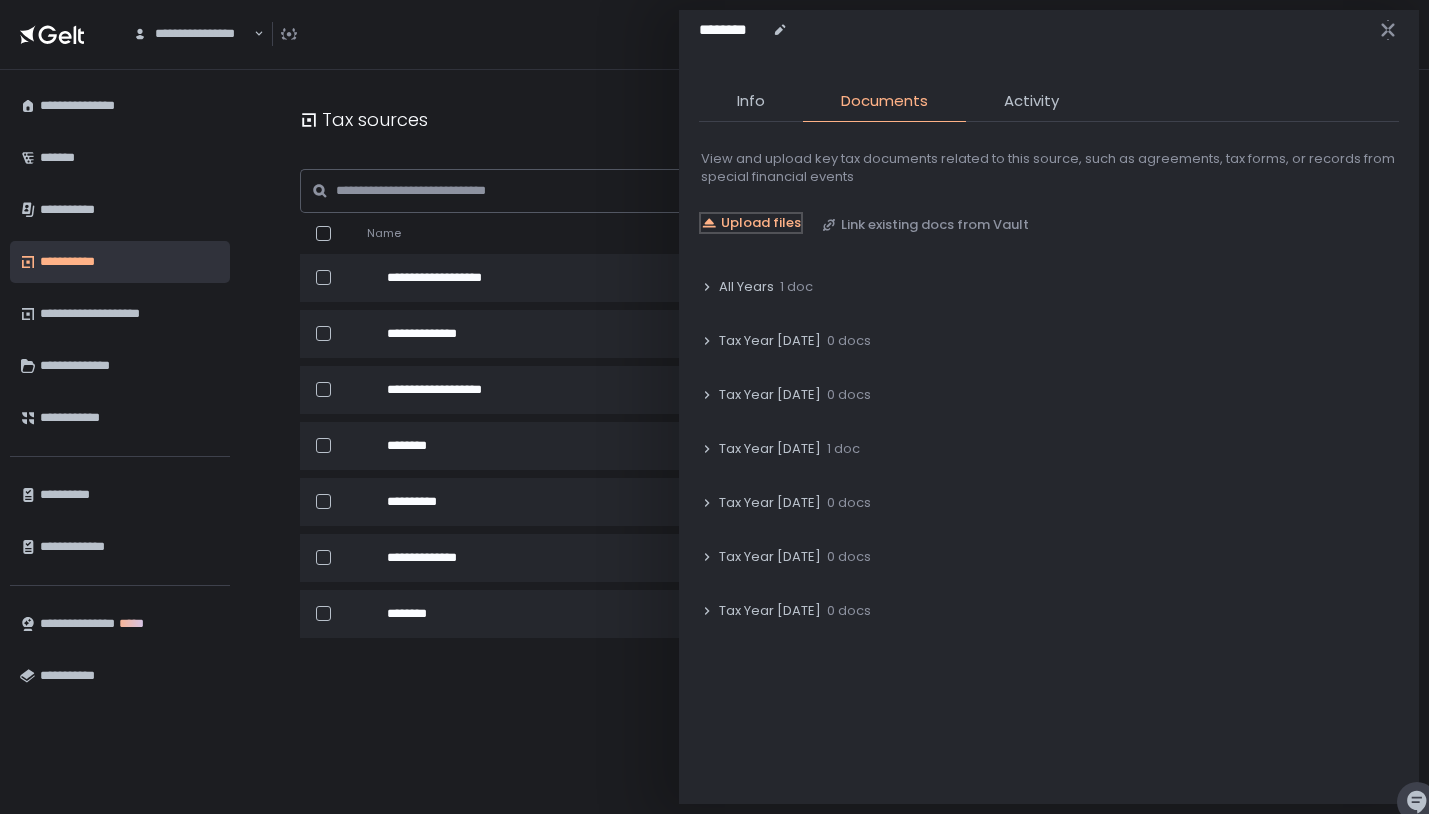 click on "Upload files" at bounding box center [761, 223] 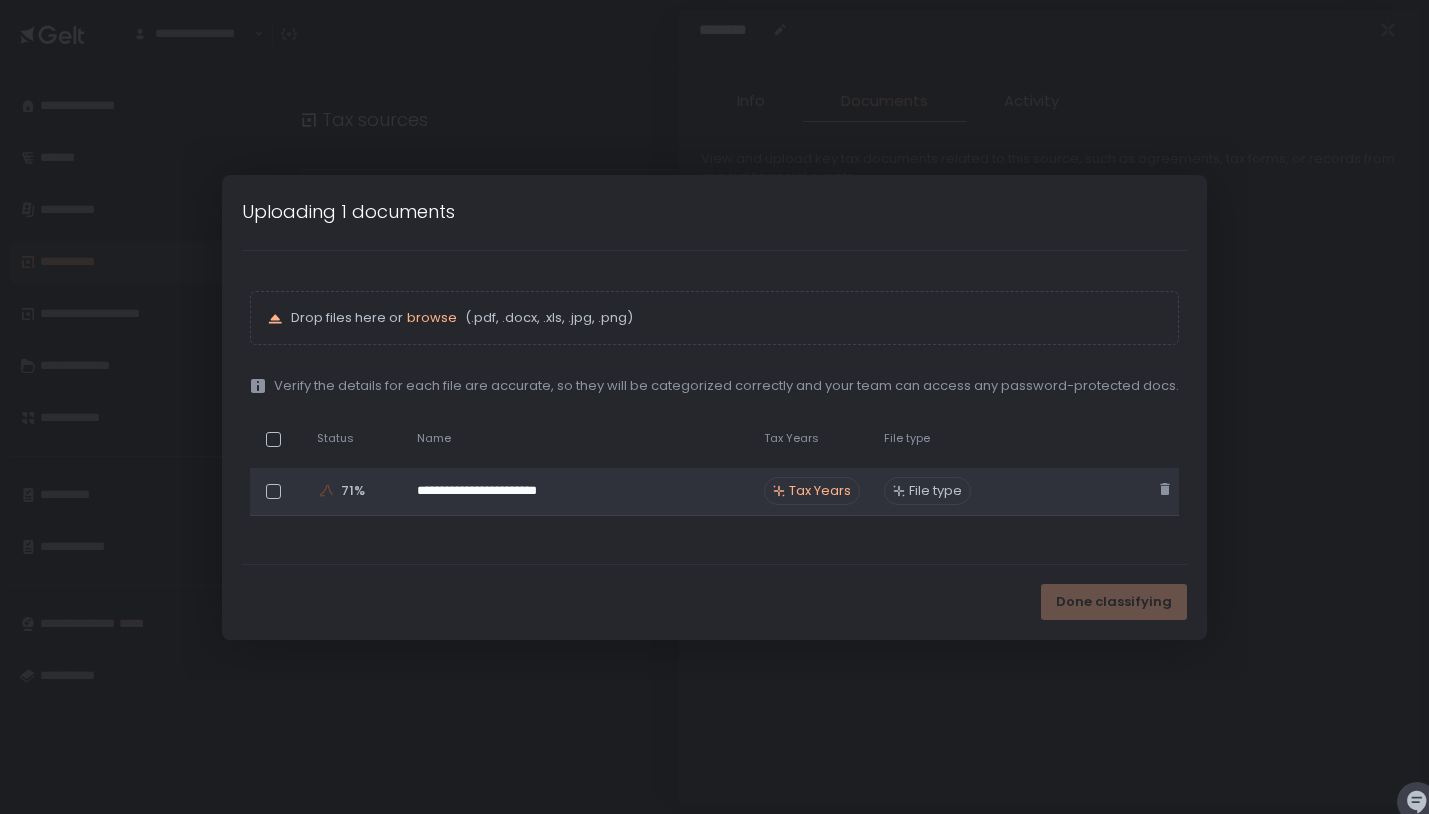 click on "Tax Years" at bounding box center (812, 491) 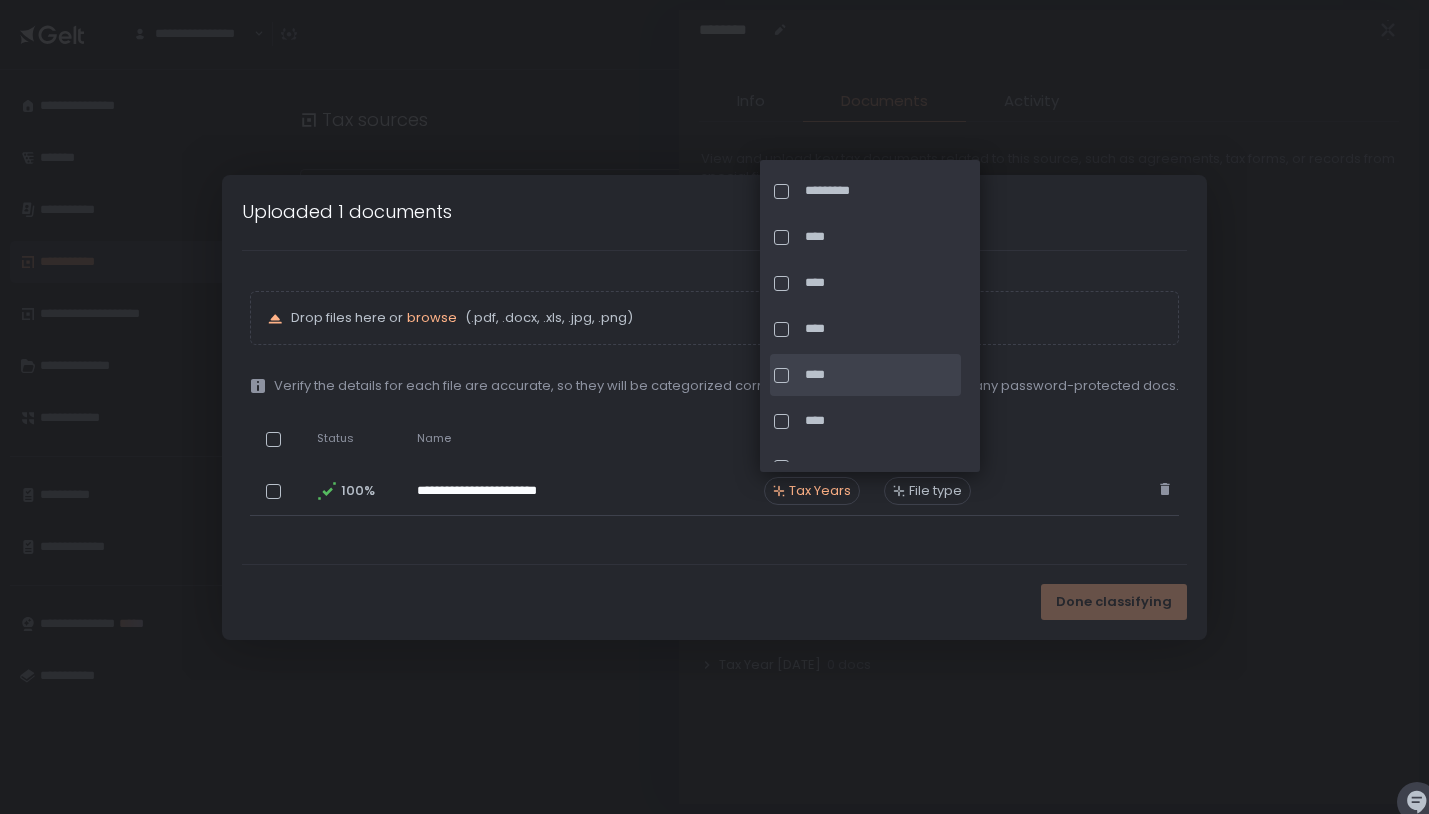 click at bounding box center [781, 375] 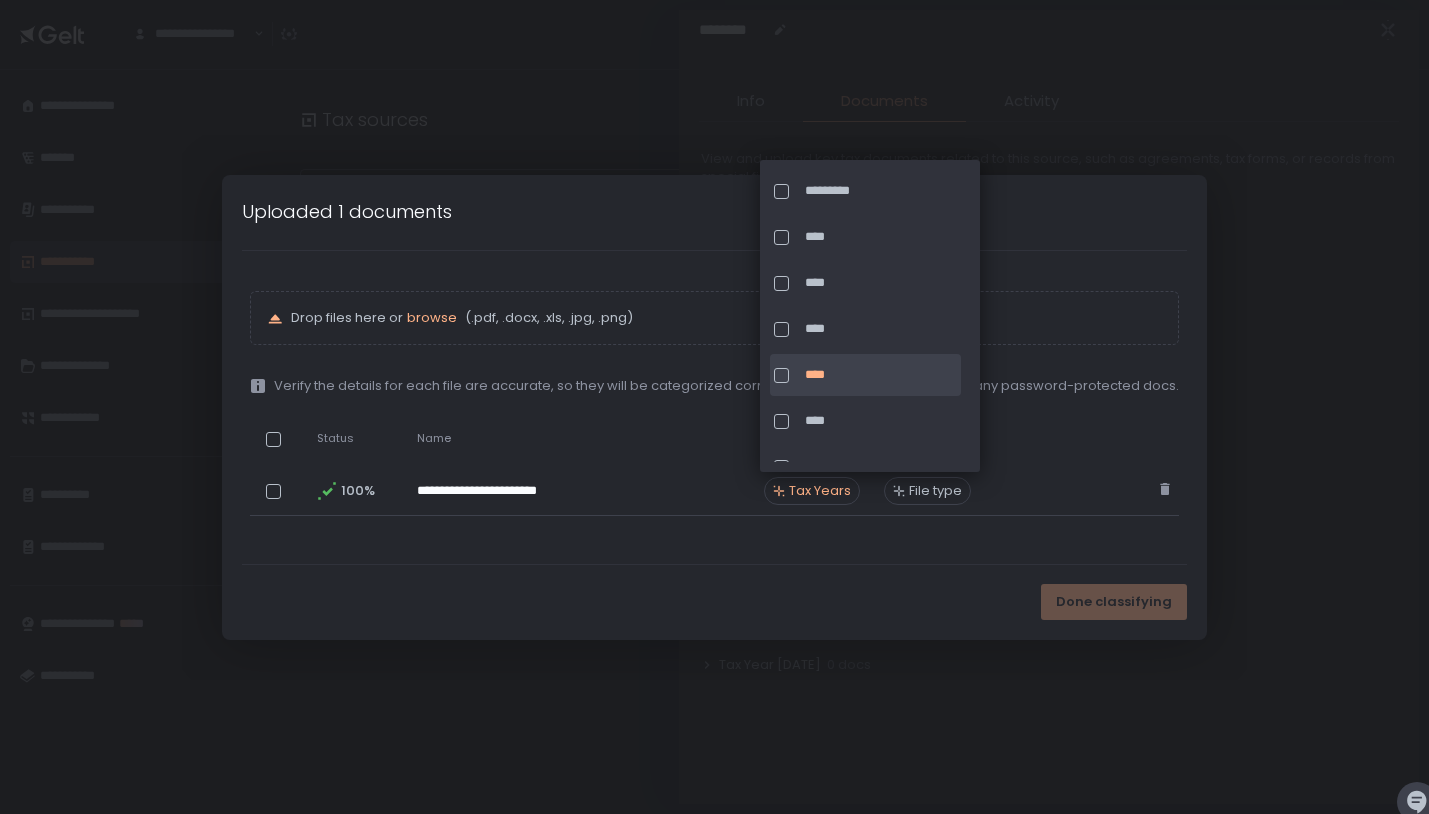 click on "**********" at bounding box center (714, 407) 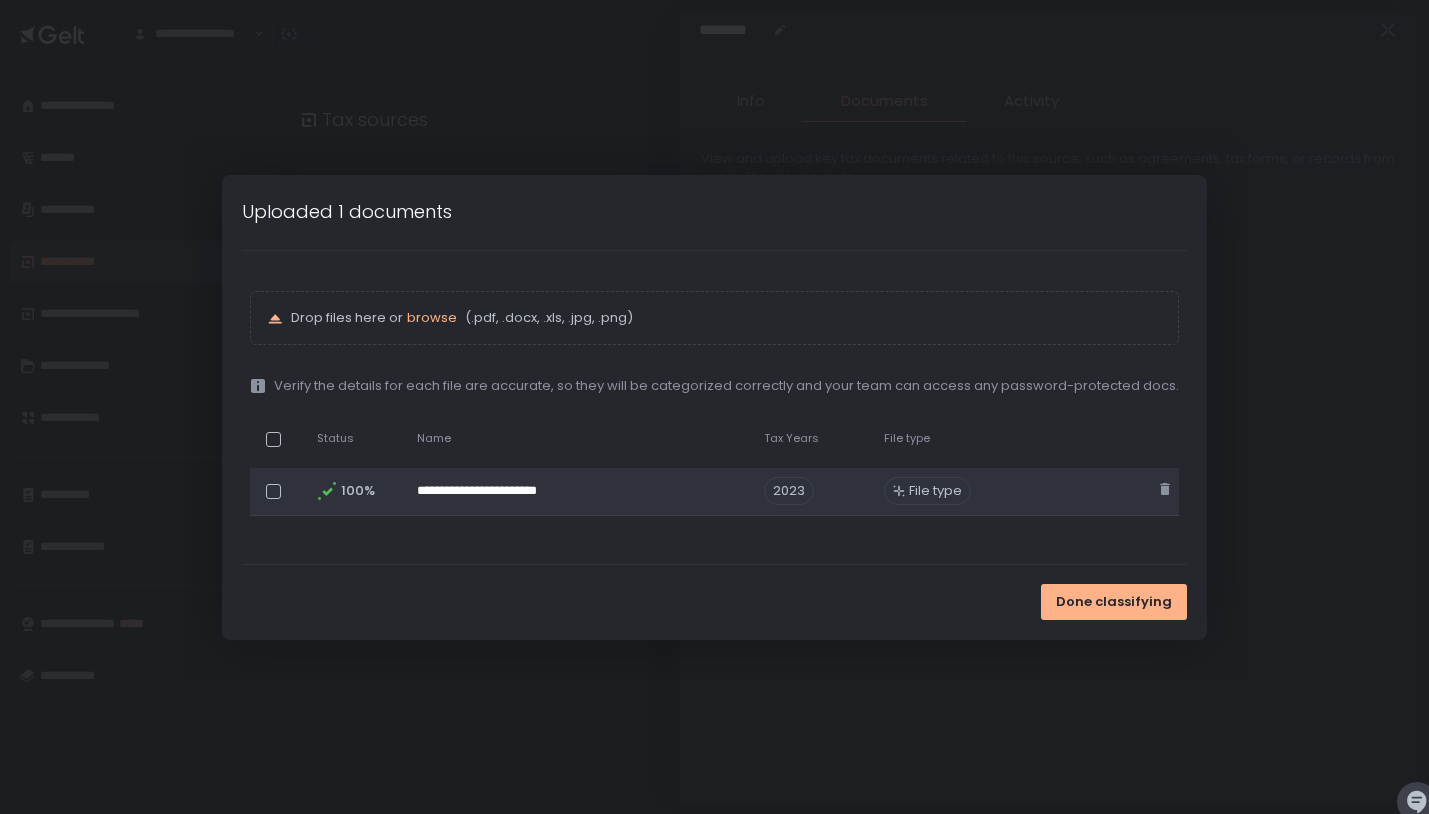click on "File type" at bounding box center (935, 491) 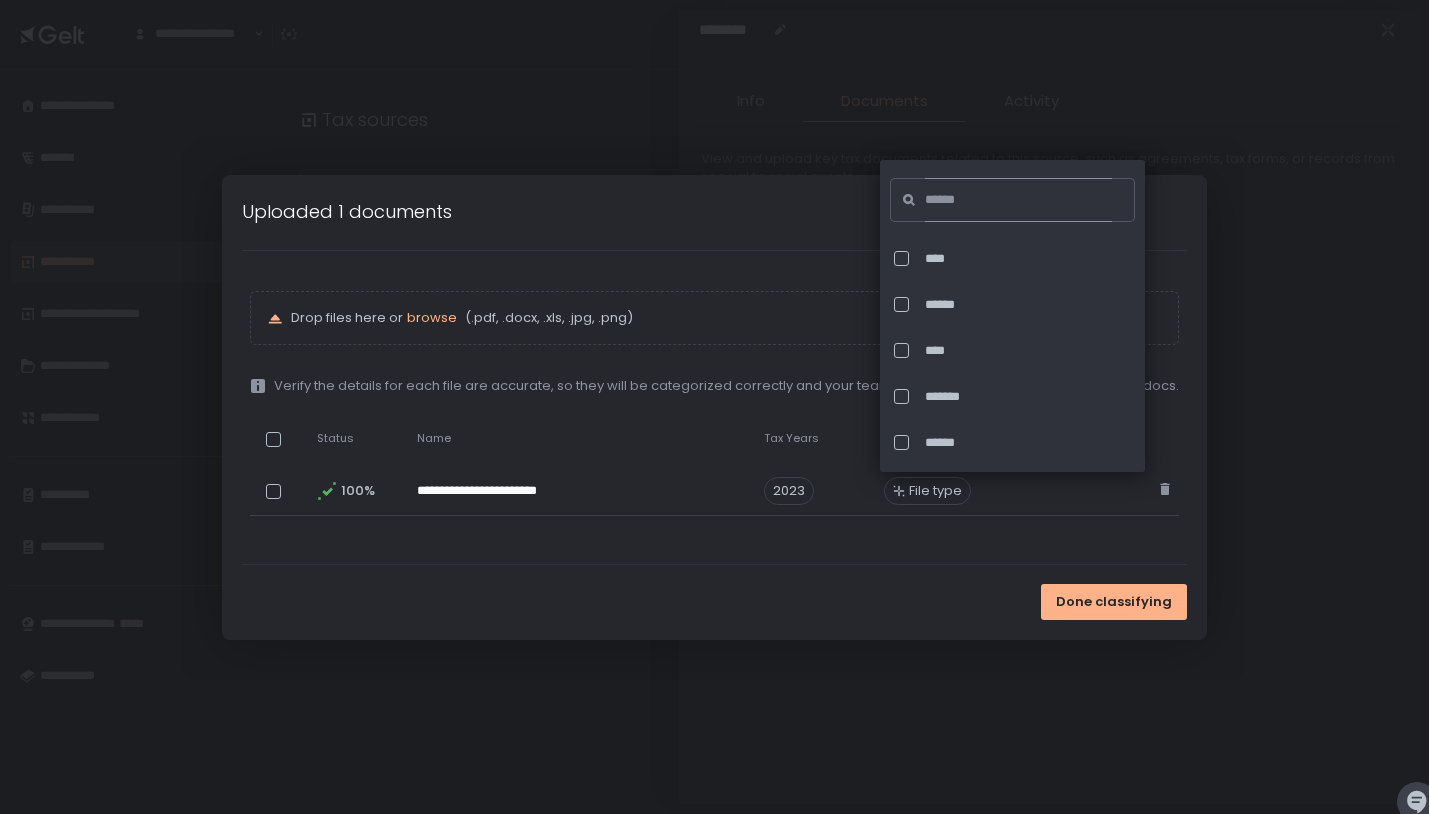 click 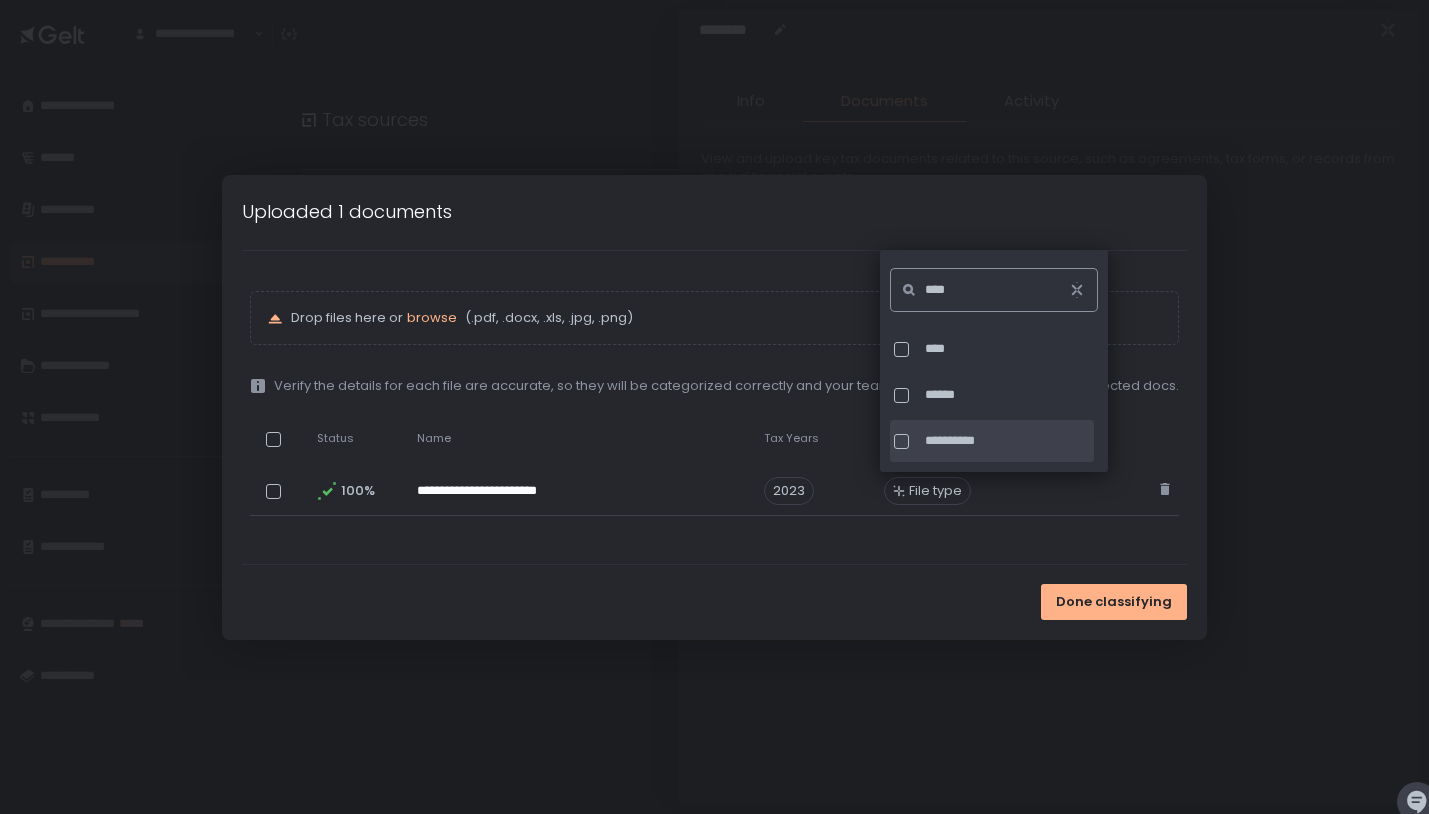 type on "****" 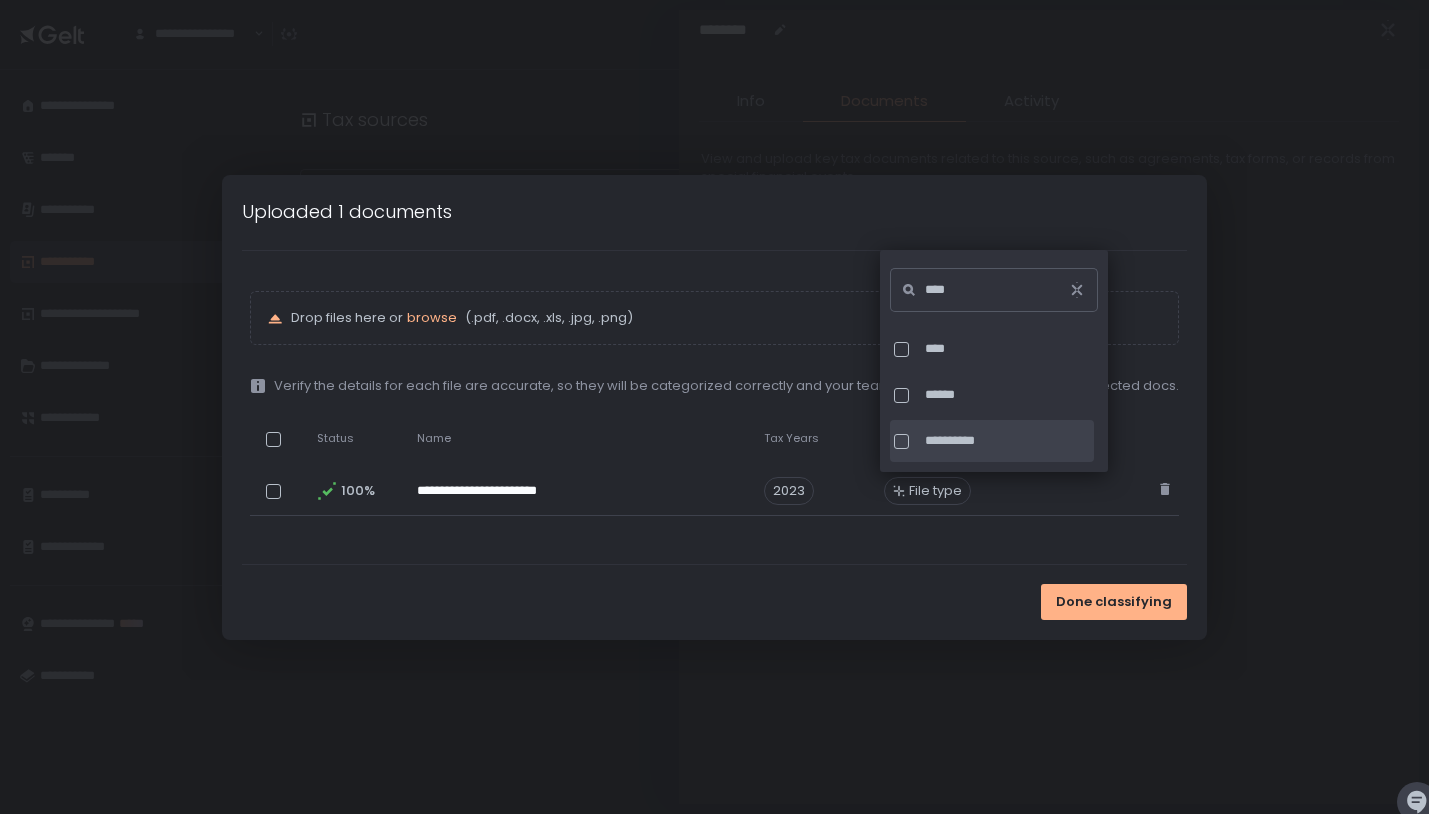 click on "**********" 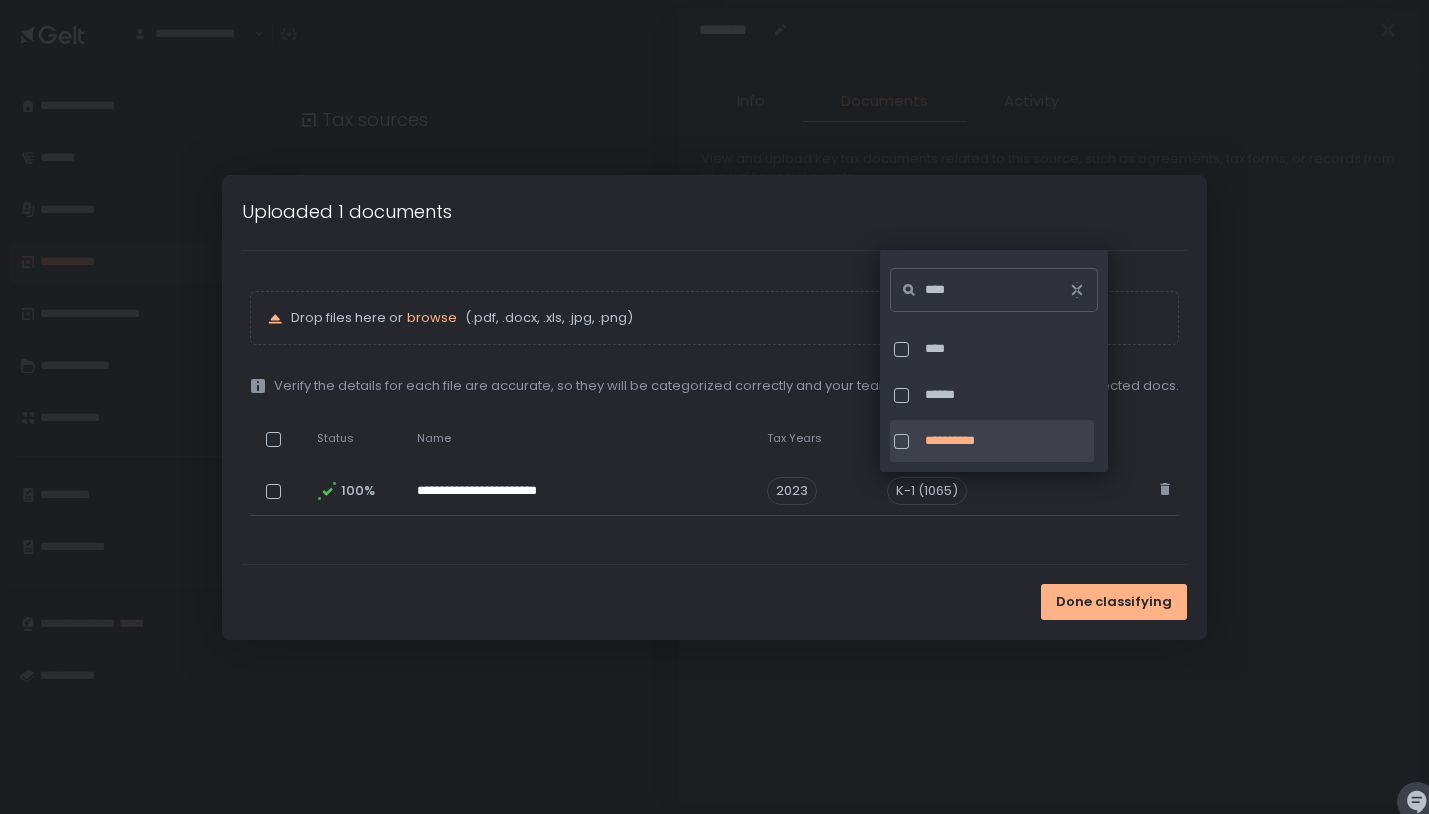 click on "Done classifying" at bounding box center [714, 602] 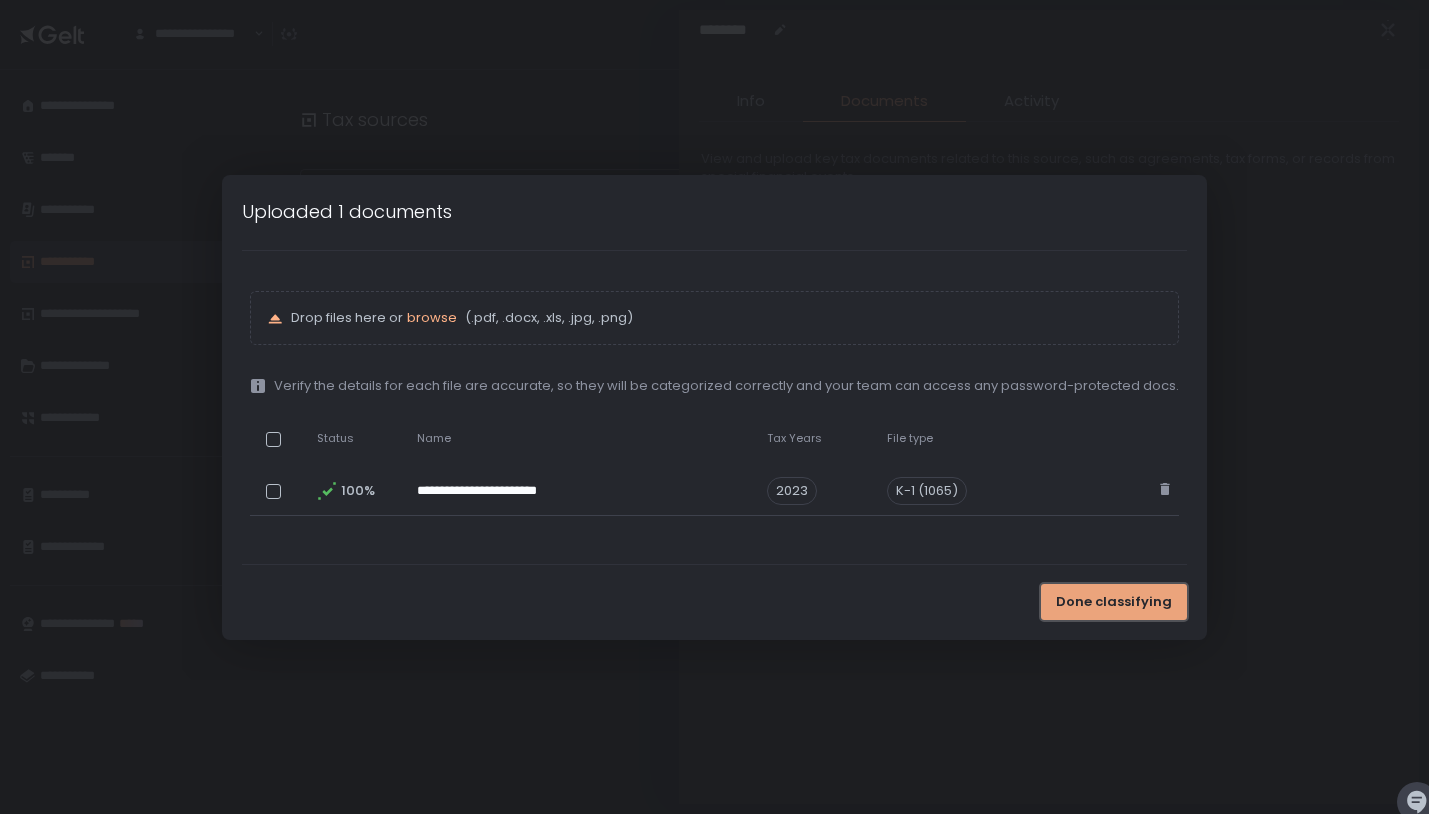 click on "Done classifying" at bounding box center (1114, 602) 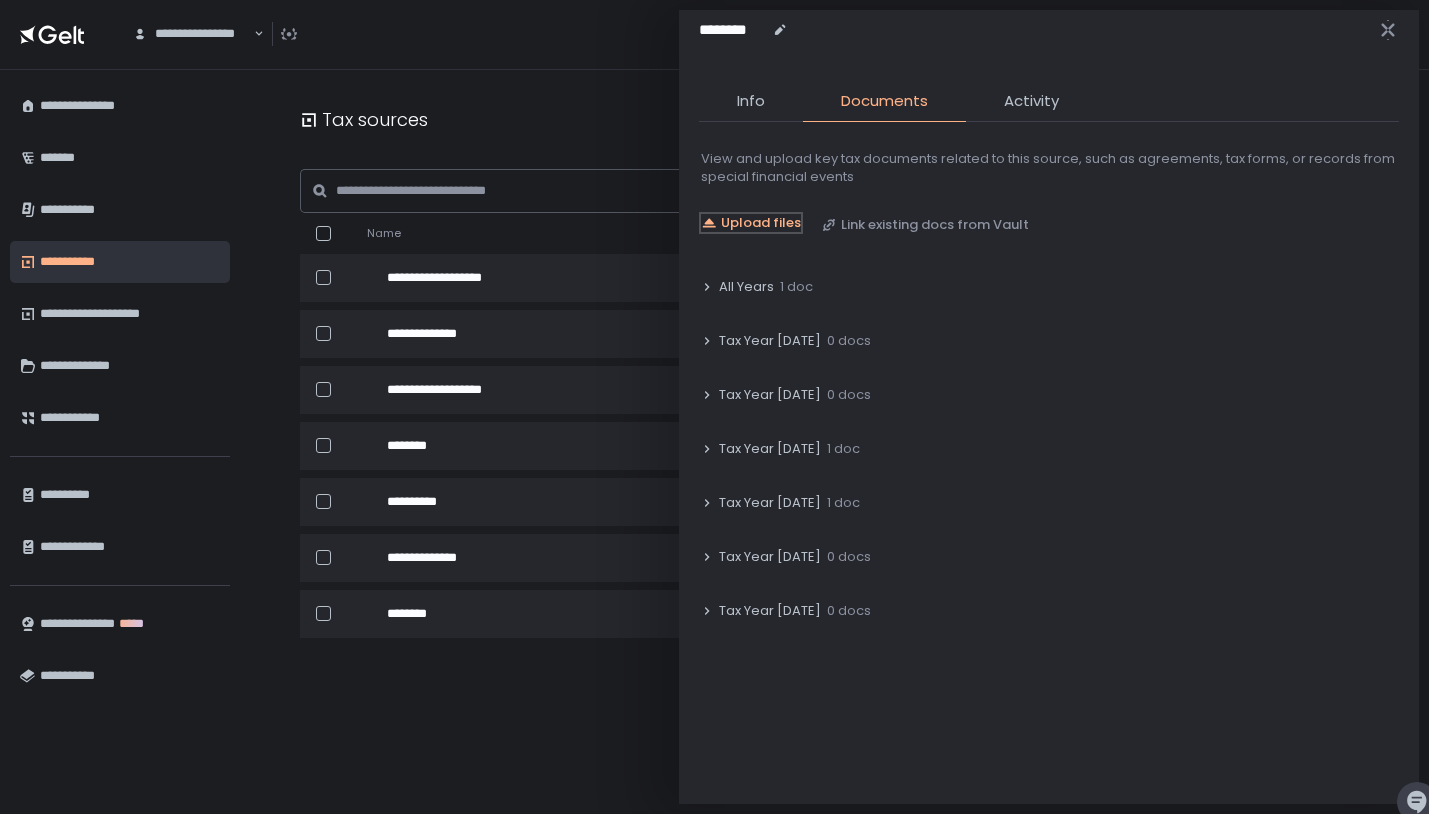 click on "Upload files" at bounding box center [761, 223] 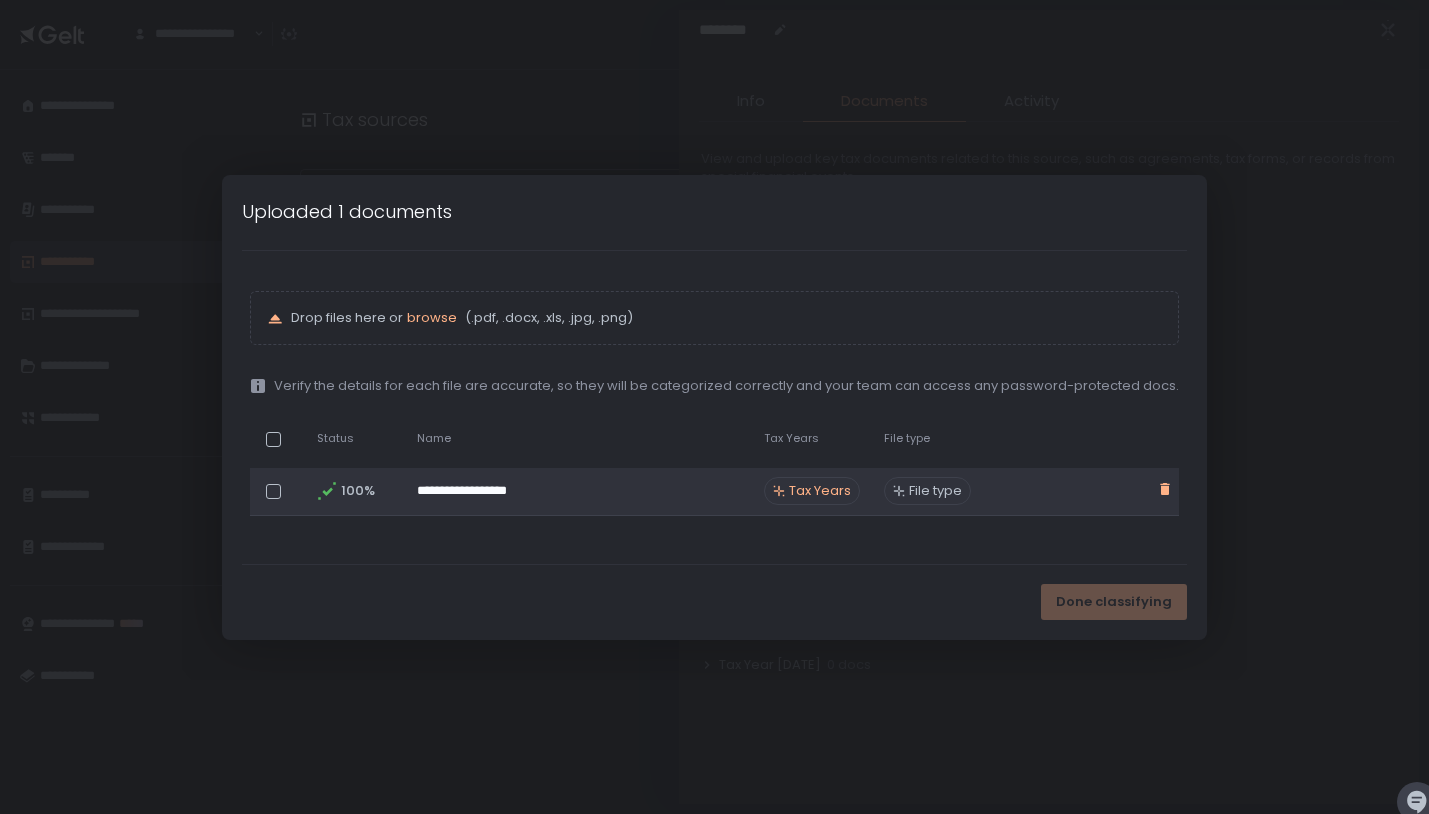 click 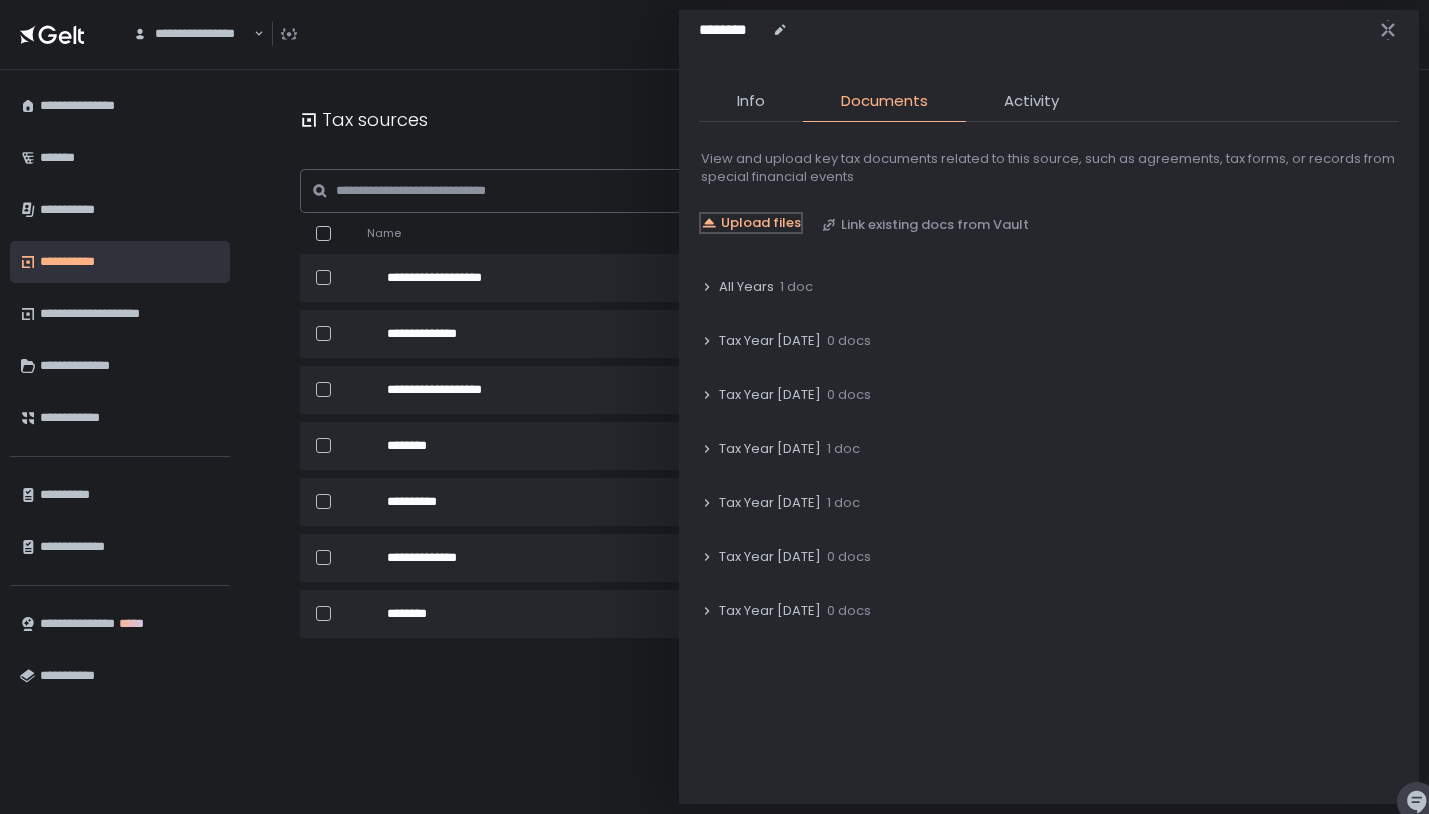 click on "Upload files" at bounding box center (761, 223) 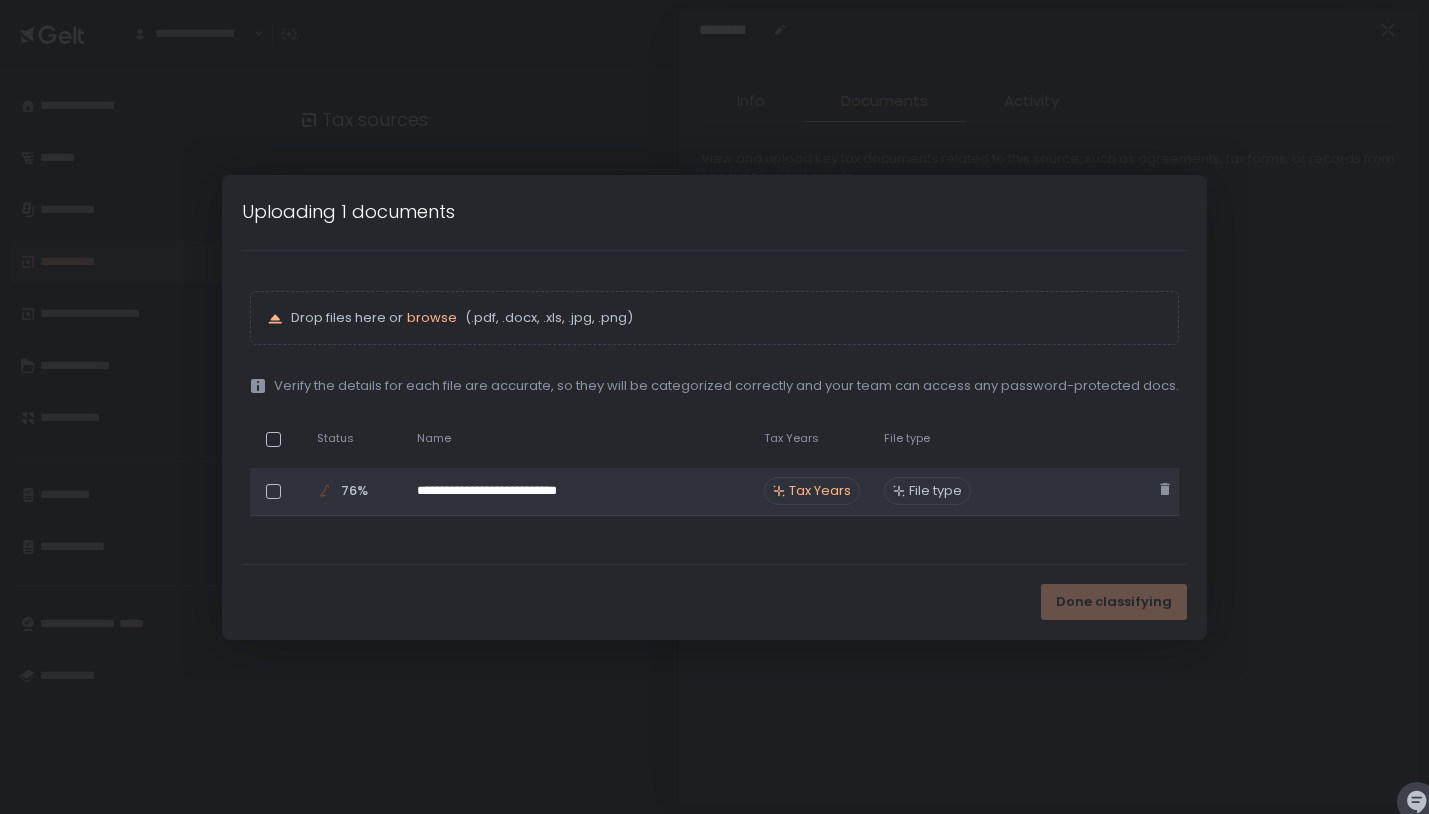 click on "Tax Years" at bounding box center (820, 491) 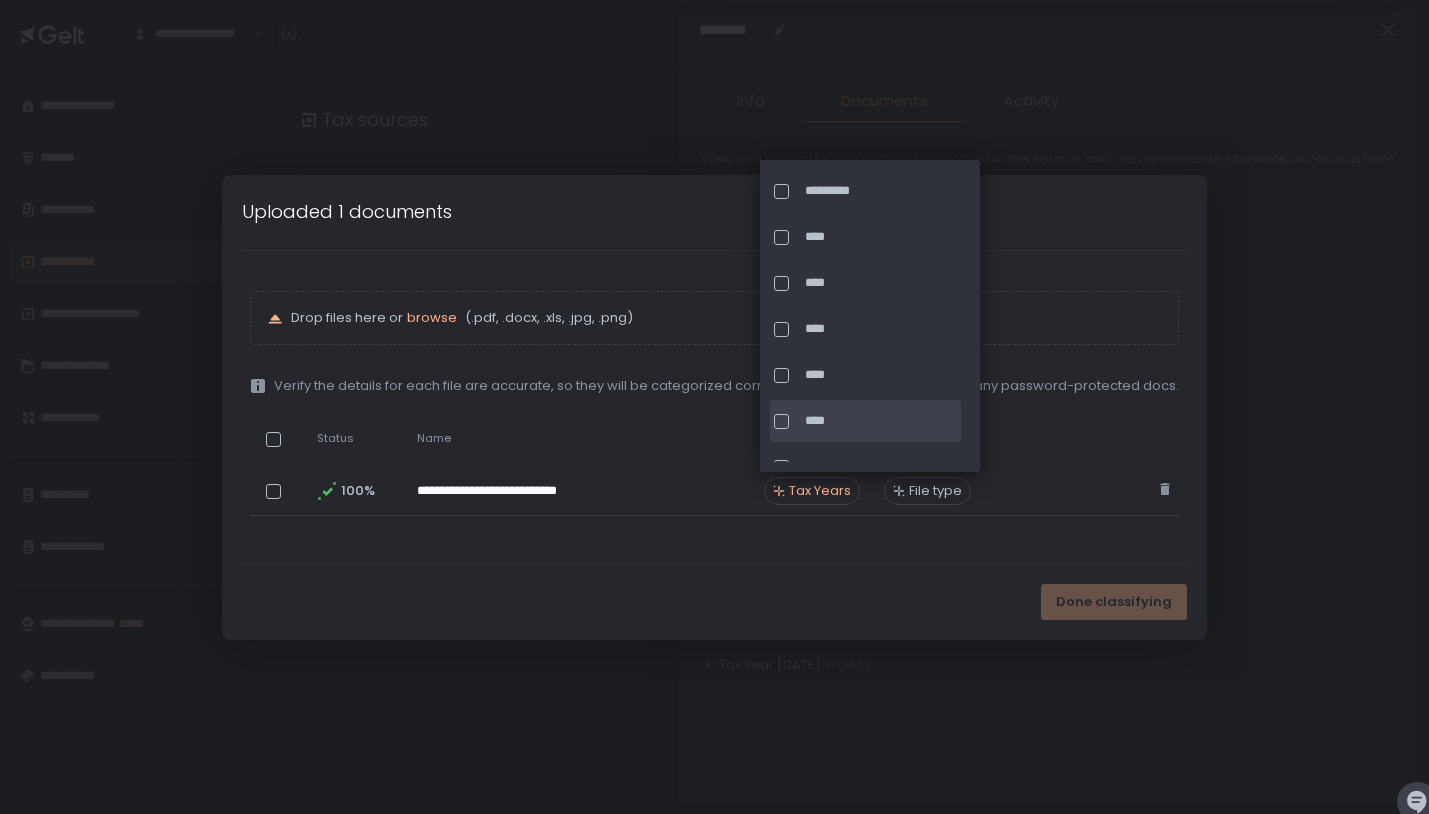 click at bounding box center [781, 421] 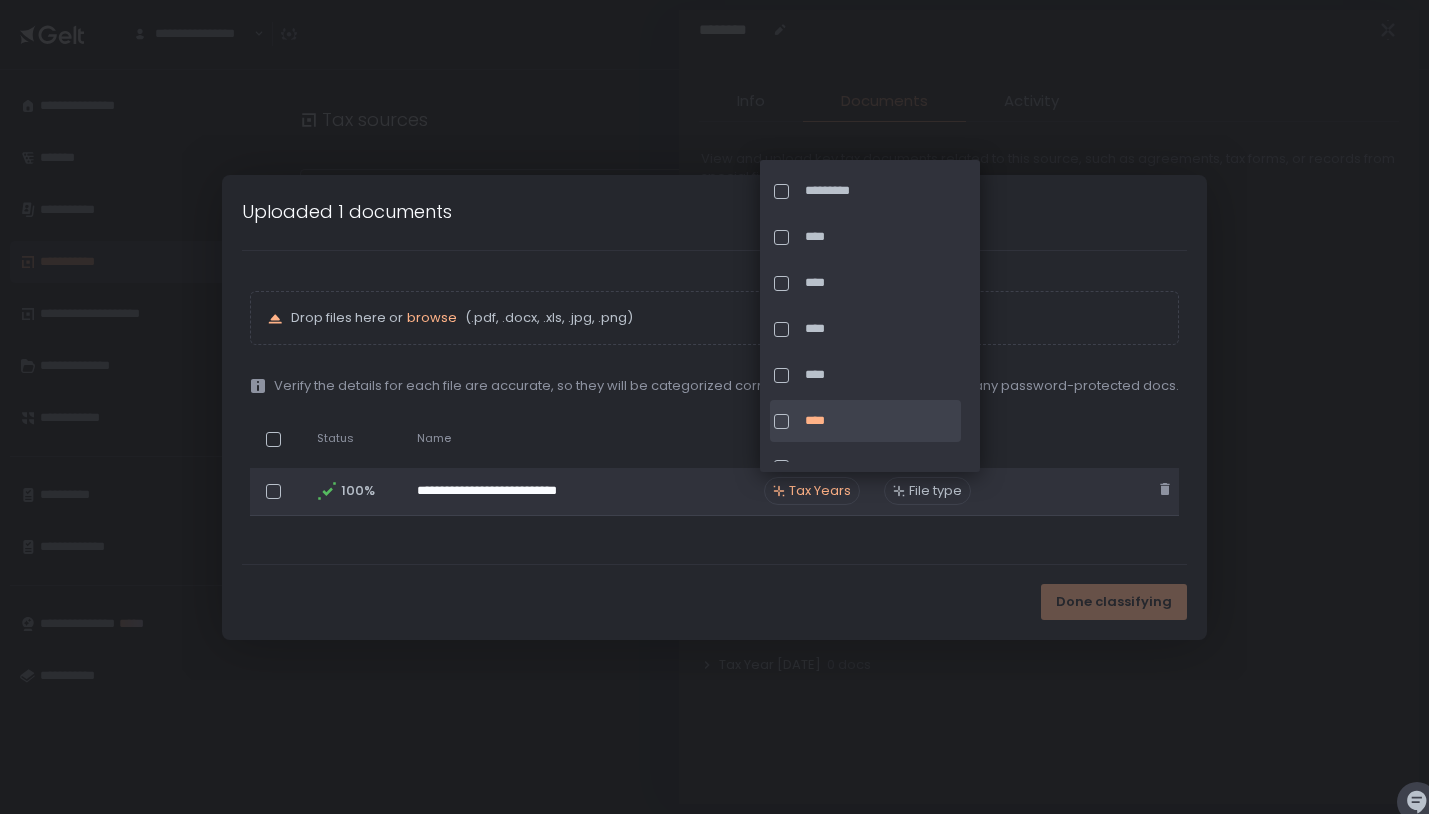 click on "File type" at bounding box center [935, 491] 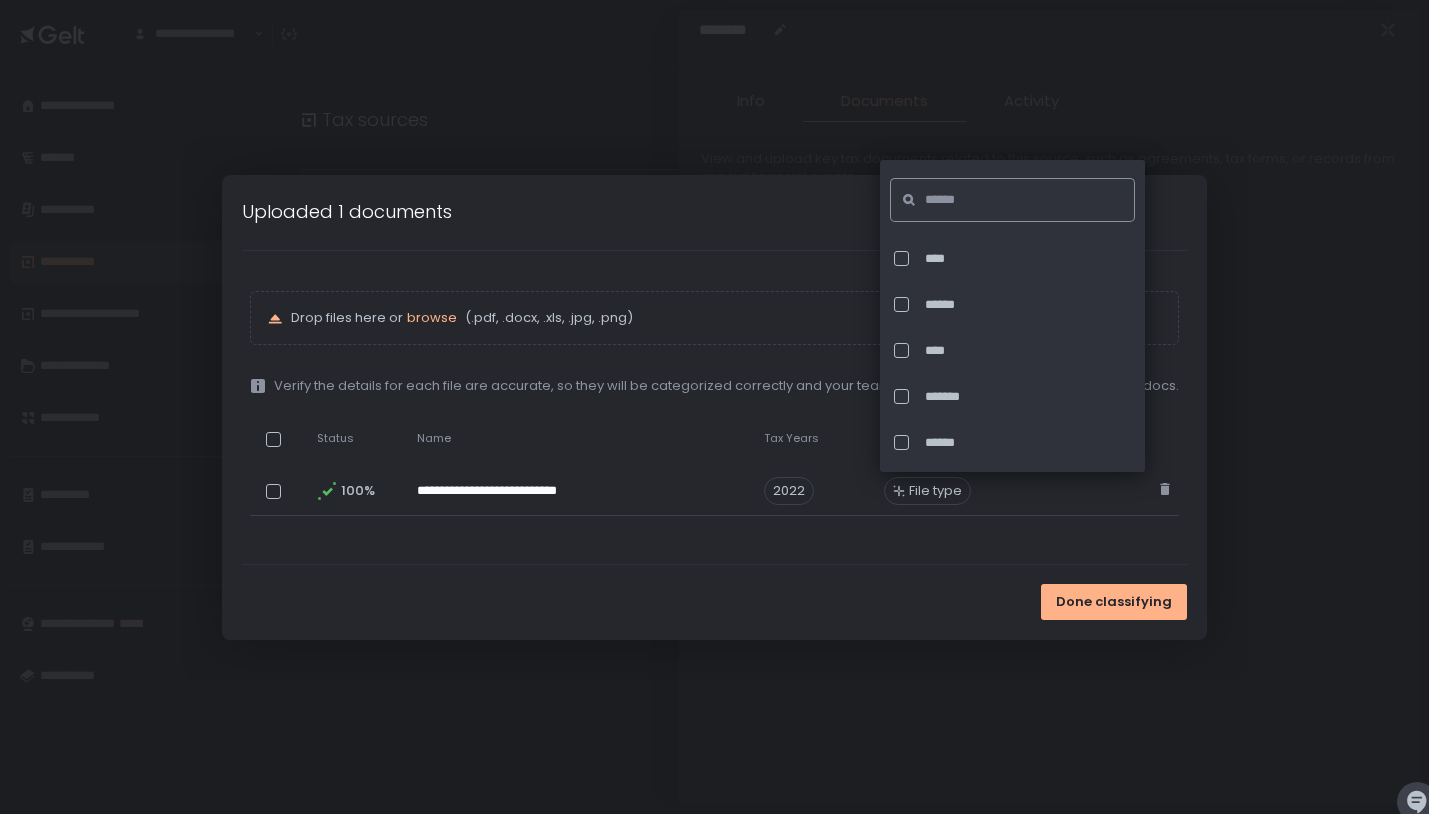 click 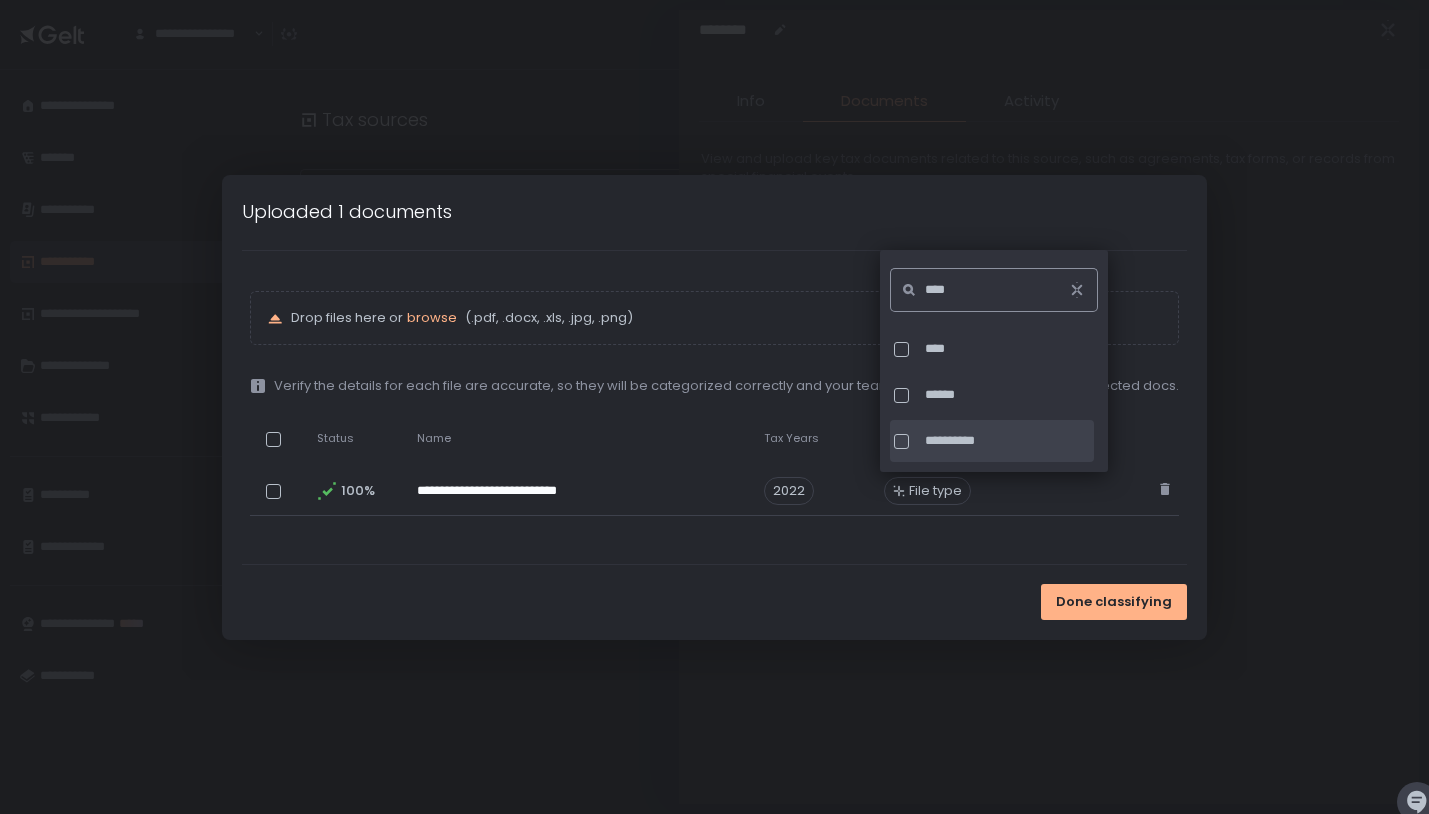 type on "****" 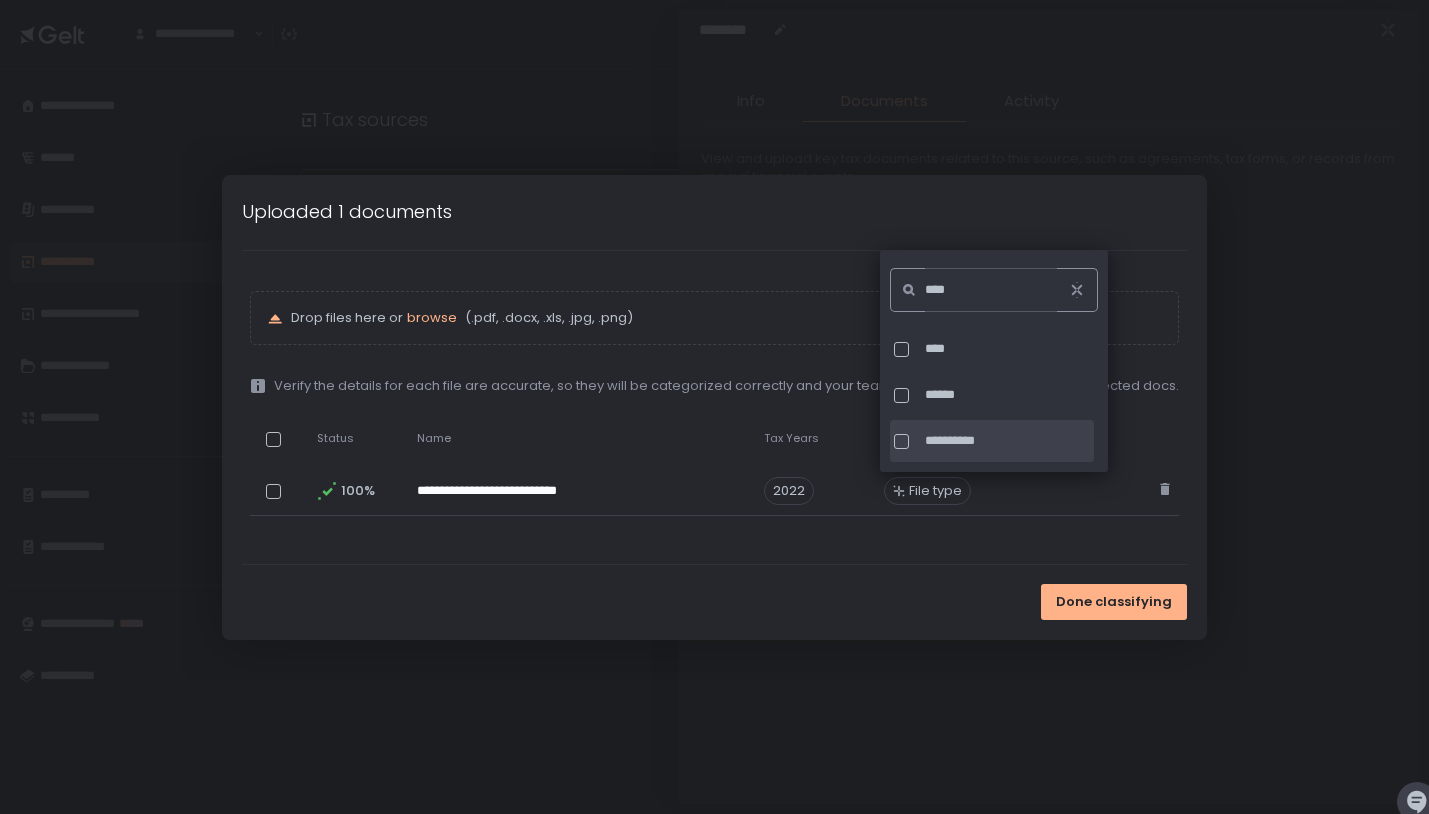 click on "**********" 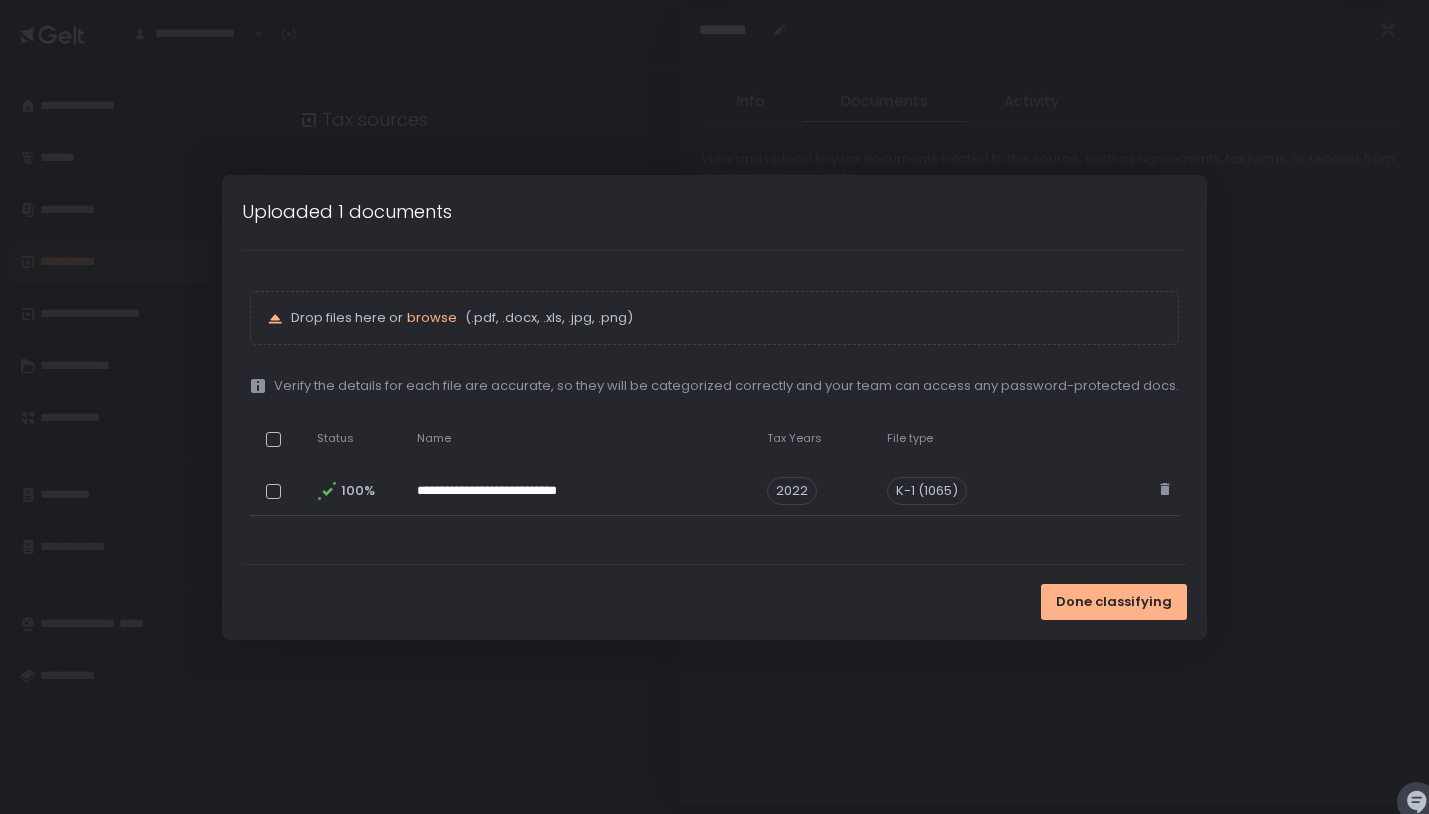 click on "**********" at bounding box center (714, 407) 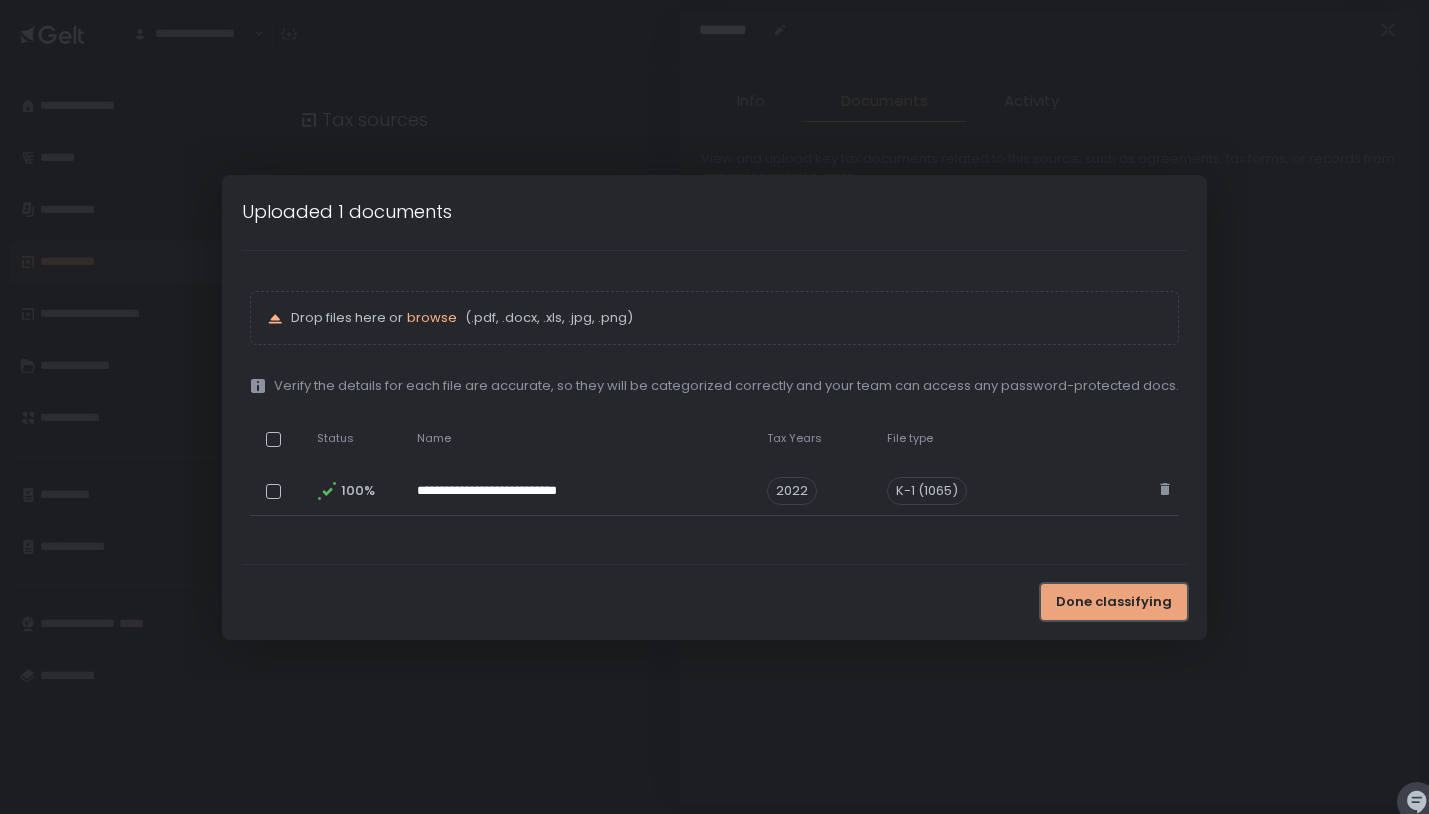 click on "Done classifying" at bounding box center (1114, 602) 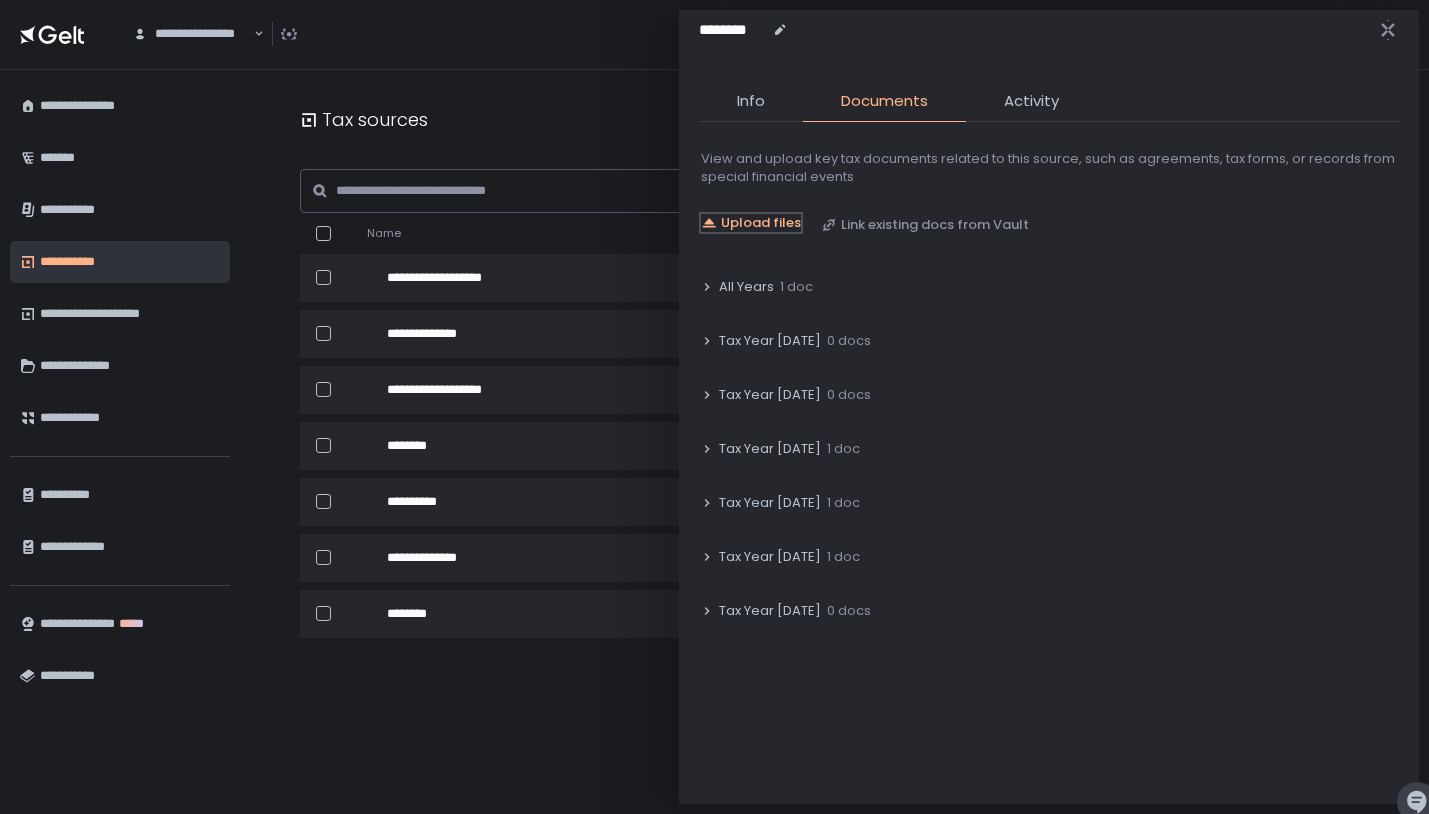 click on "Upload files" at bounding box center [761, 223] 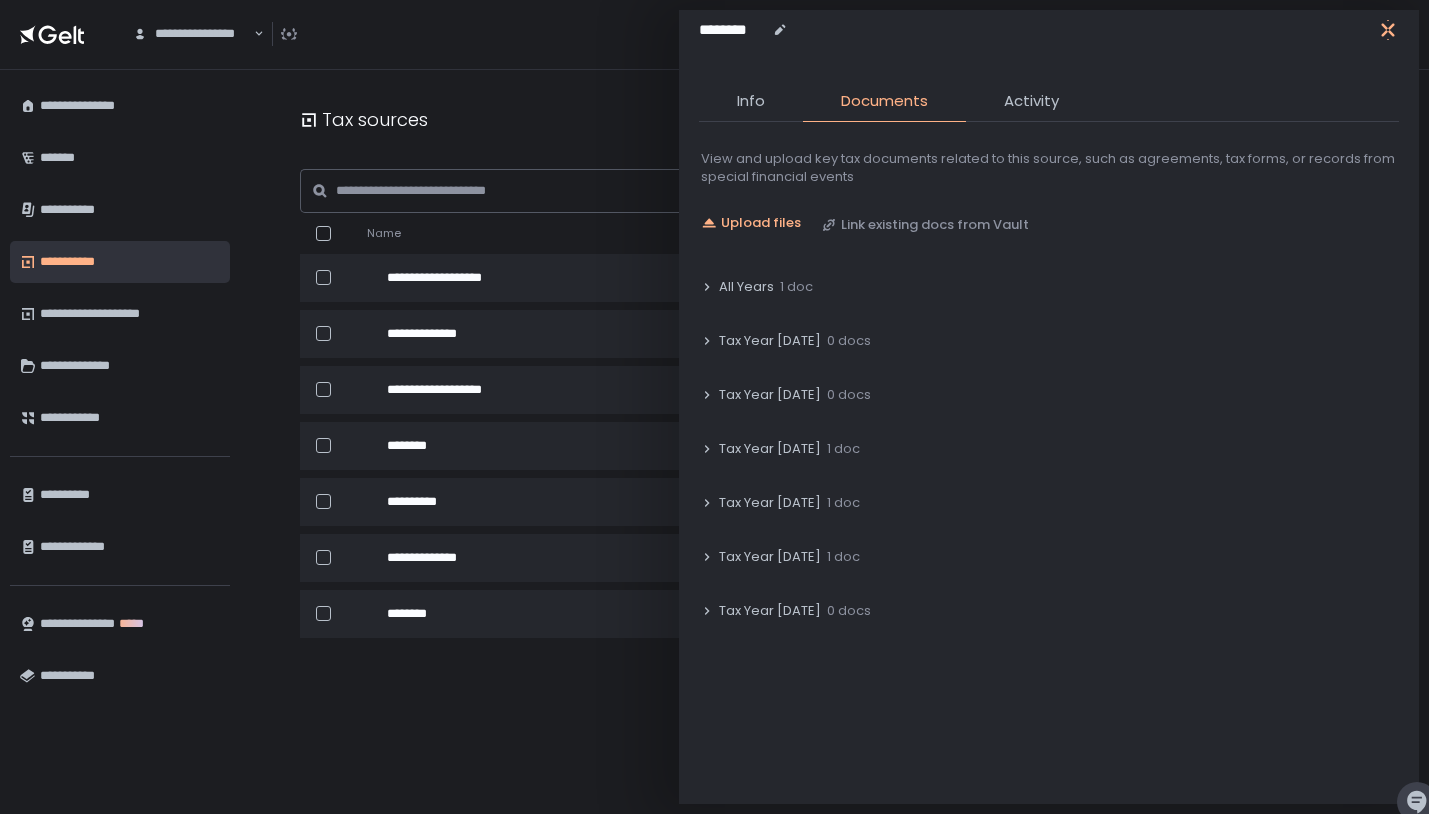 click 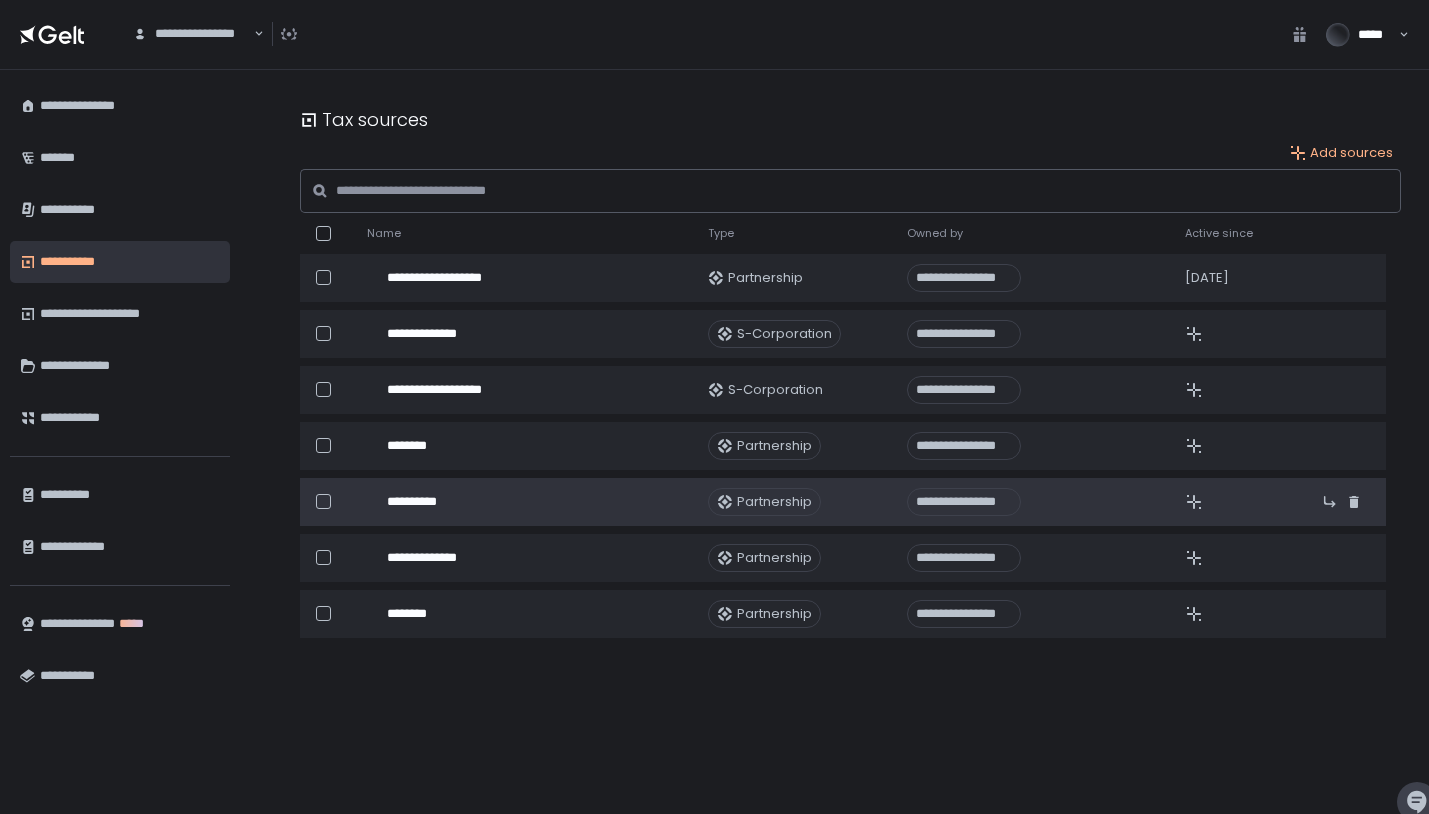 click on "**********" 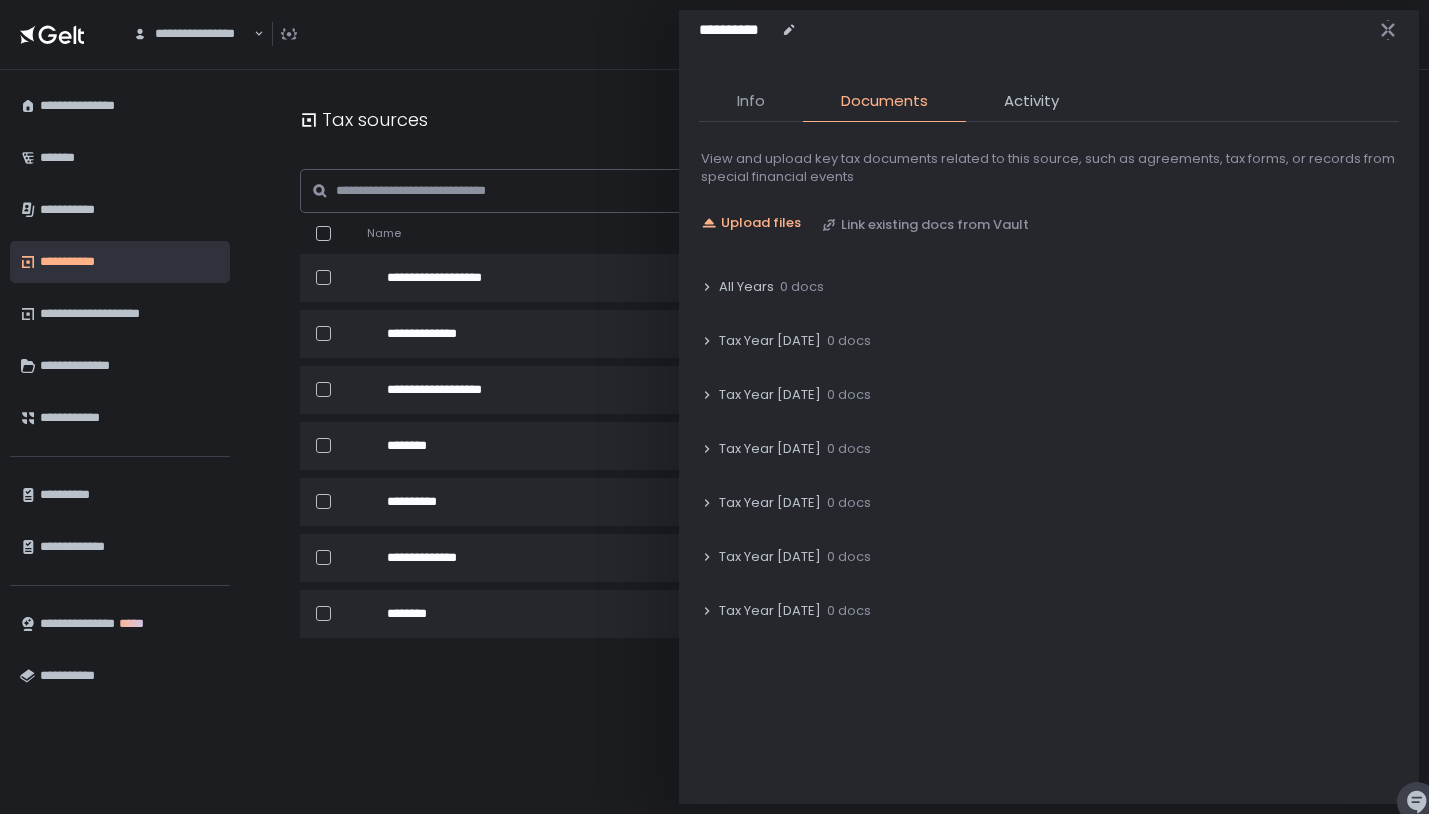 click on "Info" at bounding box center (751, 101) 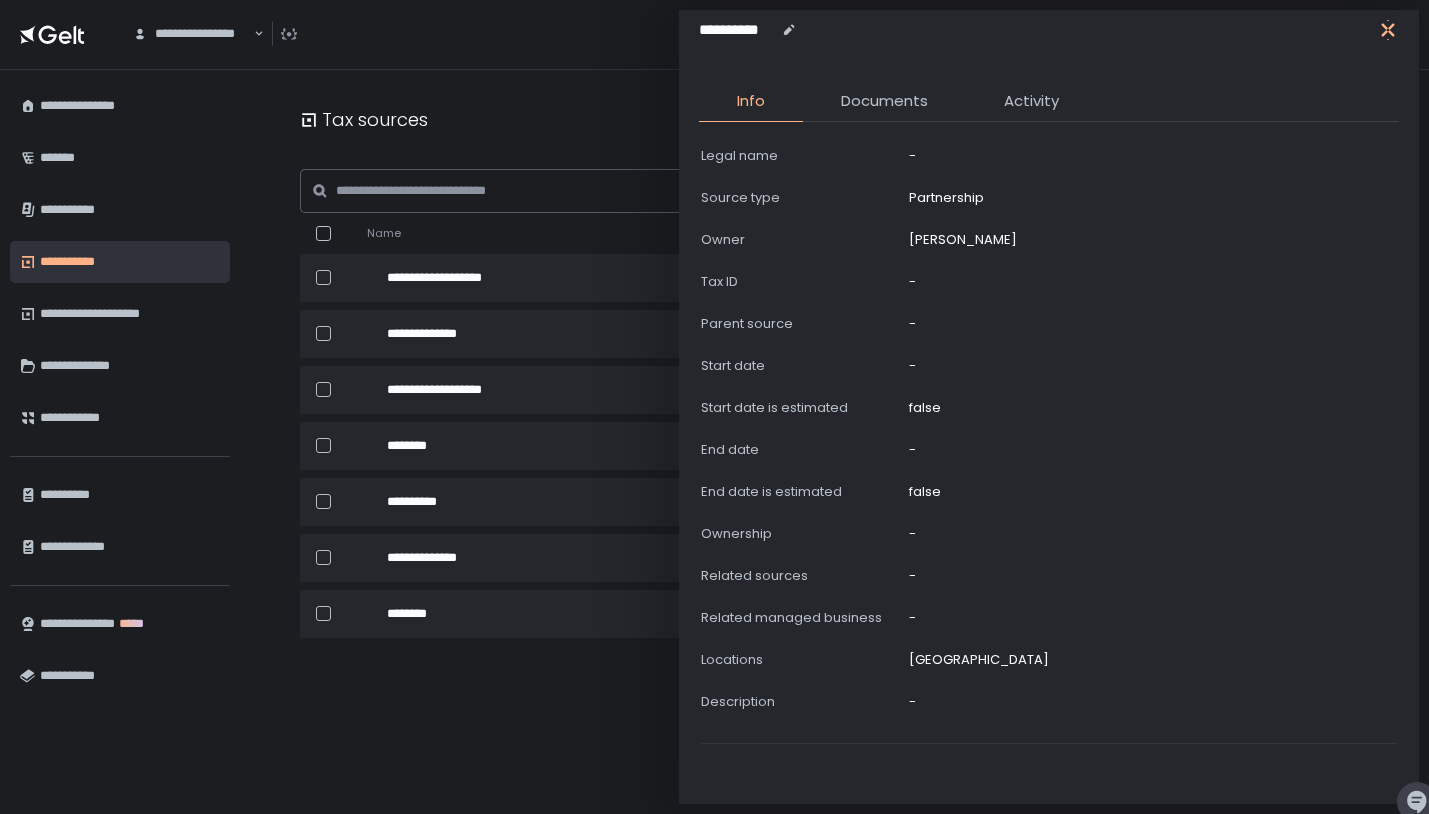click 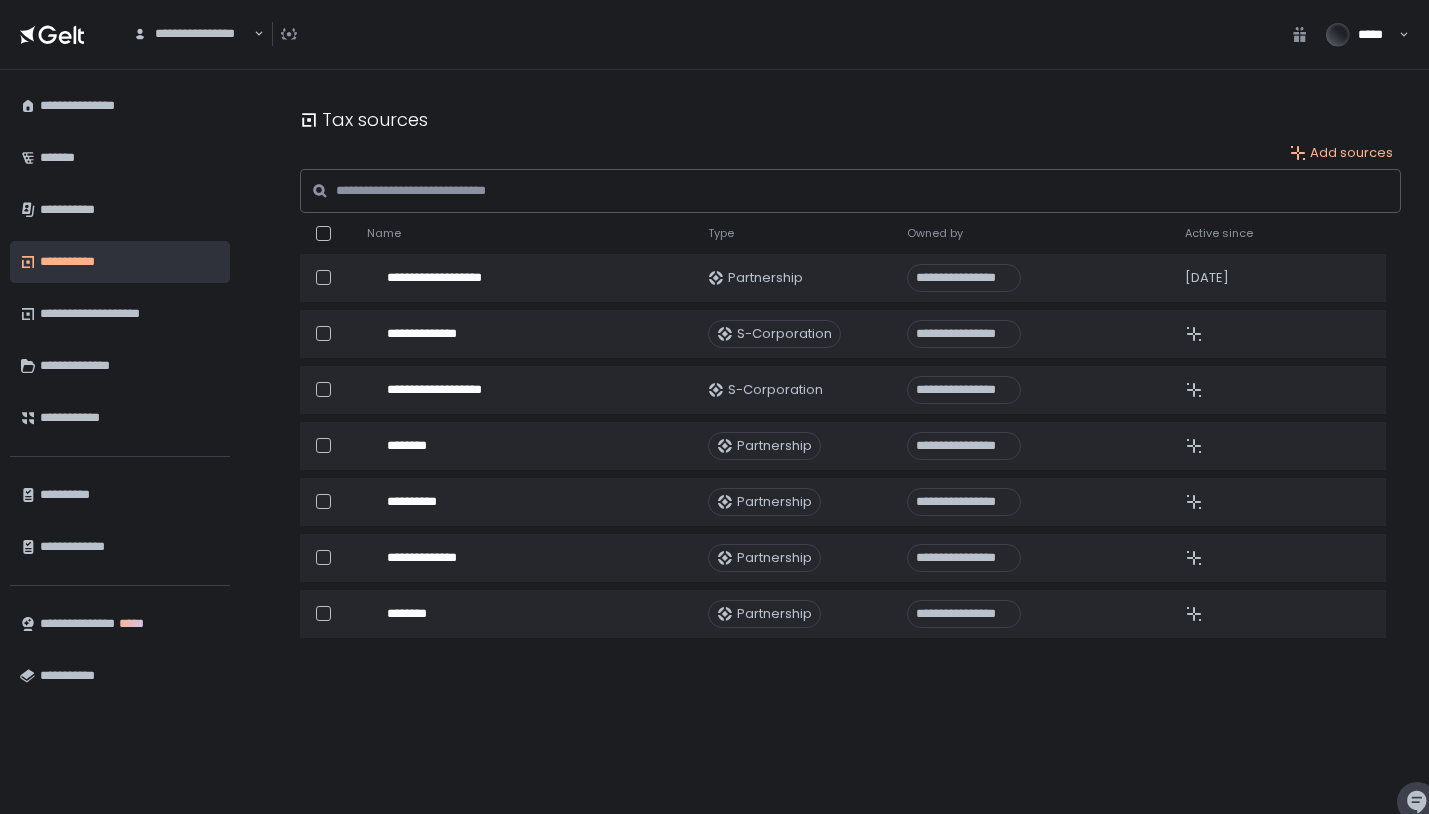 scroll, scrollTop: 7, scrollLeft: 0, axis: vertical 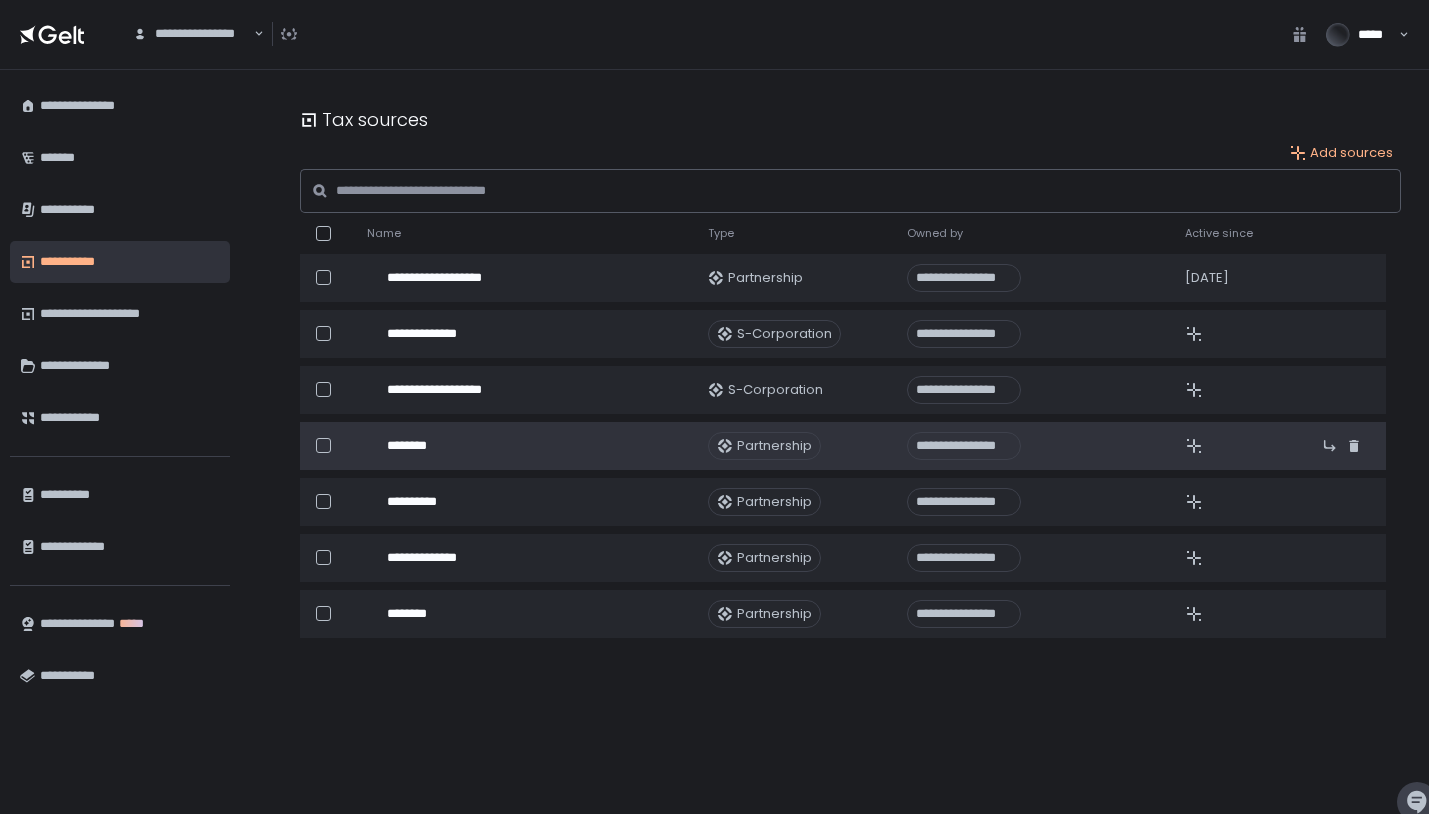 click on "********" 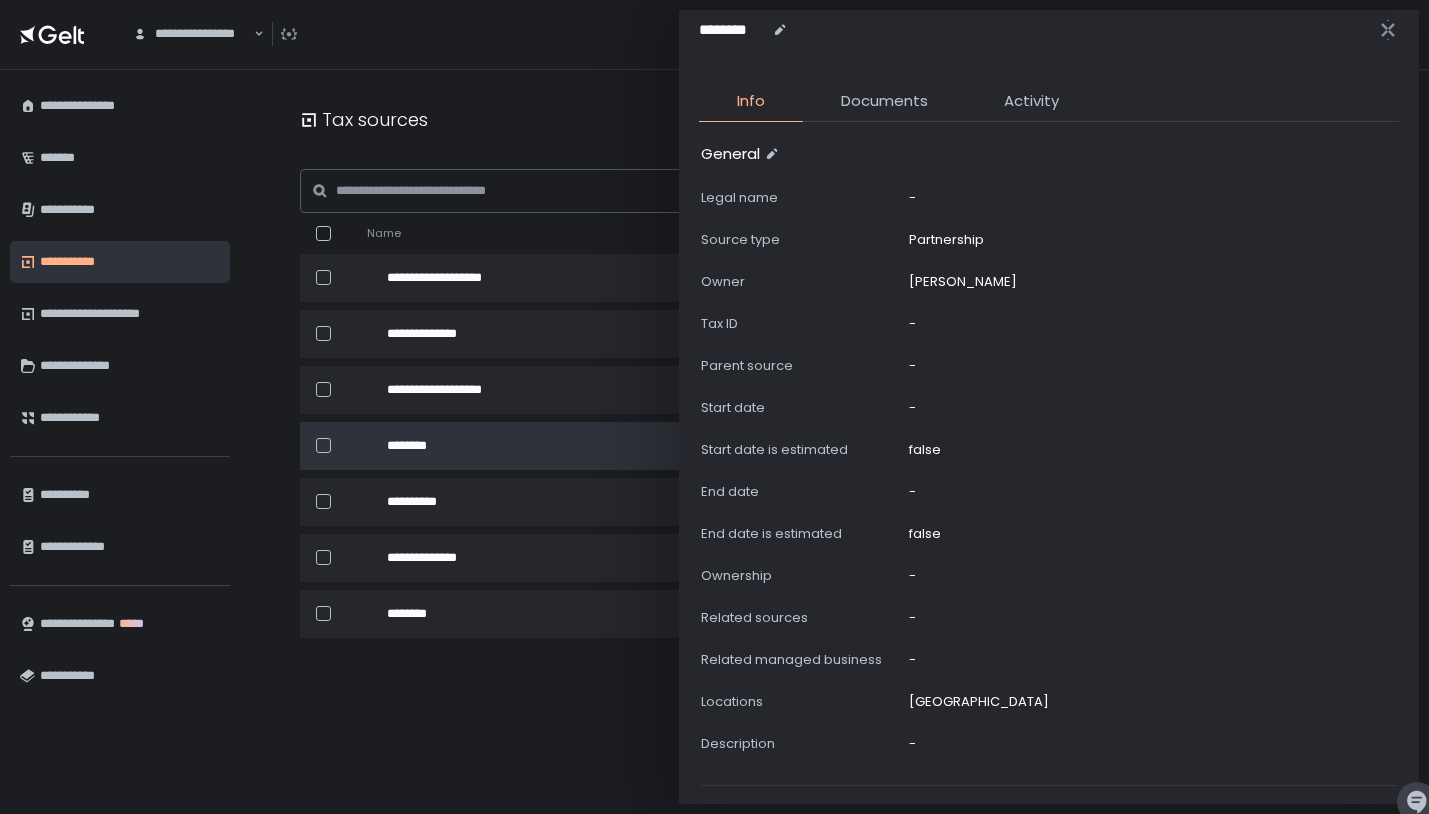 scroll, scrollTop: 49, scrollLeft: 0, axis: vertical 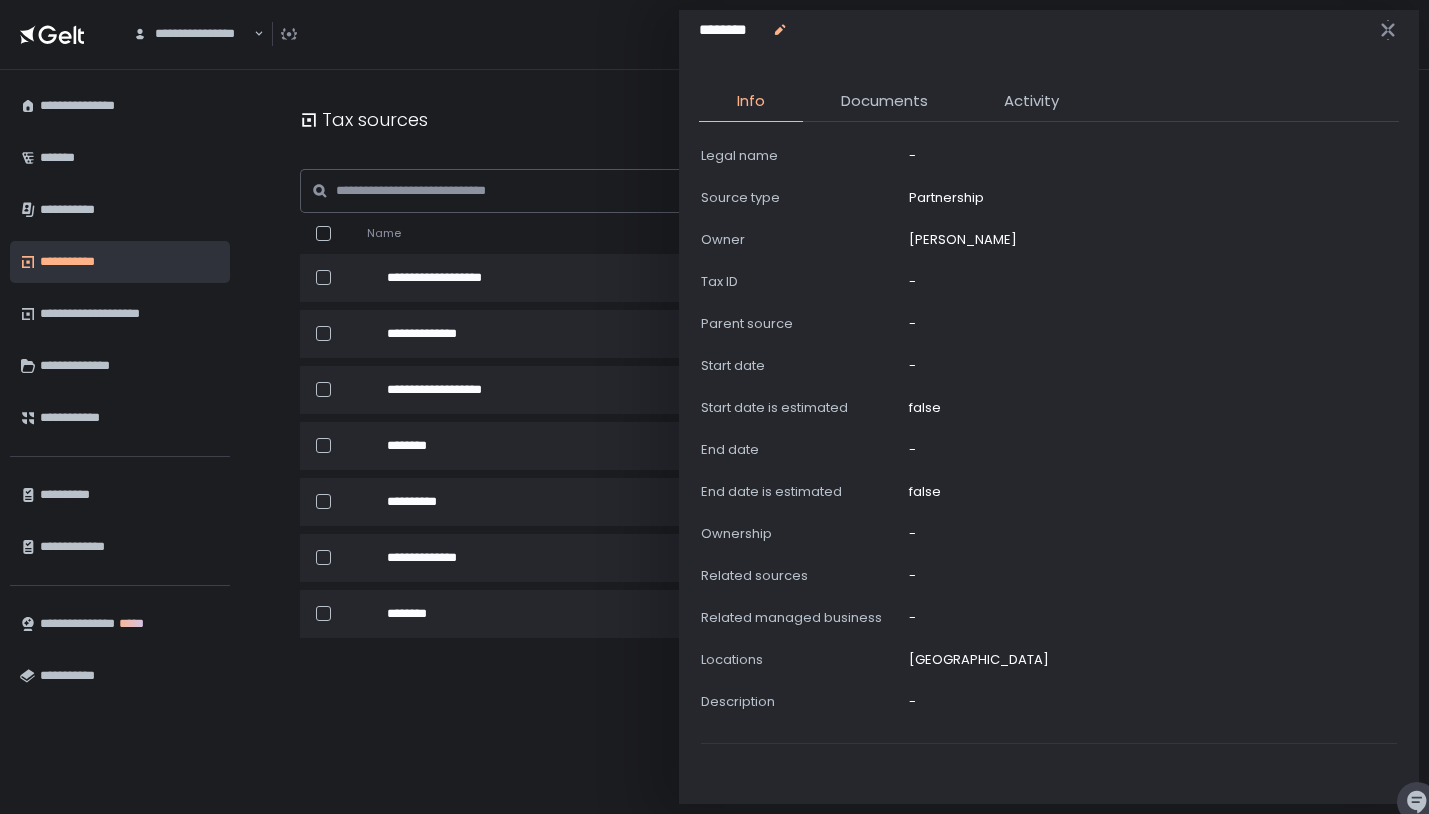 click 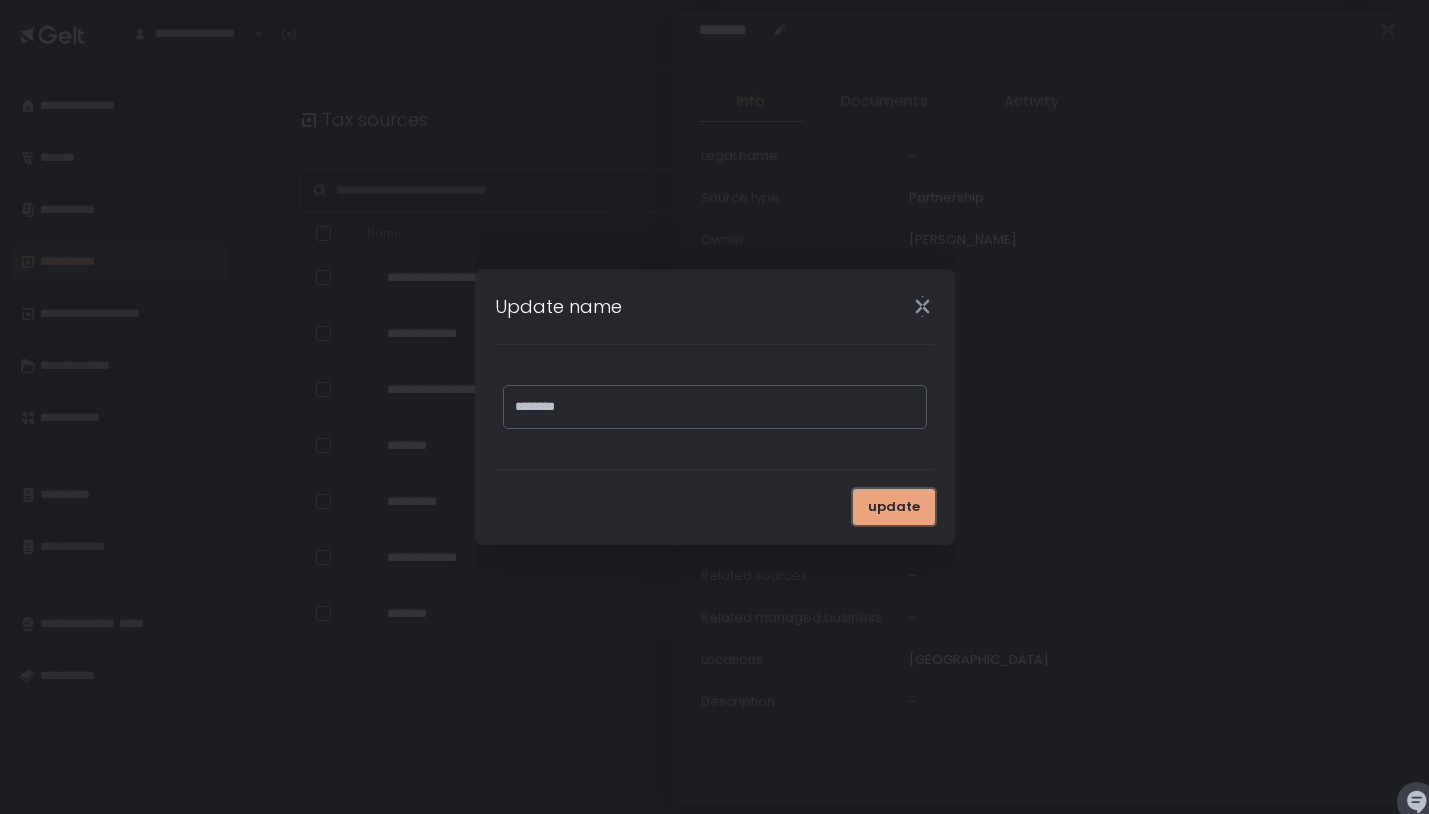 click on "update" at bounding box center (894, 507) 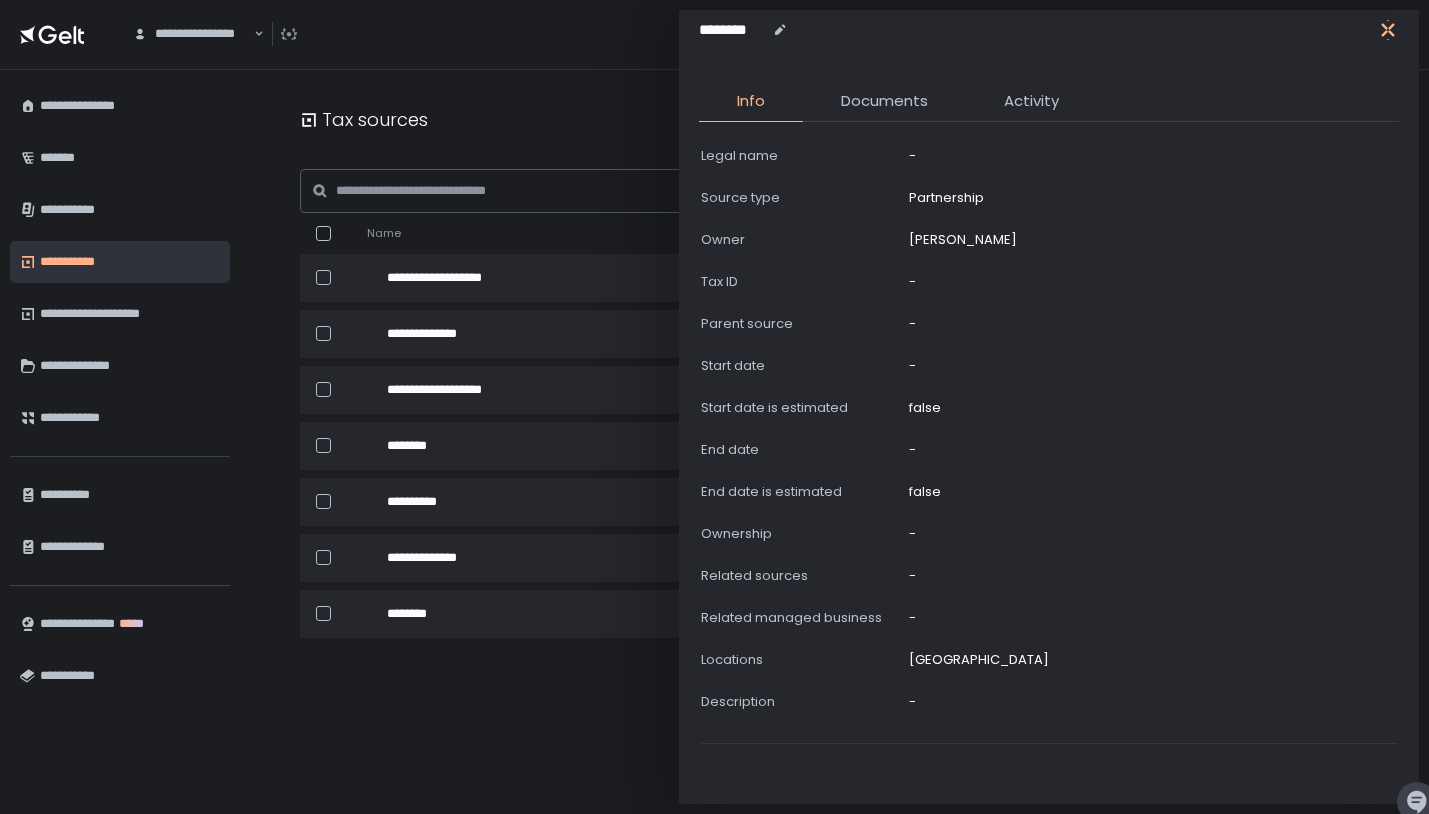 click 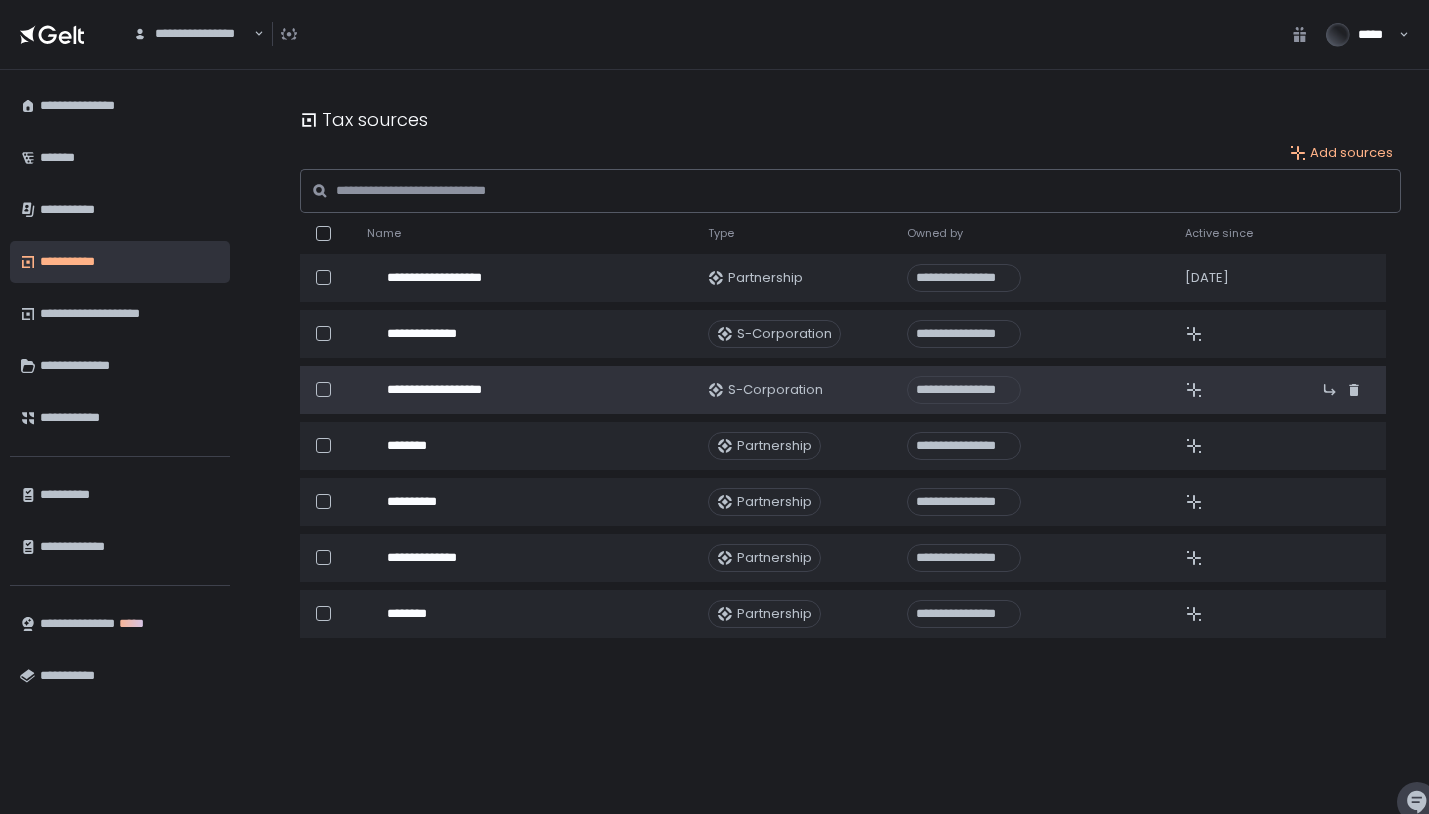 click on "**********" 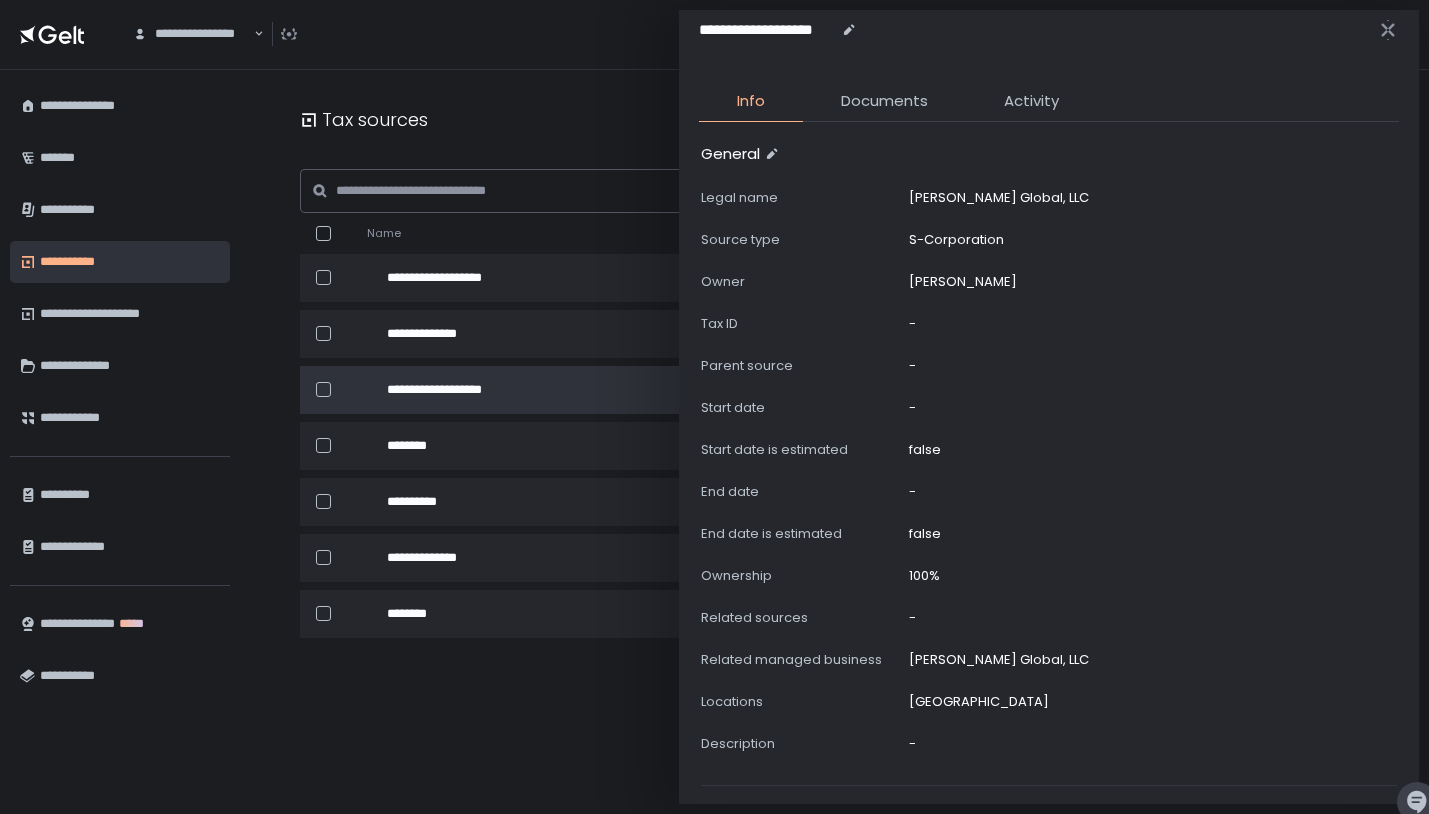 scroll, scrollTop: 49, scrollLeft: 0, axis: vertical 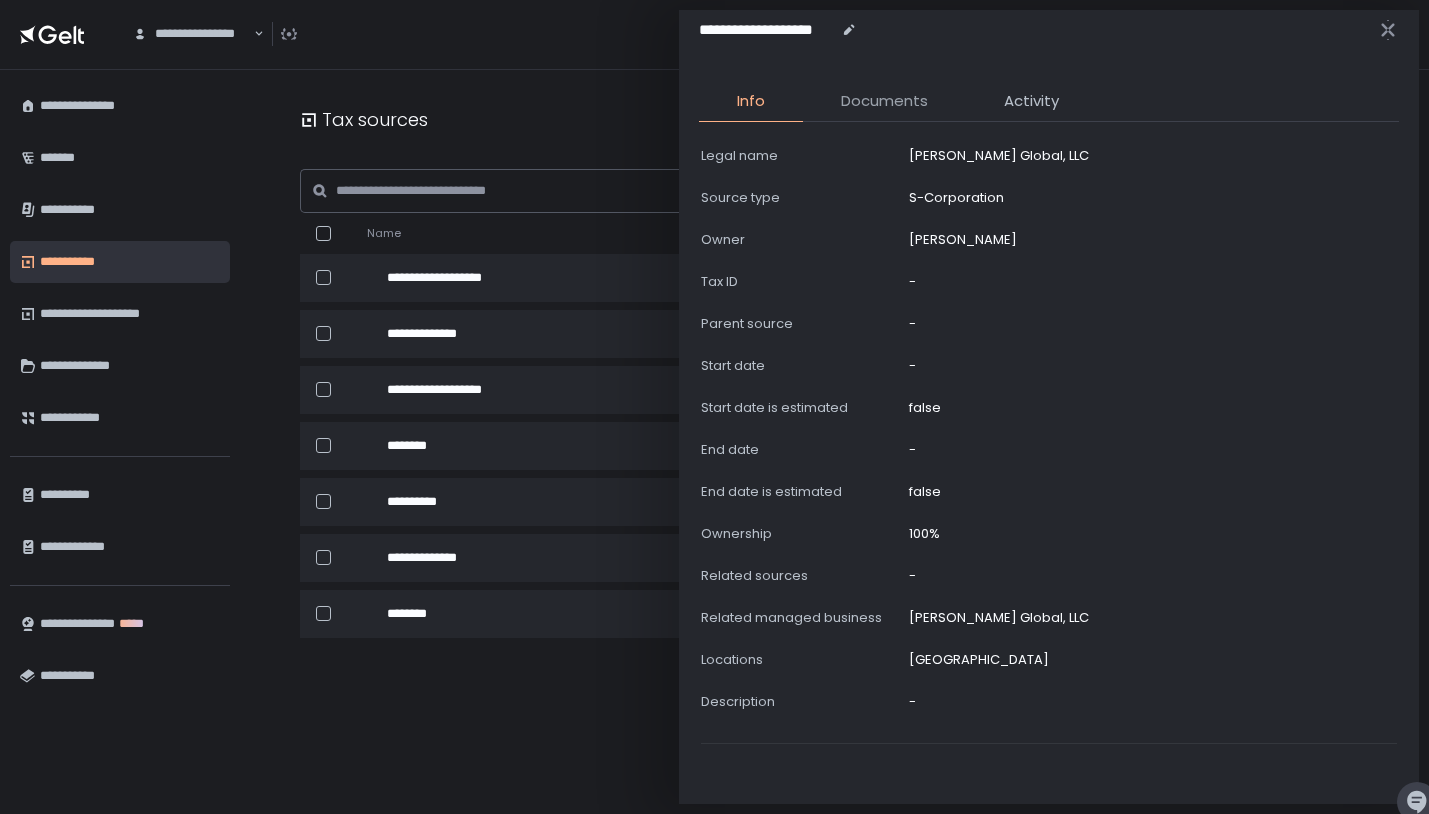 click on "Documents" at bounding box center (884, 101) 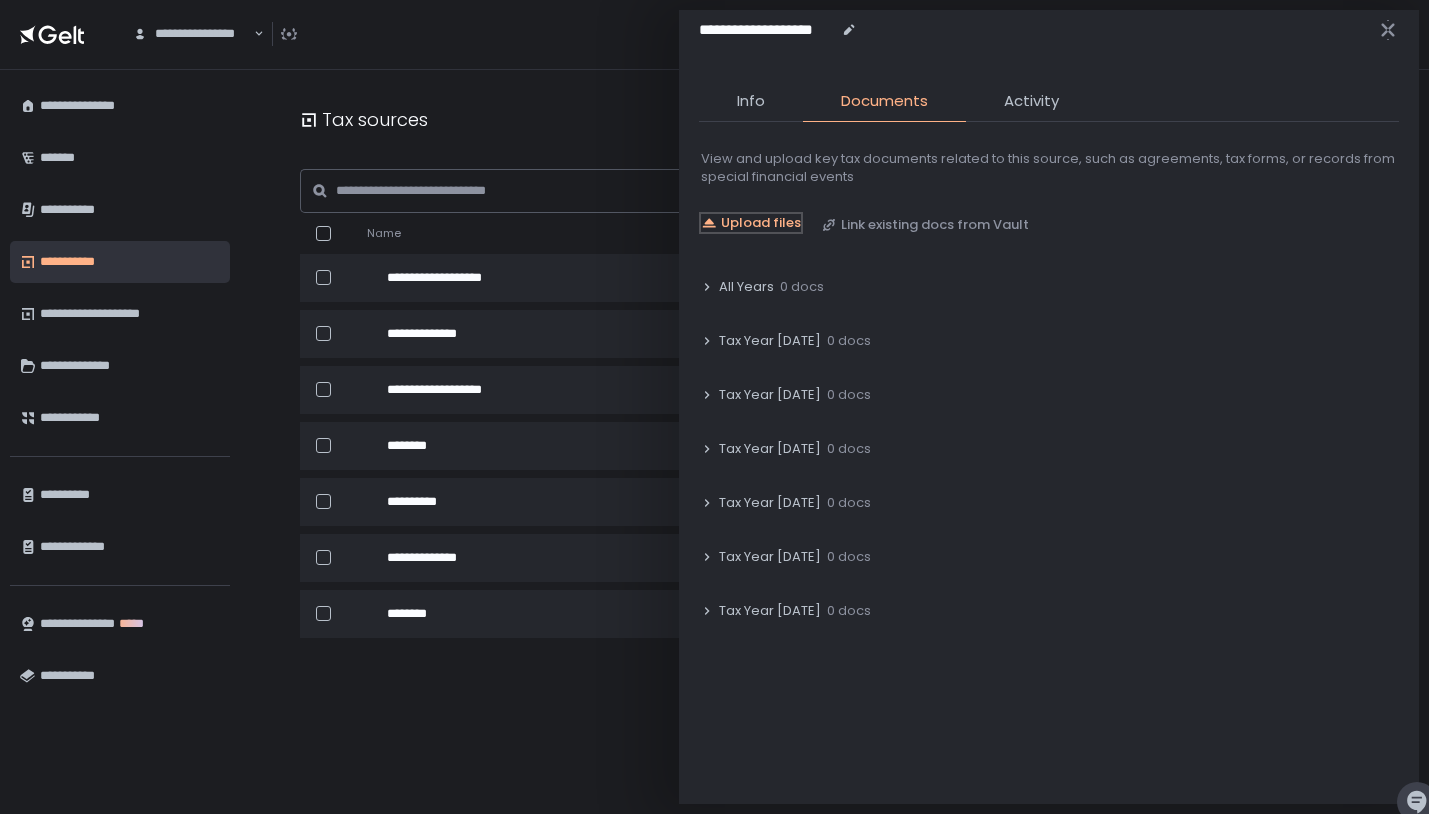 click on "Upload files" at bounding box center (761, 223) 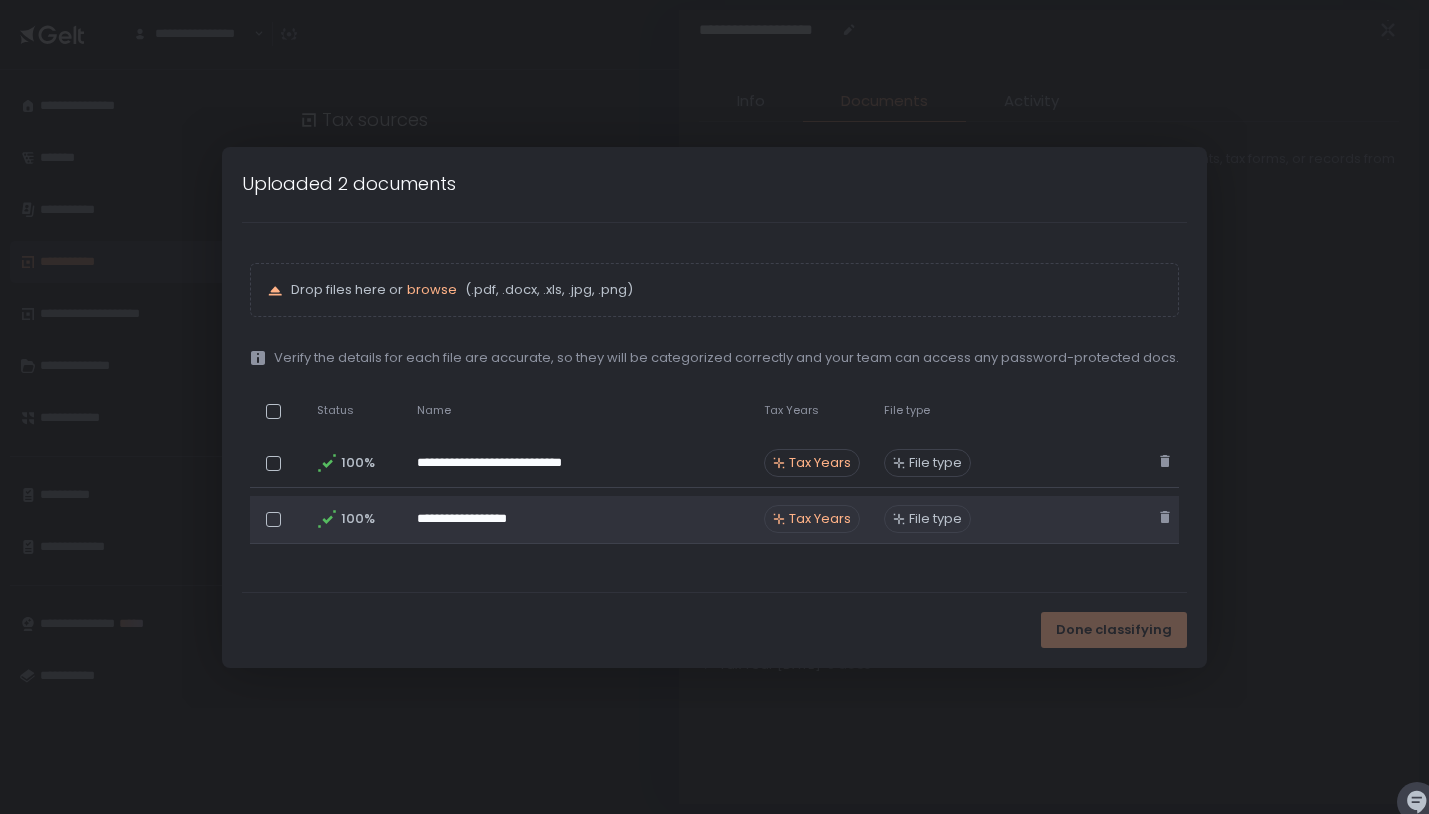 click on "Tax Years" at bounding box center [820, 519] 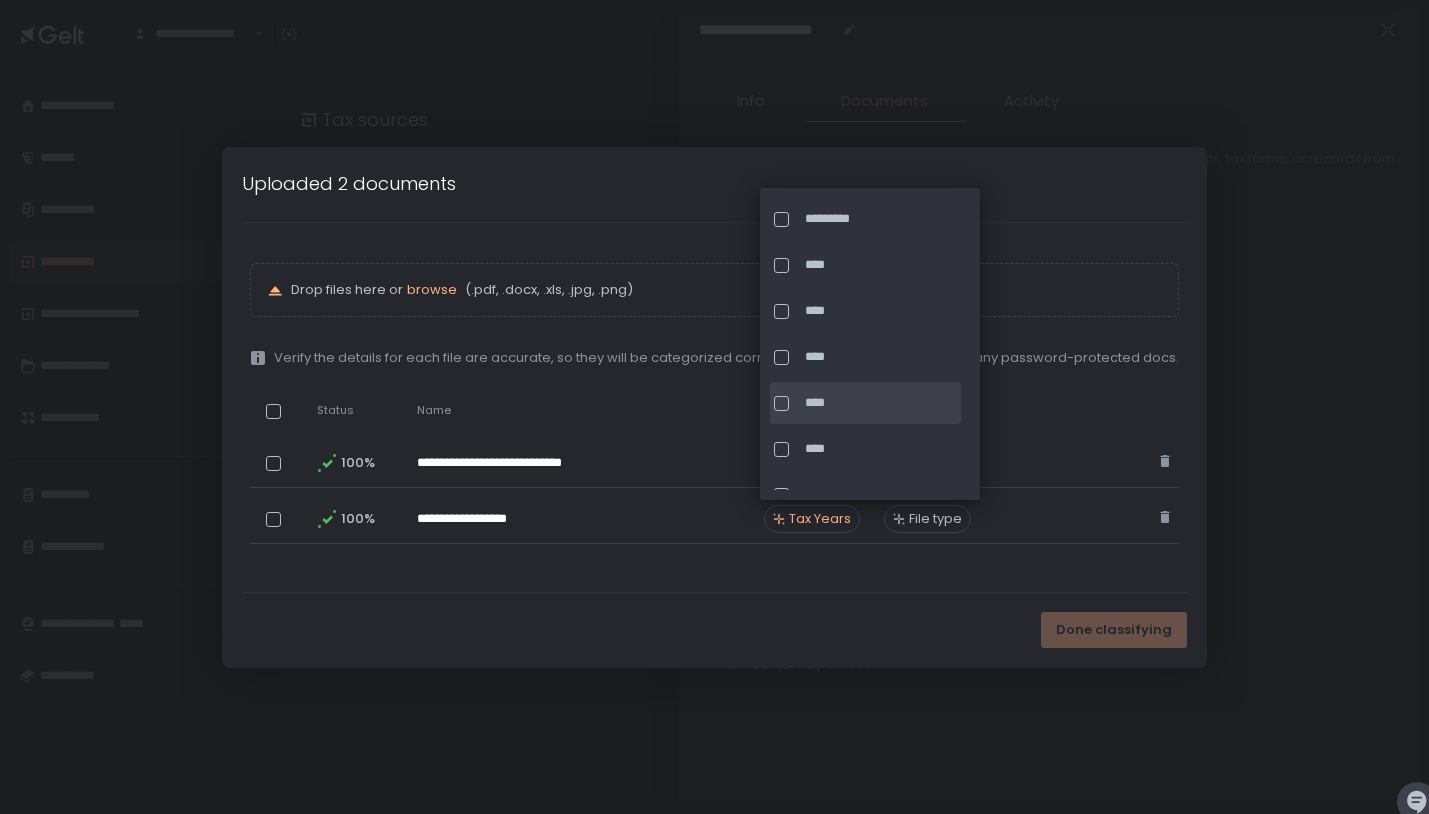 click at bounding box center [781, 403] 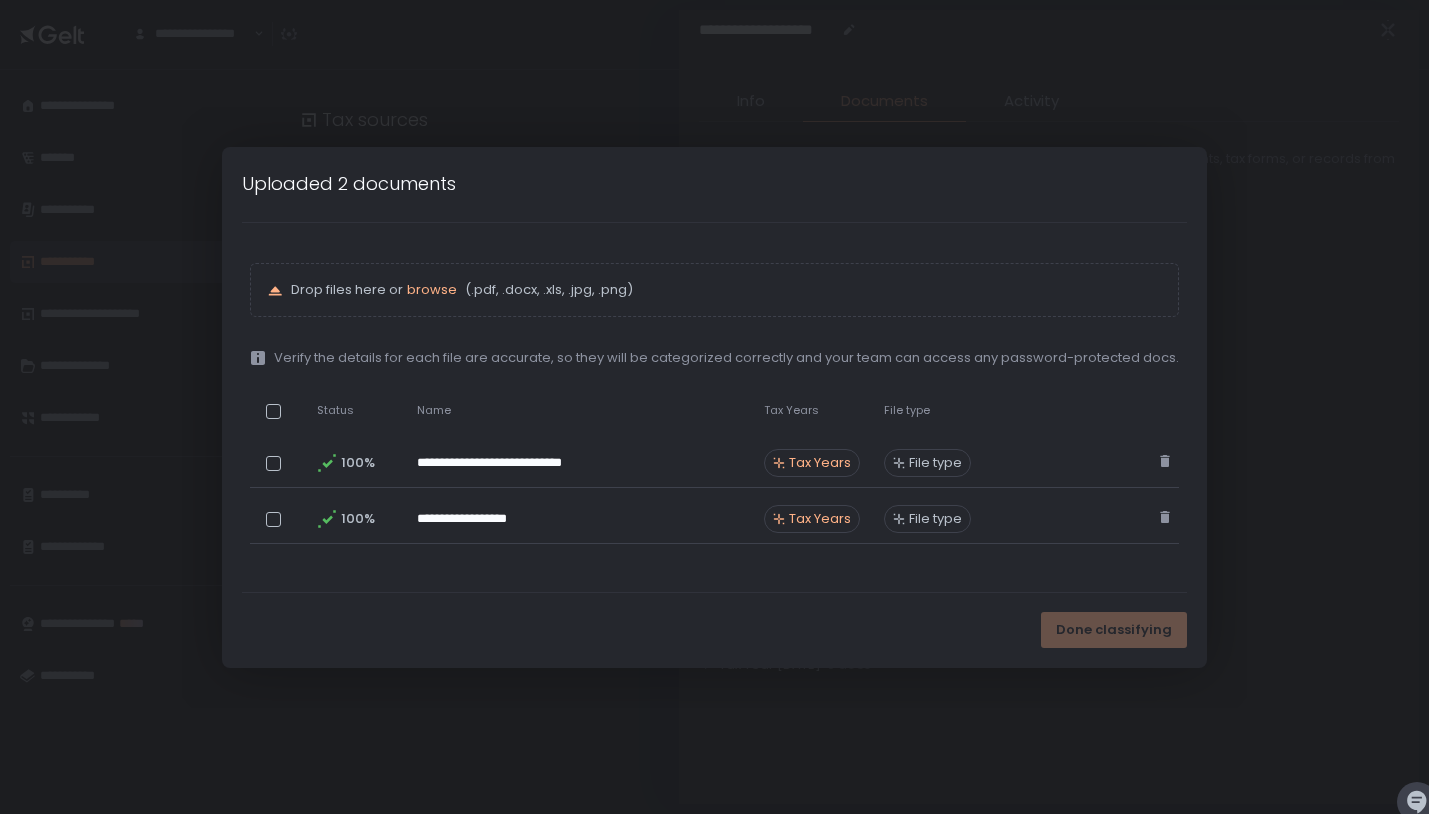 click on "**********" at bounding box center (714, 407) 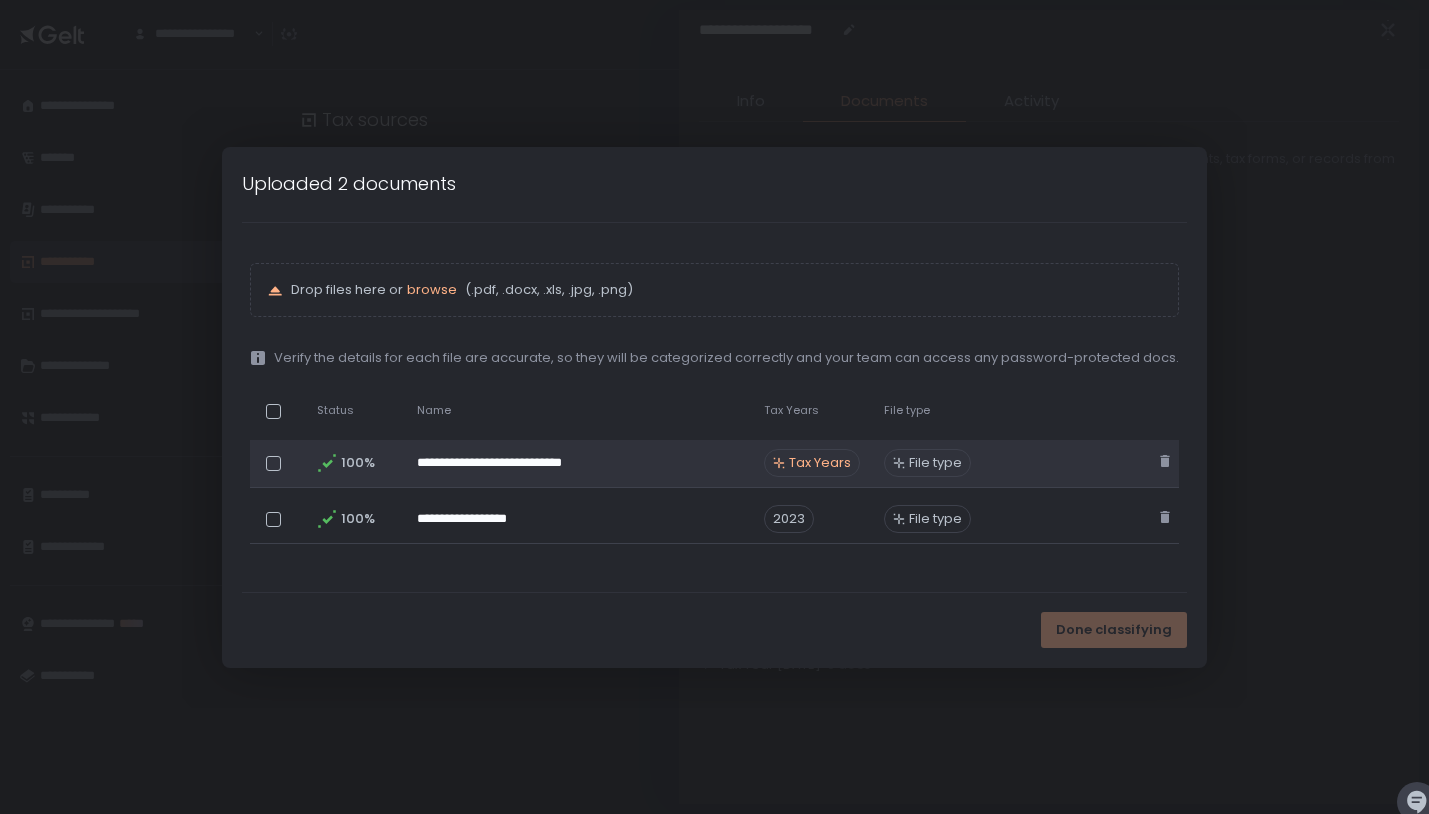 click on "Tax Years" at bounding box center (820, 463) 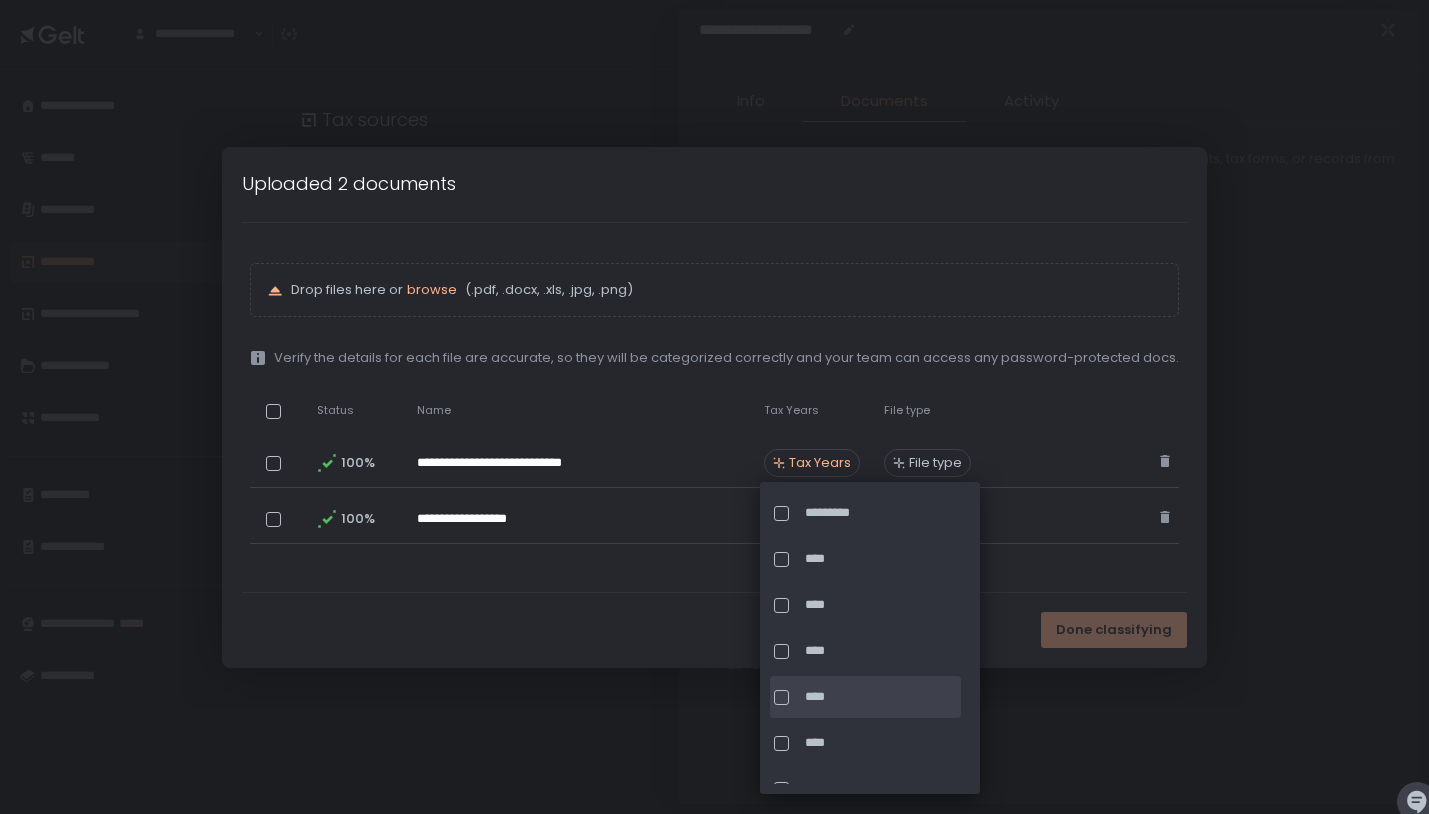 click on "****" 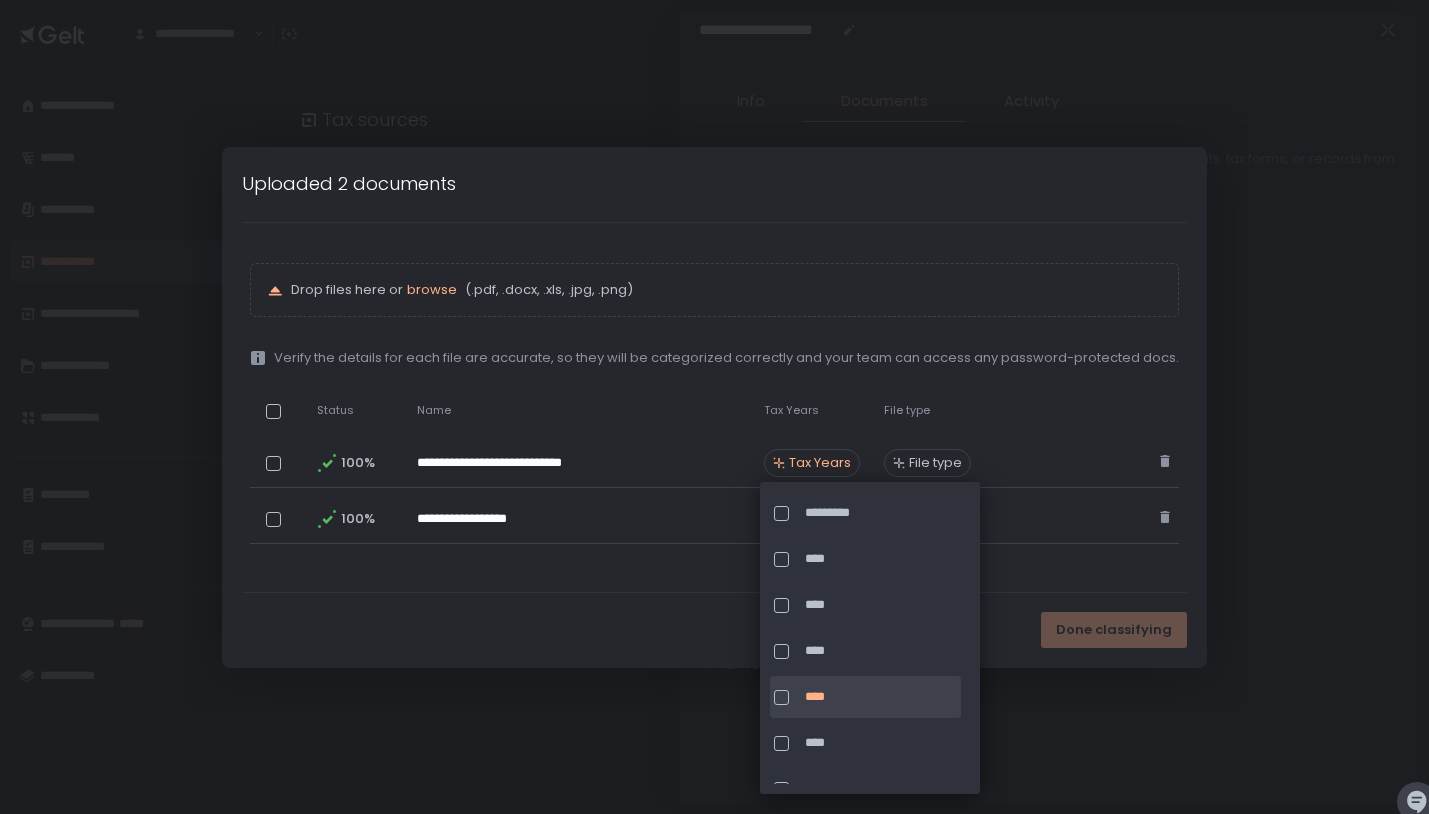 click on "Done classifying" at bounding box center [714, 630] 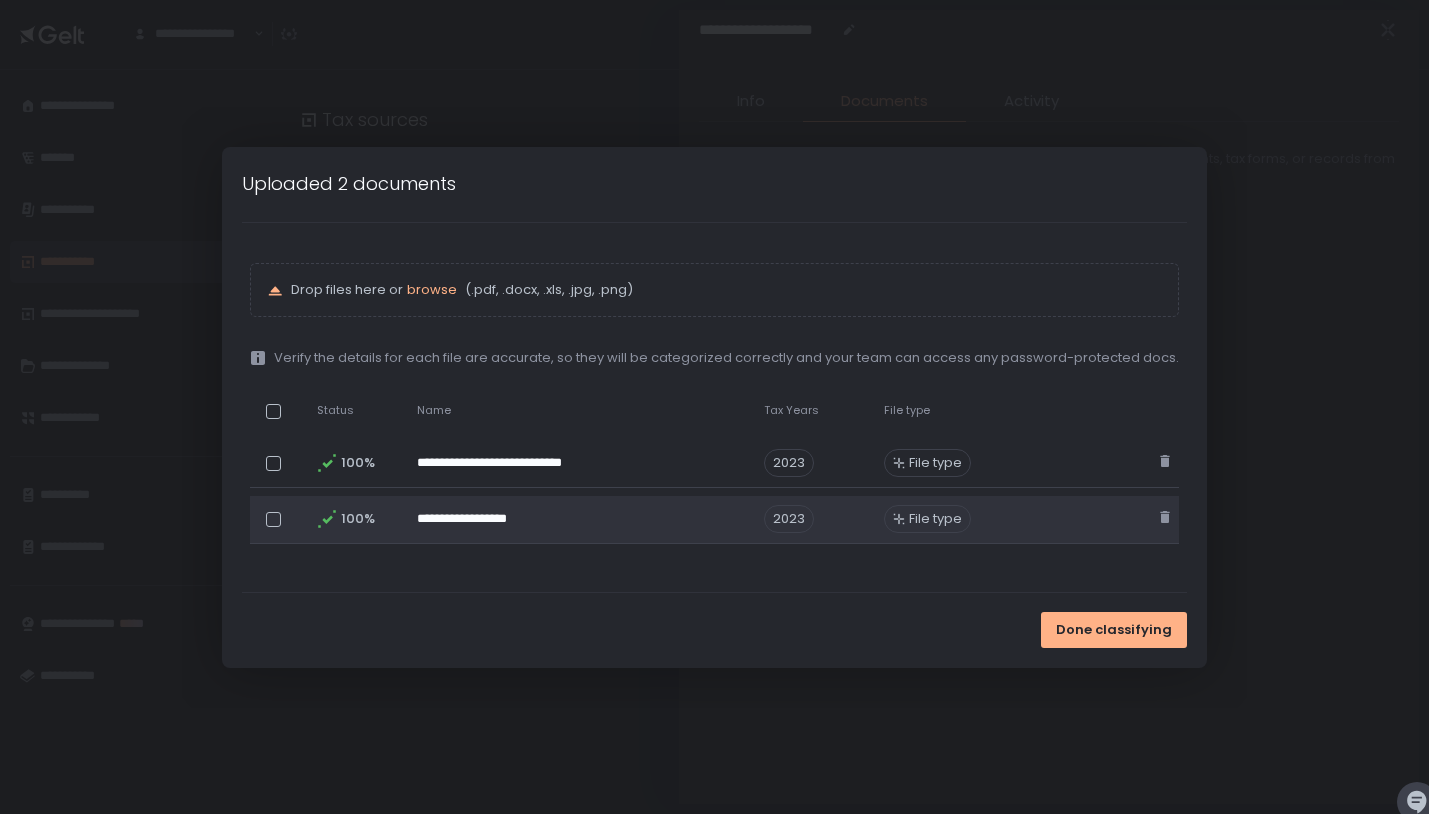click on "File type" at bounding box center (935, 519) 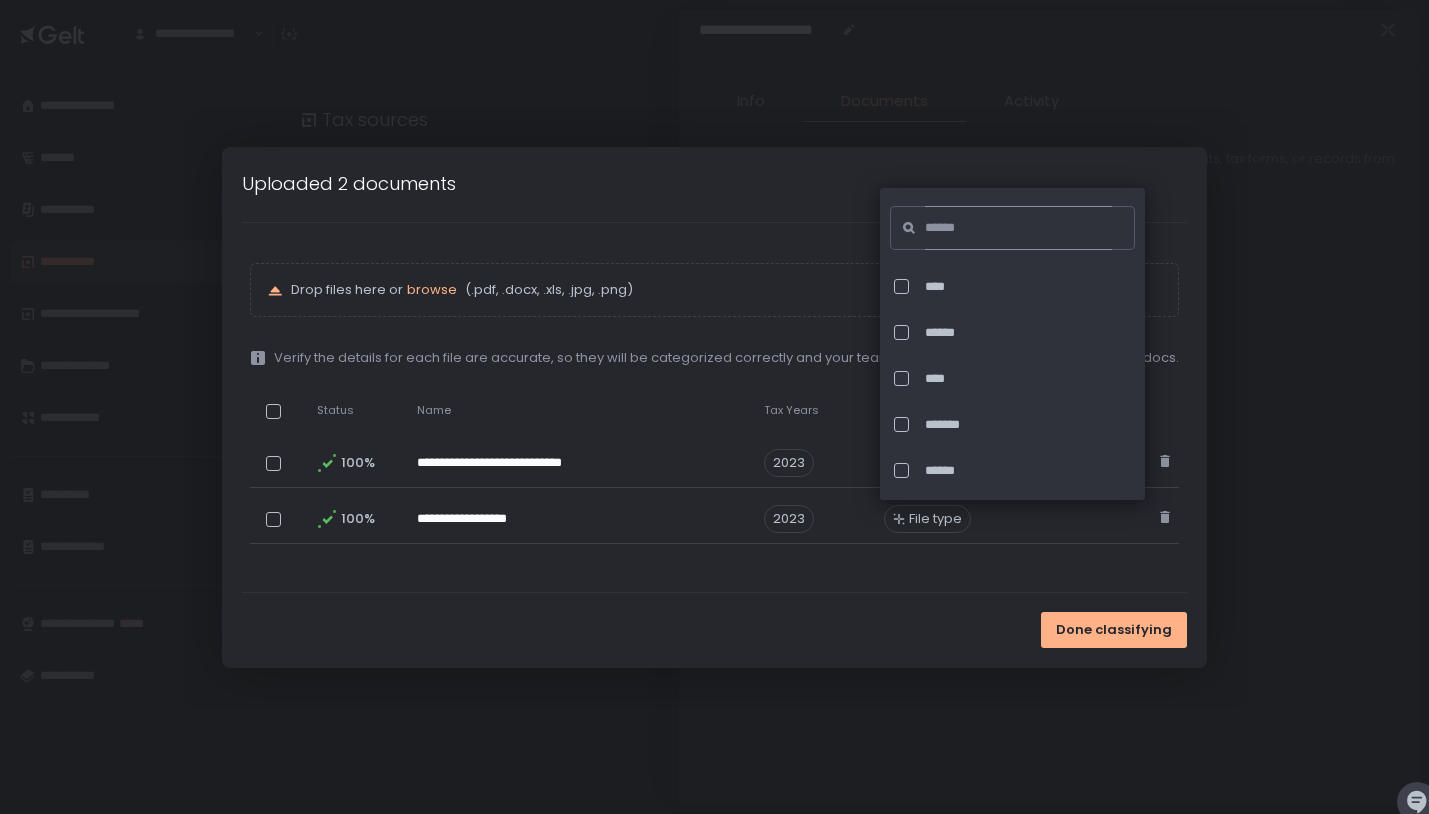 click 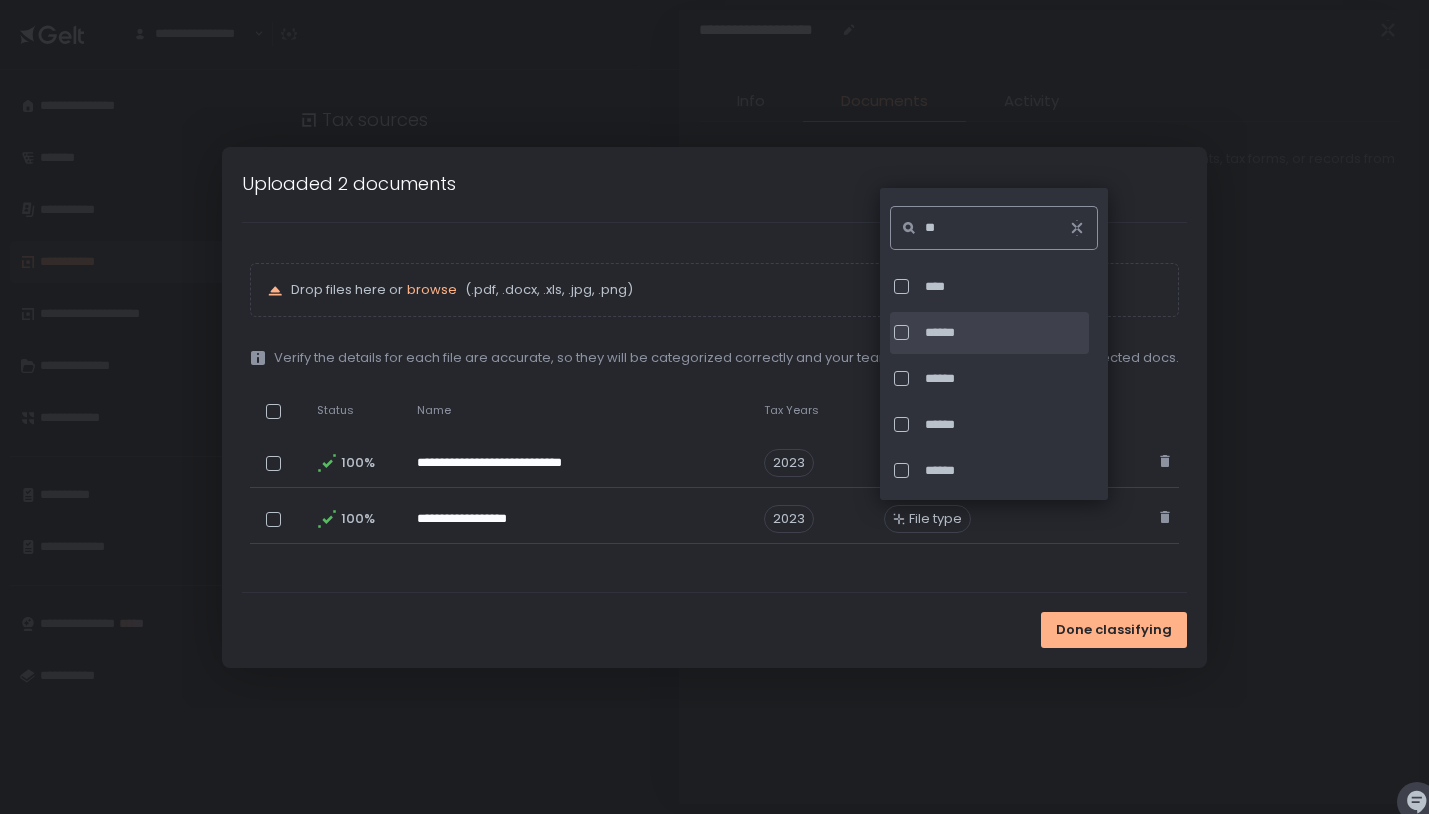 type on "**" 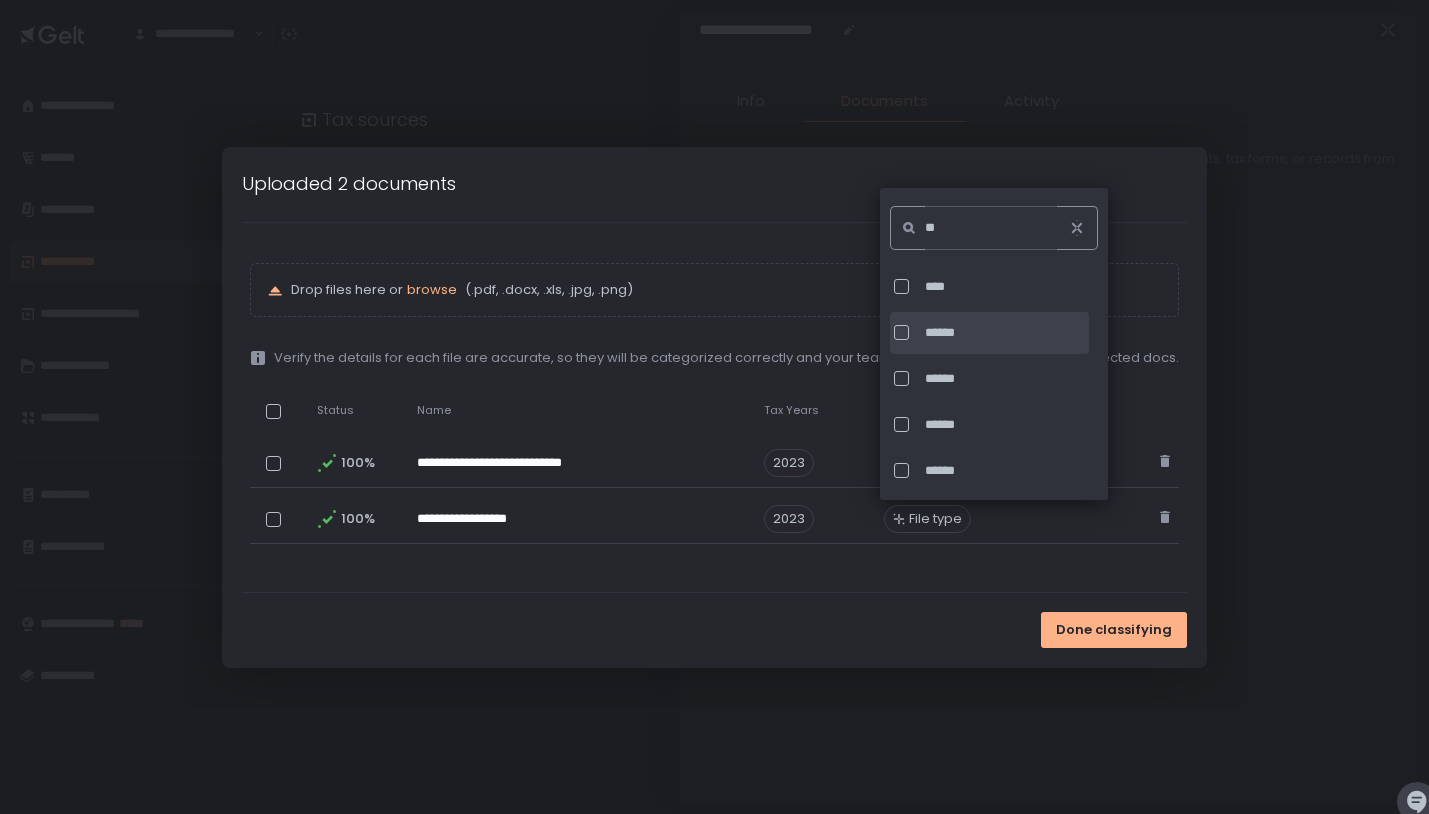 click on "******" 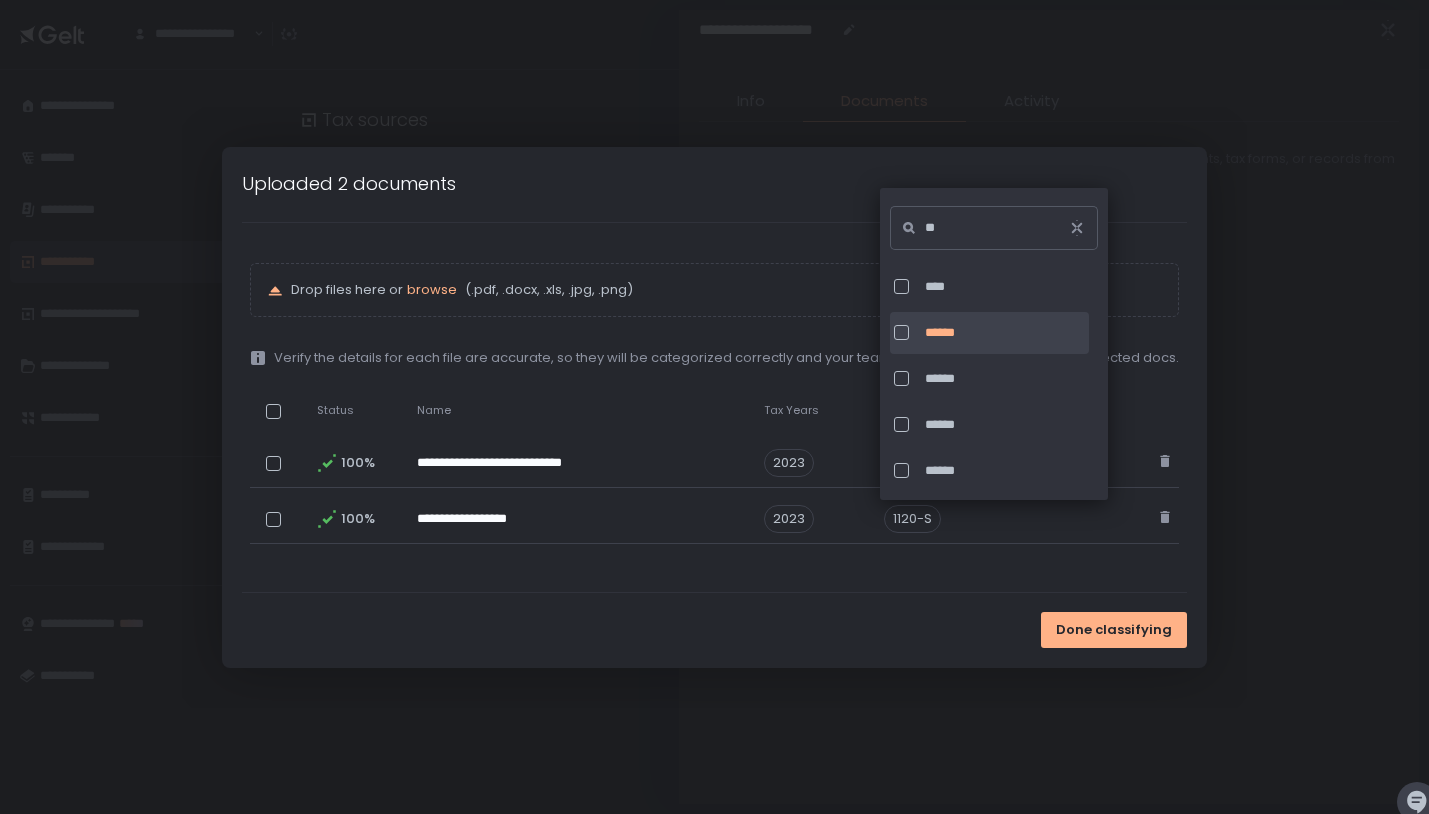 click on "**********" at bounding box center [714, 407] 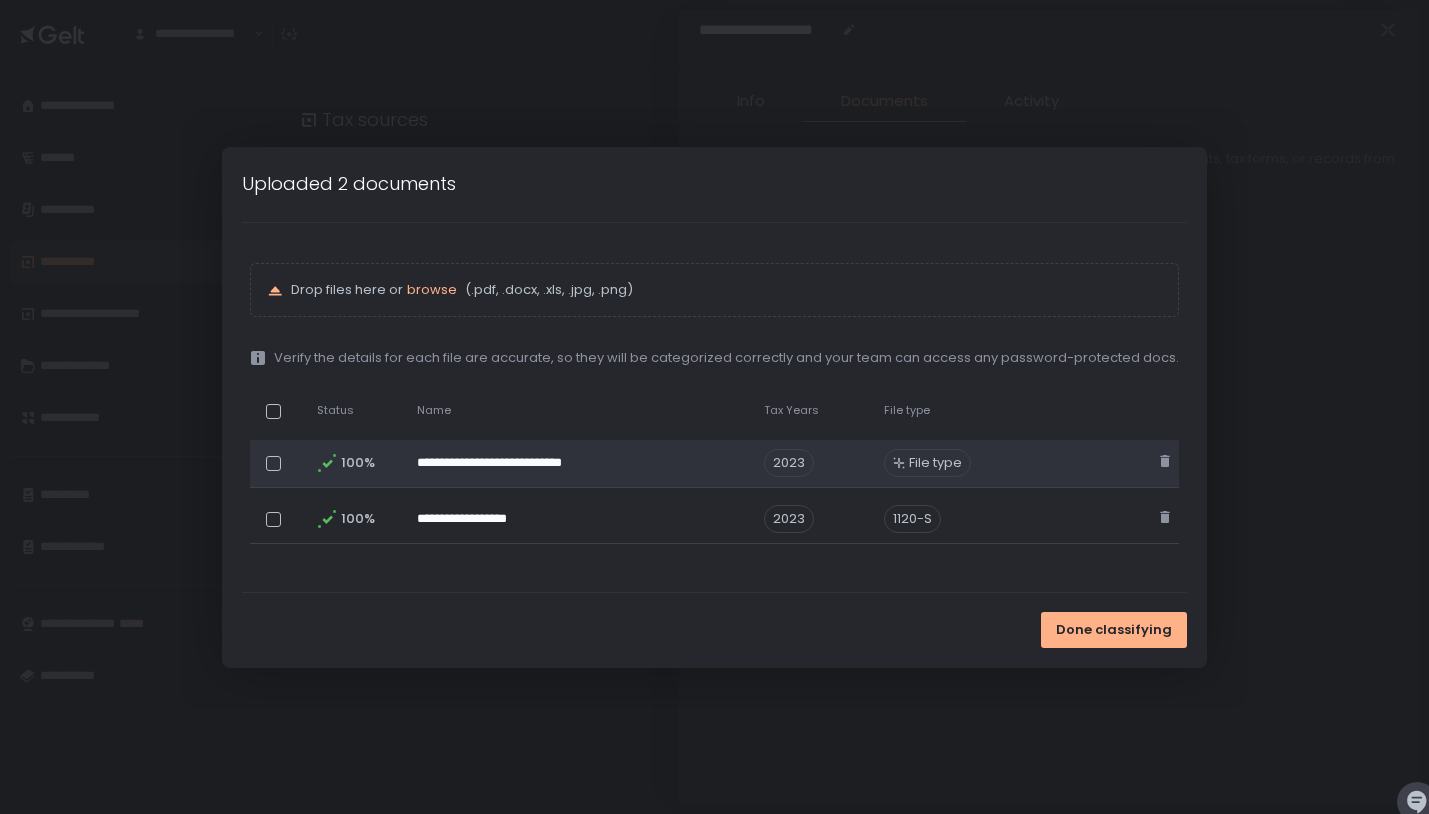 click on "File type" at bounding box center [935, 463] 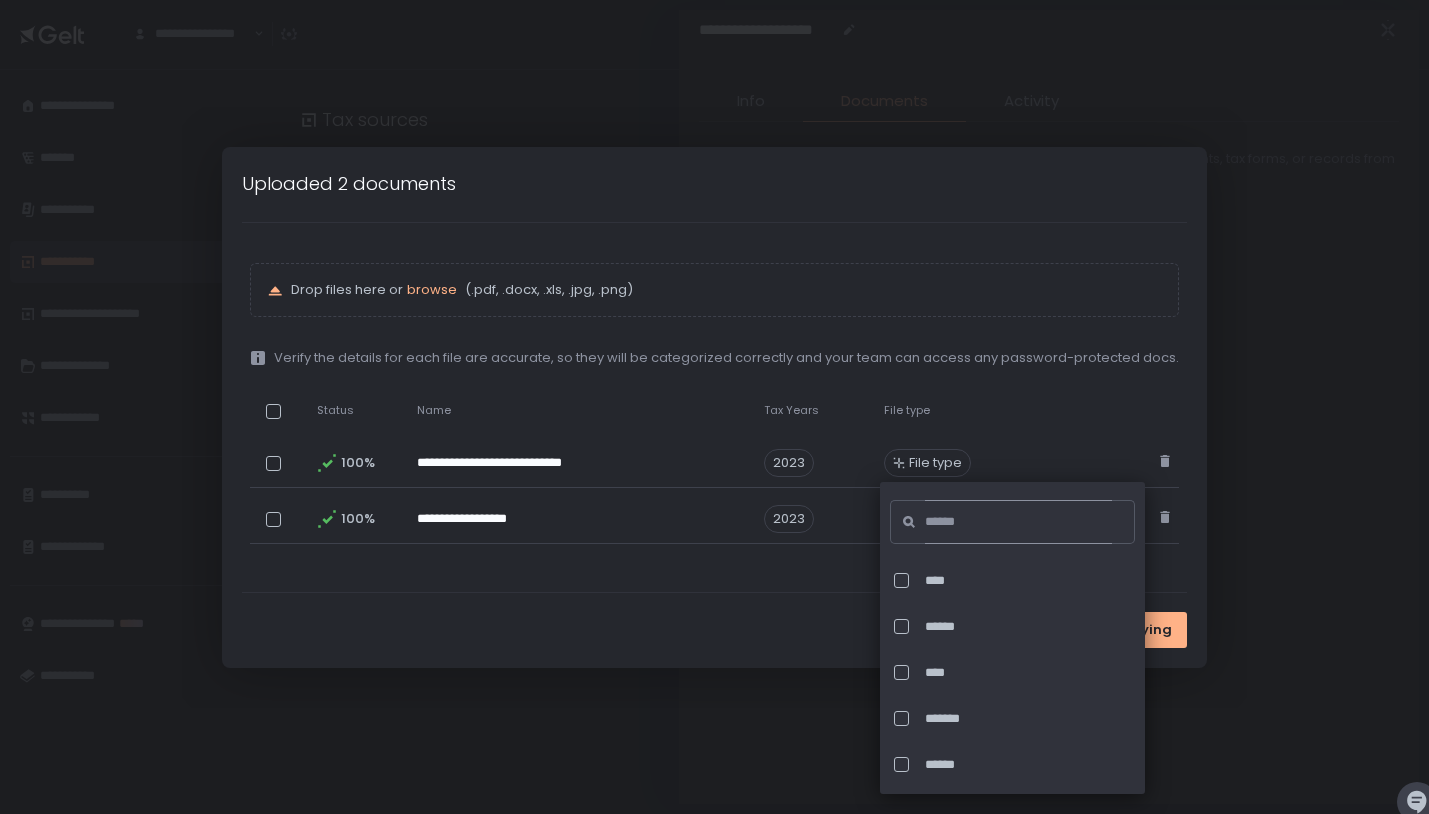 click 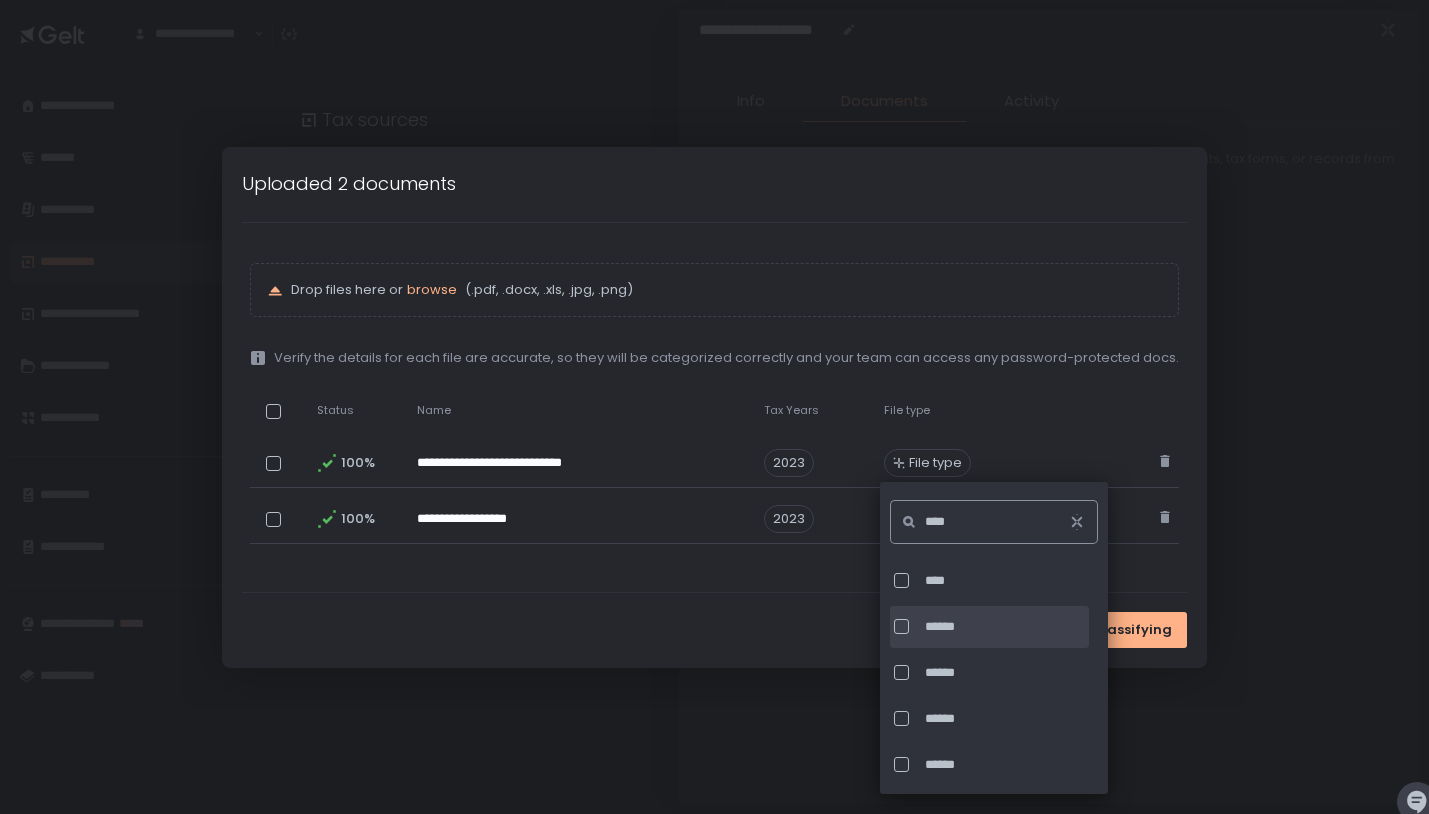 type on "****" 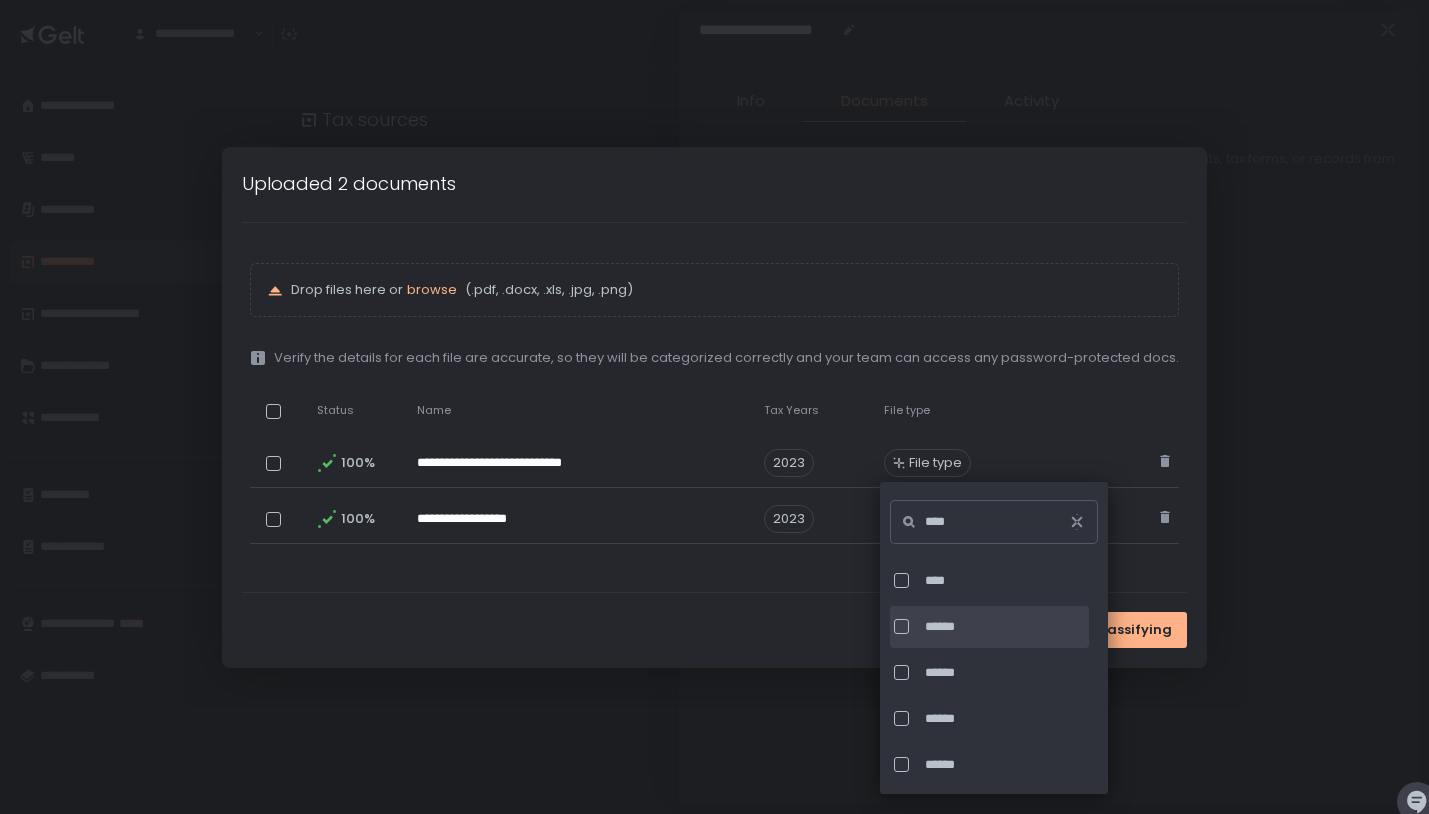 click on "******" 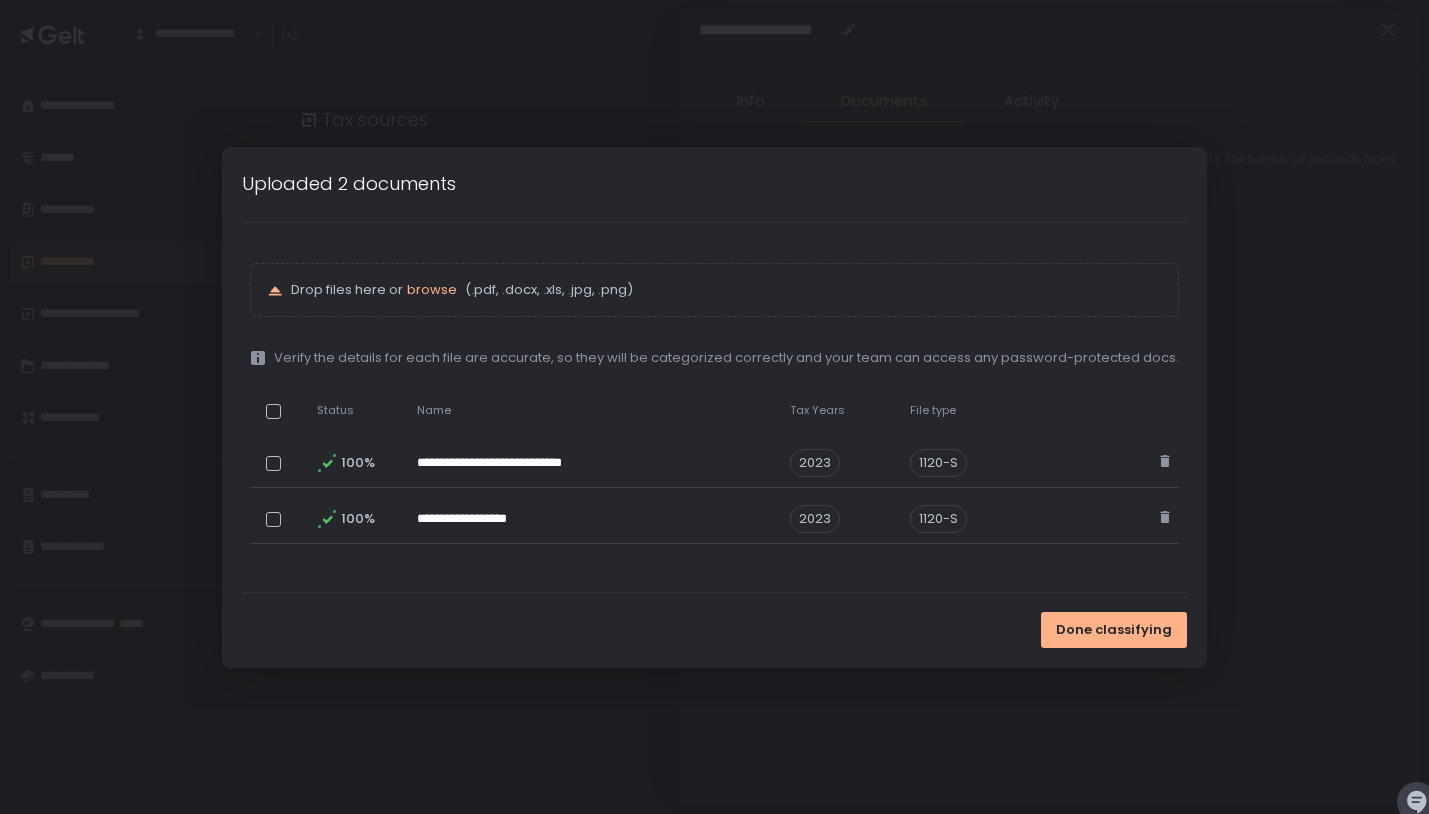 click on "Done classifying" at bounding box center [714, 630] 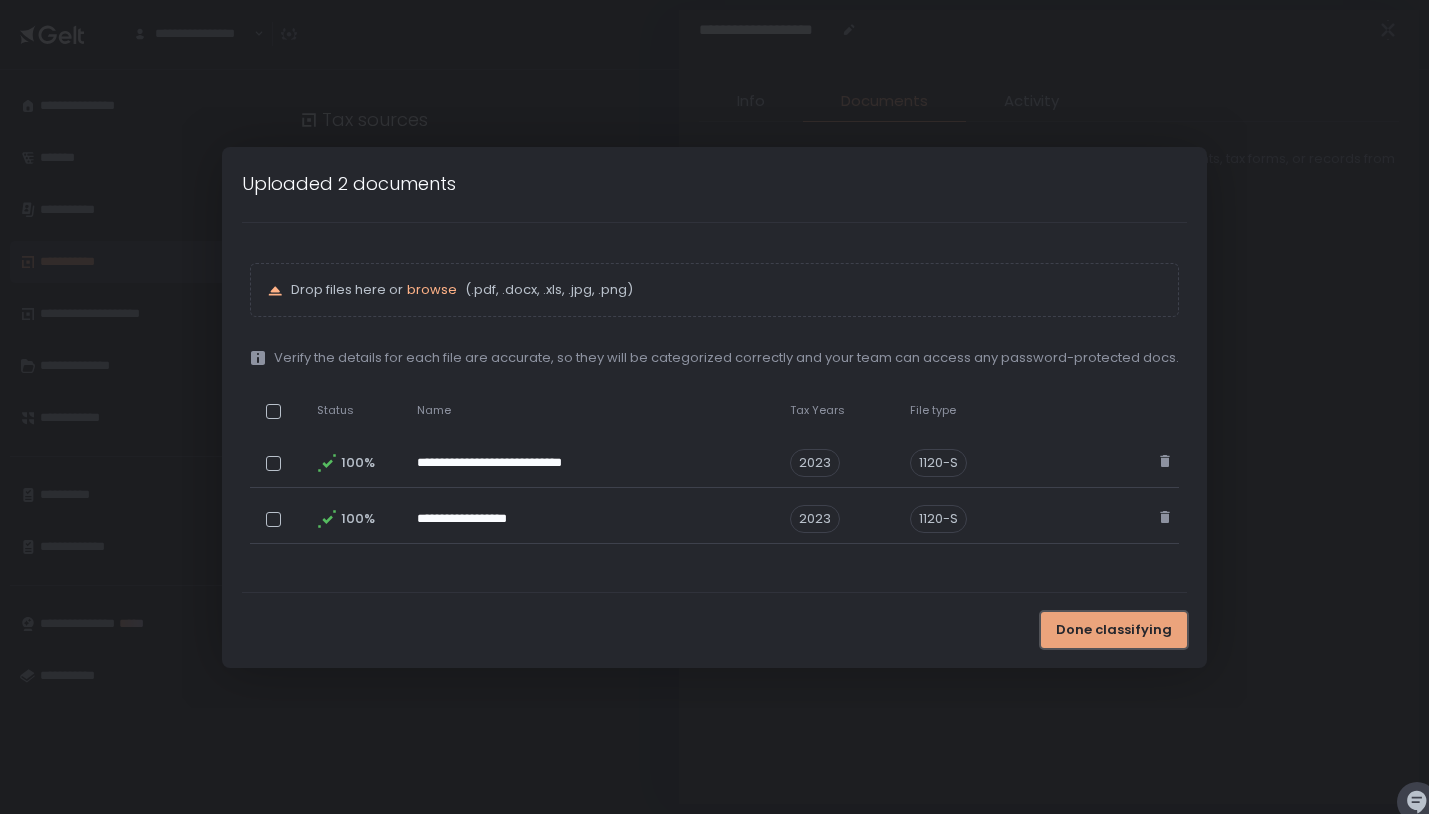 click on "Done classifying" at bounding box center (1114, 630) 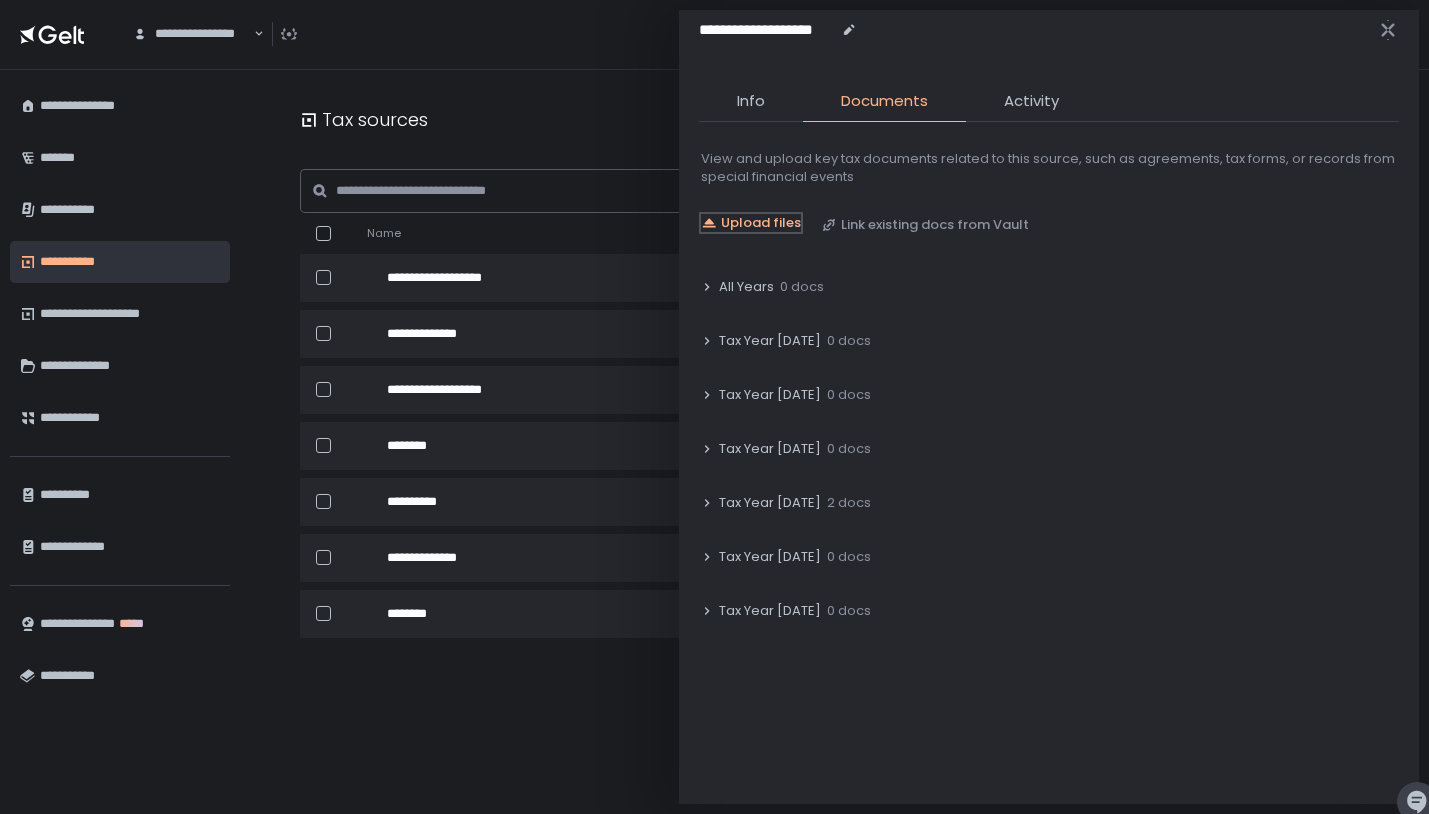 click on "Upload files" at bounding box center [761, 223] 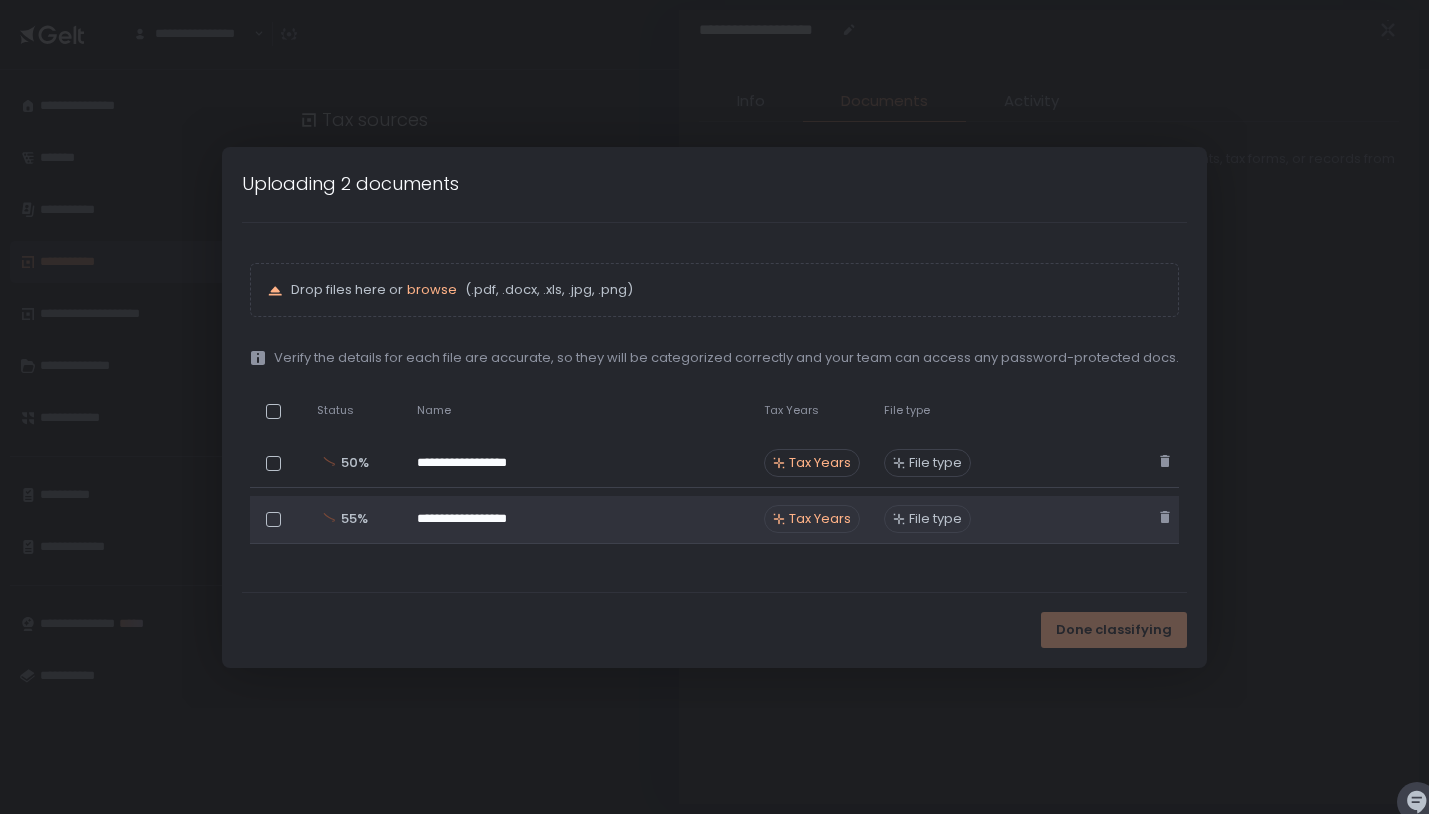 click on "Tax Years" at bounding box center [820, 519] 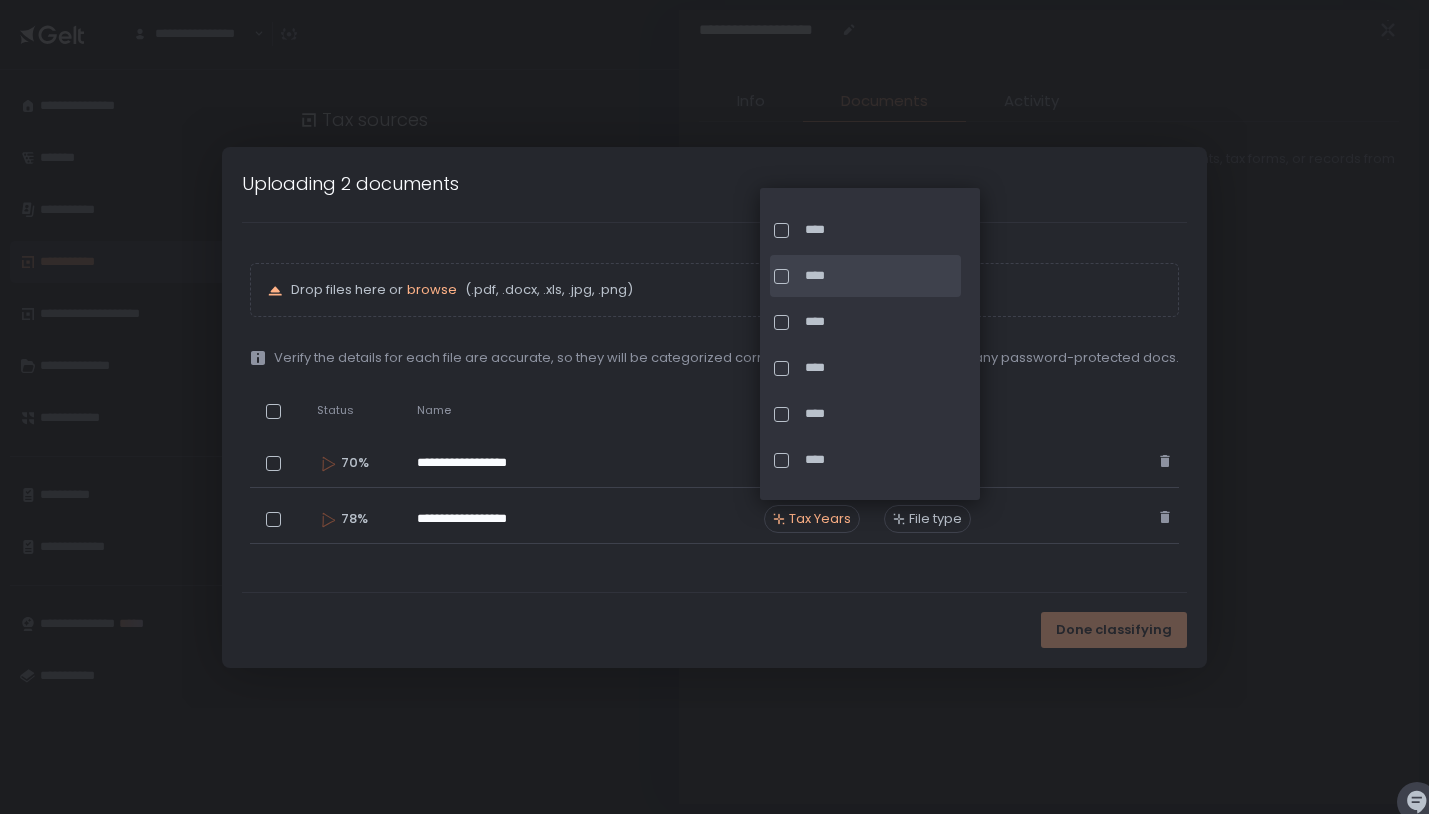 scroll, scrollTop: 181, scrollLeft: 0, axis: vertical 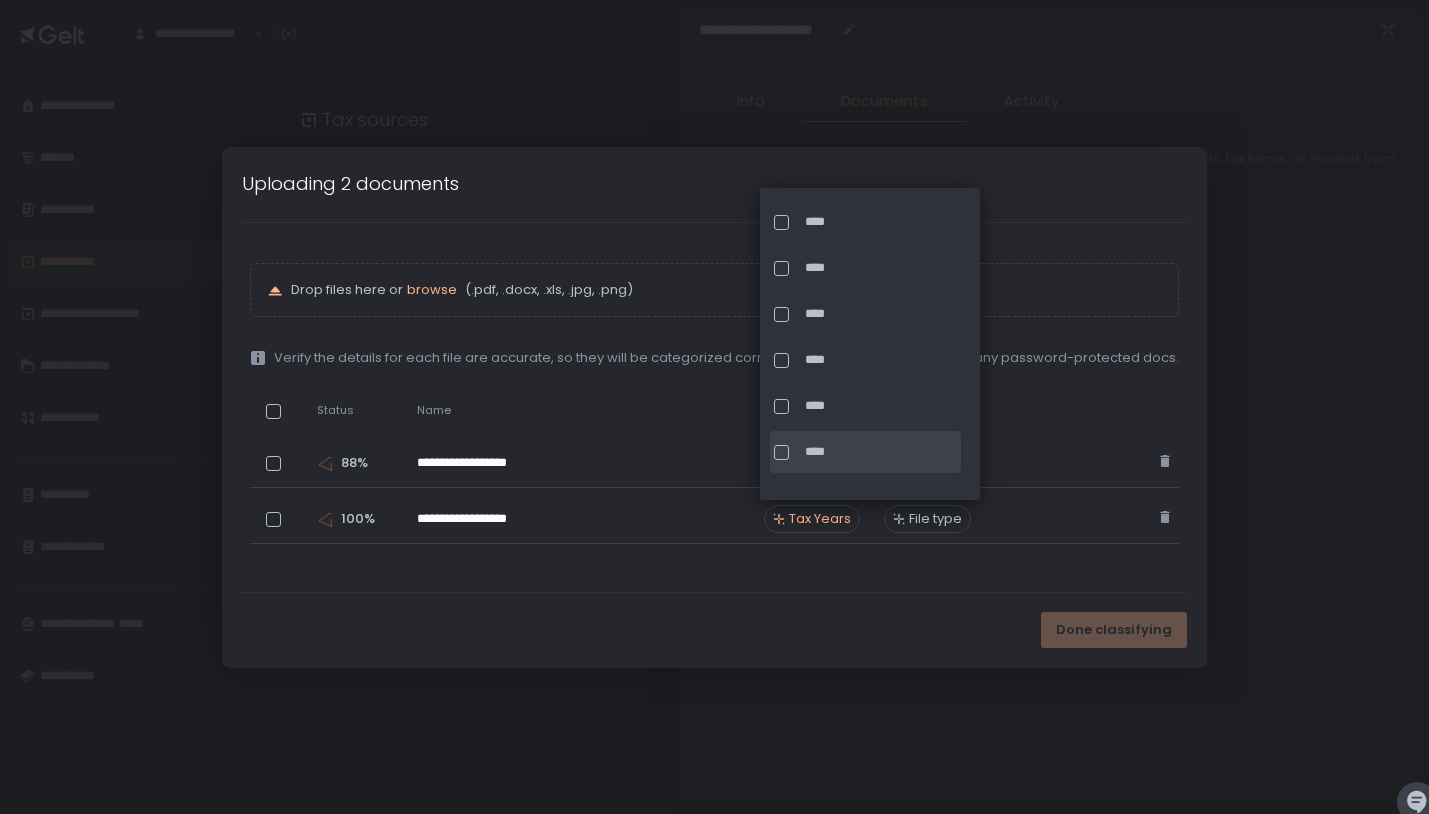 click on "****" 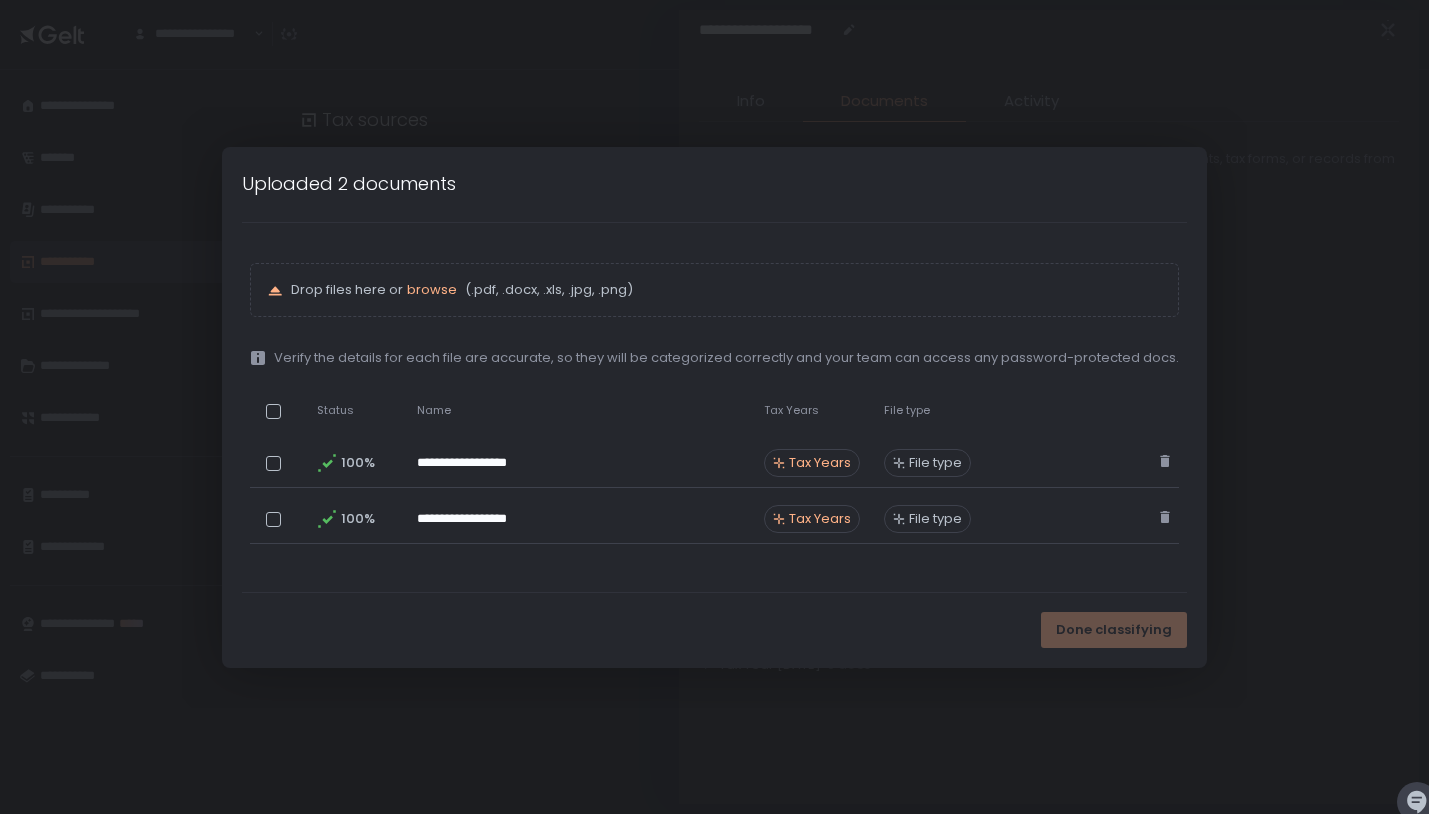 click on "**********" at bounding box center (714, 407) 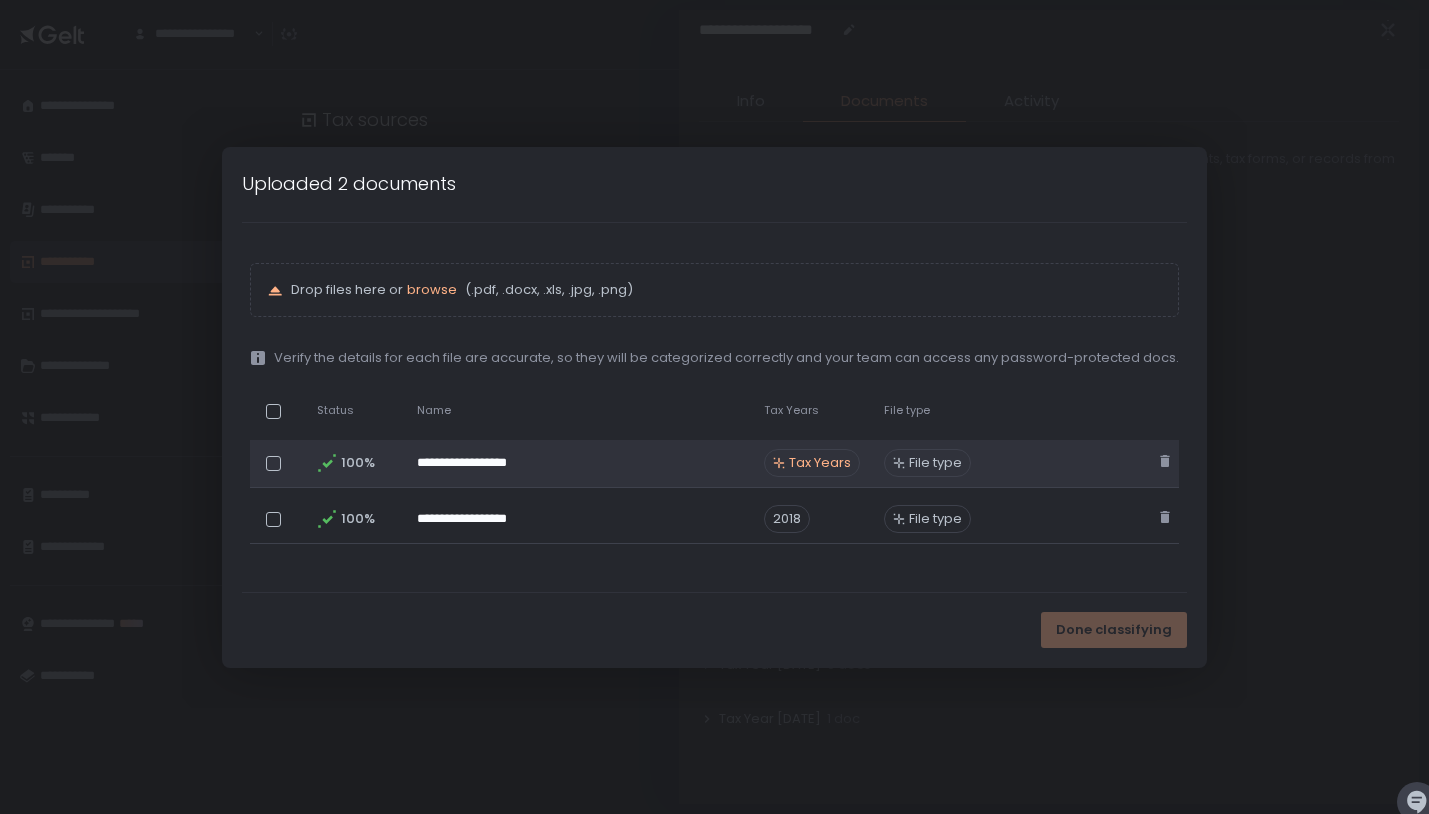 click on "Tax Years" at bounding box center (820, 463) 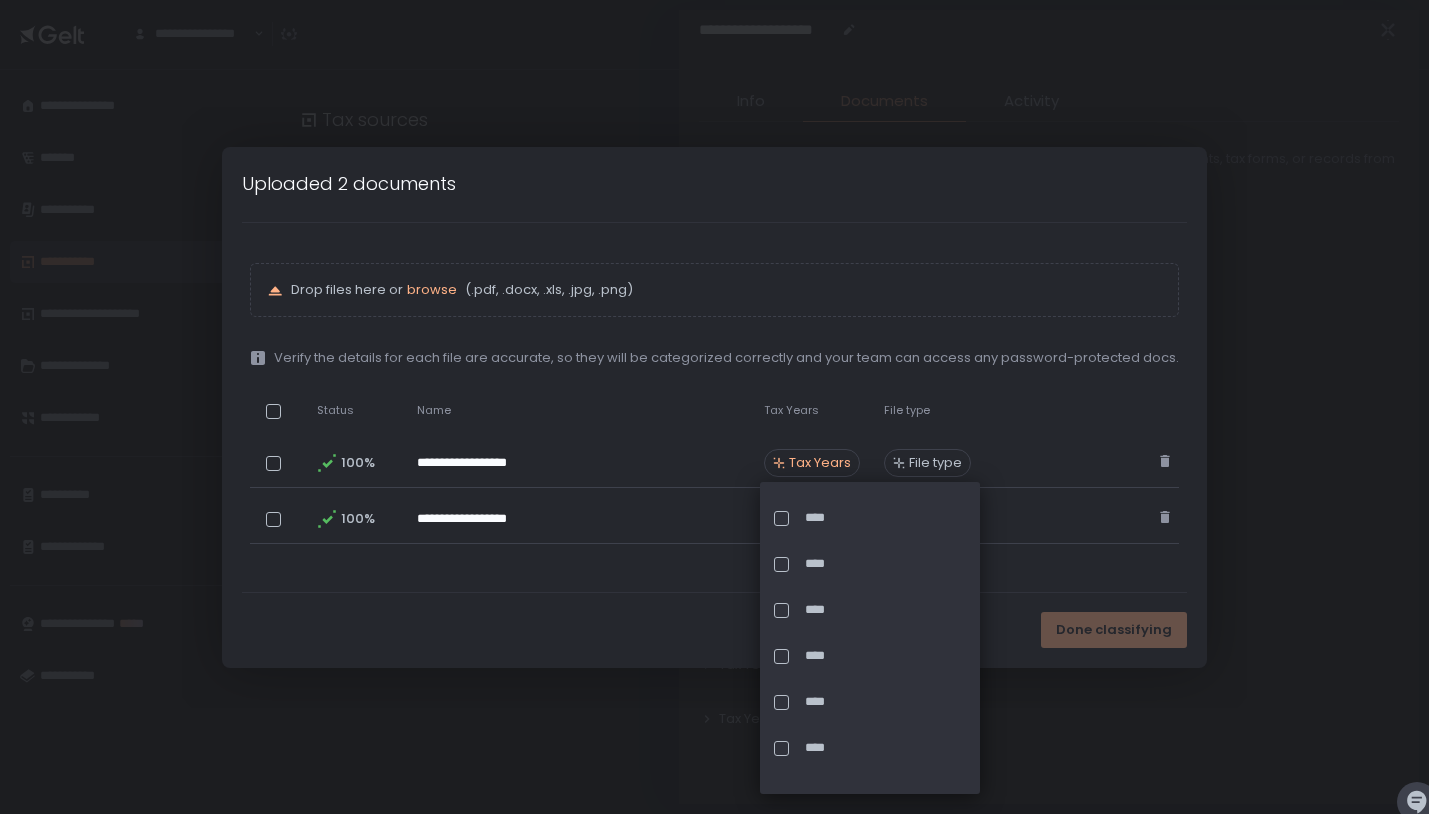 scroll, scrollTop: 181, scrollLeft: 0, axis: vertical 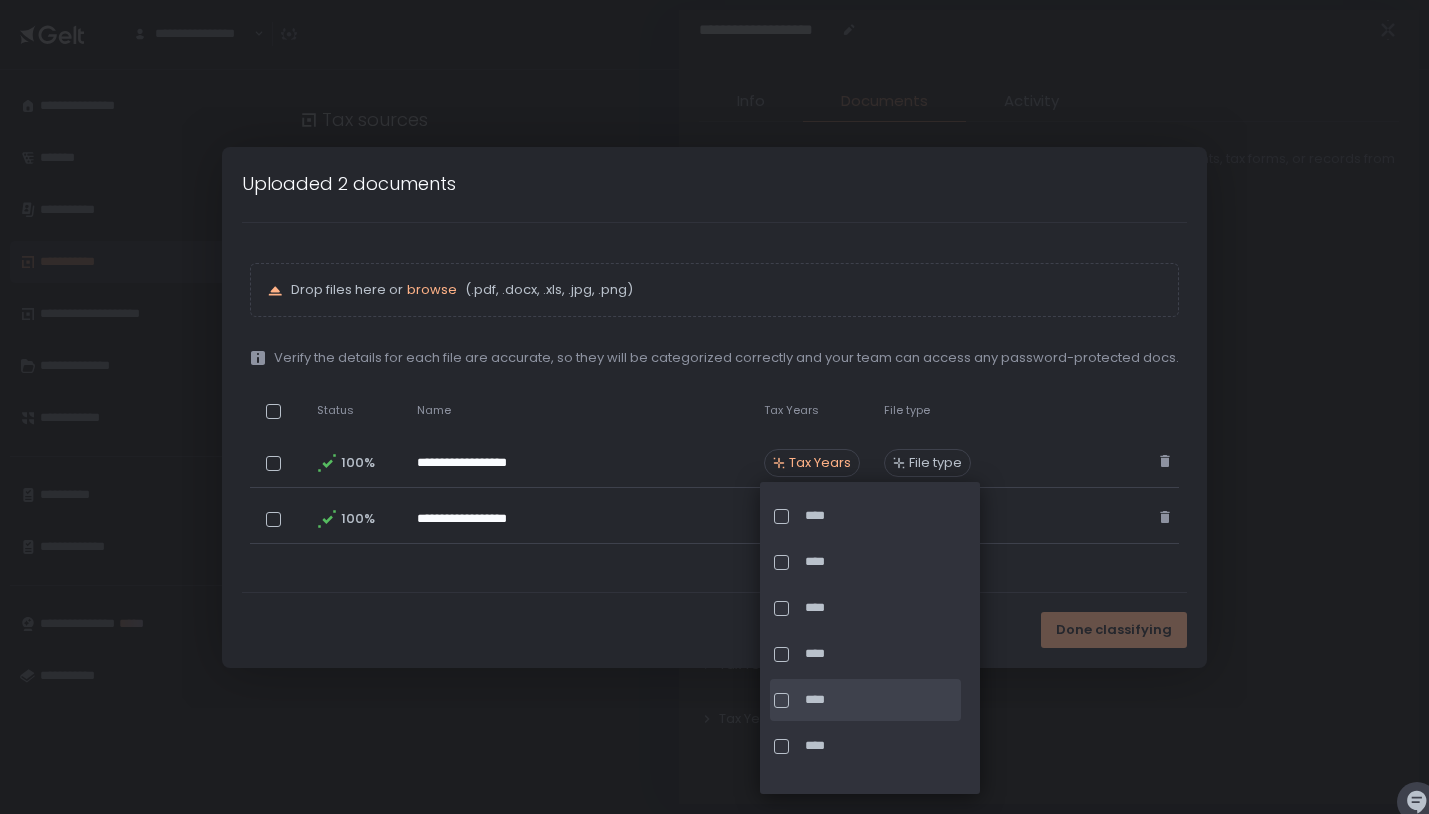 click at bounding box center (781, 700) 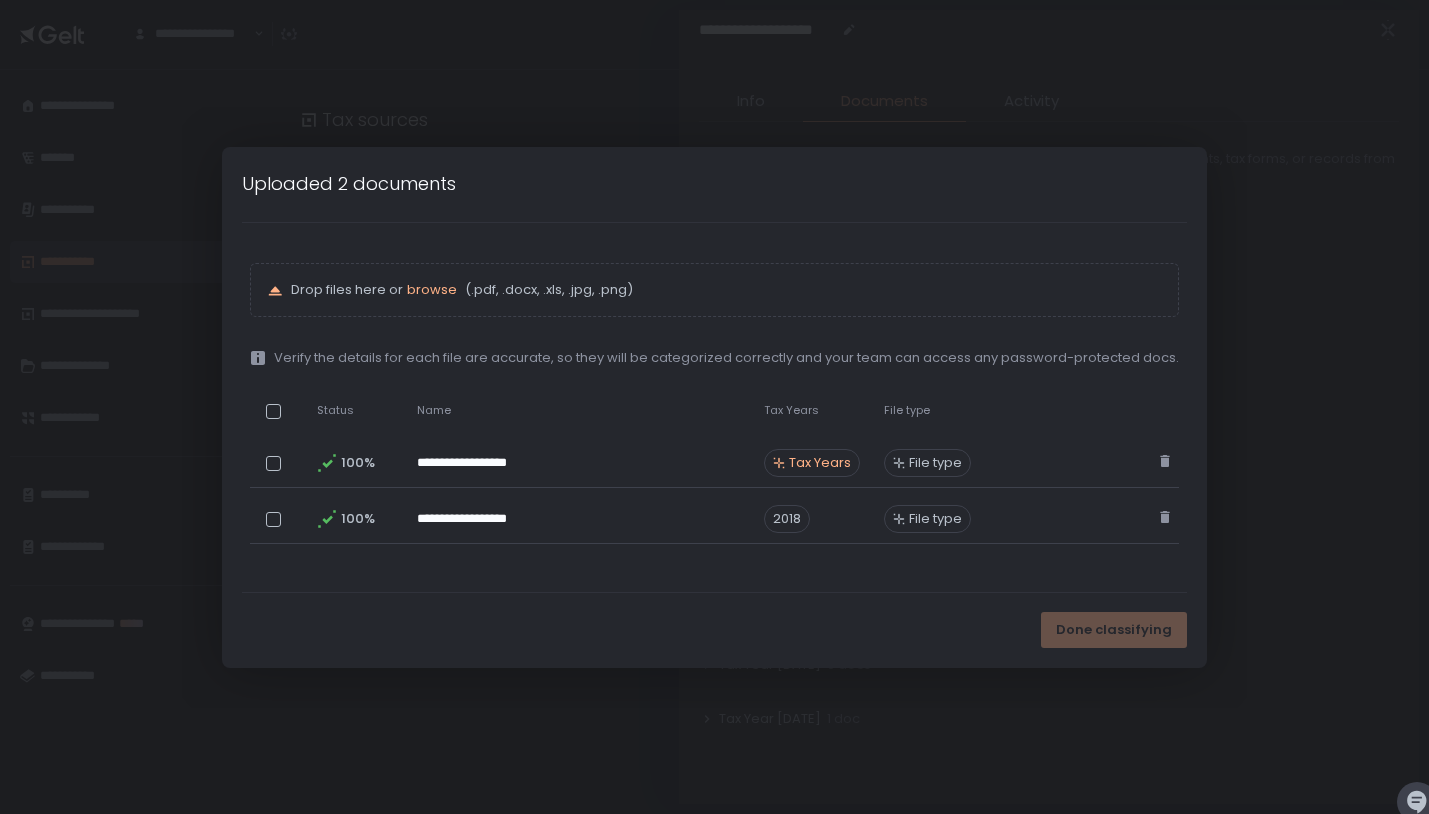 click on "Done classifying" at bounding box center [714, 630] 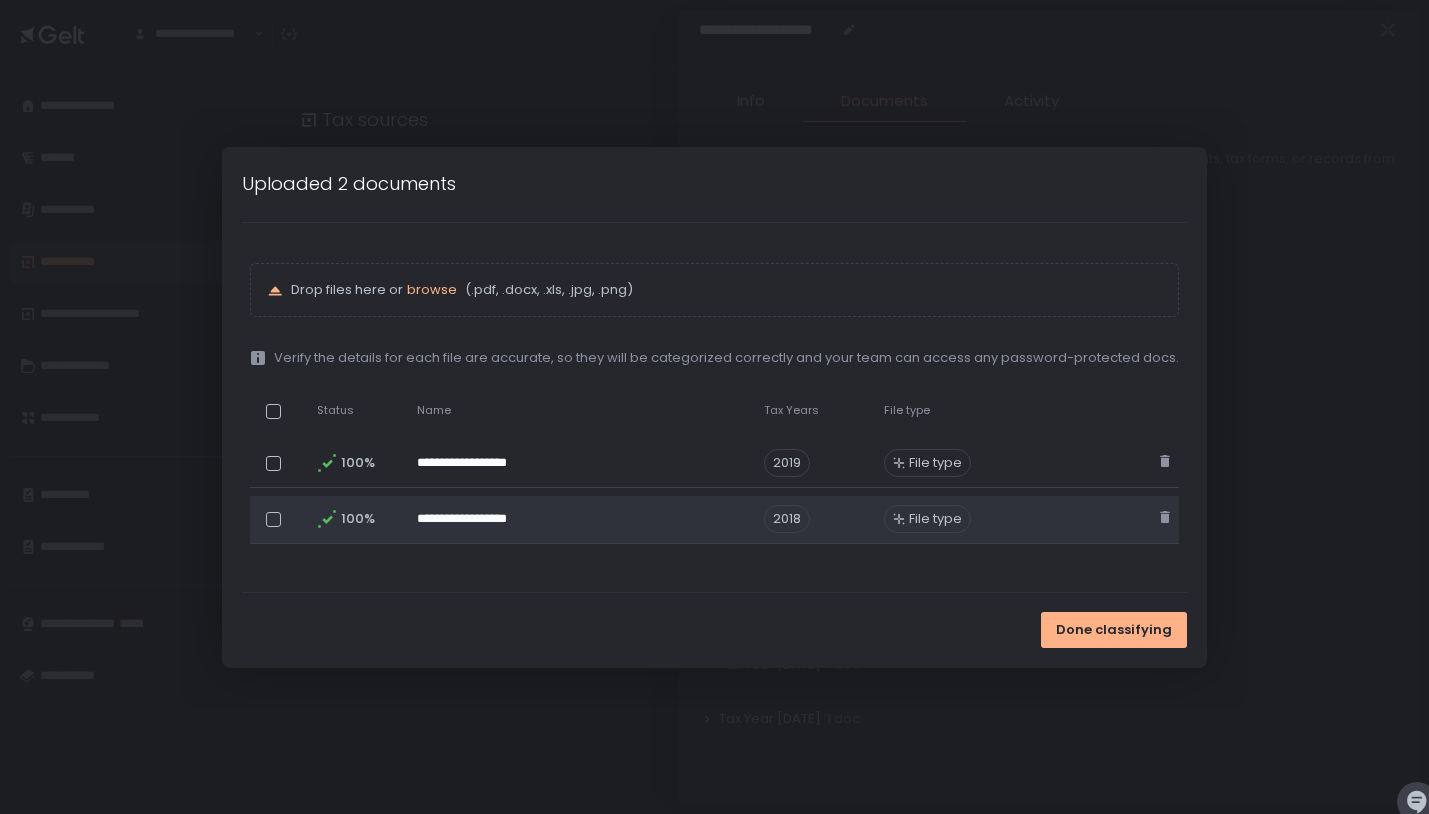 click on "File type" at bounding box center (935, 519) 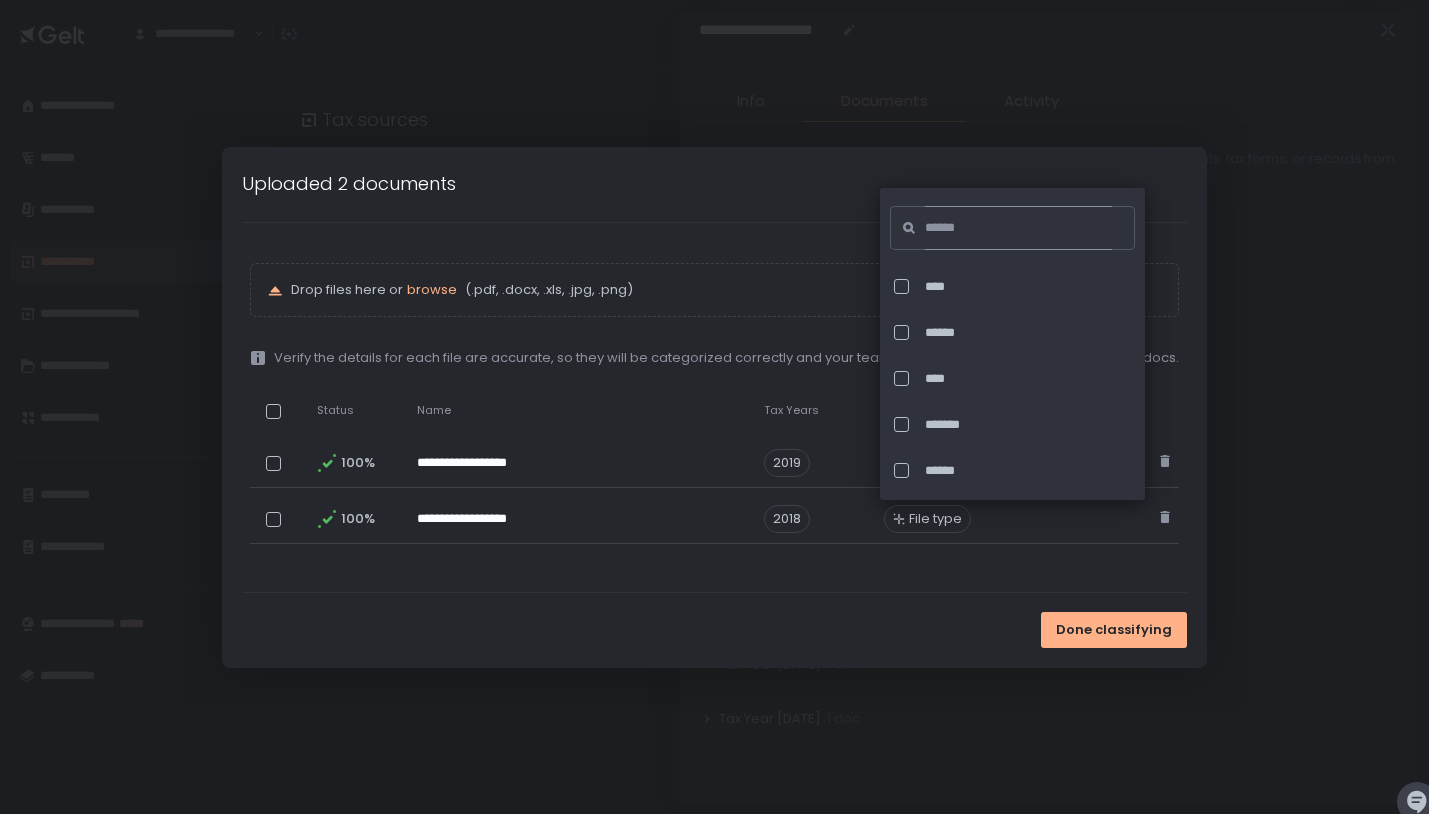 click 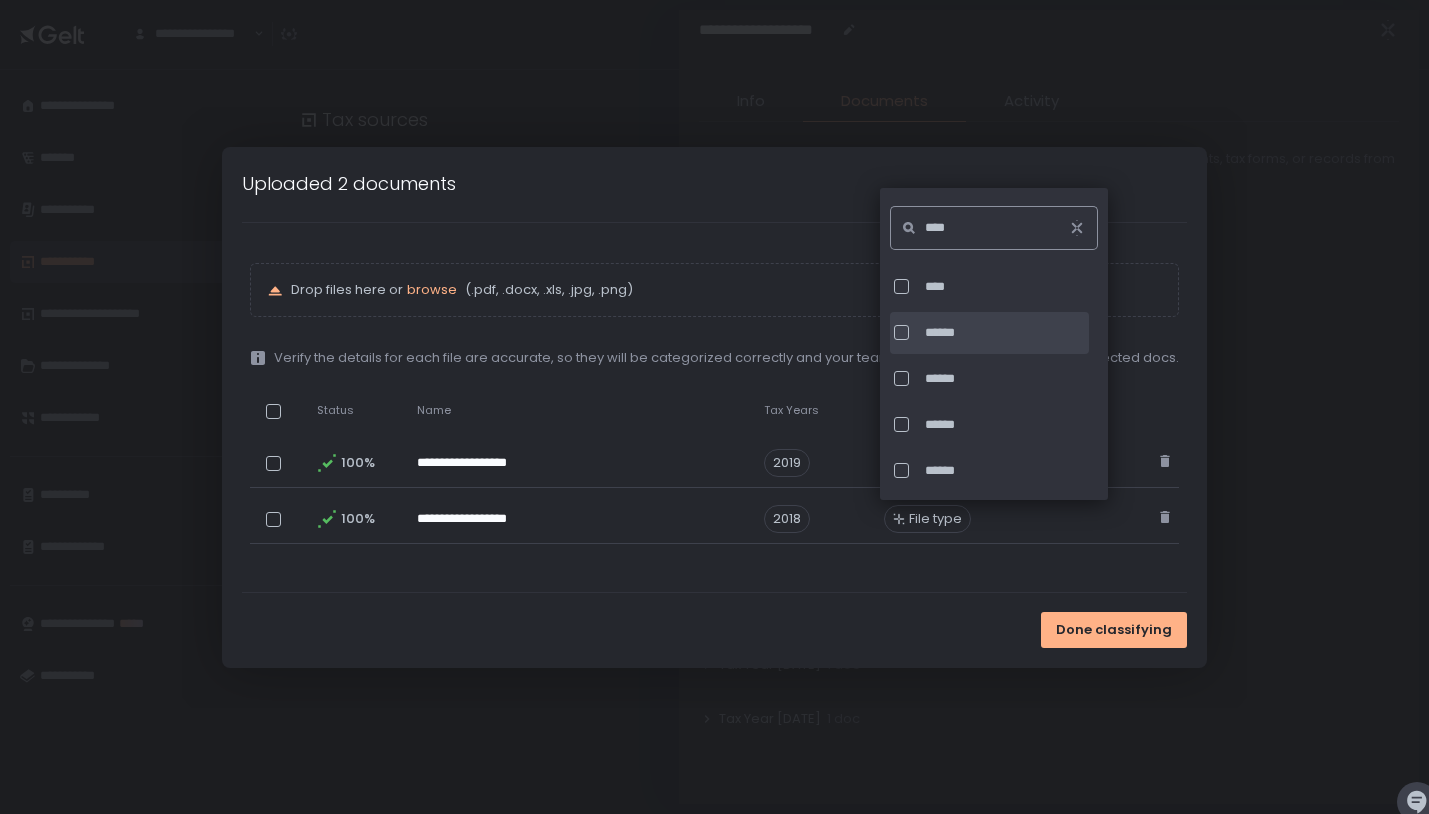 type on "****" 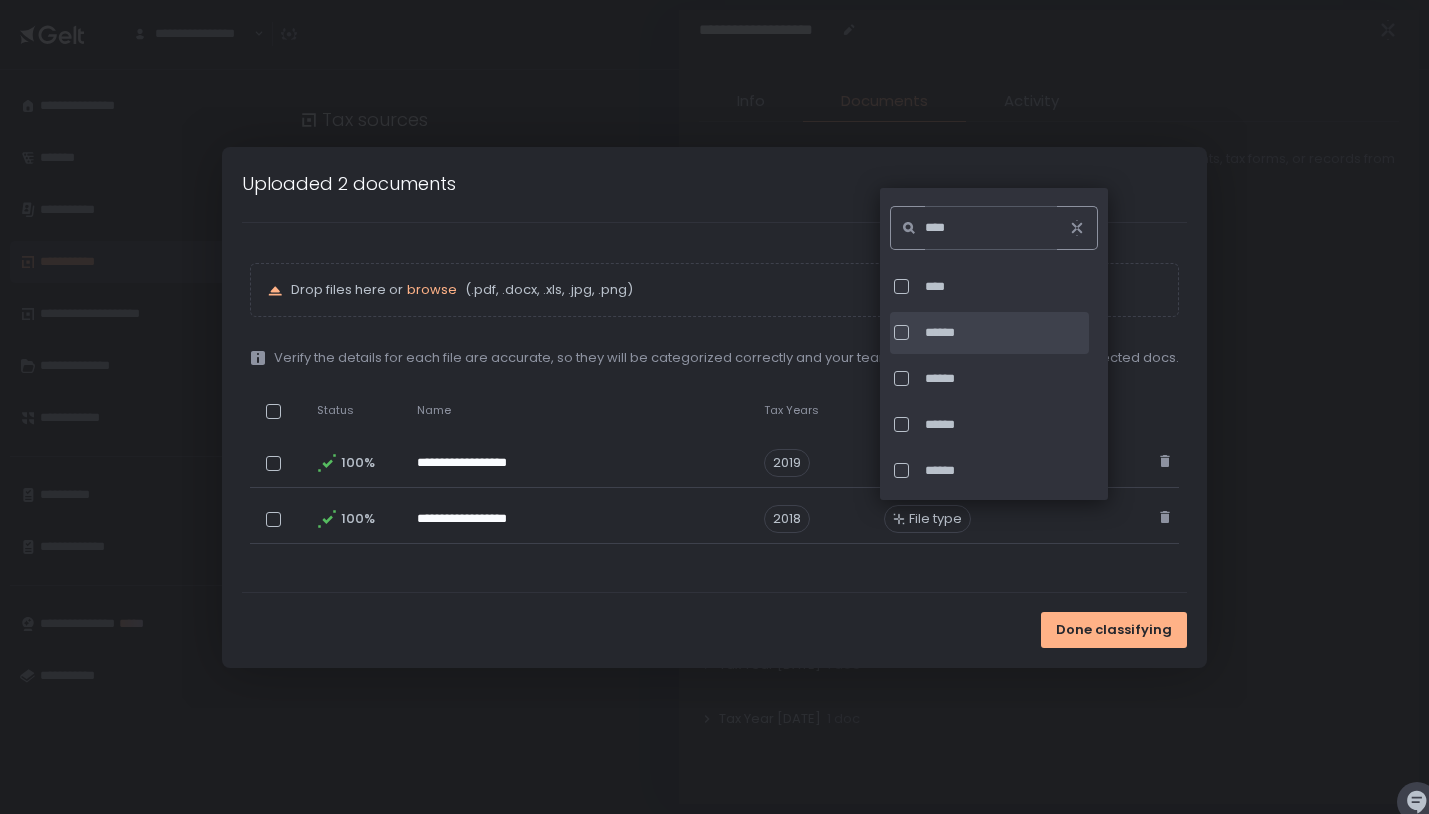 click on "******" 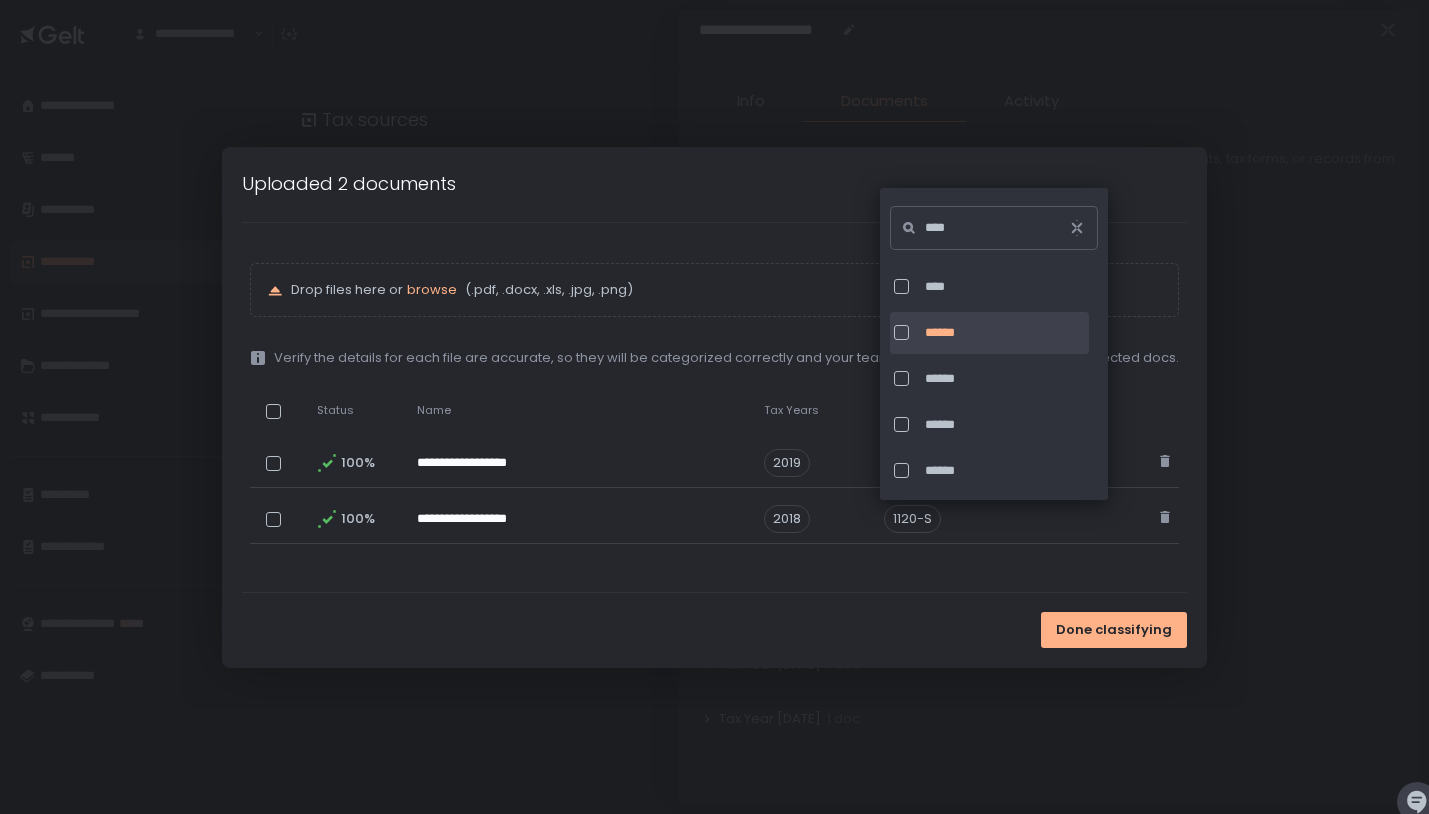 click on "Done classifying" at bounding box center [714, 630] 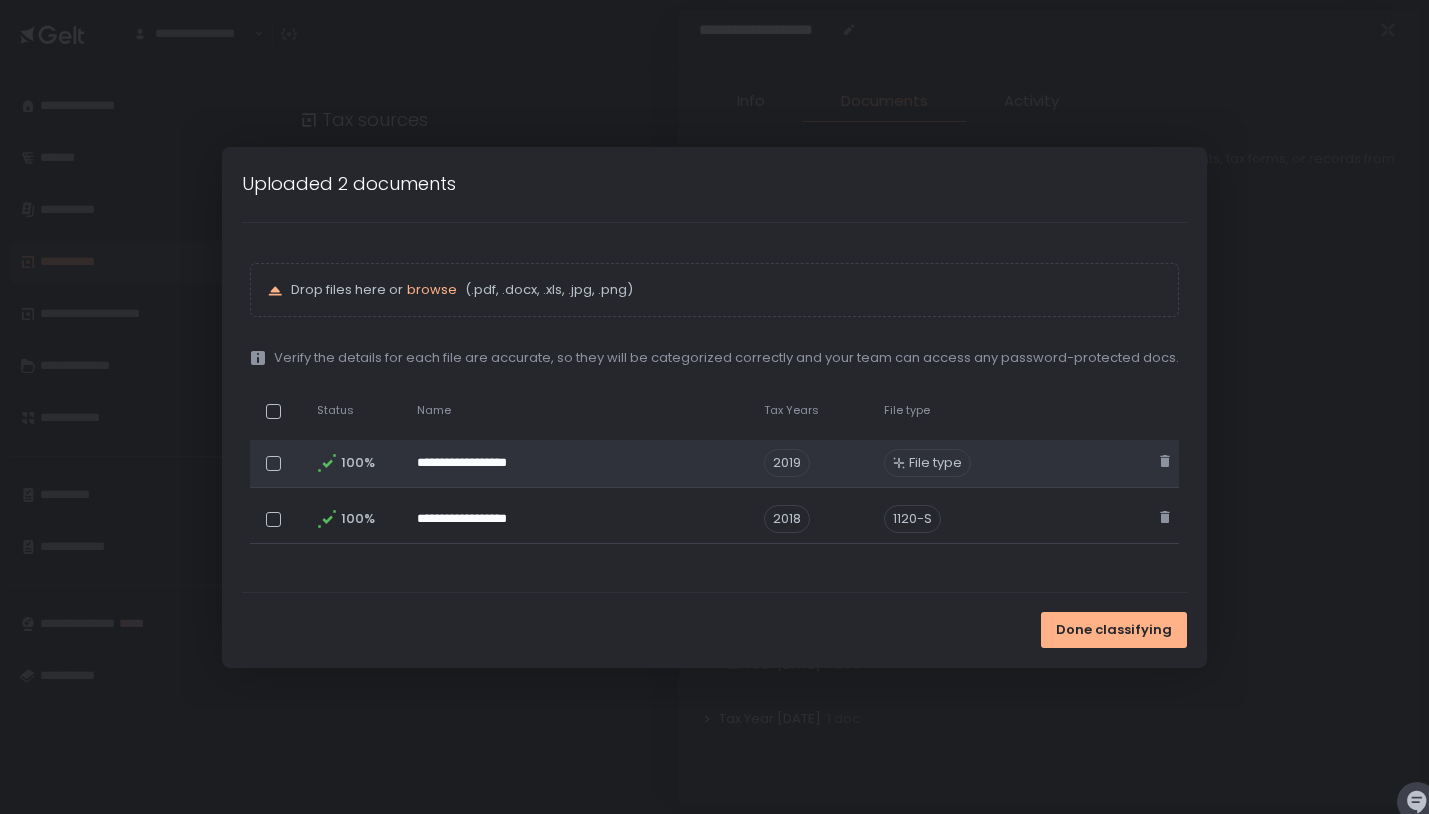 click on "File type" at bounding box center [935, 463] 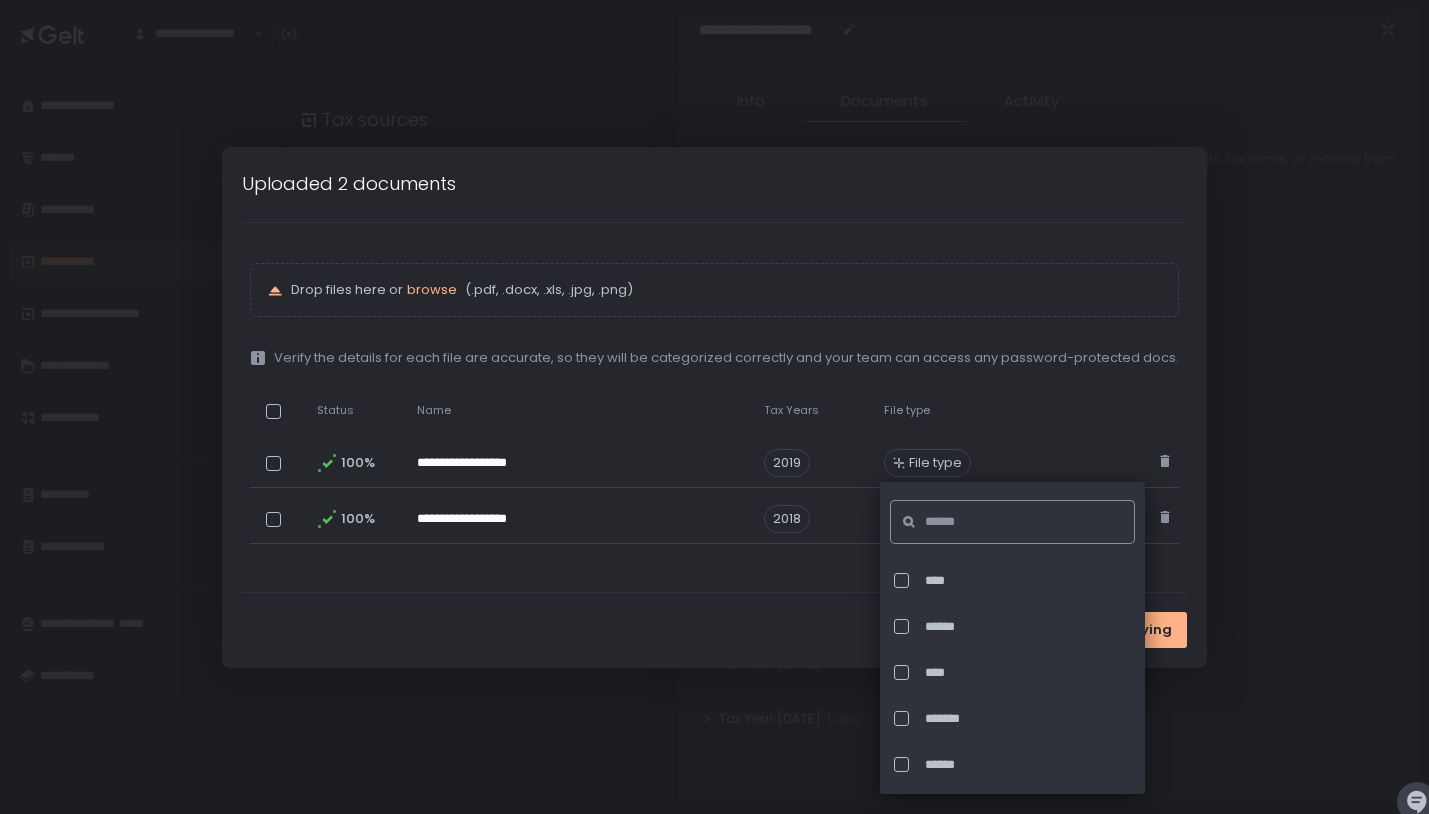 click 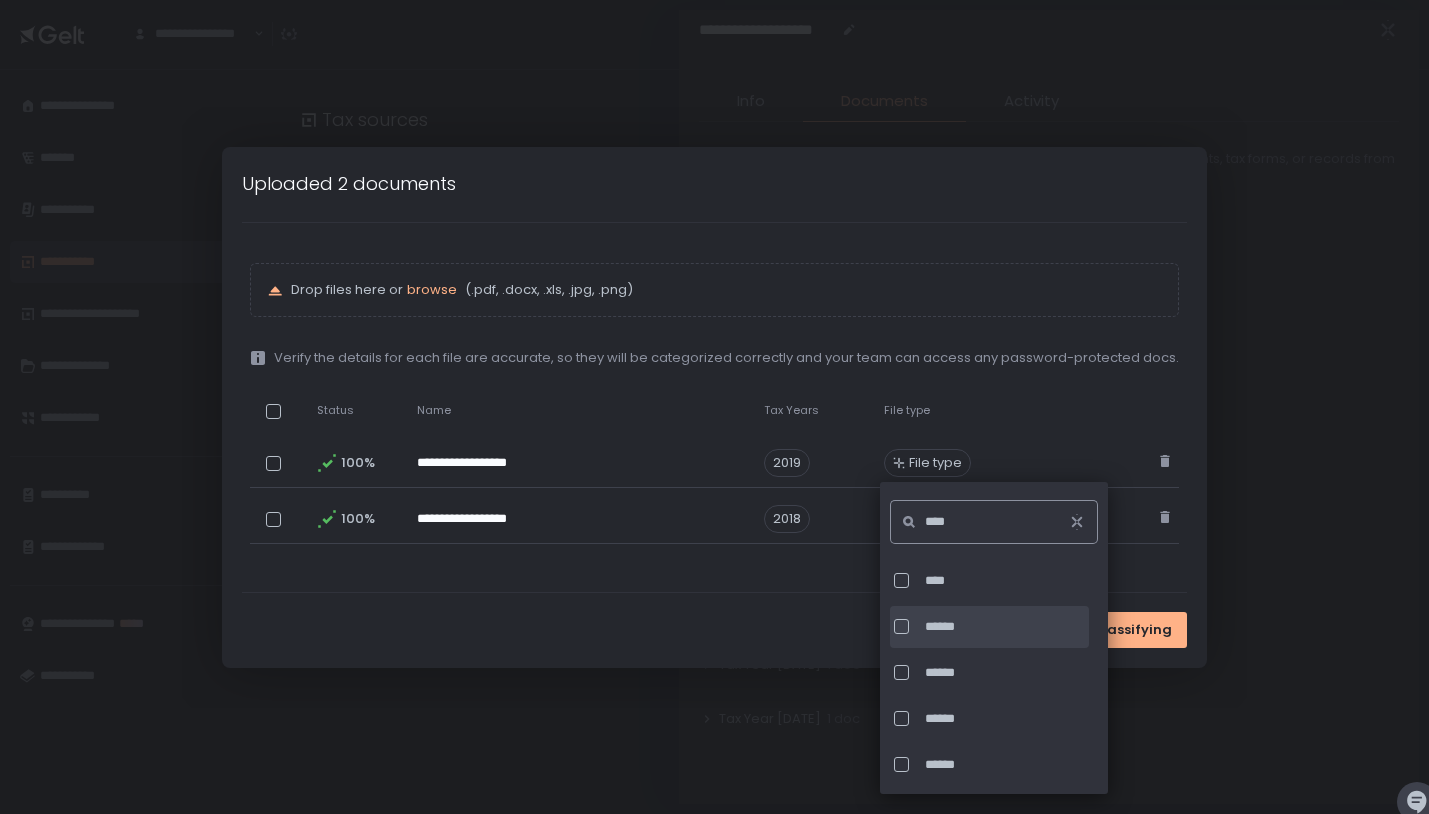 type on "****" 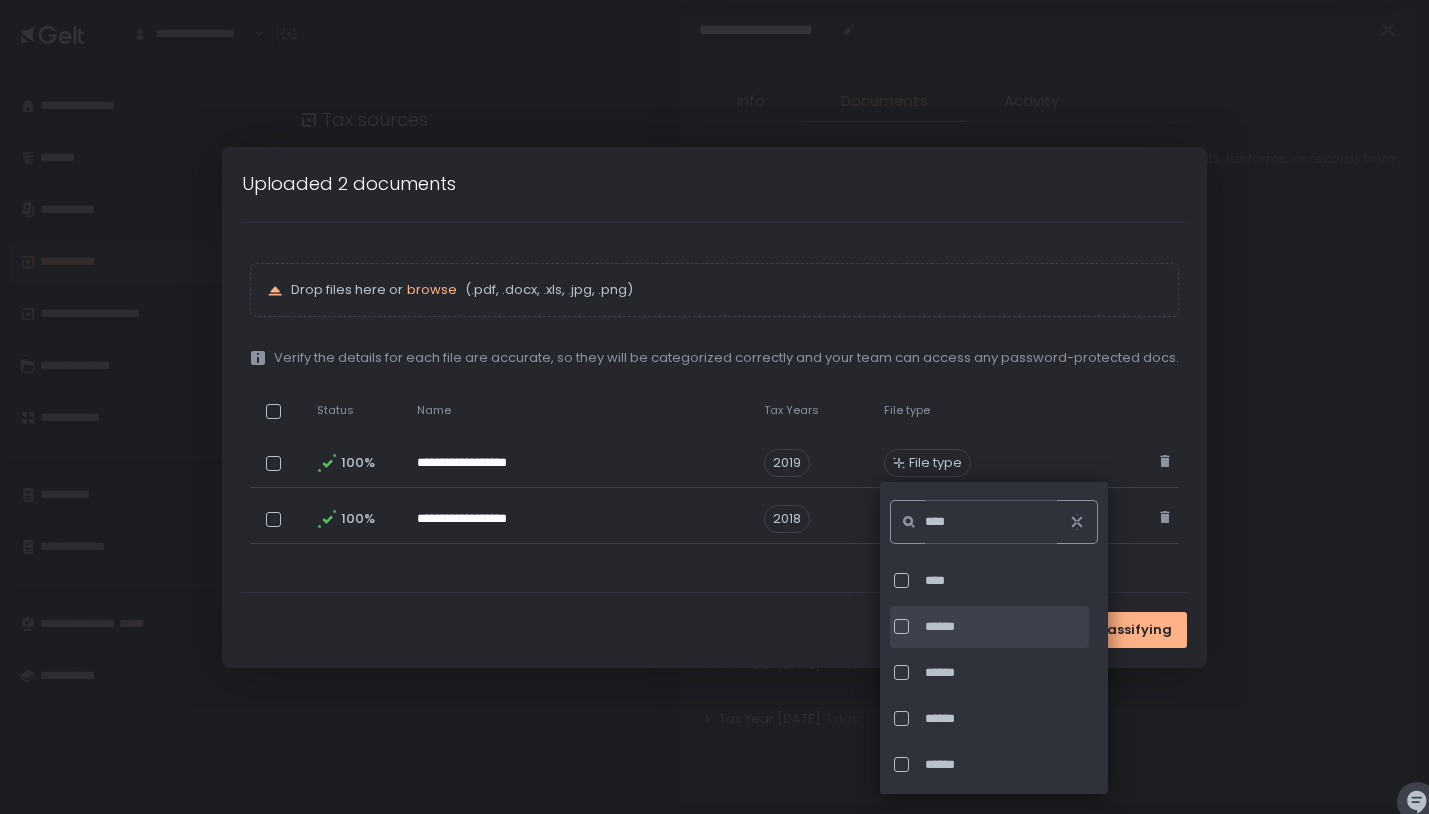 click on "******" 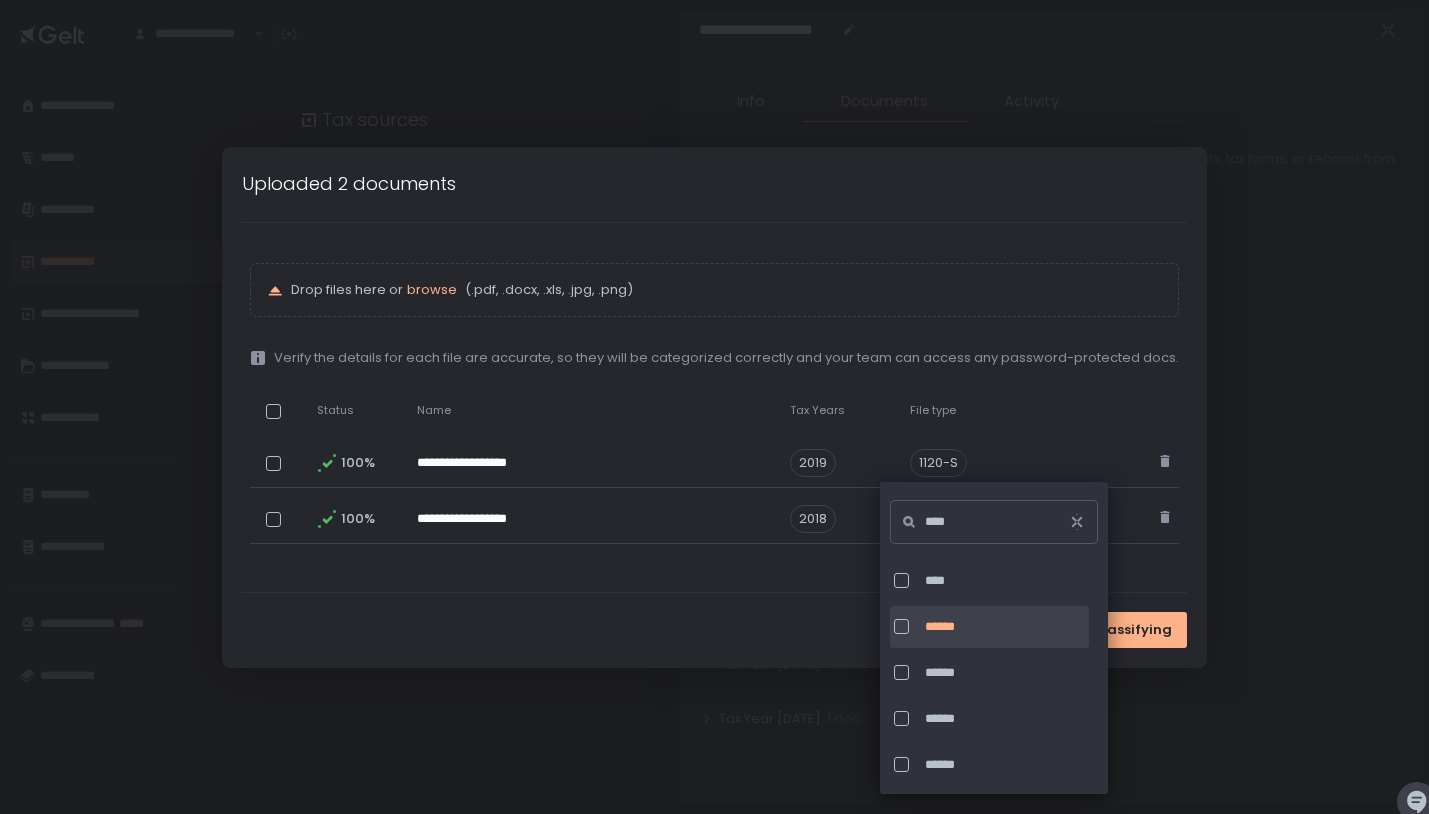 click on "Done classifying" at bounding box center [714, 630] 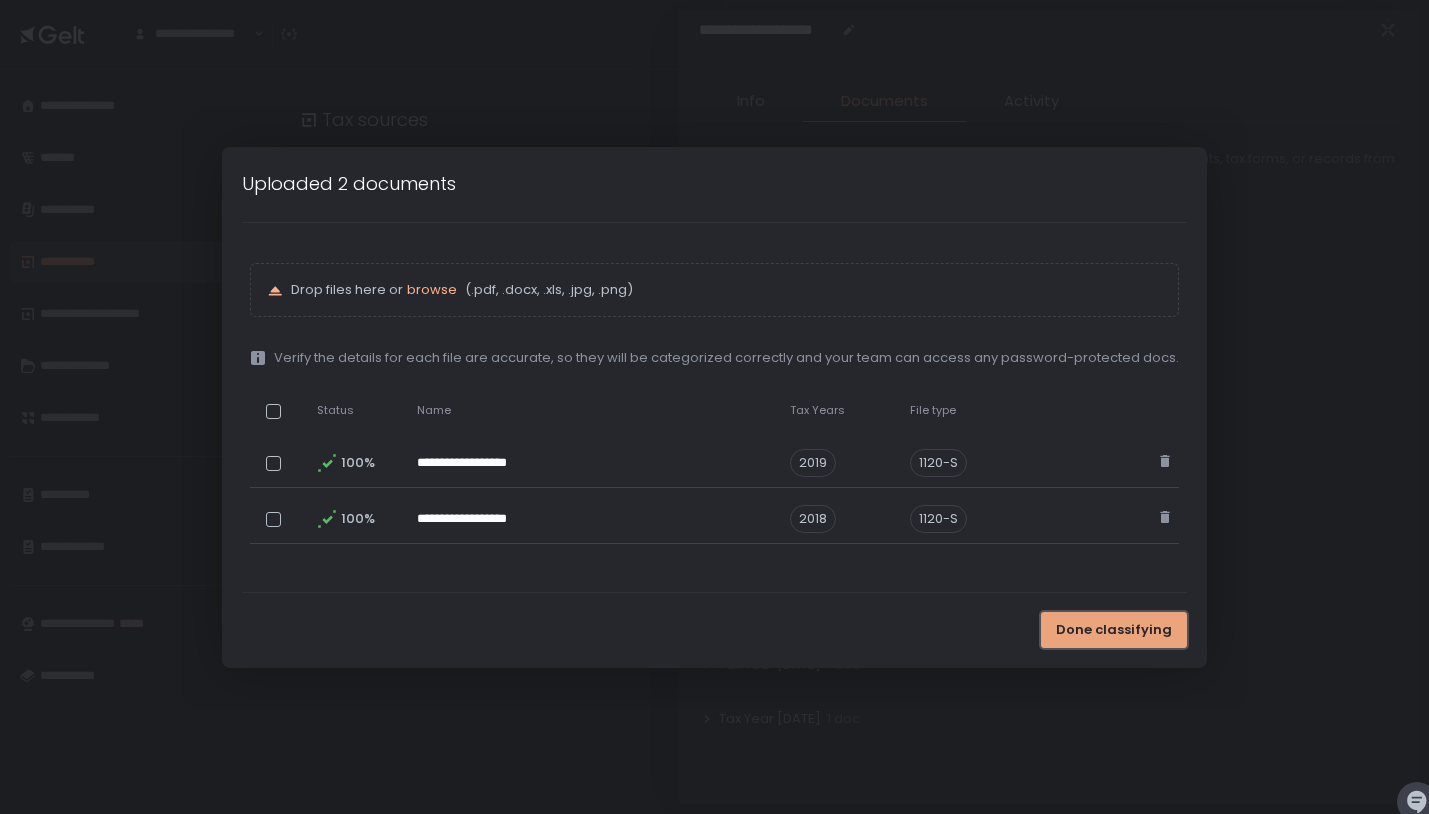 click on "Done classifying" at bounding box center [1114, 630] 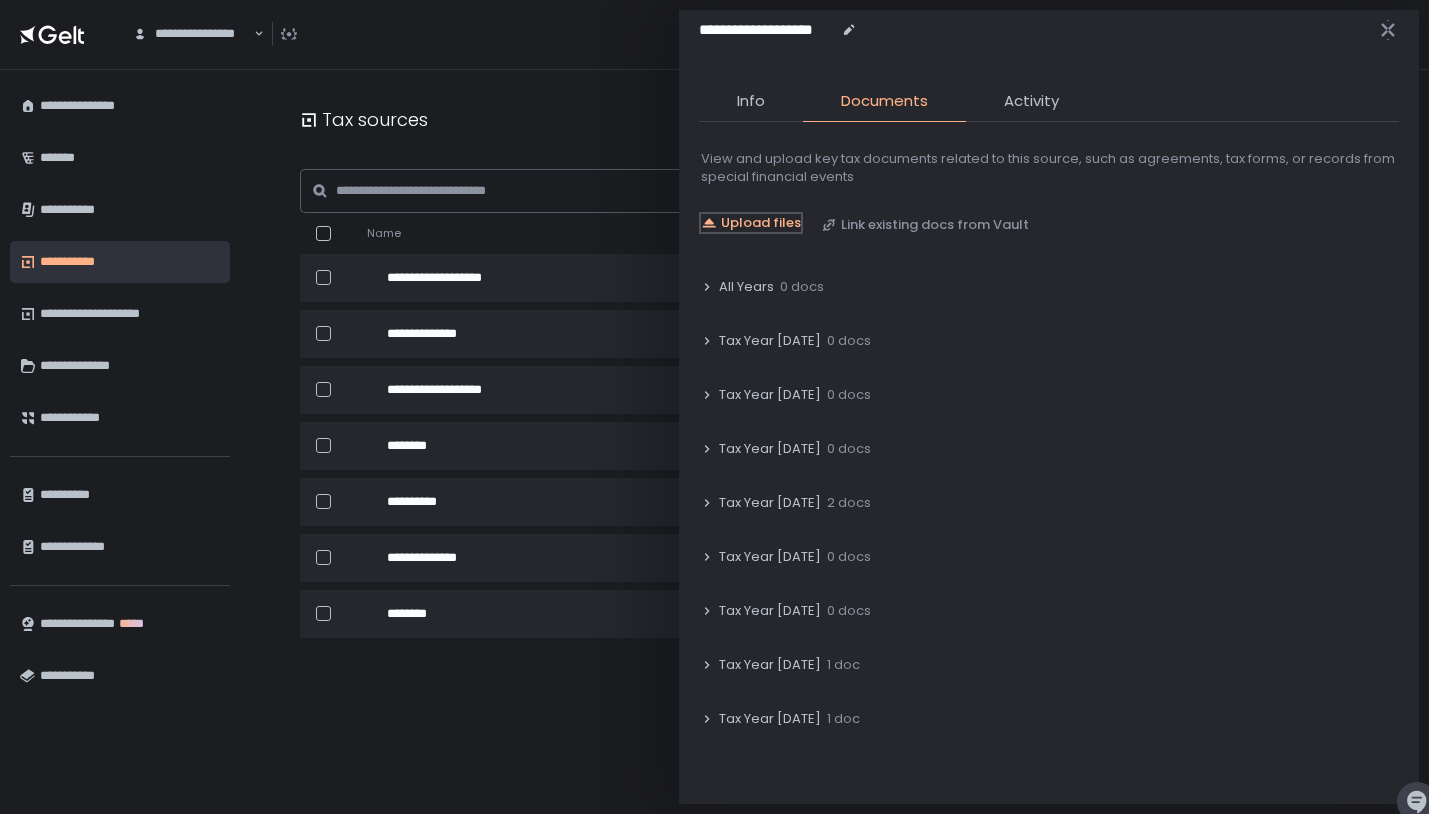 click on "Upload files" at bounding box center (761, 223) 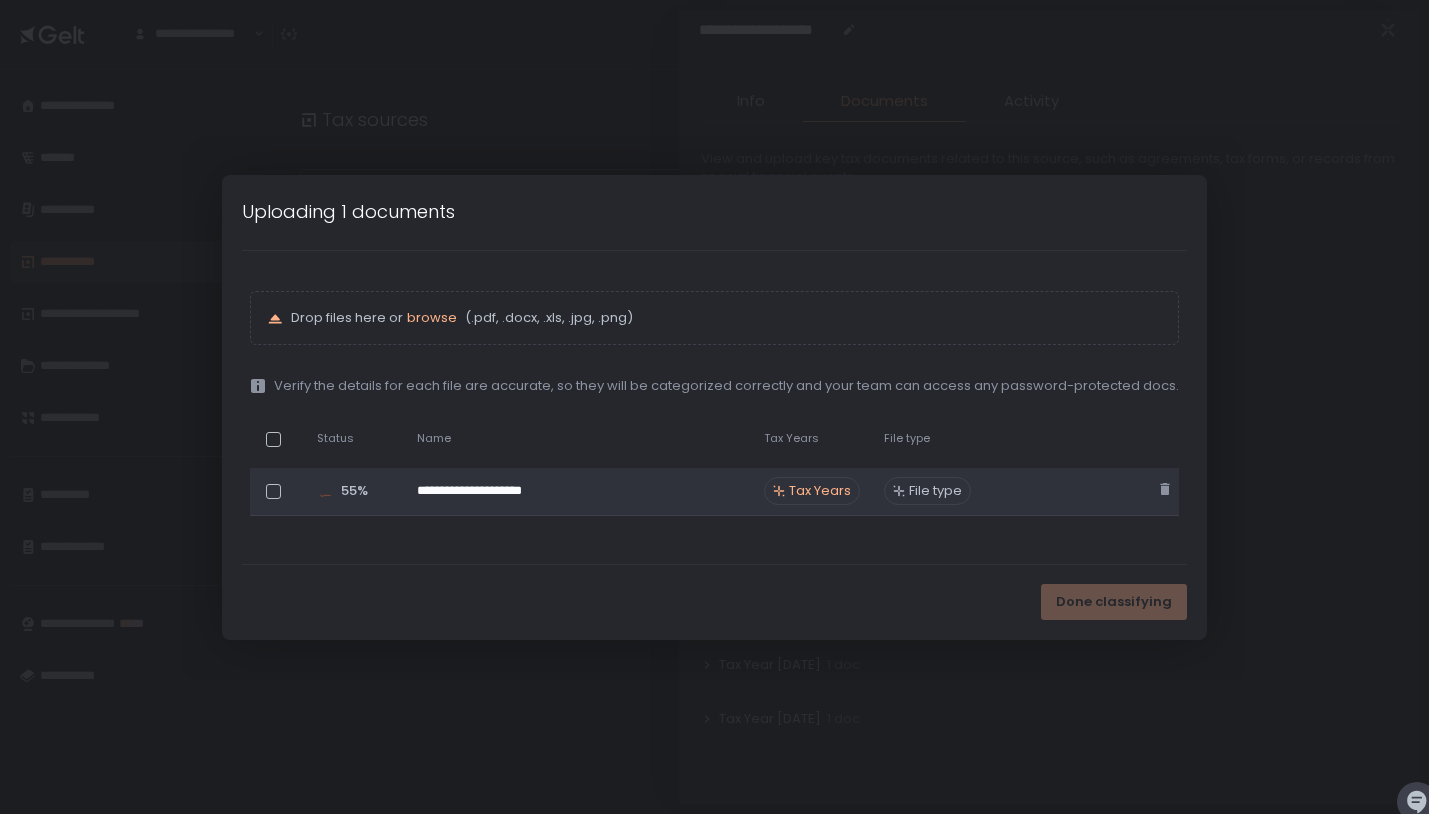 click on "Tax Years" at bounding box center (820, 491) 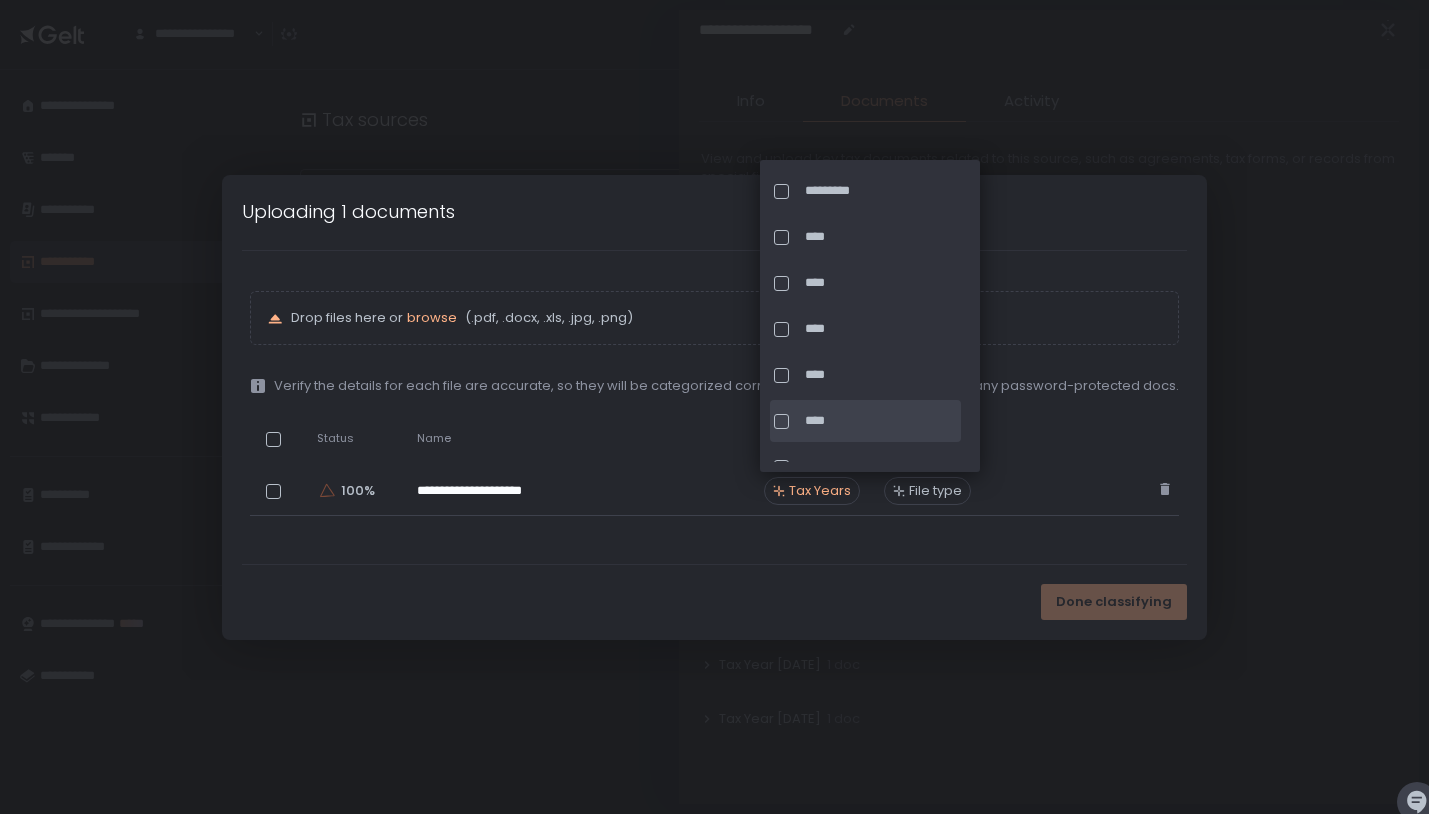 click on "****" 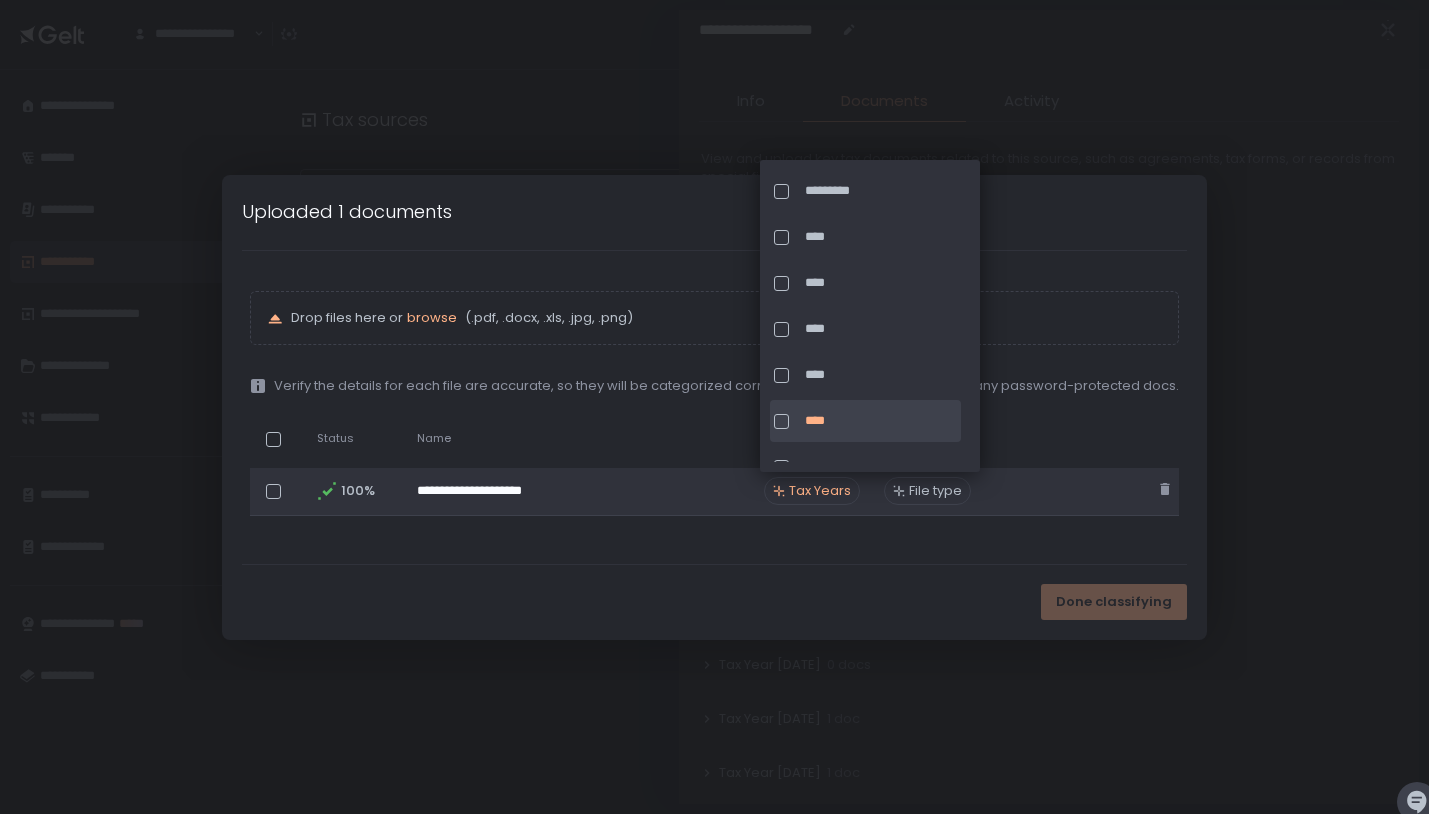 click on "File type" at bounding box center (935, 491) 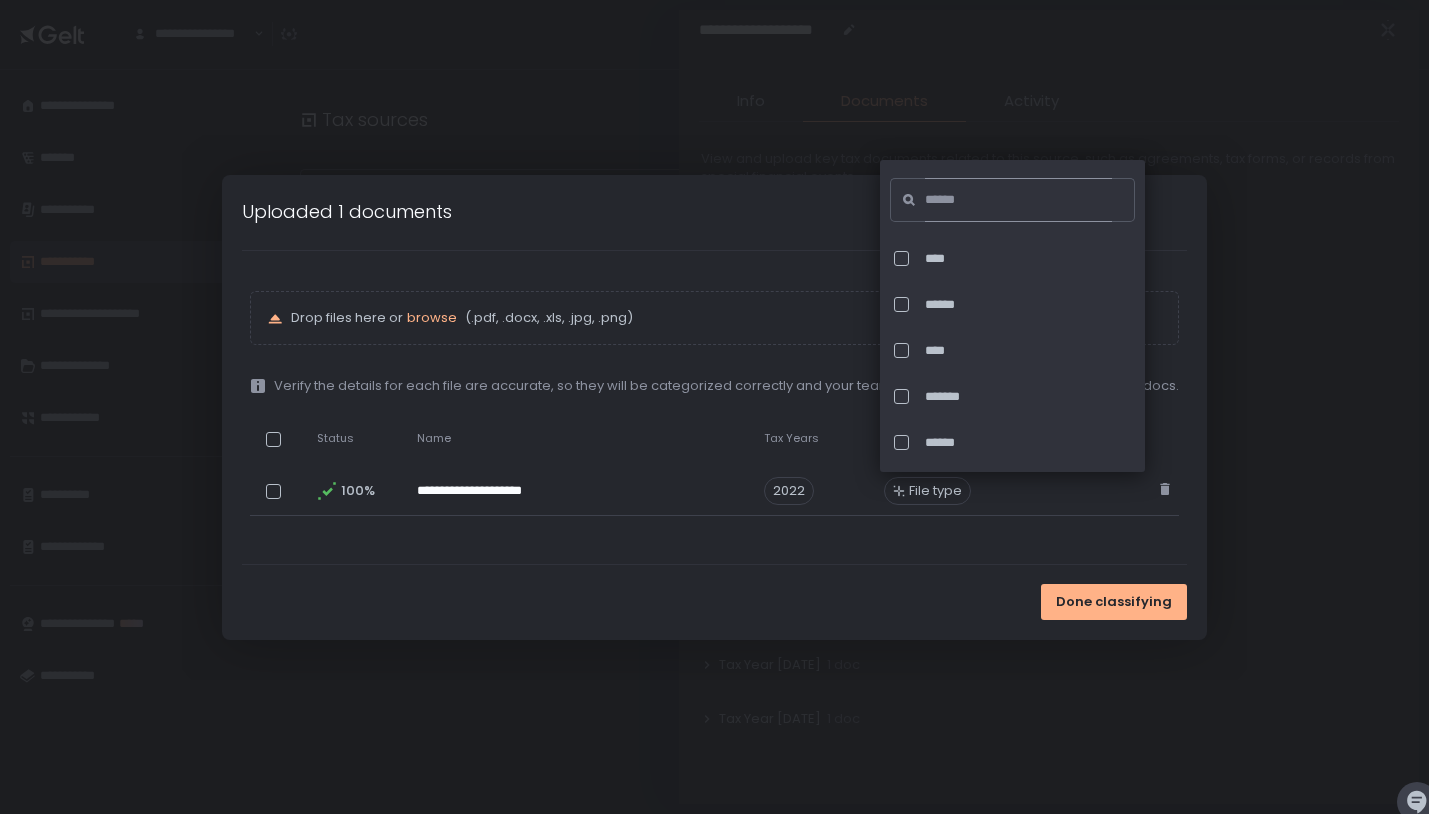 click 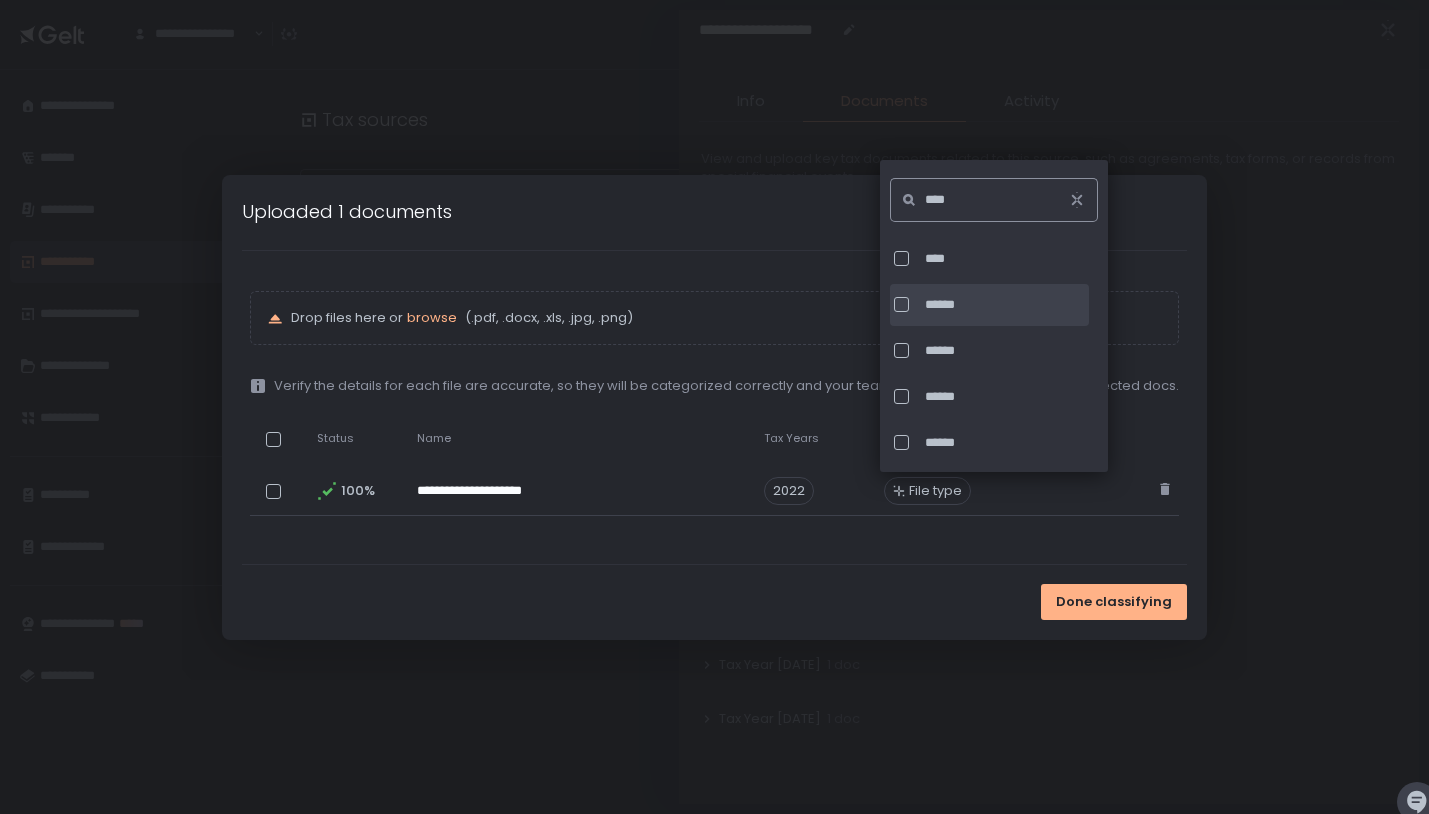 type on "****" 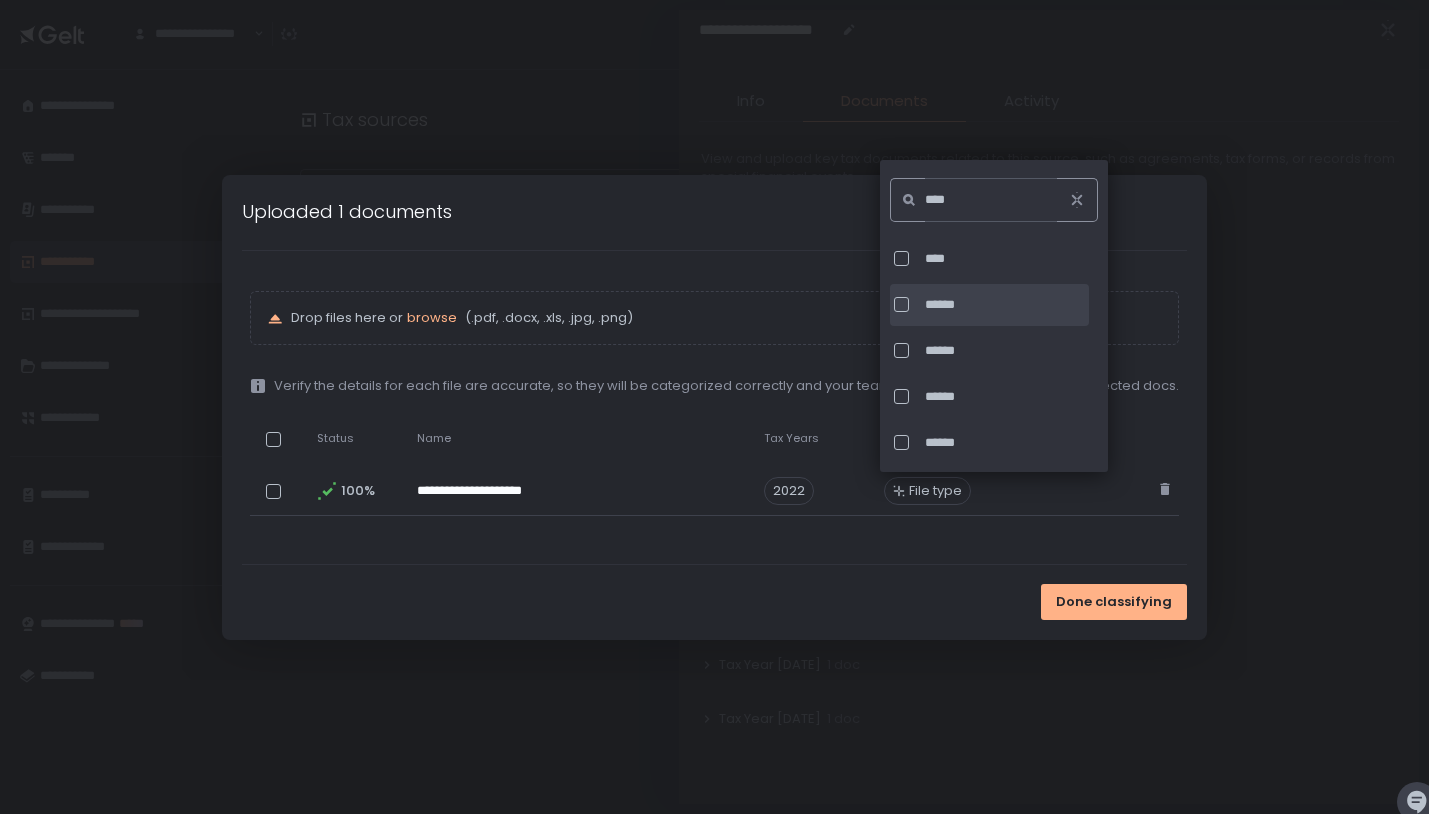 click on "******" 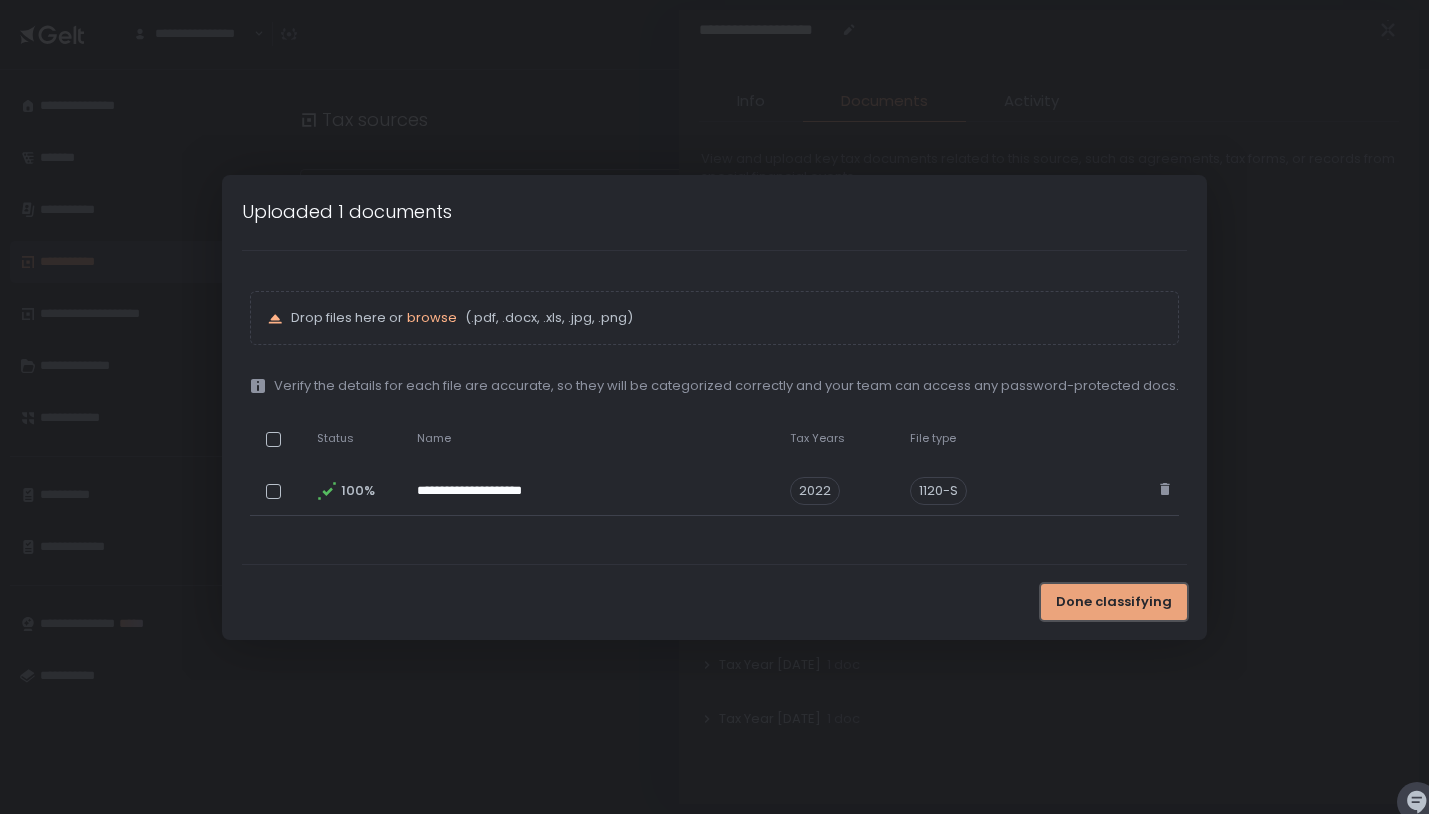 click on "Done classifying" at bounding box center [1114, 602] 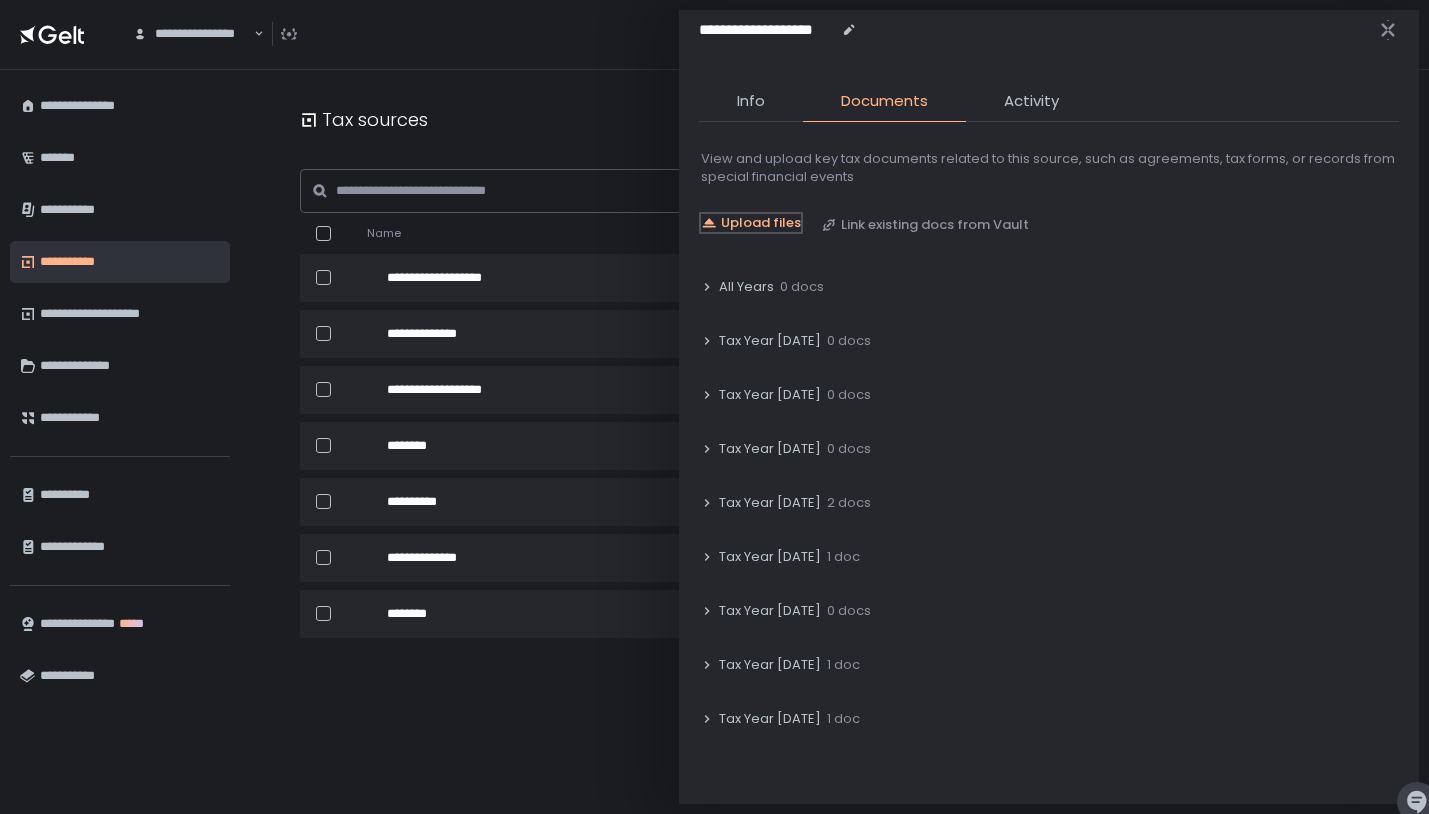 click on "Upload files" at bounding box center [761, 223] 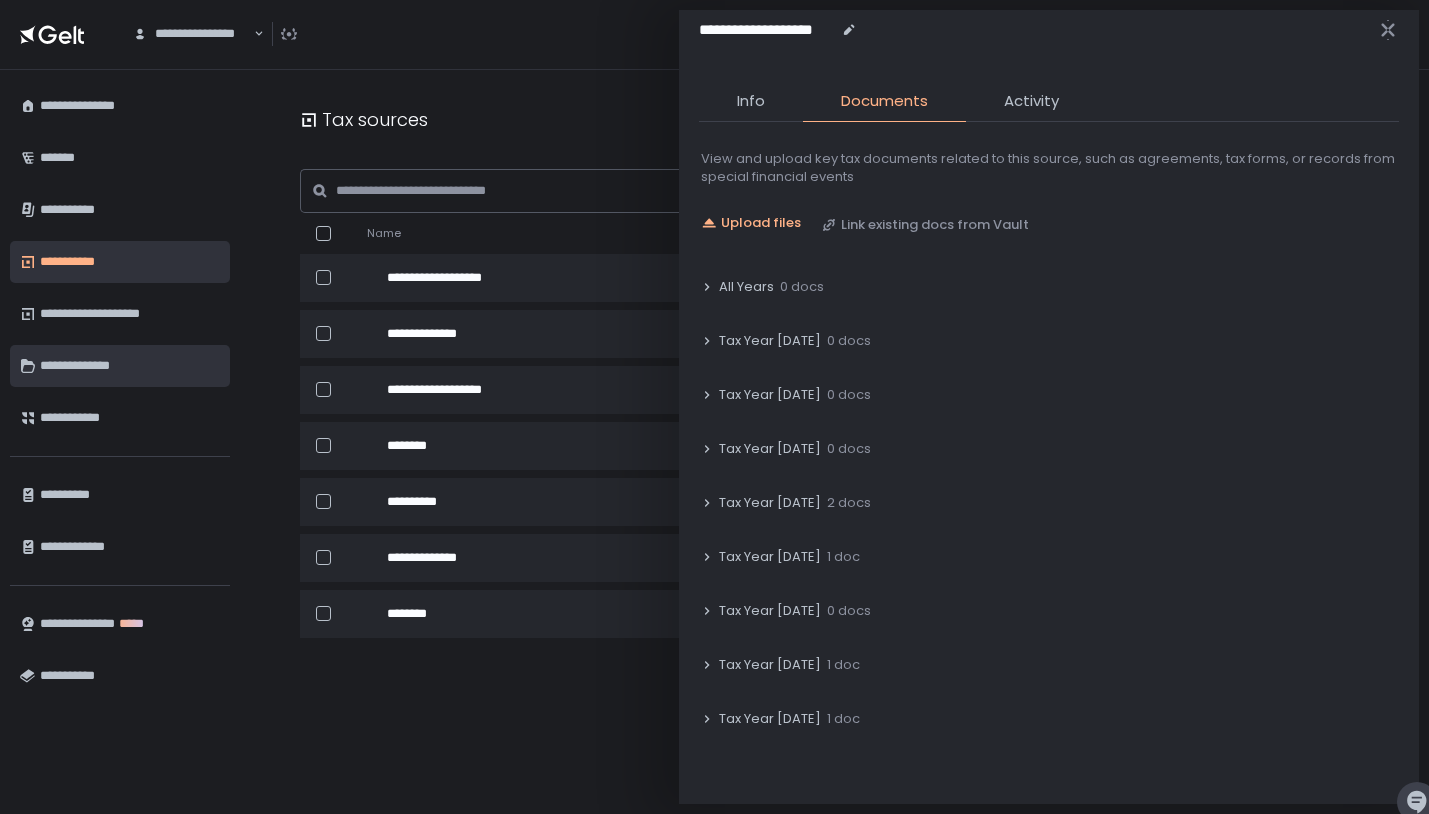 click on "**********" at bounding box center [130, 366] 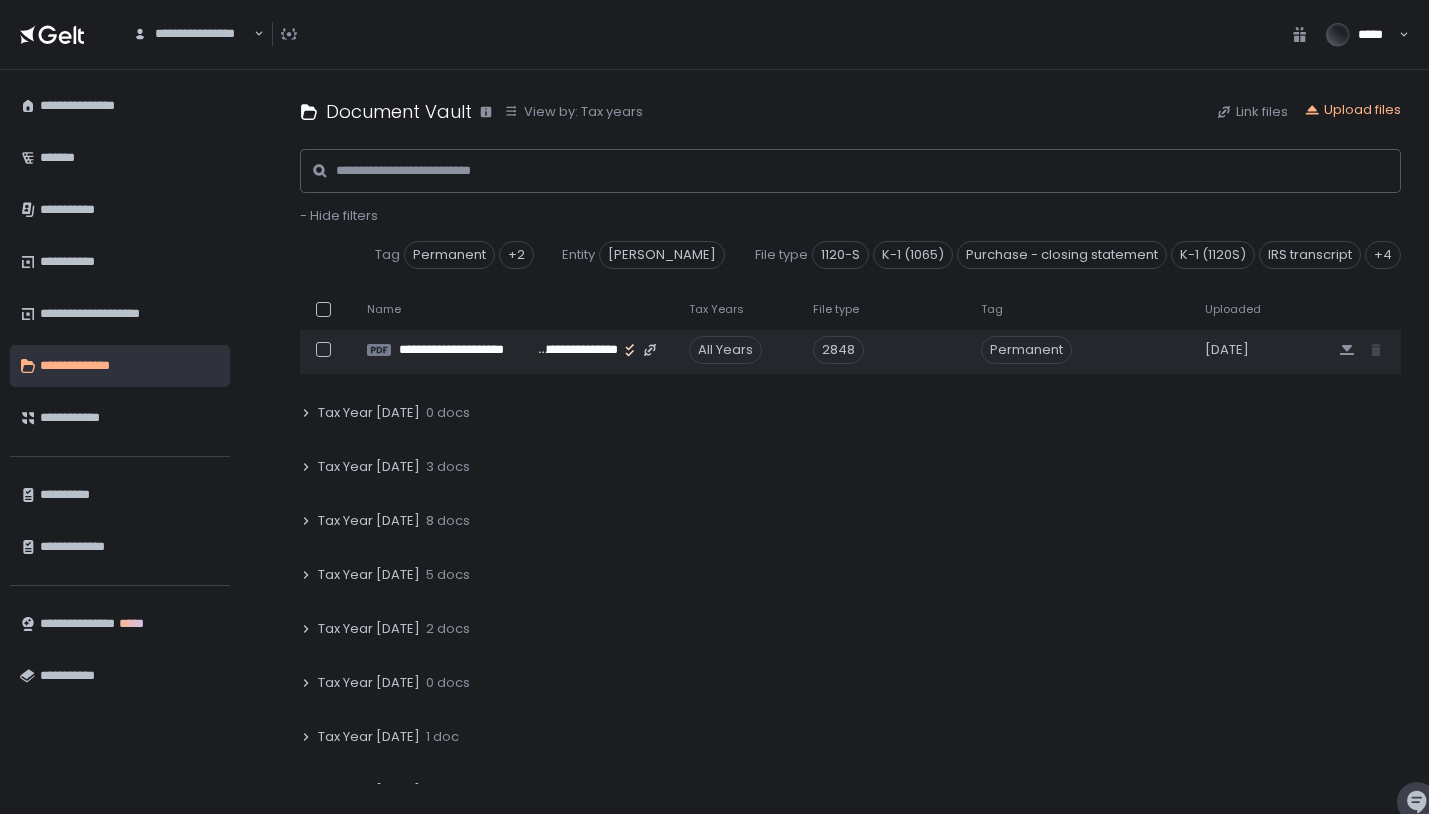 scroll, scrollTop: 207, scrollLeft: 0, axis: vertical 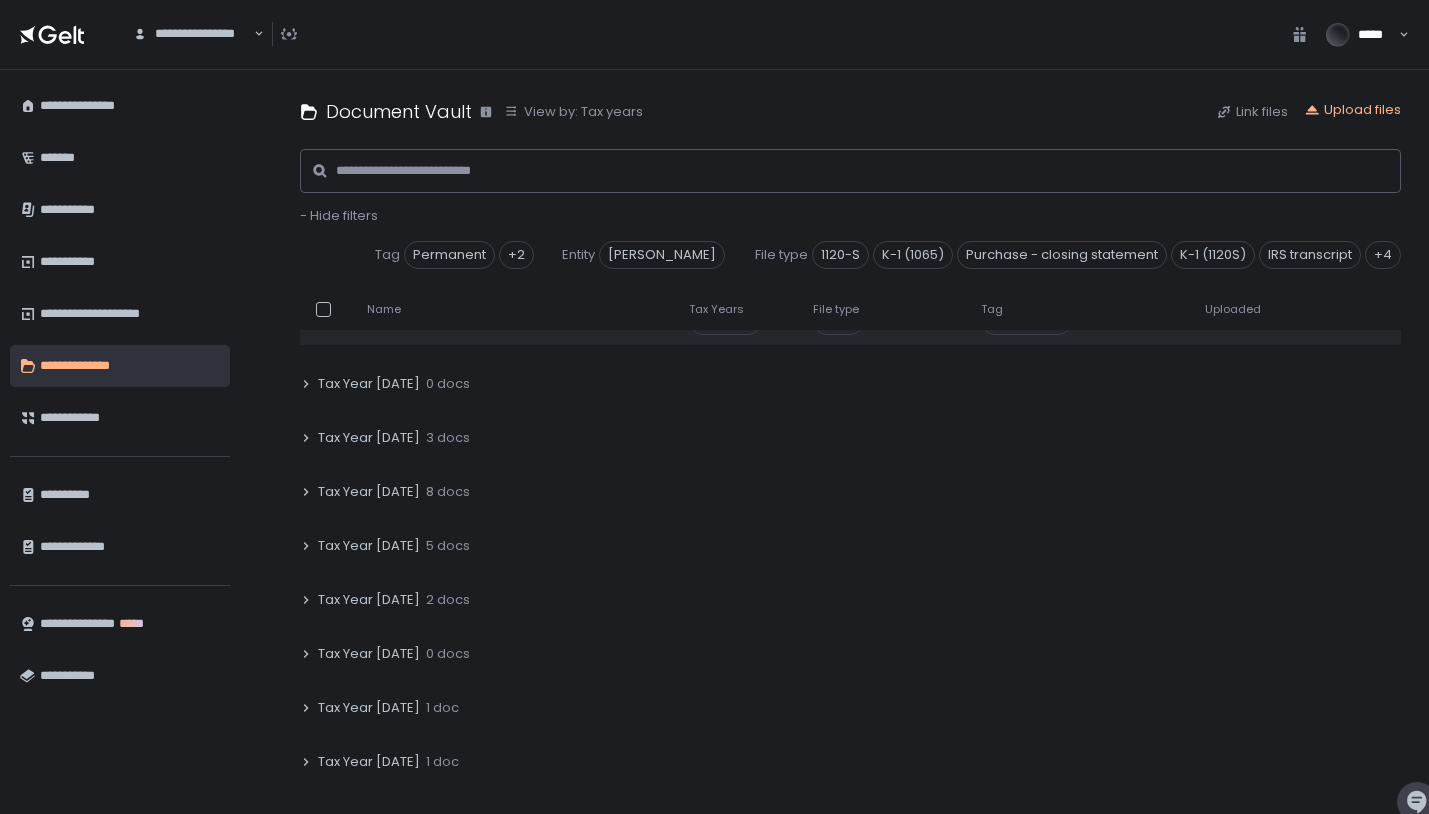 click on "Tax Year [DATE]" 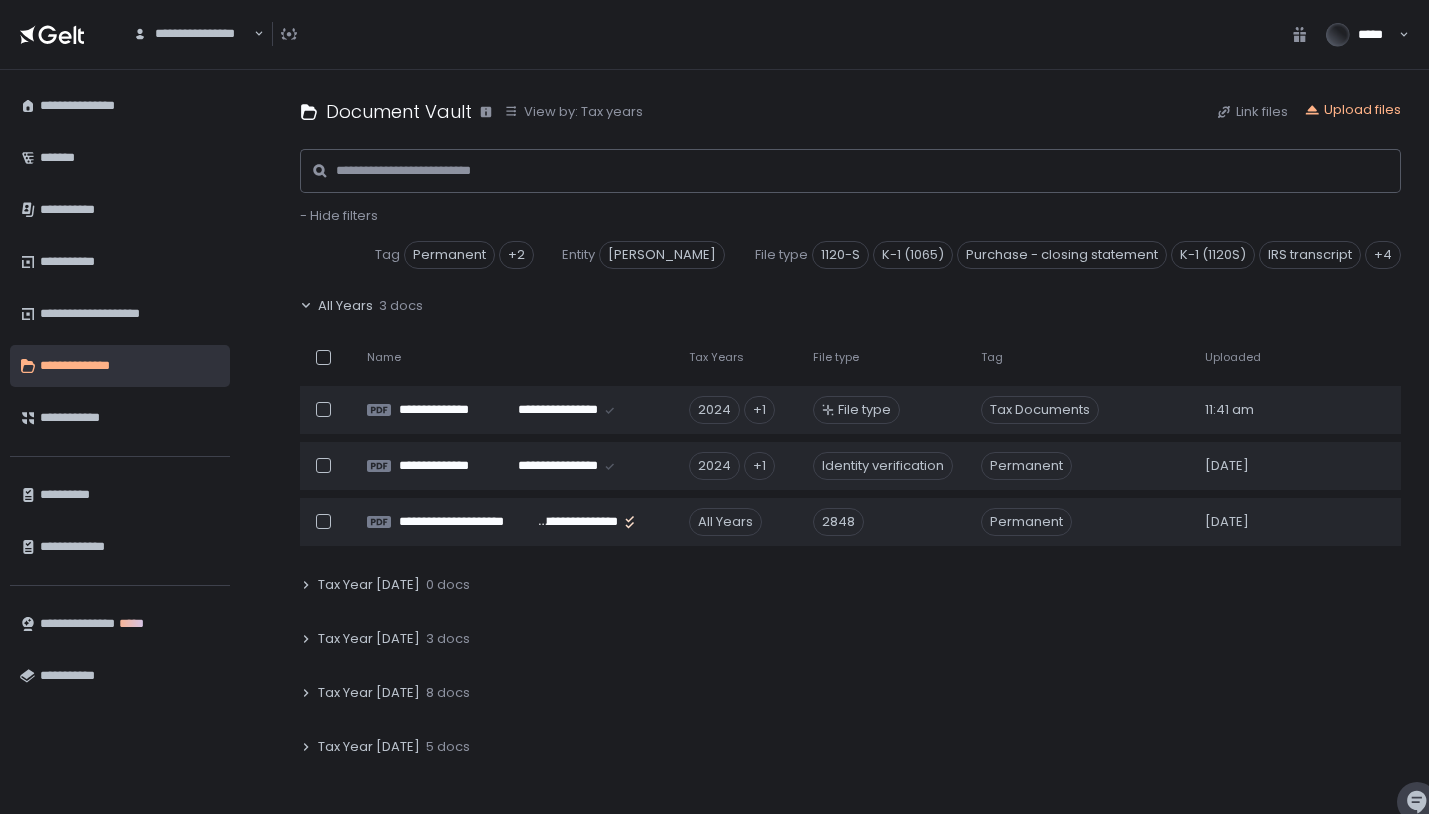 scroll, scrollTop: 0, scrollLeft: 0, axis: both 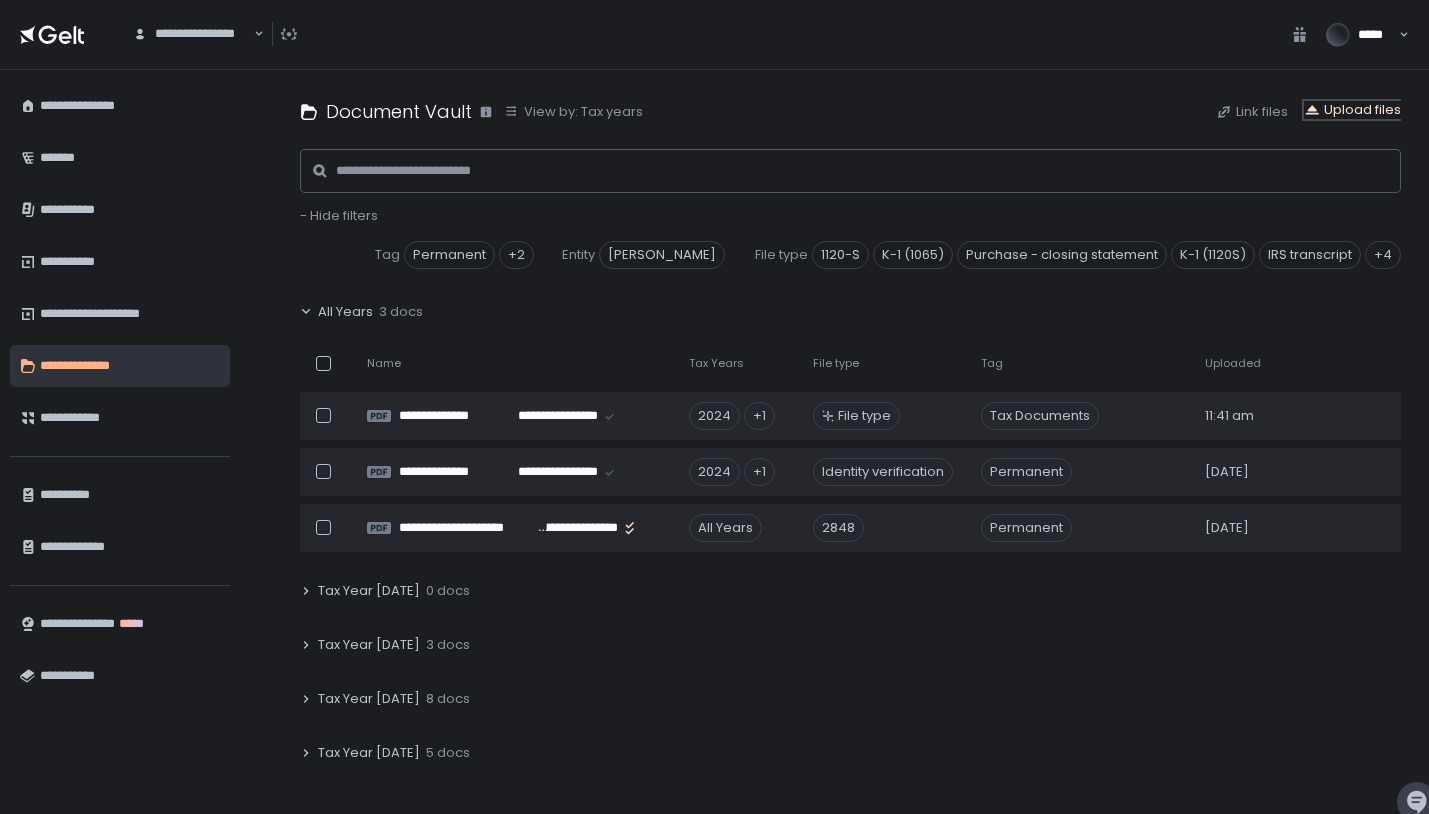 click on "Upload files" 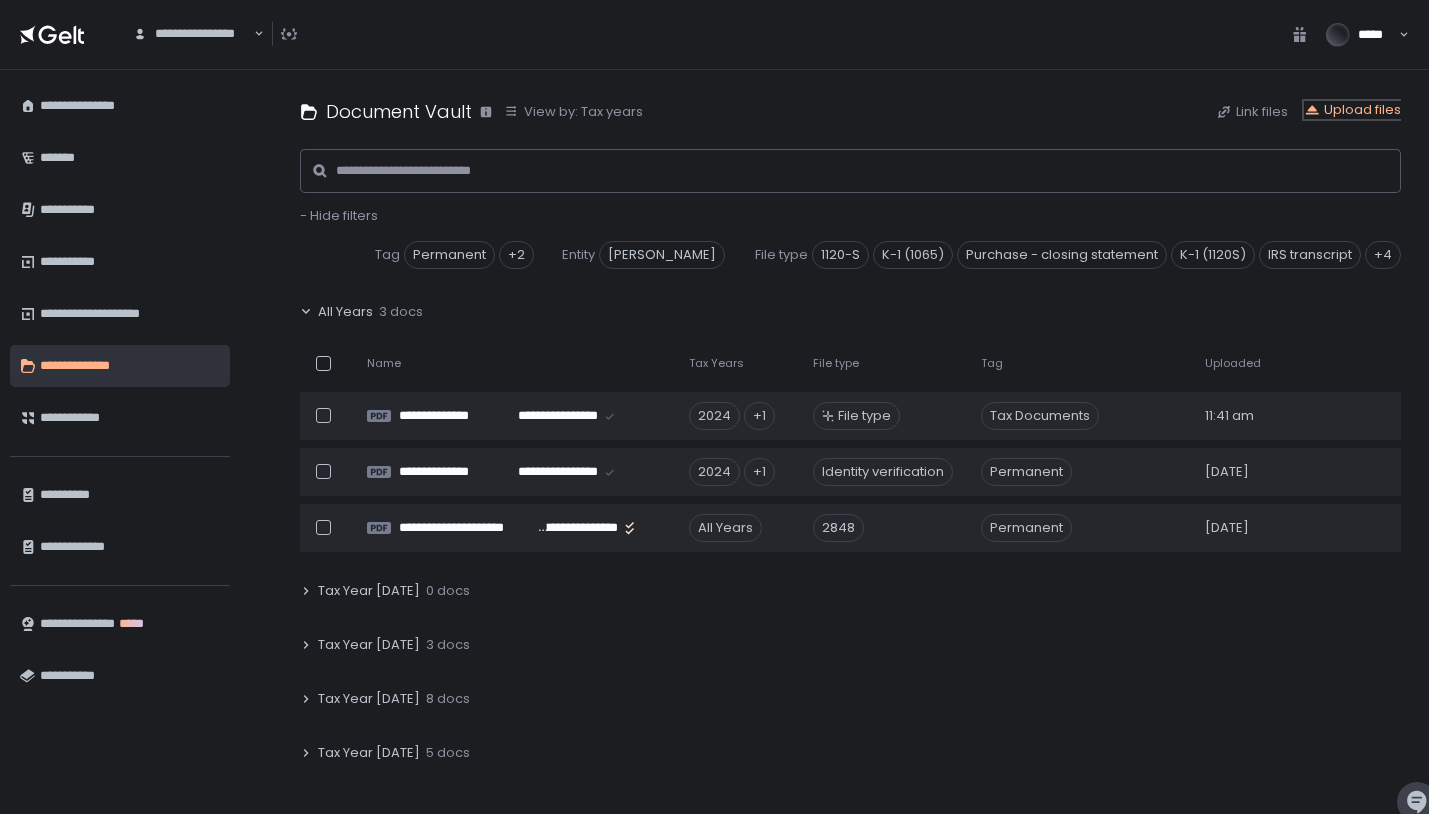 type 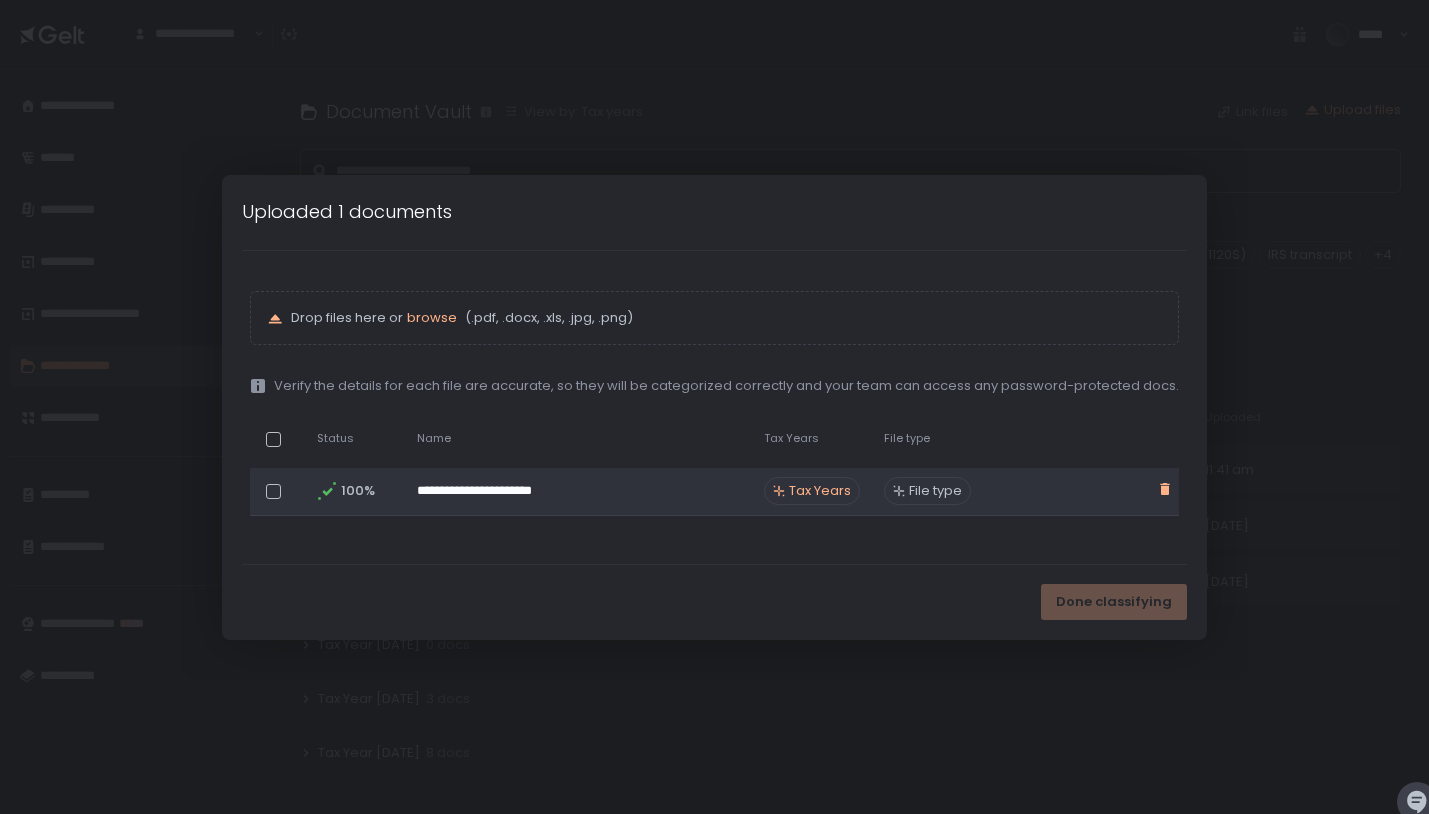 click 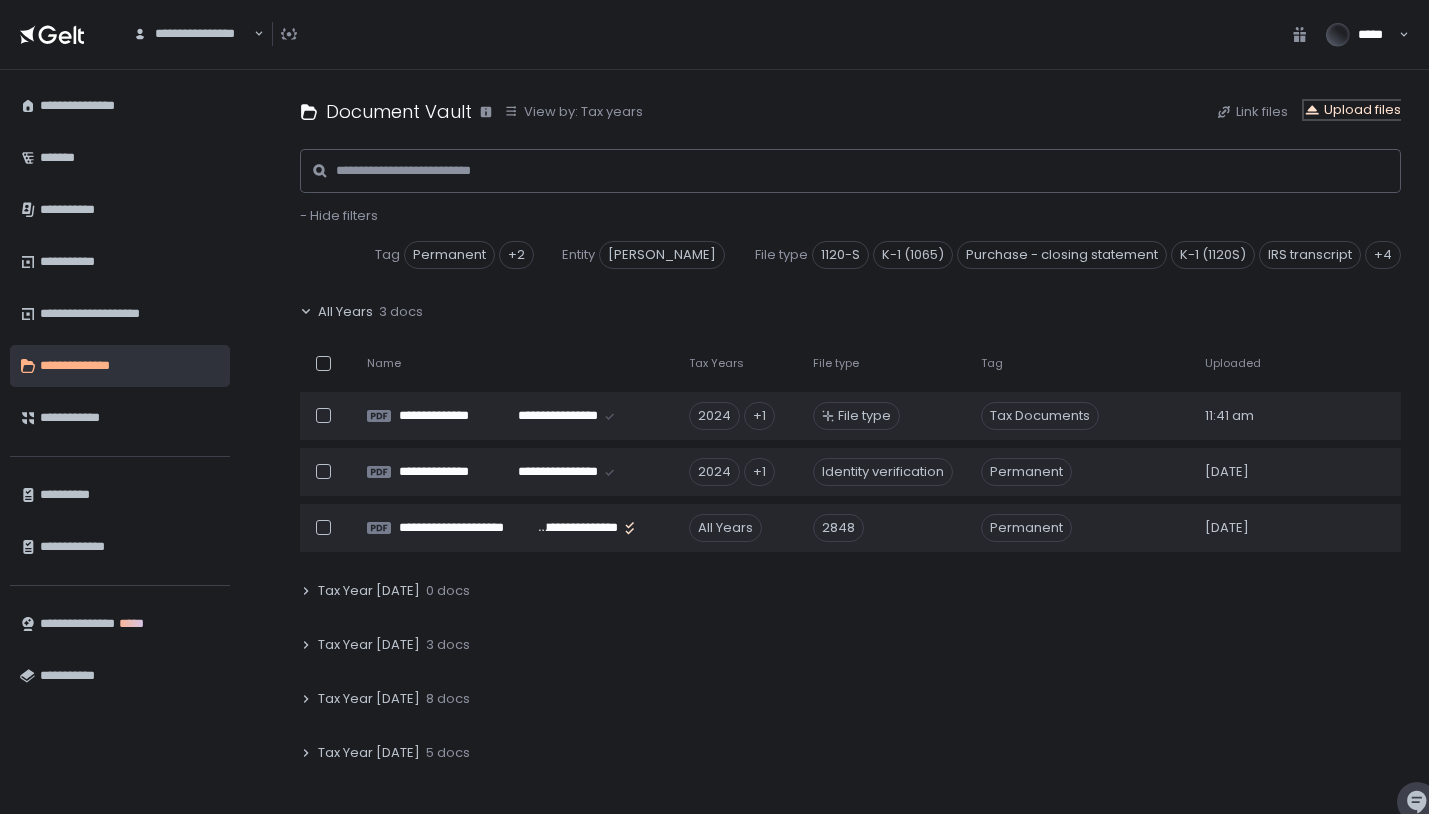 click on "Upload files" 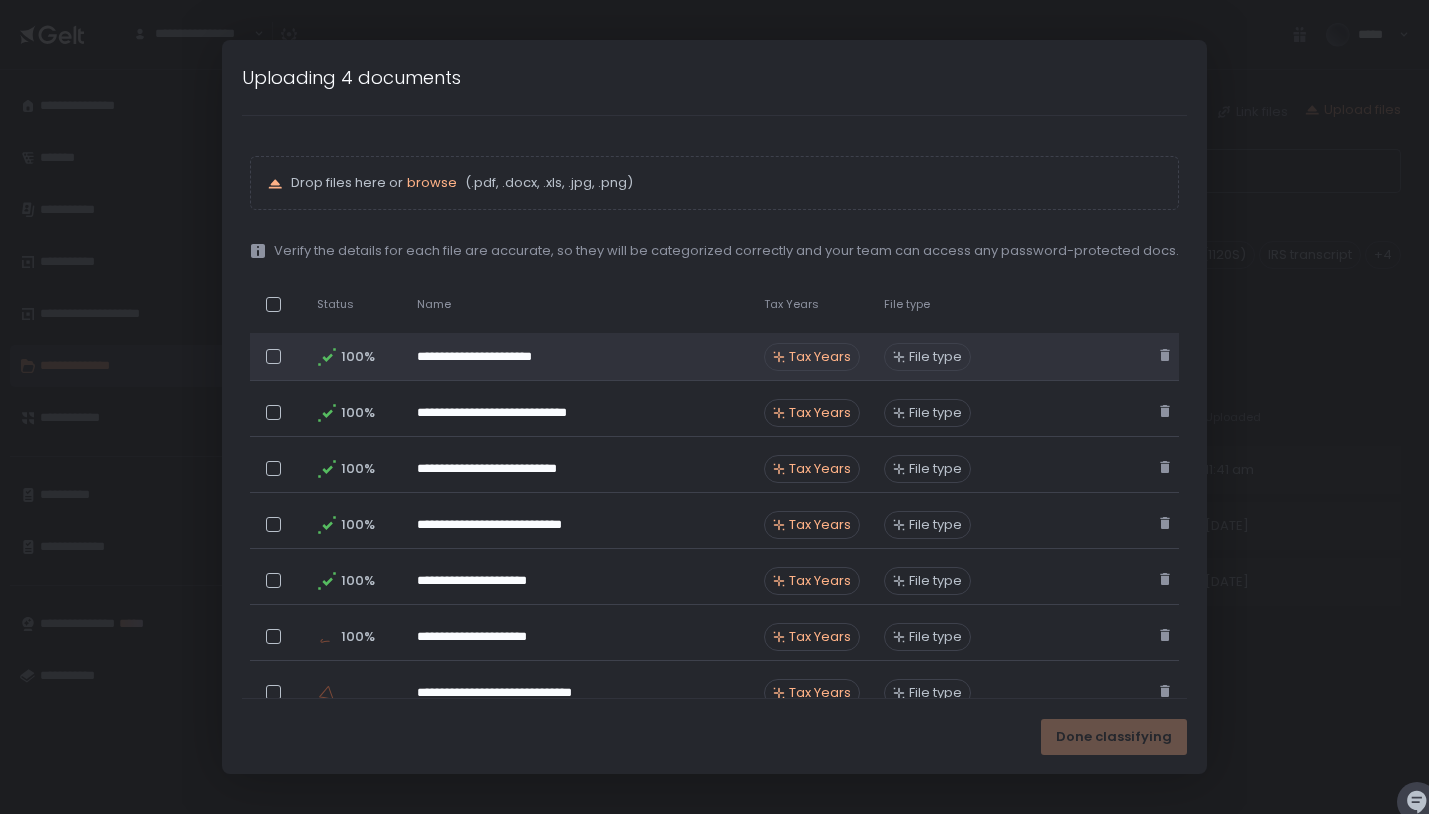 click on "Tax Years" at bounding box center (820, 357) 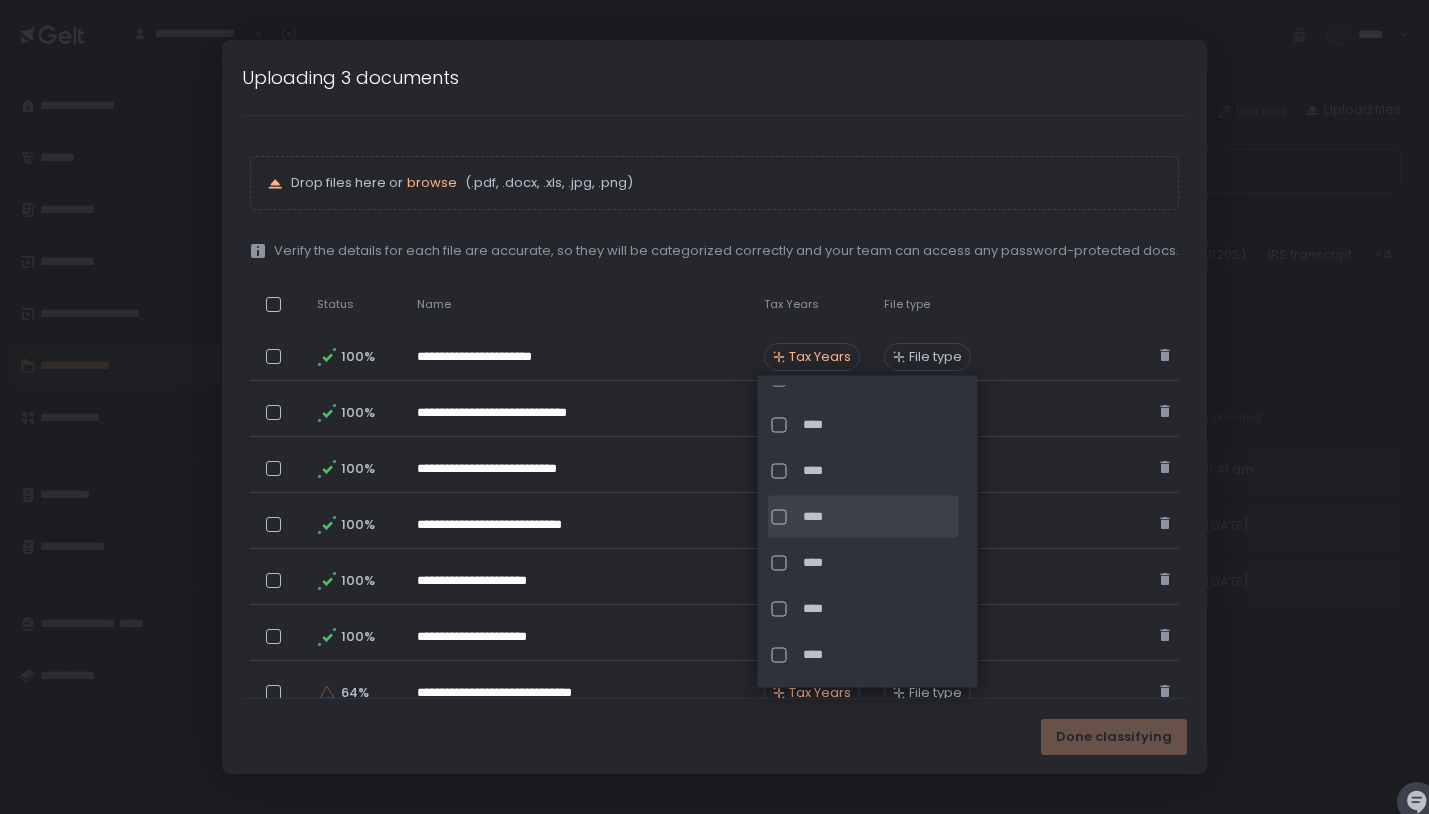 scroll, scrollTop: 423, scrollLeft: 0, axis: vertical 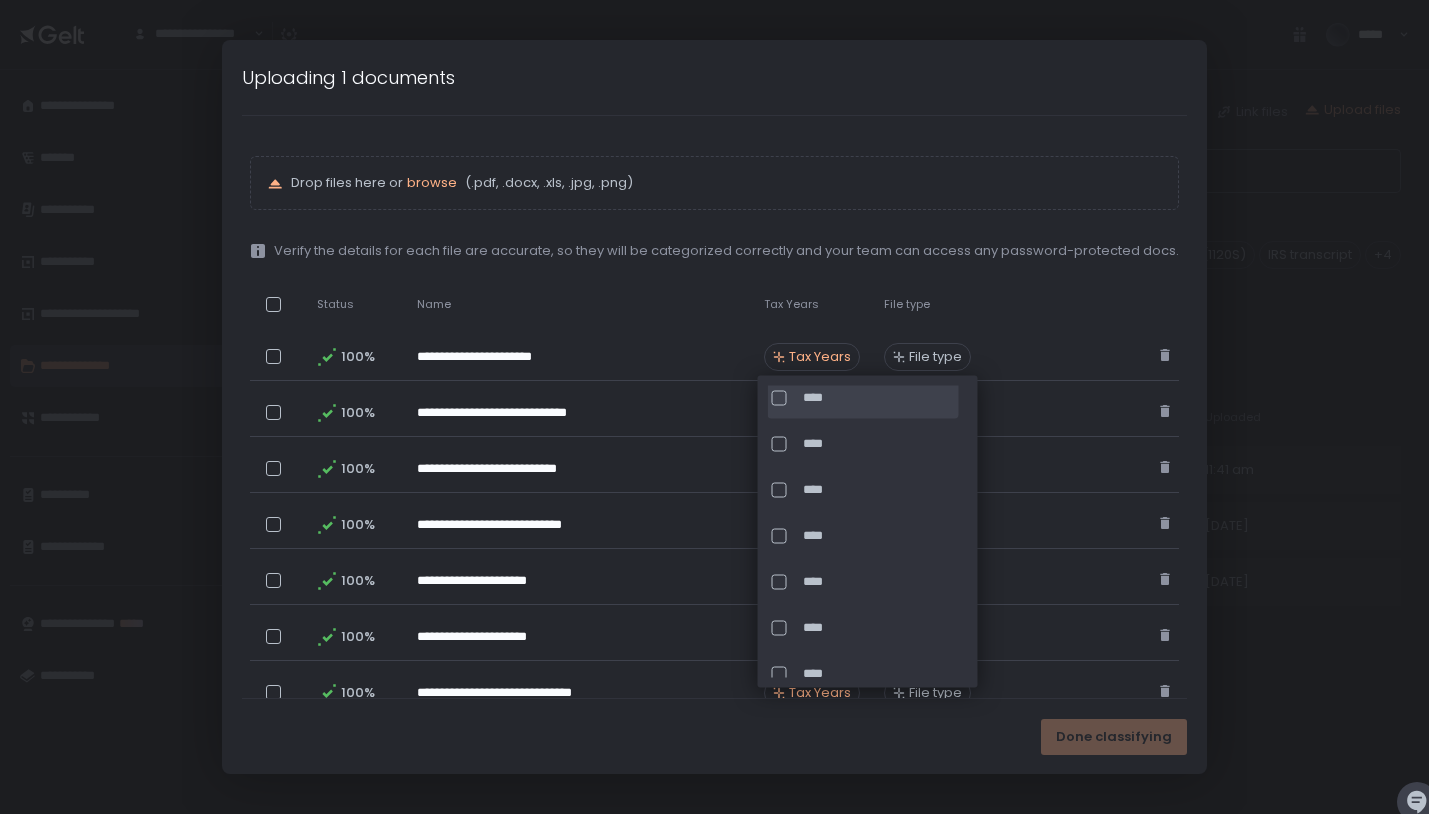 click on "****" 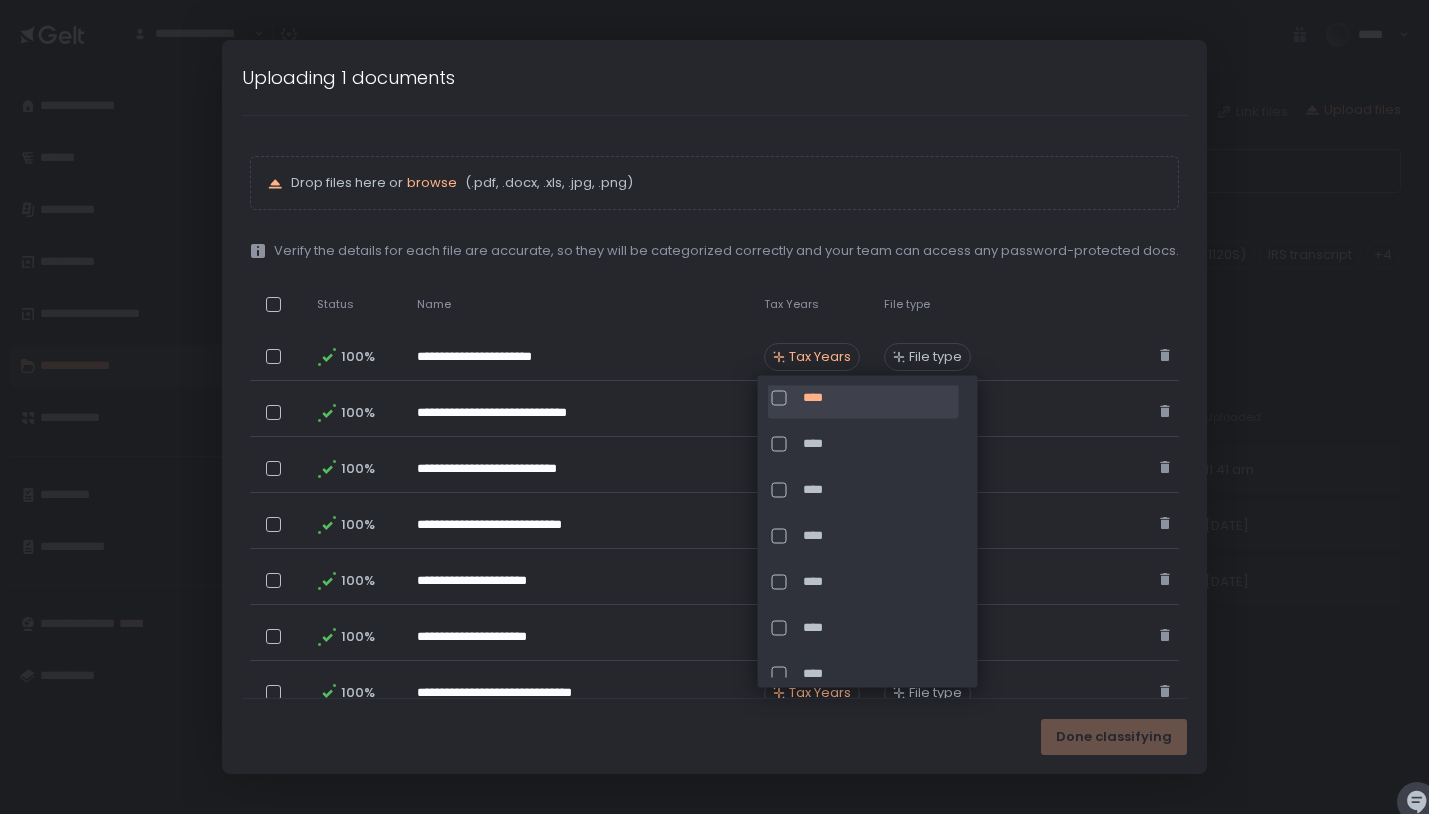 click on "Done classifying" at bounding box center [714, 736] 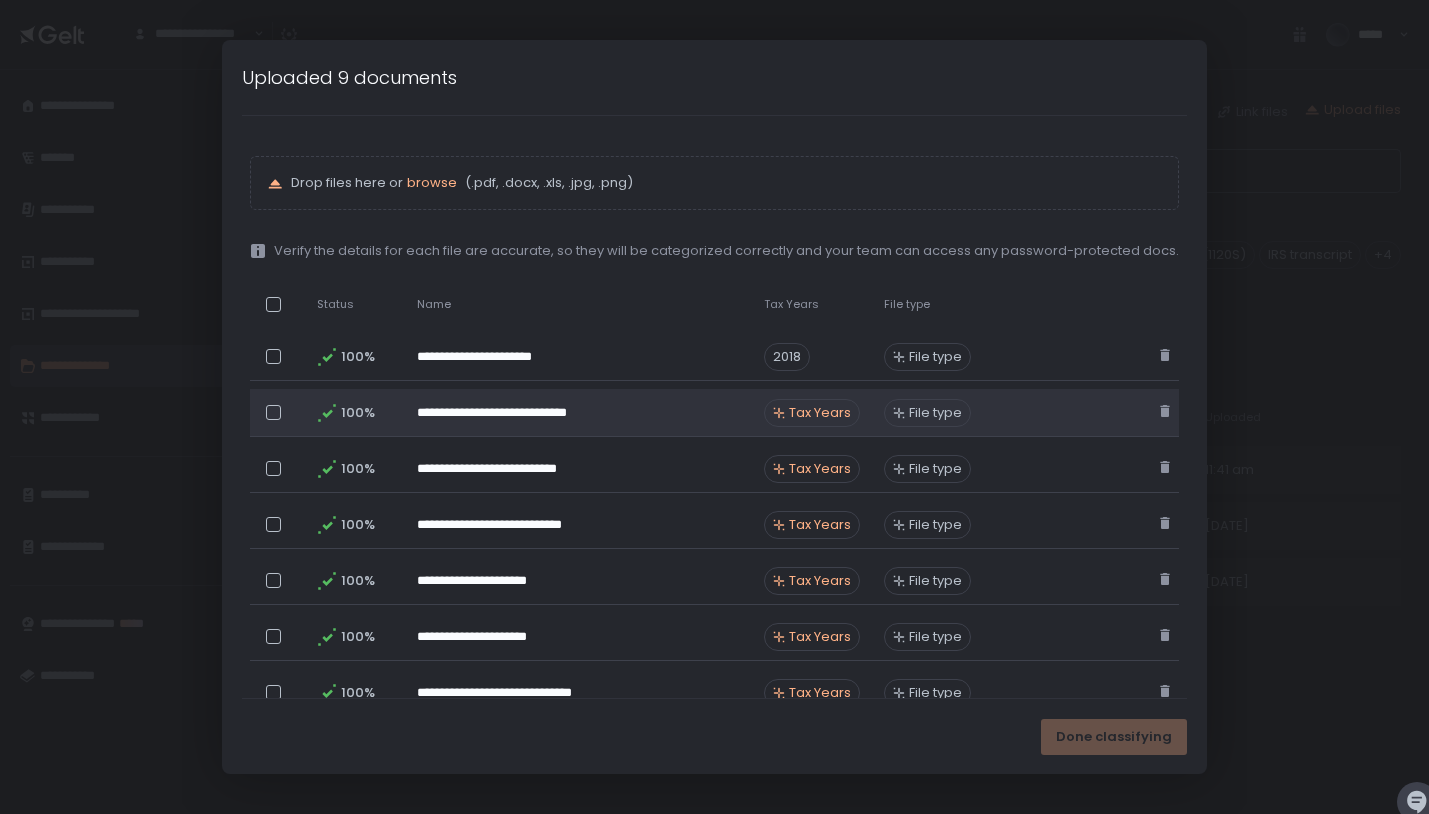 click on "Tax Years" at bounding box center (820, 413) 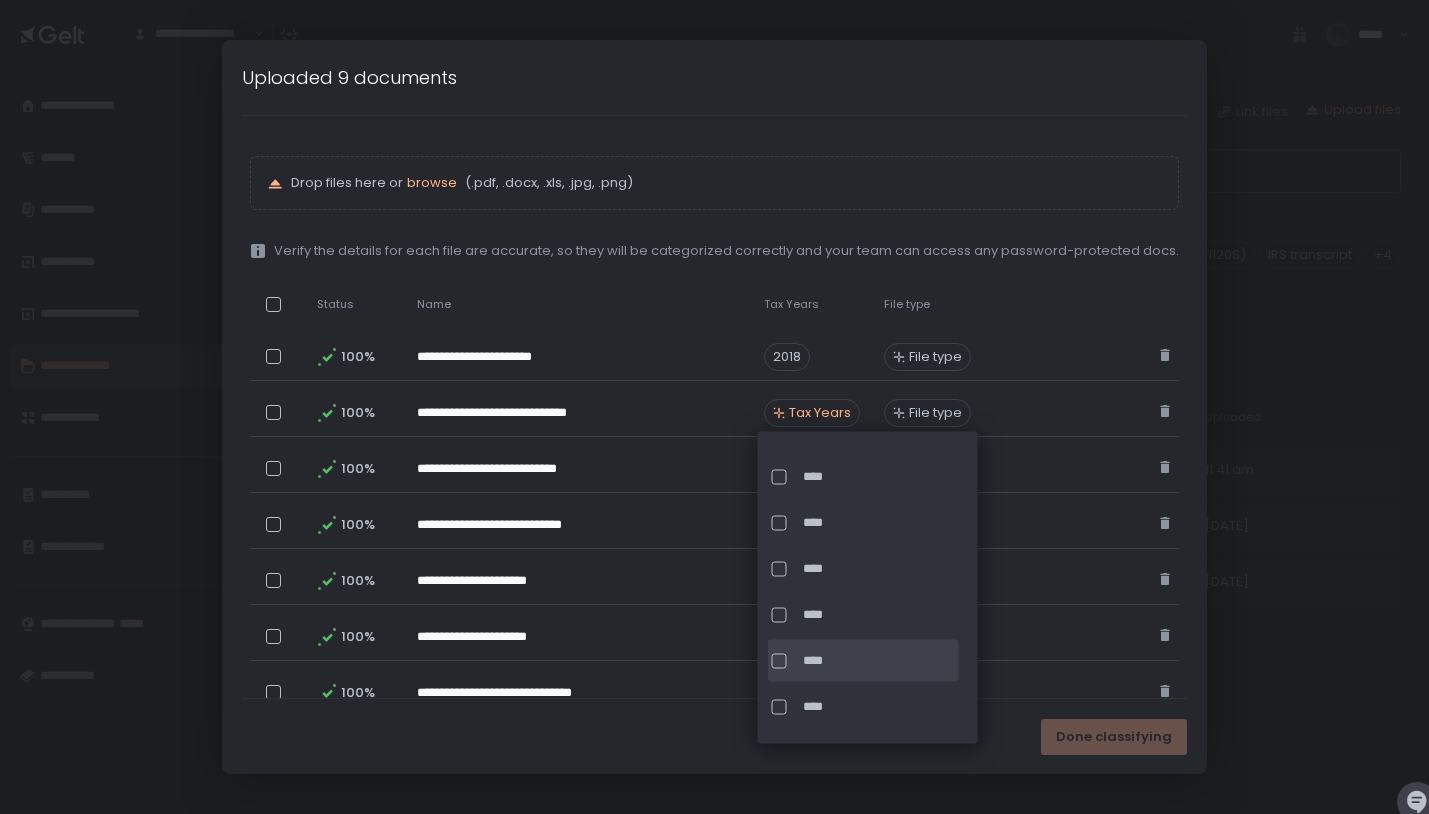 scroll, scrollTop: 183, scrollLeft: 0, axis: vertical 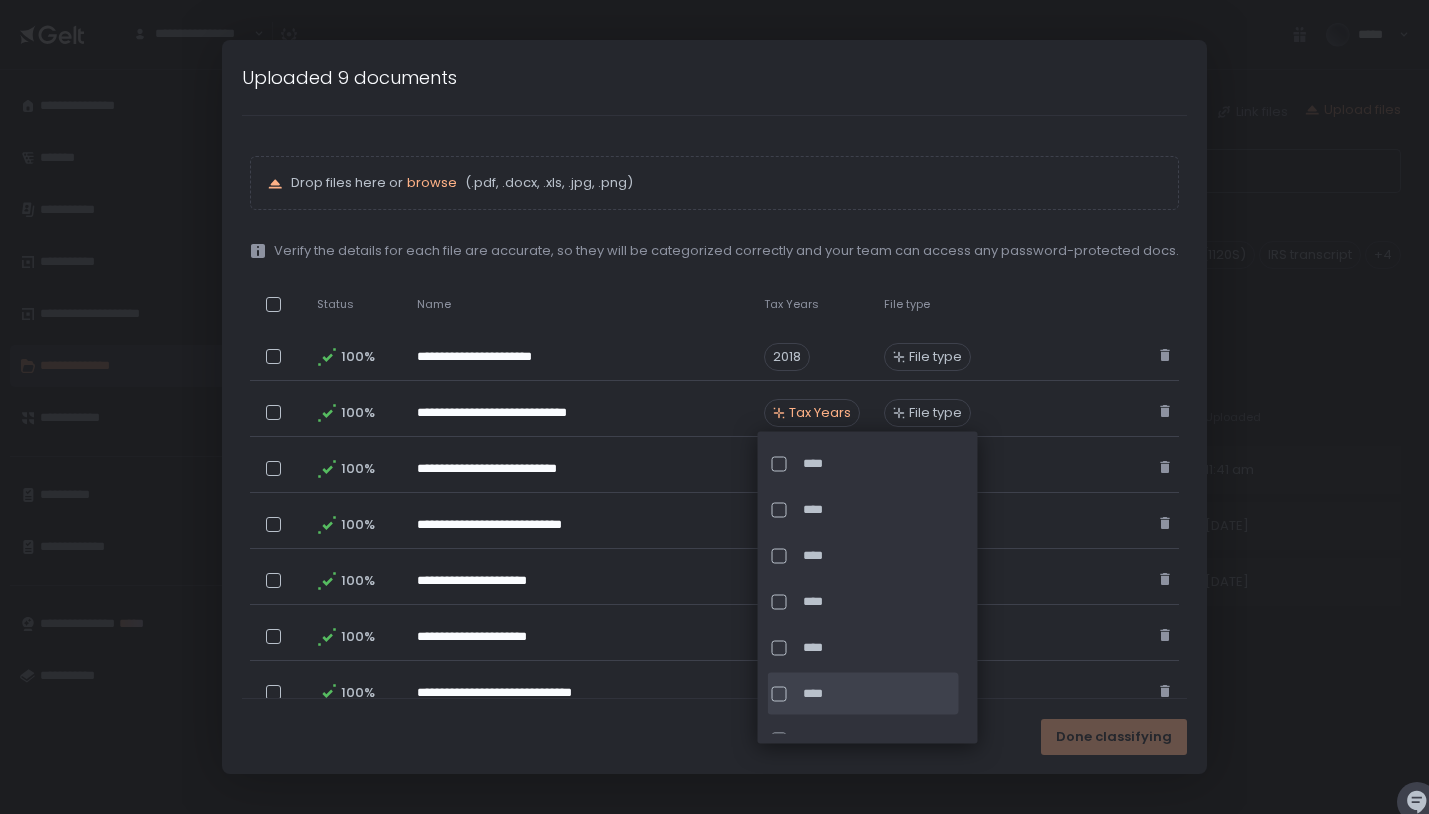 click on "****" 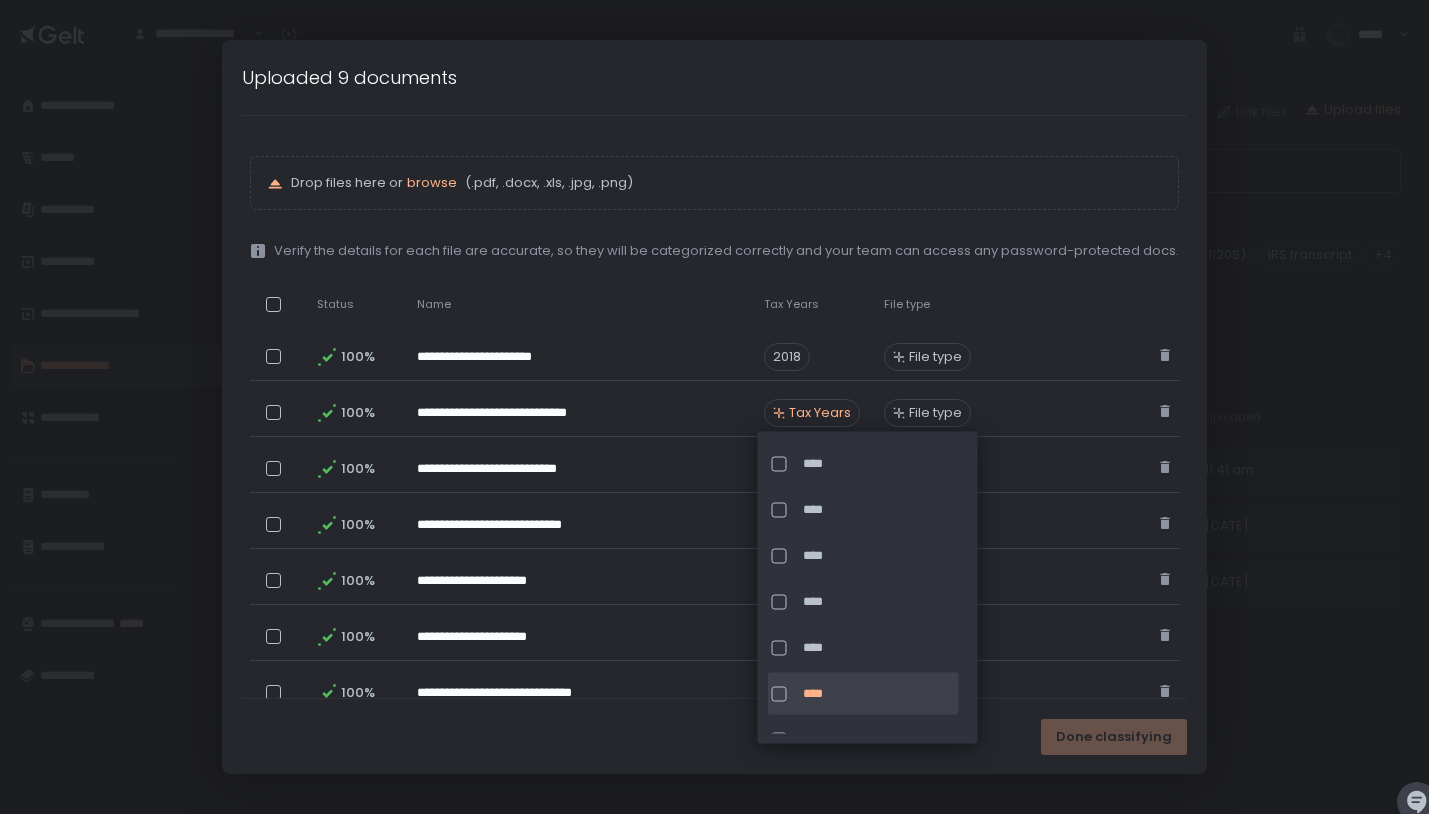 click on "Done classifying" at bounding box center [714, 736] 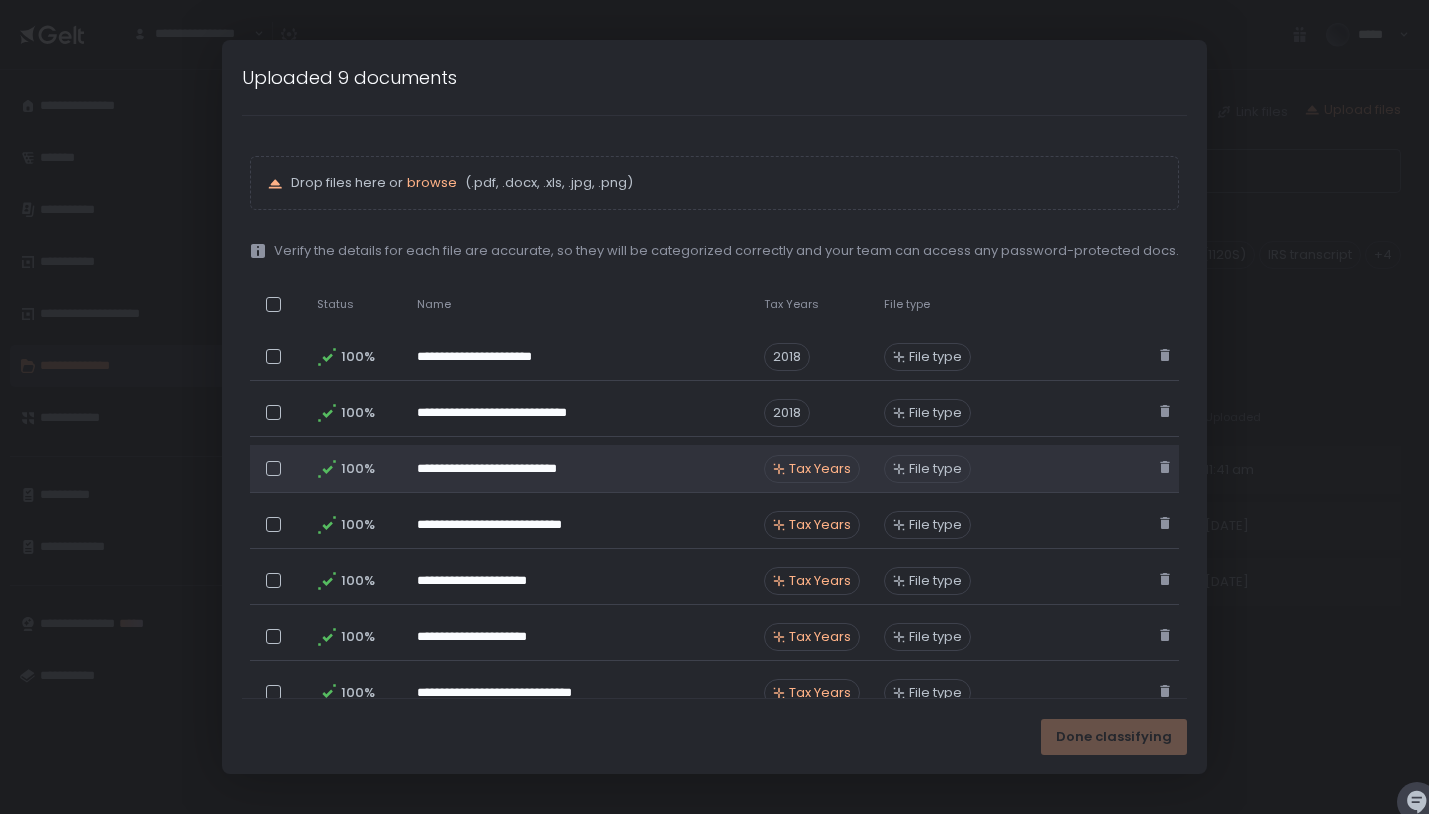 click on "Tax Years" at bounding box center (812, 469) 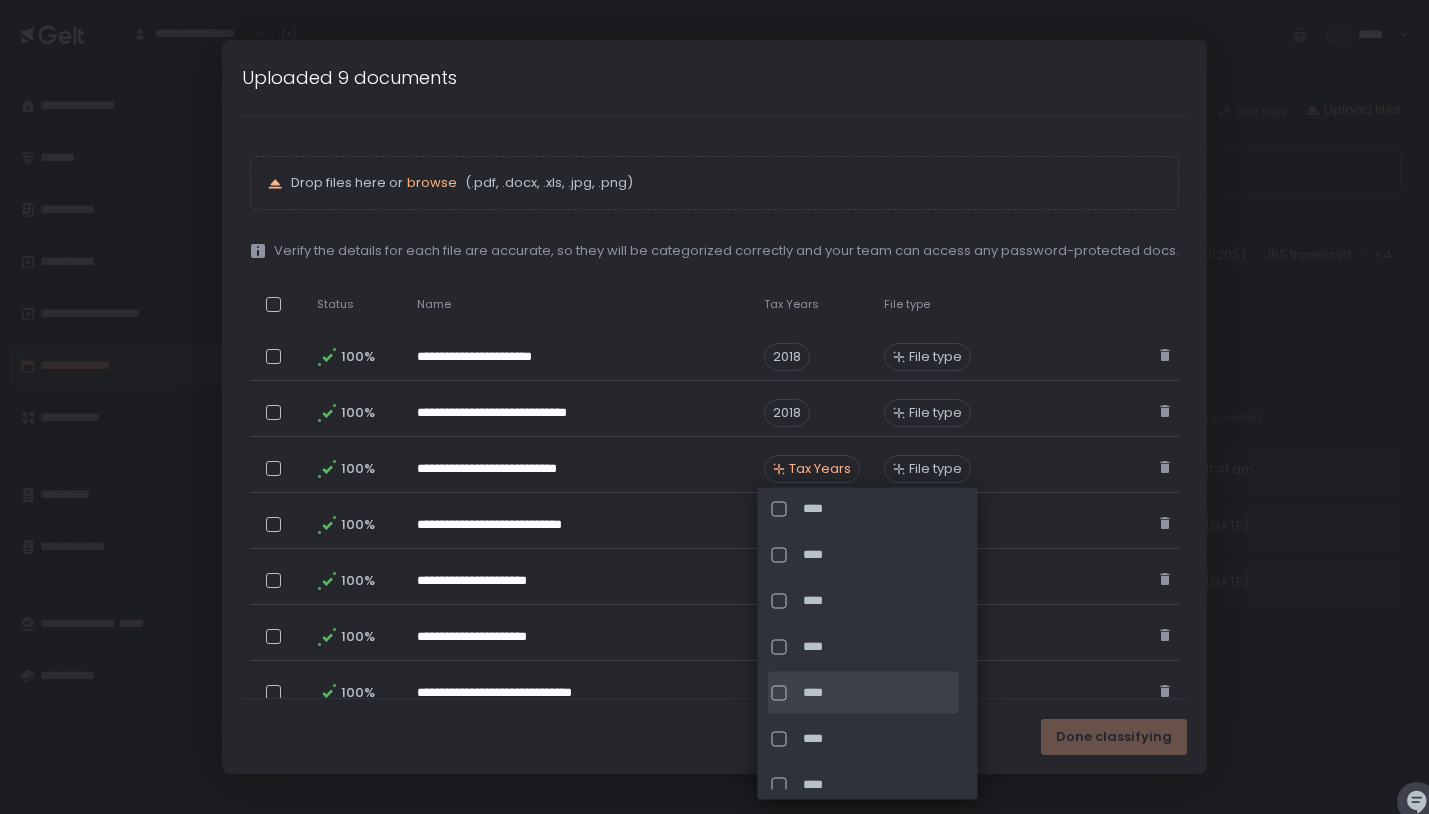 scroll, scrollTop: 166, scrollLeft: 0, axis: vertical 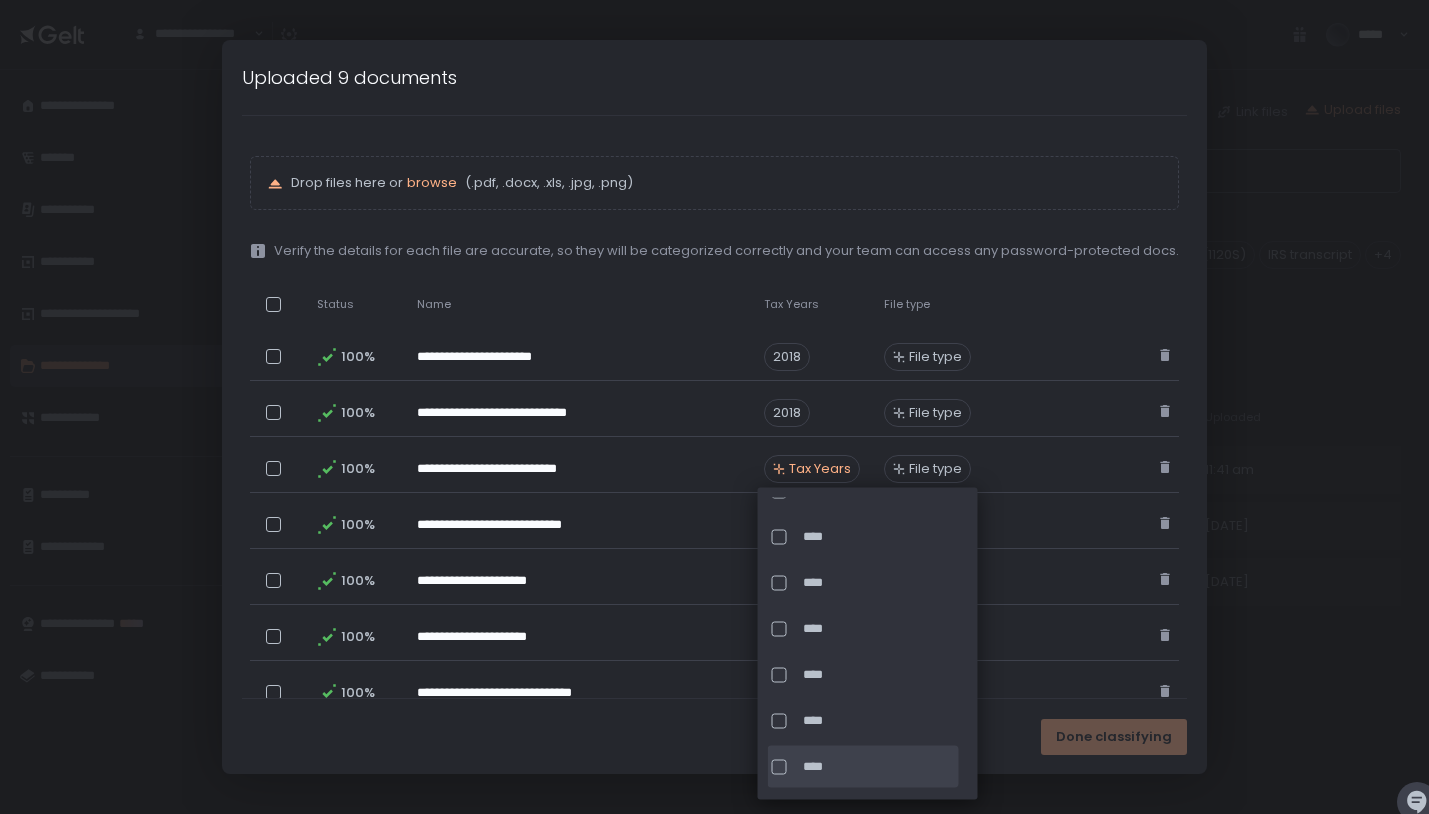click on "****" 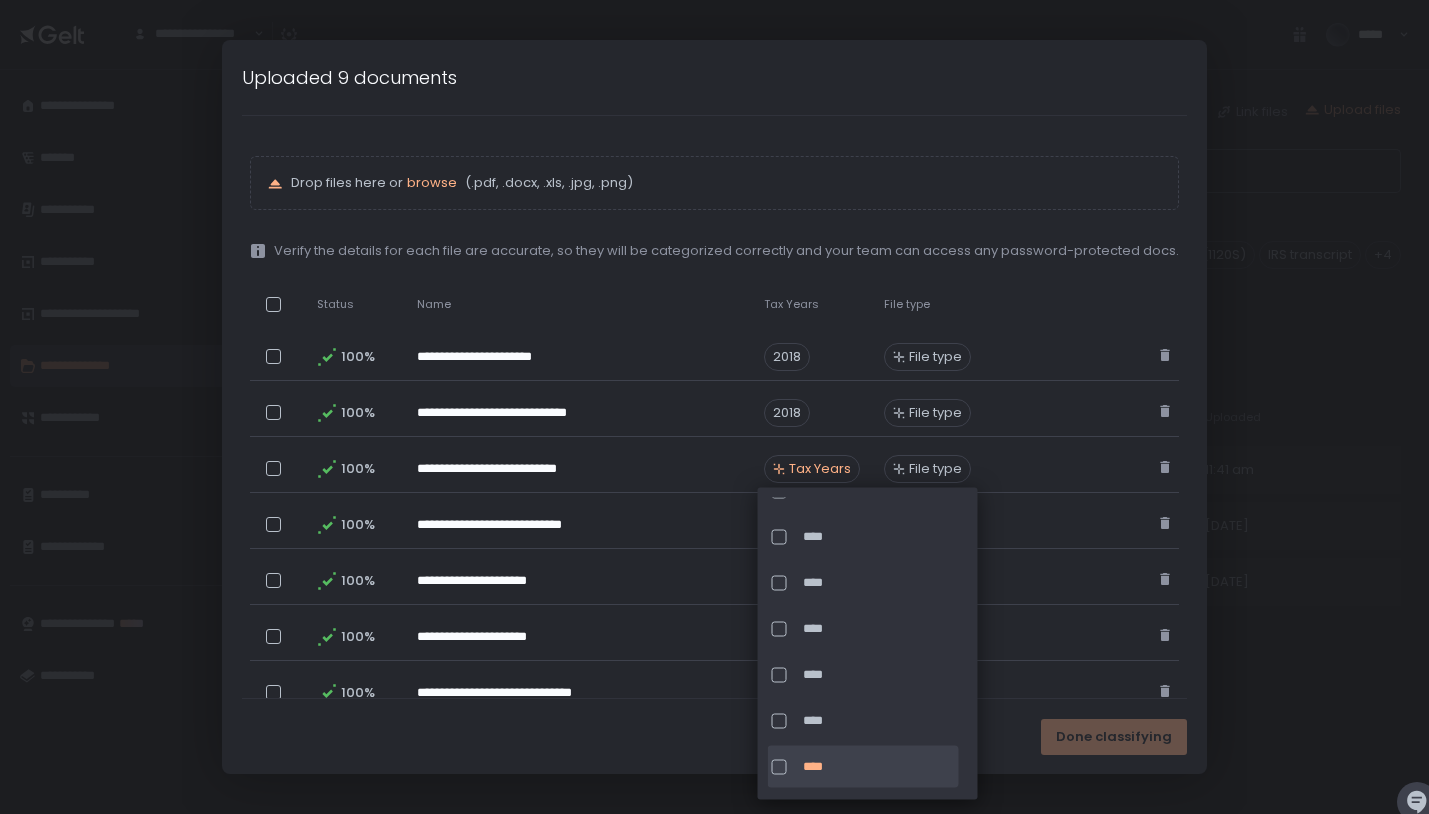 click on "Done classifying" at bounding box center [714, 736] 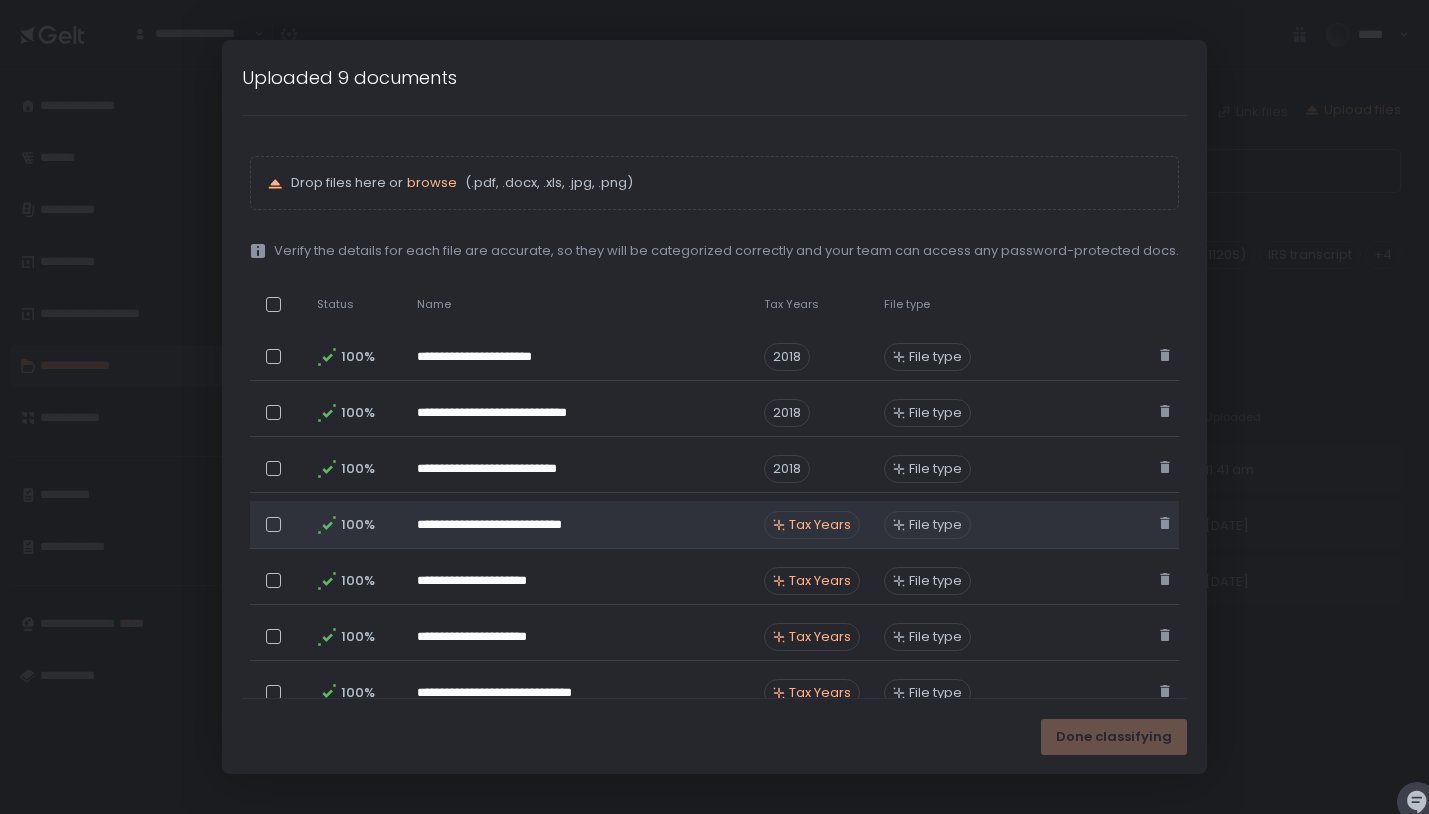 click on "Tax Years" at bounding box center [820, 525] 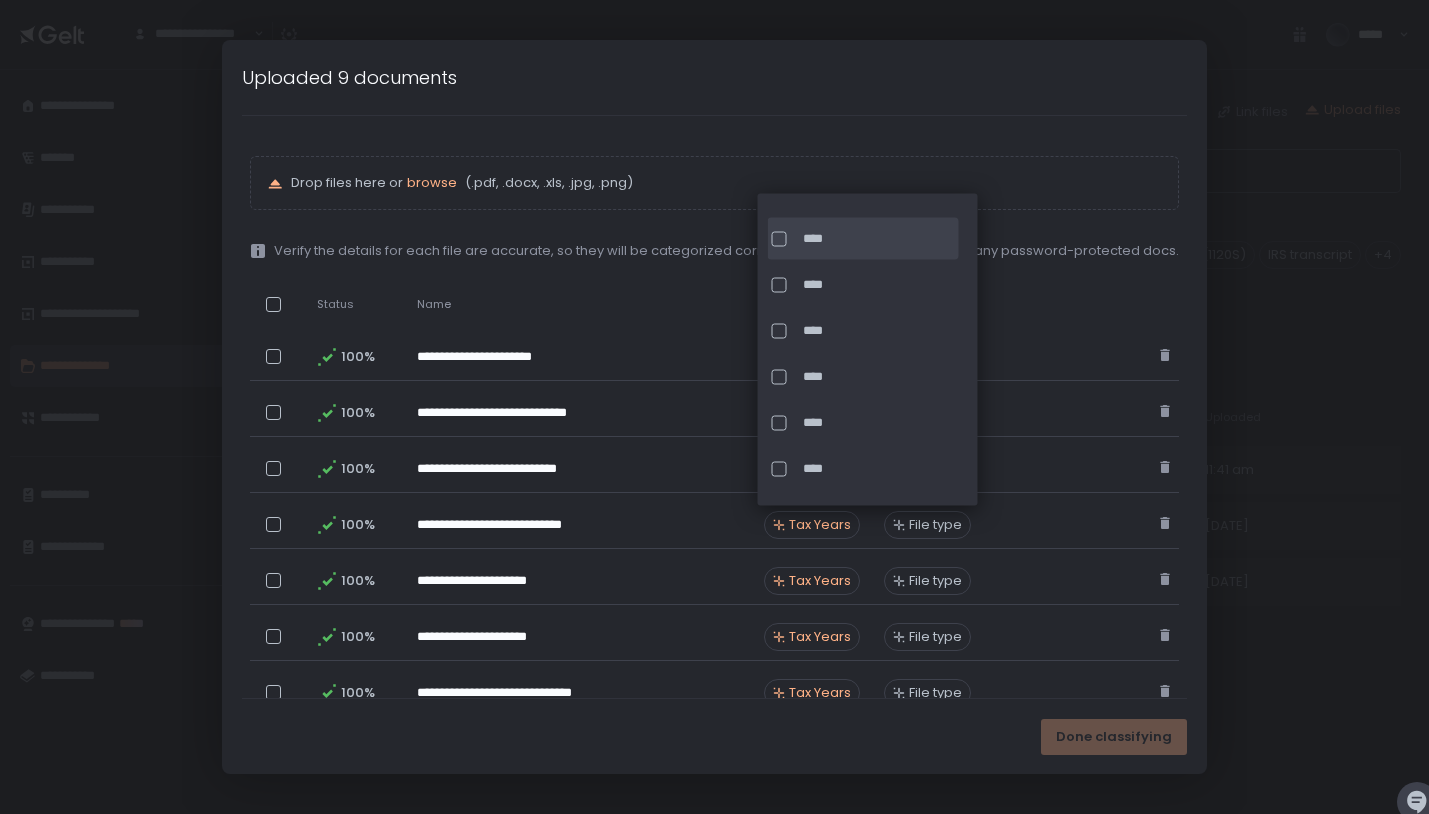 scroll, scrollTop: 175, scrollLeft: 0, axis: vertical 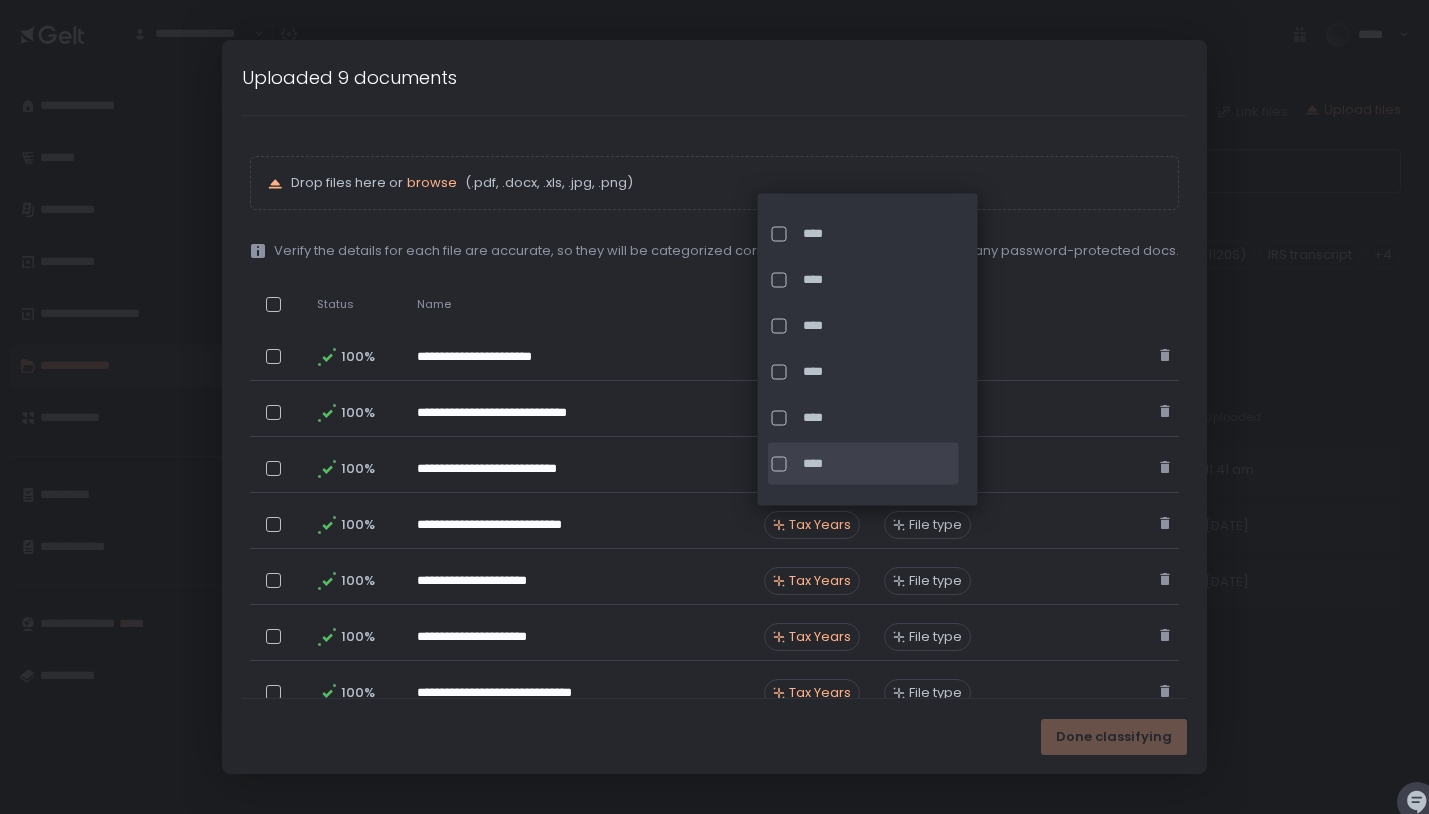 click on "****" 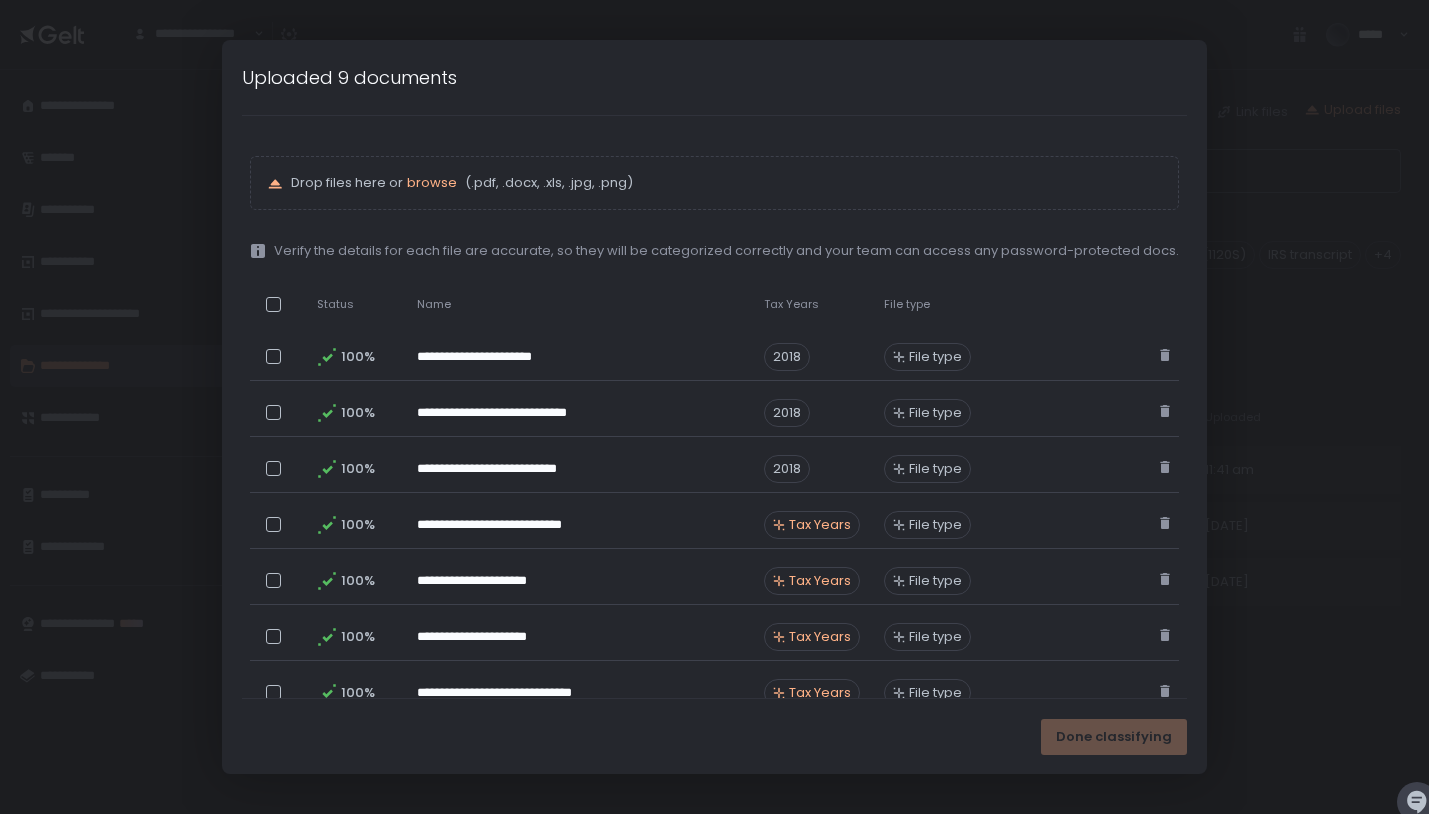 click on "Done classifying" at bounding box center (714, 736) 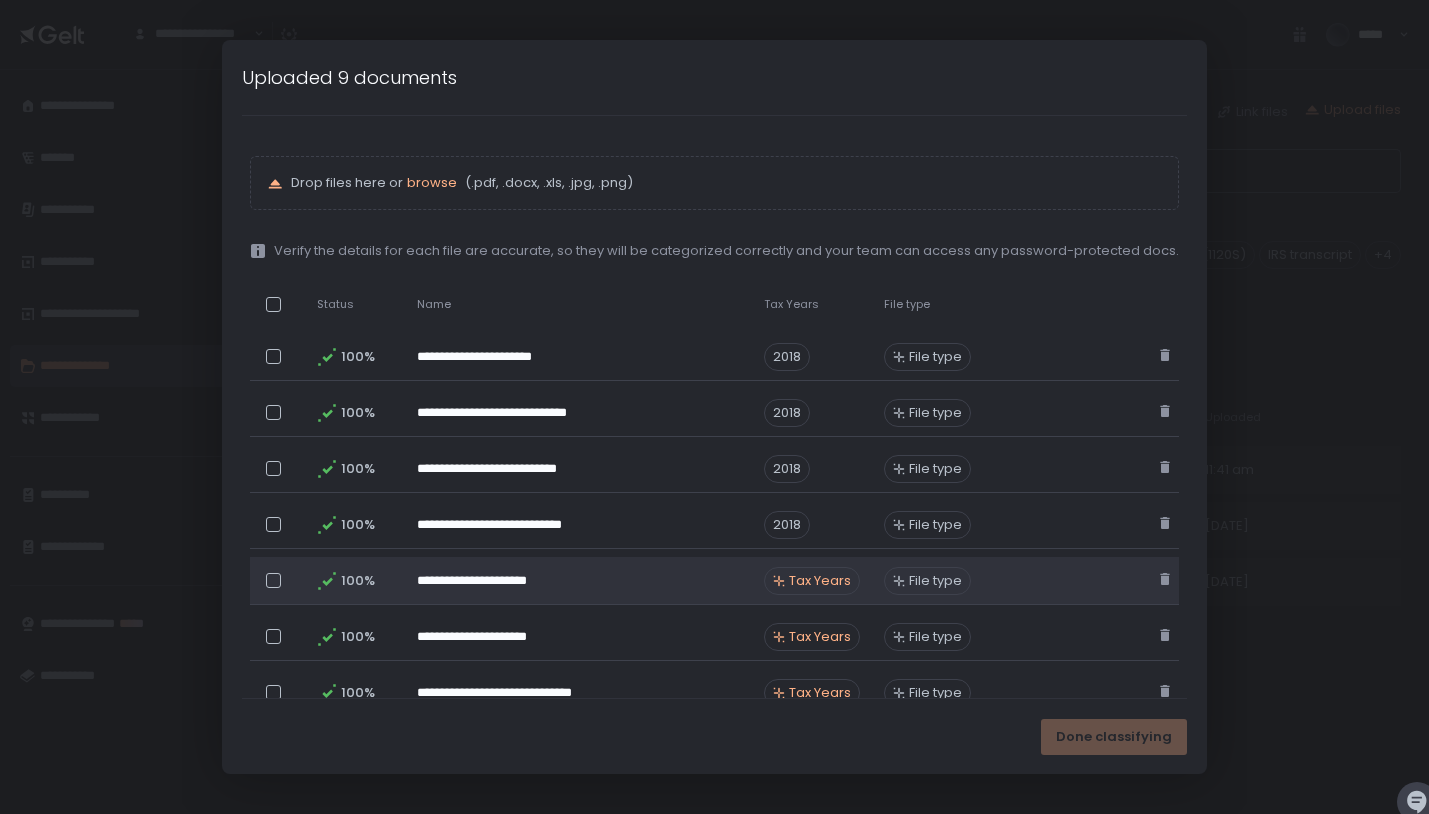 click on "Tax Years" at bounding box center [820, 581] 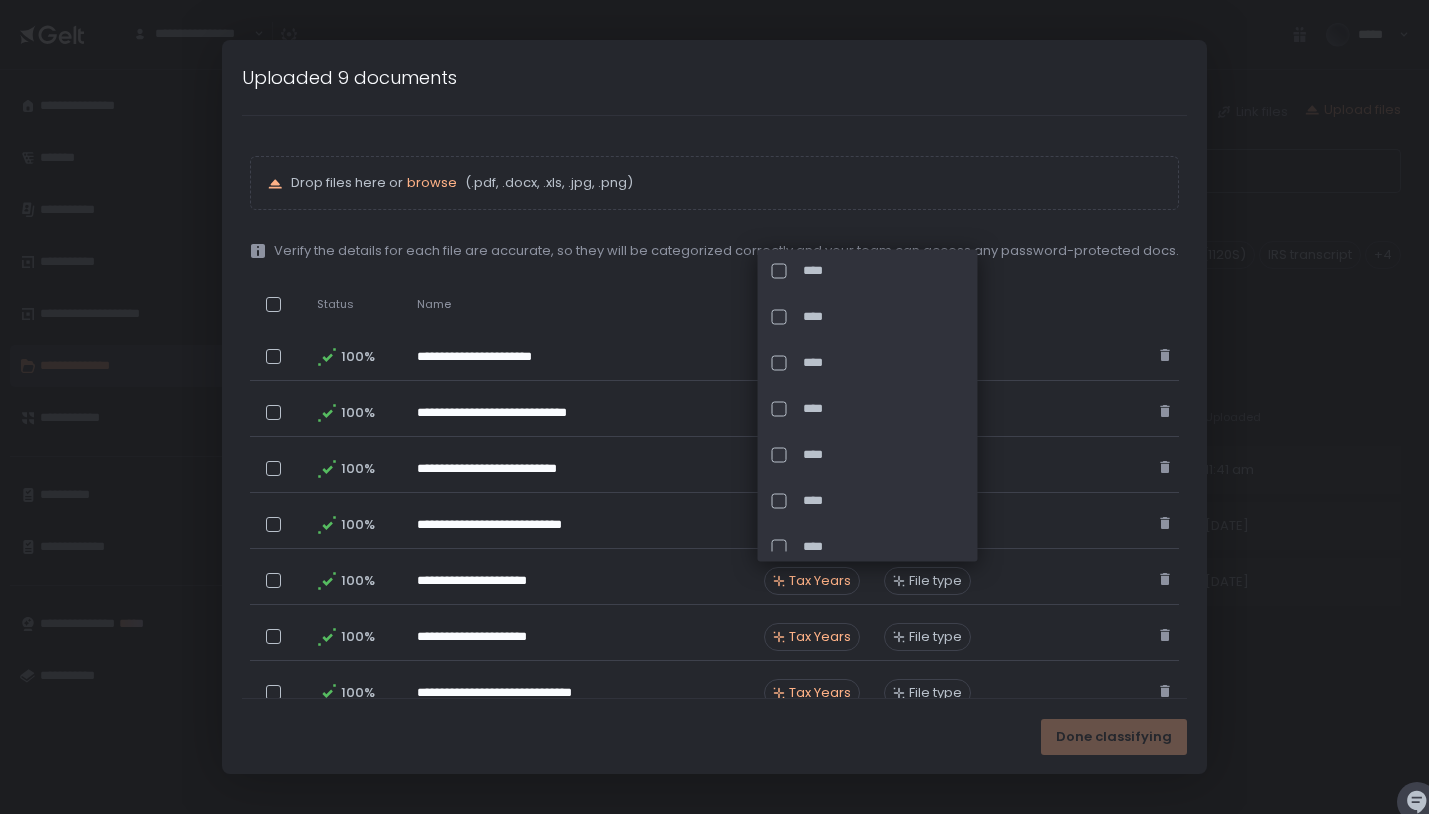 scroll, scrollTop: 151, scrollLeft: 0, axis: vertical 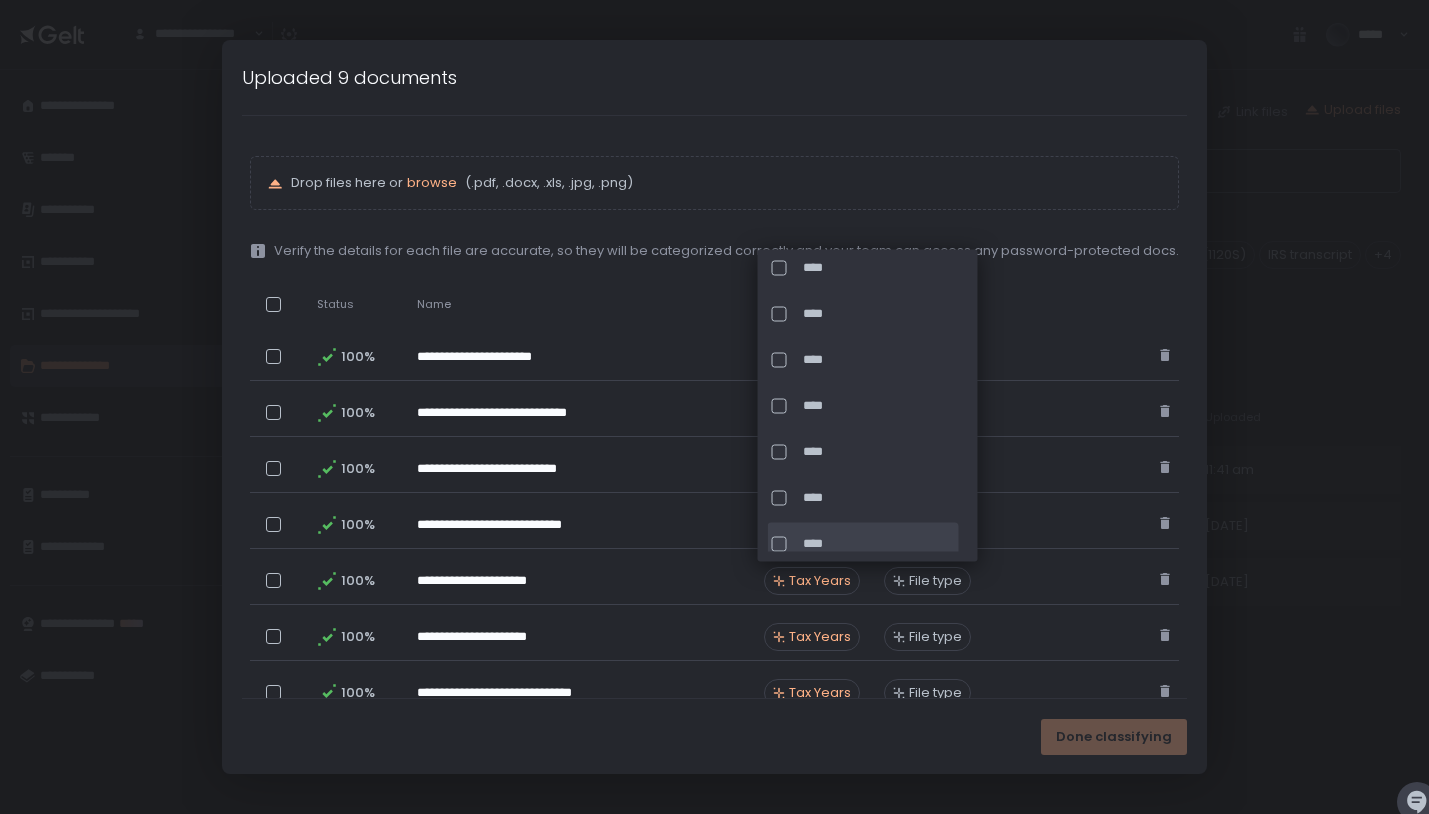 click on "****" 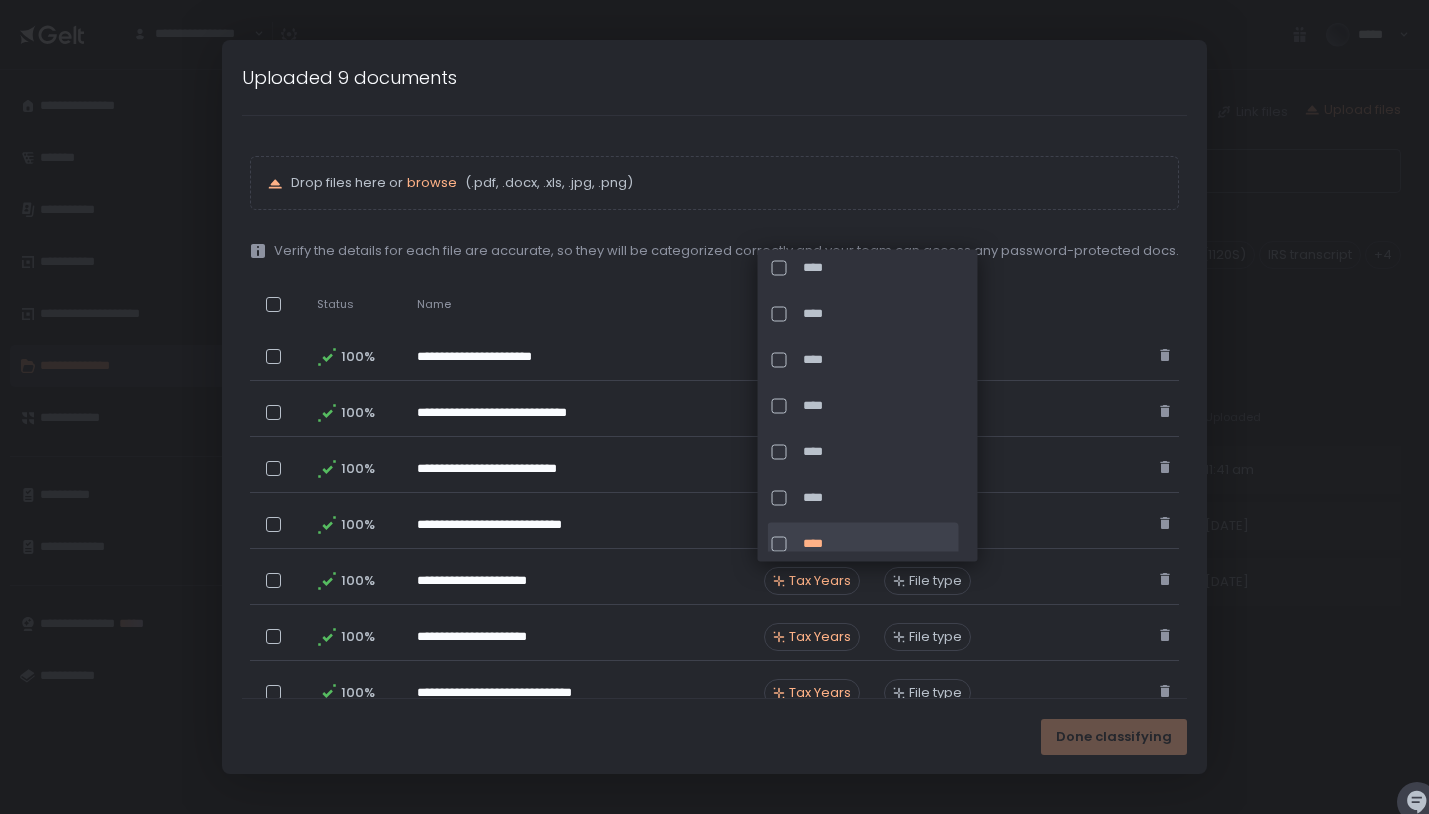 click on "Done classifying" at bounding box center (714, 736) 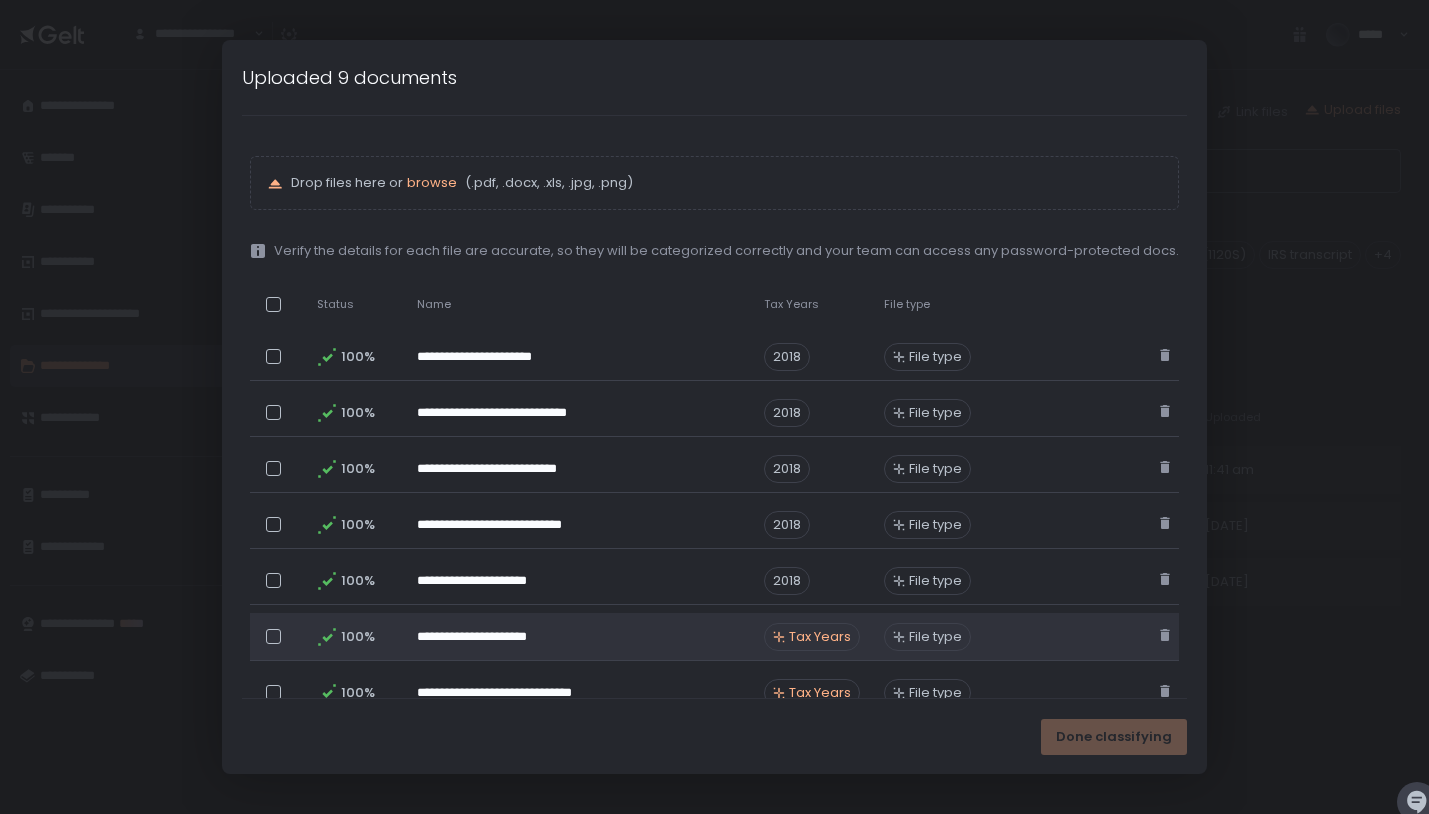 click on "Tax Years" at bounding box center [820, 637] 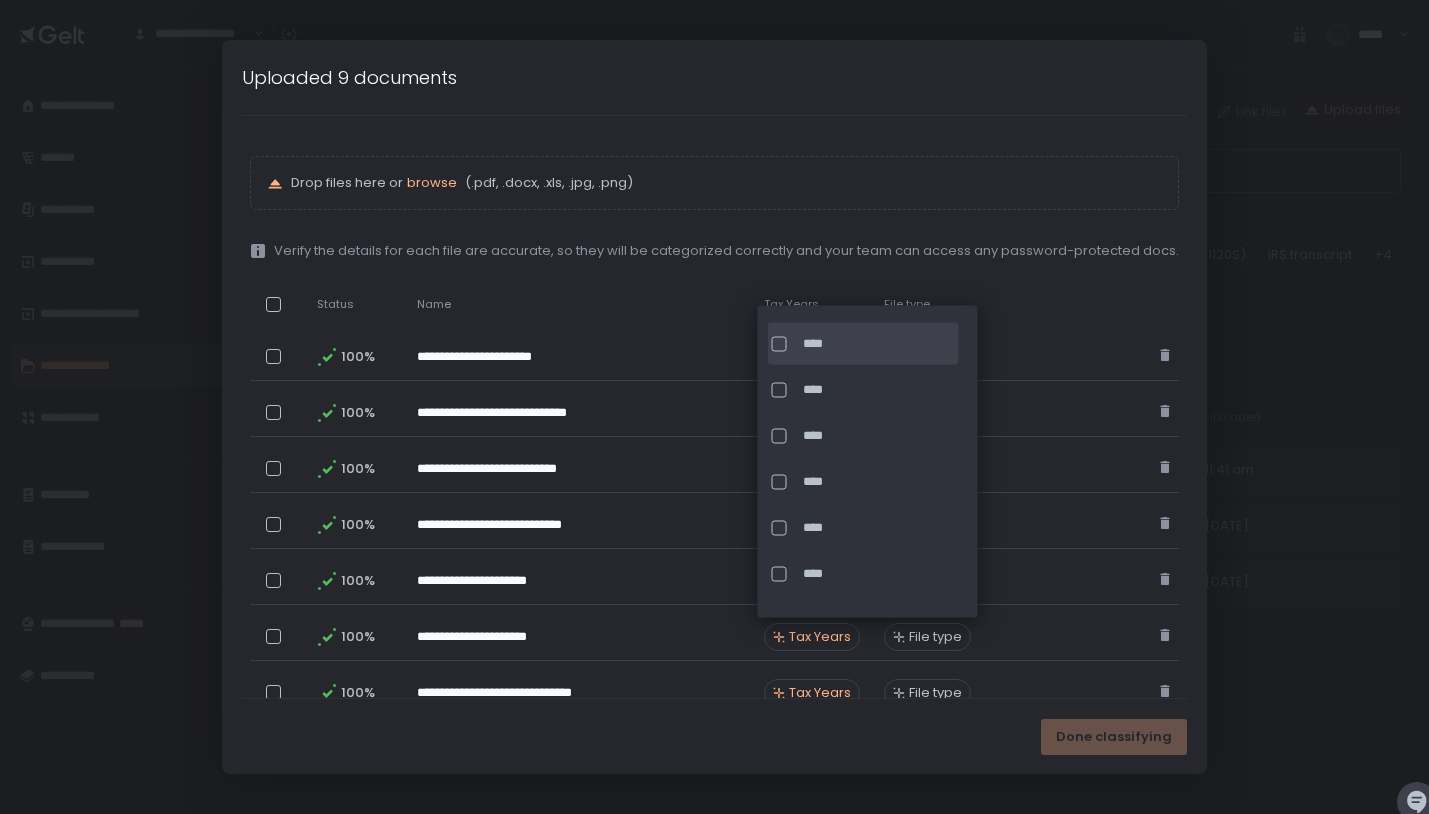 scroll, scrollTop: 181, scrollLeft: 0, axis: vertical 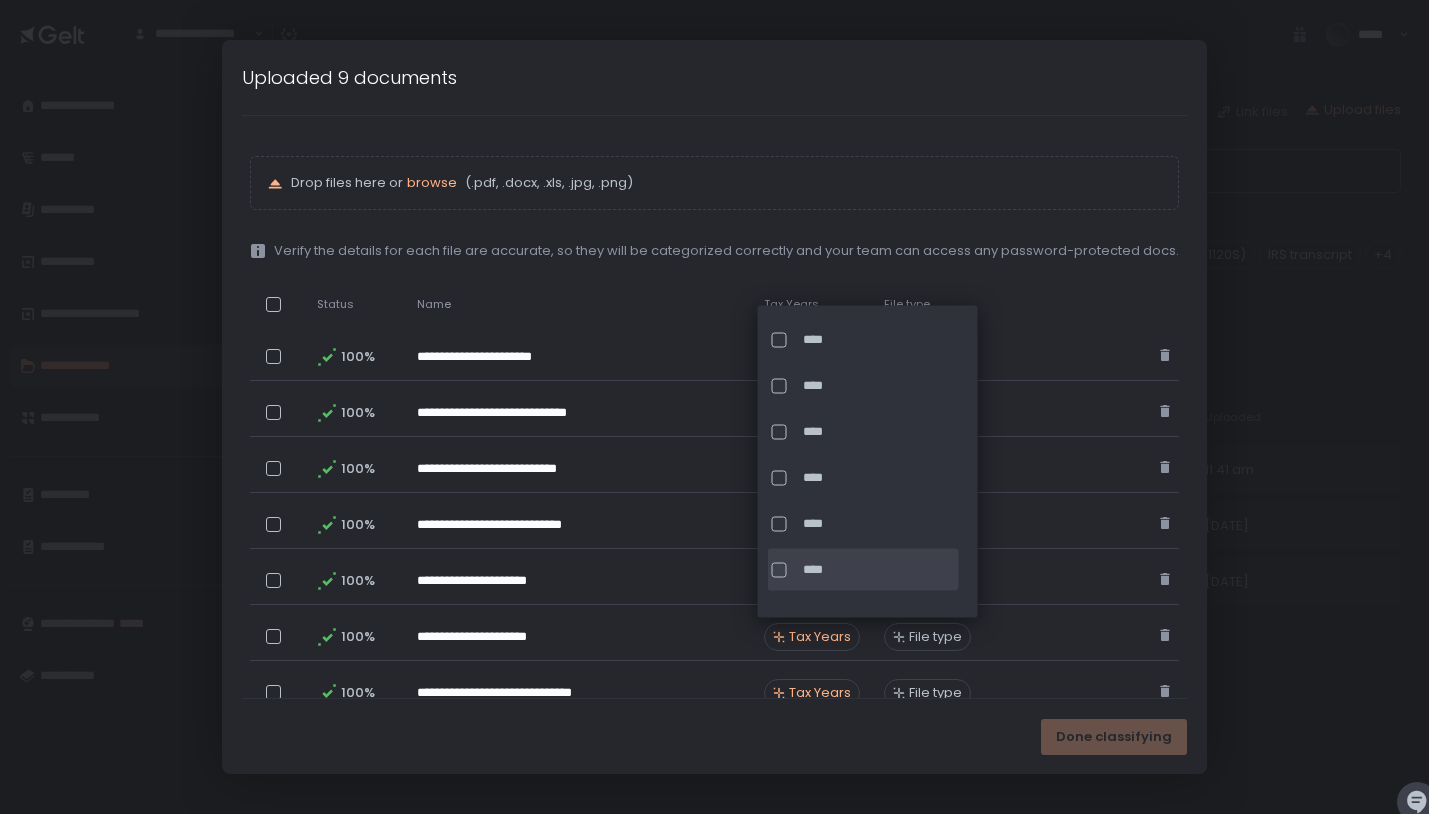 click on "****" 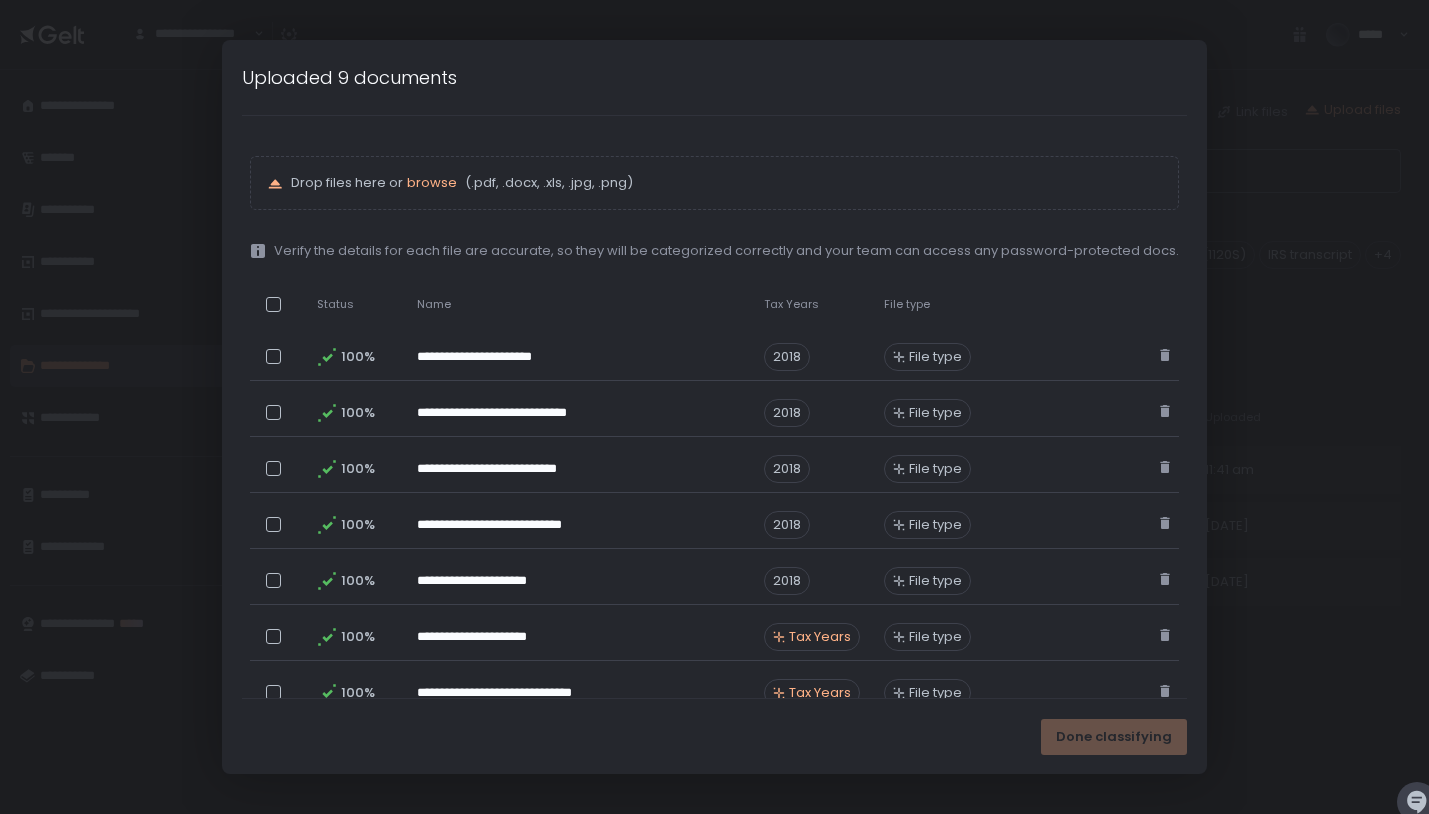click on "Done classifying" at bounding box center (714, 736) 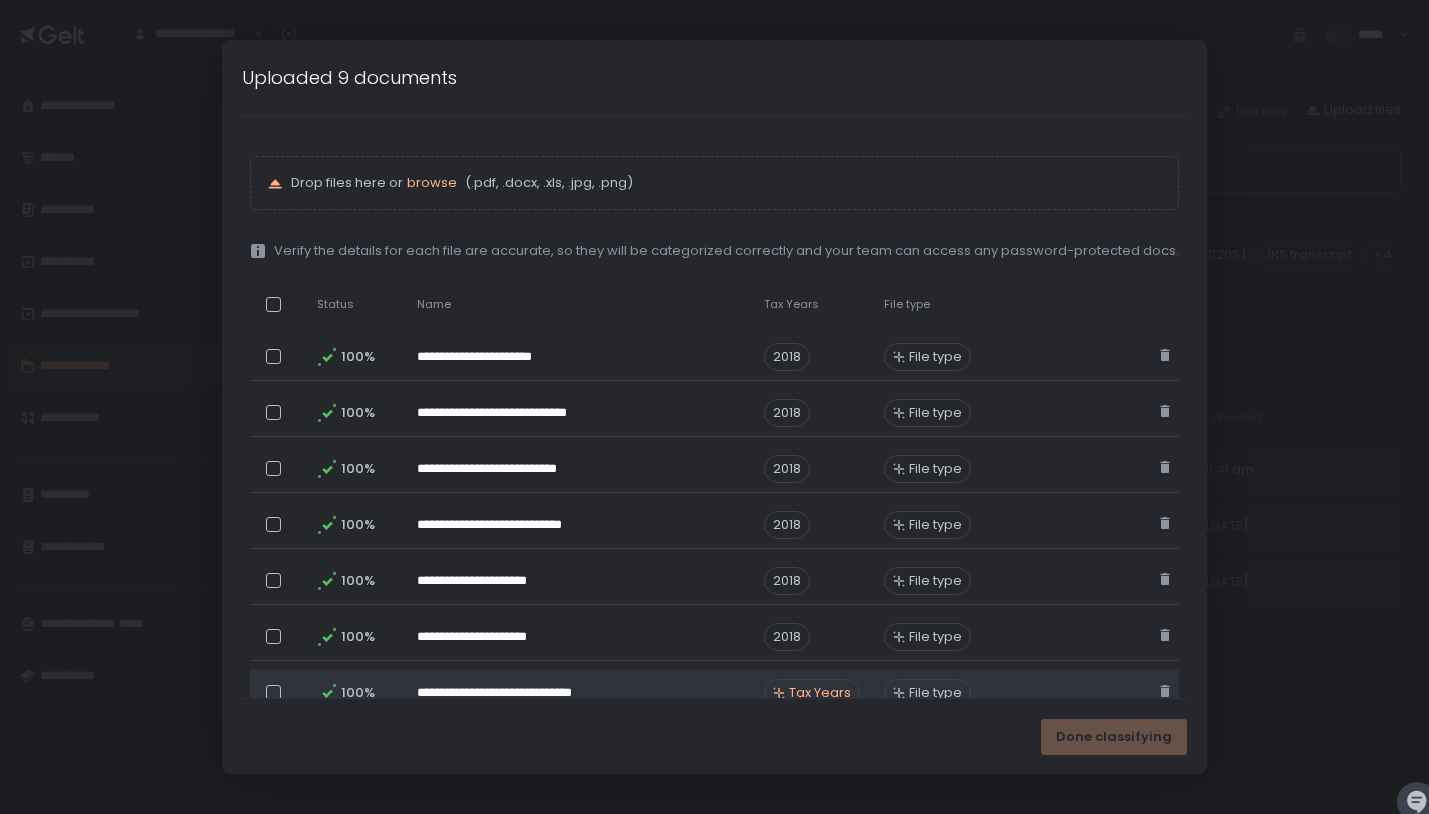 click on "Tax Years" at bounding box center [820, 693] 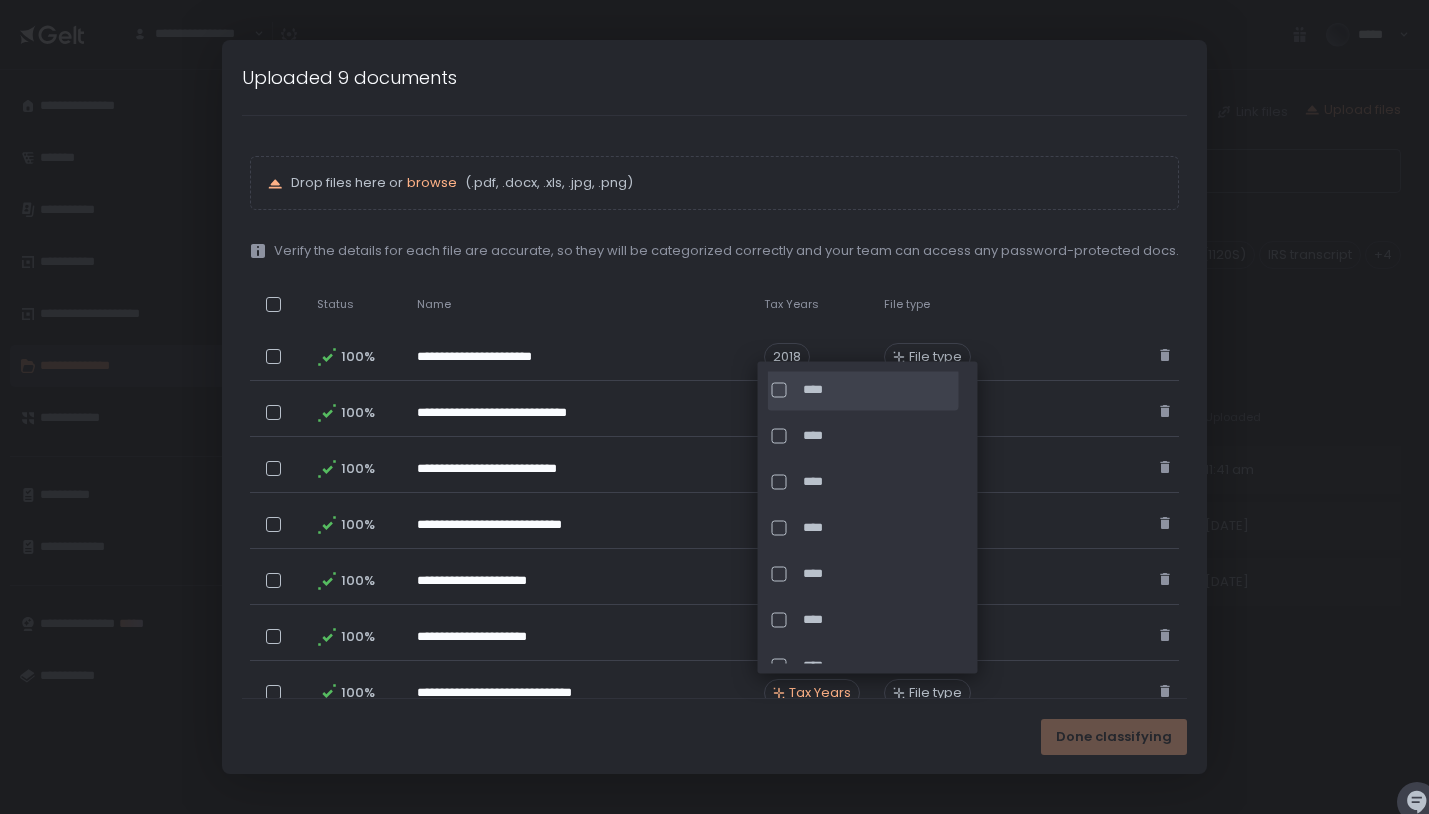 scroll, scrollTop: 152, scrollLeft: 0, axis: vertical 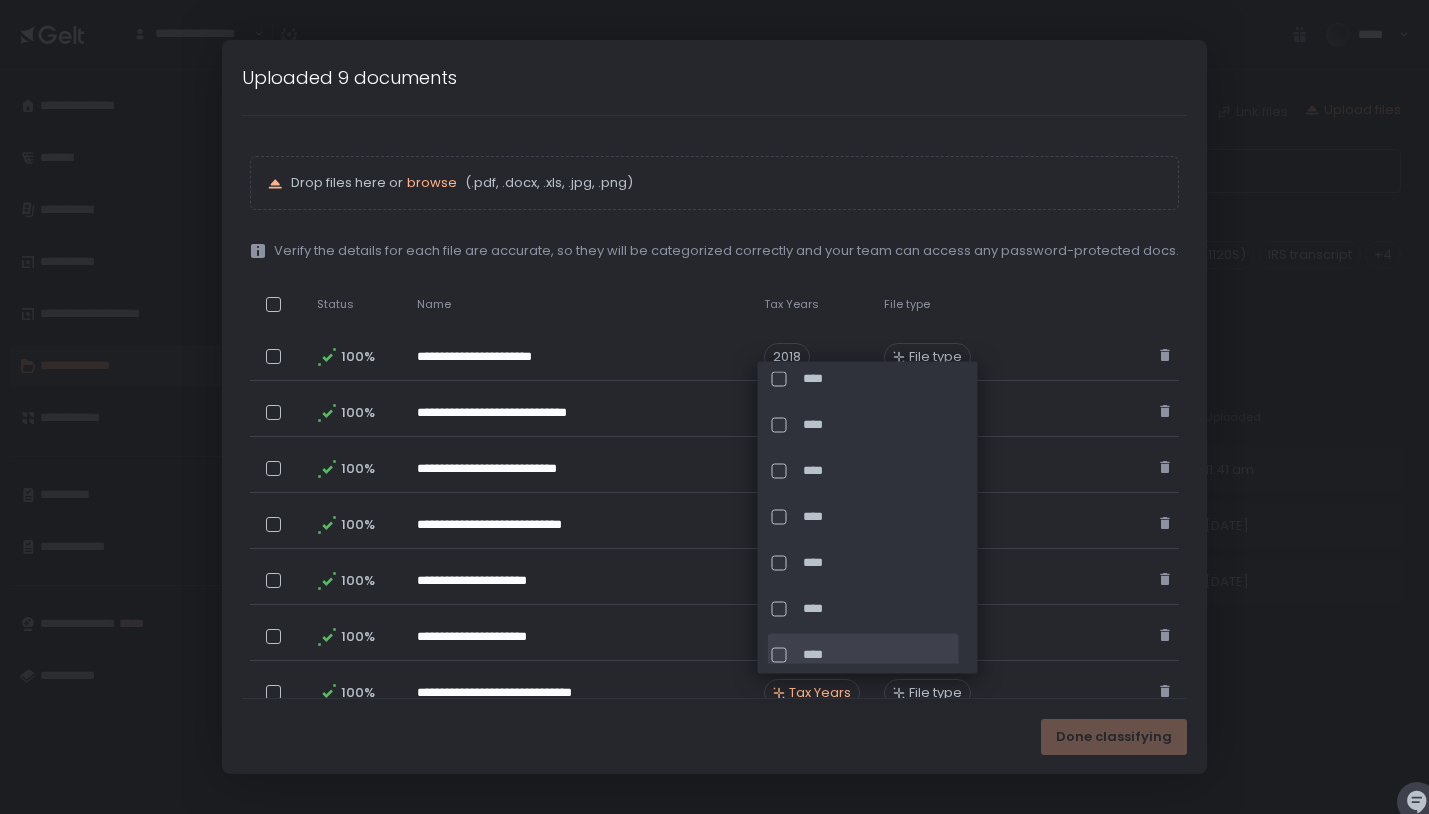 click on "****" 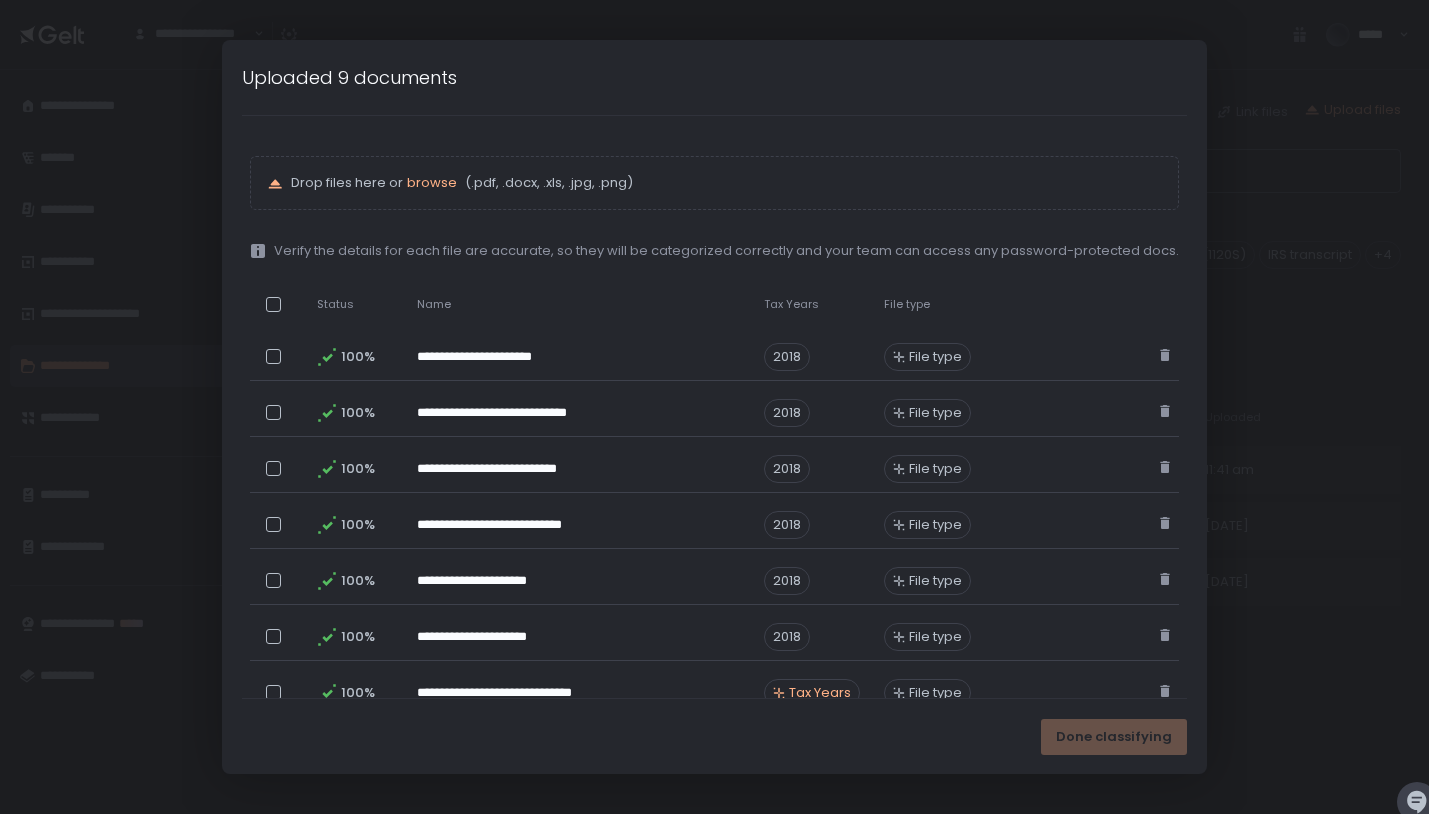 click on "Done classifying" at bounding box center [714, 736] 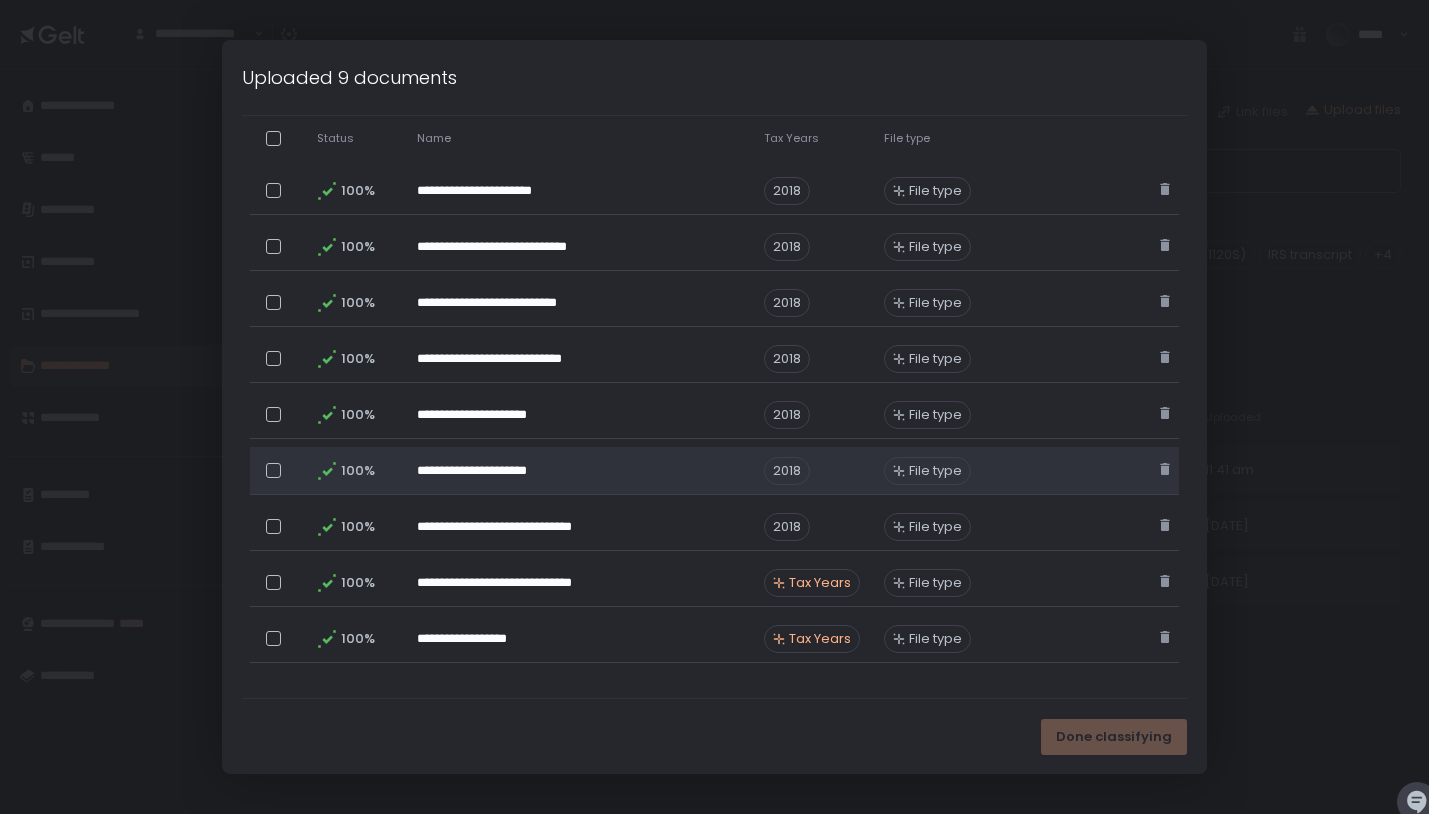 scroll, scrollTop: 179, scrollLeft: 0, axis: vertical 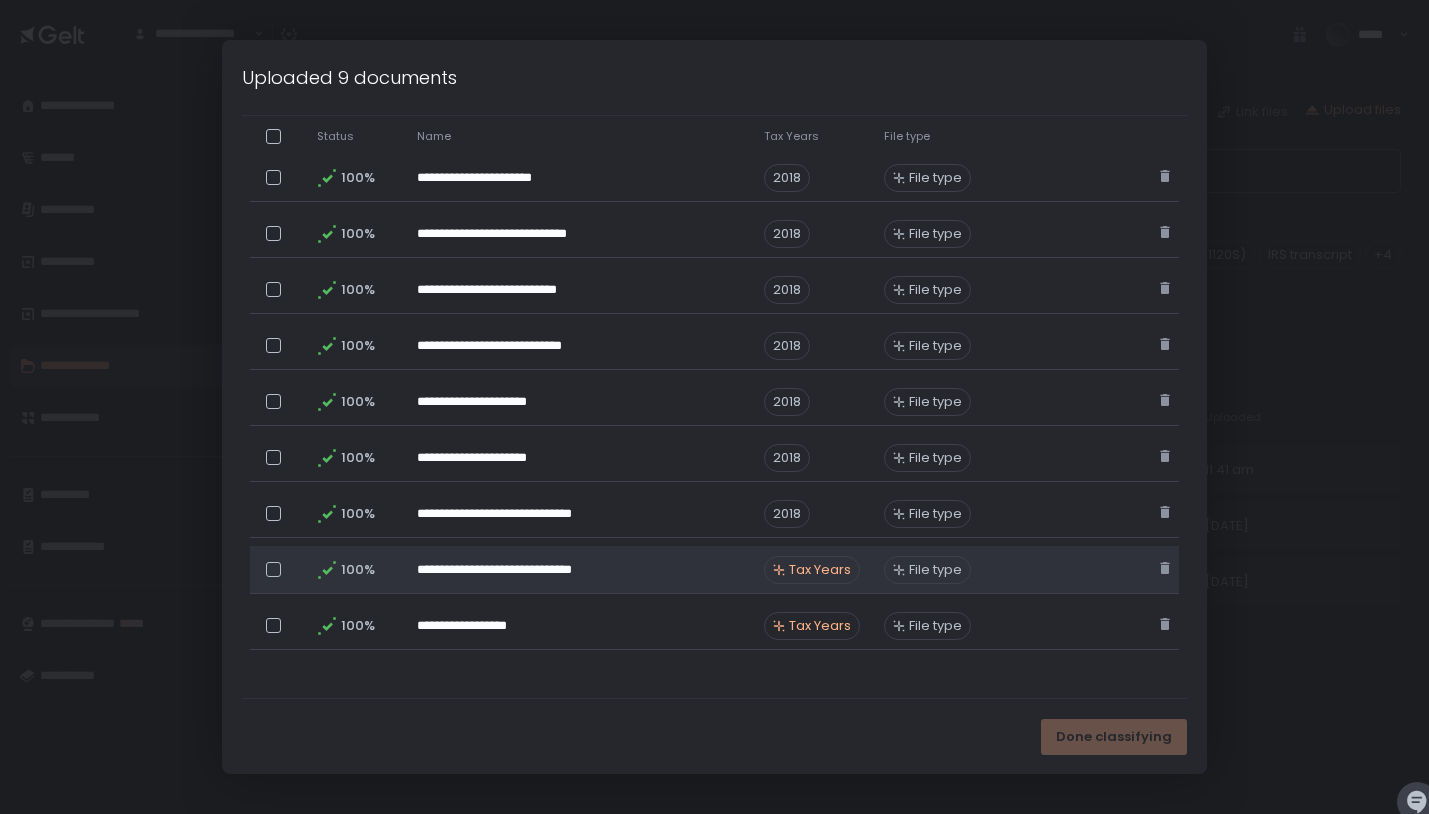 click on "Tax Years" at bounding box center (820, 570) 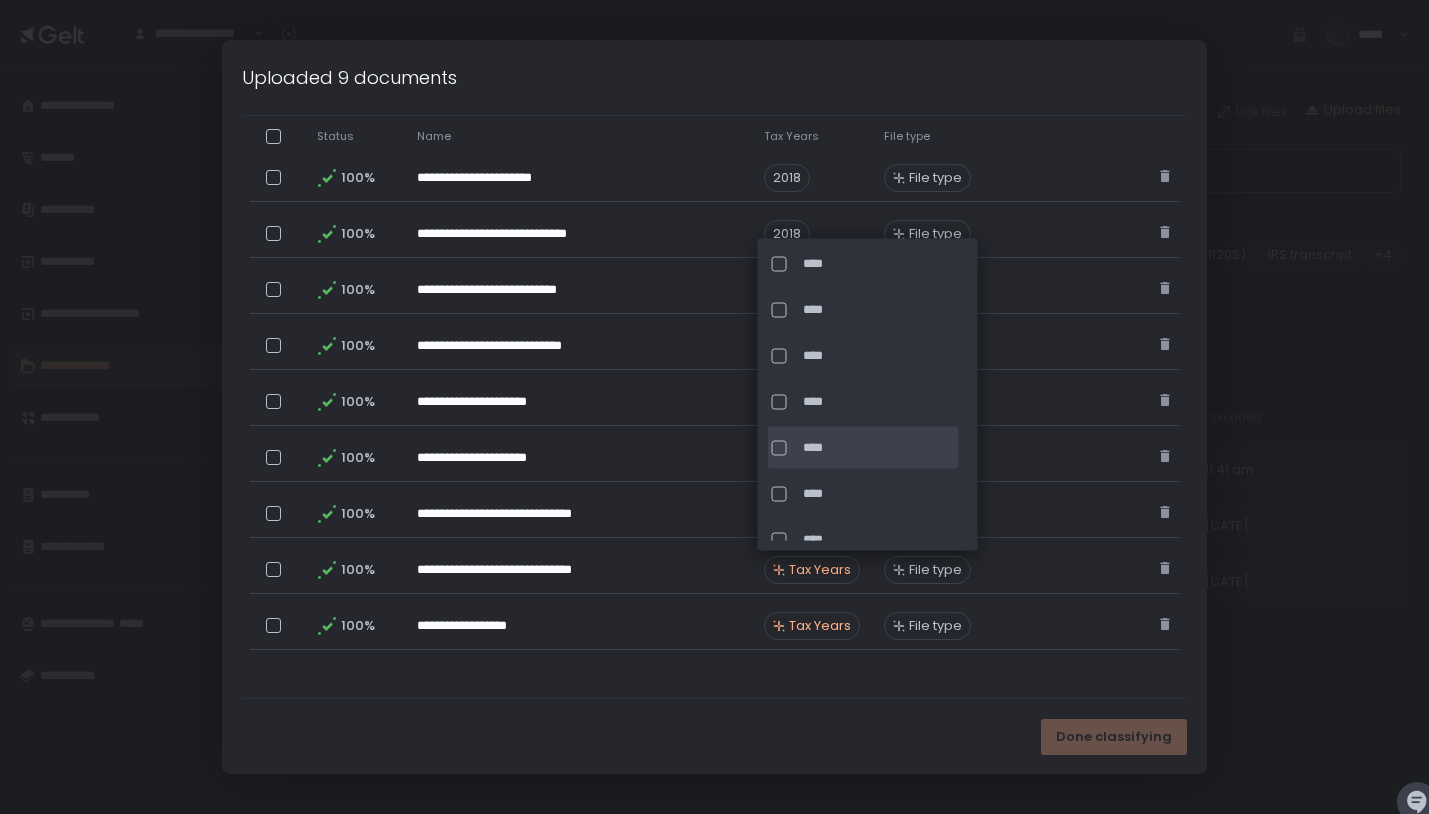 scroll, scrollTop: 201, scrollLeft: 0, axis: vertical 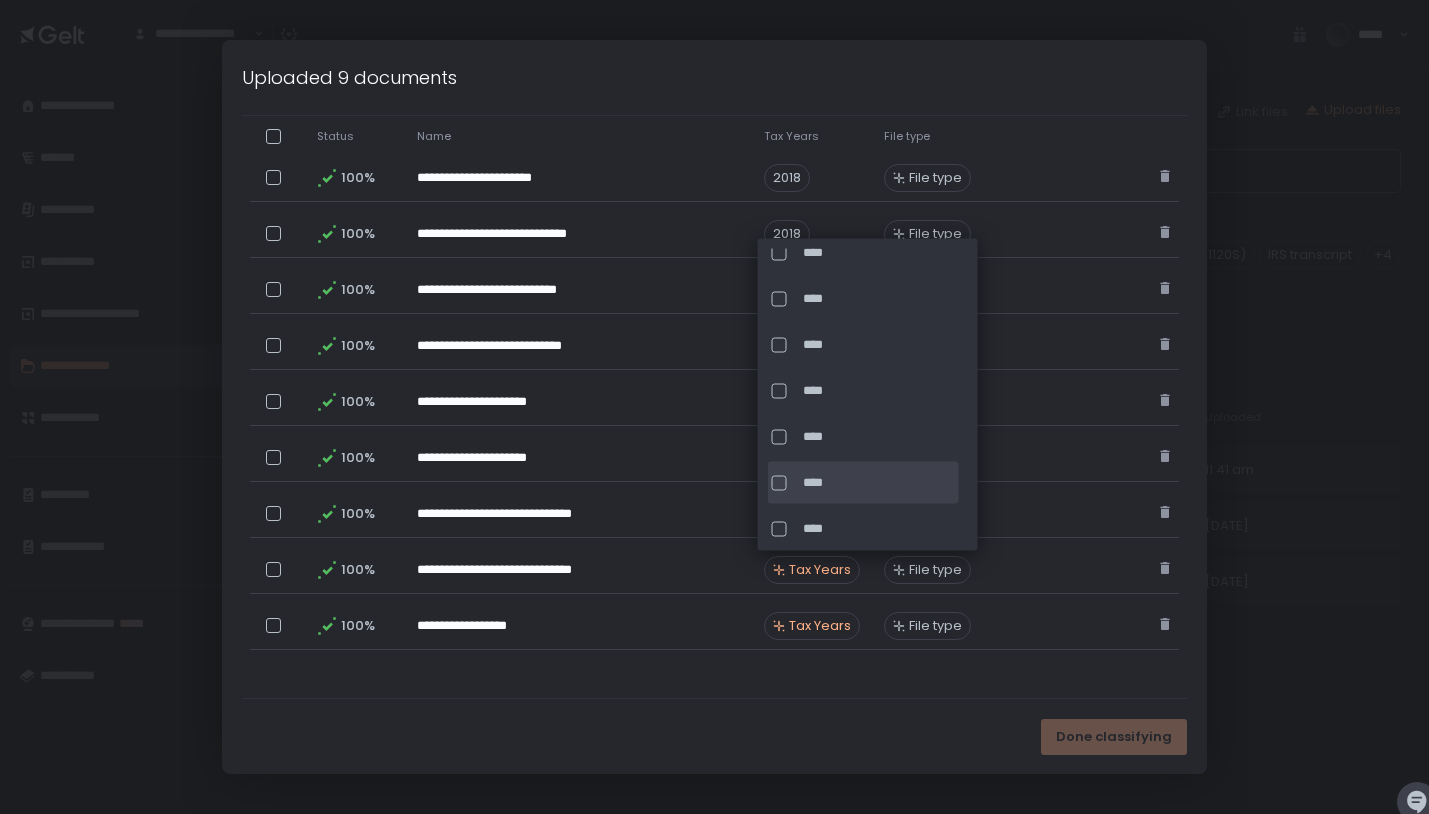click on "****" 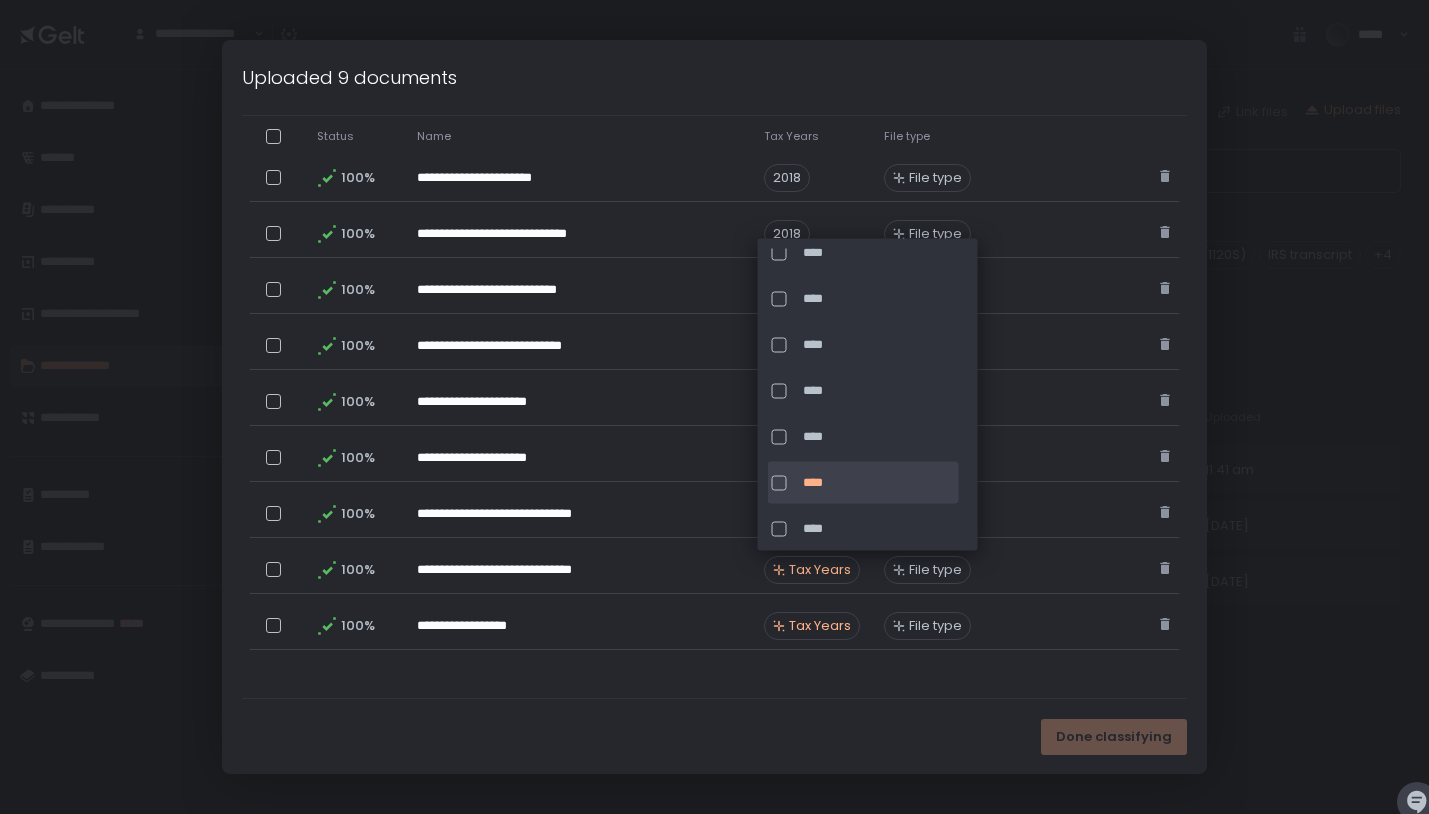 click on "**********" at bounding box center (714, 317) 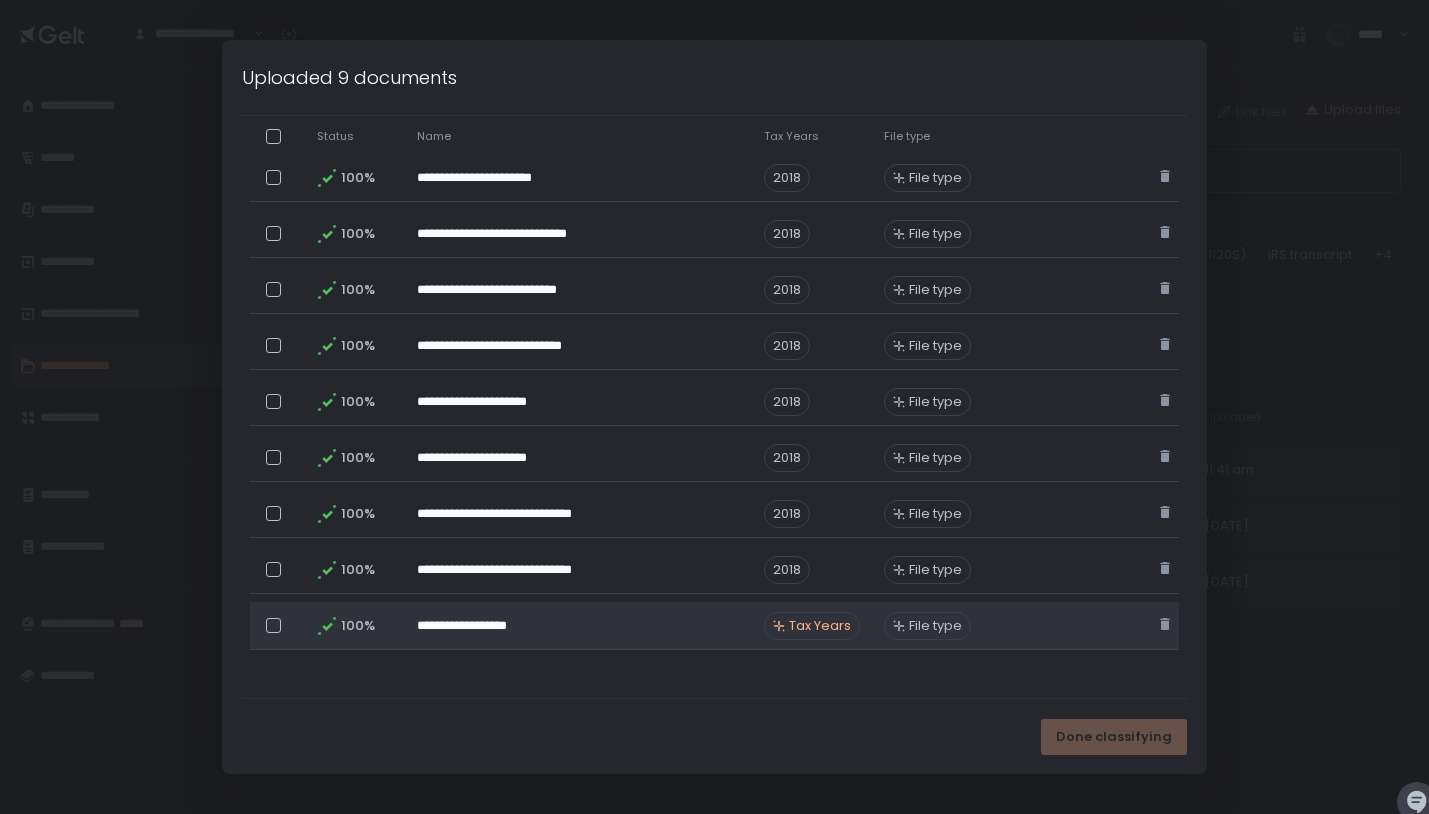click on "Tax Years" at bounding box center (820, 626) 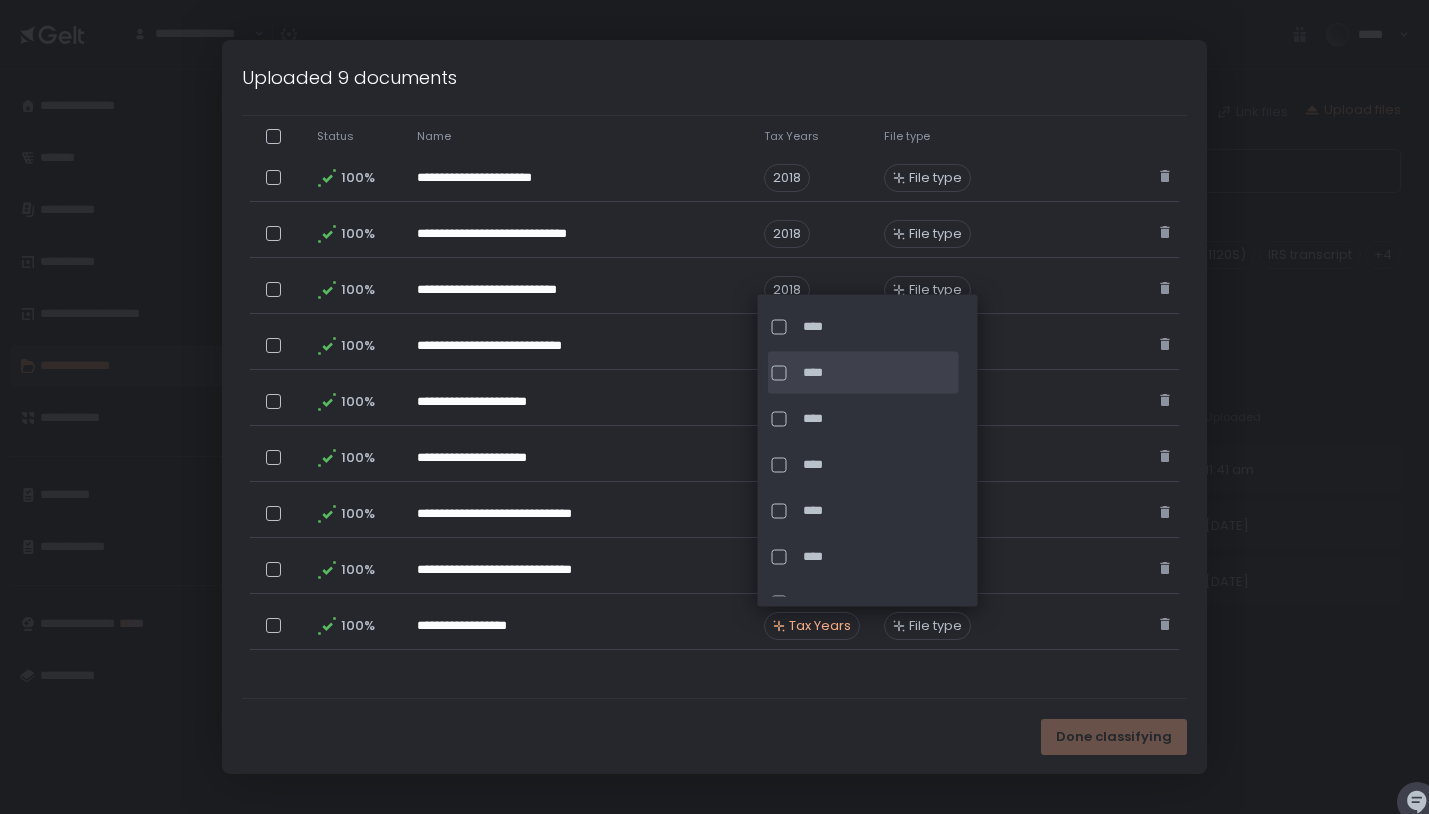scroll, scrollTop: 192, scrollLeft: 0, axis: vertical 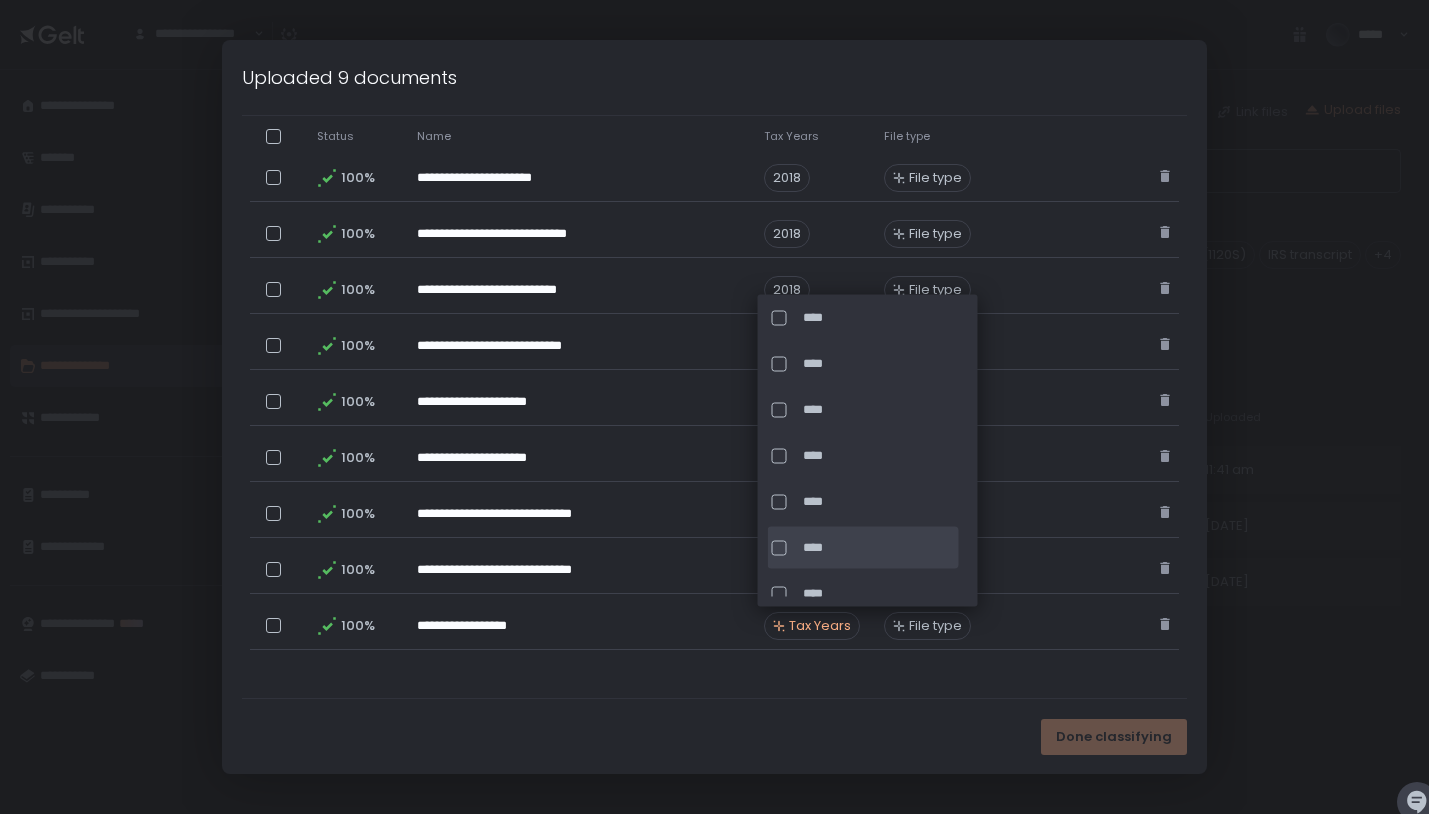 click on "****" 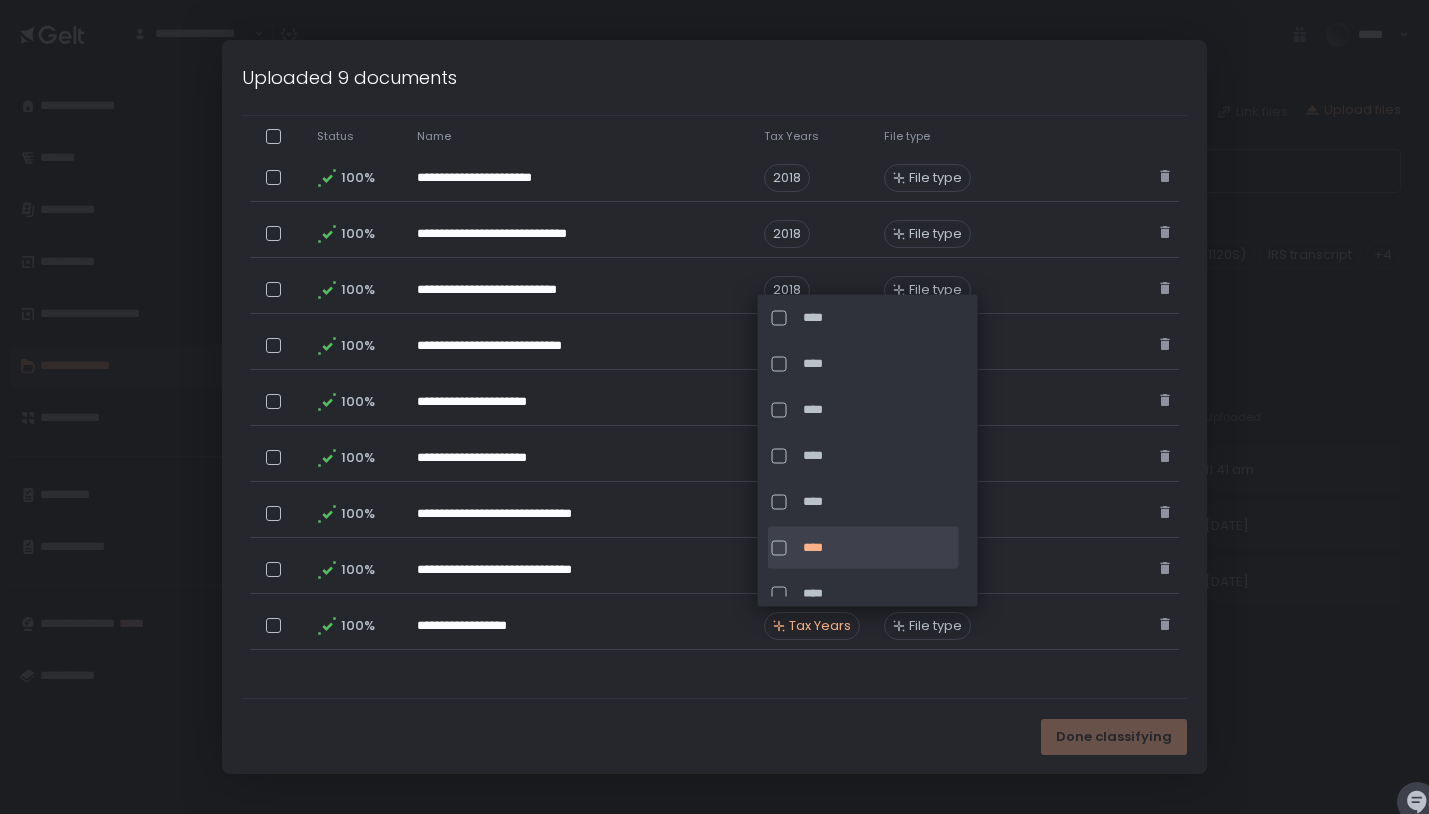 click on "Done classifying" at bounding box center [714, 736] 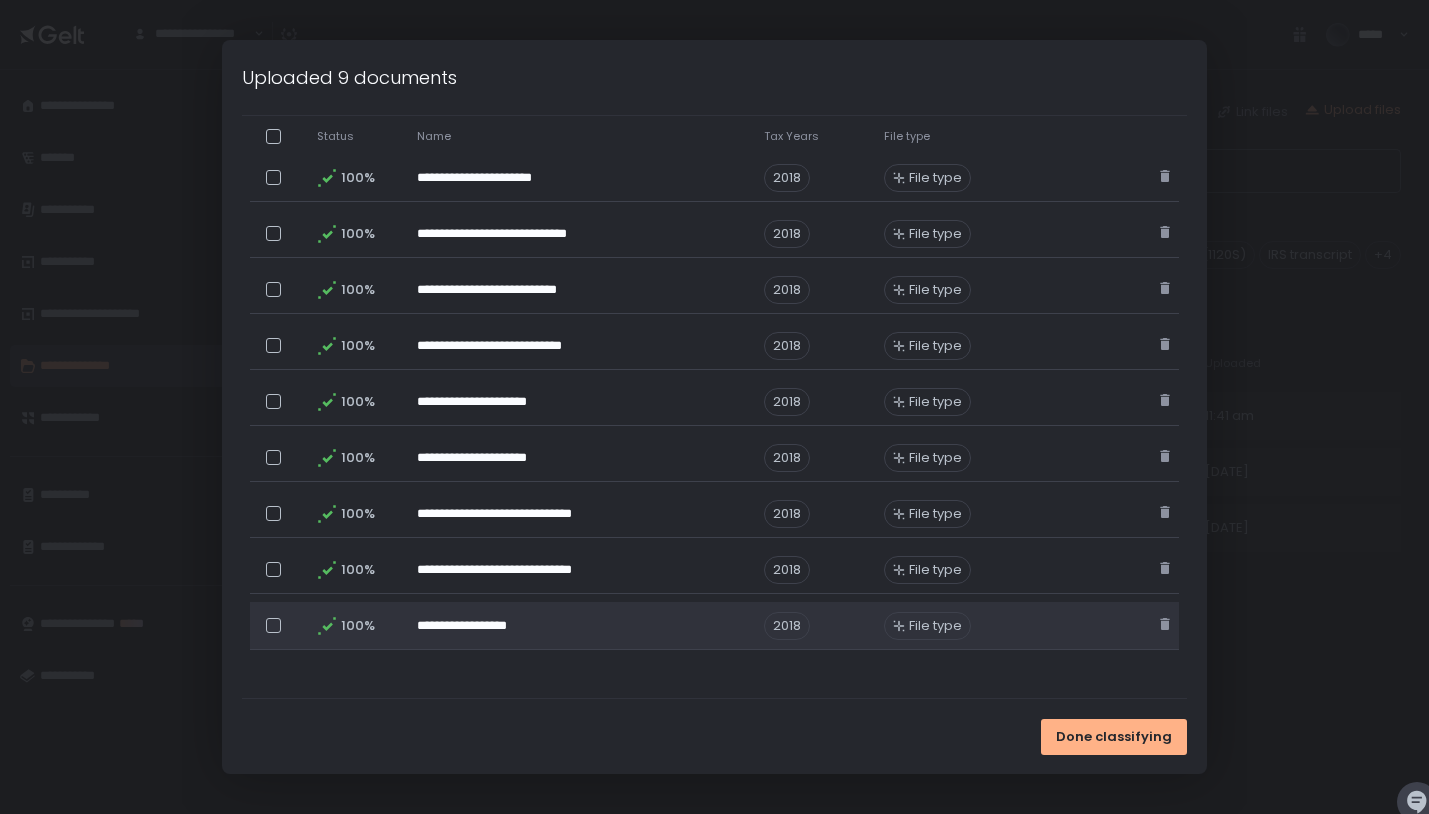 click on "File type" at bounding box center [927, 626] 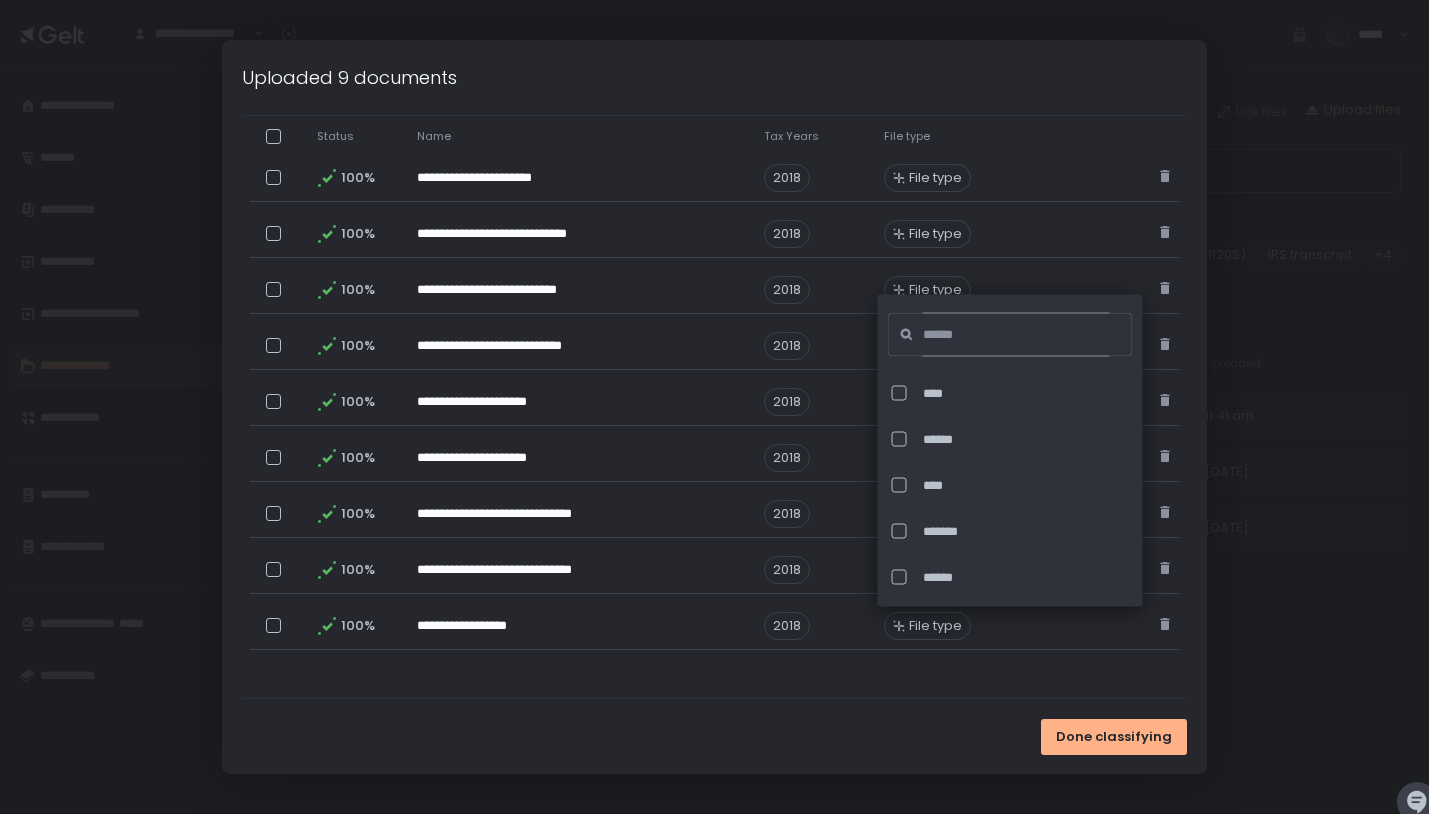 click 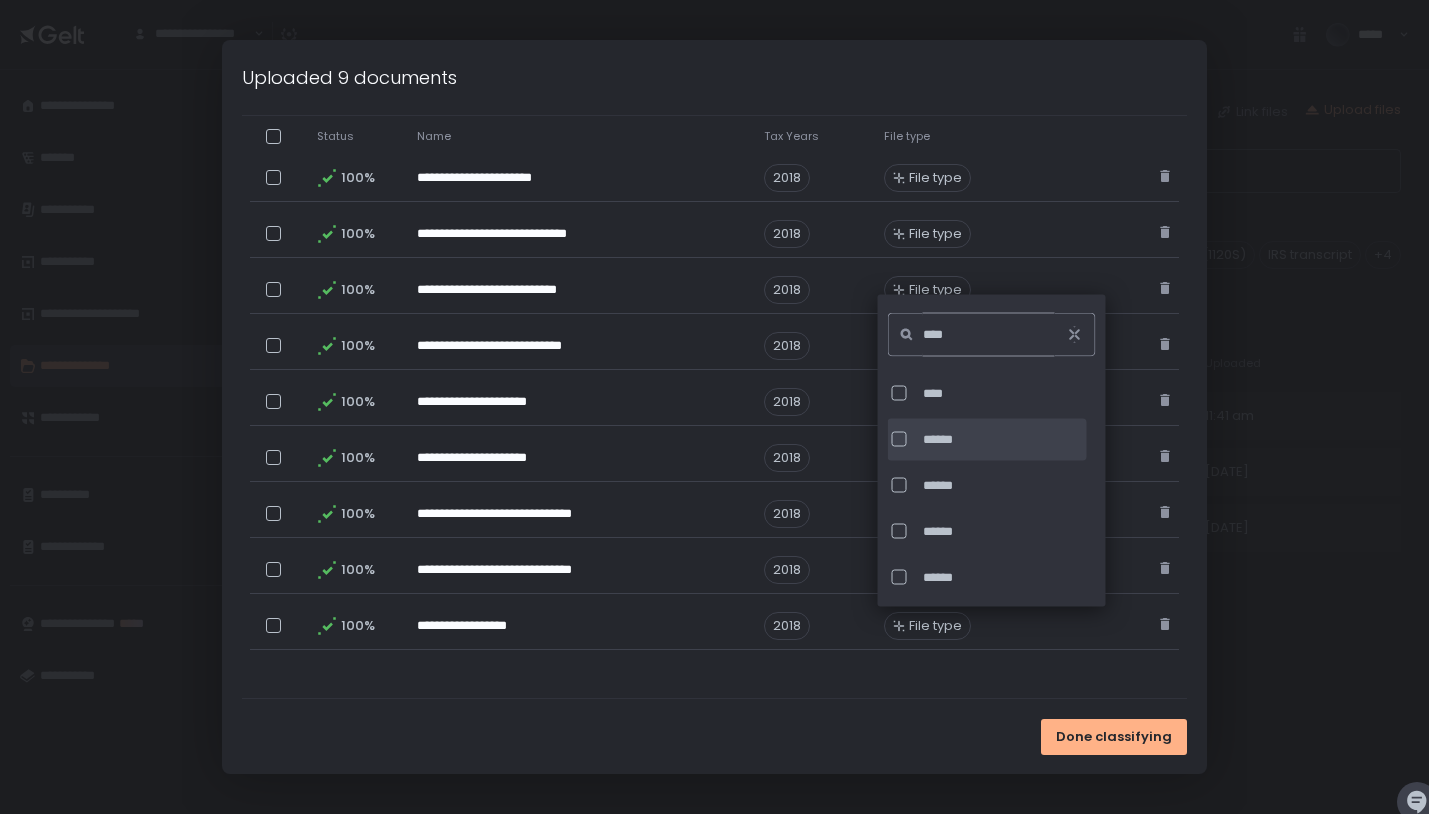 type on "****" 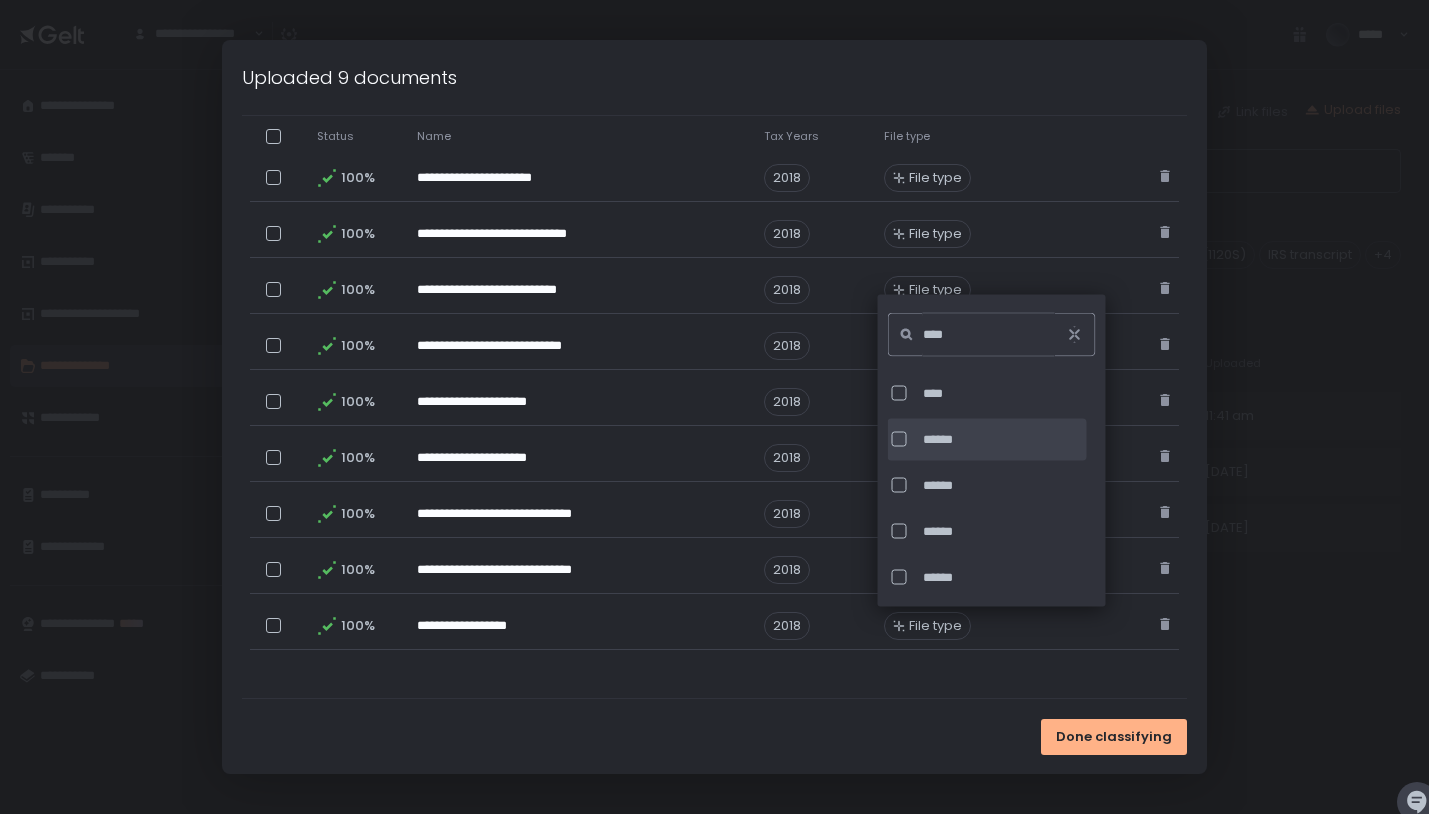 click on "******" 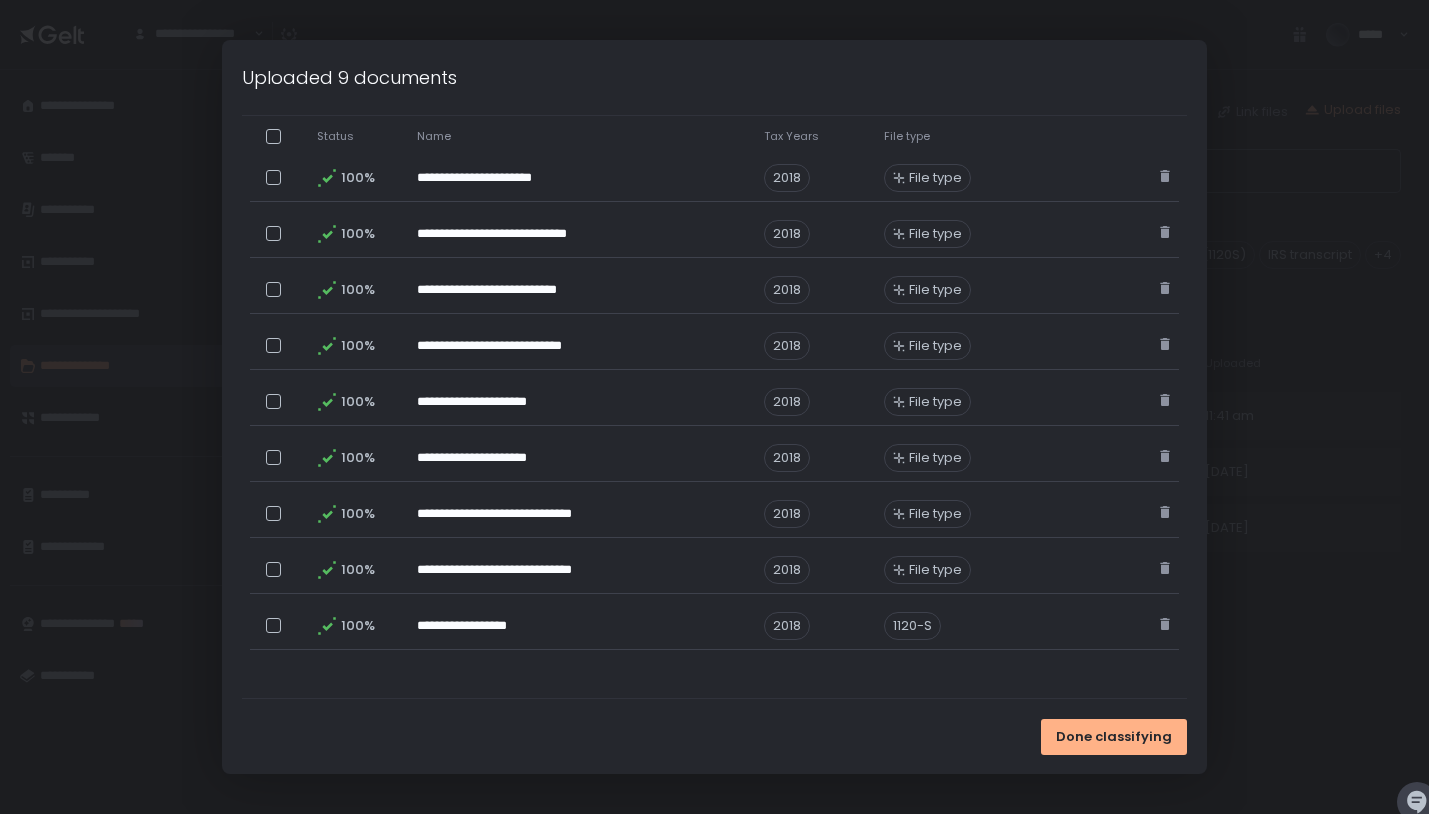 click on "**********" at bounding box center [714, 317] 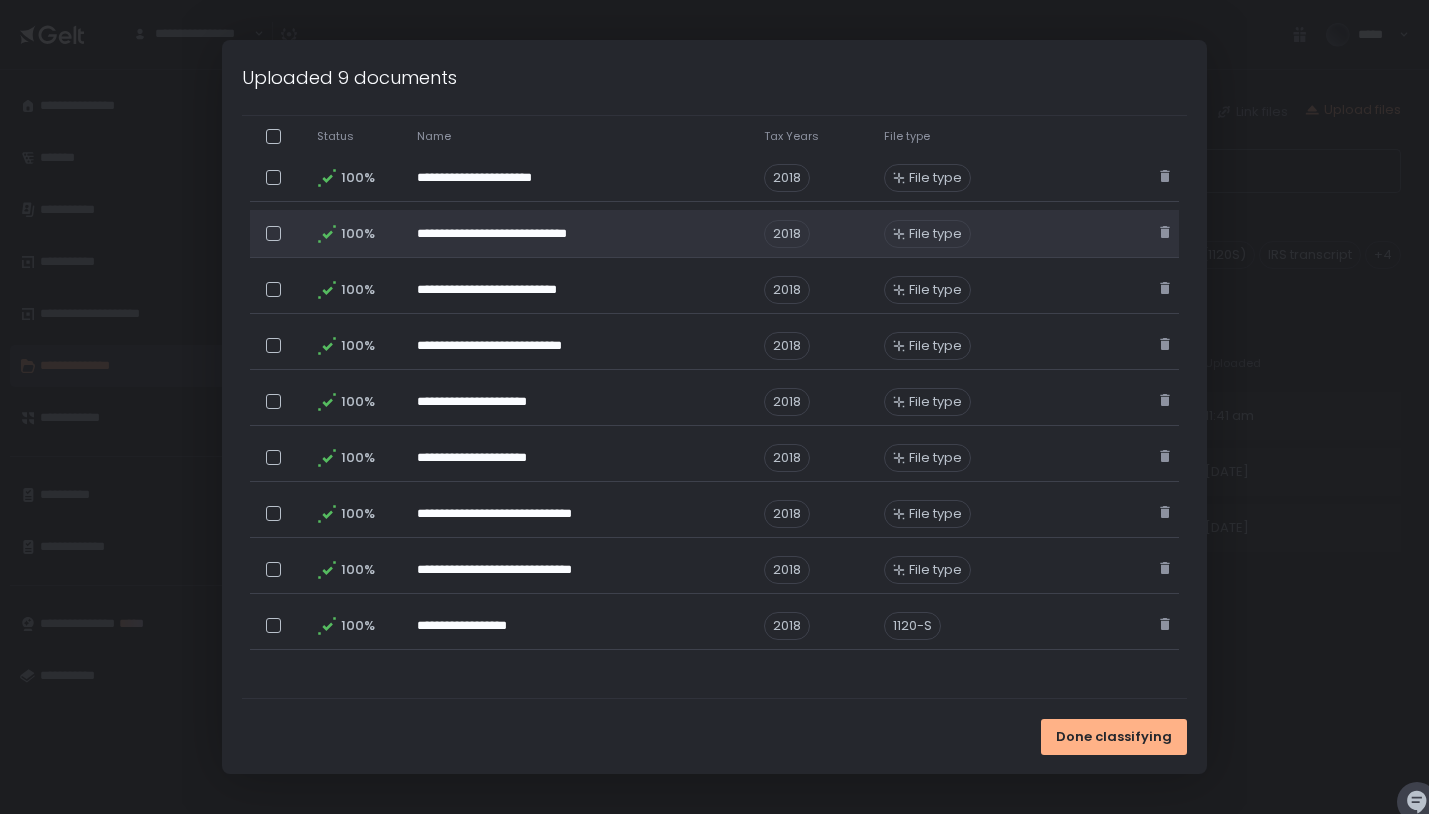 click on "File type" at bounding box center [935, 234] 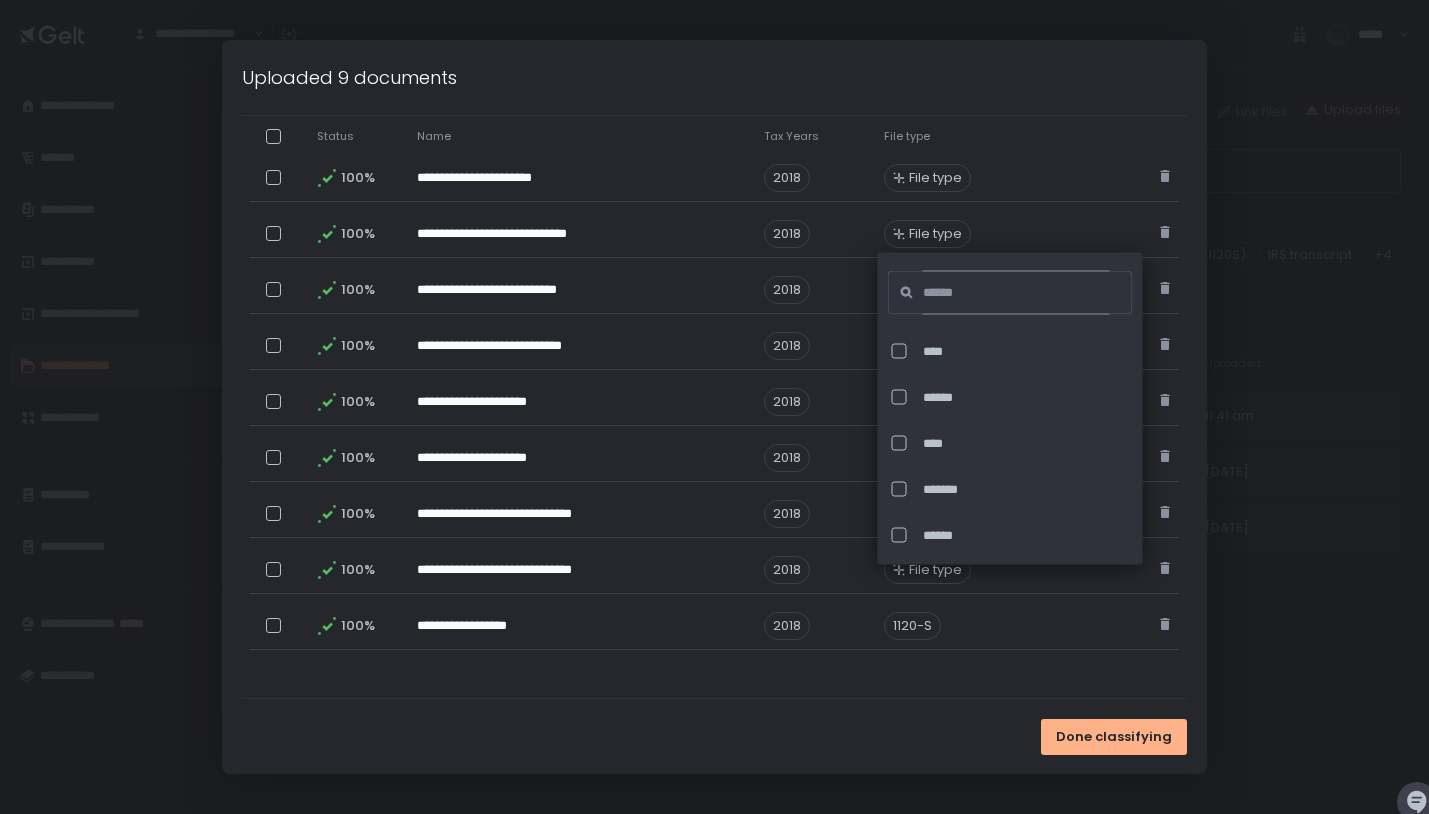click 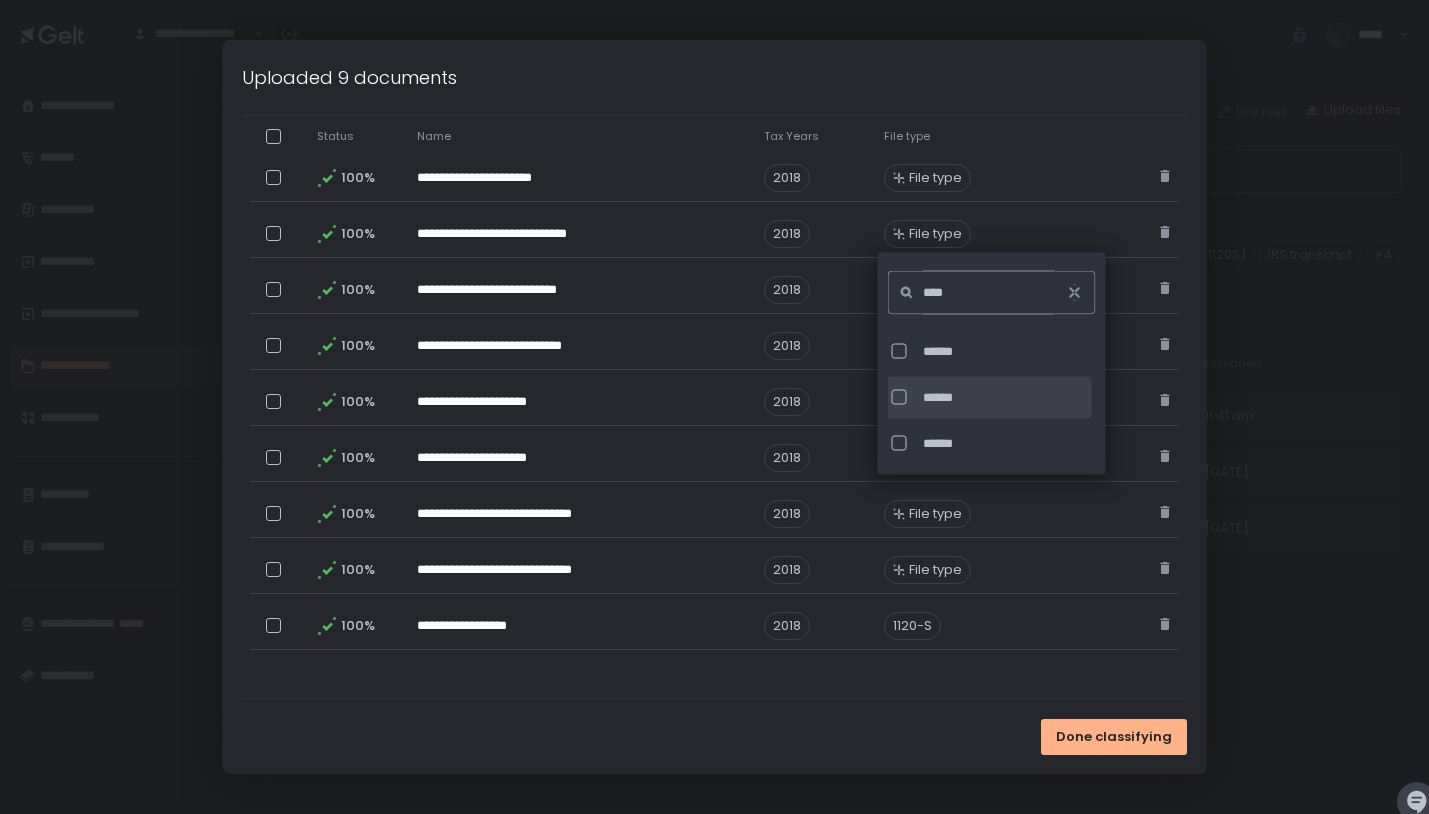 type on "****" 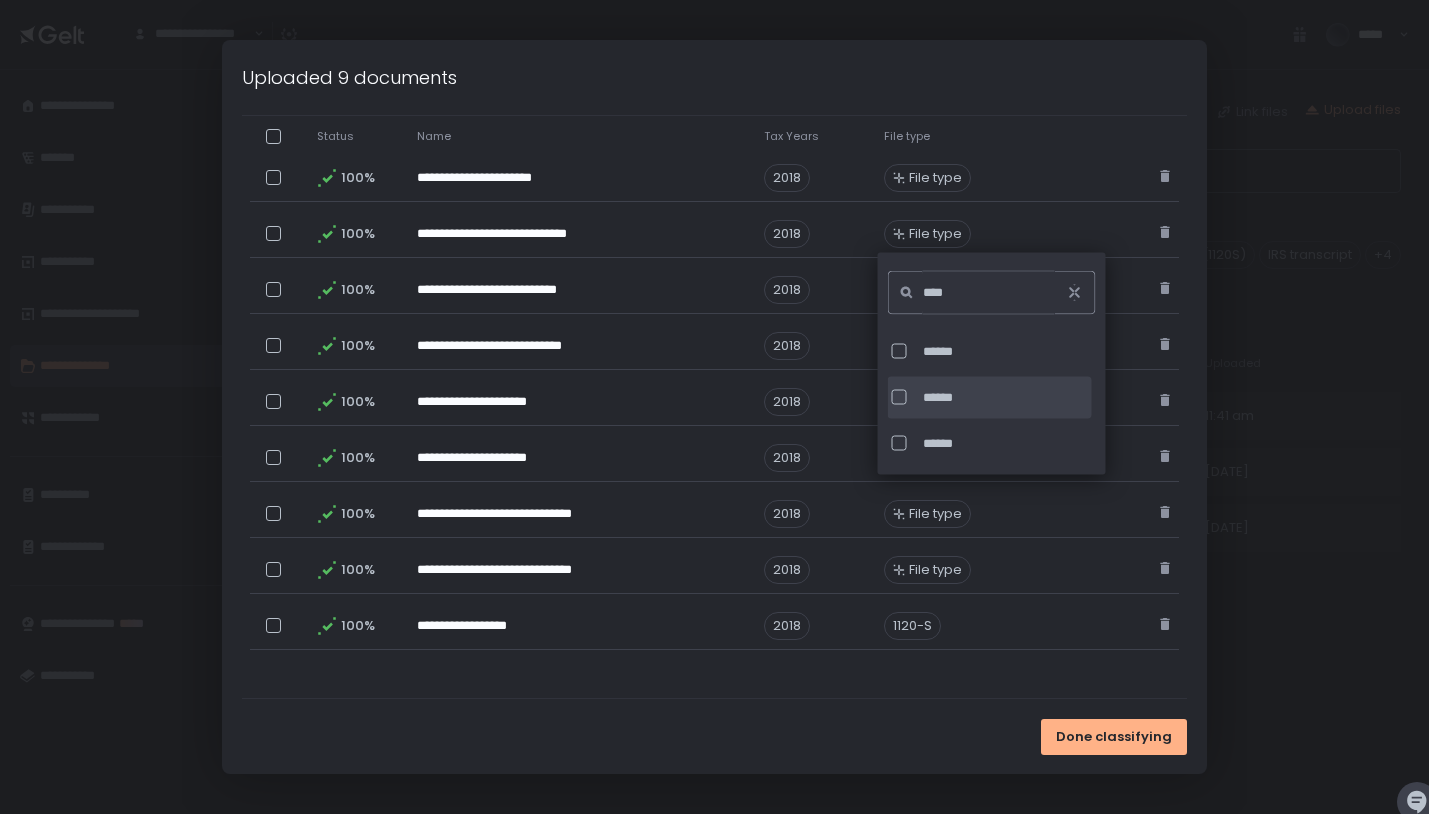 click on "******" 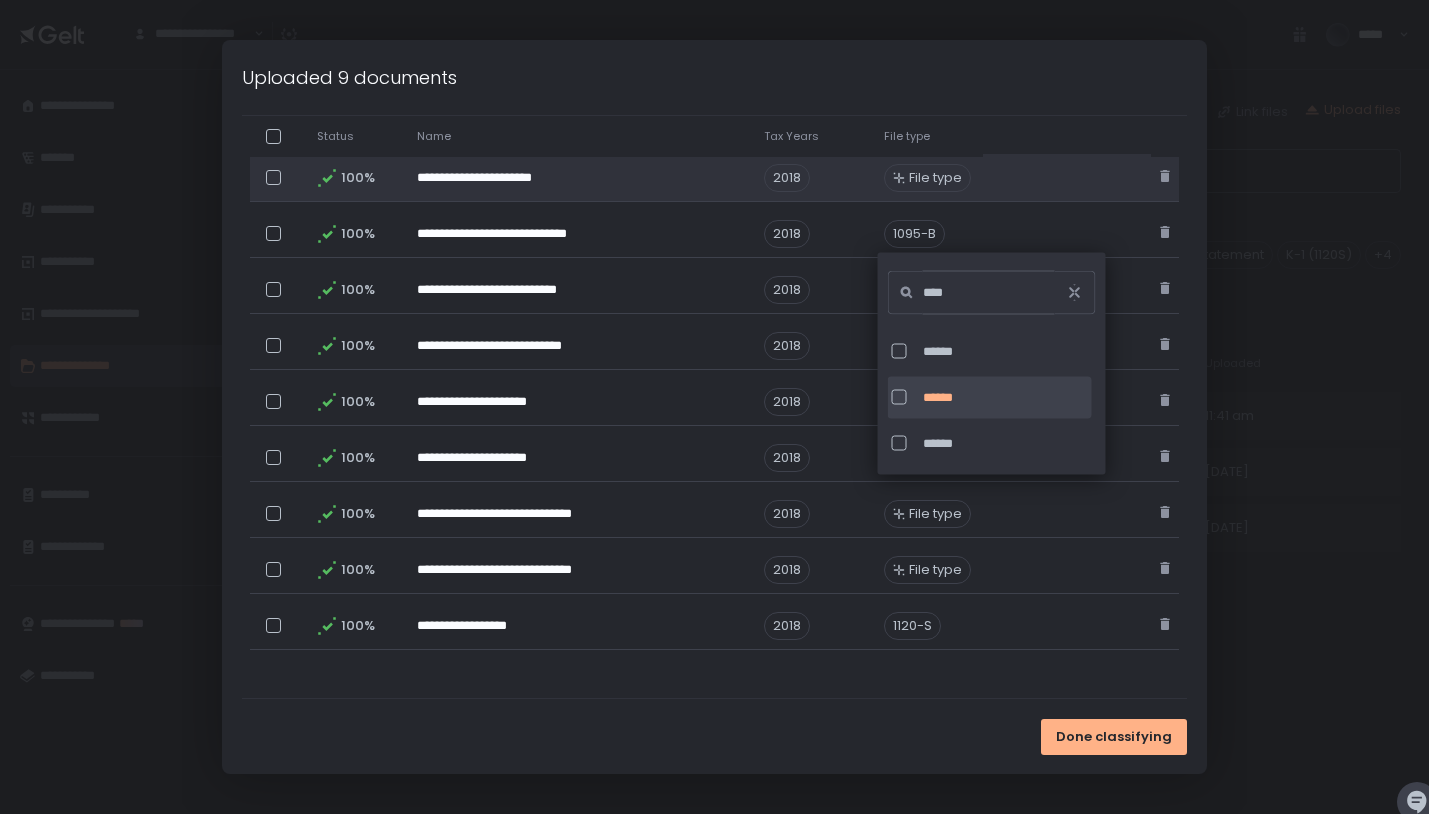 click on "File type" at bounding box center [935, 178] 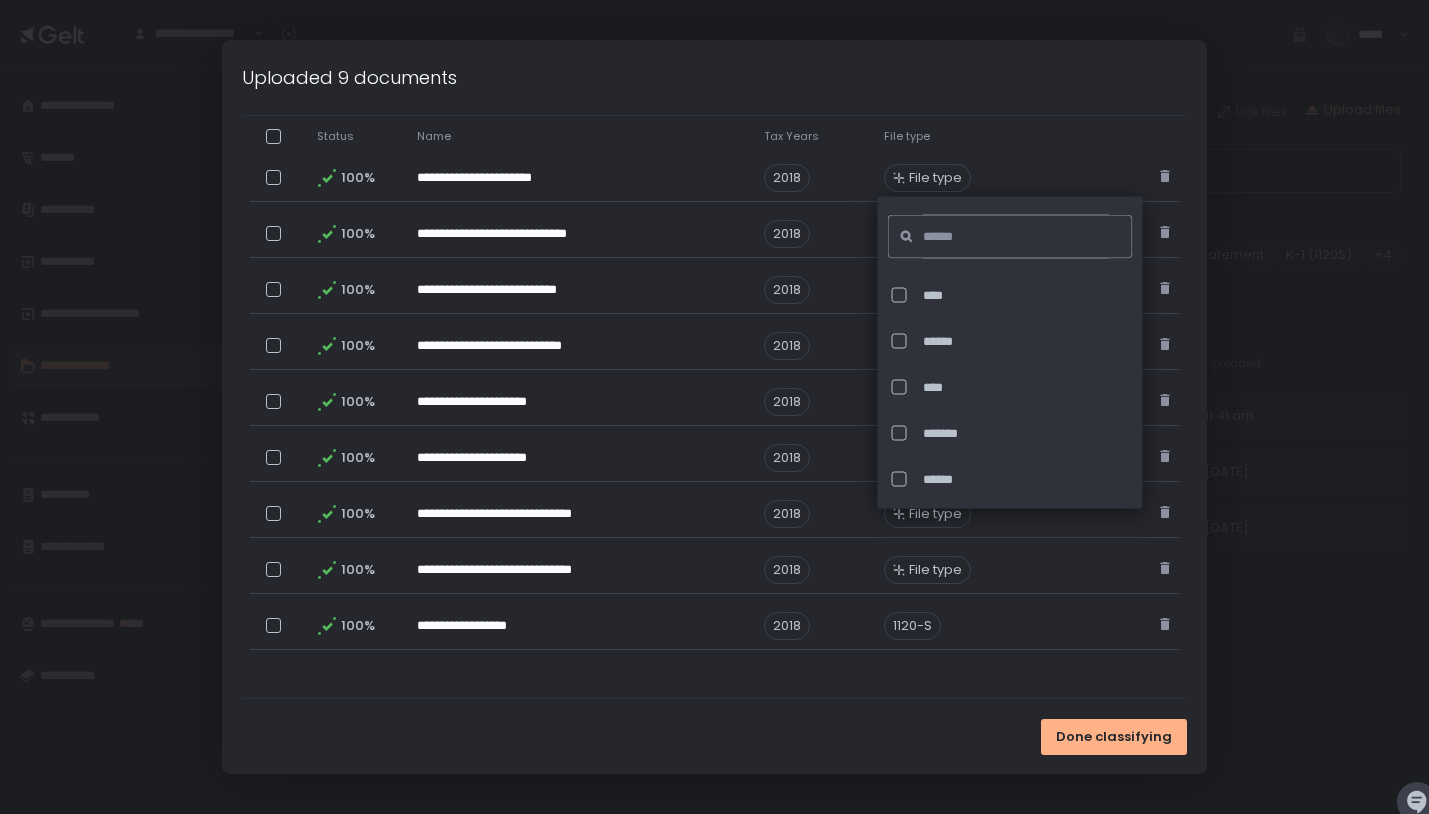 click 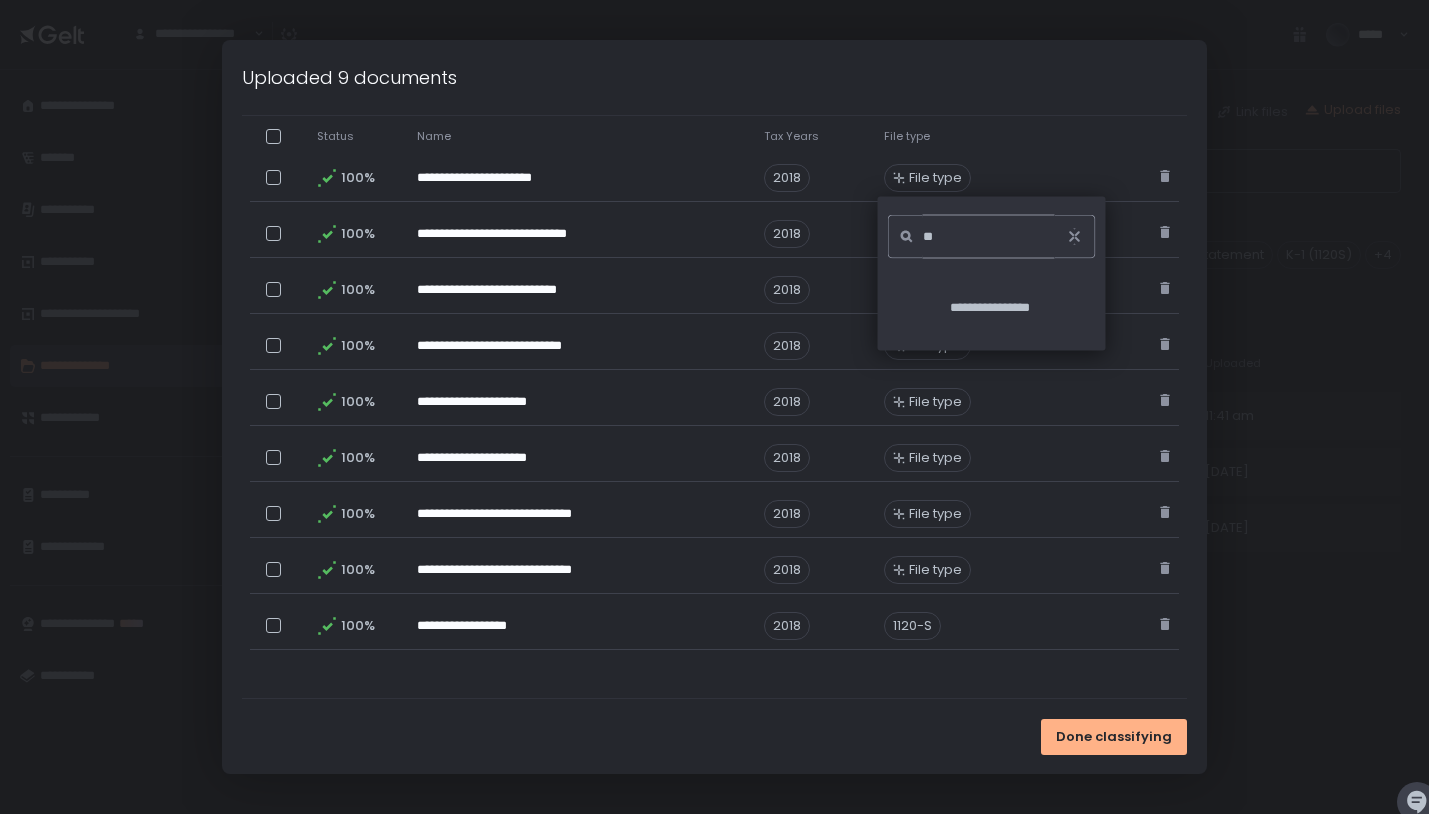 type on "*" 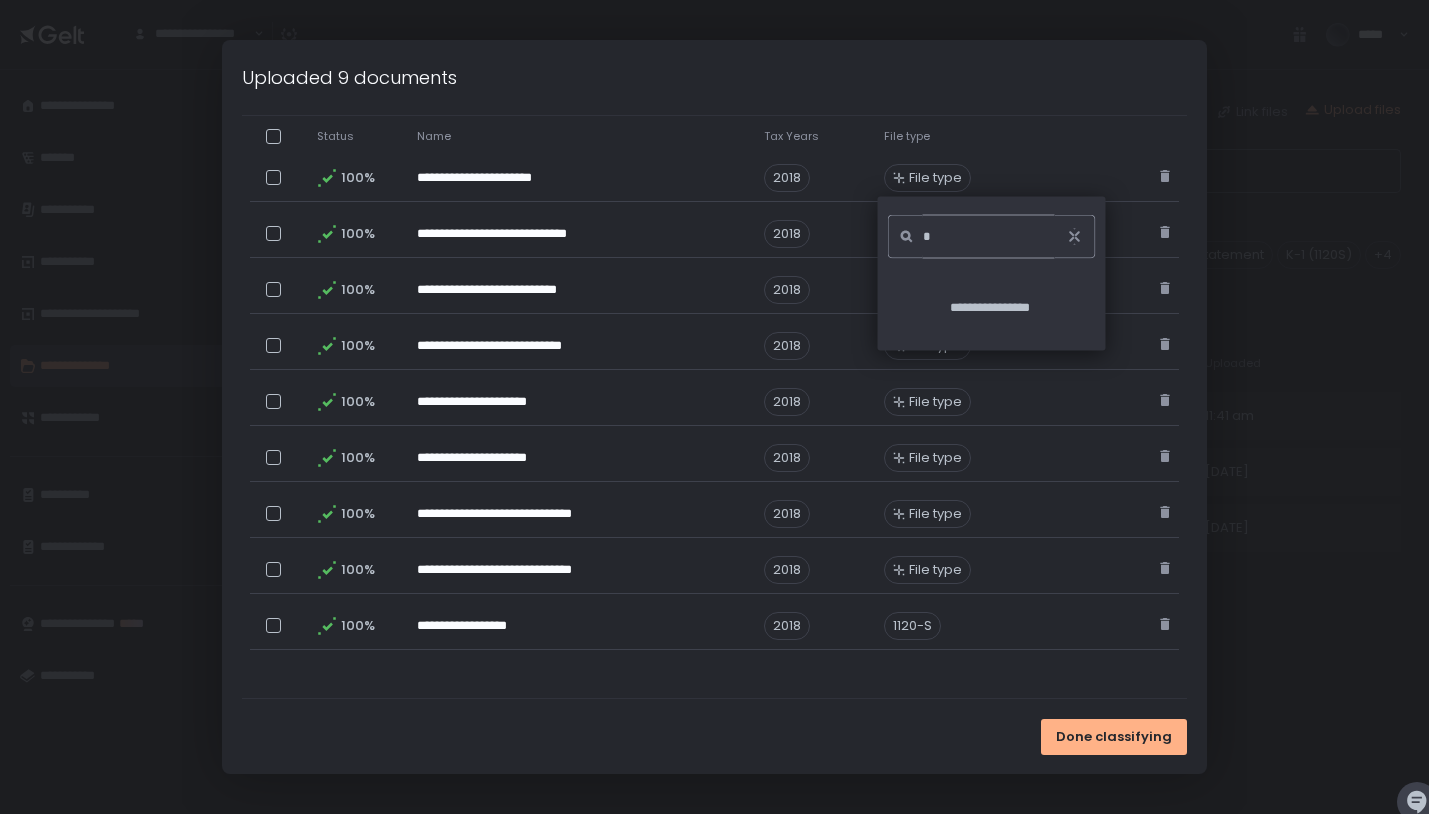 type 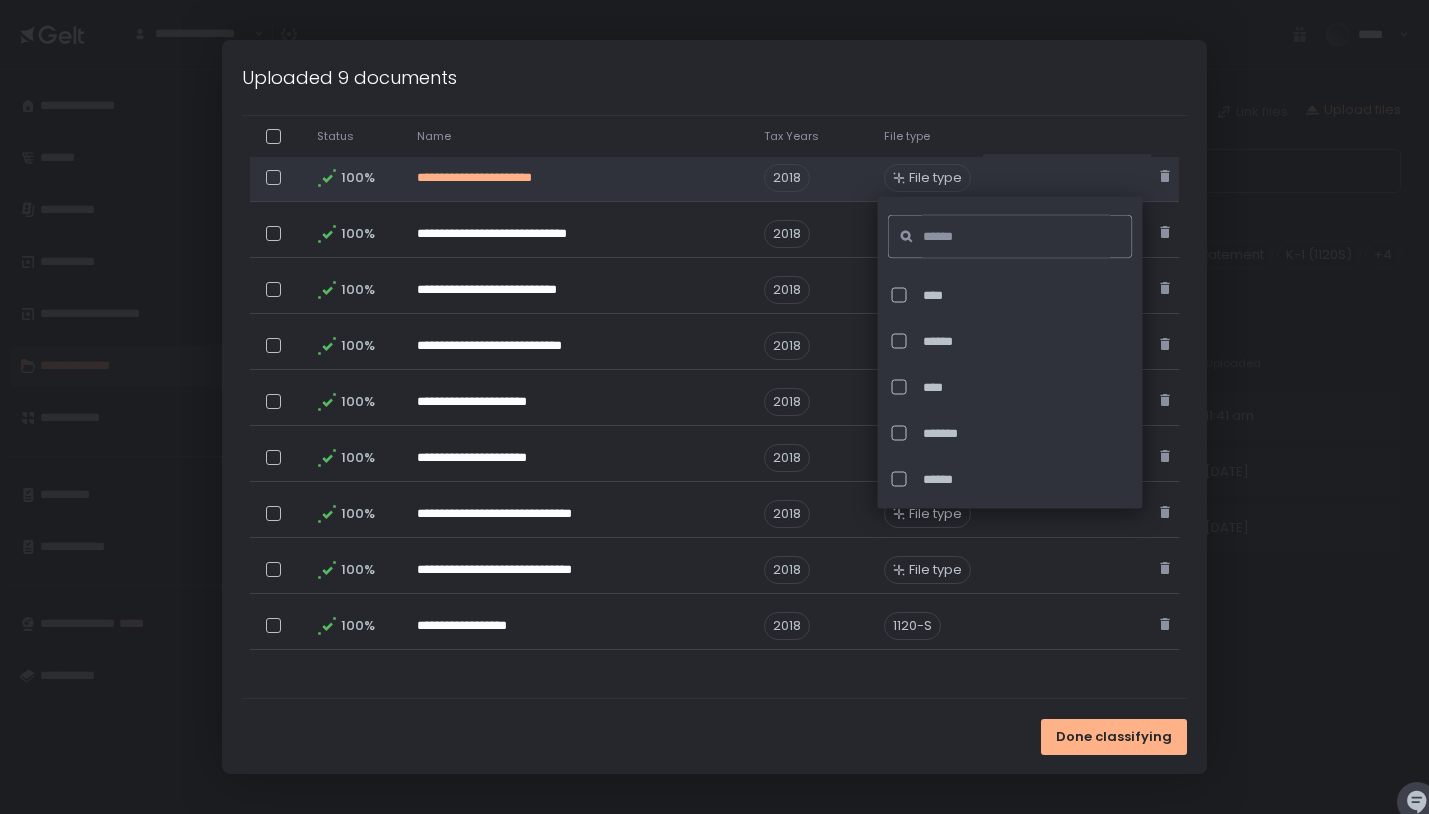 click on "**********" 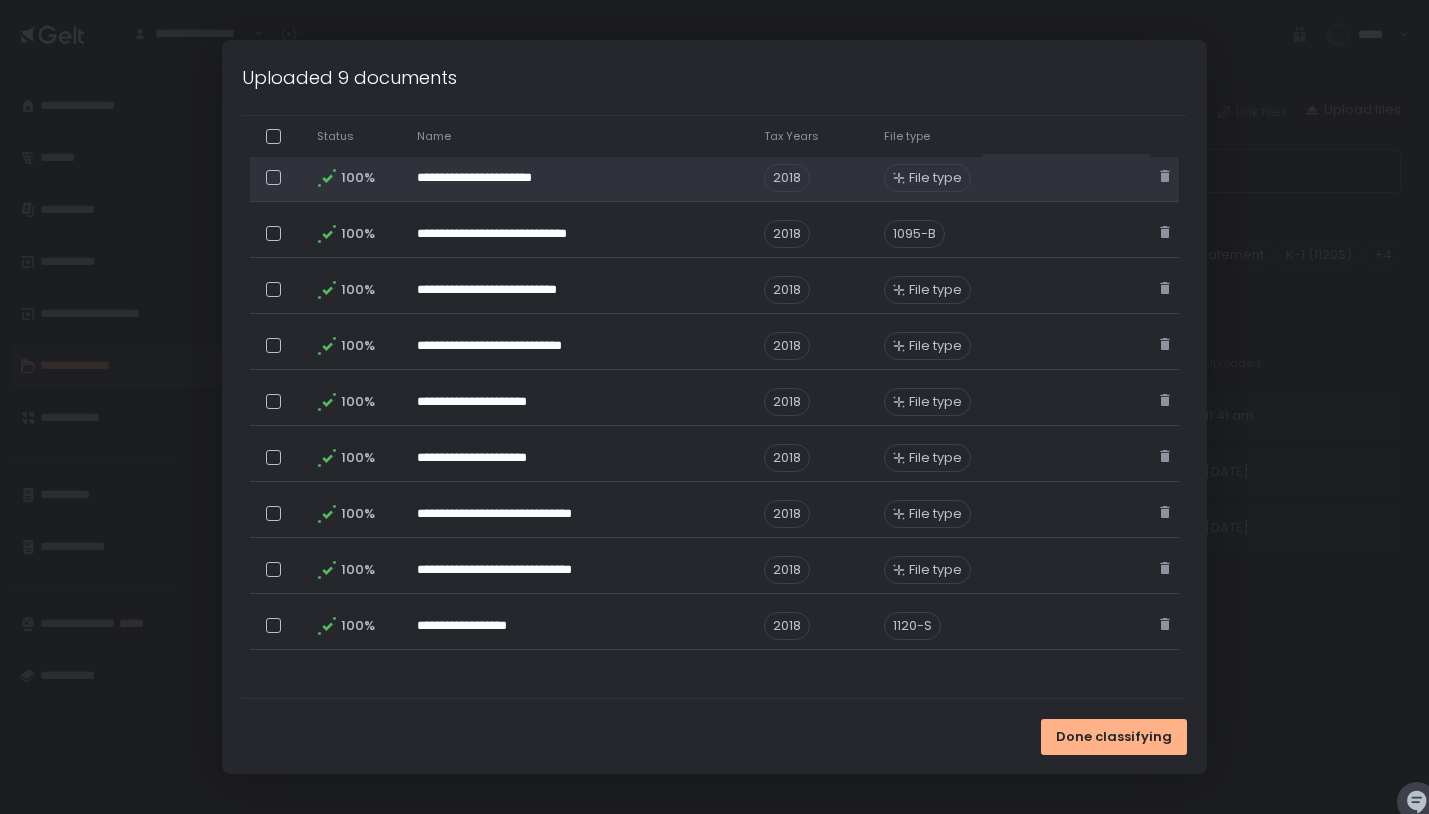 click on "File type" at bounding box center (935, 178) 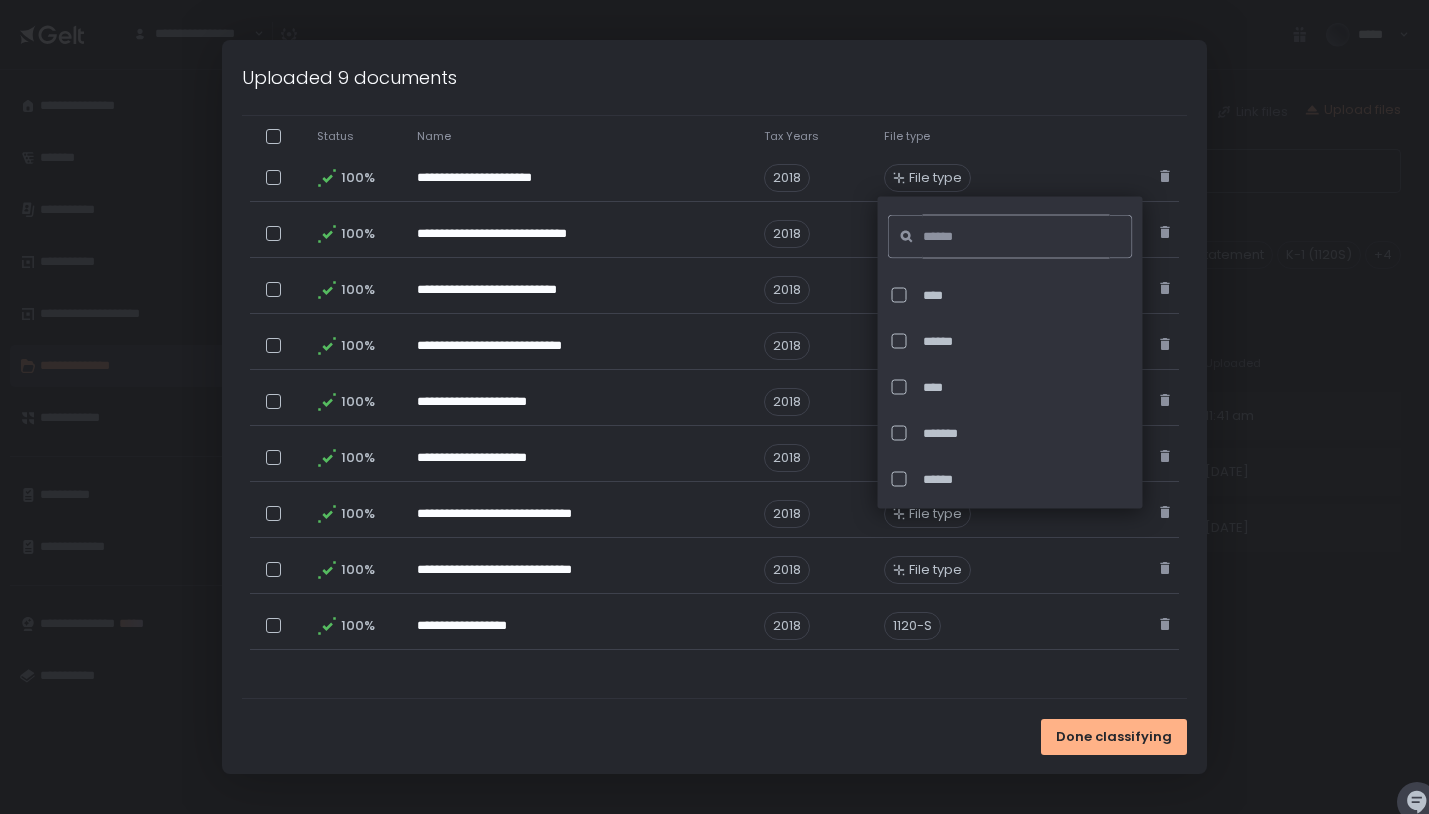 click 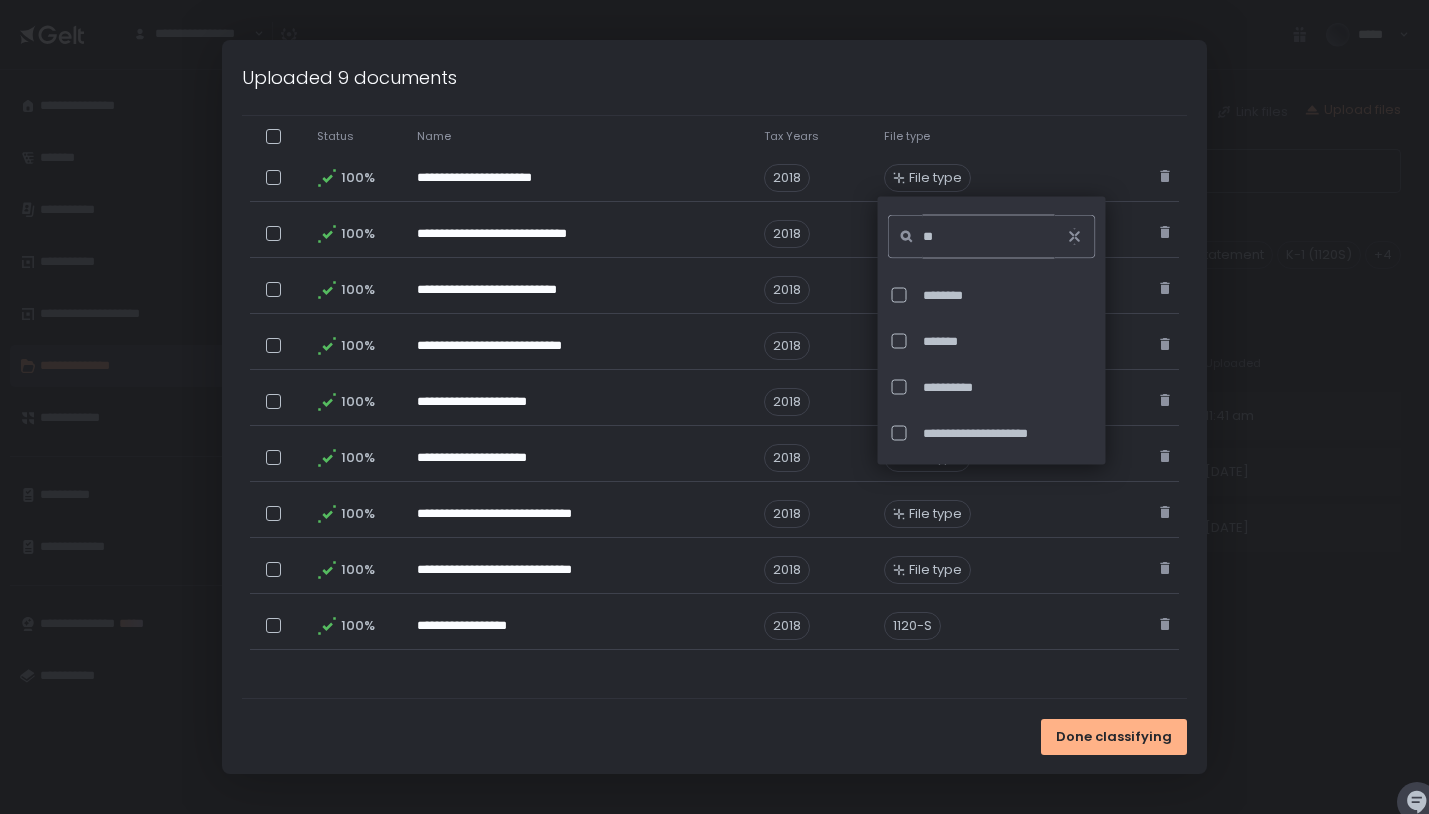 type on "*" 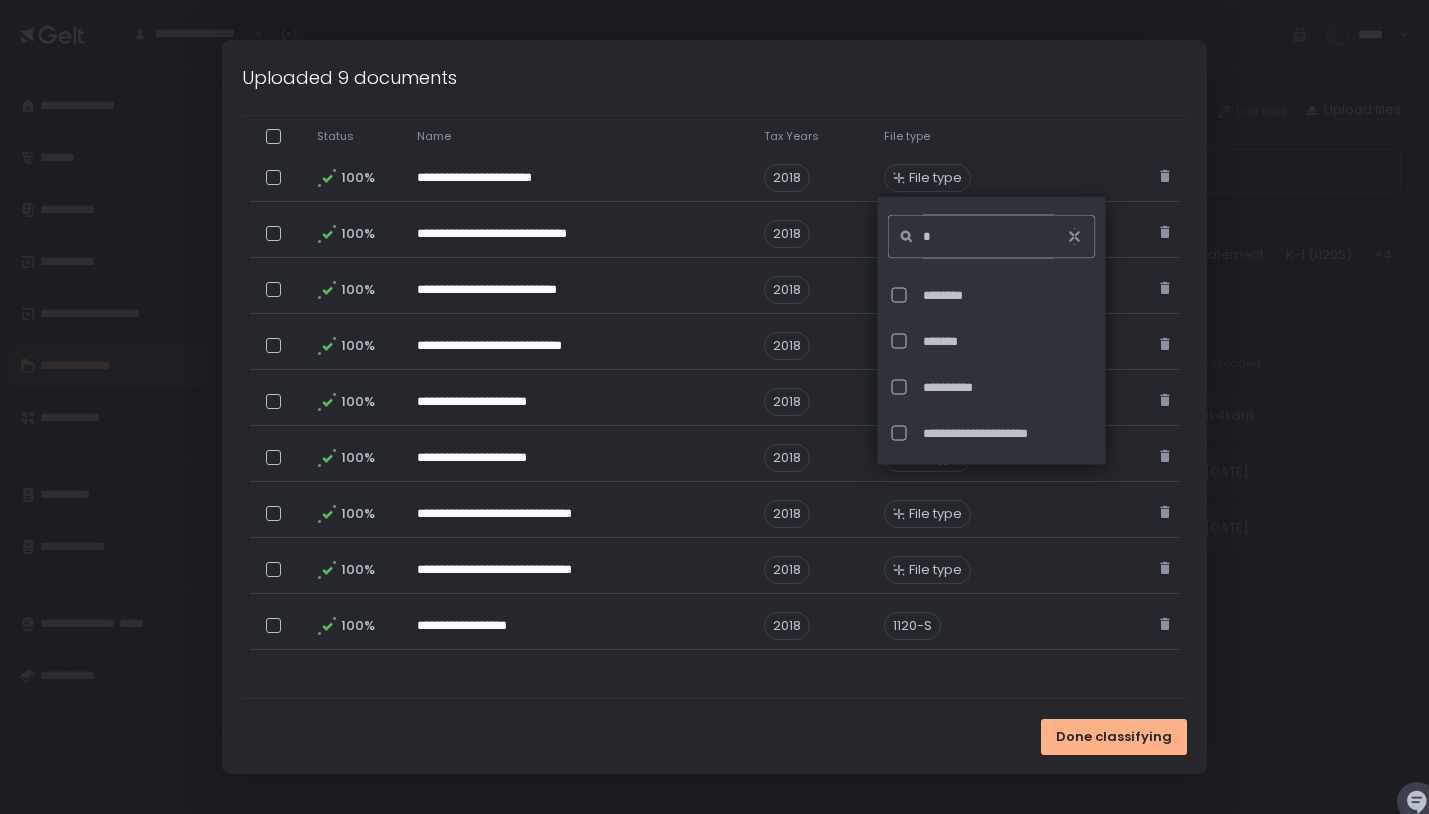 type 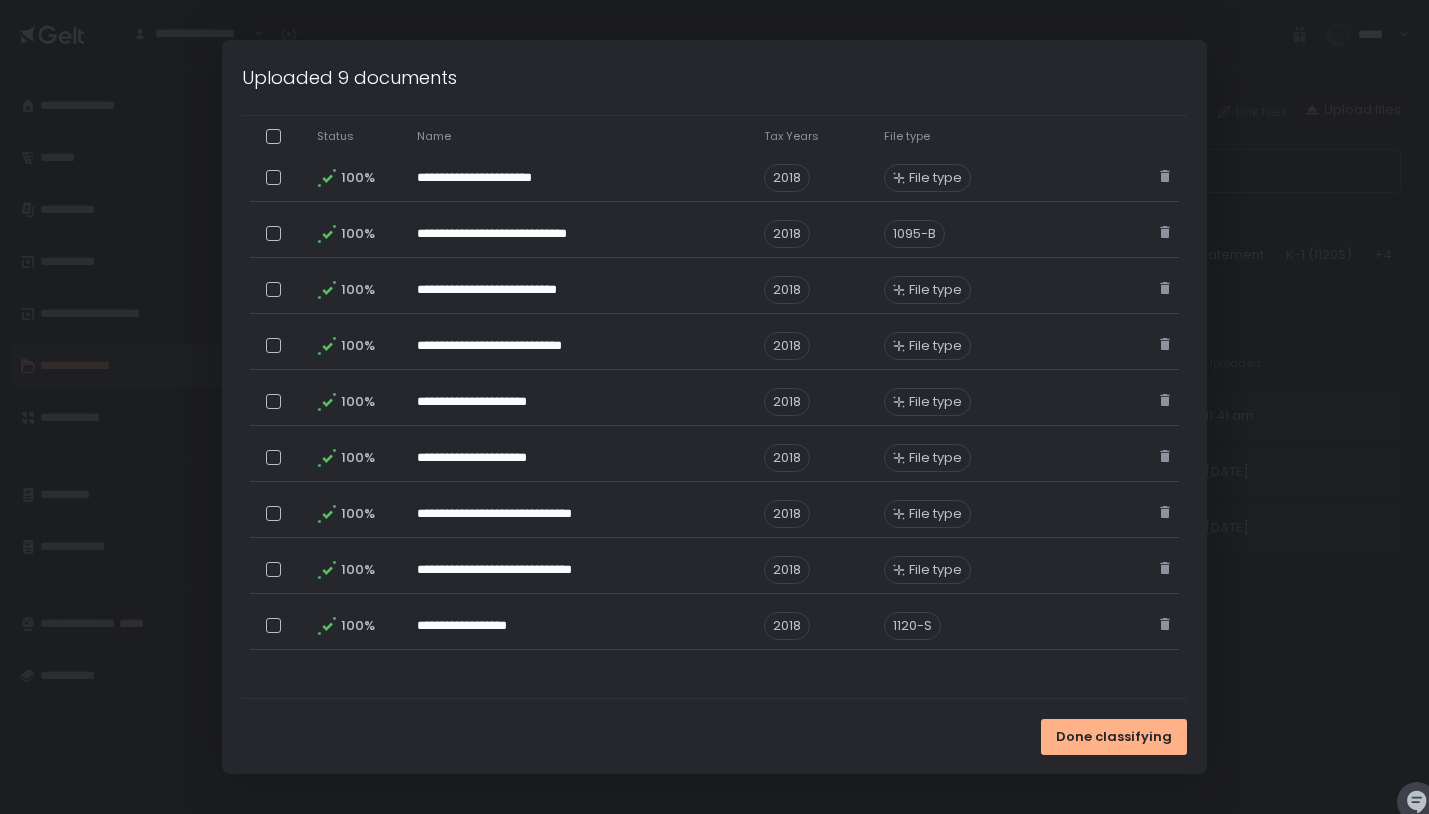 click on "Done classifying" at bounding box center (714, 736) 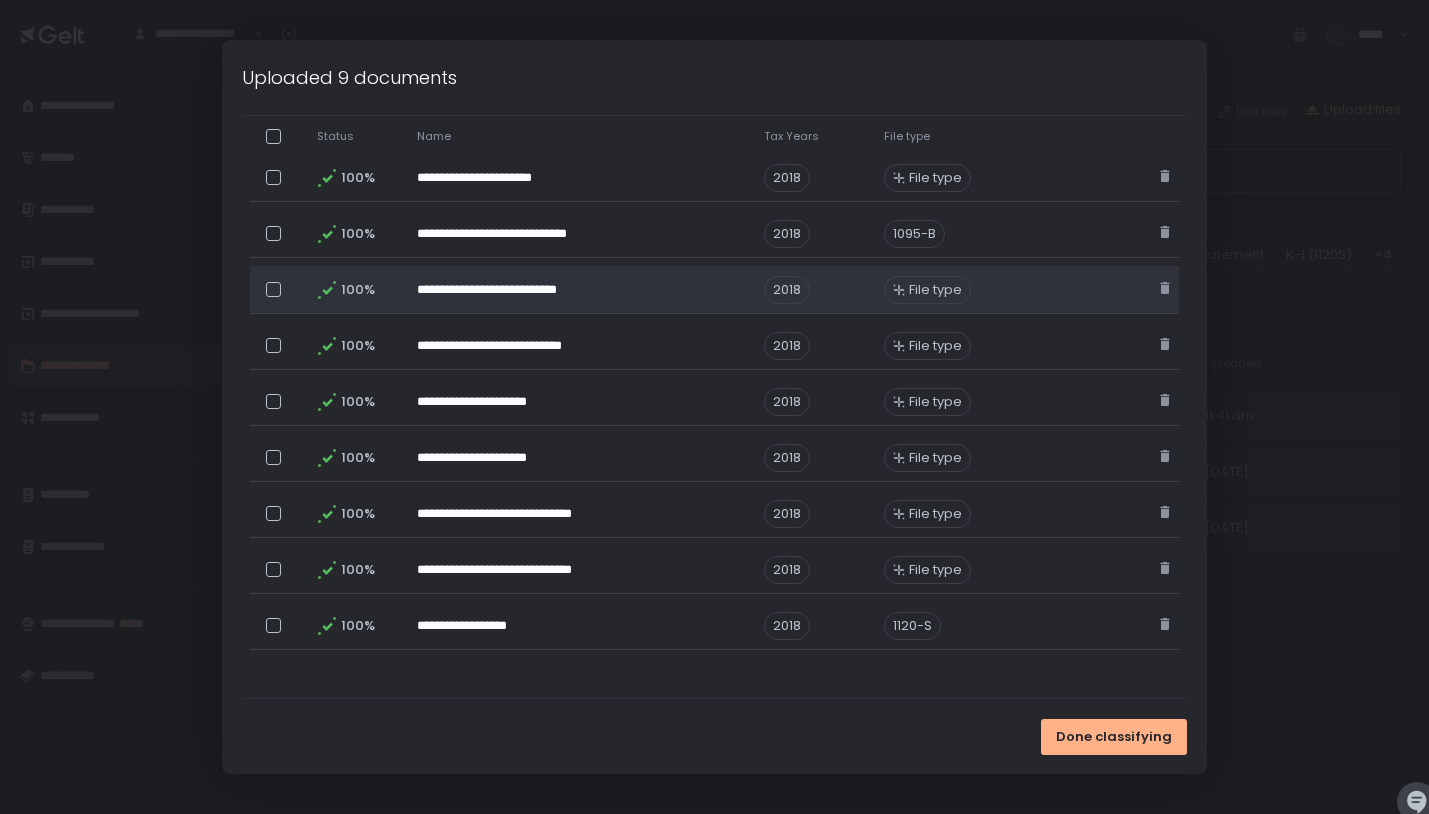 click on "File type" at bounding box center [935, 290] 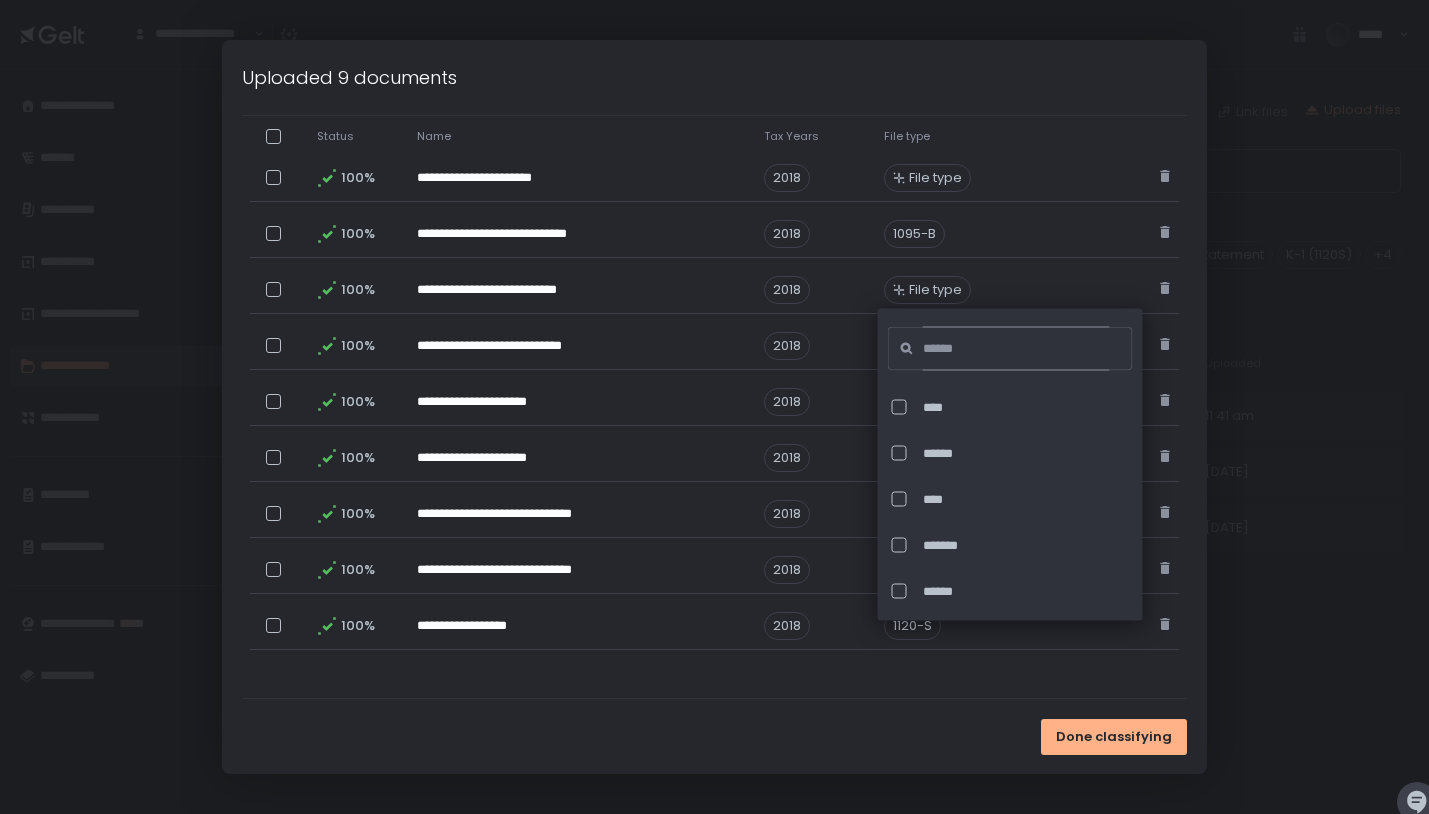 click 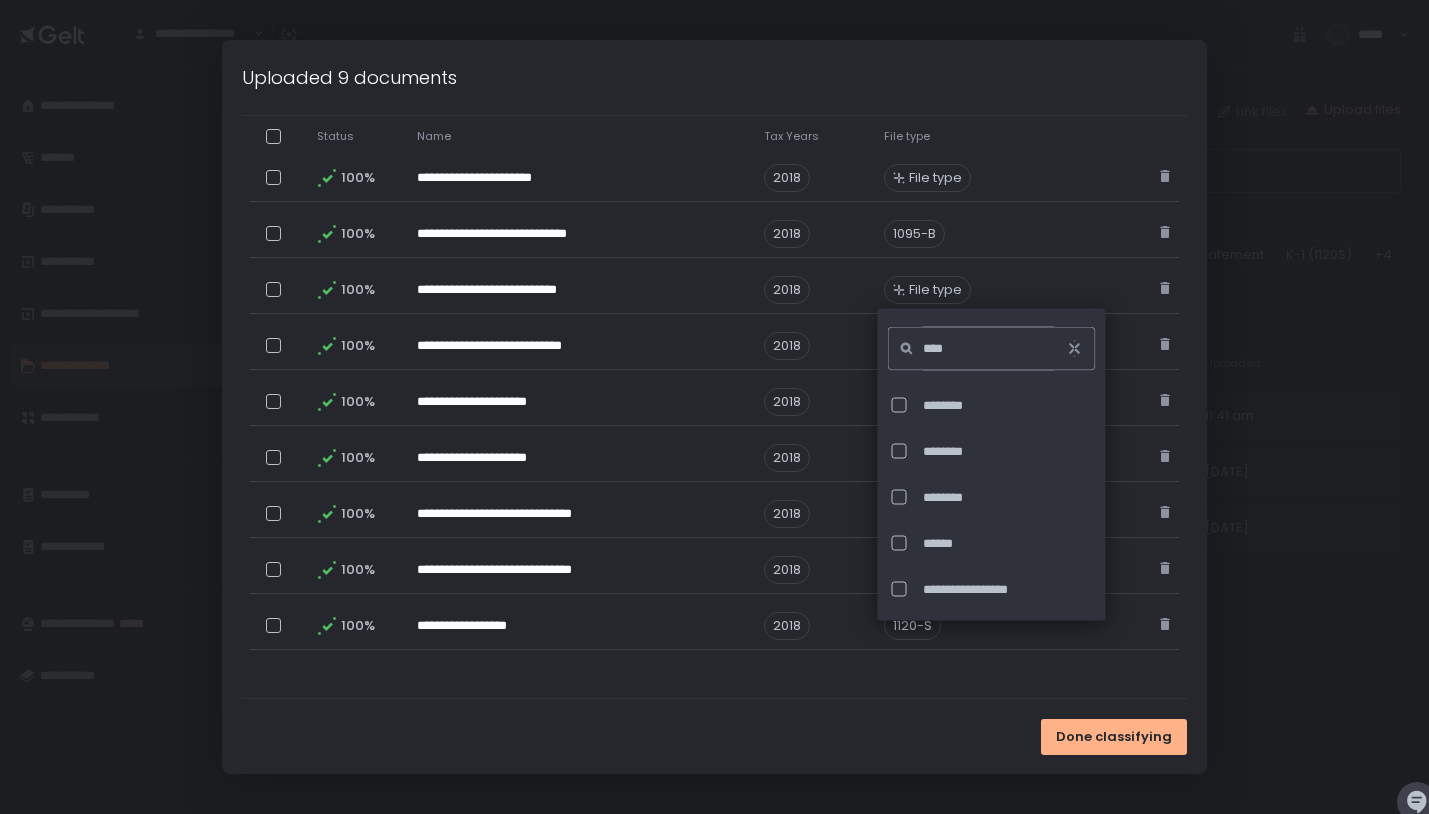 scroll, scrollTop: 0, scrollLeft: 0, axis: both 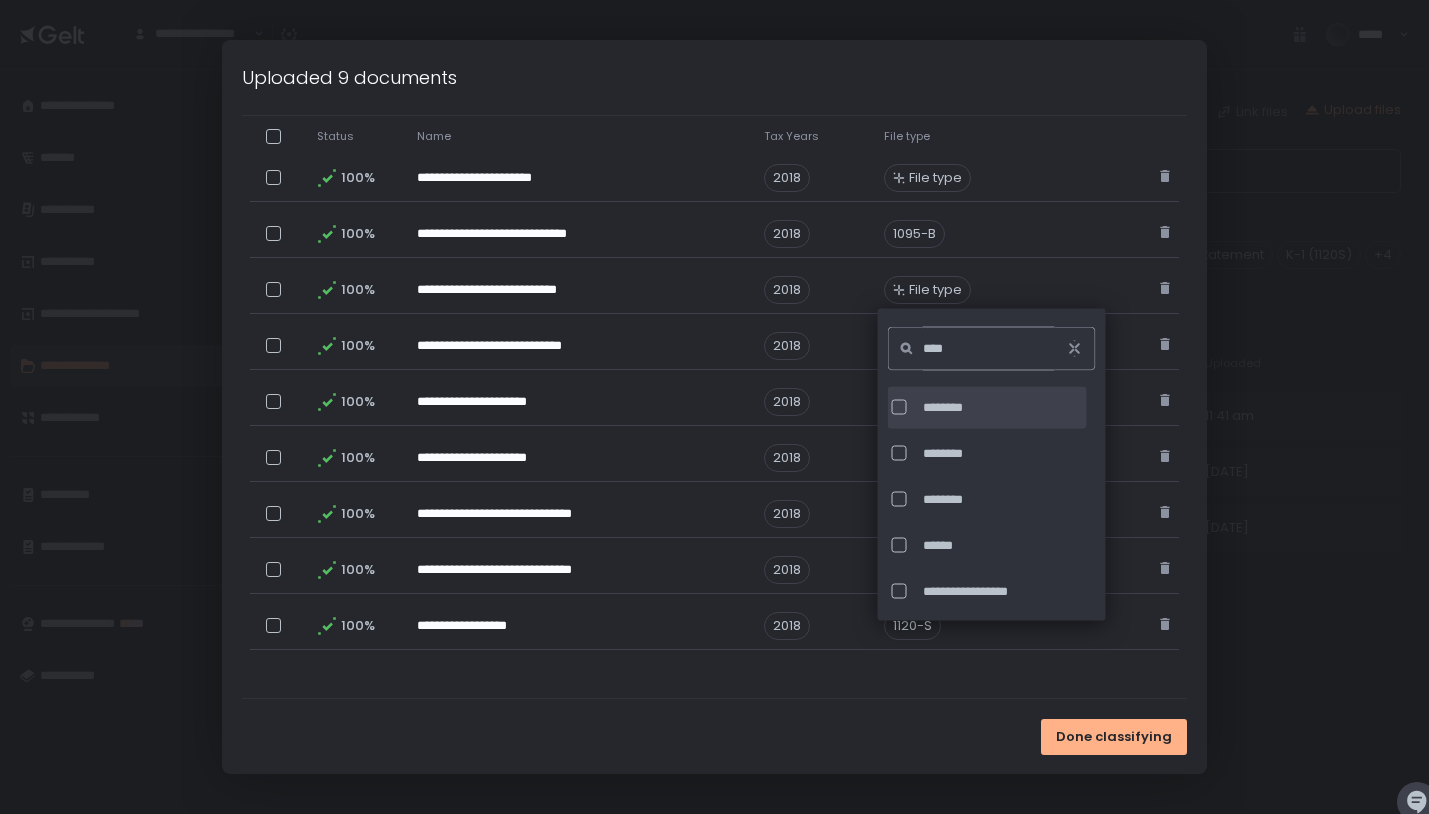 type on "****" 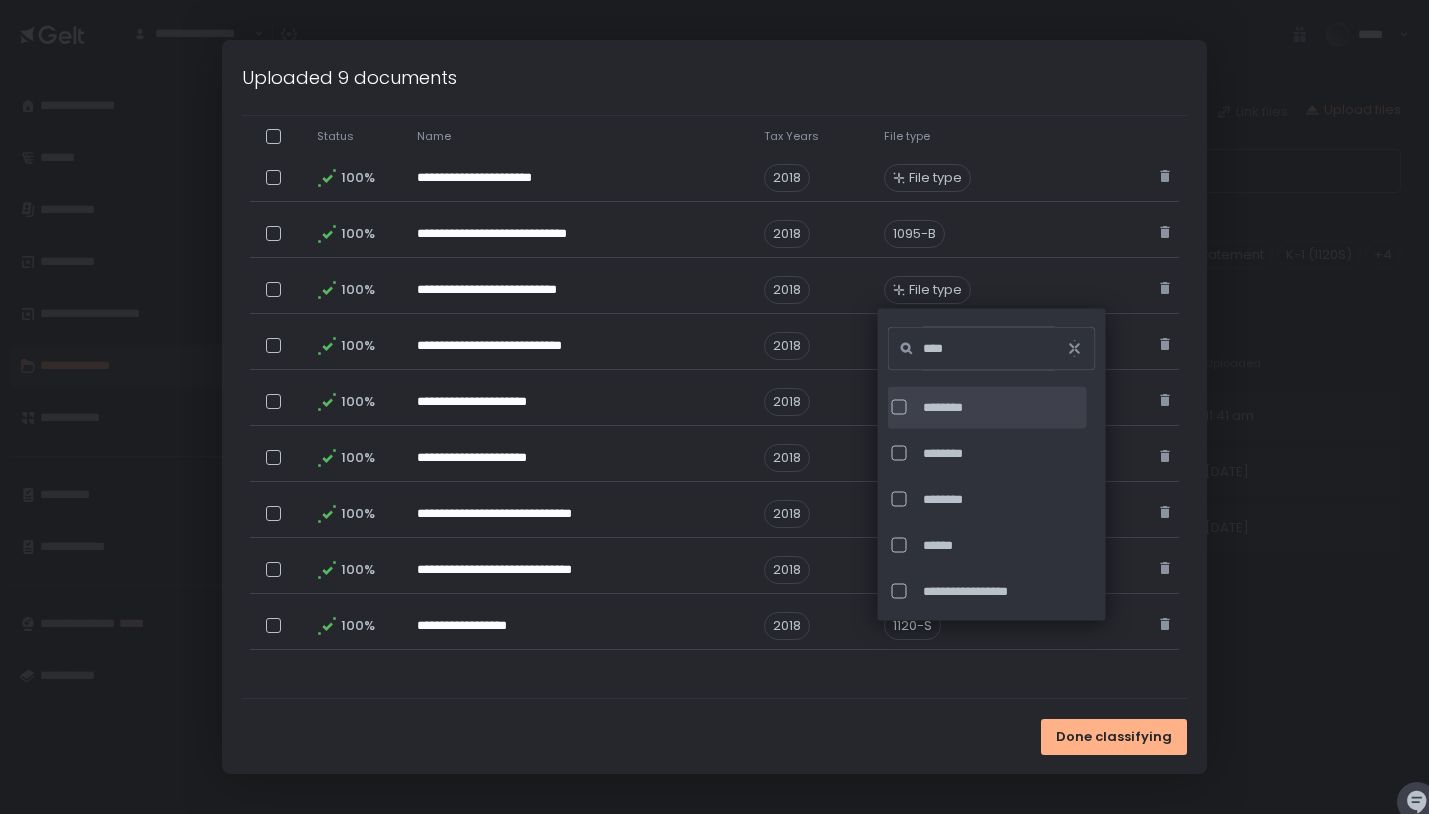 click on "********" 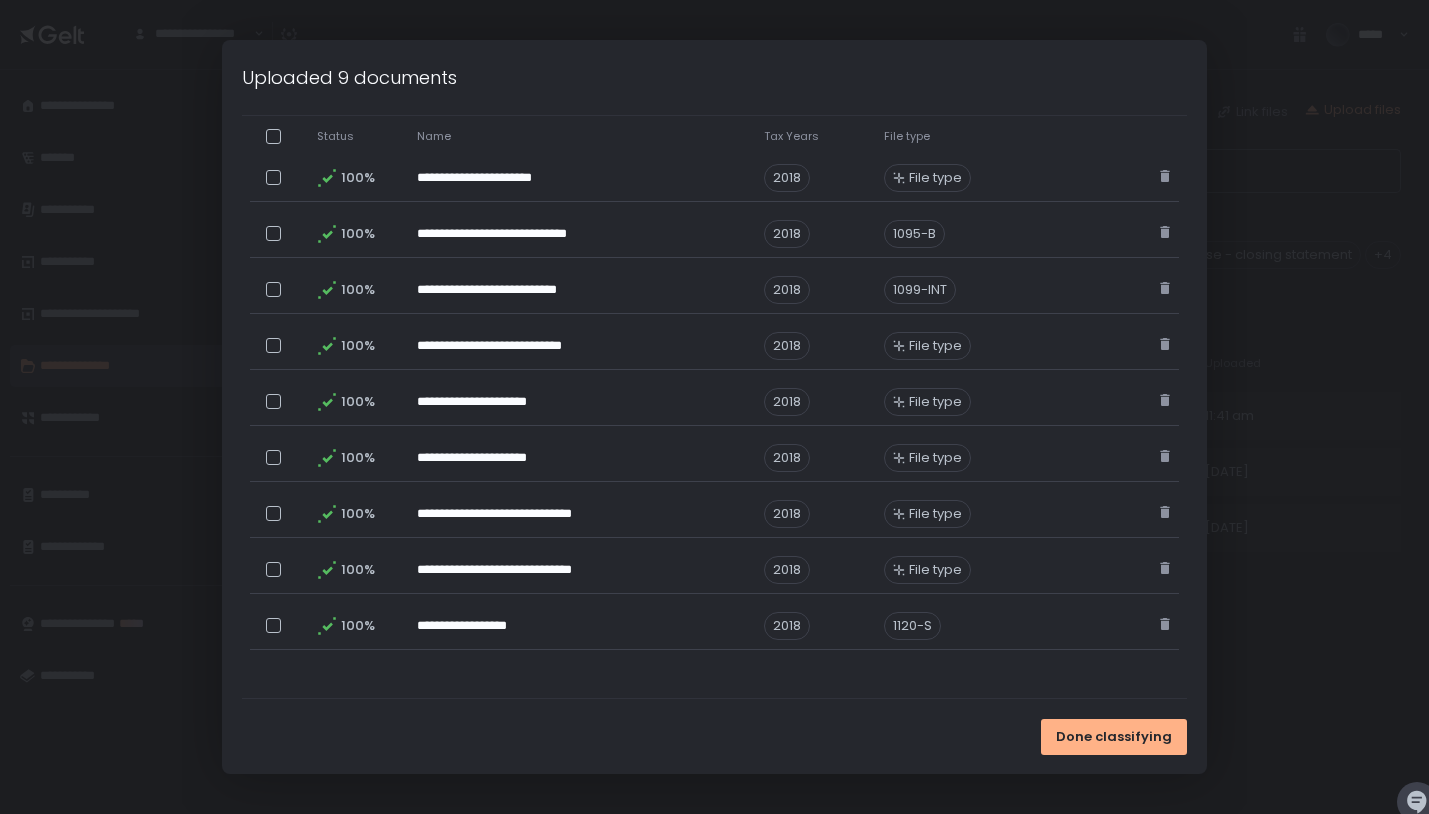 click on "**********" at bounding box center (714, 317) 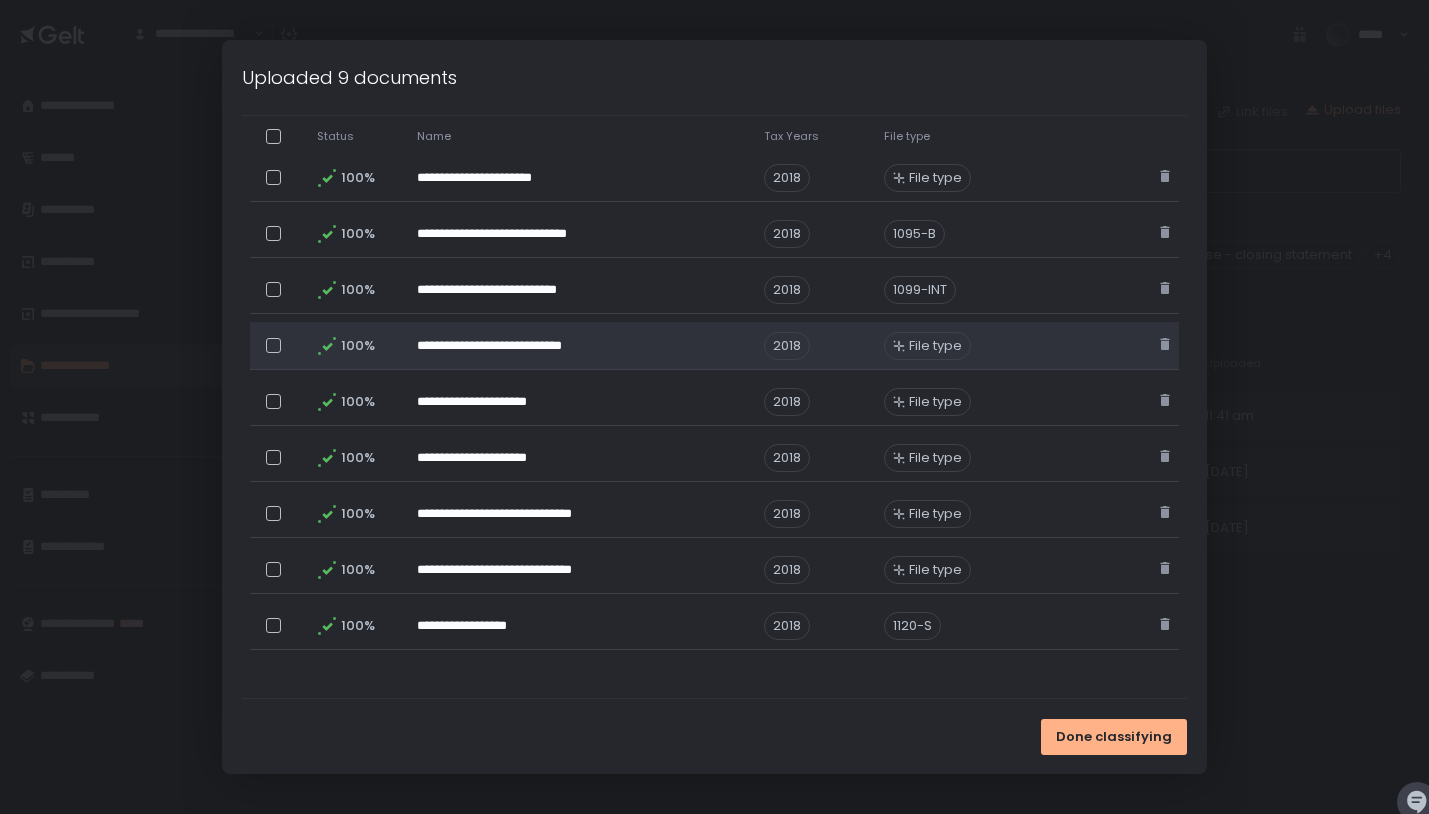 click on "File type" at bounding box center [935, 346] 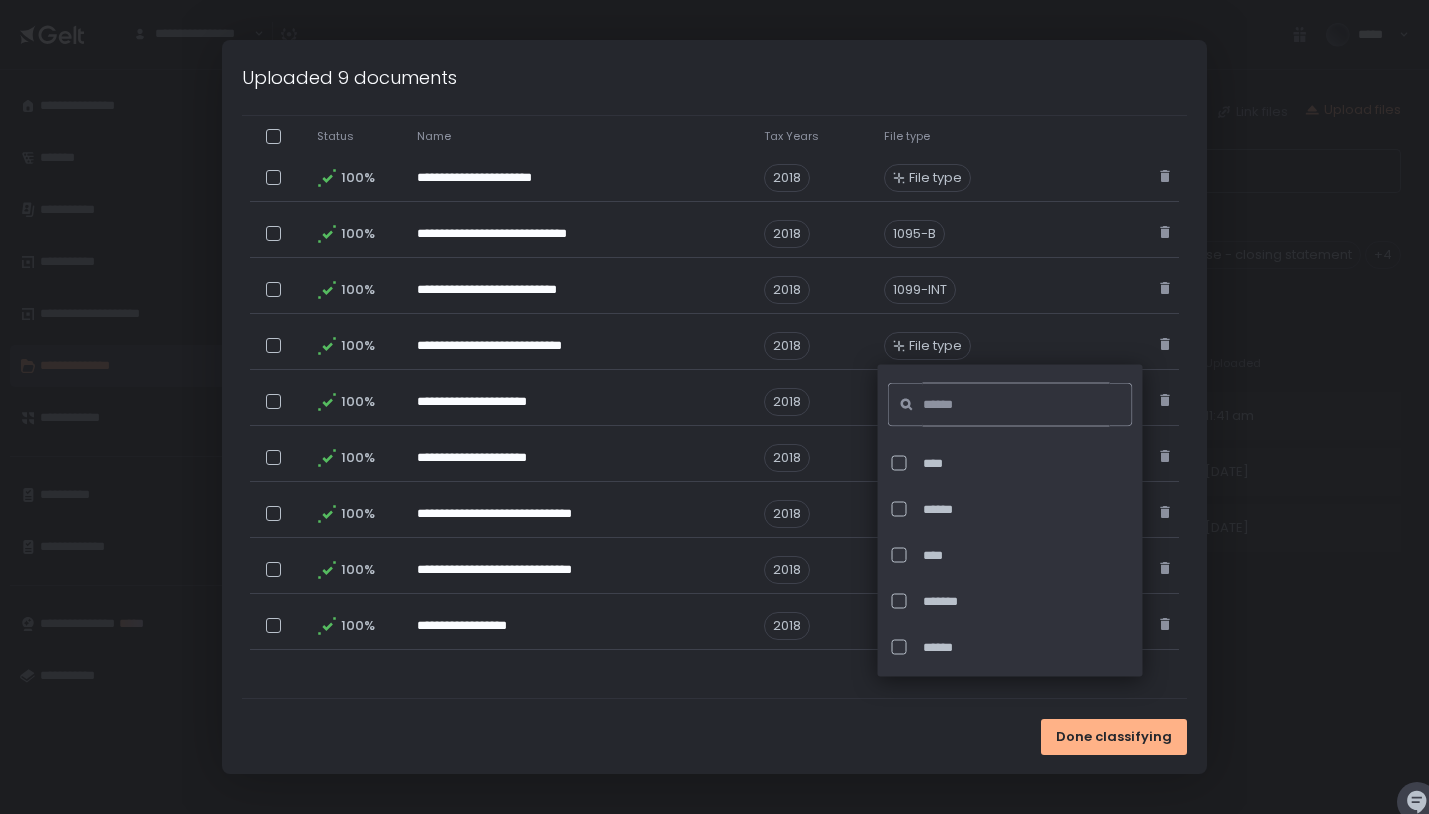 click 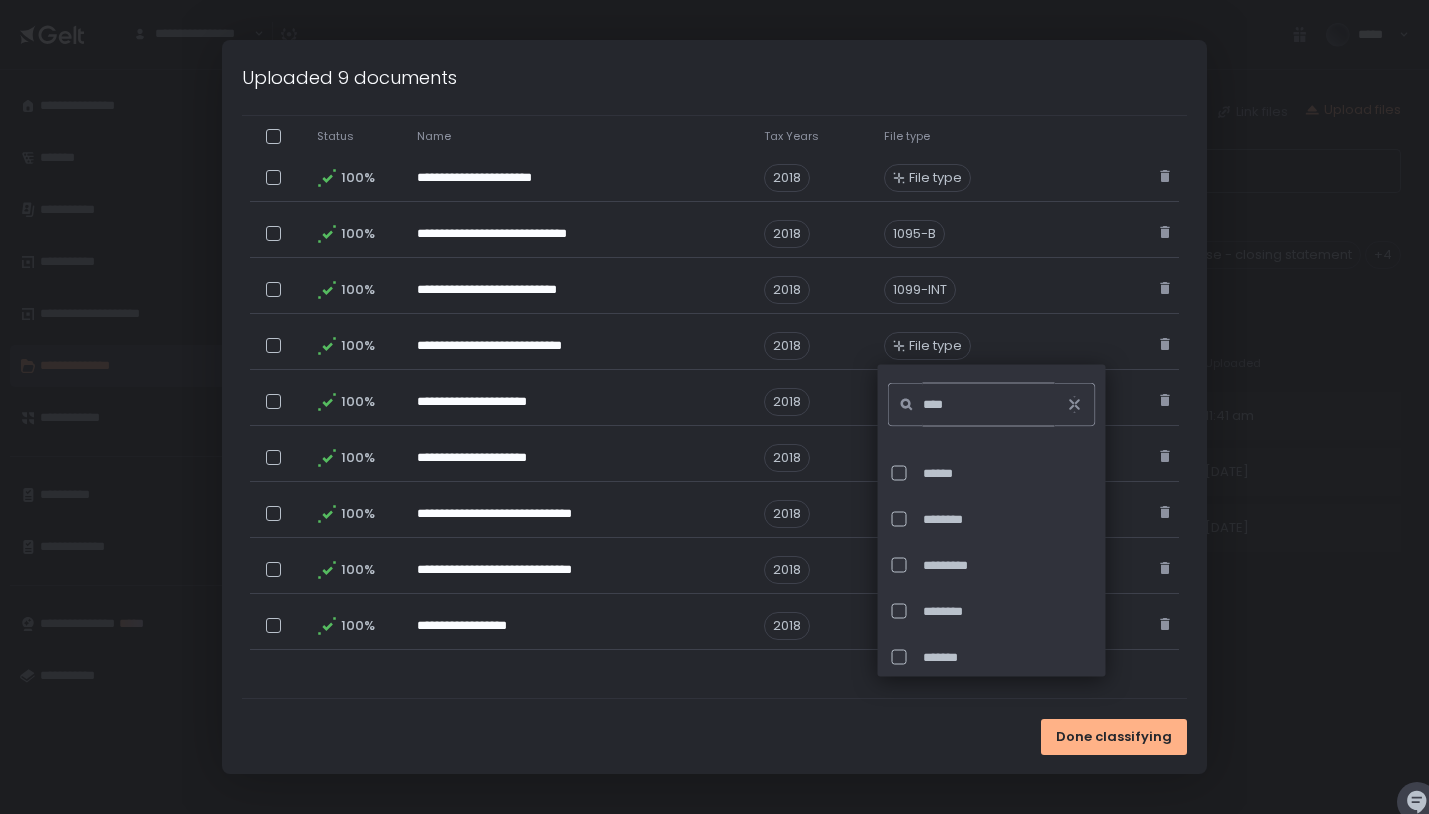 scroll, scrollTop: 417, scrollLeft: 0, axis: vertical 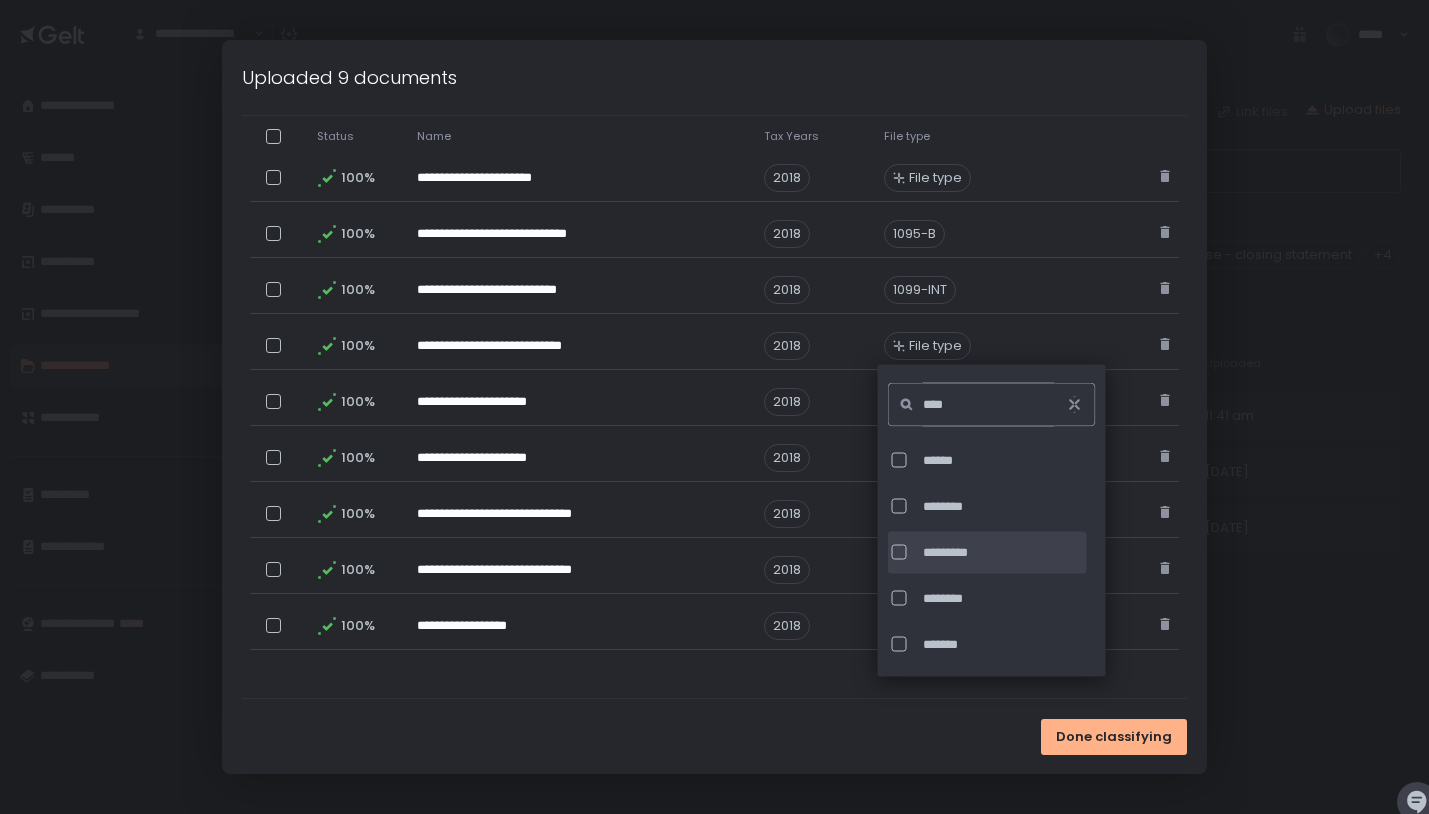 type on "****" 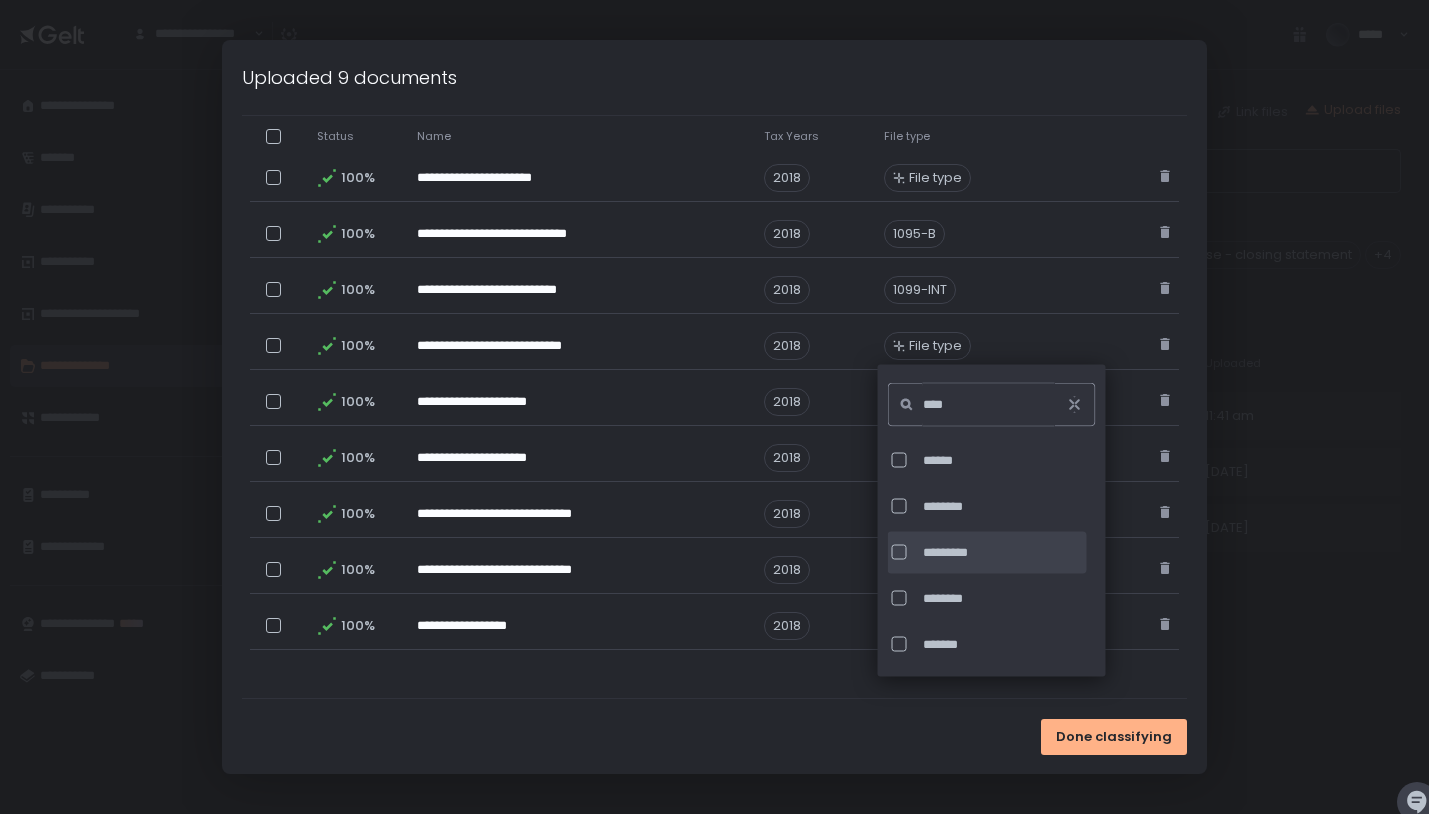 click on "*********" 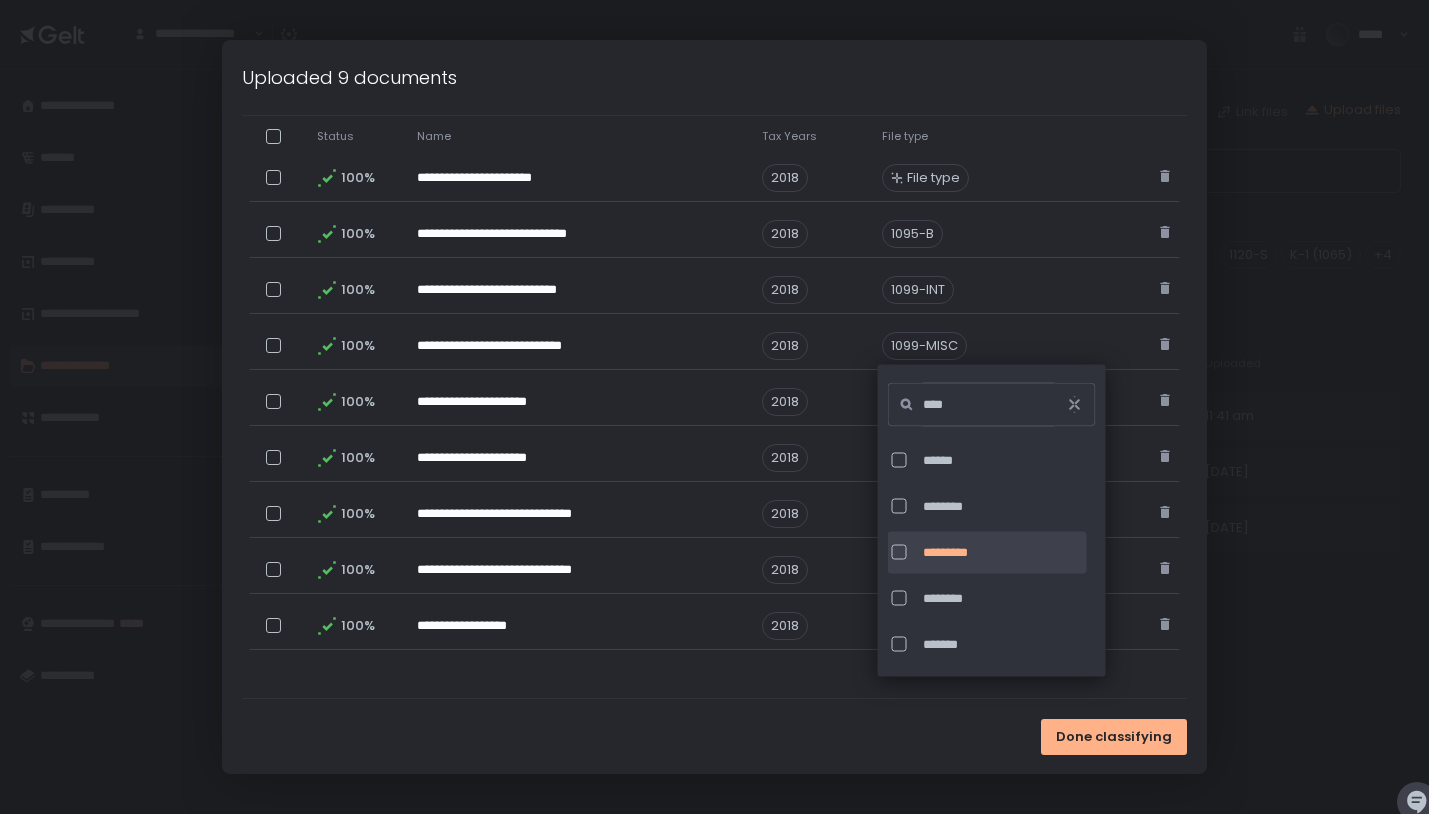 click on "Done classifying" at bounding box center [714, 736] 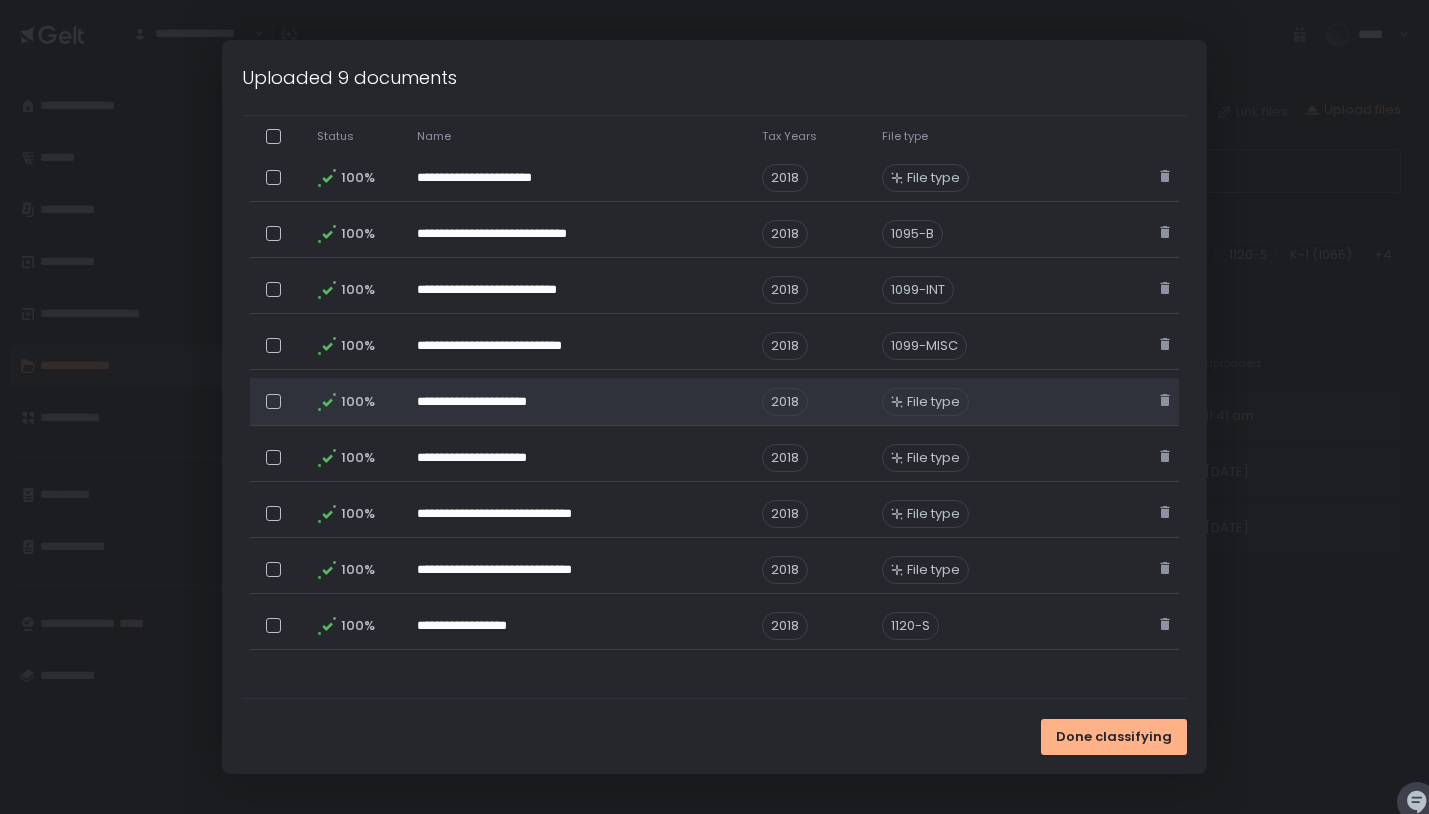click on "File type" at bounding box center [933, 402] 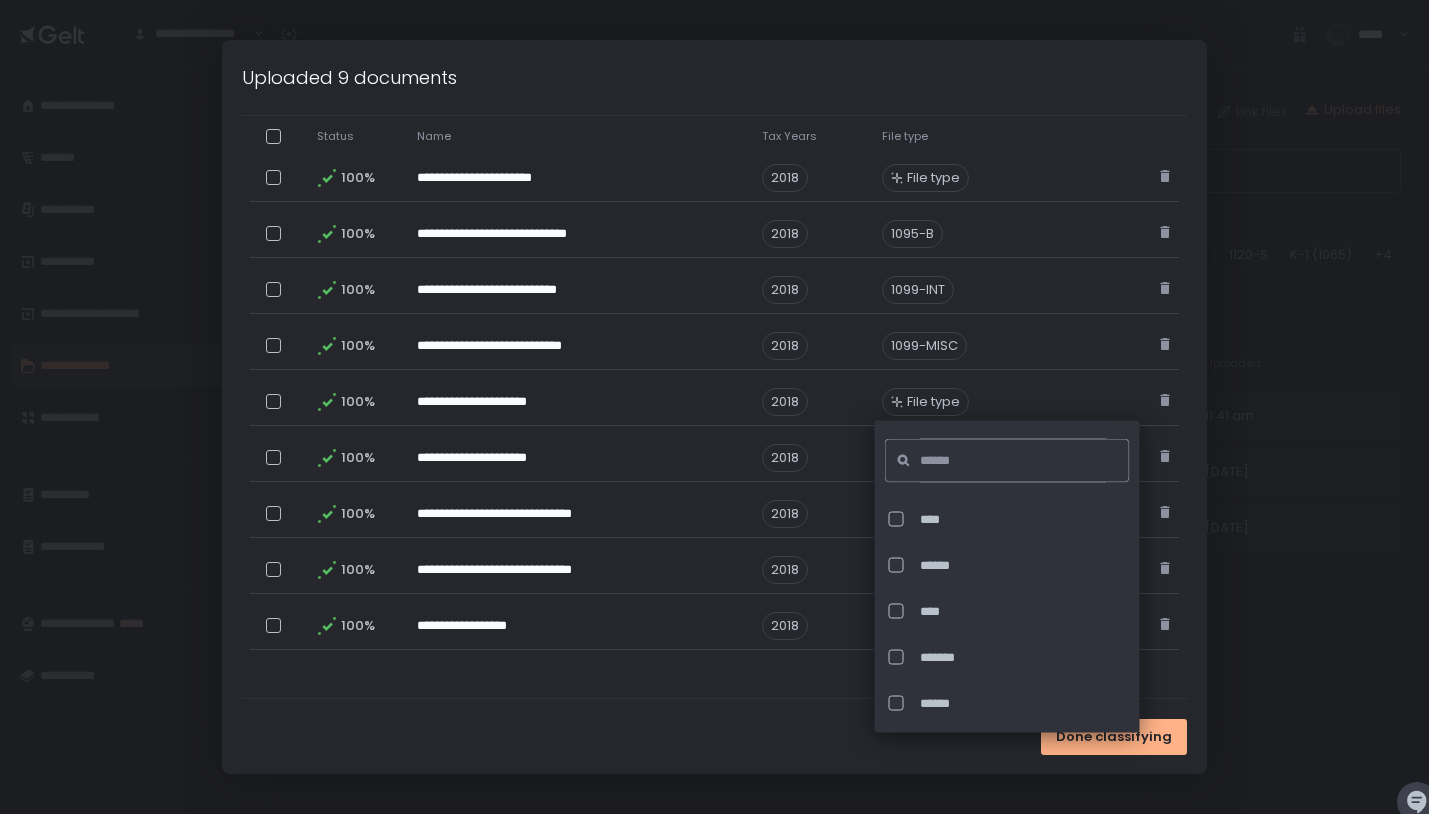 click 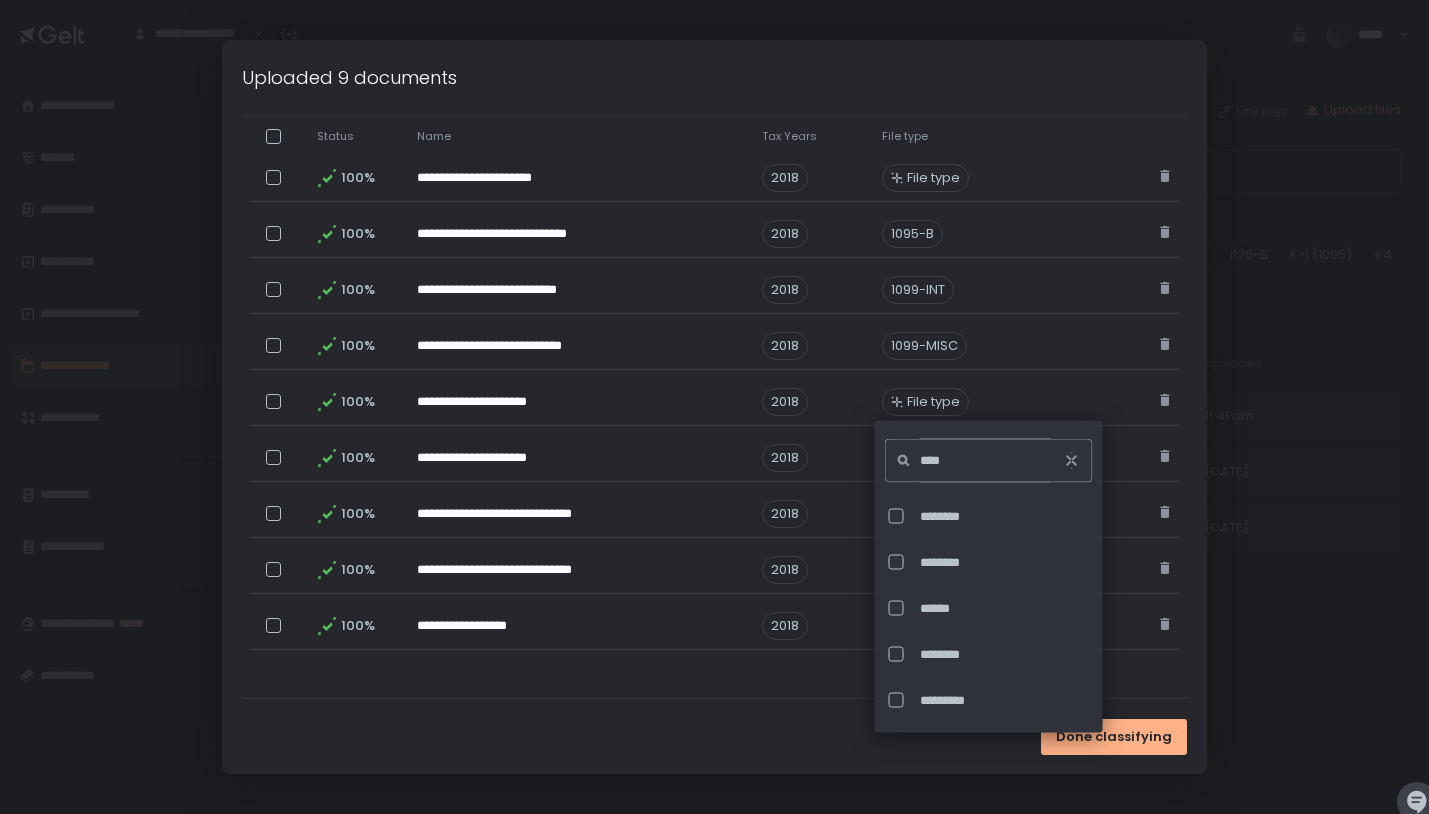 scroll, scrollTop: 331, scrollLeft: 0, axis: vertical 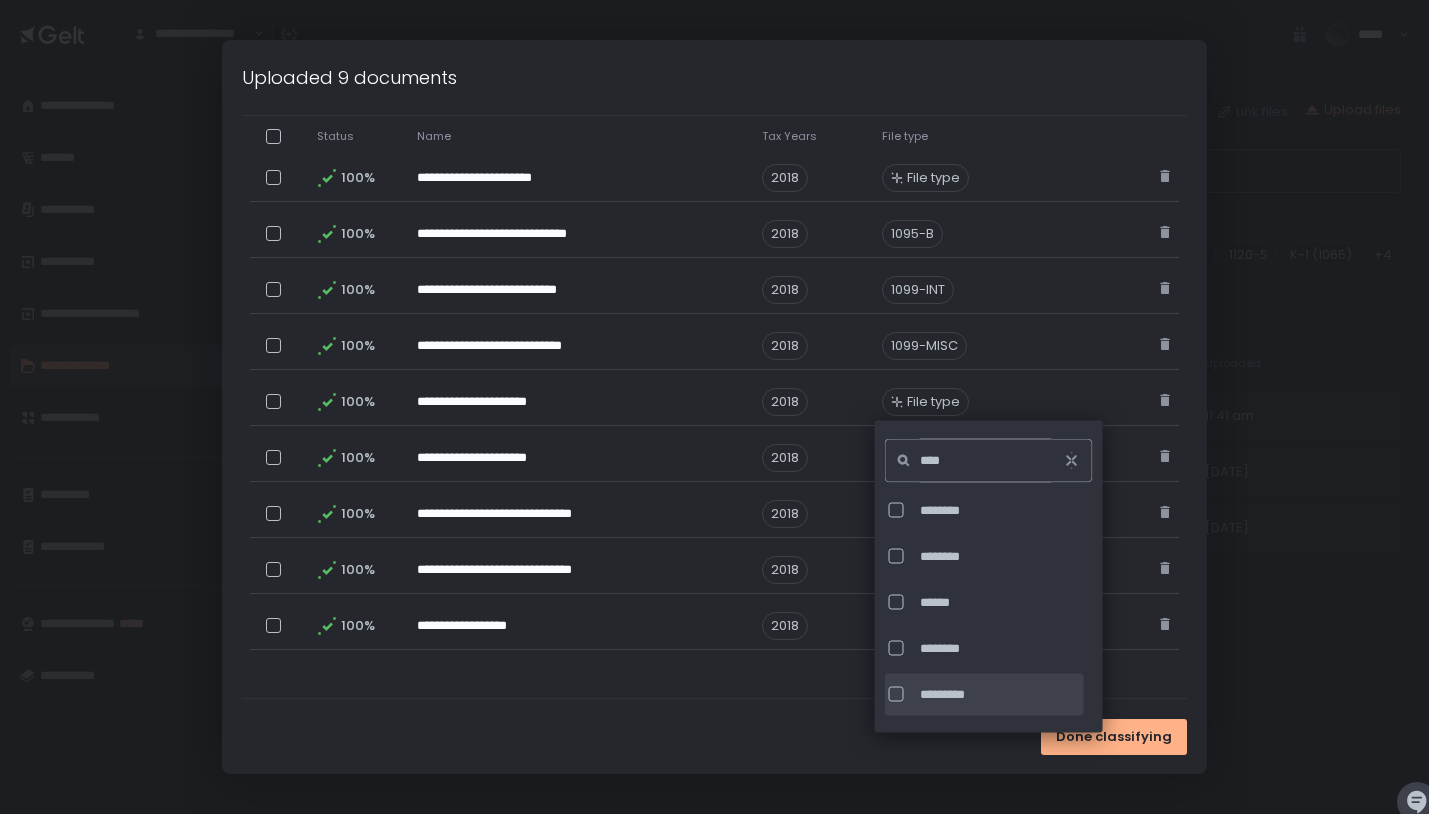 type on "****" 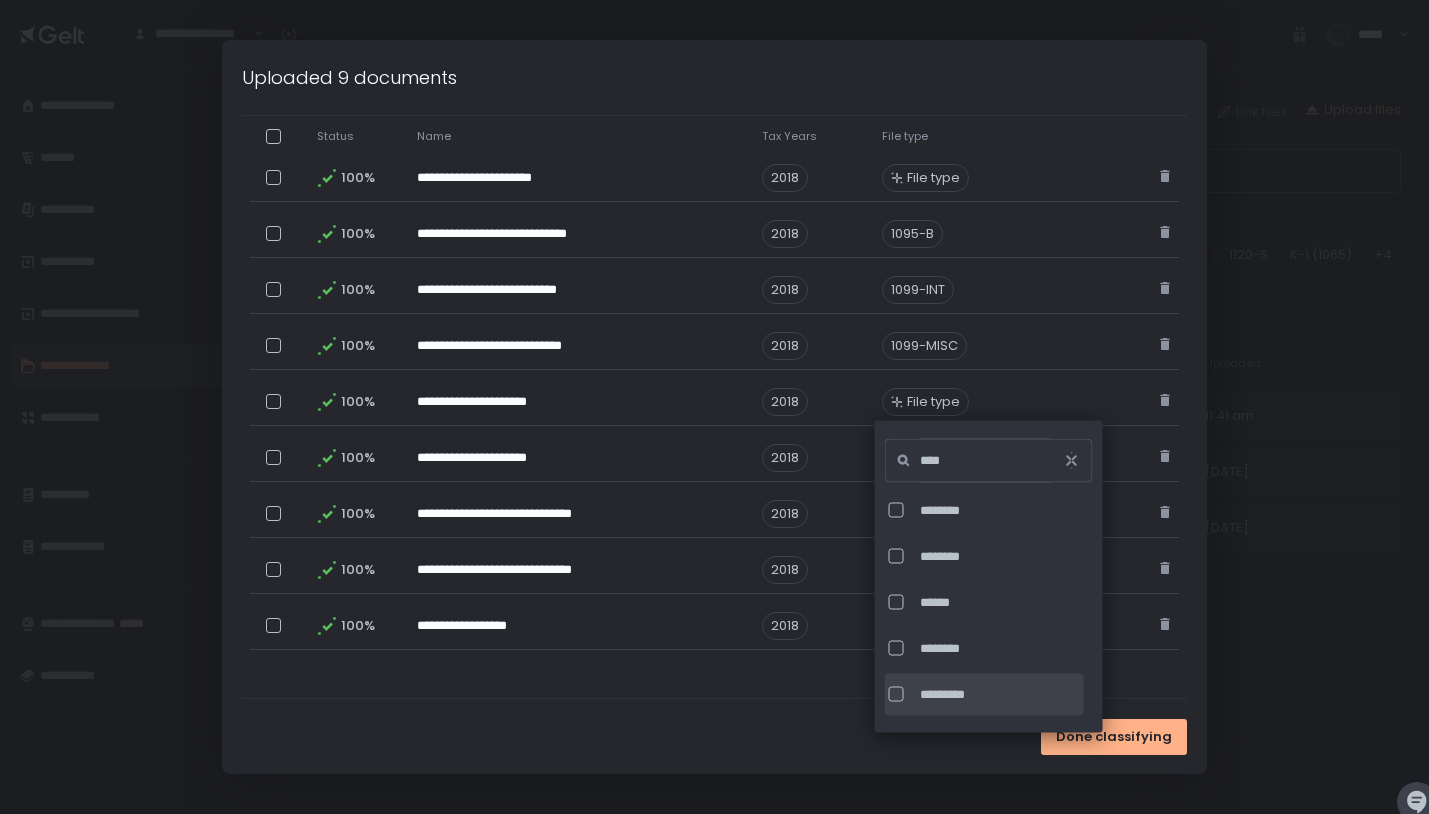 click on "*********" 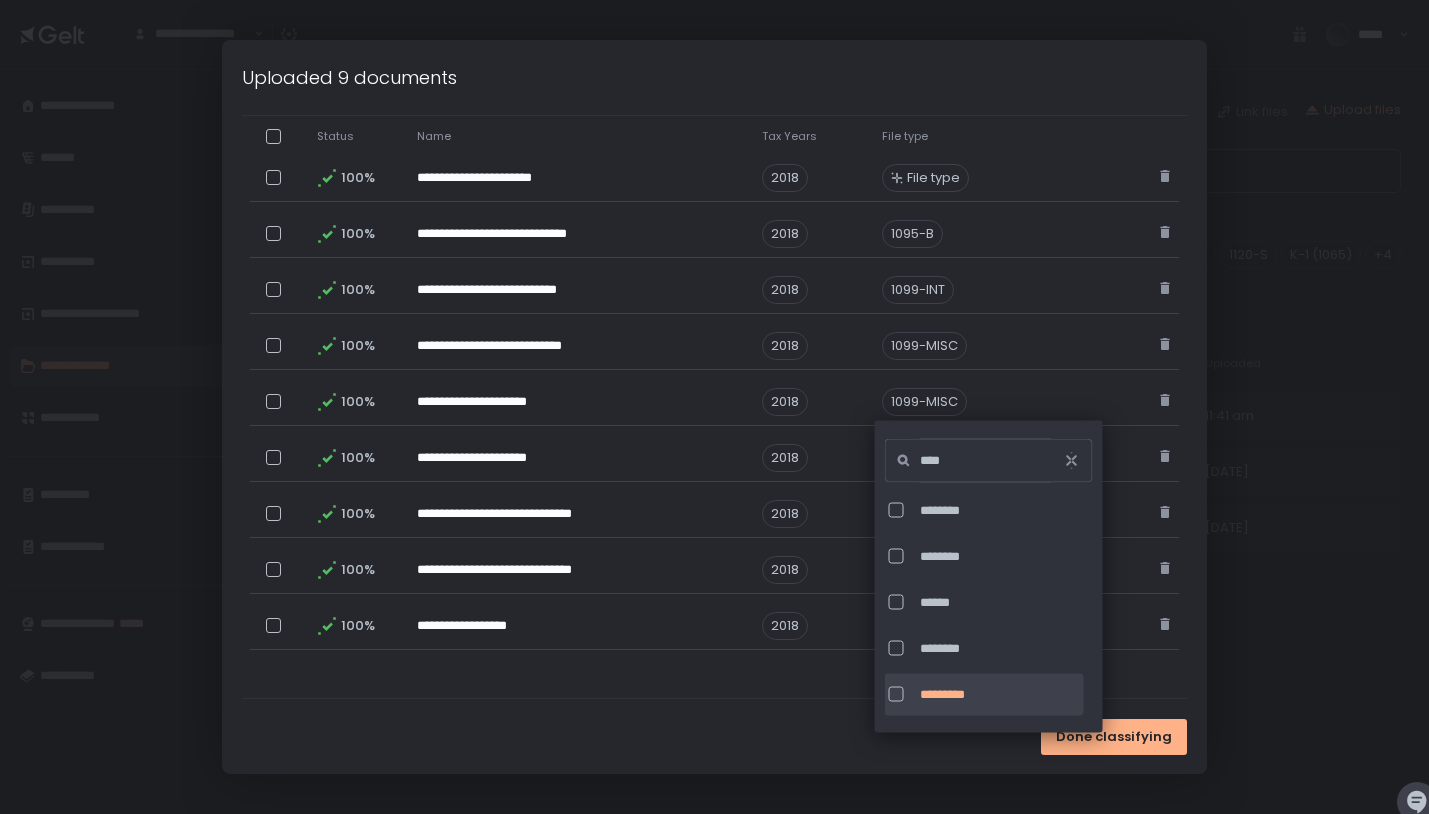 click on "**********" at bounding box center [714, 317] 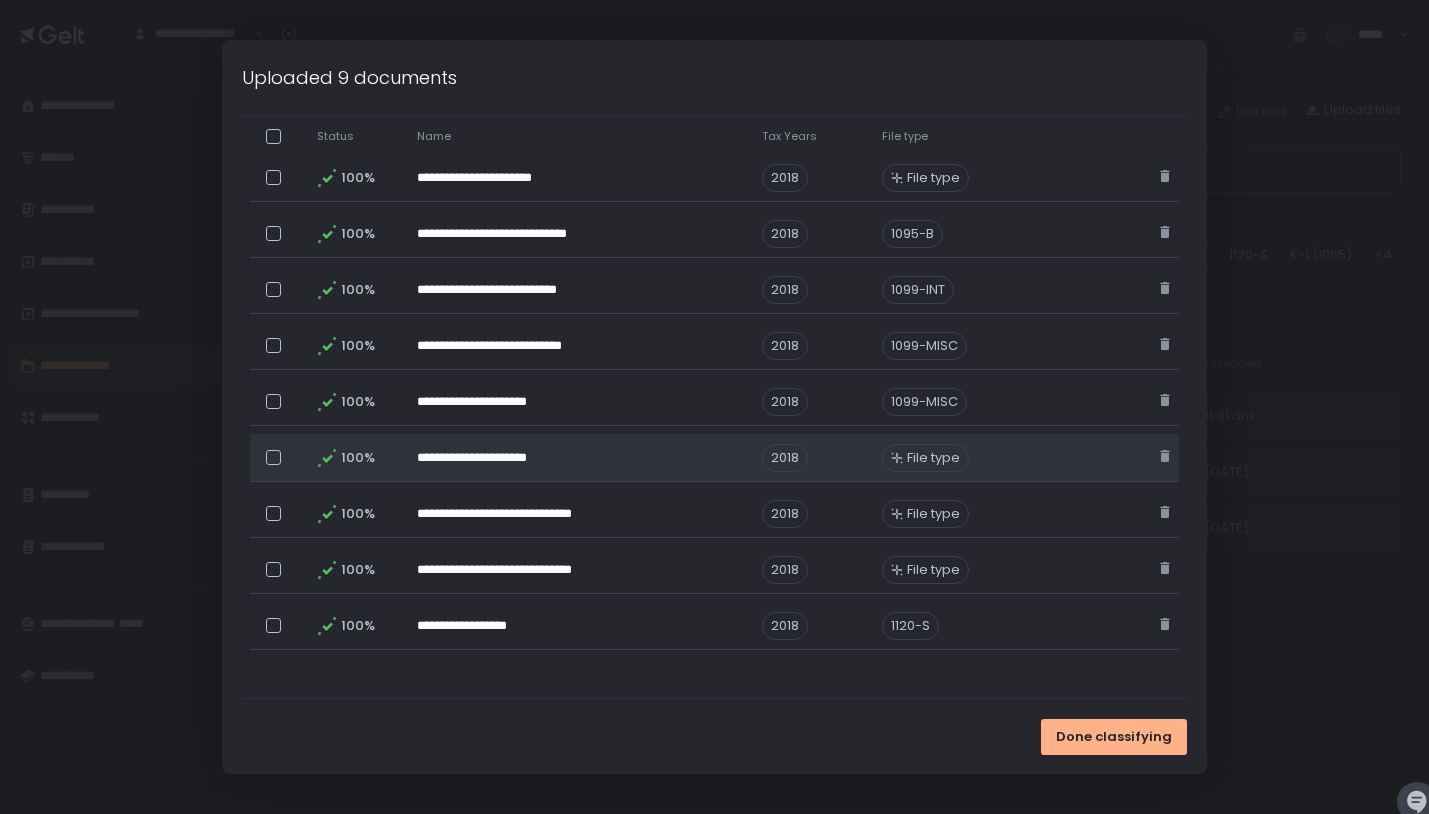 click on "File type" at bounding box center (933, 458) 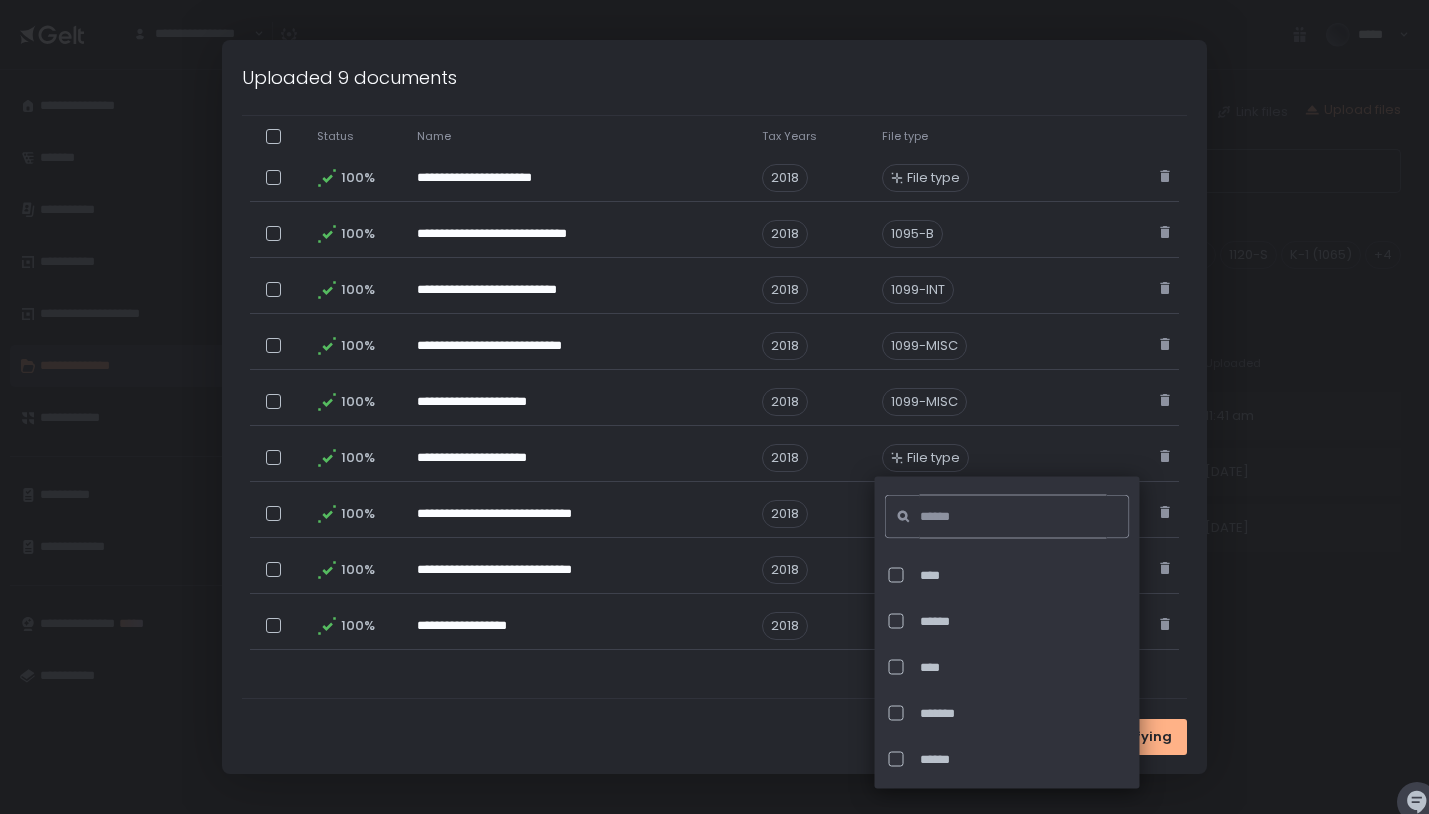 click 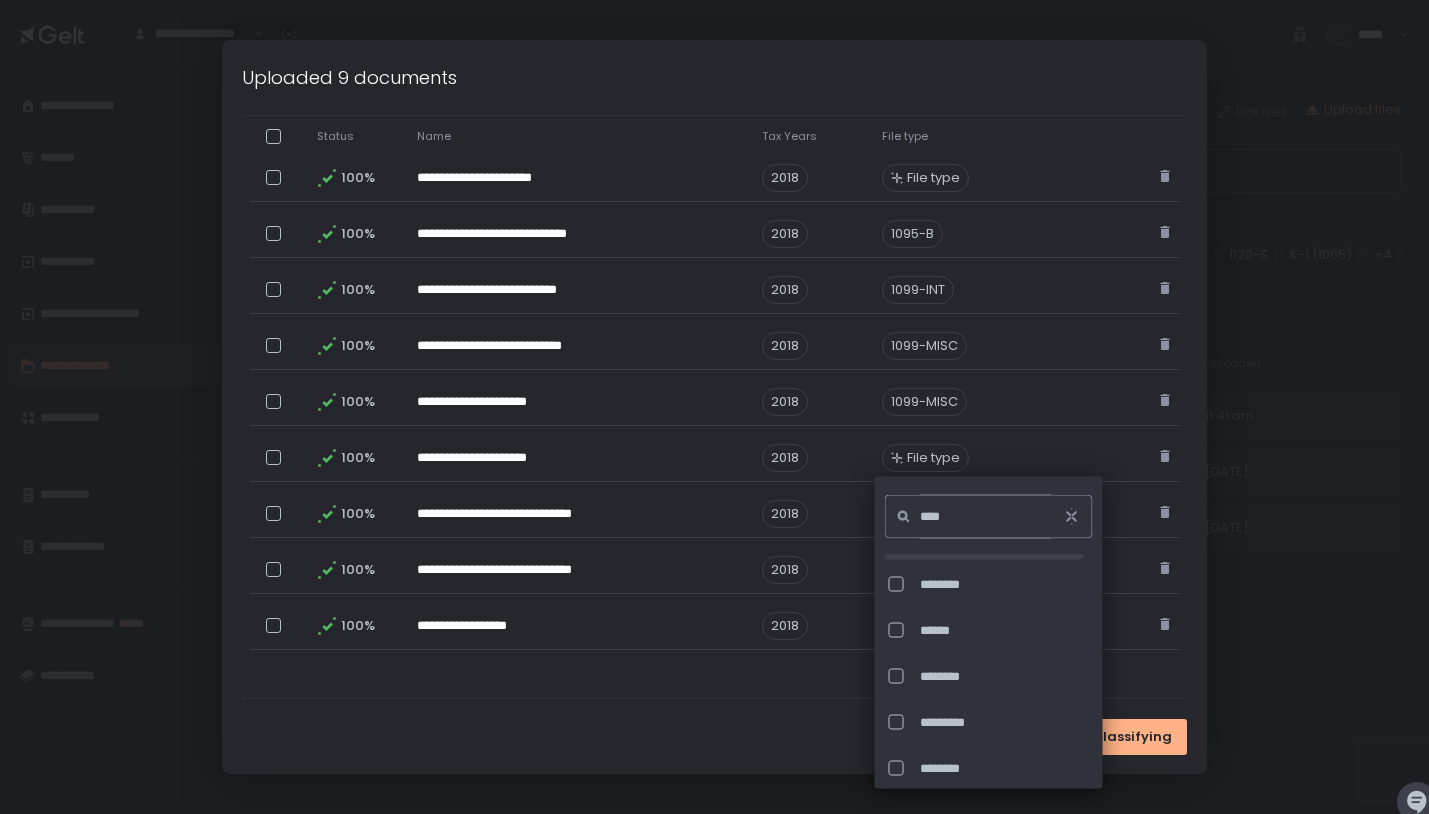 scroll, scrollTop: 383, scrollLeft: 0, axis: vertical 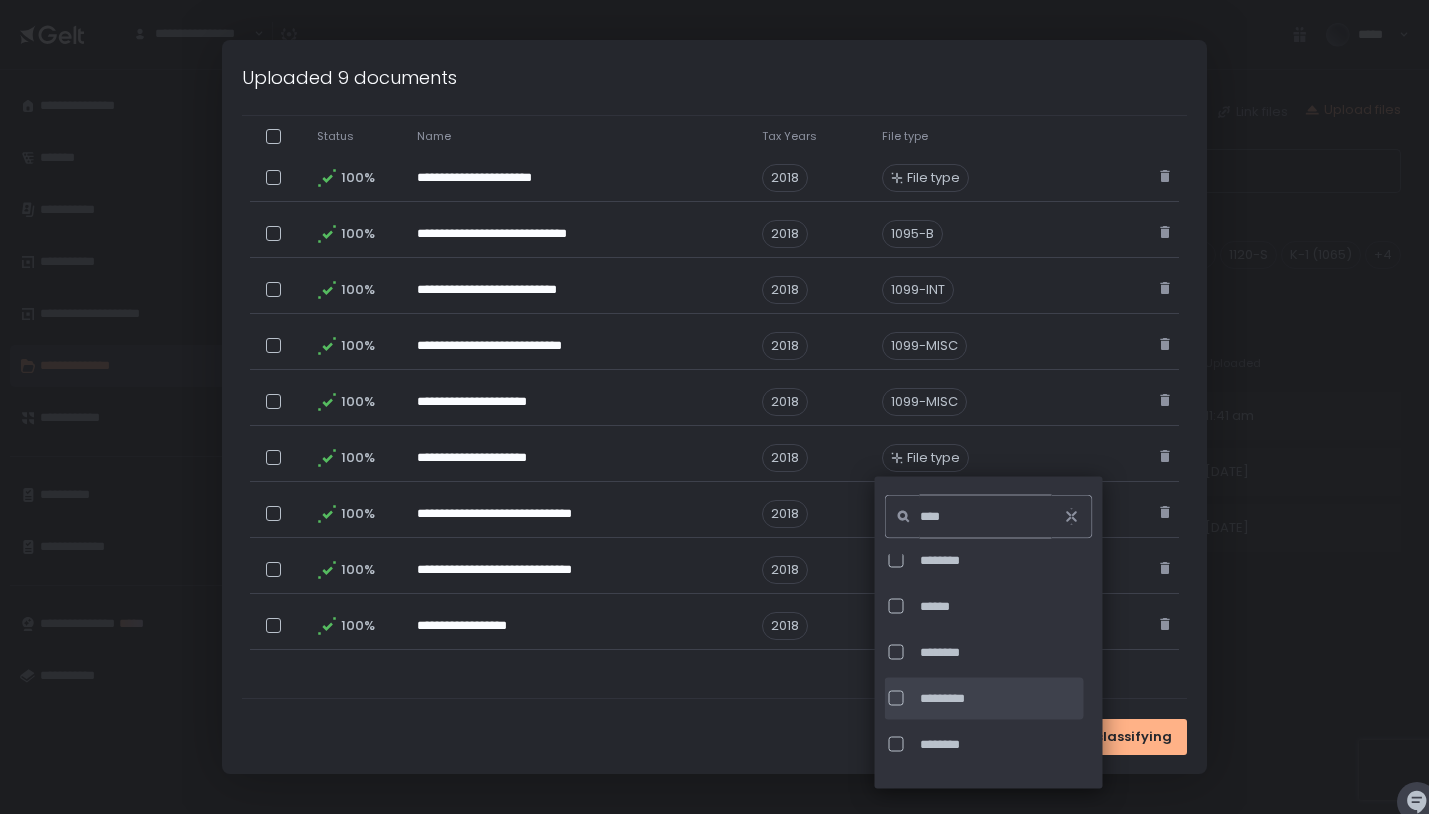 type on "****" 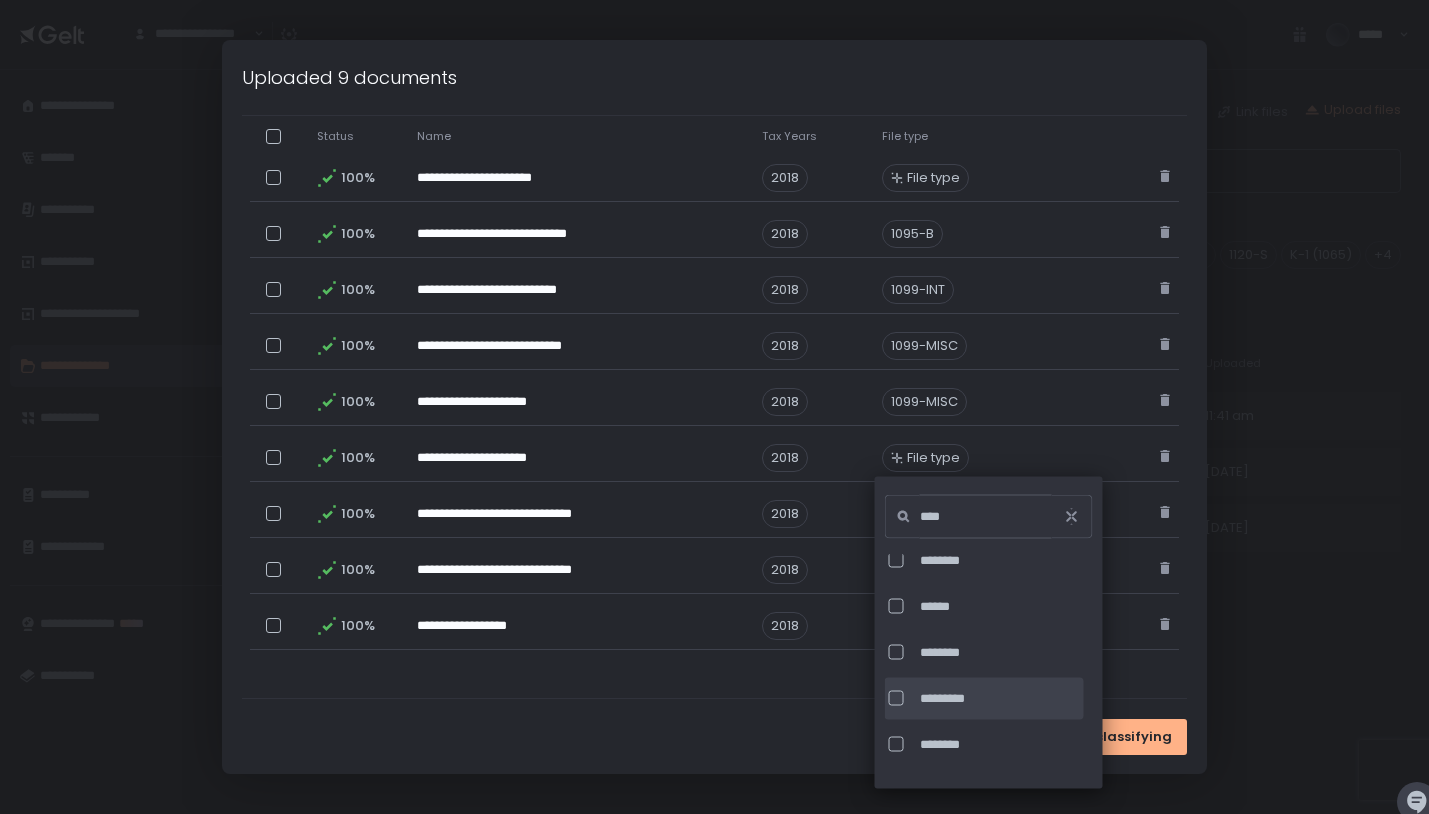 click on "*********" 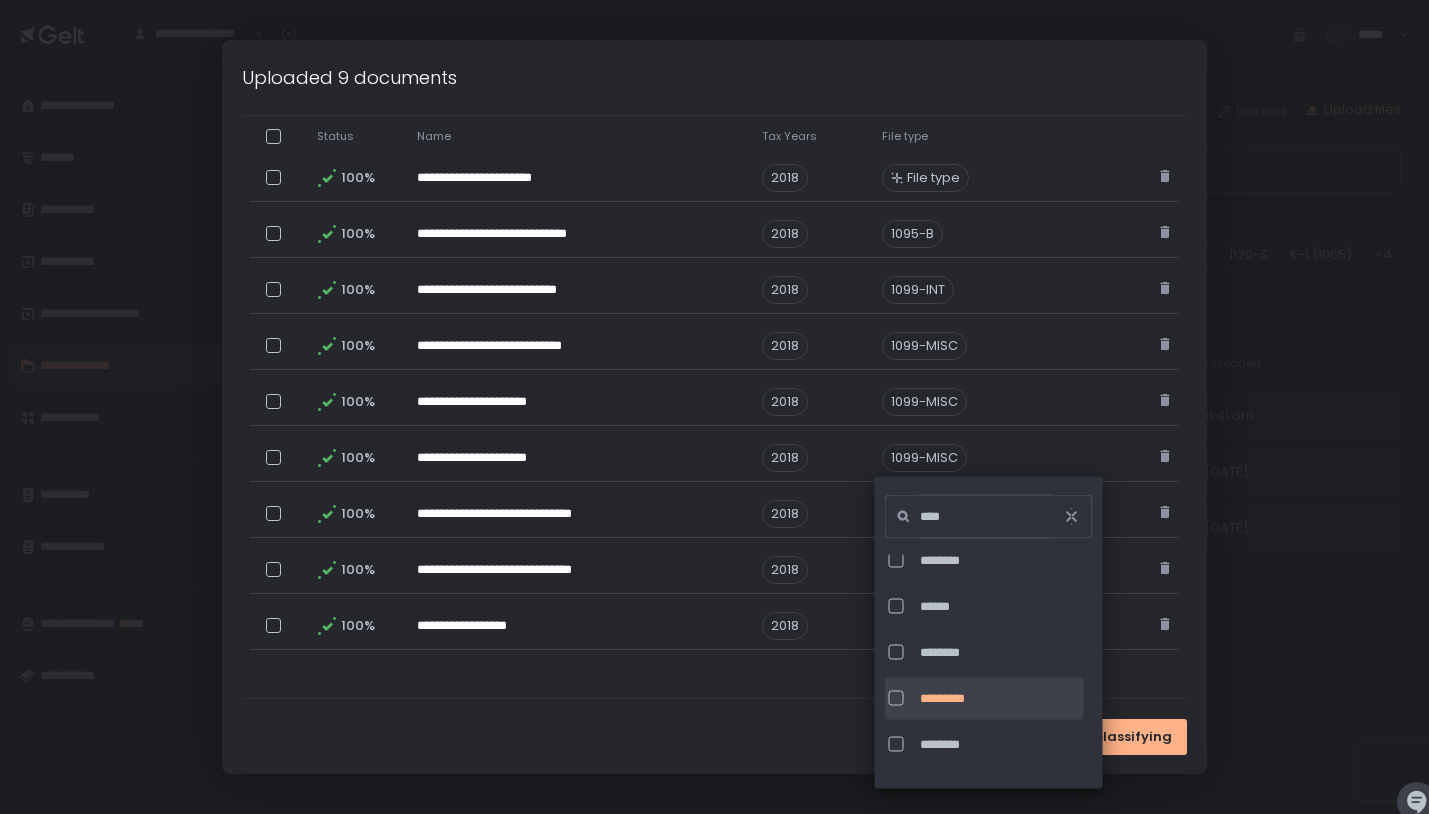 click on "Done classifying" at bounding box center [714, 736] 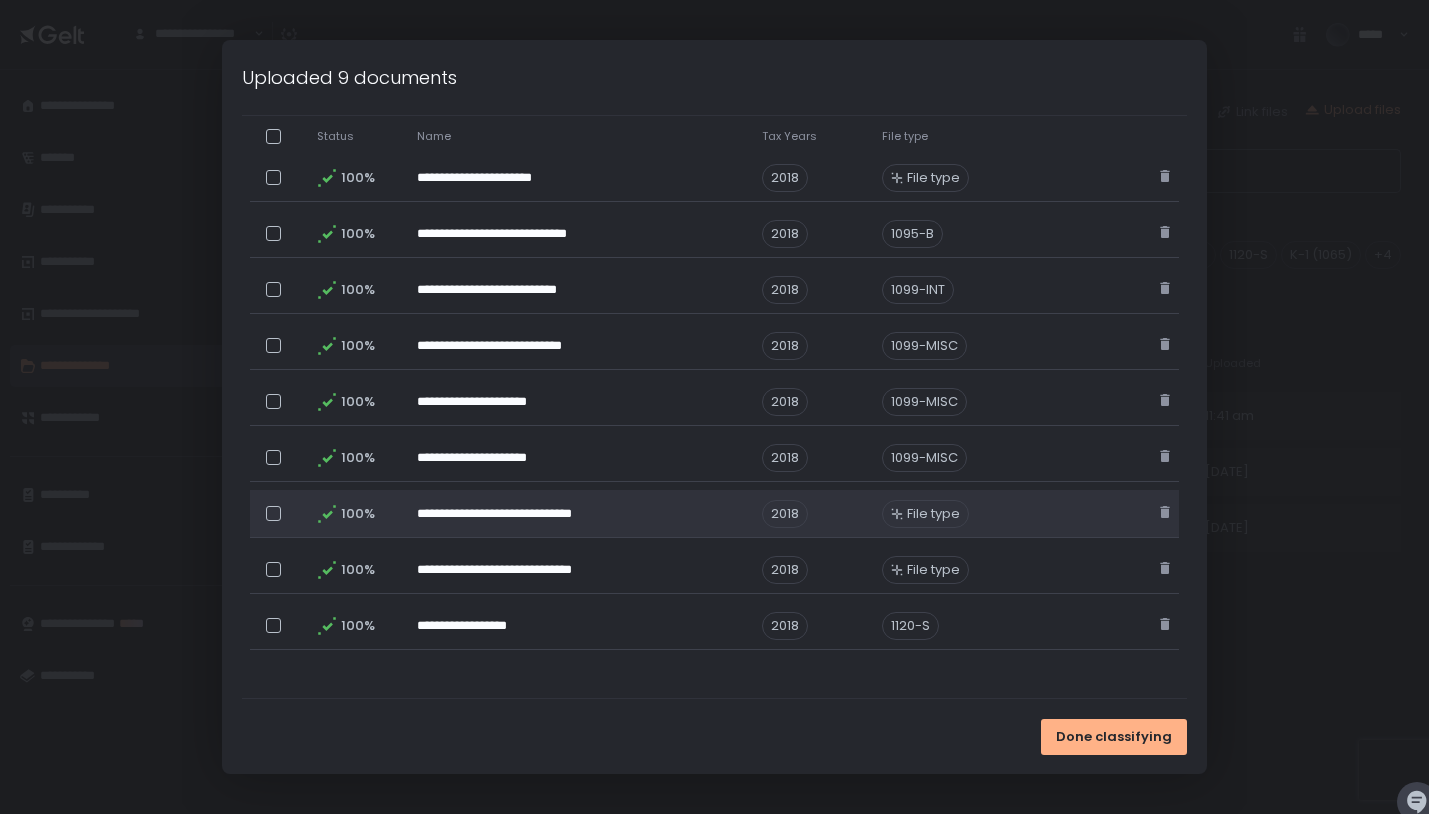 click on "File type" at bounding box center [933, 514] 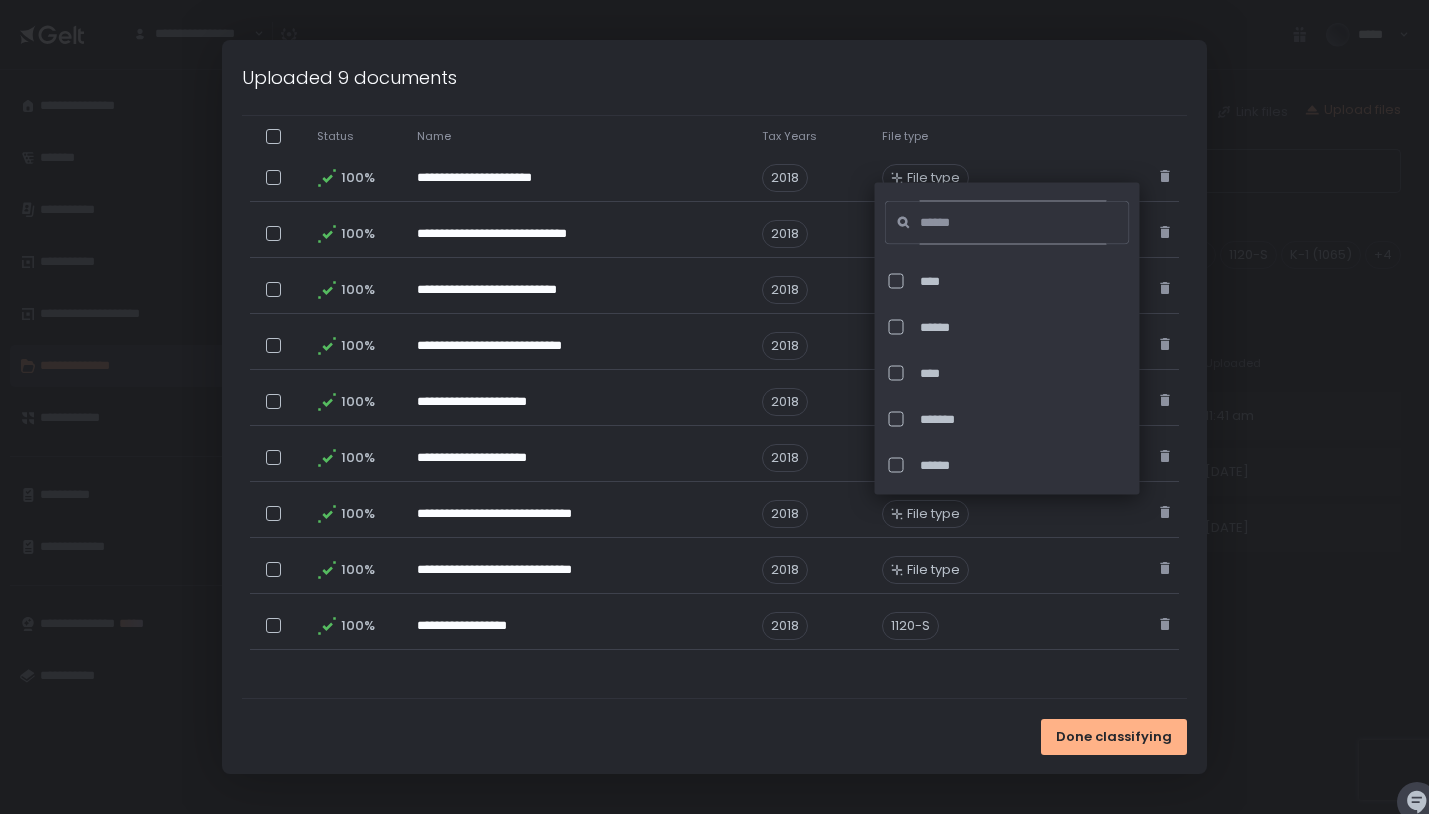 click 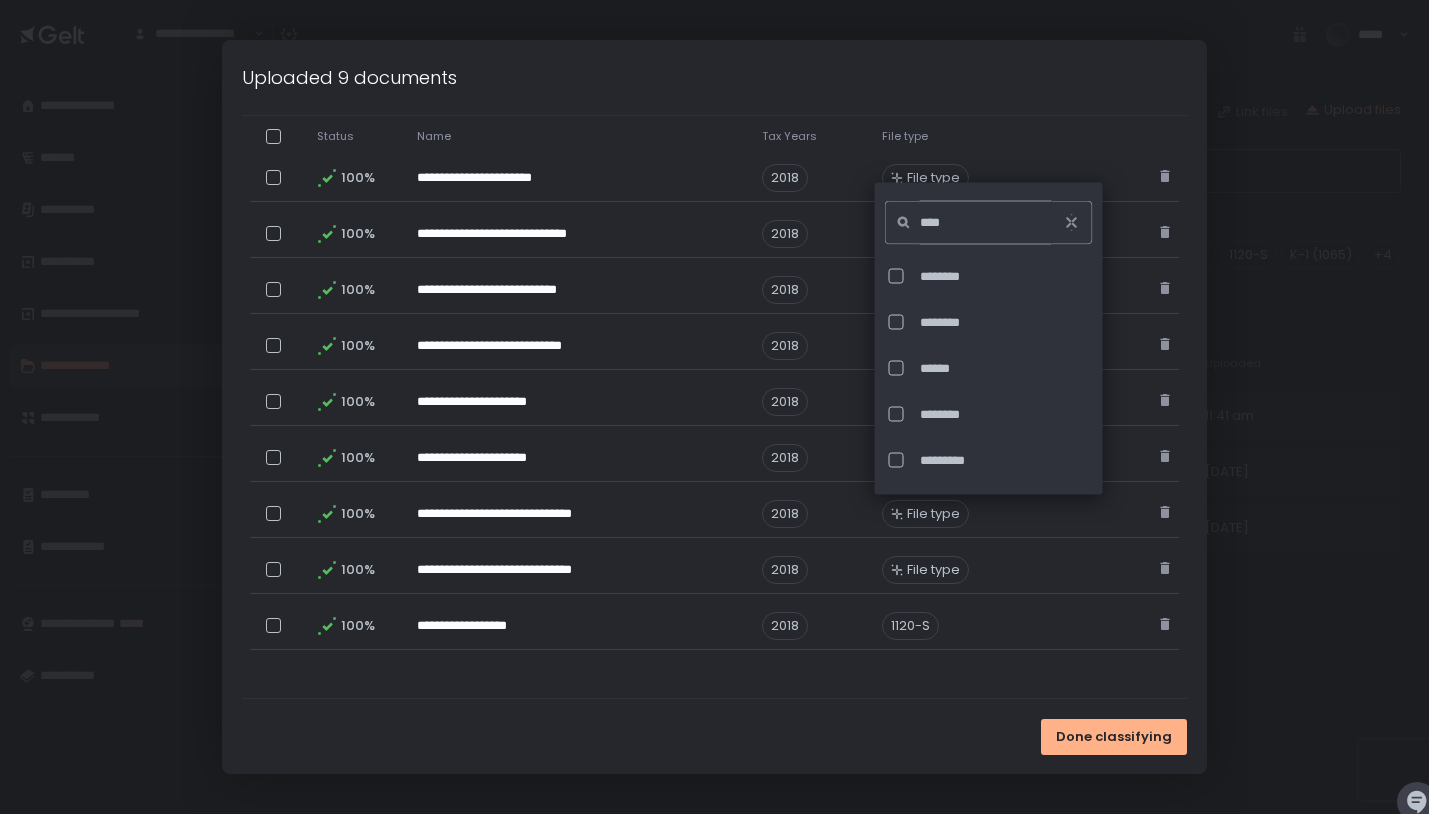 scroll, scrollTop: 342, scrollLeft: 0, axis: vertical 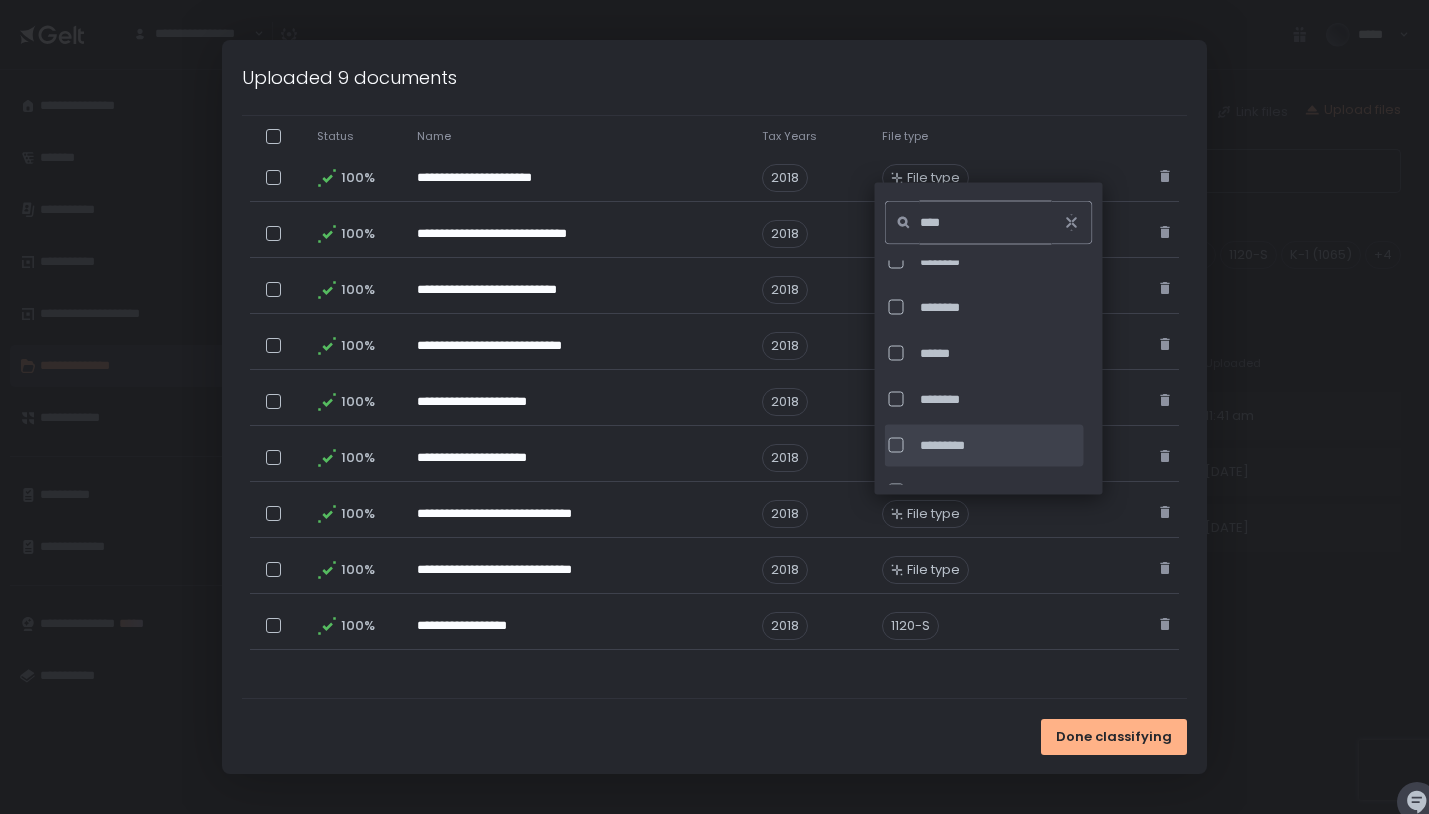 type on "****" 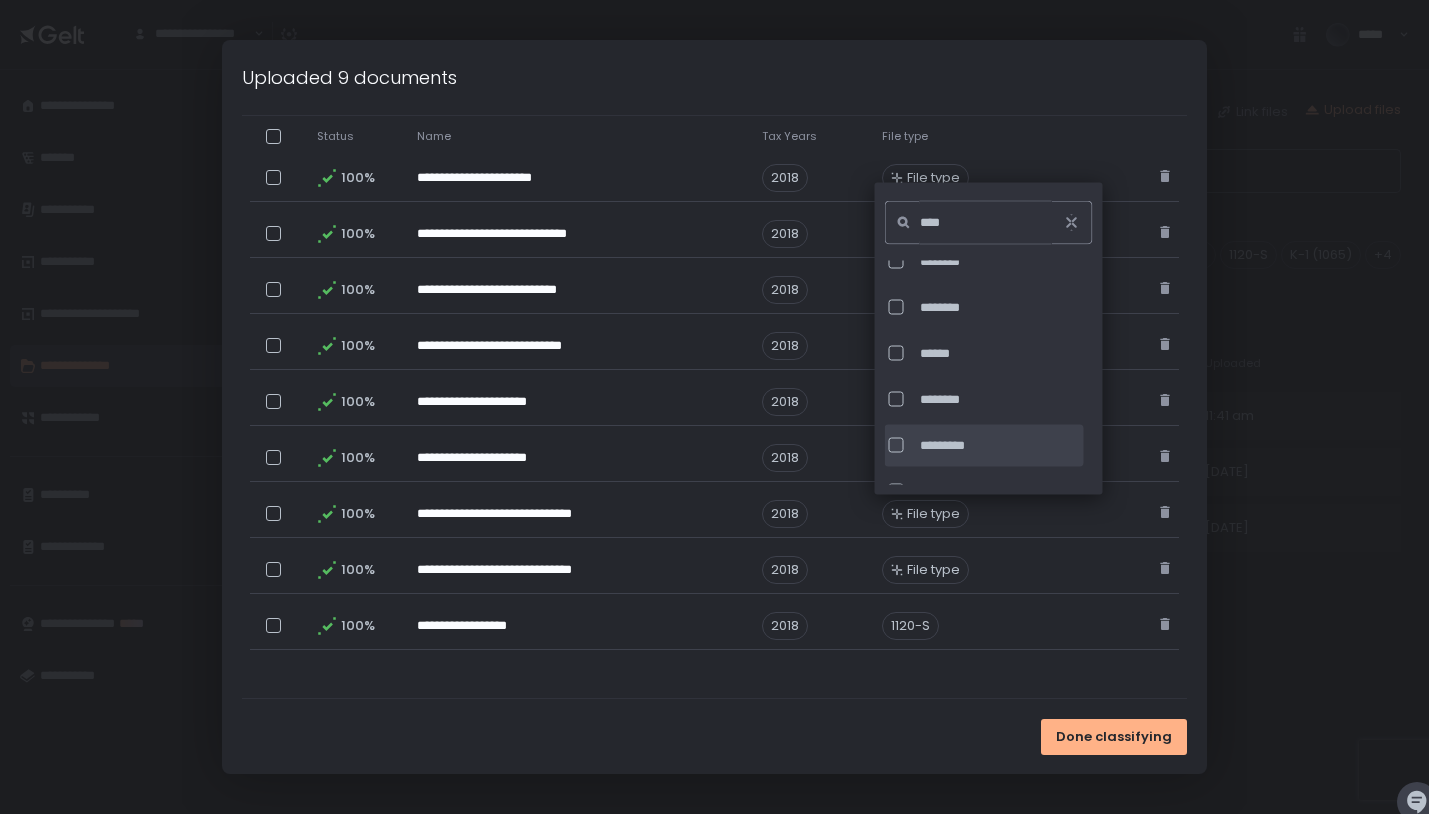 click on "*********" 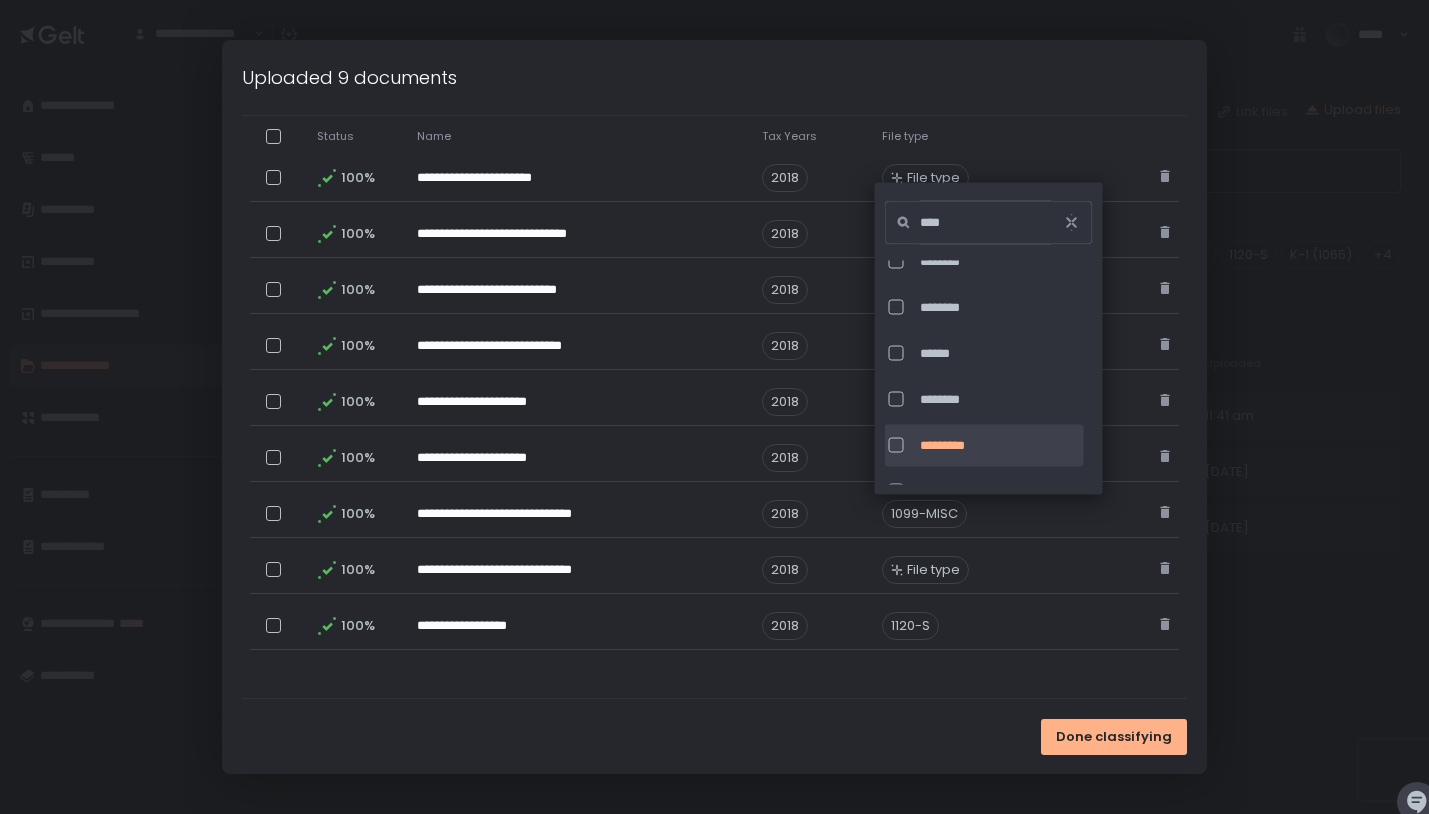click on "Done classifying" at bounding box center (714, 736) 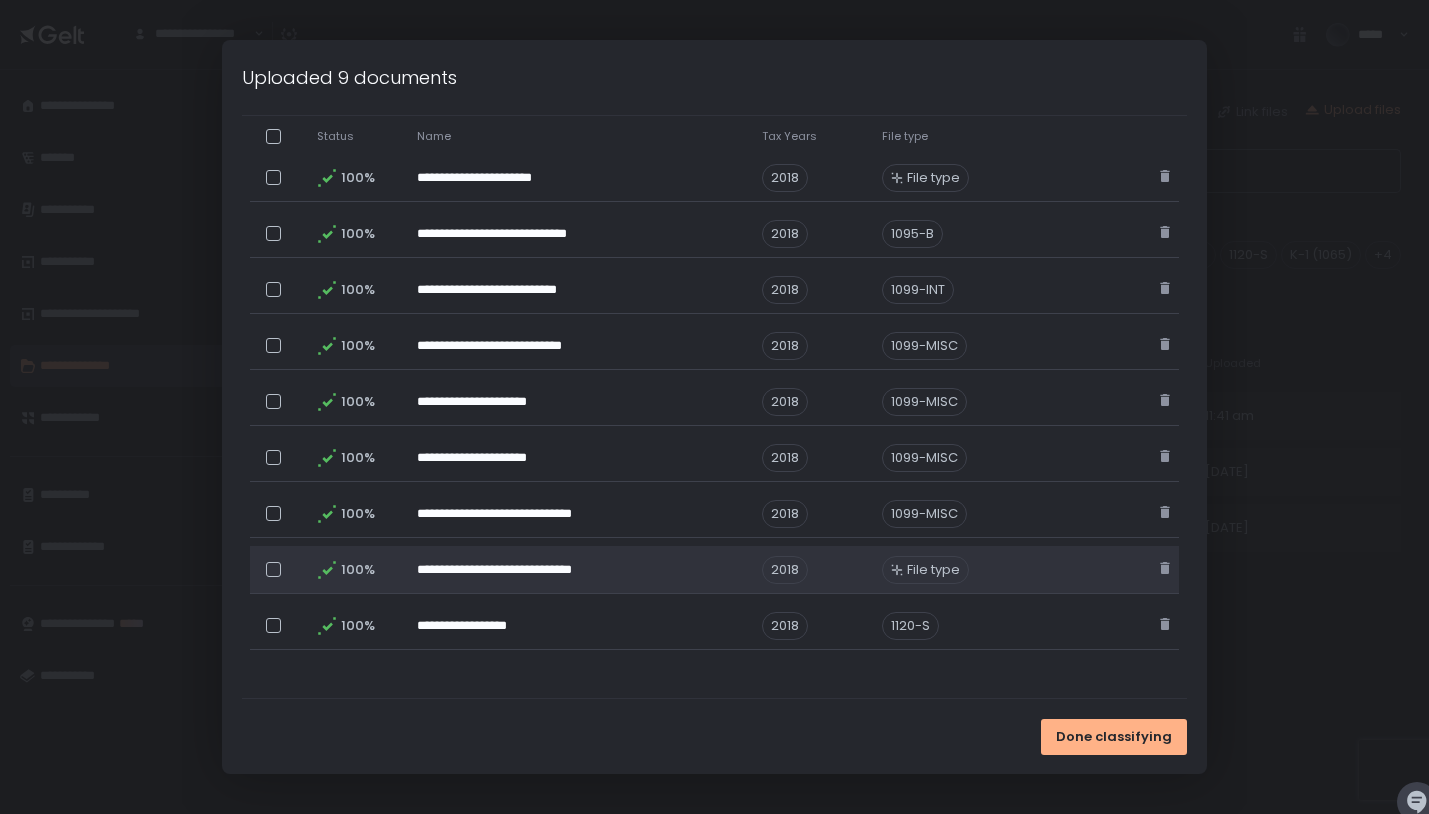 click on "File type" at bounding box center [933, 570] 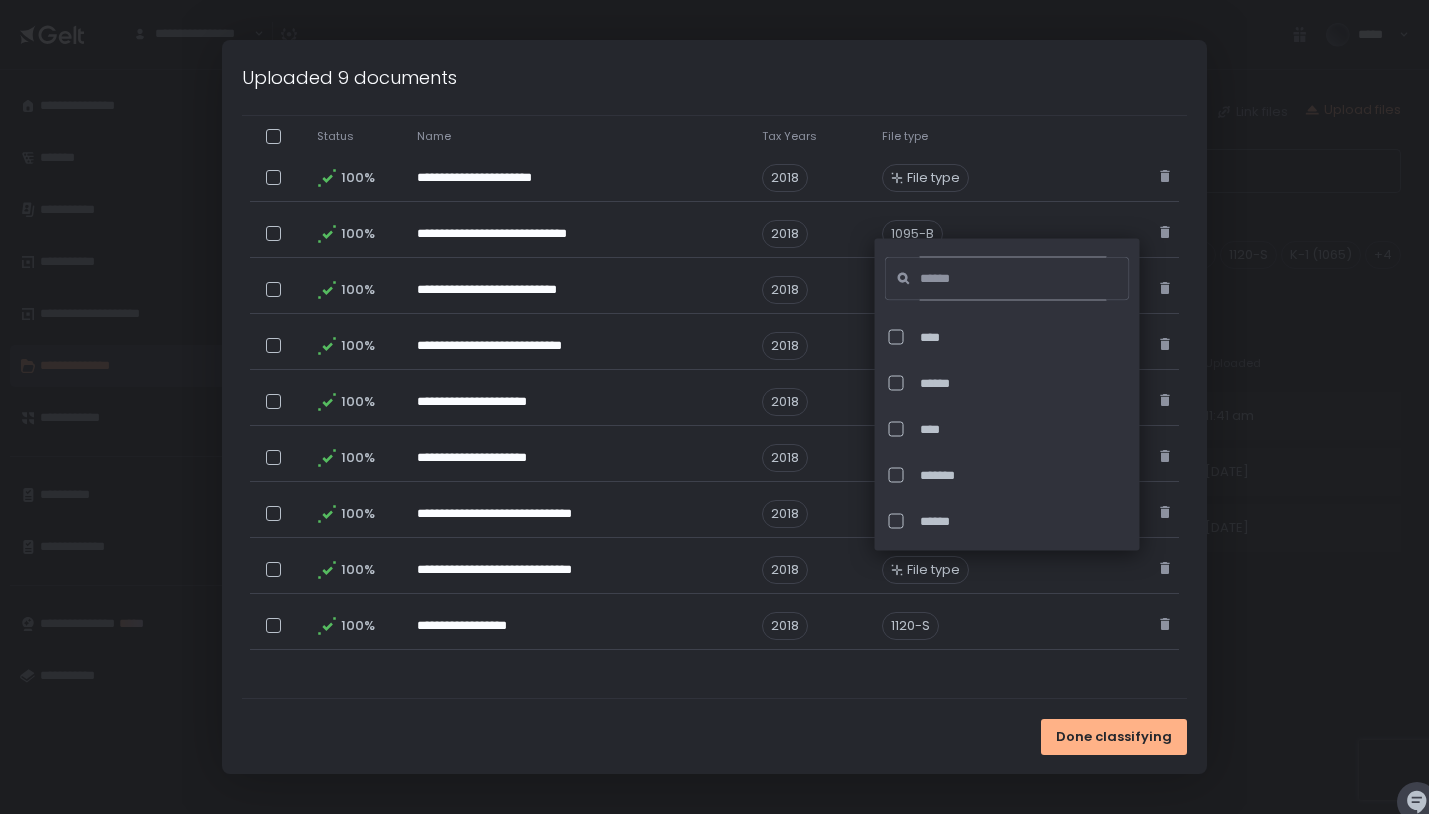 click 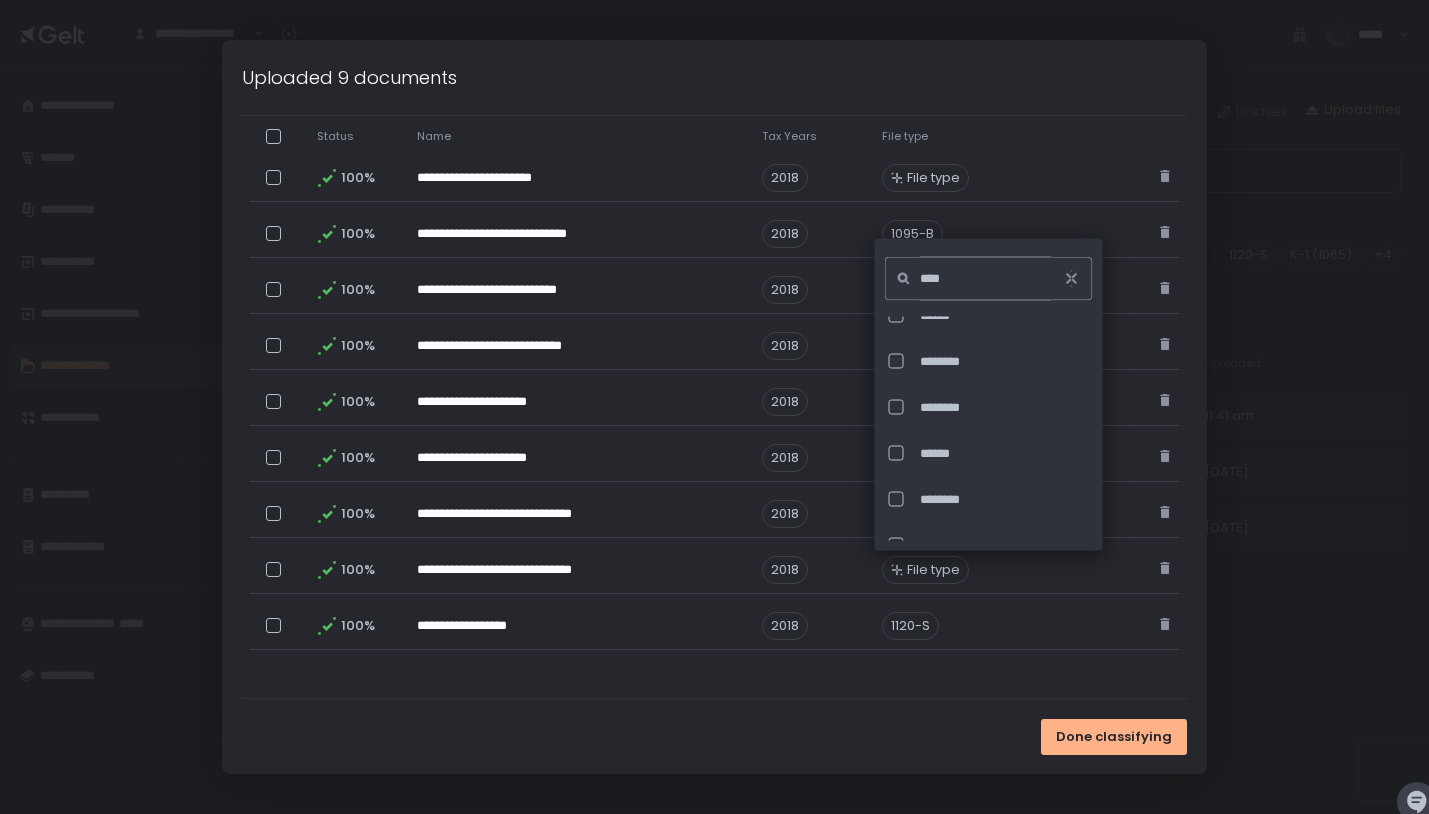 scroll, scrollTop: 322, scrollLeft: 0, axis: vertical 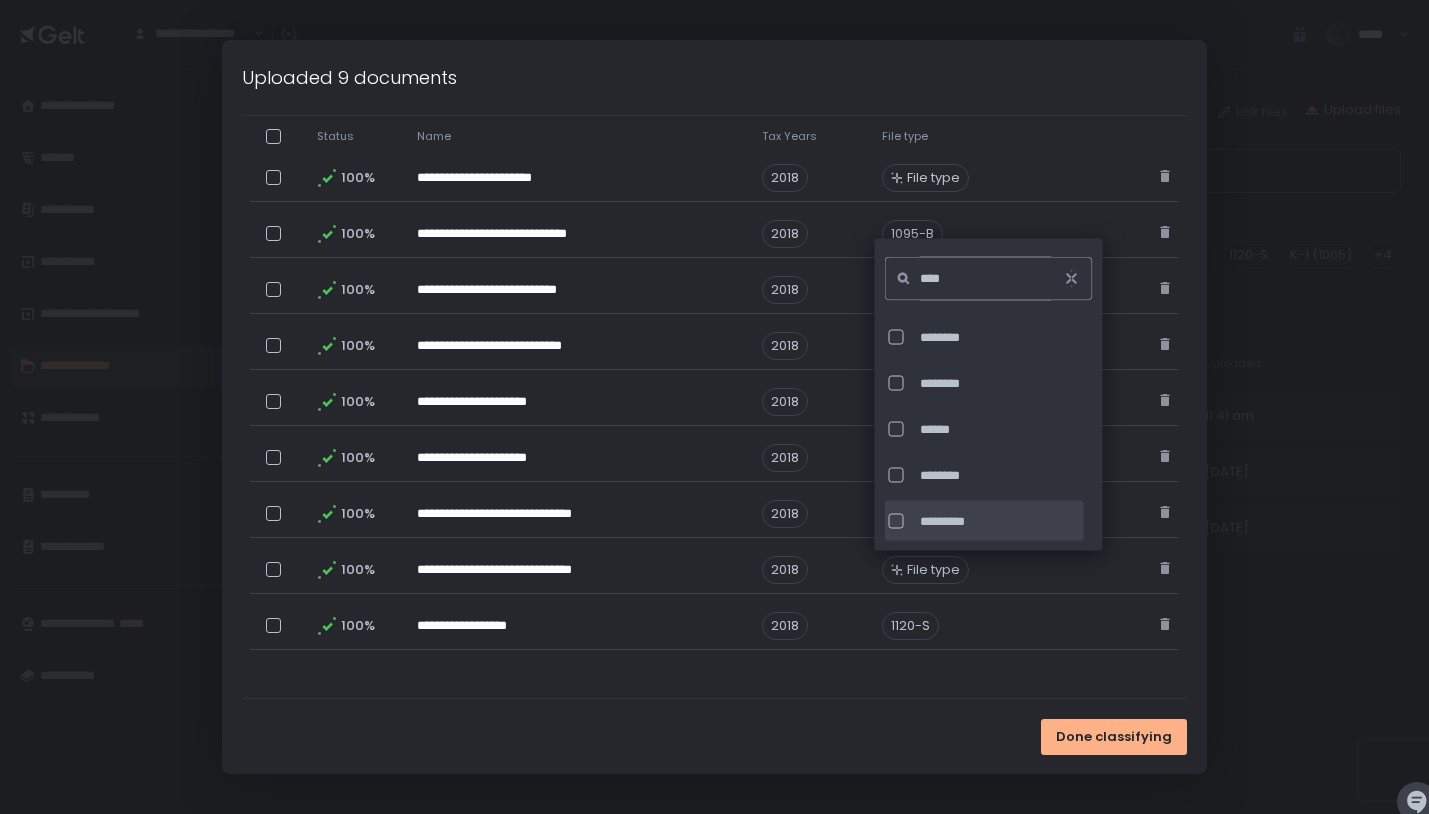 type on "****" 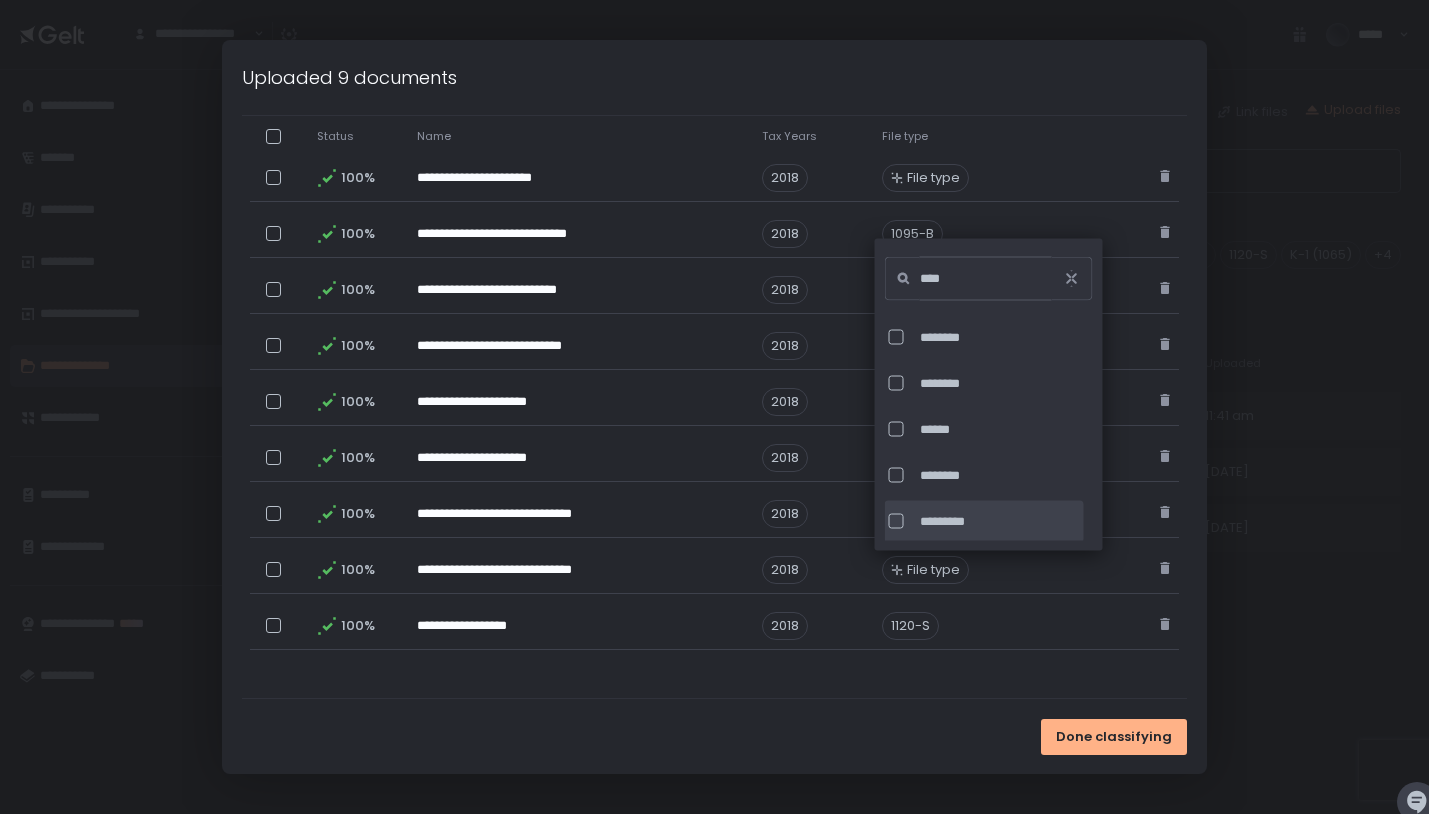 click on "*********" 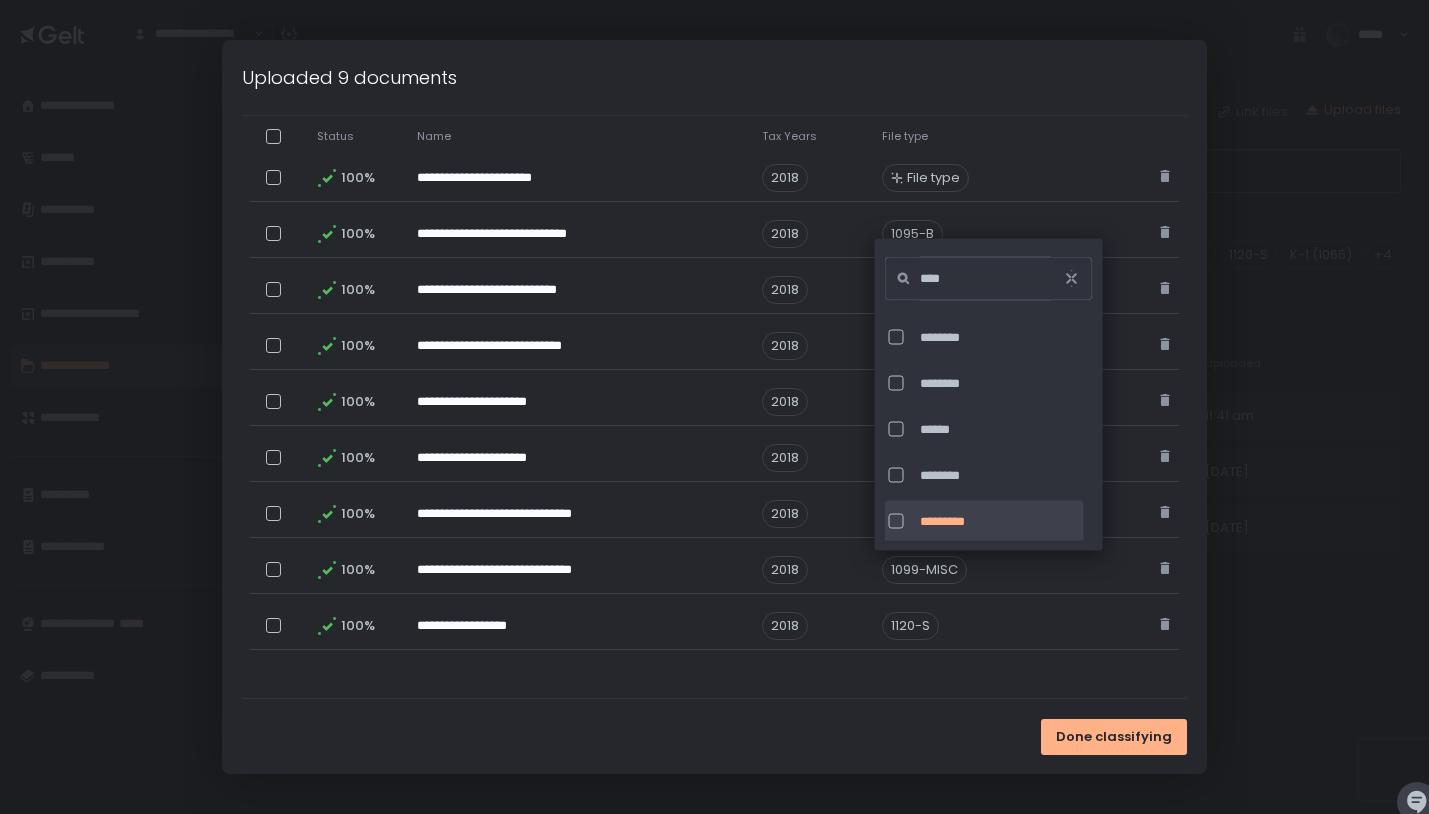 click on "**********" at bounding box center (714, 317) 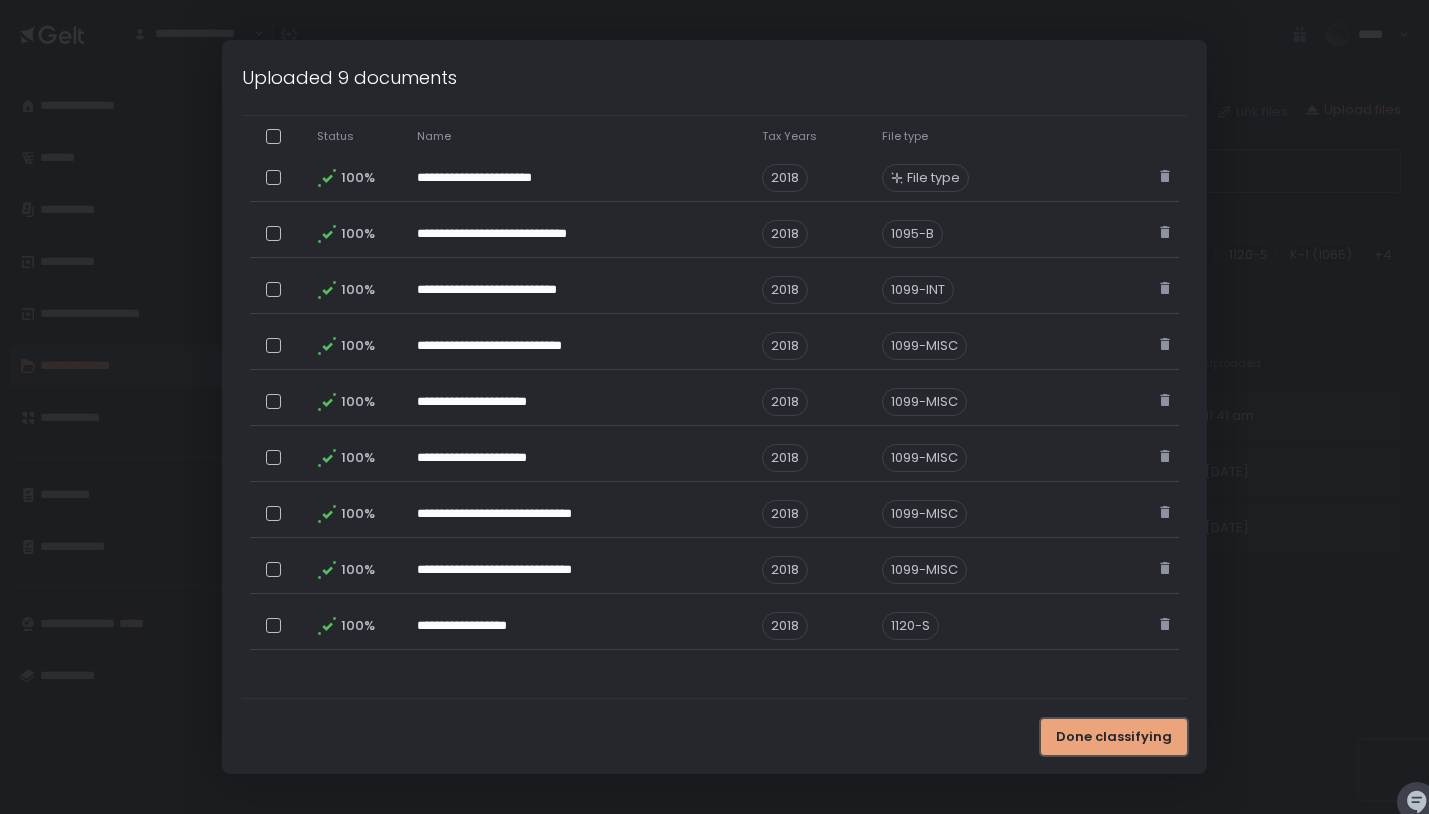 click on "Done classifying" at bounding box center (1114, 737) 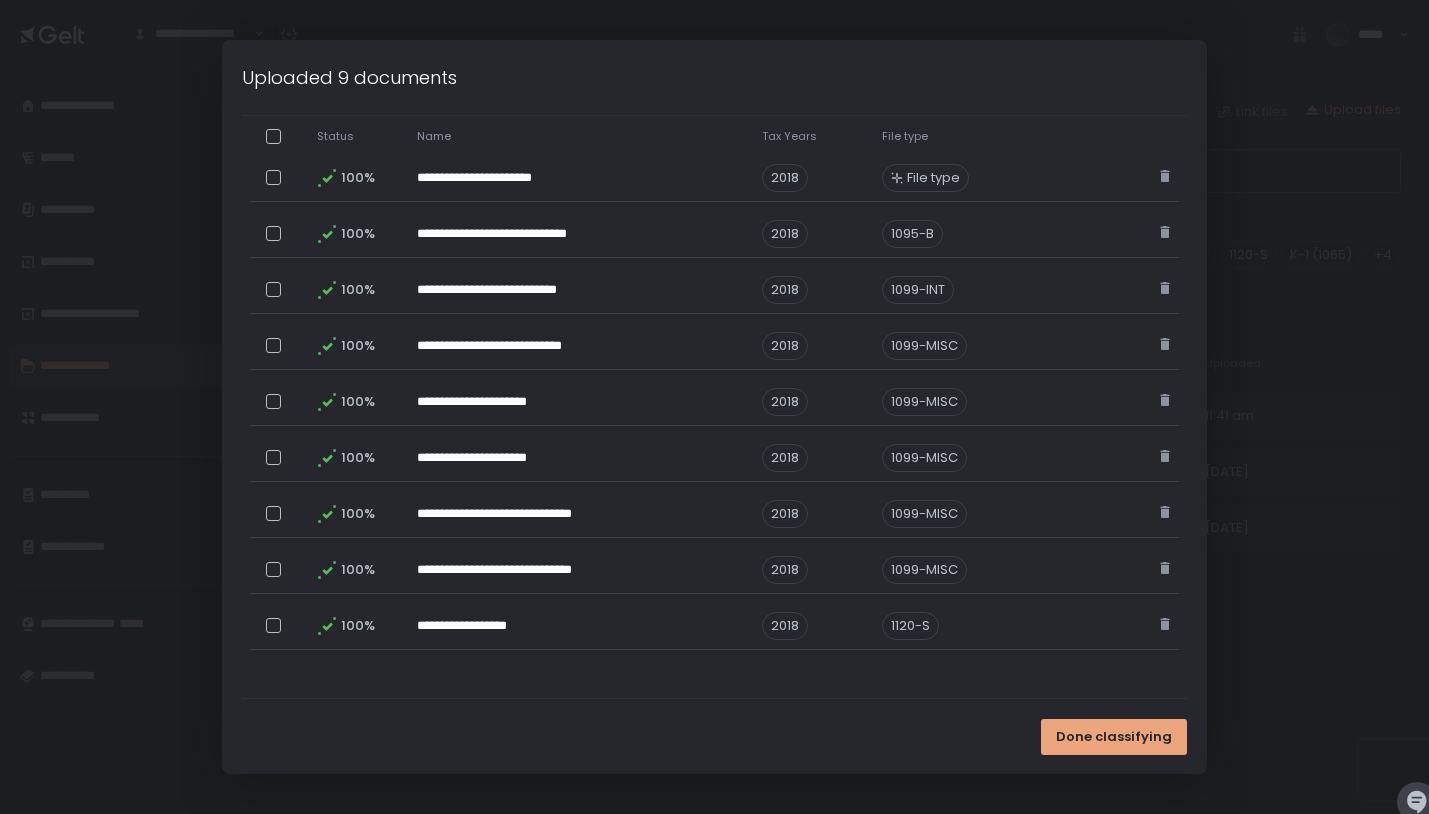 scroll, scrollTop: 0, scrollLeft: 0, axis: both 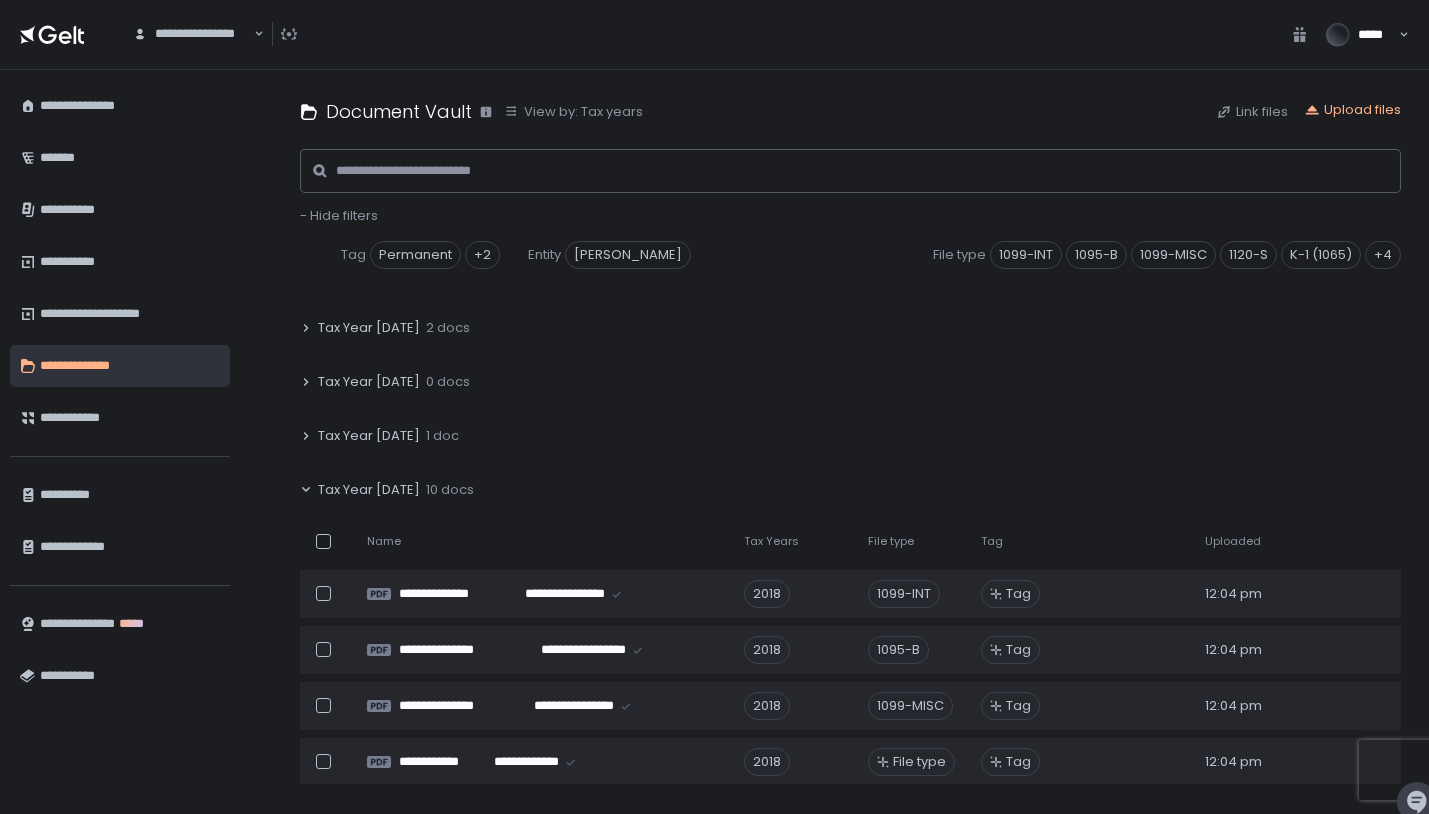 click 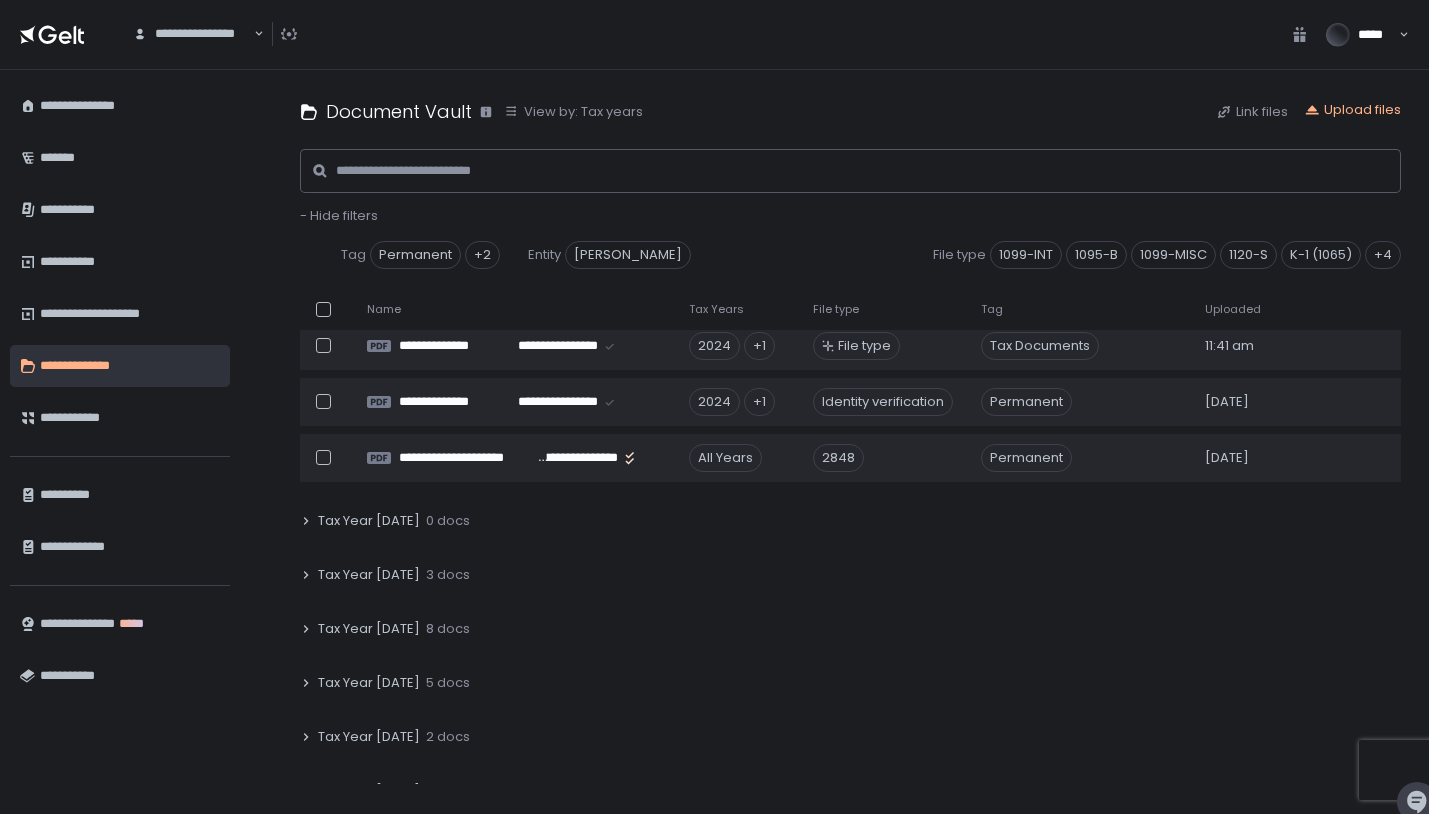 scroll, scrollTop: 0, scrollLeft: 0, axis: both 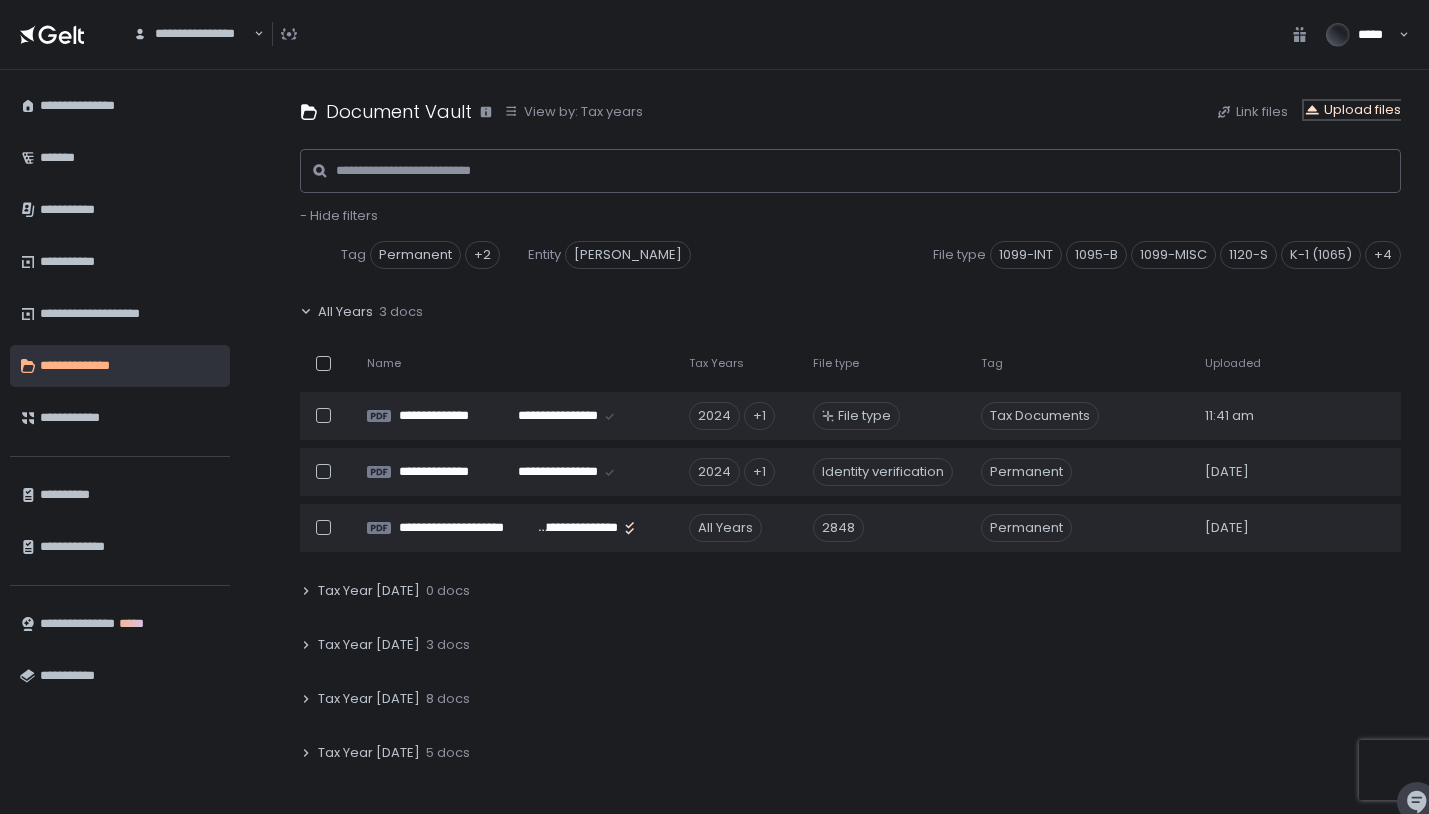 click on "Upload files" 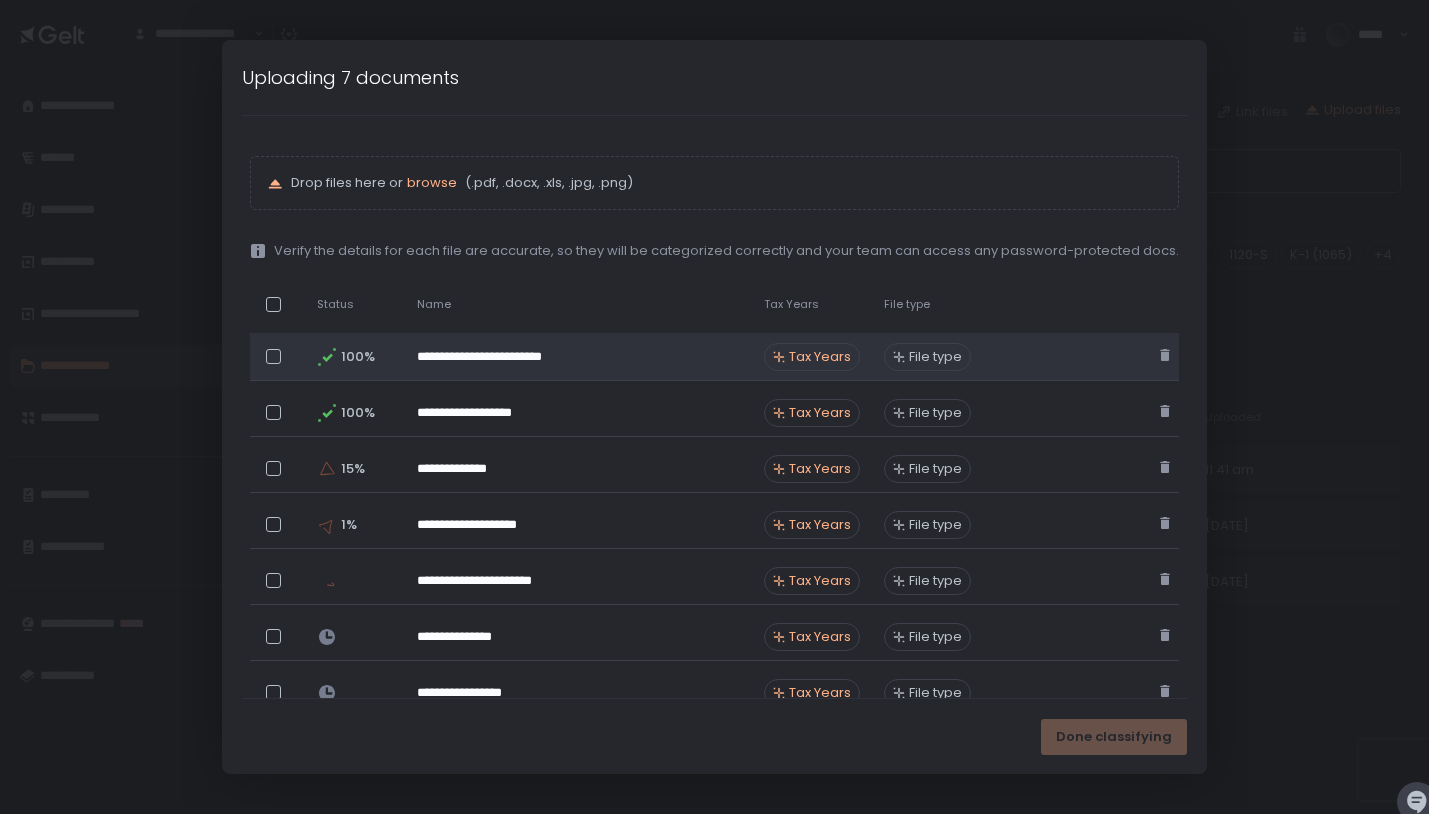 click on "Tax Years" at bounding box center (820, 357) 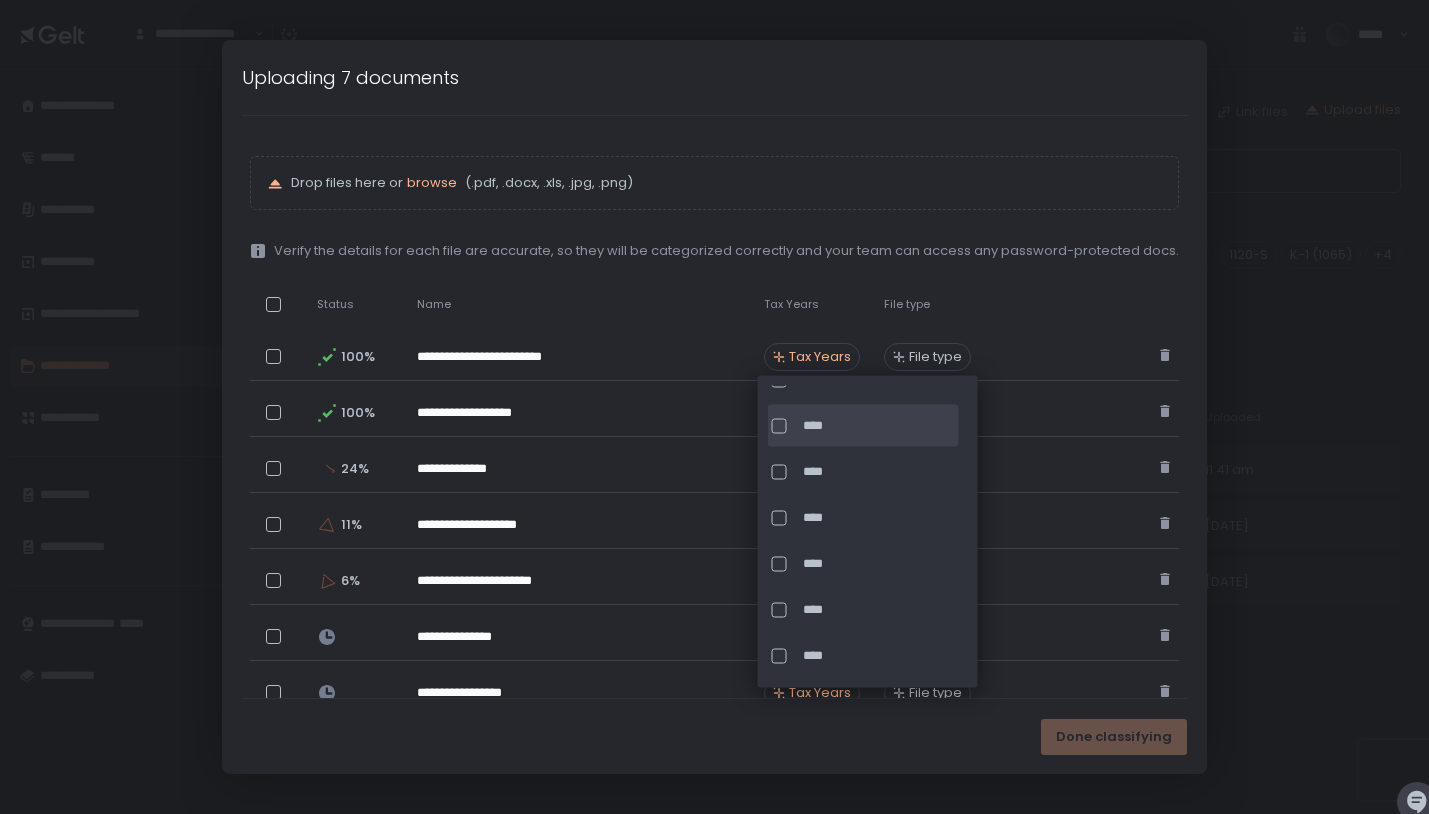 scroll, scrollTop: 126, scrollLeft: 0, axis: vertical 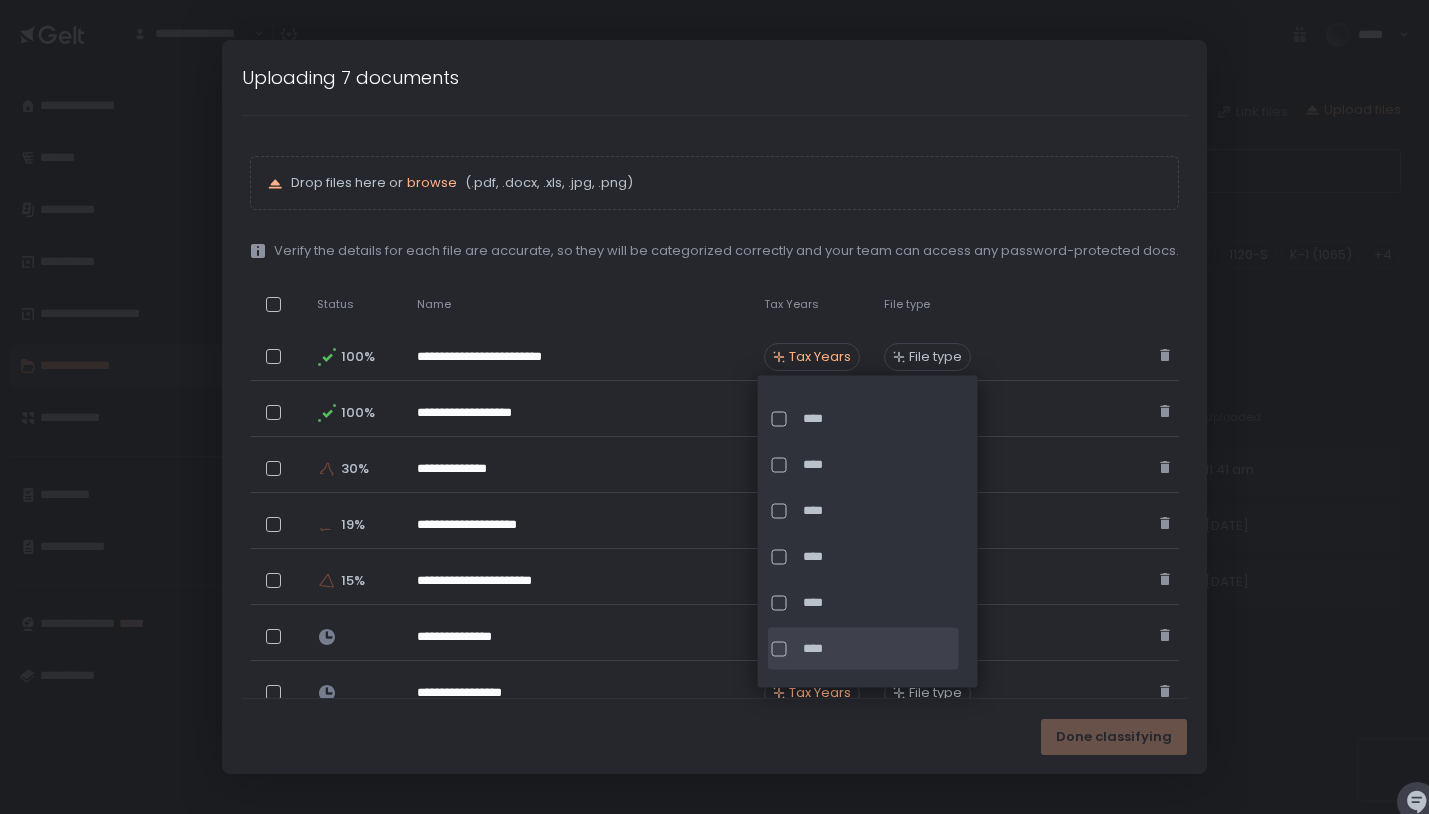 click on "****" 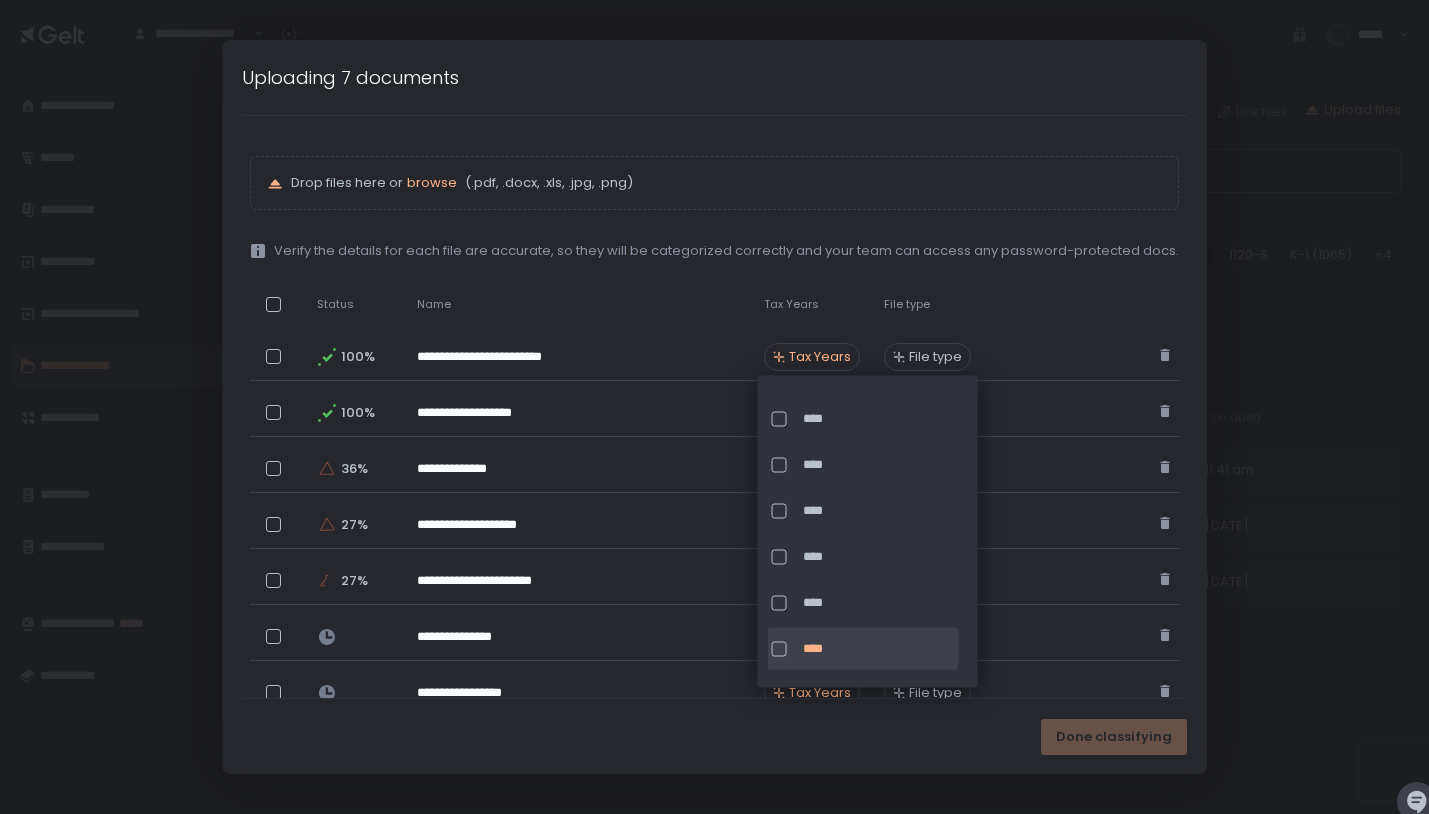 click on "Done classifying" at bounding box center (714, 736) 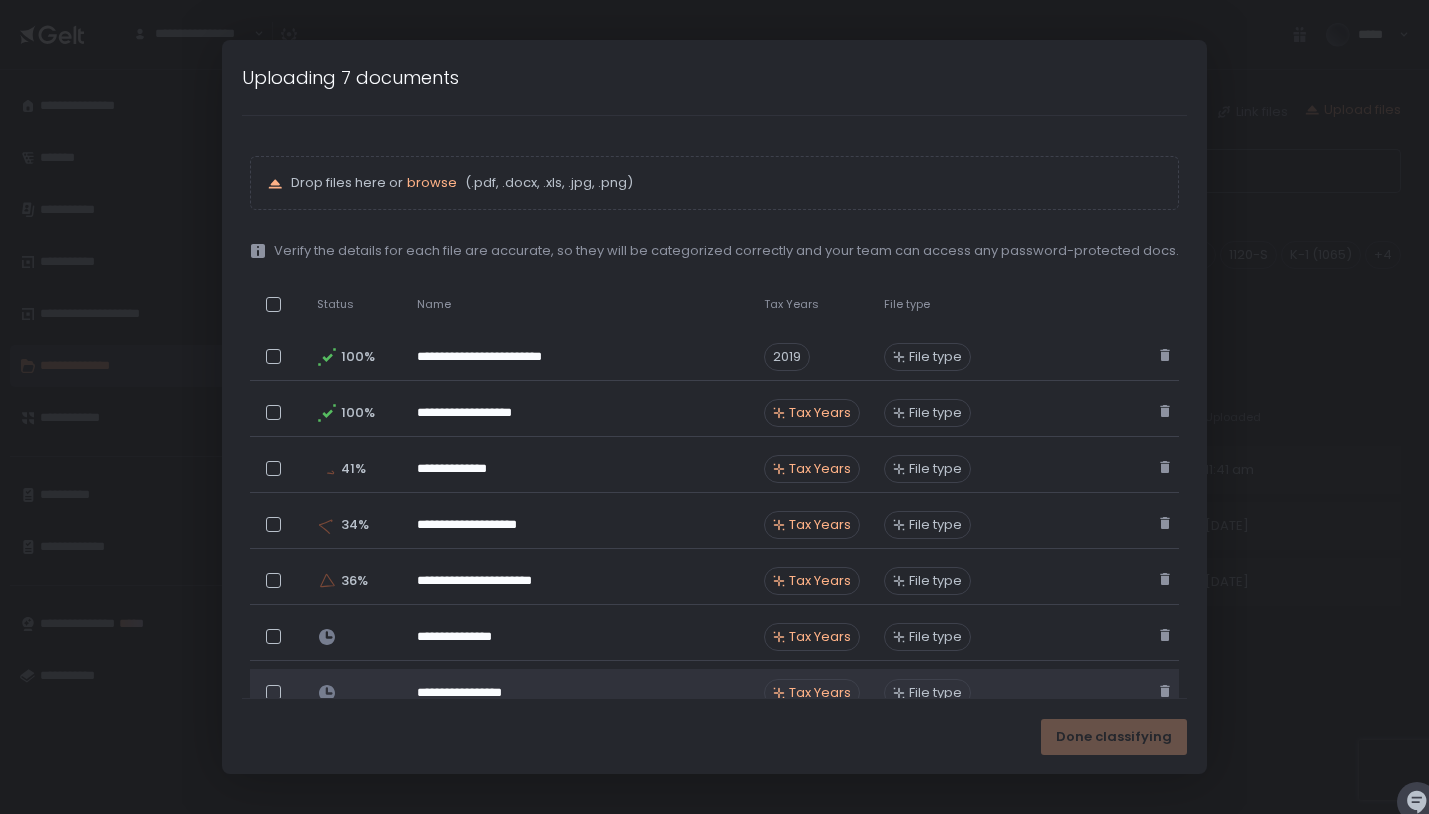 click on "Tax Years" at bounding box center (820, 693) 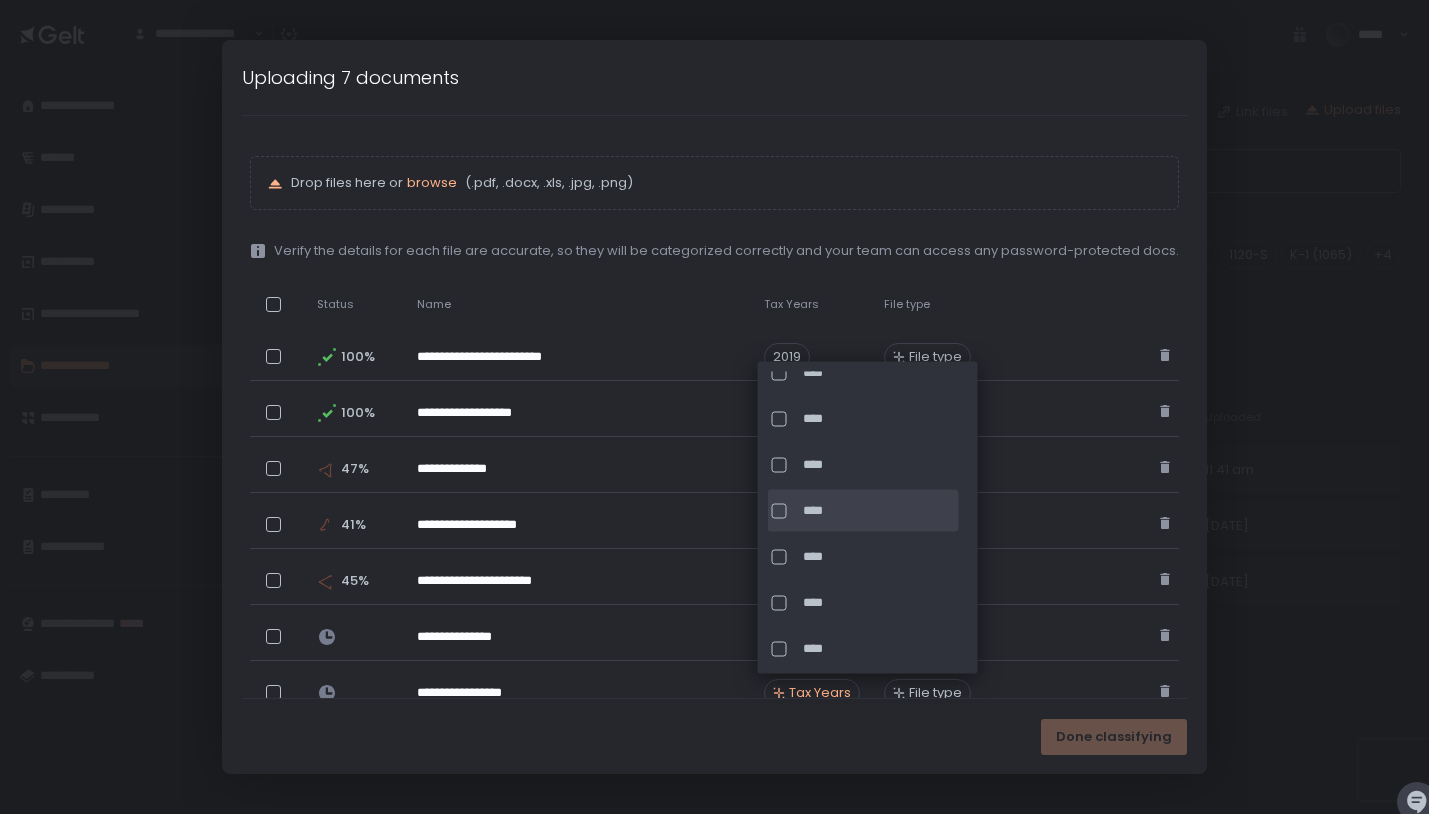 scroll, scrollTop: 158, scrollLeft: 0, axis: vertical 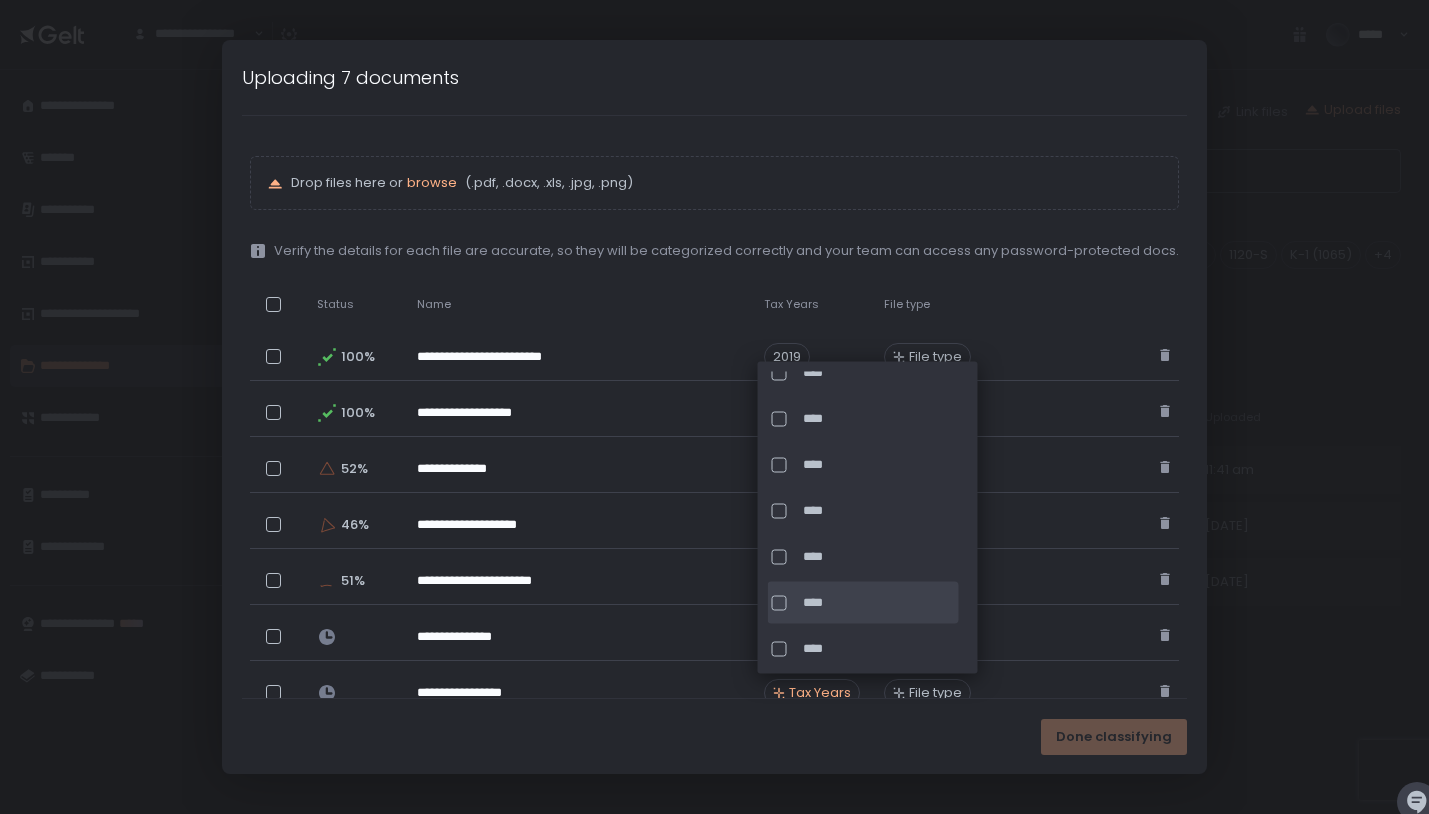 click on "****" 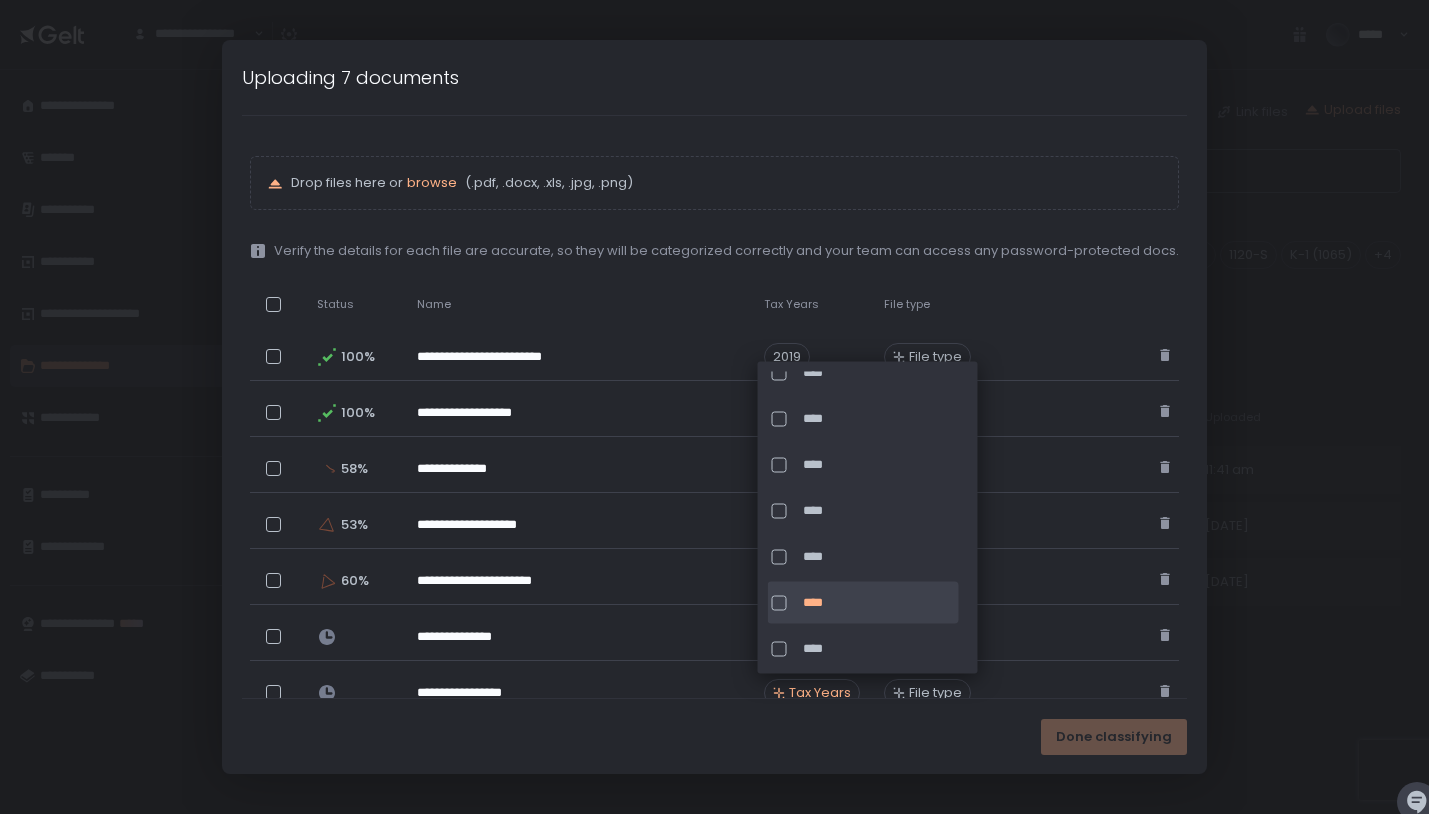 click on "Done classifying" at bounding box center (714, 736) 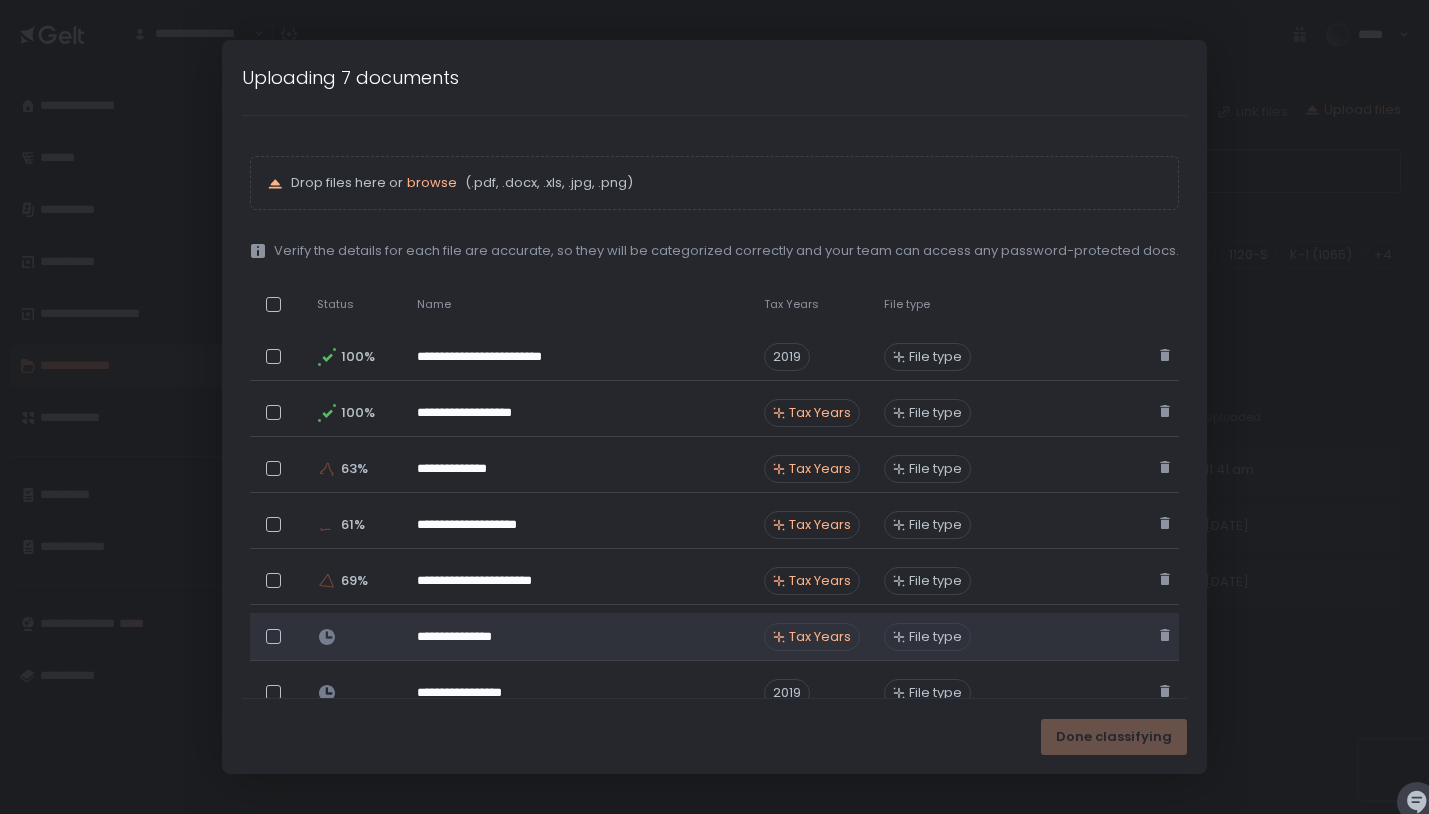 click on "Tax Years" at bounding box center [820, 637] 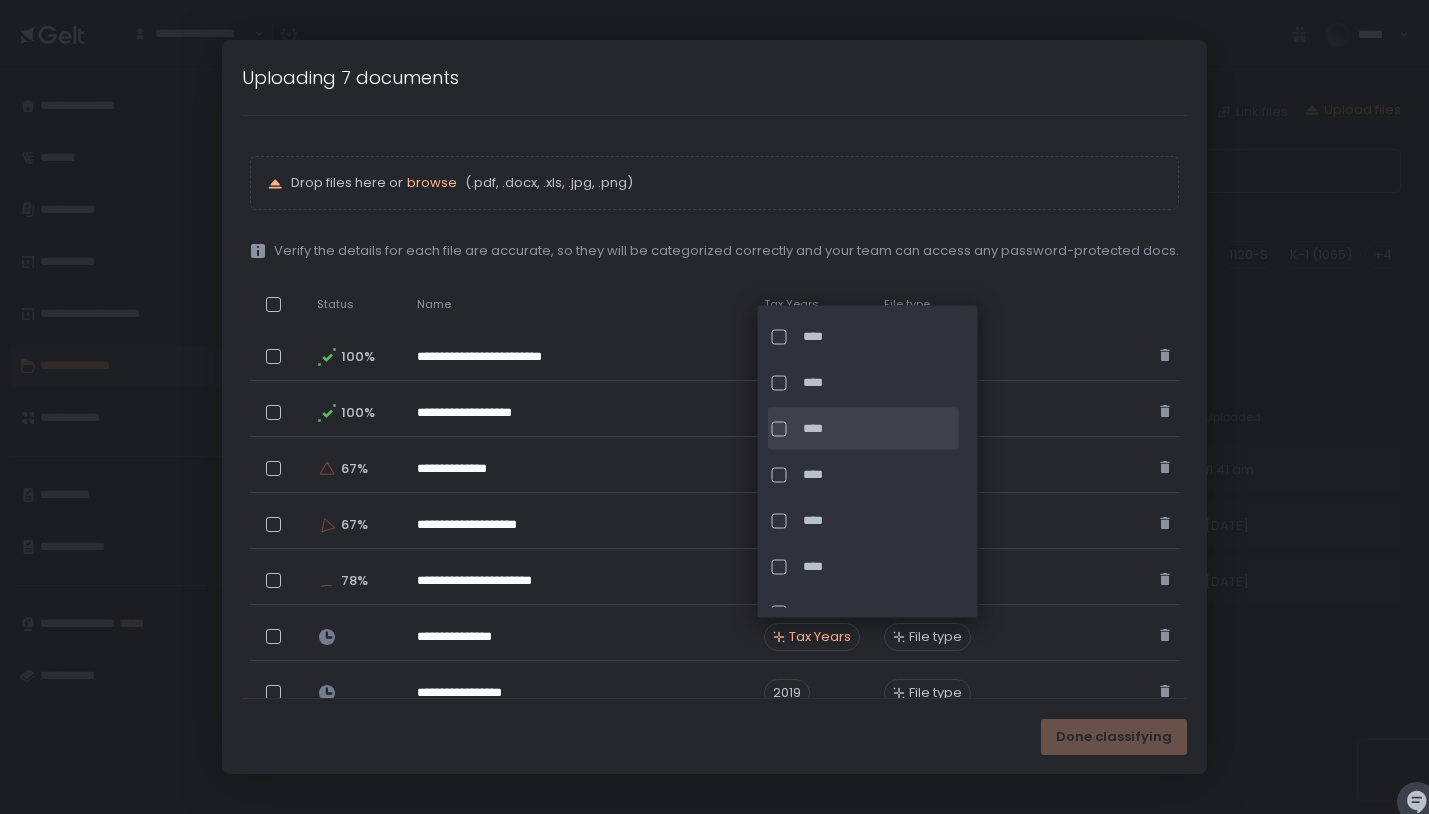 scroll, scrollTop: 148, scrollLeft: 0, axis: vertical 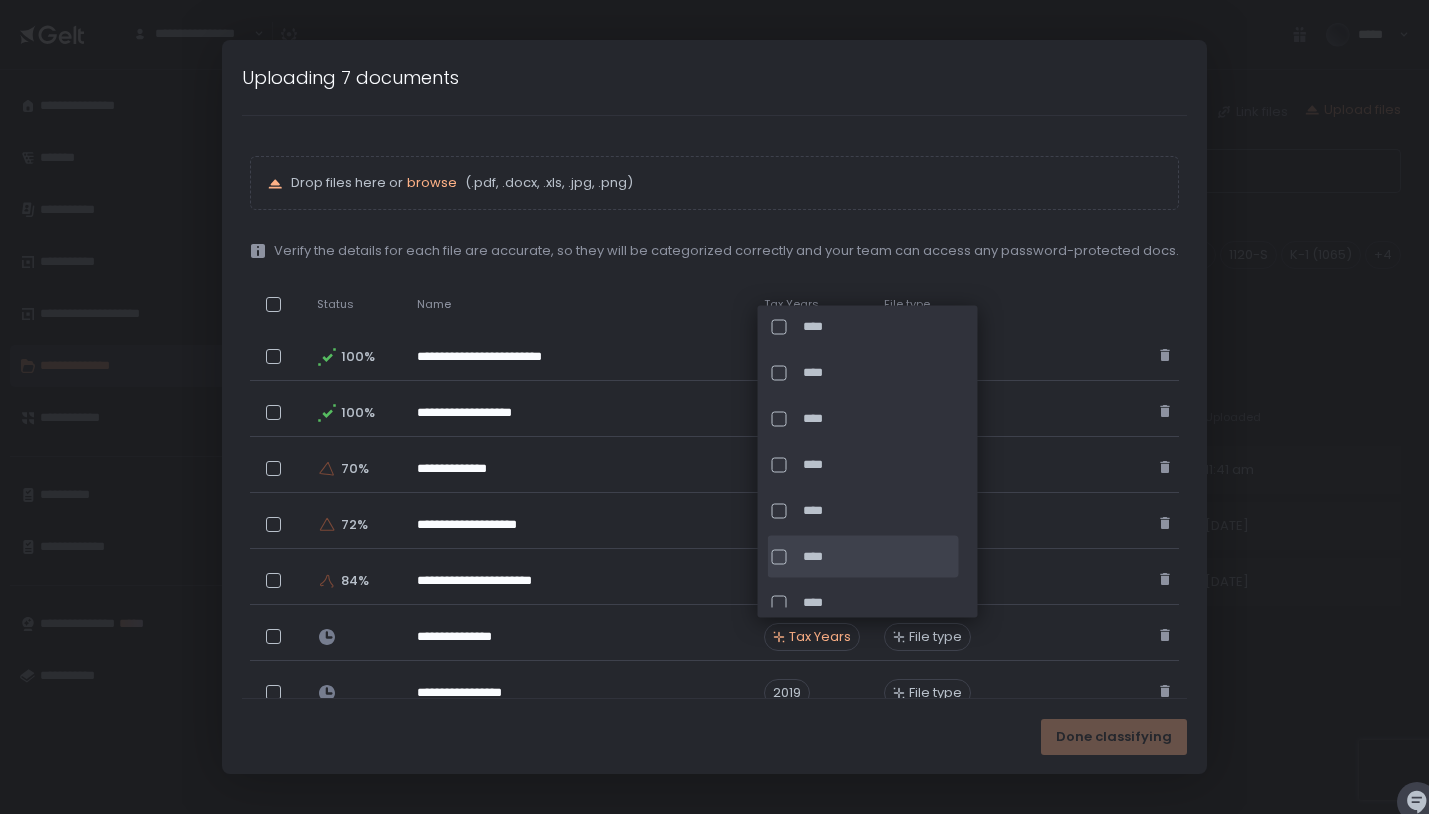 click on "****" 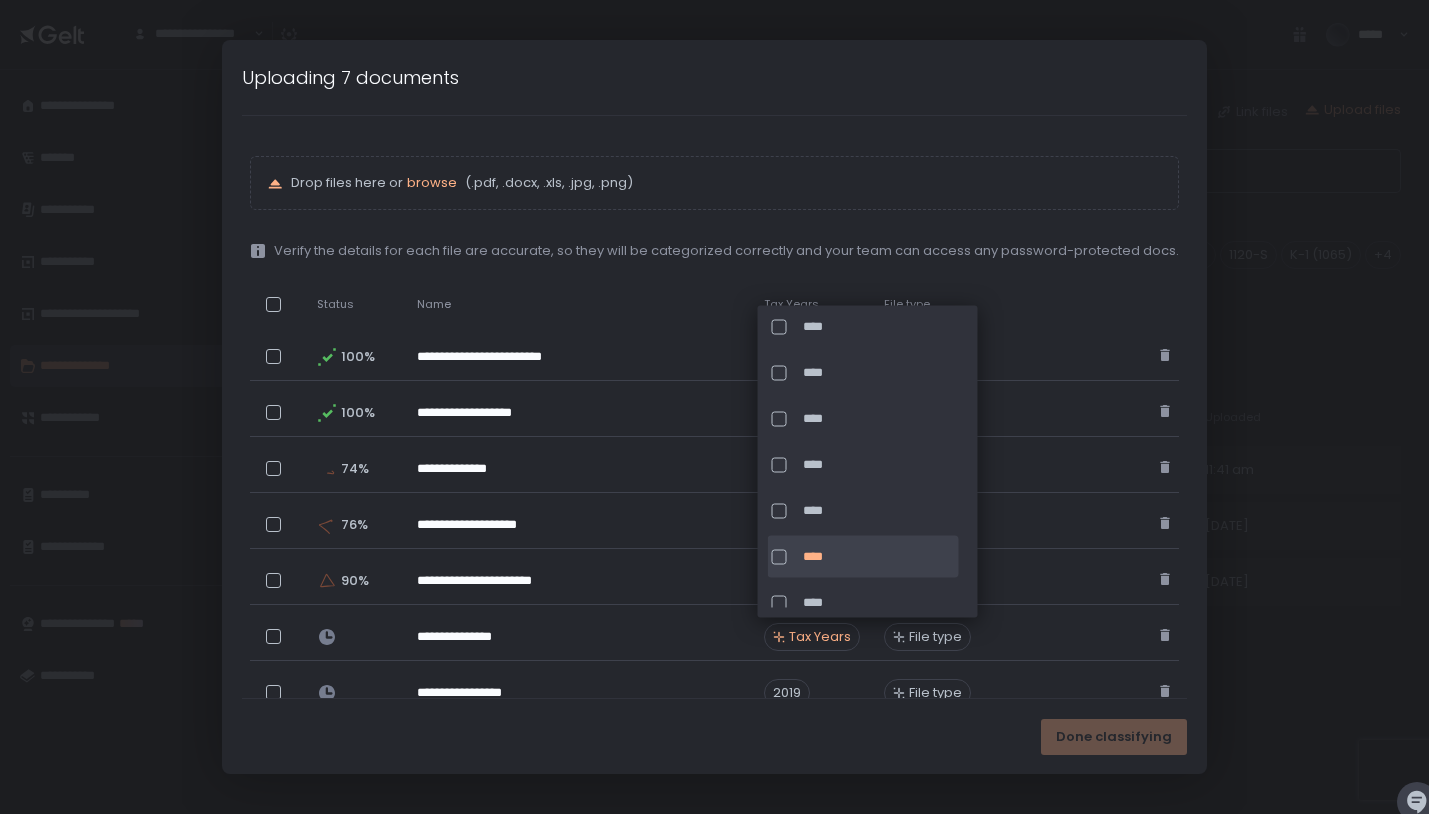 click on "Done classifying" at bounding box center (714, 736) 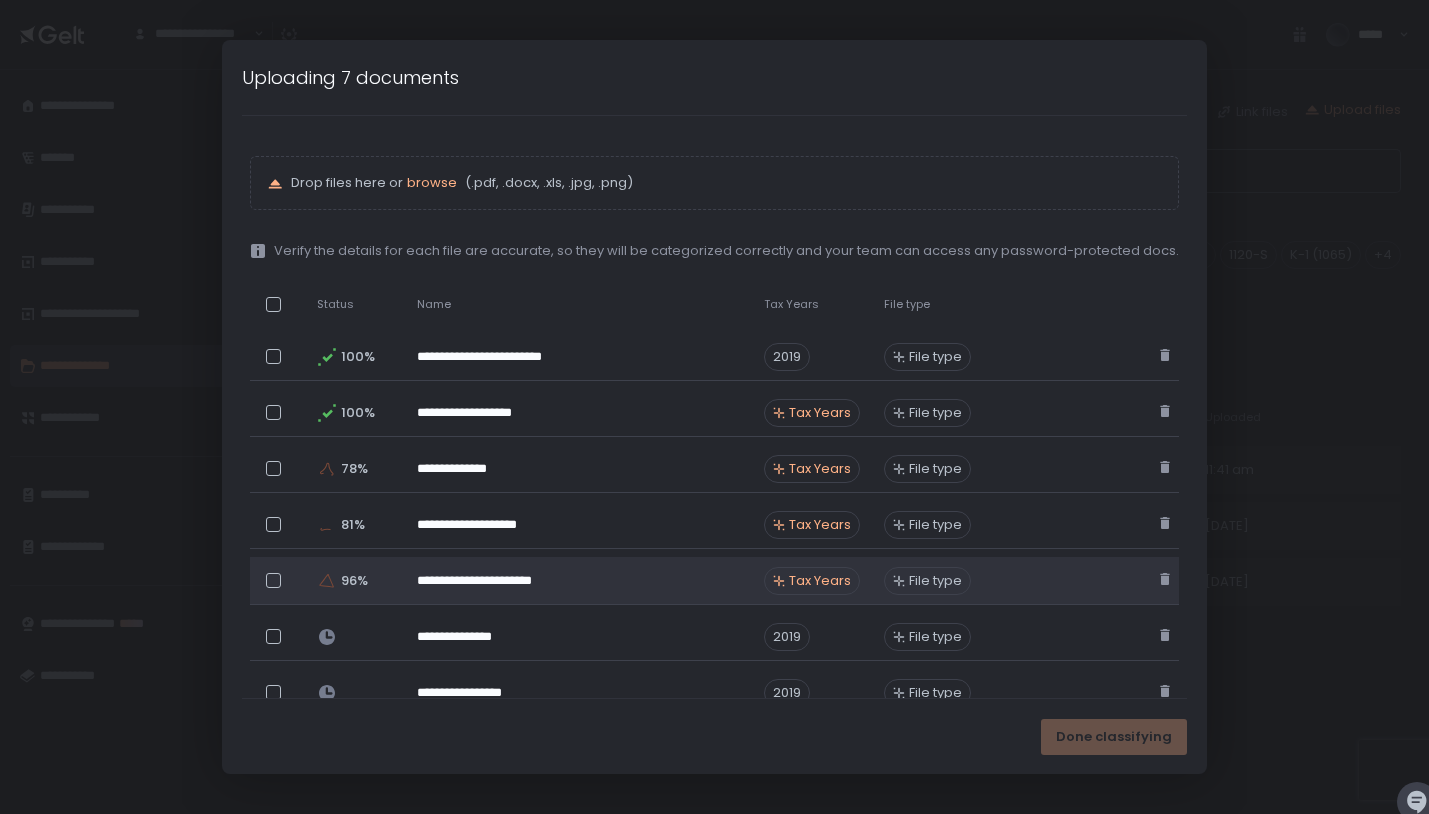 click on "Tax Years" at bounding box center (820, 581) 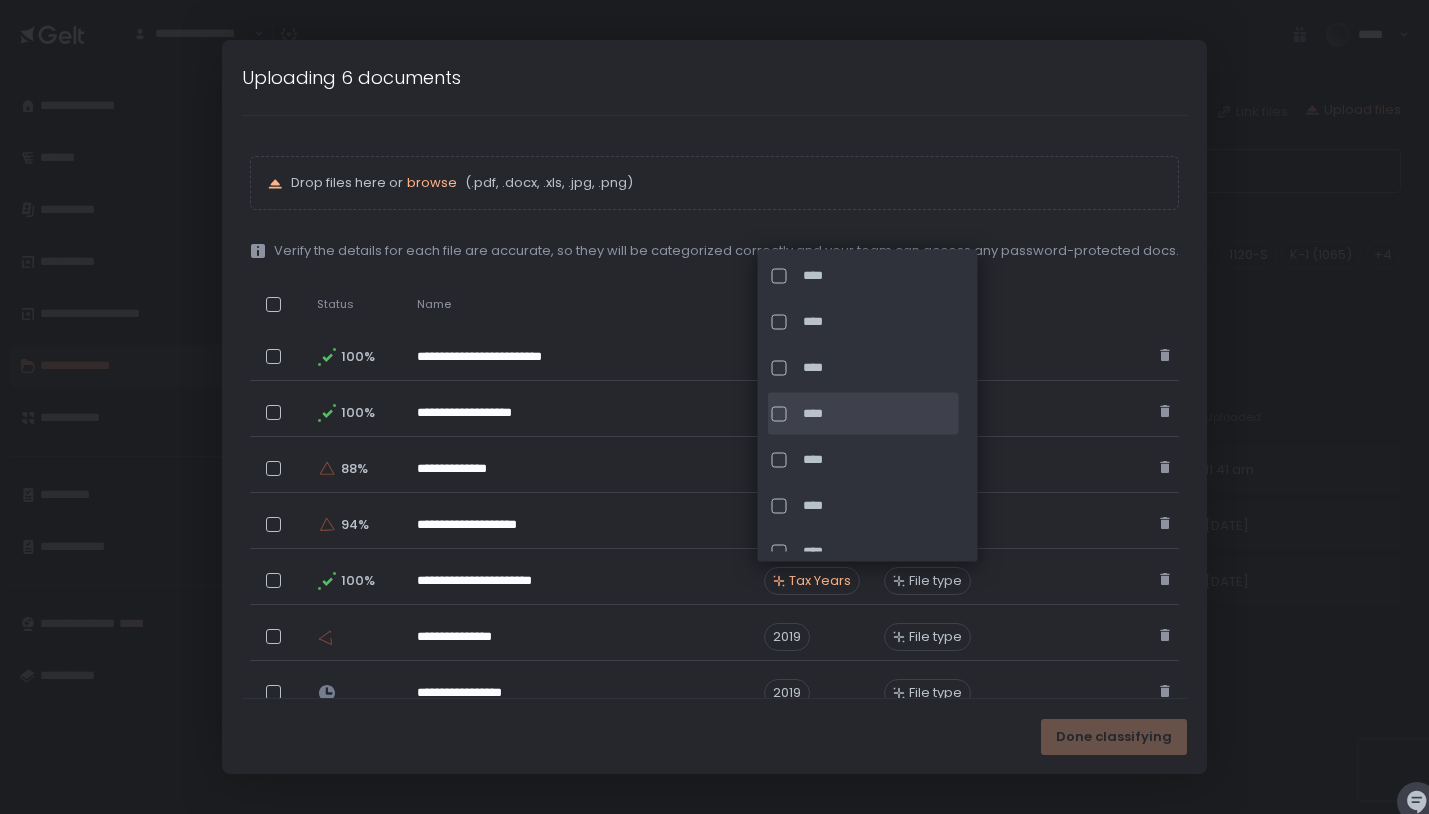 scroll, scrollTop: 137, scrollLeft: 0, axis: vertical 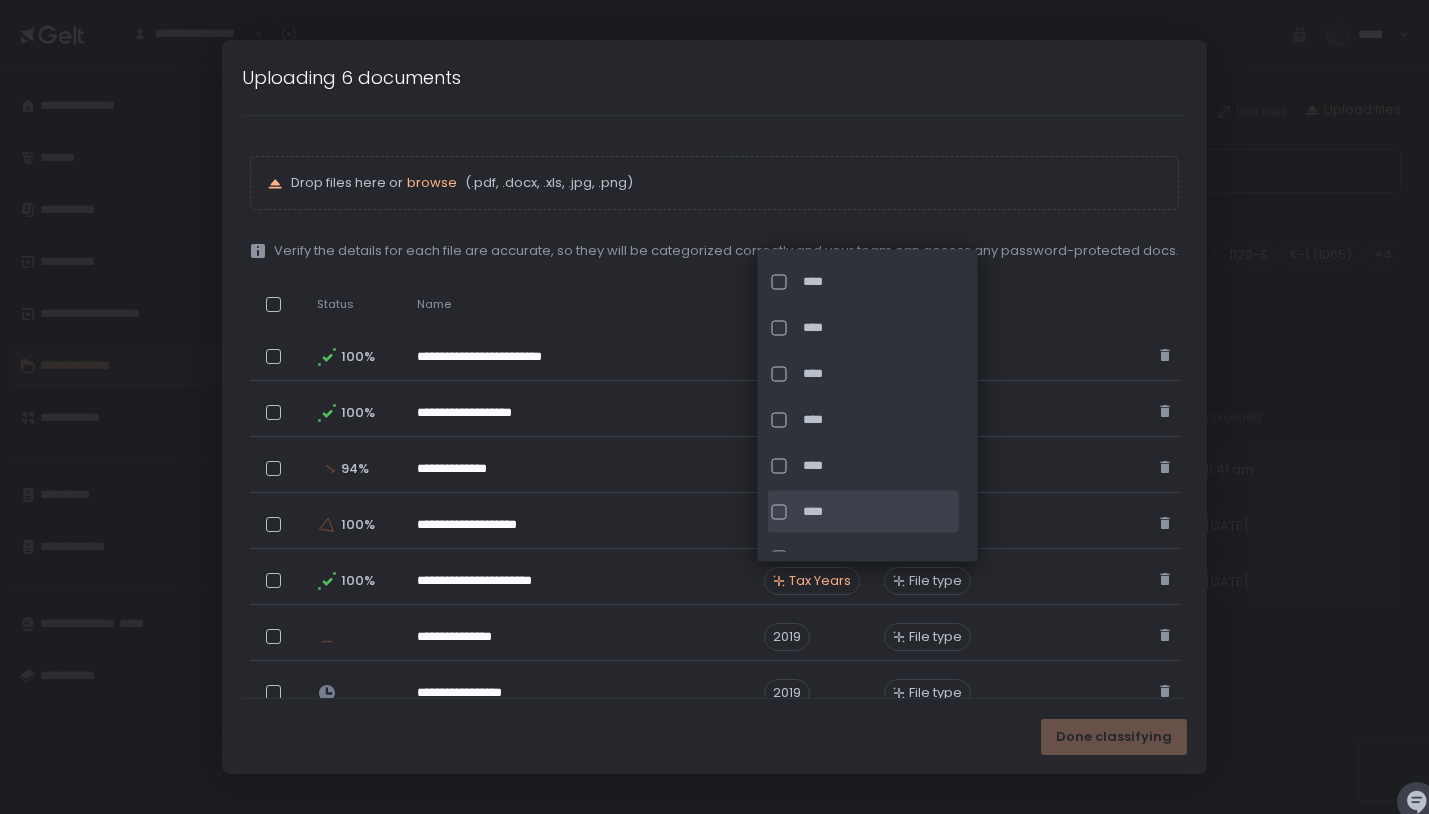 click on "****" 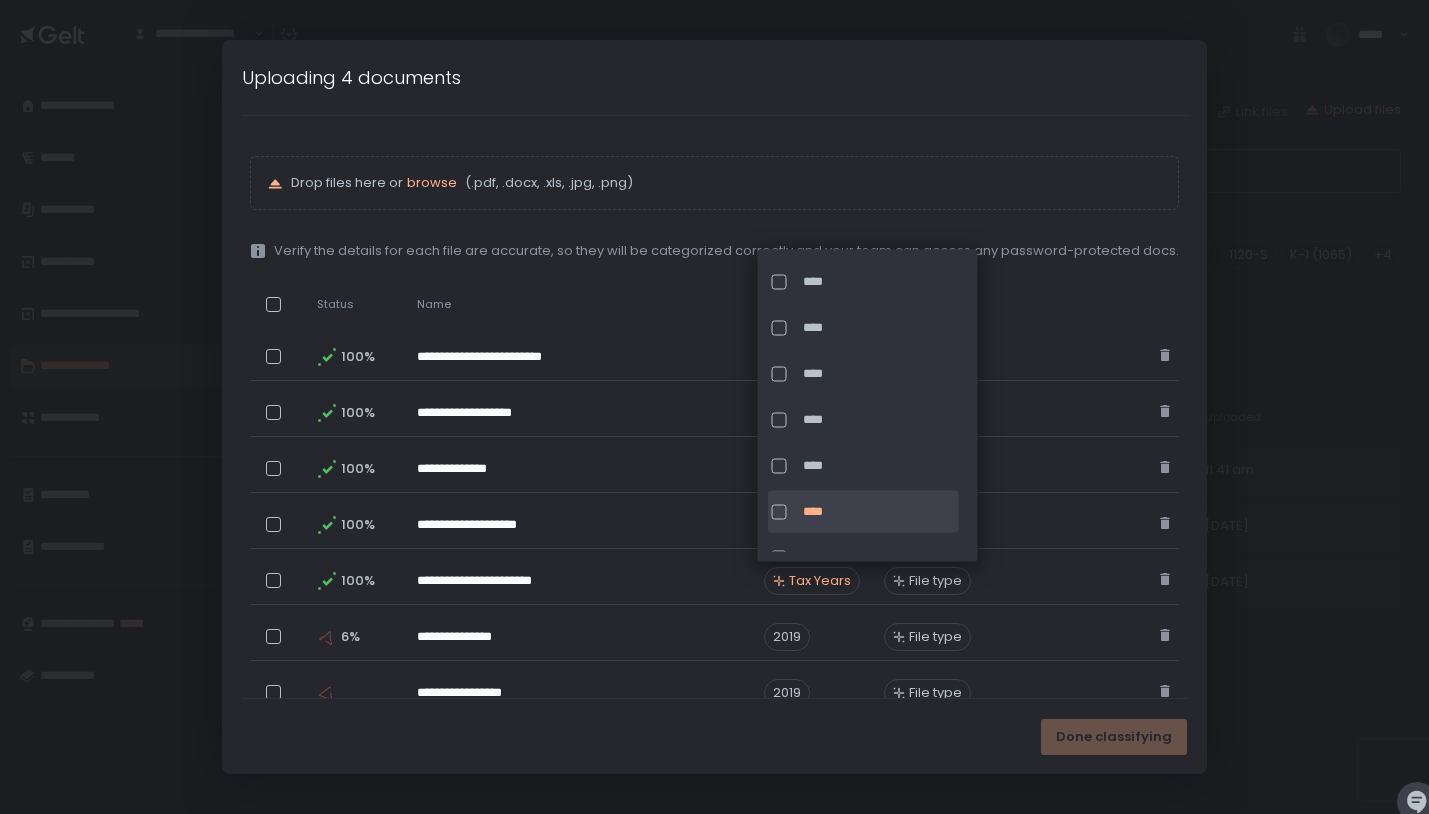 click on "Done classifying" at bounding box center (714, 736) 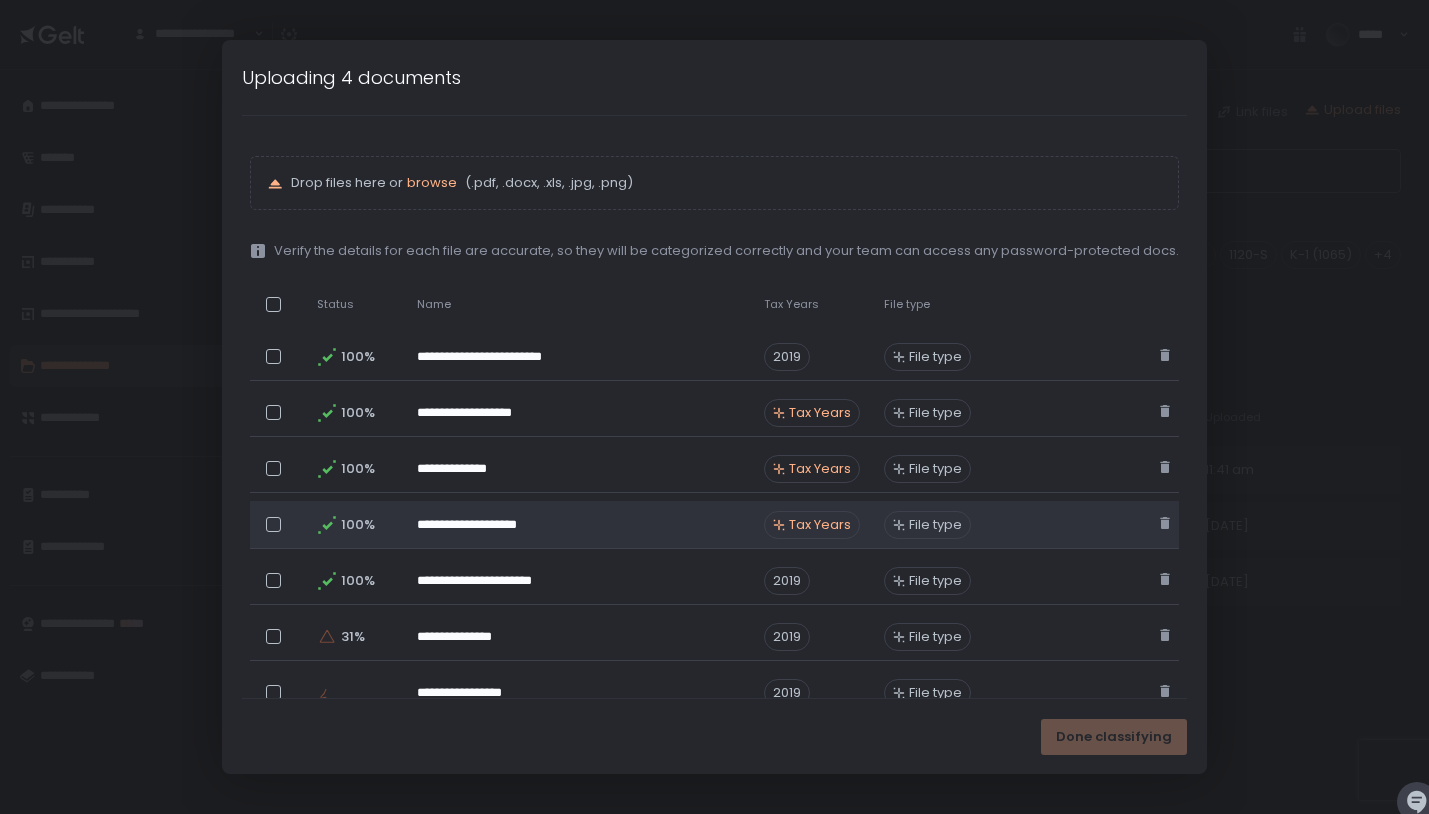 click on "Tax Years" at bounding box center [820, 525] 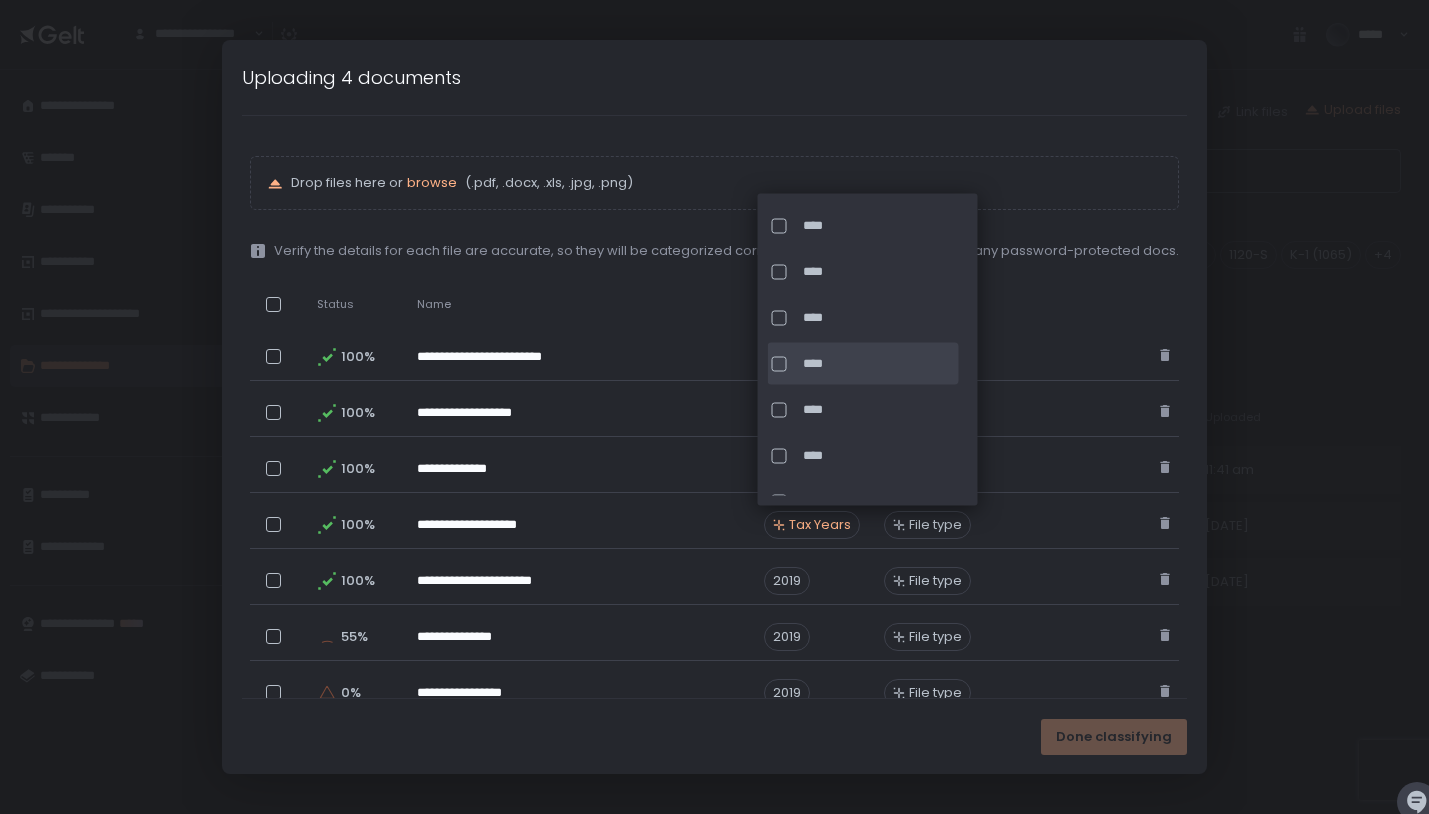 scroll, scrollTop: 131, scrollLeft: 0, axis: vertical 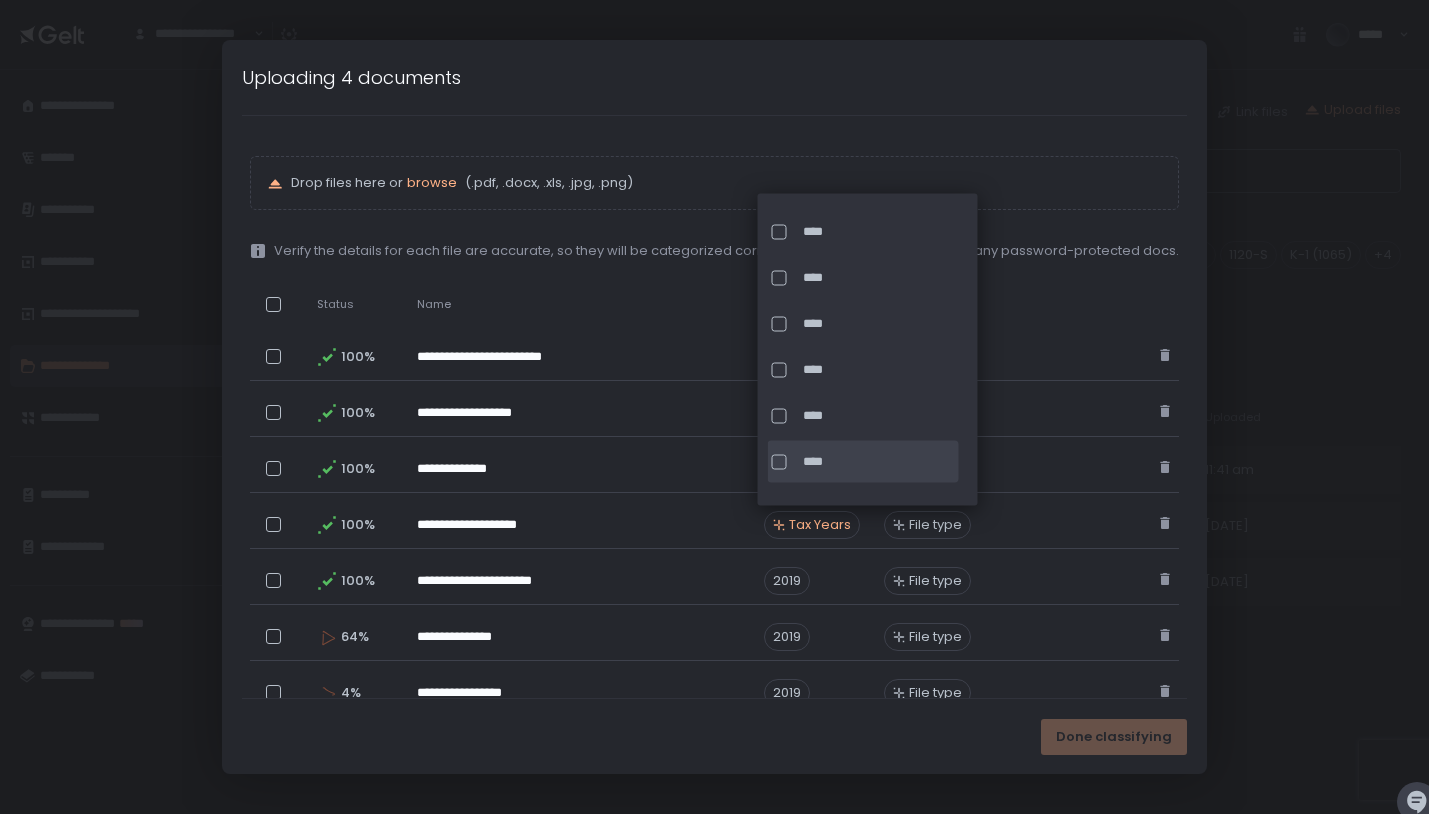 click on "****" 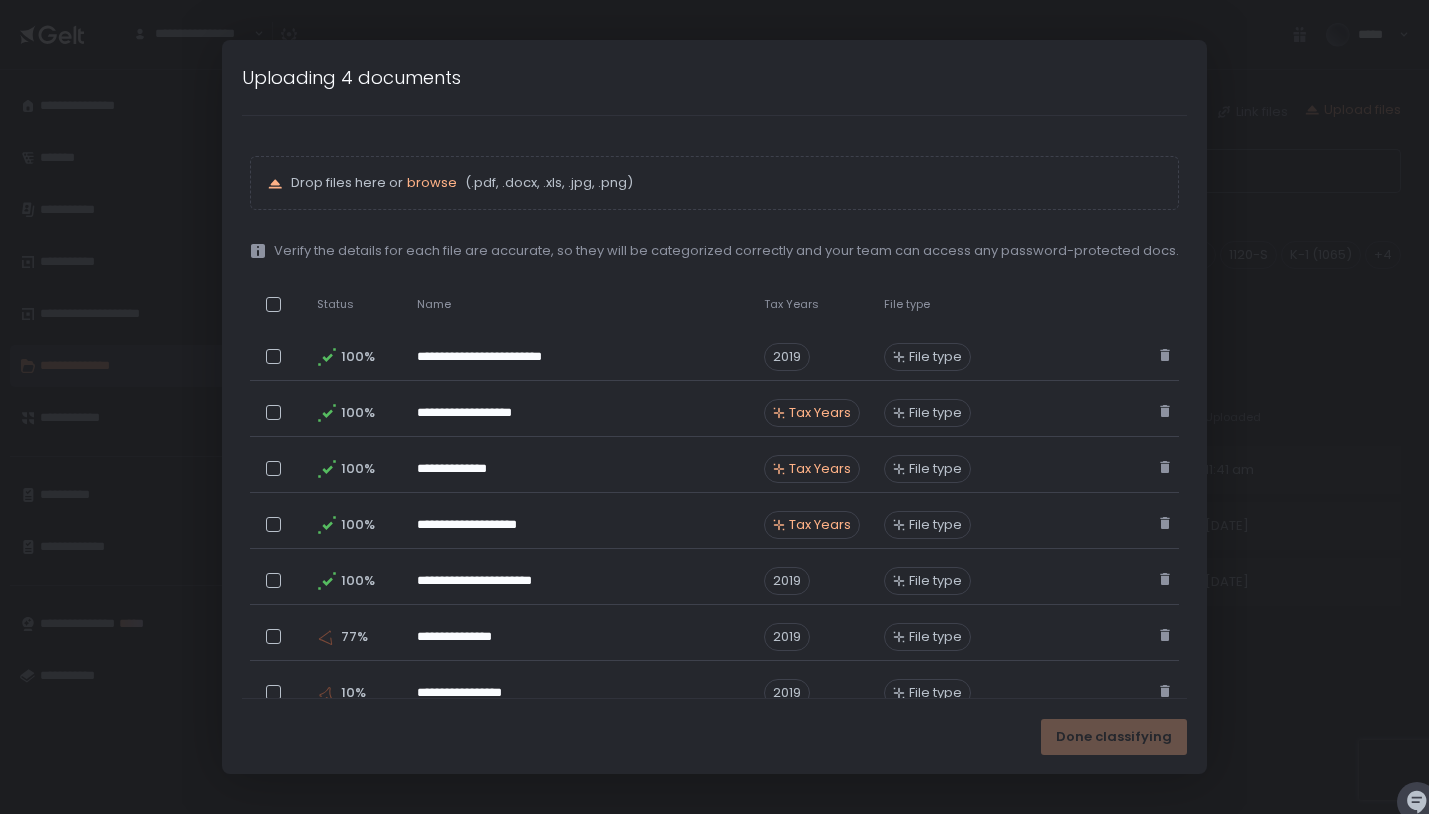 click on "Done classifying" at bounding box center (714, 736) 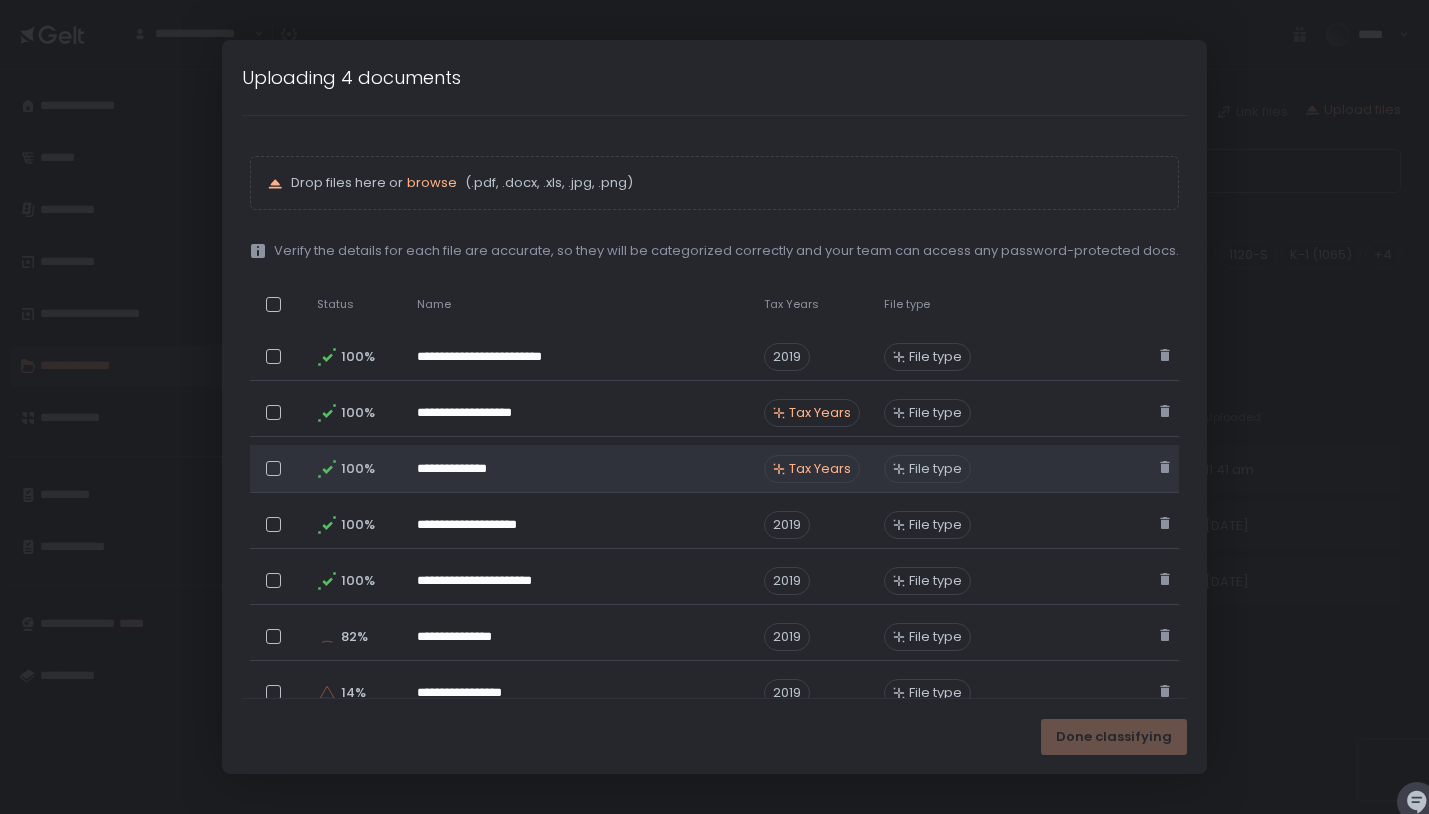 click on "Tax Years" at bounding box center (820, 469) 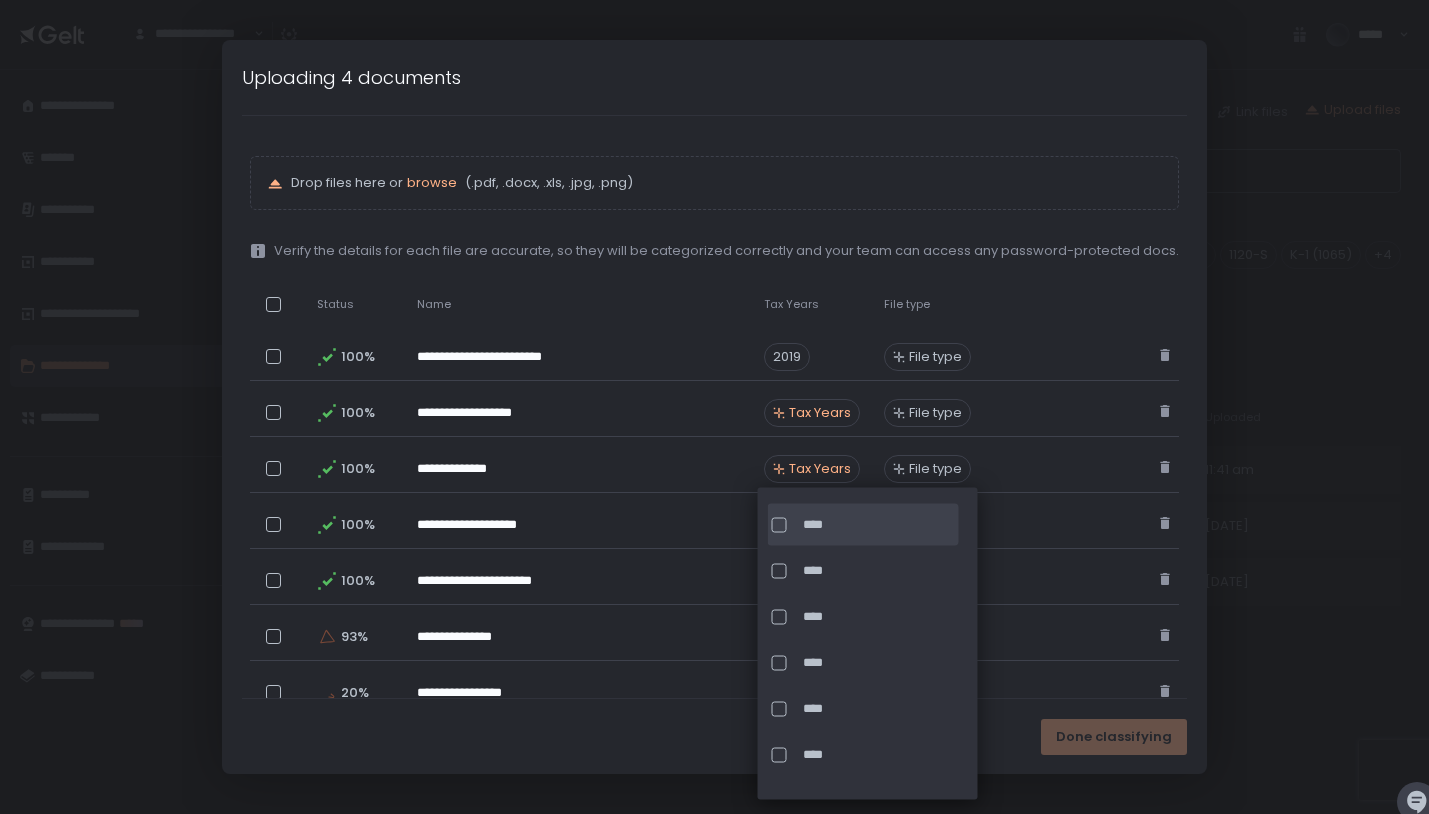 scroll, scrollTop: 175, scrollLeft: 0, axis: vertical 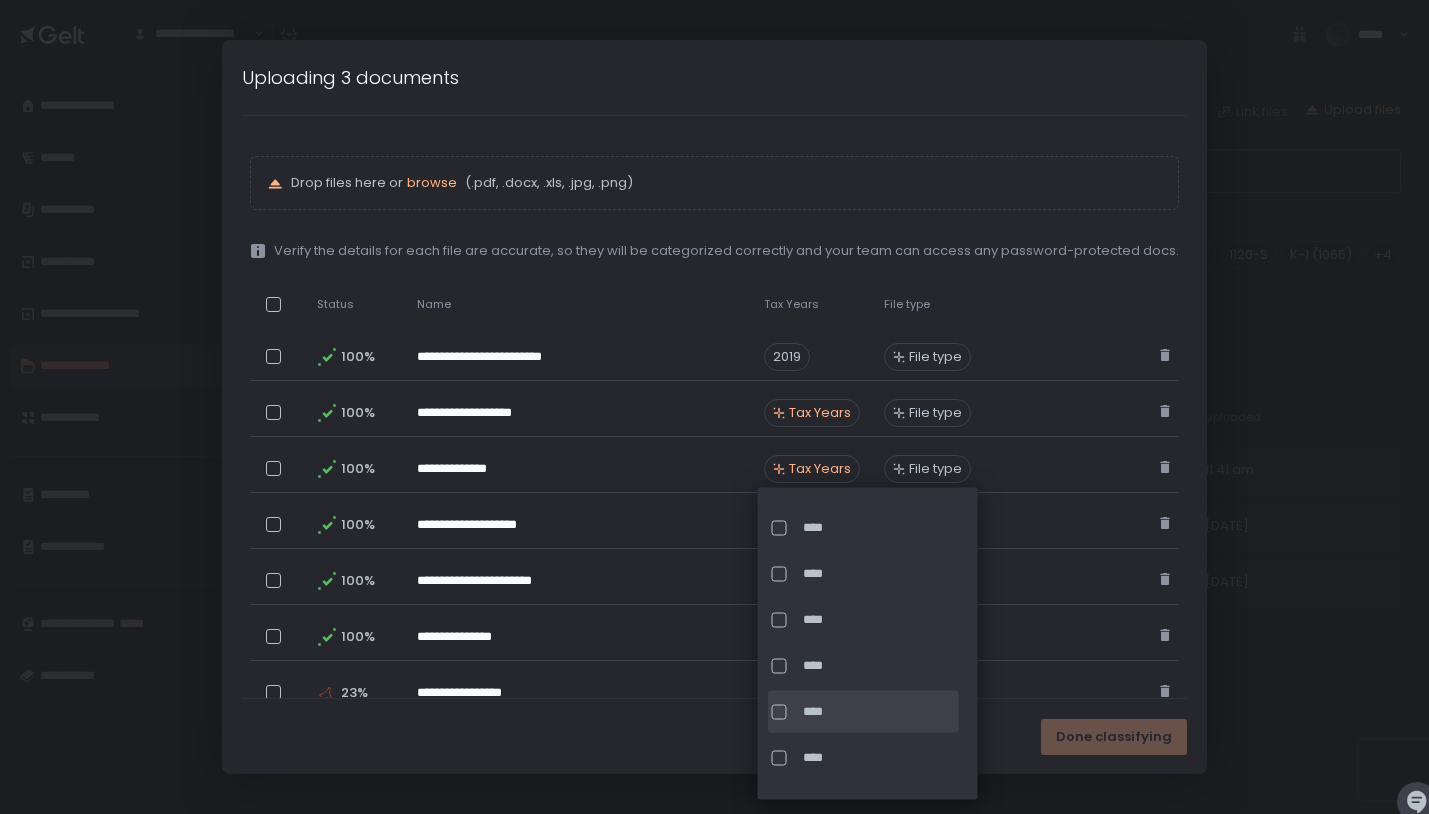 click on "****" 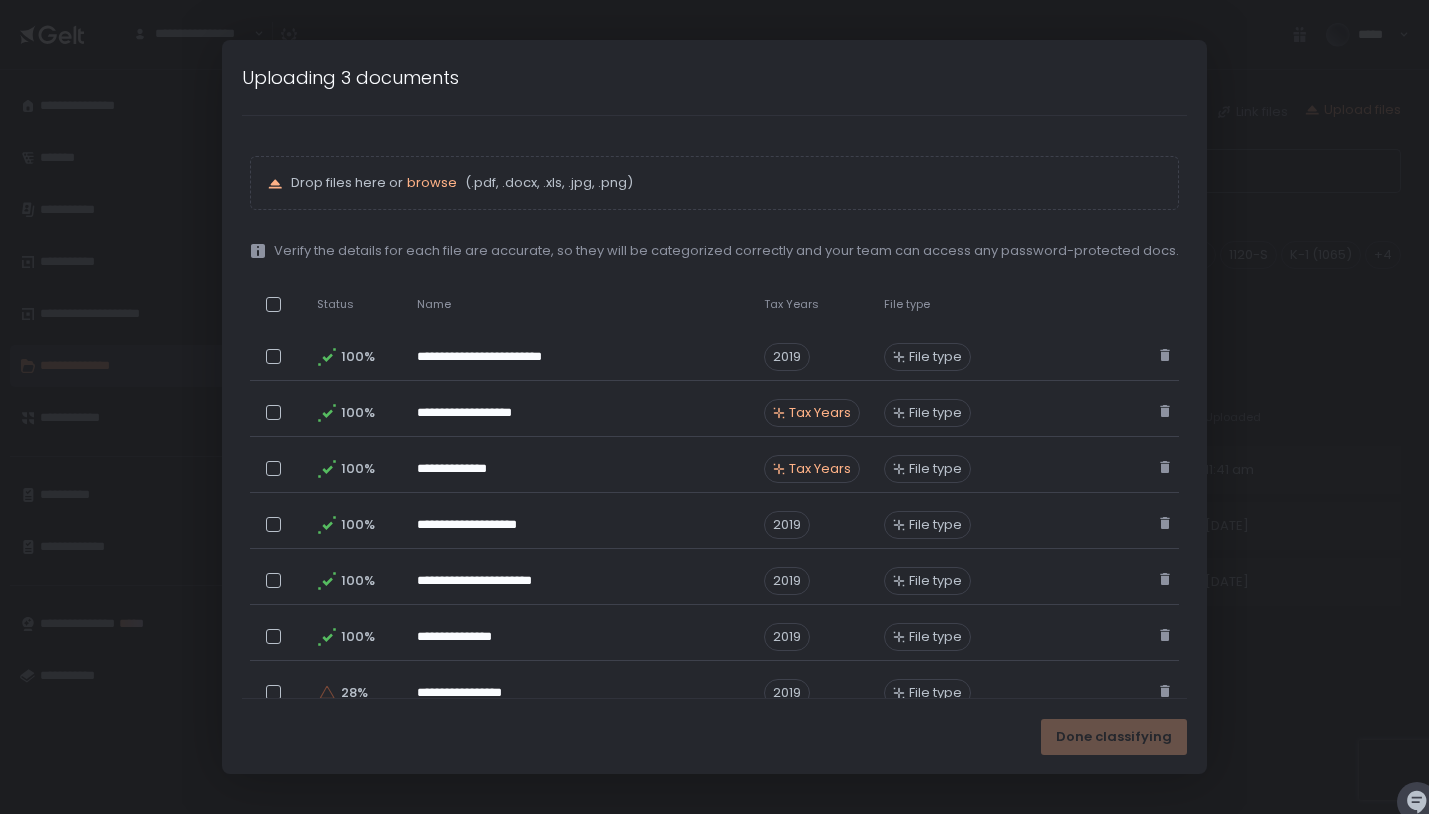 click on "Done classifying" at bounding box center (714, 736) 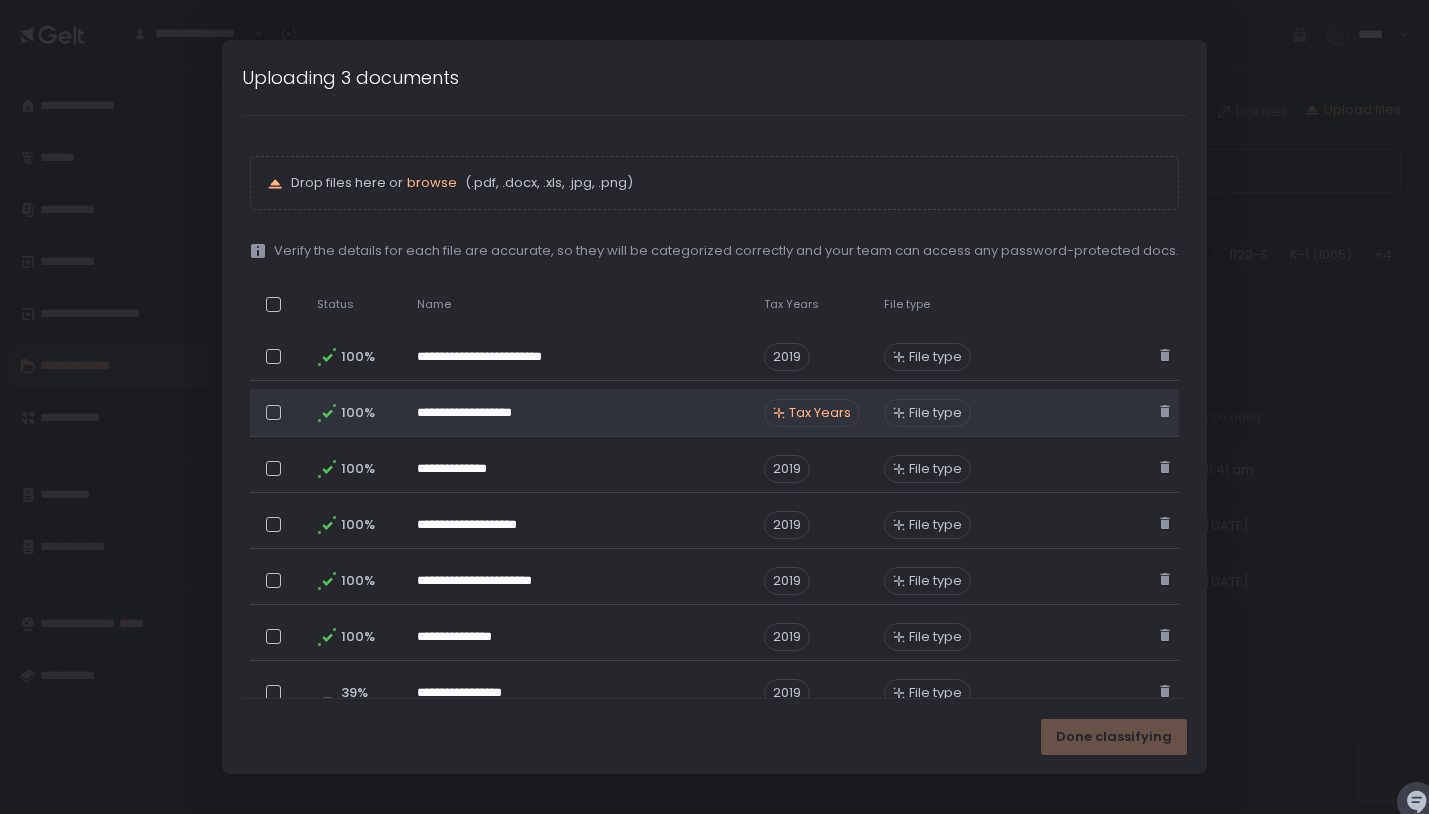 click on "Tax Years" at bounding box center (820, 413) 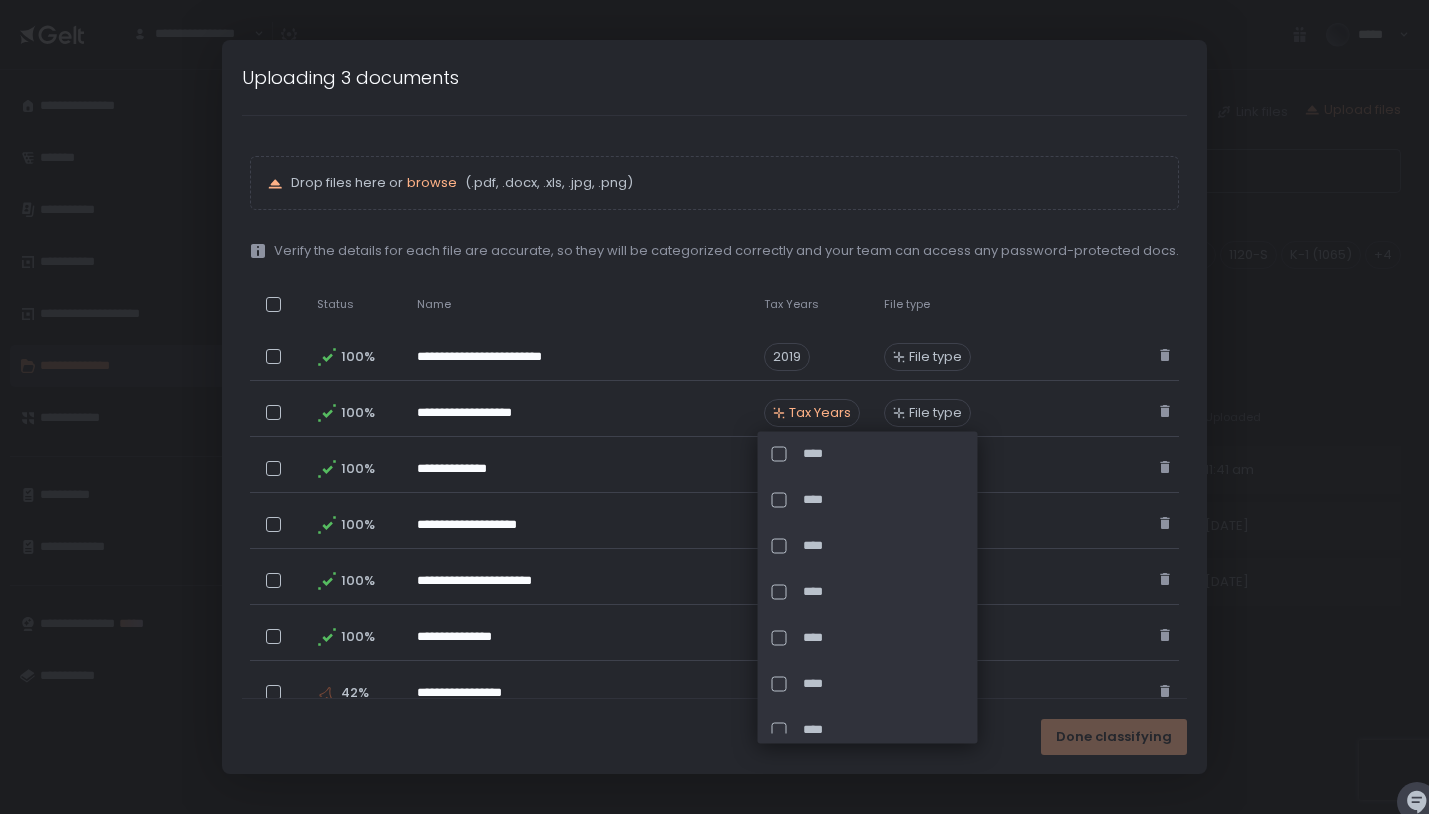 scroll, scrollTop: 164, scrollLeft: 0, axis: vertical 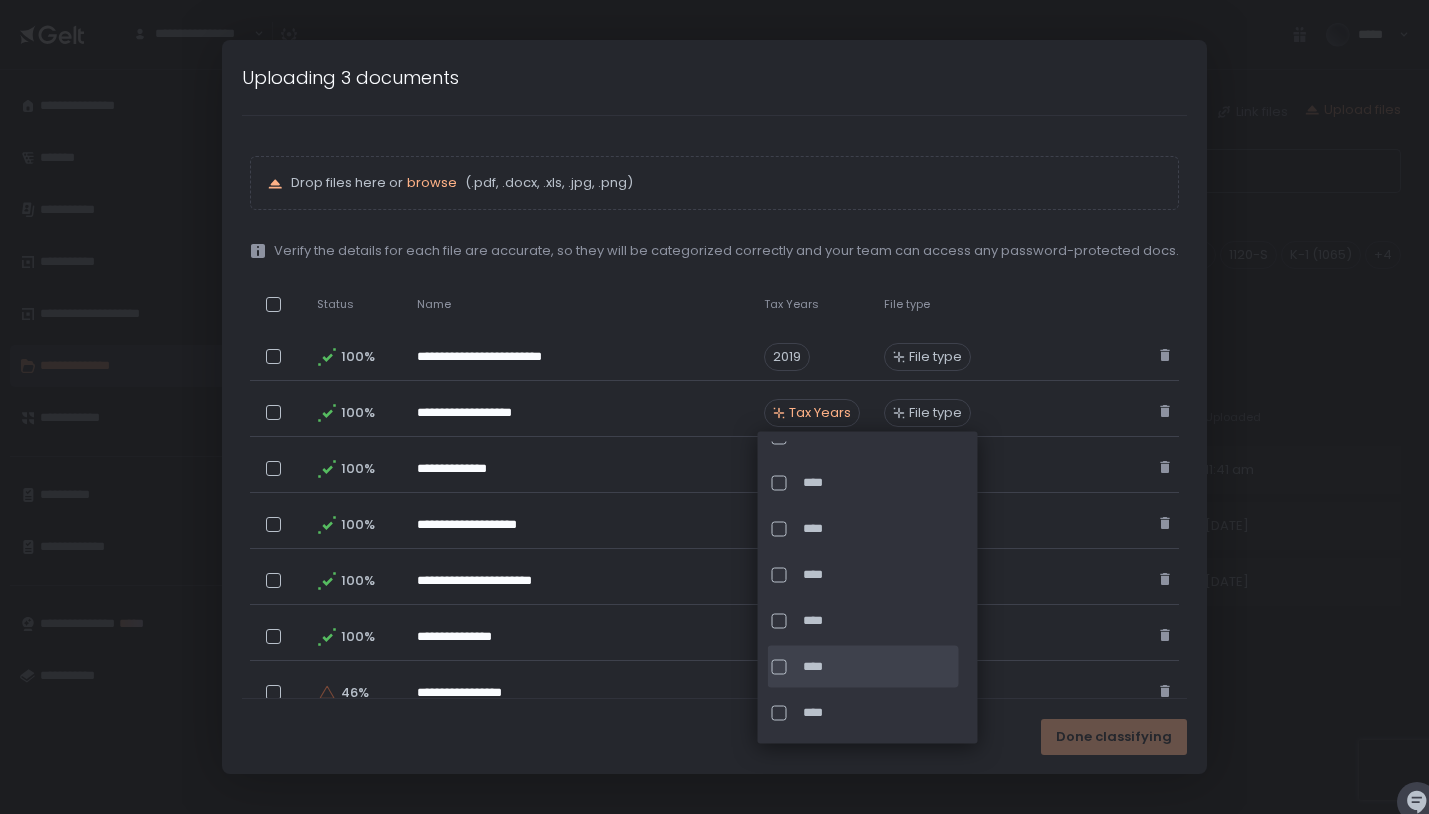 click on "****" 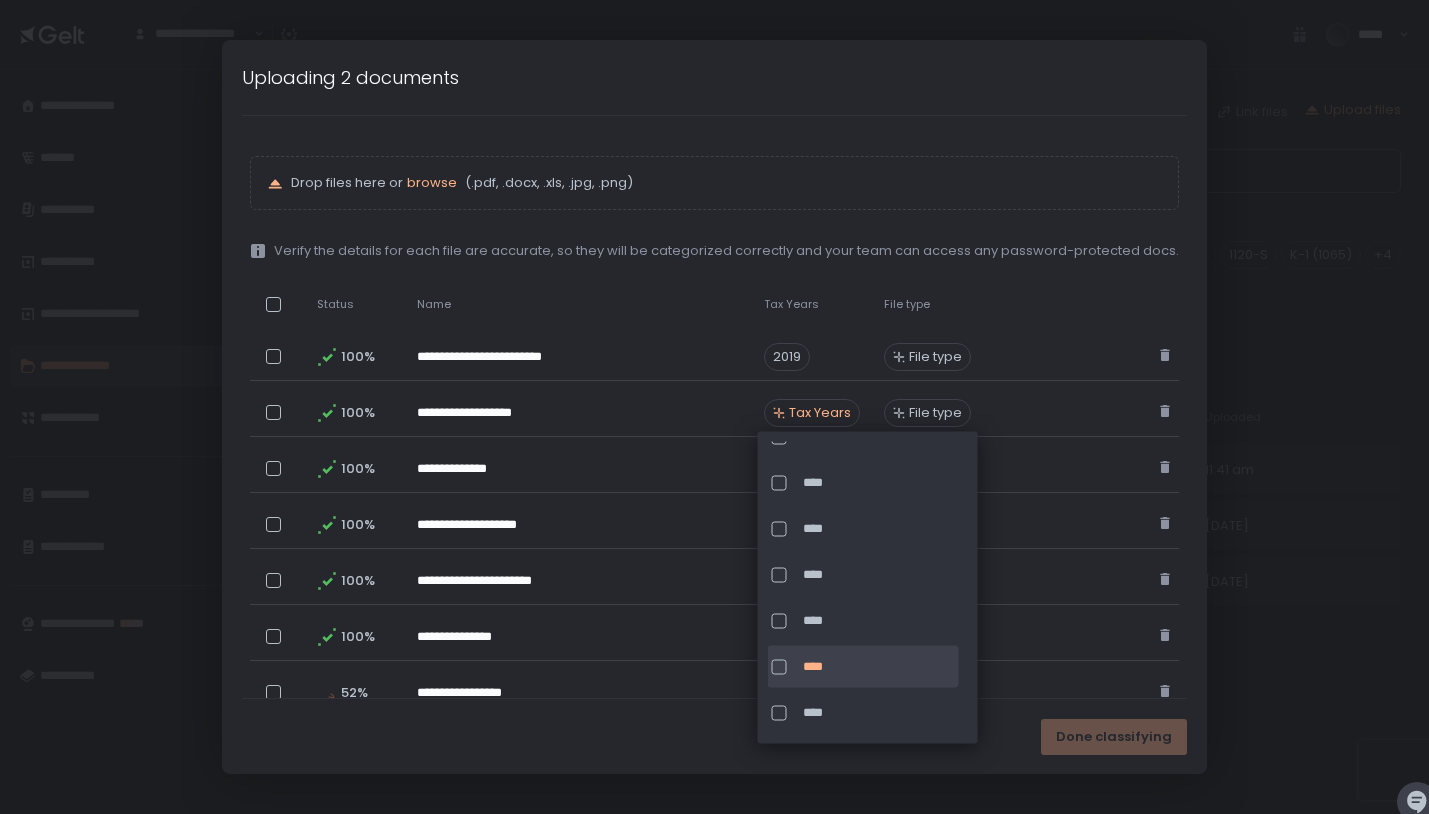 click on "Done classifying" at bounding box center [714, 736] 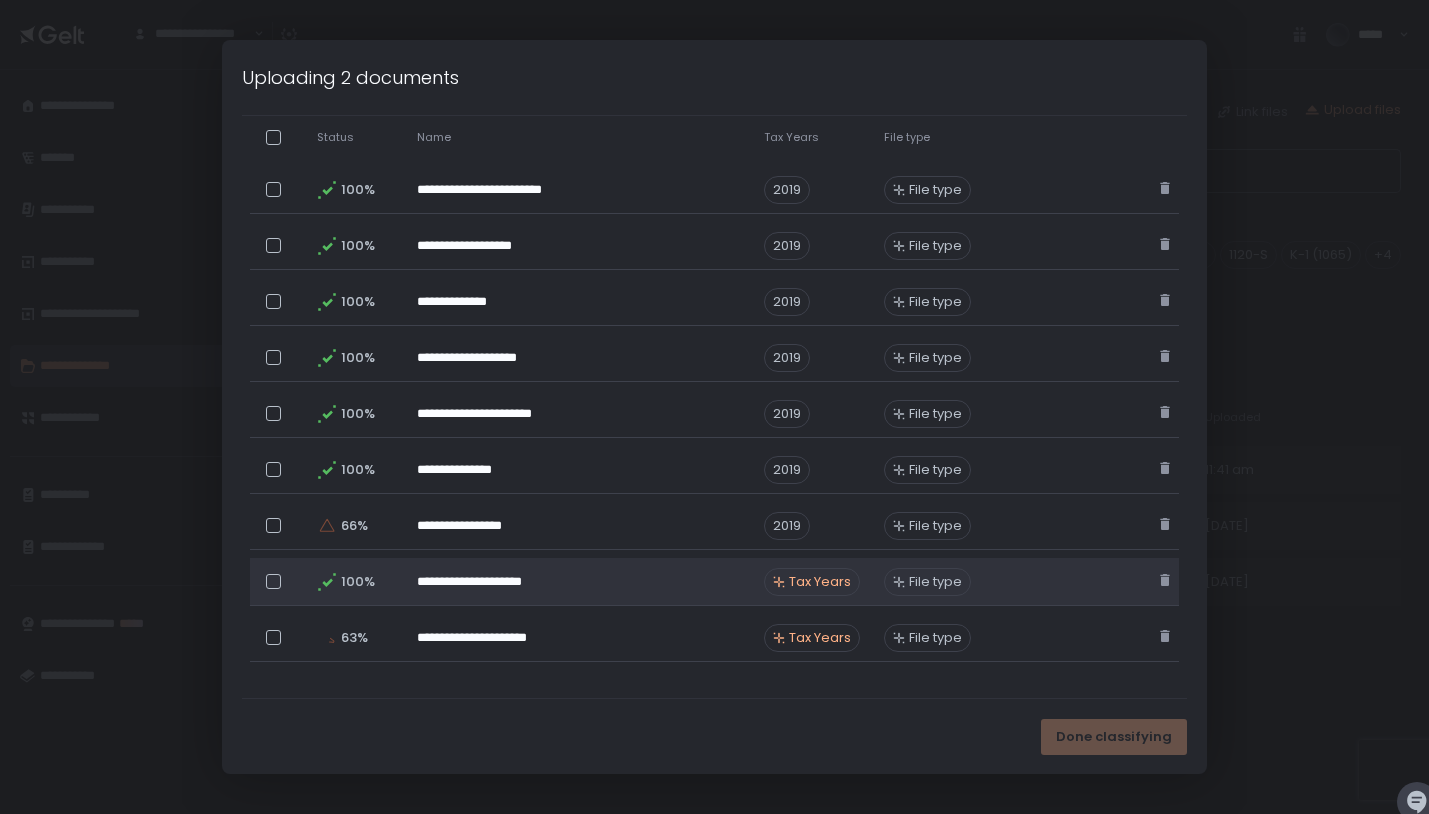 scroll, scrollTop: 179, scrollLeft: 0, axis: vertical 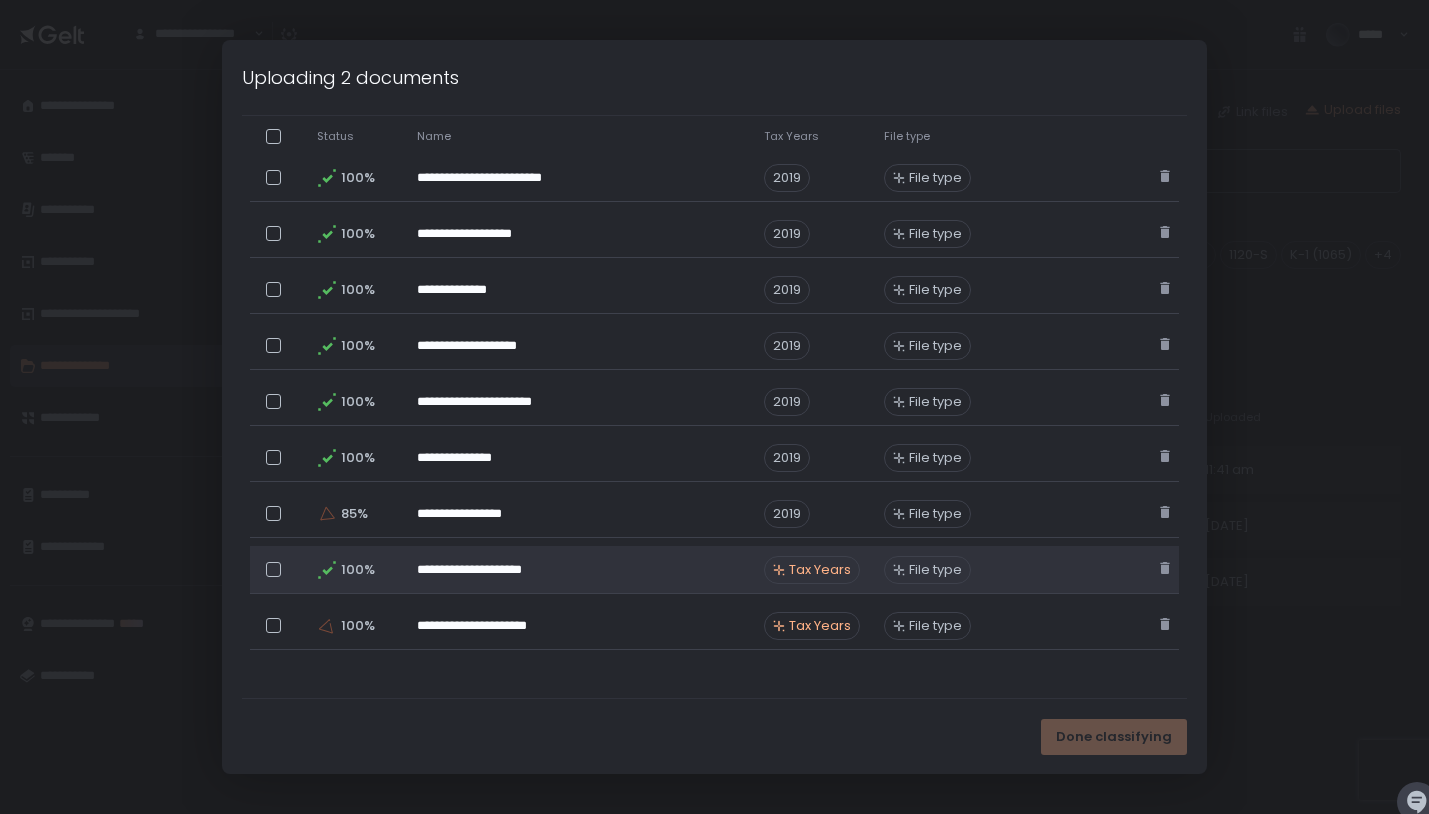 click on "Tax Years" at bounding box center (820, 570) 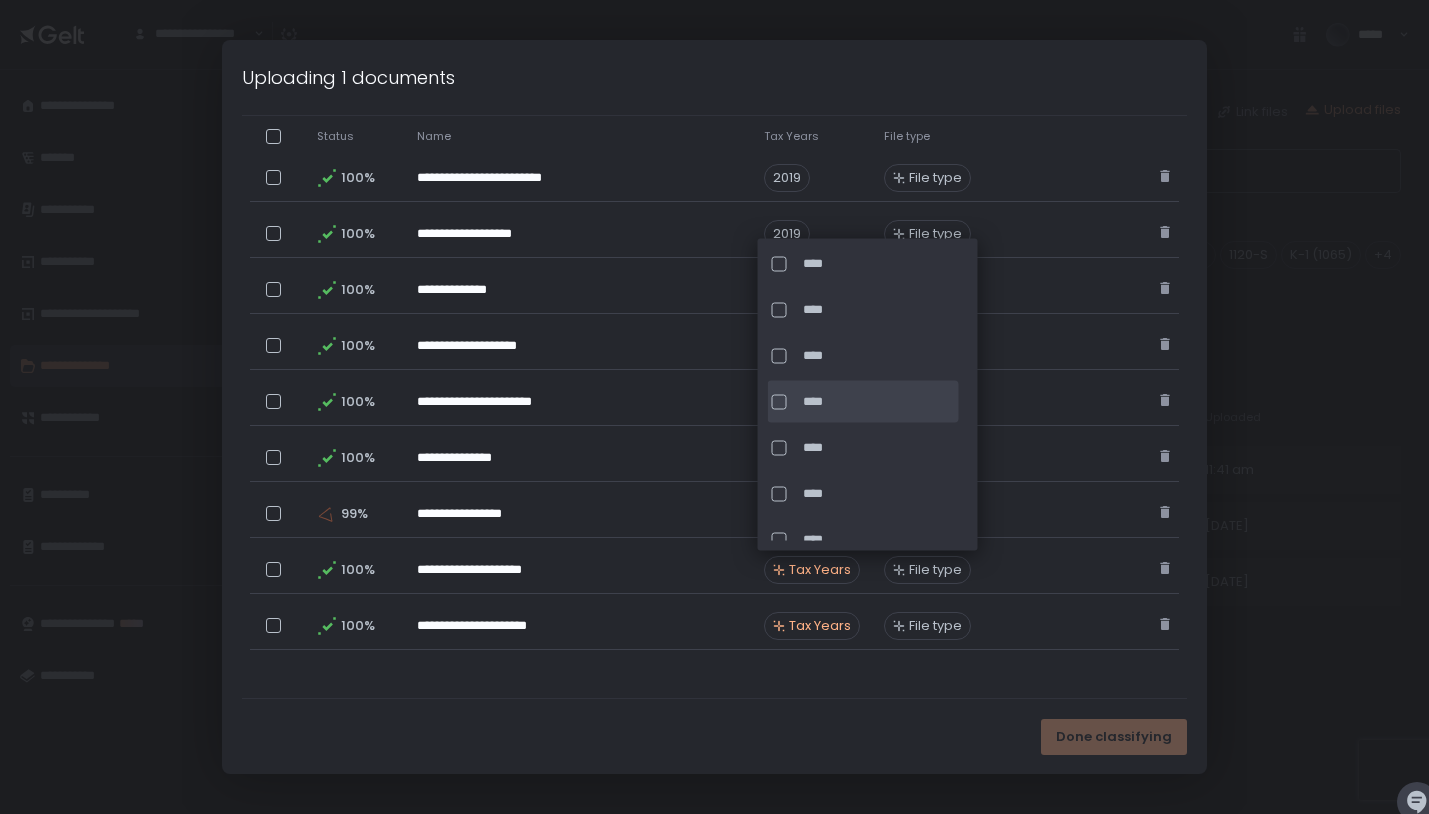 scroll, scrollTop: 153, scrollLeft: 0, axis: vertical 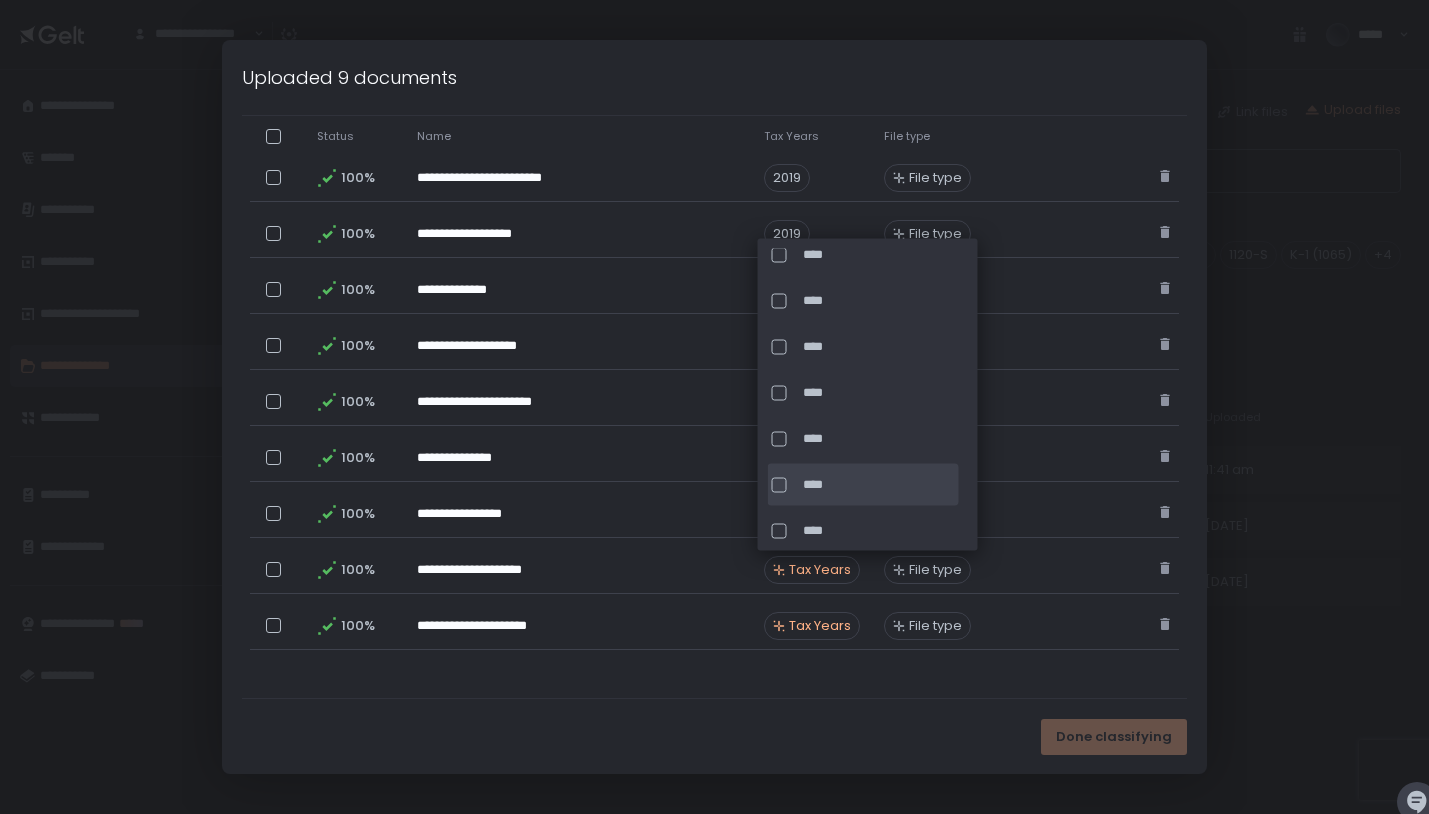 click on "****" 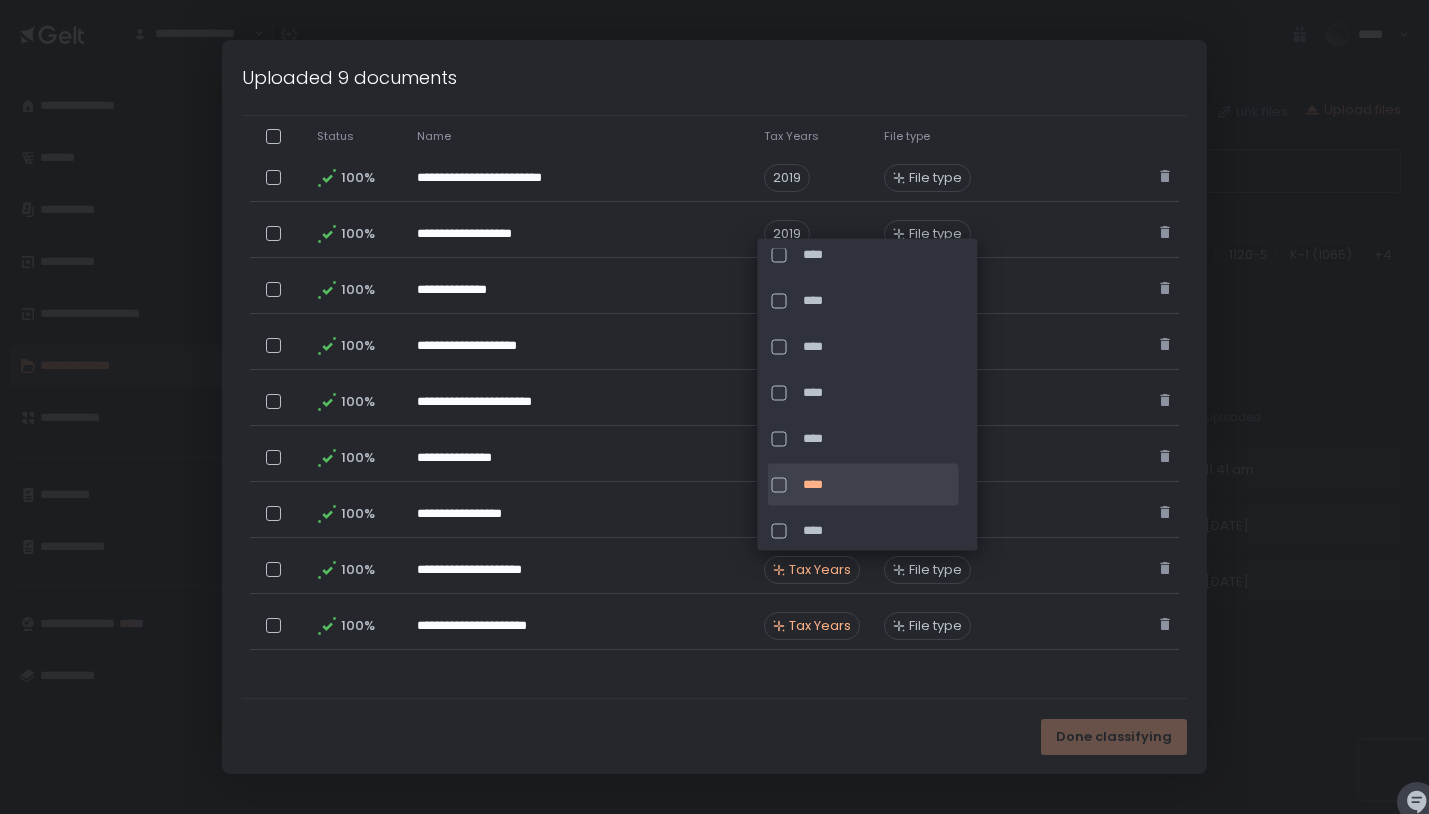 click on "**********" at bounding box center [714, 317] 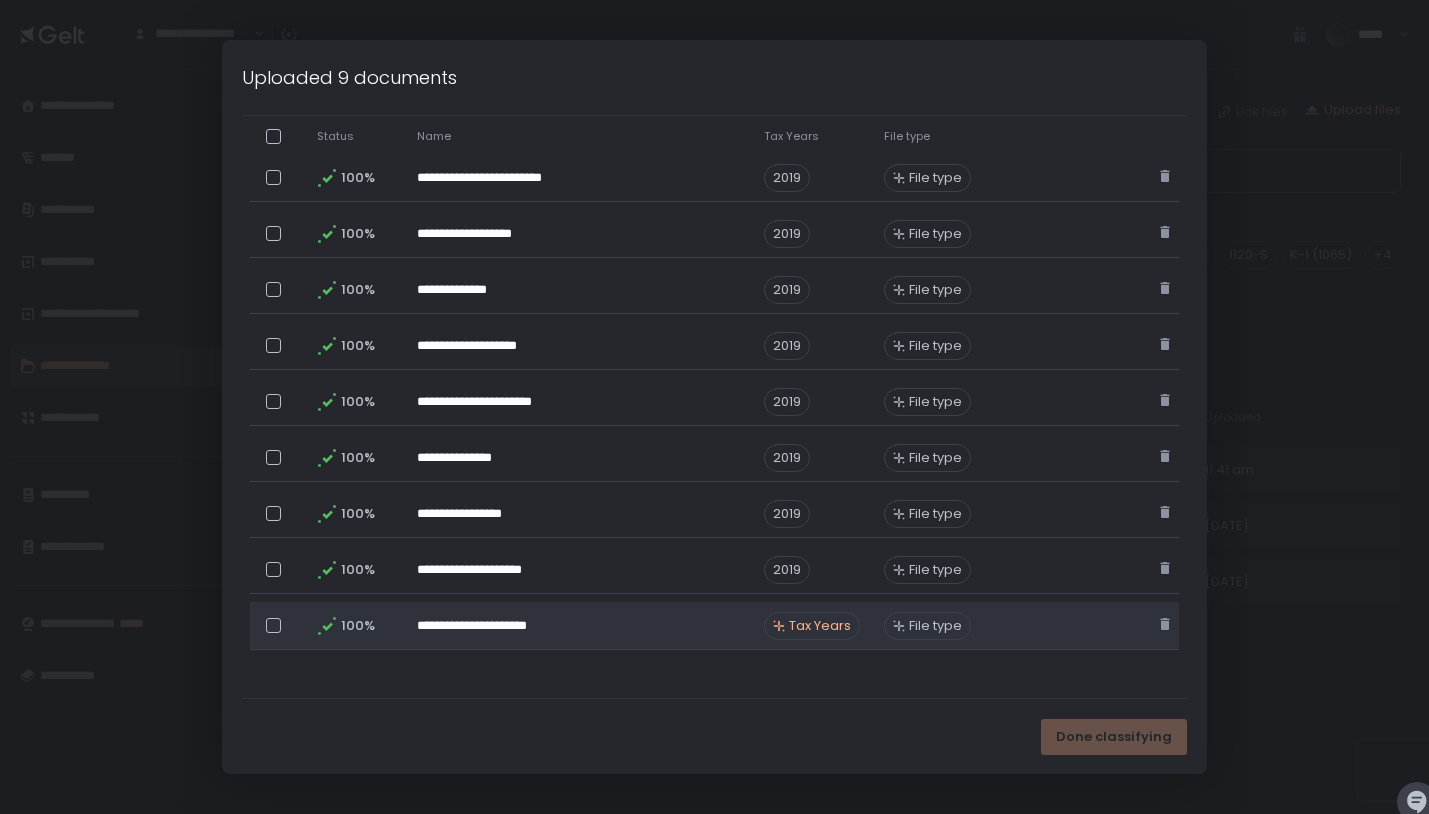 click on "Tax Years" at bounding box center [820, 626] 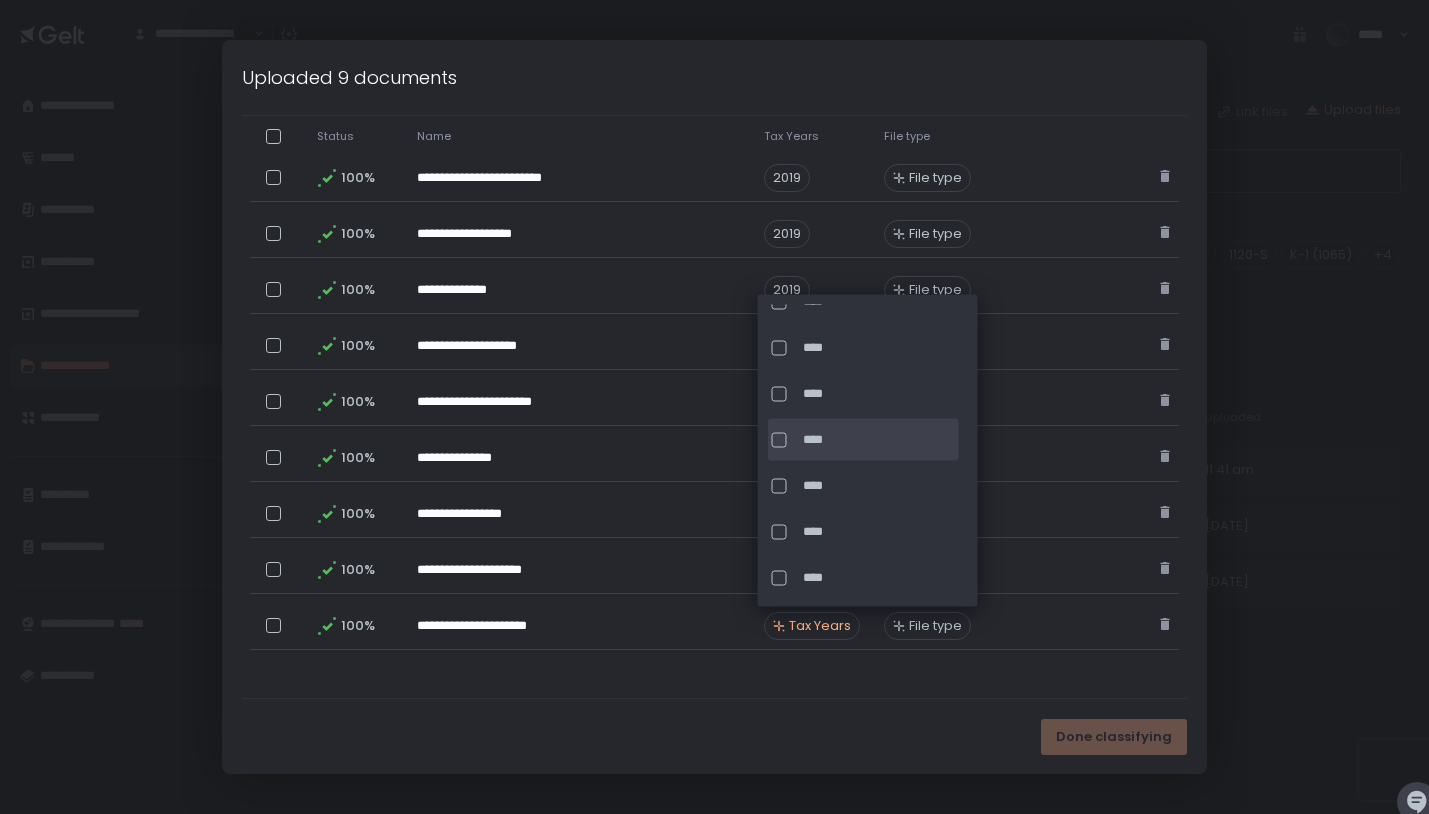 scroll, scrollTop: 143, scrollLeft: 0, axis: vertical 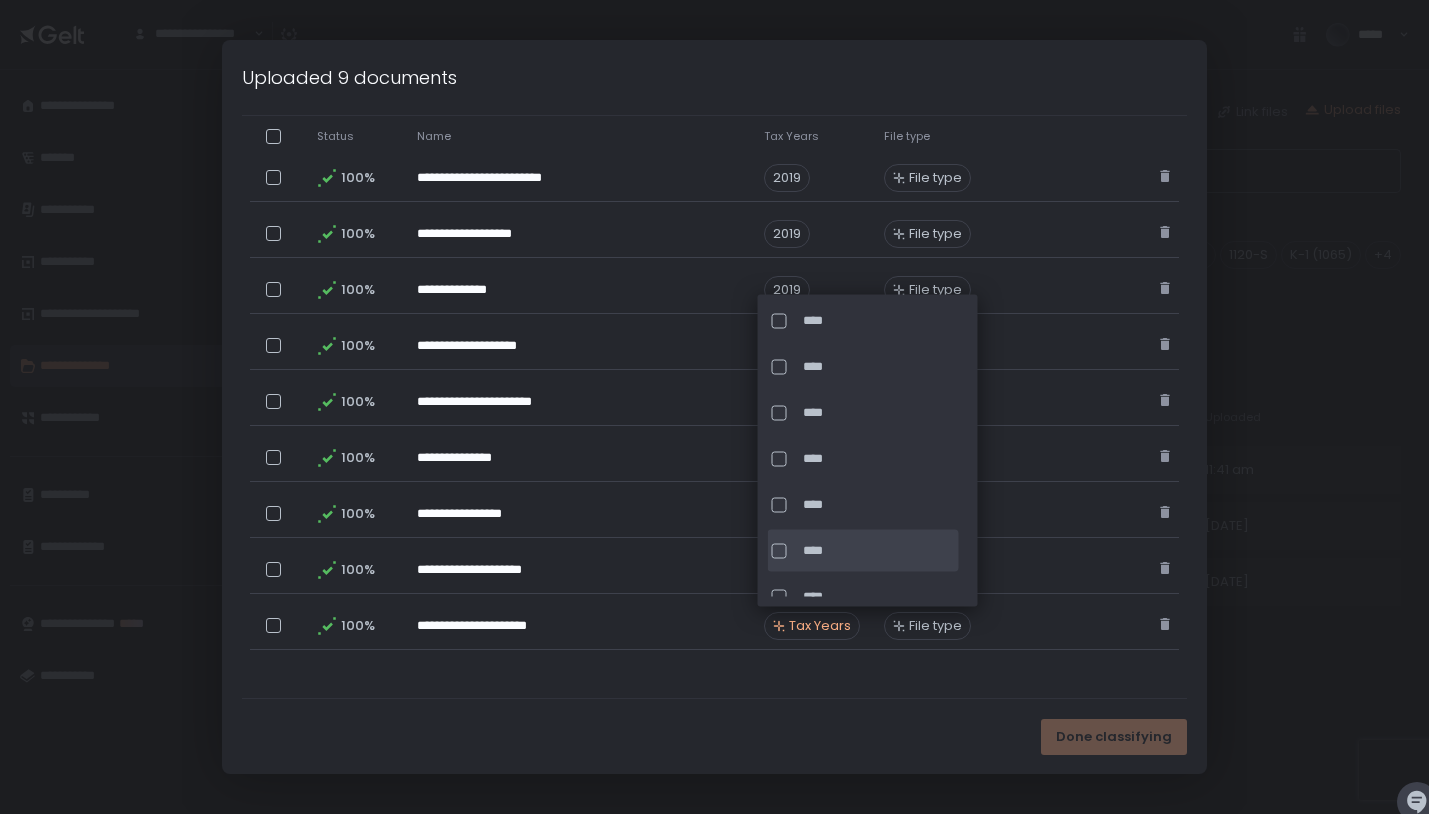 click on "****" 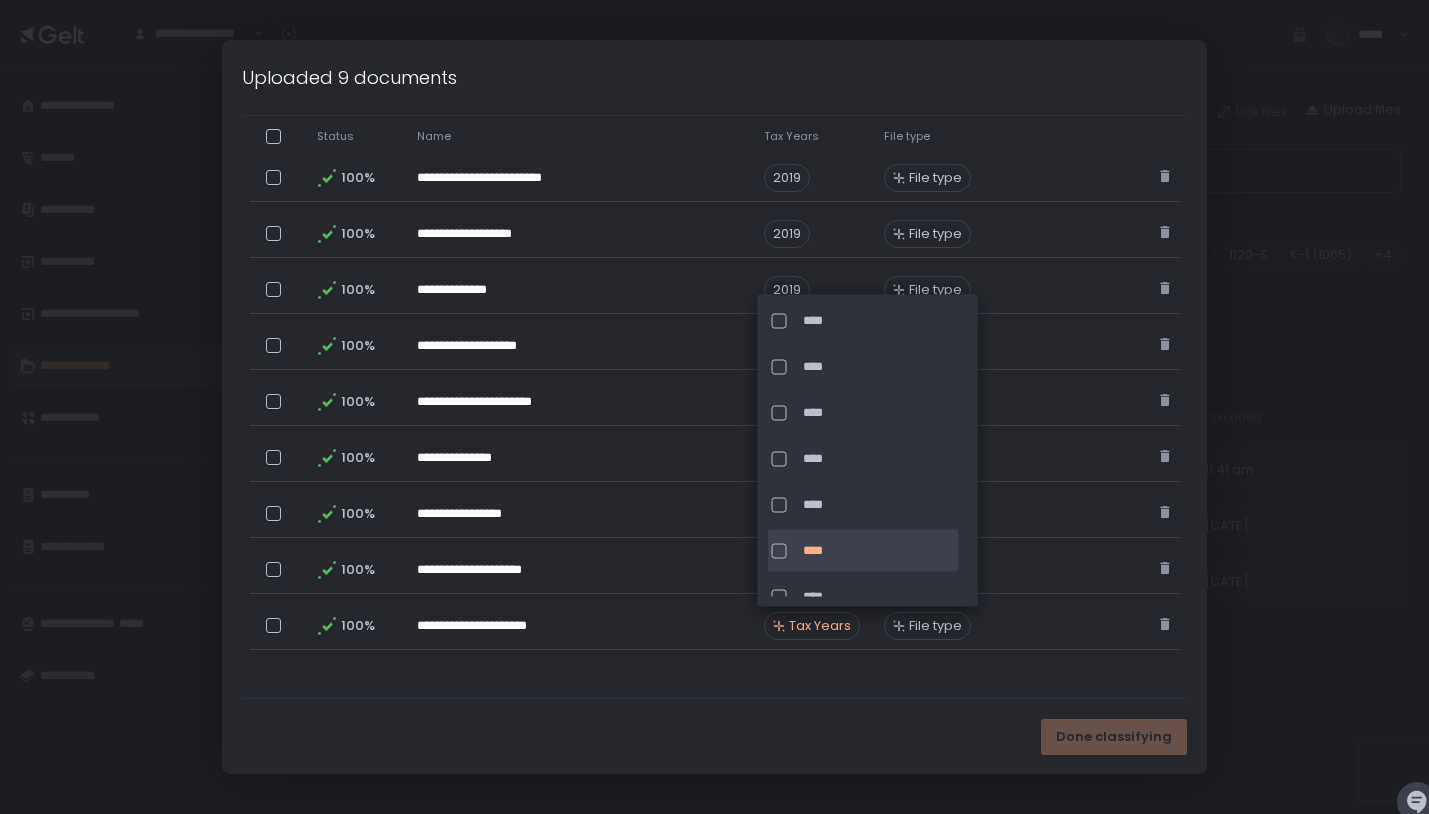 click on "**********" at bounding box center (714, 317) 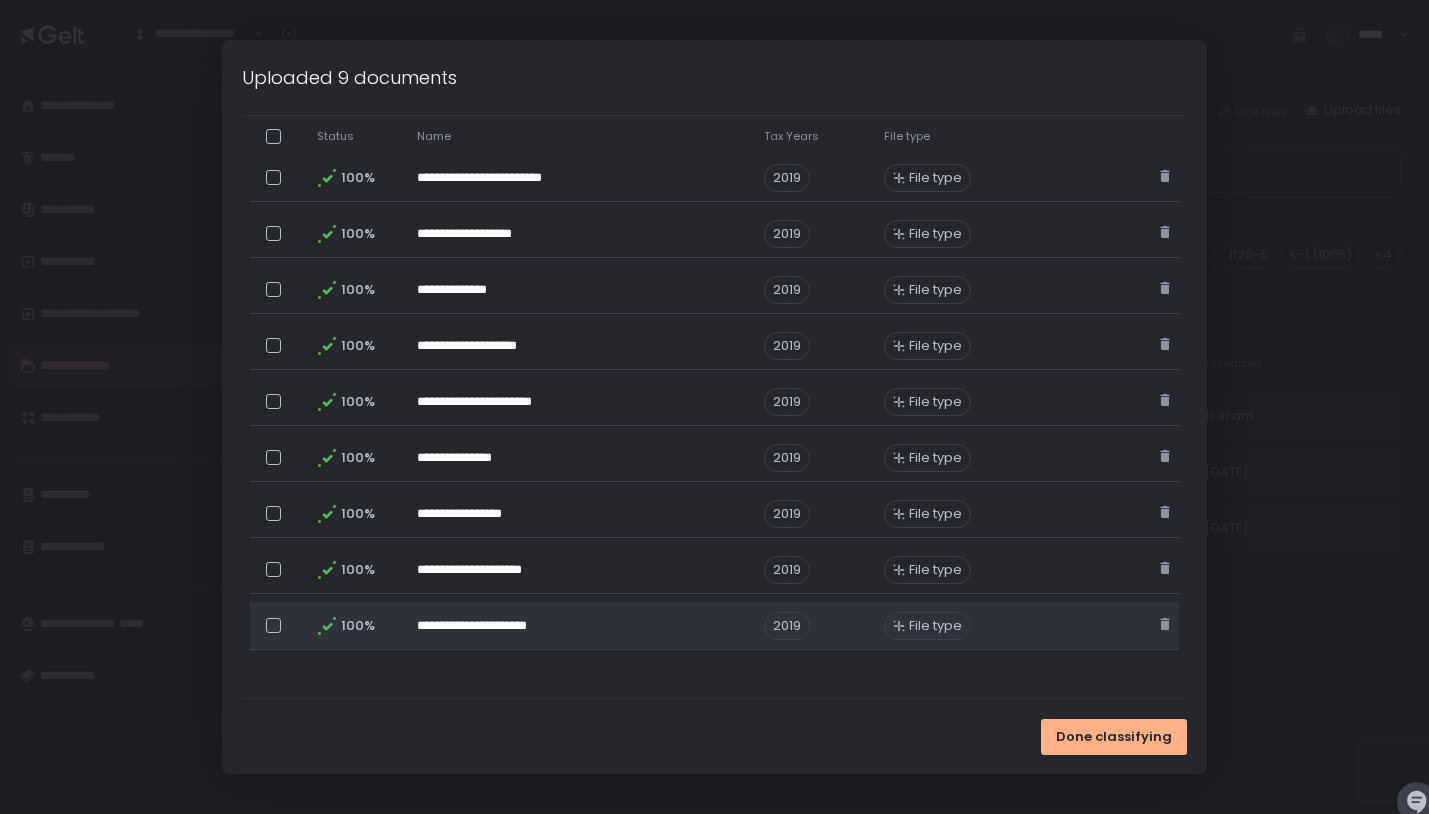 click on "File type" at bounding box center [935, 626] 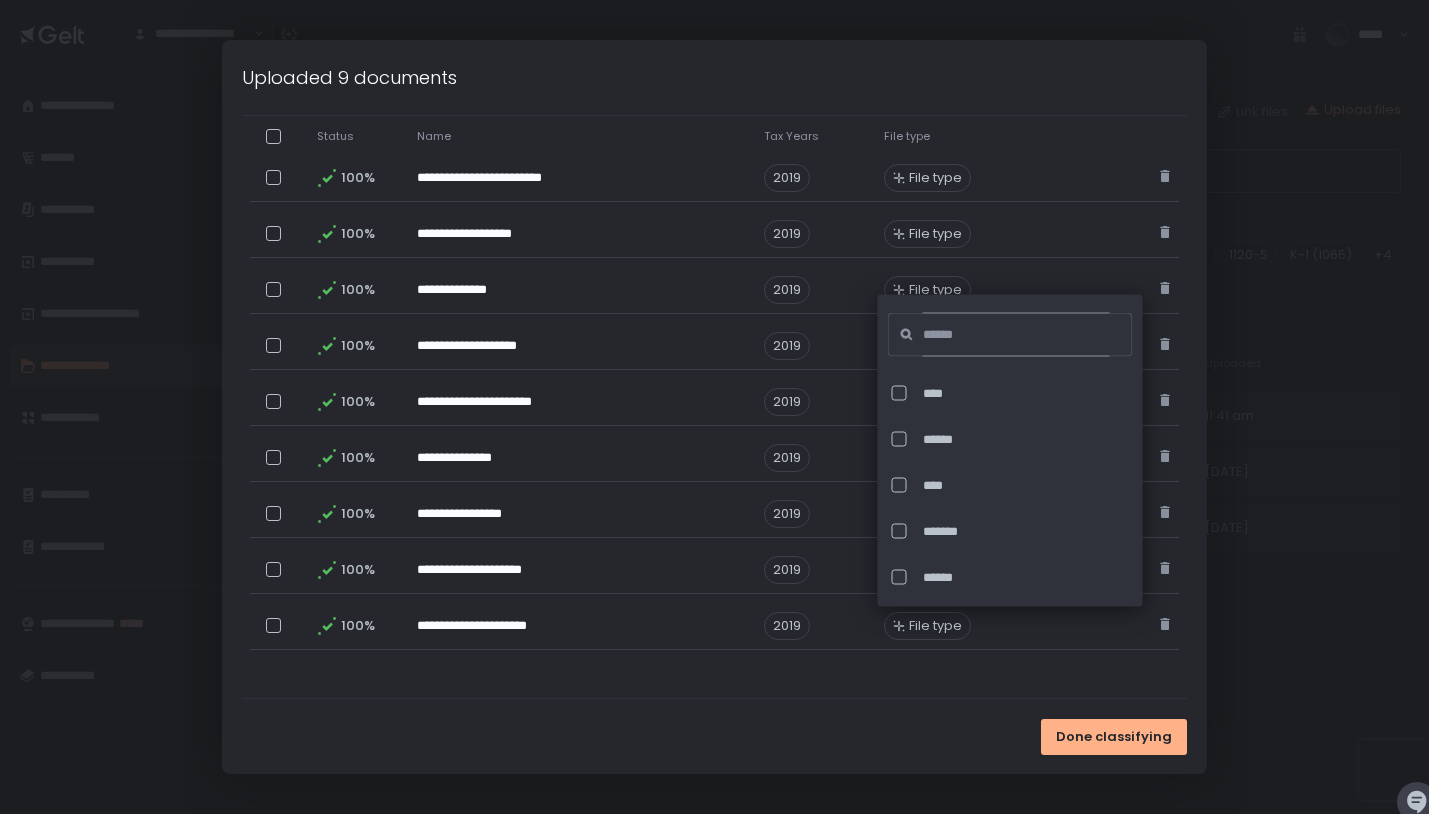 click 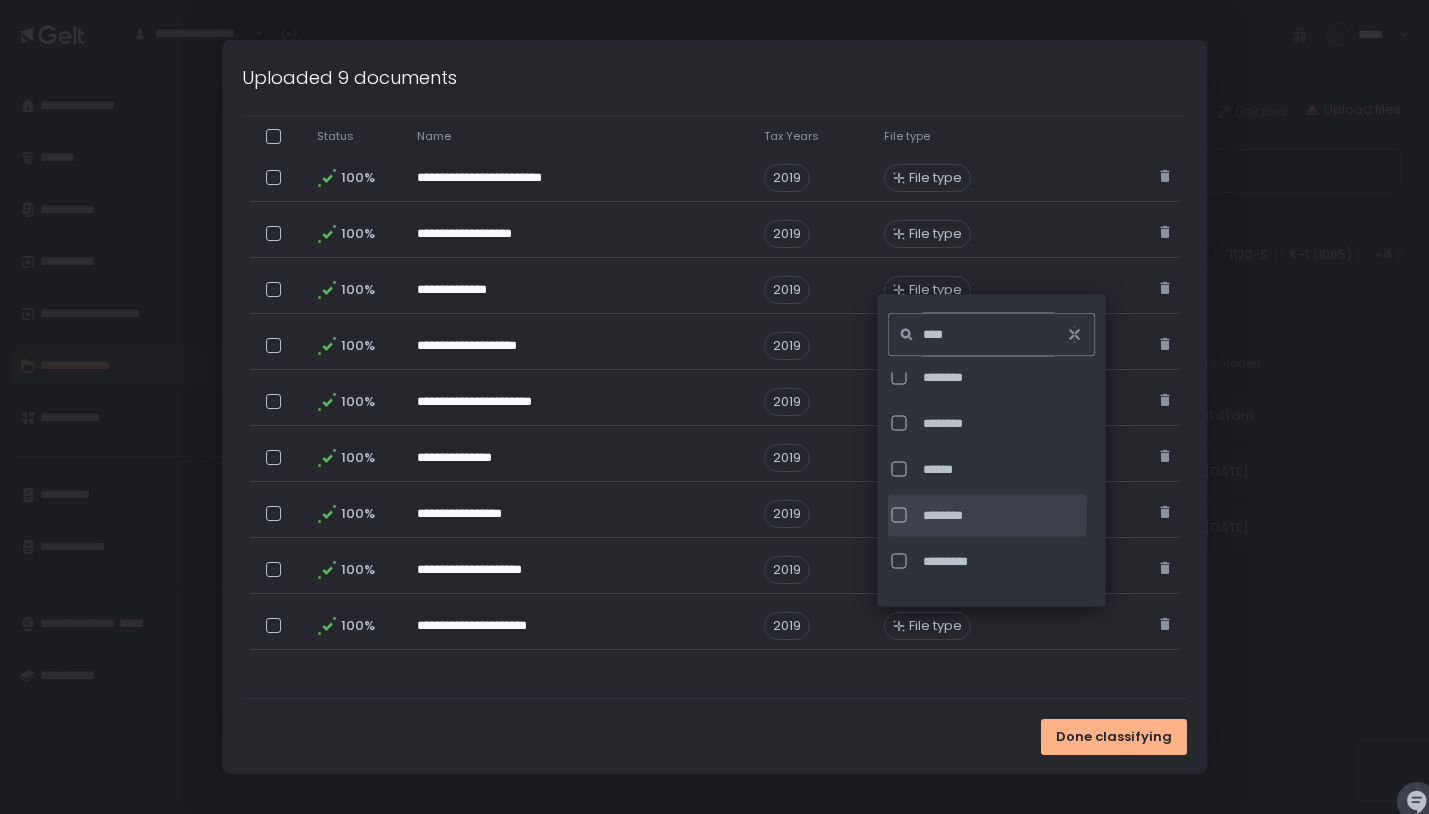 scroll, scrollTop: 344, scrollLeft: 0, axis: vertical 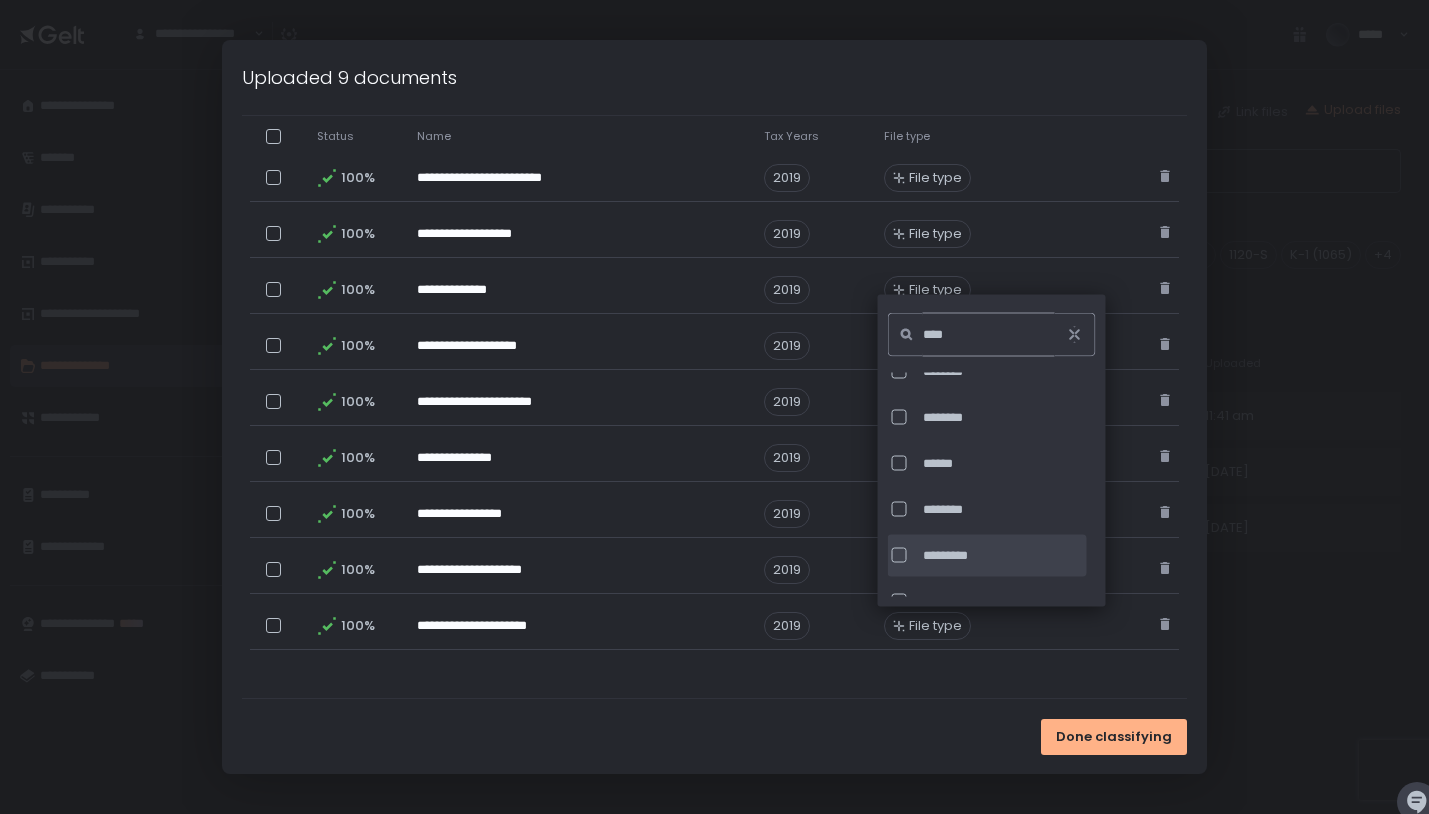 type on "****" 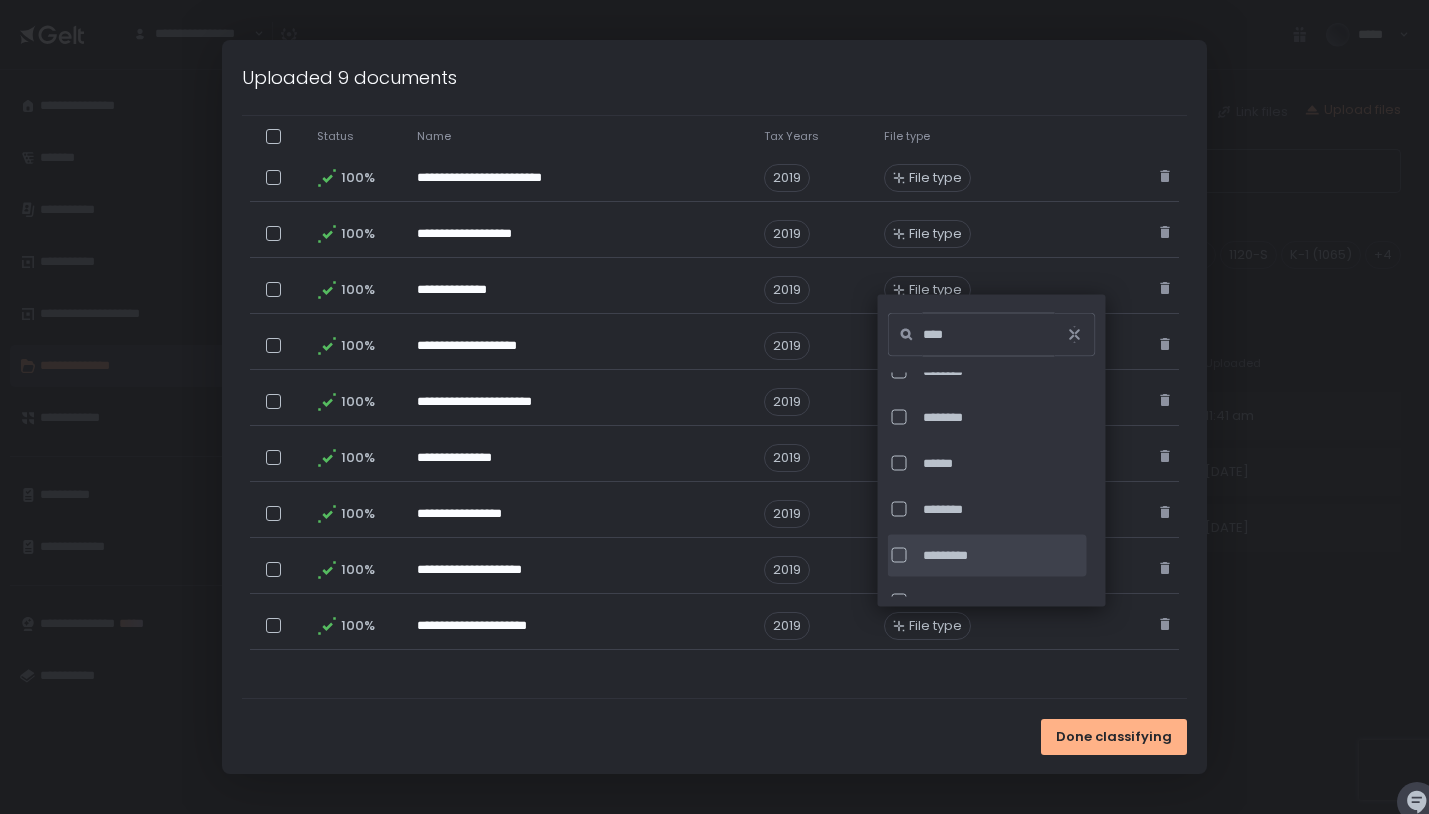 click on "*********" 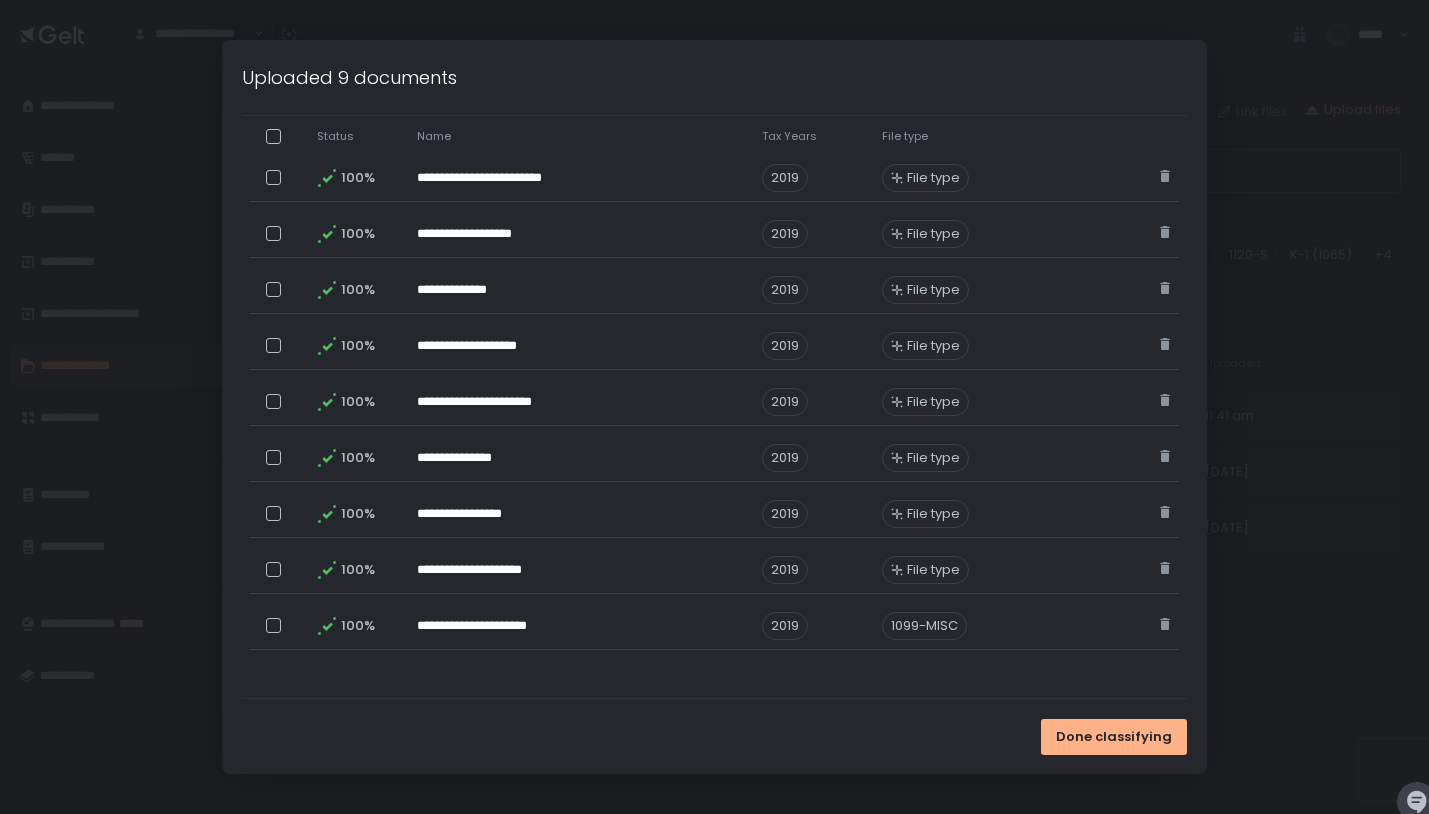 click on "**********" at bounding box center [714, 317] 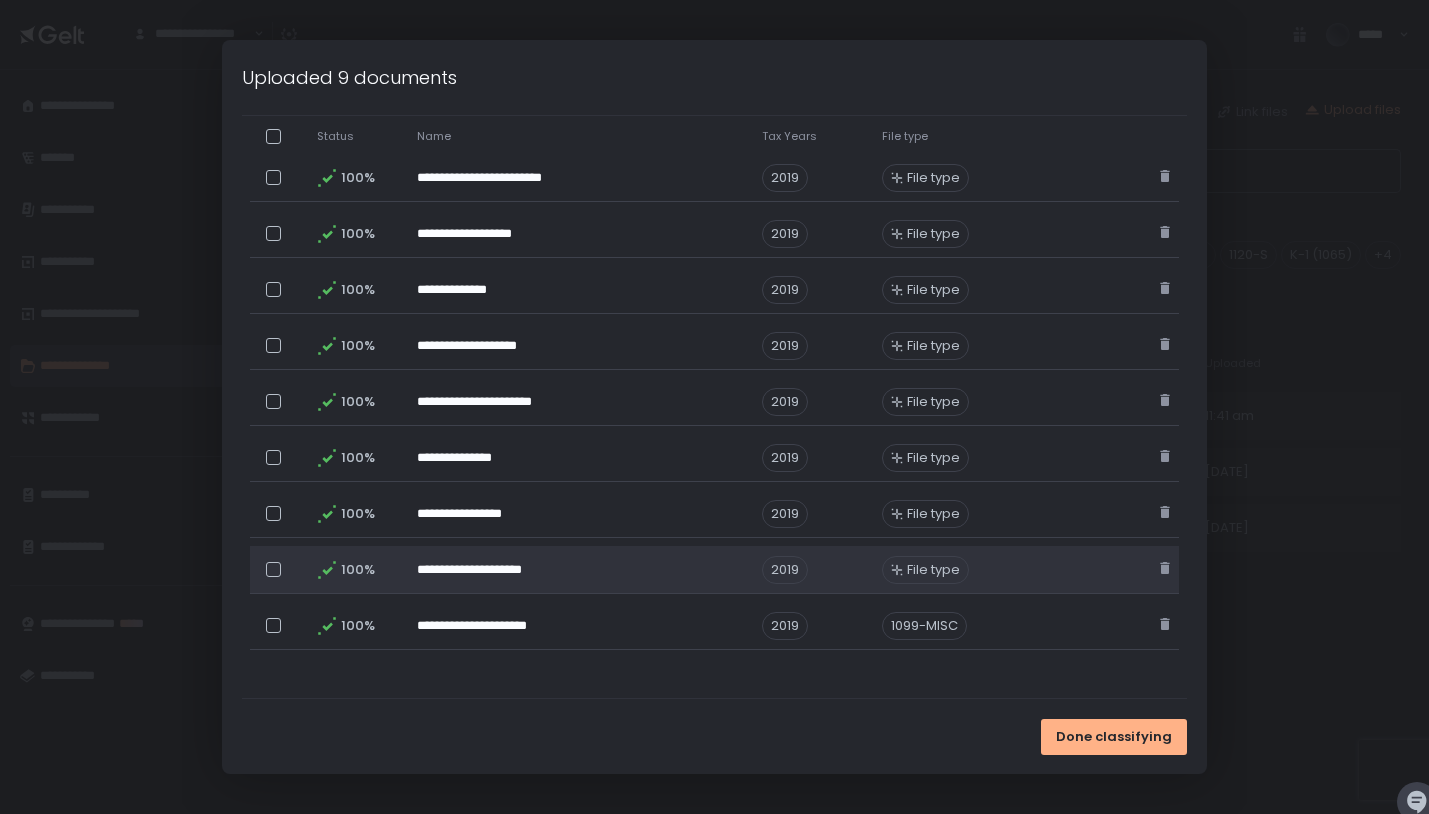 click on "File type" at bounding box center [933, 570] 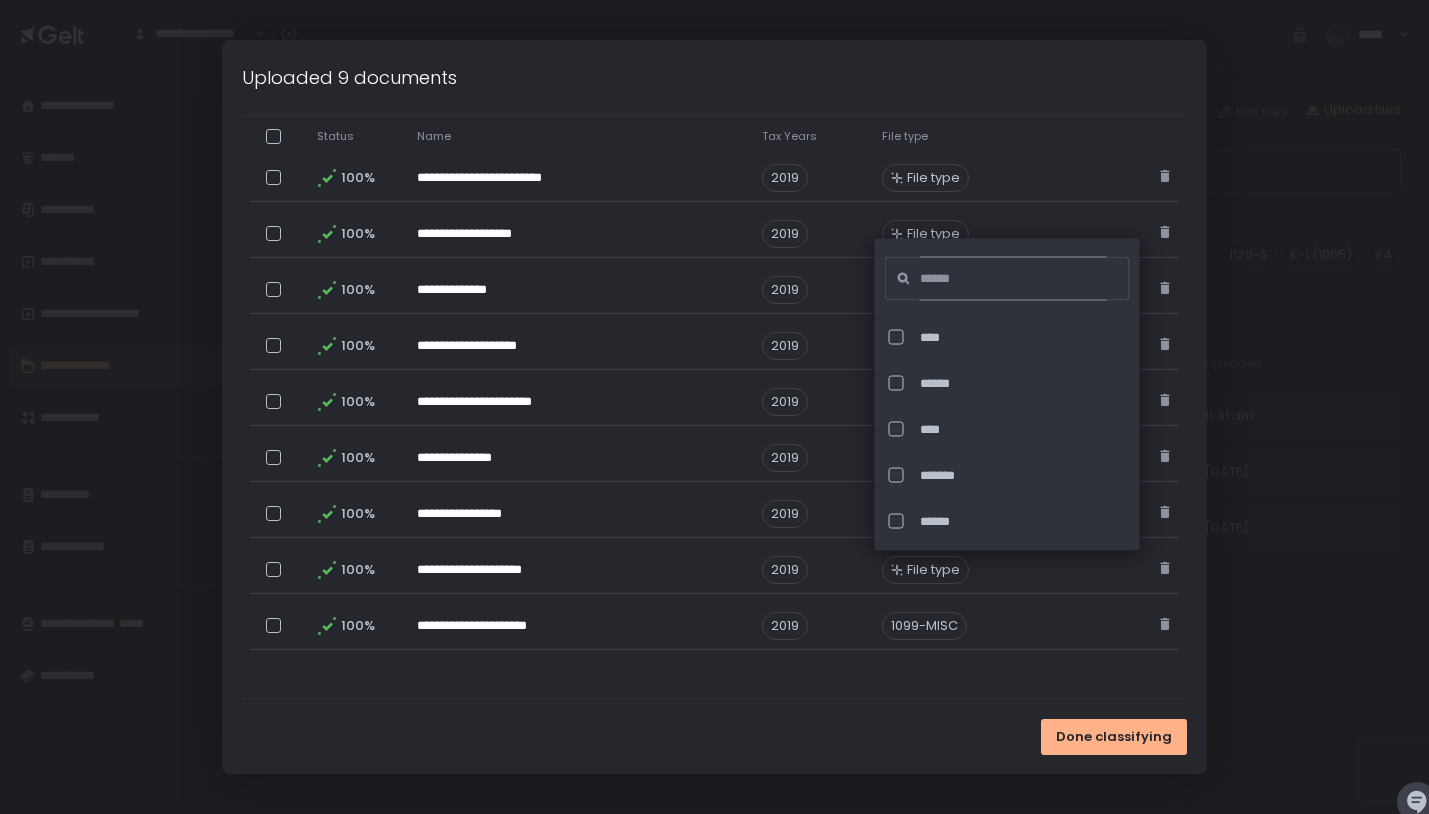 click 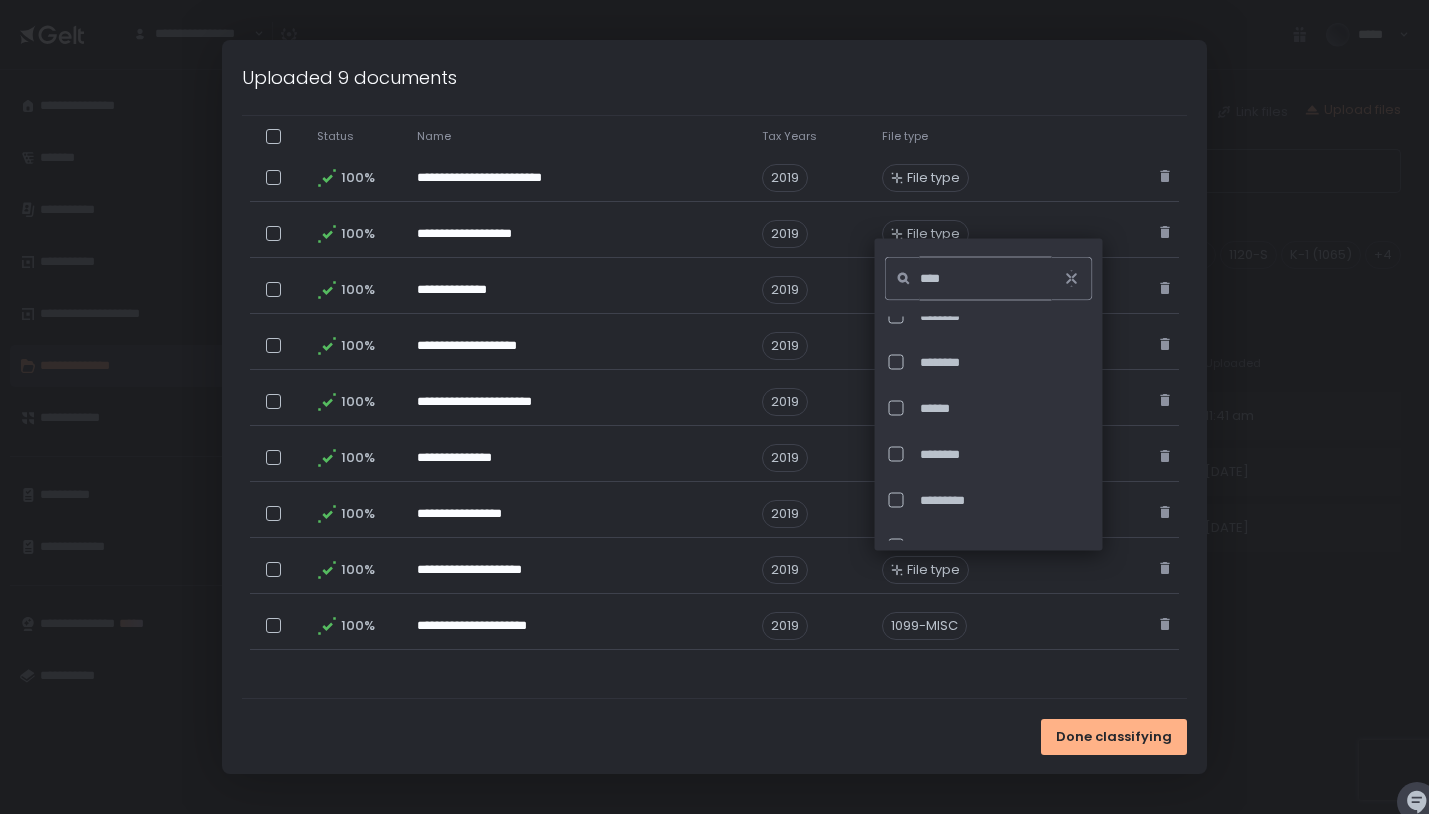 scroll, scrollTop: 379, scrollLeft: 0, axis: vertical 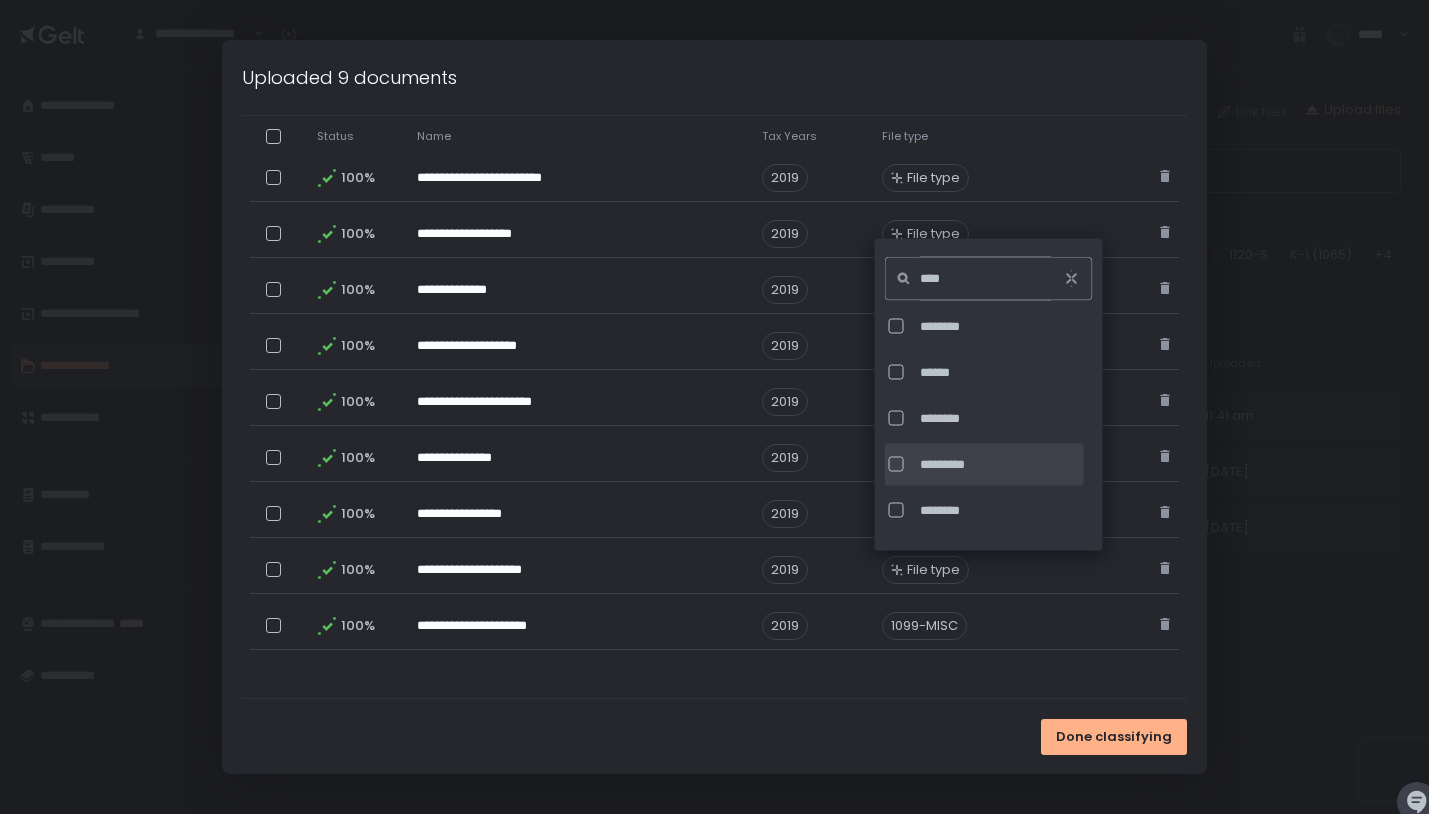 type on "****" 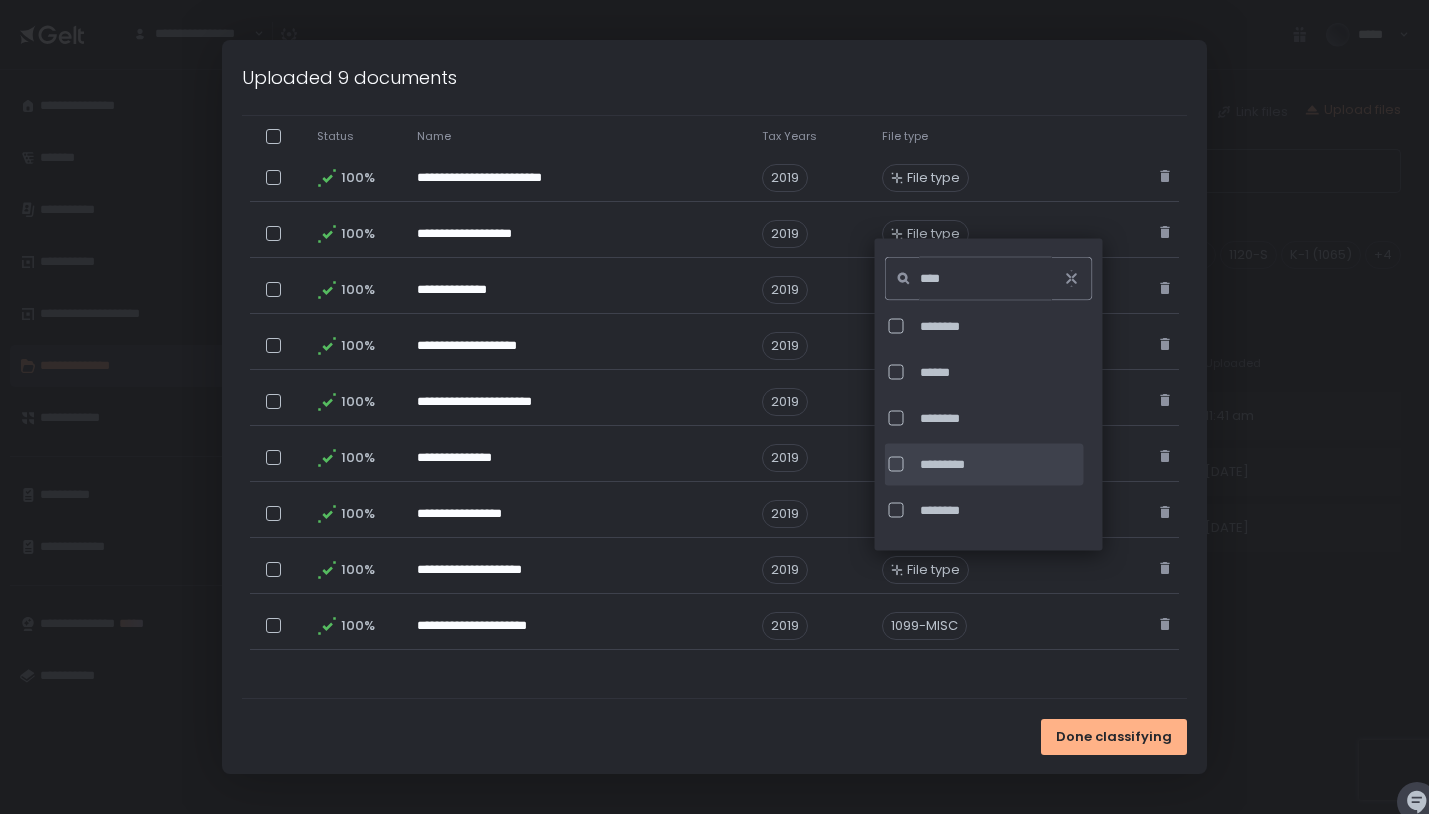 click on "*********" 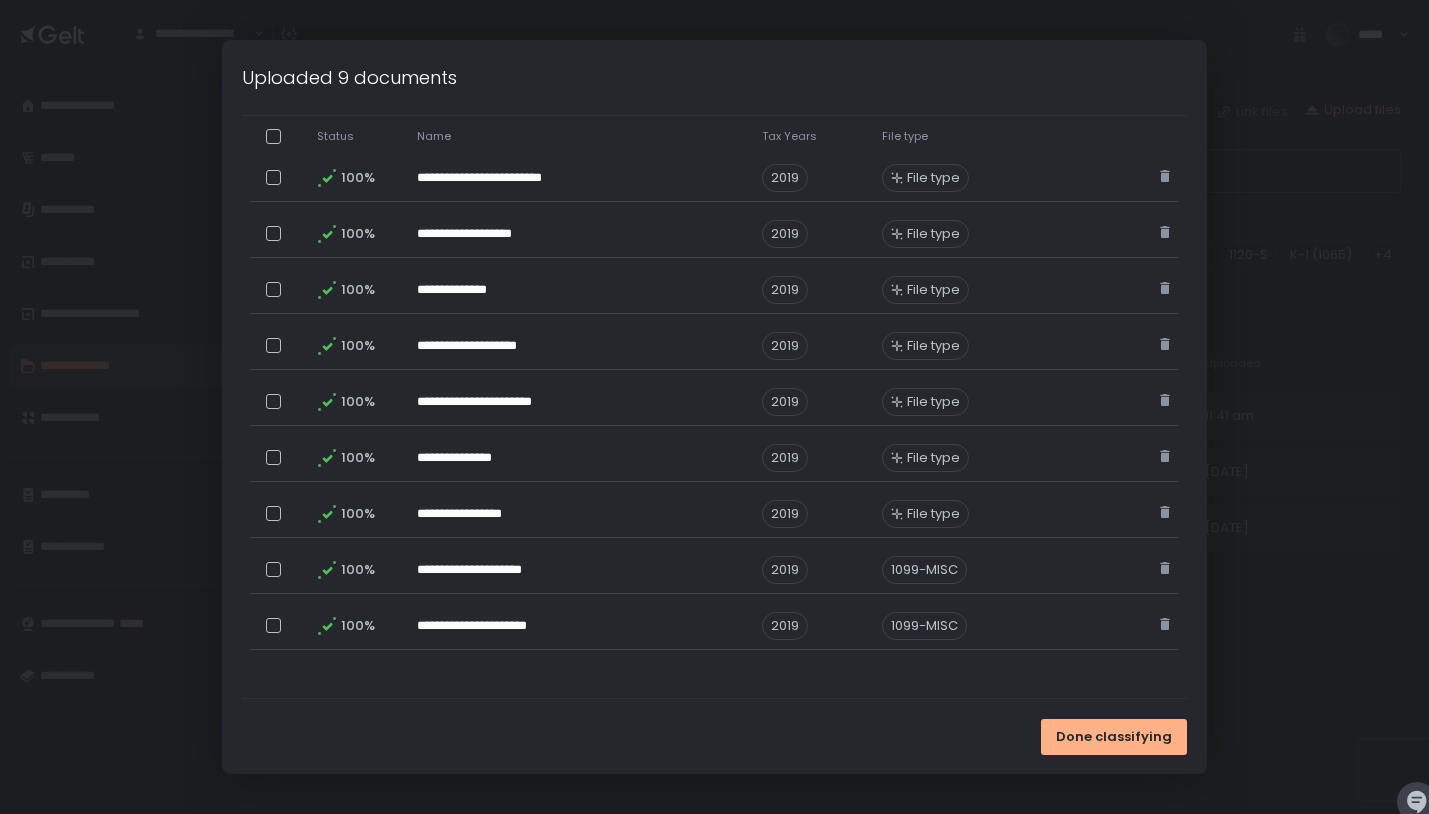 click on "**********" at bounding box center [714, 317] 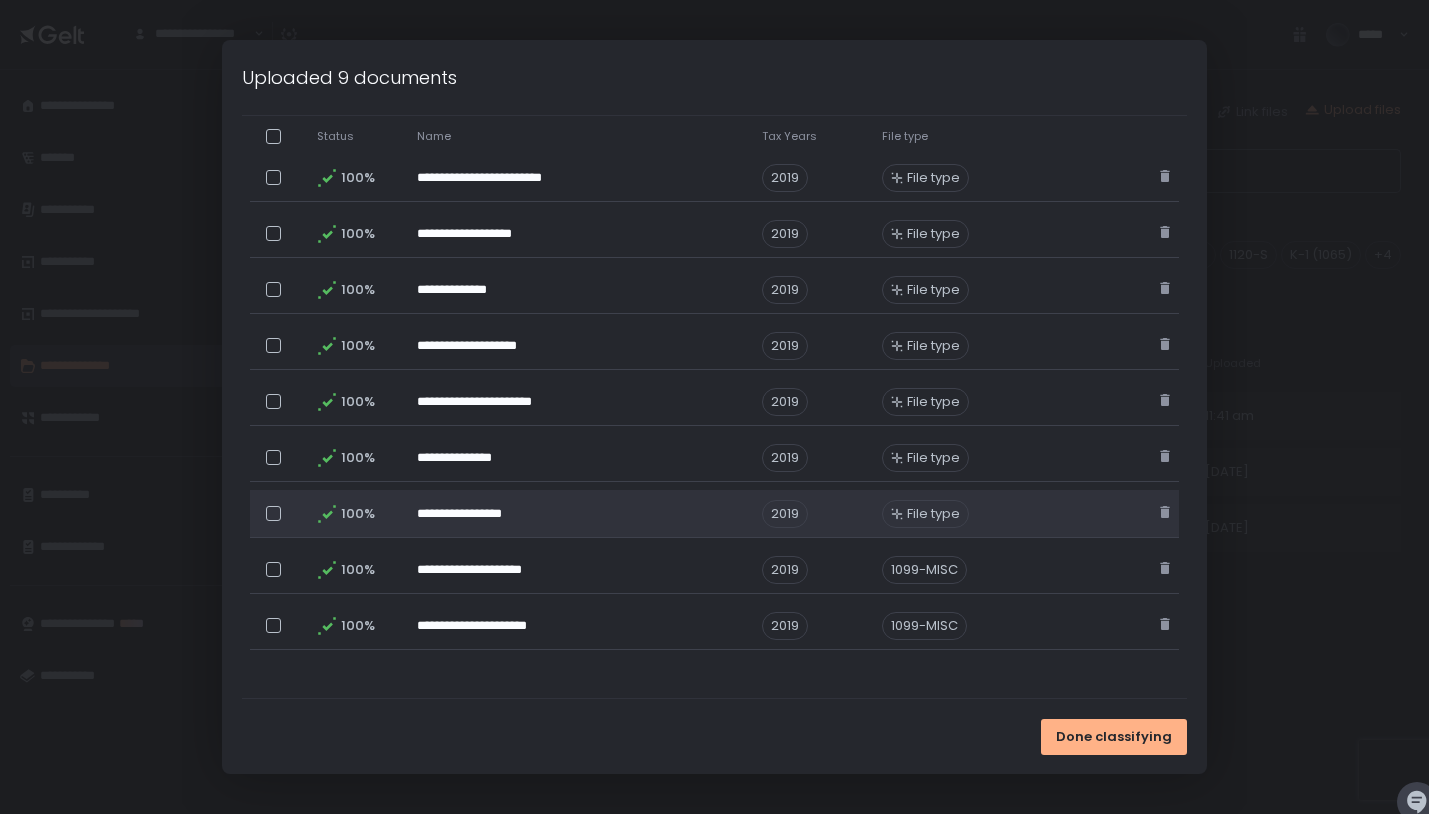 click on "File type" at bounding box center [933, 514] 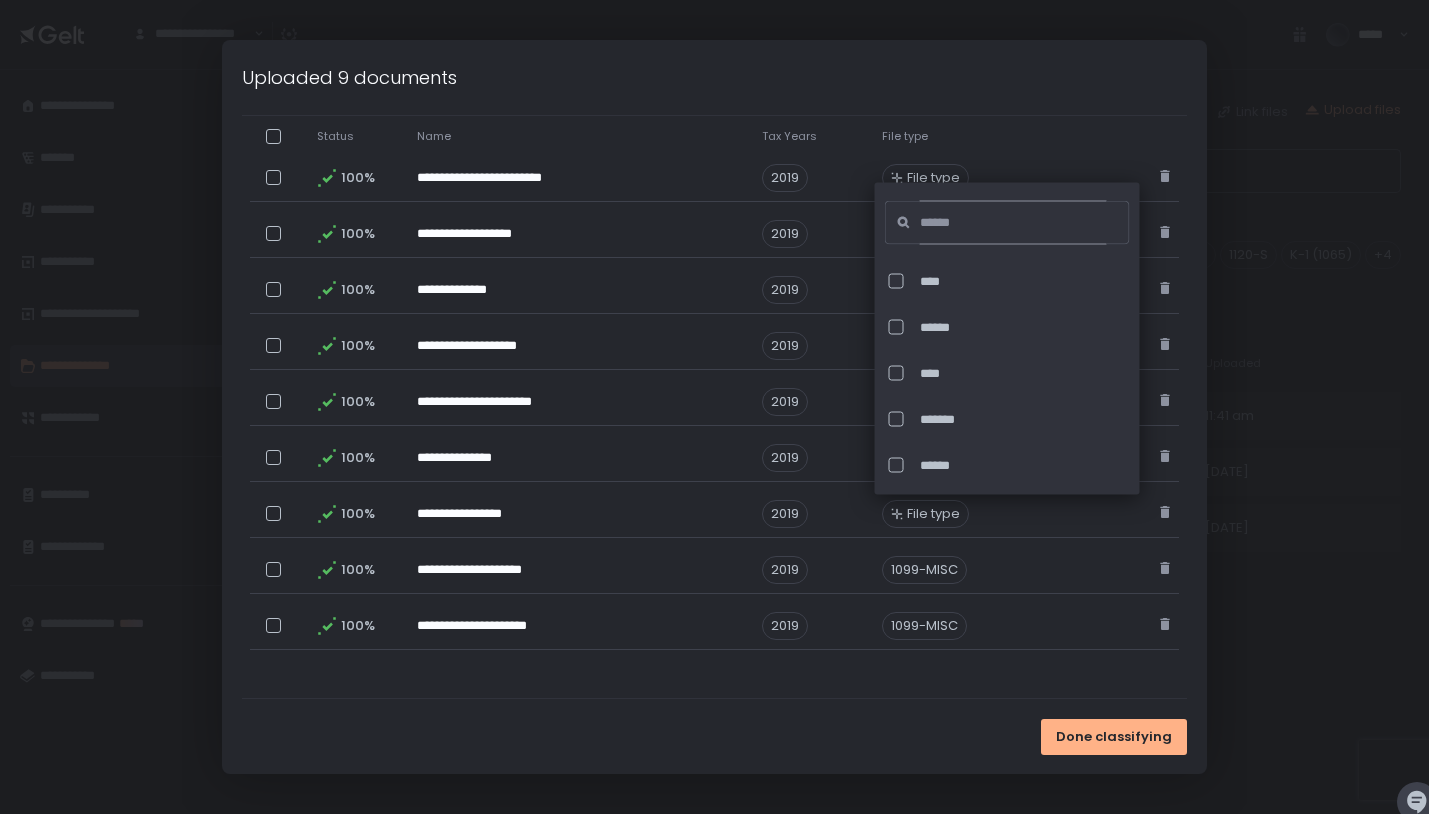 click 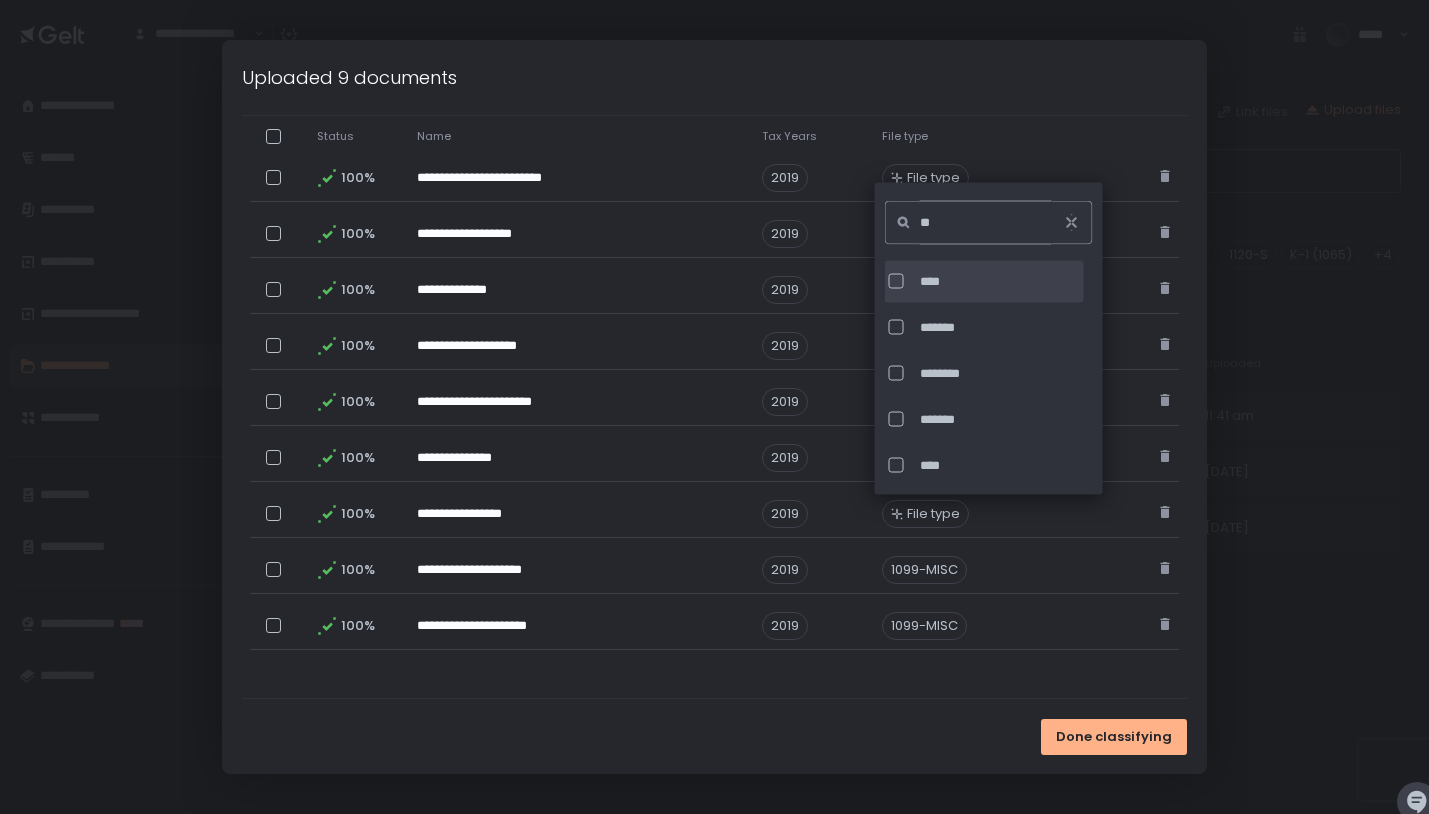 type on "**" 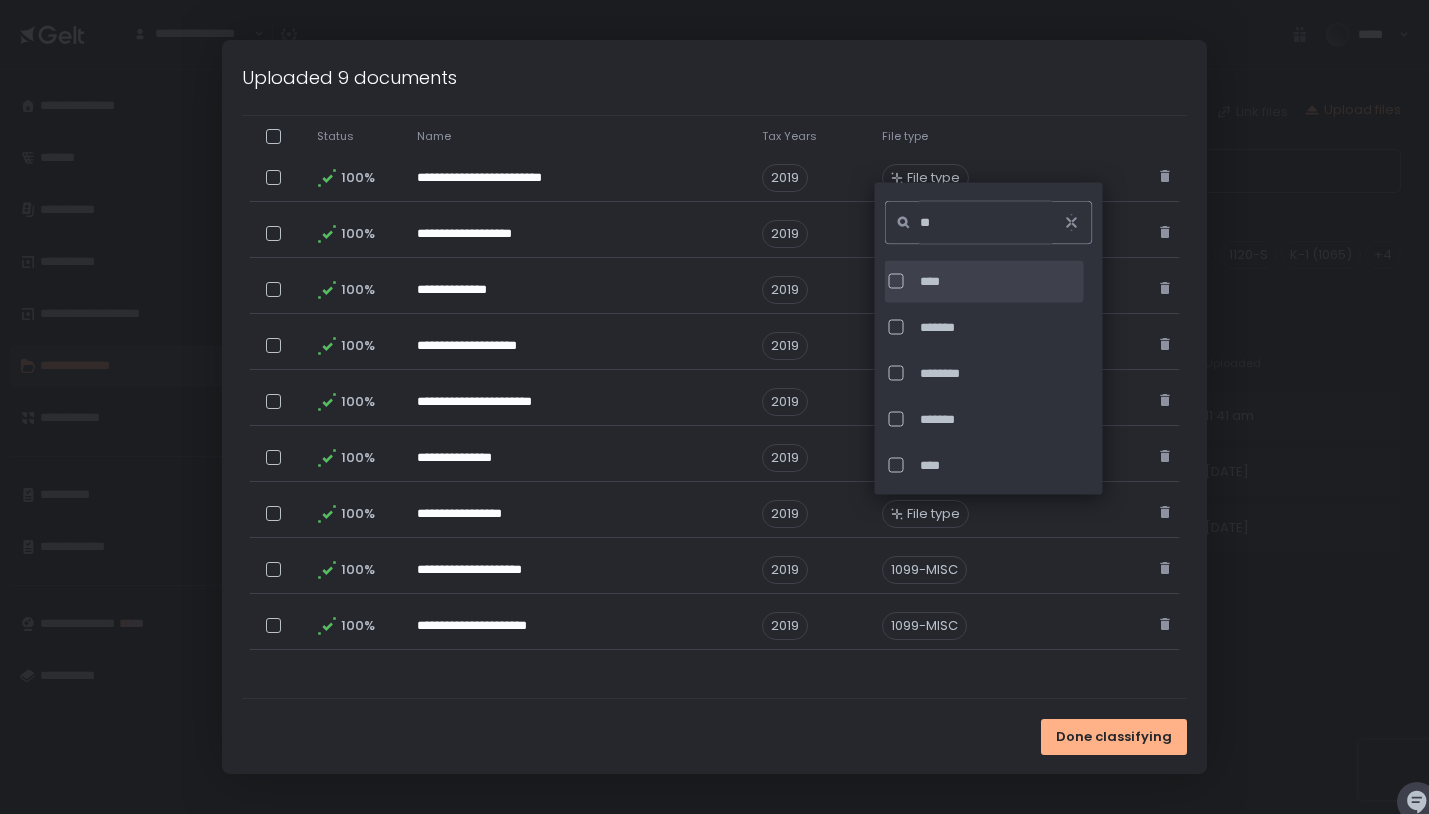 click on "****" 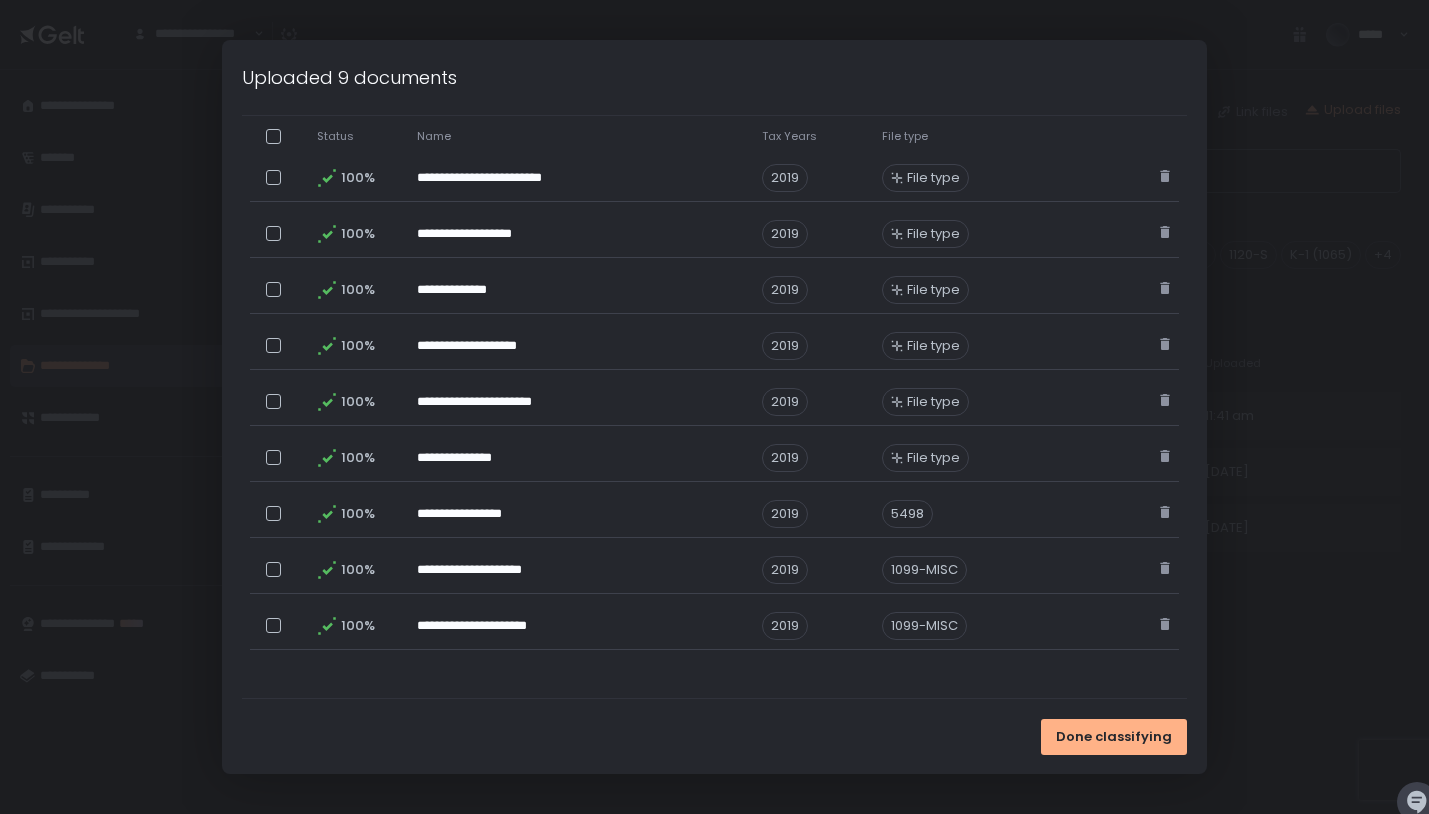 click on "**********" at bounding box center [714, 317] 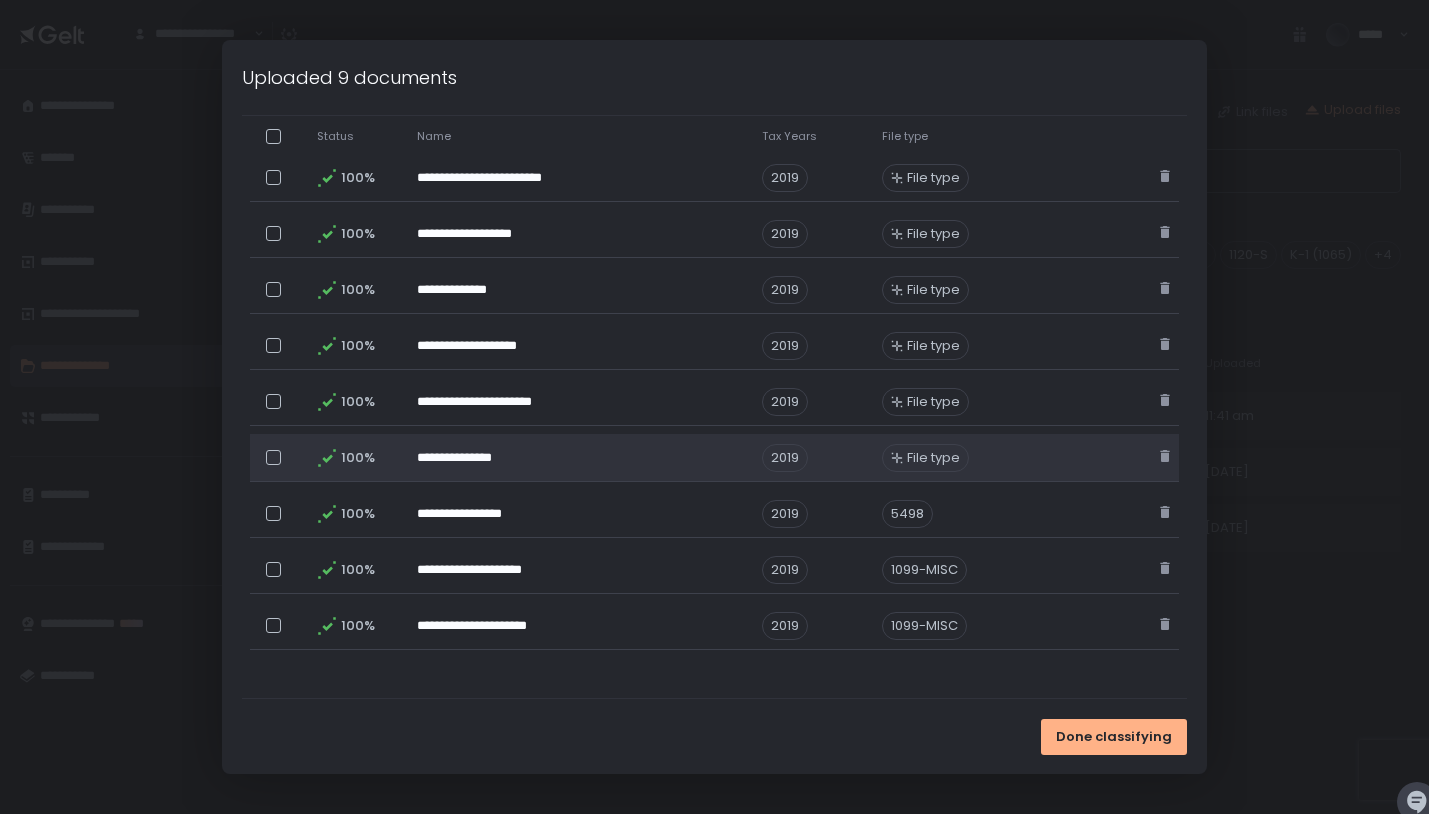 click on "File type" at bounding box center (933, 458) 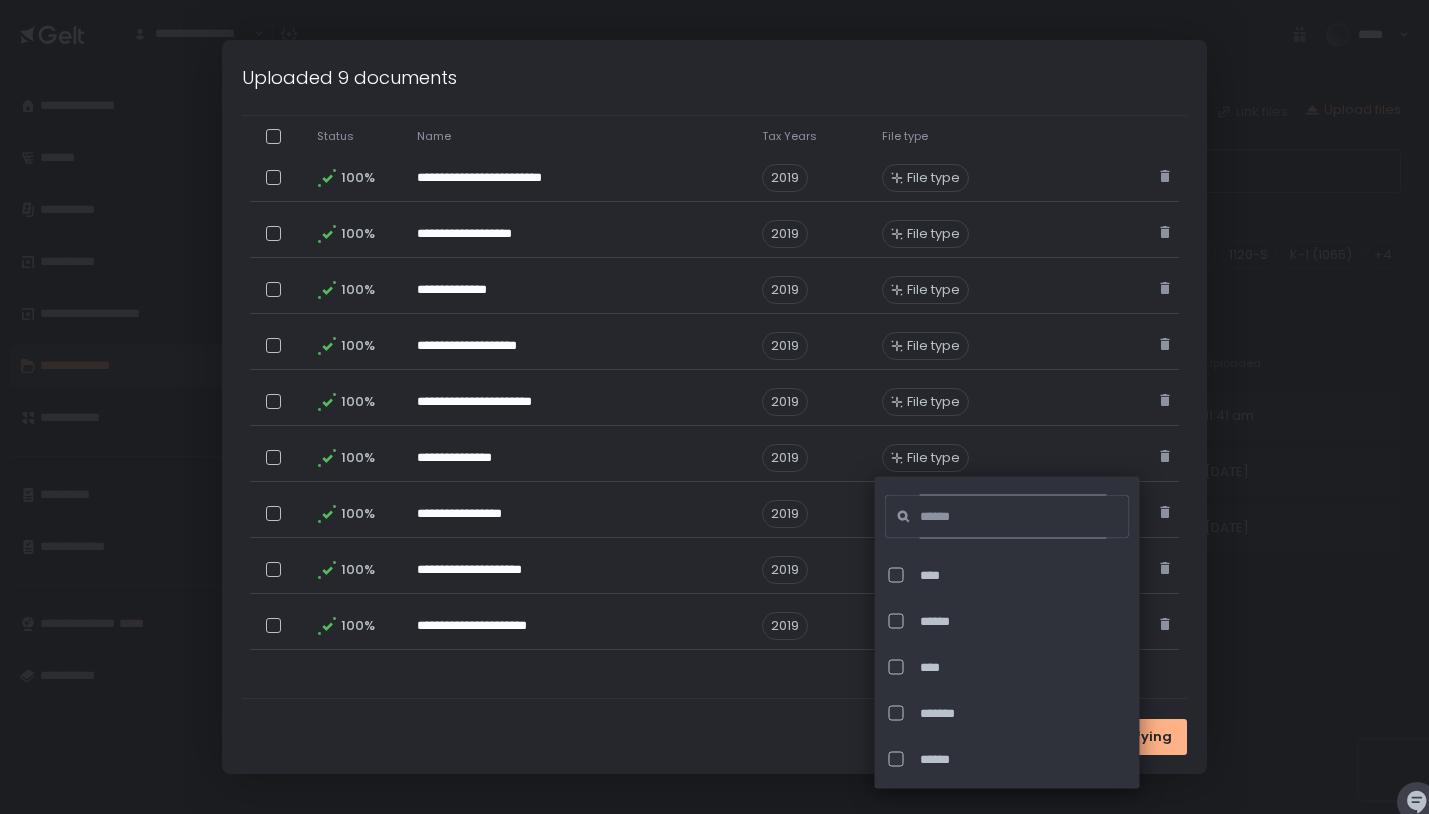 click 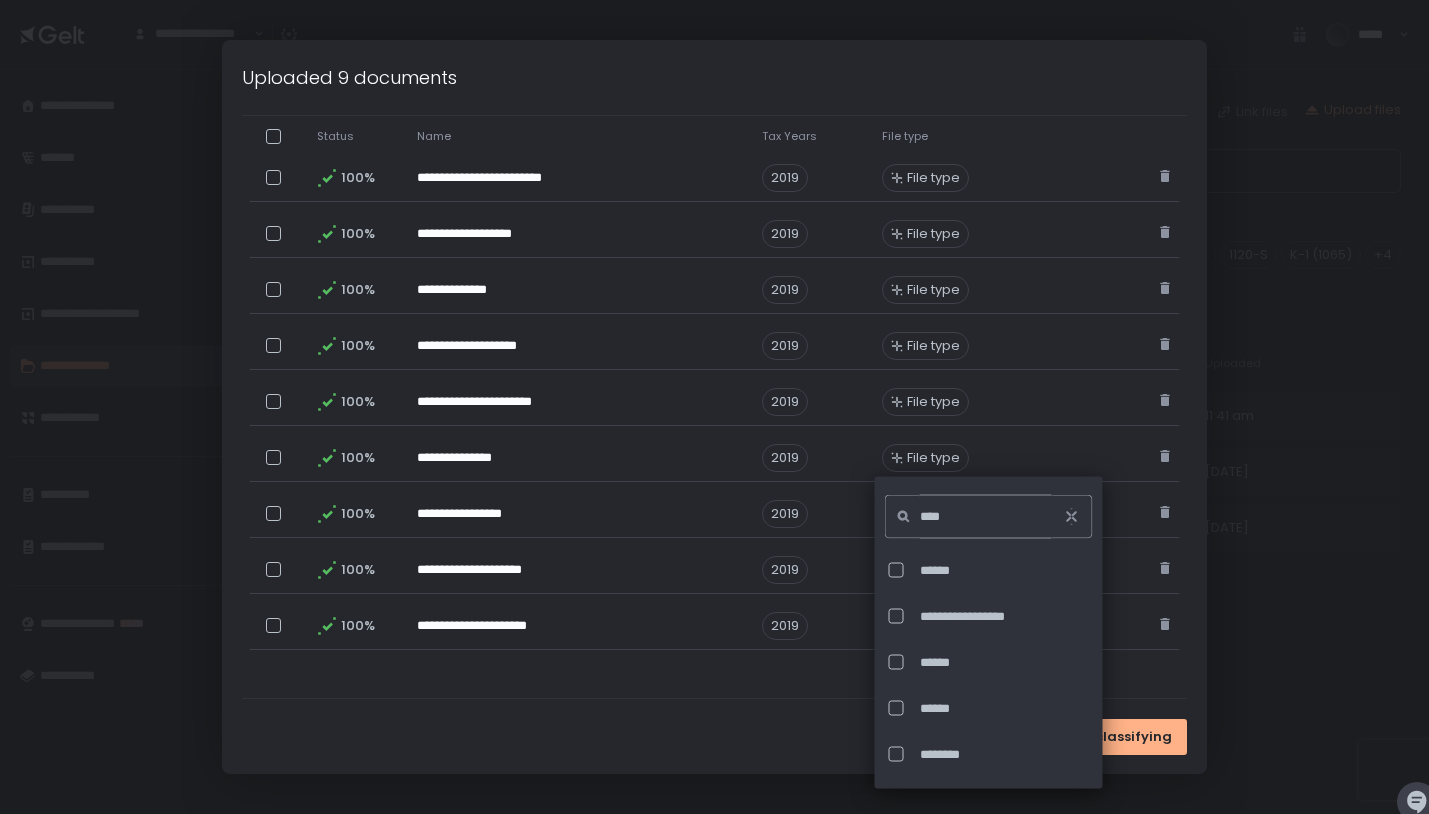 scroll, scrollTop: 144, scrollLeft: 0, axis: vertical 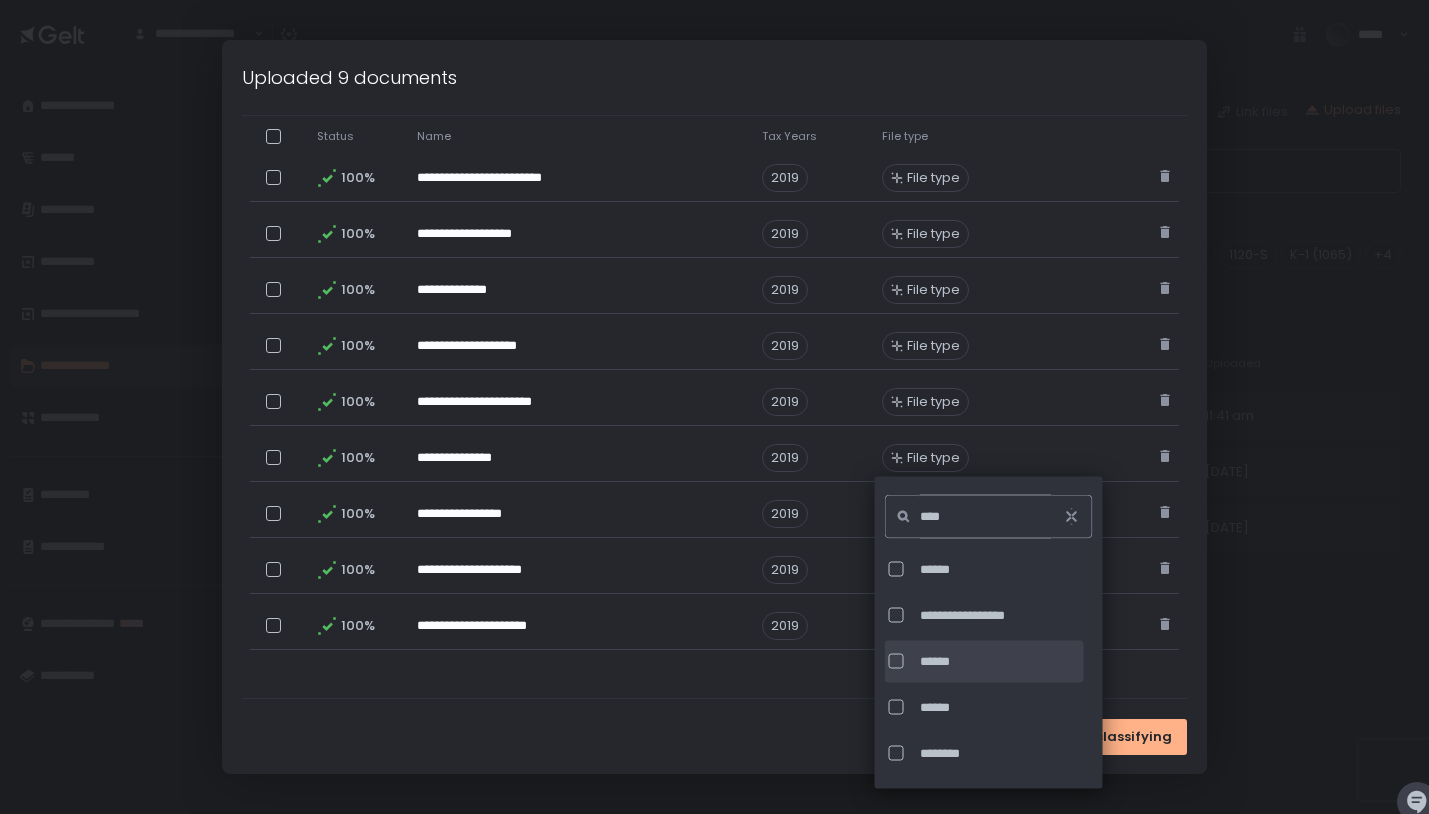 type on "****" 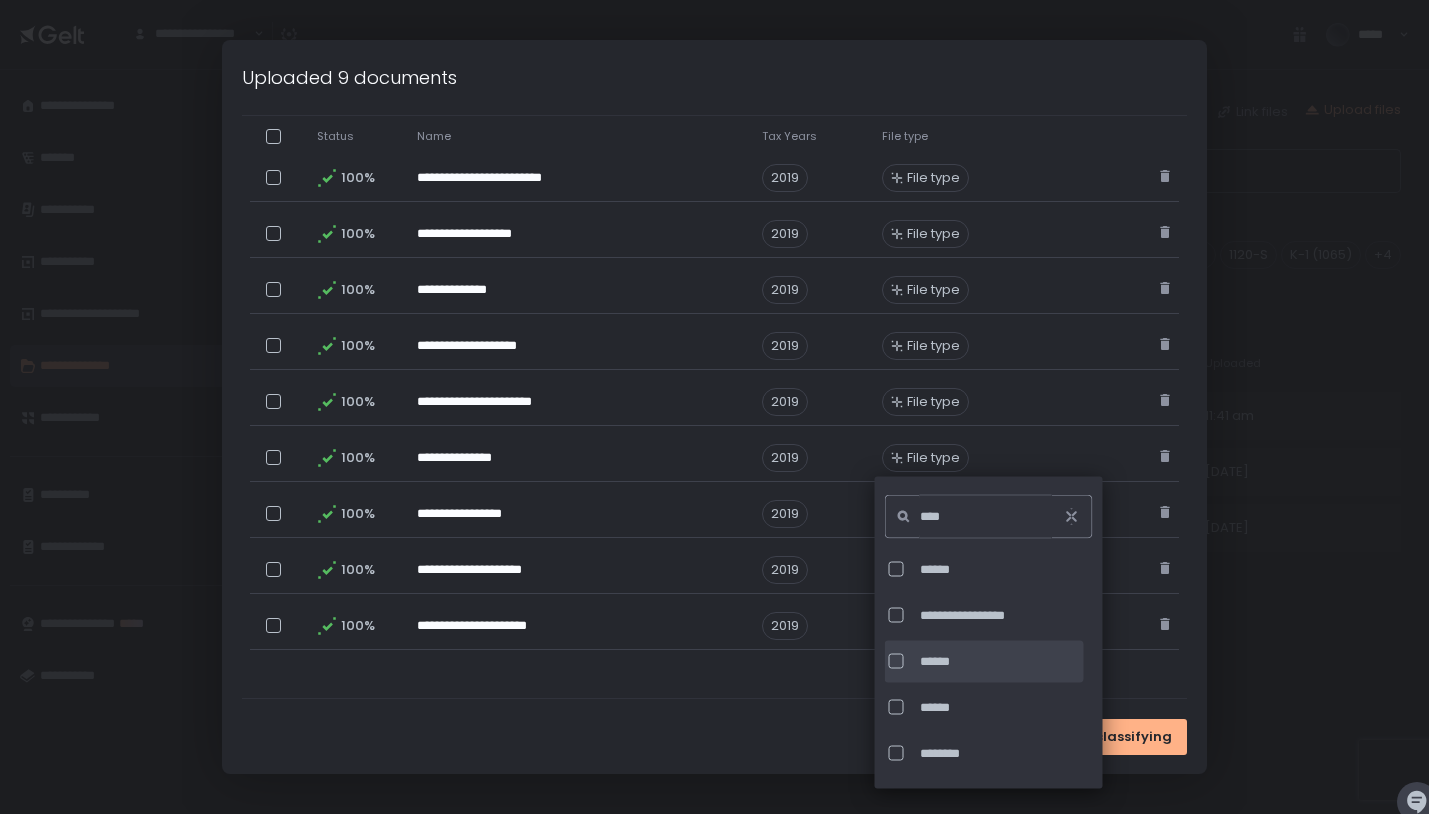 click on "******" 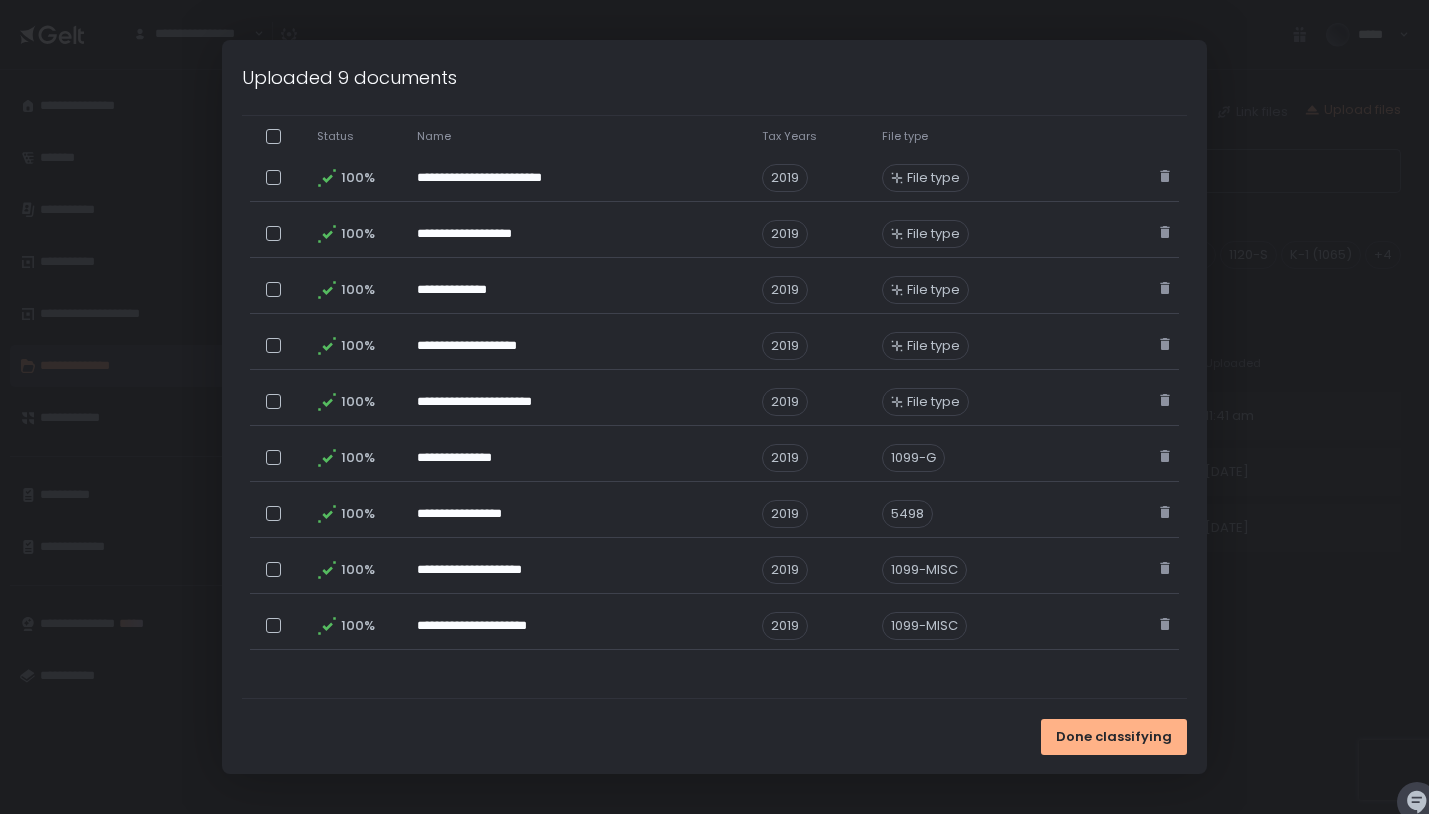 click on "**********" at bounding box center (714, 317) 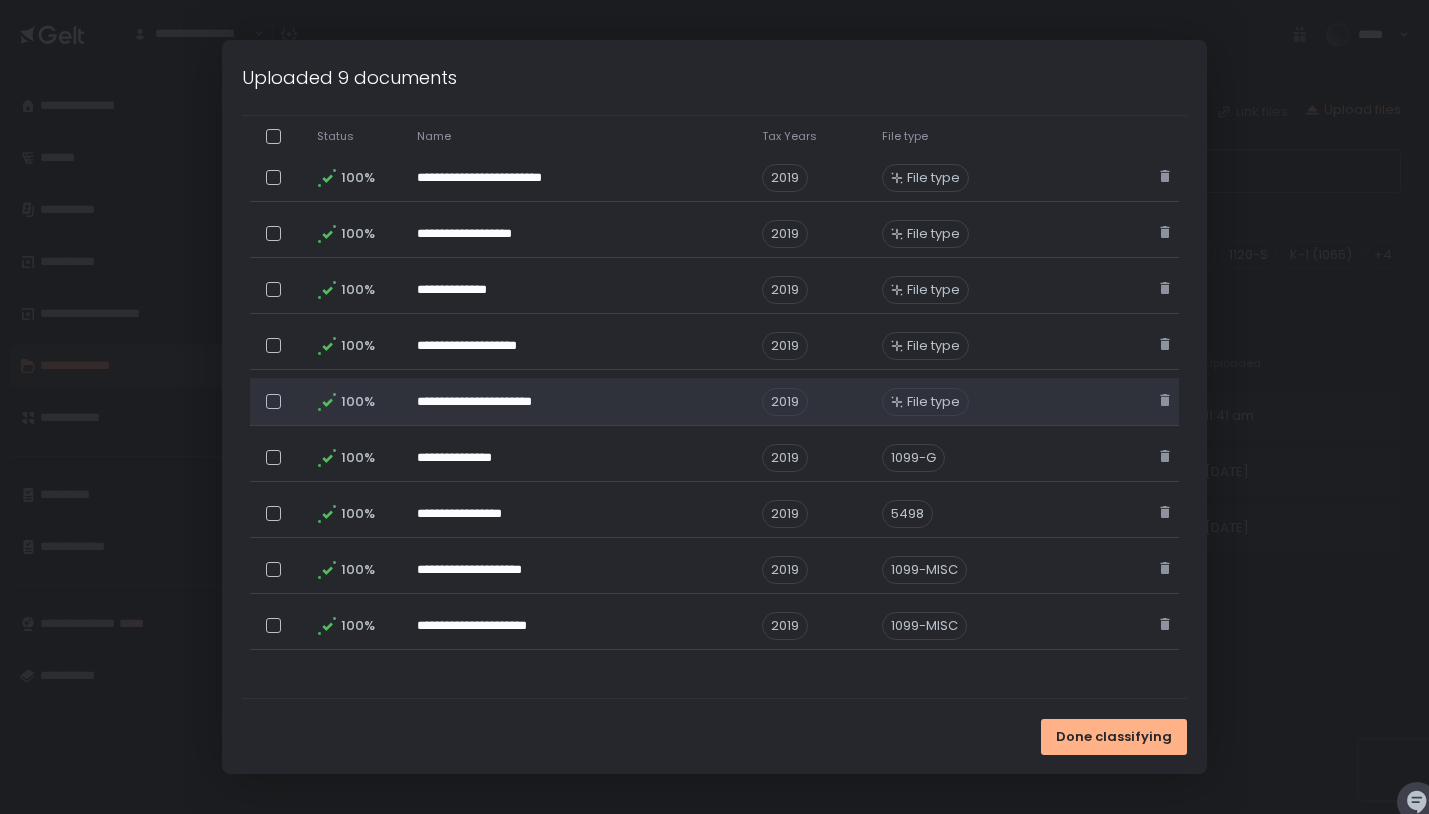 click on "File type" at bounding box center (933, 402) 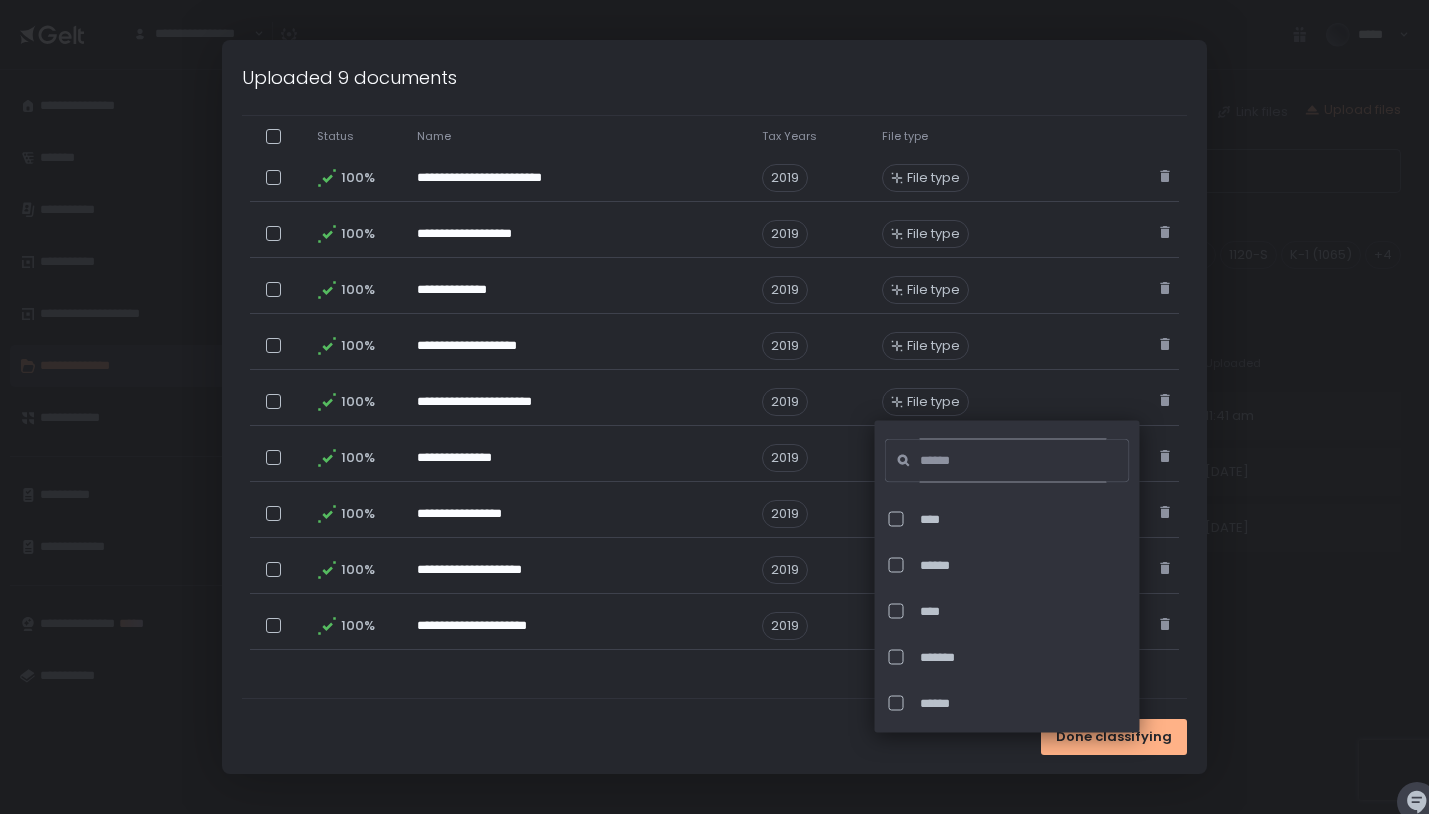 click 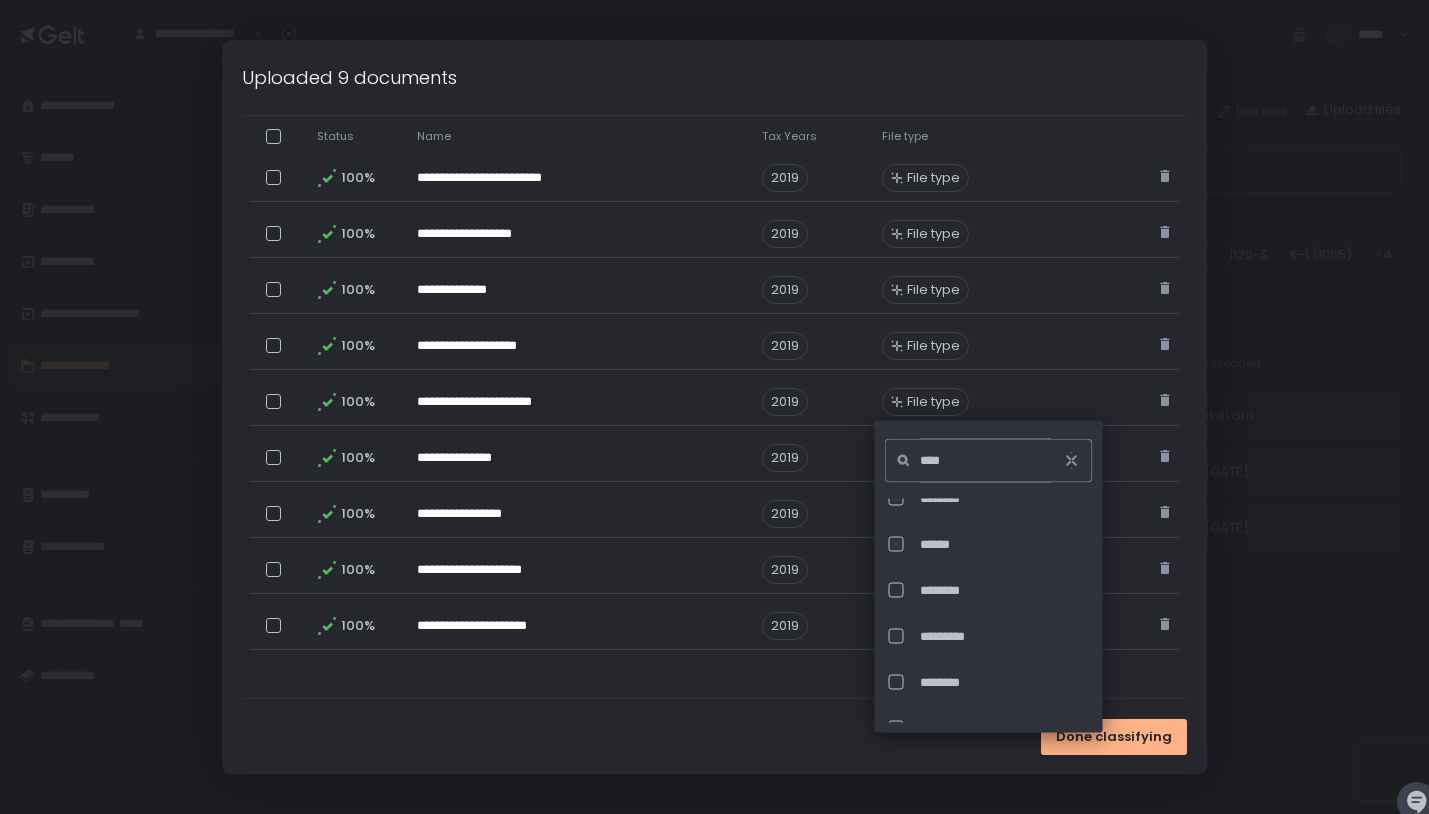 scroll, scrollTop: 396, scrollLeft: 0, axis: vertical 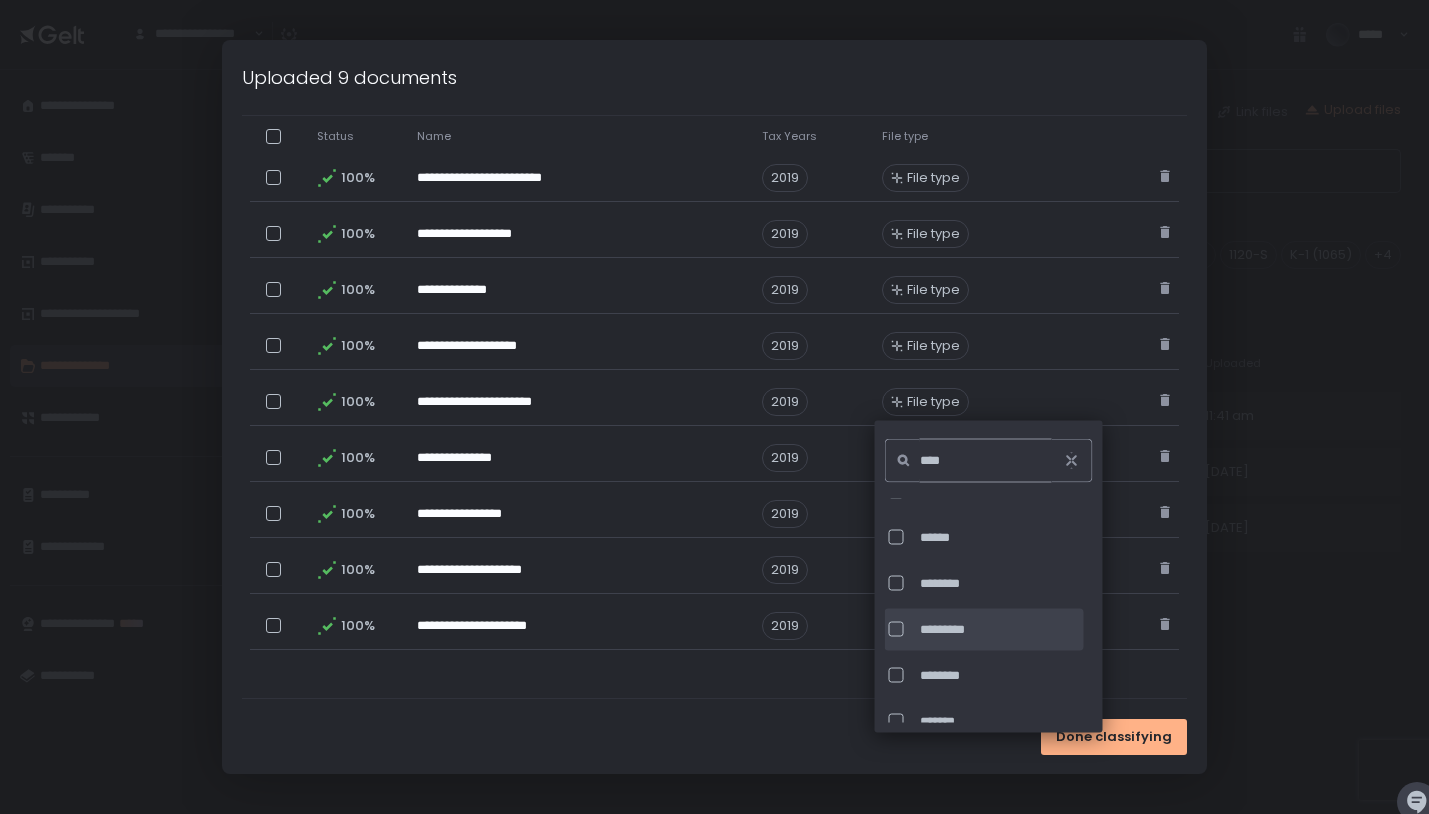 type on "****" 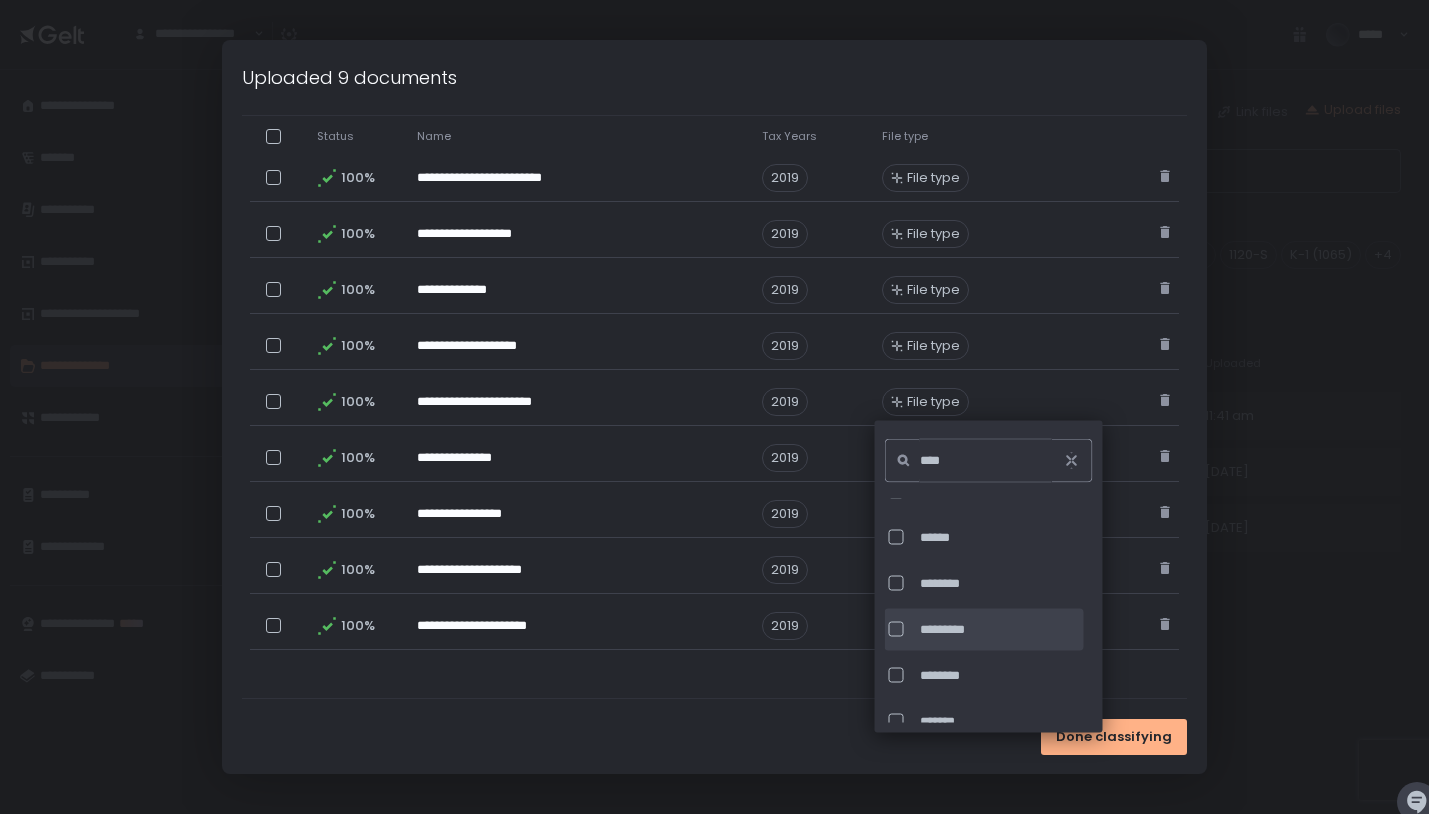 click on "*********" 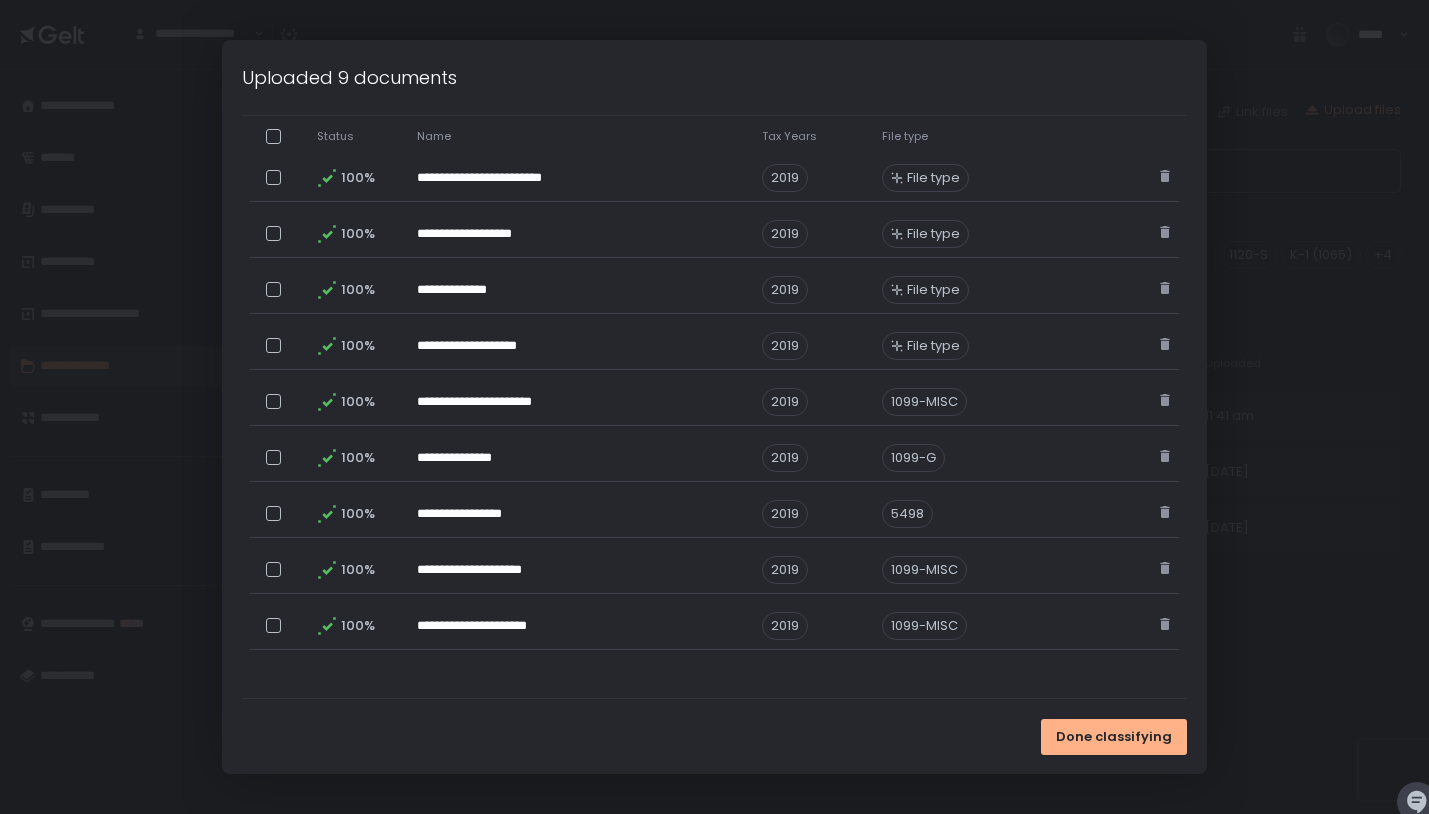 click on "**********" at bounding box center (714, 317) 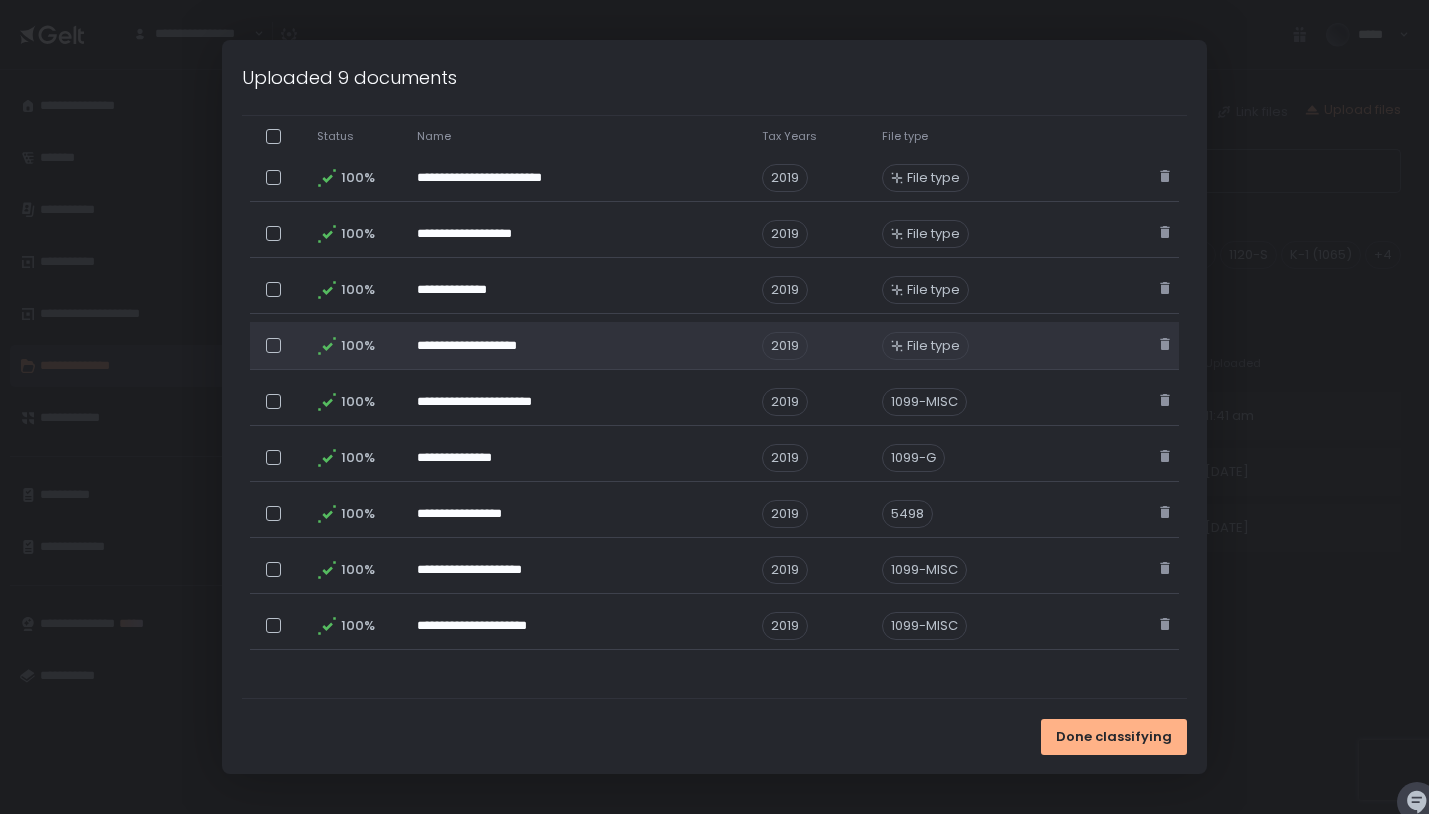 click on "File type" at bounding box center (933, 346) 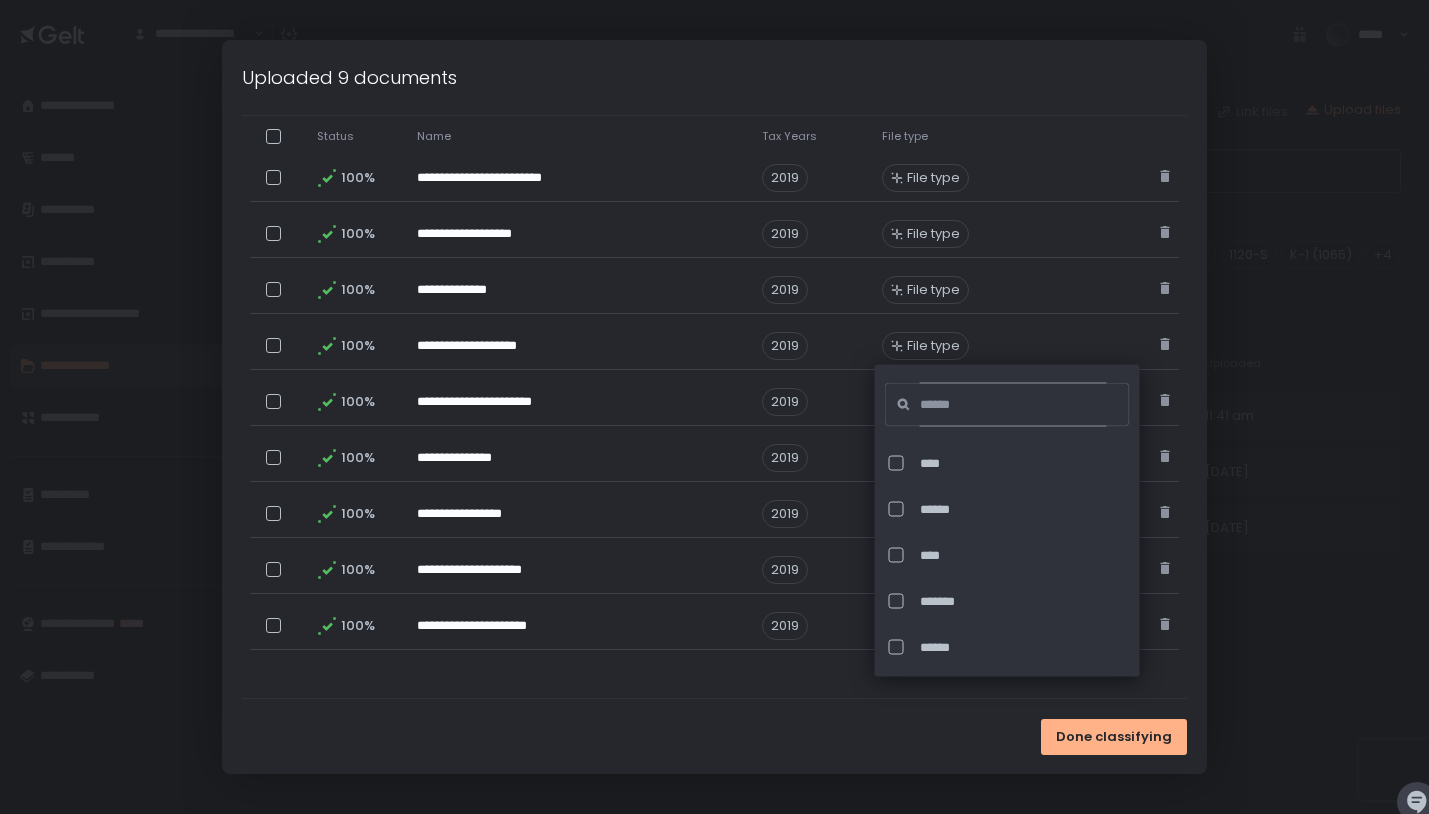 click 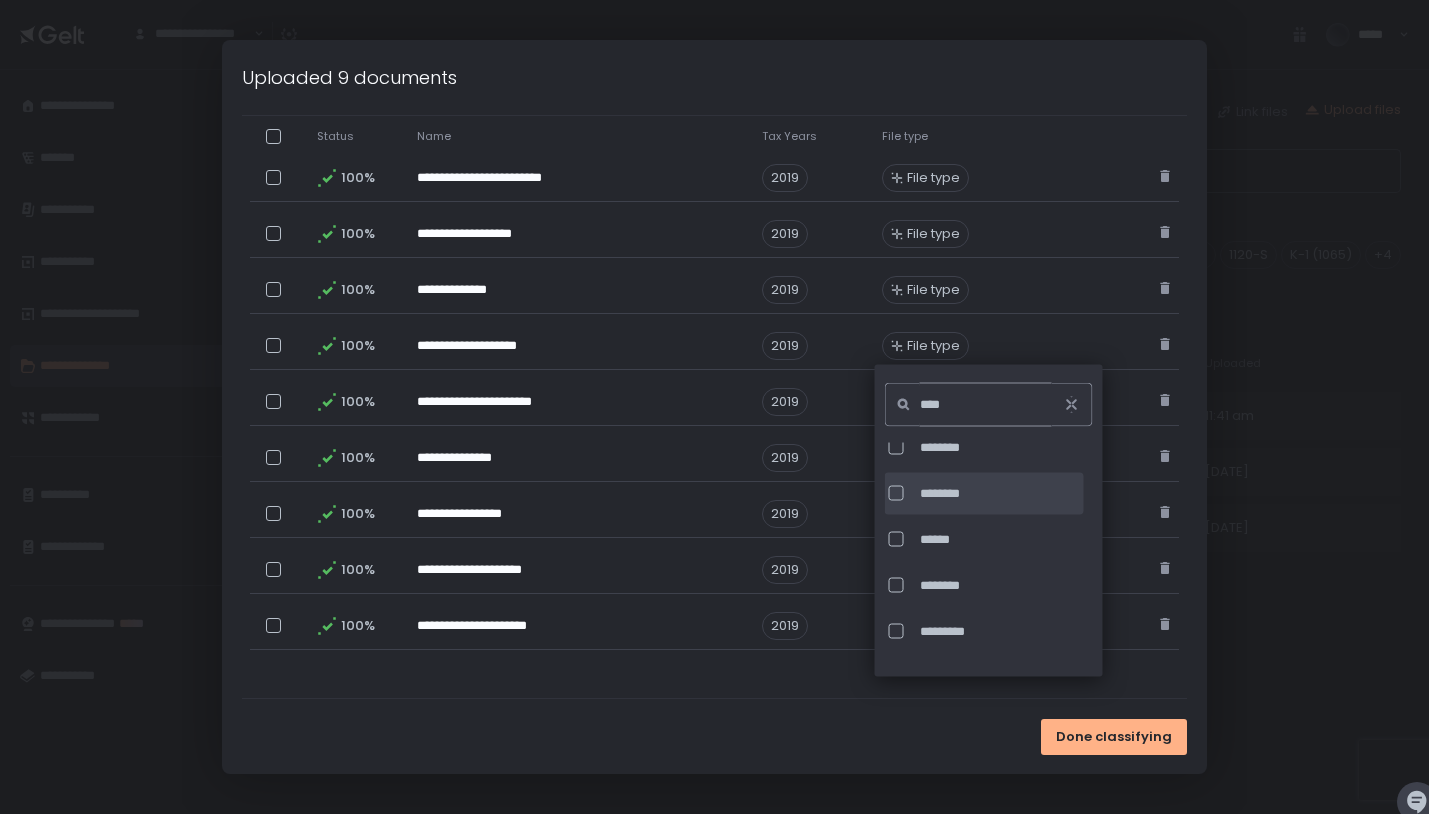 scroll, scrollTop: 404, scrollLeft: 0, axis: vertical 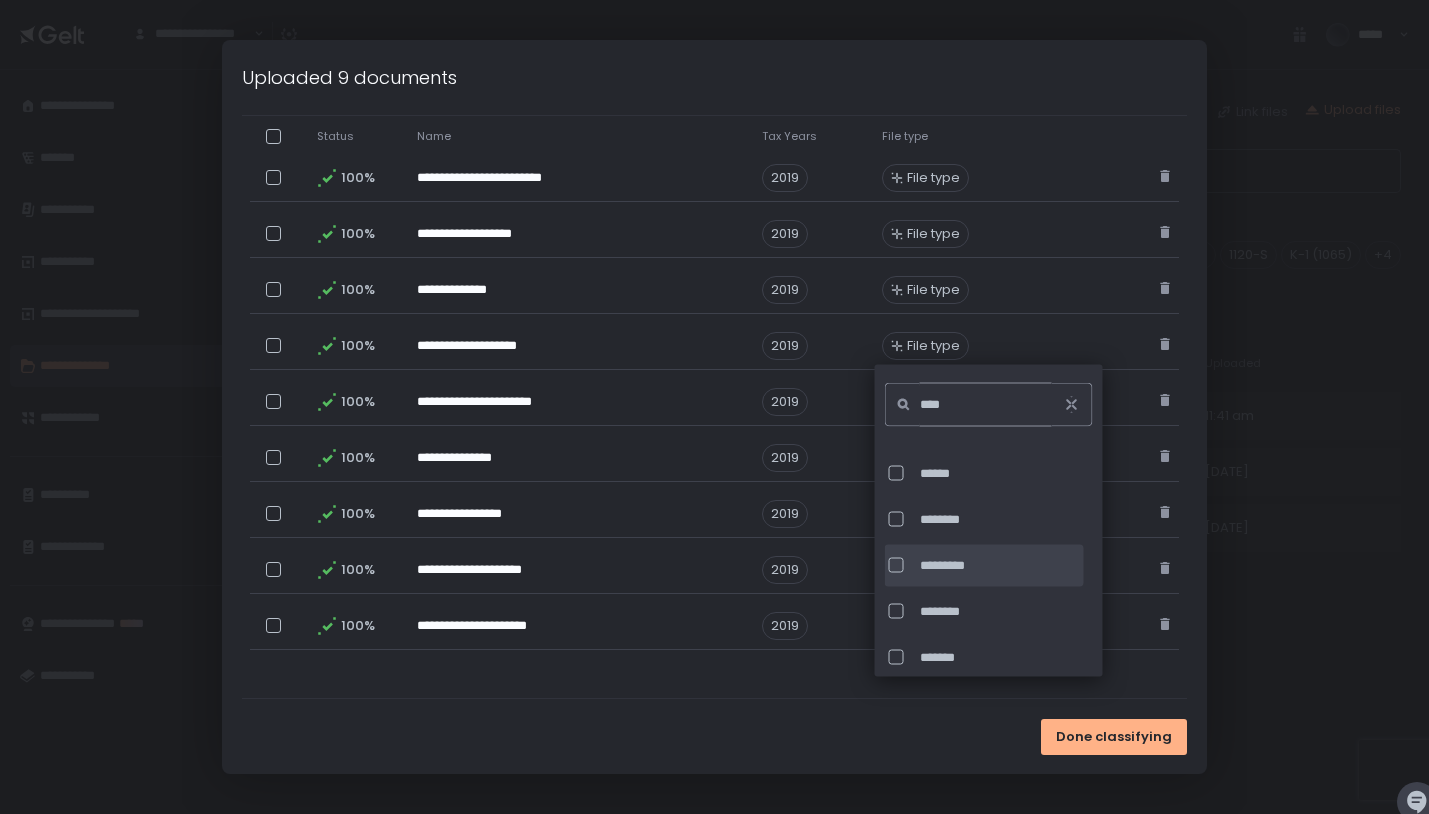 type on "****" 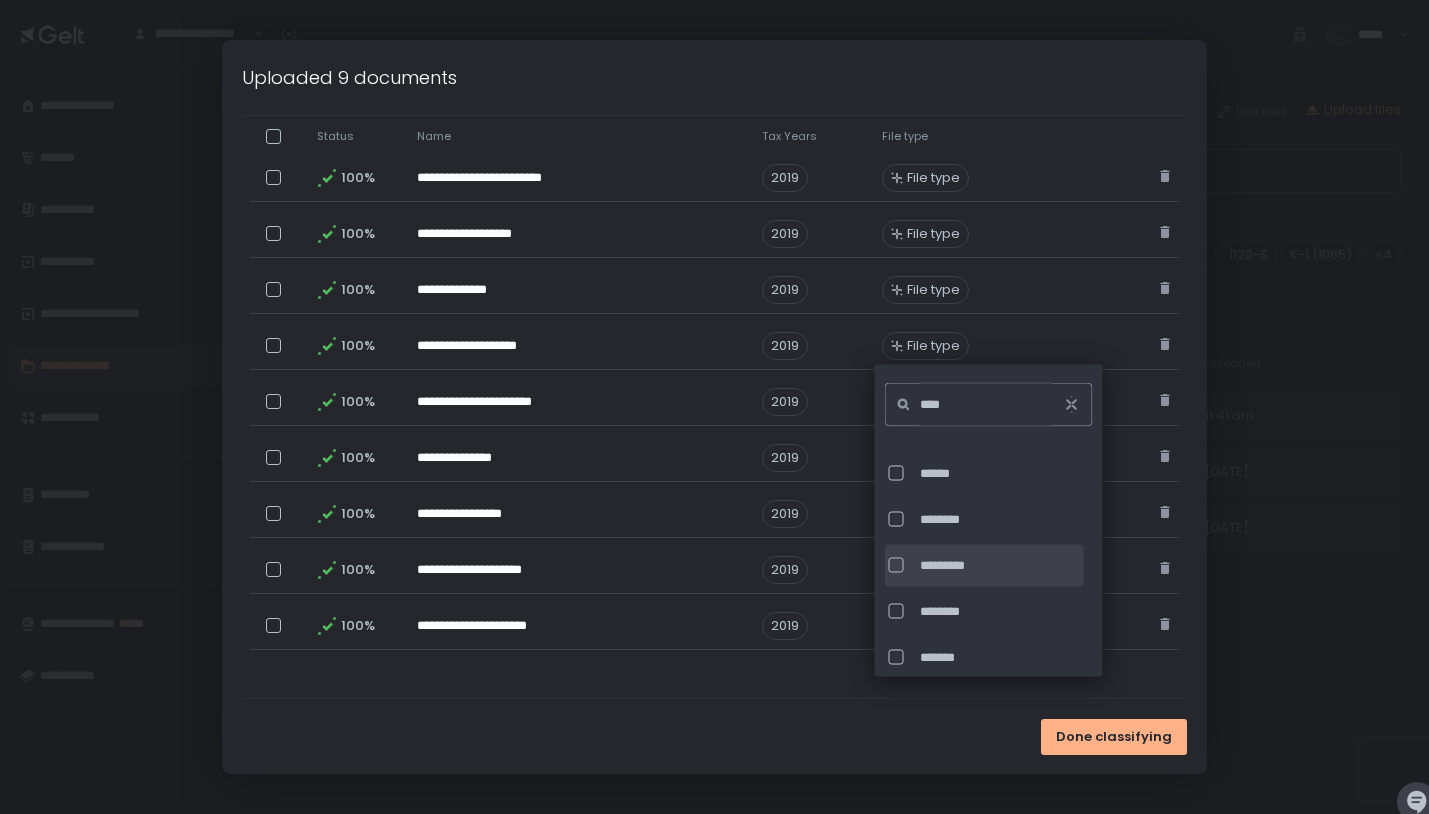 click on "*********" 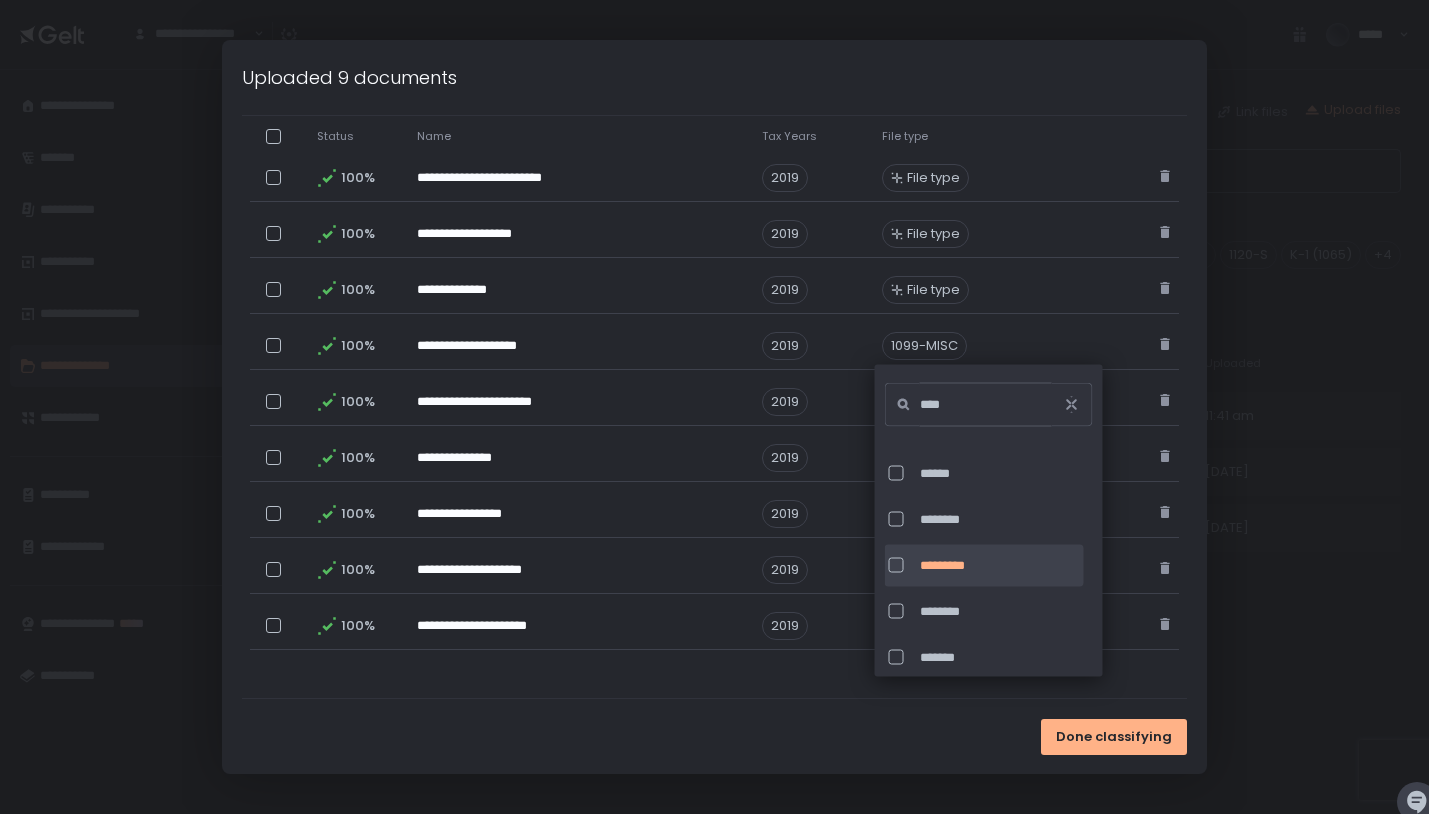 click on "**********" at bounding box center [714, 317] 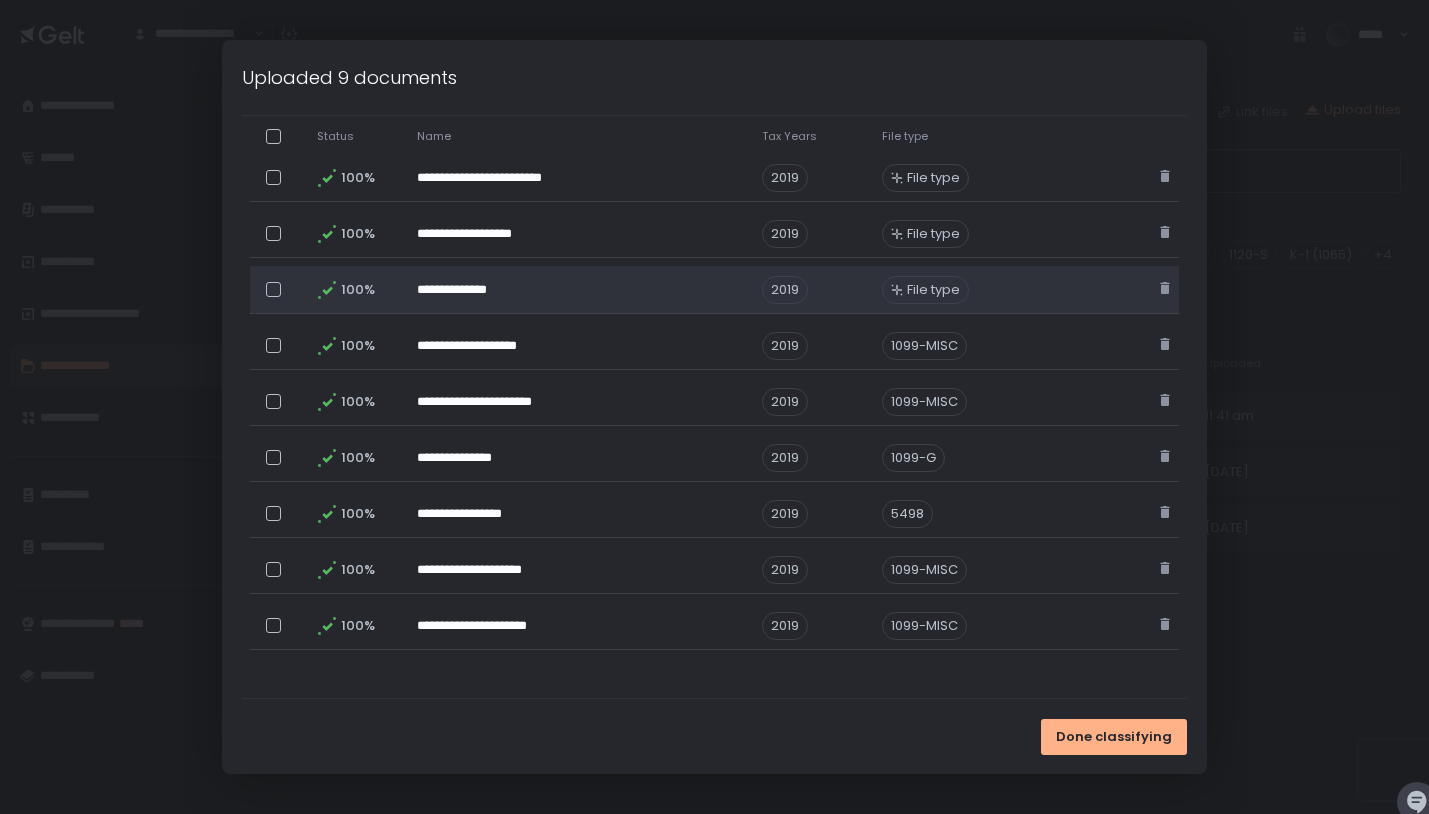 click on "File type" at bounding box center [933, 290] 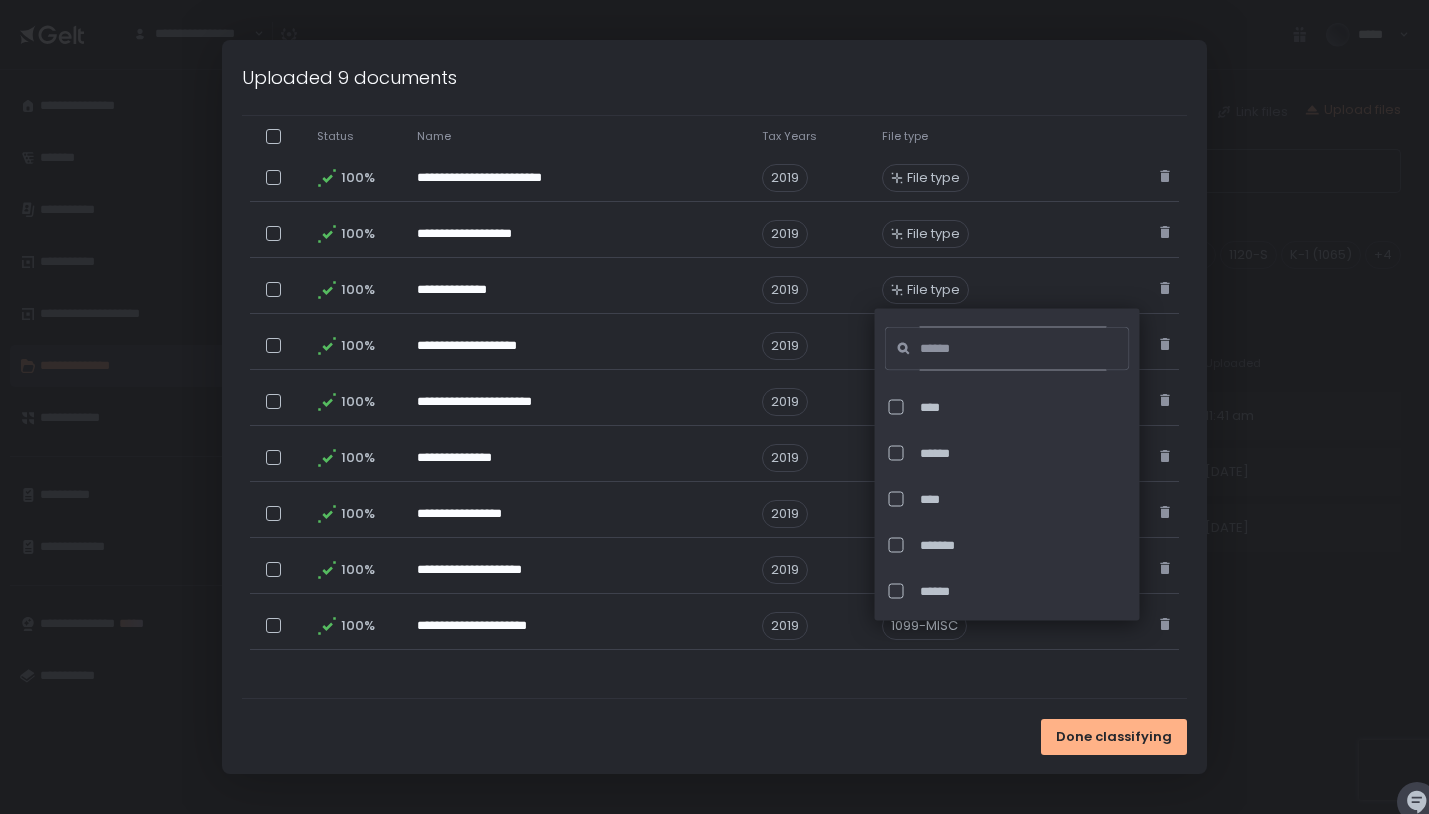 click 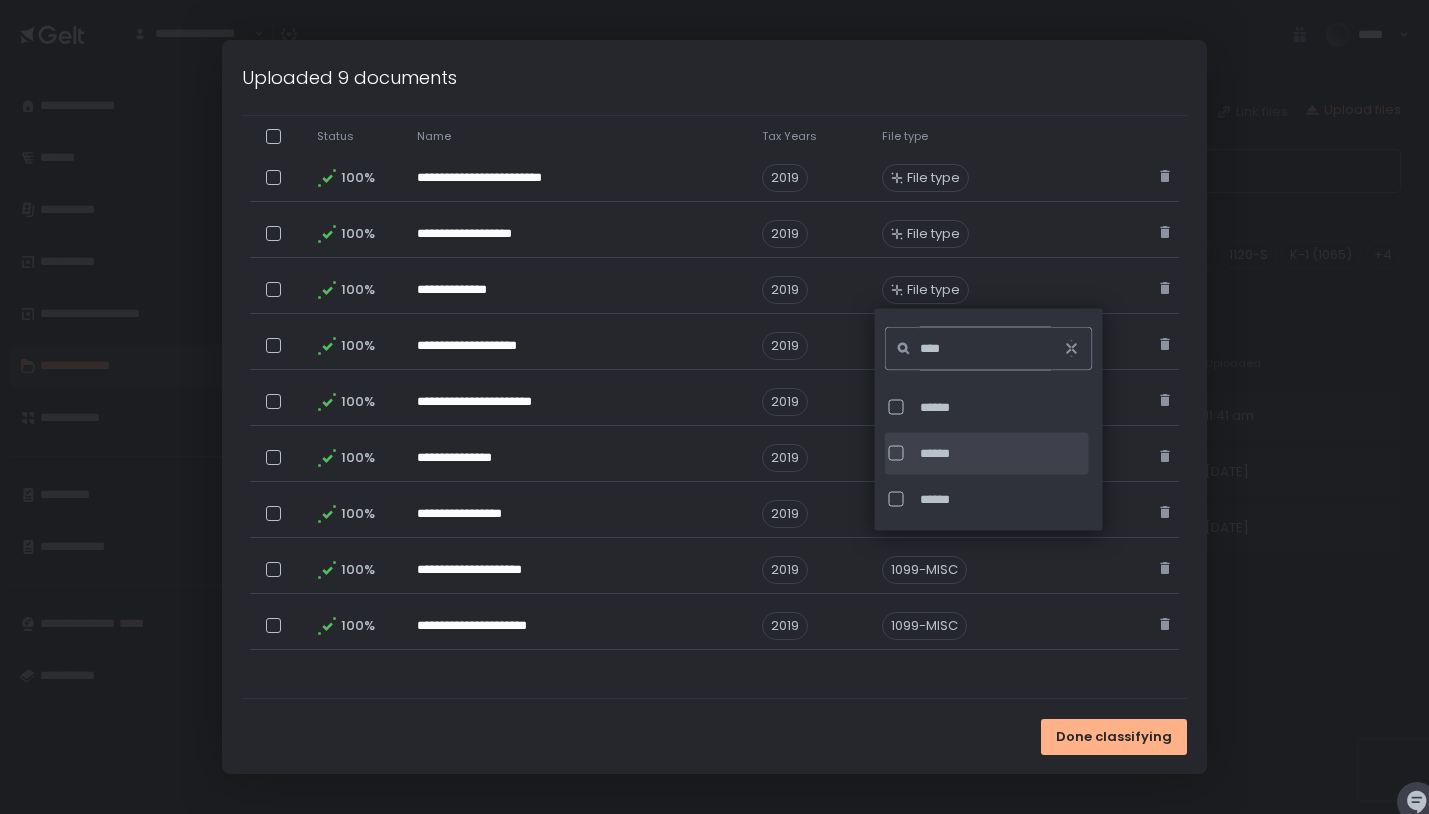 type on "****" 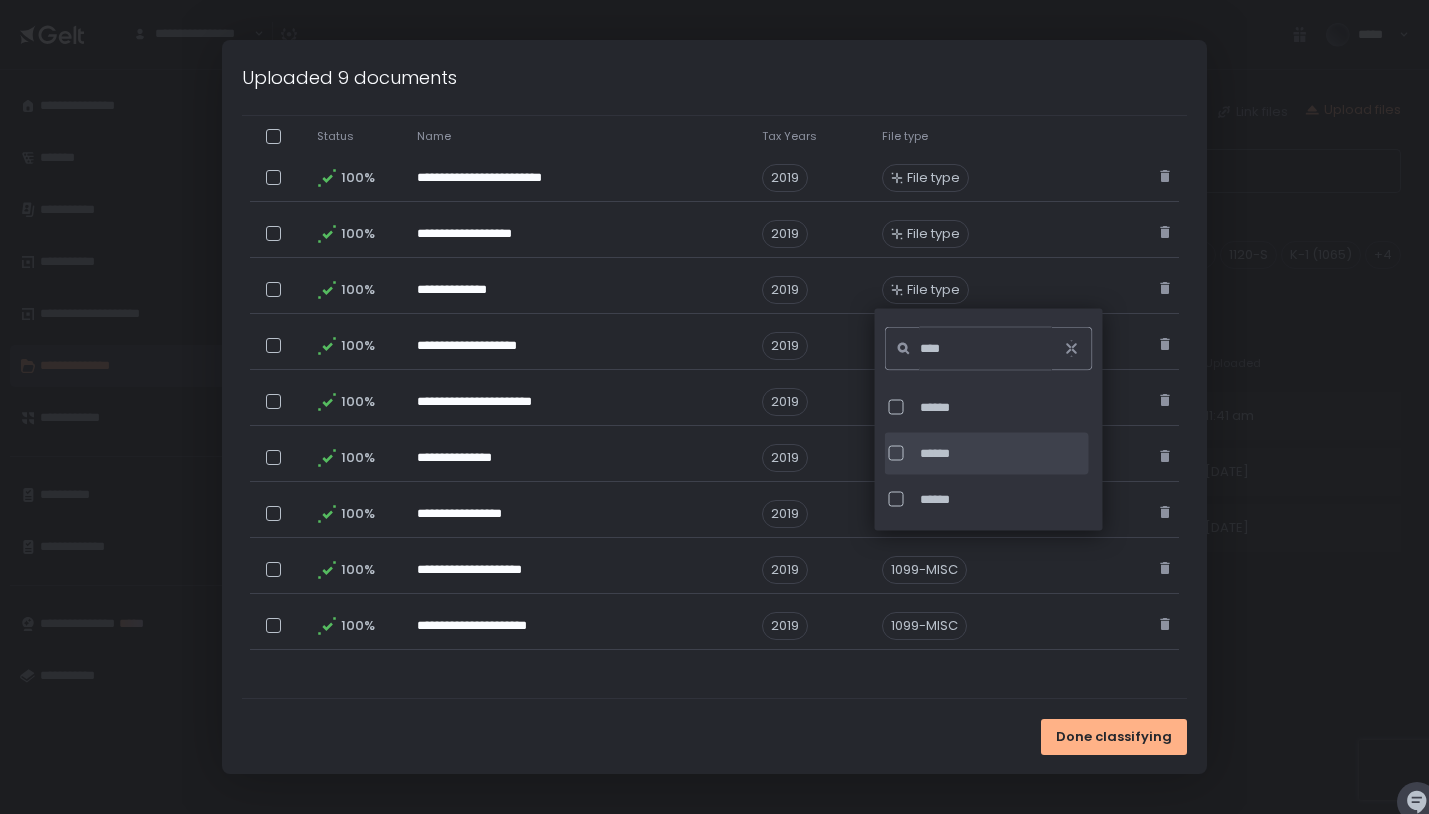click on "******" 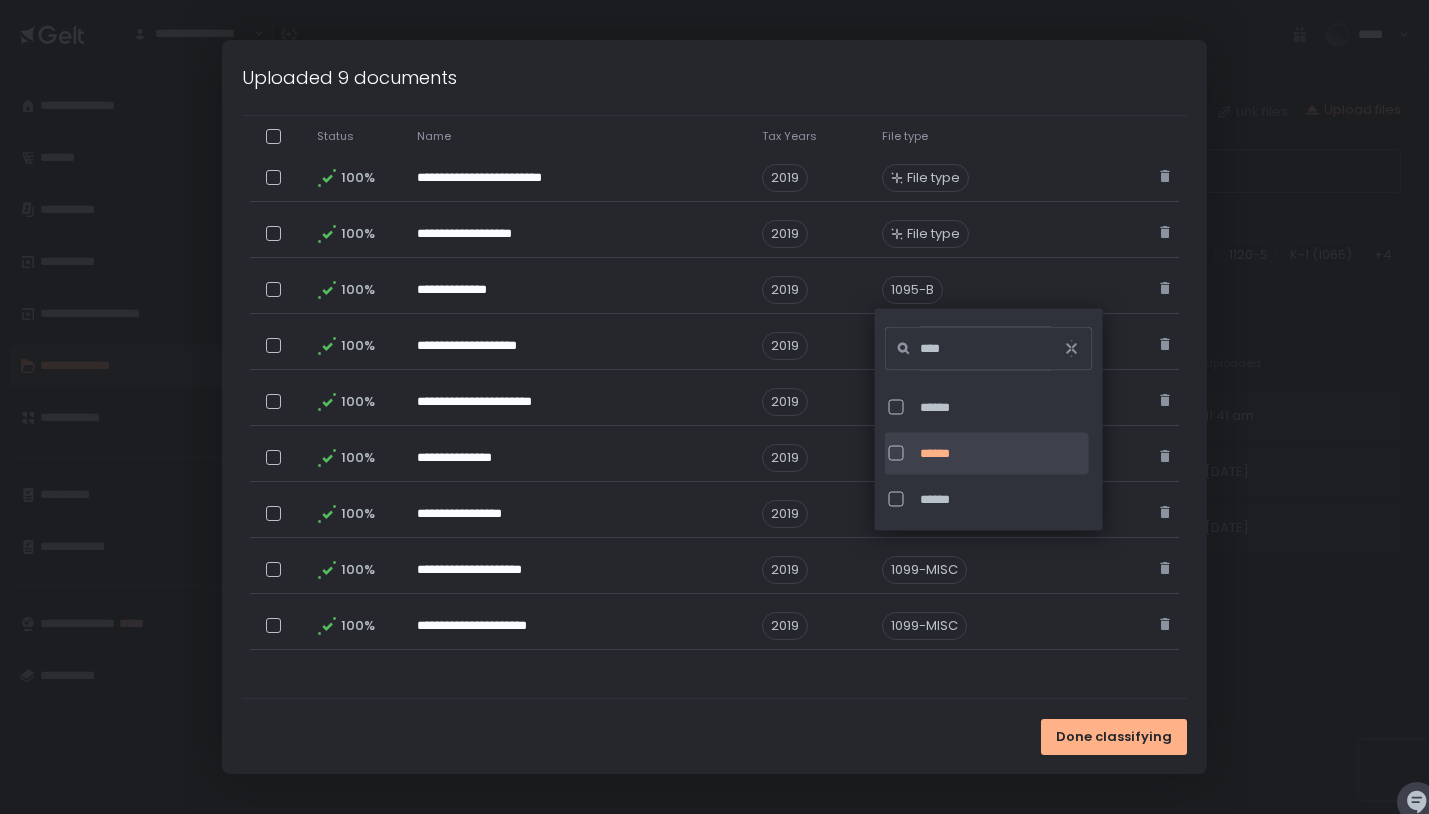 click on "Done classifying" at bounding box center (714, 736) 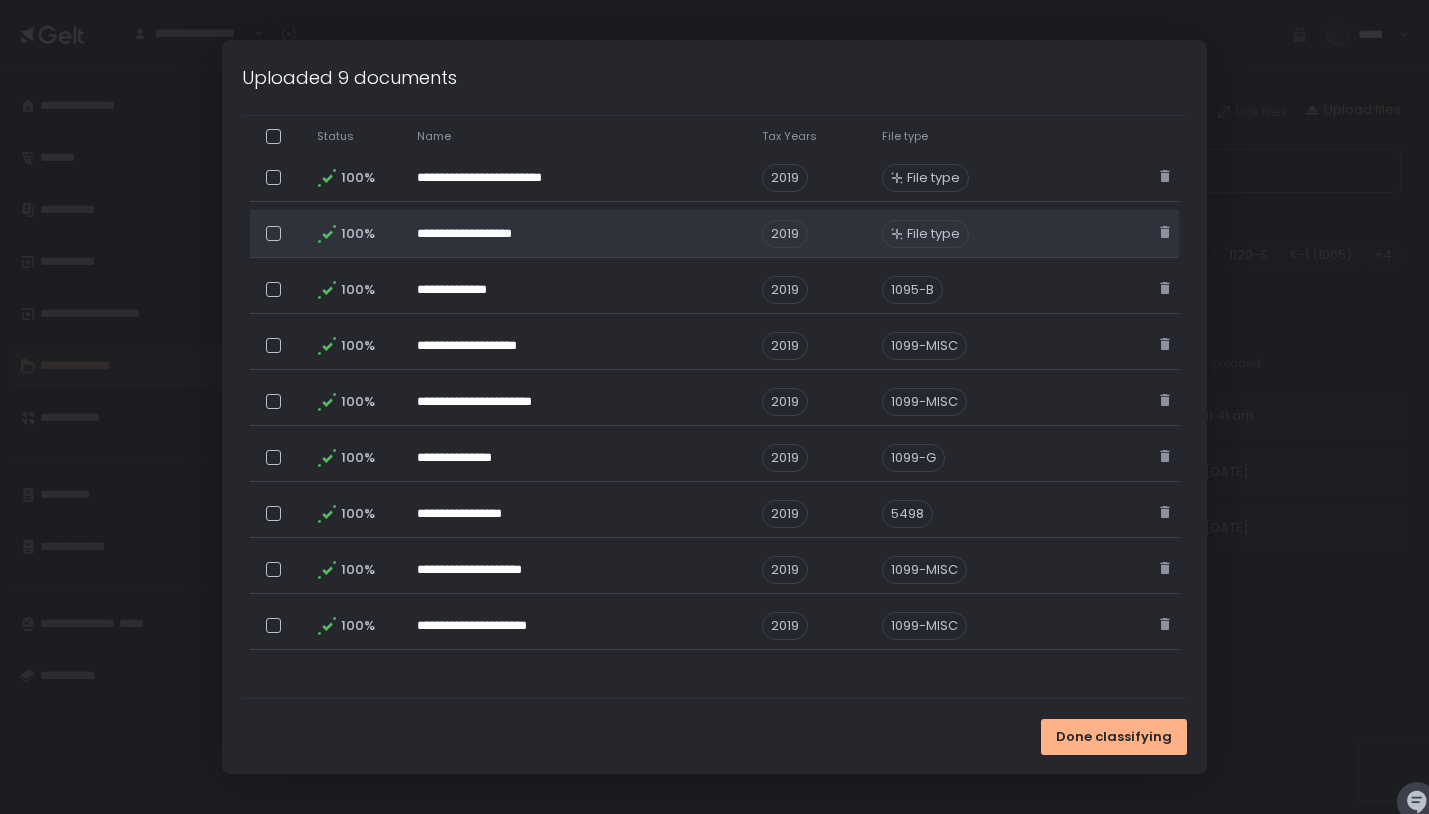 click on "File type" at bounding box center (933, 234) 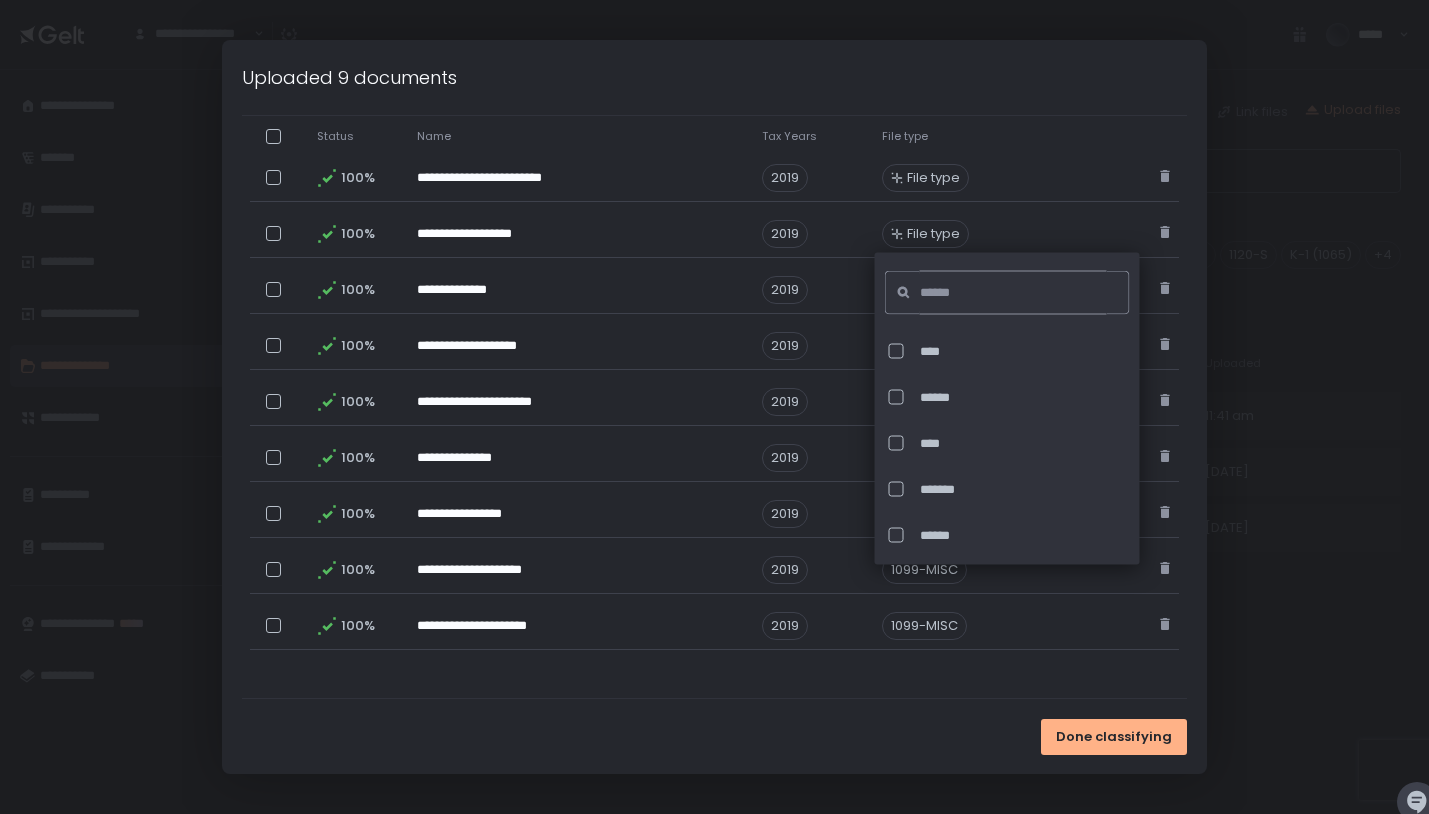 click 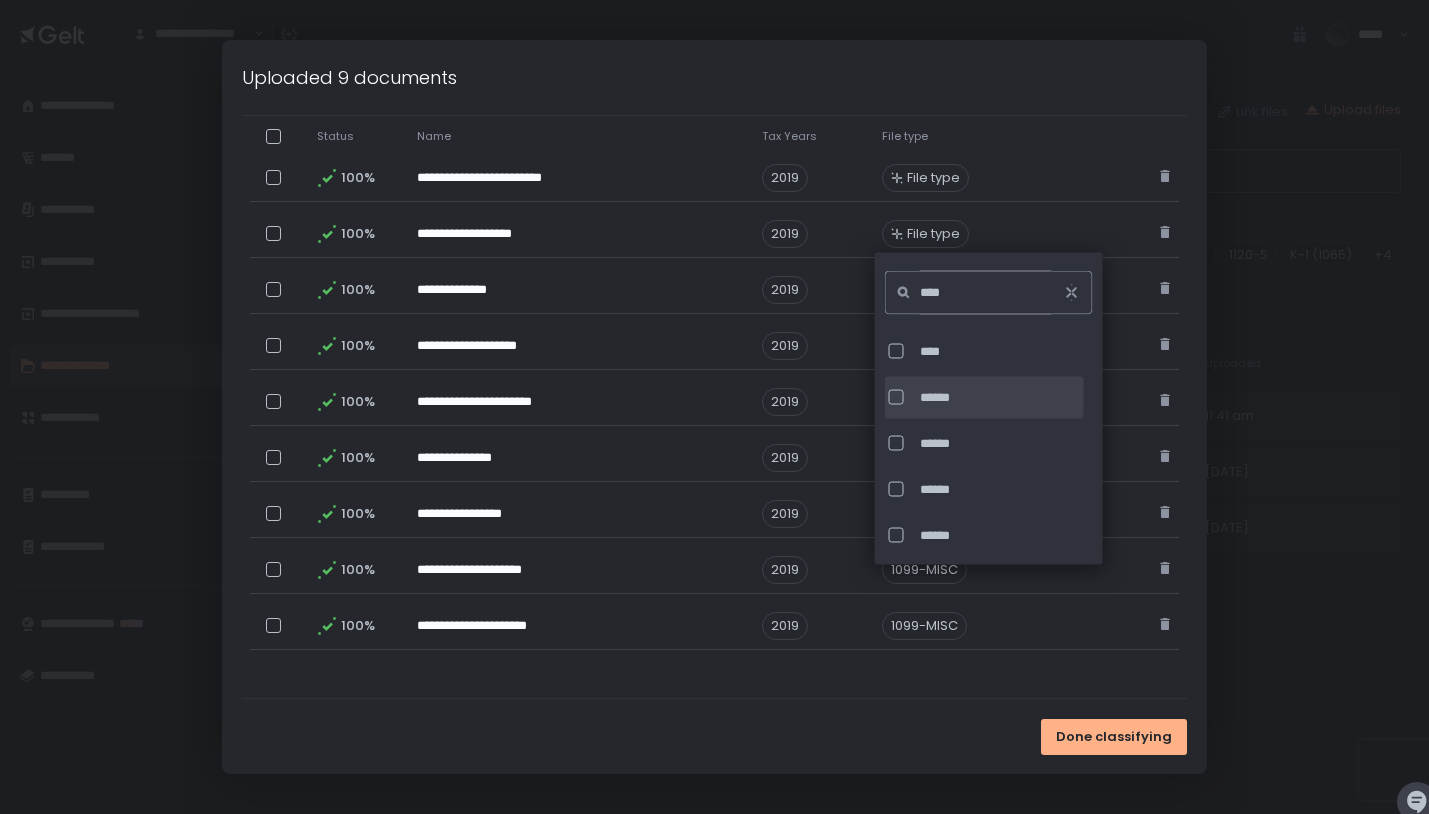 type on "****" 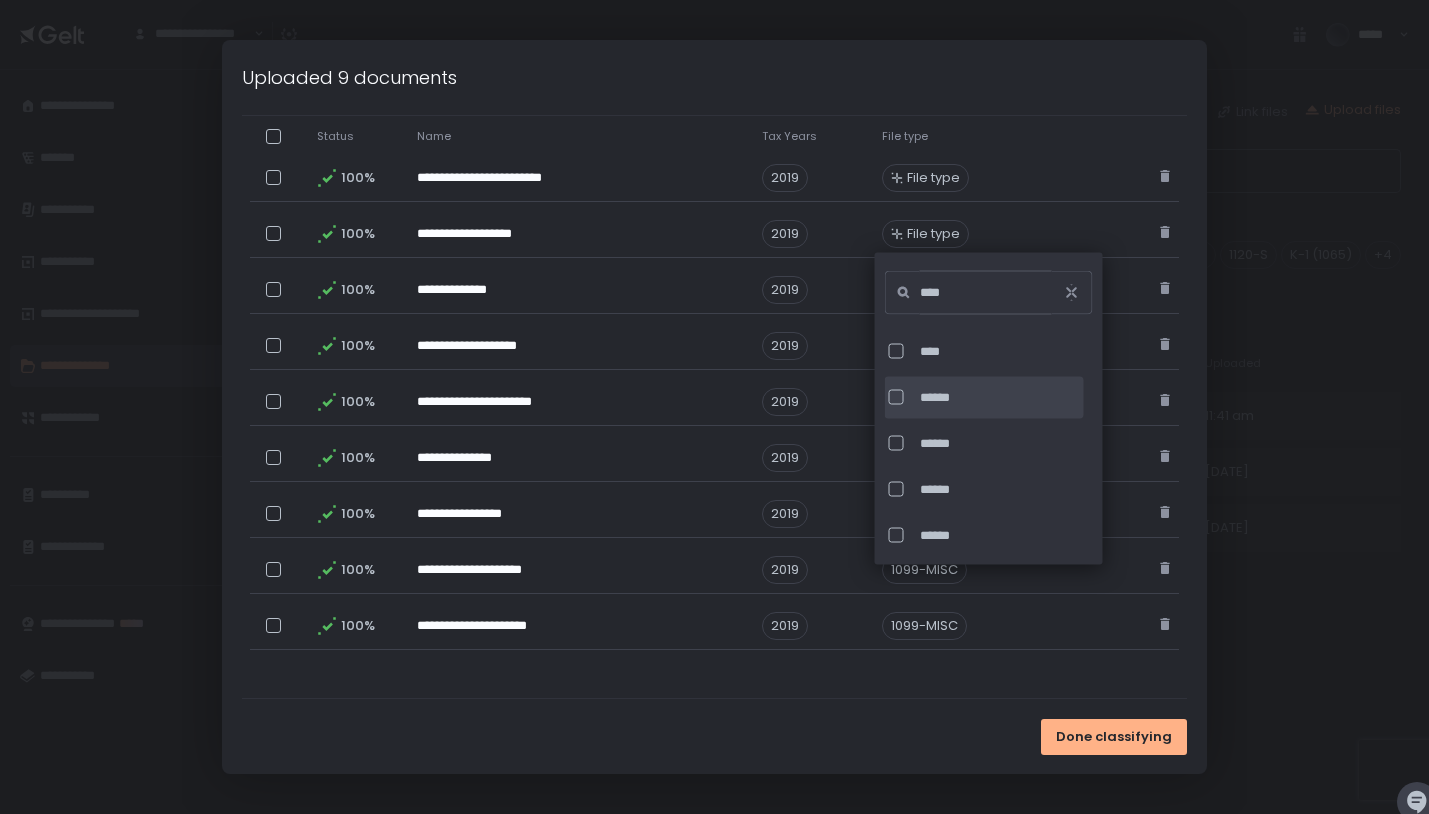click on "******" 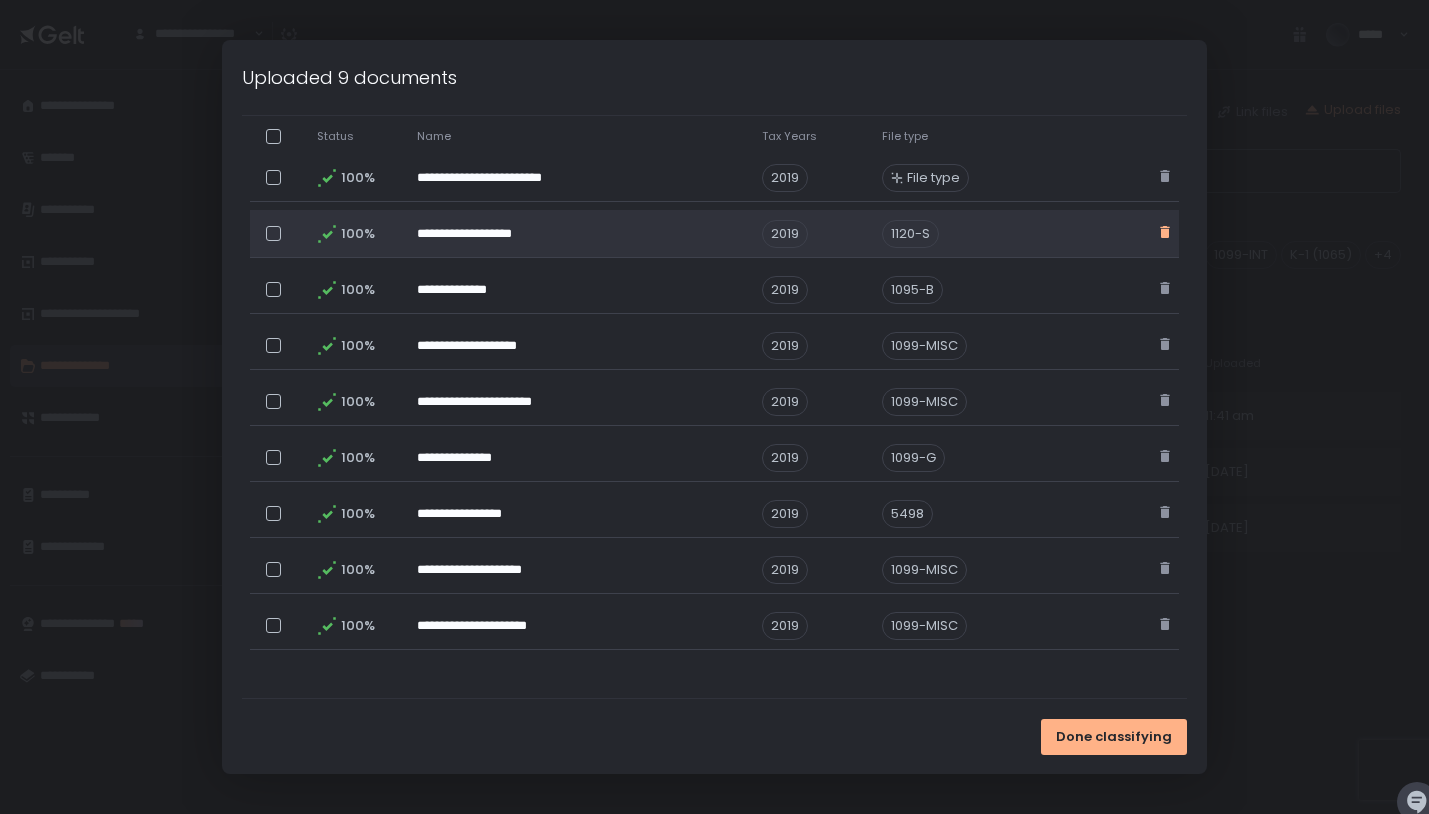 click 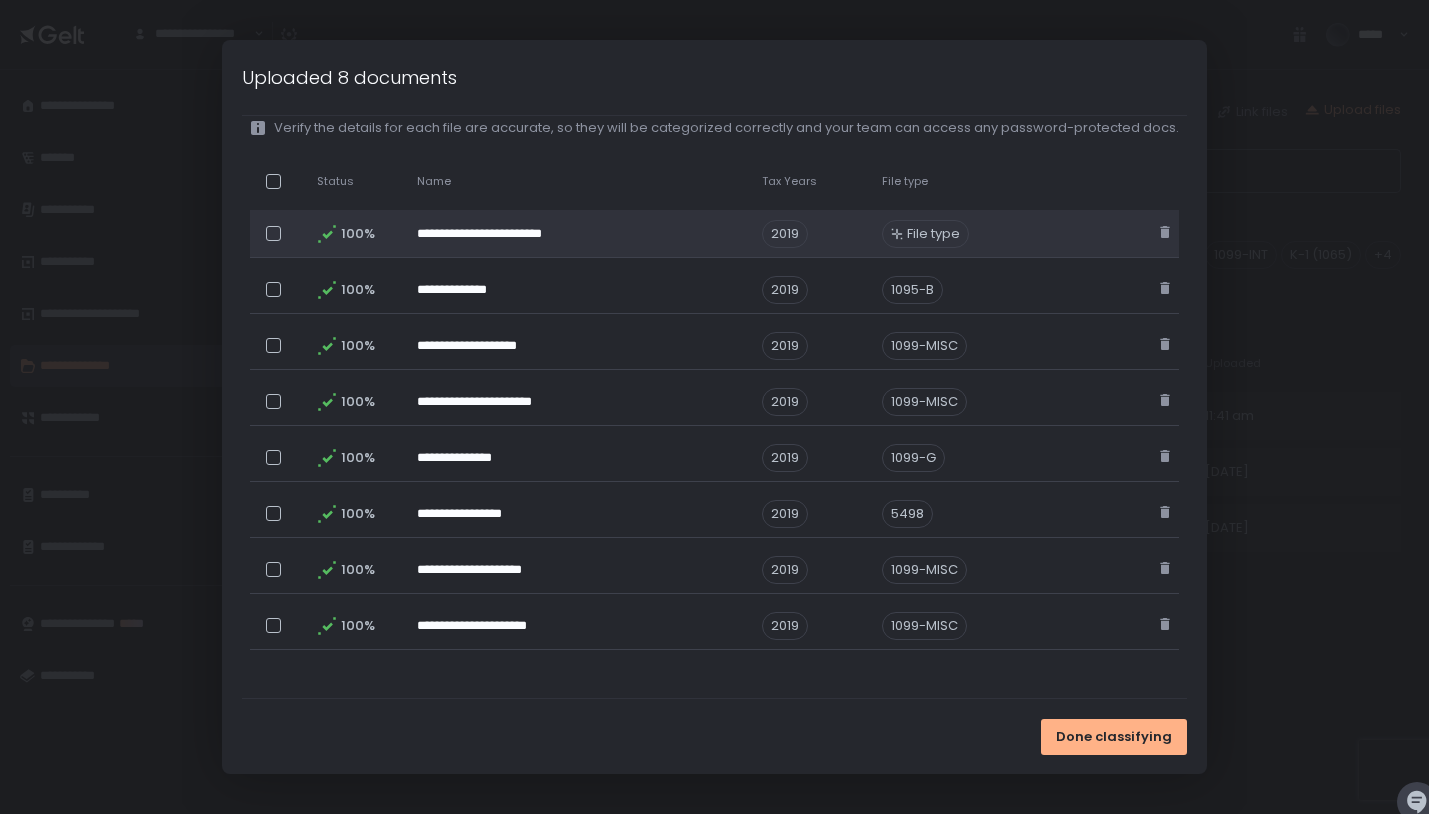 click on "File type" at bounding box center (933, 234) 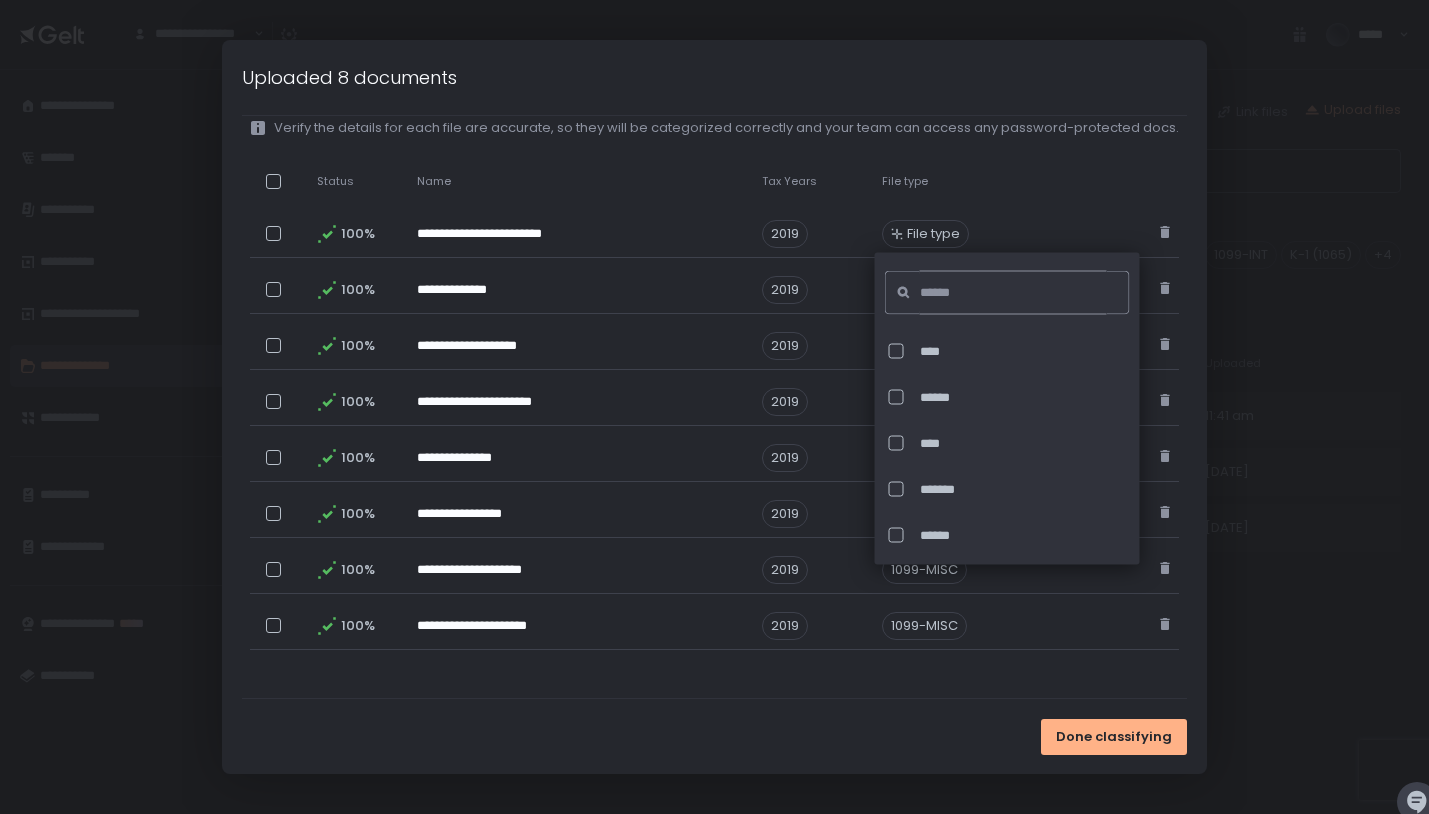 click 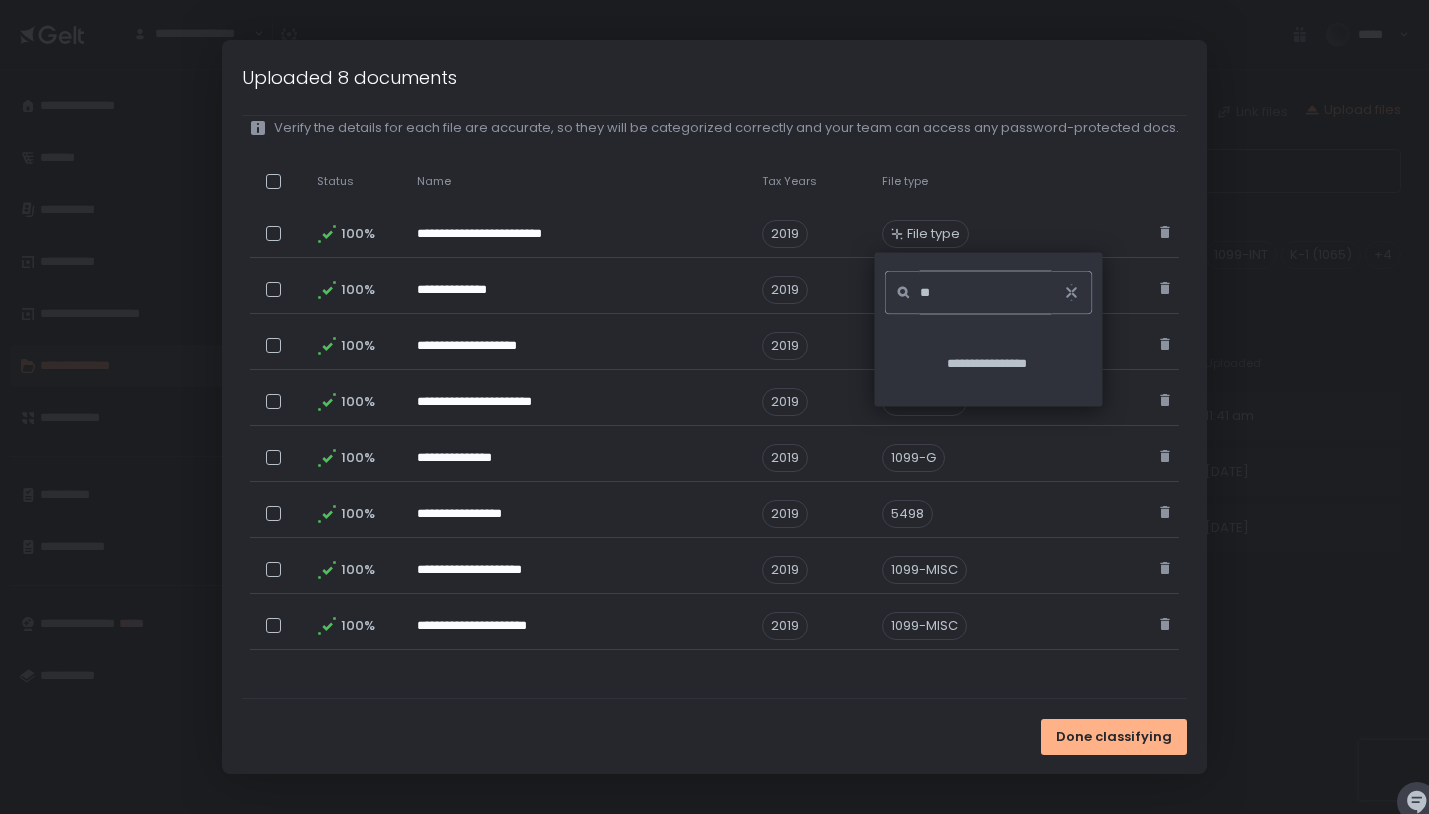 type on "*" 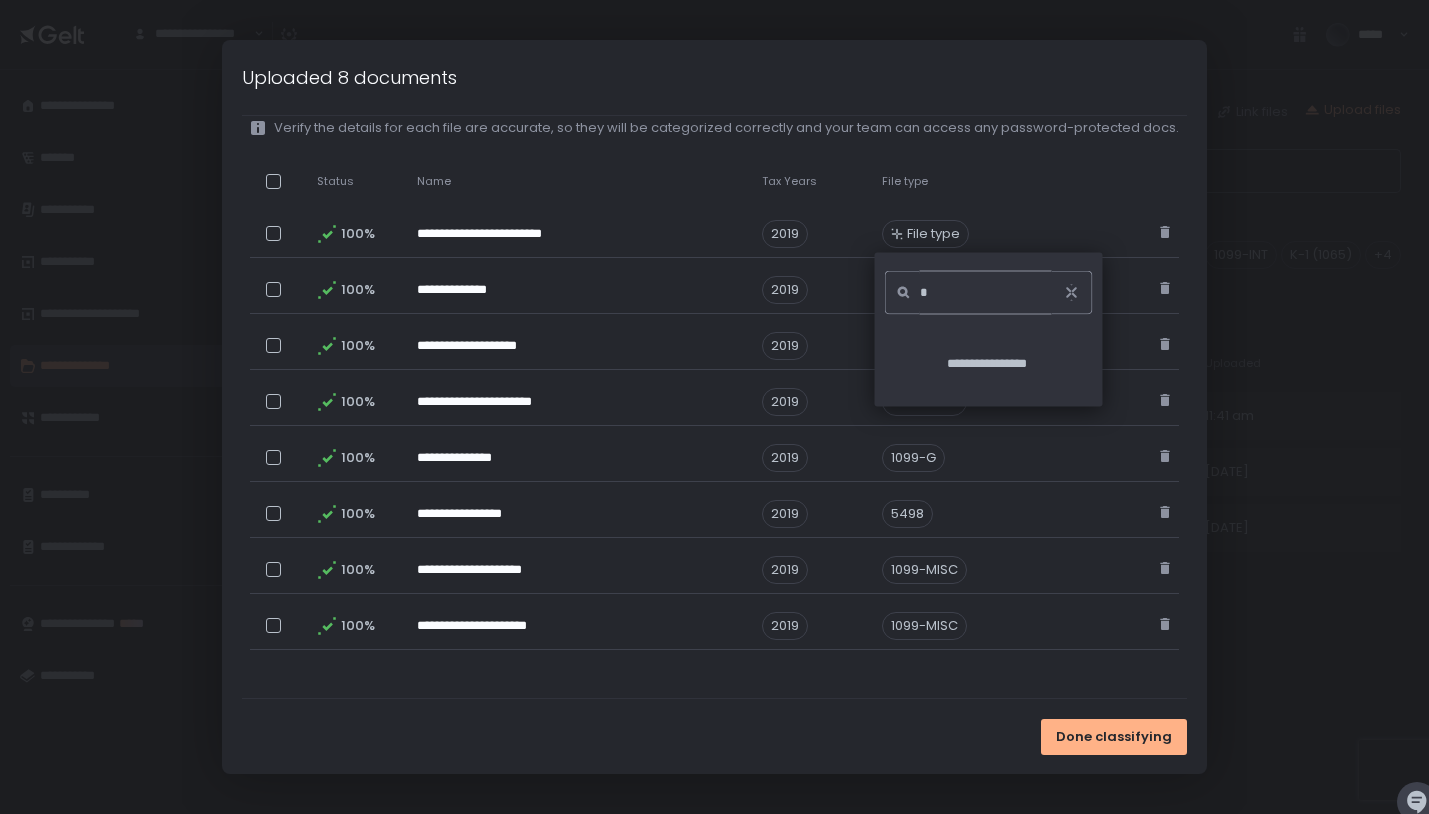 type 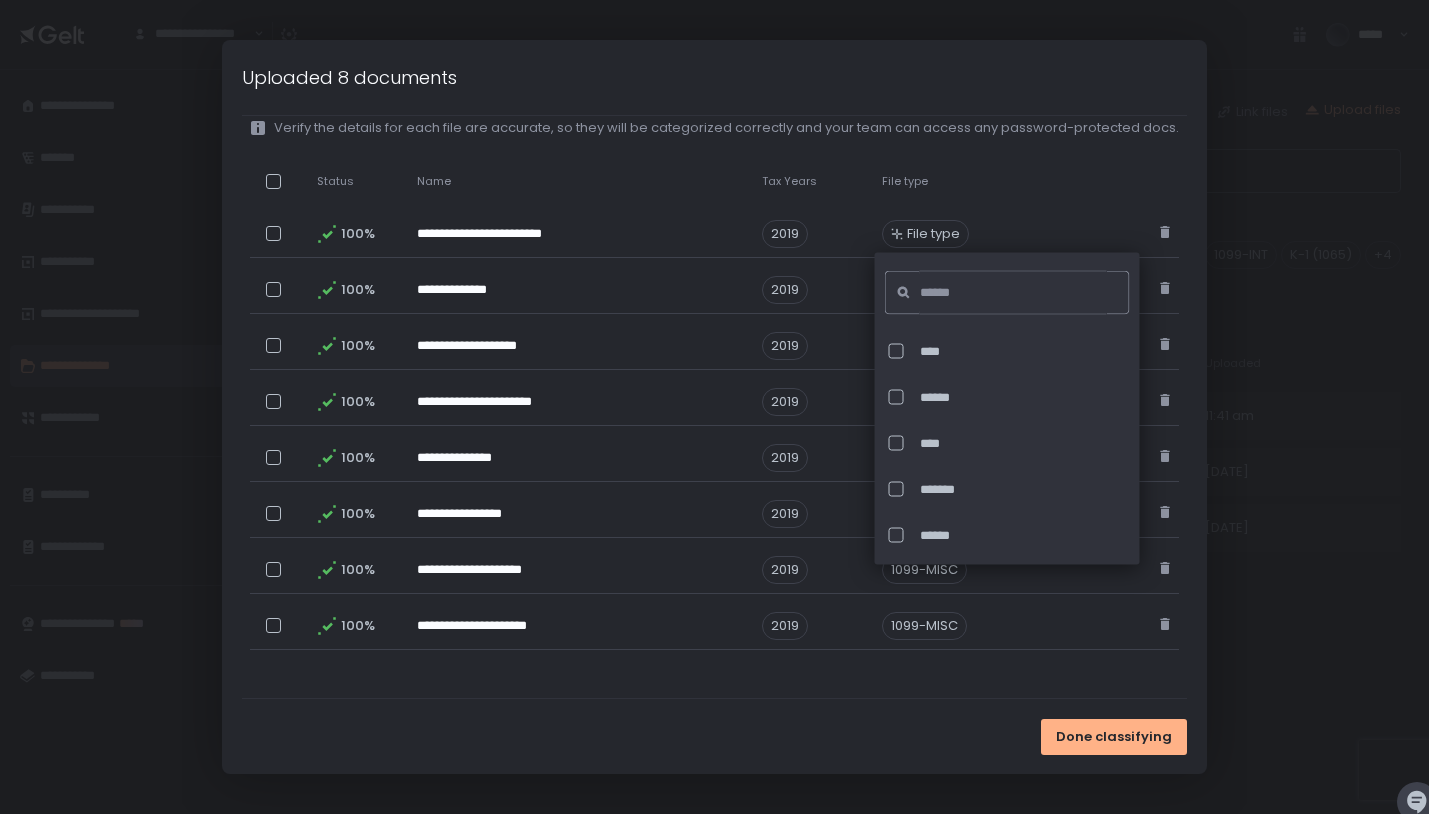 click on "Done classifying" at bounding box center (714, 736) 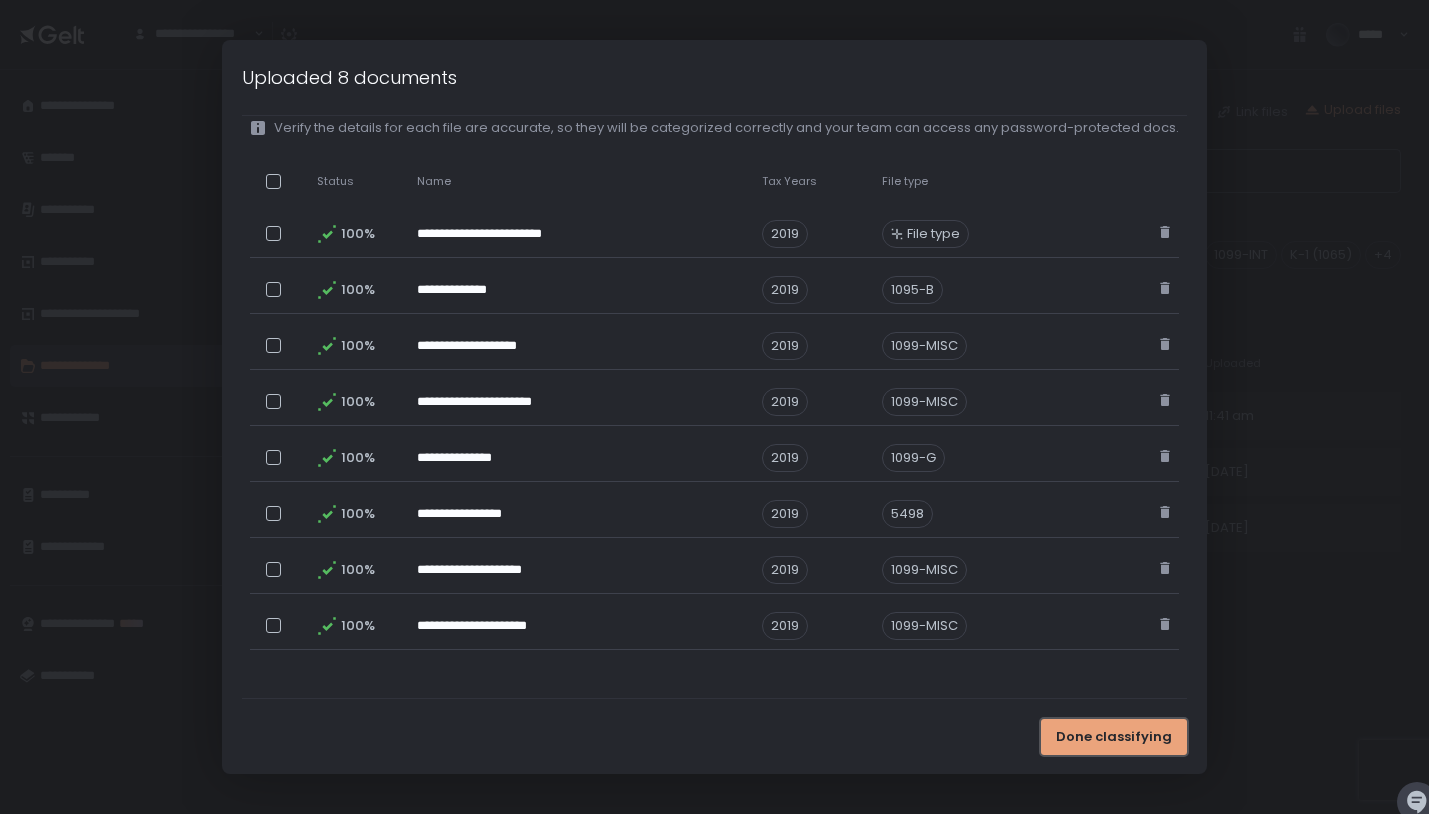 click on "Done classifying" at bounding box center [1114, 737] 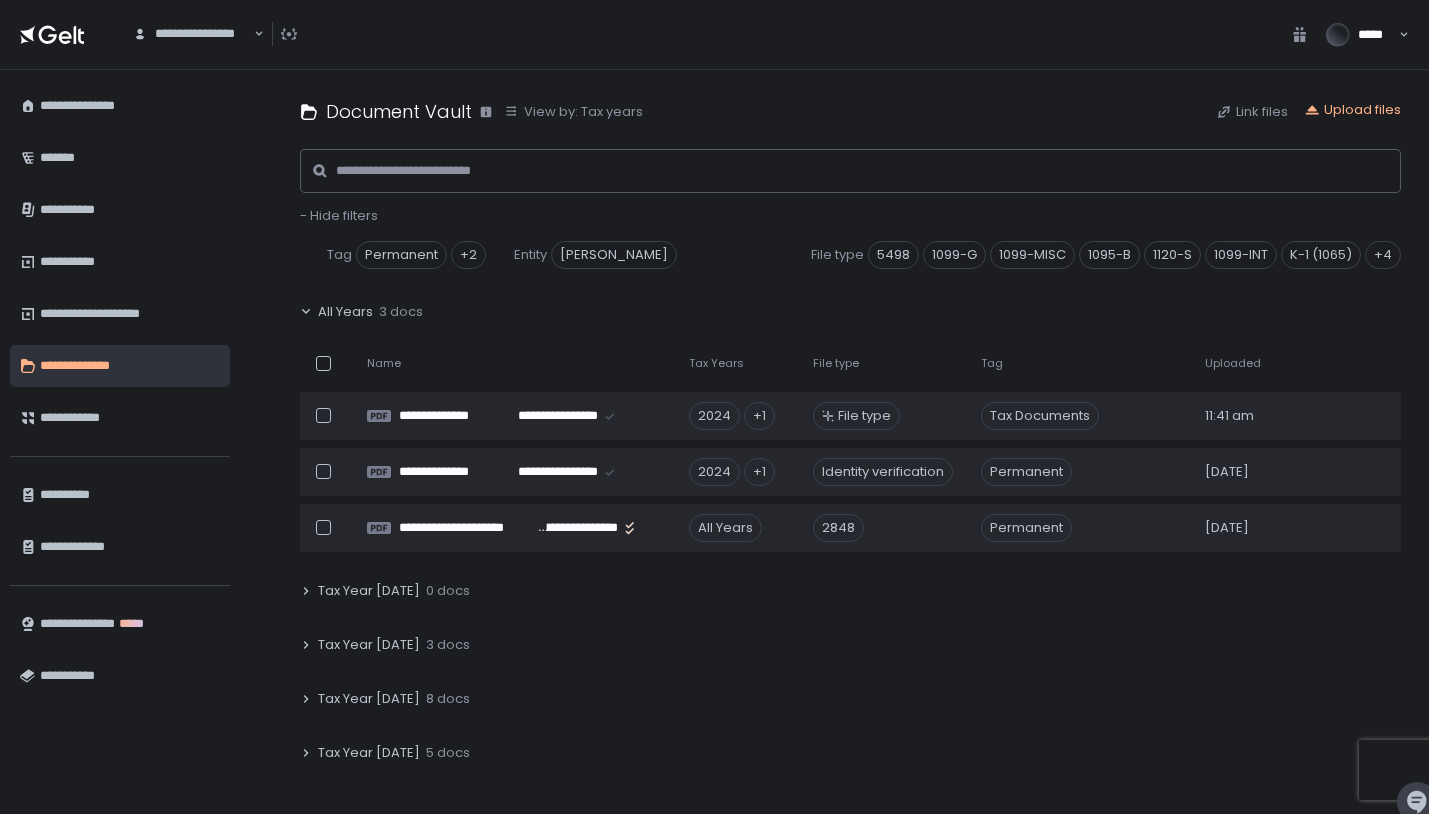 scroll, scrollTop: 0, scrollLeft: 0, axis: both 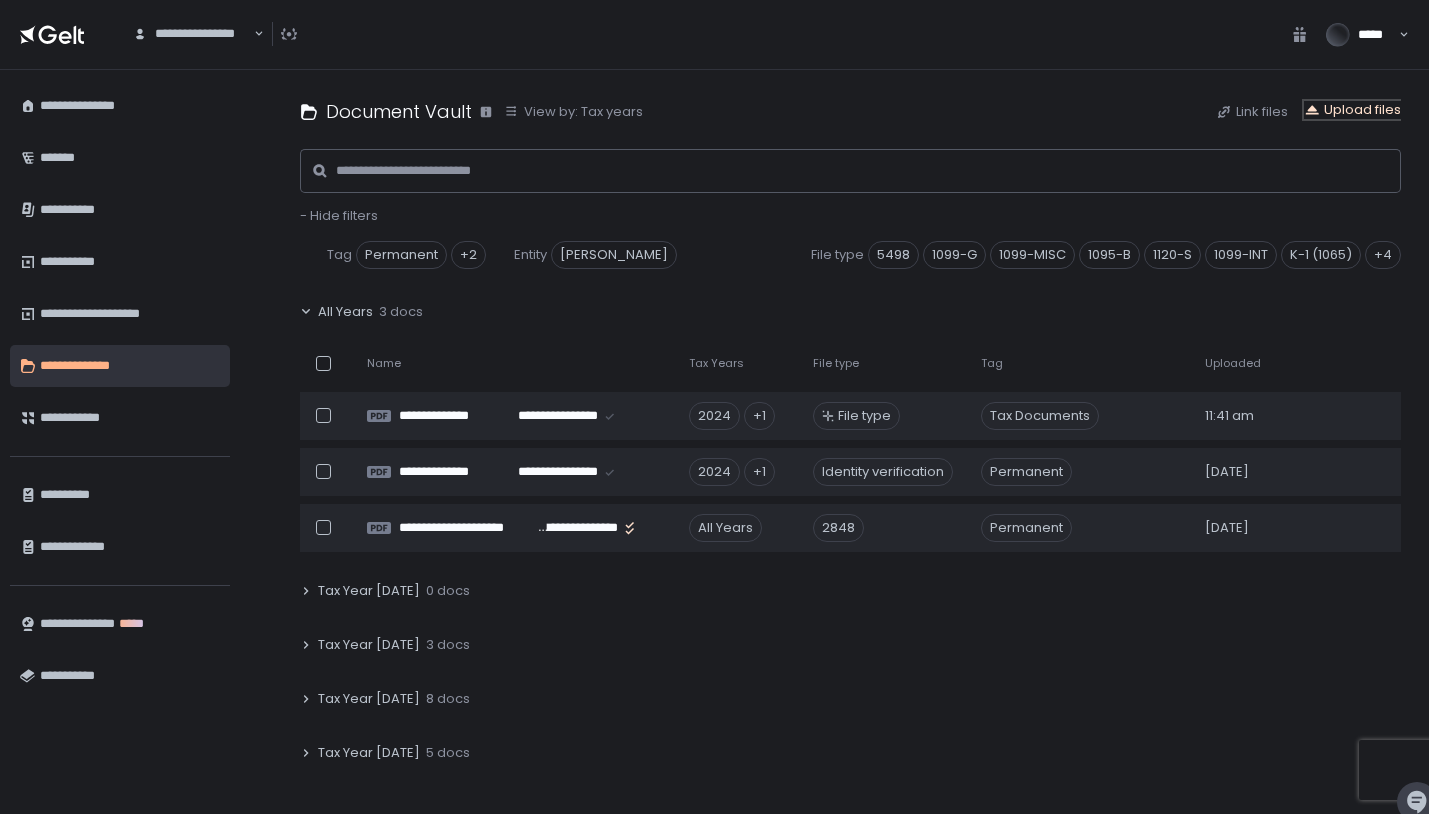 click on "Upload files" 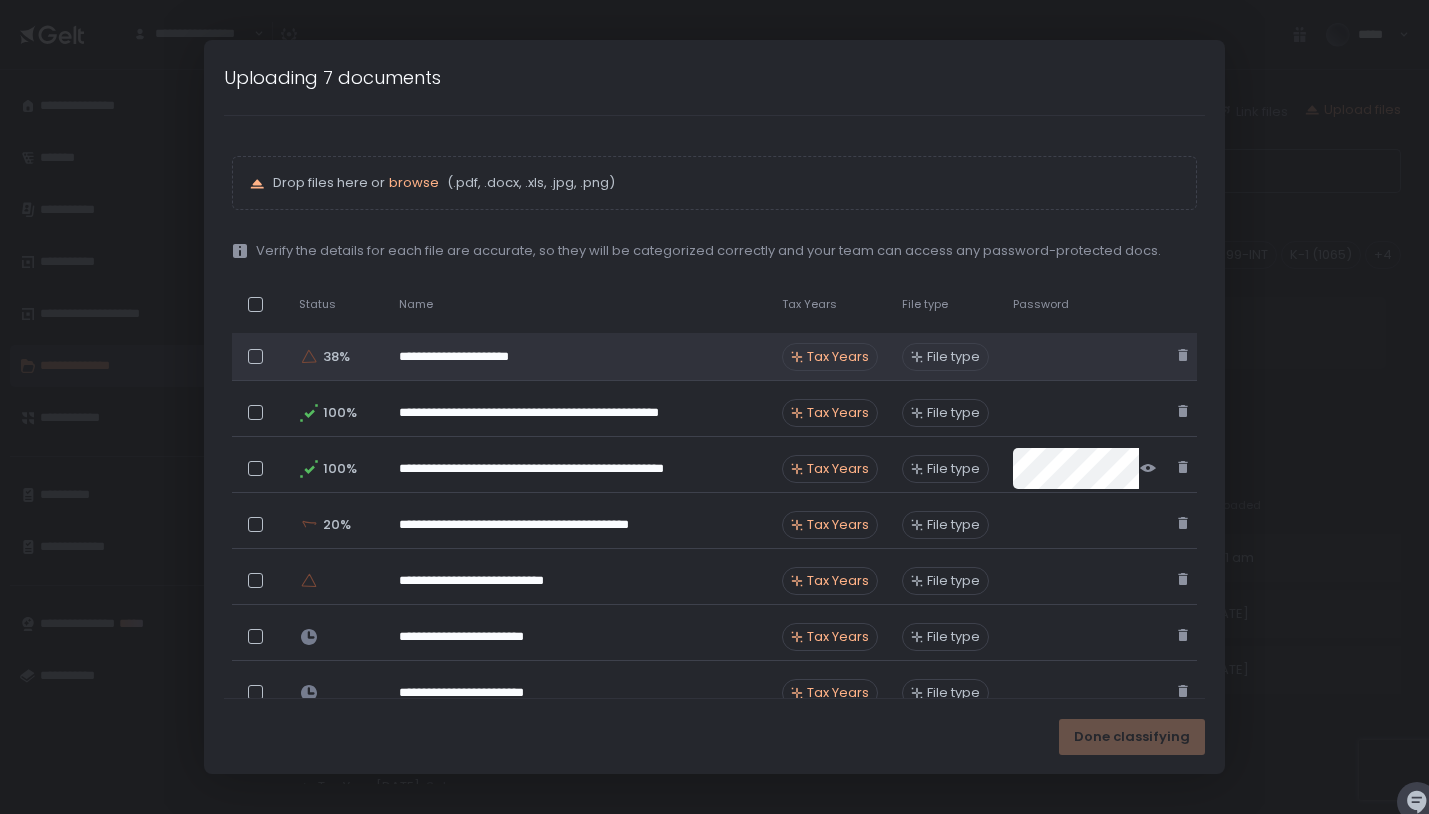 click on "Tax Years" at bounding box center (838, 357) 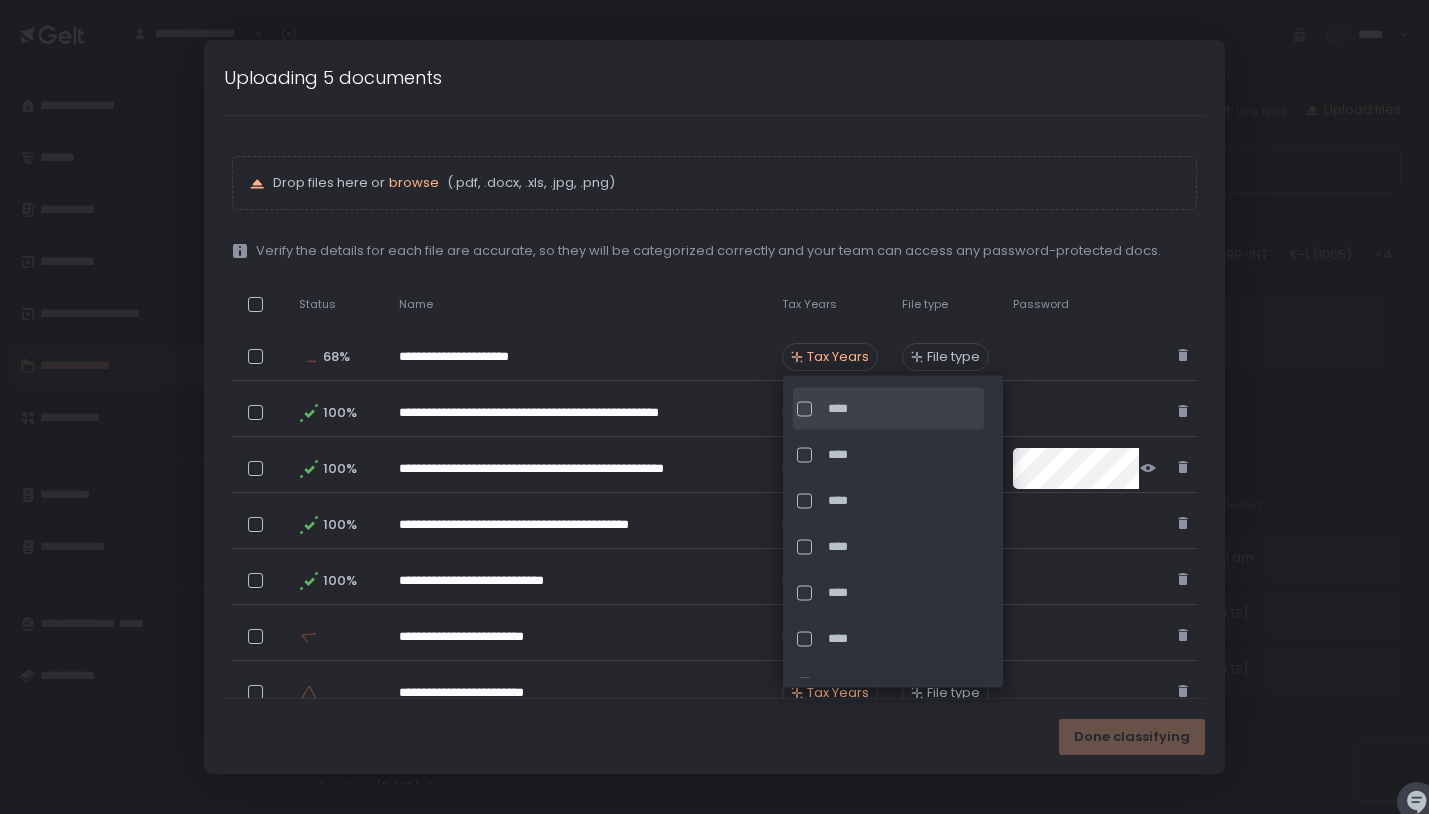 scroll, scrollTop: 92, scrollLeft: 0, axis: vertical 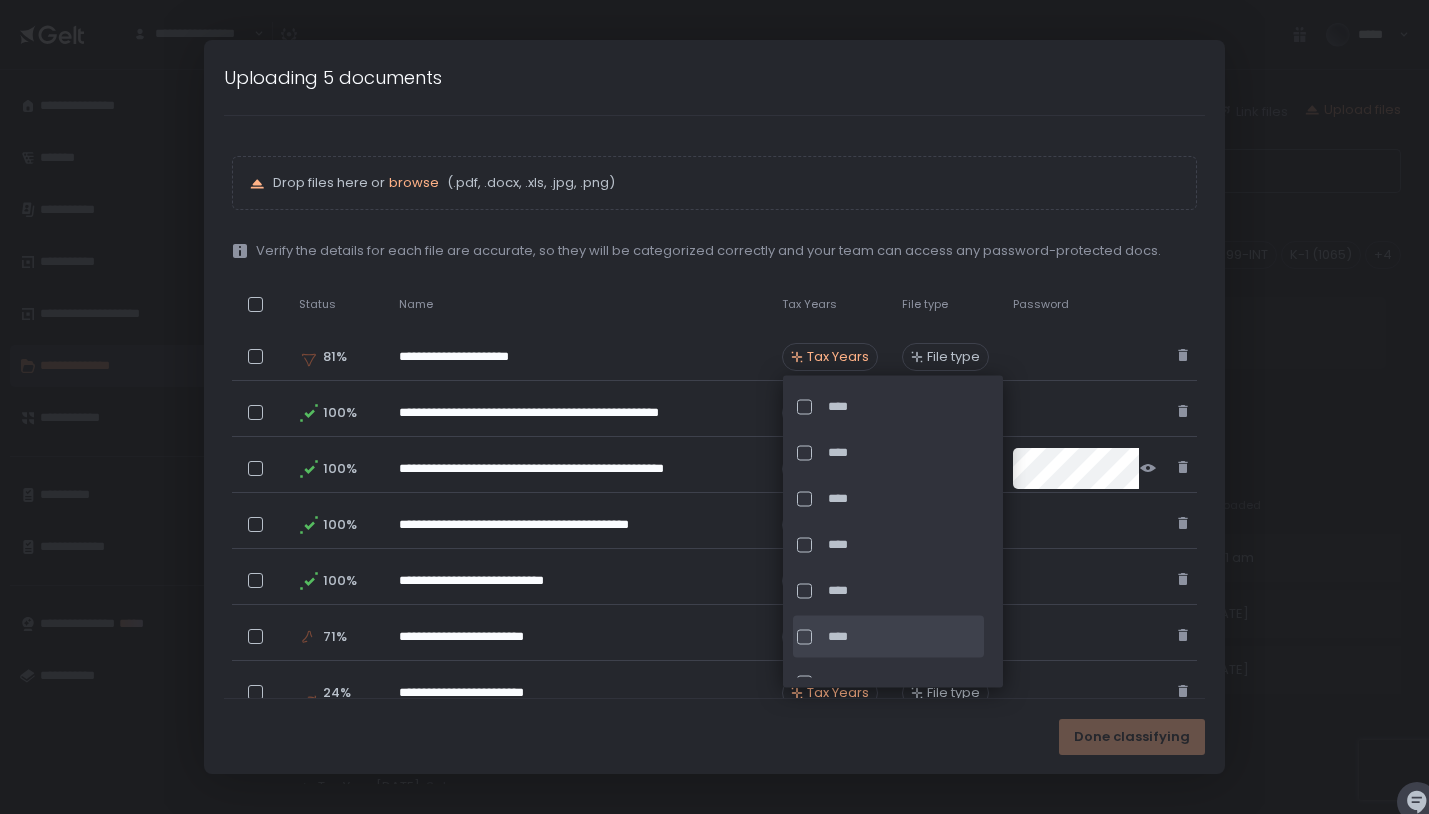 click on "****" 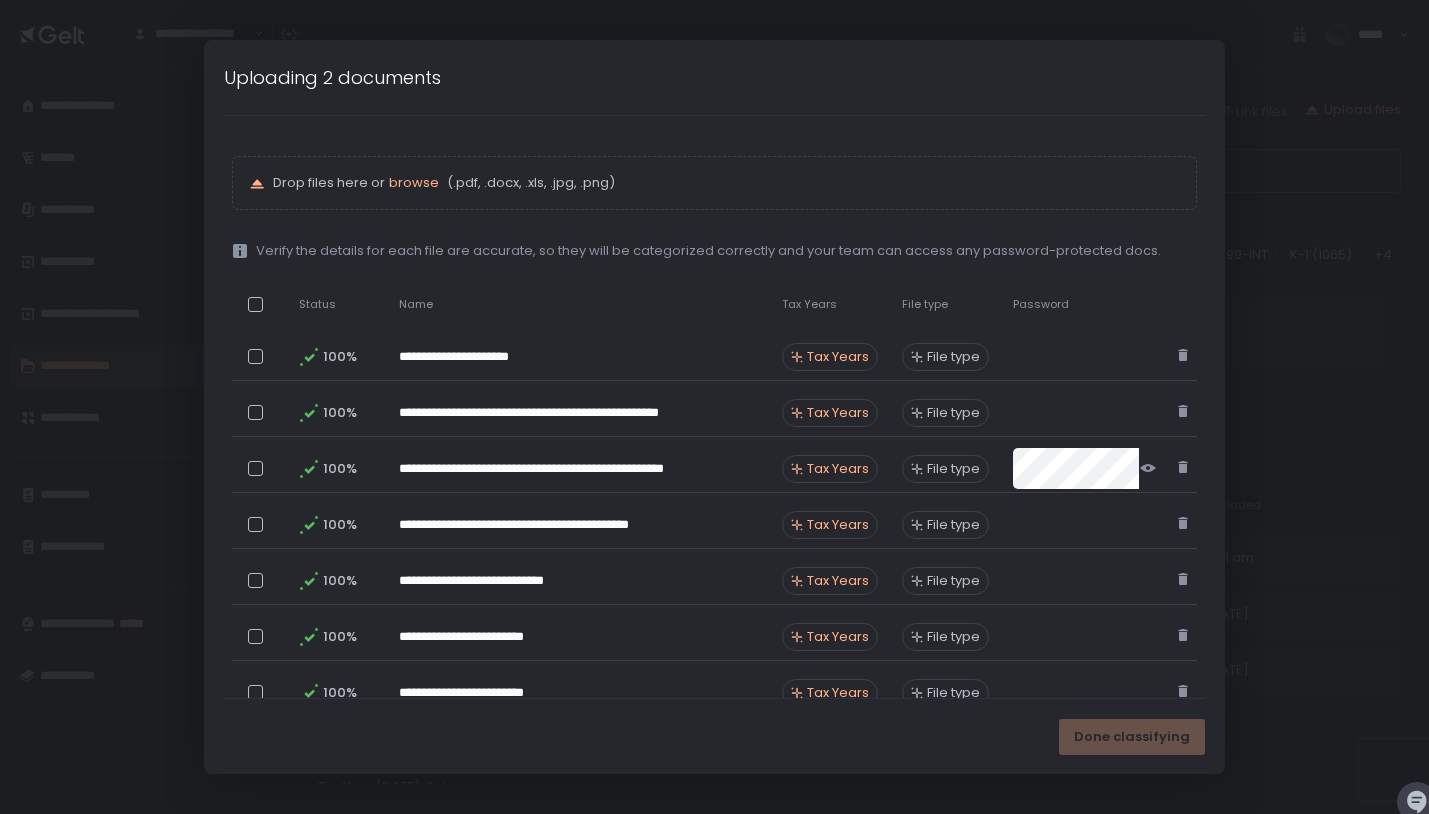 click on "Done classifying" at bounding box center [715, 736] 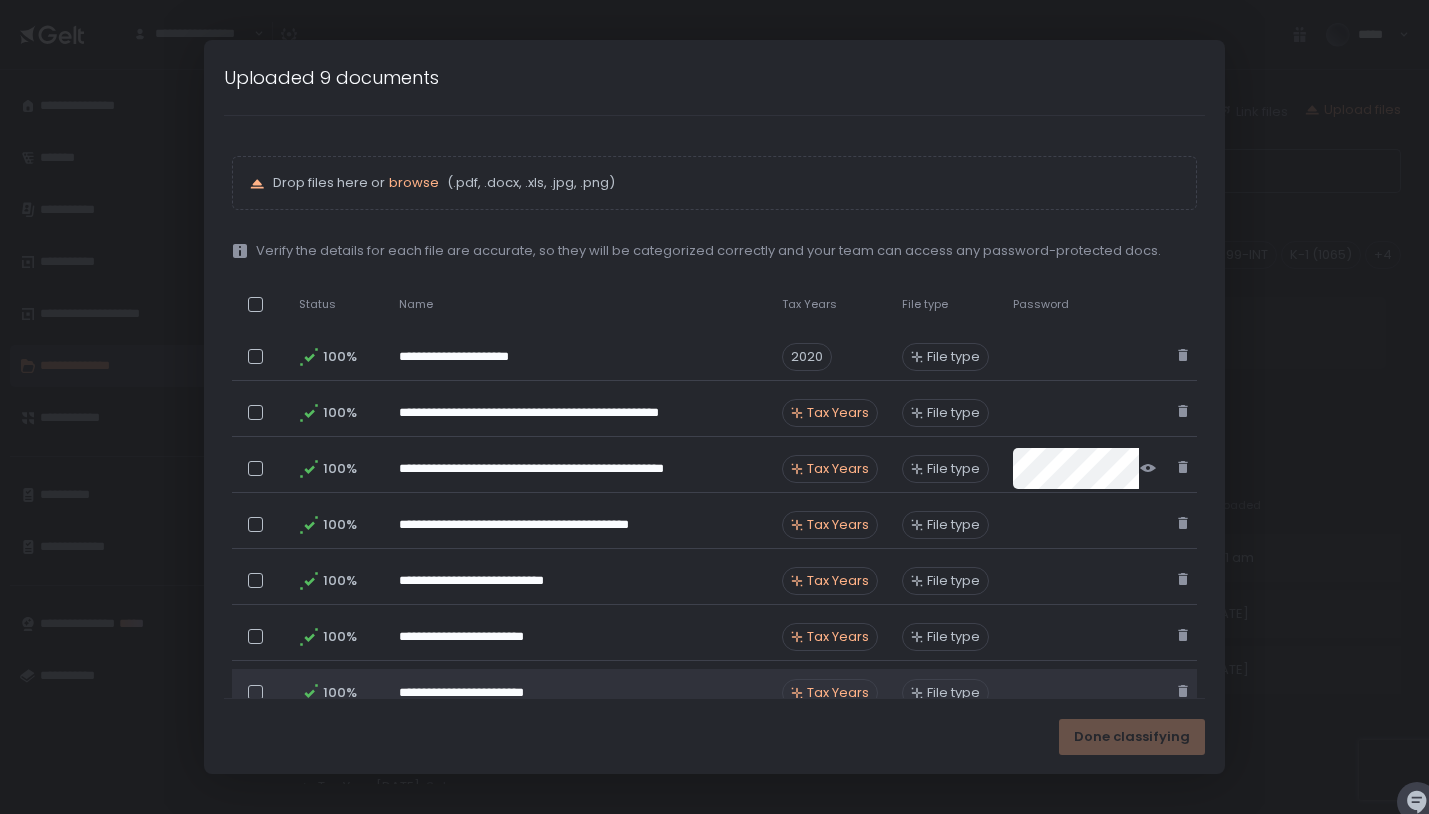 click on "Tax Years" at bounding box center (838, 693) 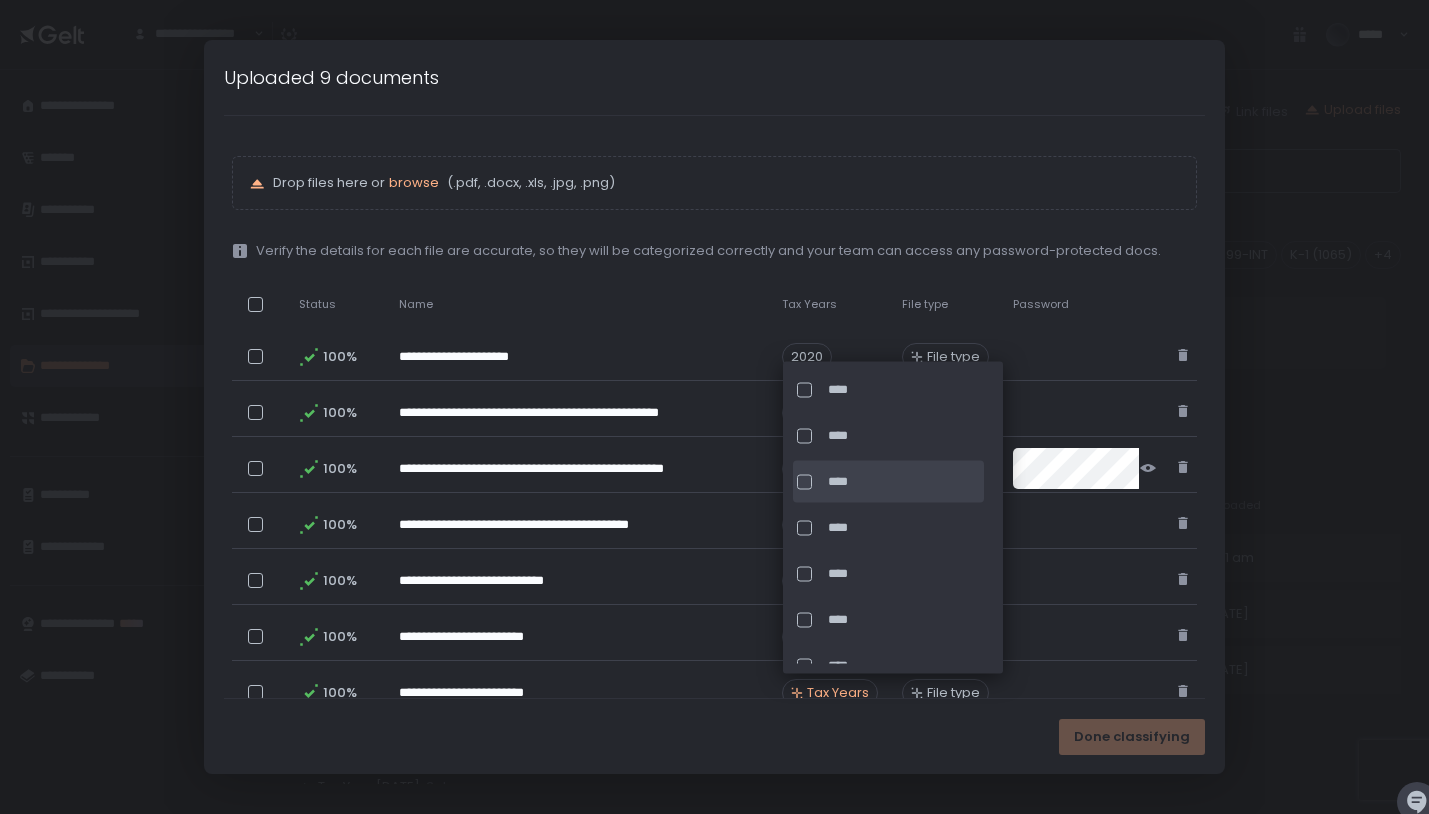 scroll, scrollTop: 142, scrollLeft: 0, axis: vertical 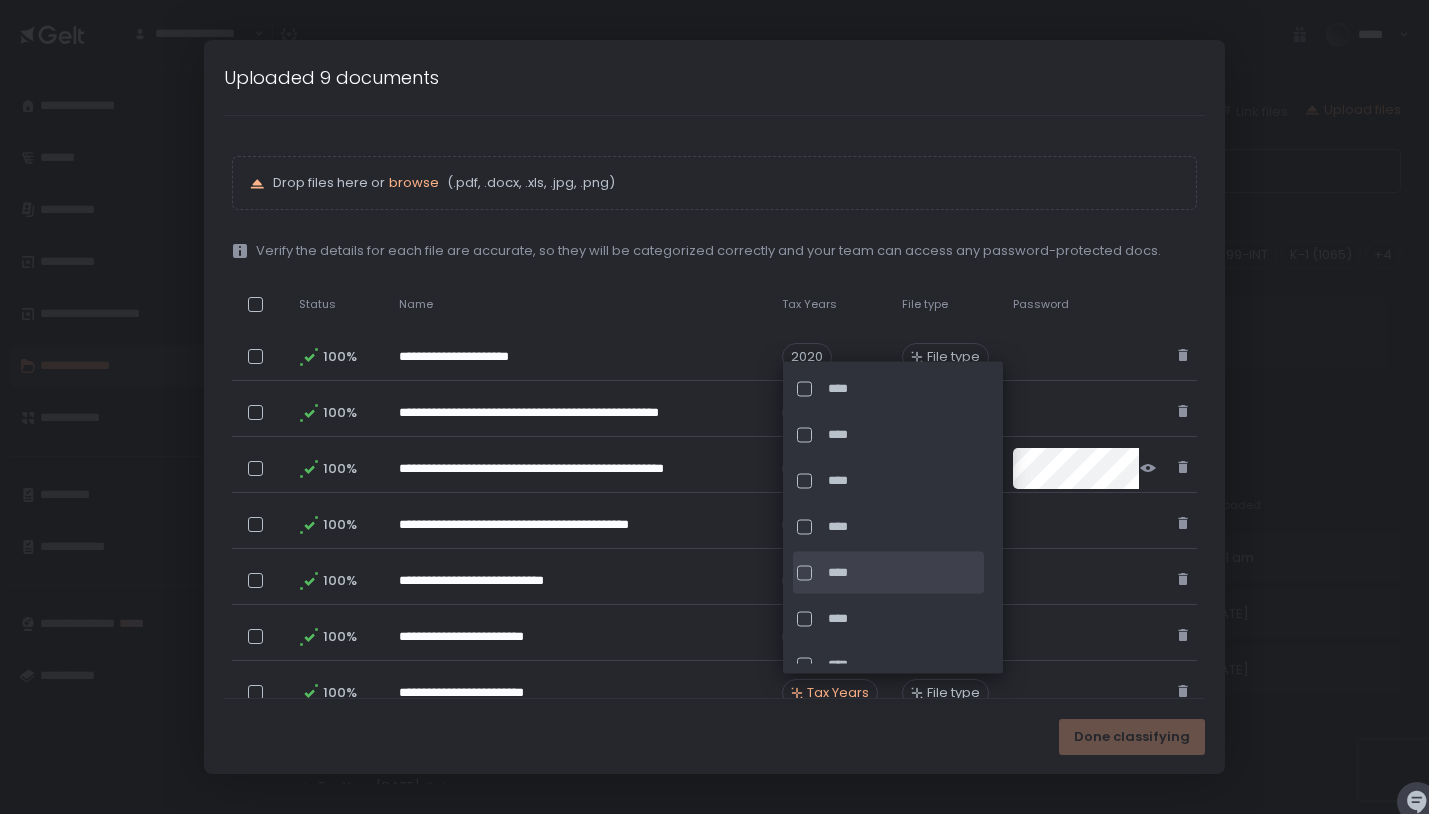 click on "****" 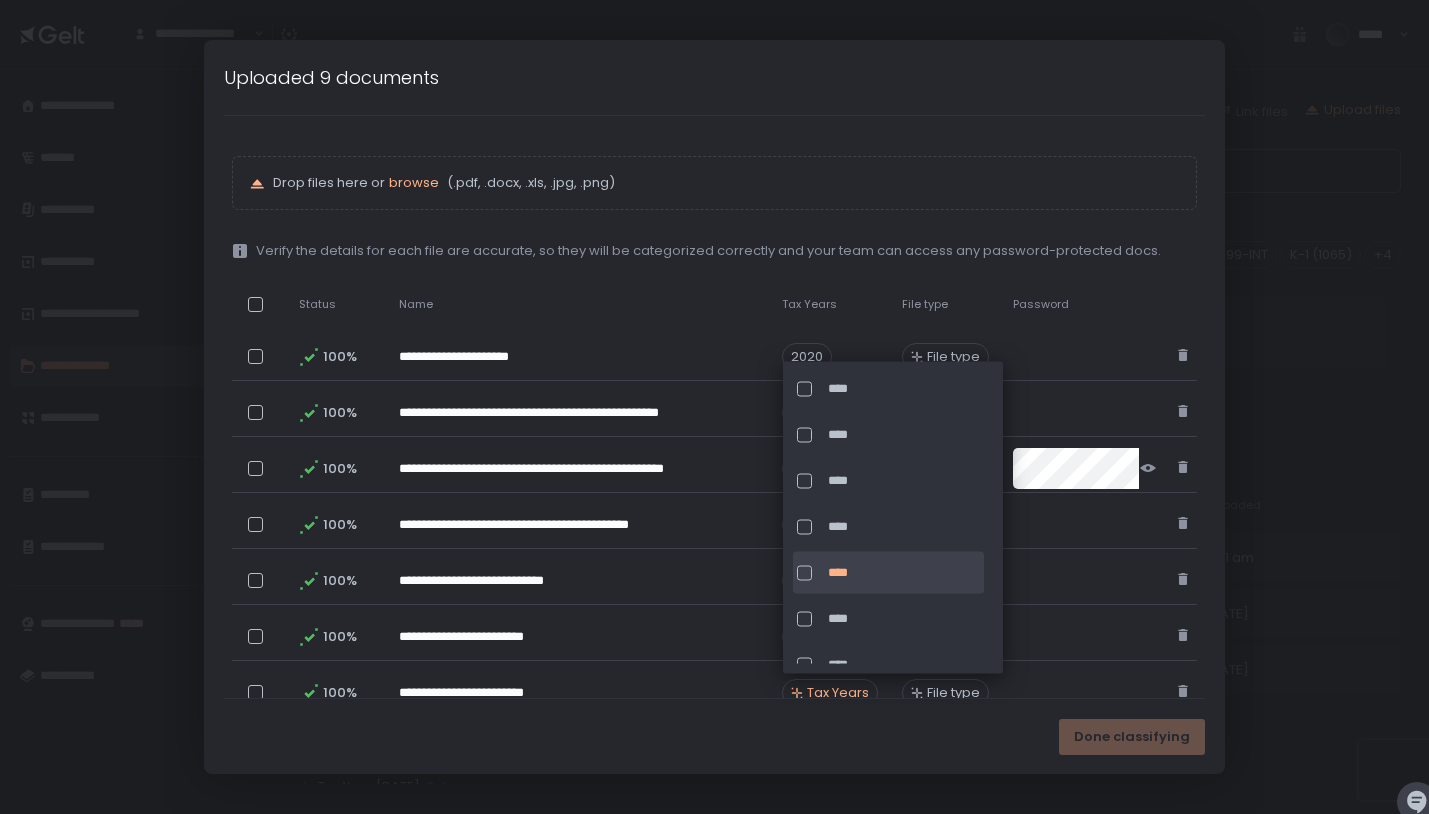 click on "Done classifying" at bounding box center [715, 736] 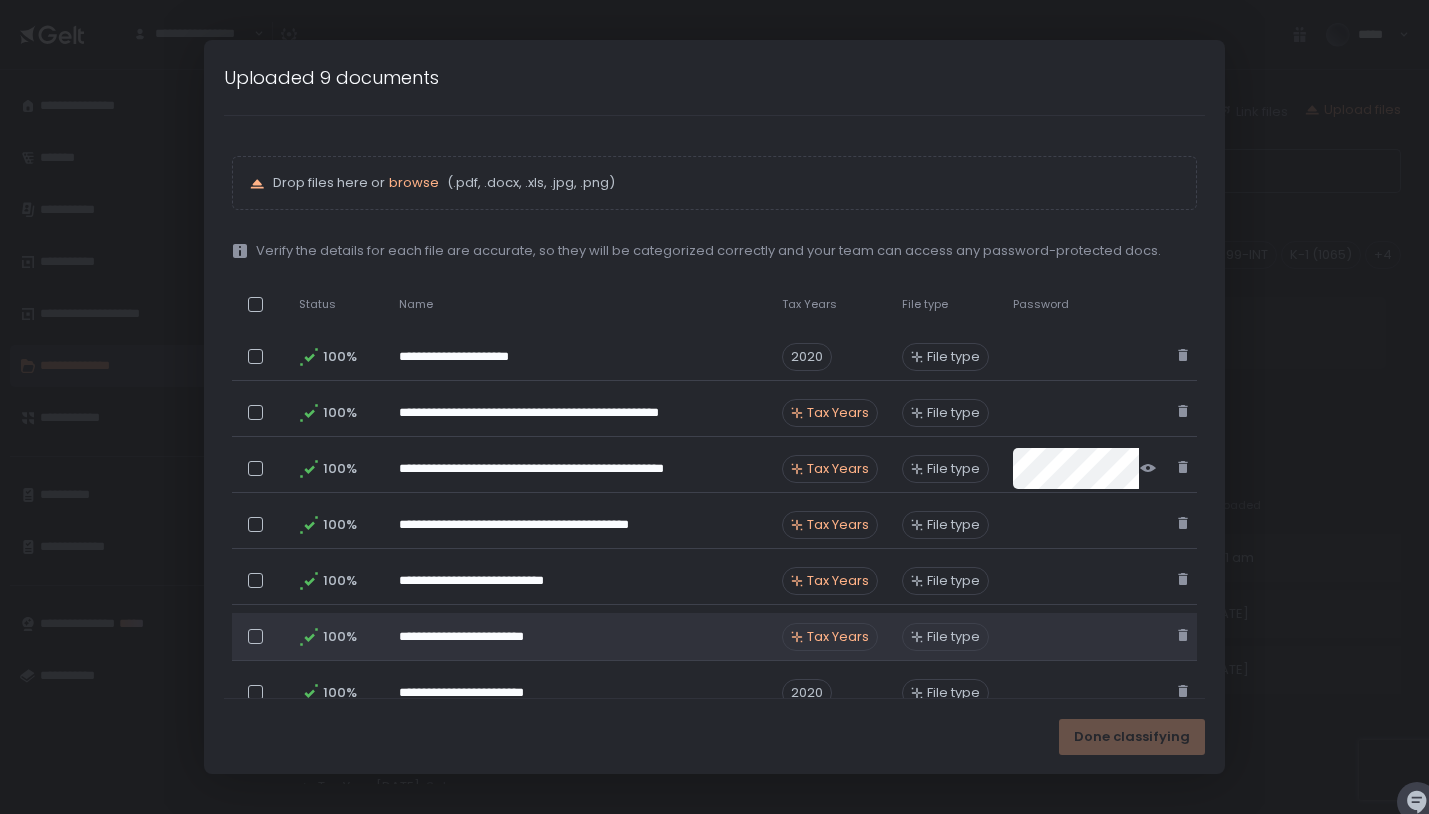 click on "Tax Years" at bounding box center [838, 637] 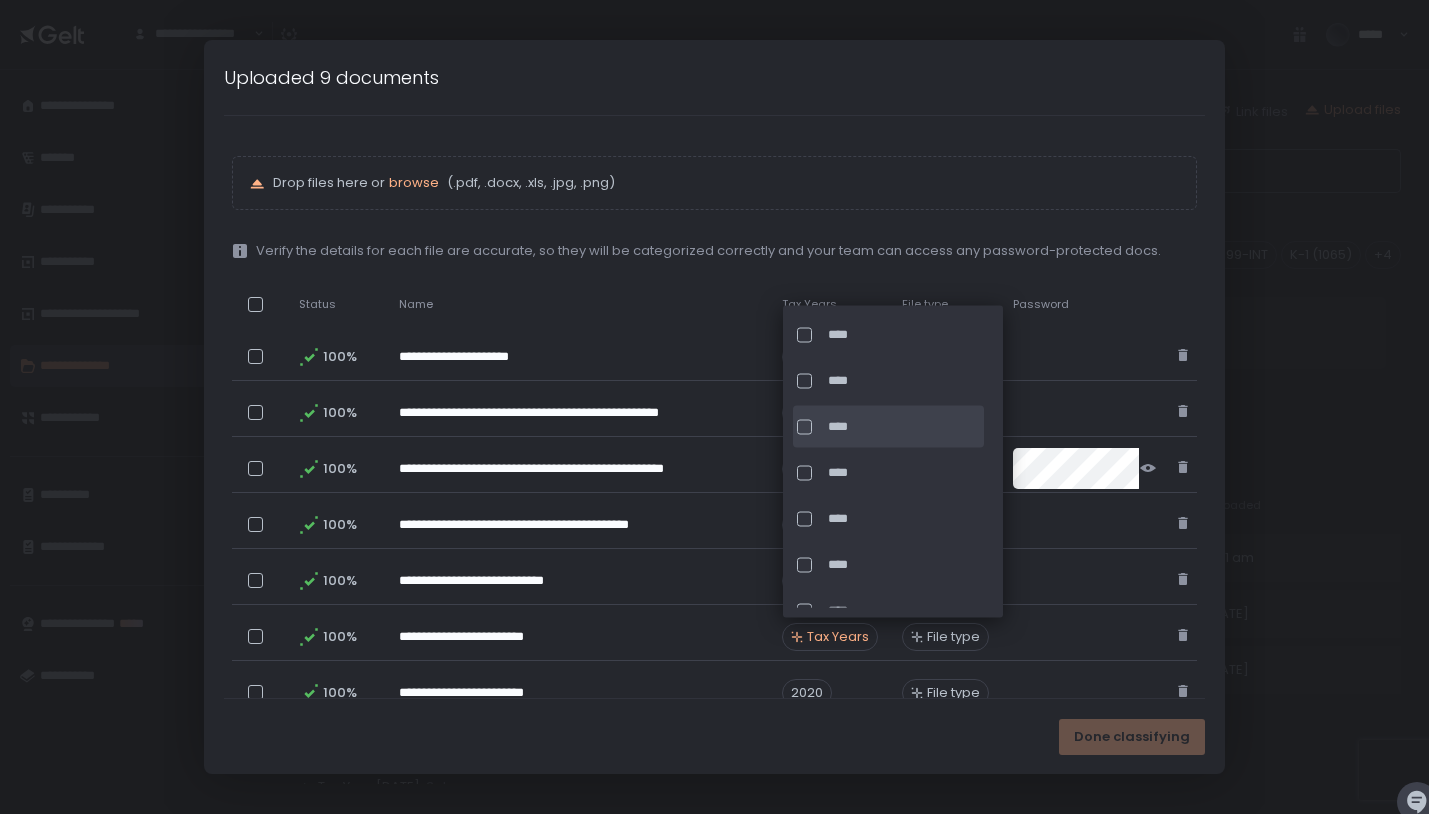 scroll, scrollTop: 145, scrollLeft: 0, axis: vertical 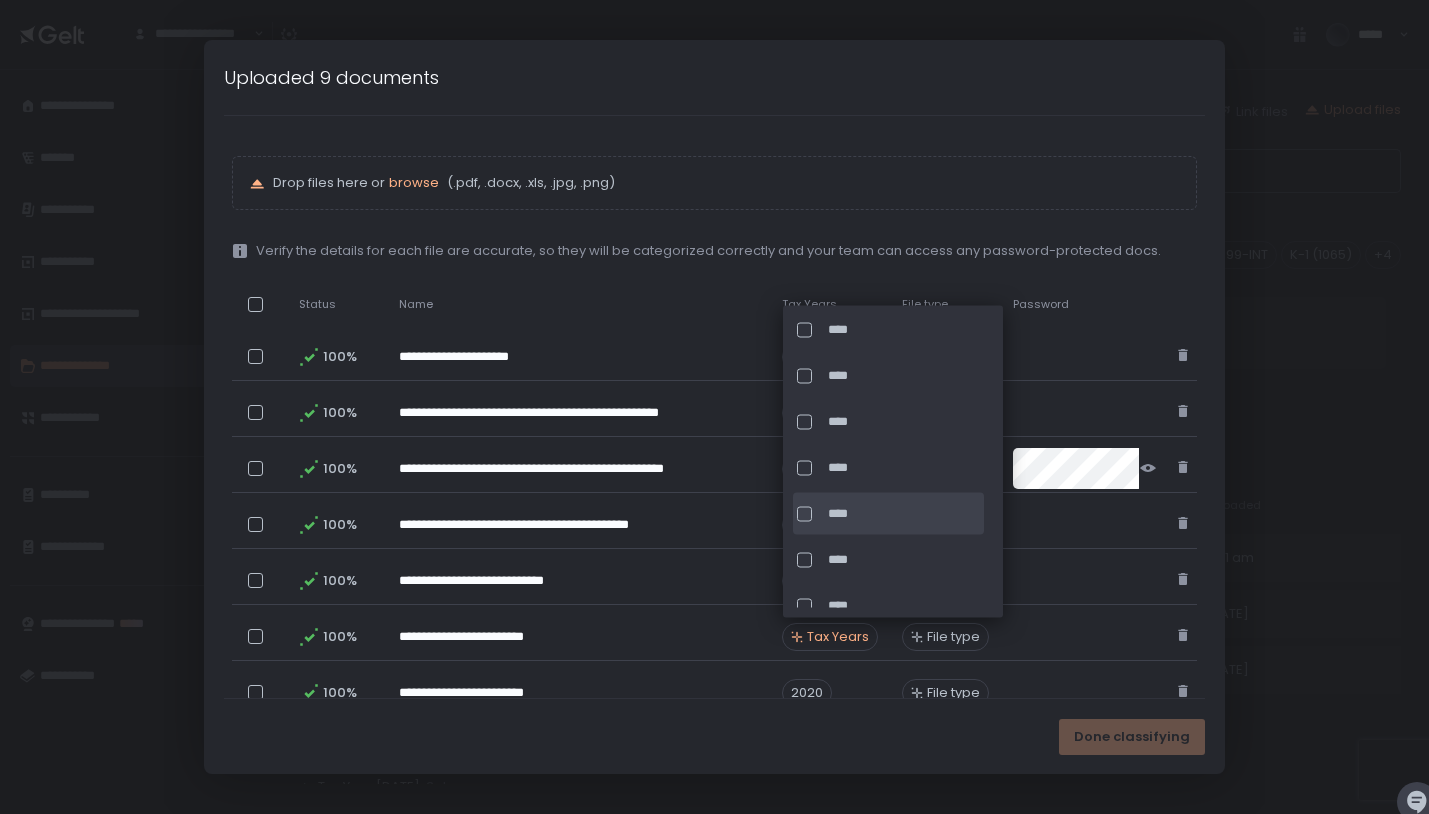 click on "****" 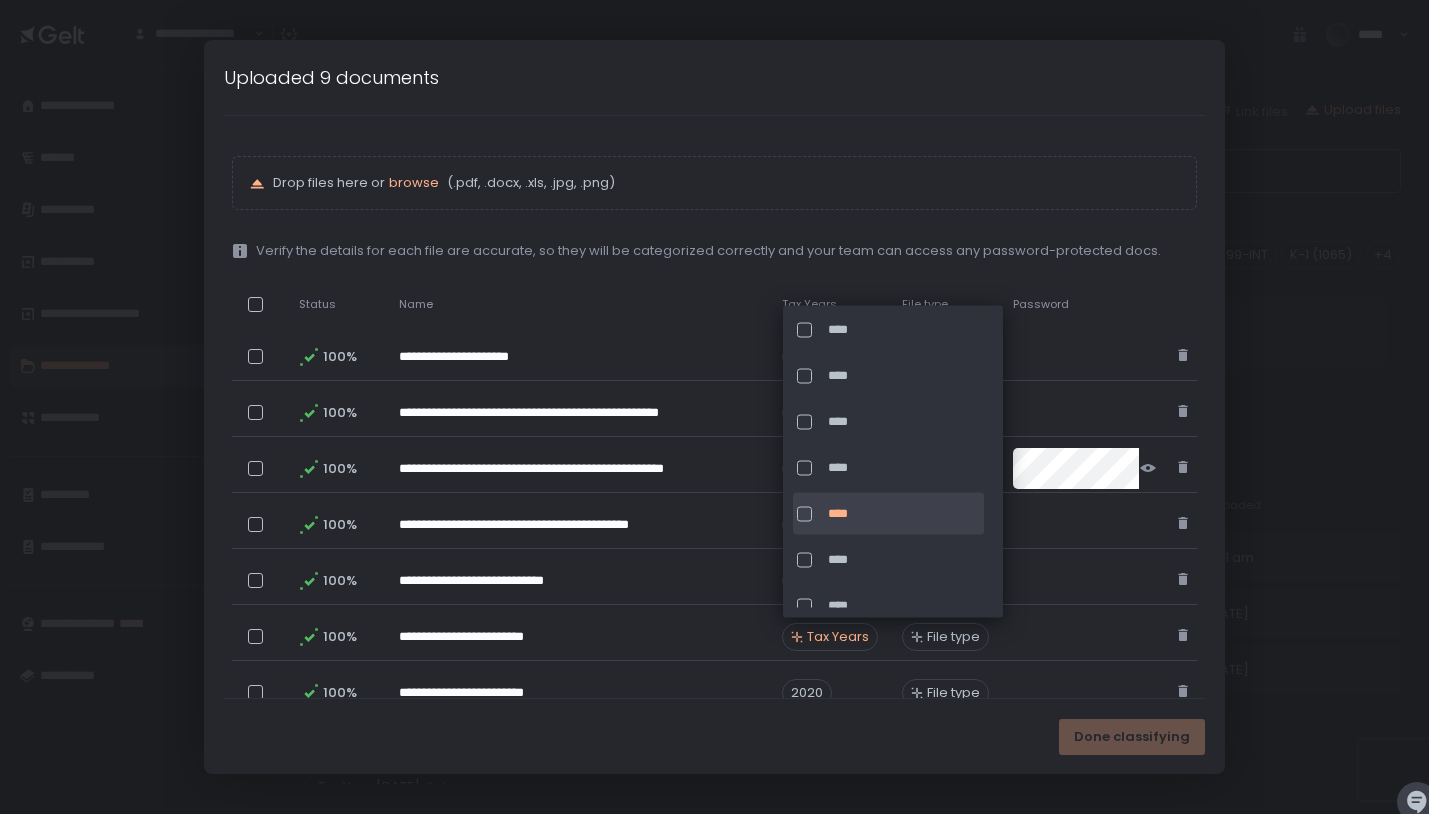 click on "Done classifying" at bounding box center [715, 736] 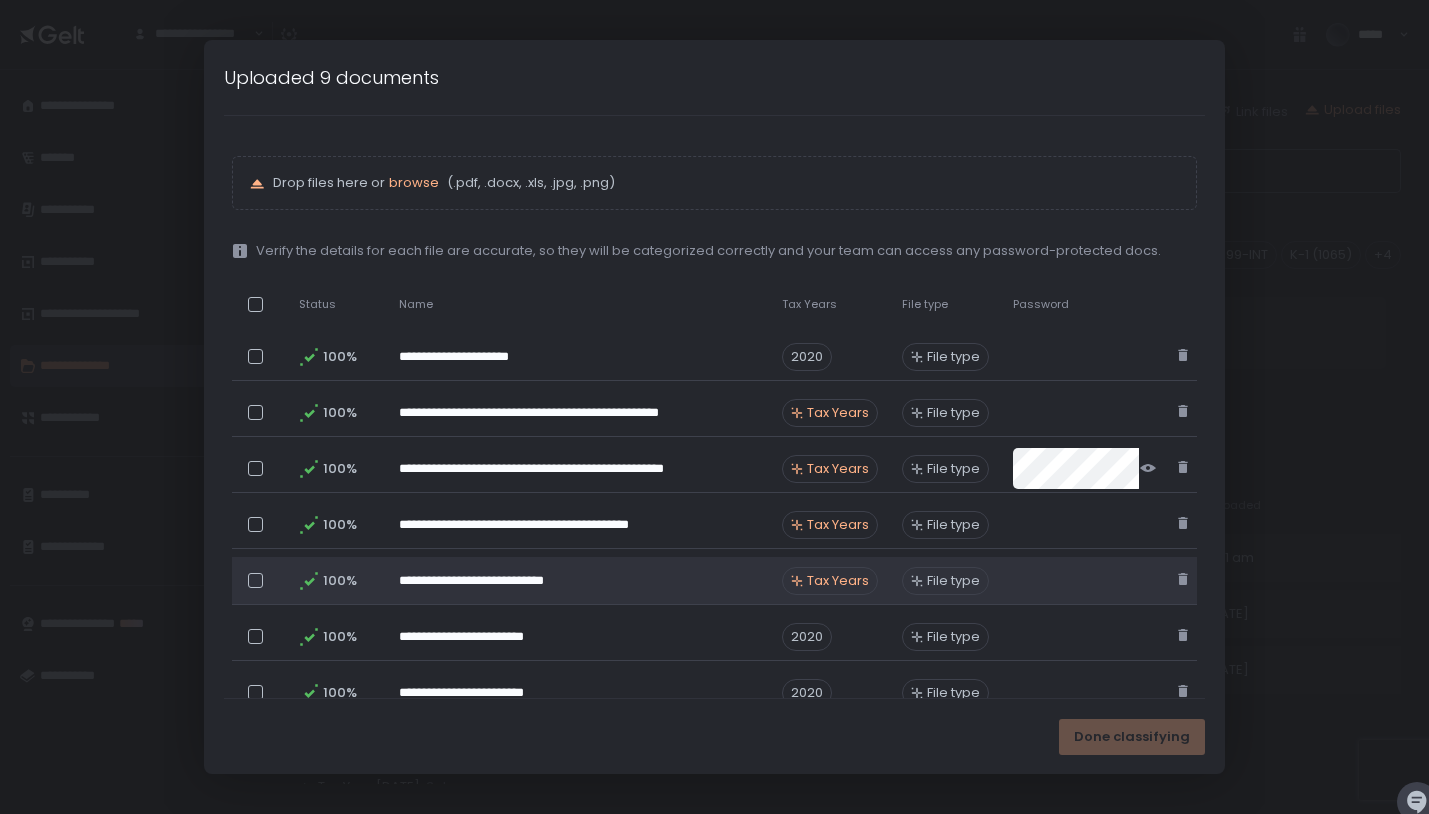 click on "Tax Years" at bounding box center [838, 581] 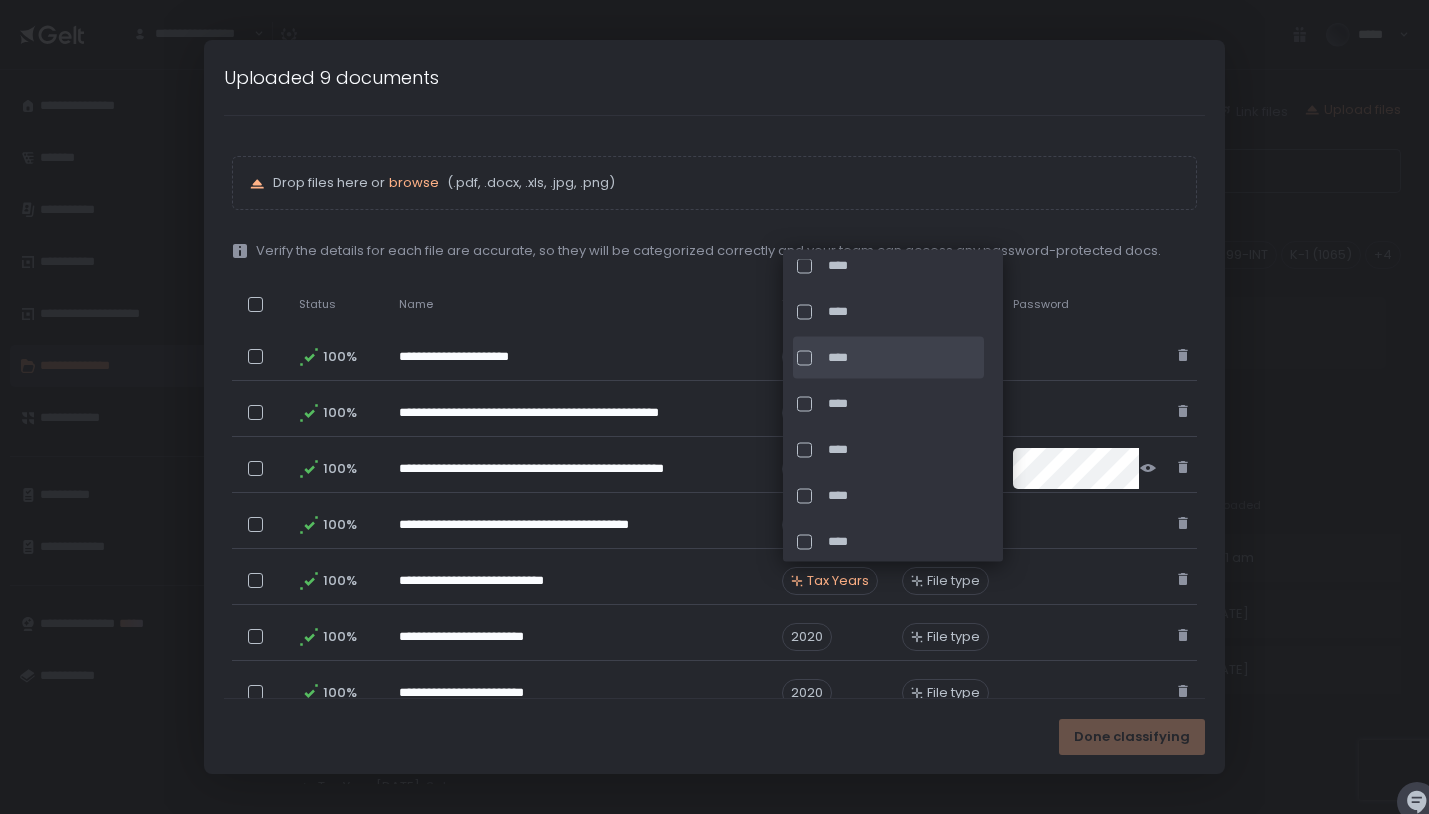scroll, scrollTop: 143, scrollLeft: 0, axis: vertical 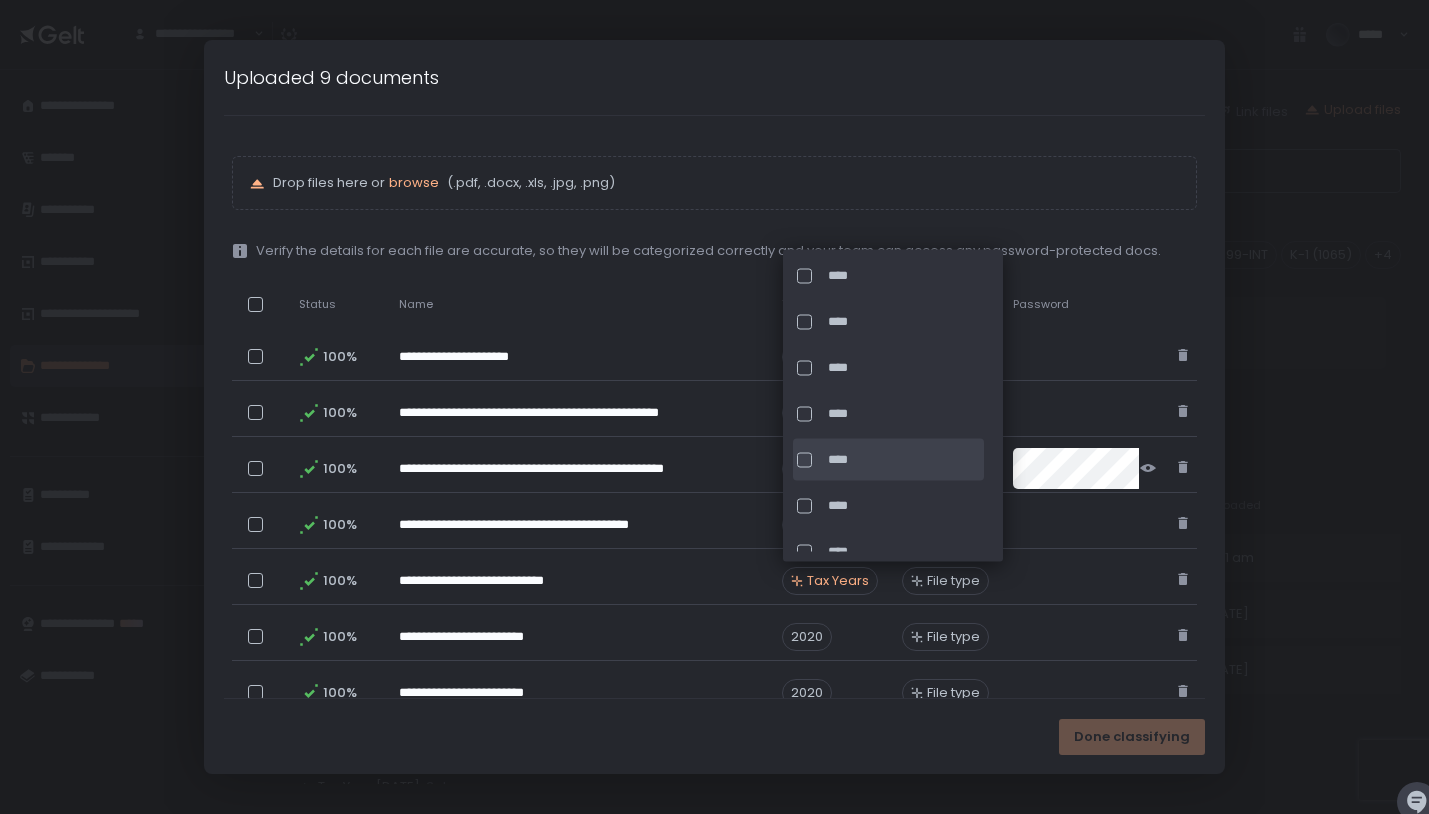 click on "****" 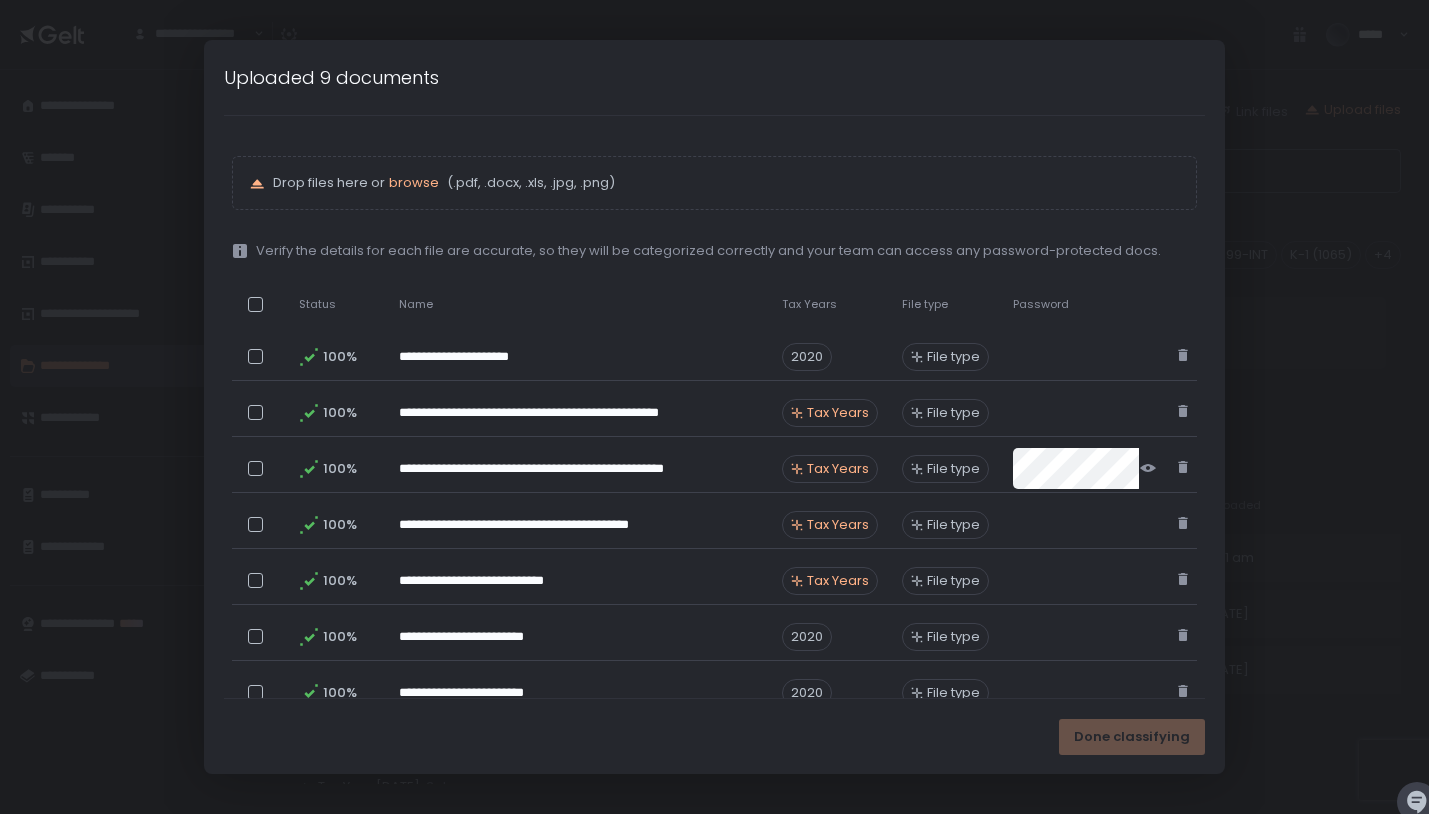click on "Done classifying" at bounding box center [715, 736] 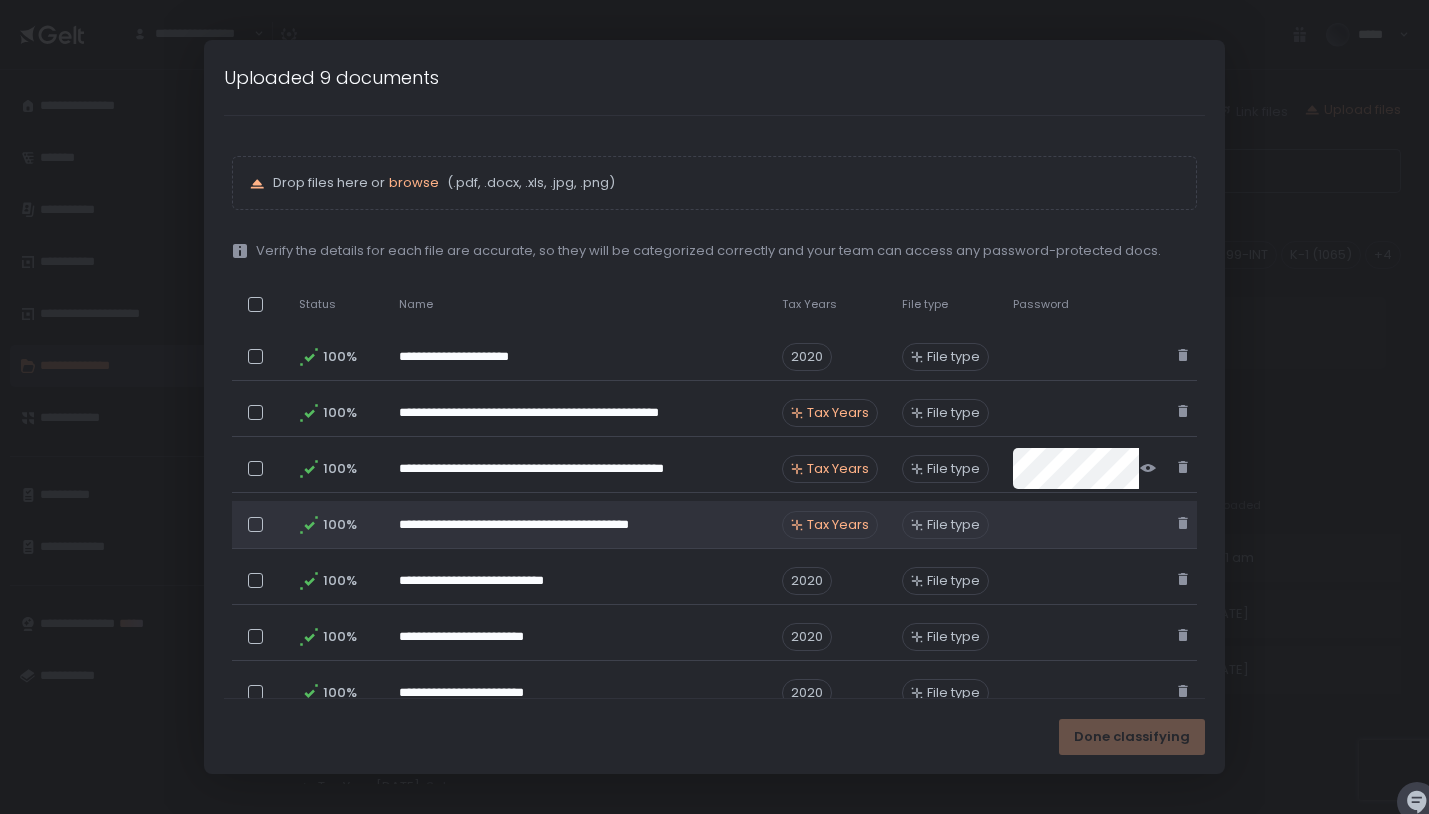click on "Tax Years" at bounding box center [838, 525] 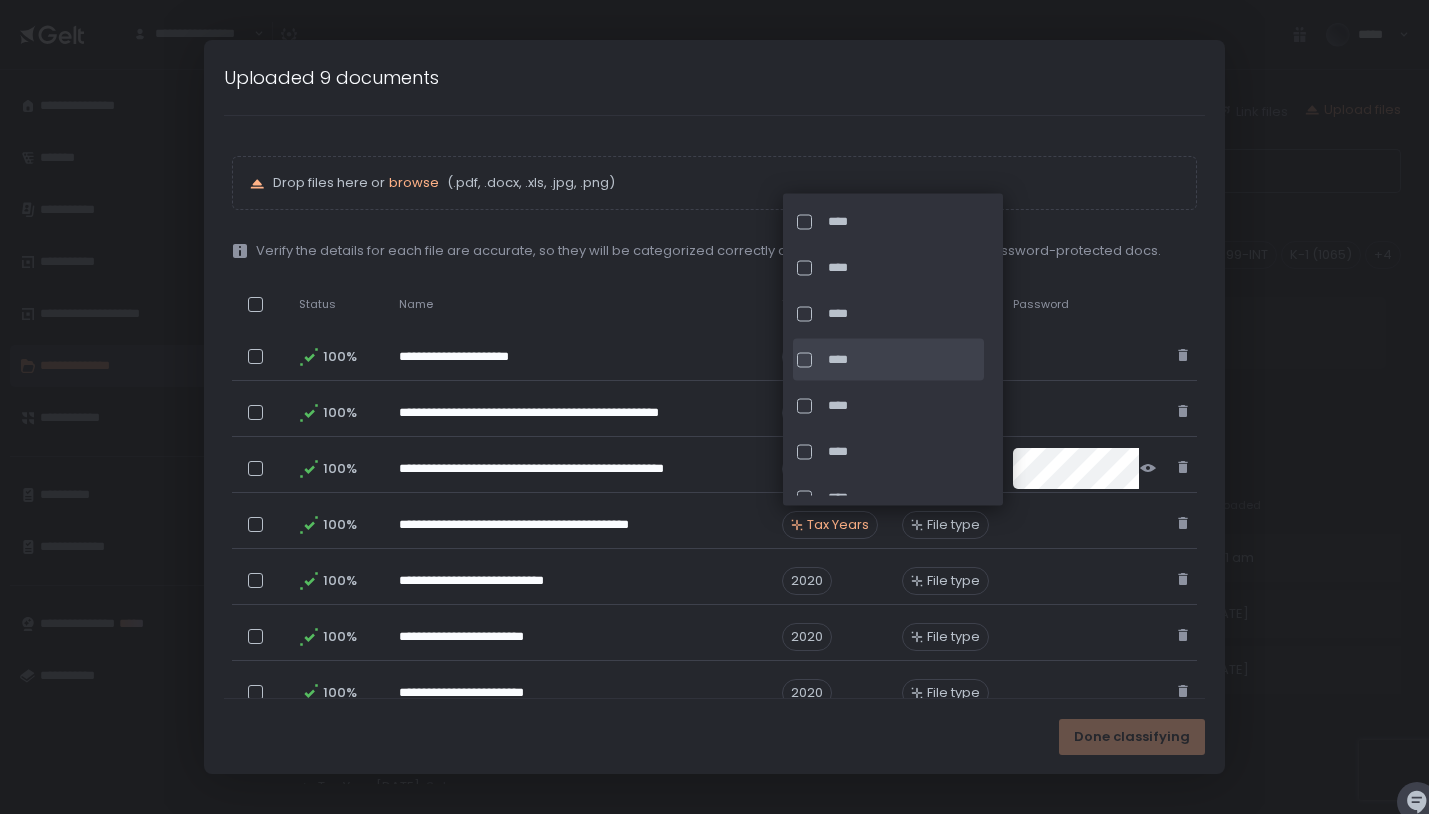scroll, scrollTop: 108, scrollLeft: 0, axis: vertical 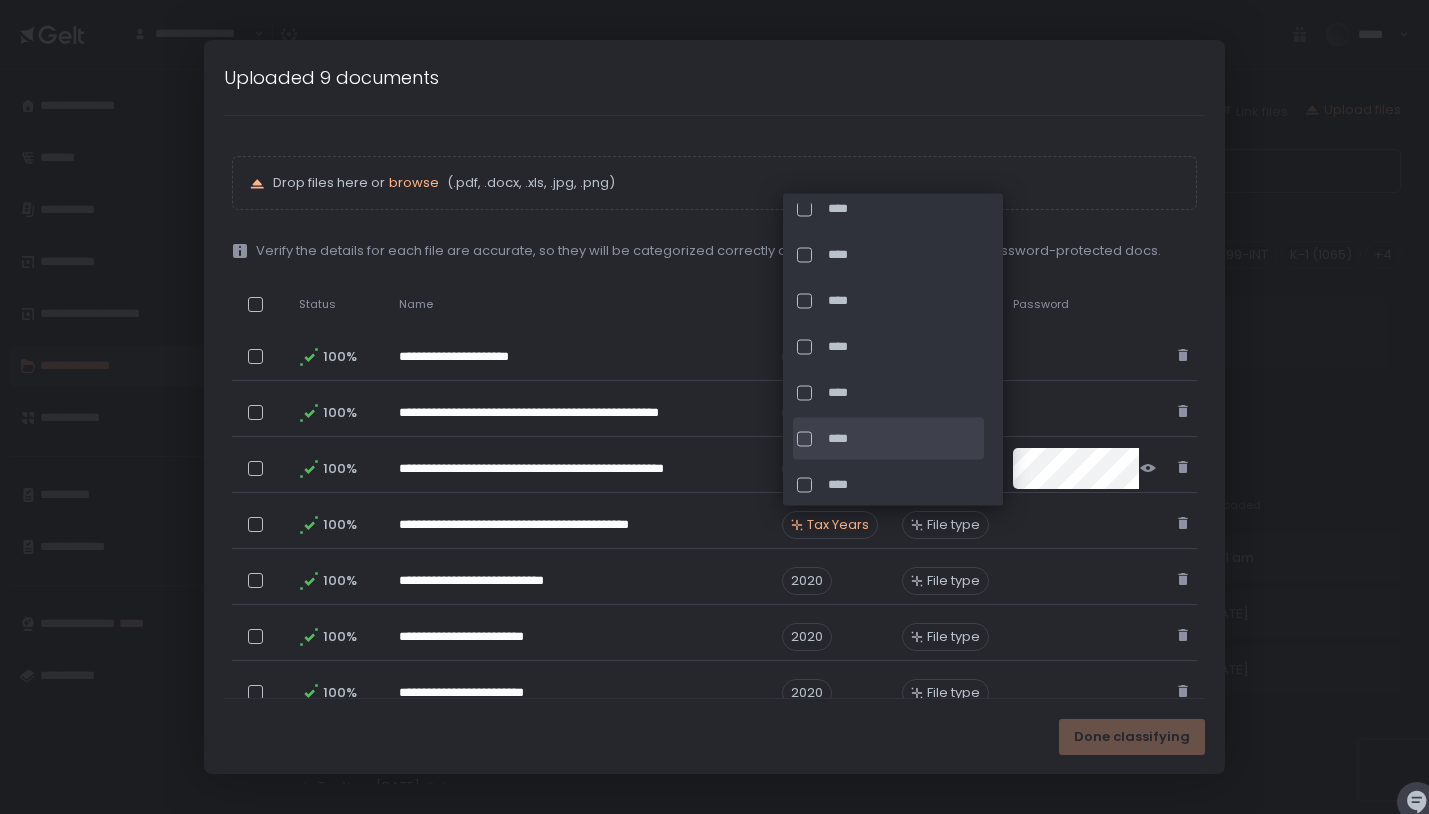 click on "****" 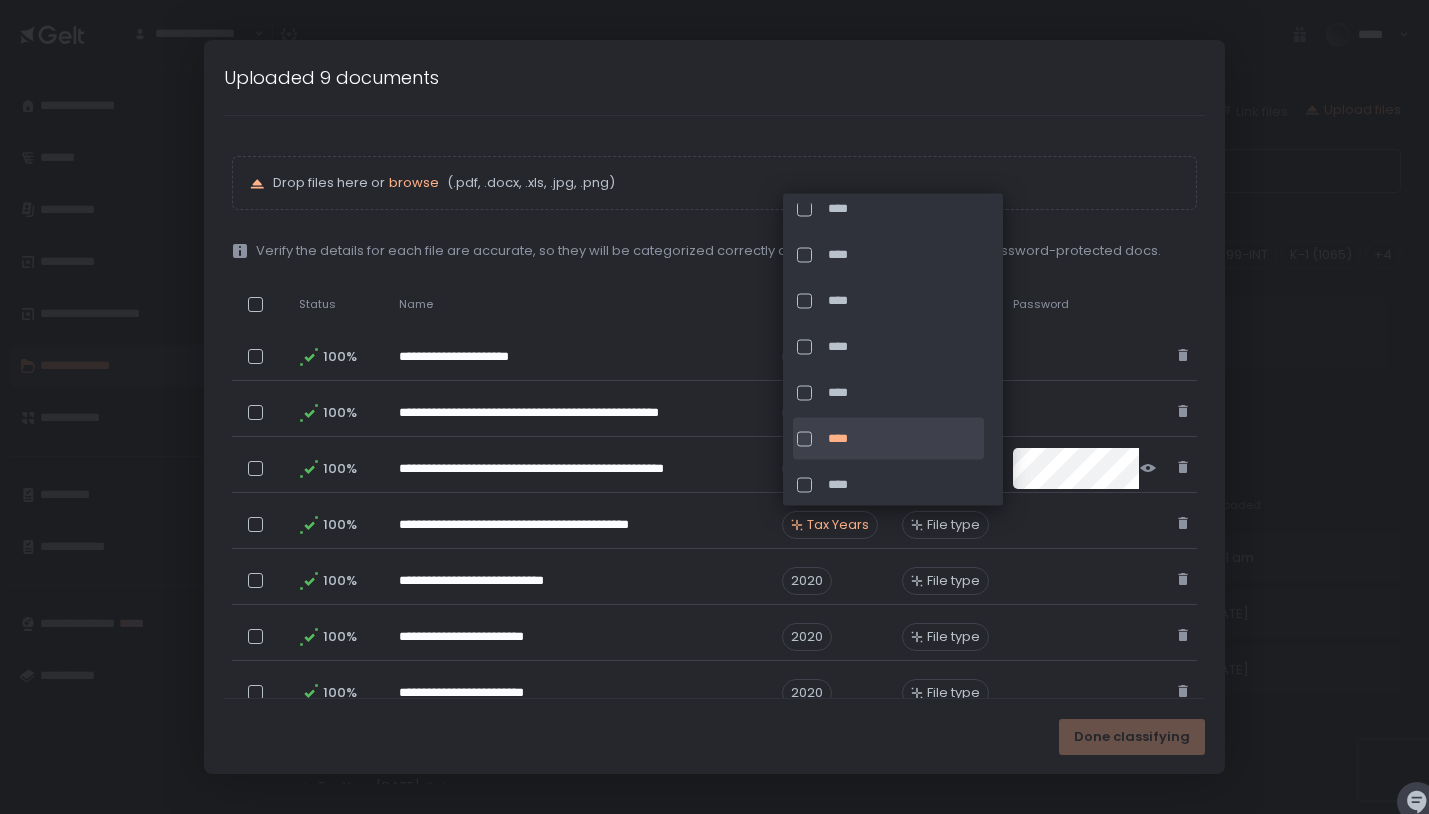 click on "Done classifying" at bounding box center [715, 736] 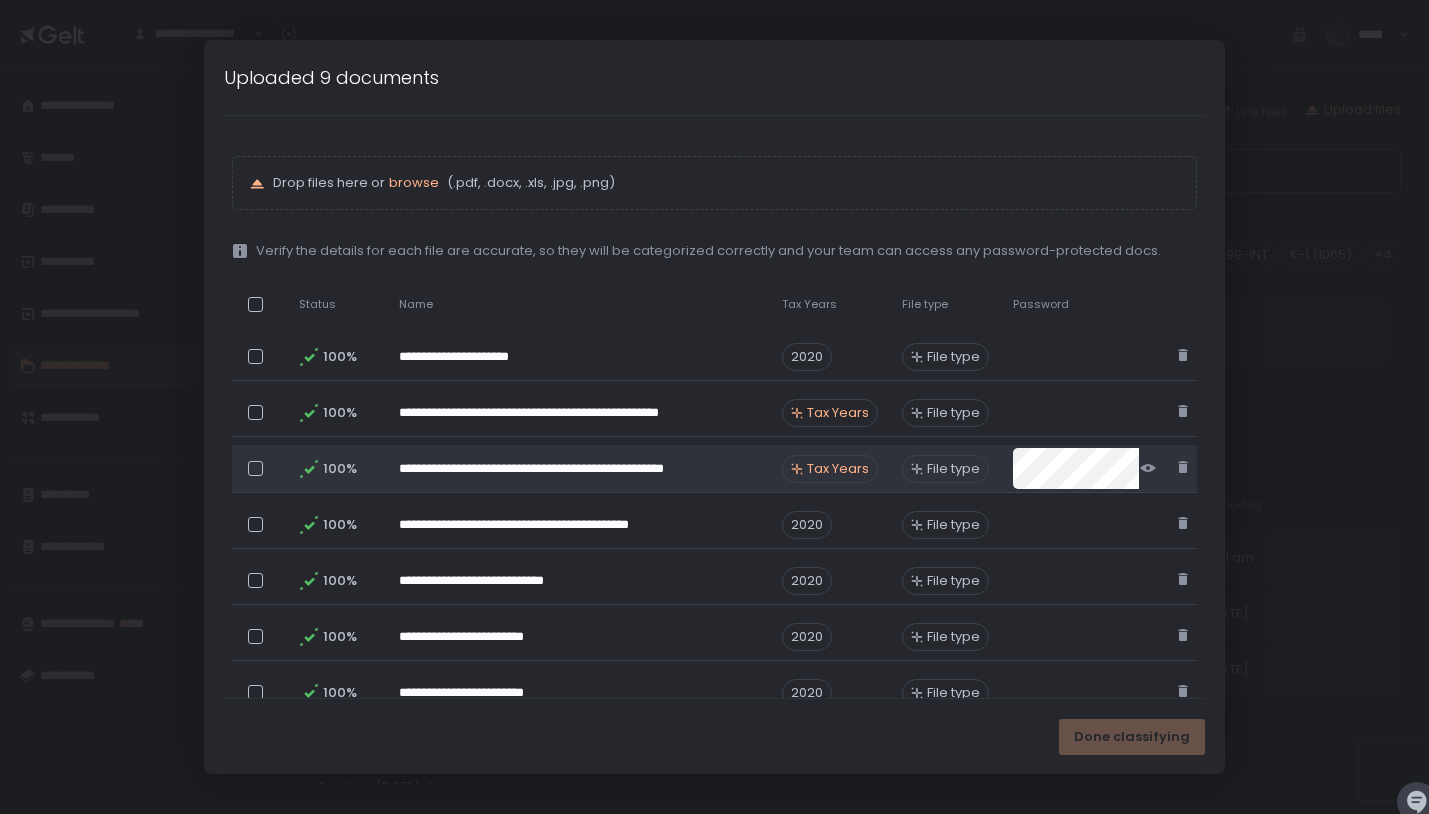 click on "Tax Years" at bounding box center [838, 469] 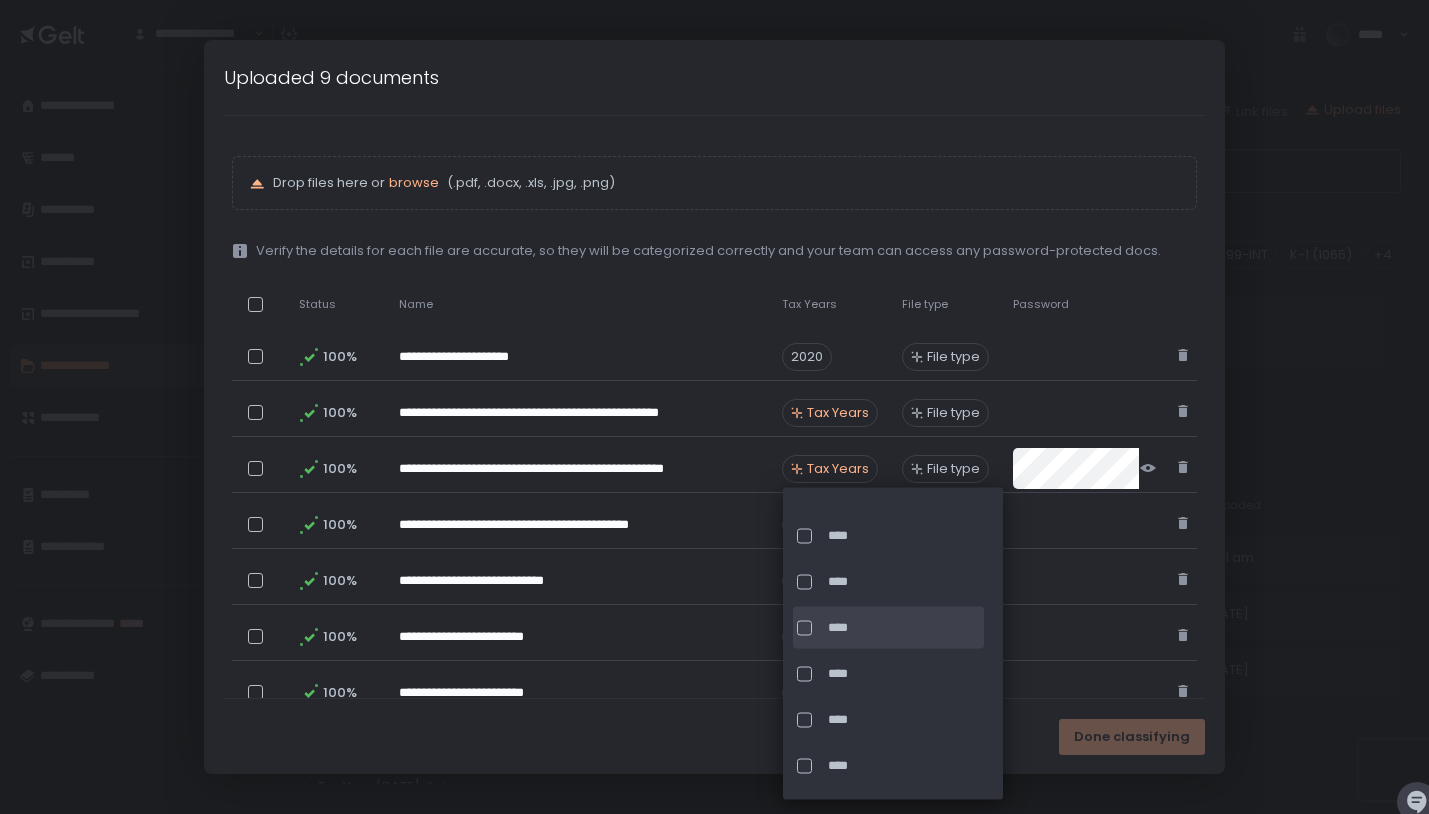scroll, scrollTop: 106, scrollLeft: 0, axis: vertical 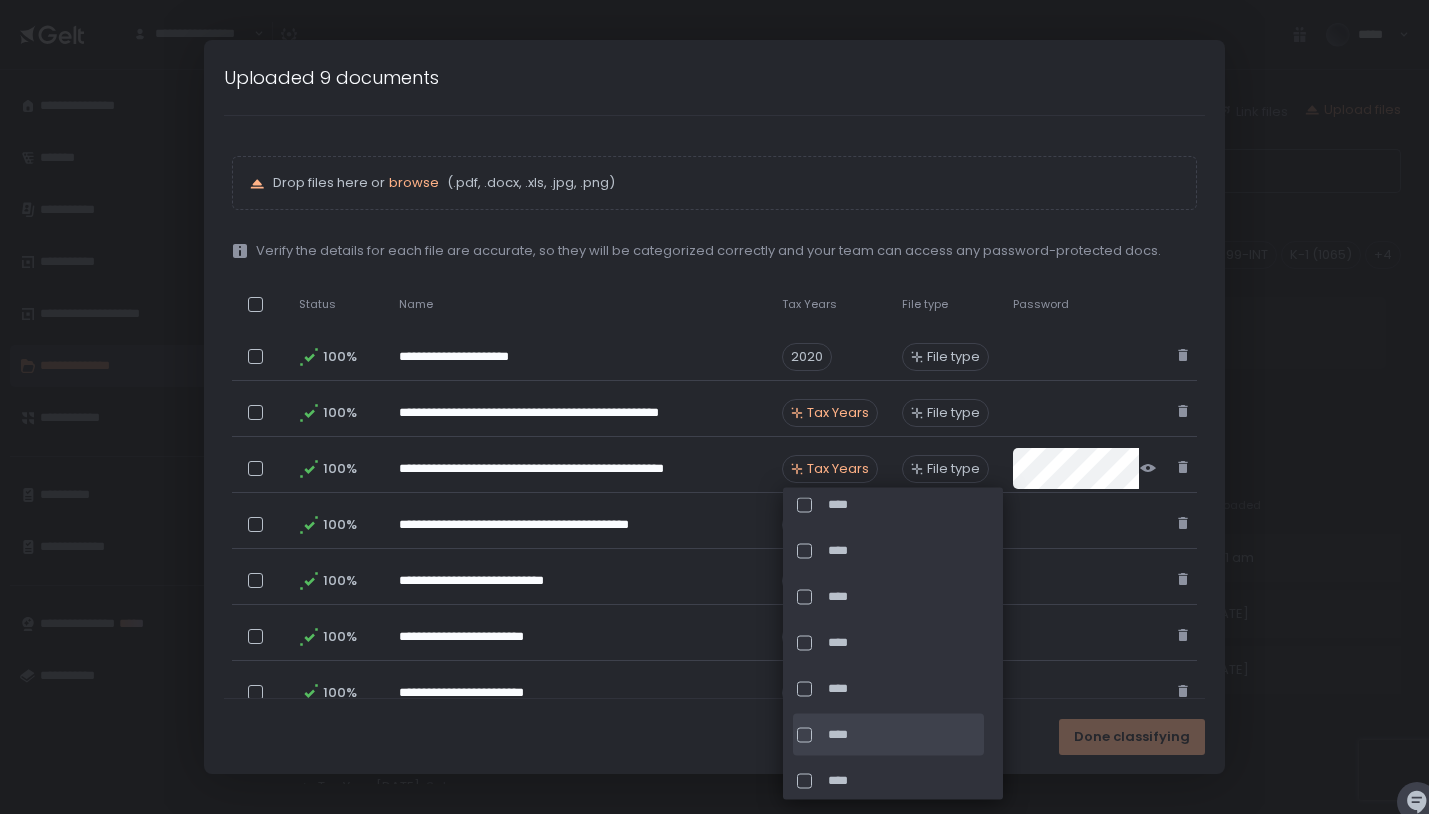 click on "****" 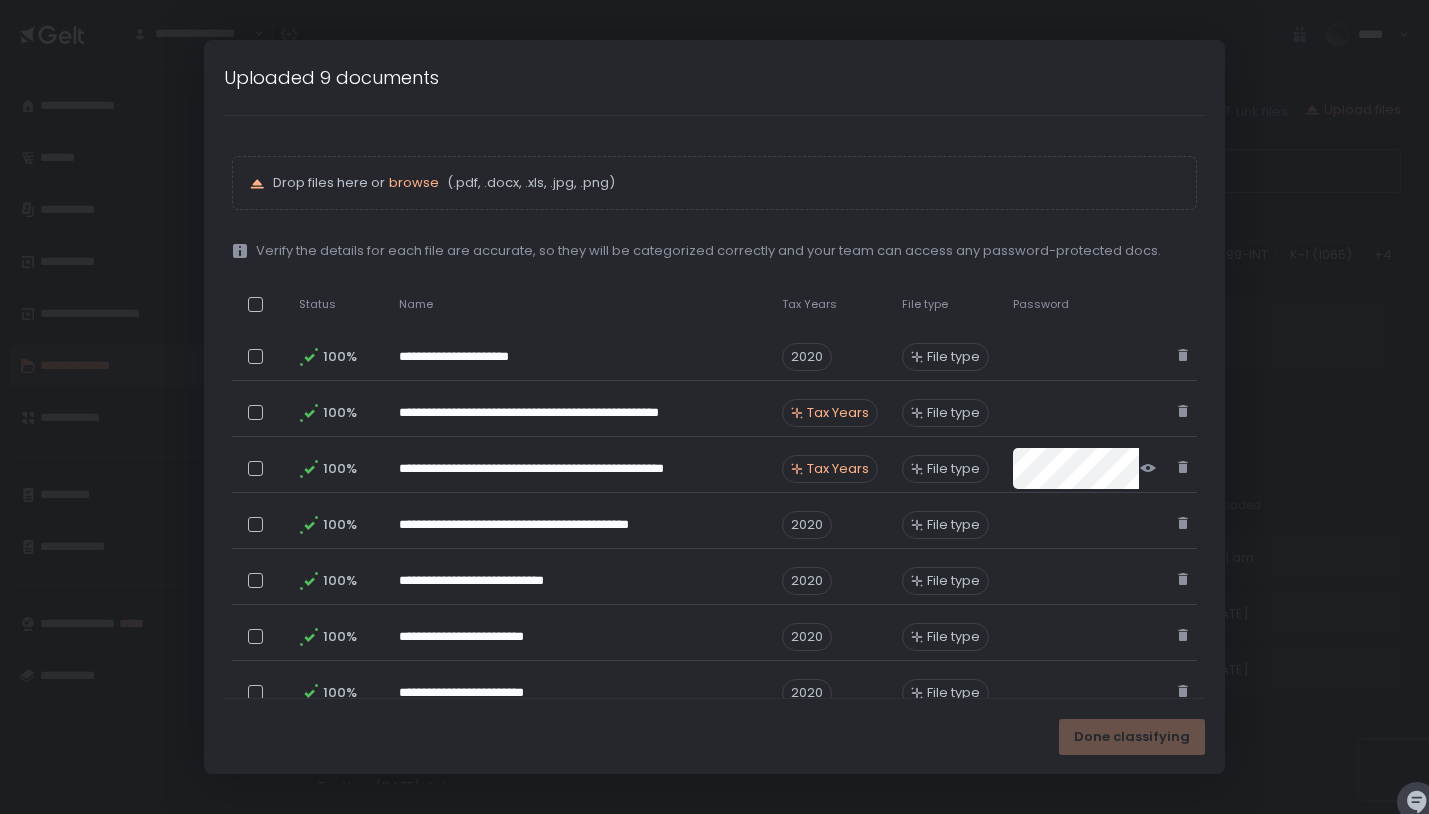 click on "Done classifying" at bounding box center (715, 736) 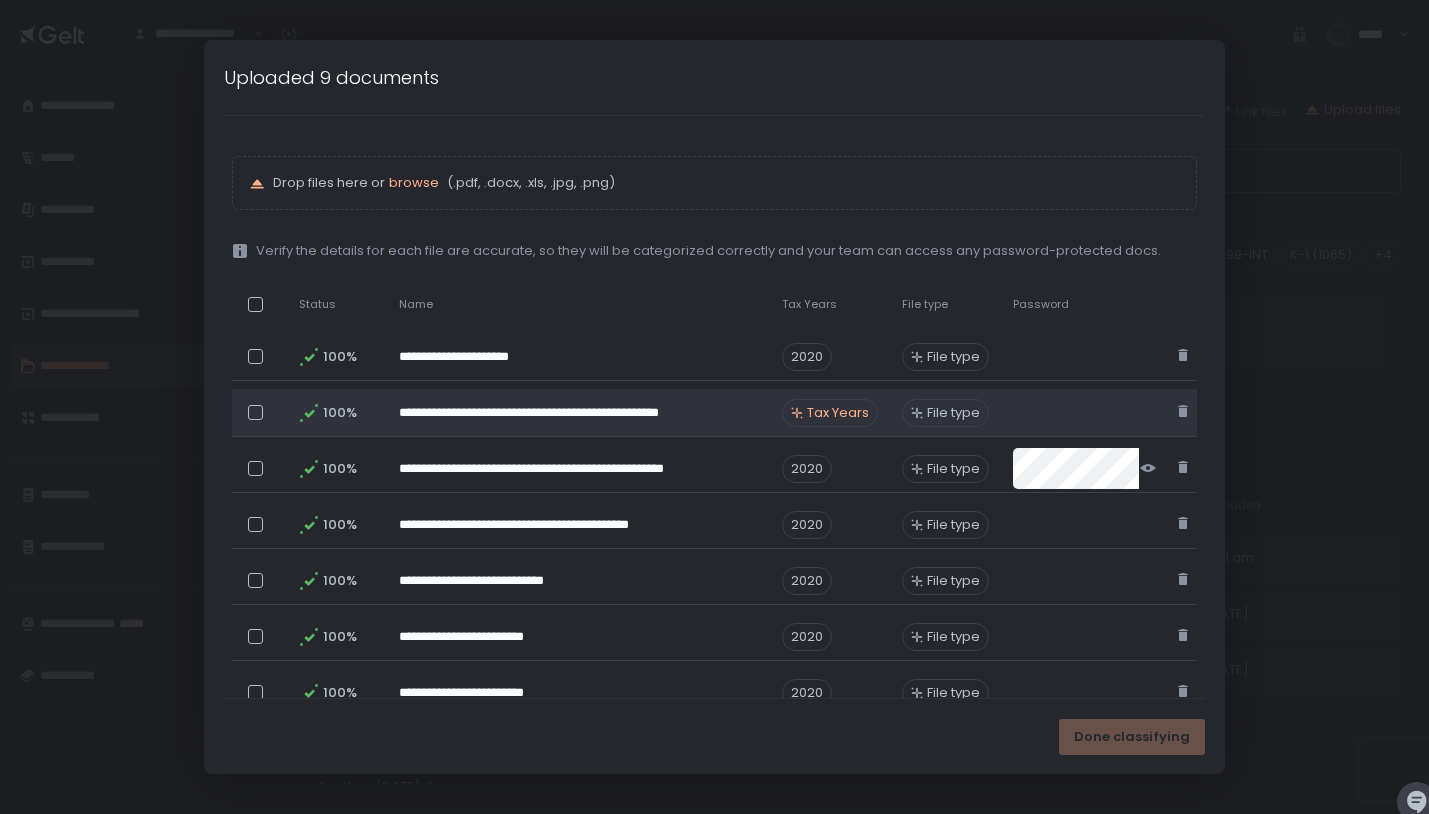 click on "Tax Years" at bounding box center [838, 413] 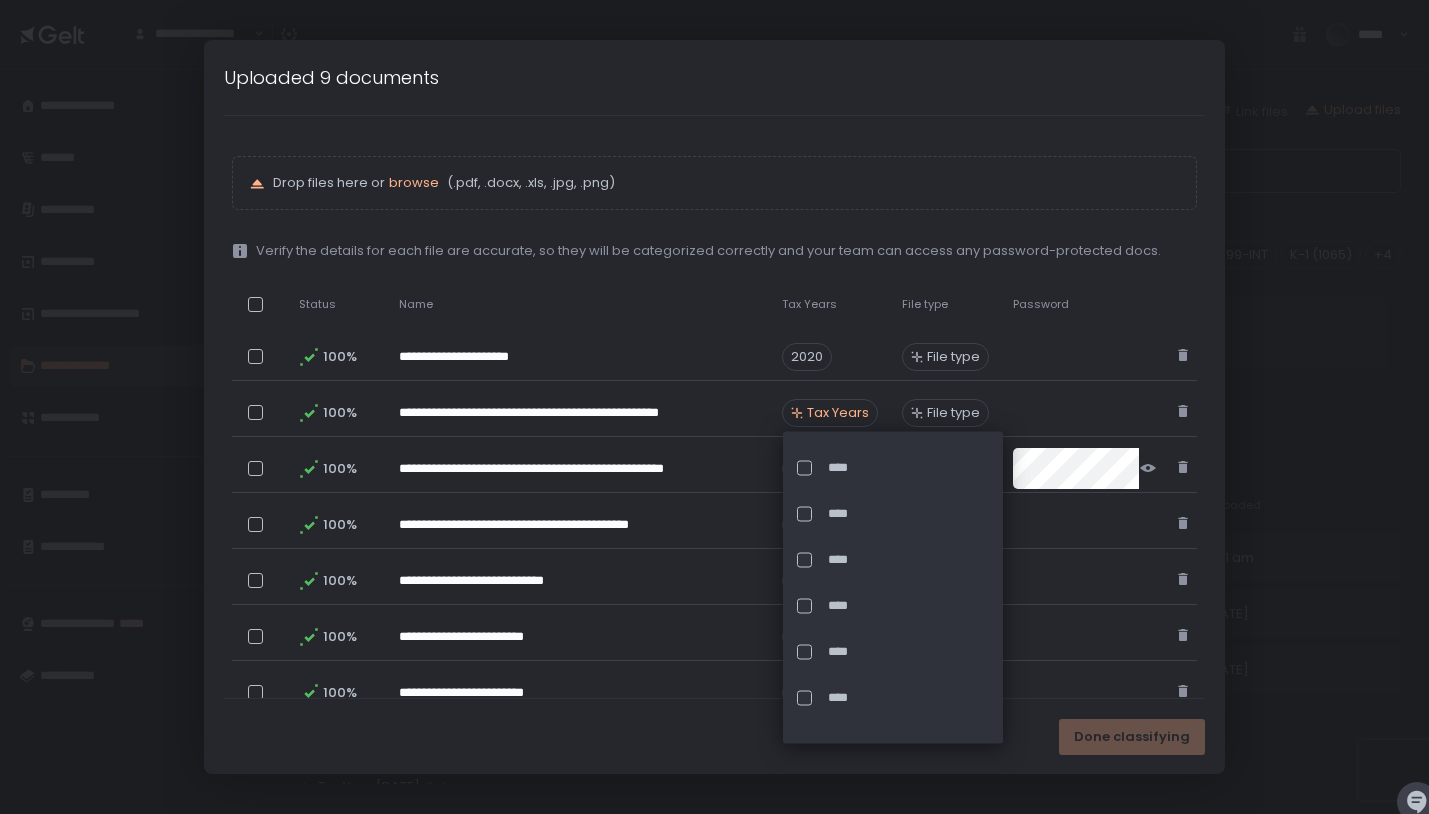 scroll, scrollTop: 146, scrollLeft: 0, axis: vertical 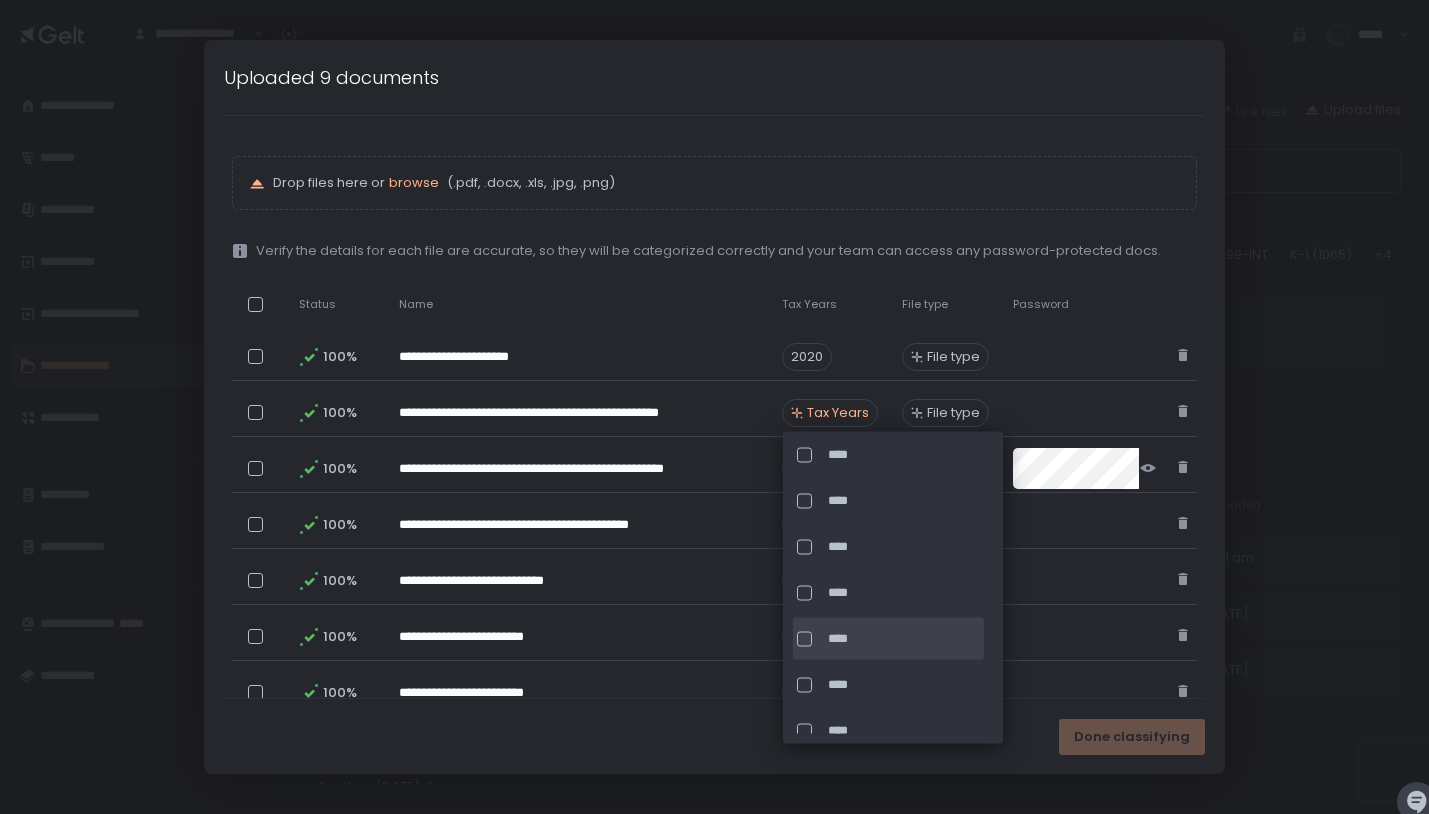 click on "****" 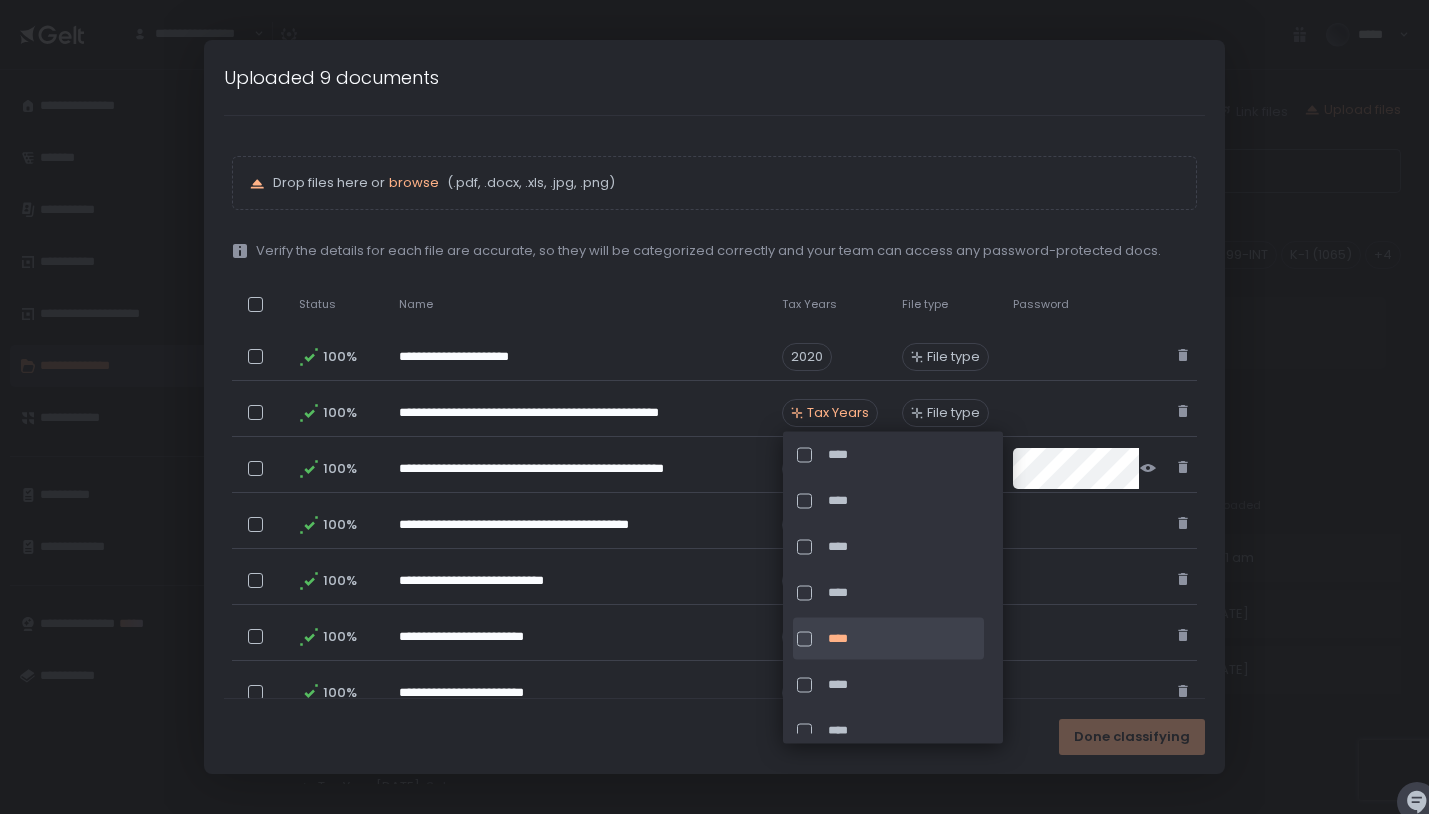 click on "Done classifying" at bounding box center [715, 736] 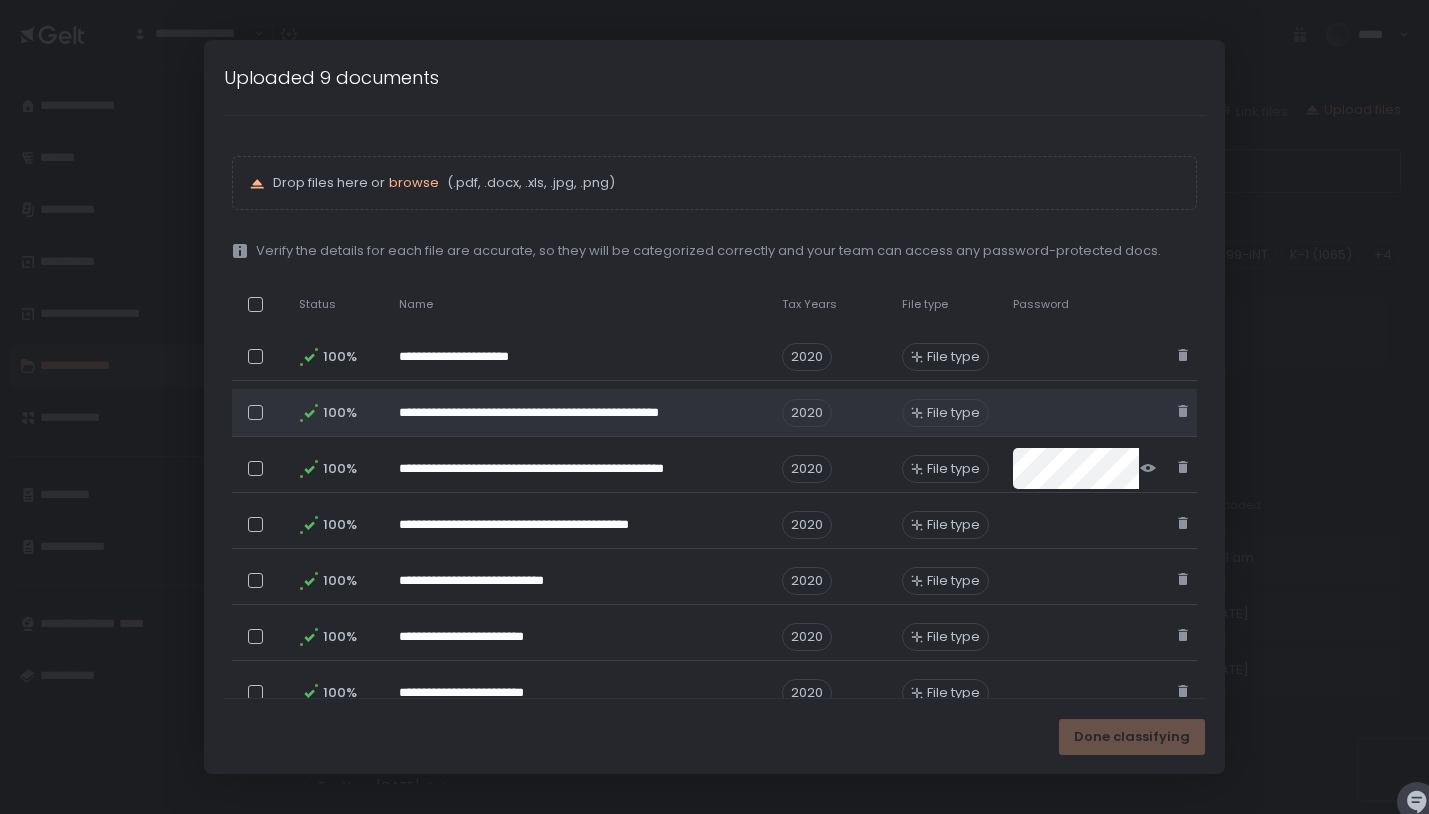 click on "File type" at bounding box center (953, 413) 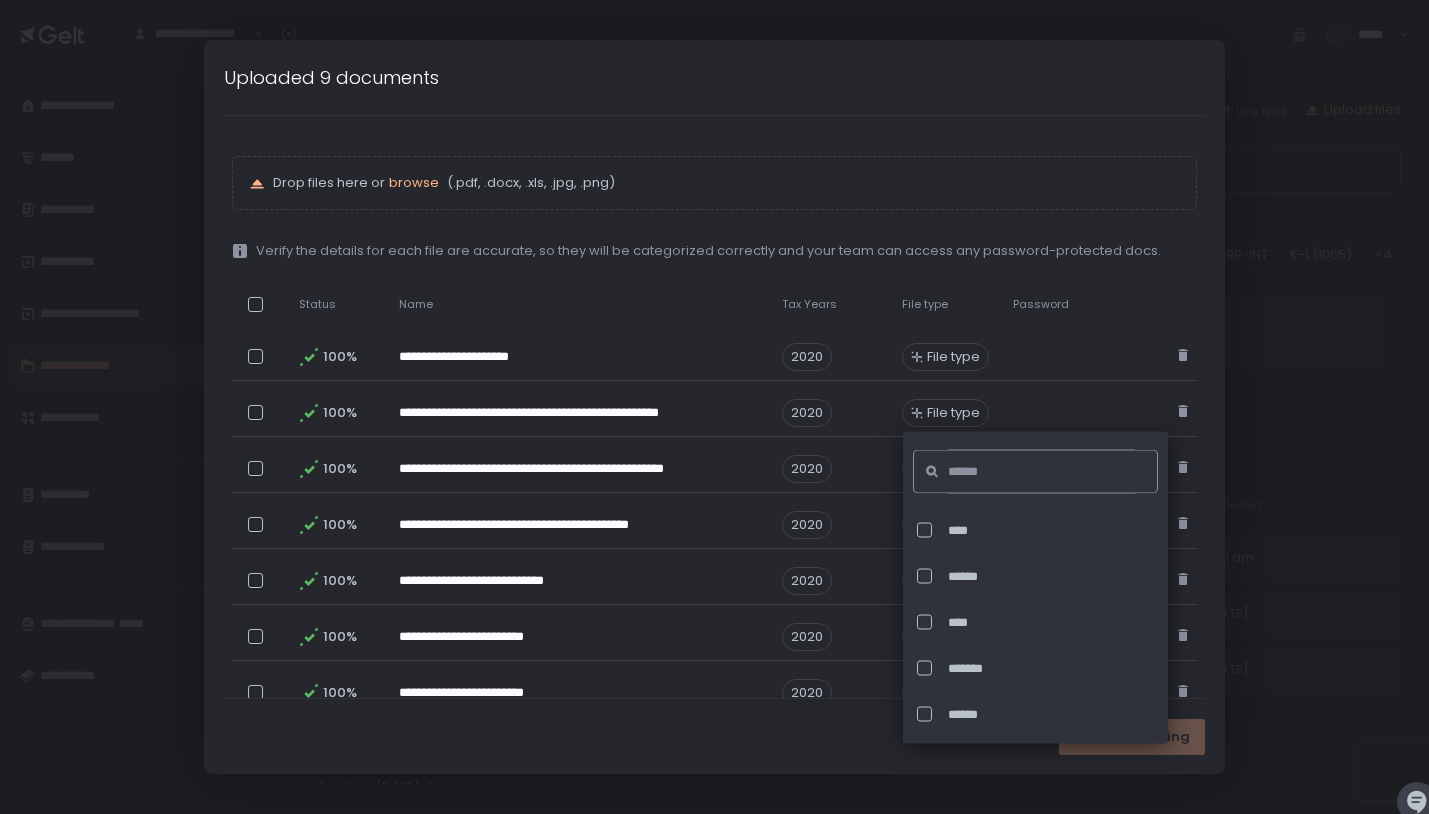 click 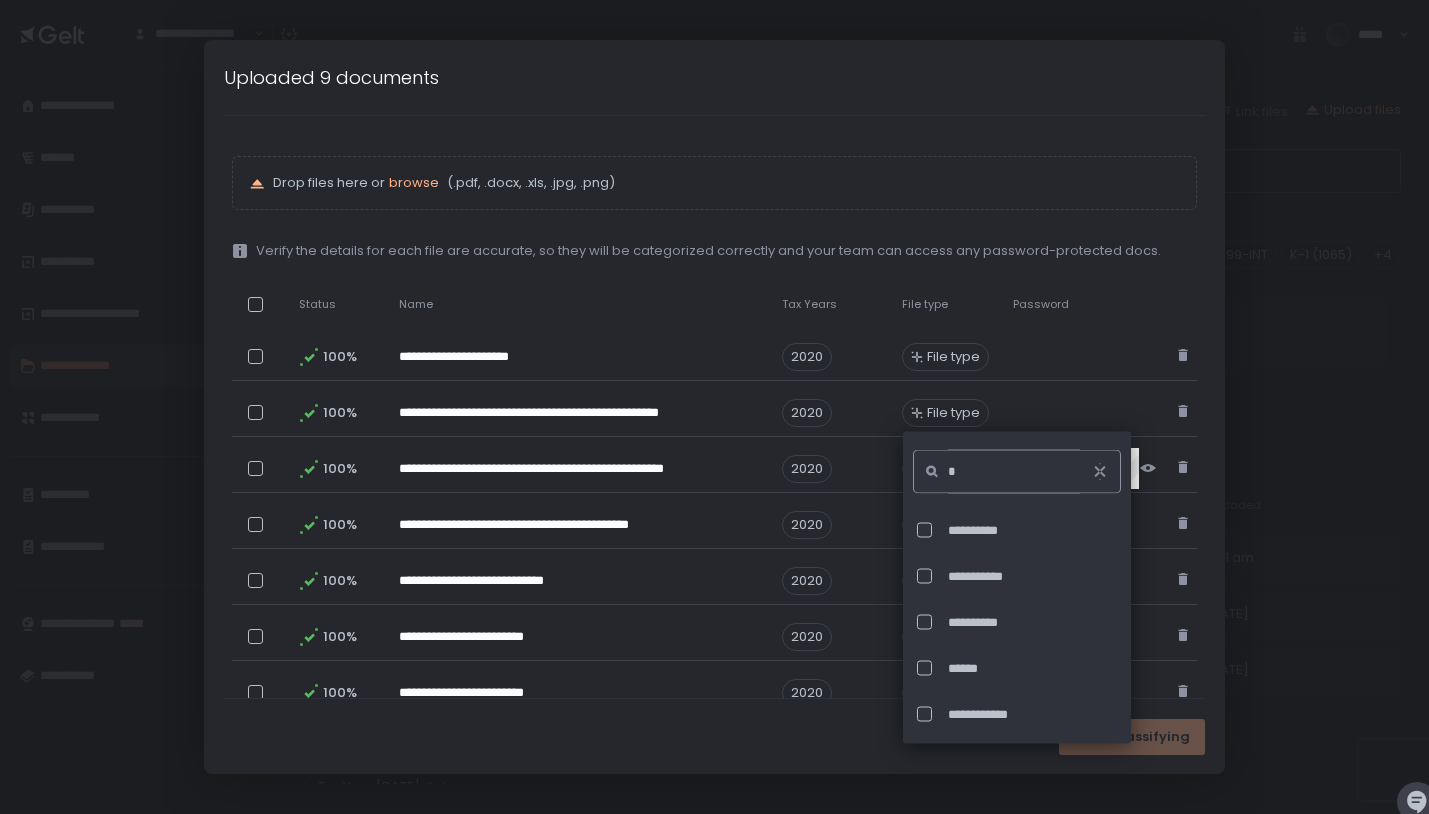 type on "*" 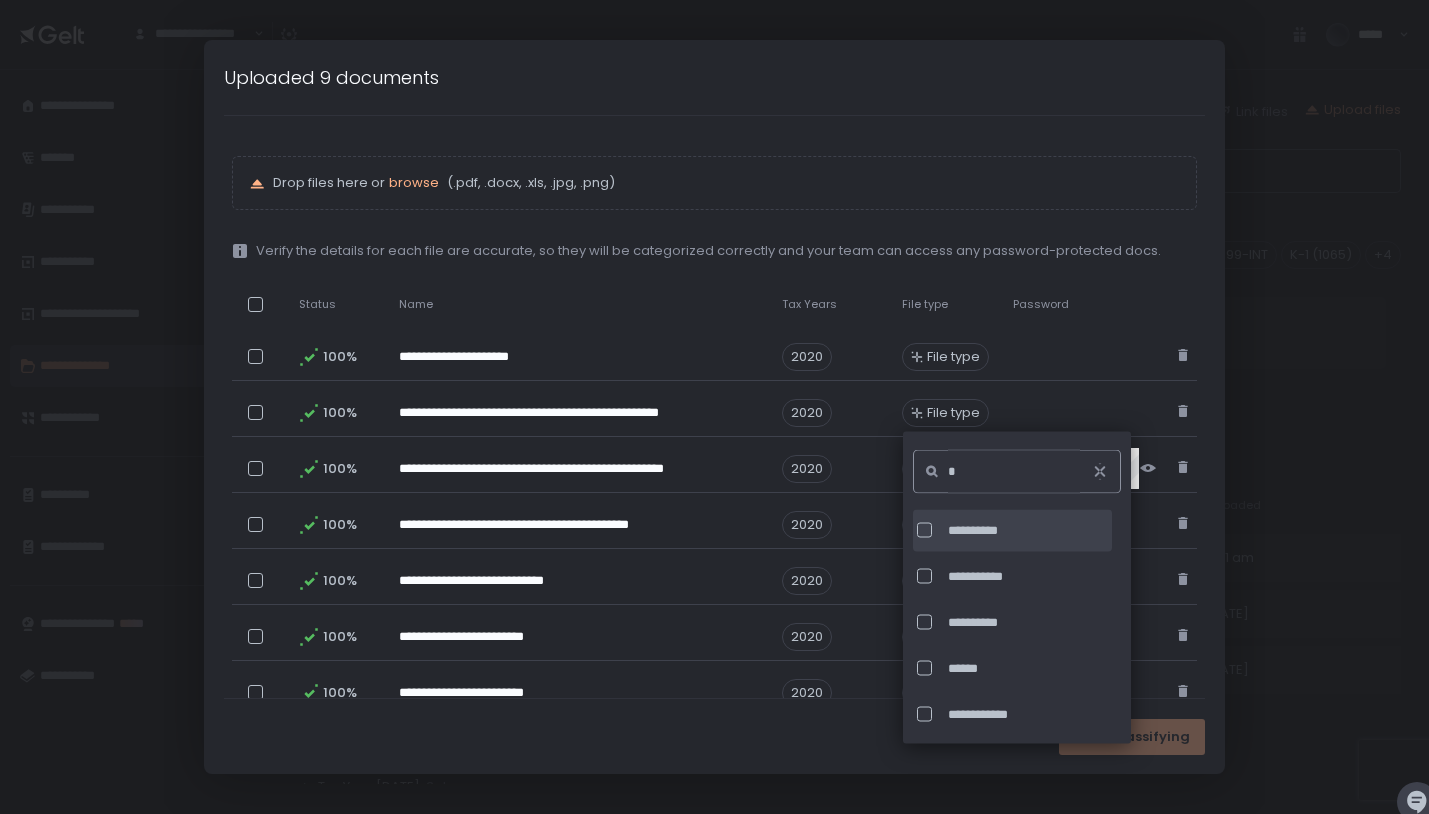 click on "**********" 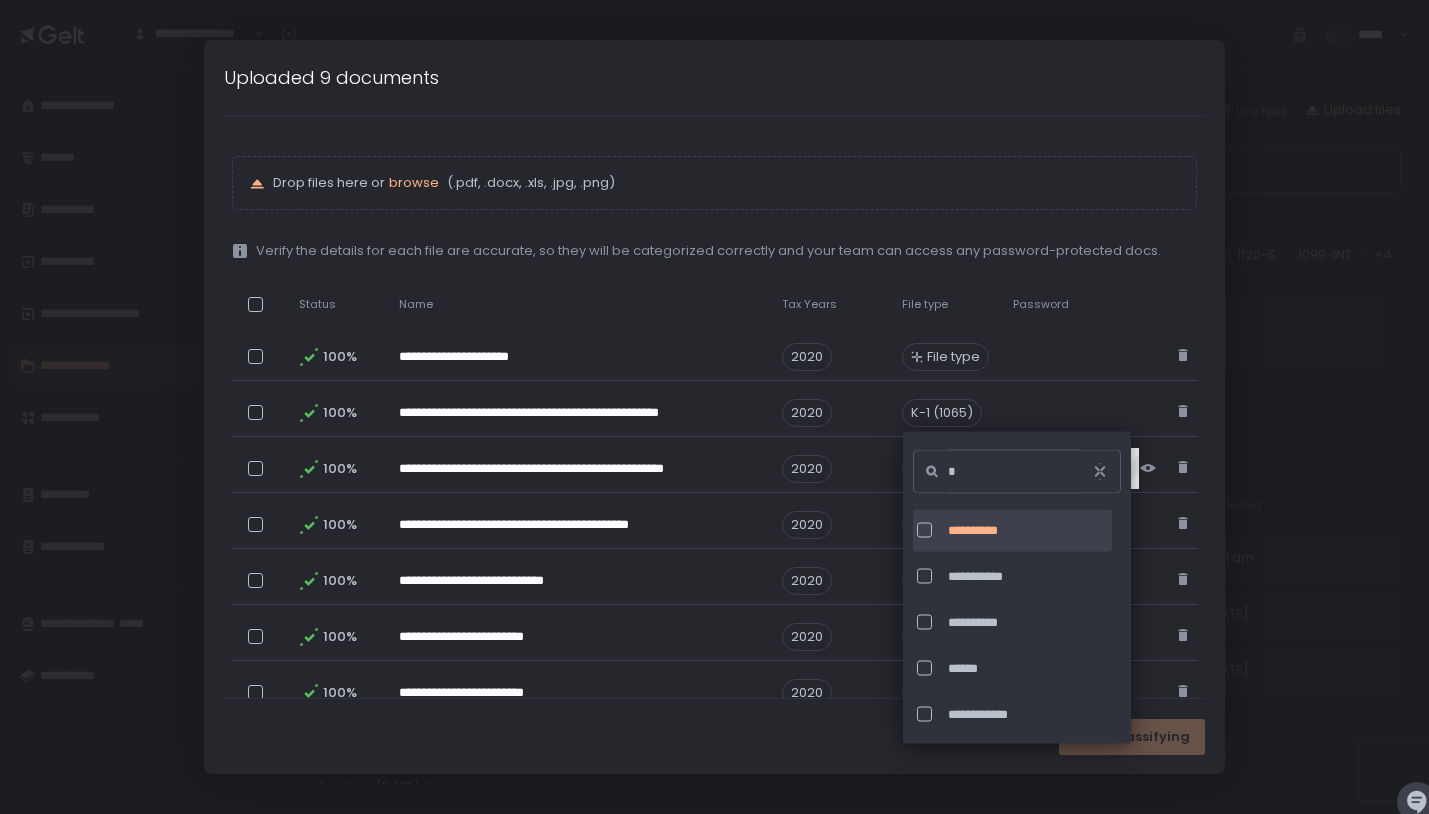 click on "**********" at bounding box center (715, 556) 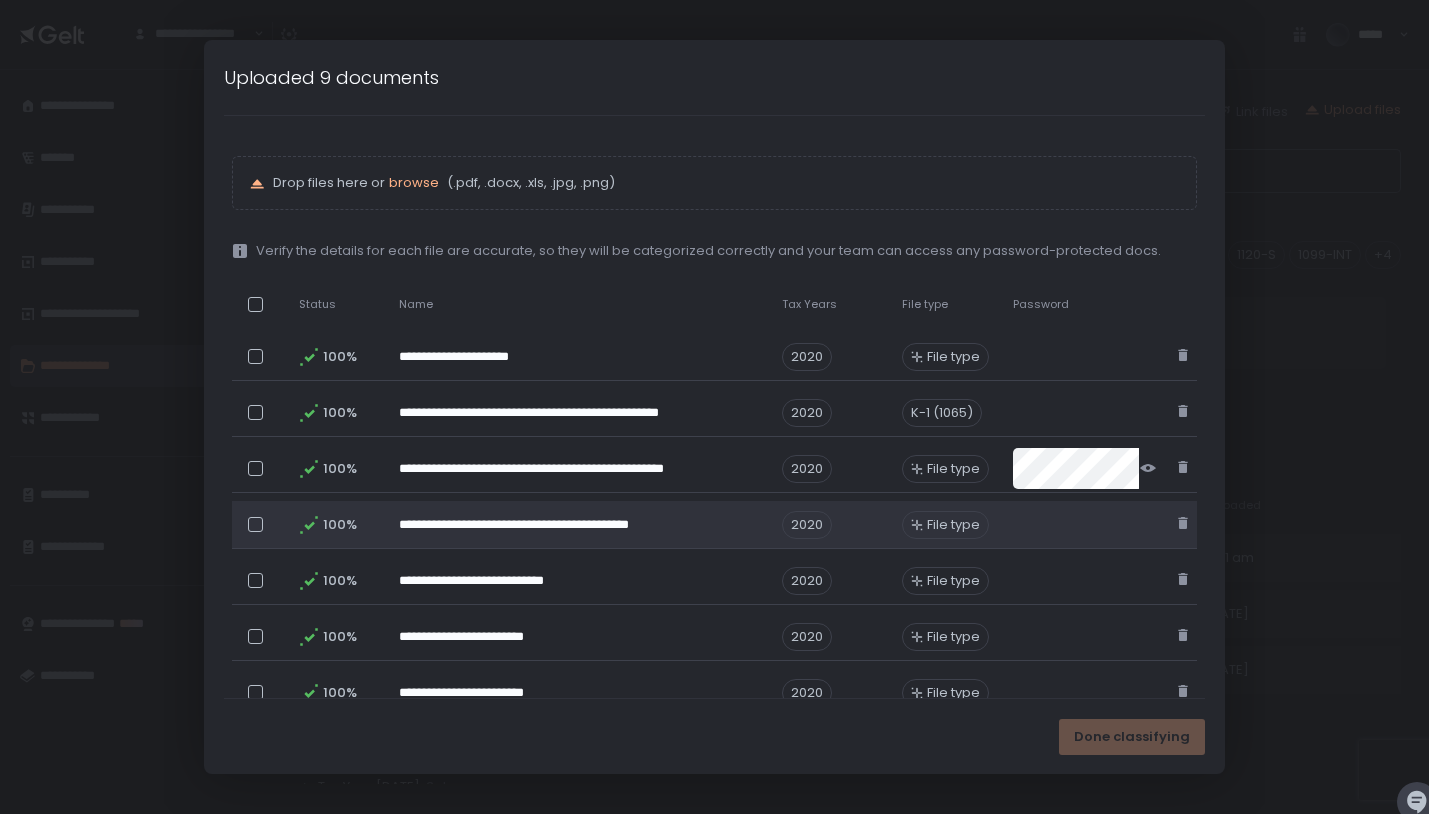 click on "File type" at bounding box center [953, 525] 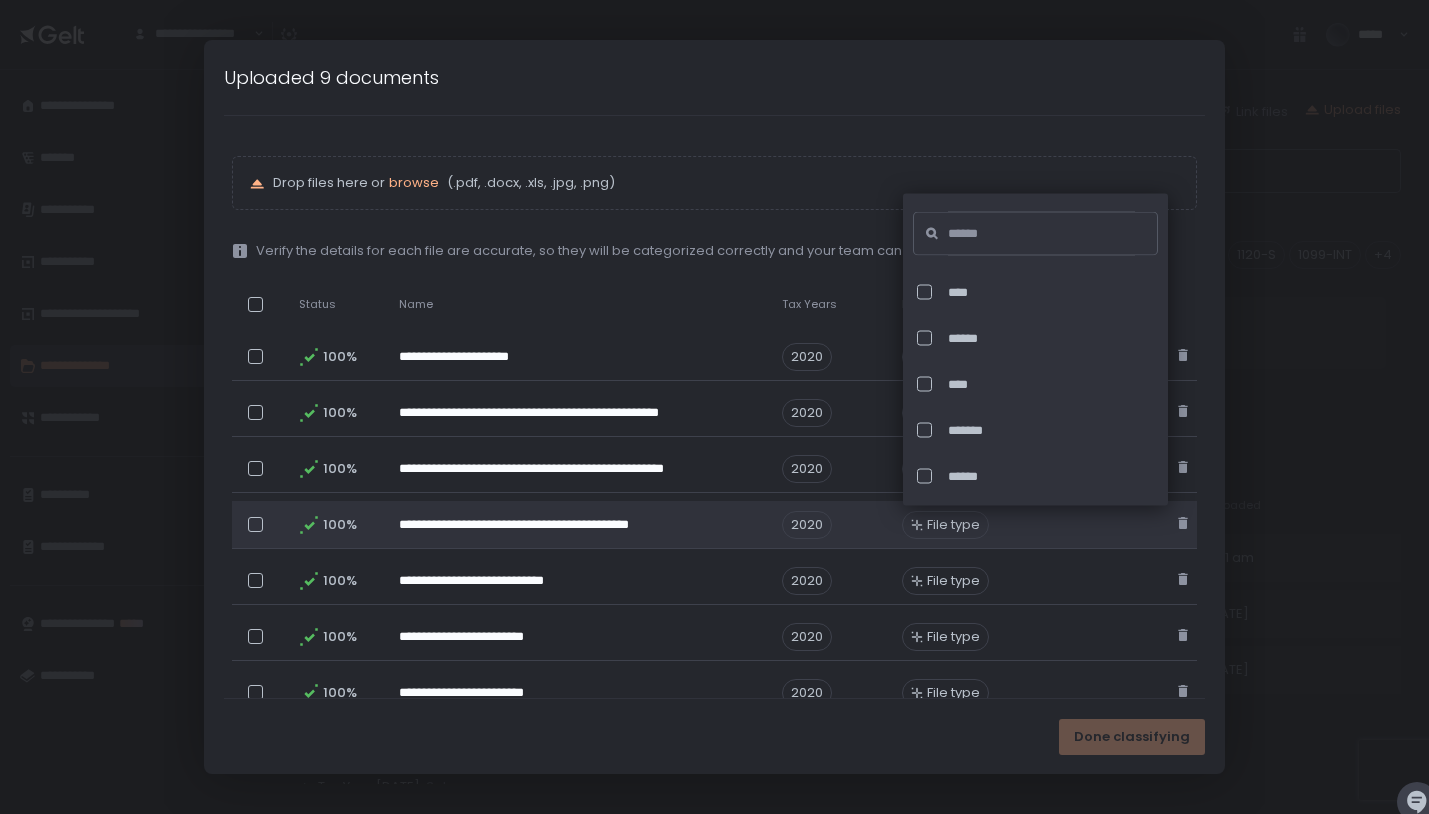 click on "File type" at bounding box center [953, 525] 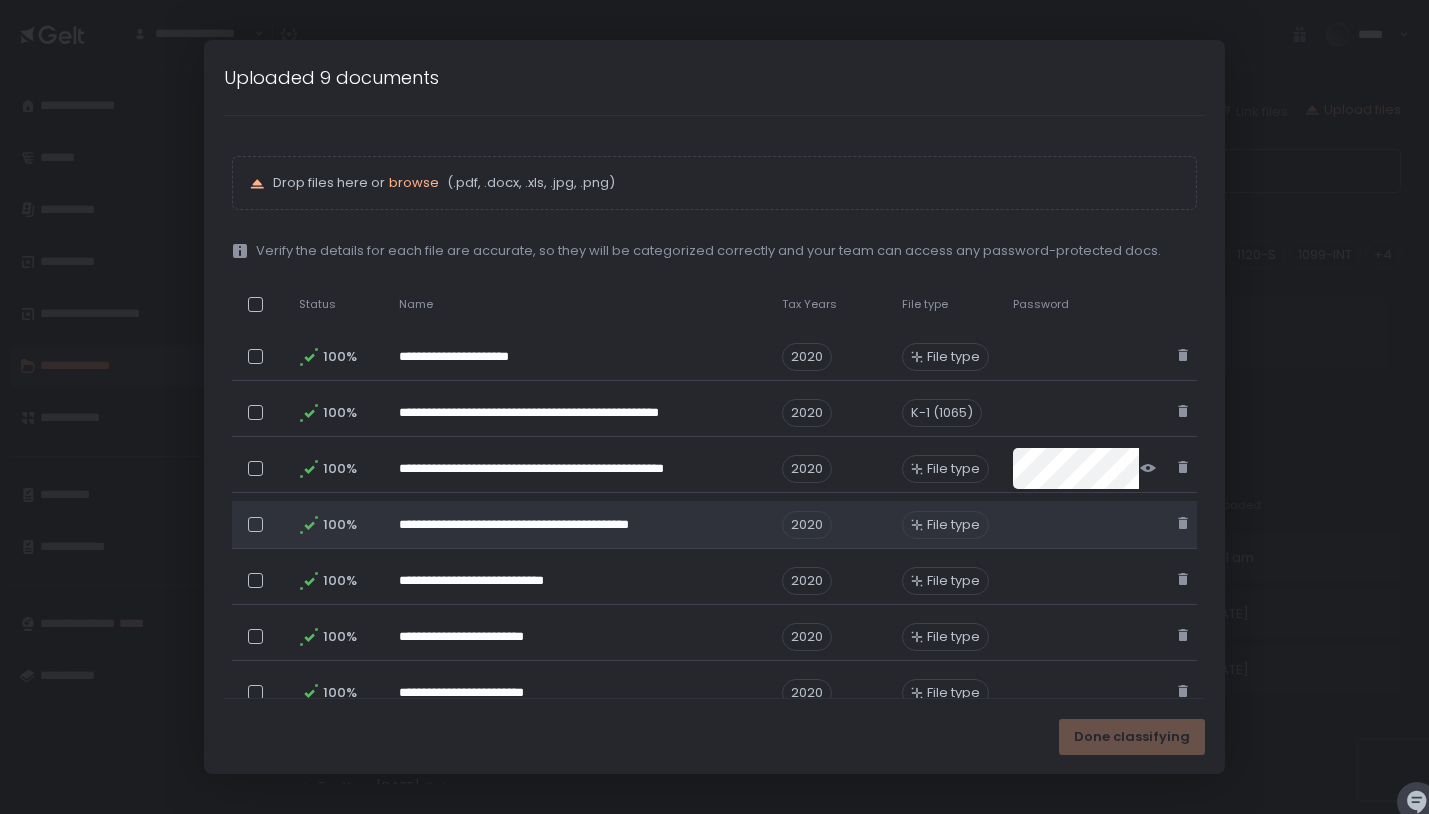 click on "File type" at bounding box center [953, 525] 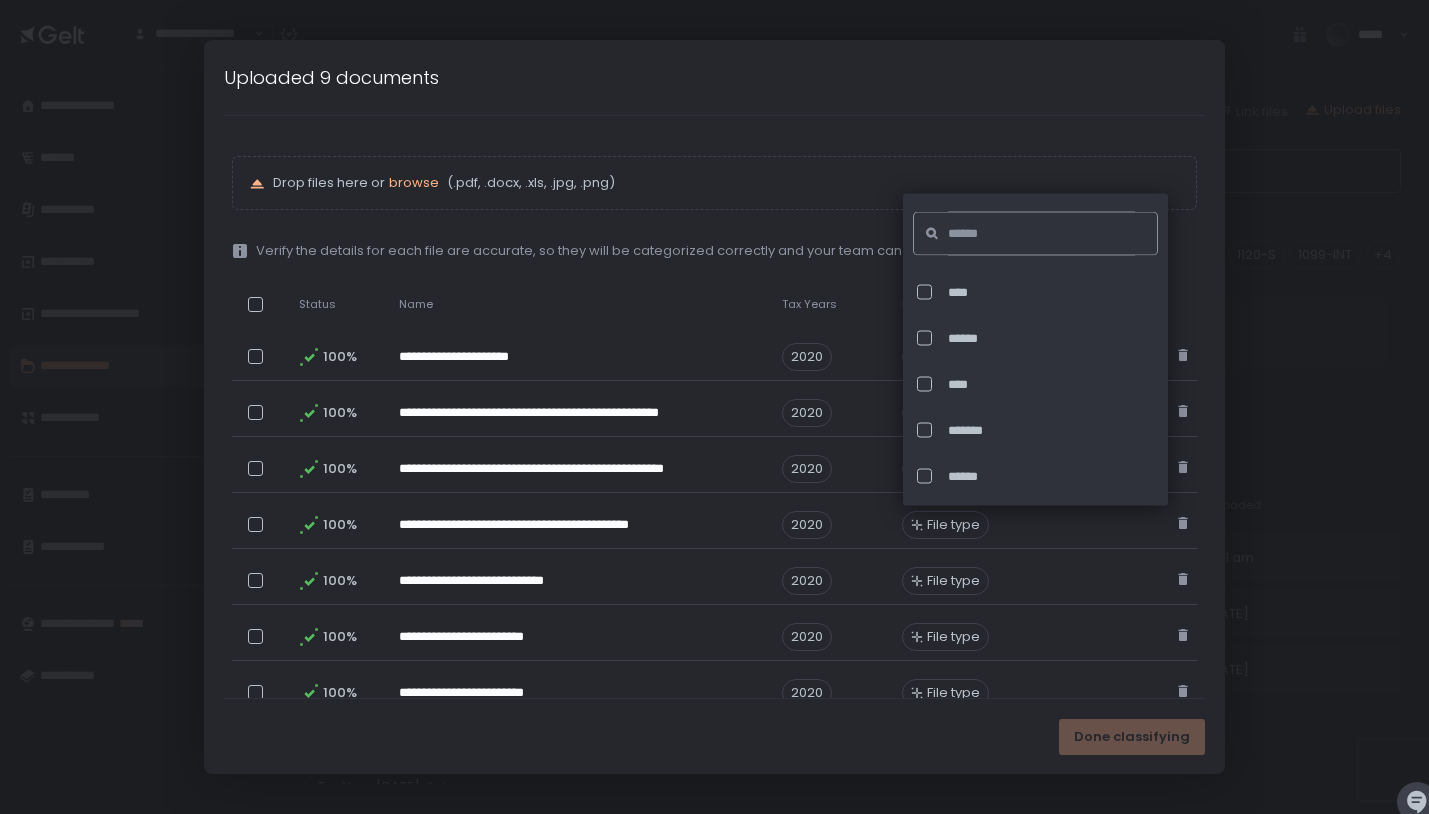 click 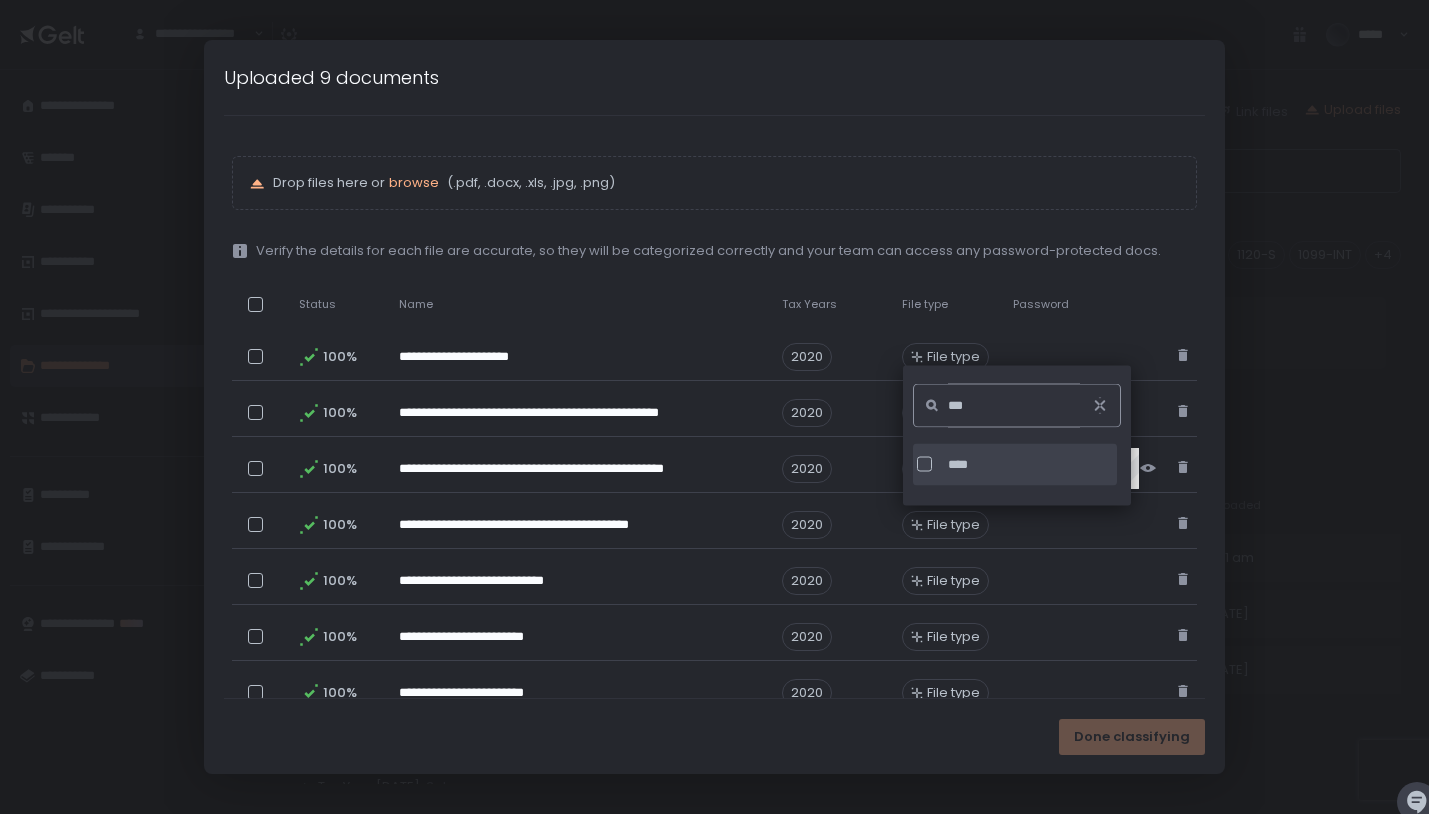 type on "***" 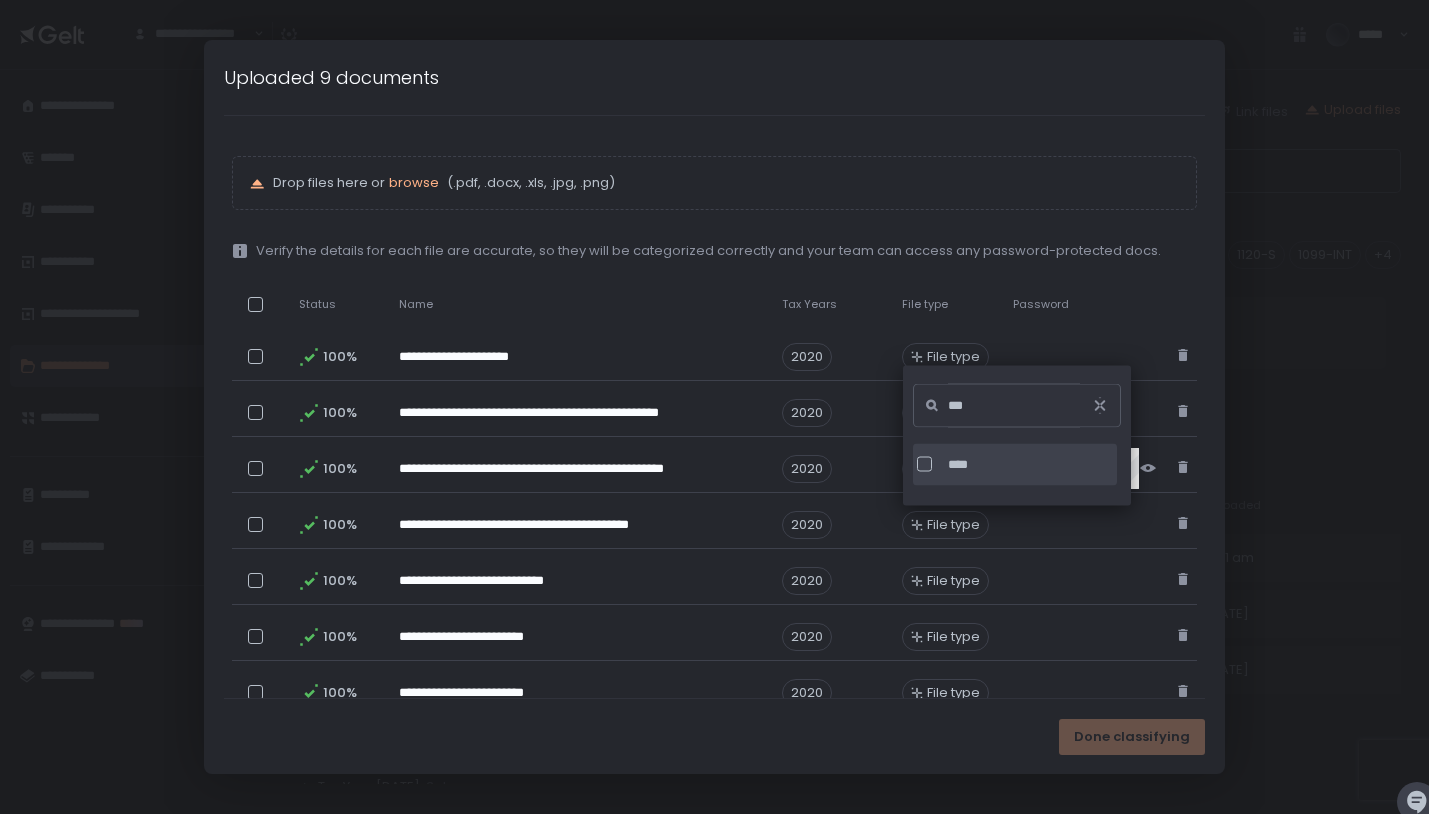 click on "****" 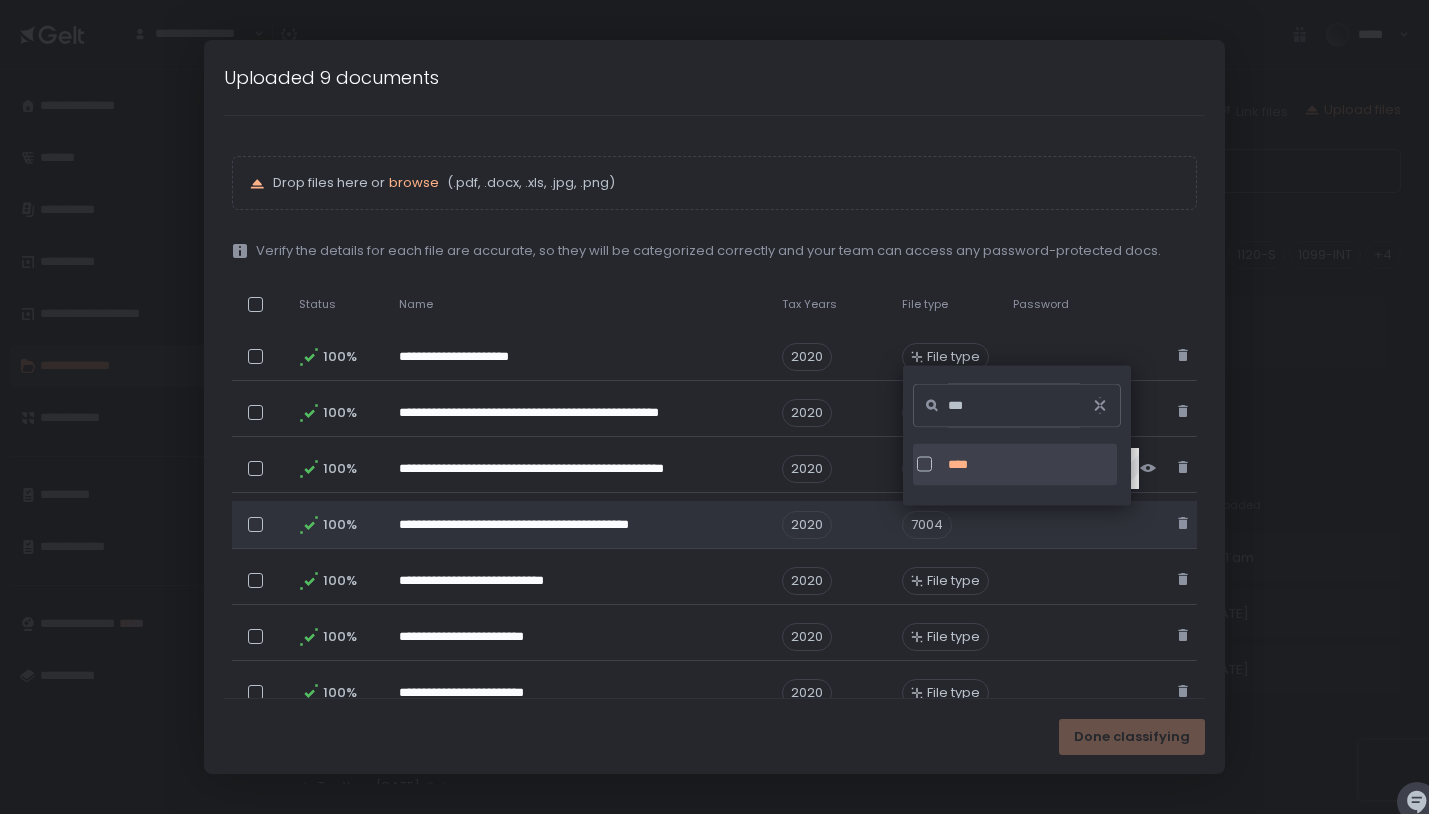 click 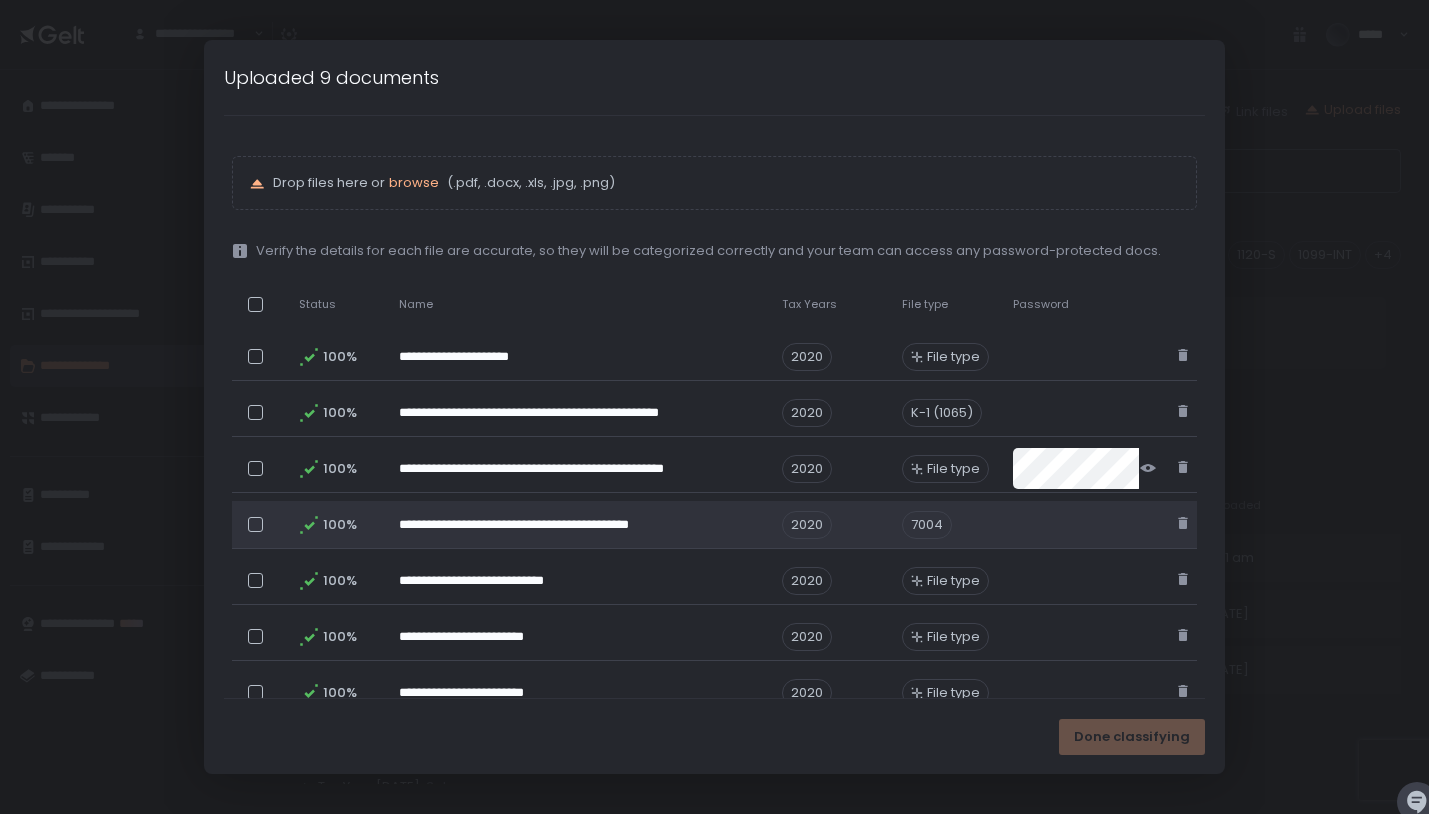 click on "7004" at bounding box center (927, 525) 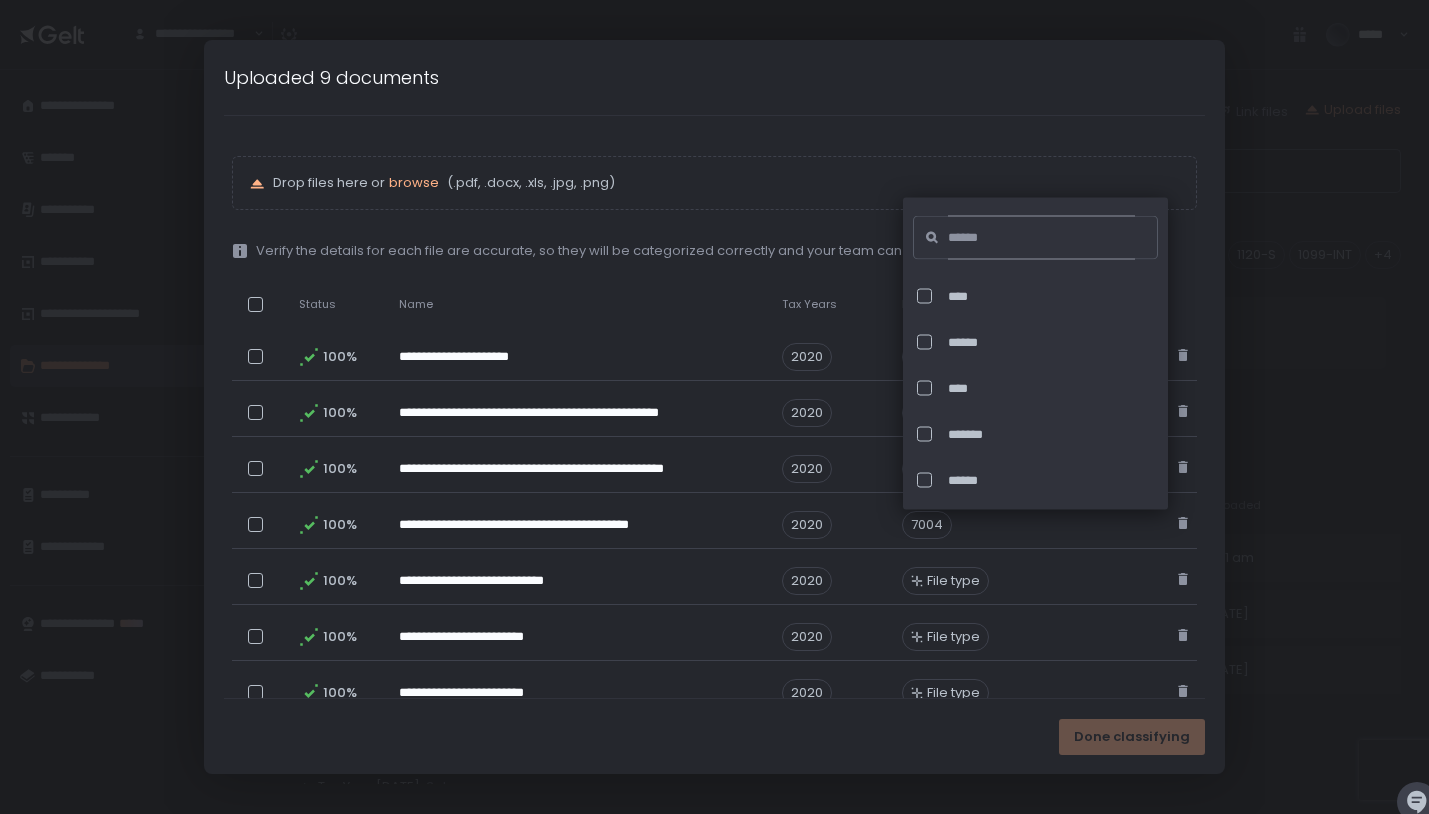 click 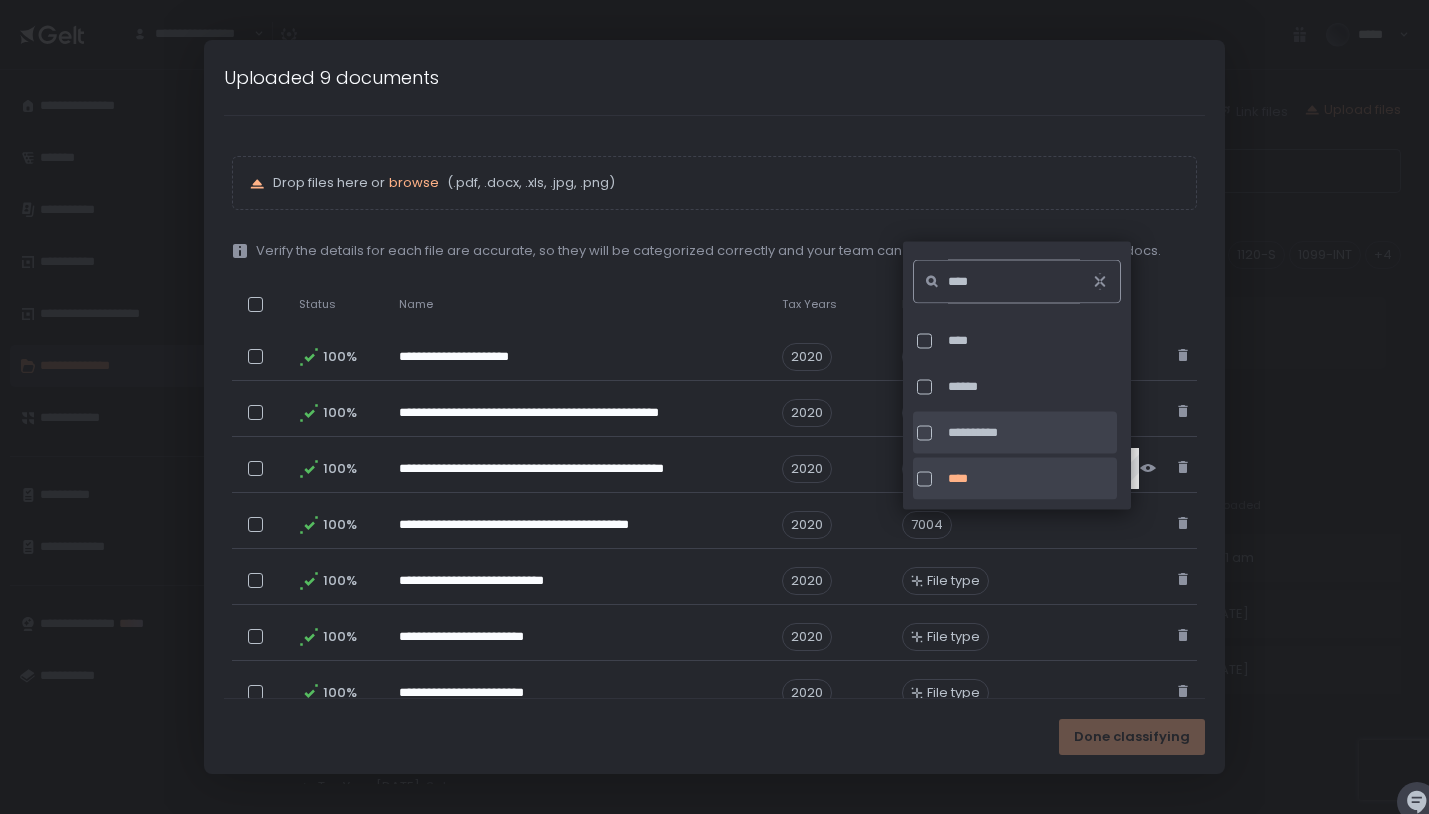 type on "****" 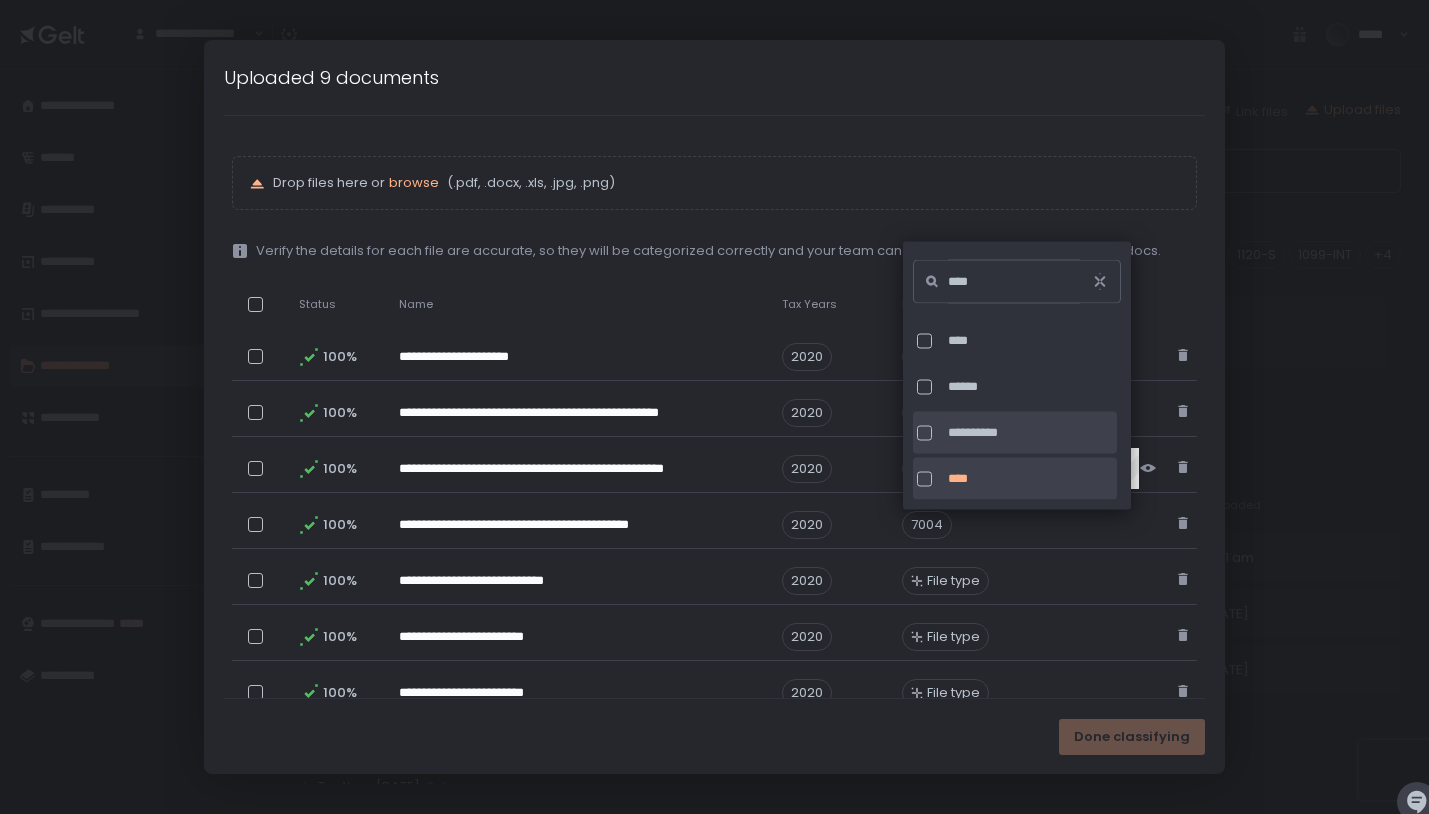 click on "**********" 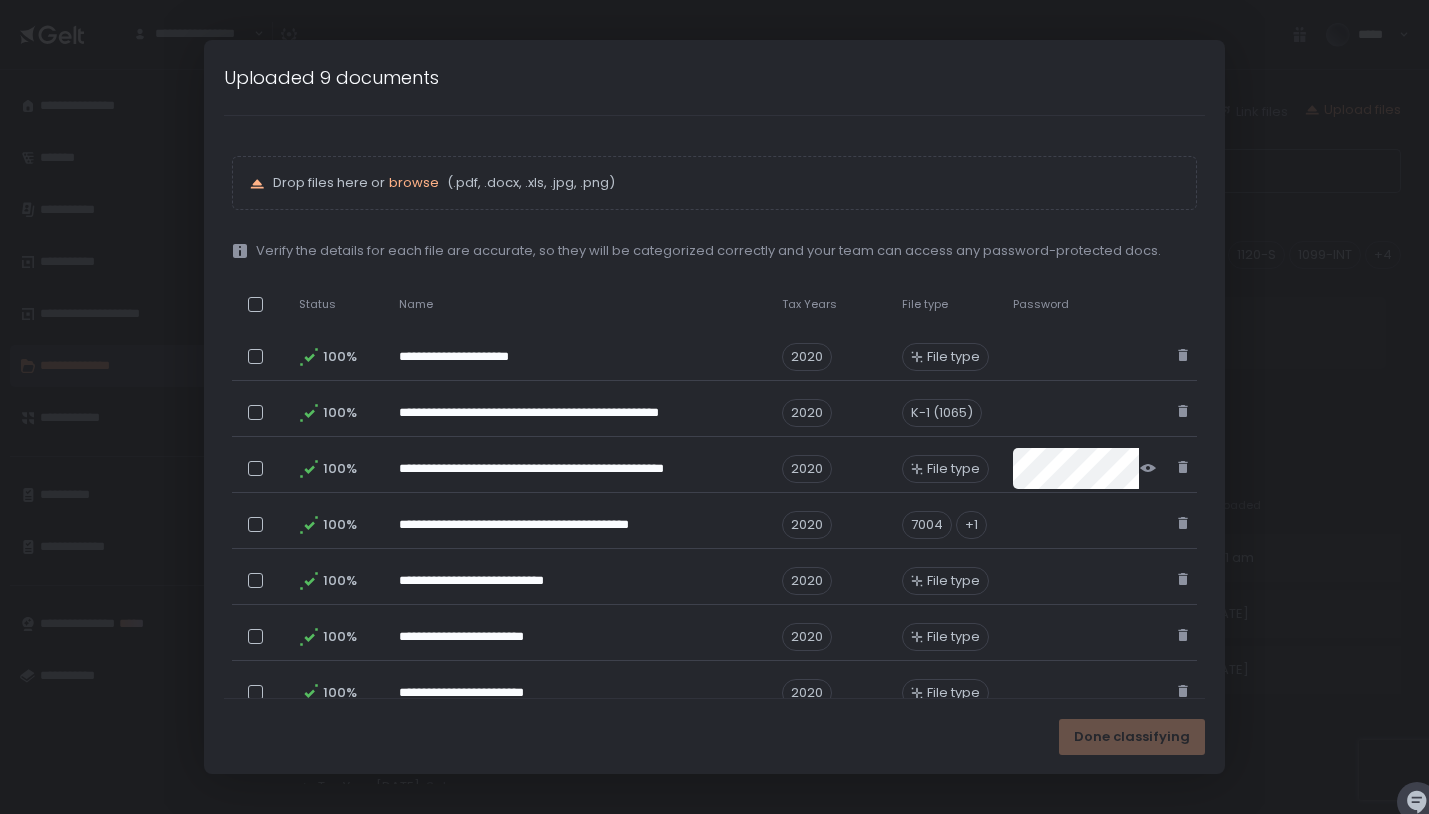 click 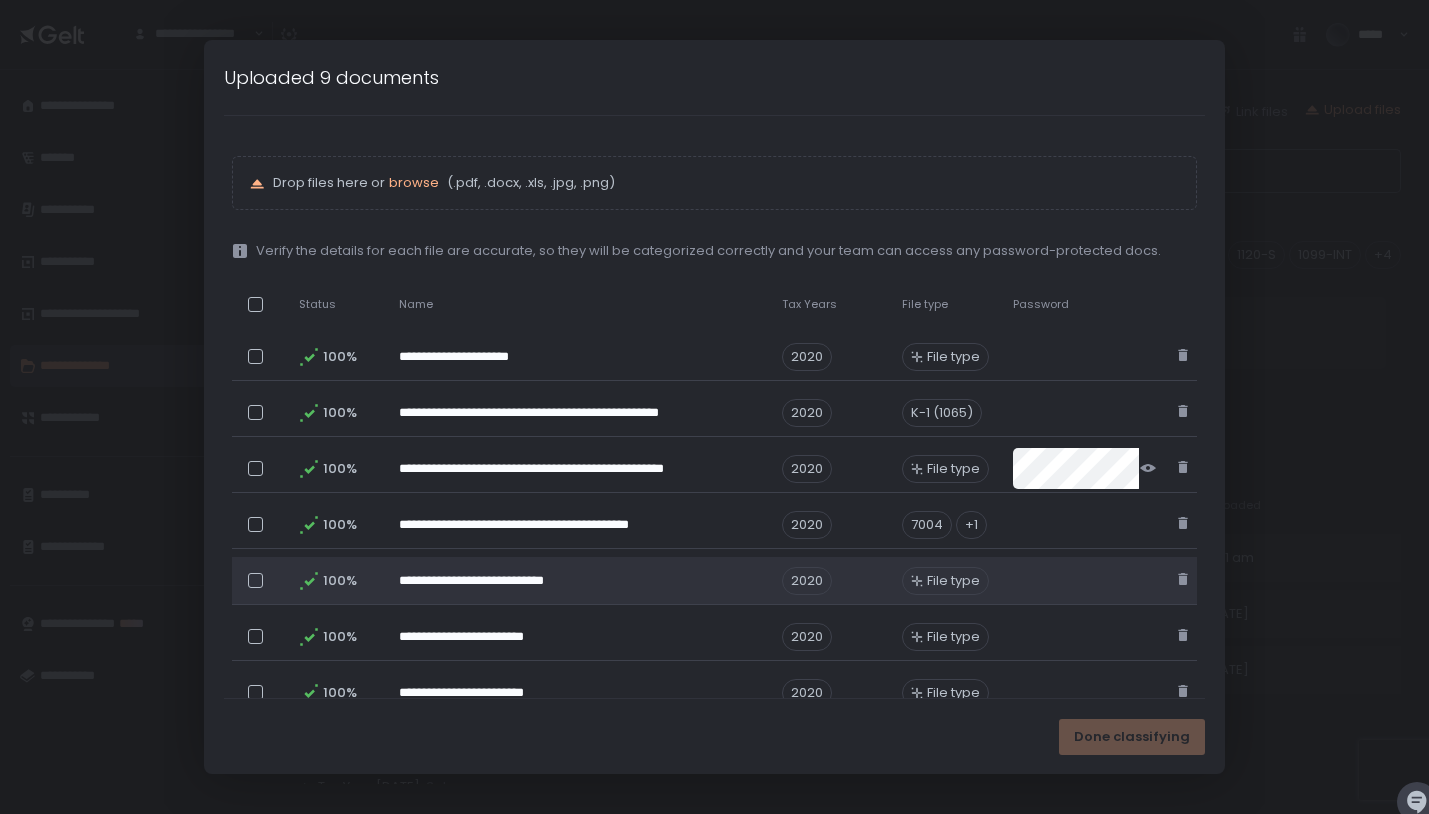 click on "File type" at bounding box center (953, 581) 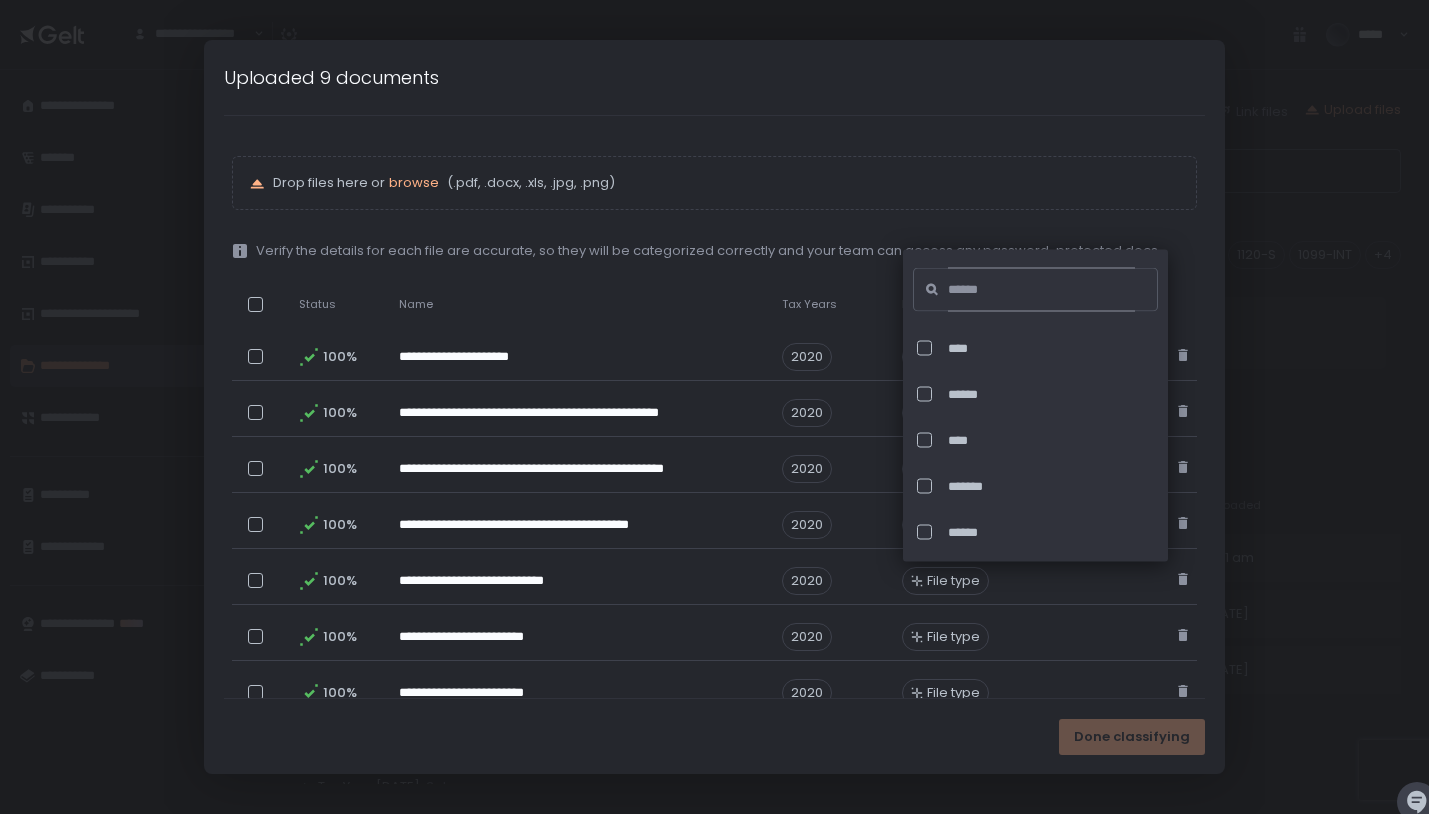 click 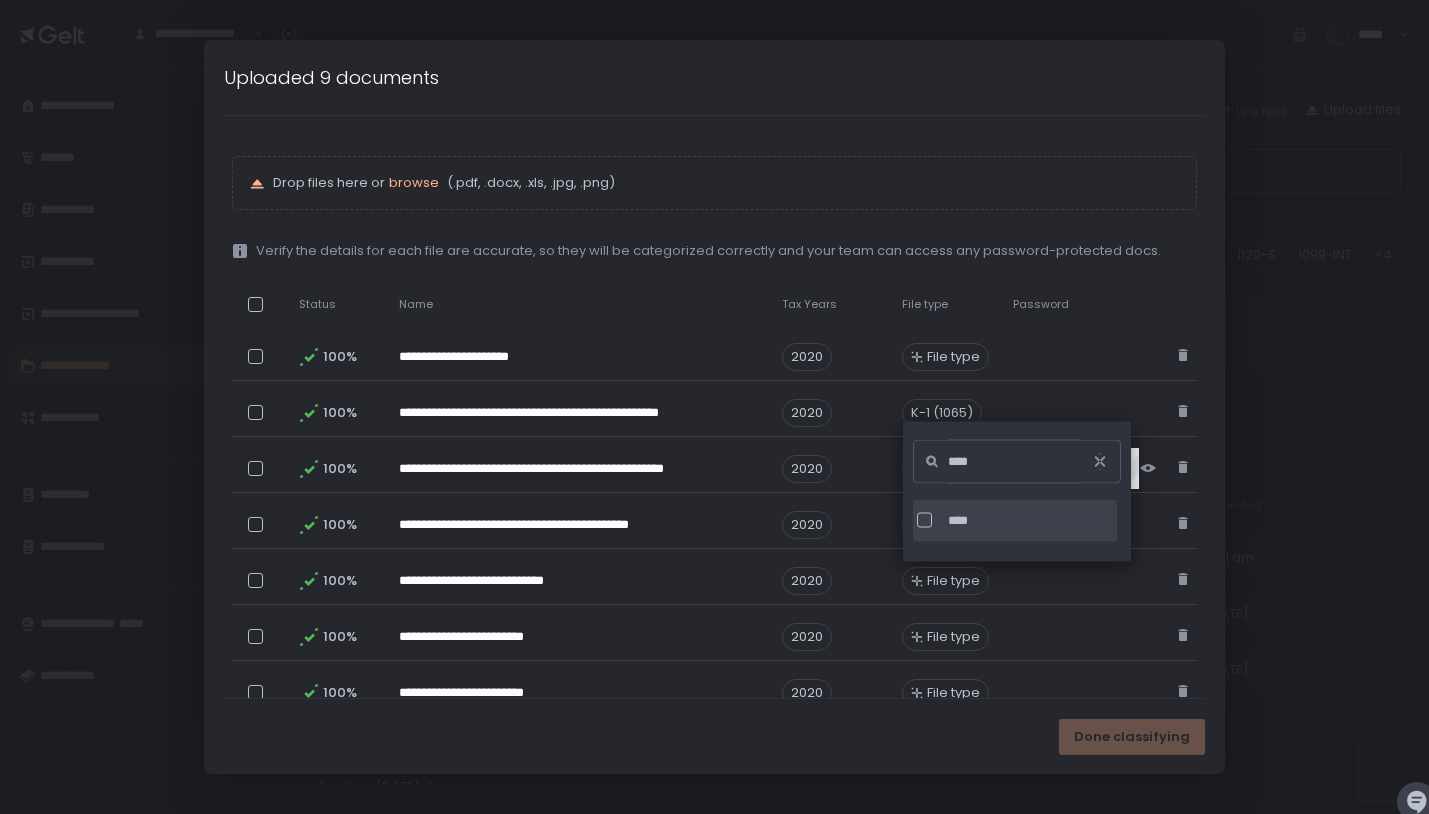 click on "****" 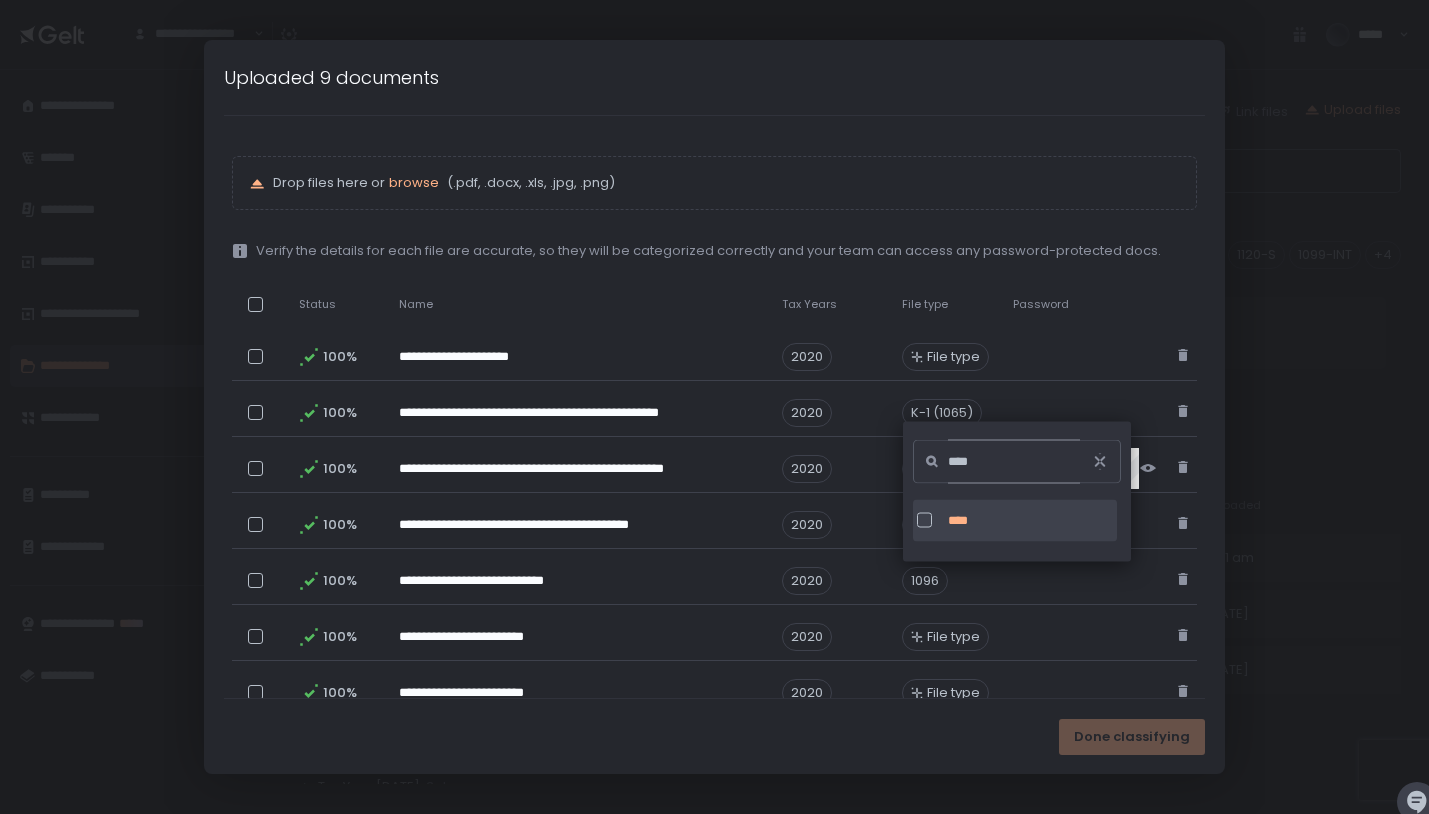 click on "****" 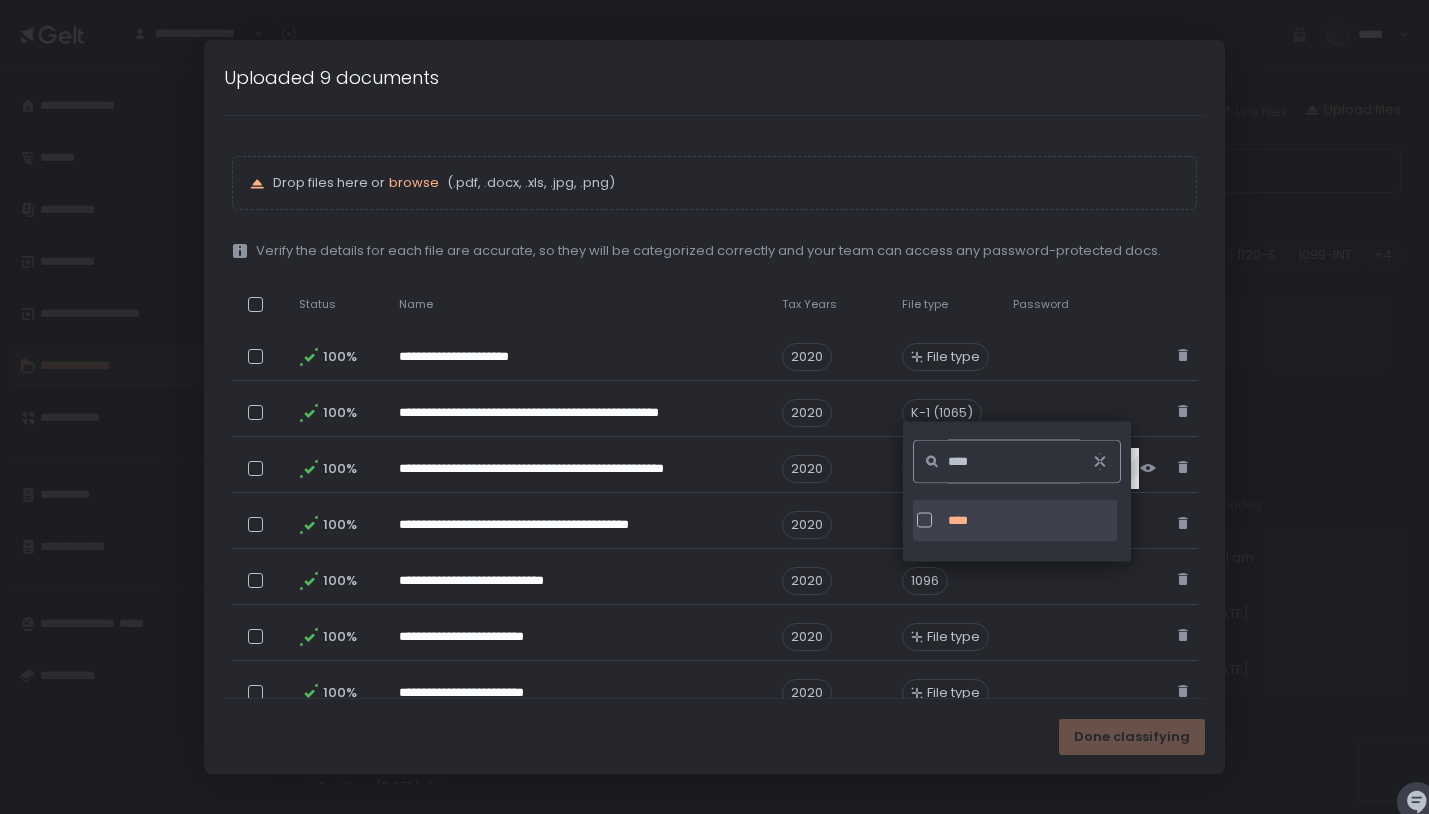 click on "****" 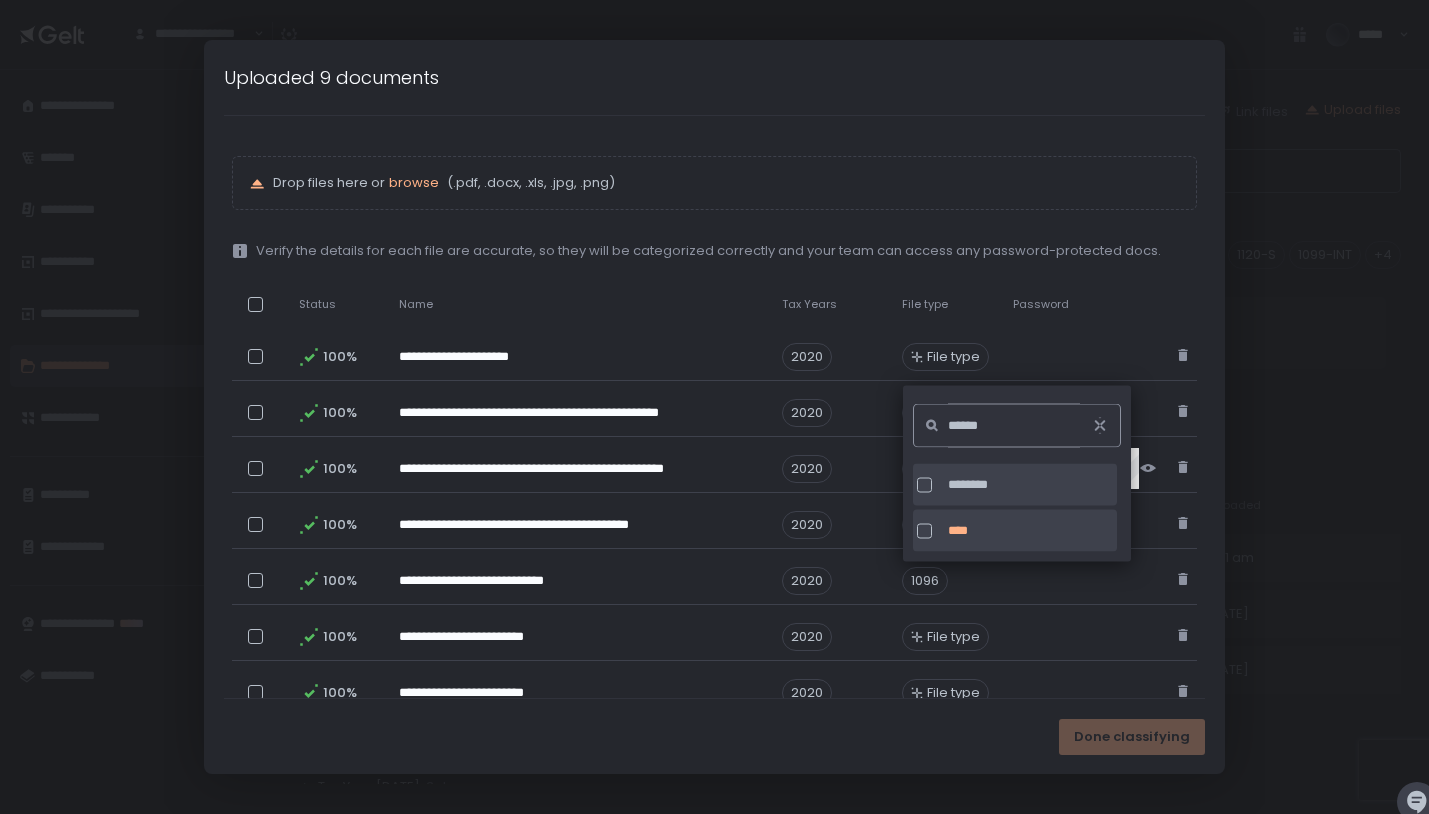 type on "******" 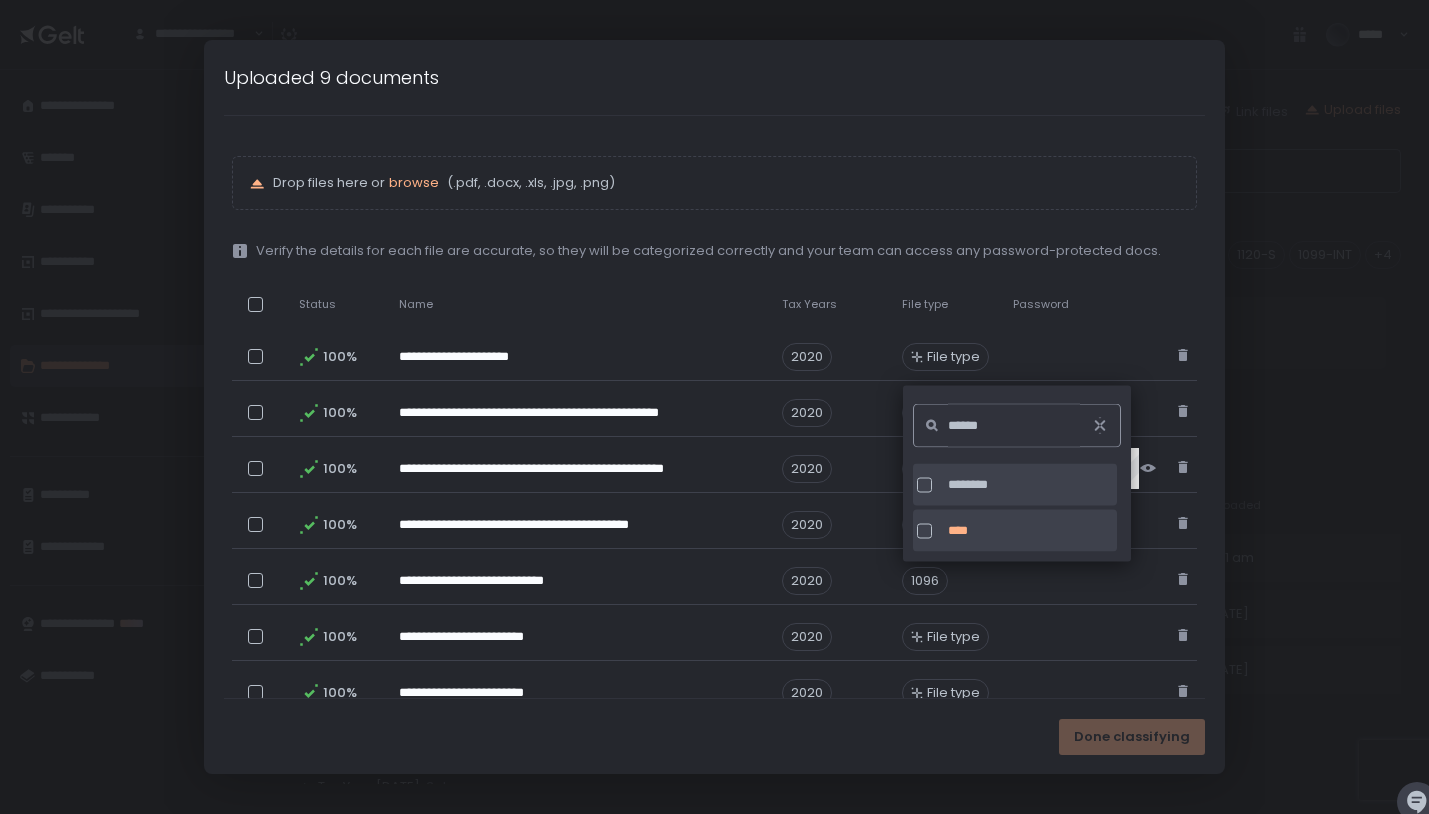 click on "********" 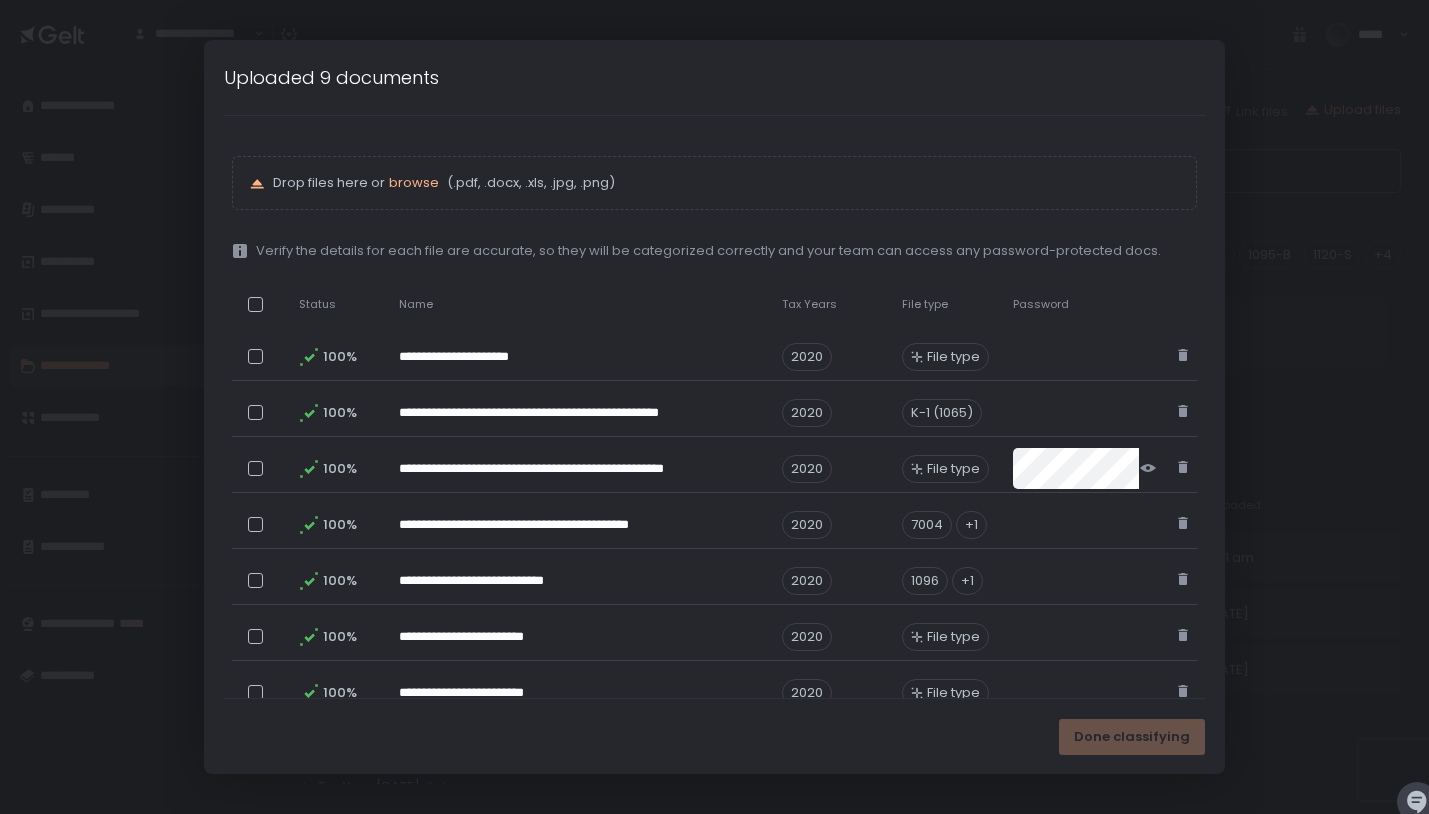 click on "**********" 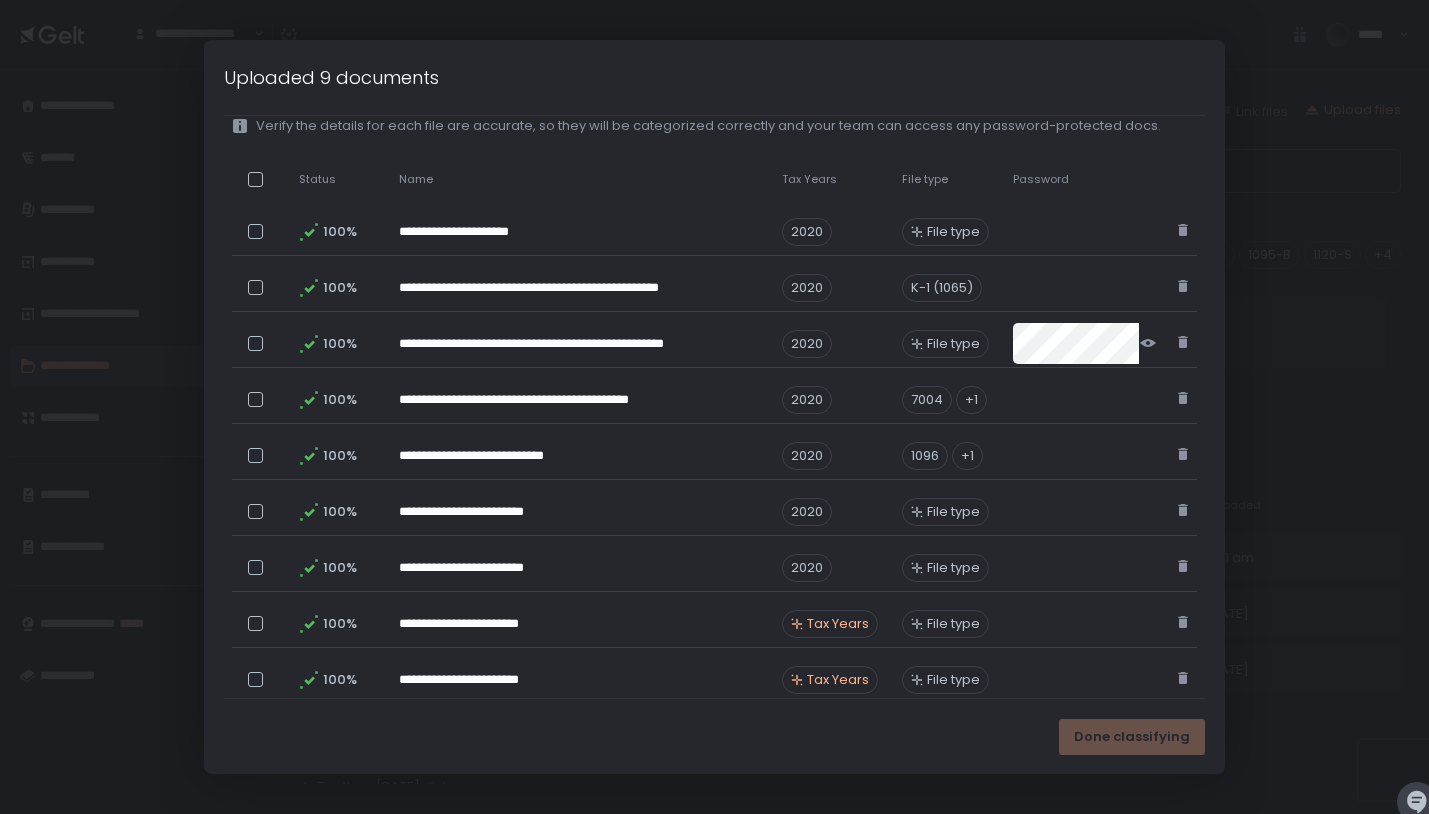 scroll, scrollTop: 179, scrollLeft: 0, axis: vertical 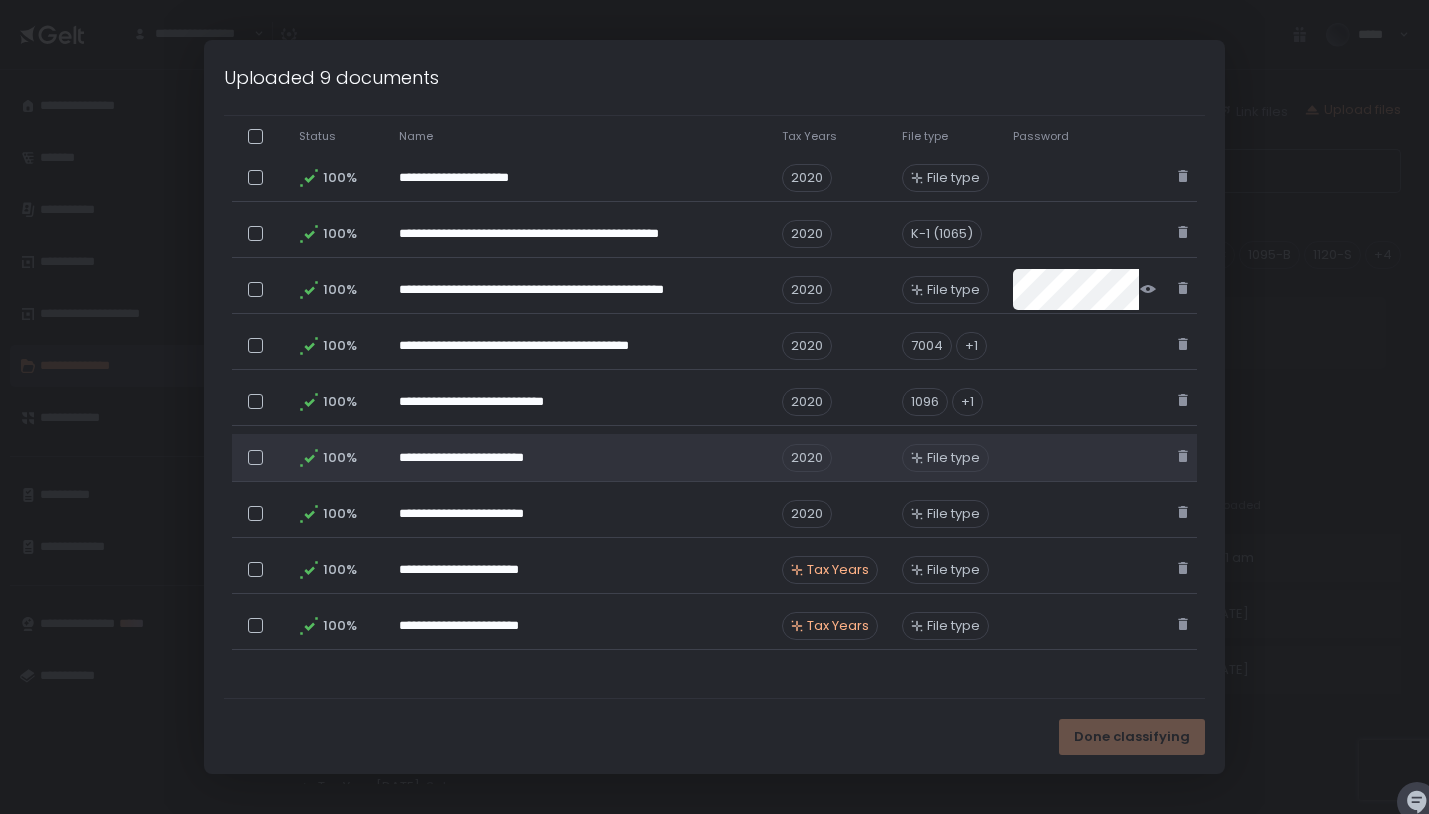 click on "File type" at bounding box center (953, 458) 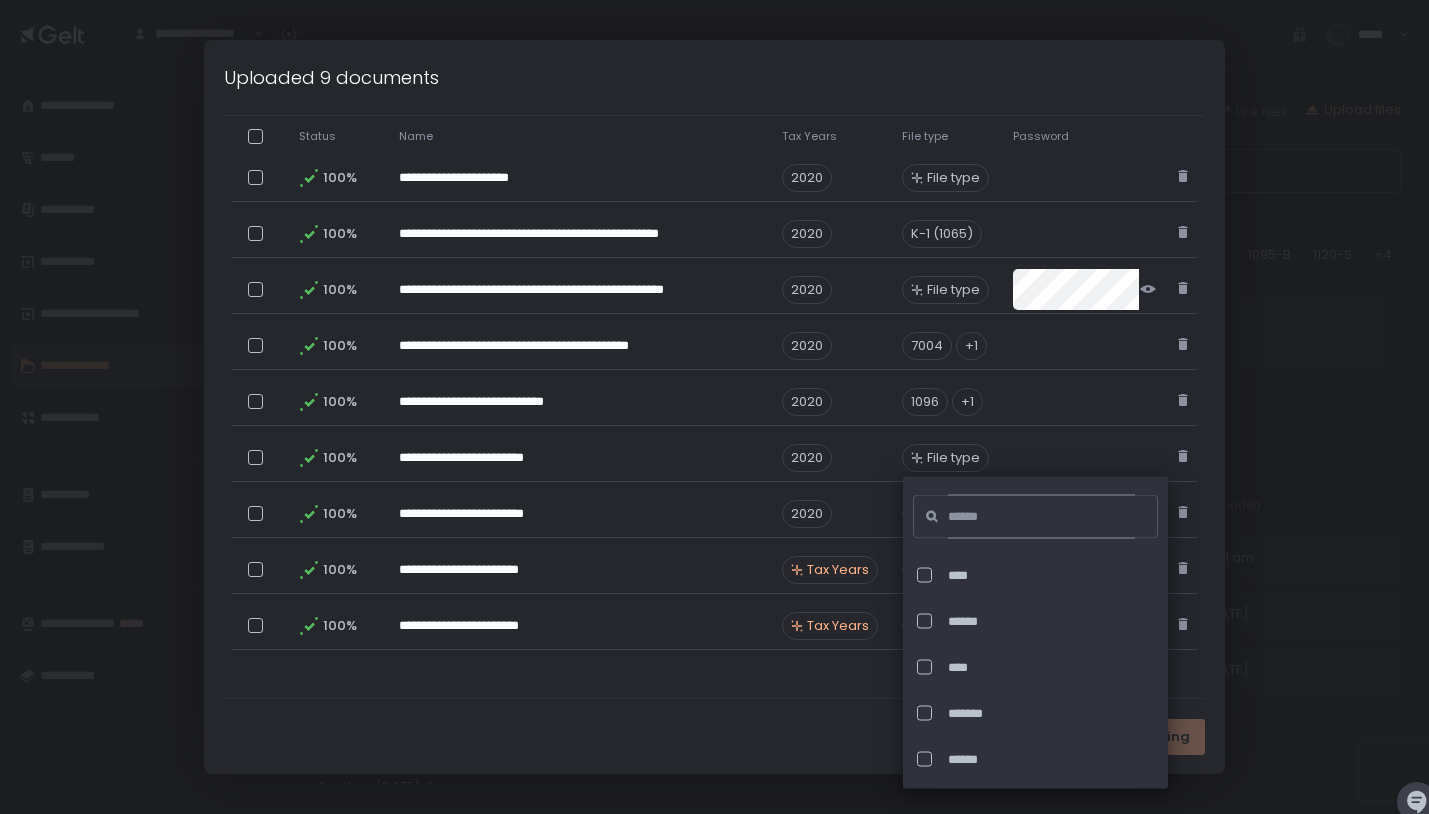 click 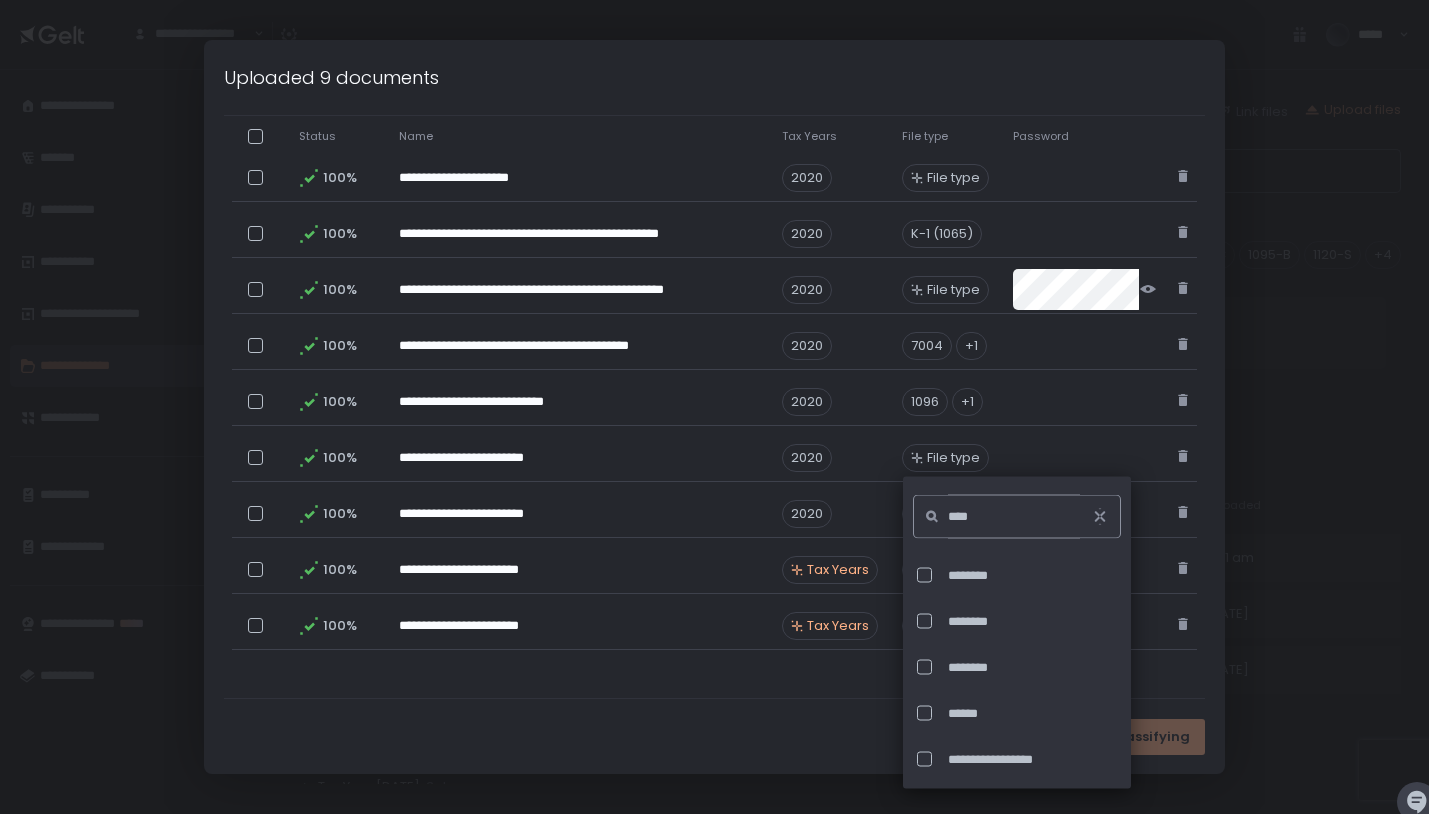 click on "****" 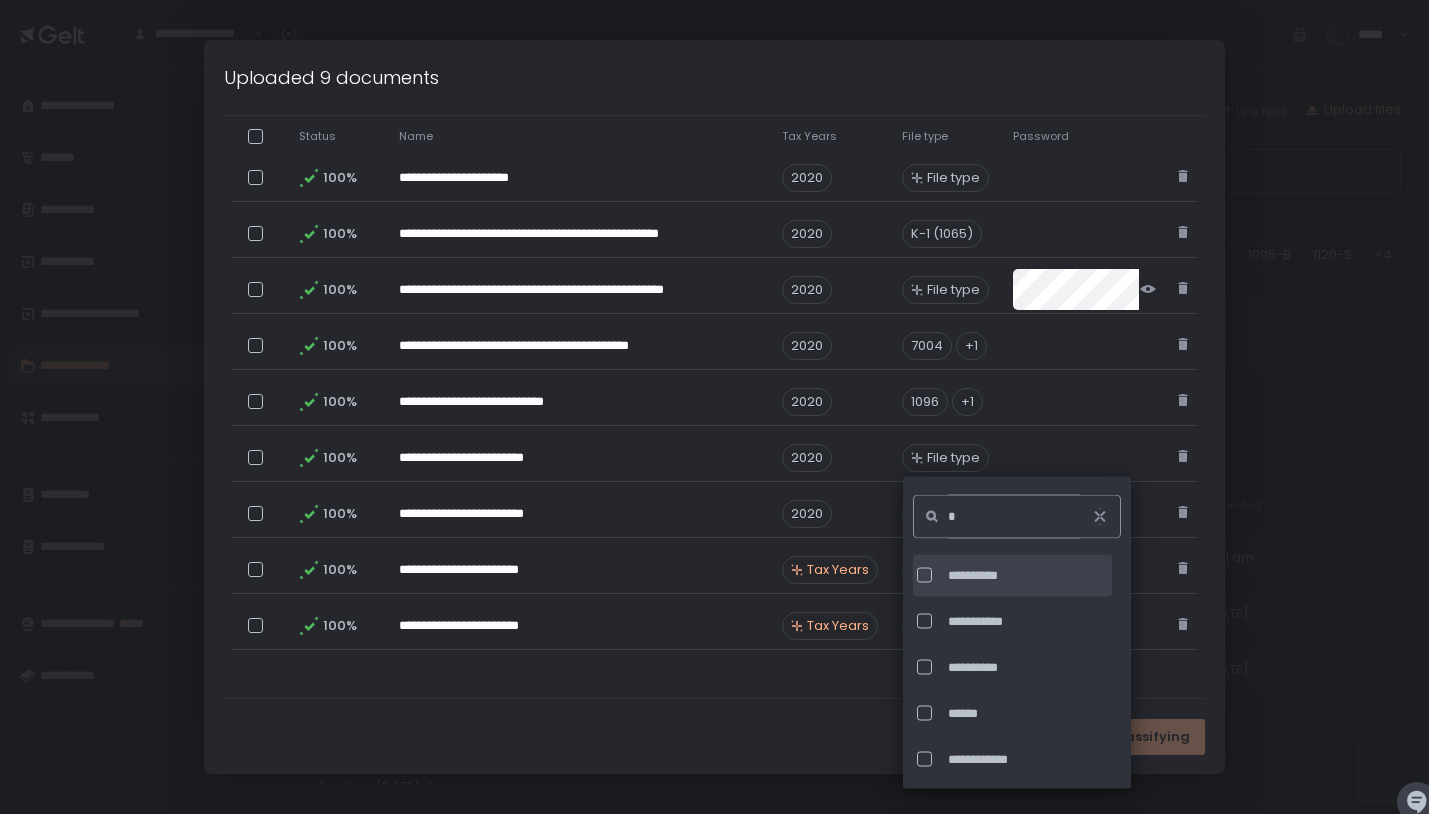 type on "*" 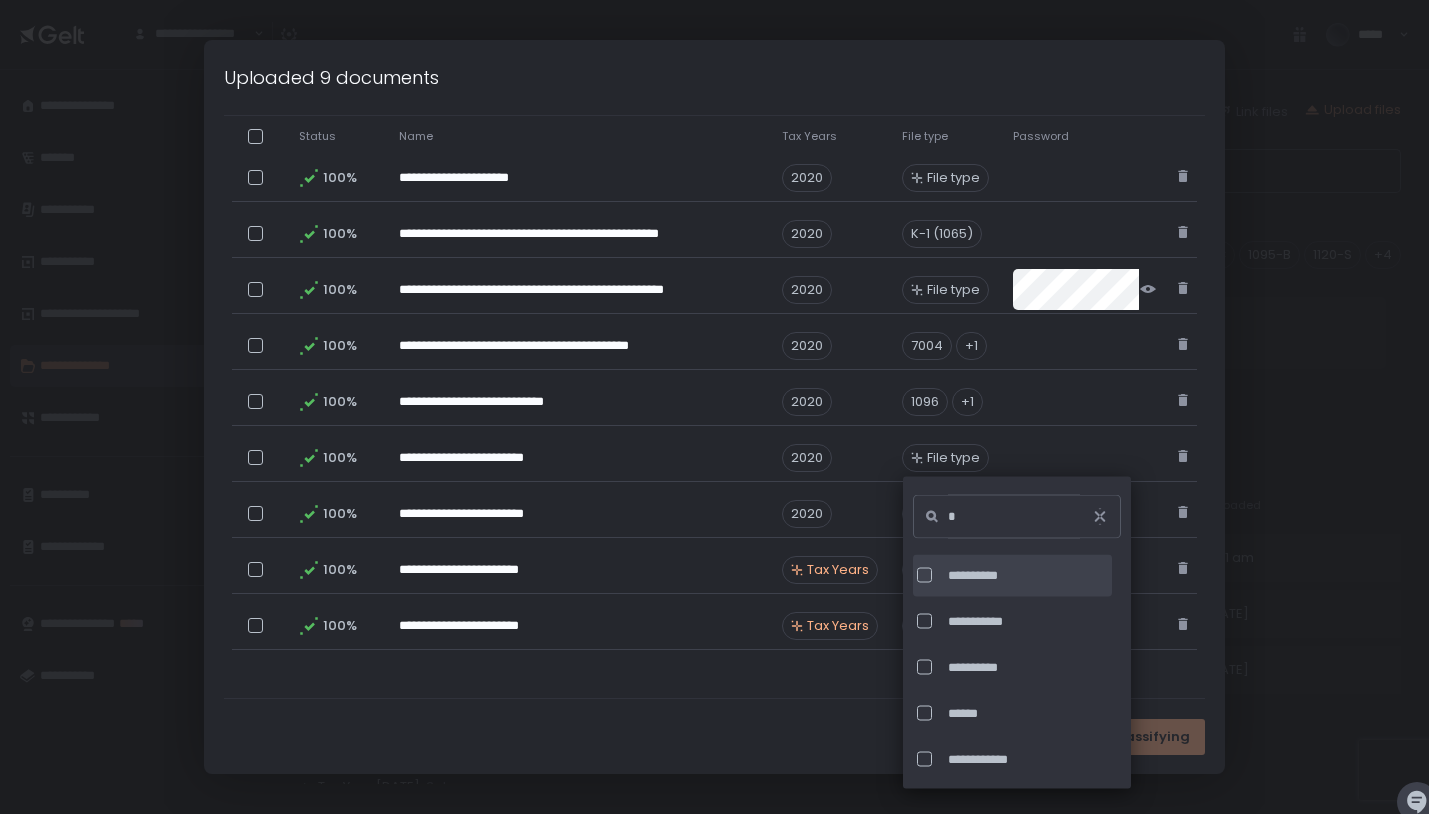 click on "**********" 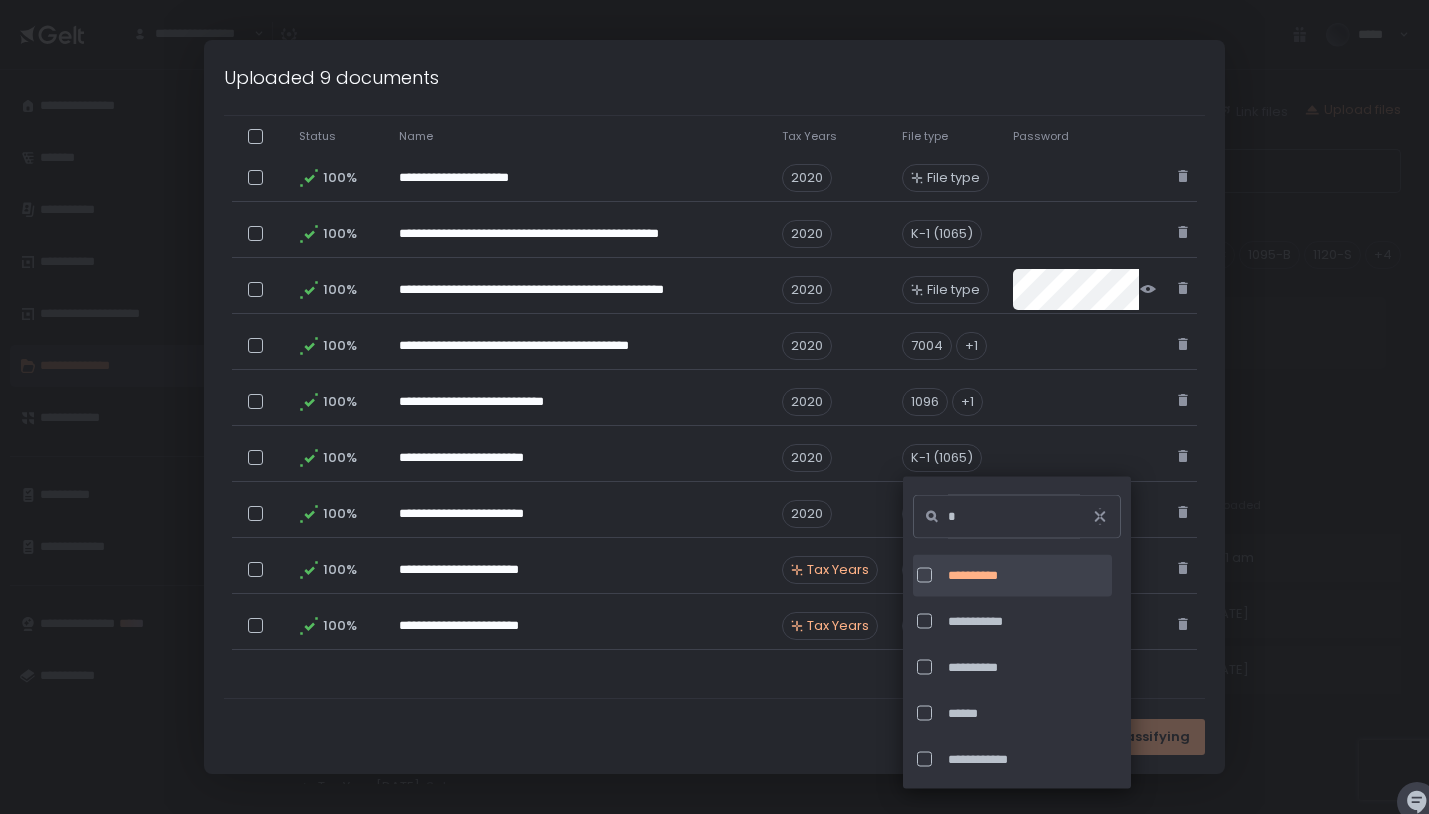 click on "**********" at bounding box center (715, 317) 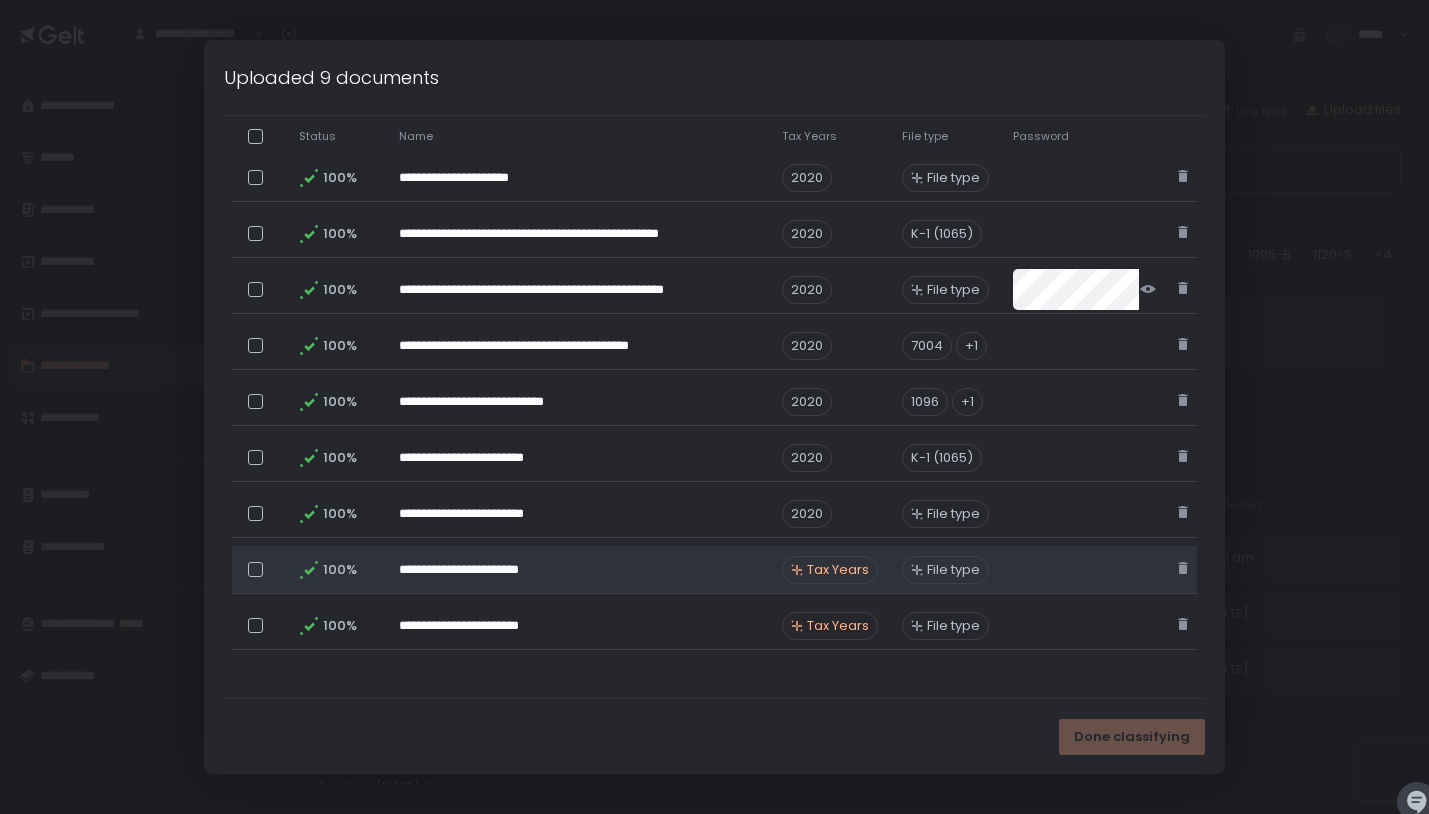 click on "Tax Years" at bounding box center (838, 570) 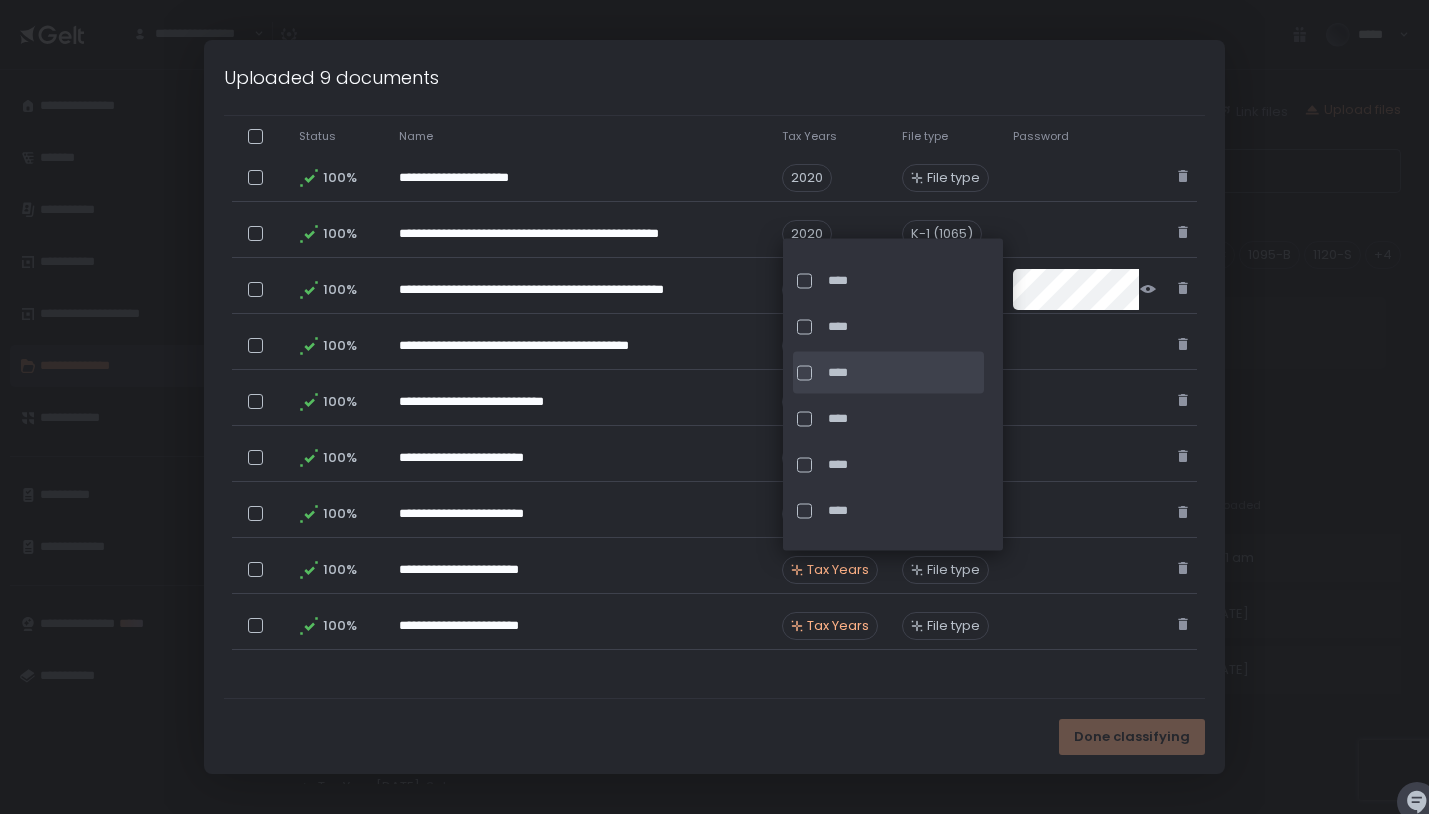 scroll, scrollTop: 98, scrollLeft: 0, axis: vertical 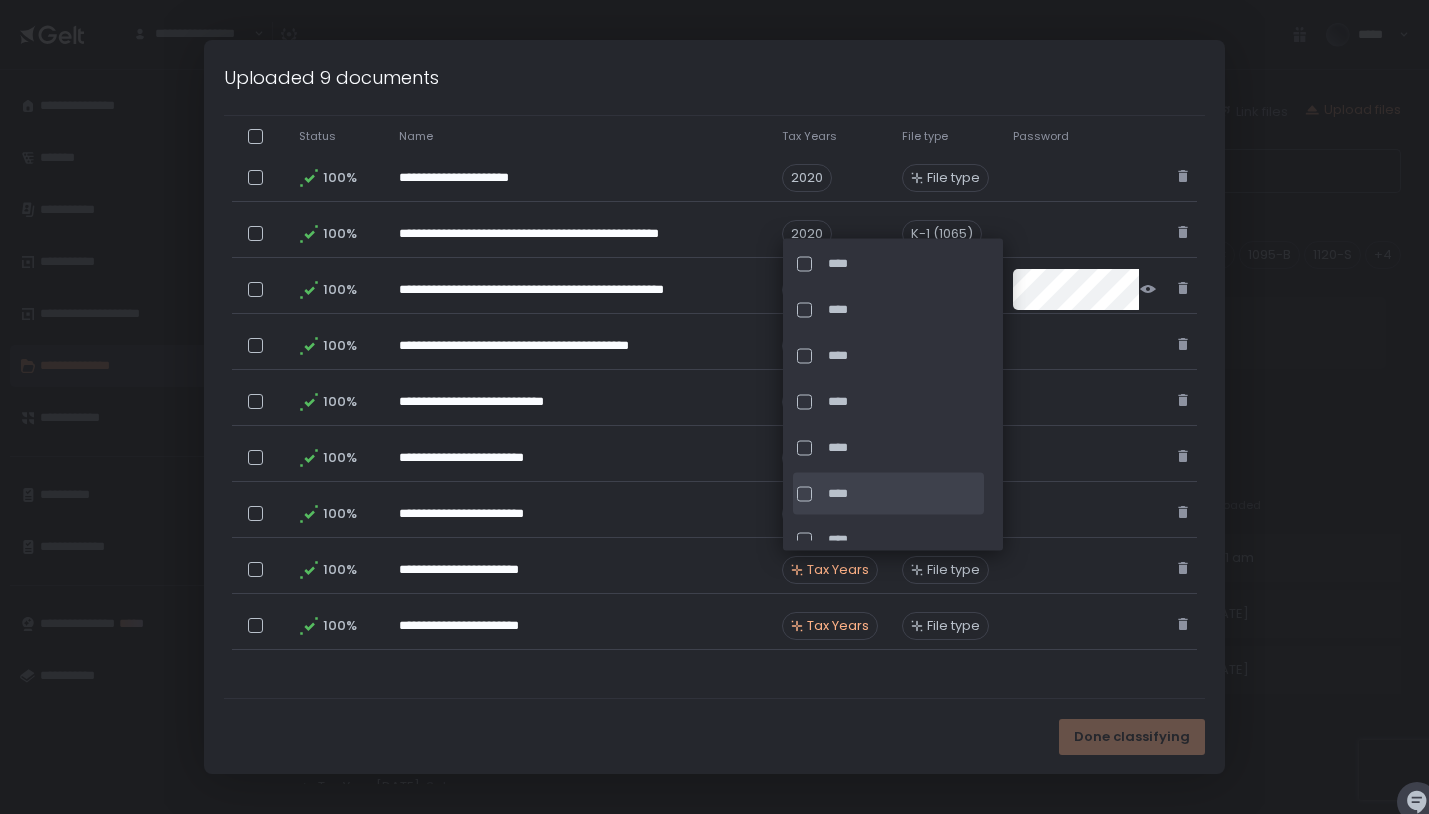 click on "****" 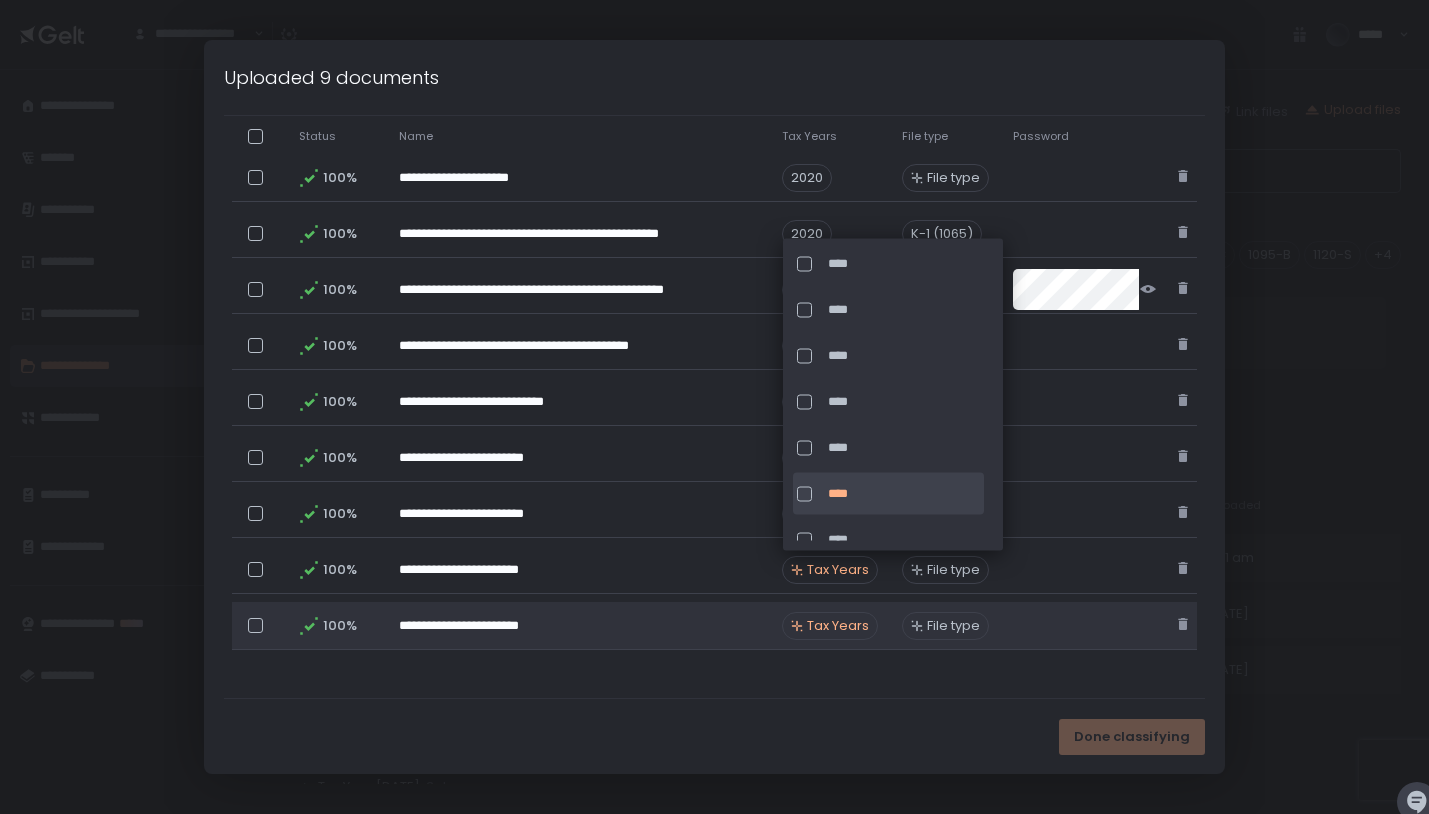 click on "Tax Years" at bounding box center (838, 626) 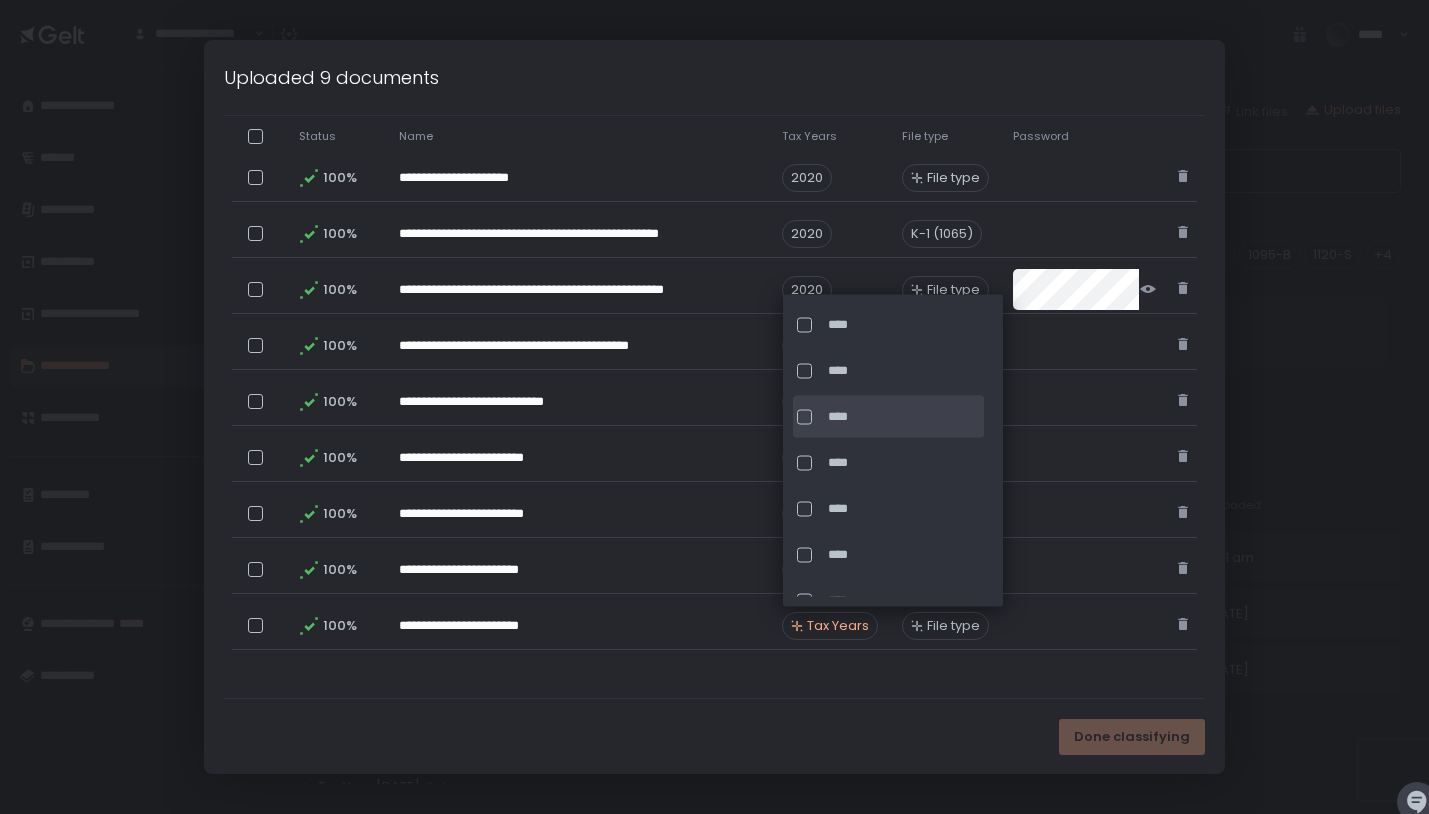 scroll, scrollTop: 106, scrollLeft: 0, axis: vertical 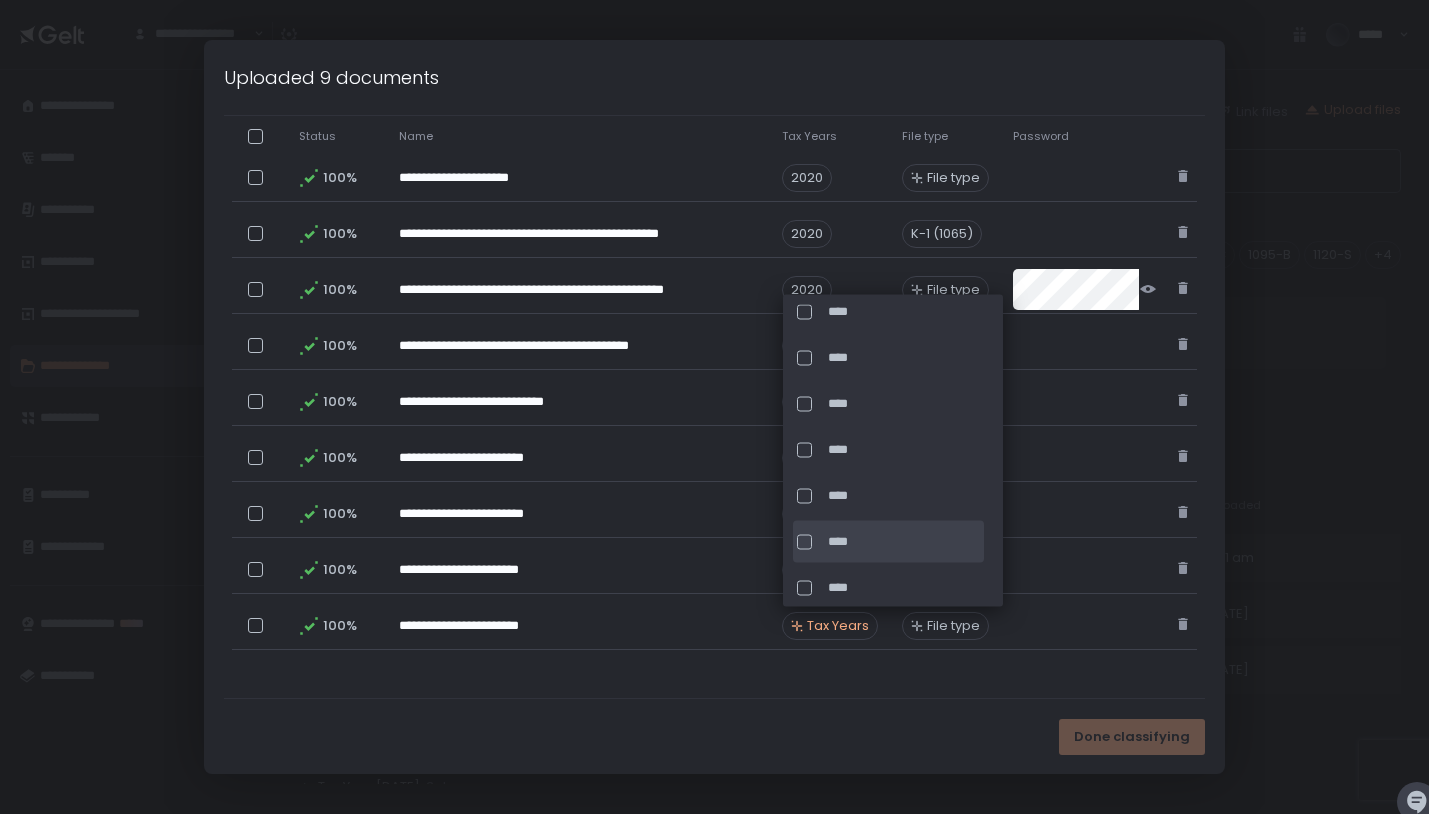 click on "****" 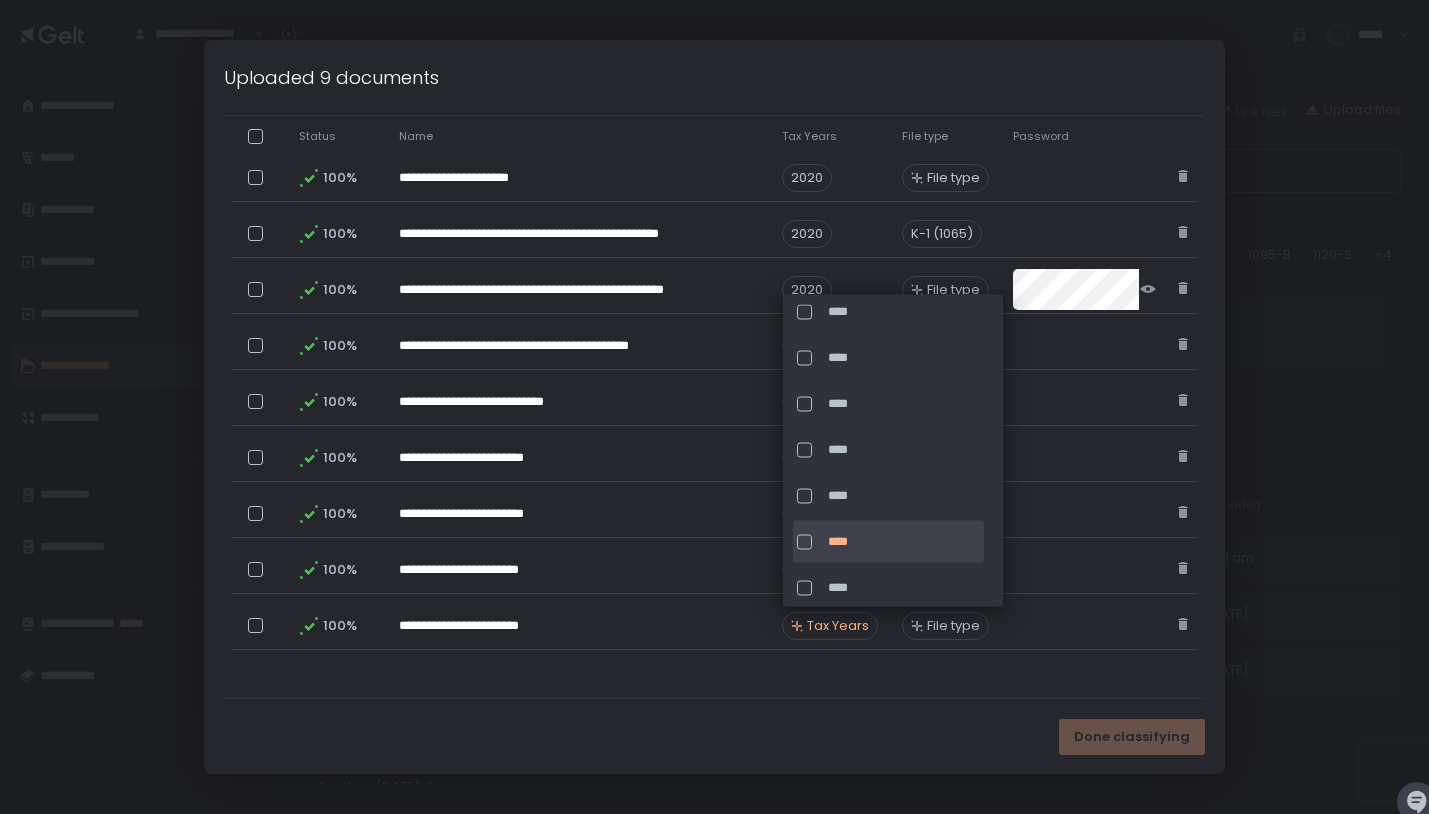 click on "**********" at bounding box center [715, 317] 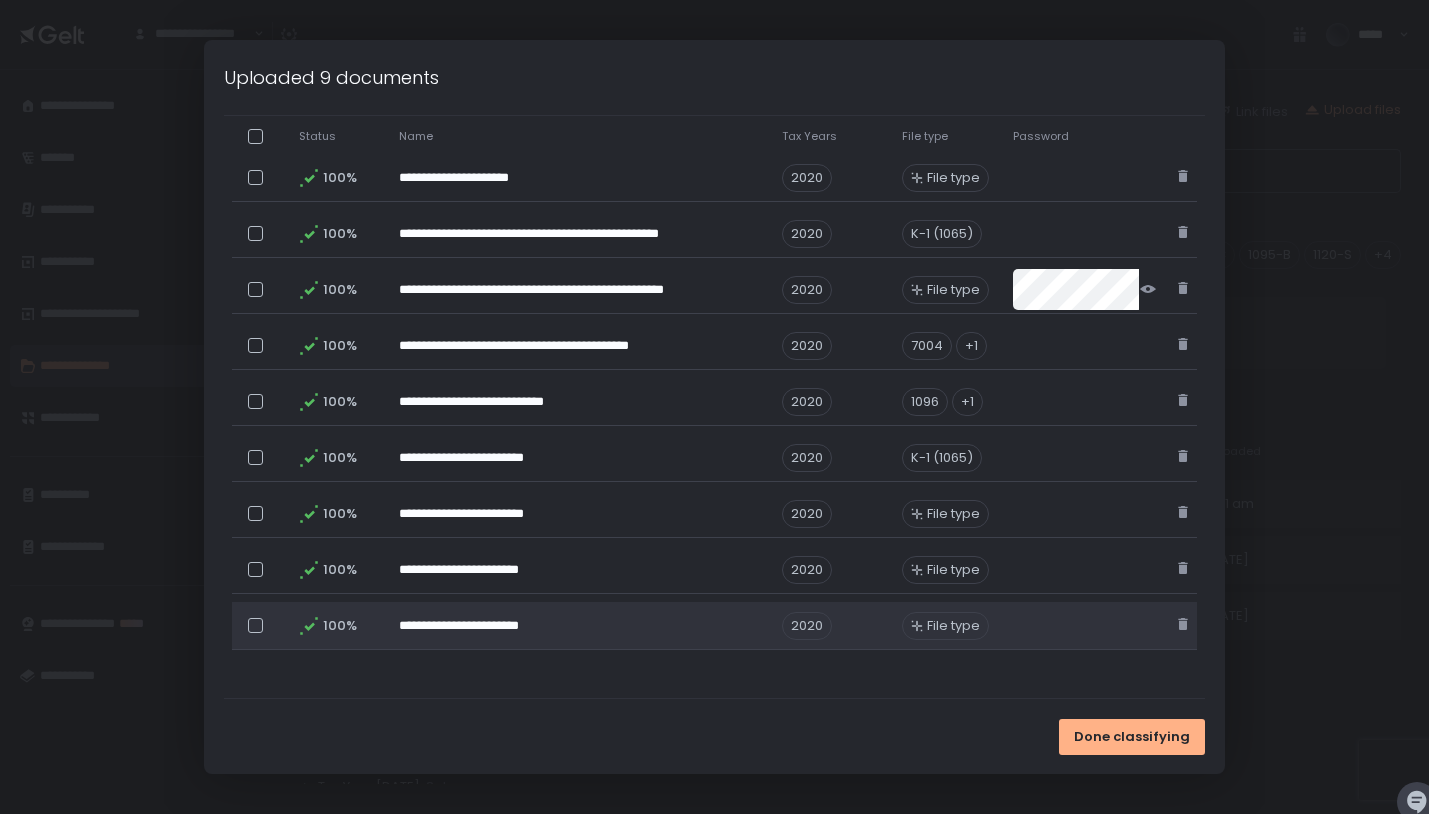 click on "File type" at bounding box center (953, 626) 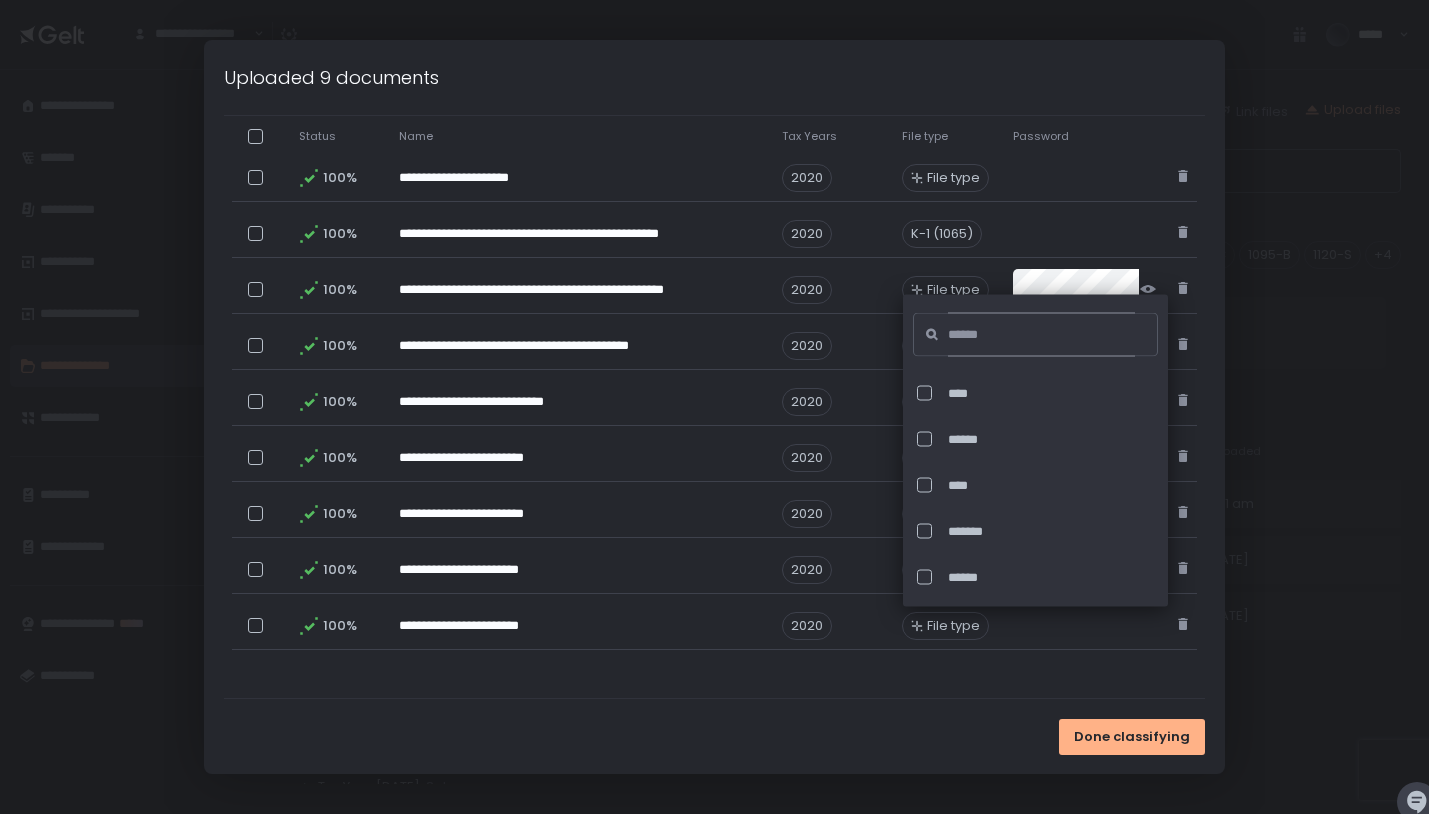 click 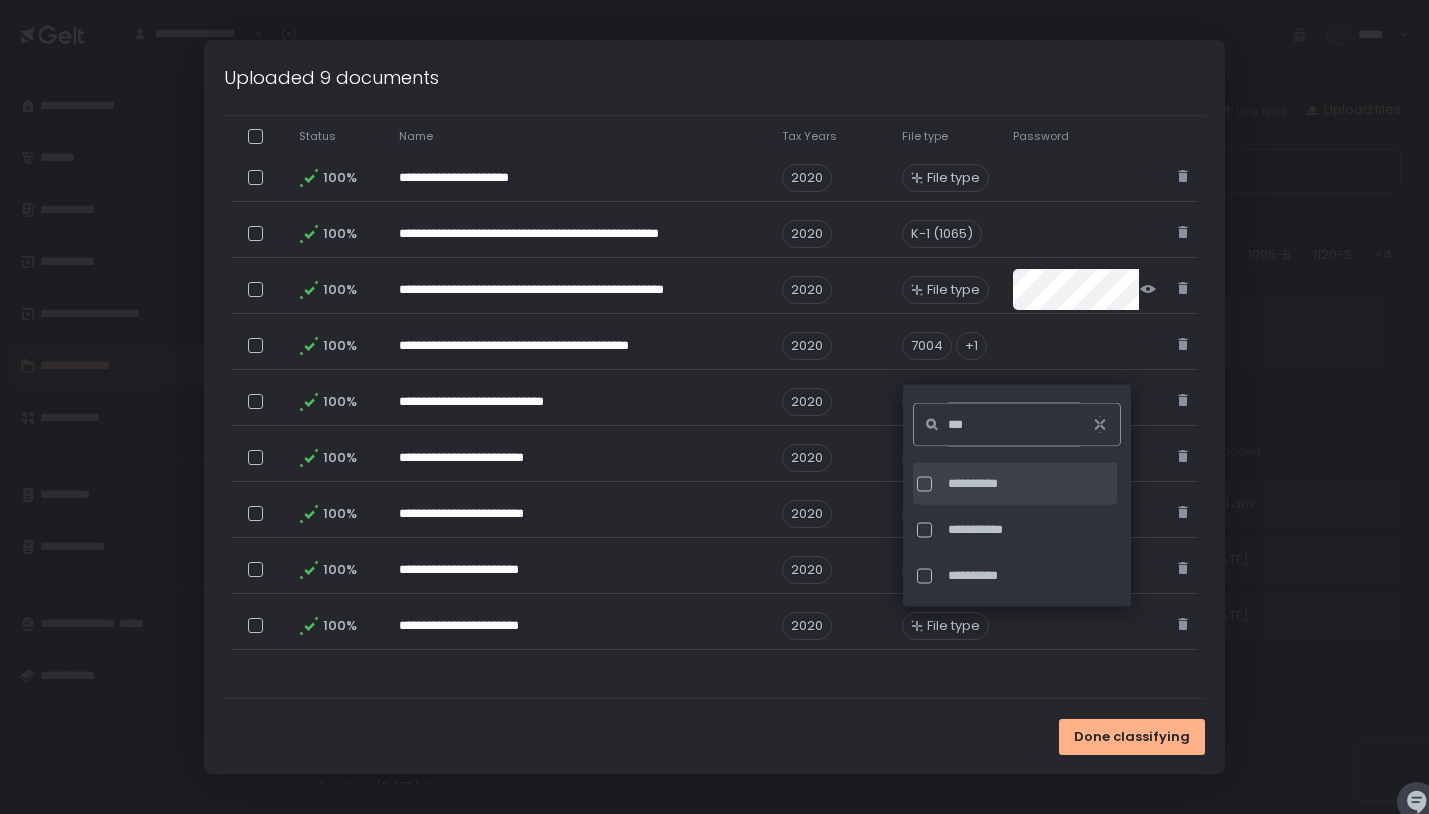 type on "***" 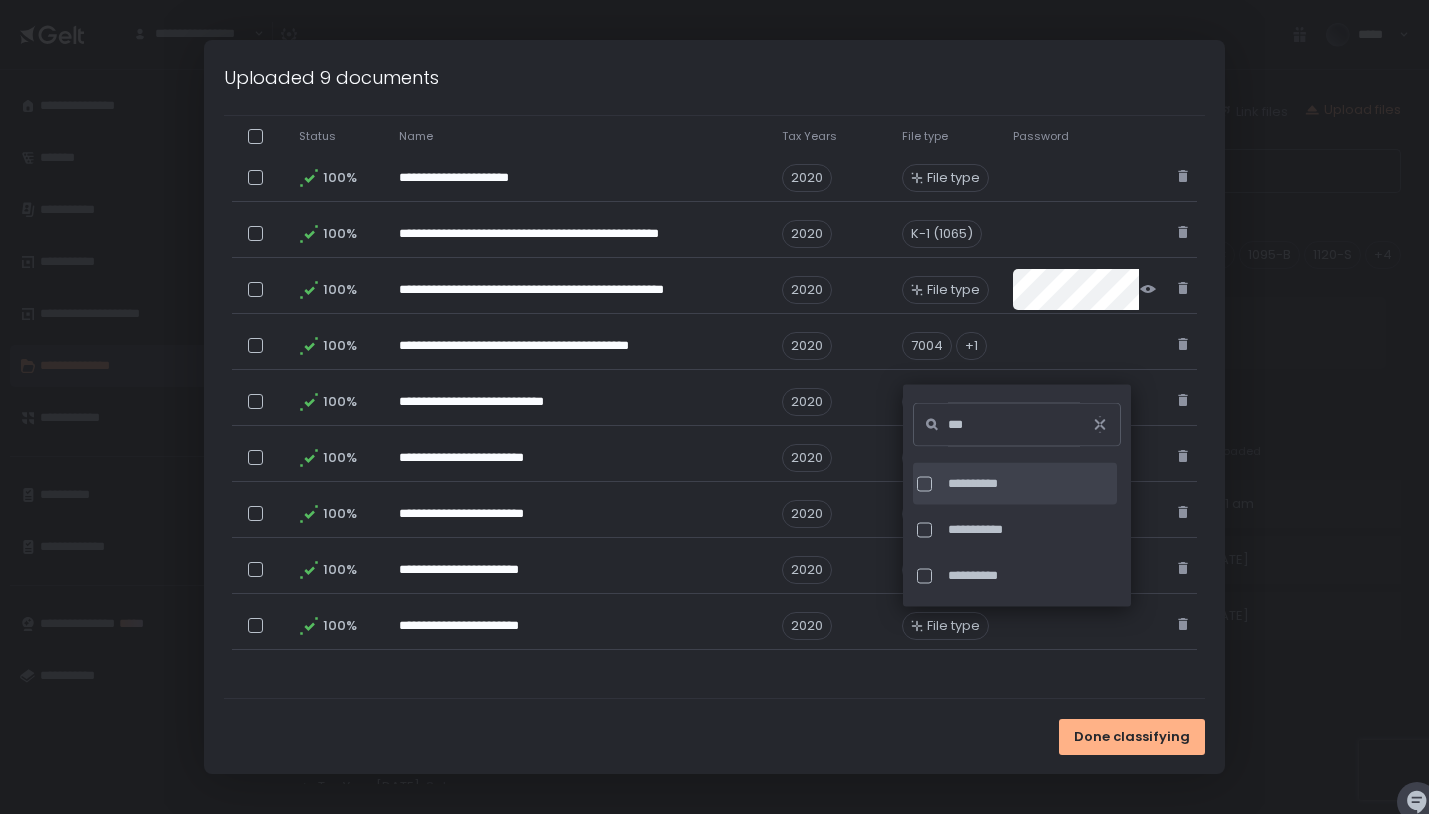 click on "**********" 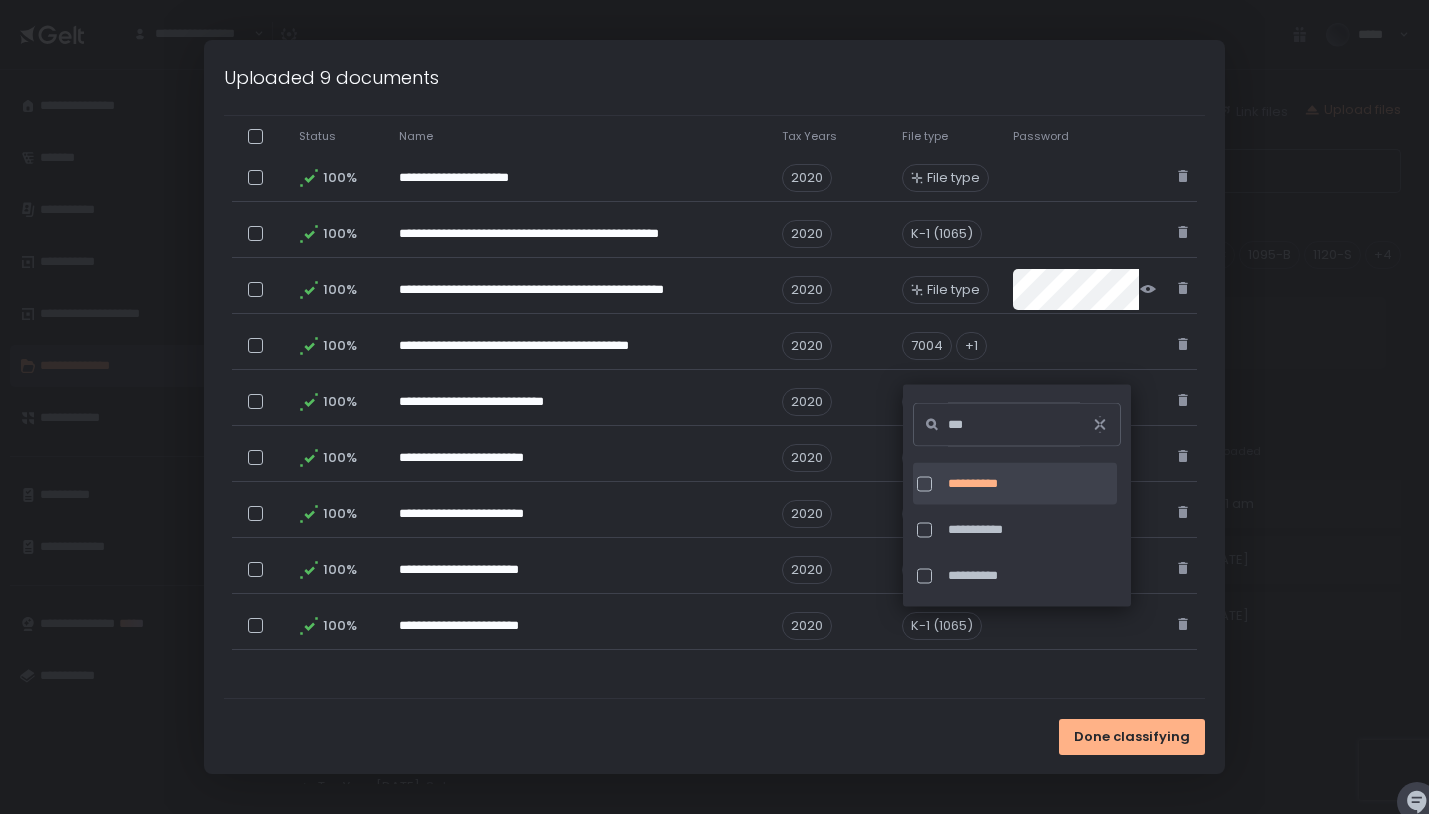 click on "**********" at bounding box center [715, 317] 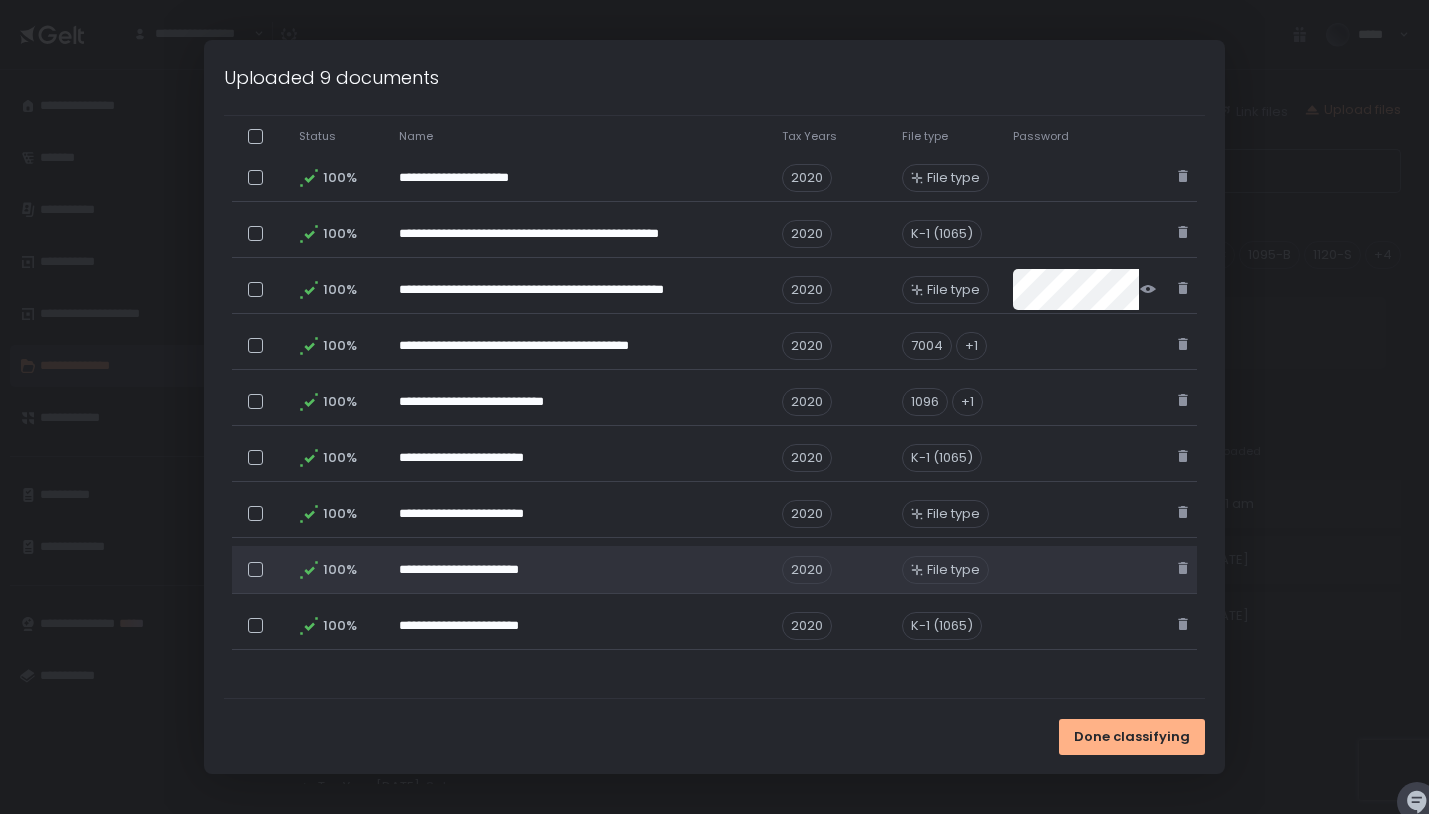 click on "File type" 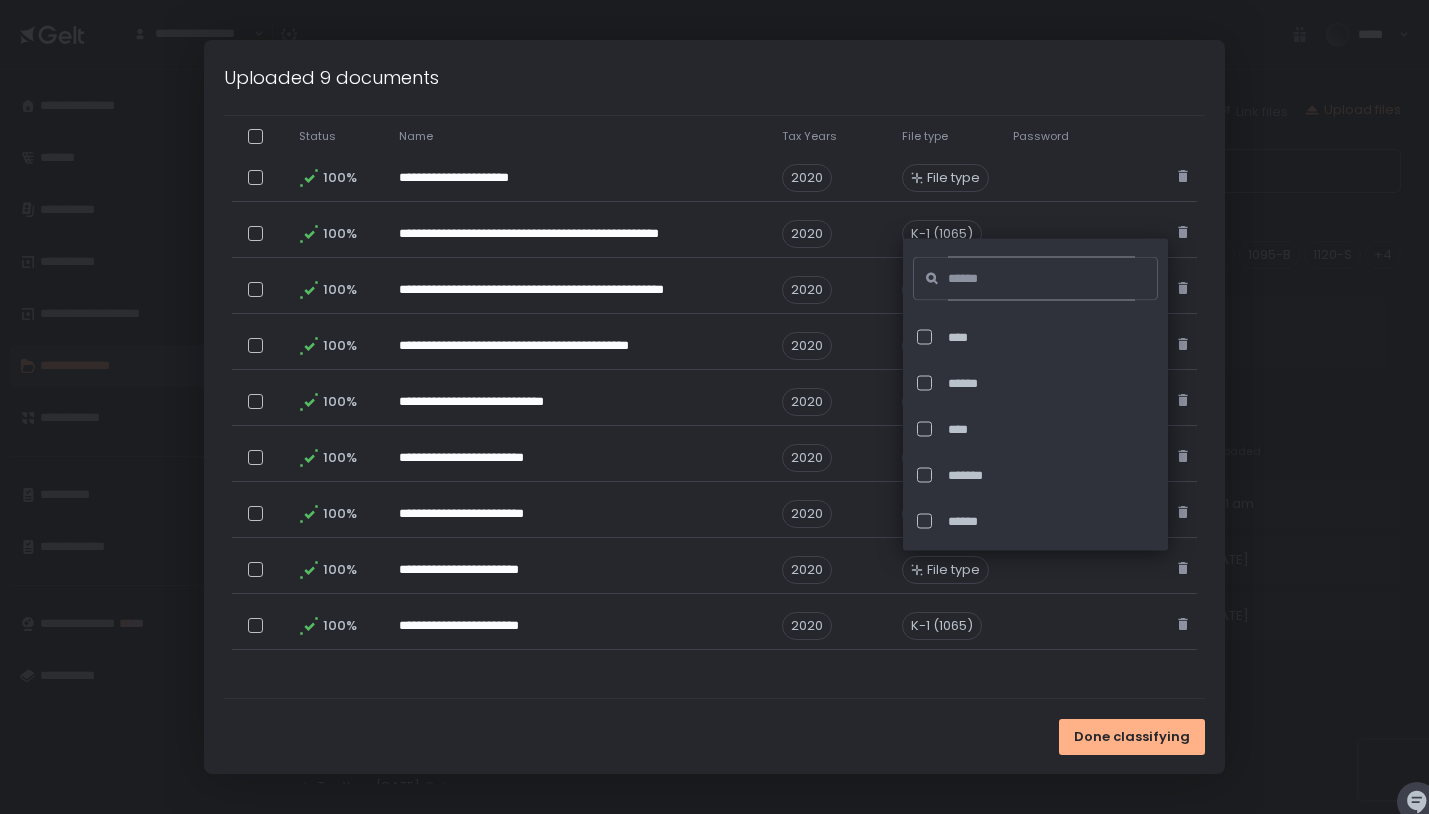 click 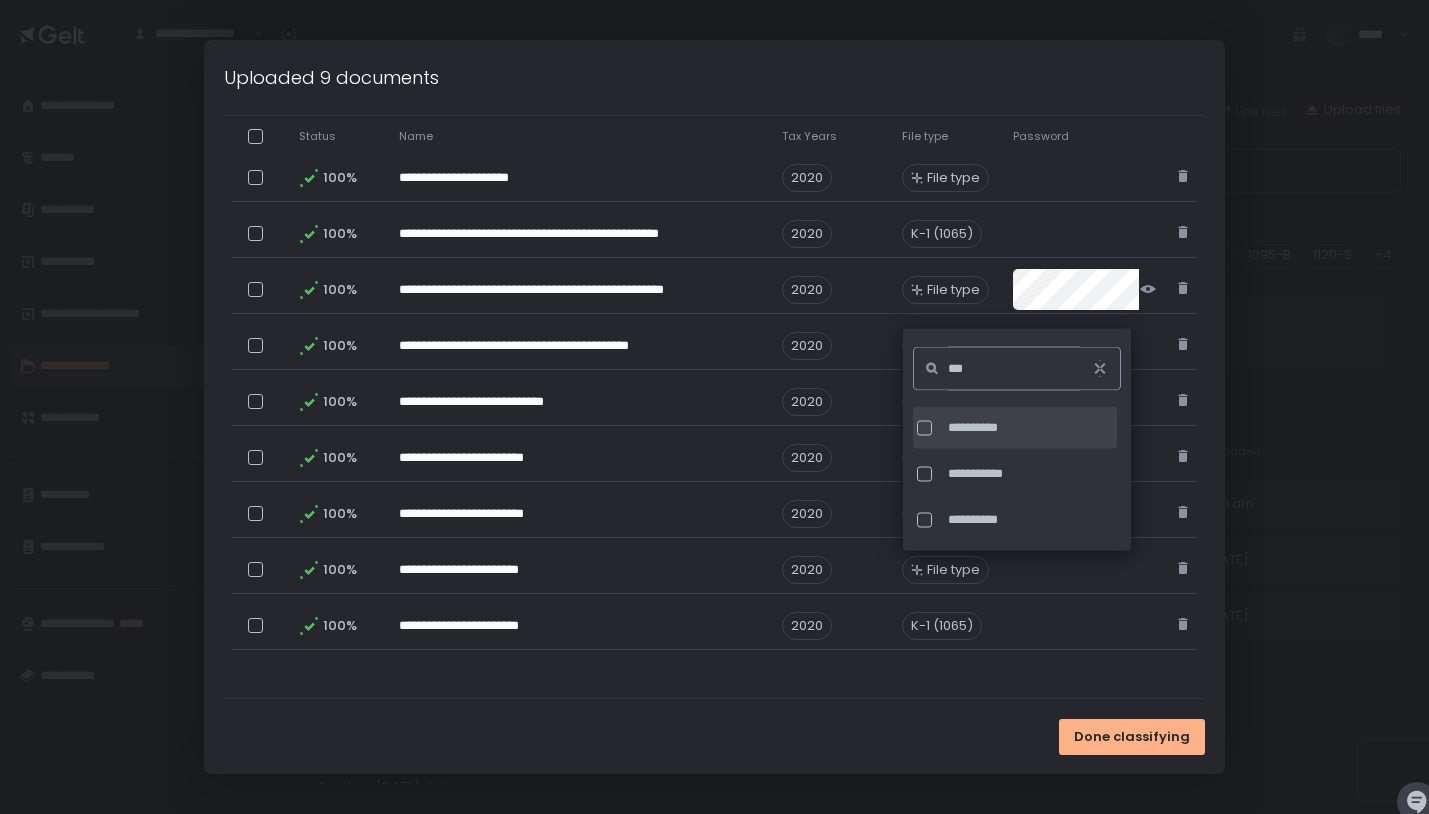 type on "***" 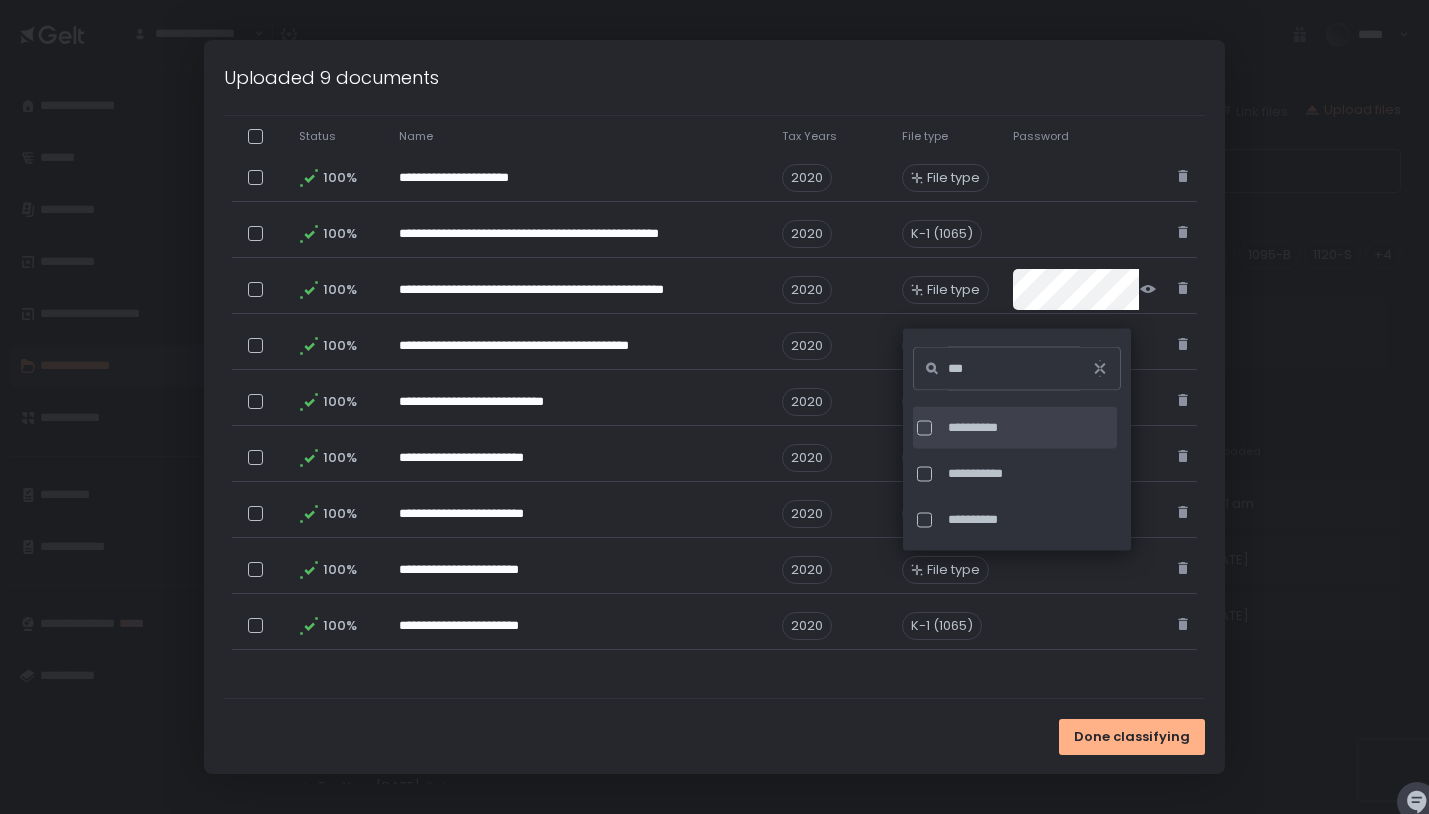 click on "**********" 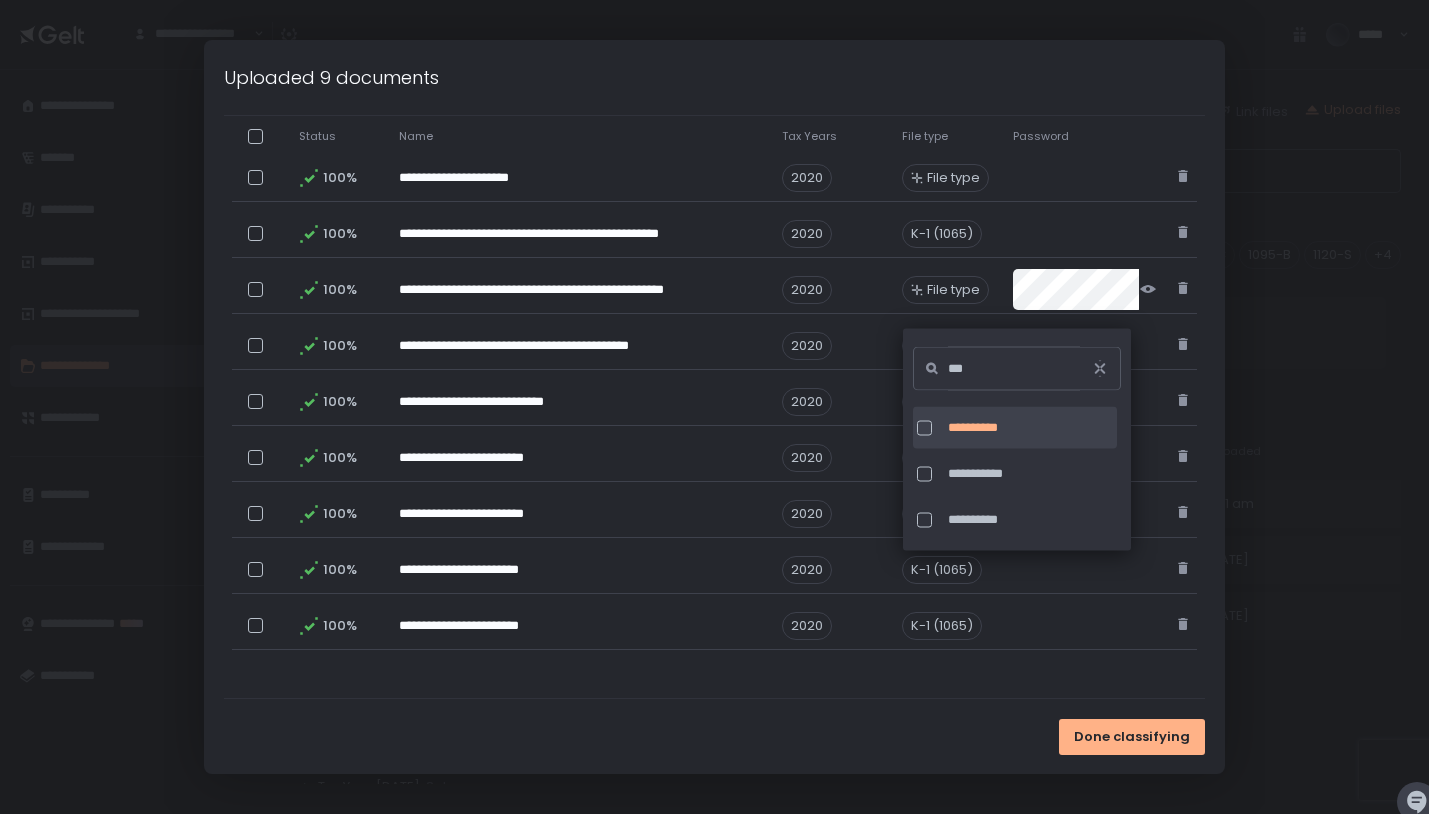 click on "**********" at bounding box center (715, 317) 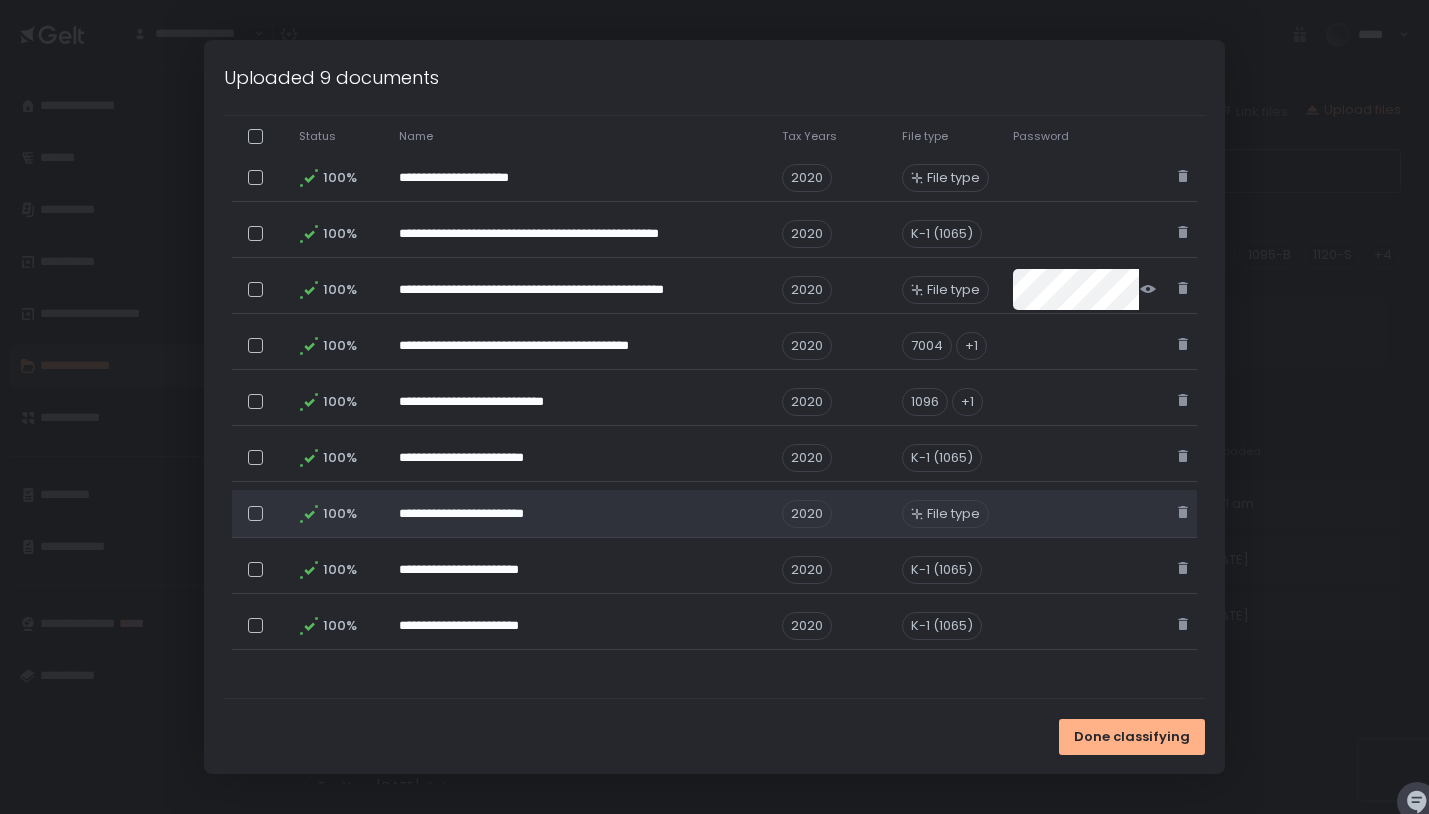 click on "File type" at bounding box center [953, 514] 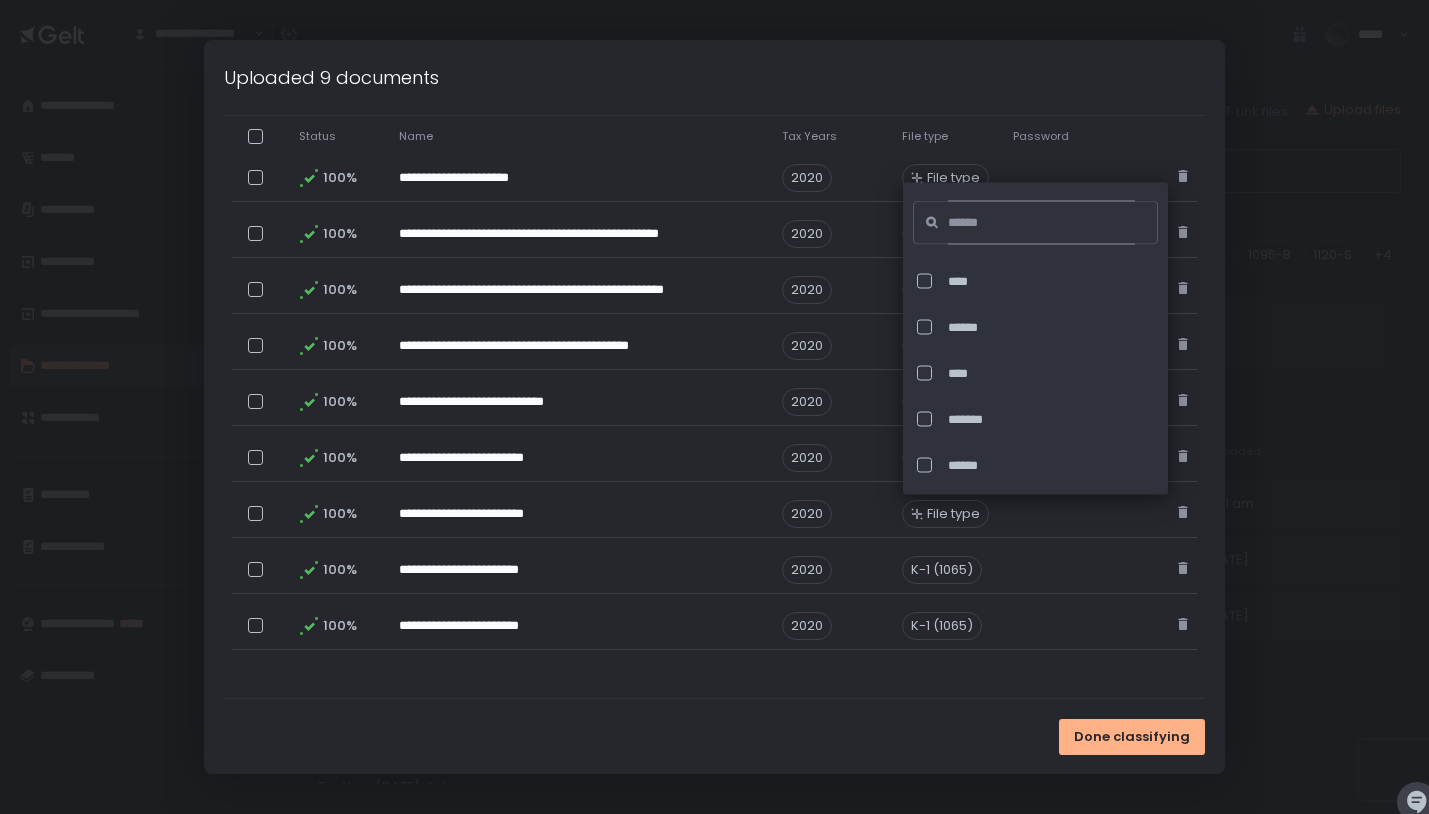 click 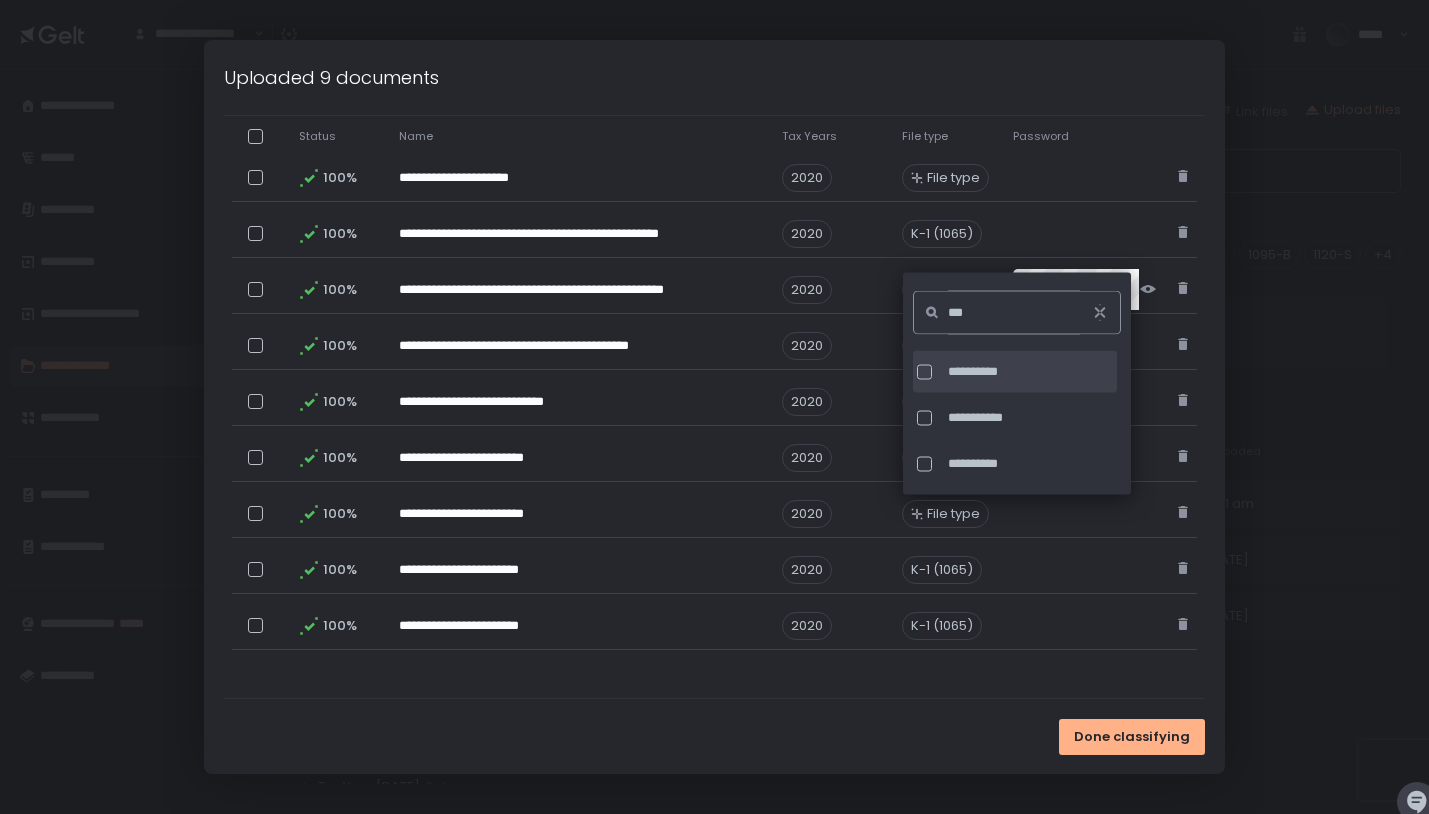 type on "***" 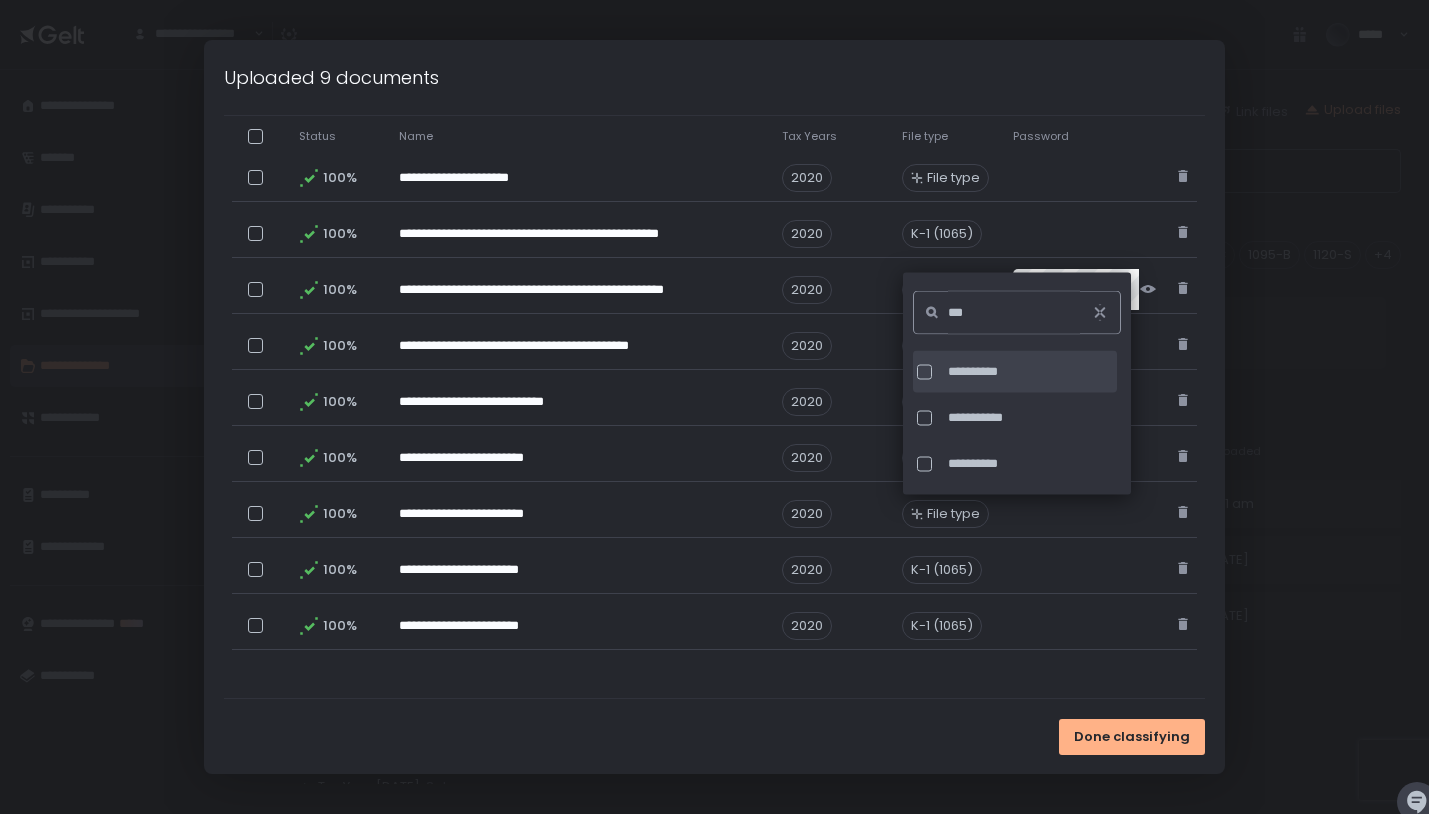 click on "**********" 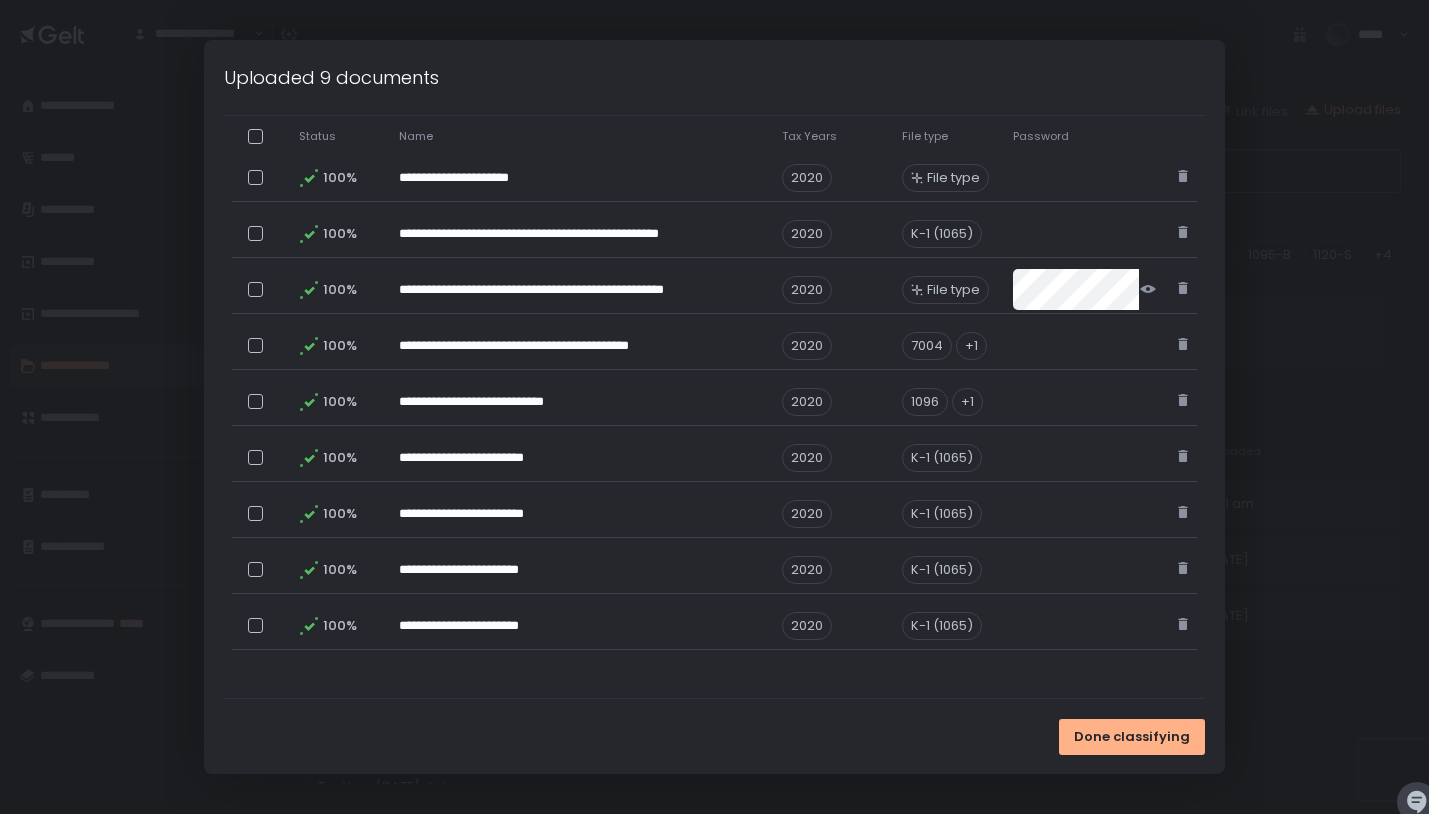click on "**********" at bounding box center (715, 317) 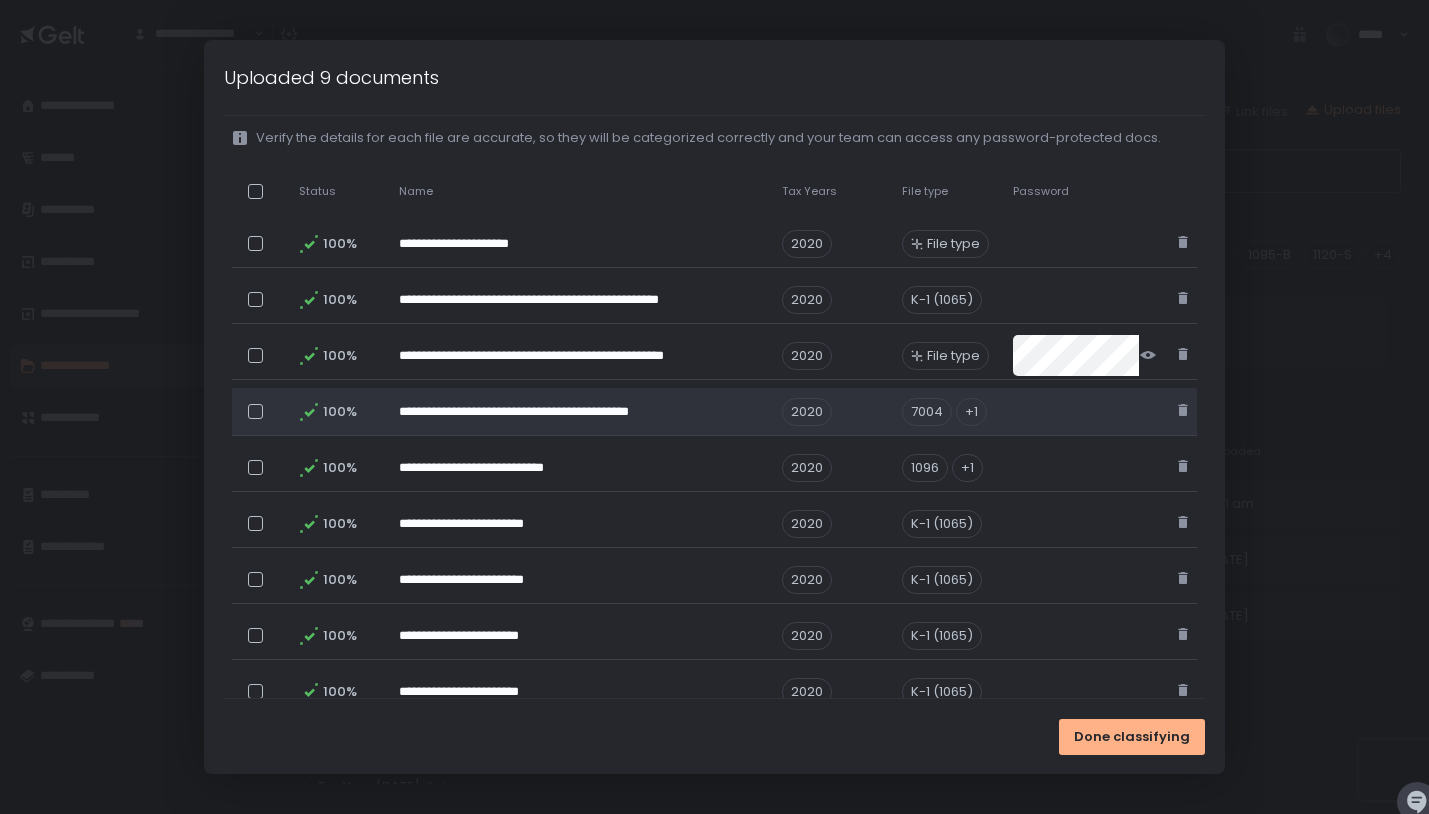 scroll, scrollTop: 97, scrollLeft: 0, axis: vertical 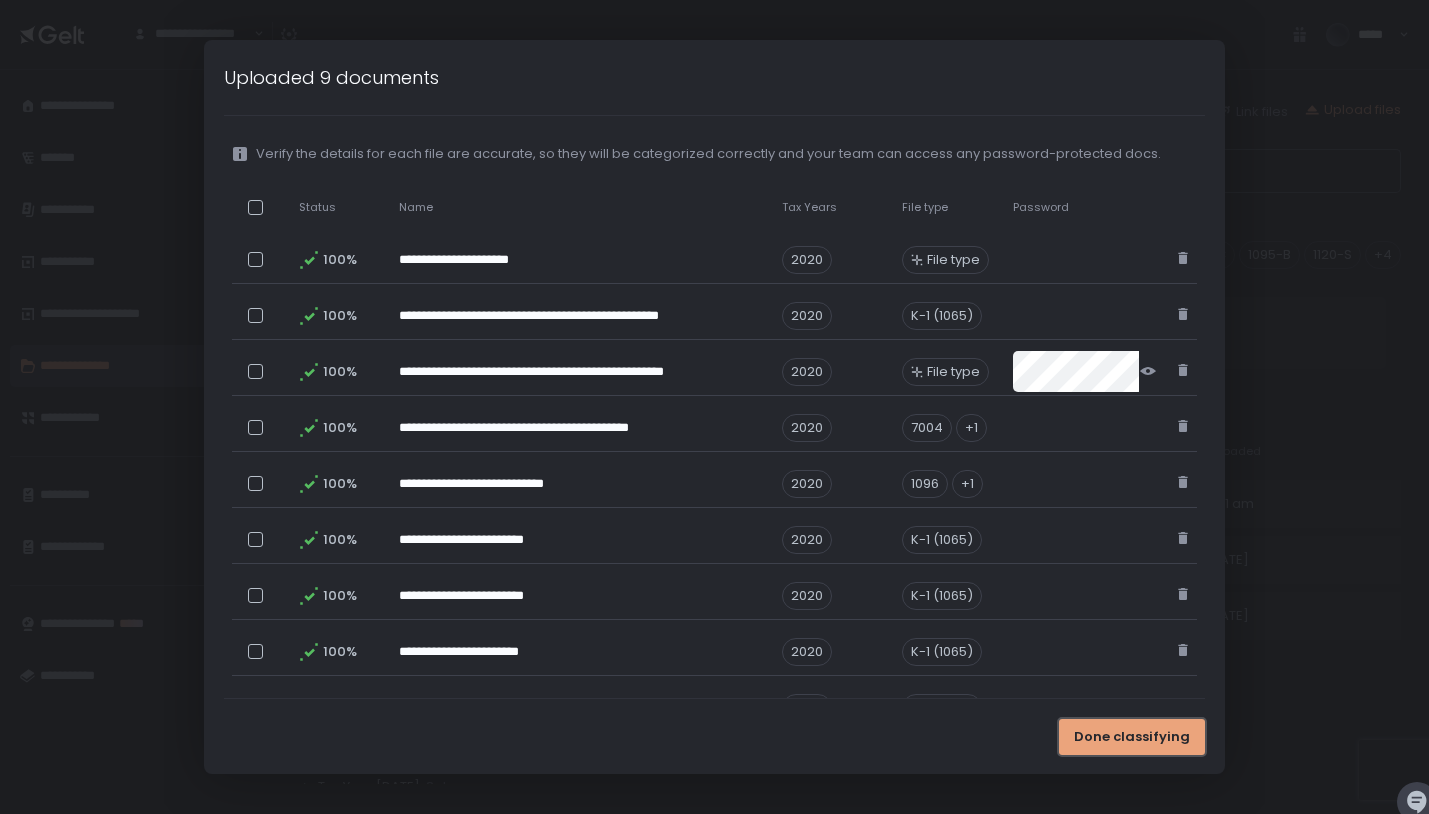 click on "Done classifying" at bounding box center (1132, 737) 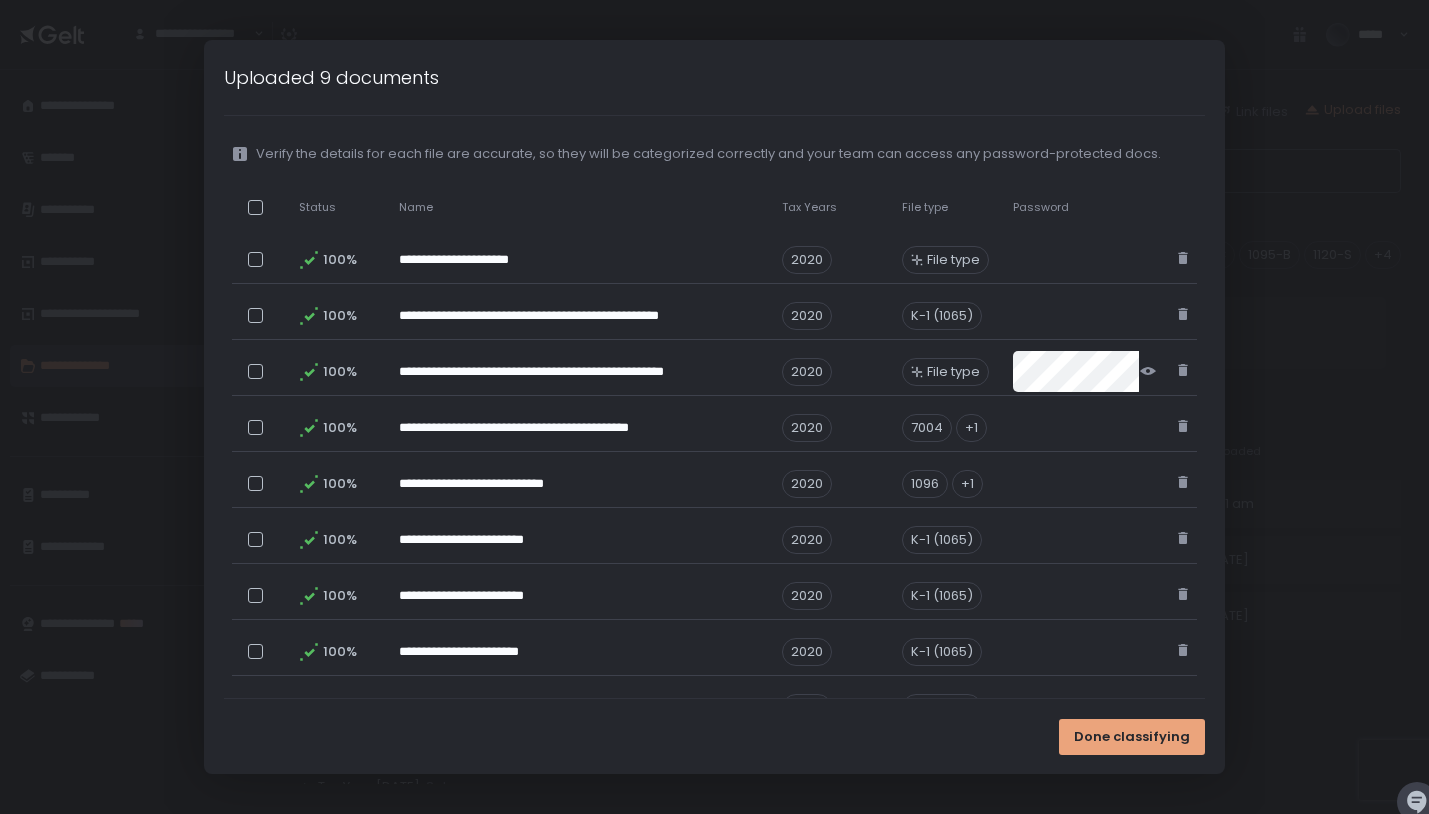 scroll, scrollTop: 0, scrollLeft: 0, axis: both 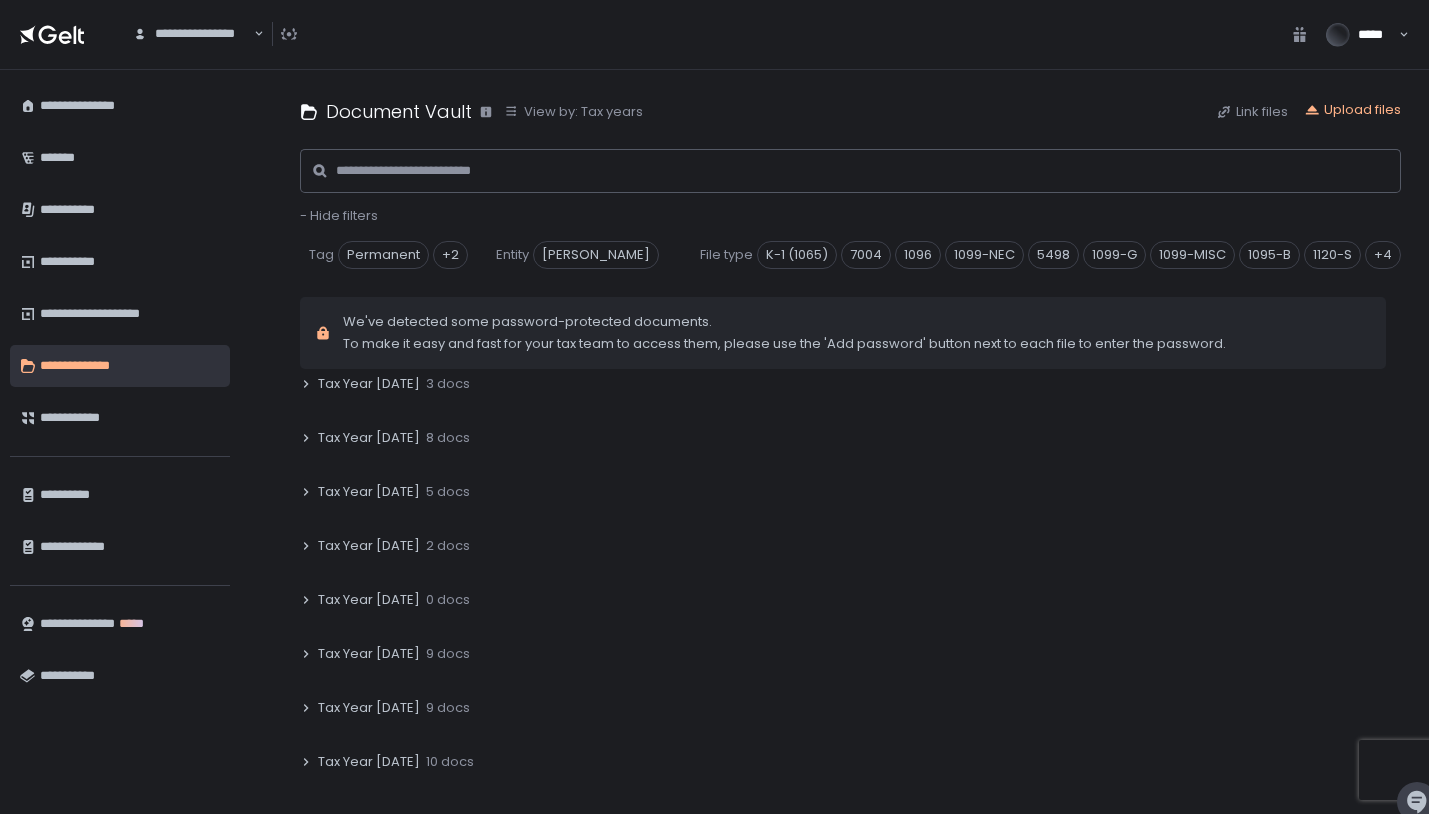 click 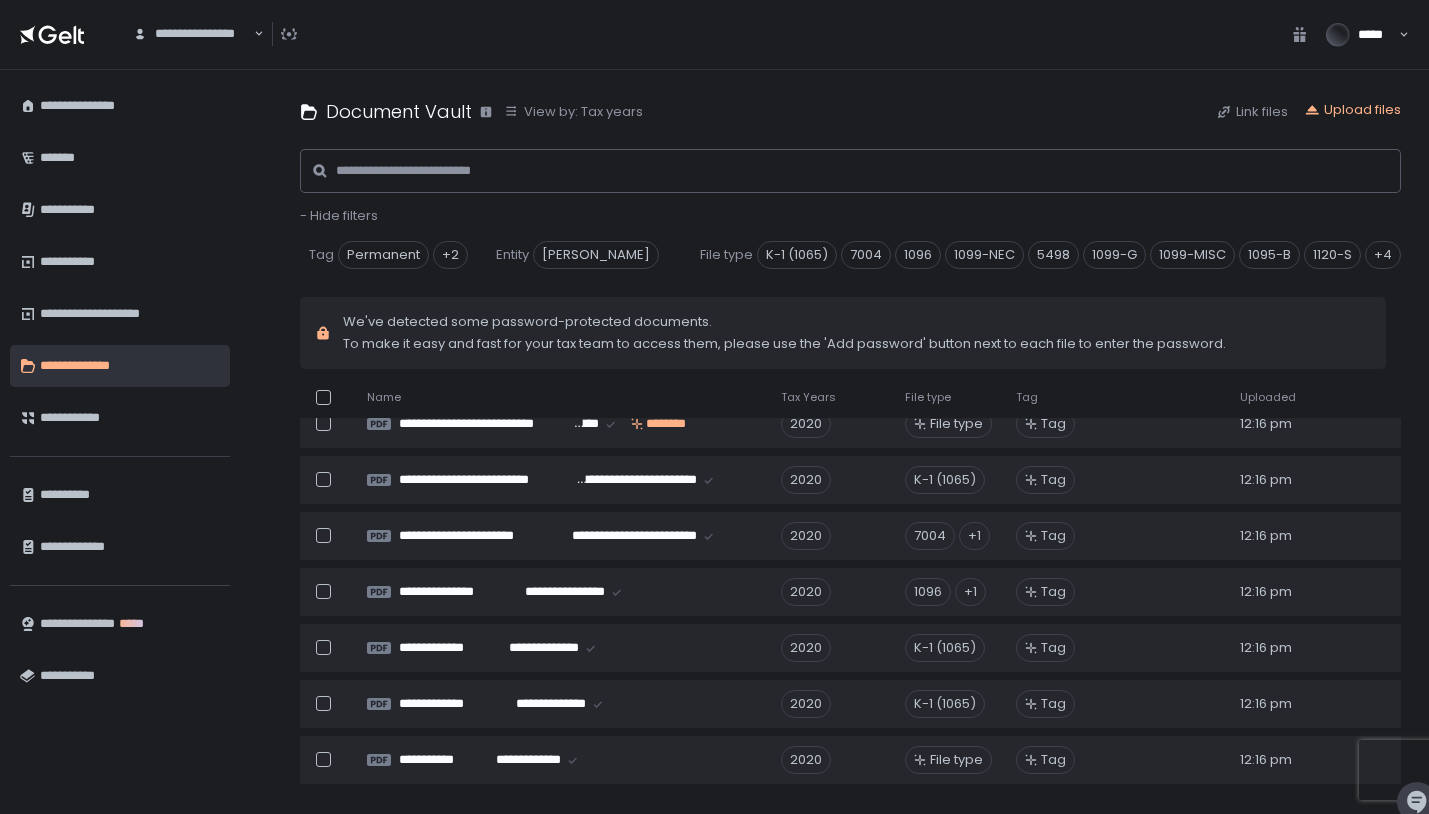 scroll, scrollTop: 613, scrollLeft: 0, axis: vertical 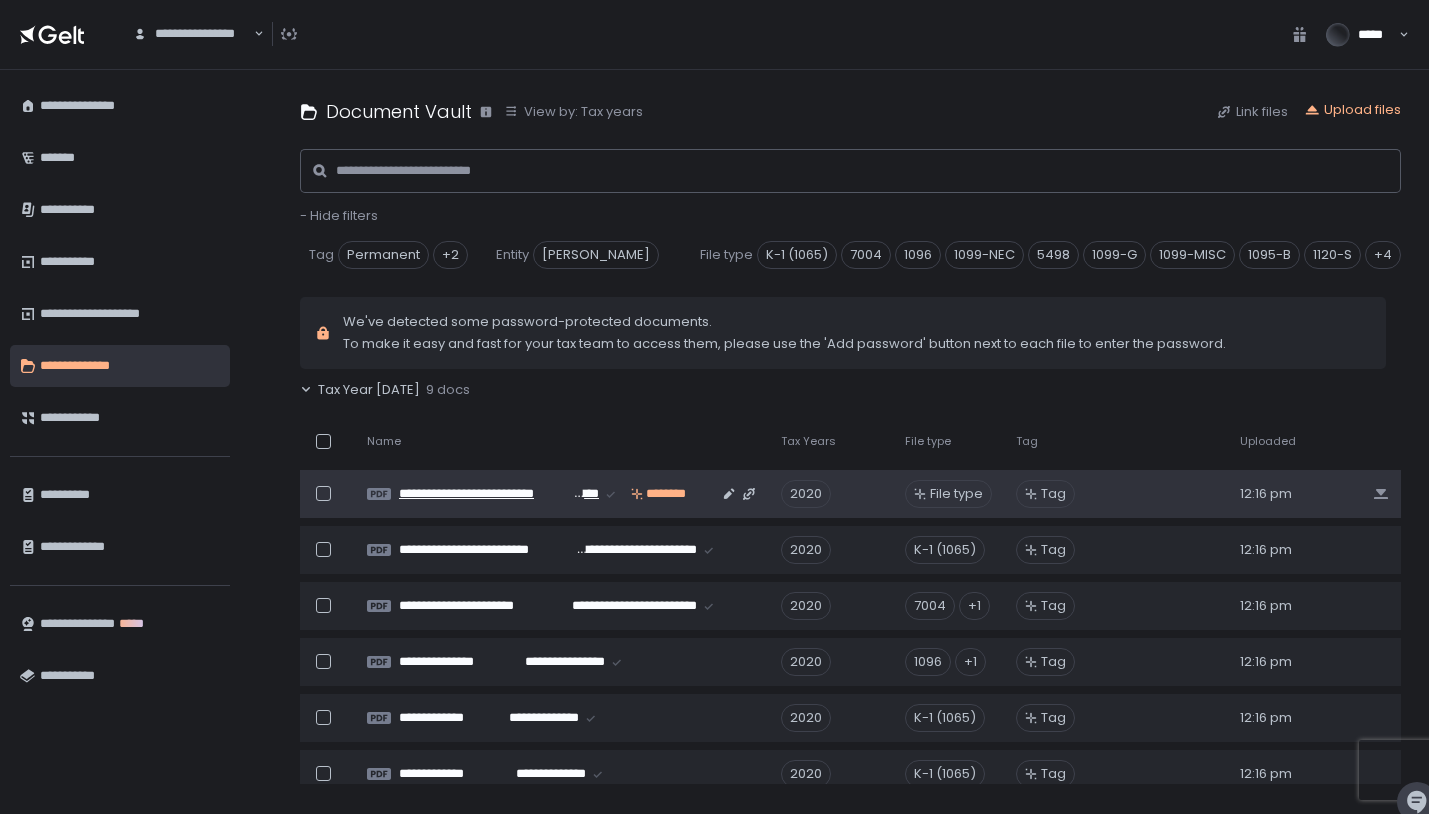 click on "********" at bounding box center [677, 494] 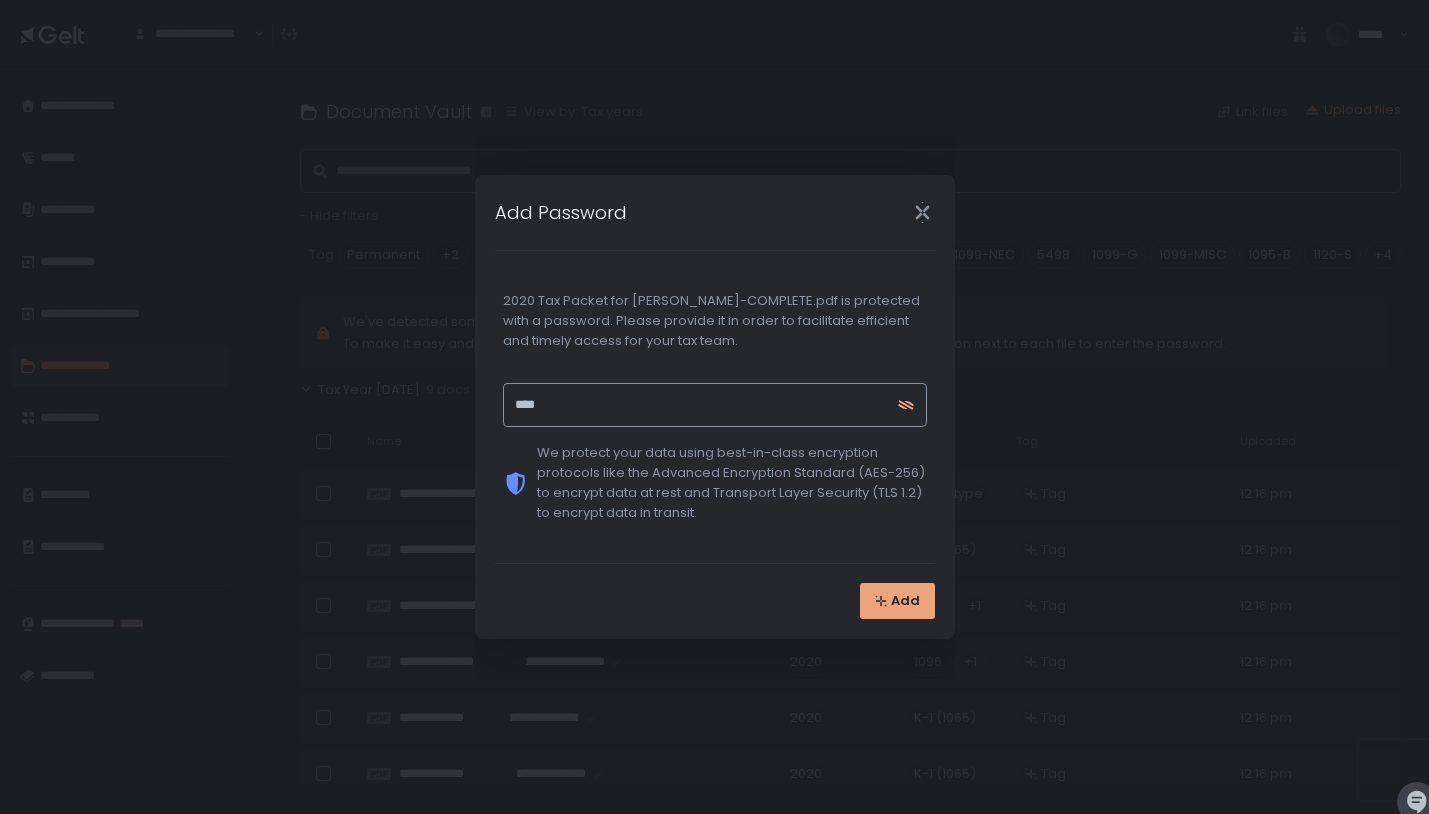 type on "****" 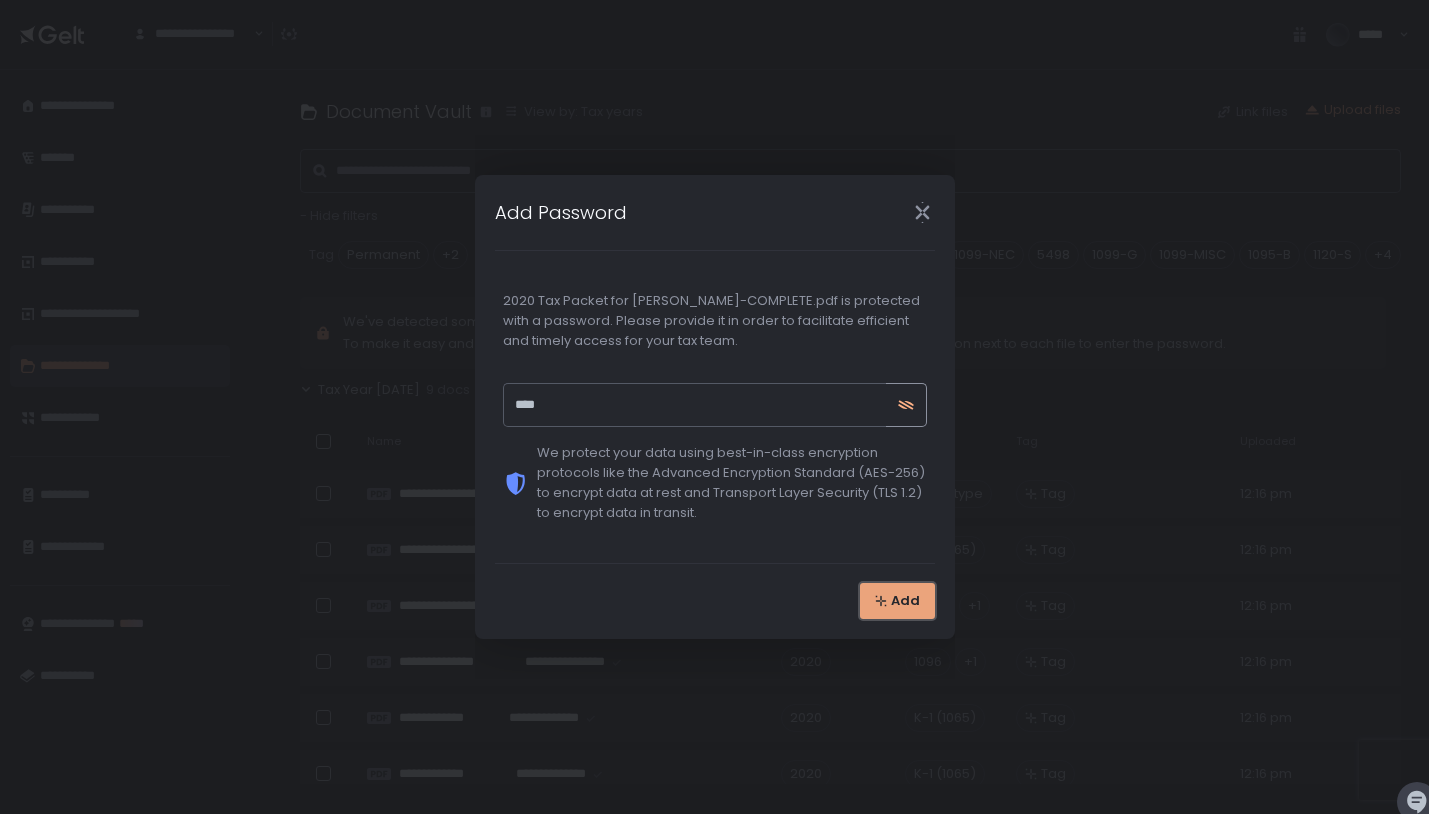click on "Add" at bounding box center [905, 601] 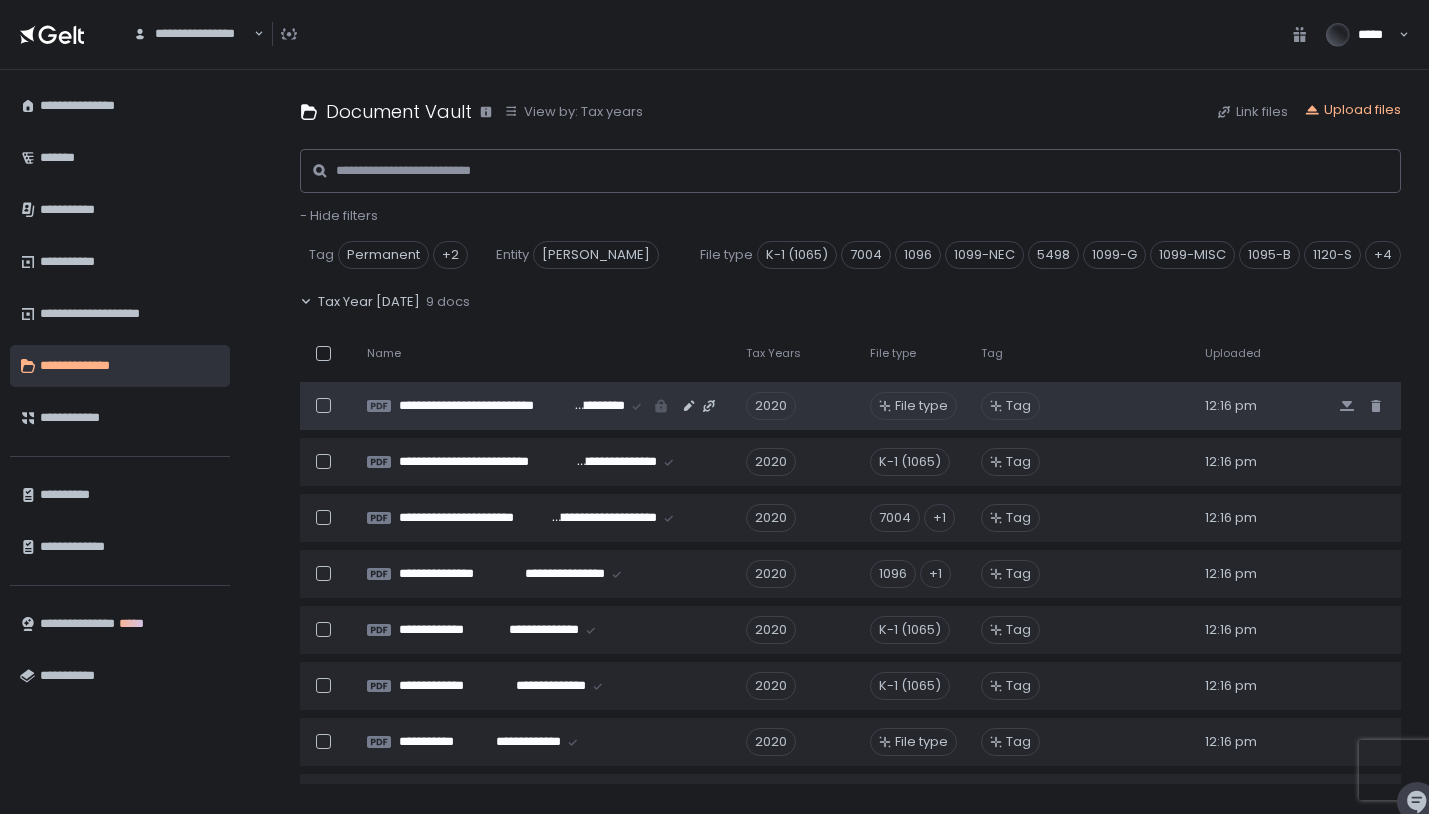 click on "File type" at bounding box center (921, 406) 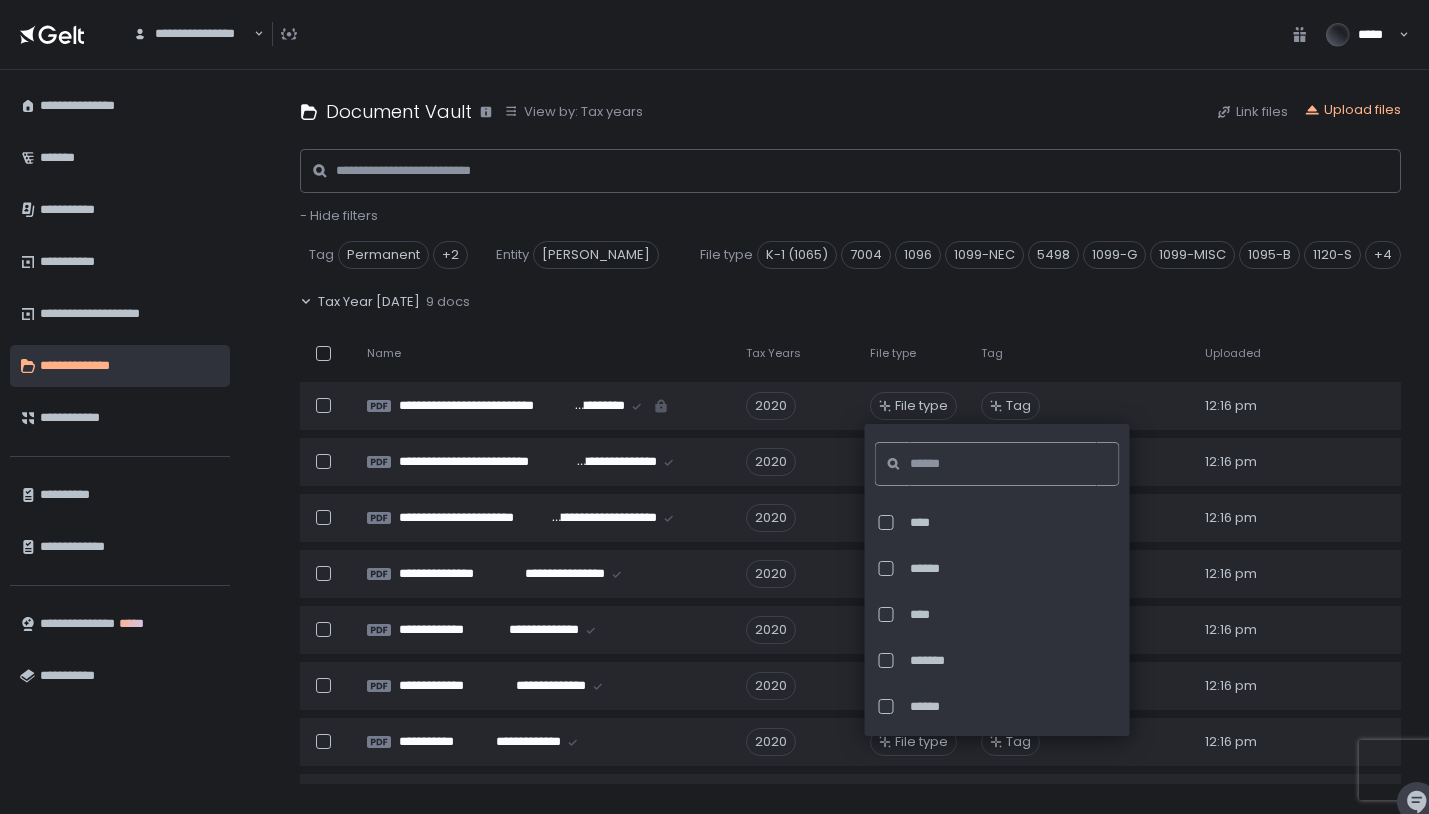click 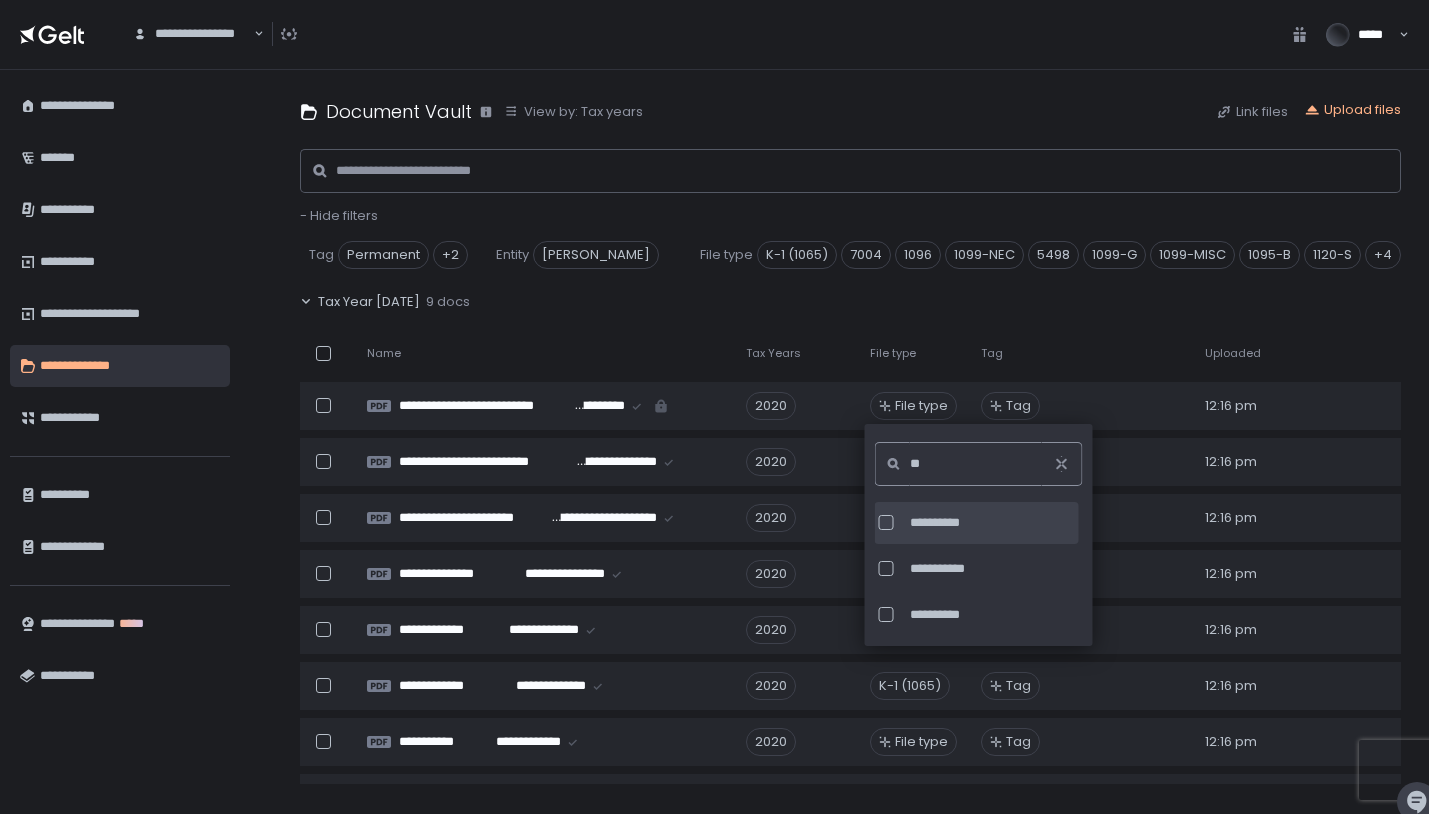type on "**" 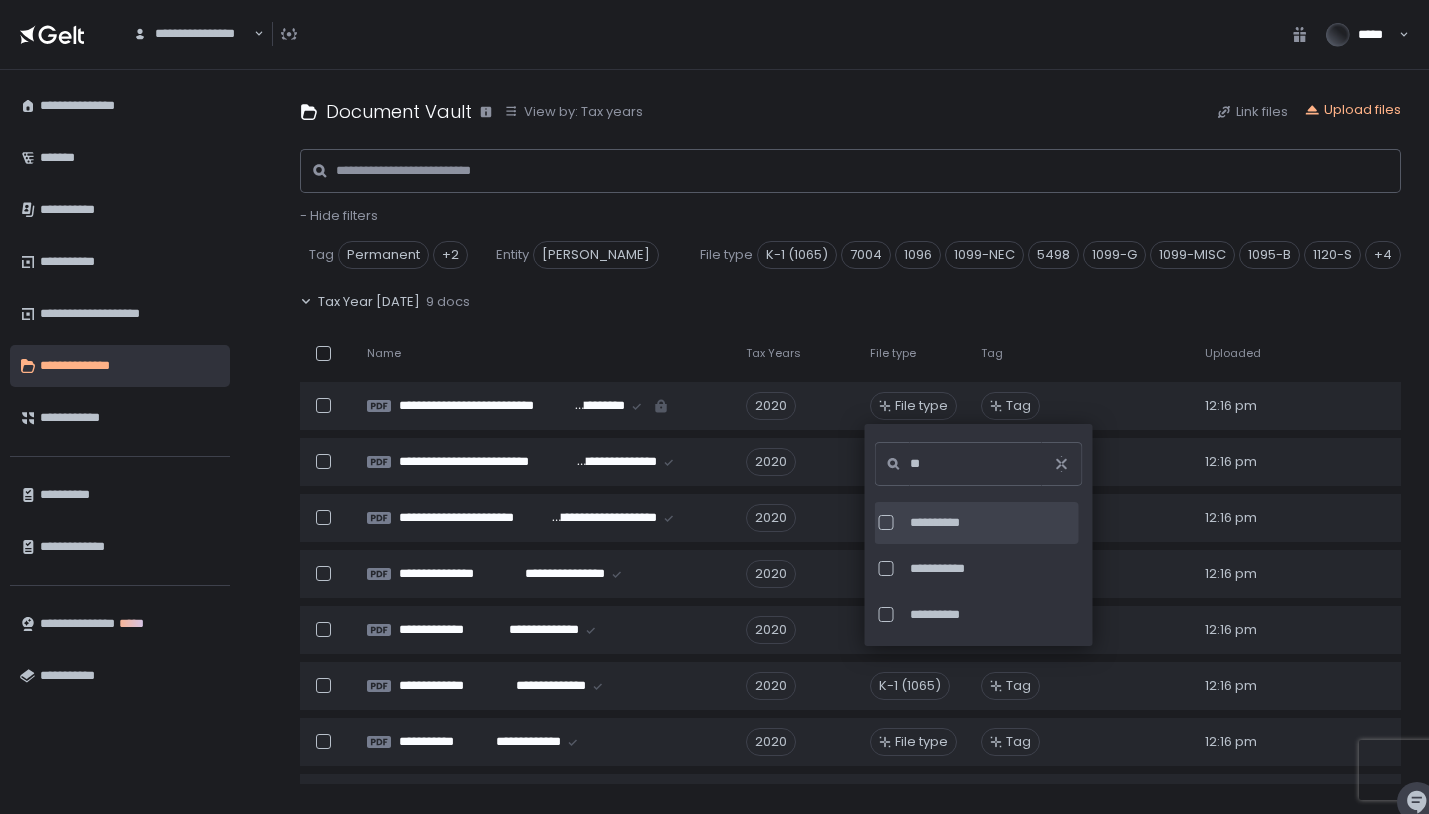 click on "**********" 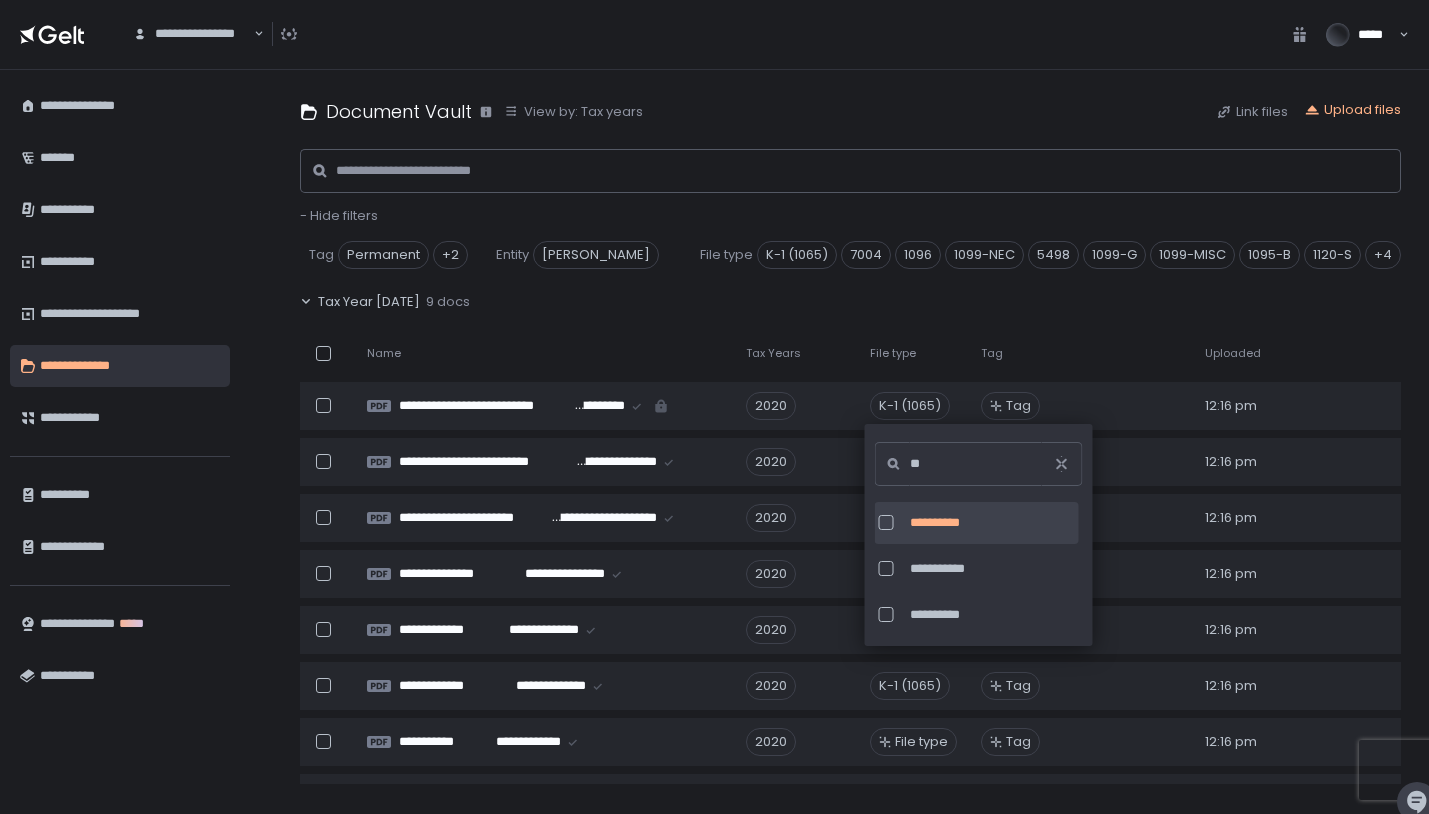 click on "Tax Year [DATE] 9 docs" 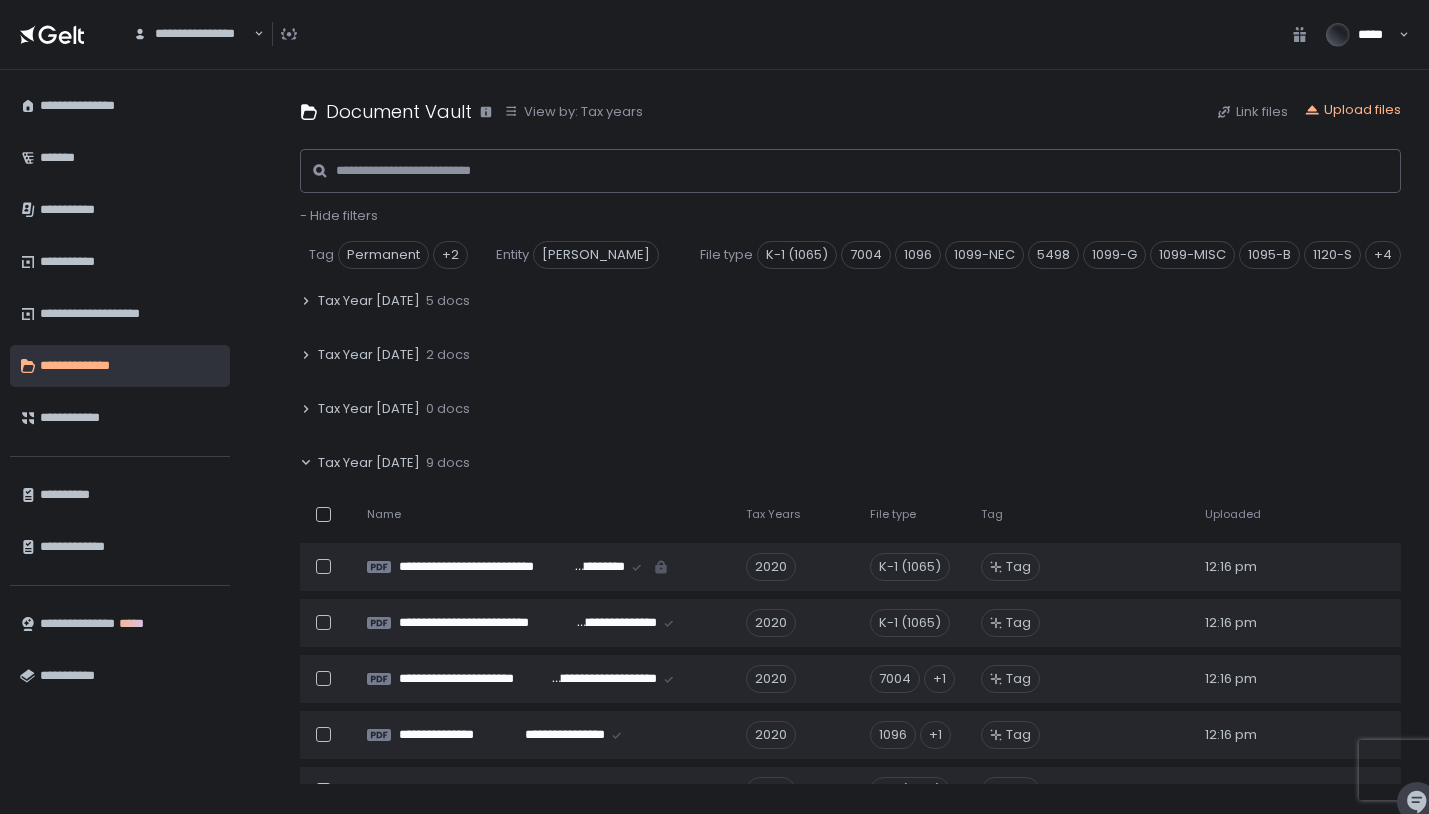 scroll, scrollTop: 437, scrollLeft: 0, axis: vertical 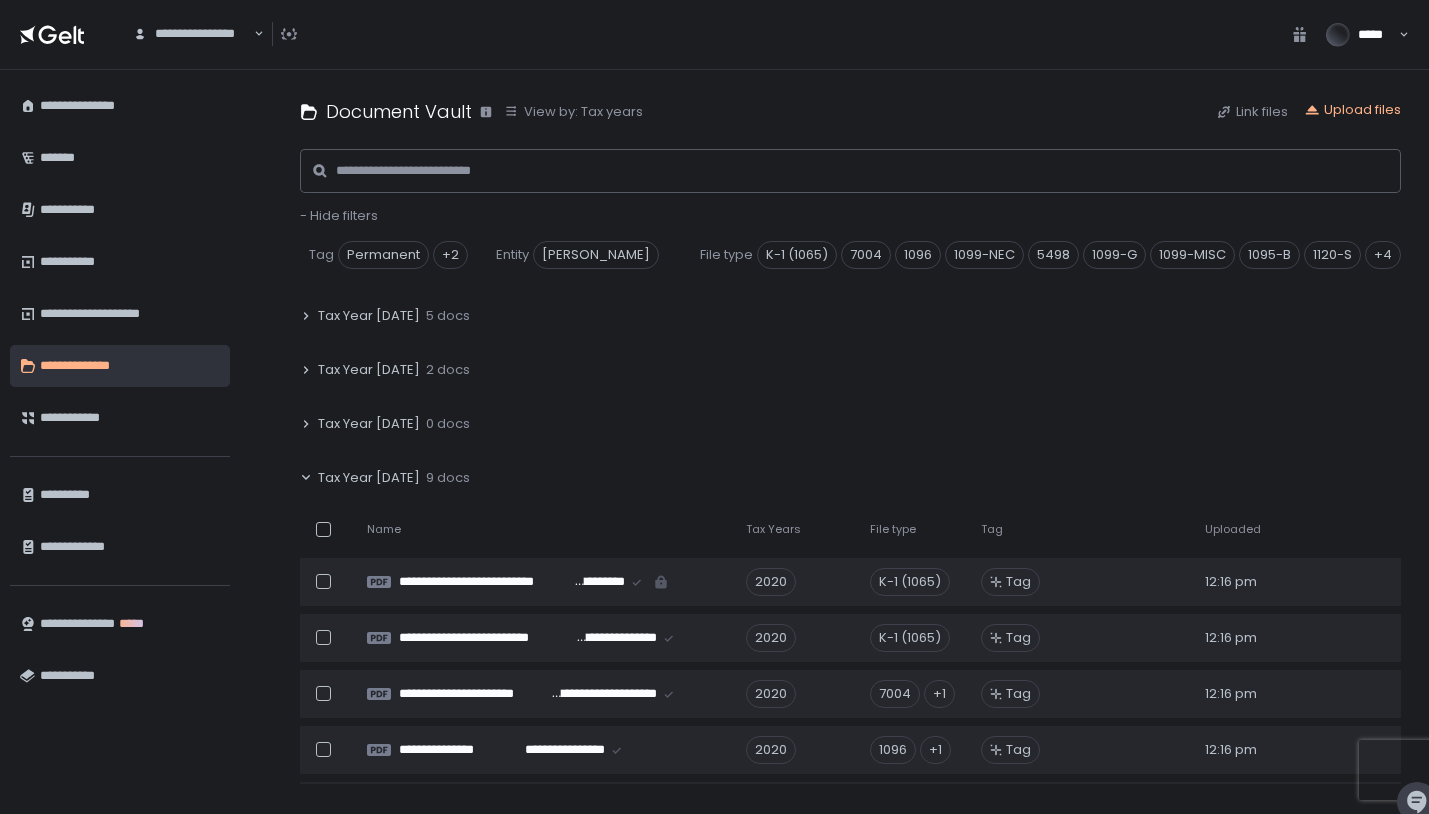 click 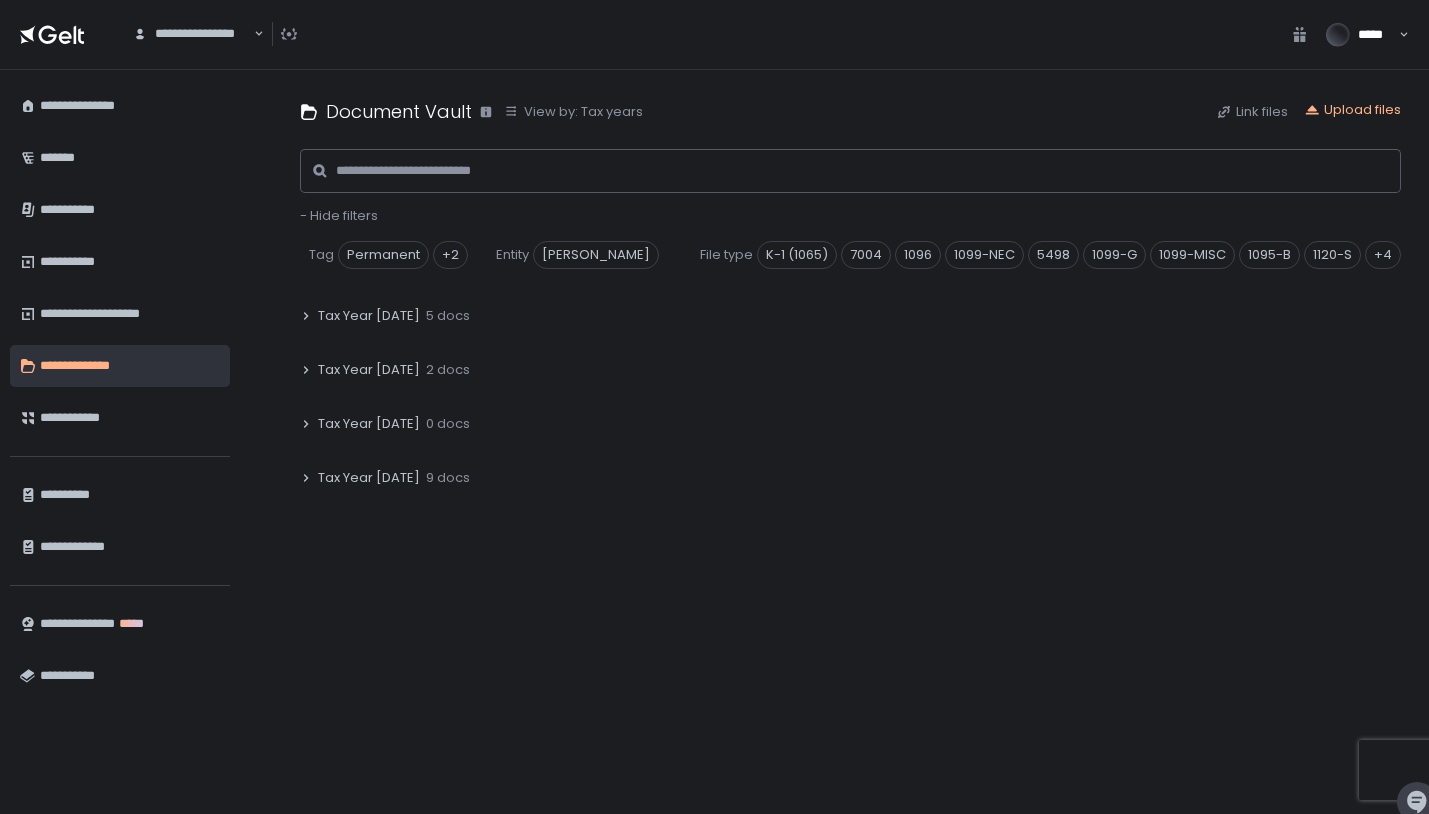 scroll, scrollTop: 261, scrollLeft: 0, axis: vertical 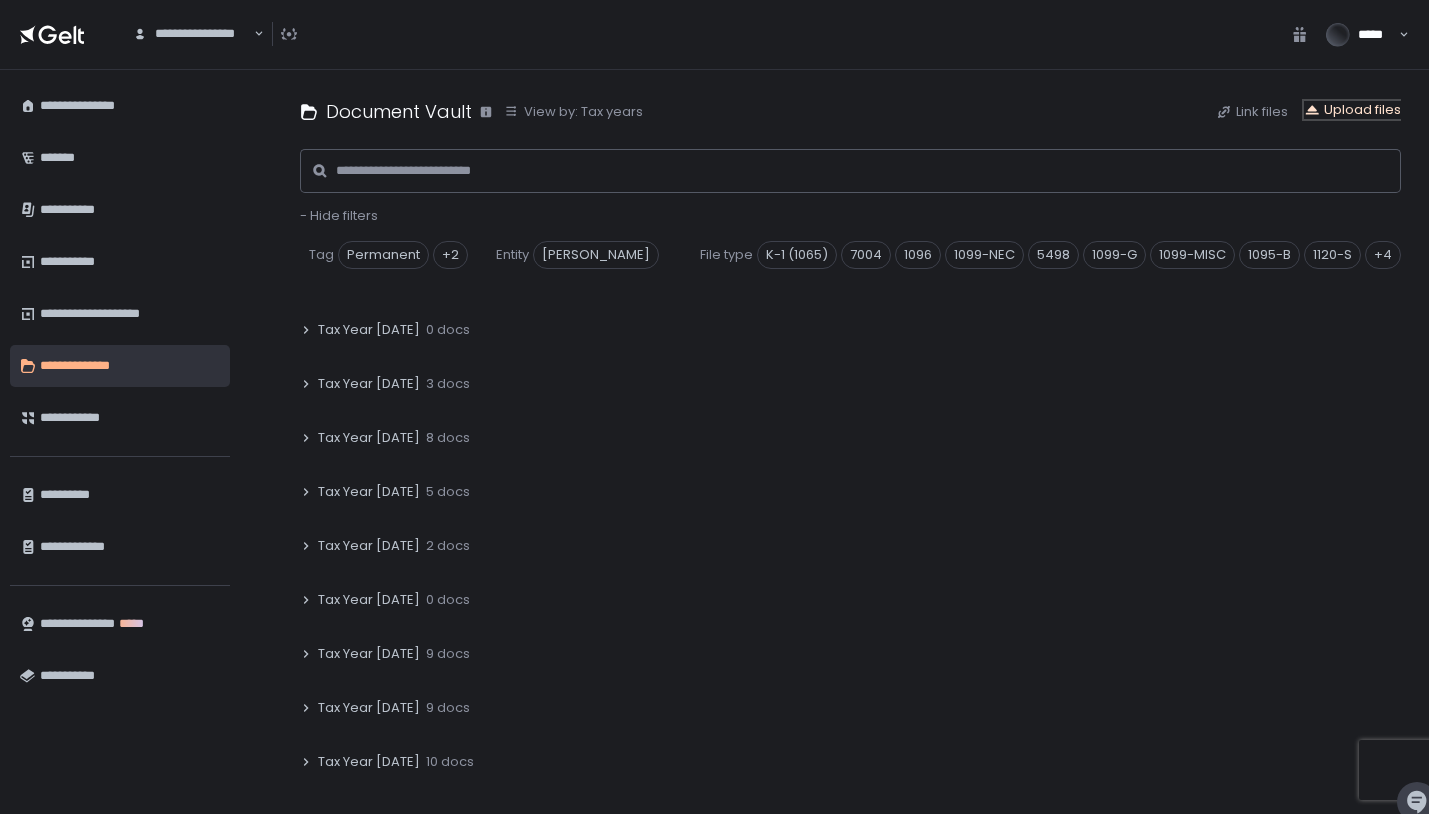 click on "Upload files" 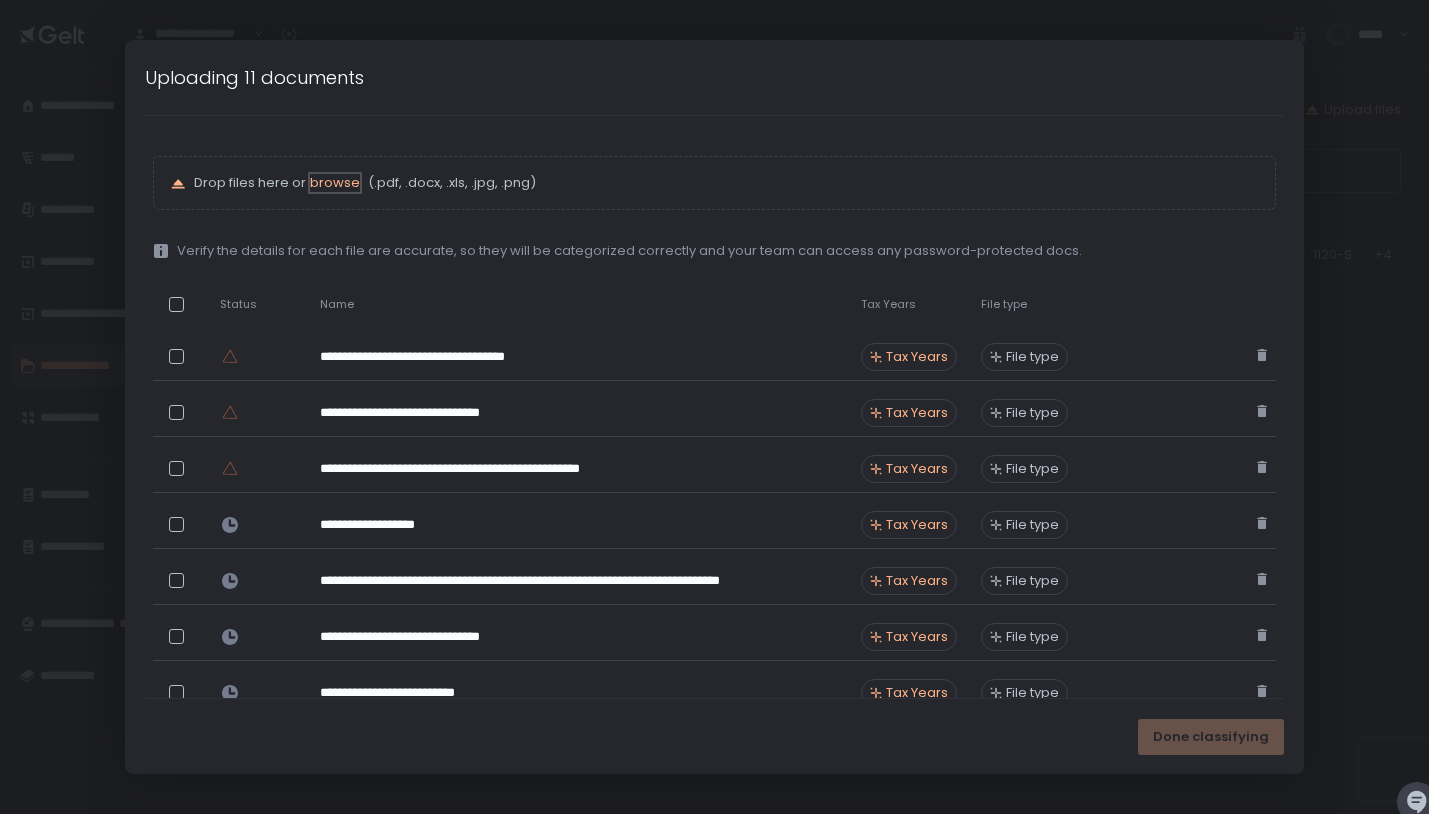 scroll, scrollTop: 315, scrollLeft: 0, axis: vertical 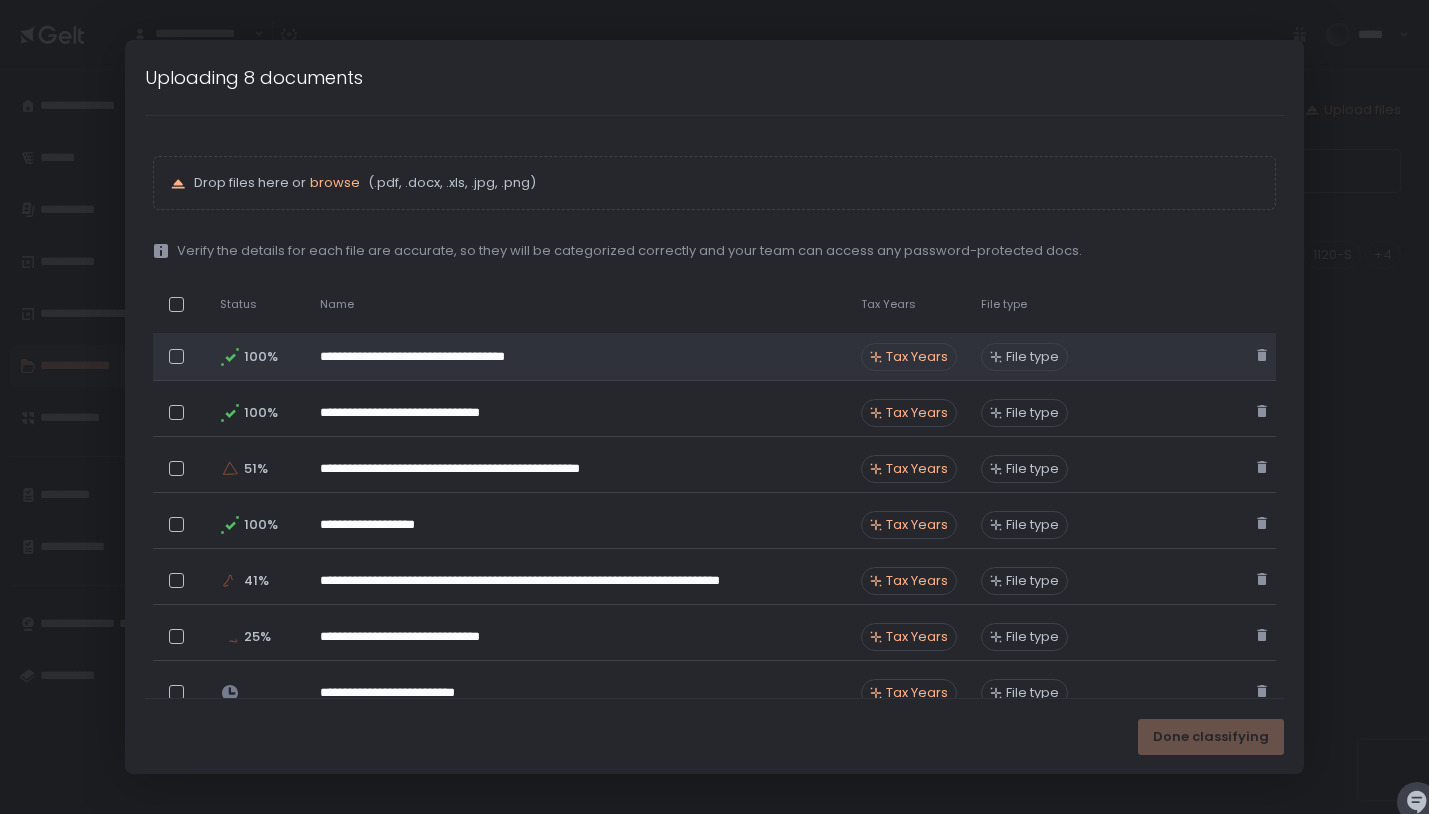 click on "Tax Years" at bounding box center [917, 357] 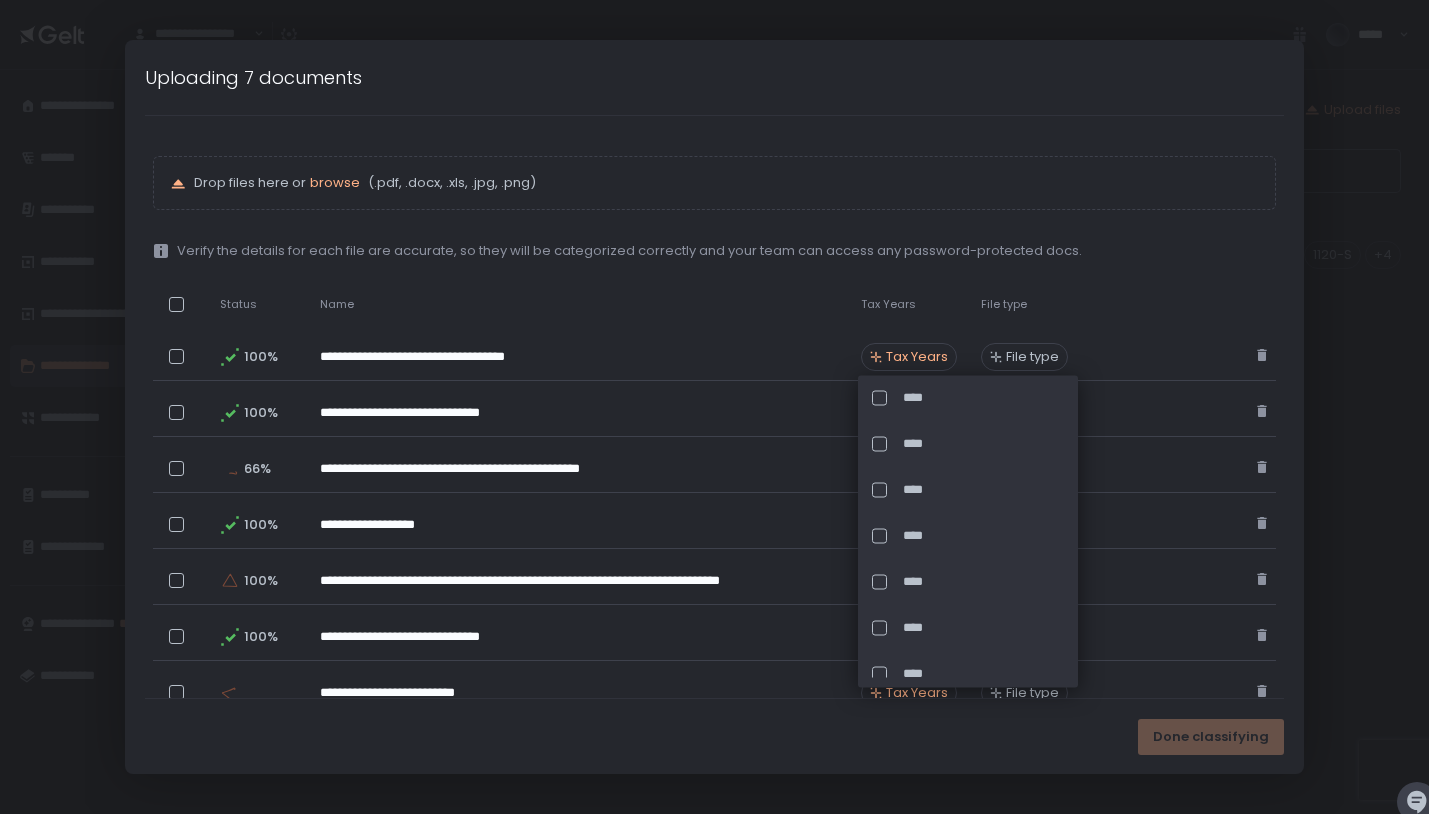 scroll, scrollTop: 64, scrollLeft: 0, axis: vertical 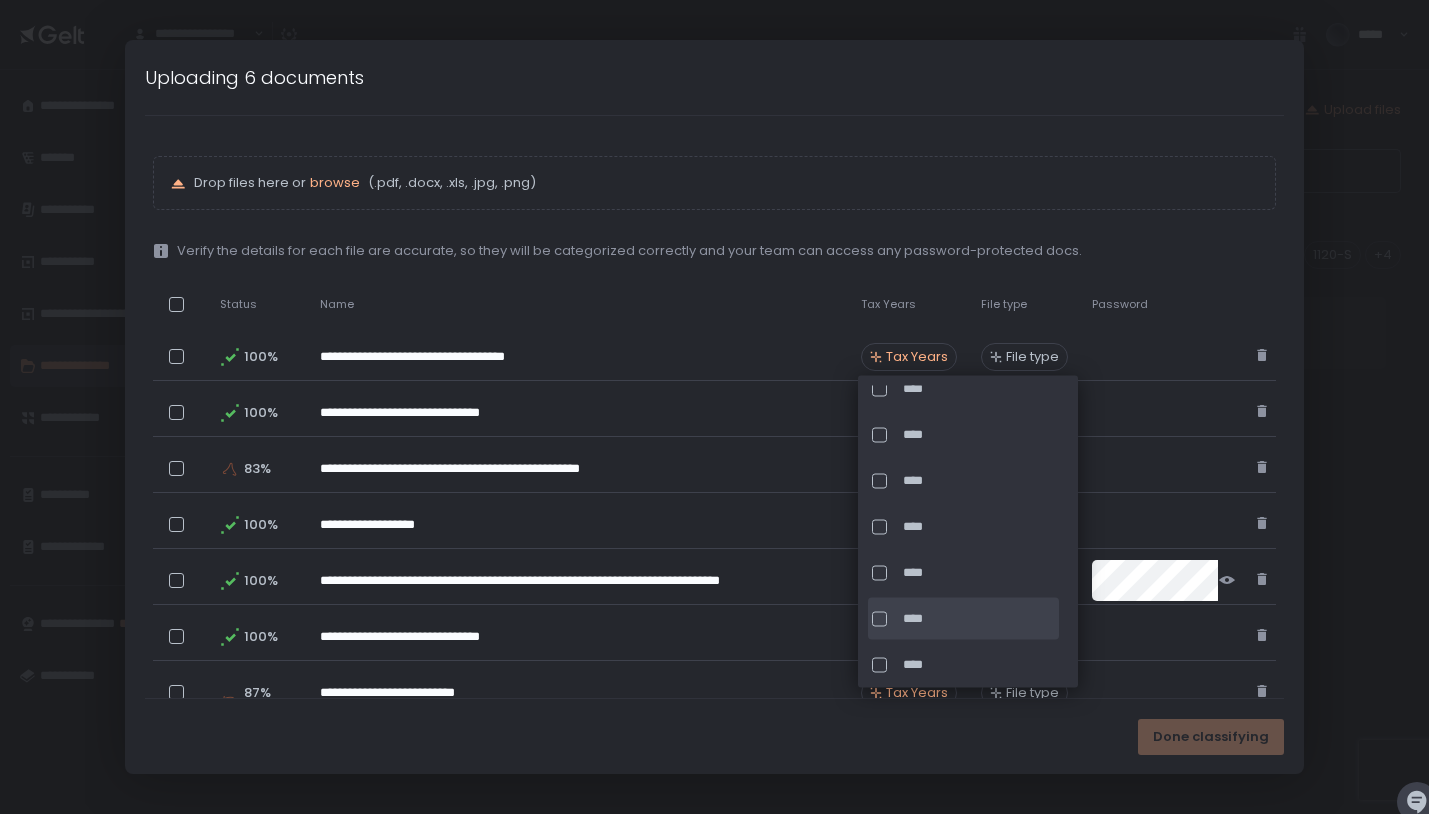 click on "****" 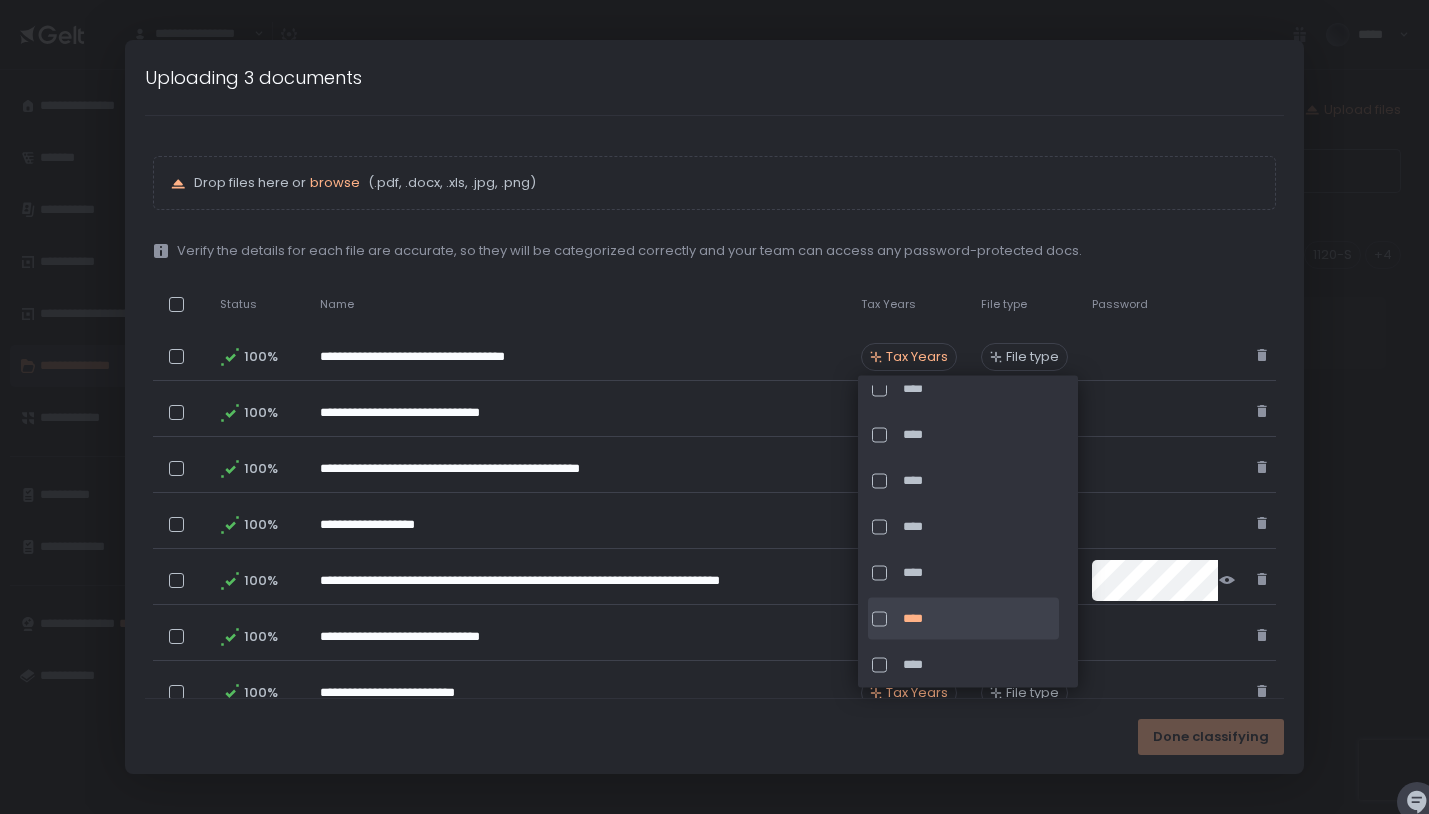 click on "Name" 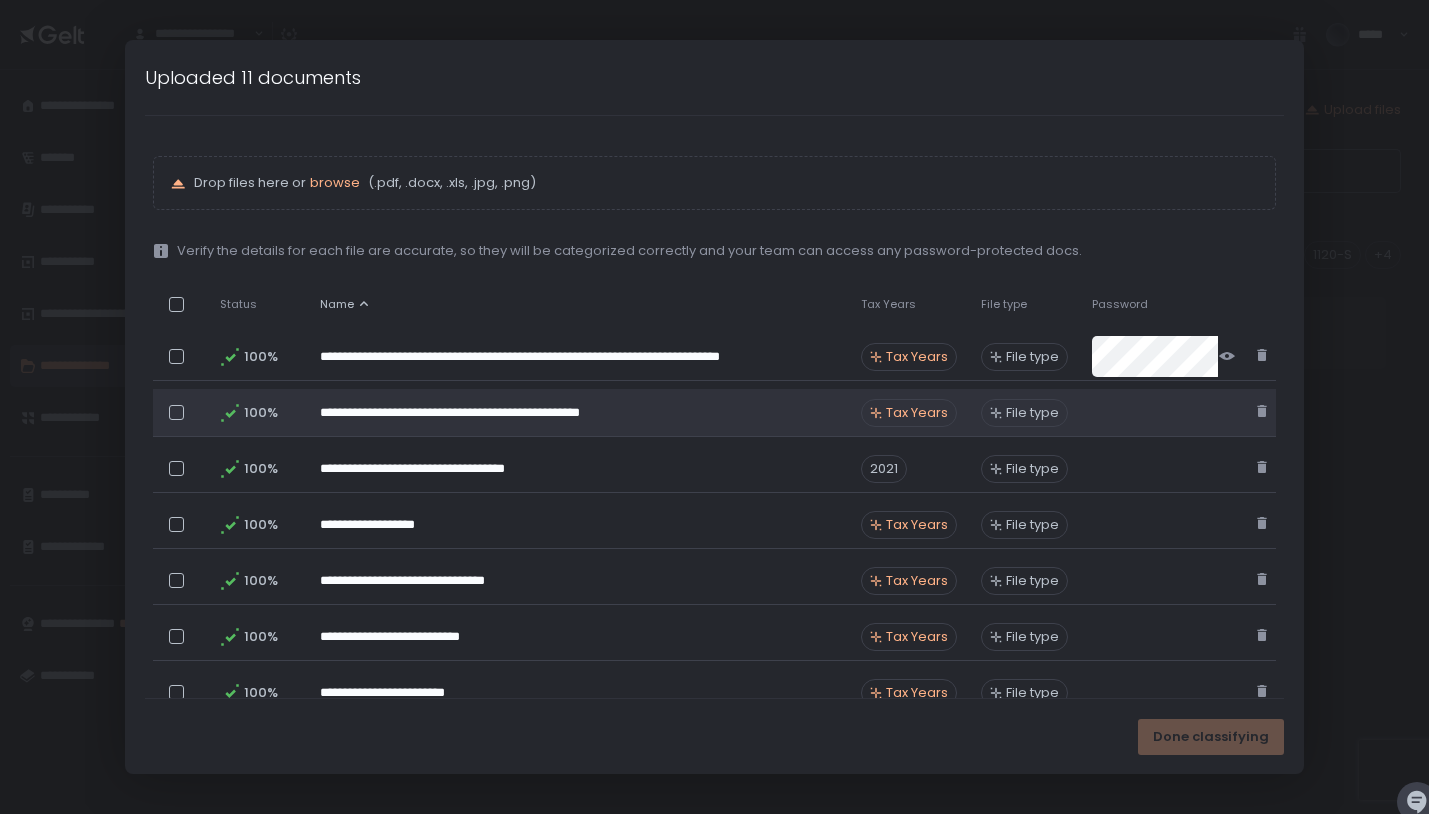 click on "Tax Years" at bounding box center [917, 413] 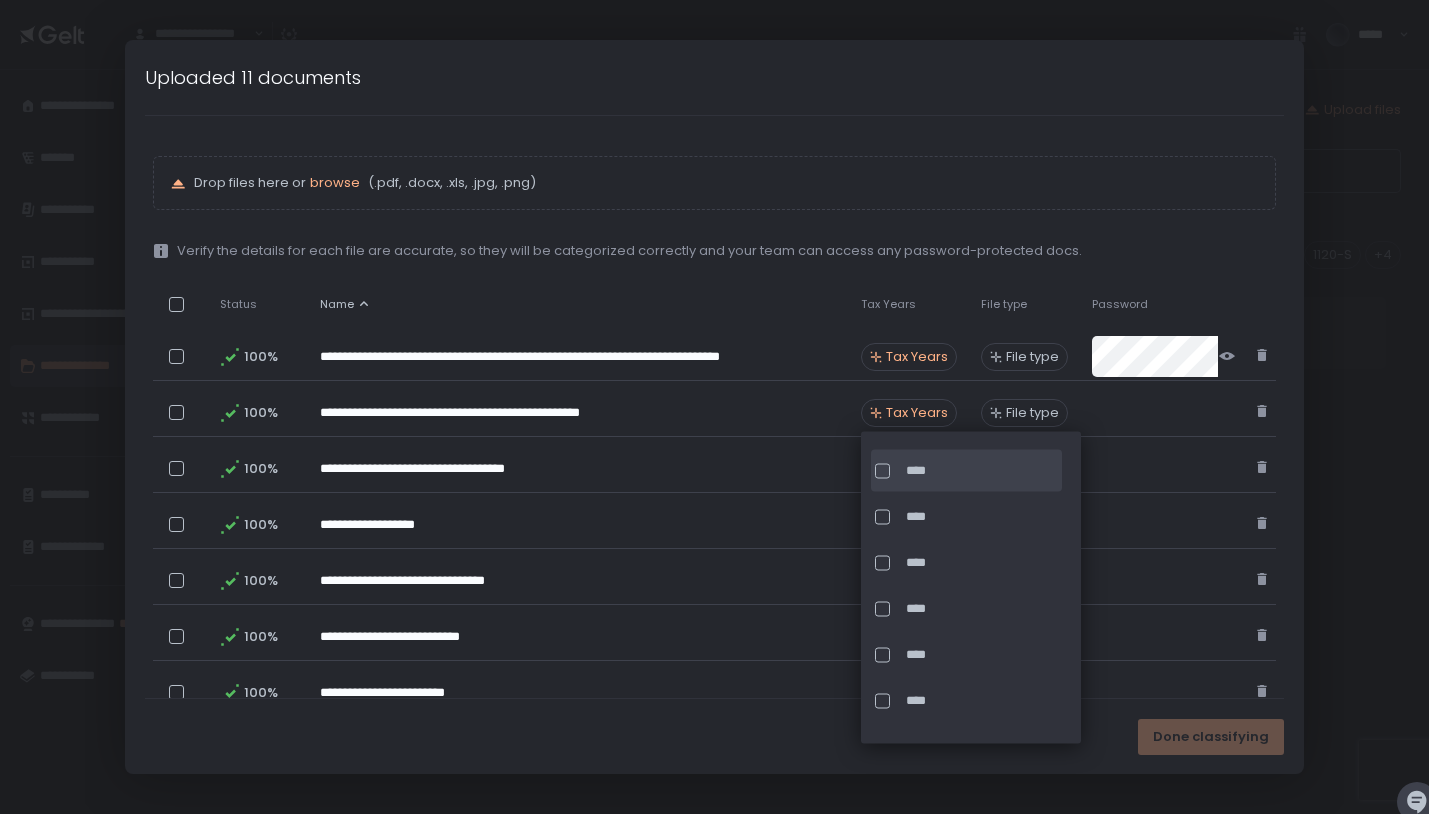 scroll, scrollTop: 99, scrollLeft: 0, axis: vertical 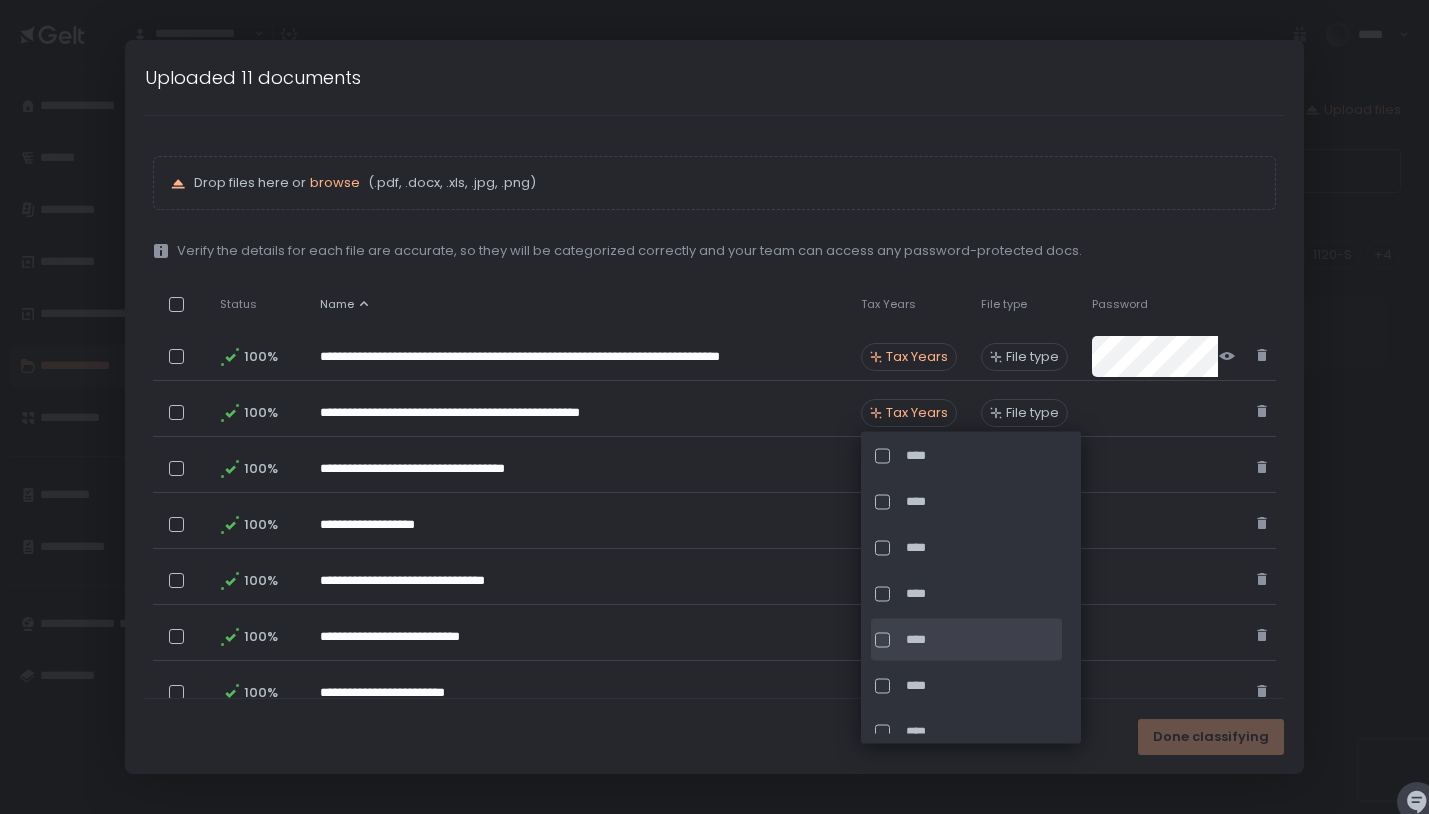 click on "****" 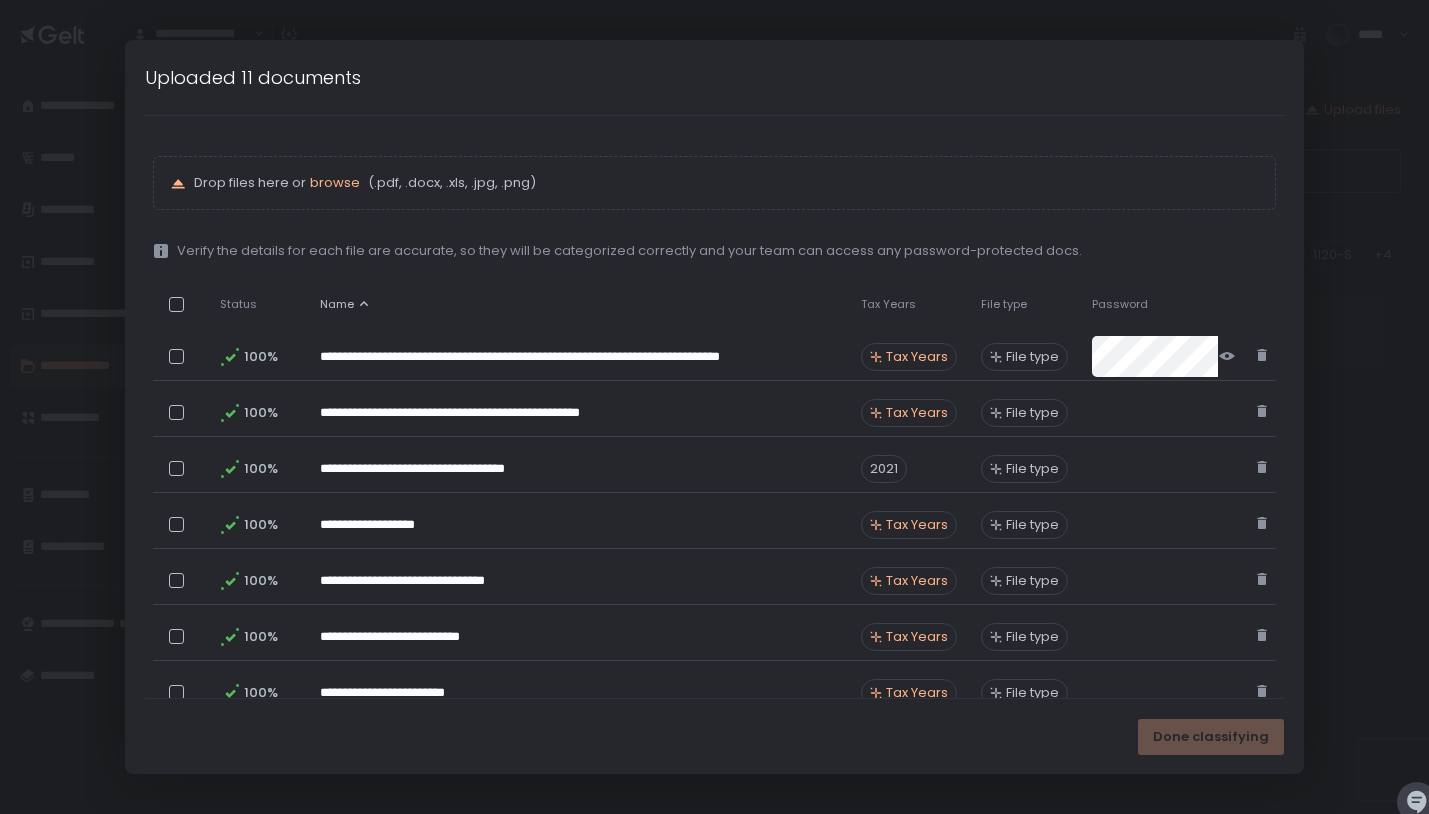 click on "Name" 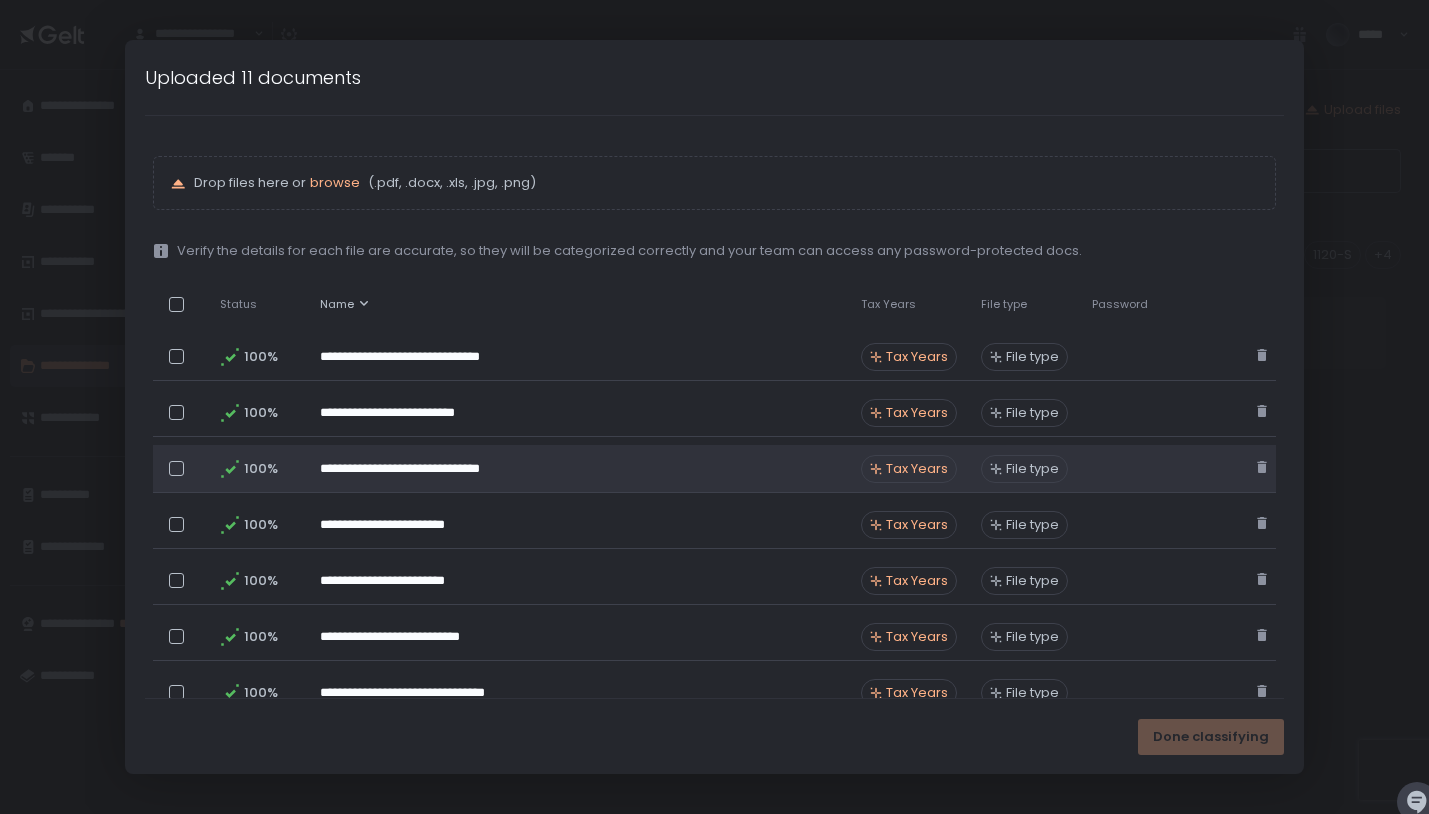 click on "Tax Years" at bounding box center (917, 469) 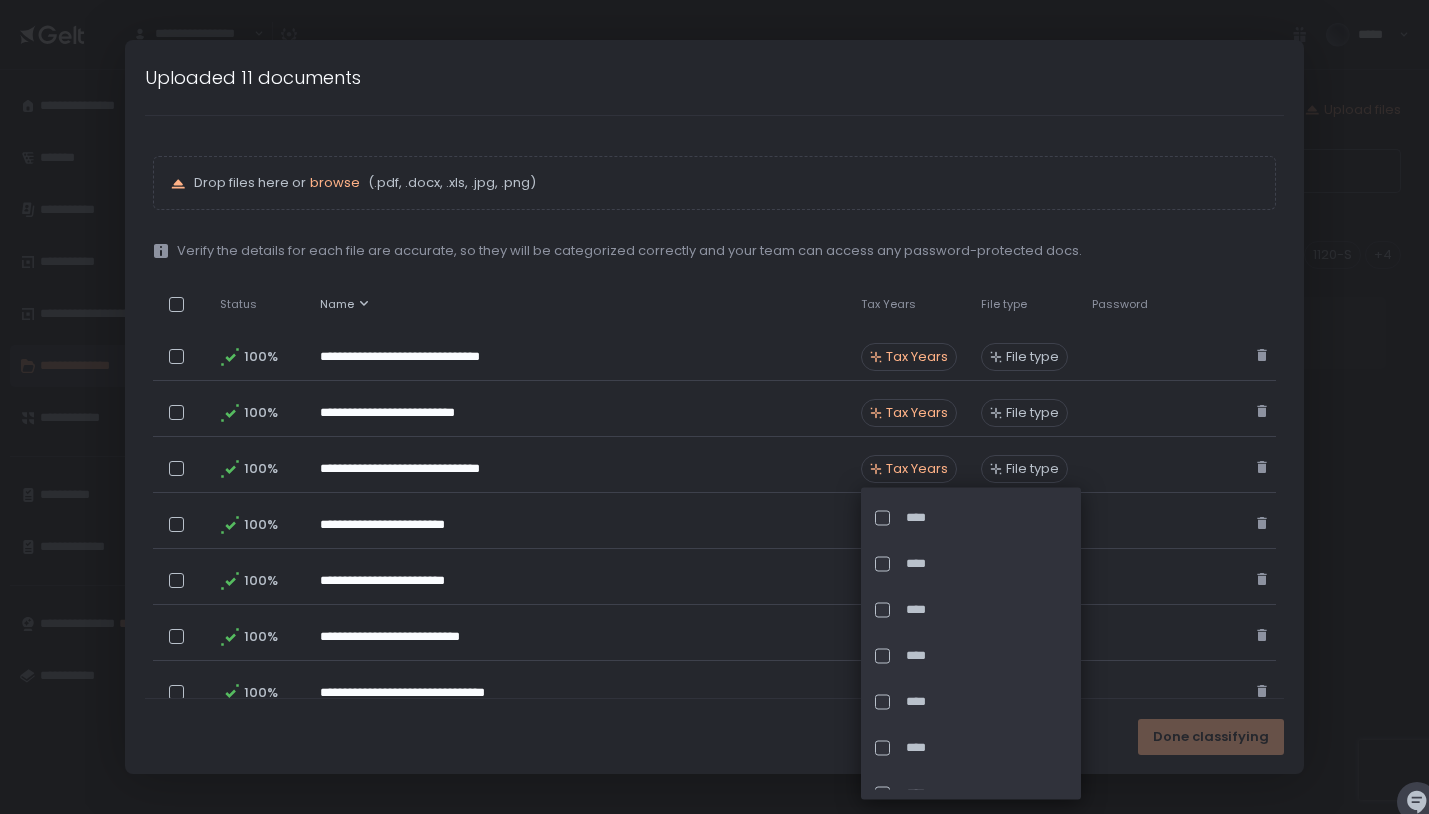 scroll, scrollTop: 124, scrollLeft: 0, axis: vertical 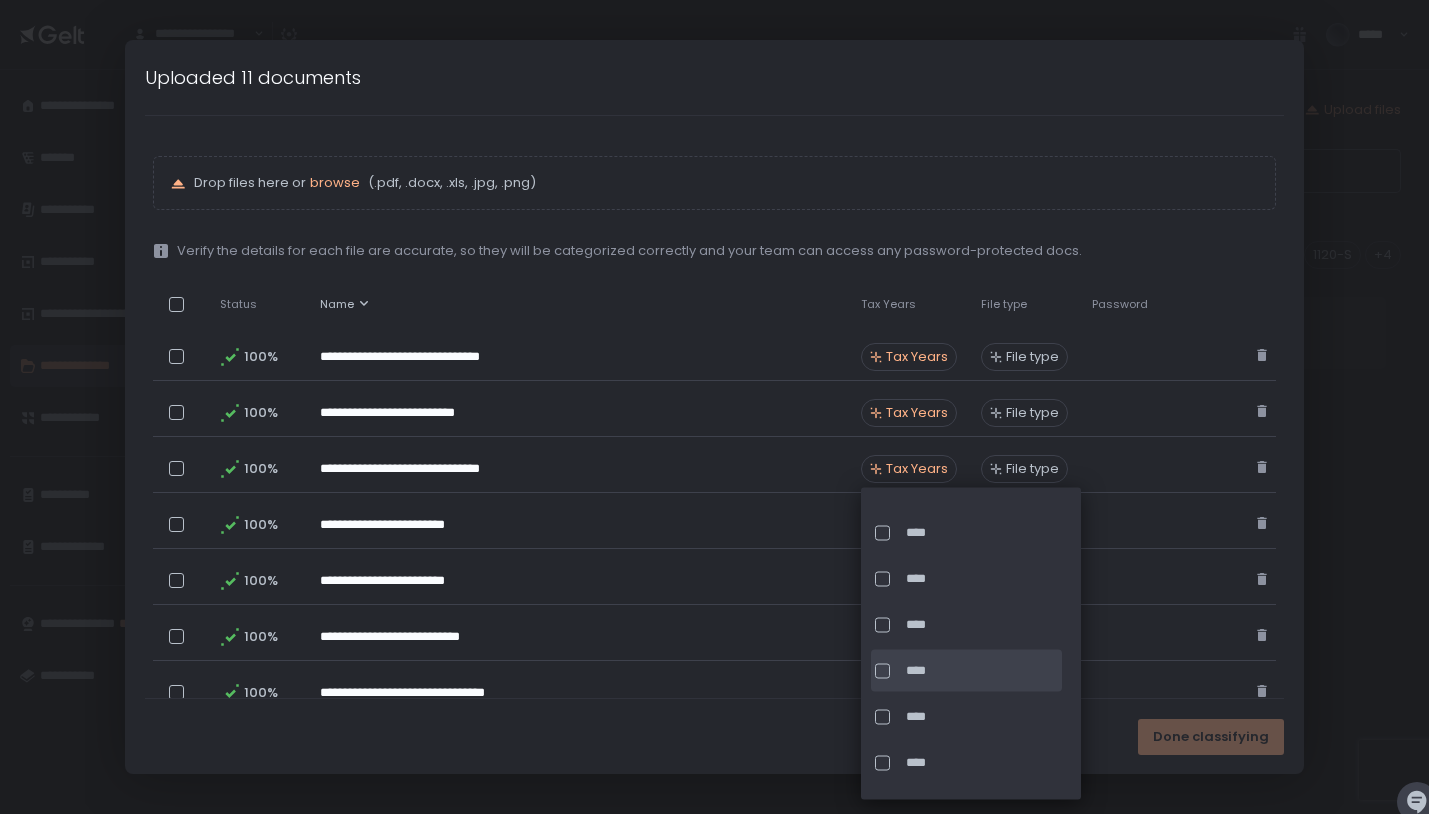 click on "****" 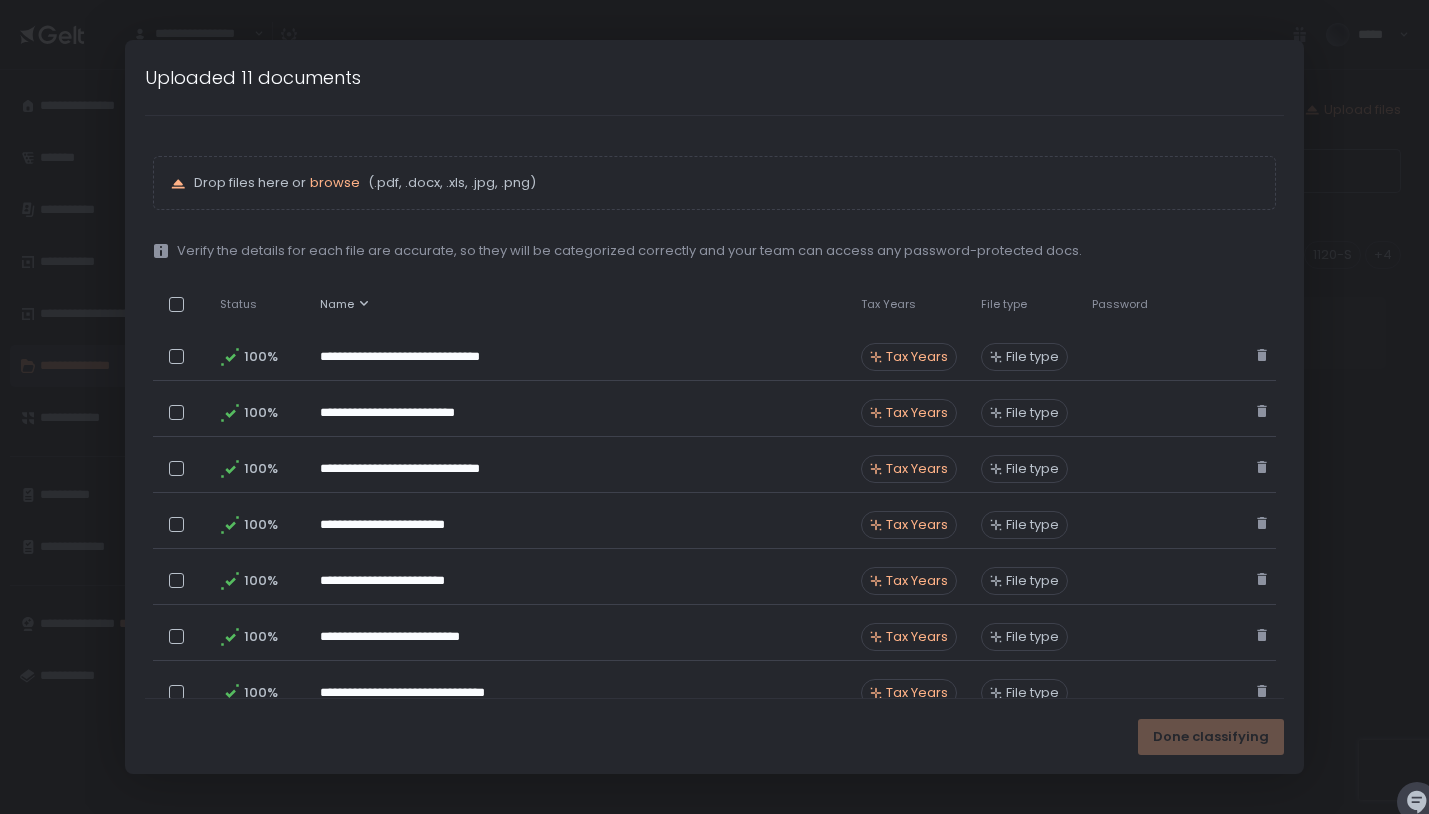 click on "Name" 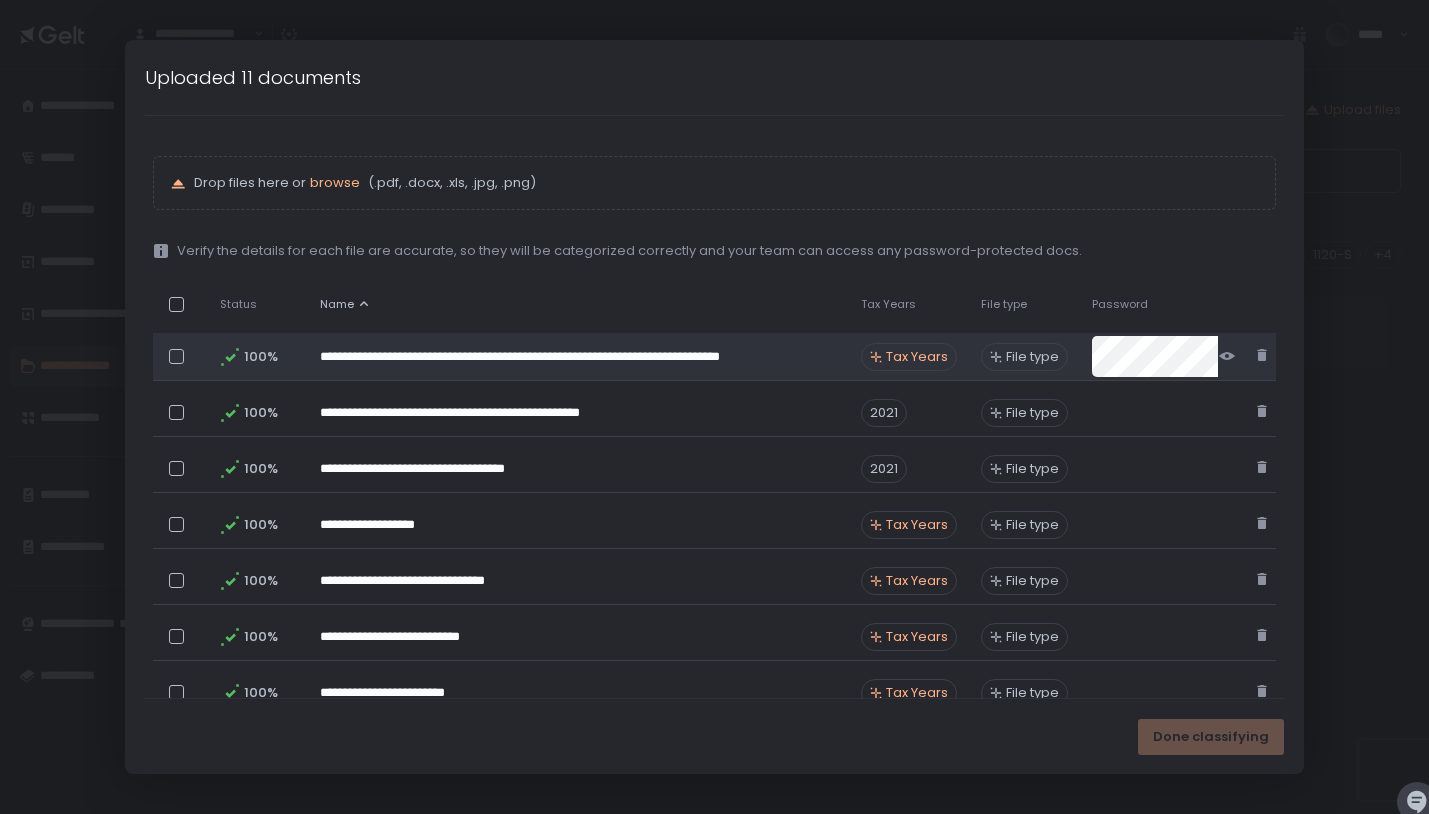 click on "Tax Years" at bounding box center [917, 357] 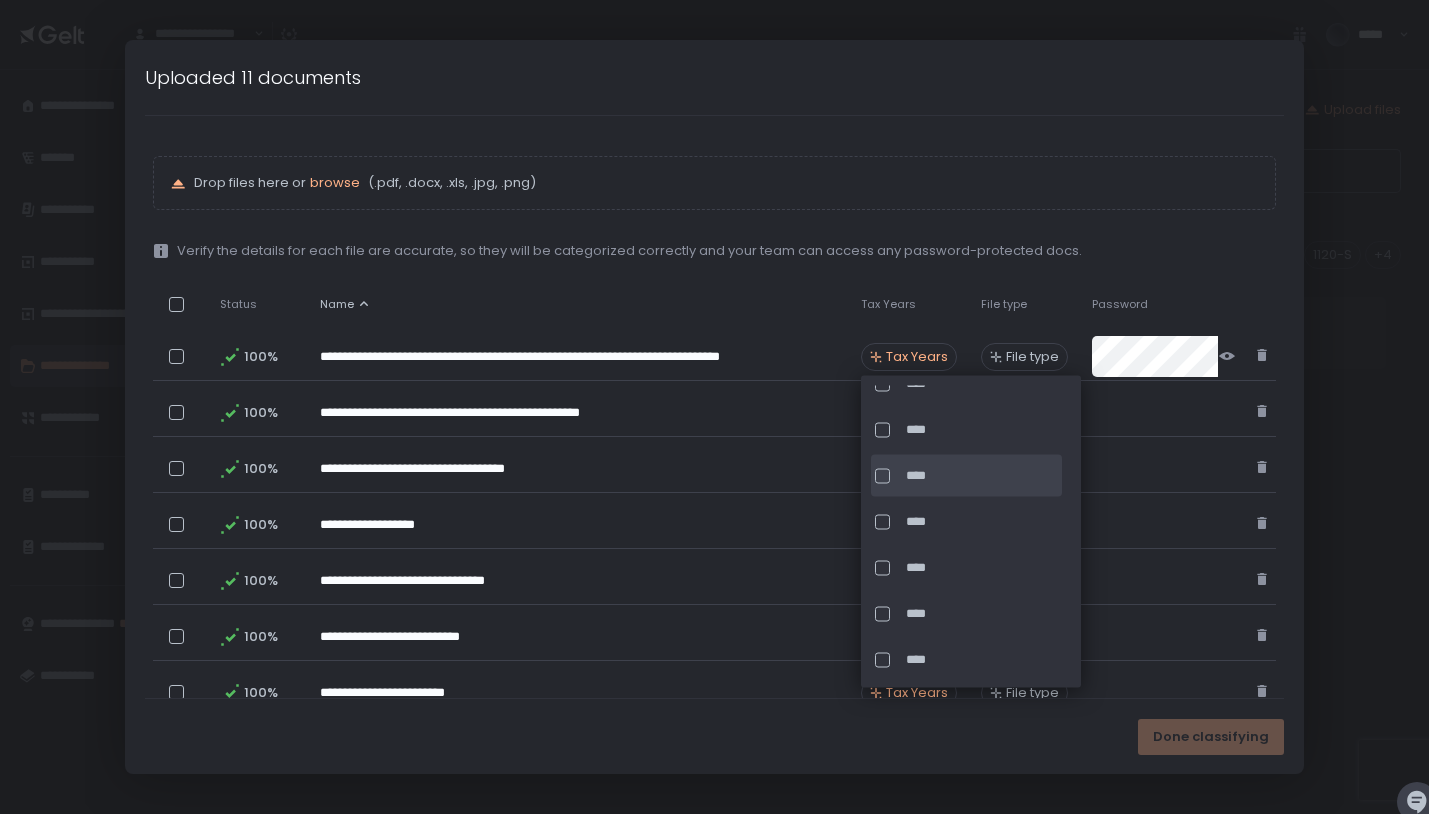 scroll, scrollTop: 103, scrollLeft: 0, axis: vertical 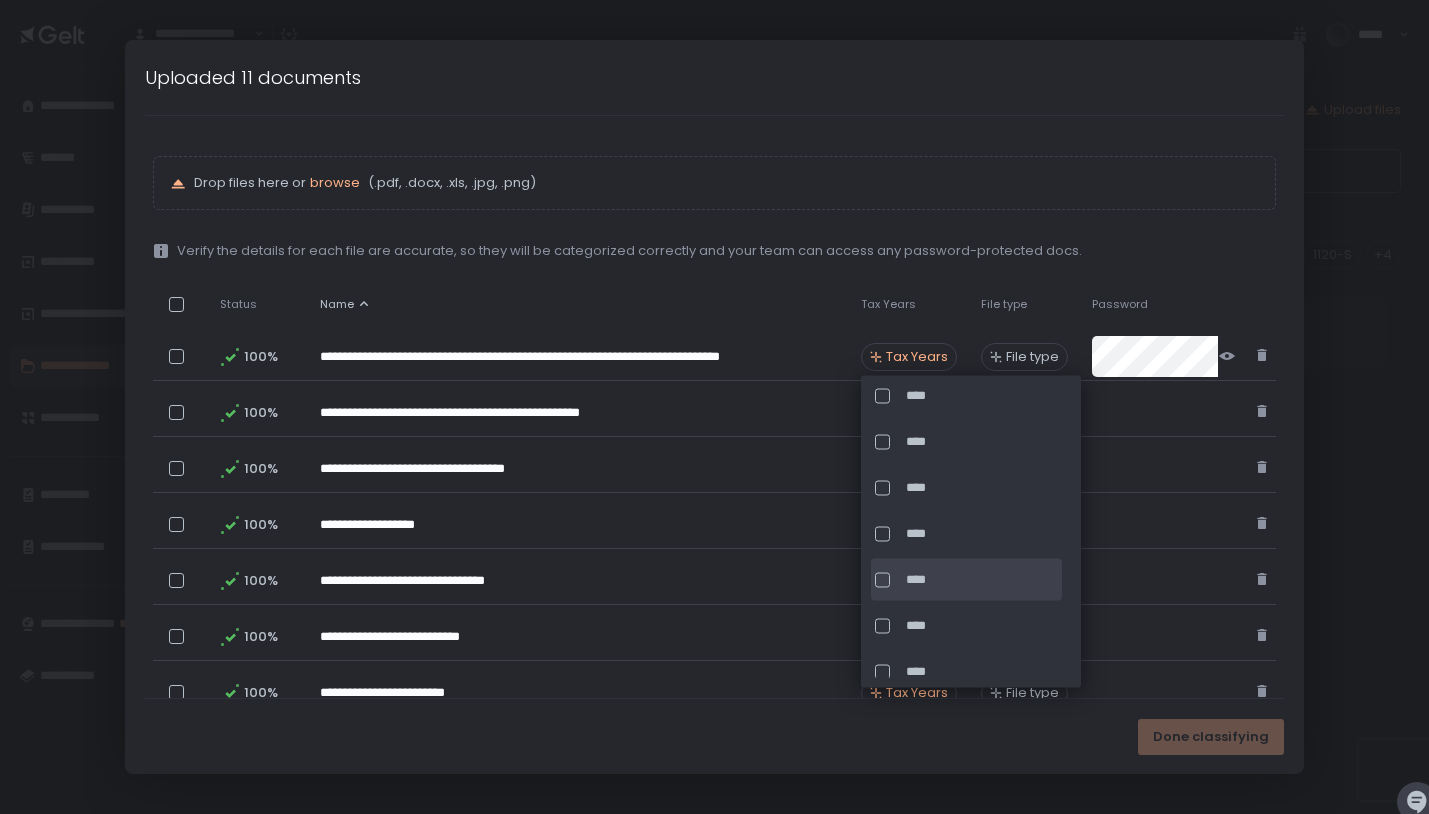click on "****" 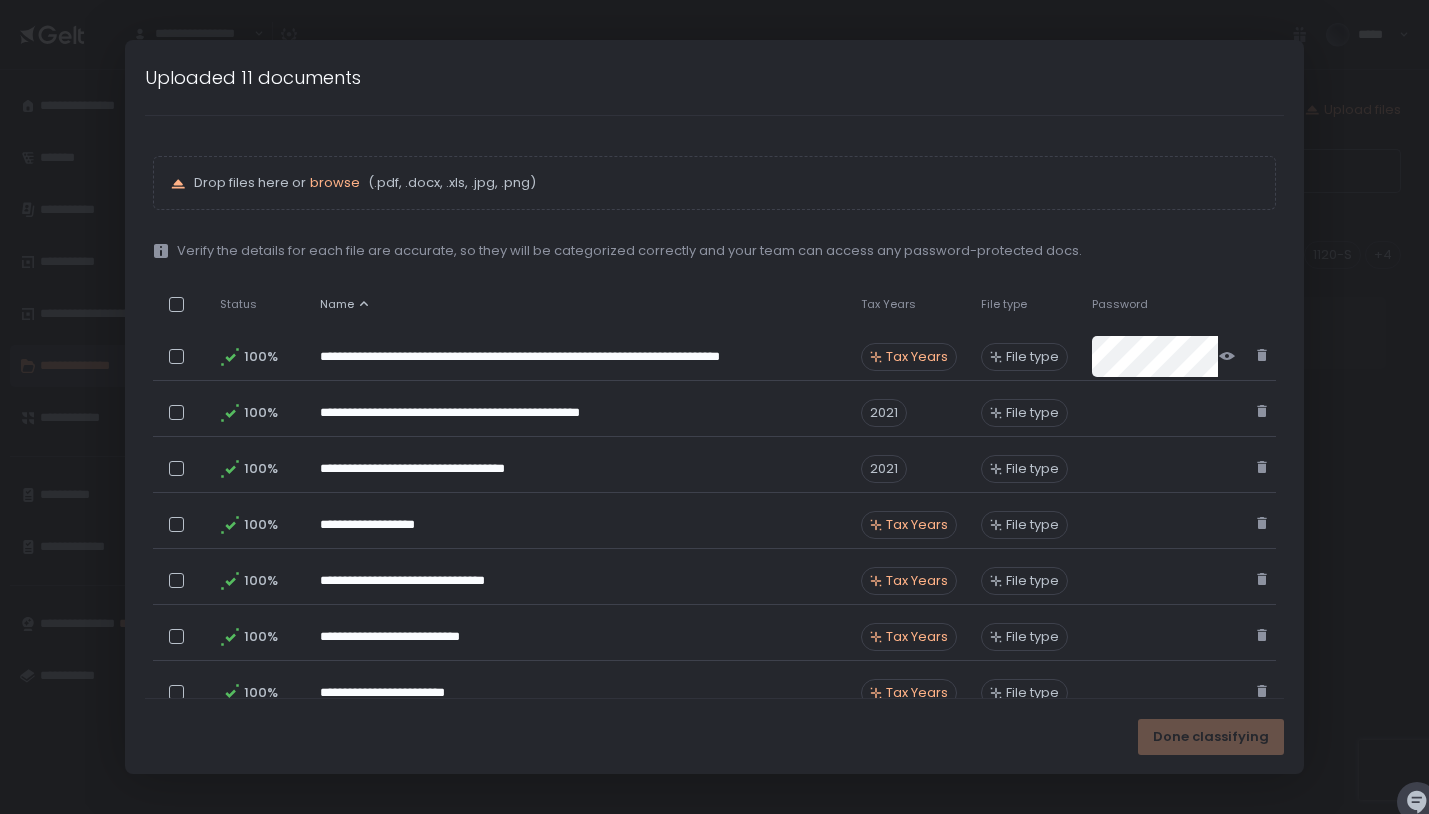 click on "Name" 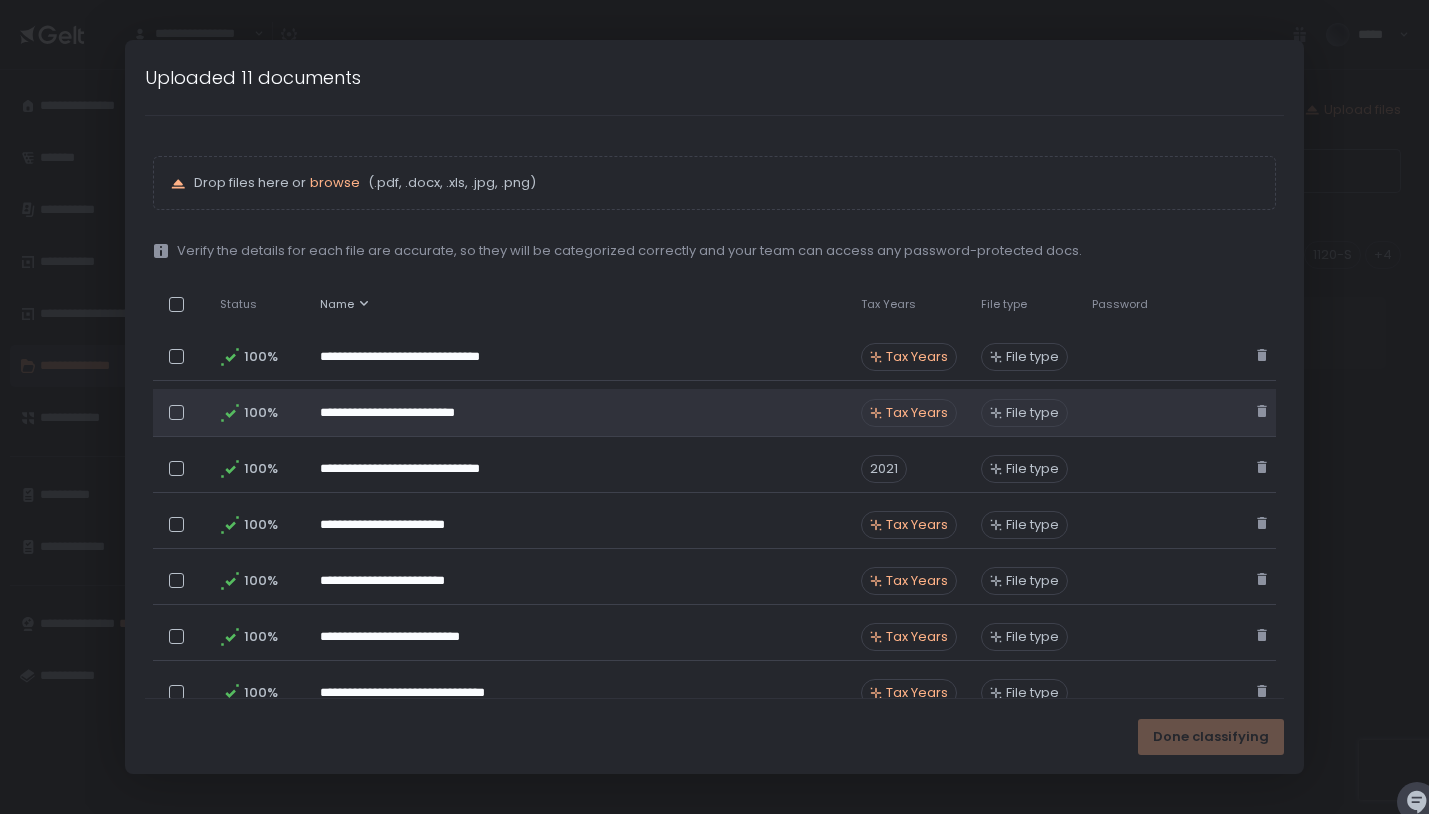 click on "Tax Years" at bounding box center [917, 413] 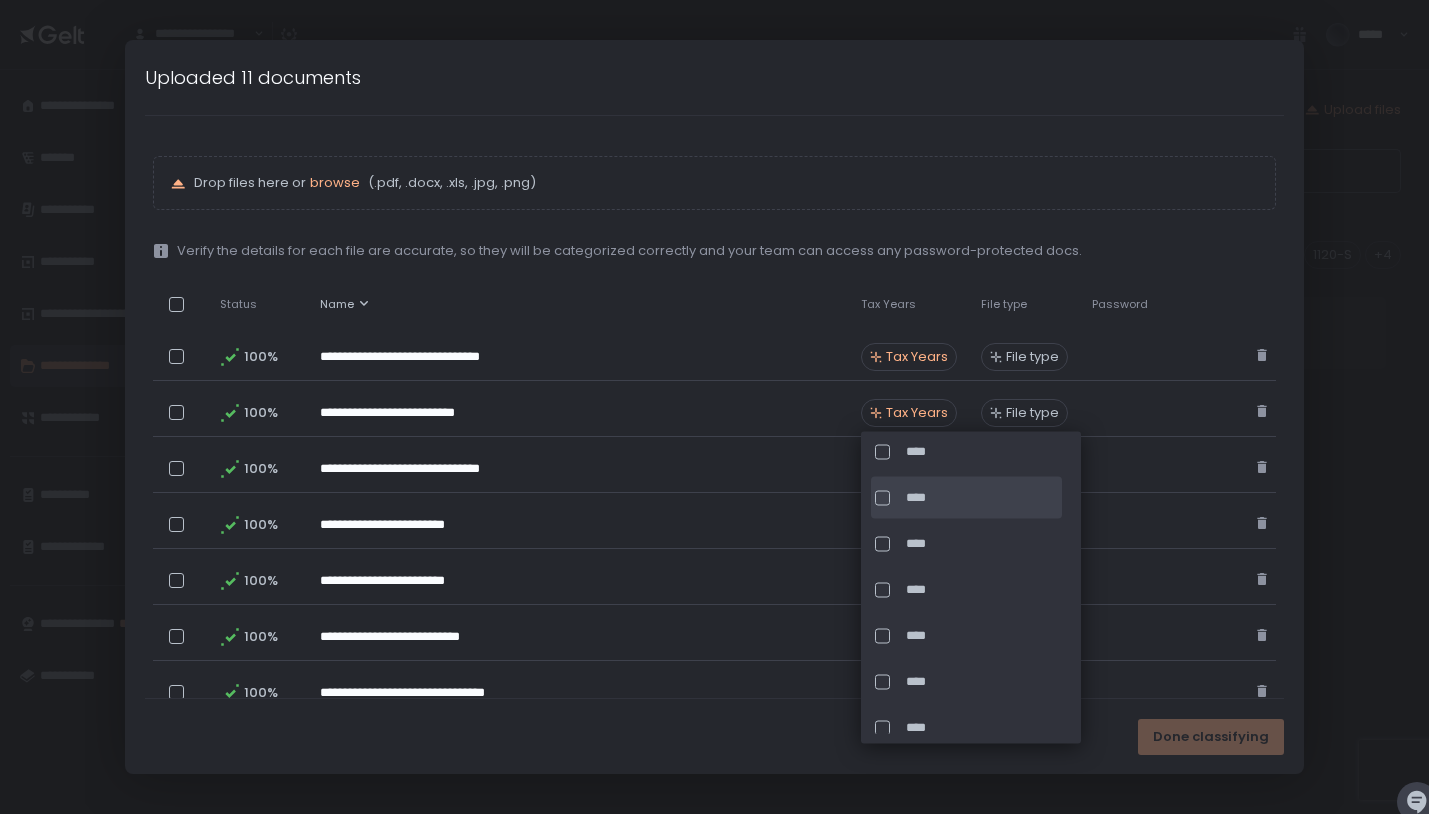 scroll, scrollTop: 87, scrollLeft: 0, axis: vertical 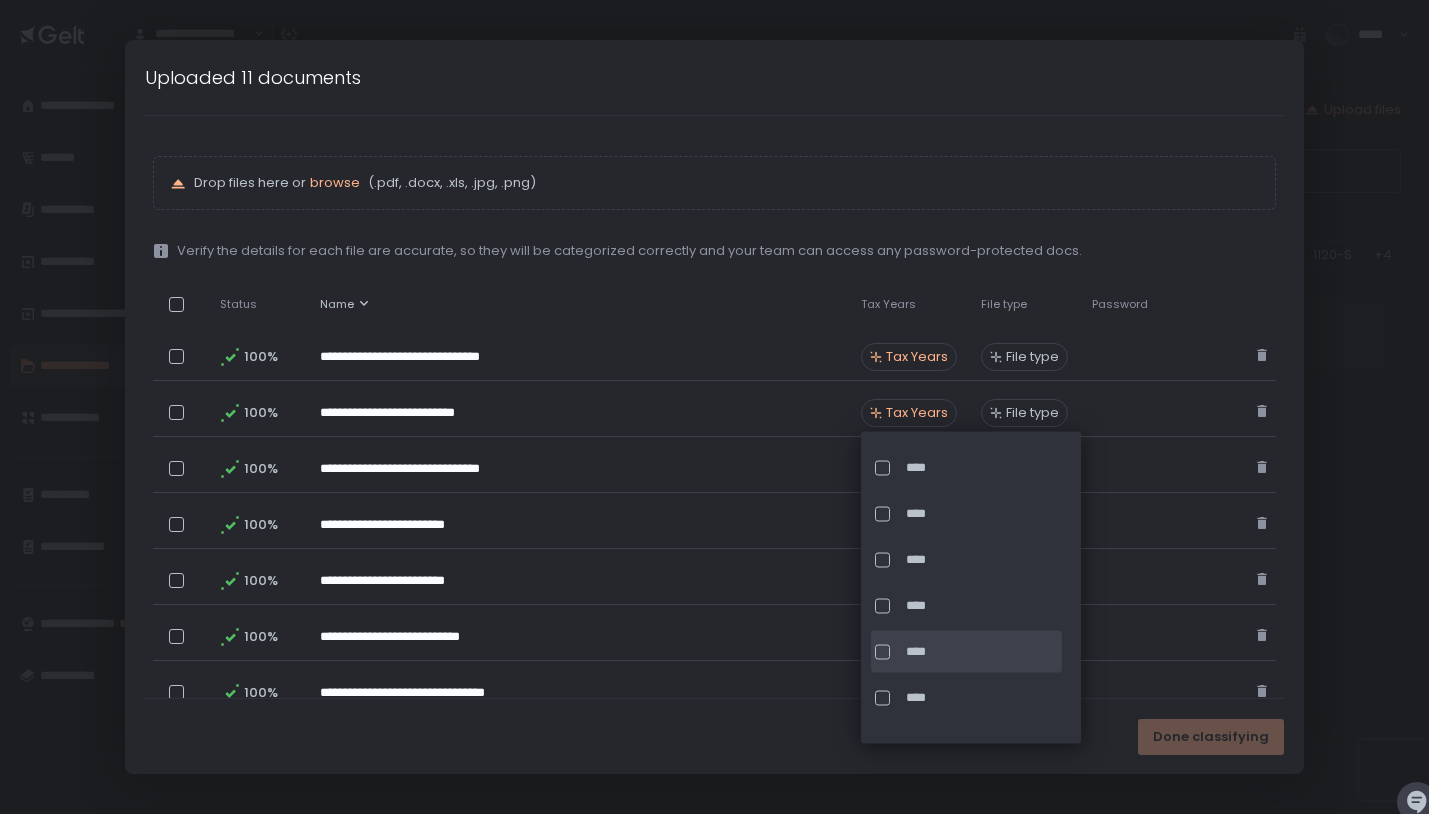 click on "****" 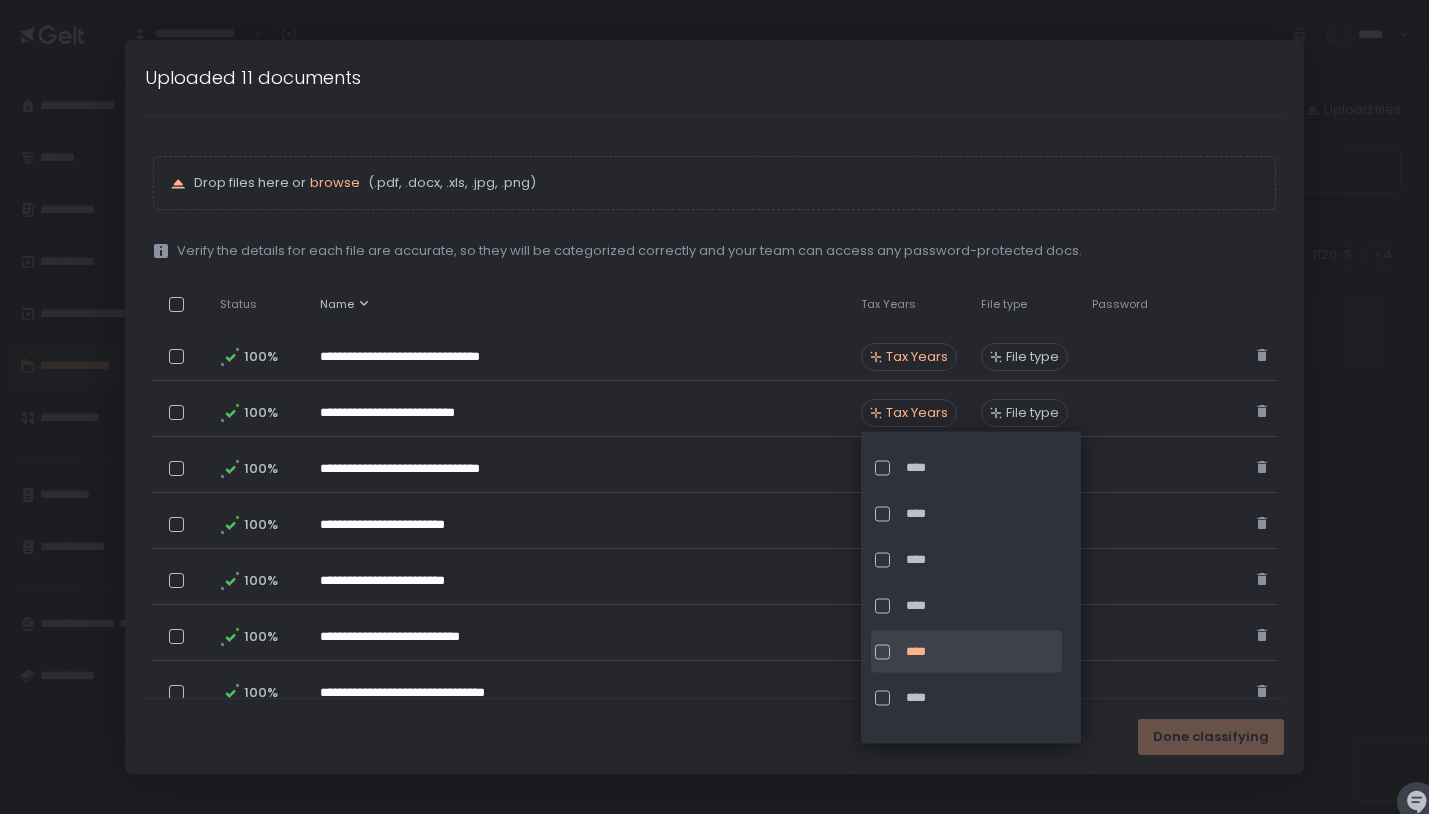 click on "Name" 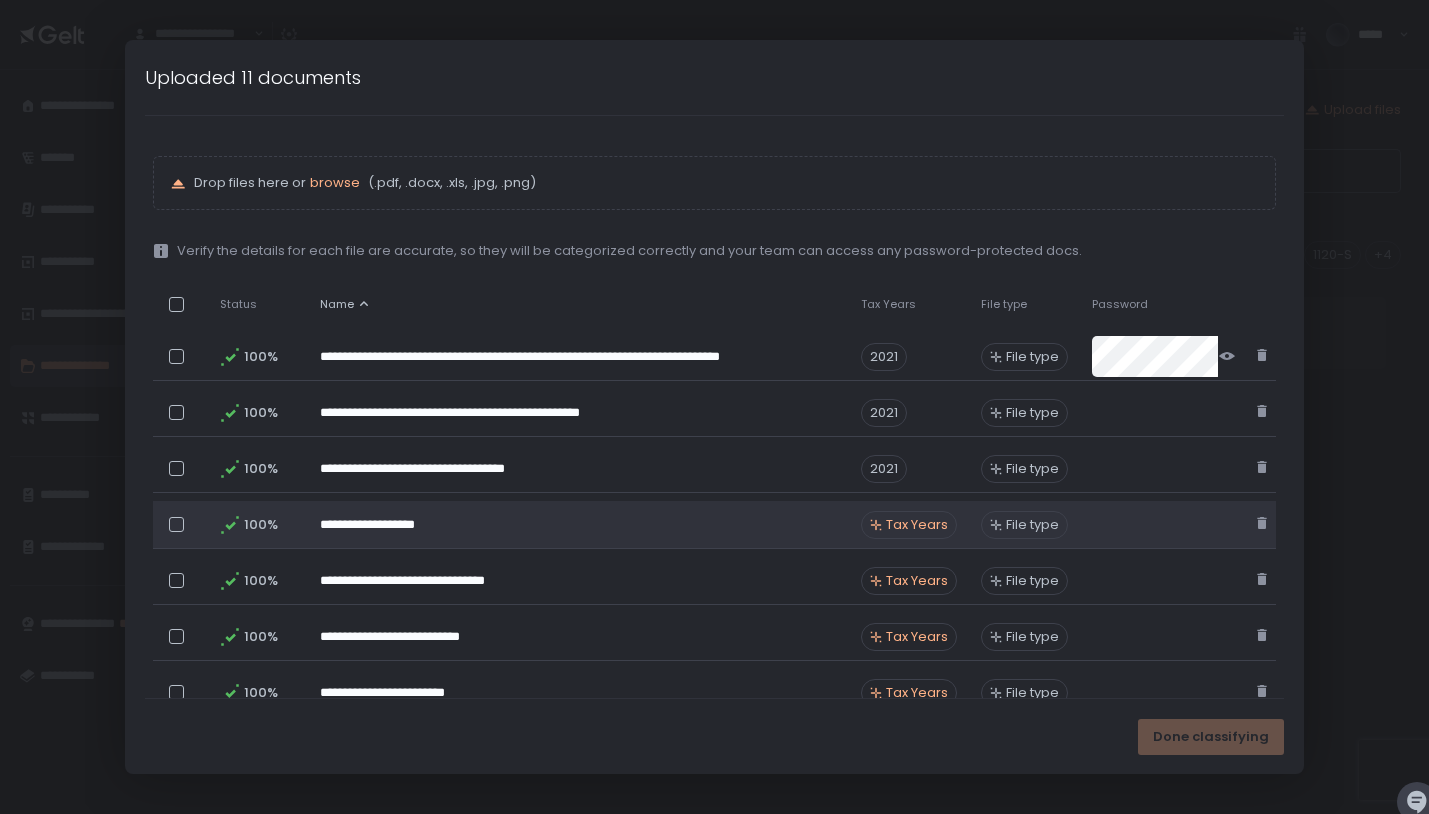 click on "Tax Years" at bounding box center [917, 525] 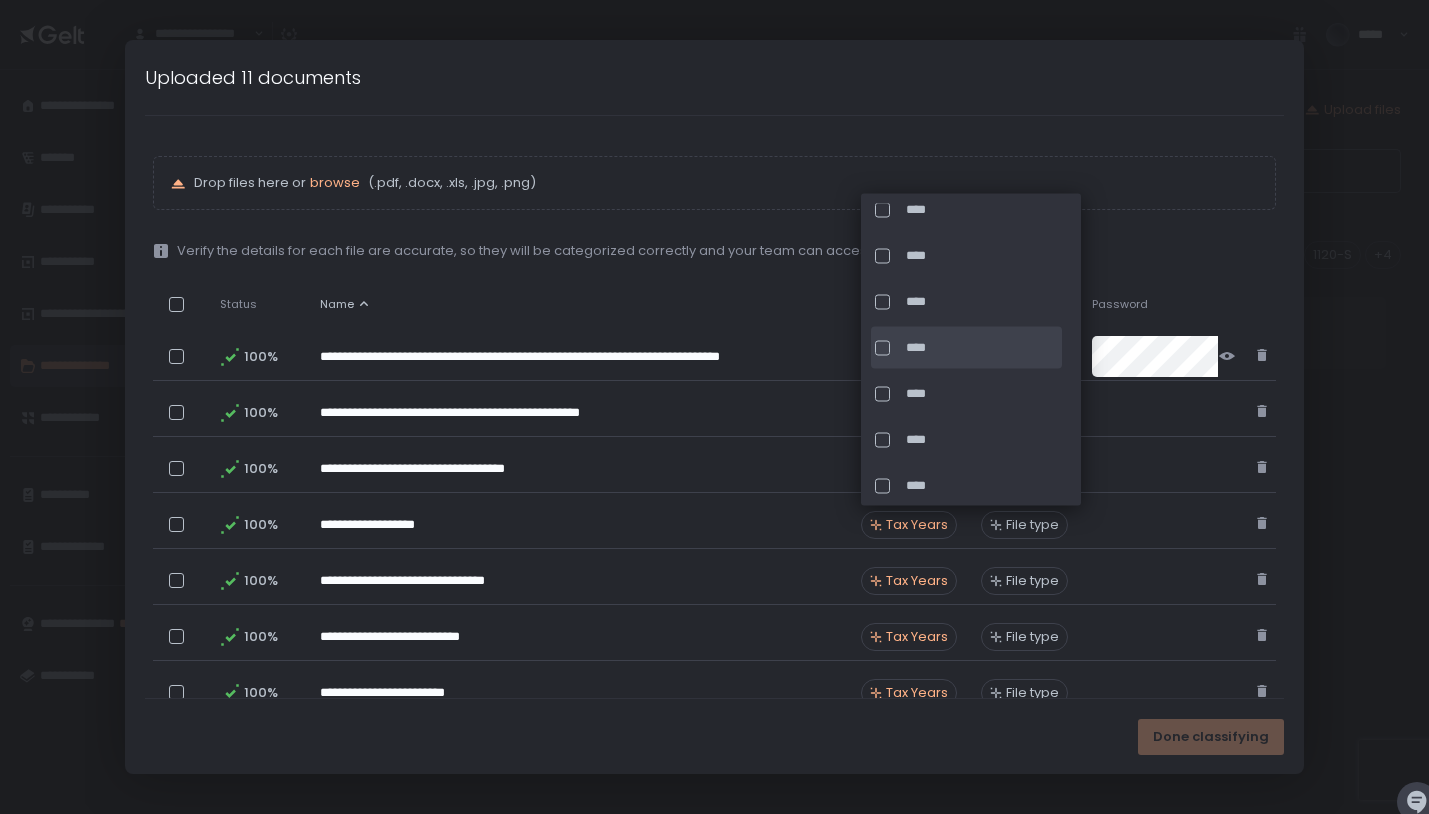 scroll, scrollTop: 89, scrollLeft: 0, axis: vertical 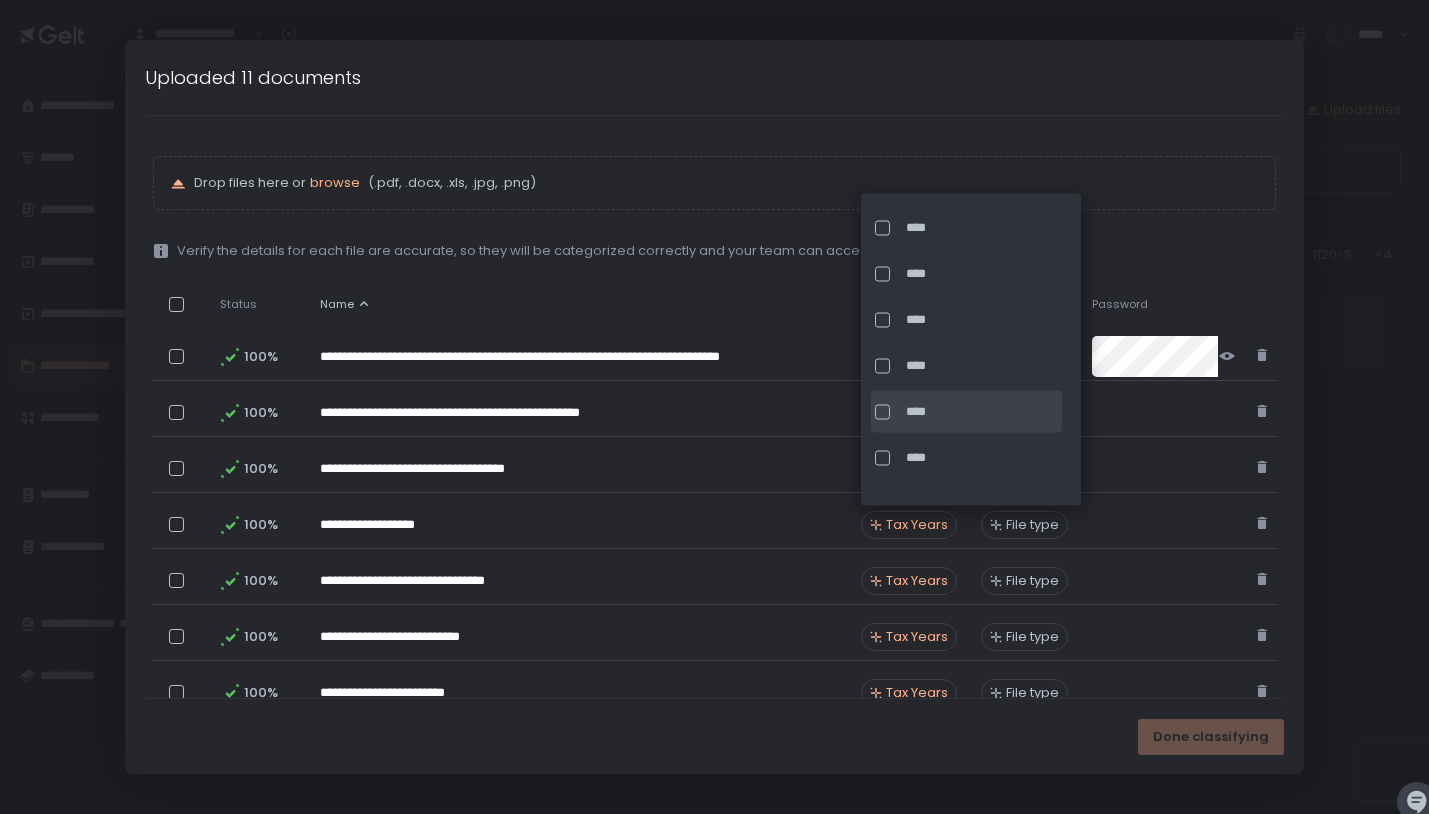 click on "****" 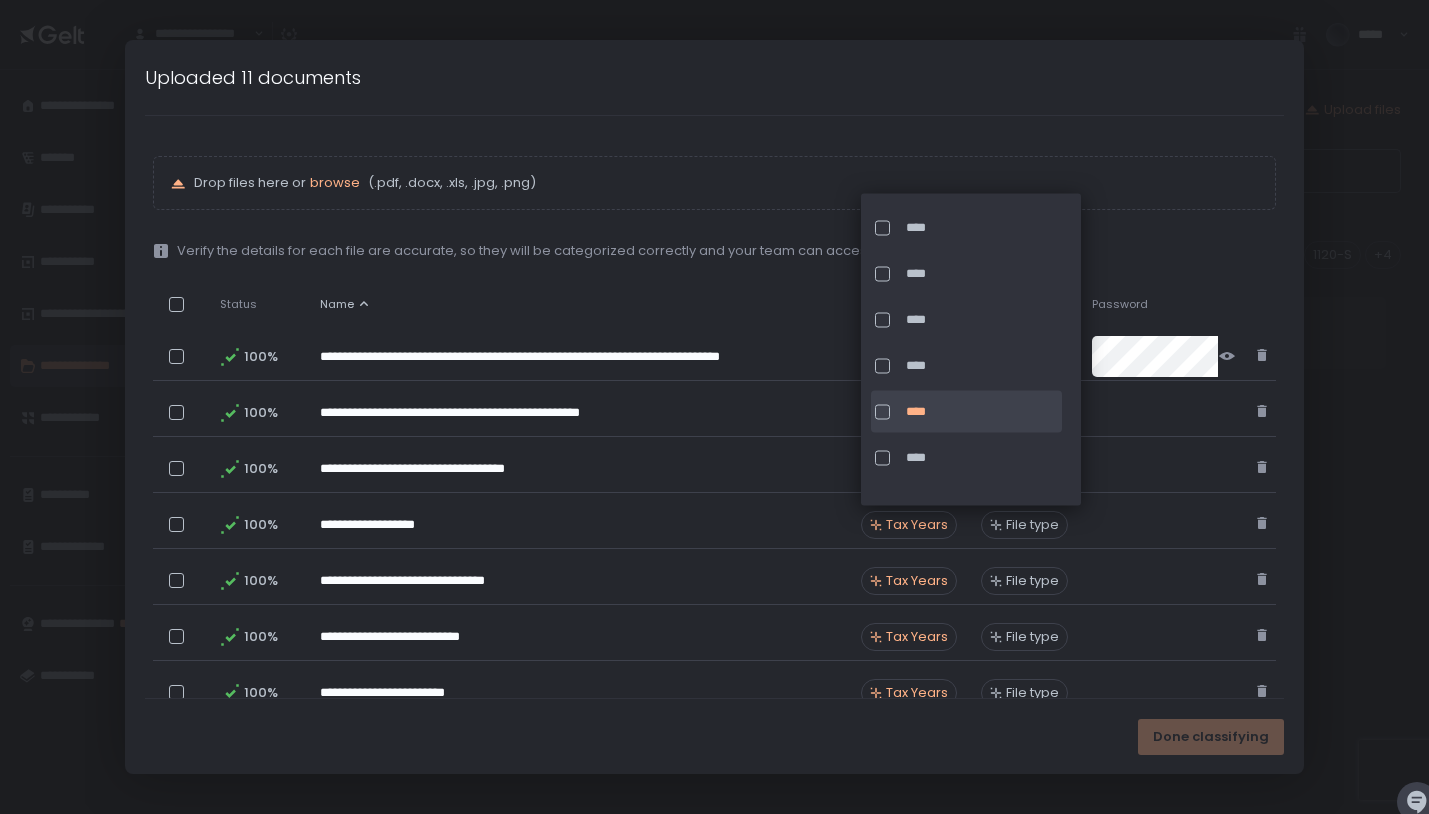 click on "Name" 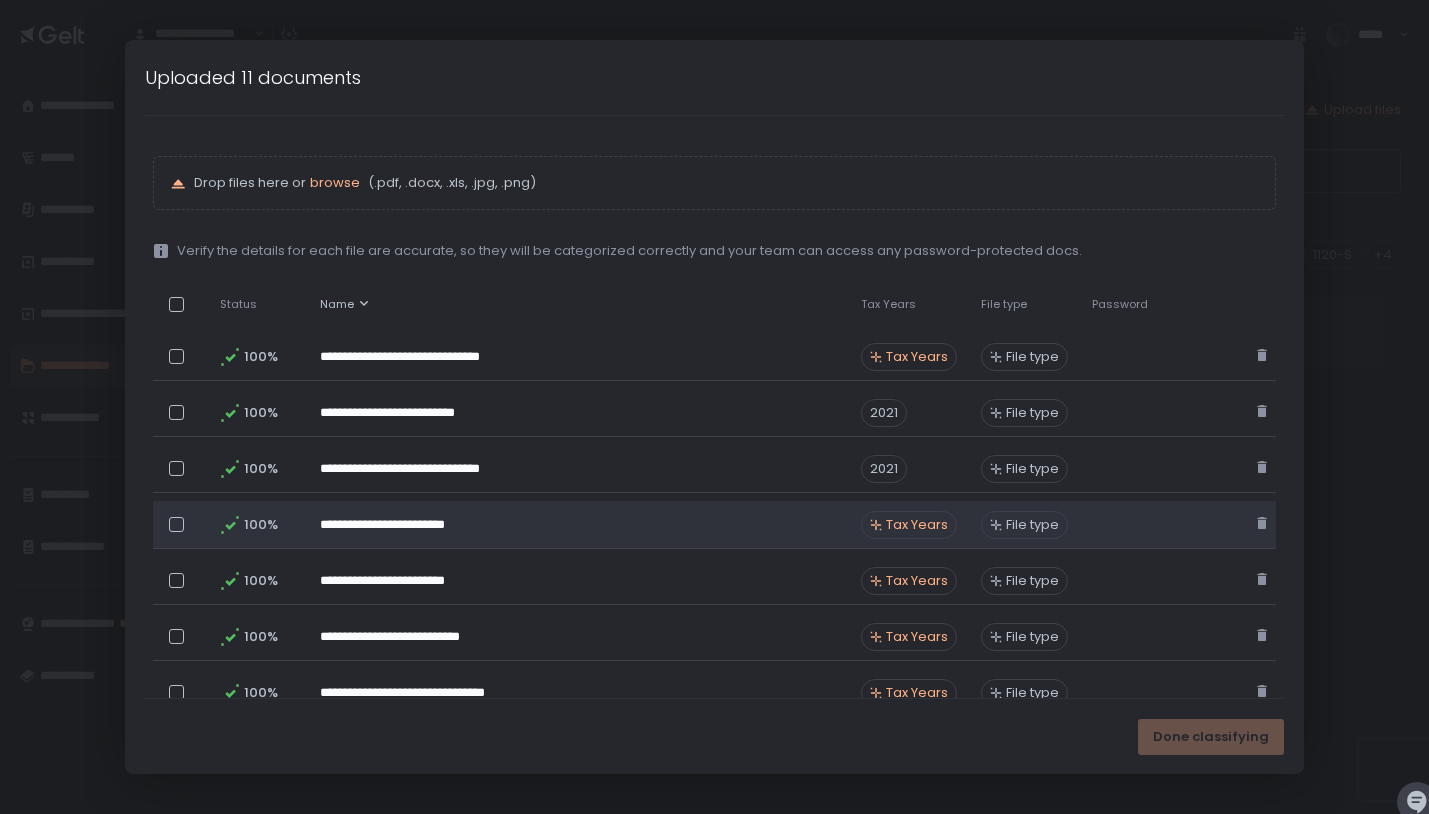click on "Tax Years" at bounding box center [909, 525] 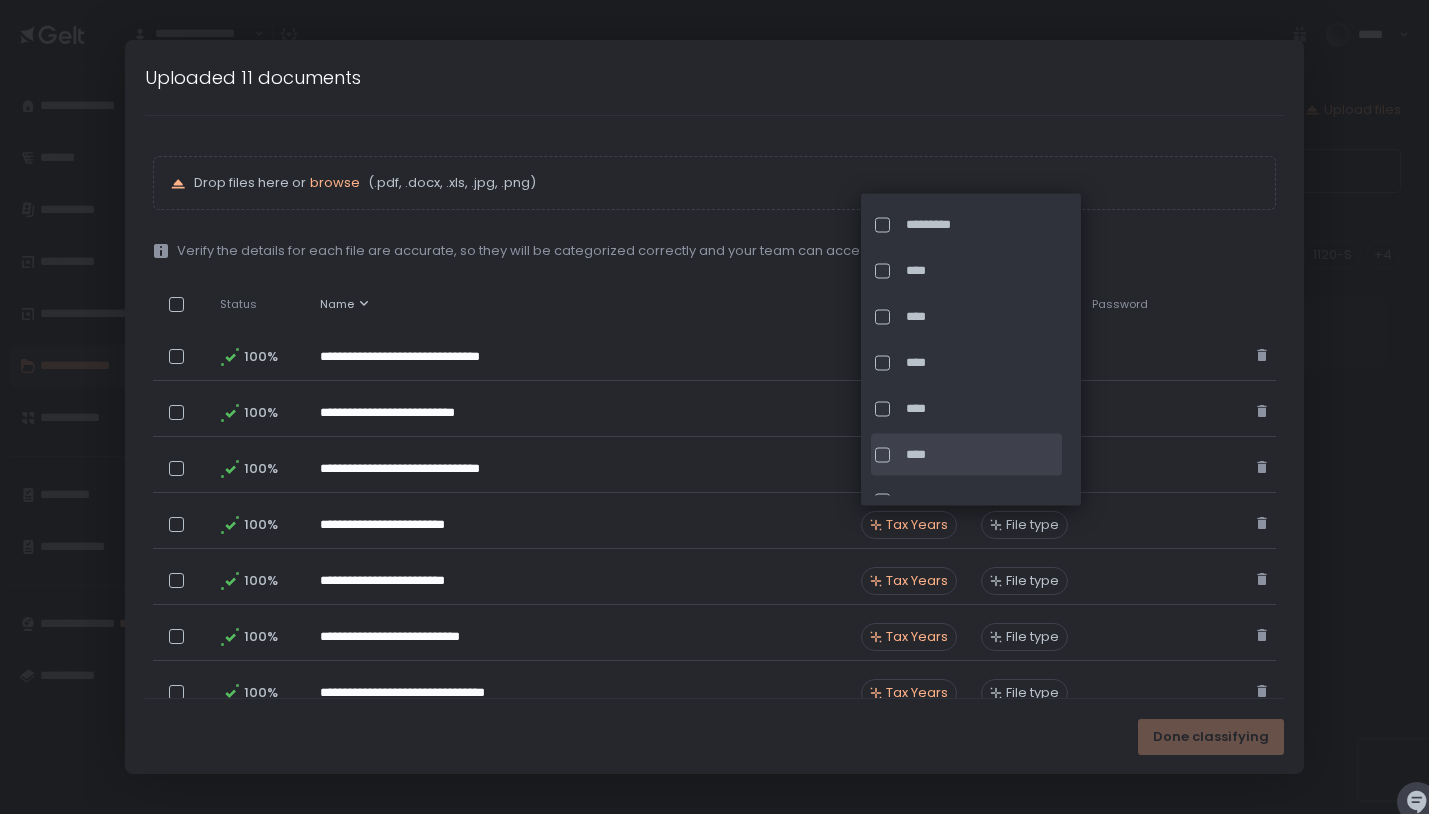 scroll, scrollTop: 47, scrollLeft: 0, axis: vertical 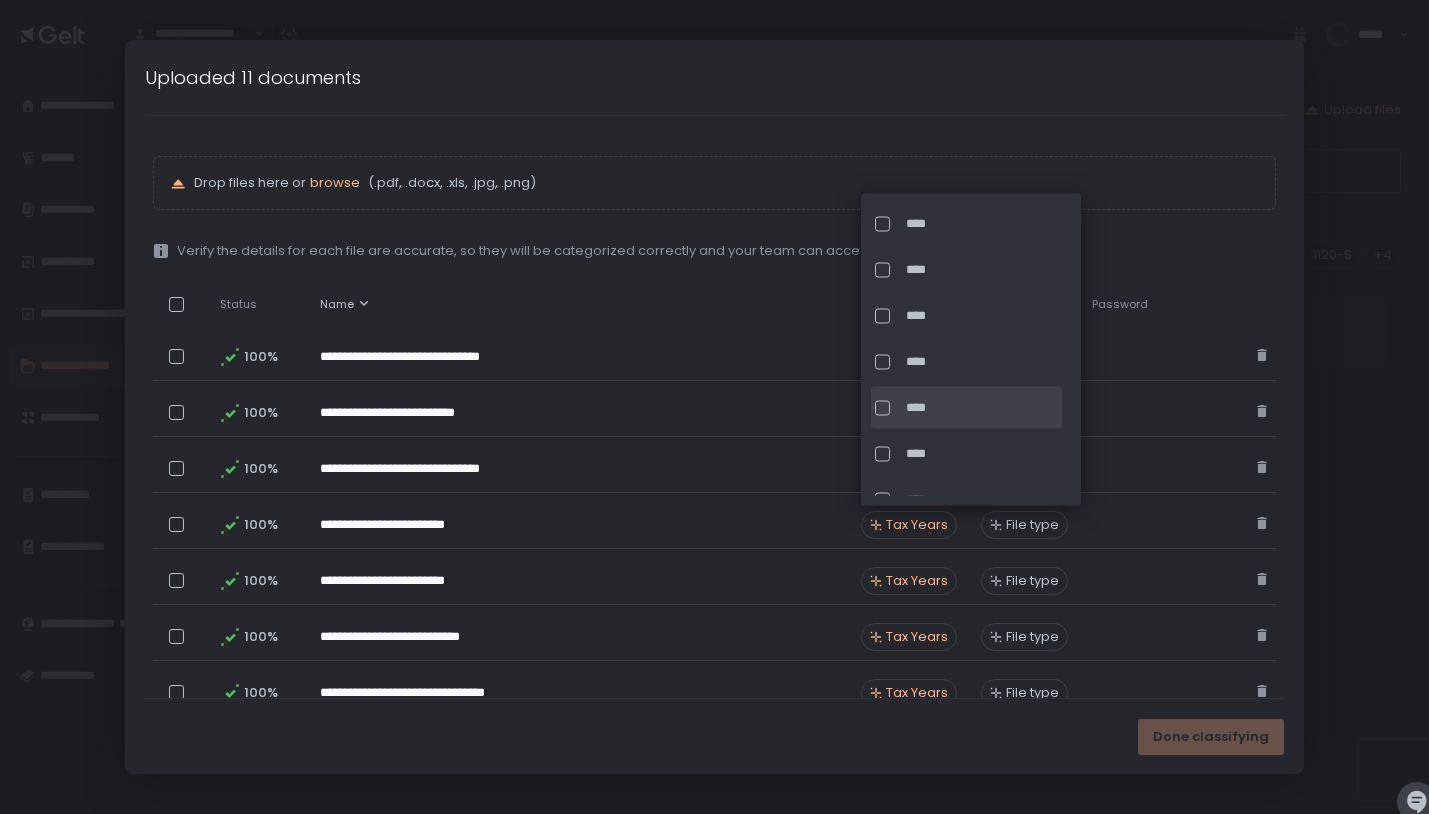 click on "****" 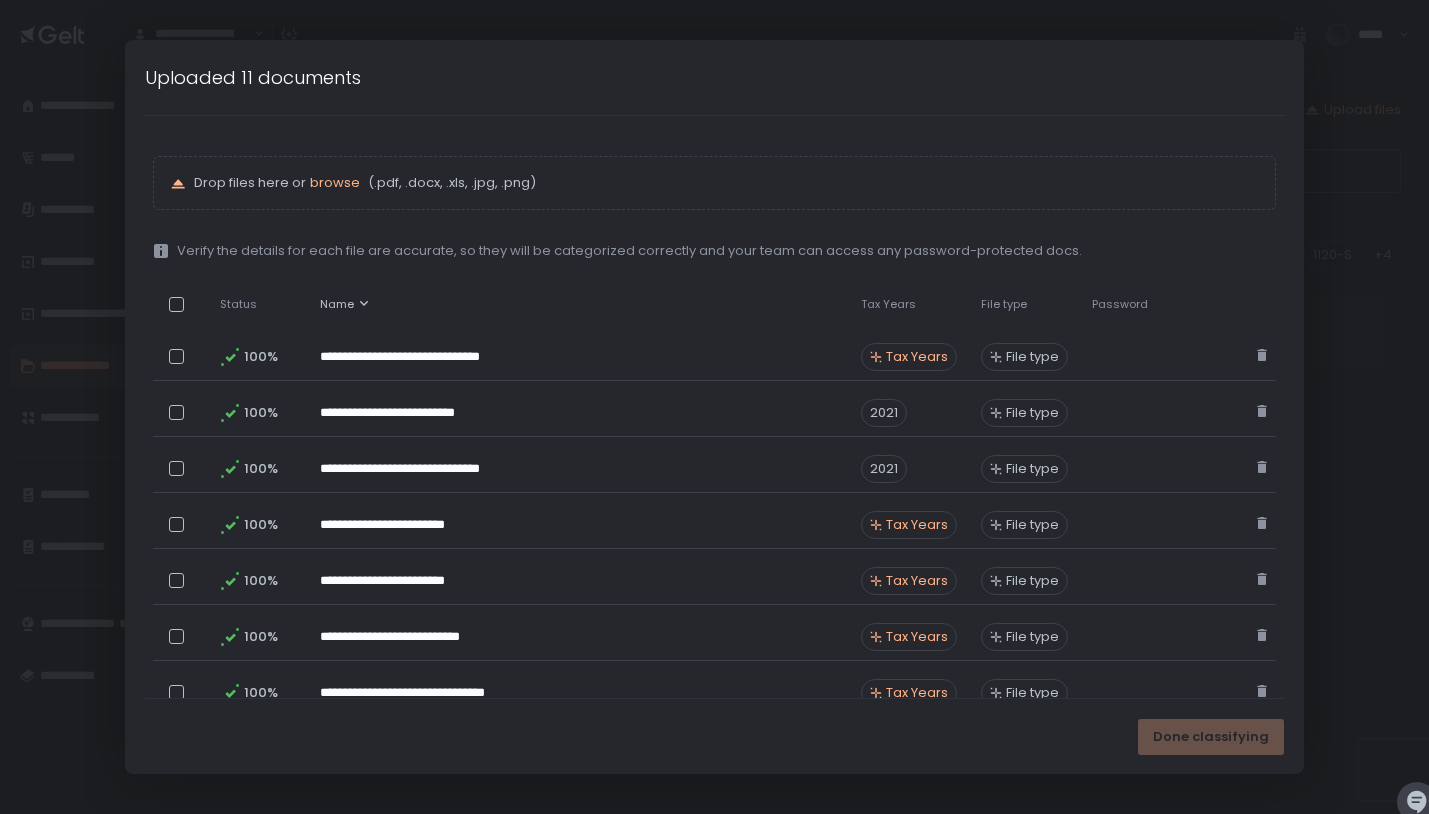 click on "**********" 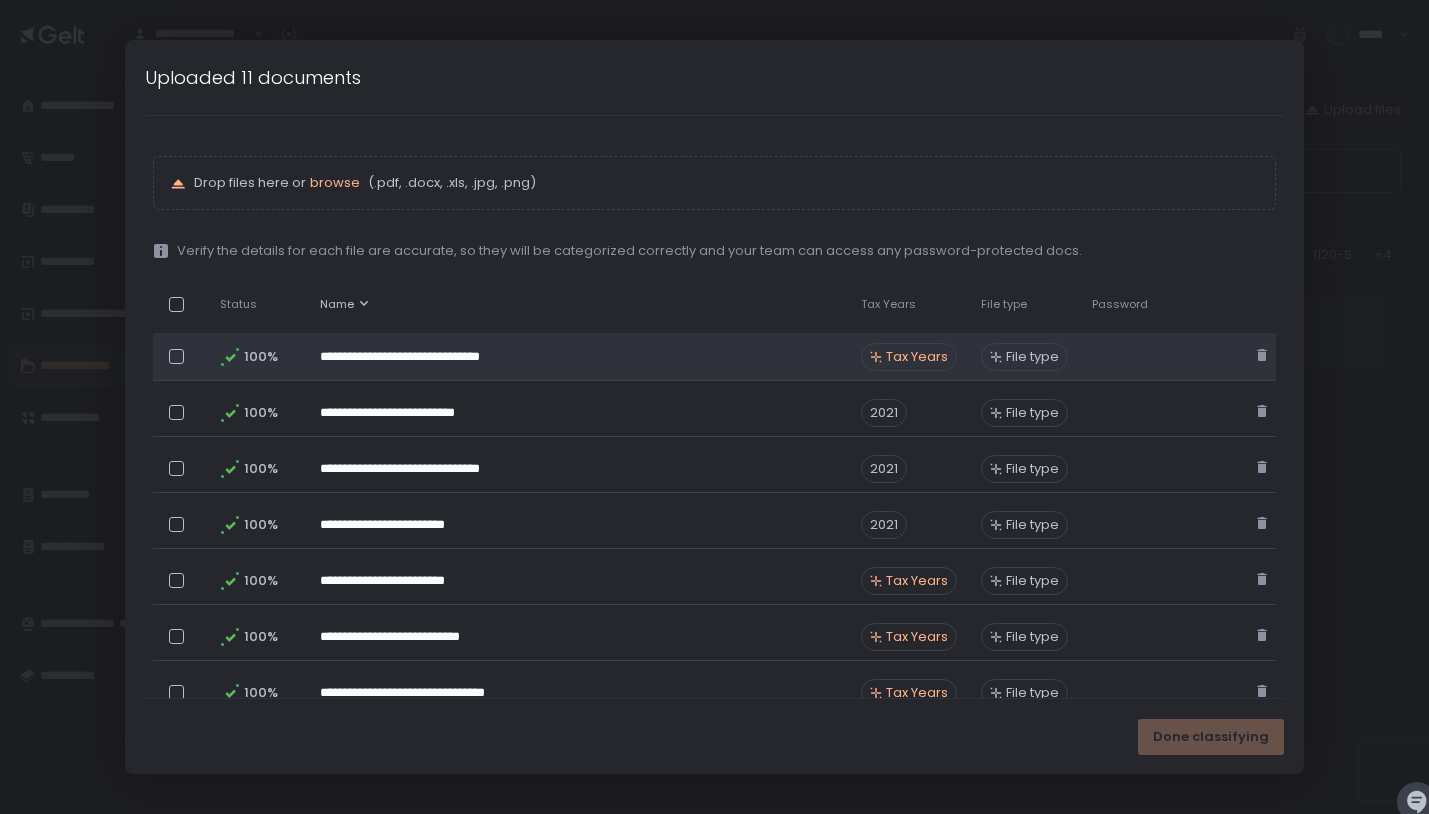 click on "Tax Years" at bounding box center (917, 357) 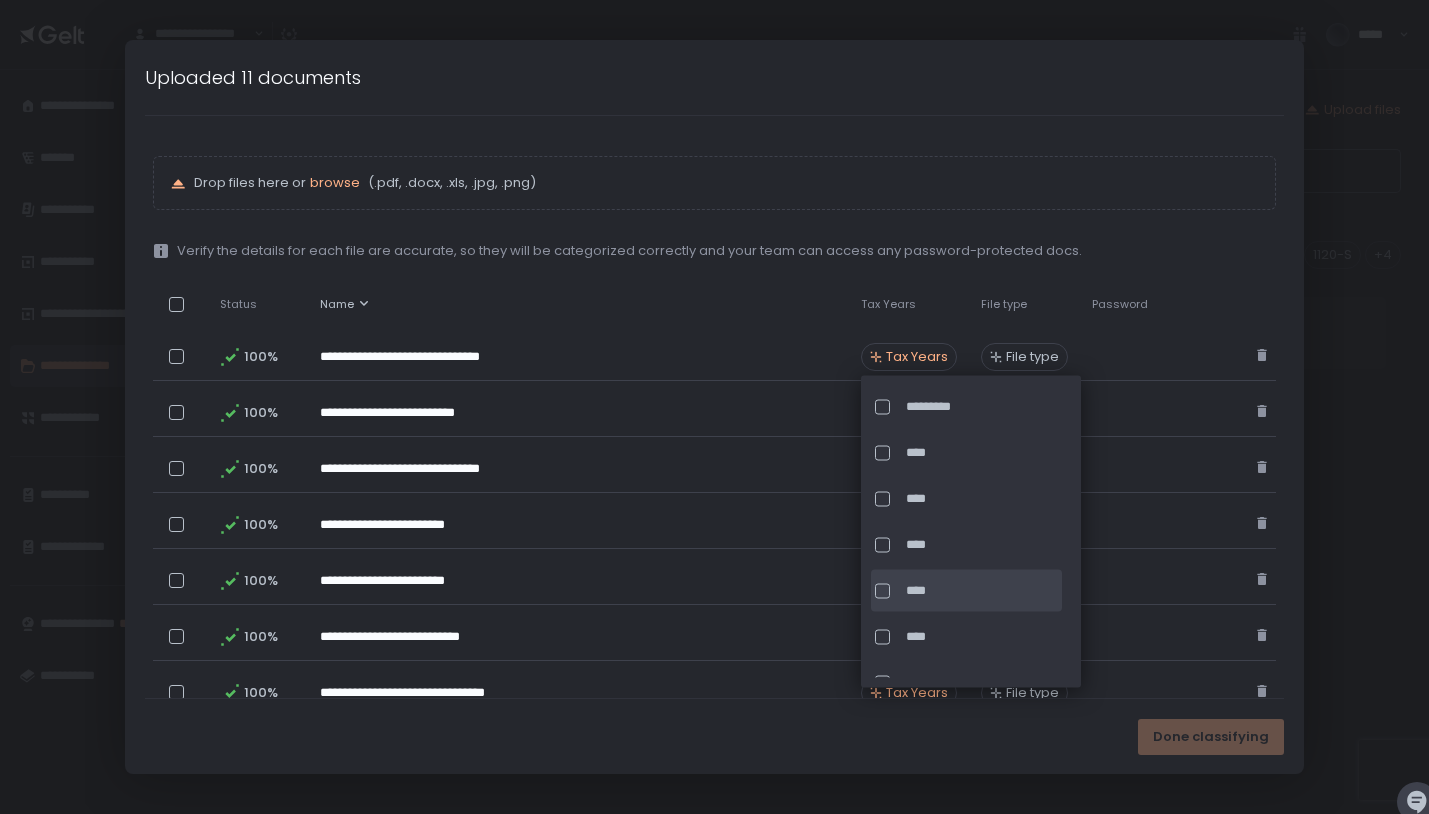 scroll, scrollTop: 43, scrollLeft: 0, axis: vertical 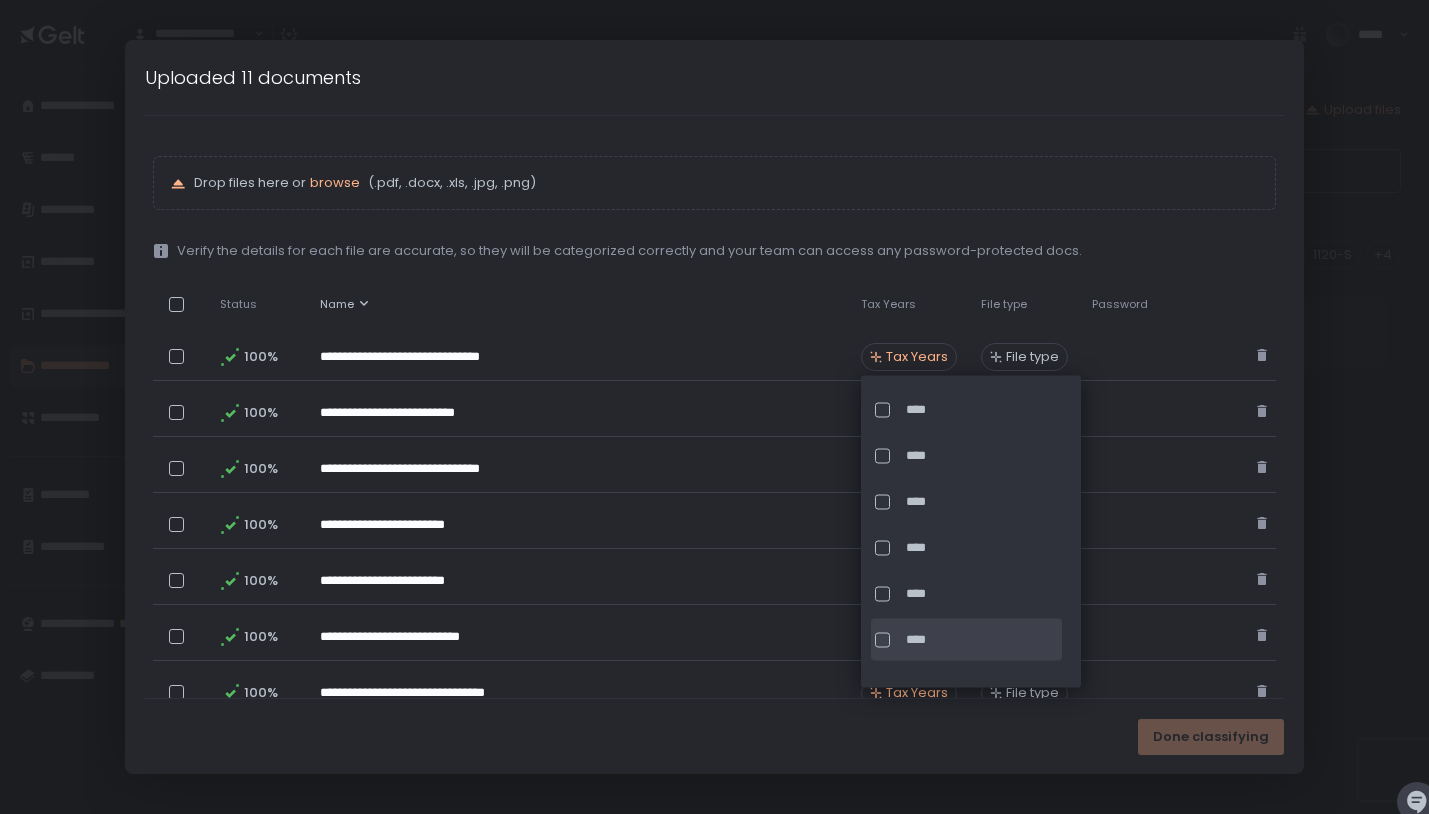 click on "****" 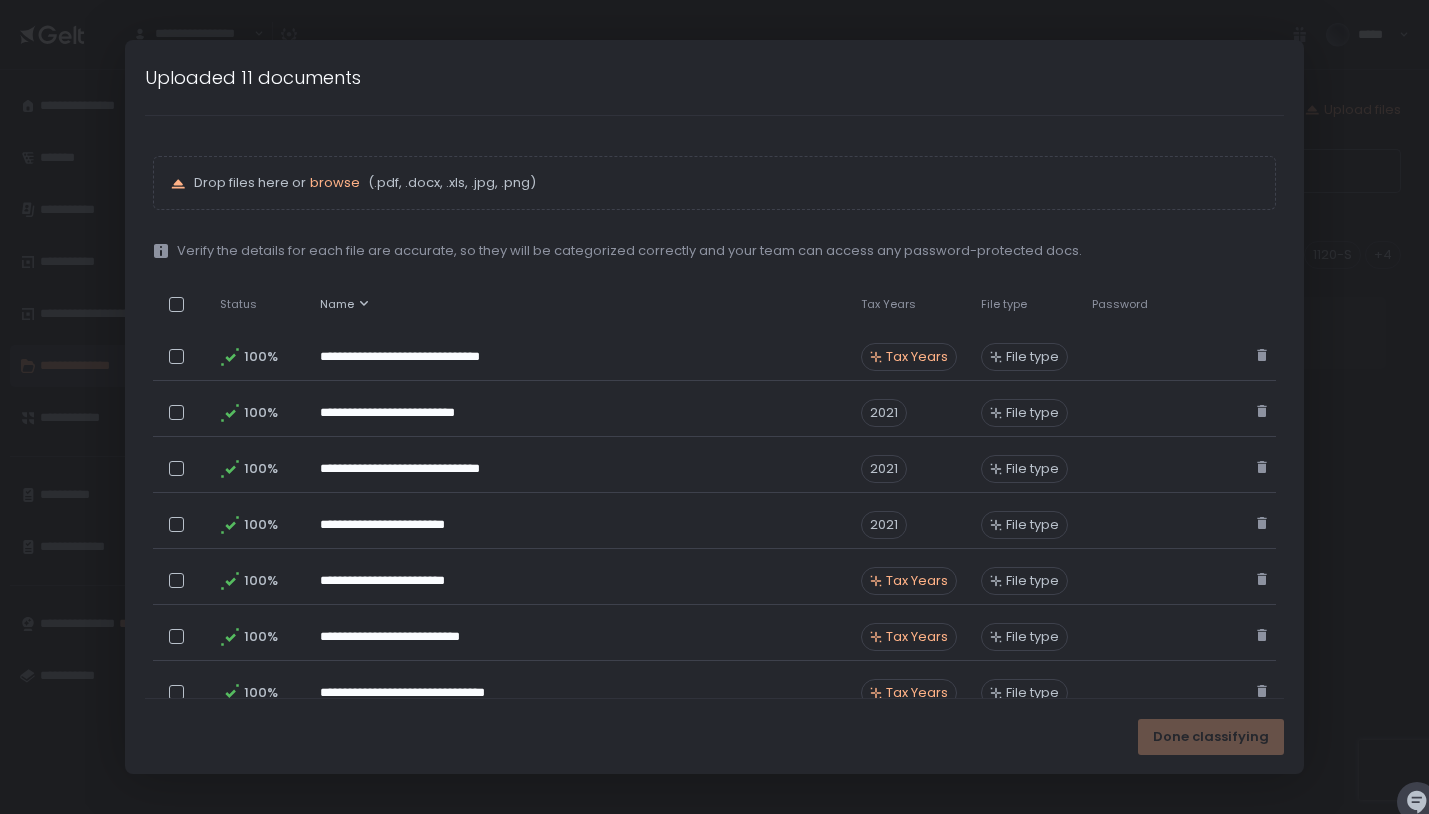 click on "Name" 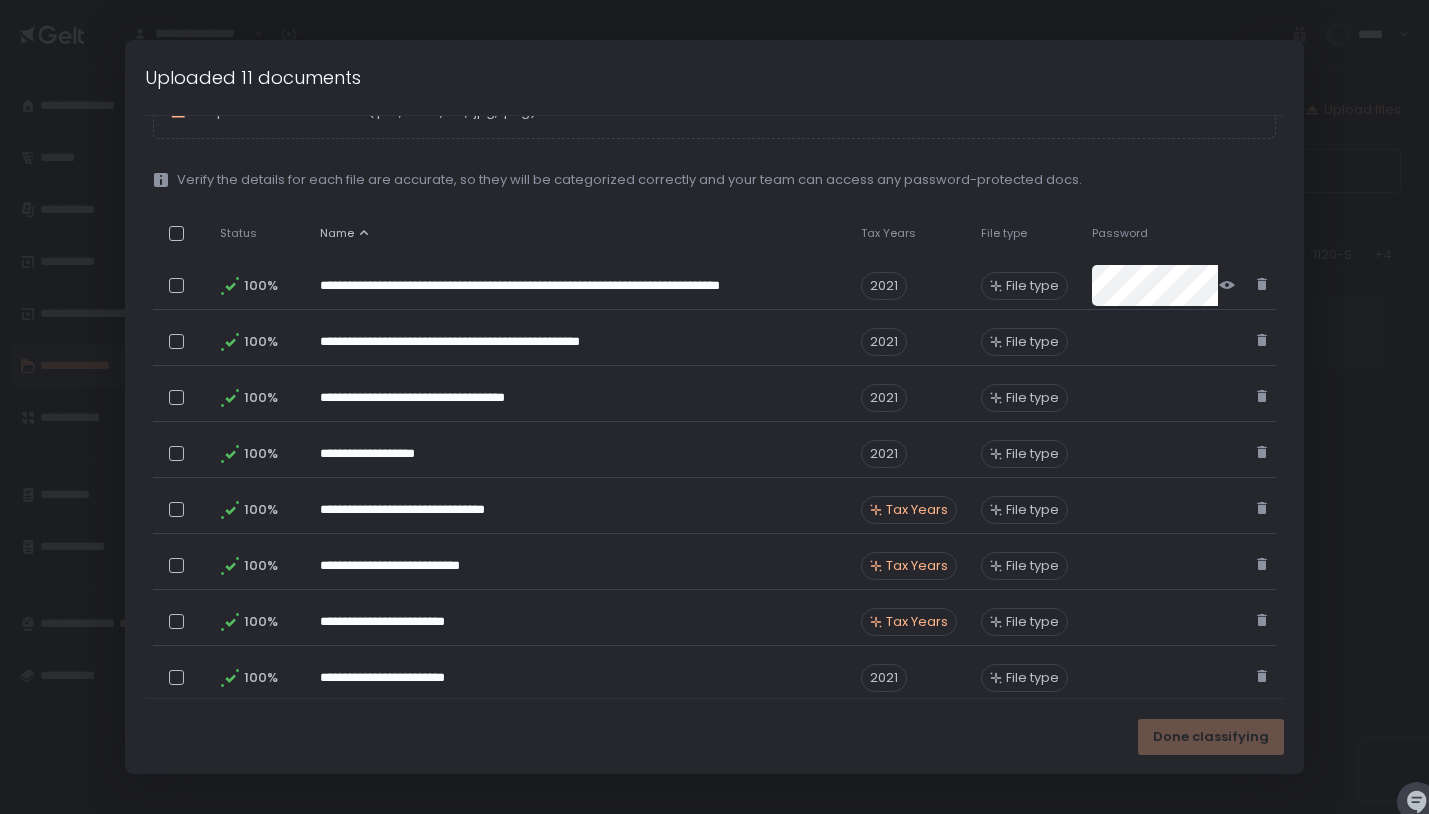 scroll, scrollTop: 138, scrollLeft: 0, axis: vertical 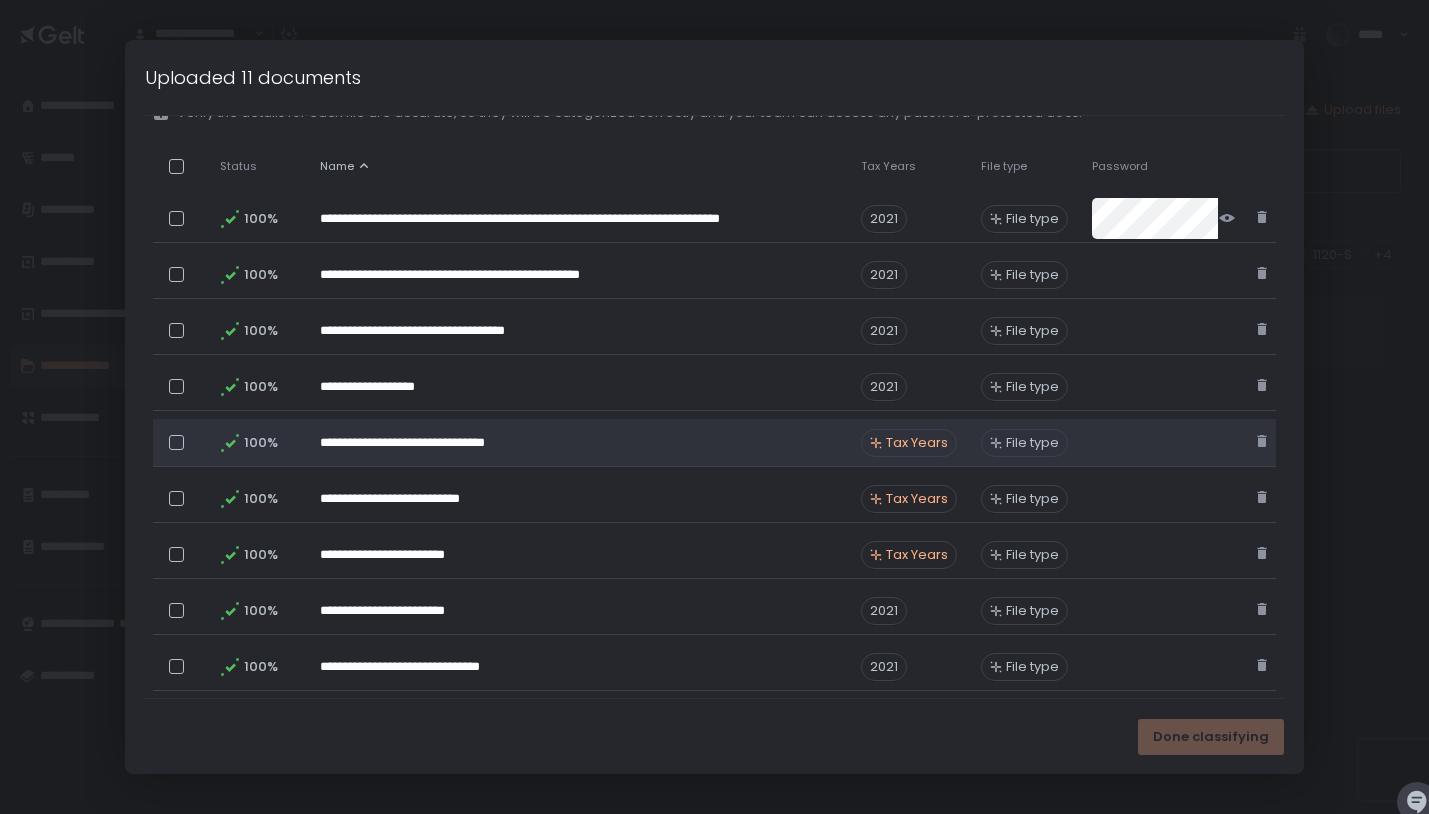 click on "Tax Years" at bounding box center (917, 443) 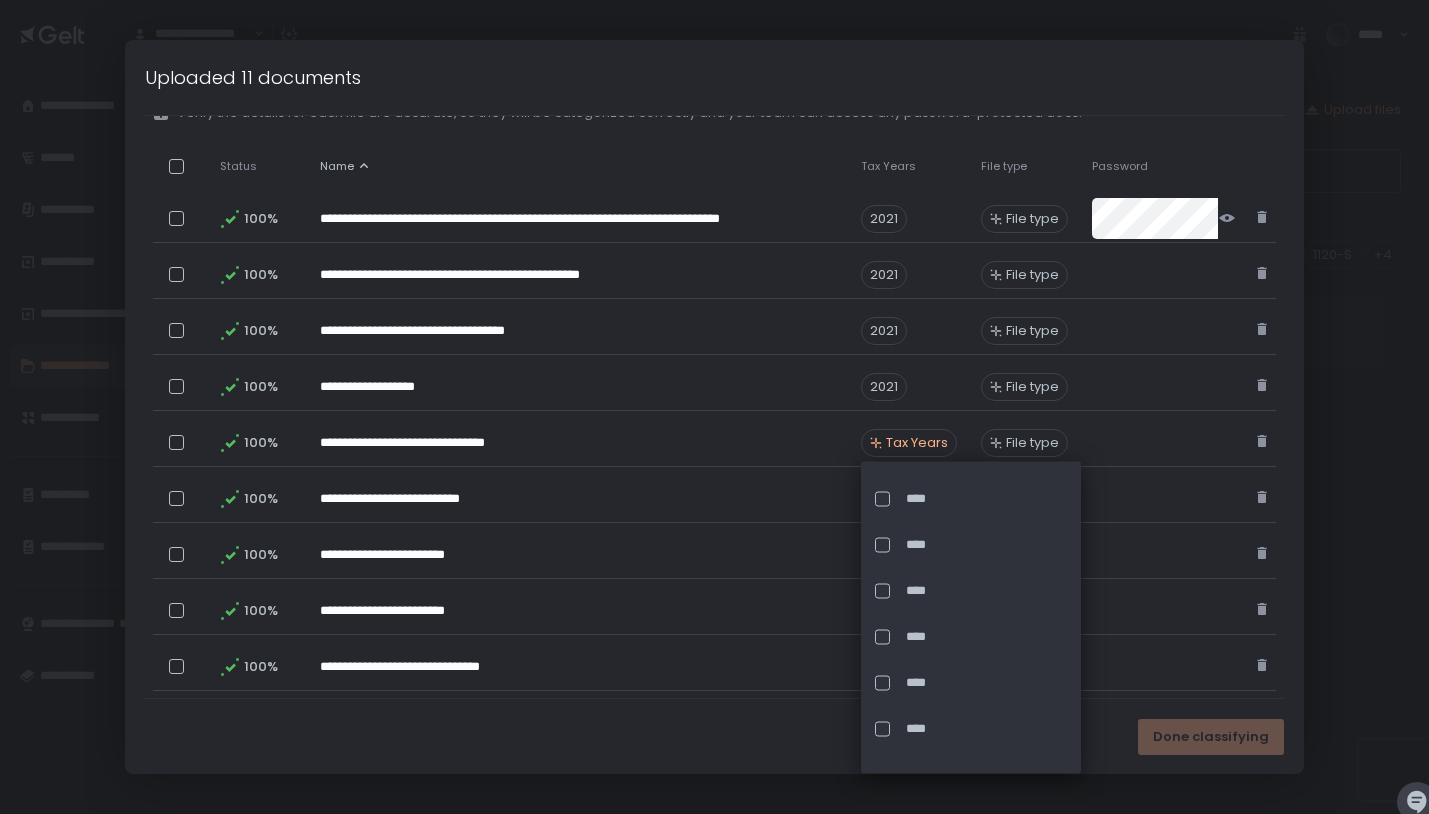scroll, scrollTop: 96, scrollLeft: 0, axis: vertical 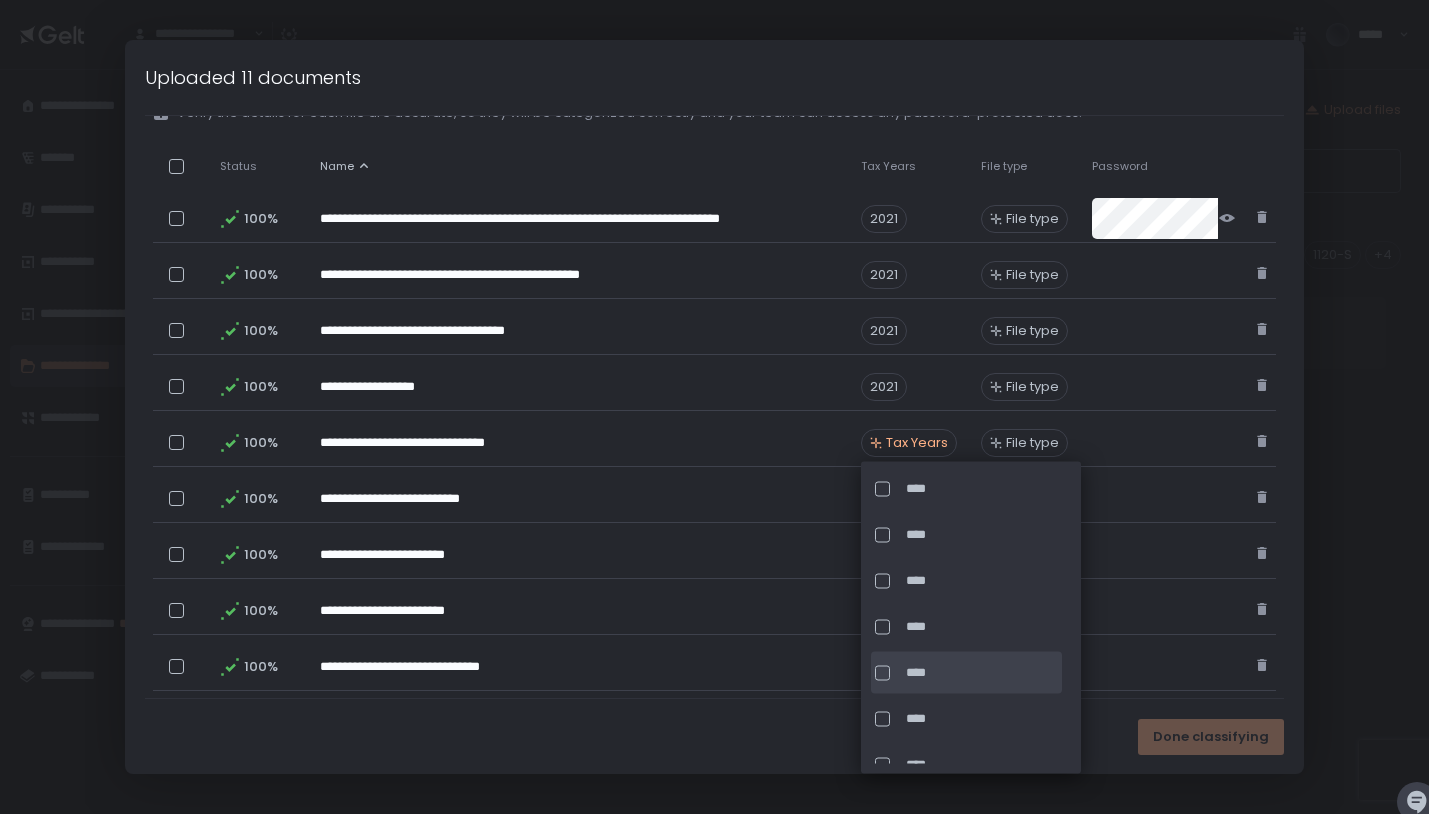click on "****" 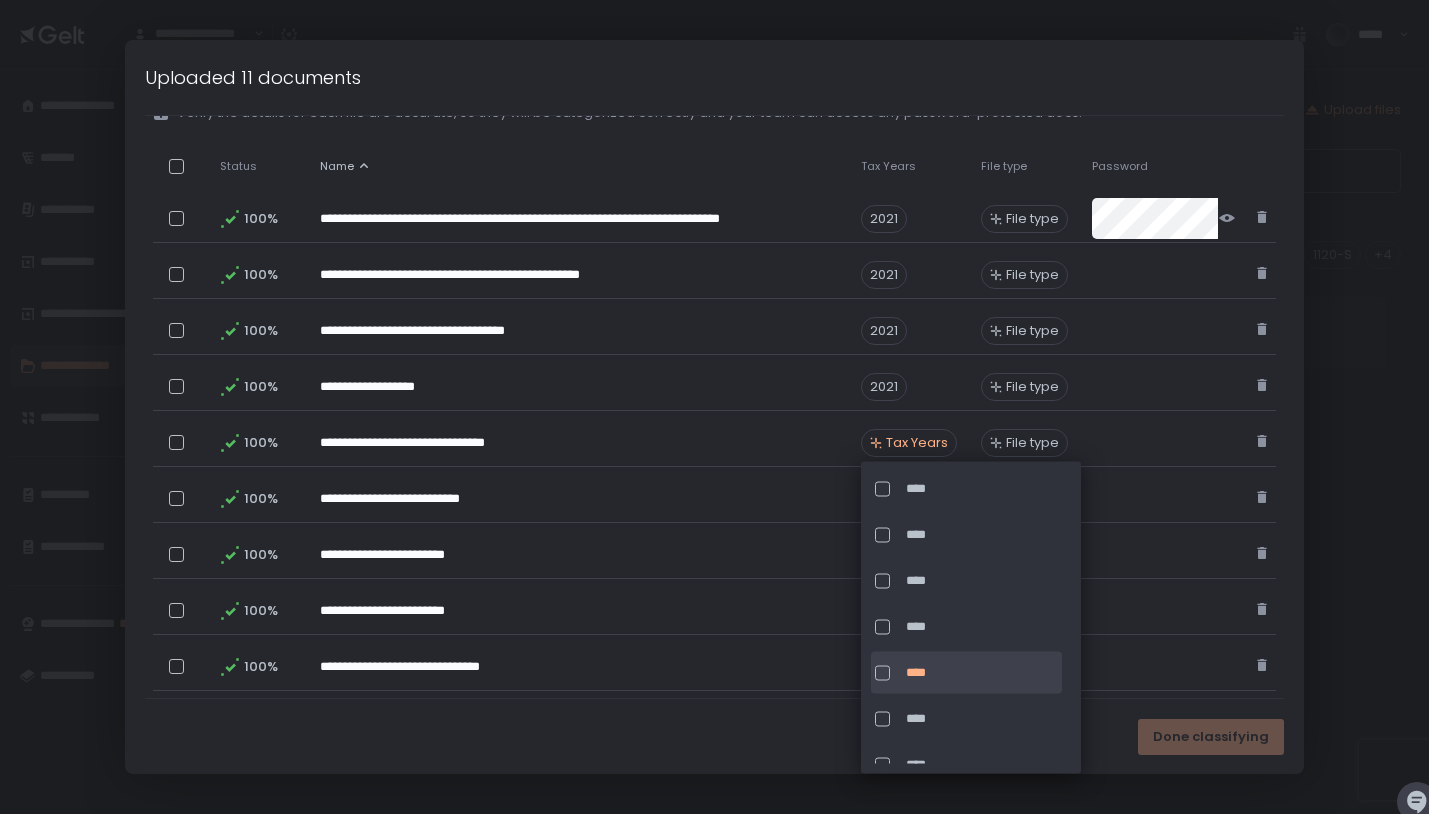 click on "Name" 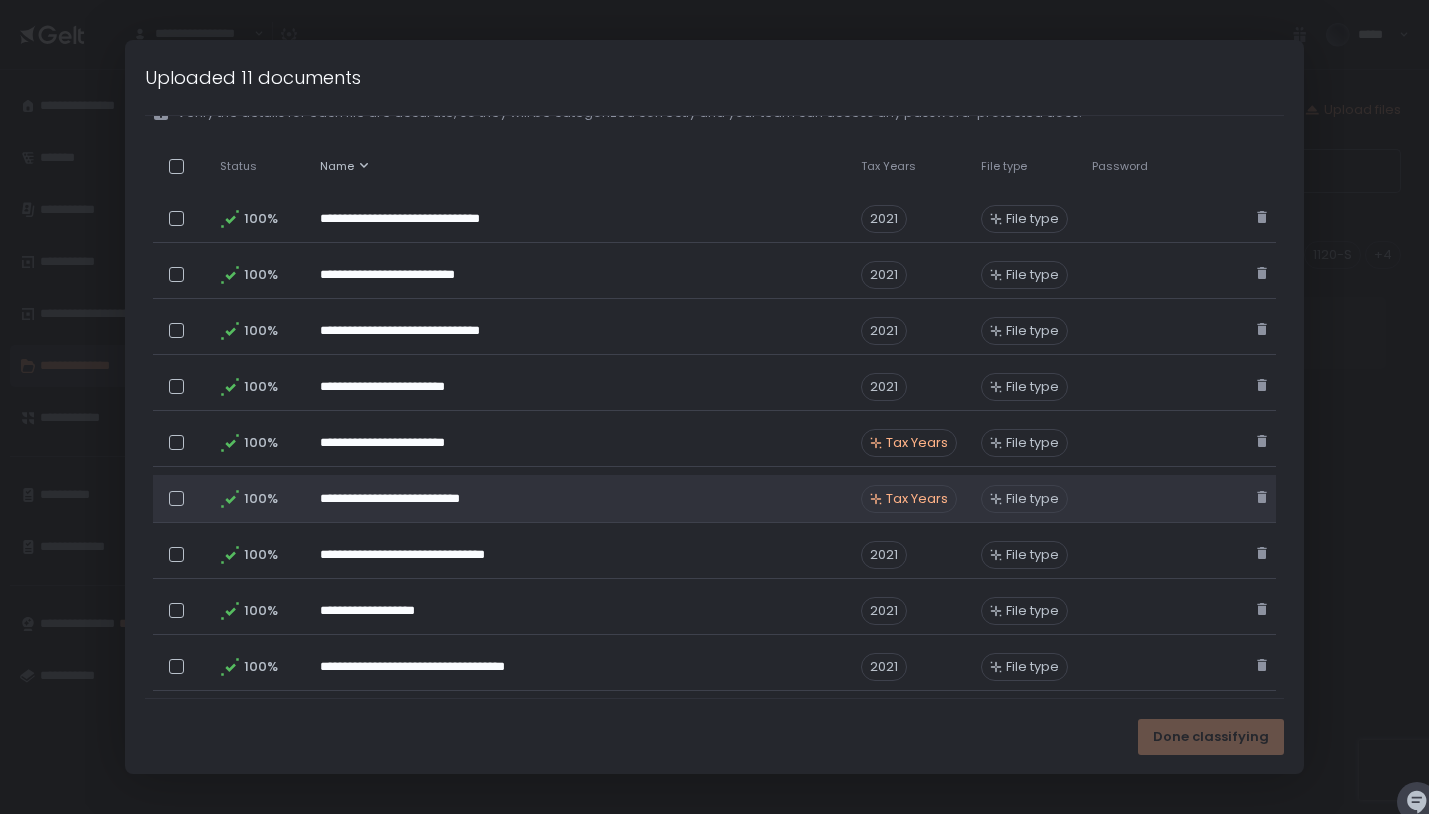 click on "Tax Years" at bounding box center [917, 499] 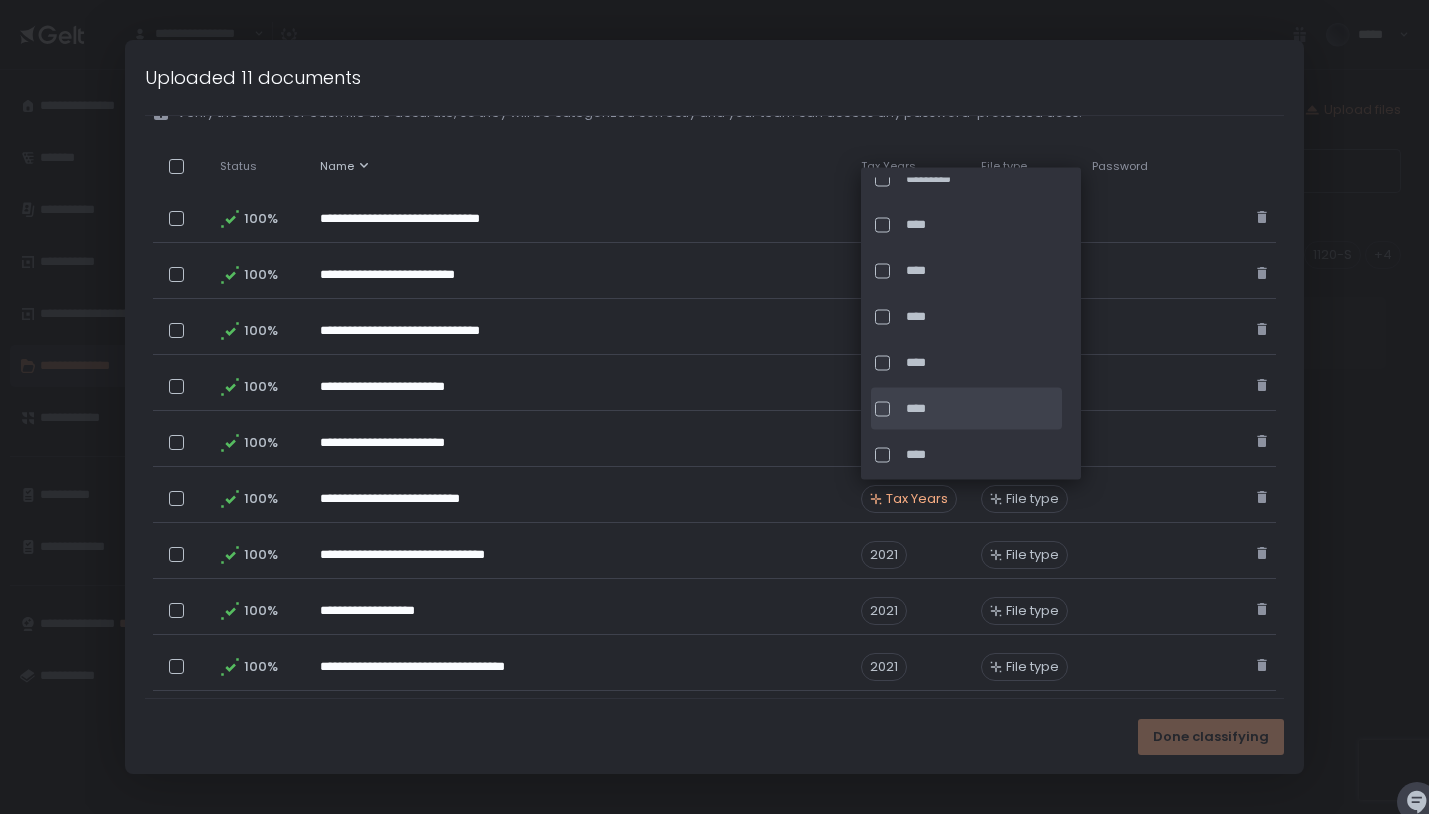 scroll, scrollTop: 34, scrollLeft: 0, axis: vertical 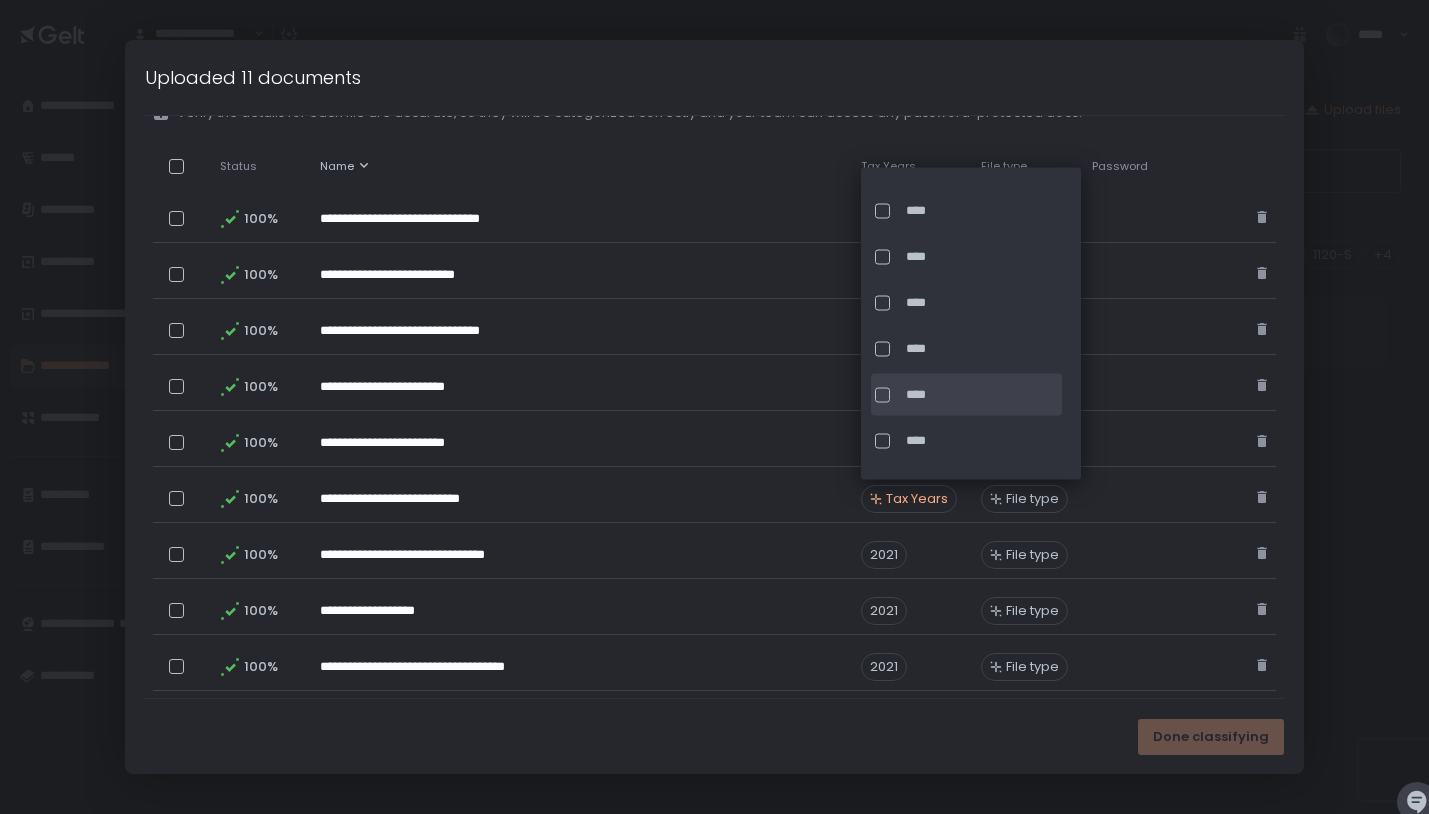 click on "****" 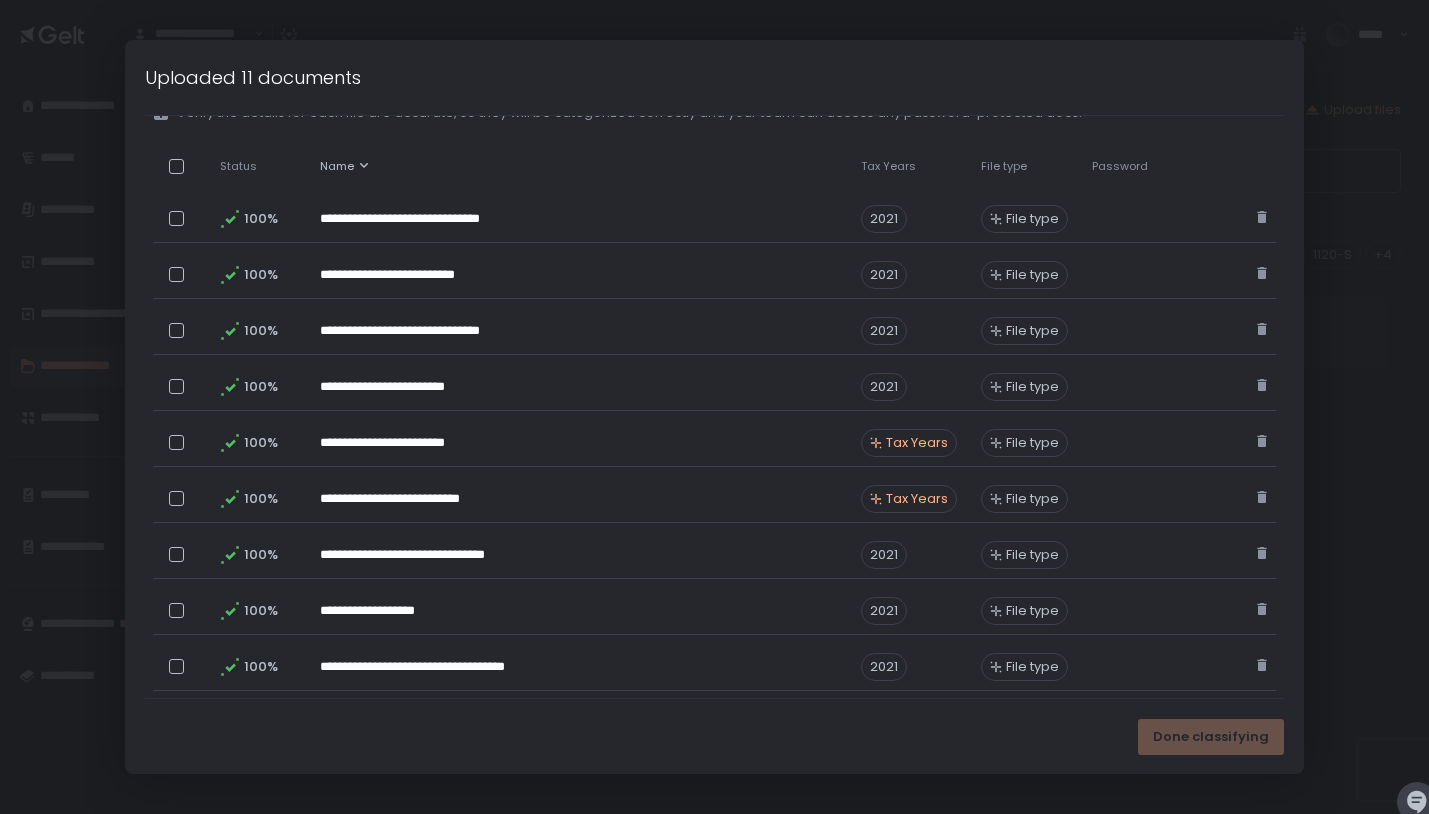 click on "Name" 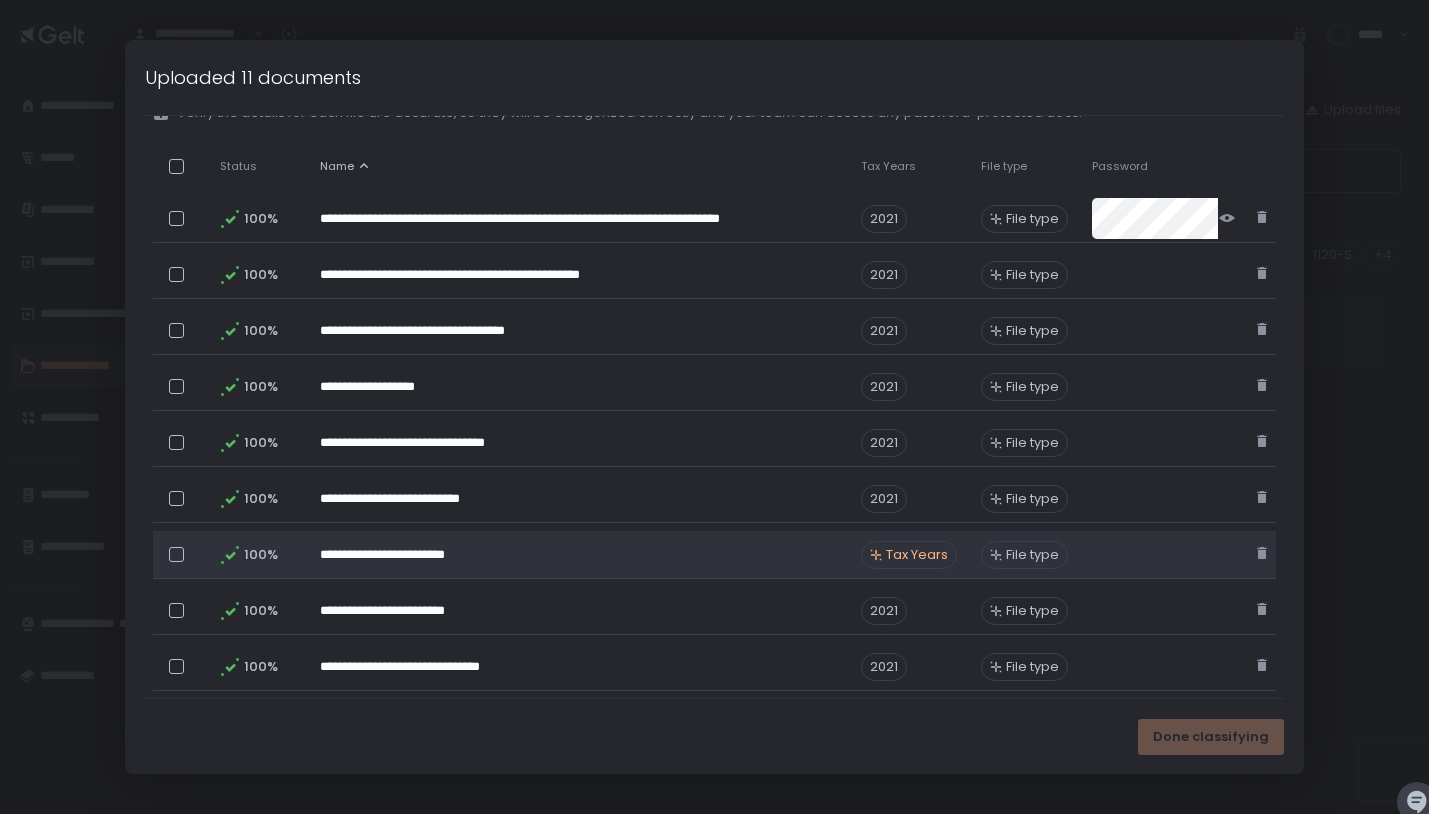 click on "Tax Years" at bounding box center (917, 555) 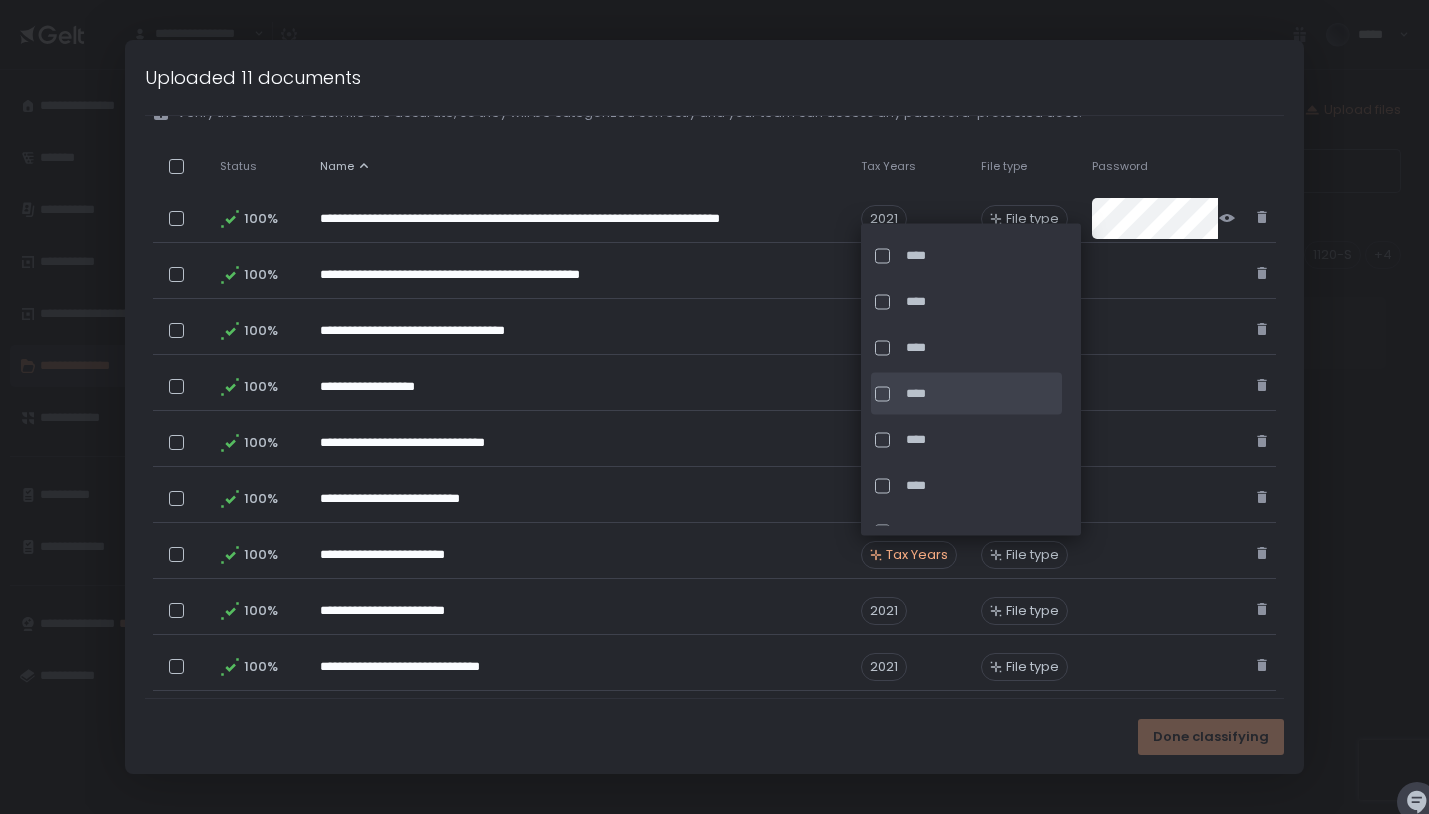 scroll, scrollTop: 66, scrollLeft: 0, axis: vertical 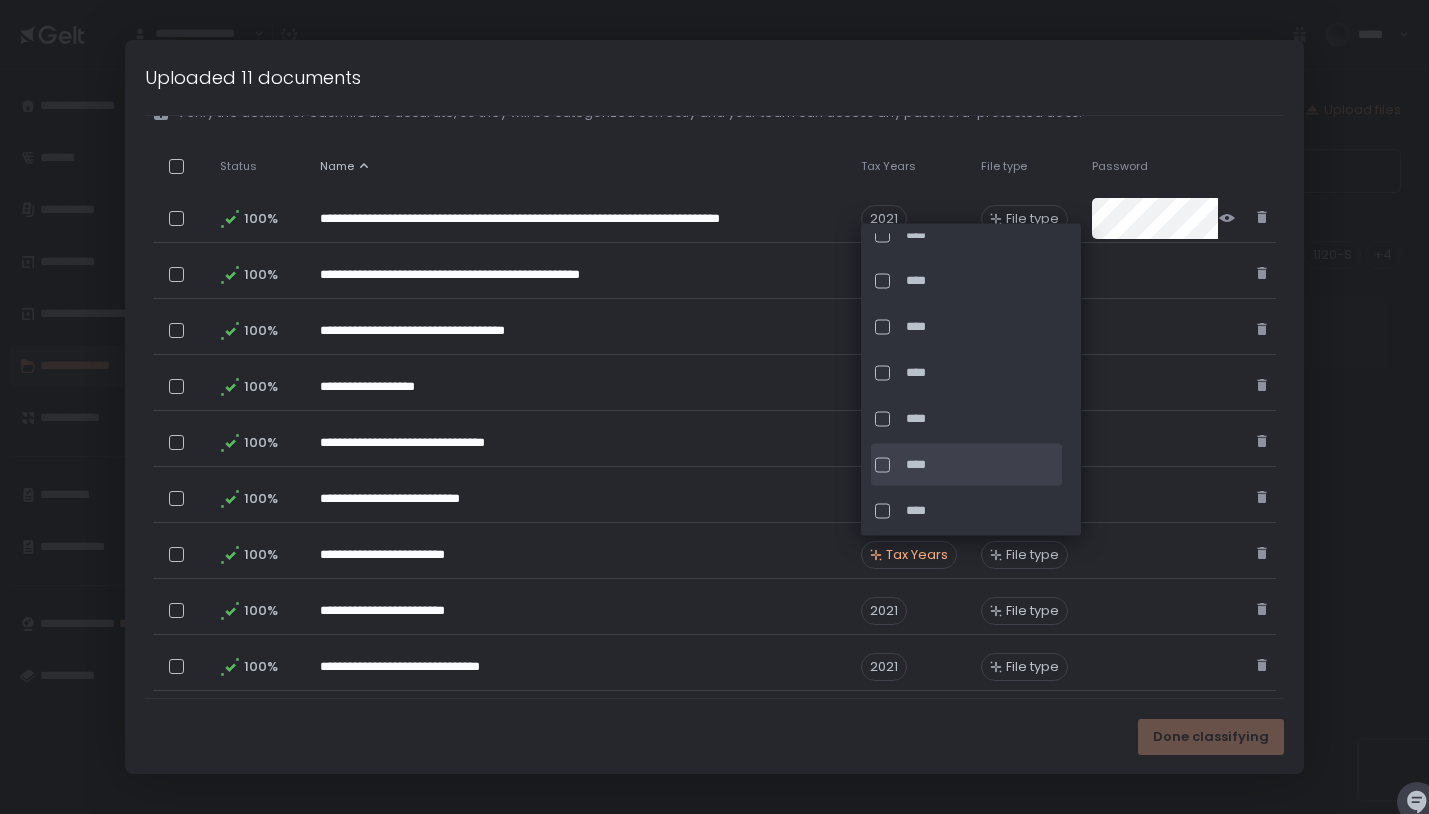 click on "****" 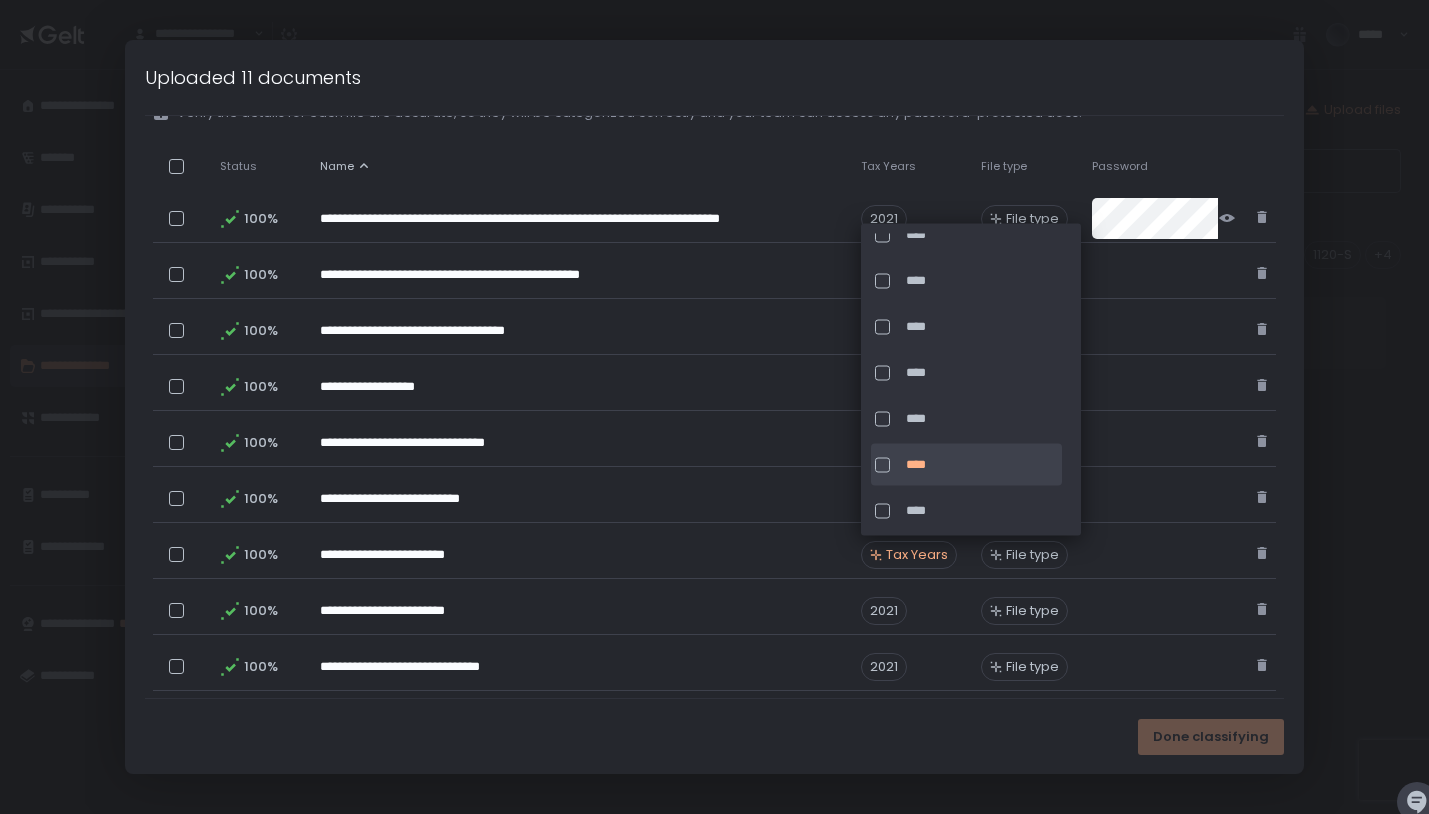 click on "Name" 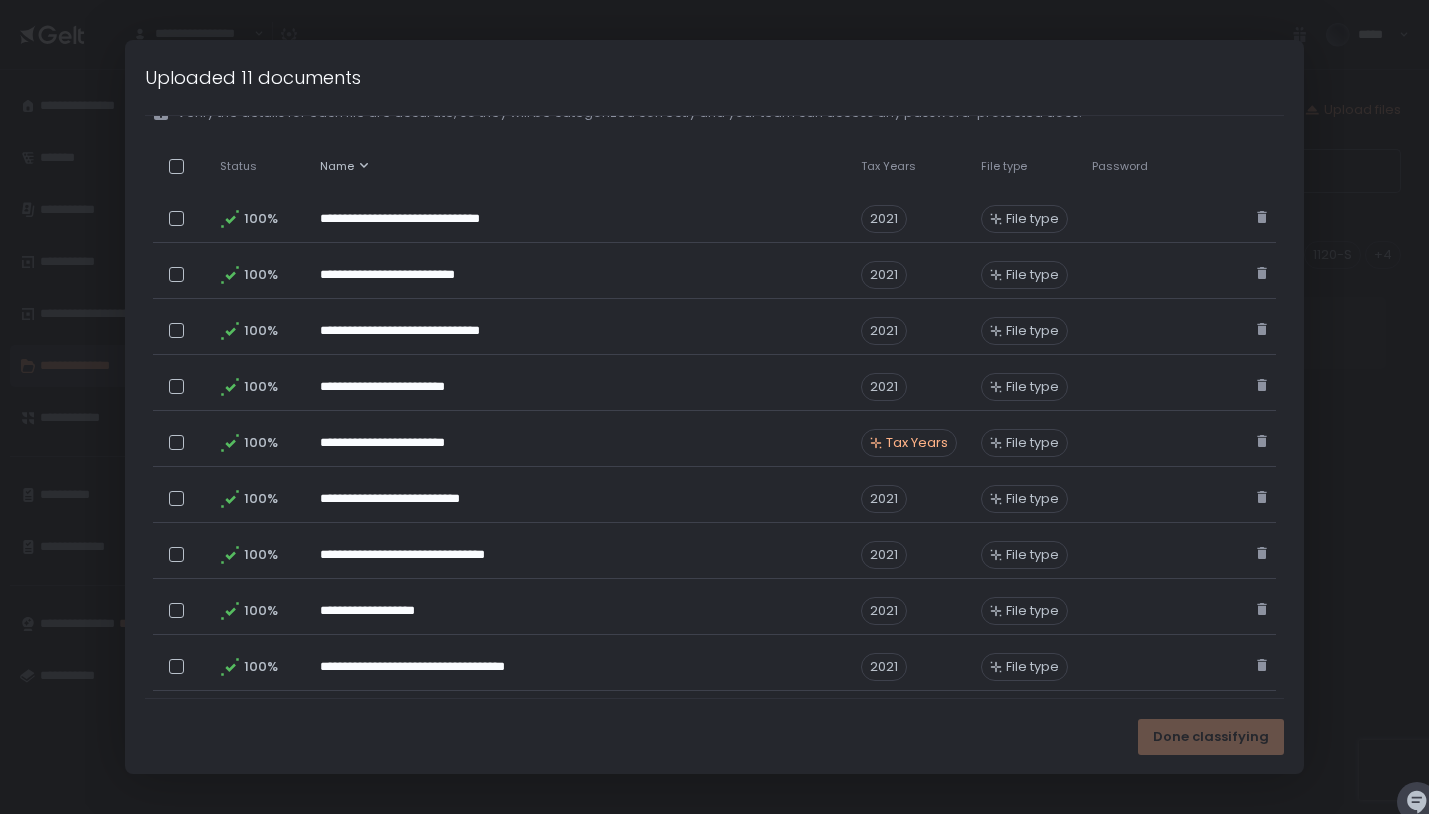 scroll, scrollTop: 261, scrollLeft: 0, axis: vertical 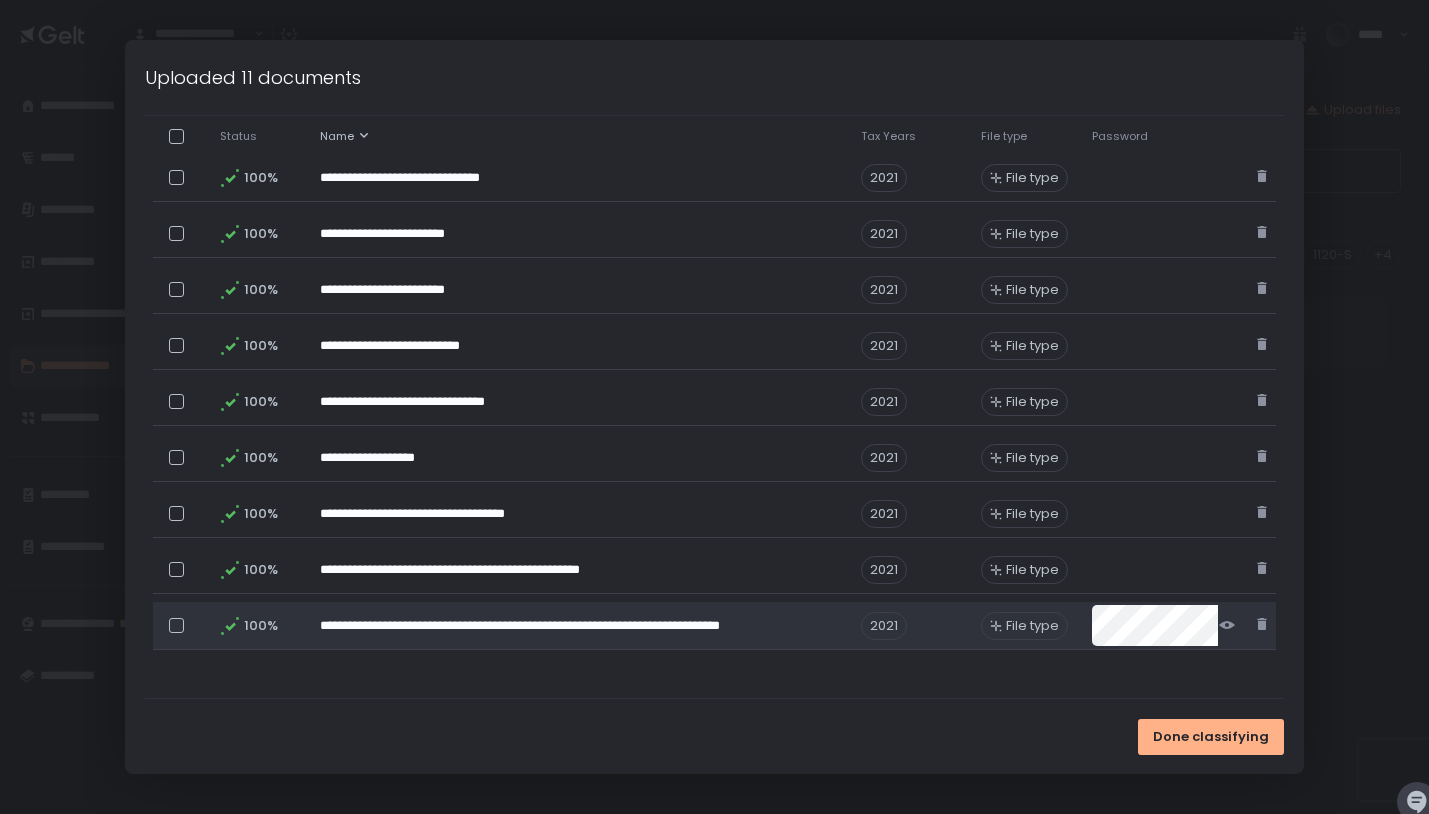 click on "File type" at bounding box center (1032, 626) 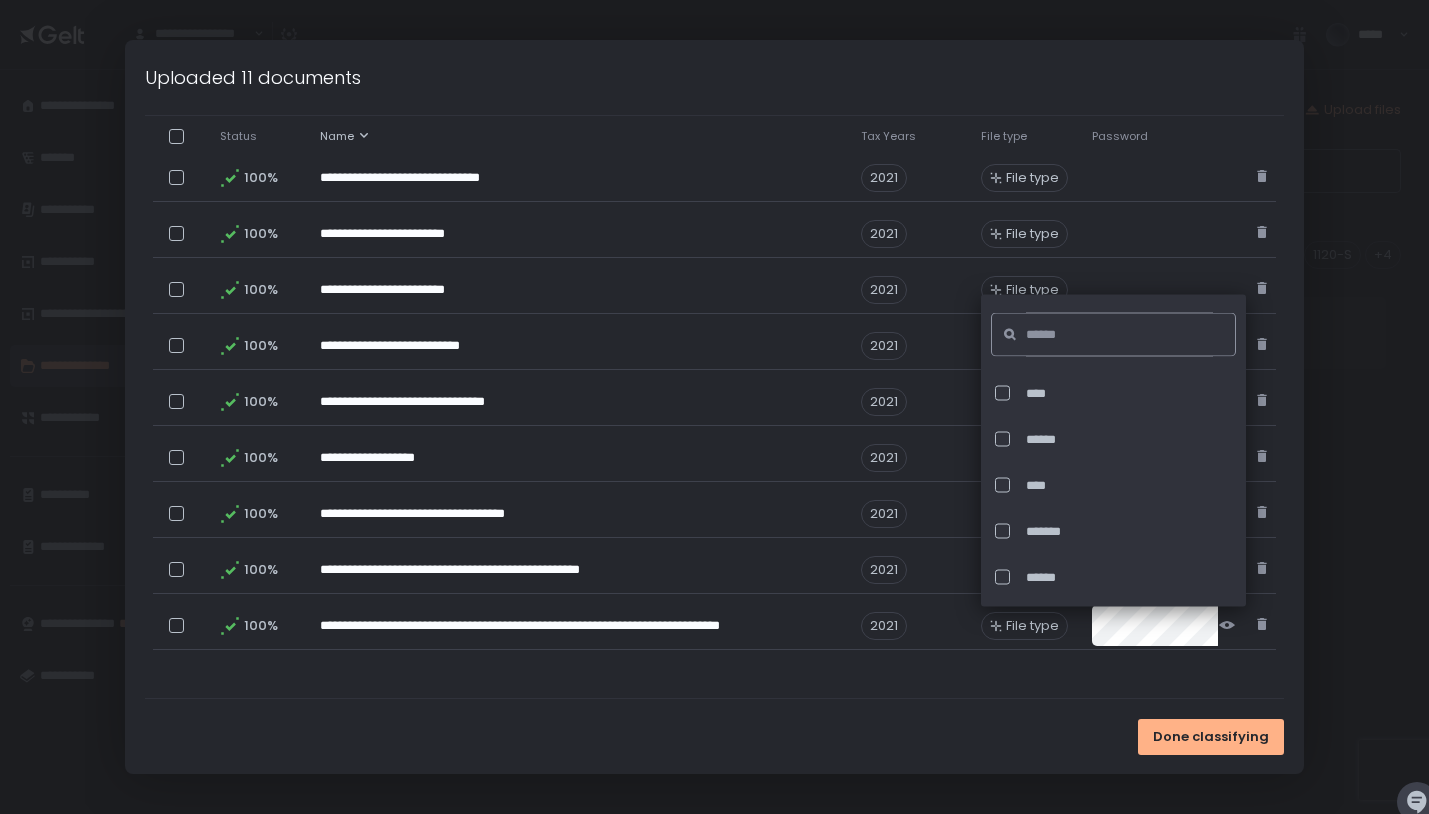 click 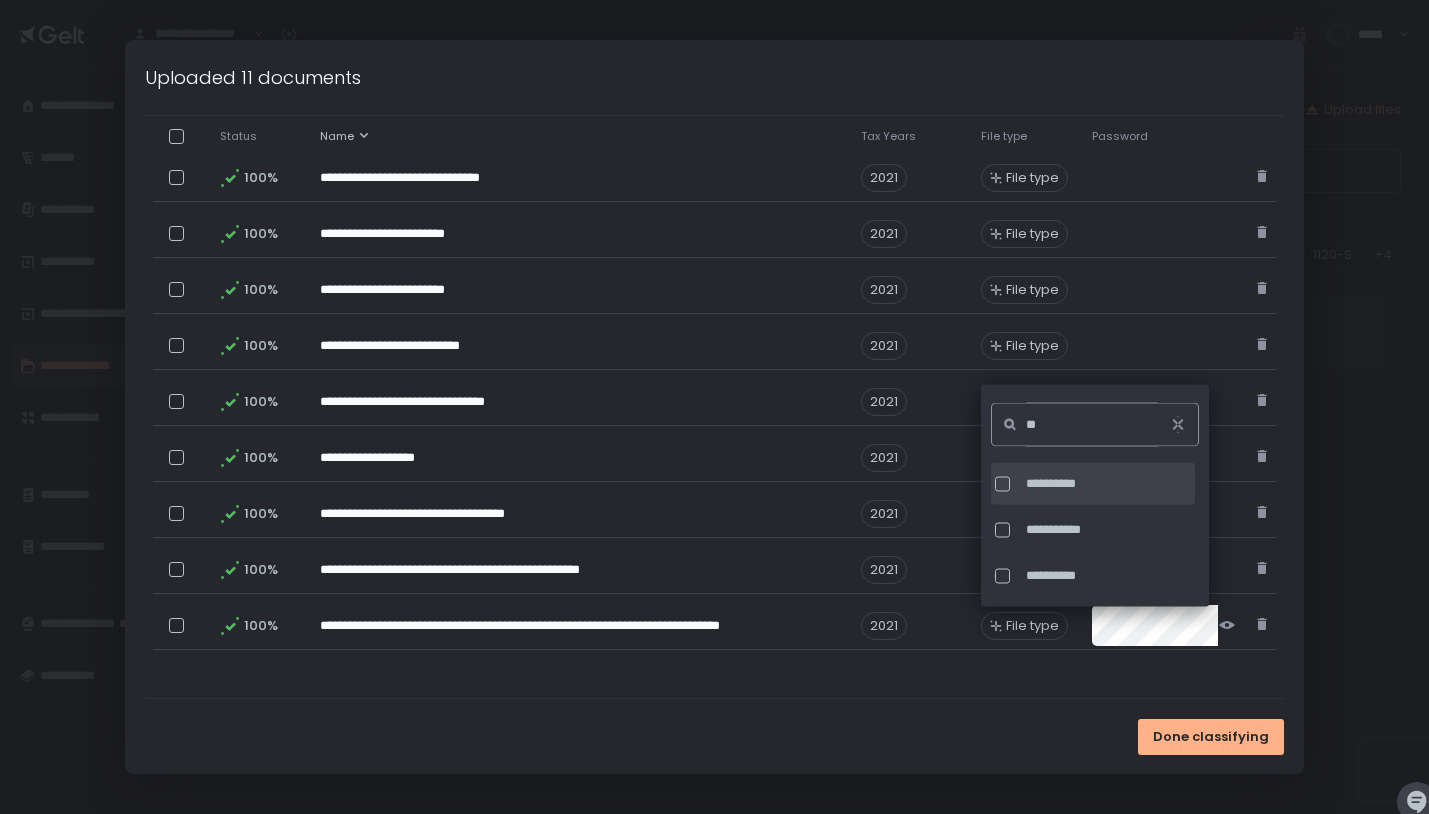type on "**" 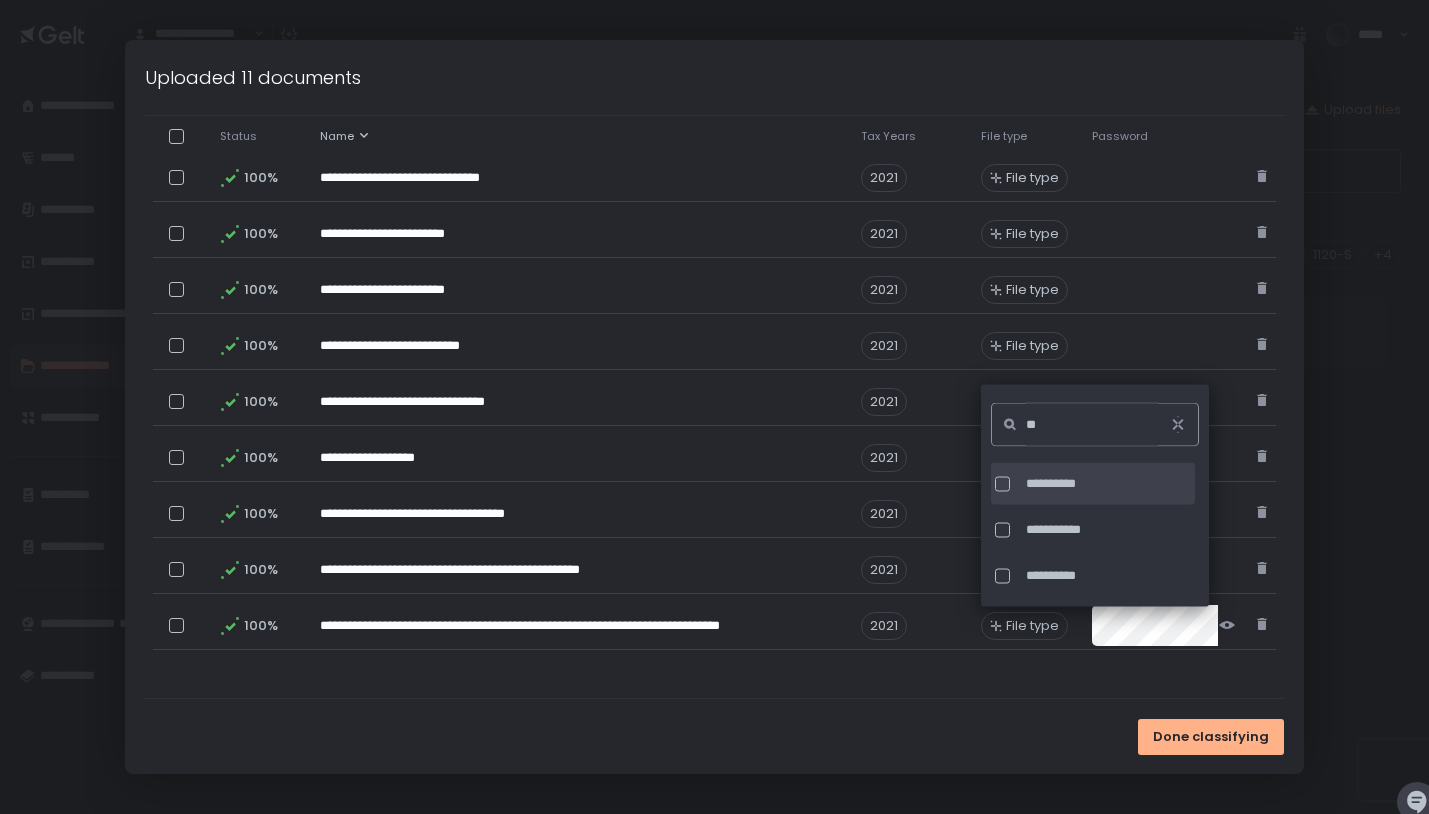 click on "**********" 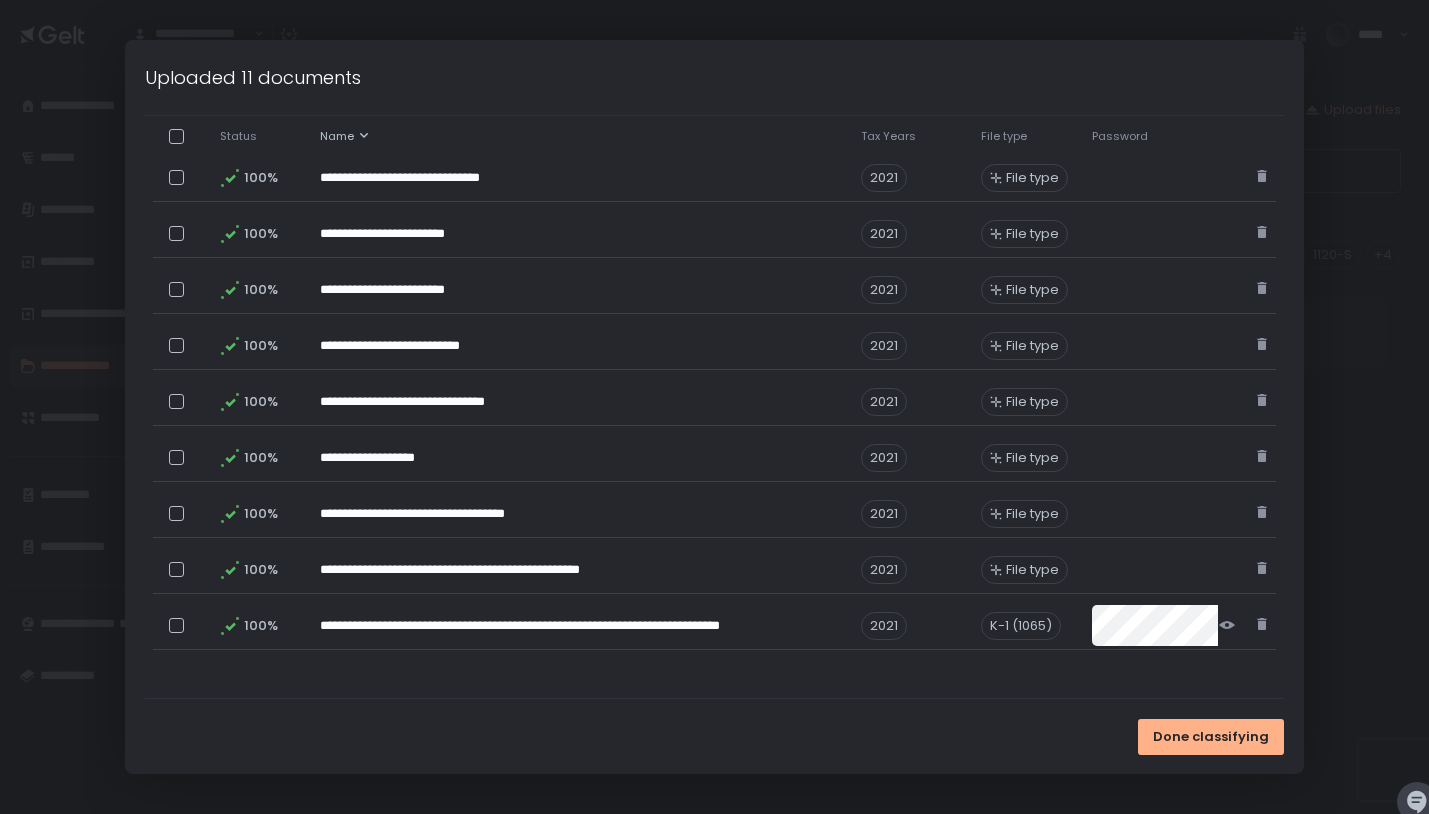 click on "**********" at bounding box center (714, 261) 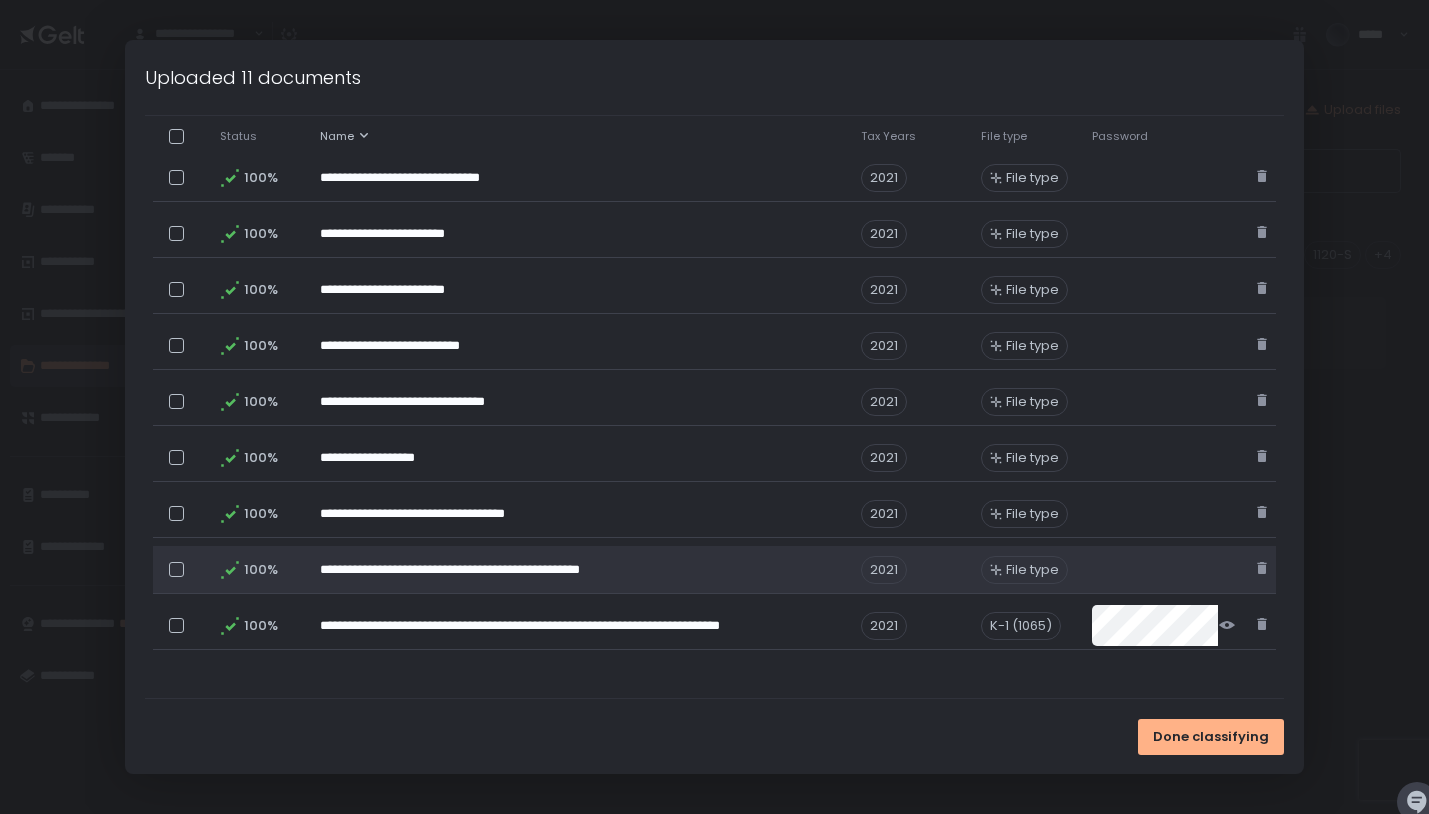 click on "File type" at bounding box center (1032, 570) 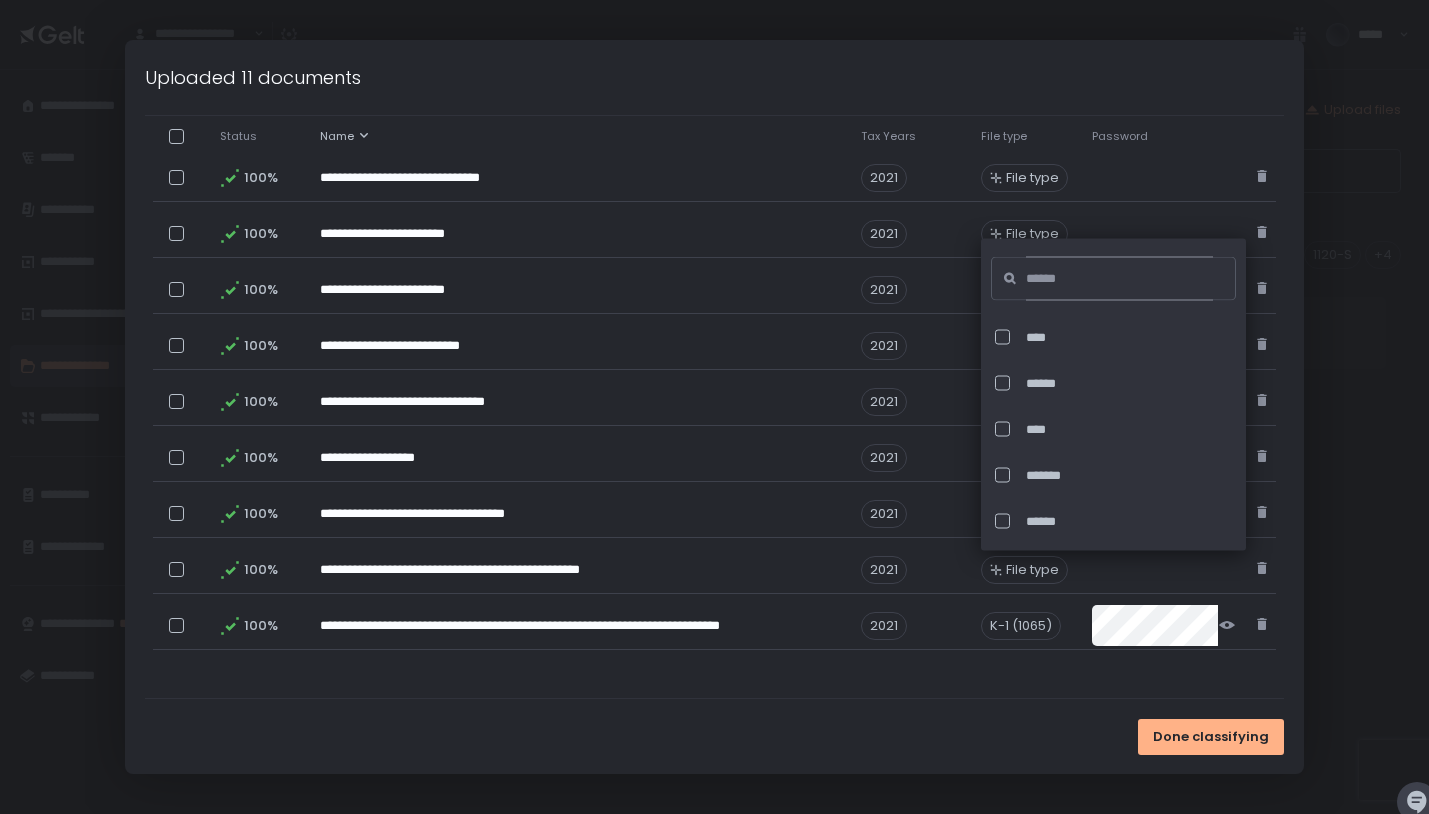 click 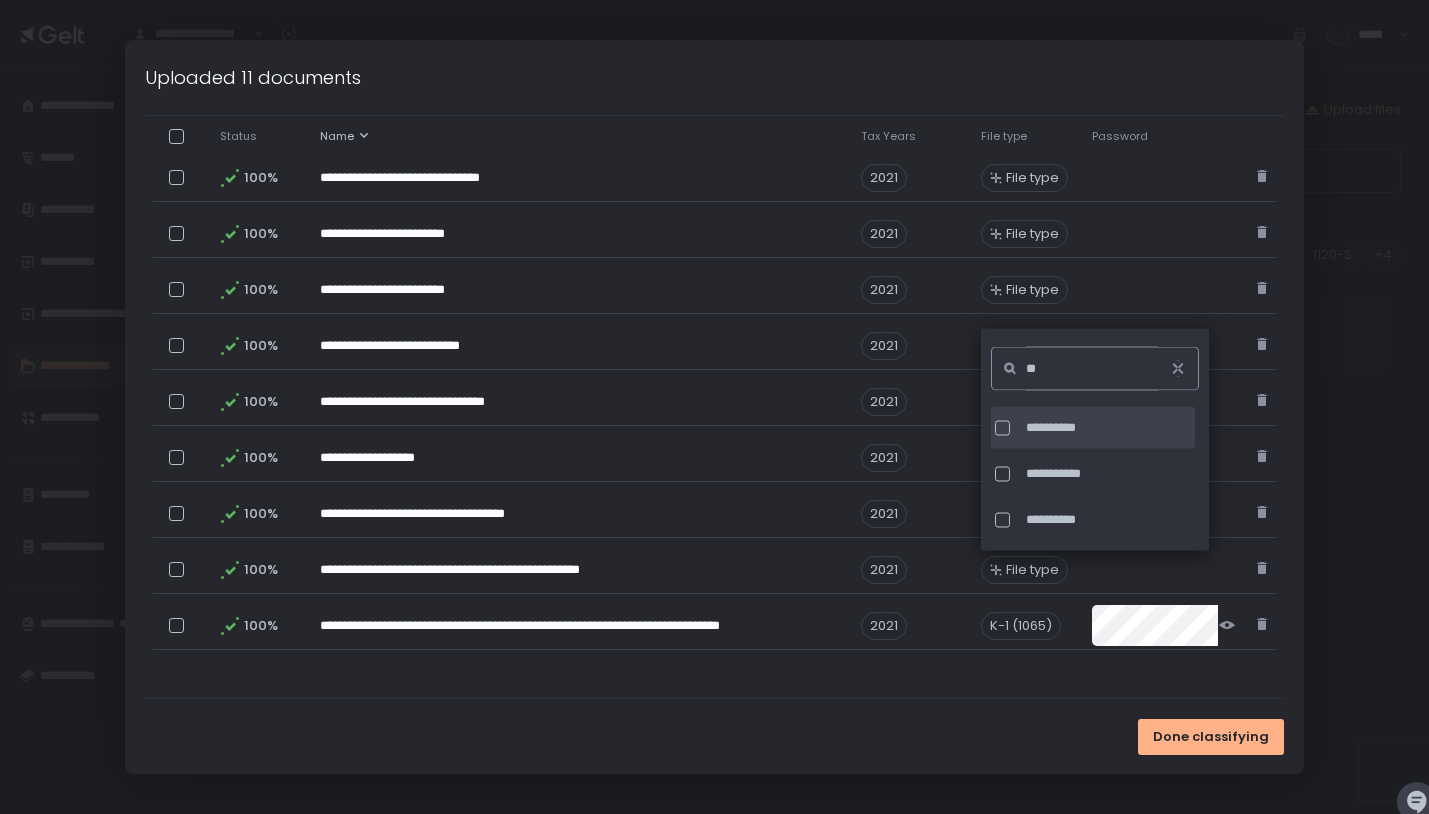 type on "**" 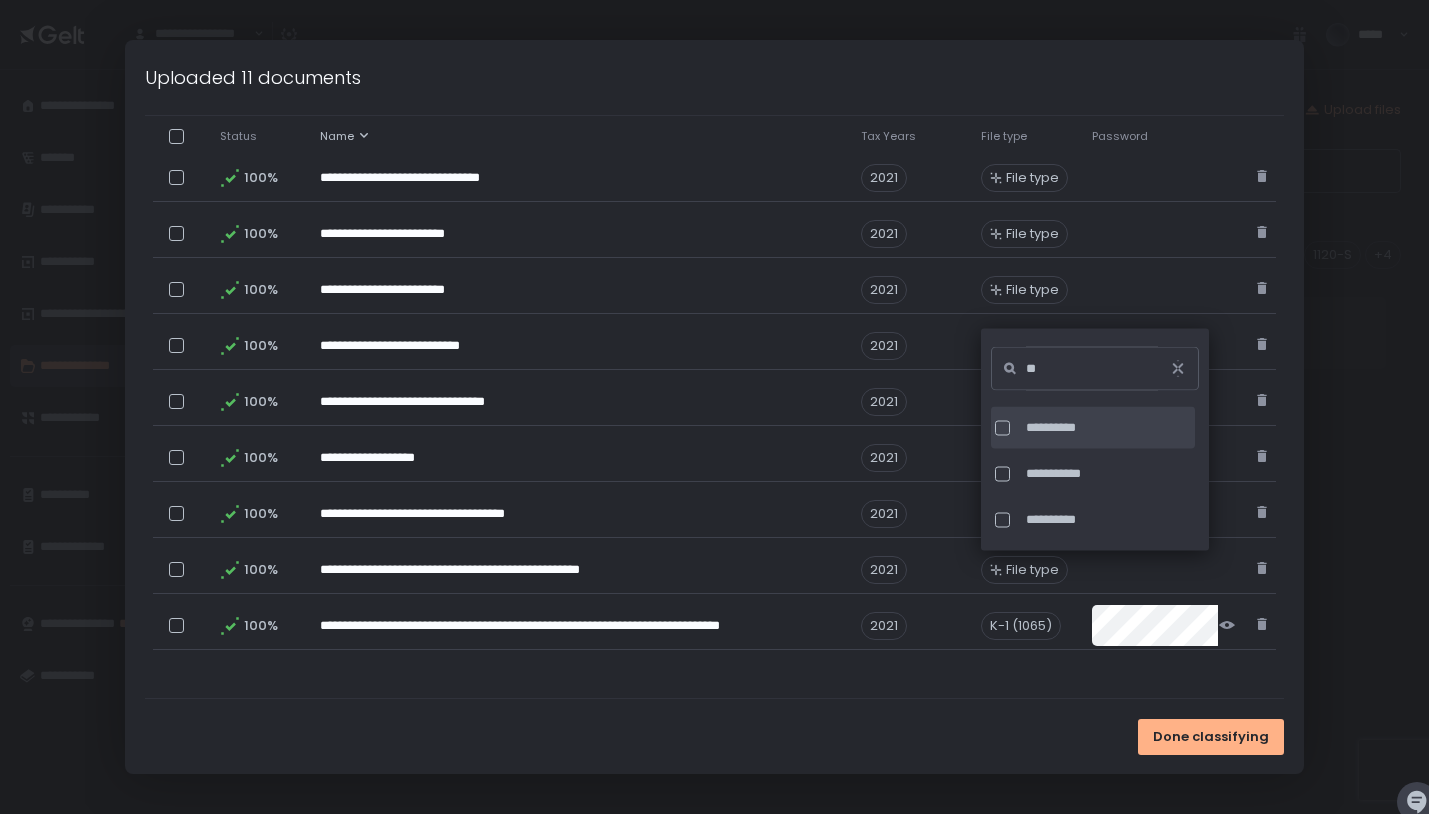 click on "**********" 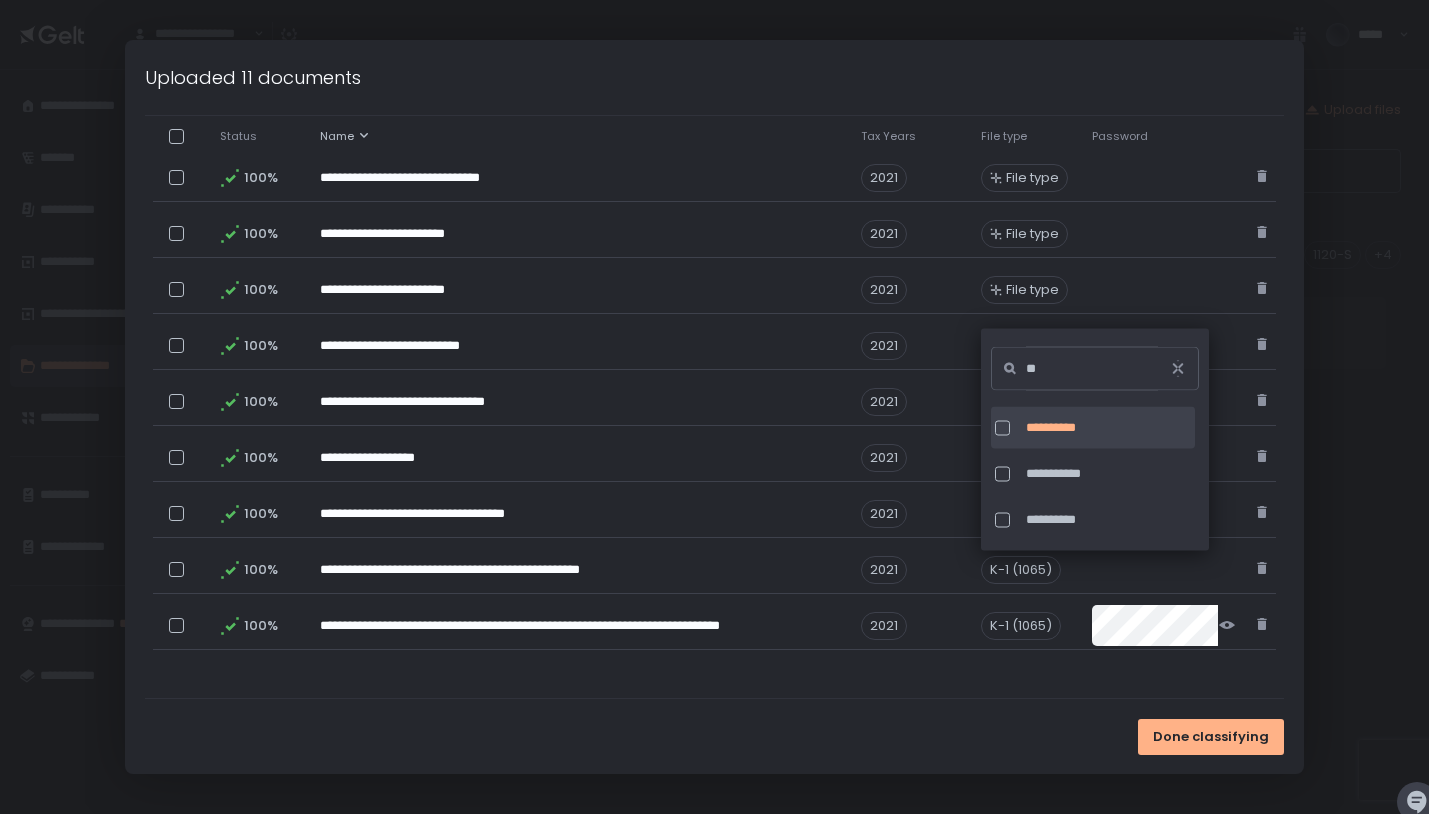 click on "Done classifying" at bounding box center (714, 736) 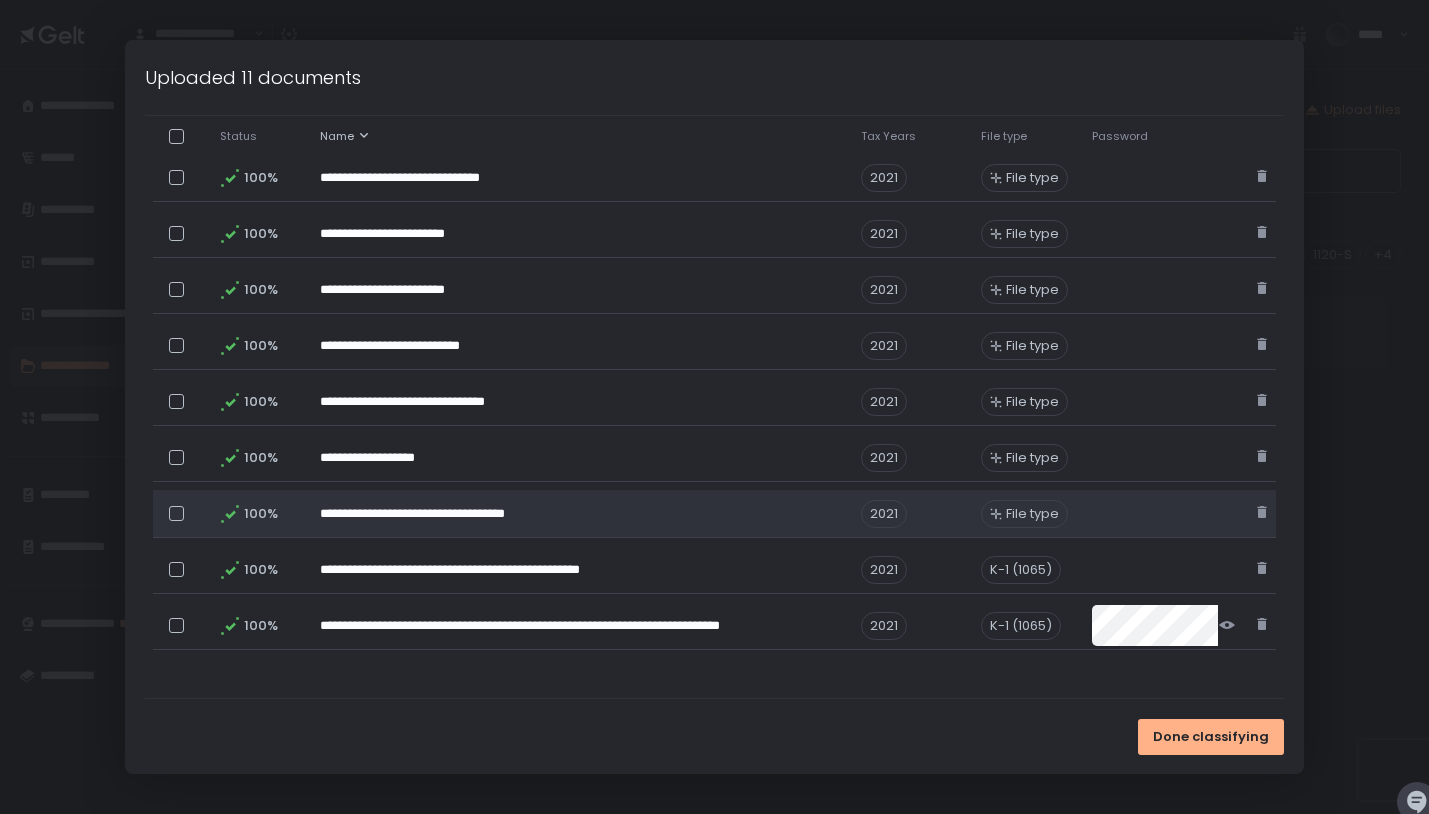 click on "File type" at bounding box center (1032, 514) 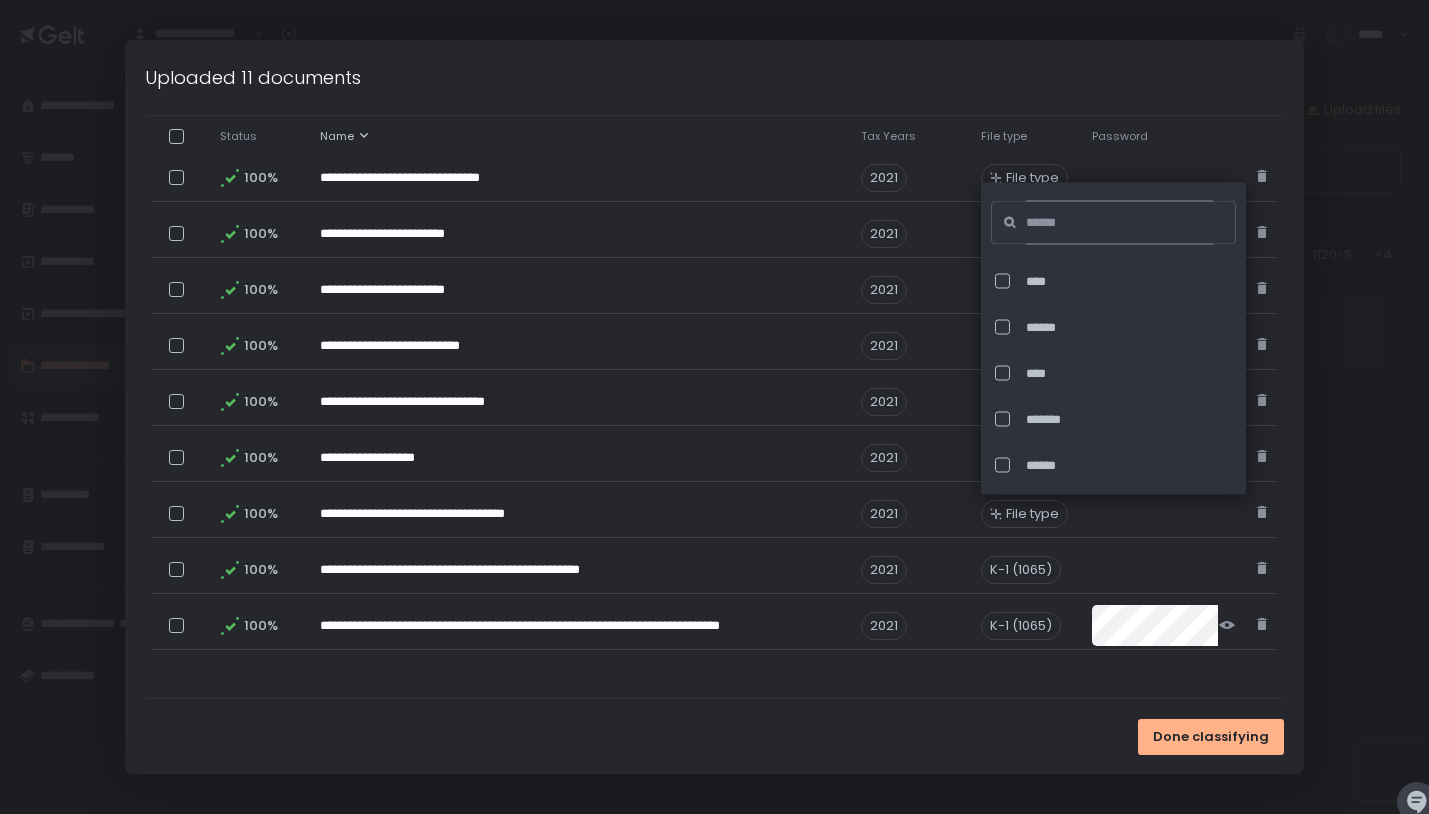 click 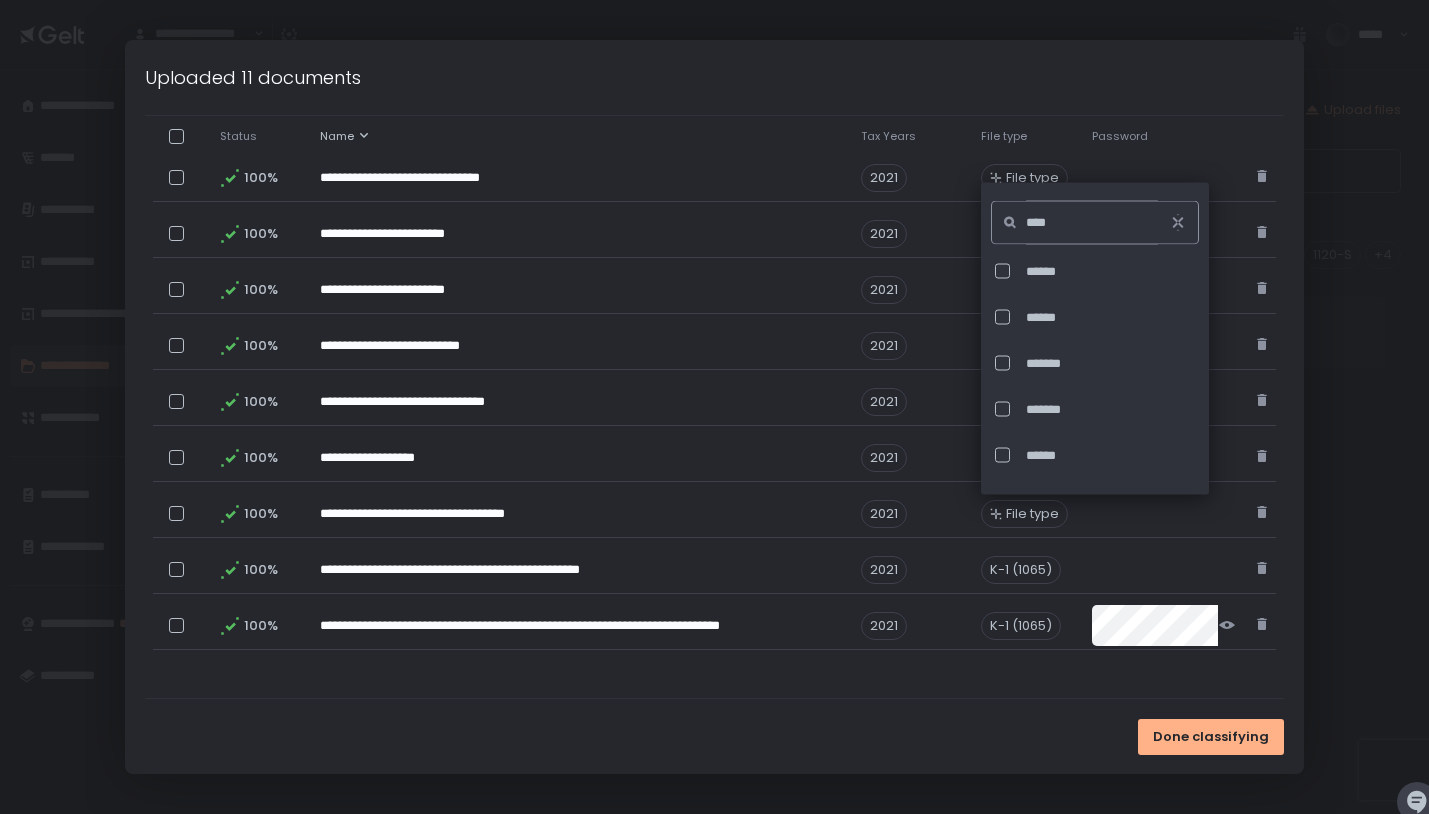scroll, scrollTop: 855, scrollLeft: 0, axis: vertical 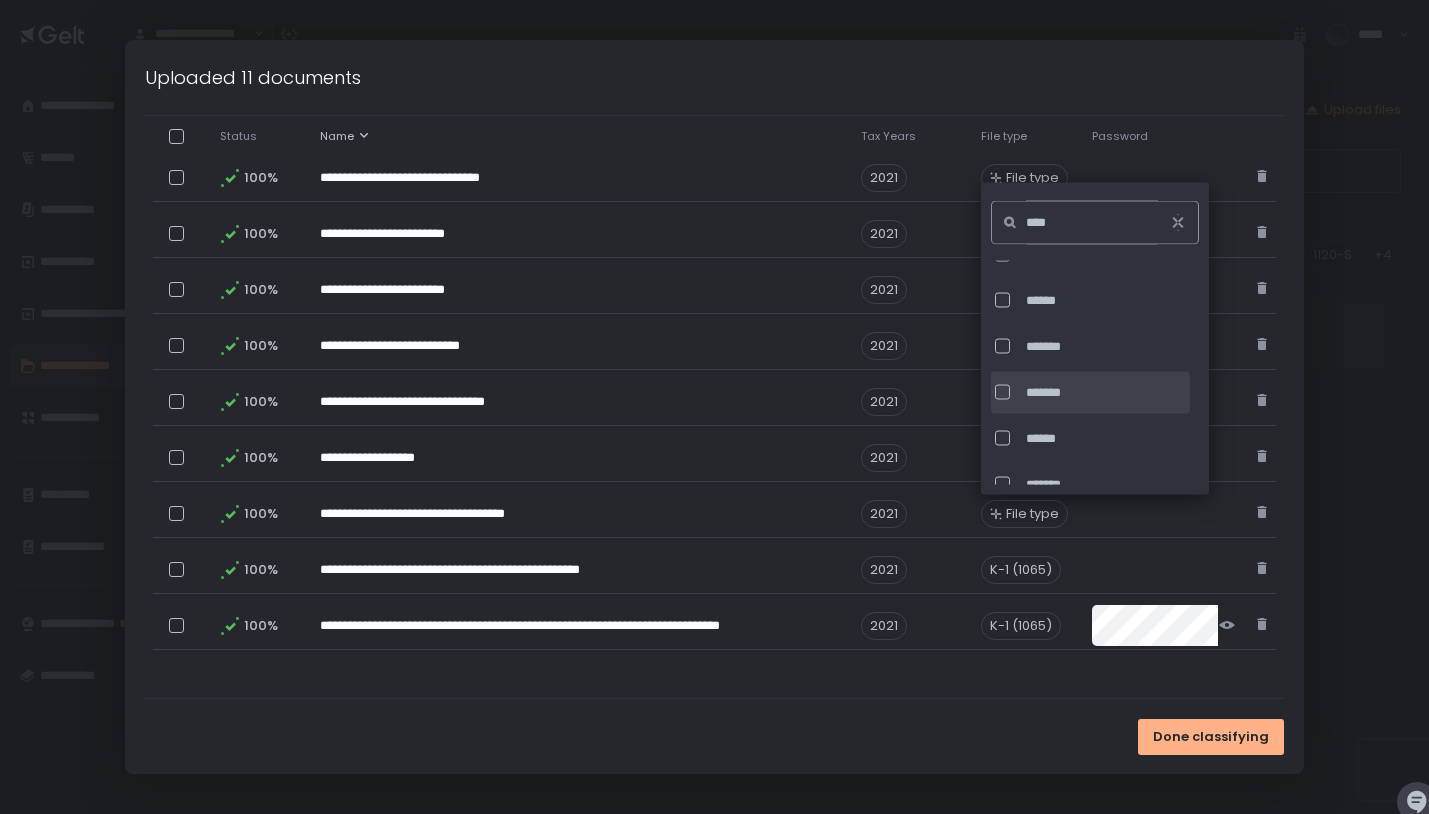 type on "****" 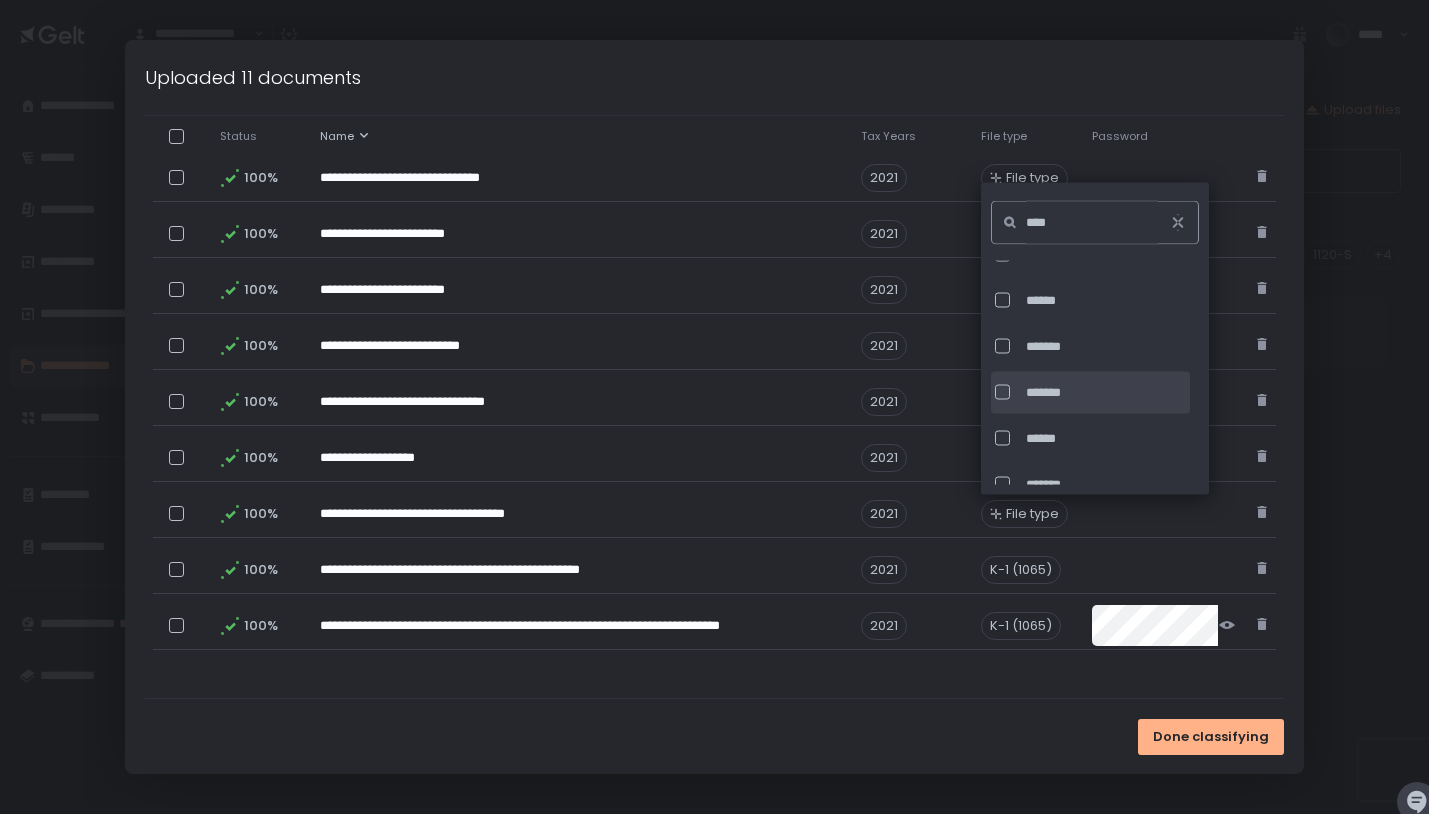 click on "*******" 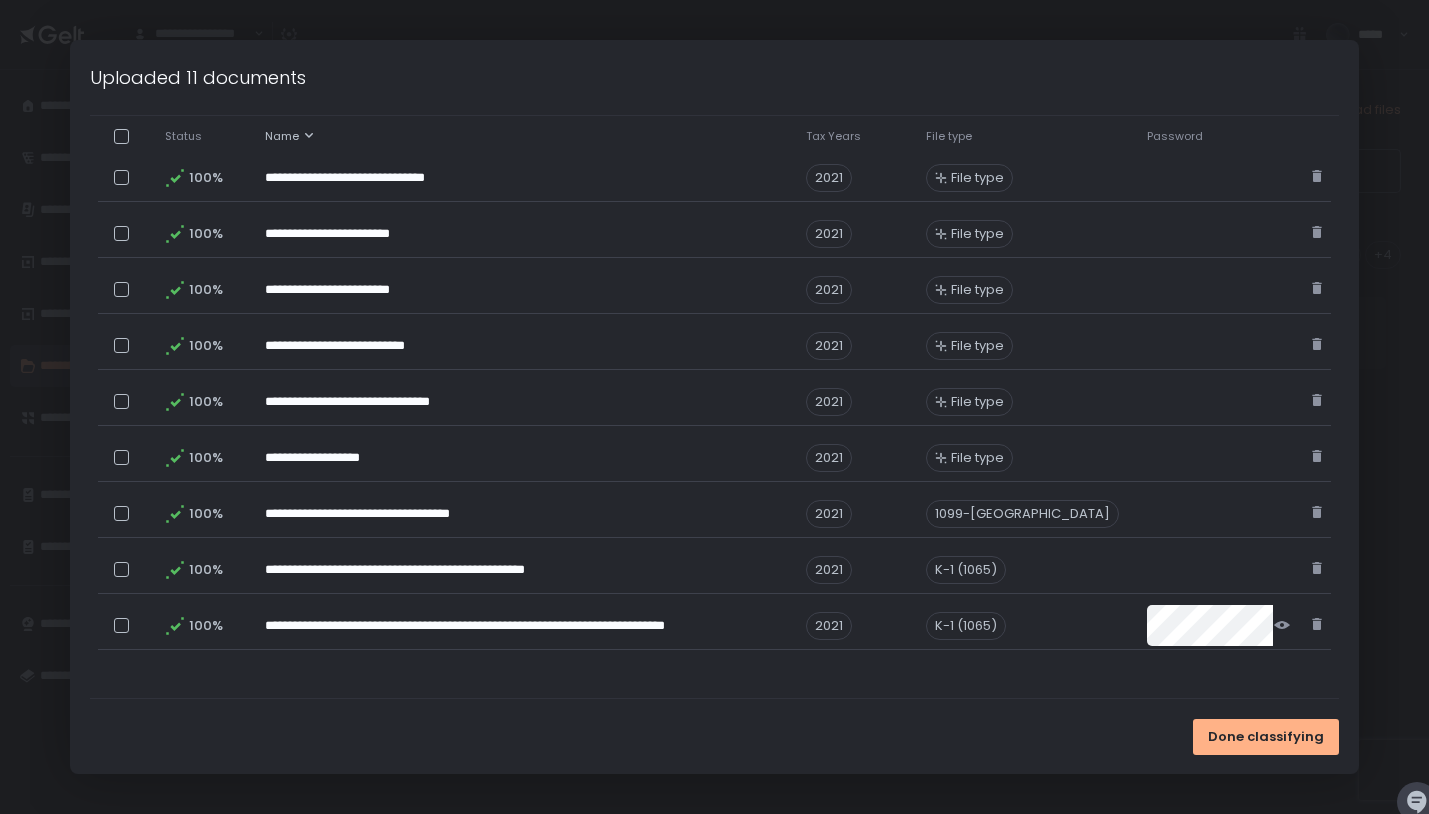 click on "**********" at bounding box center [714, 261] 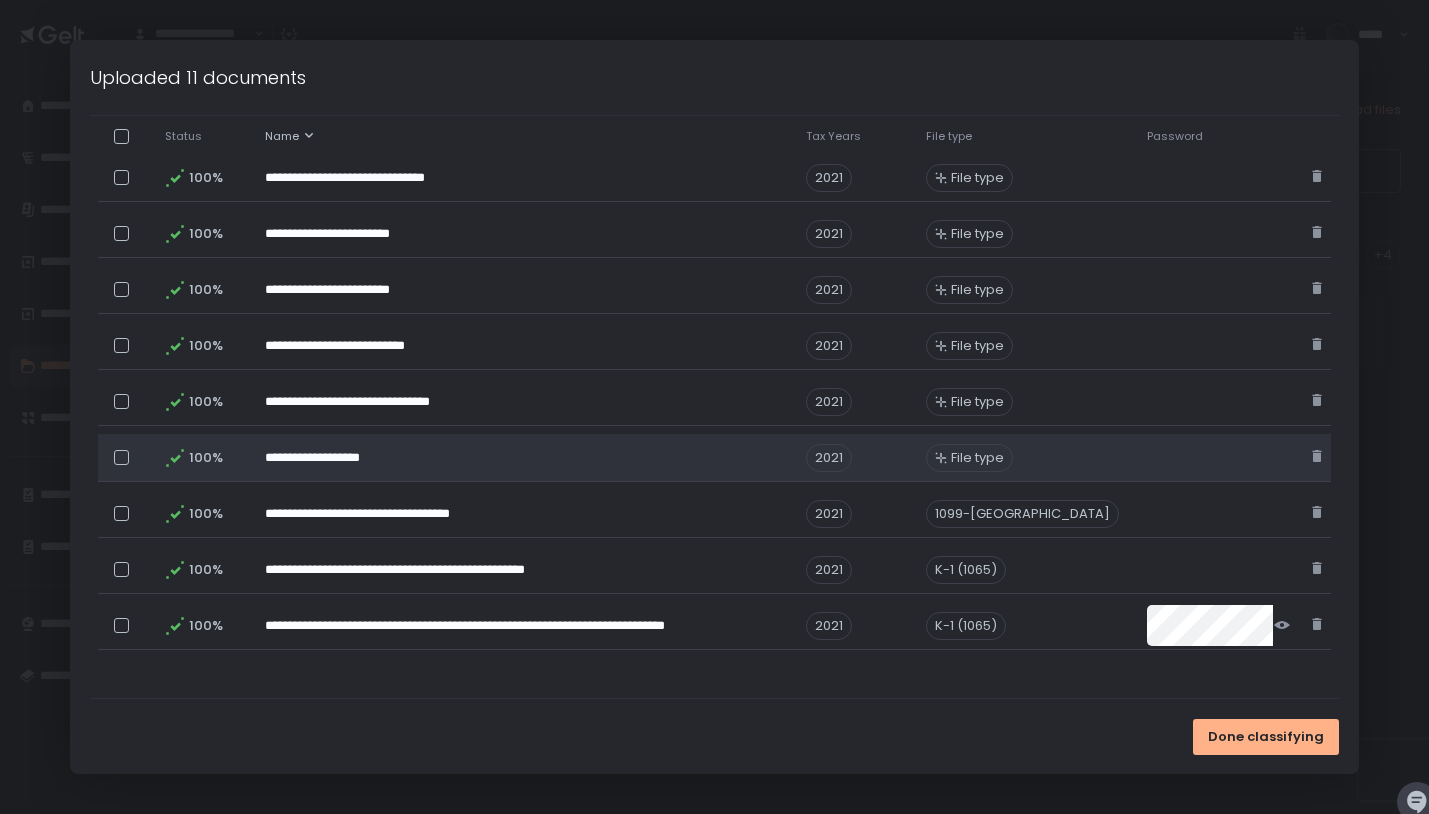 click on "File type" at bounding box center [977, 458] 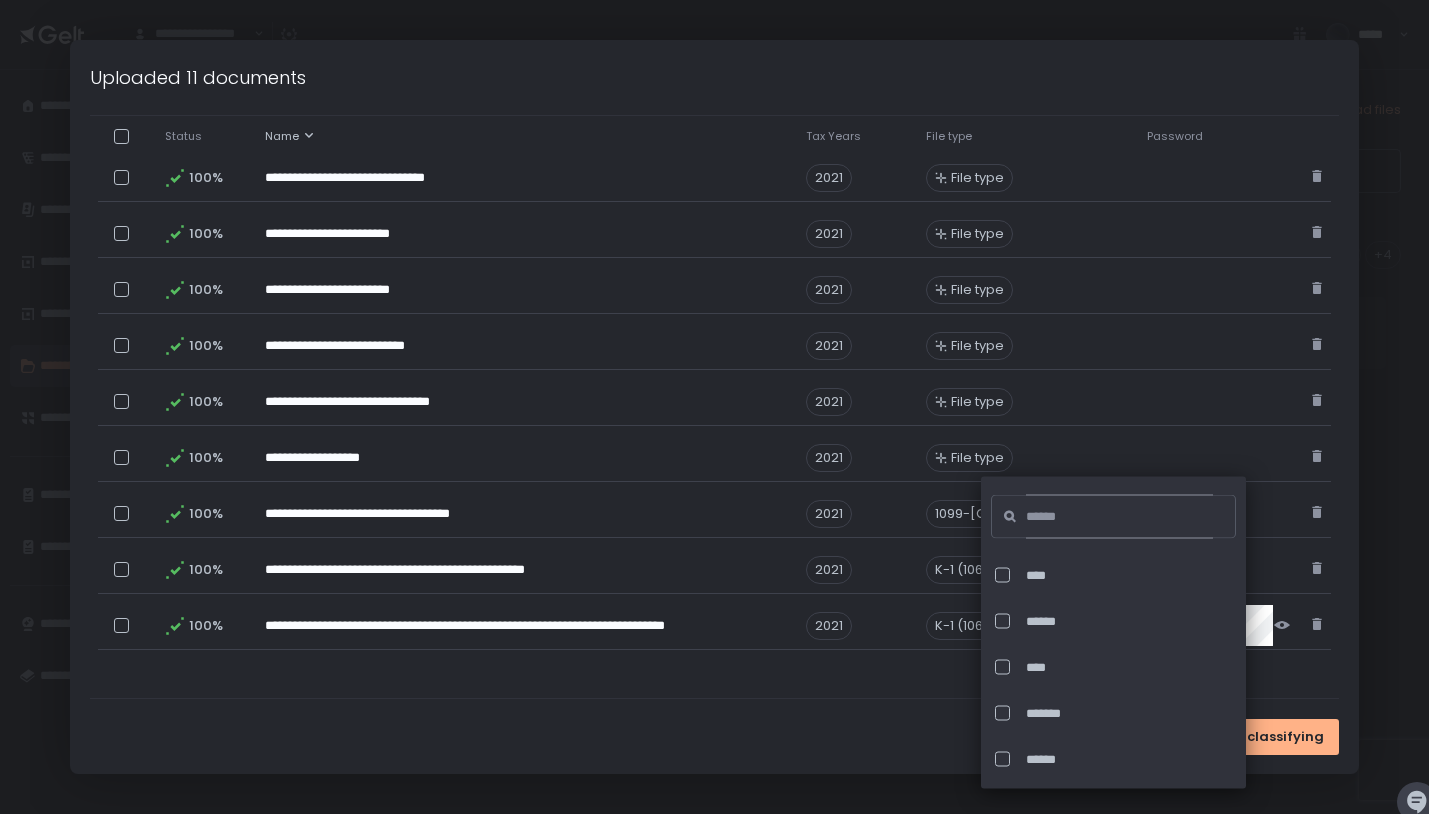 click 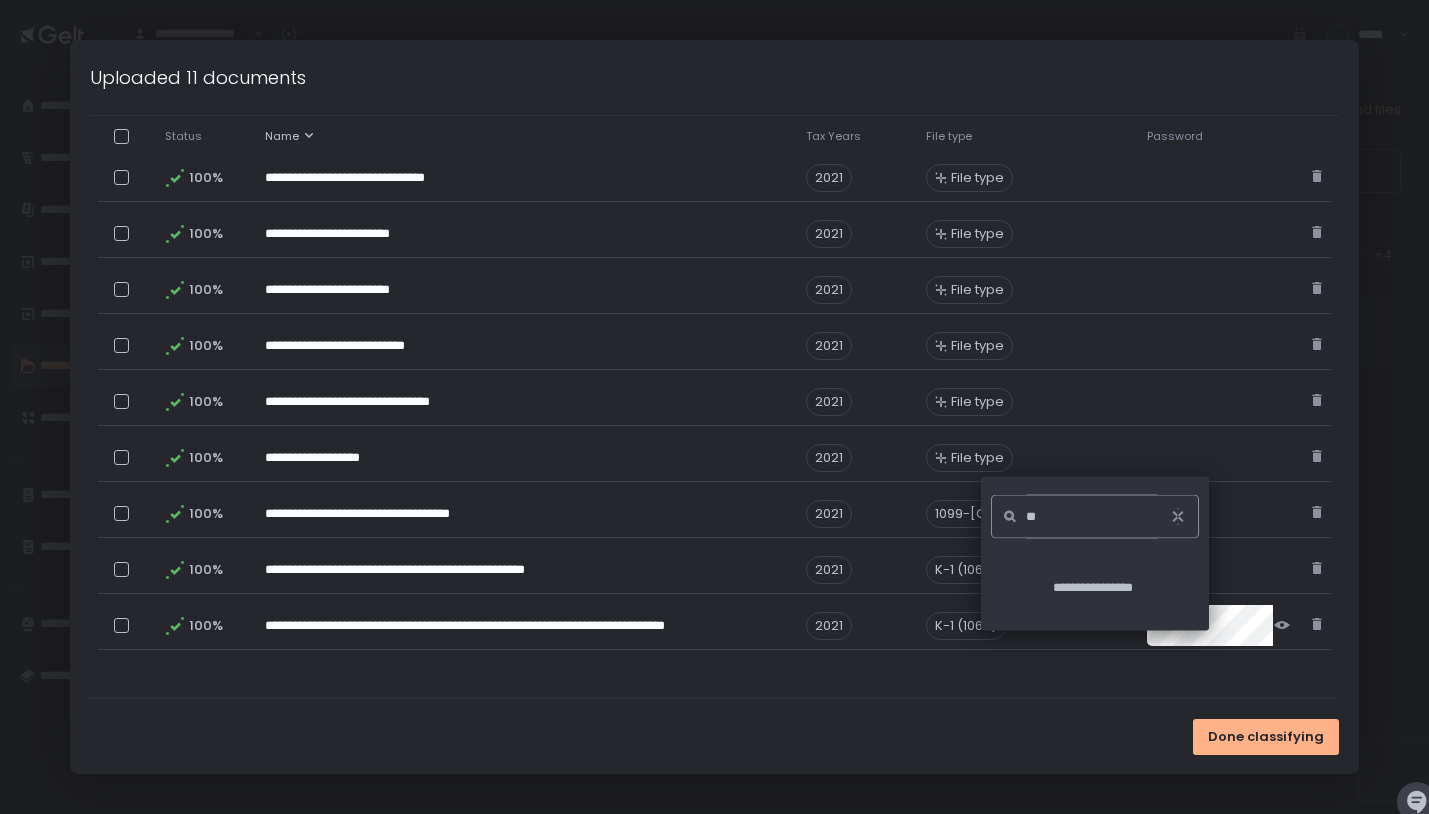 type on "*" 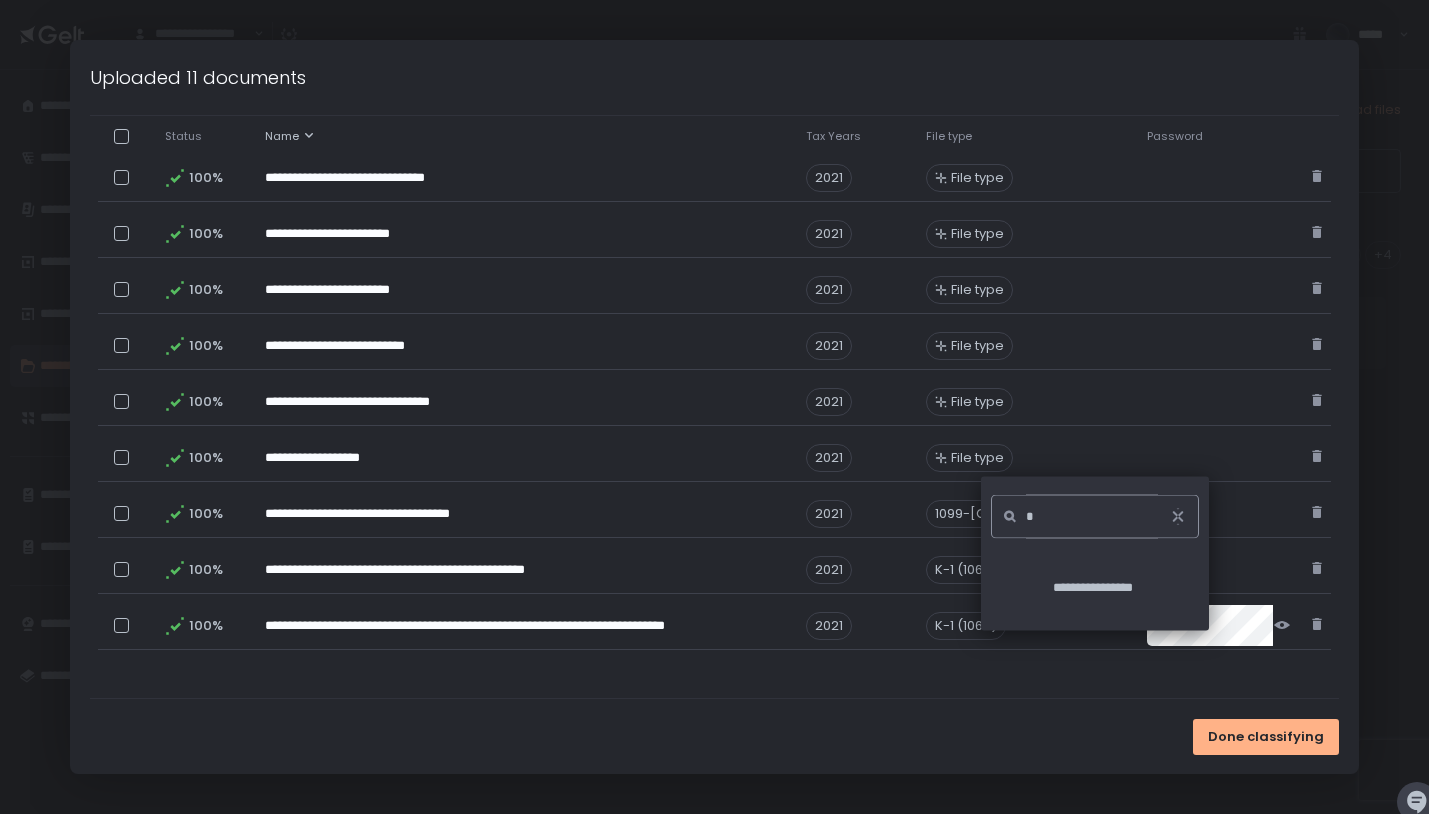 type 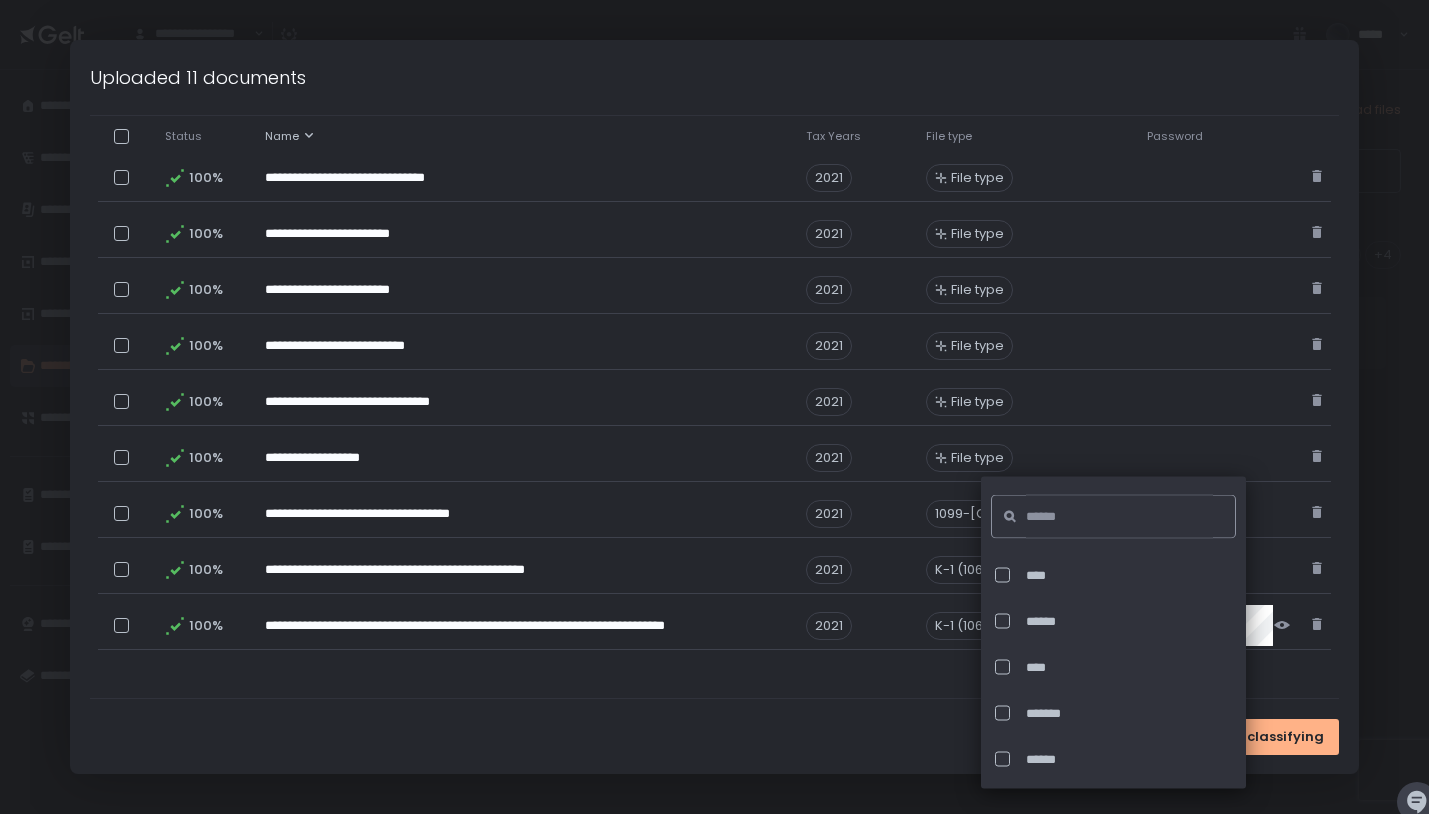 click on "**********" at bounding box center [714, 261] 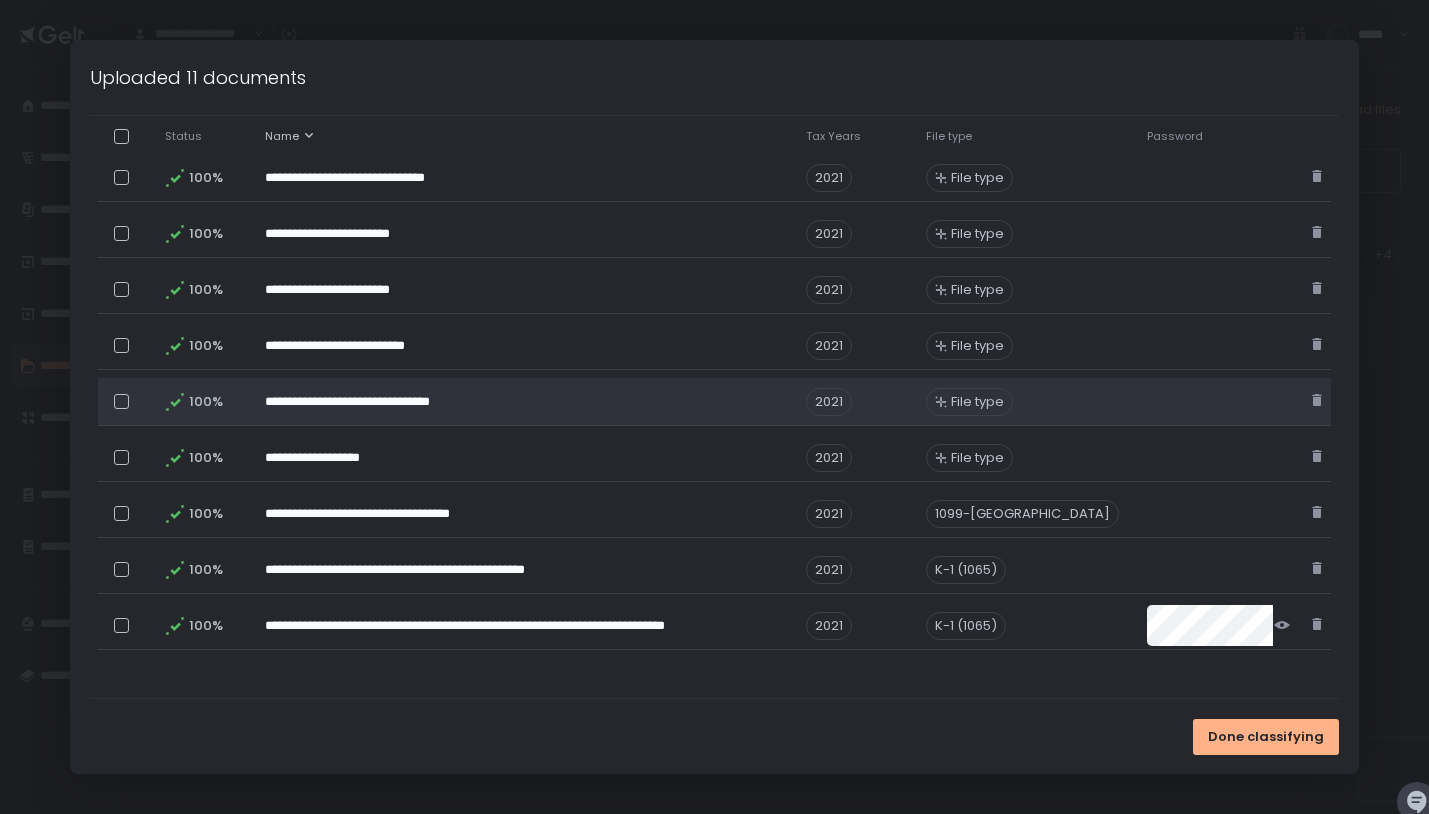 click on "File type" at bounding box center (977, 402) 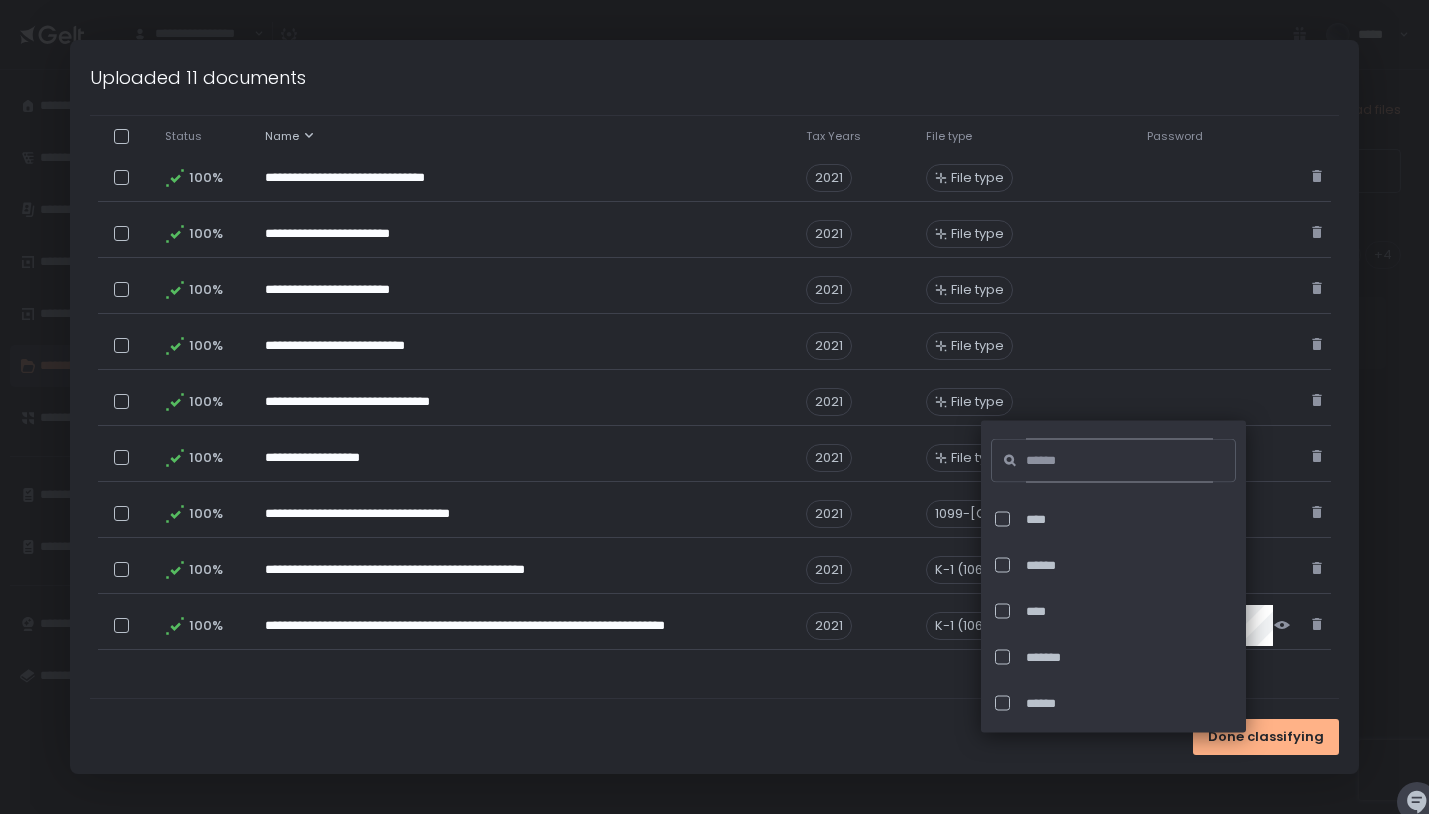 click 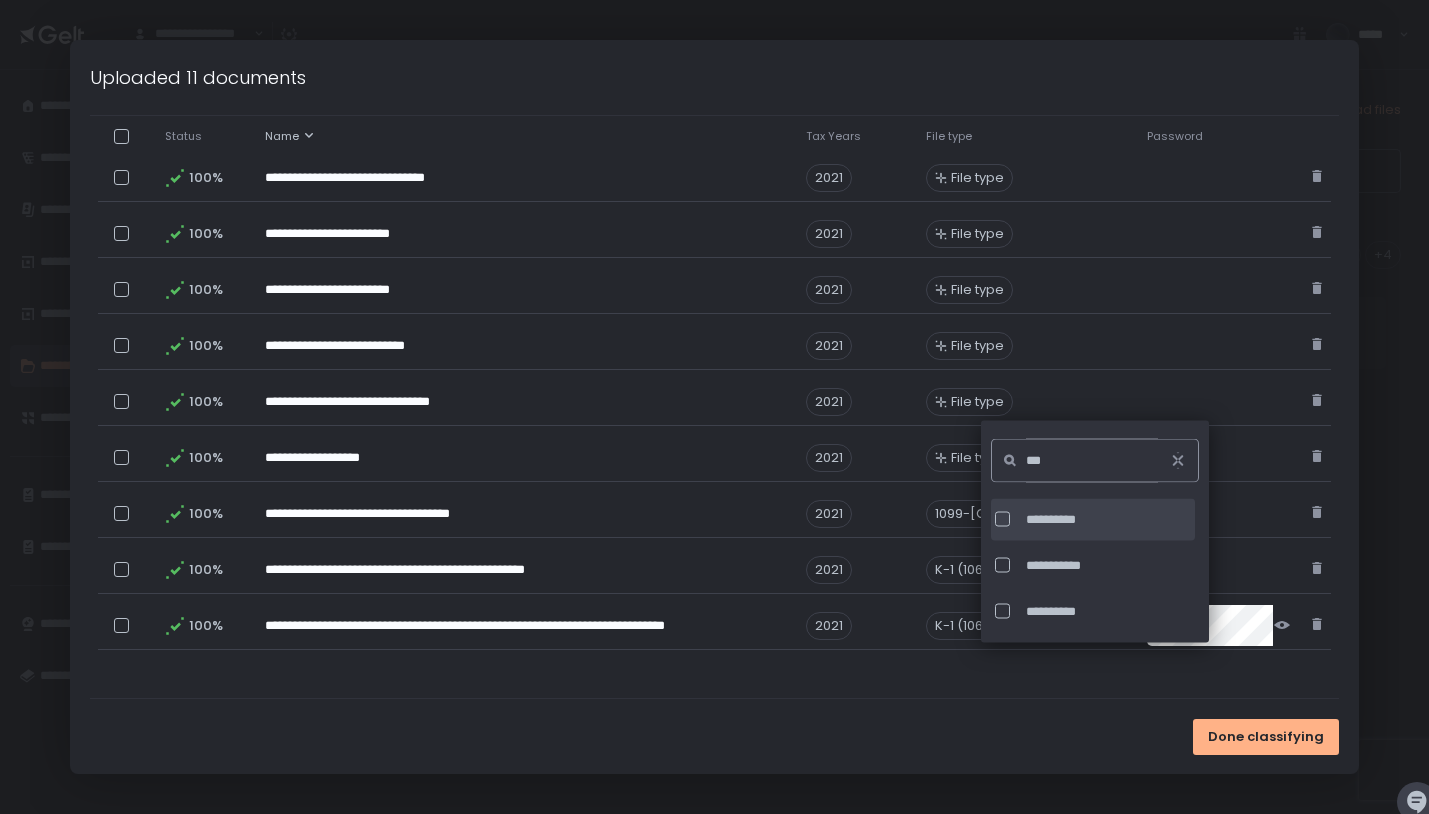 type on "***" 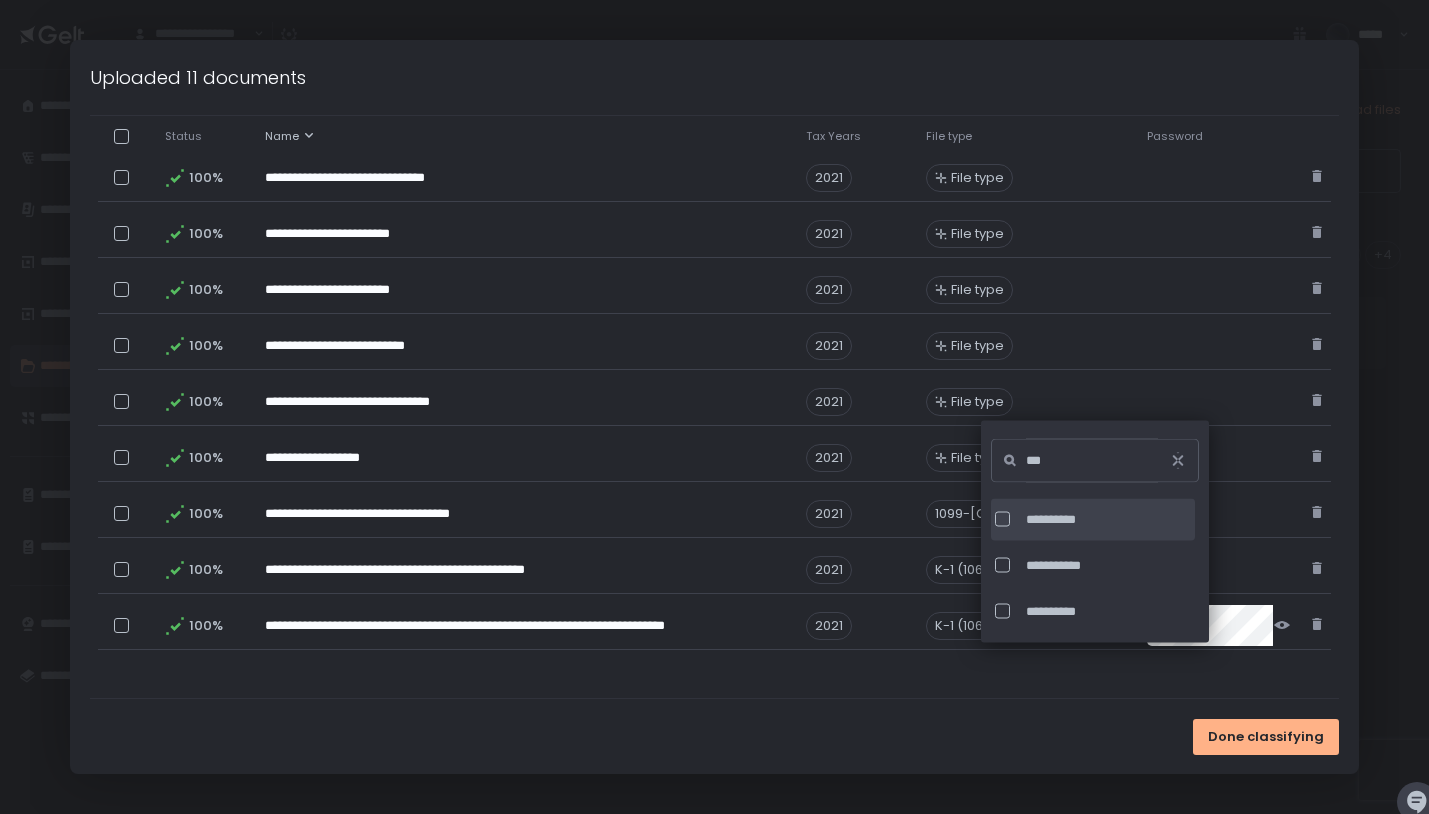 click on "**********" 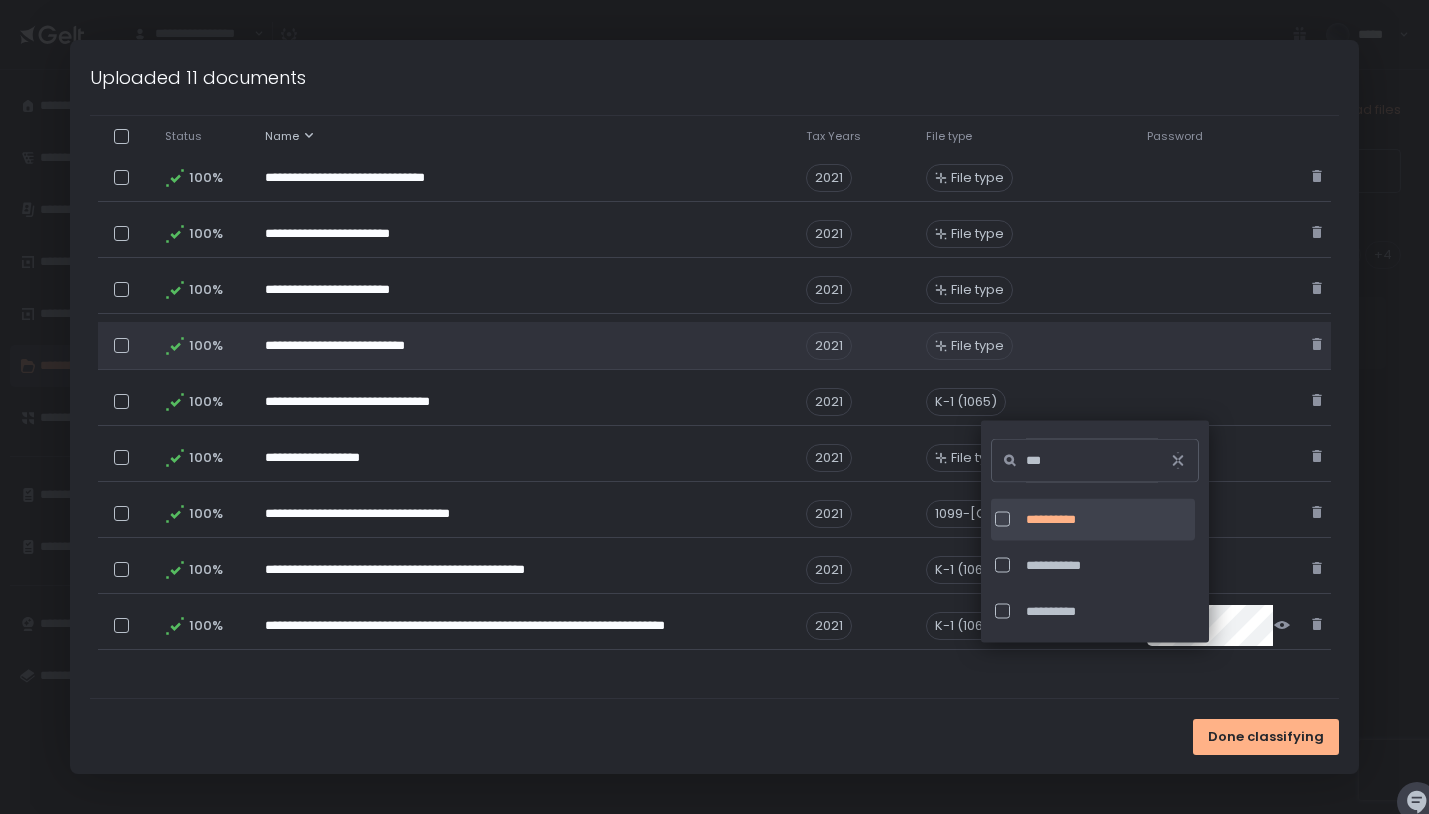 click on "File type" at bounding box center [977, 346] 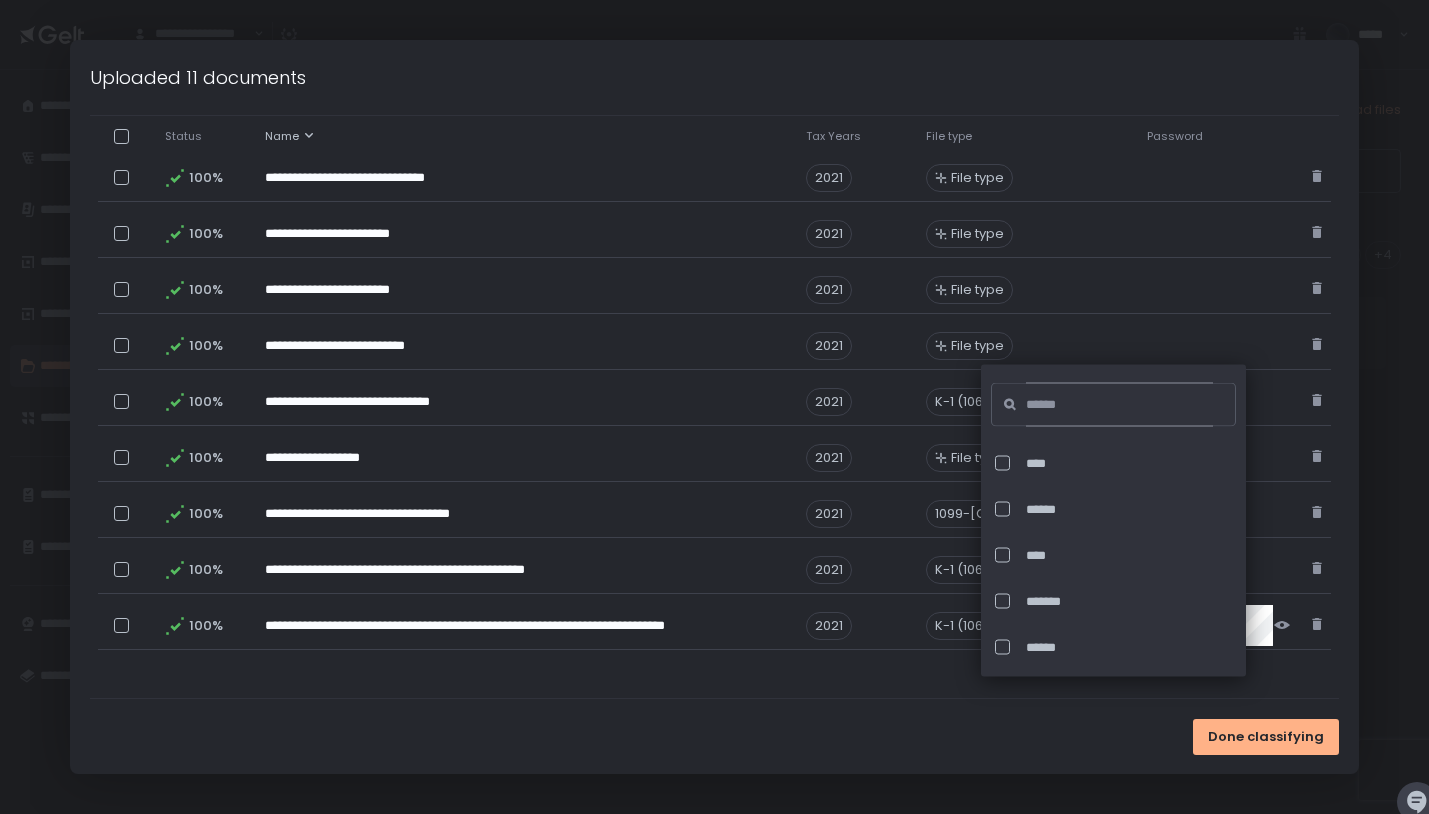 click 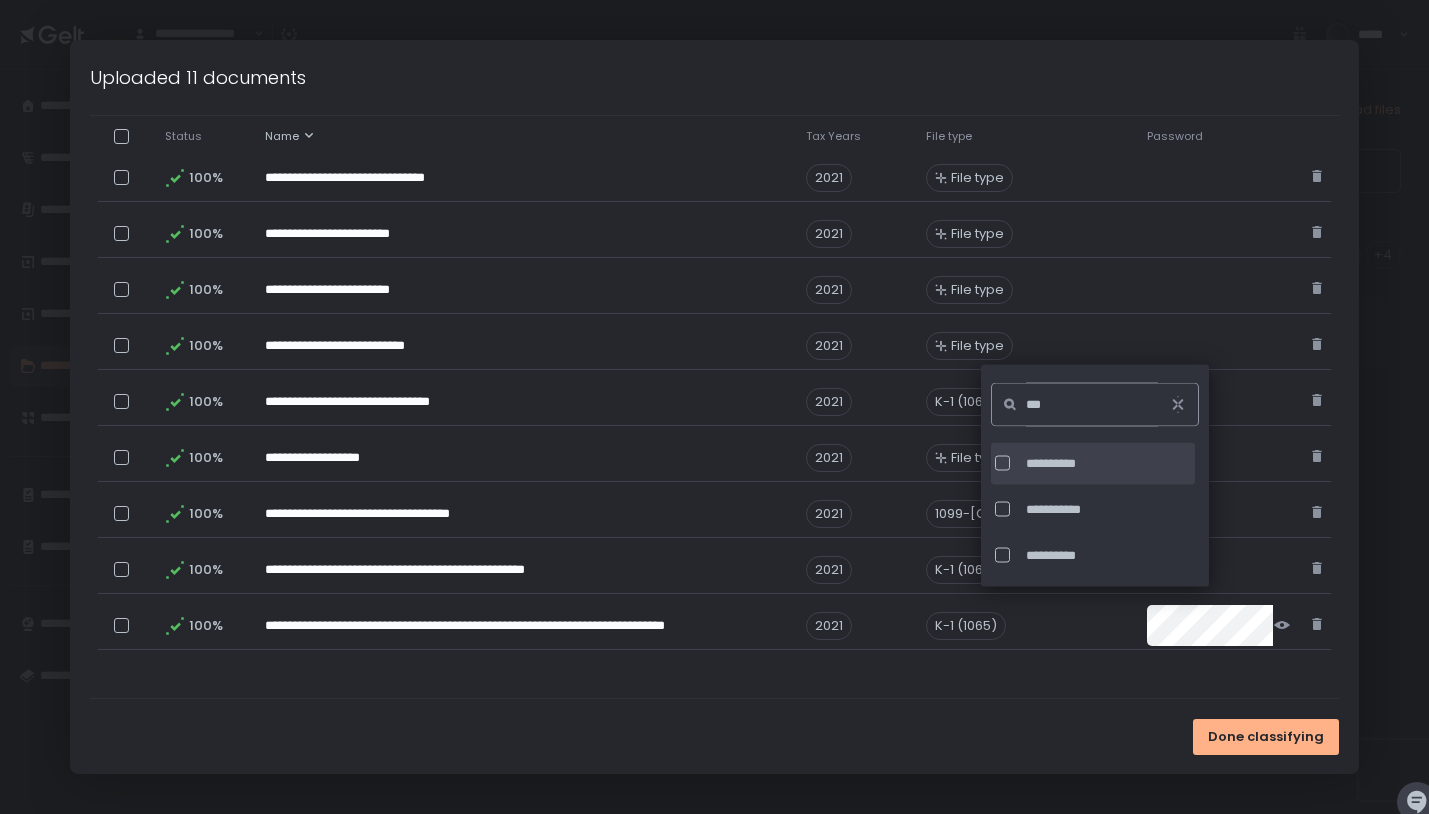 type on "***" 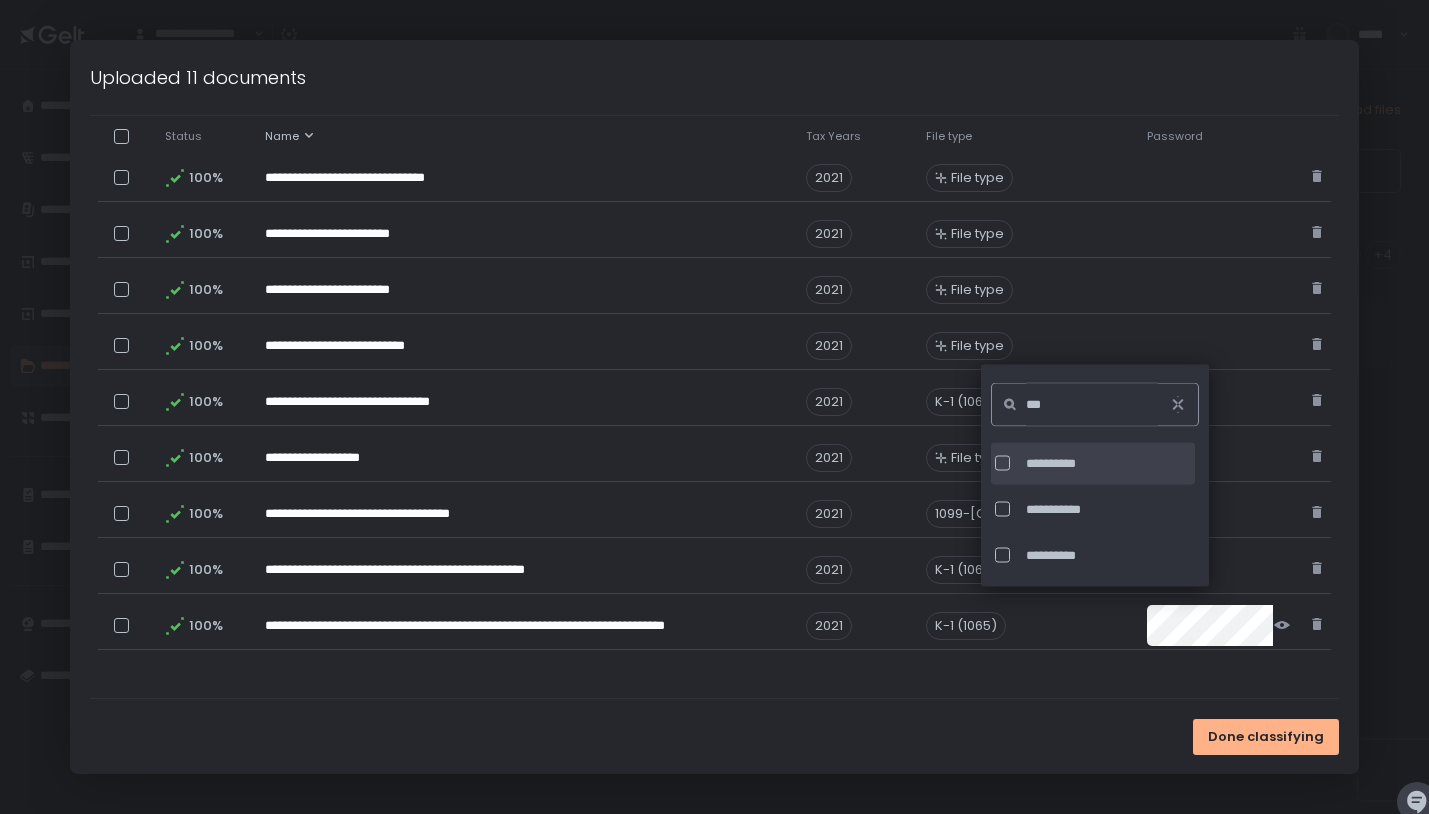 click on "**********" 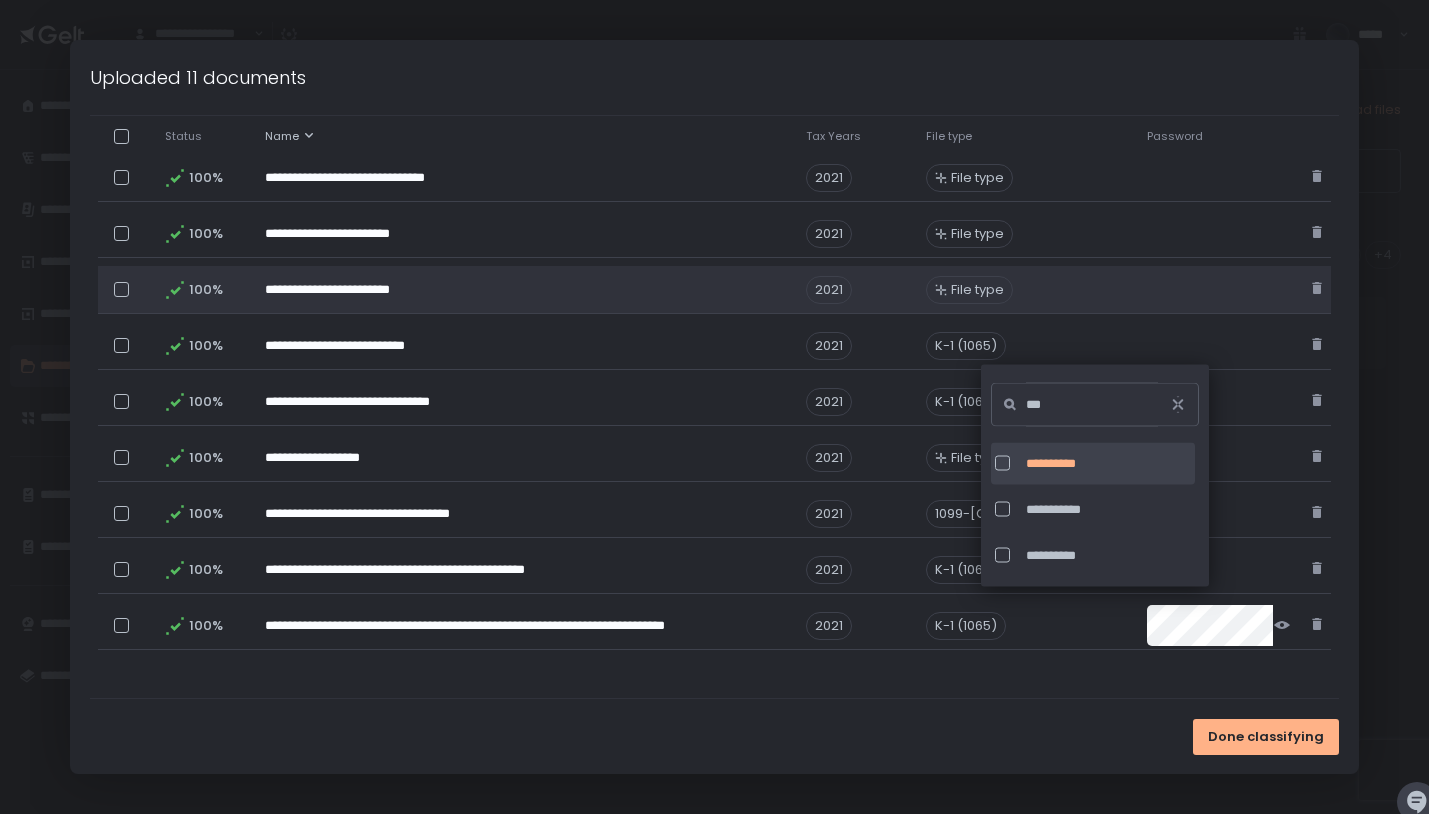 click on "File type" at bounding box center [977, 290] 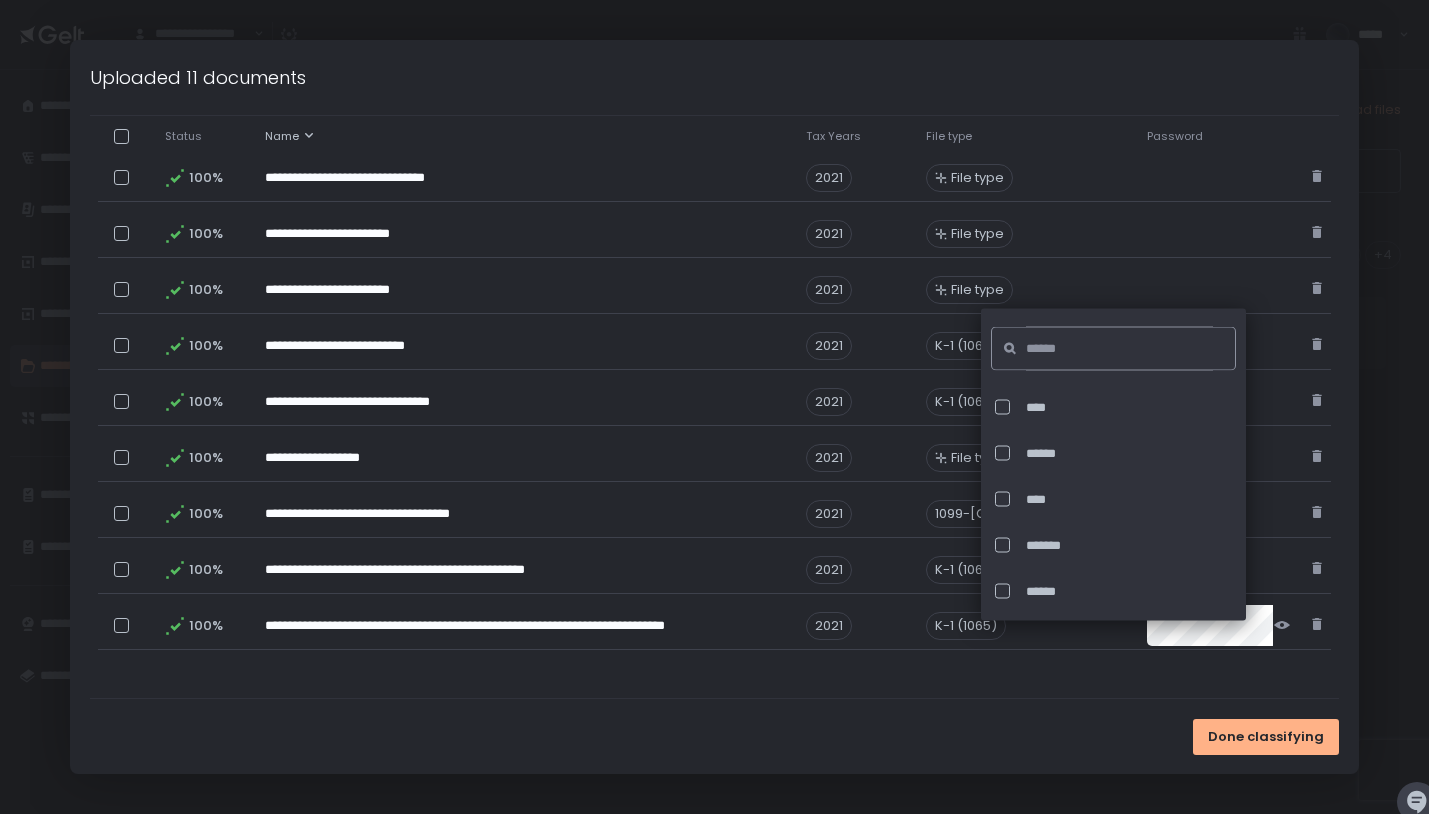 click 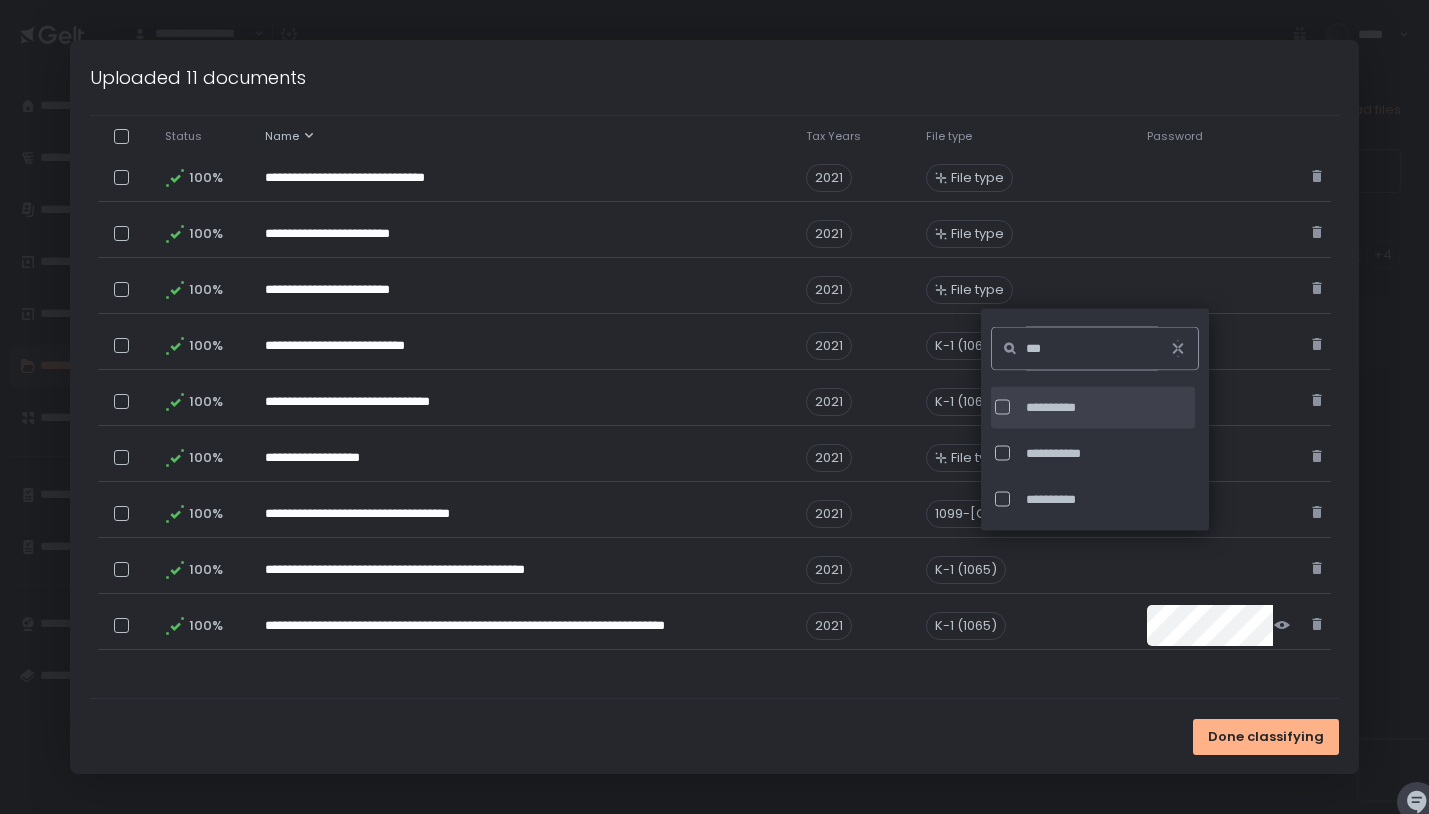 type on "***" 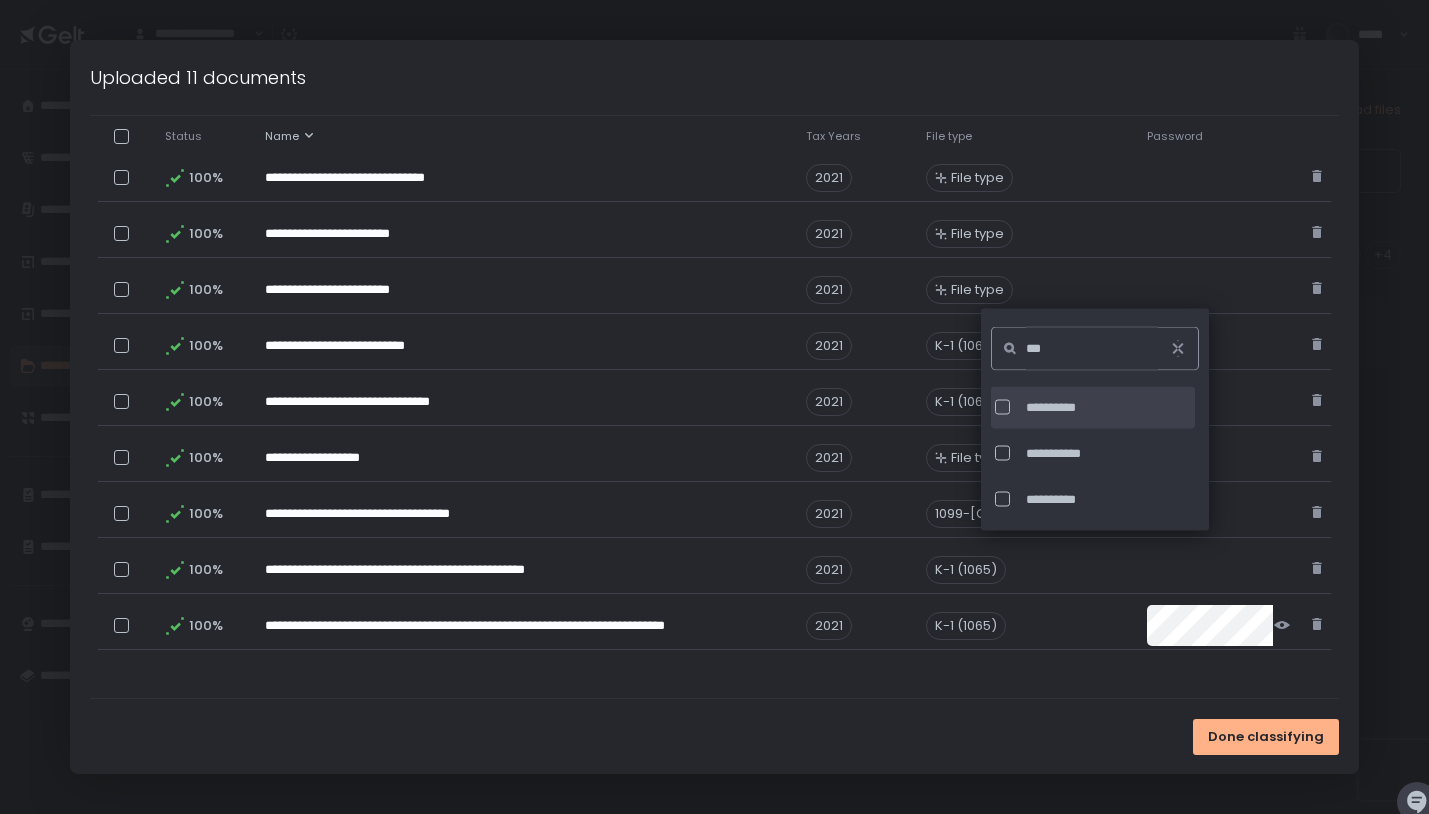 click on "**********" 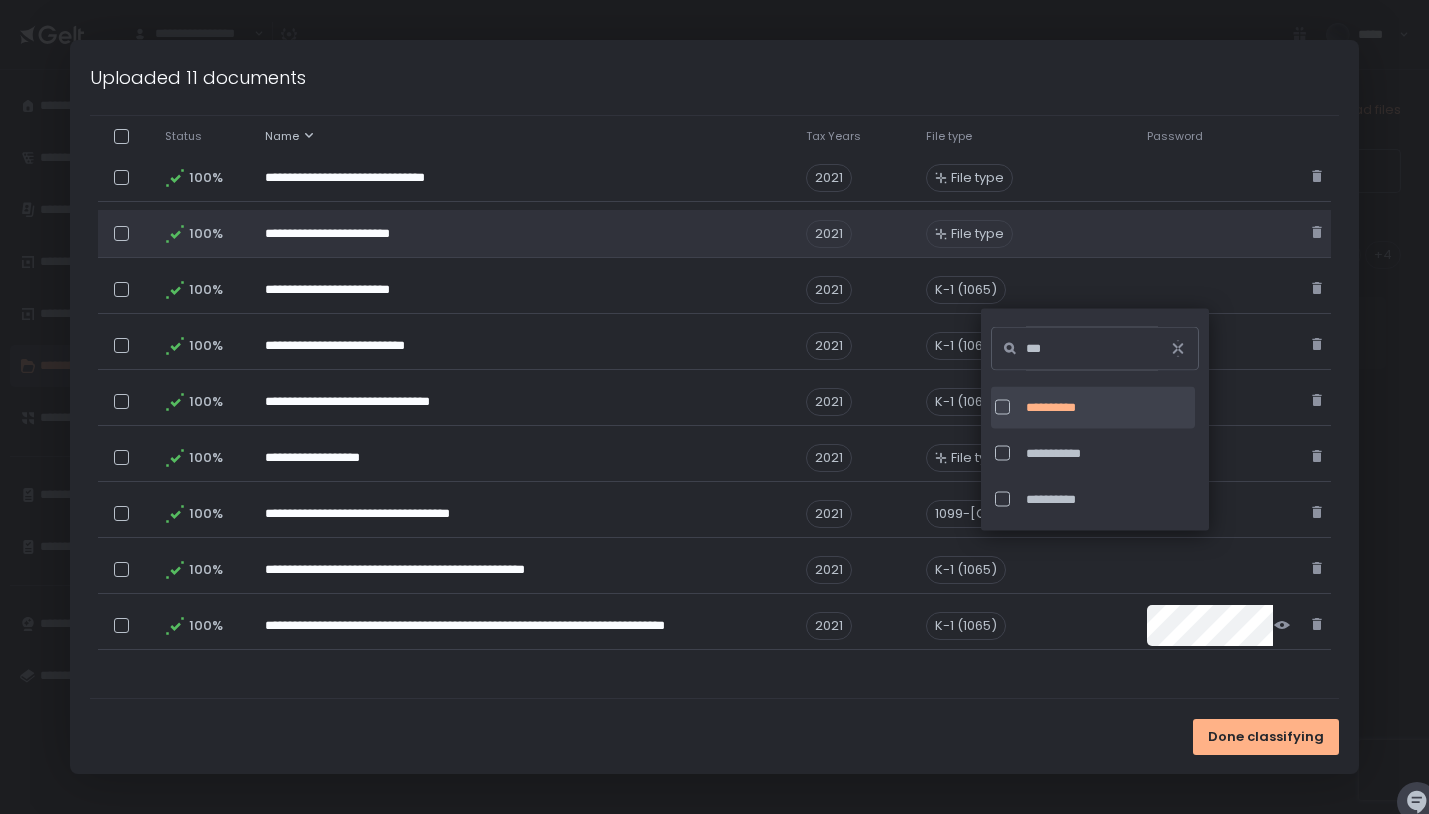 click on "File type" at bounding box center (977, 234) 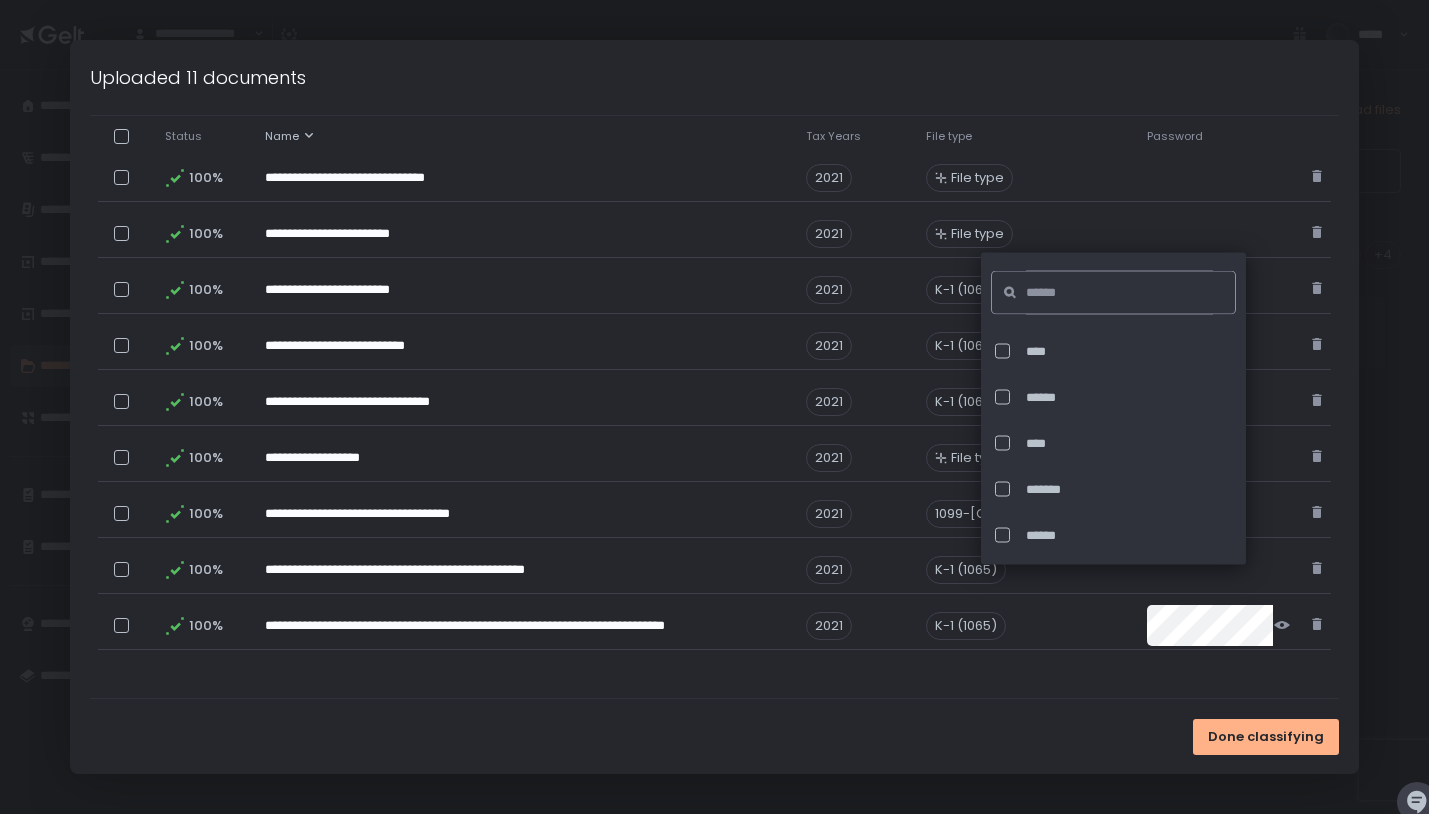 click 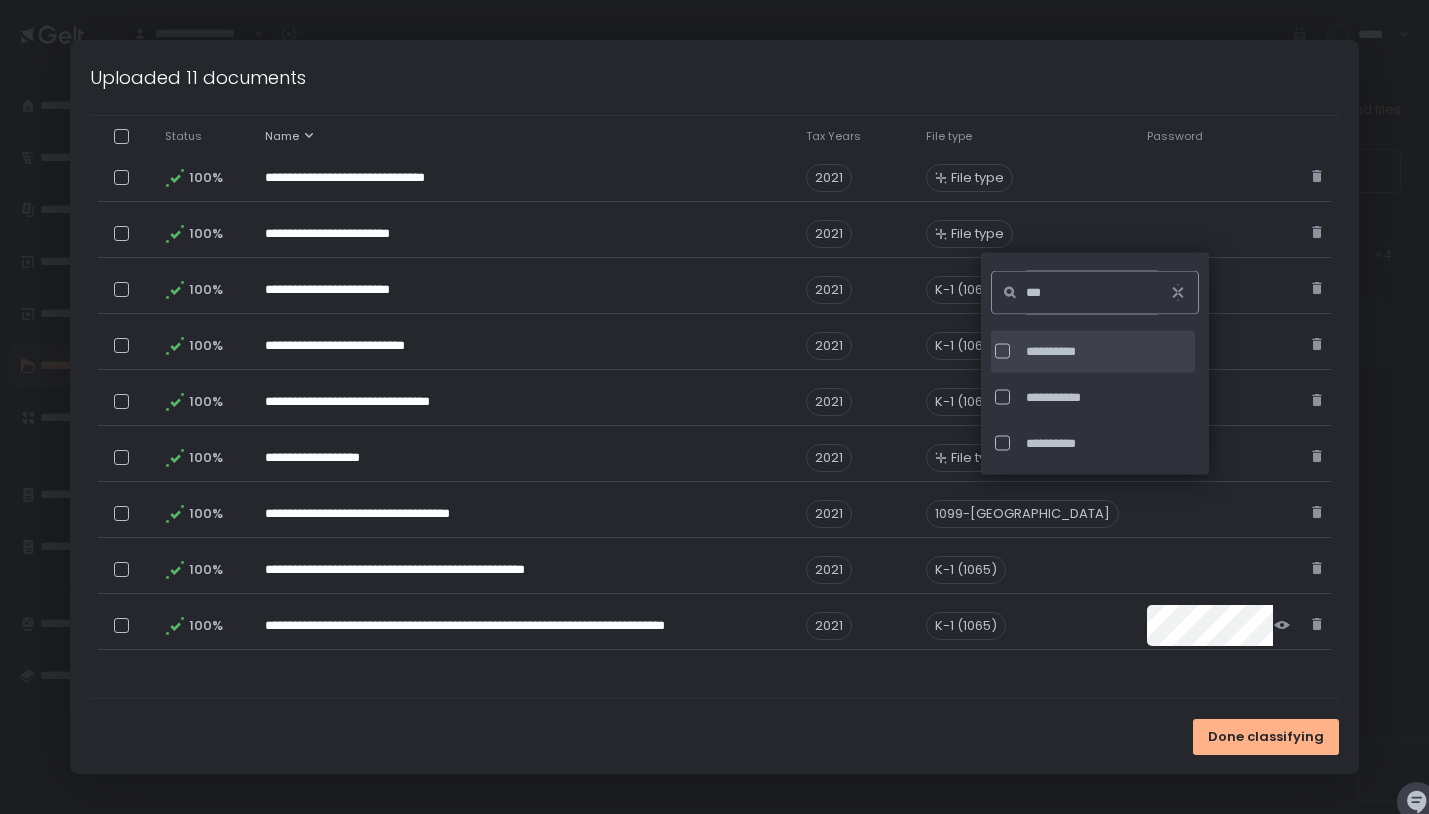 type on "***" 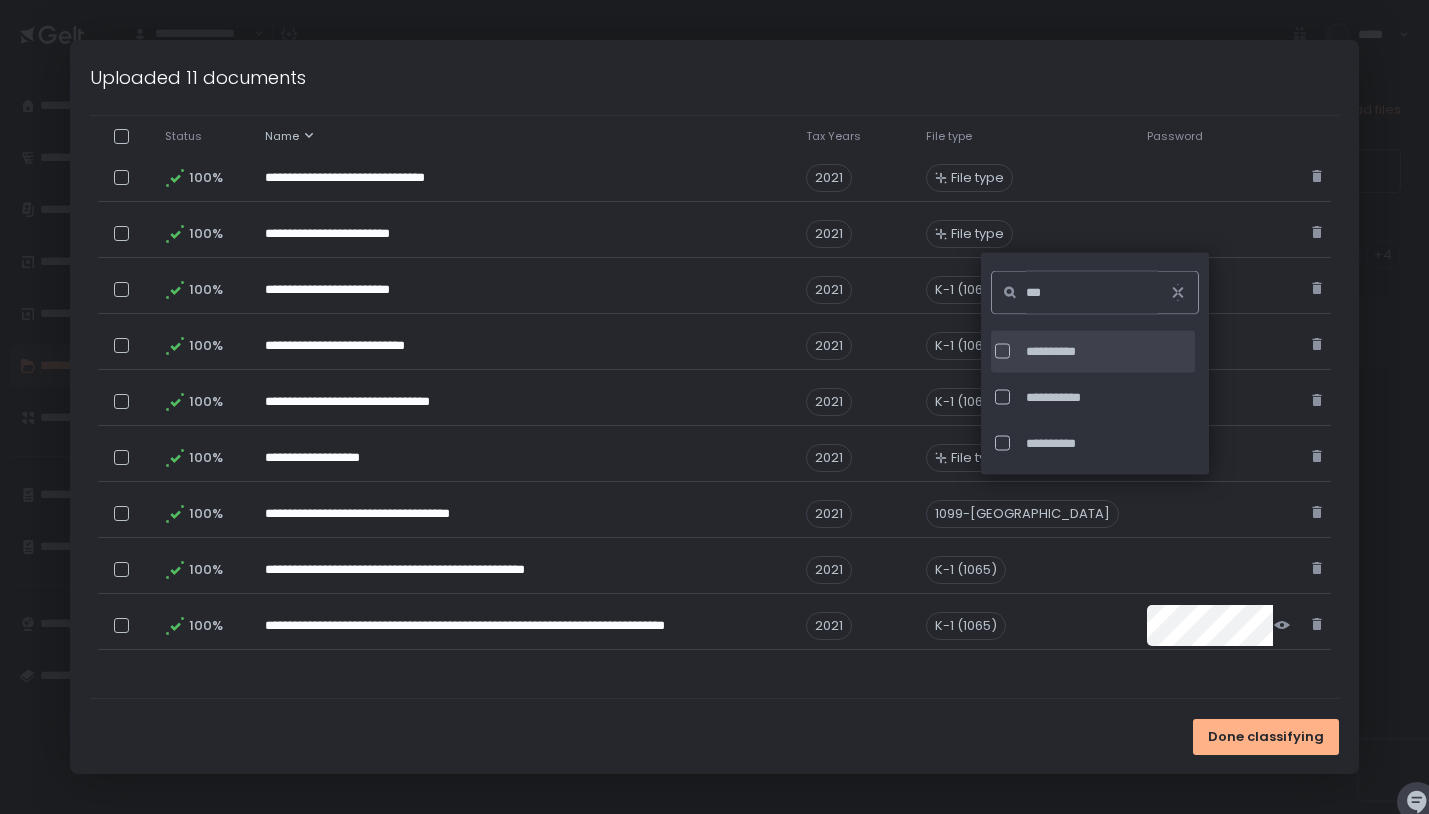 click on "**********" 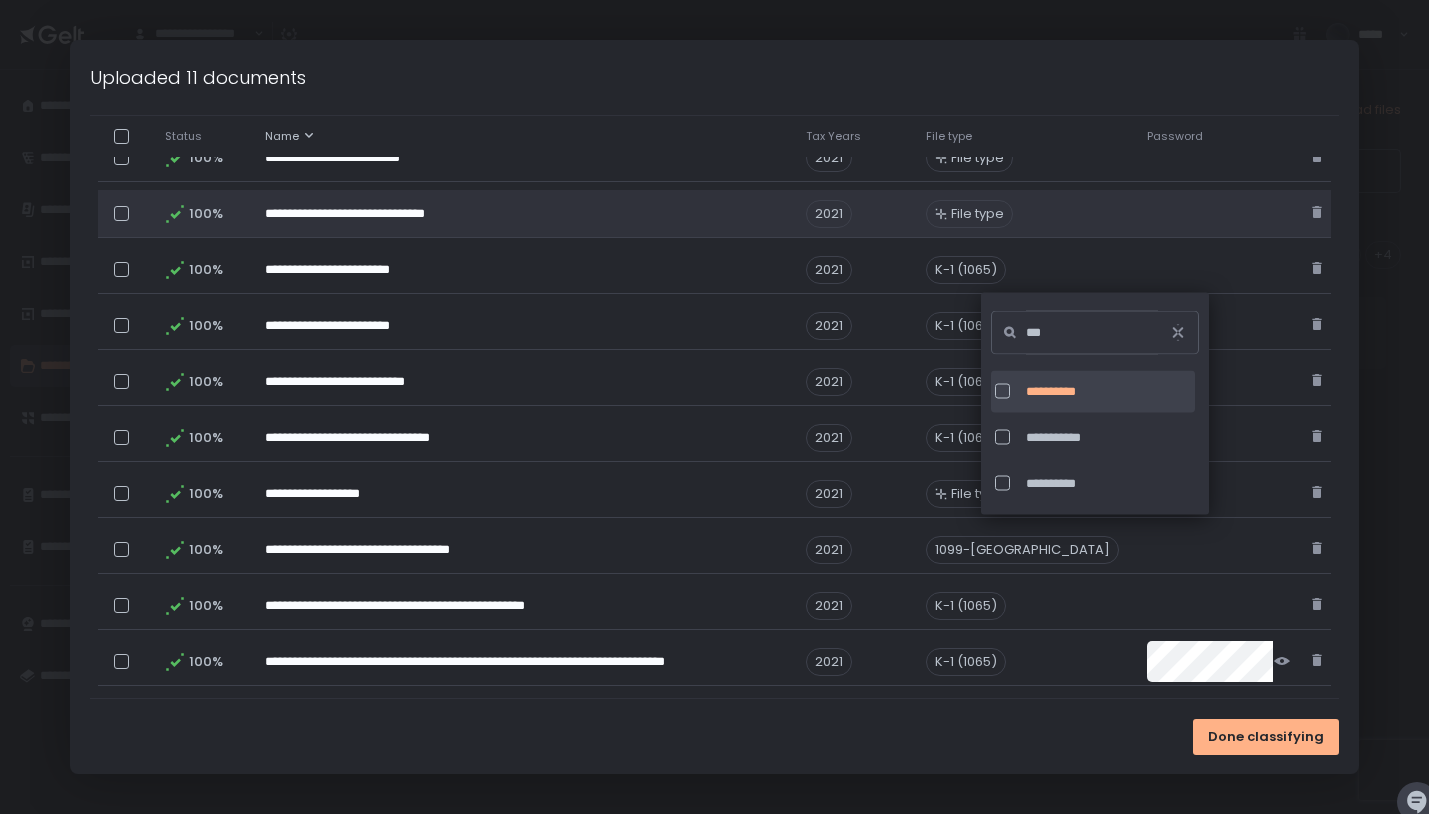 scroll, scrollTop: 244, scrollLeft: 0, axis: vertical 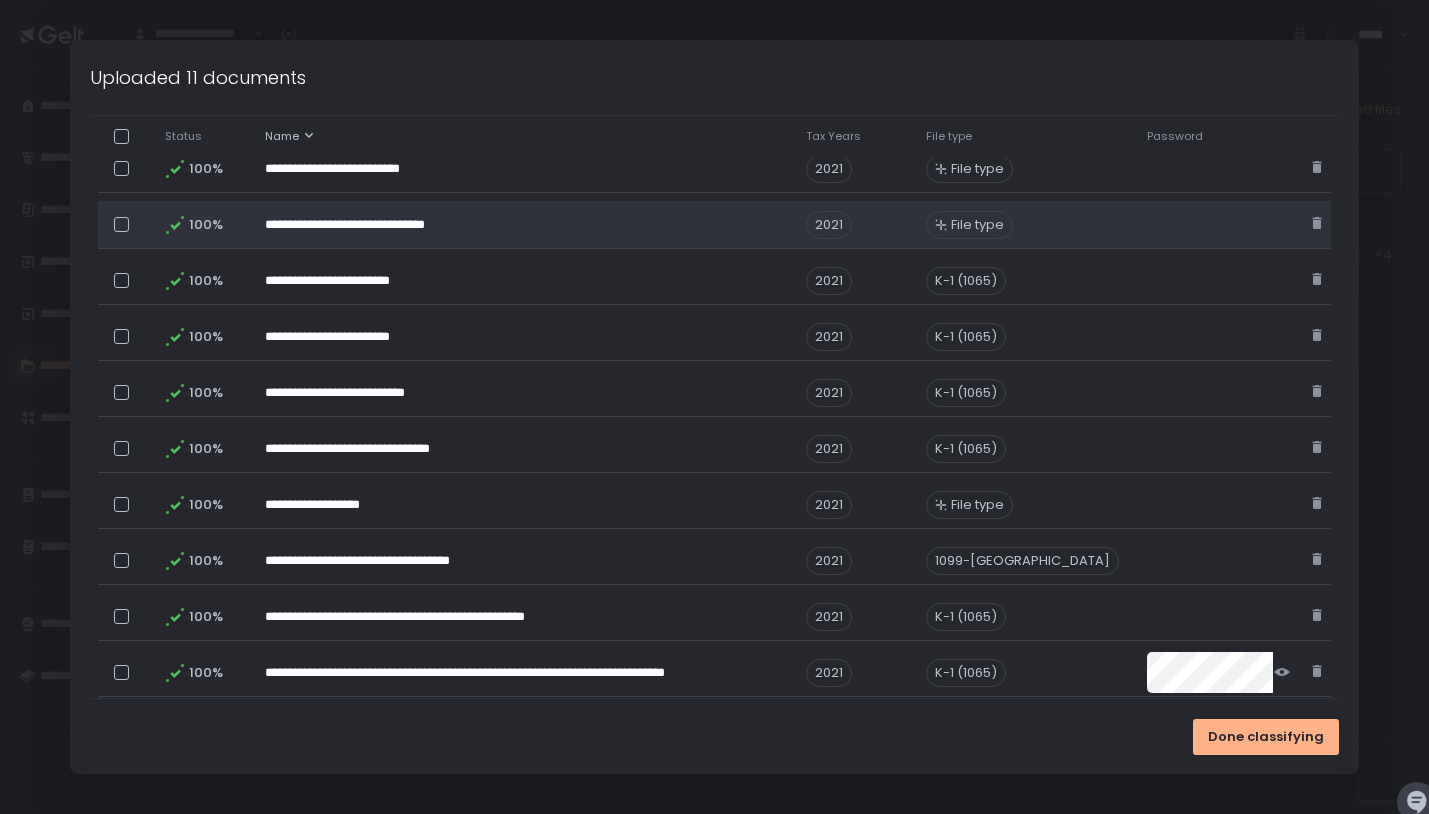 click on "File type" at bounding box center [977, 225] 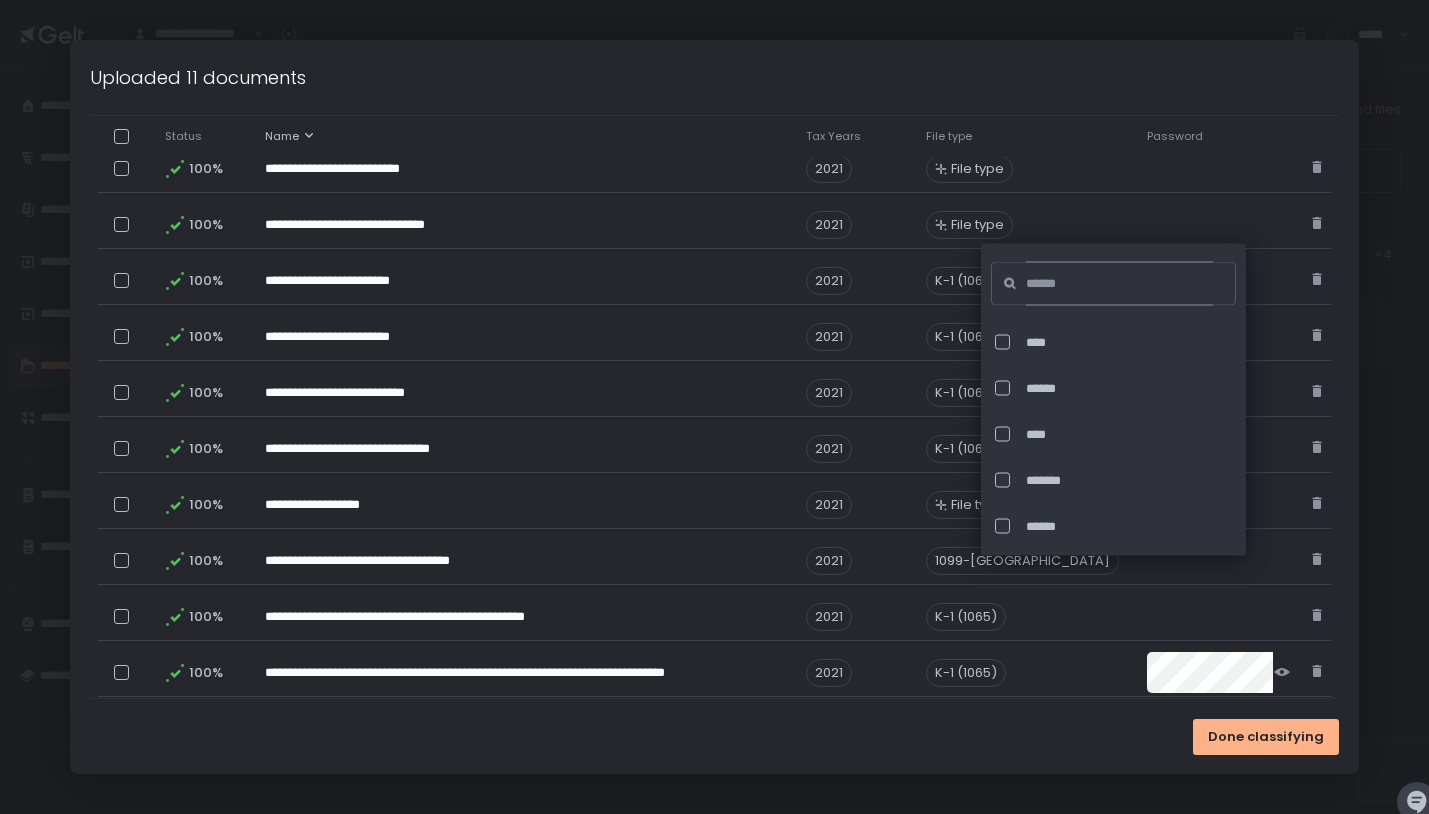 click 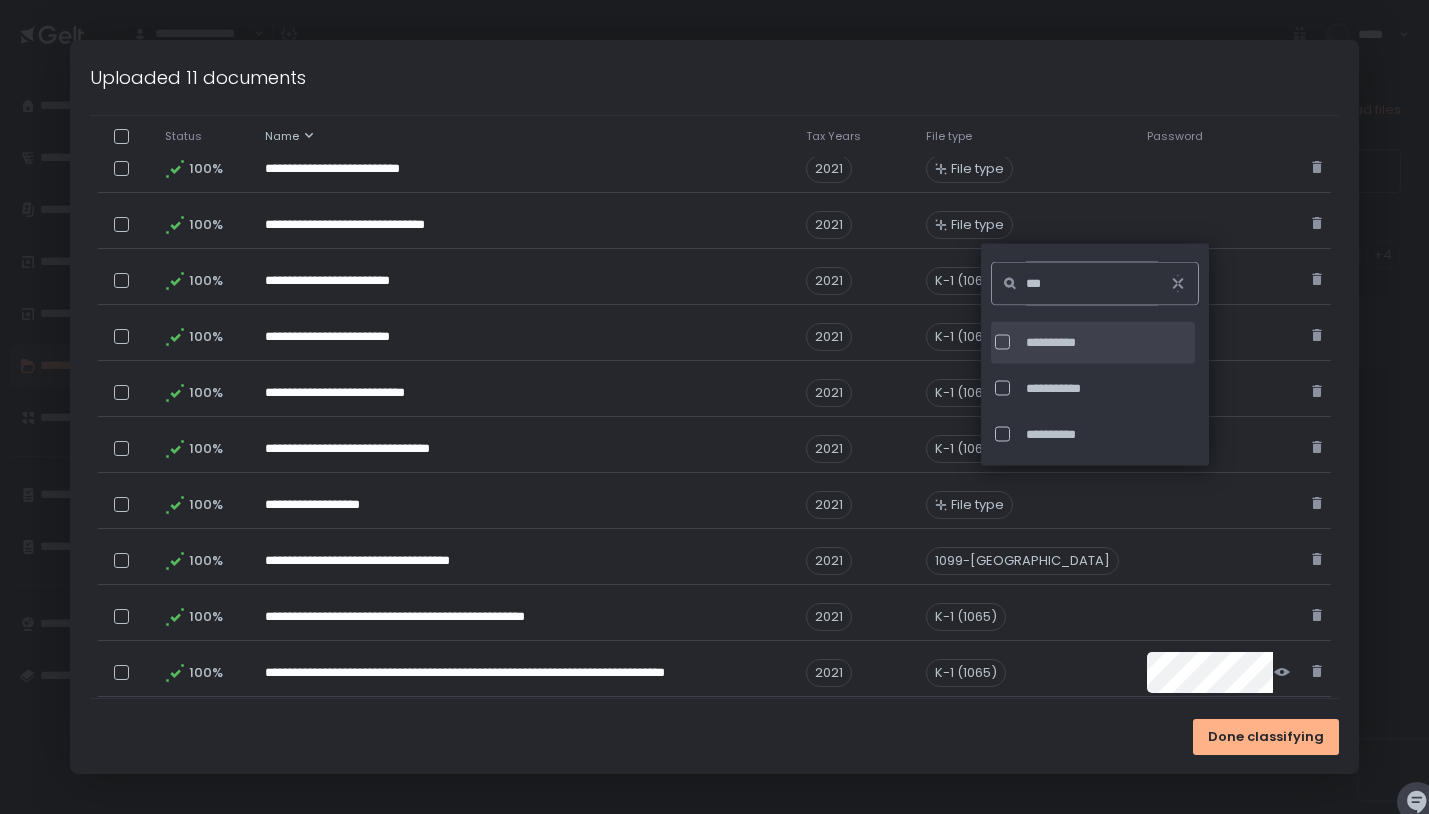 type on "***" 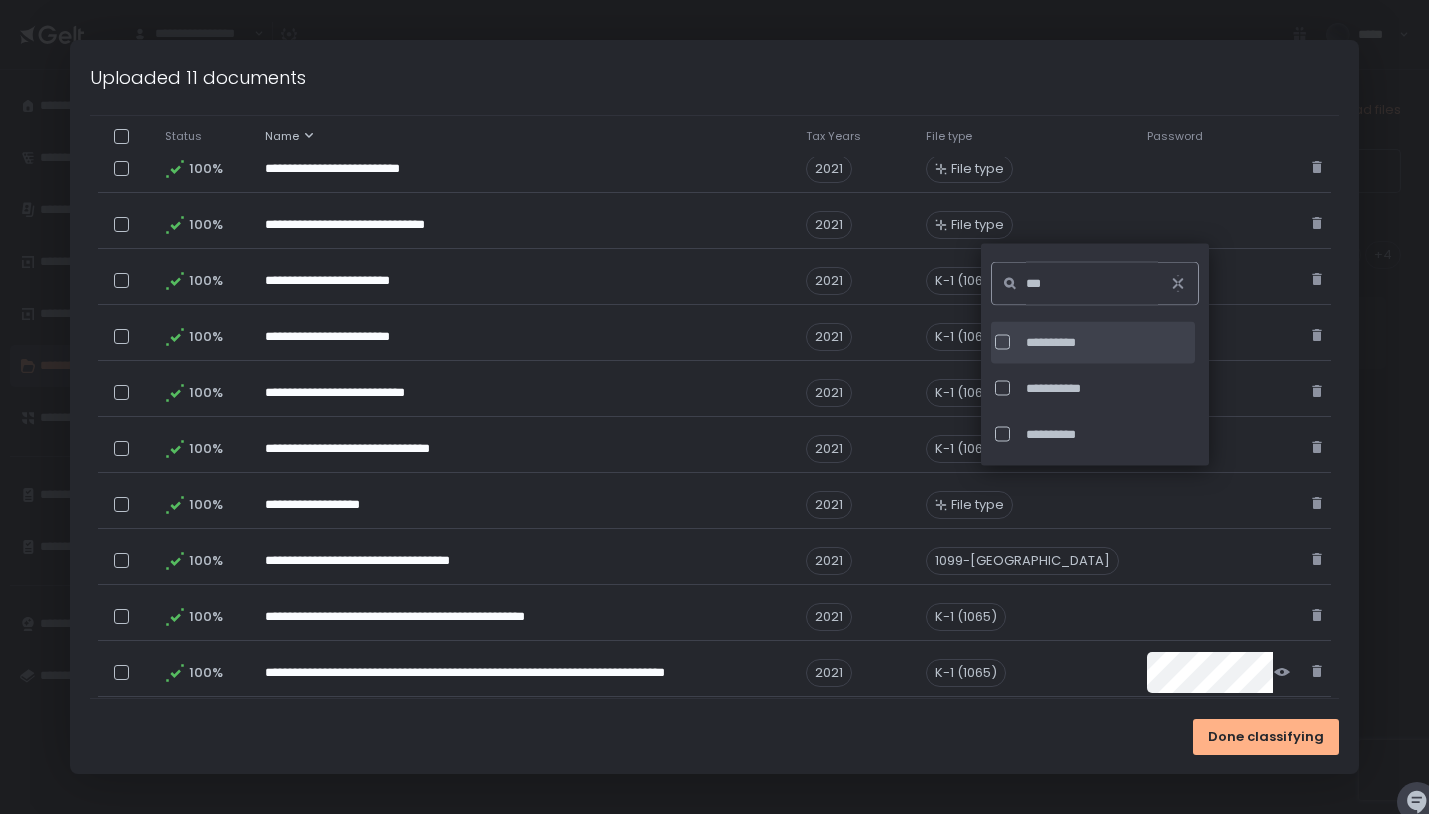click on "**********" 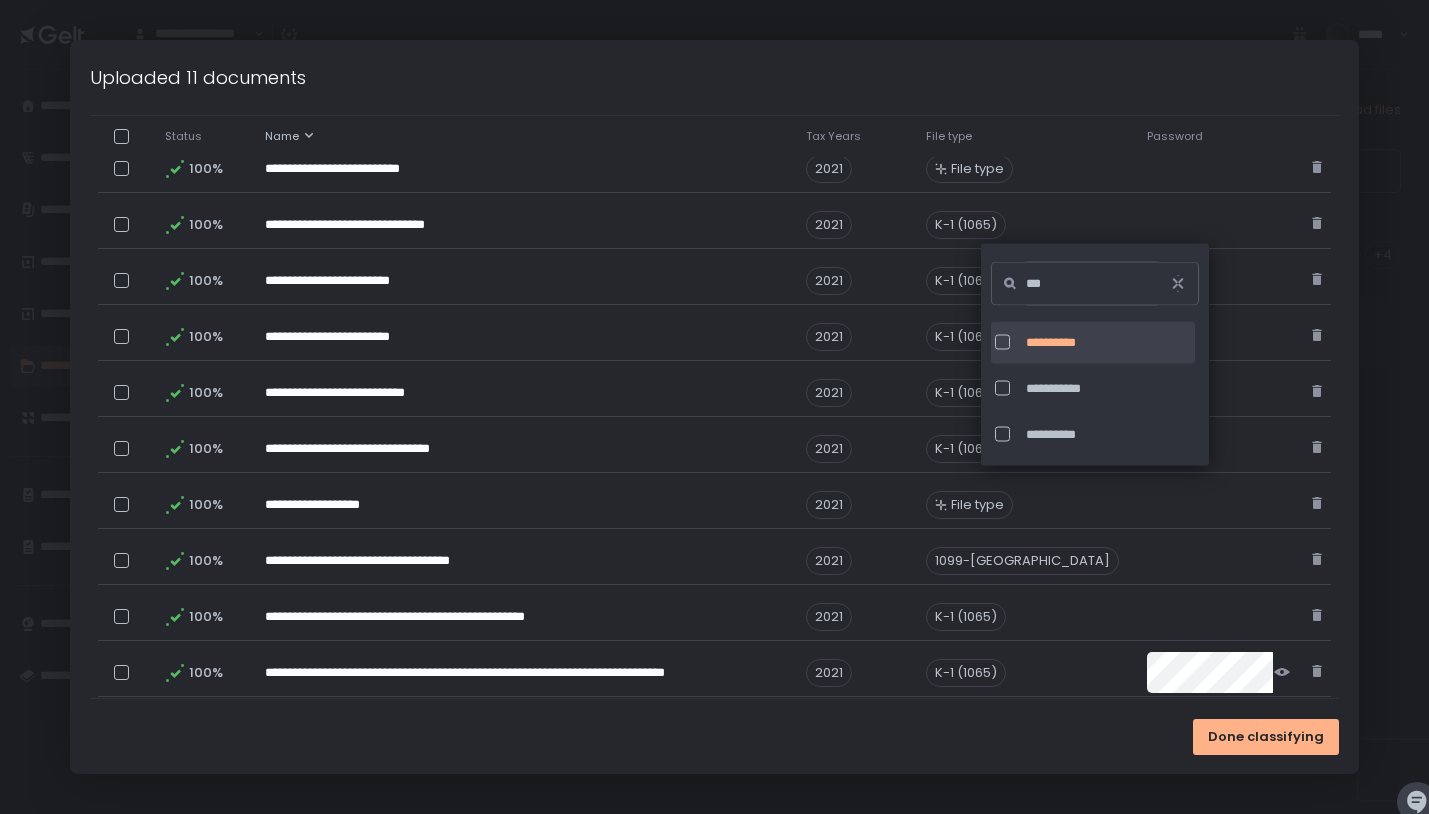 click on "Done classifying" at bounding box center (714, 736) 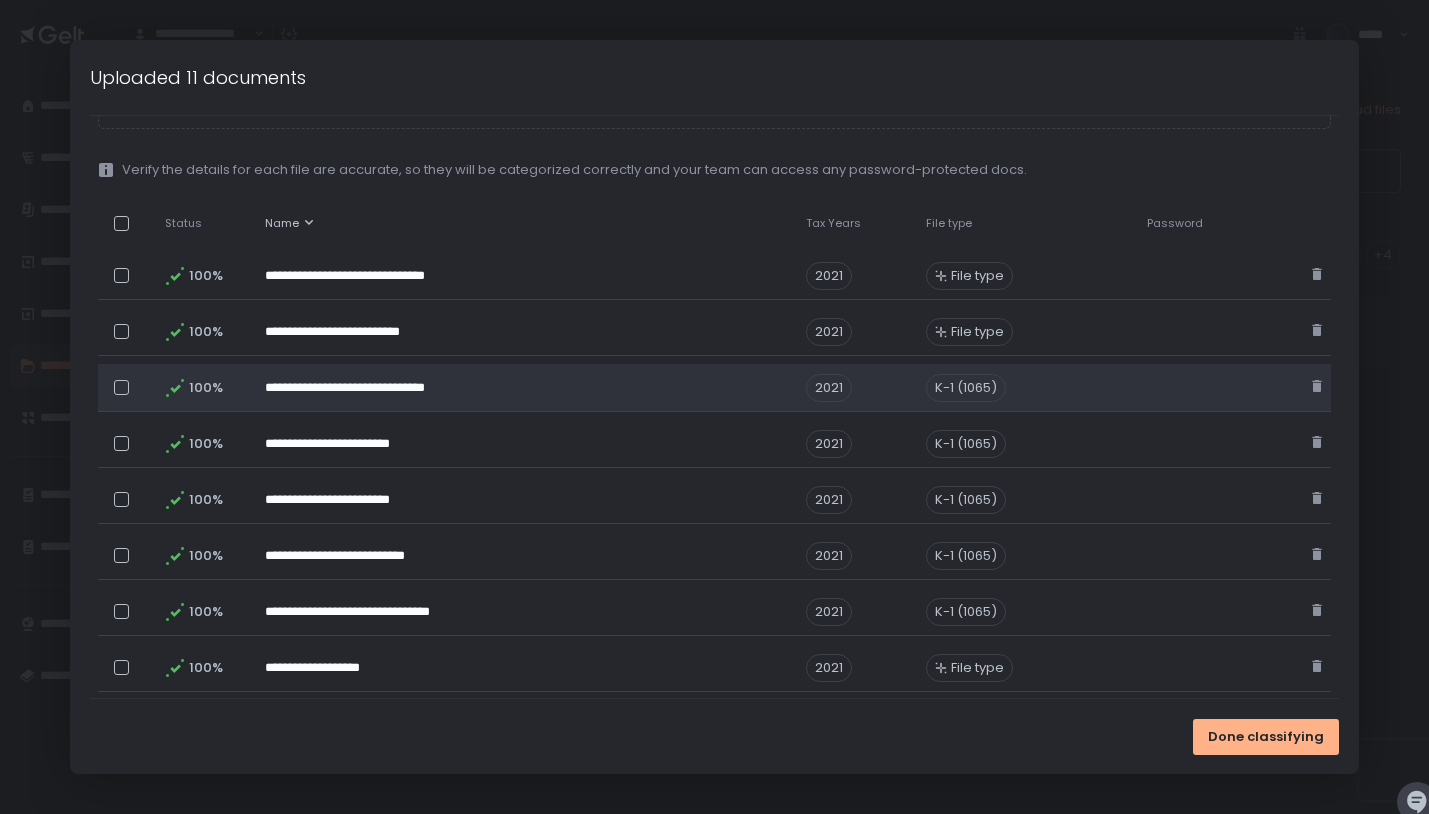 scroll, scrollTop: 79, scrollLeft: 0, axis: vertical 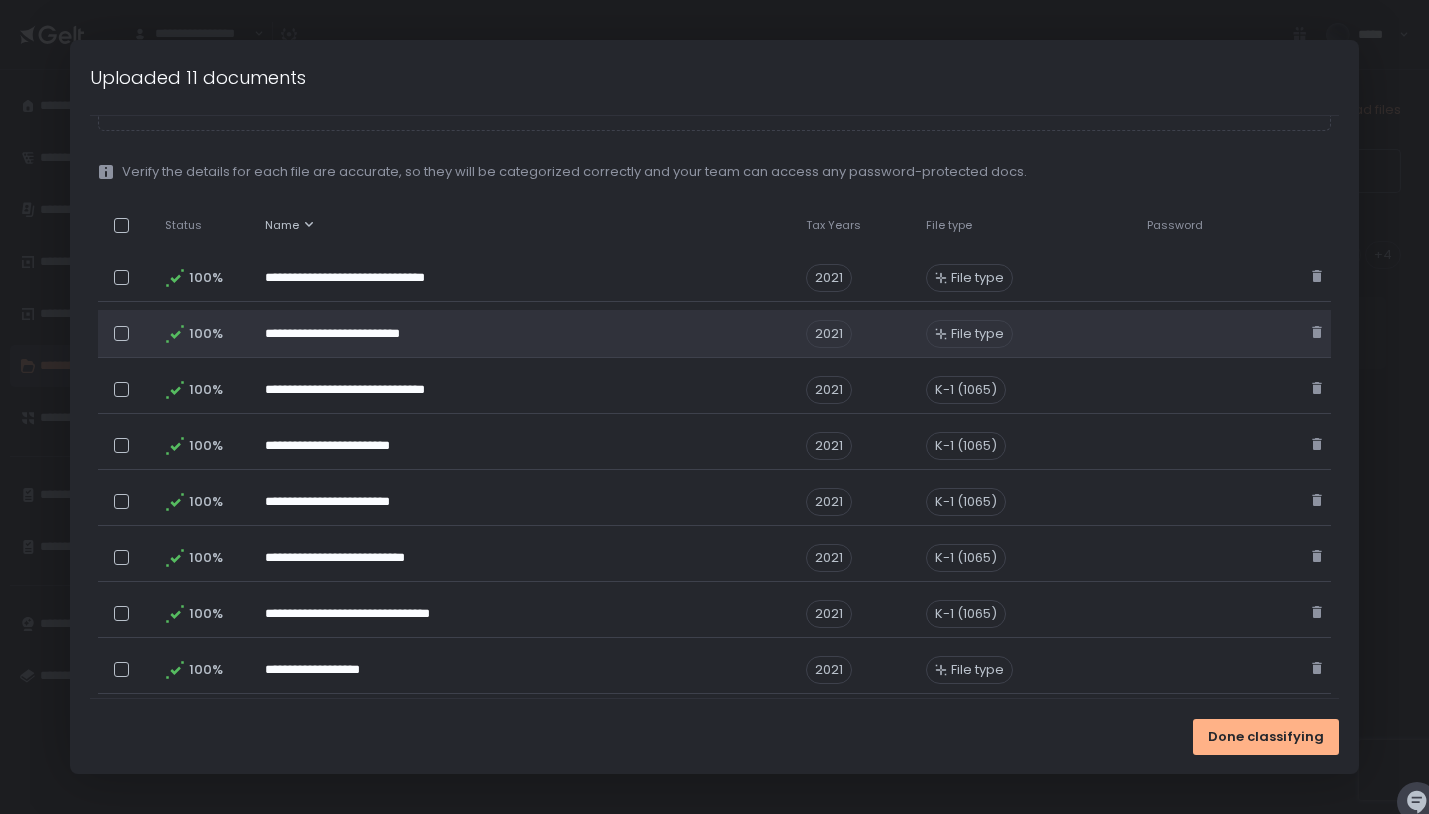 click on "File type" at bounding box center (977, 334) 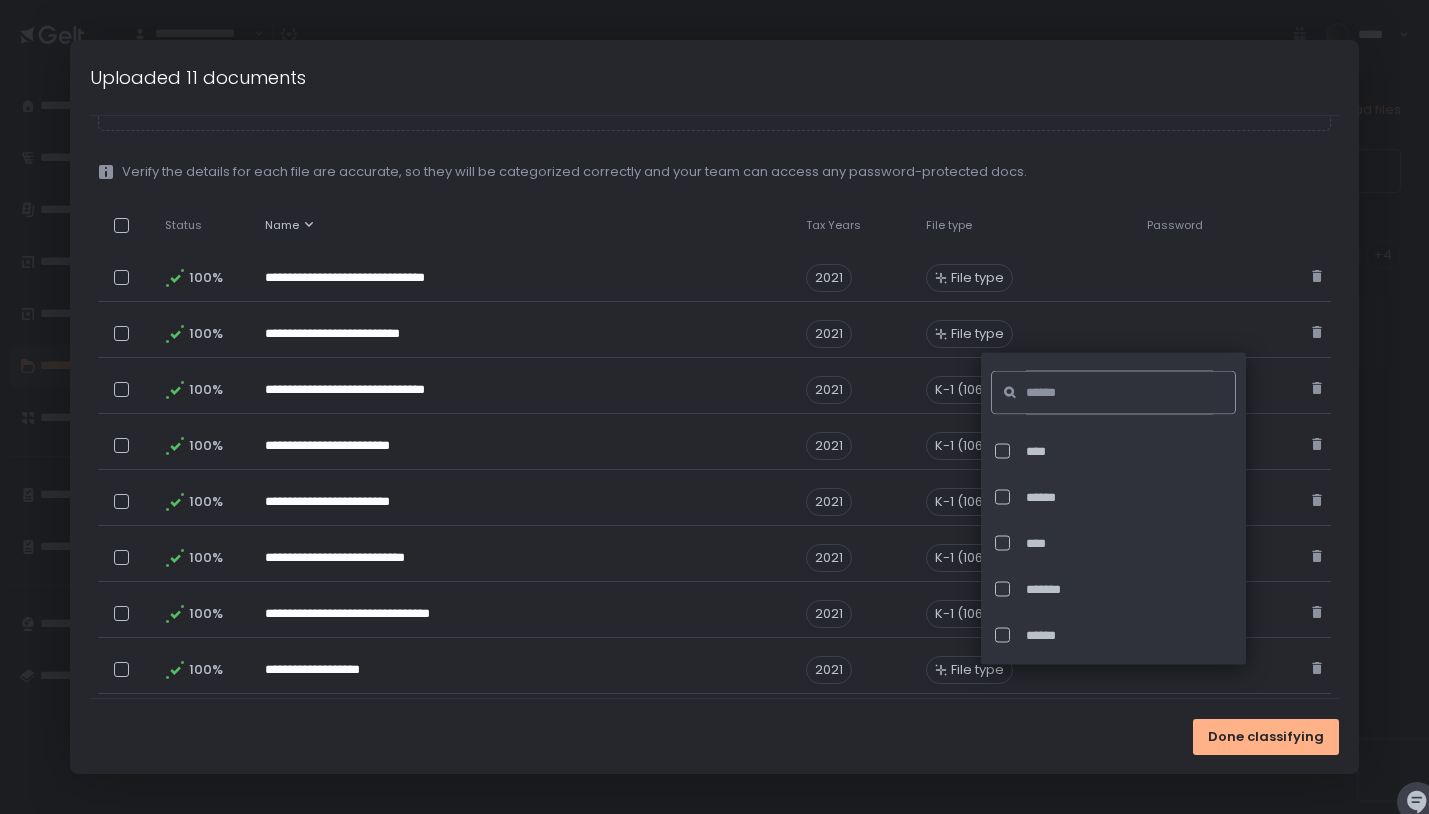 click 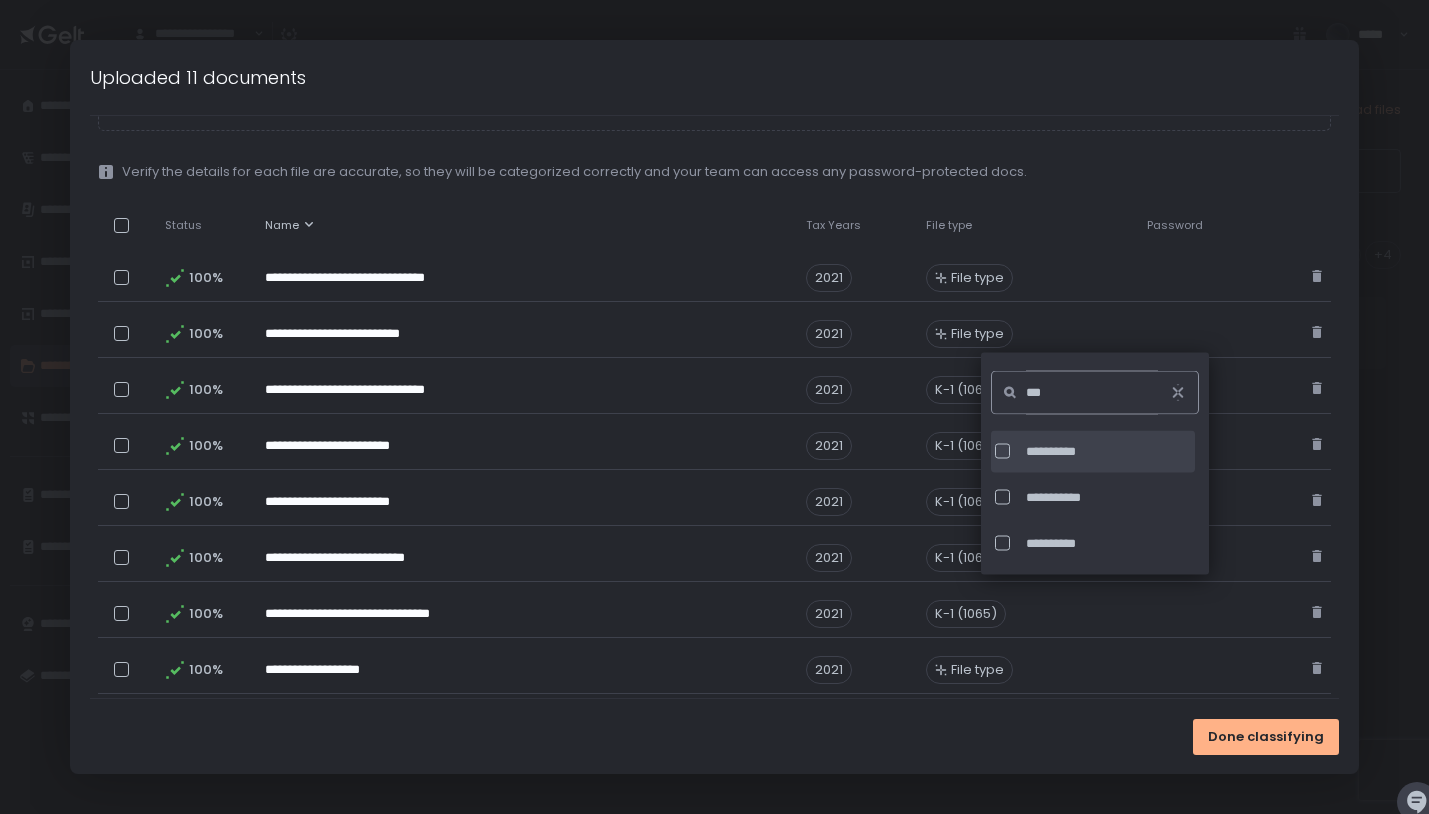type on "***" 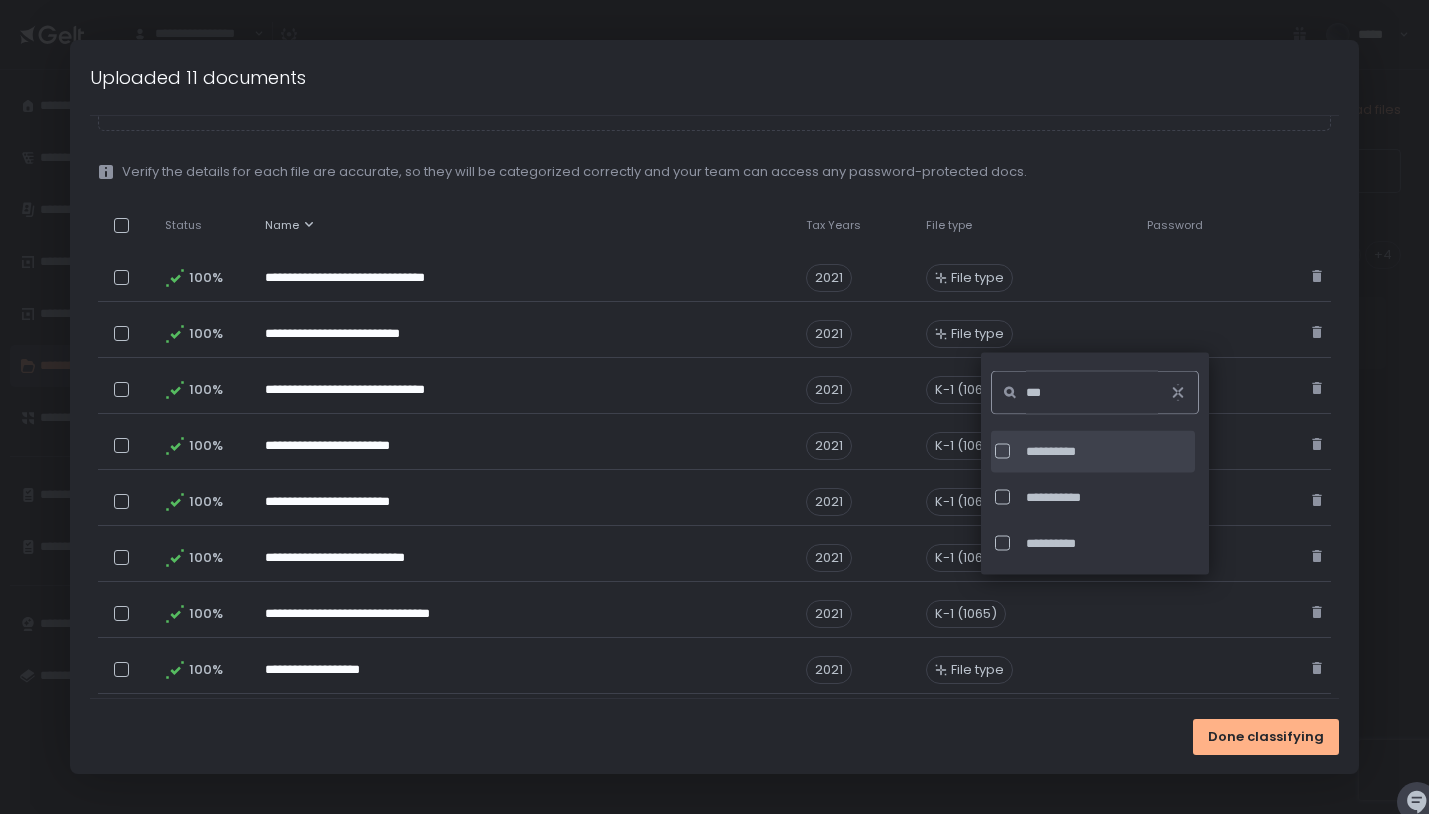 click on "**********" 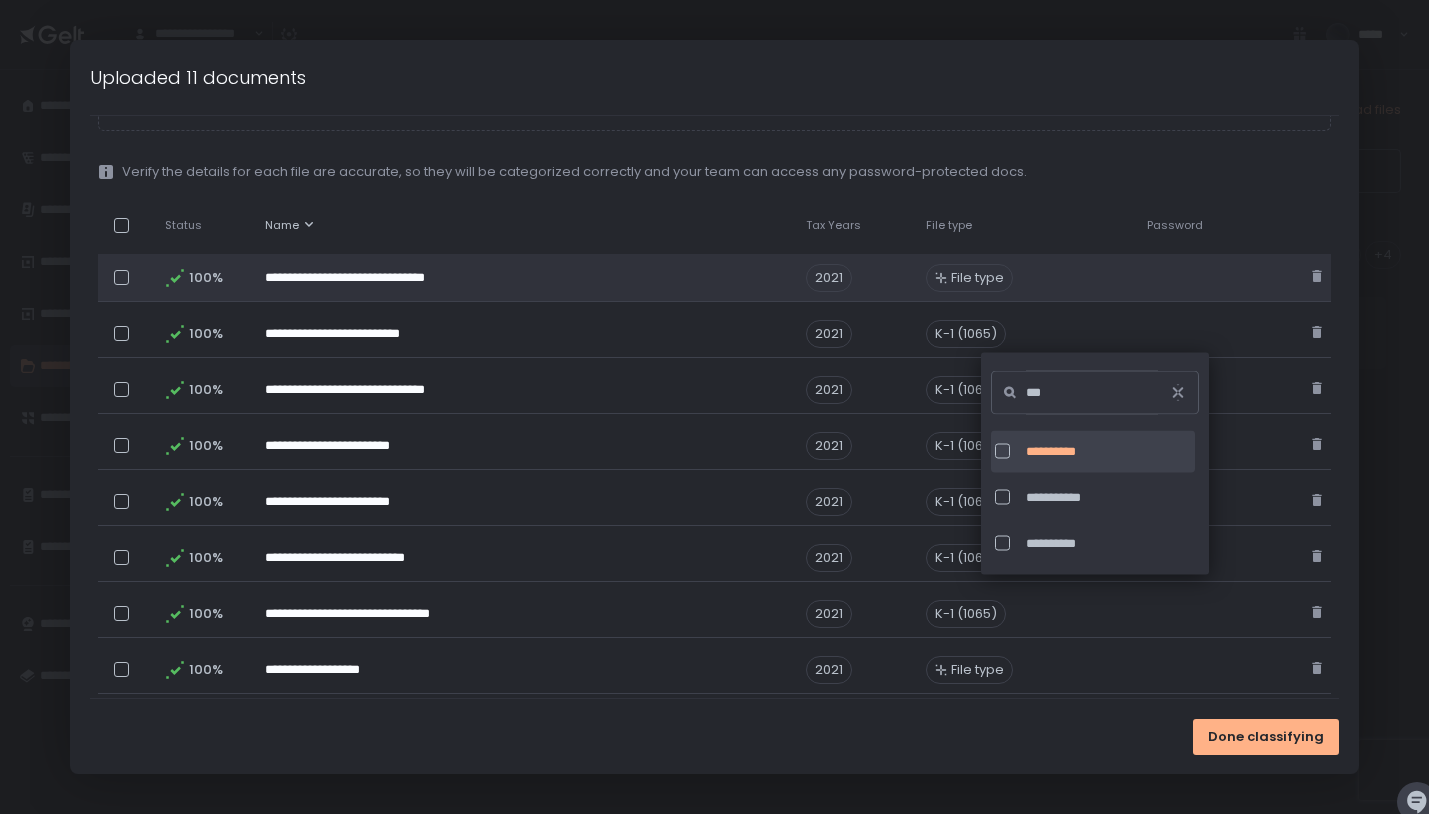 click on "File type" at bounding box center (977, 278) 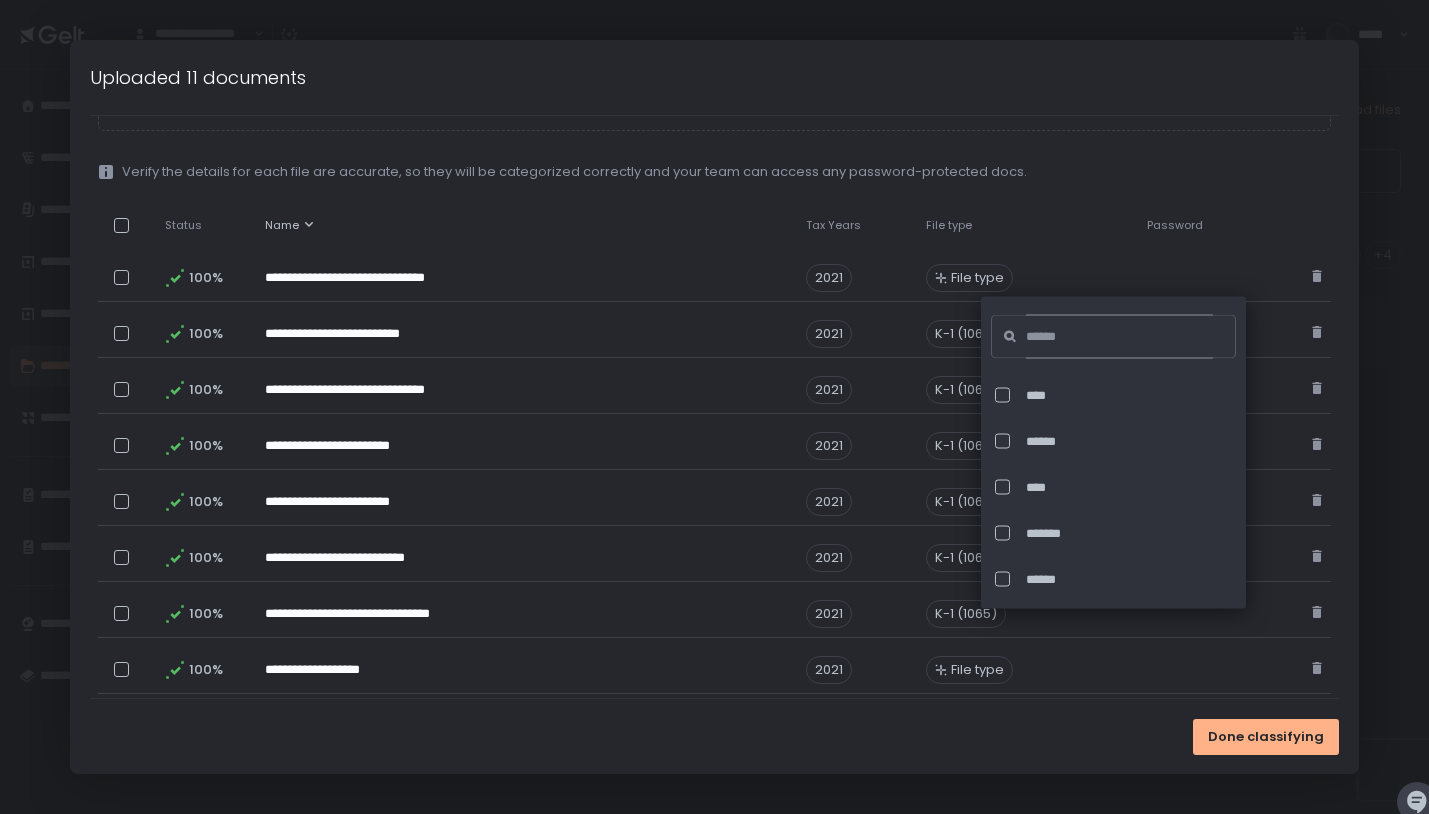 click 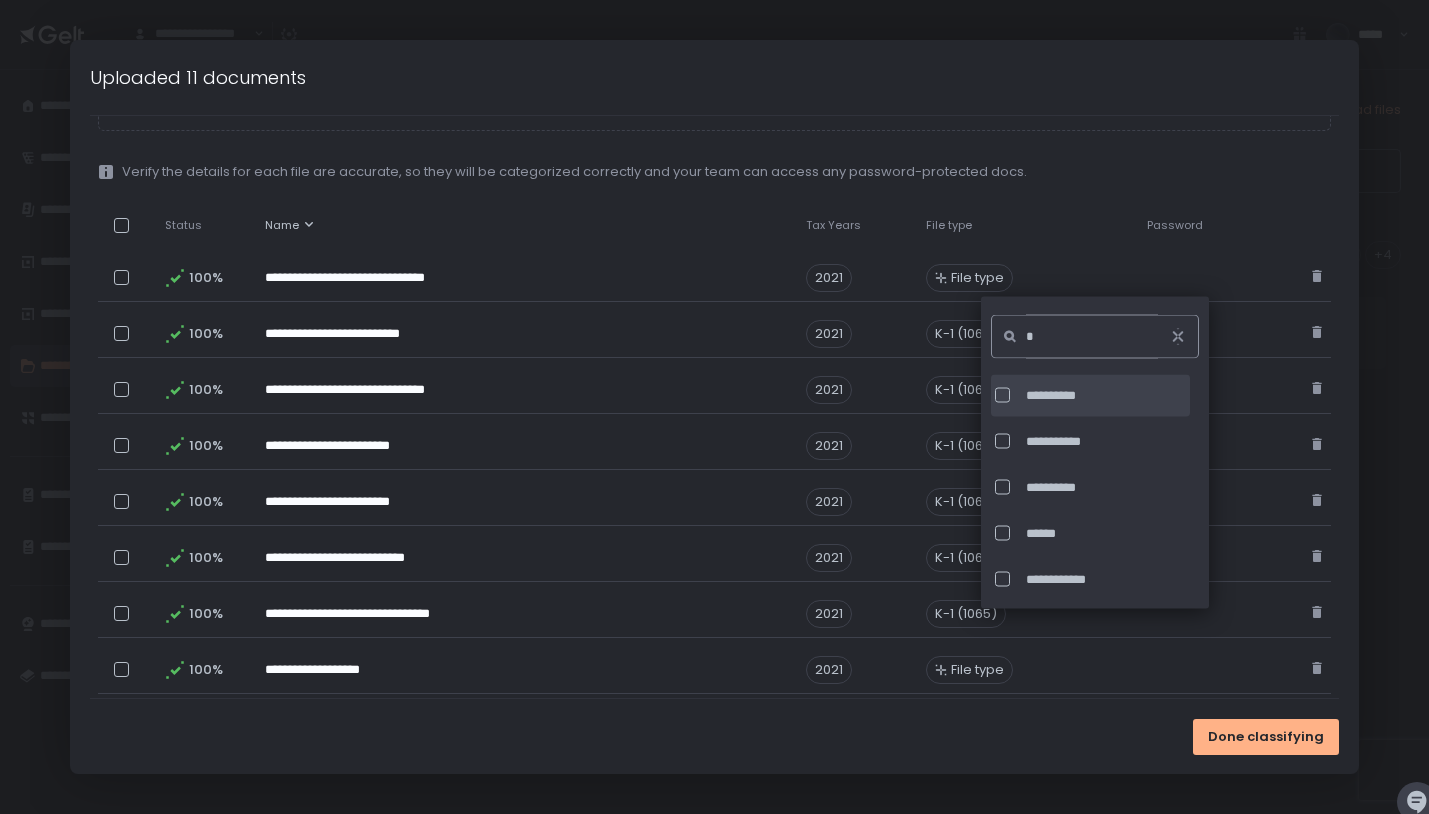type on "*" 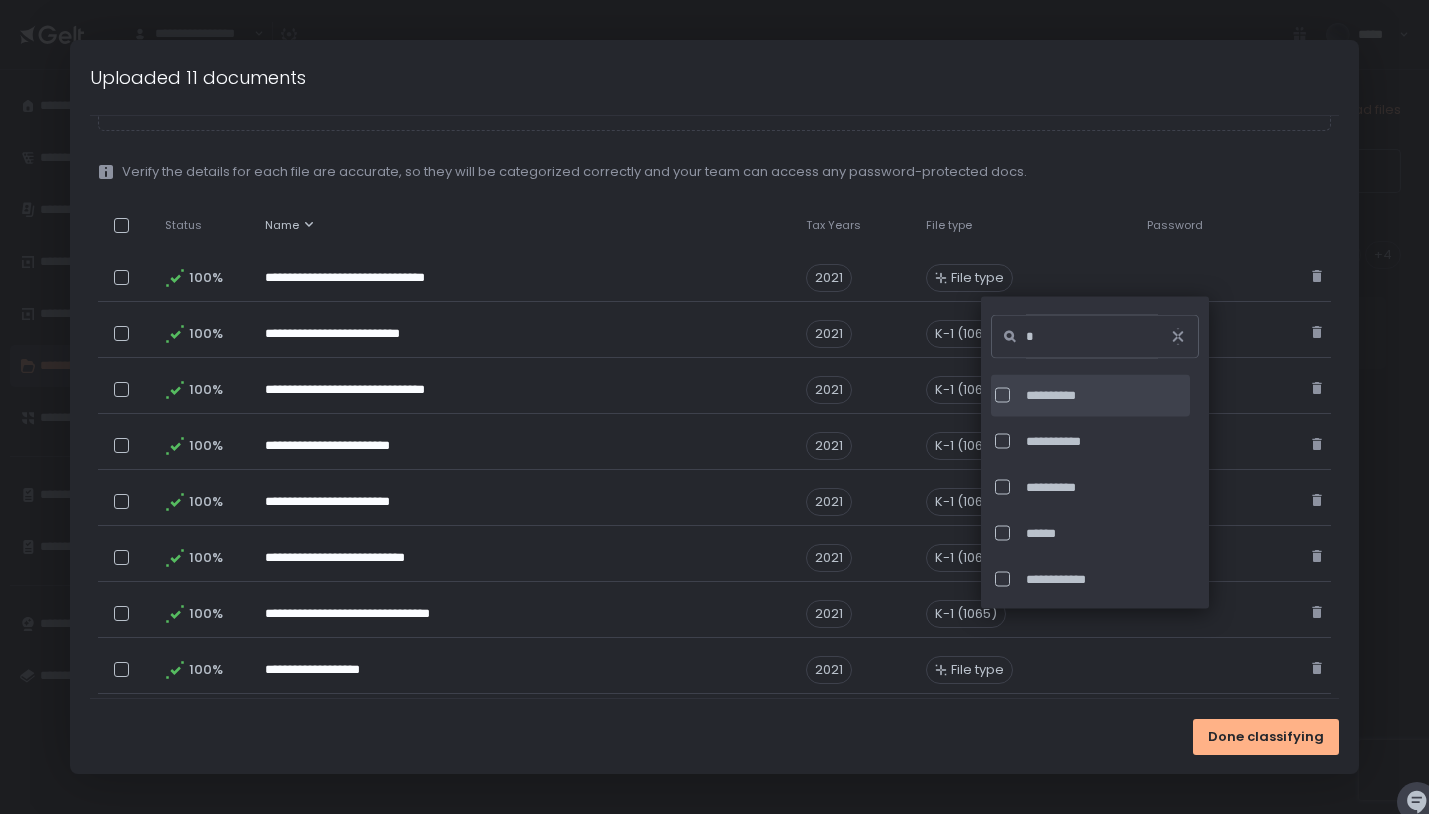 click on "**********" 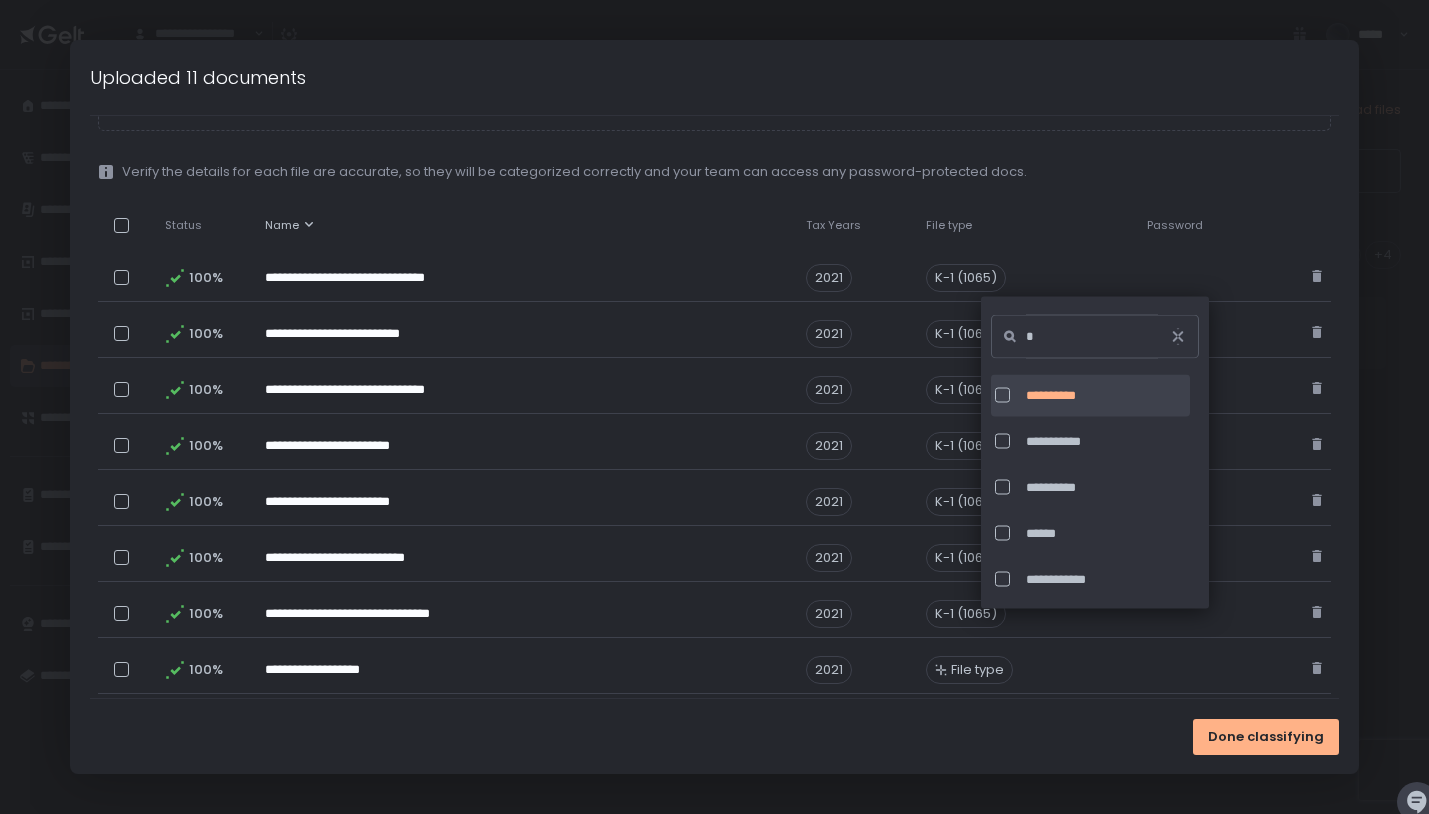 click on "Done classifying" at bounding box center [714, 736] 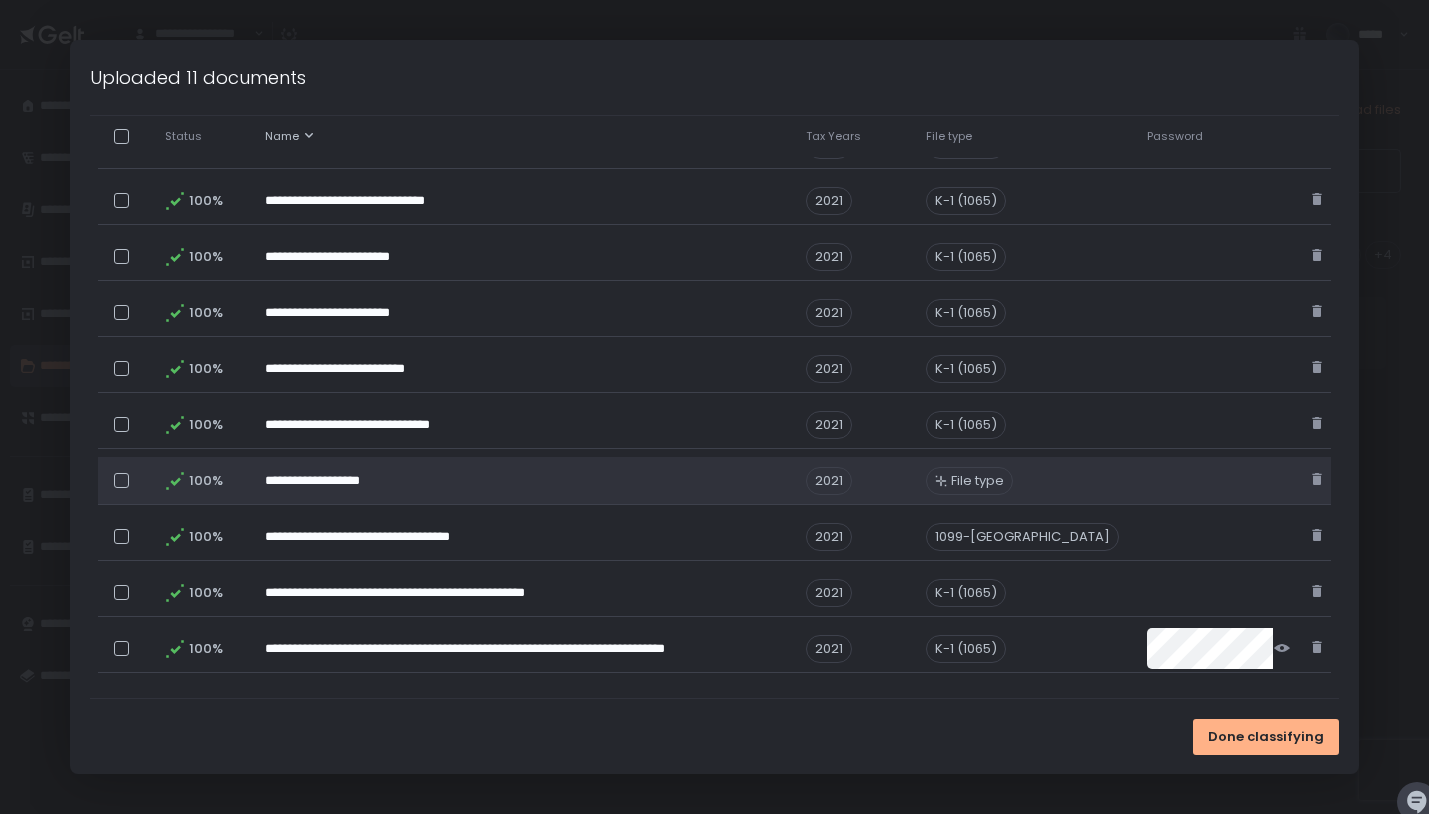 scroll, scrollTop: 291, scrollLeft: 0, axis: vertical 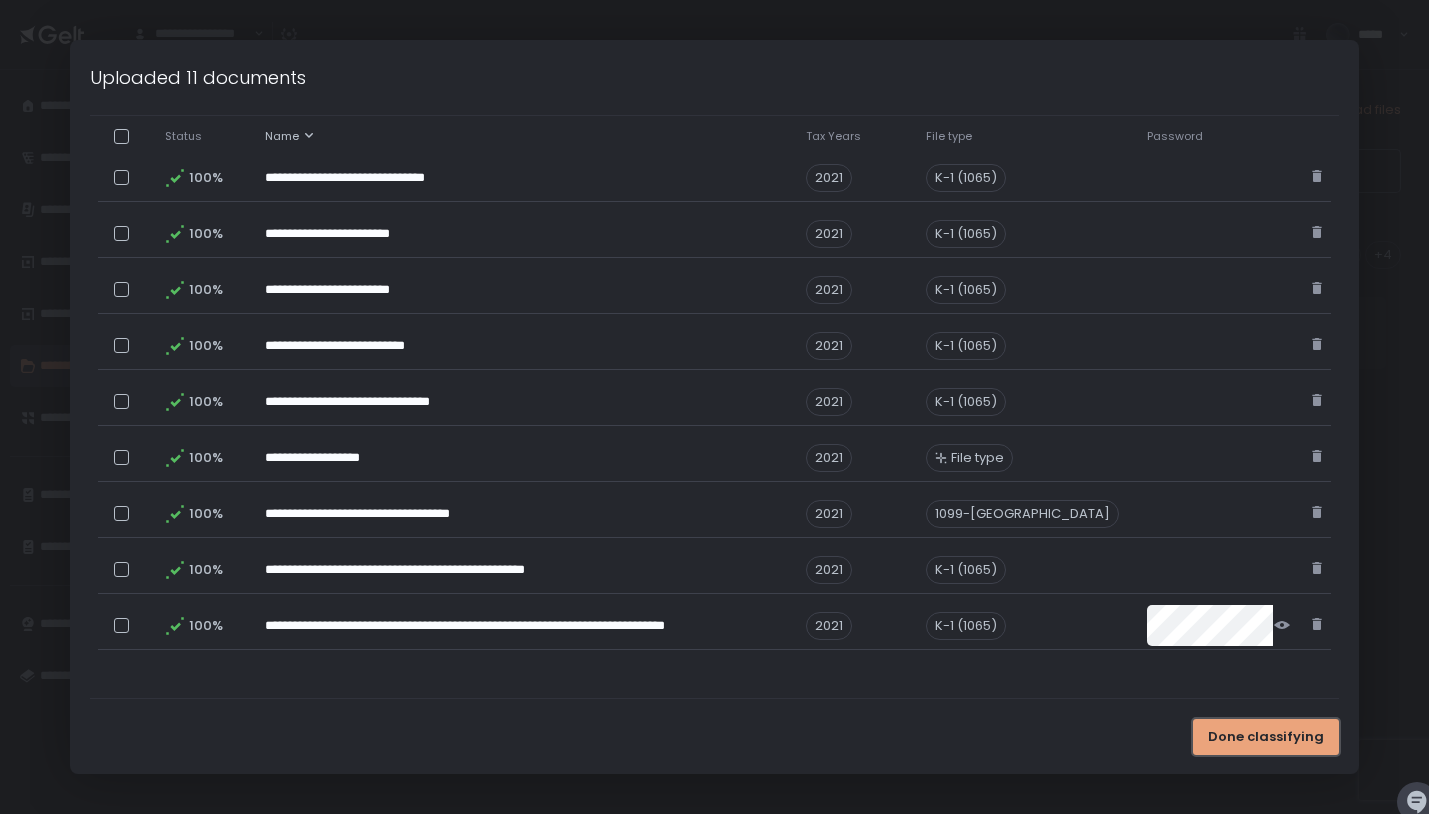 click on "Done classifying" at bounding box center (1266, 737) 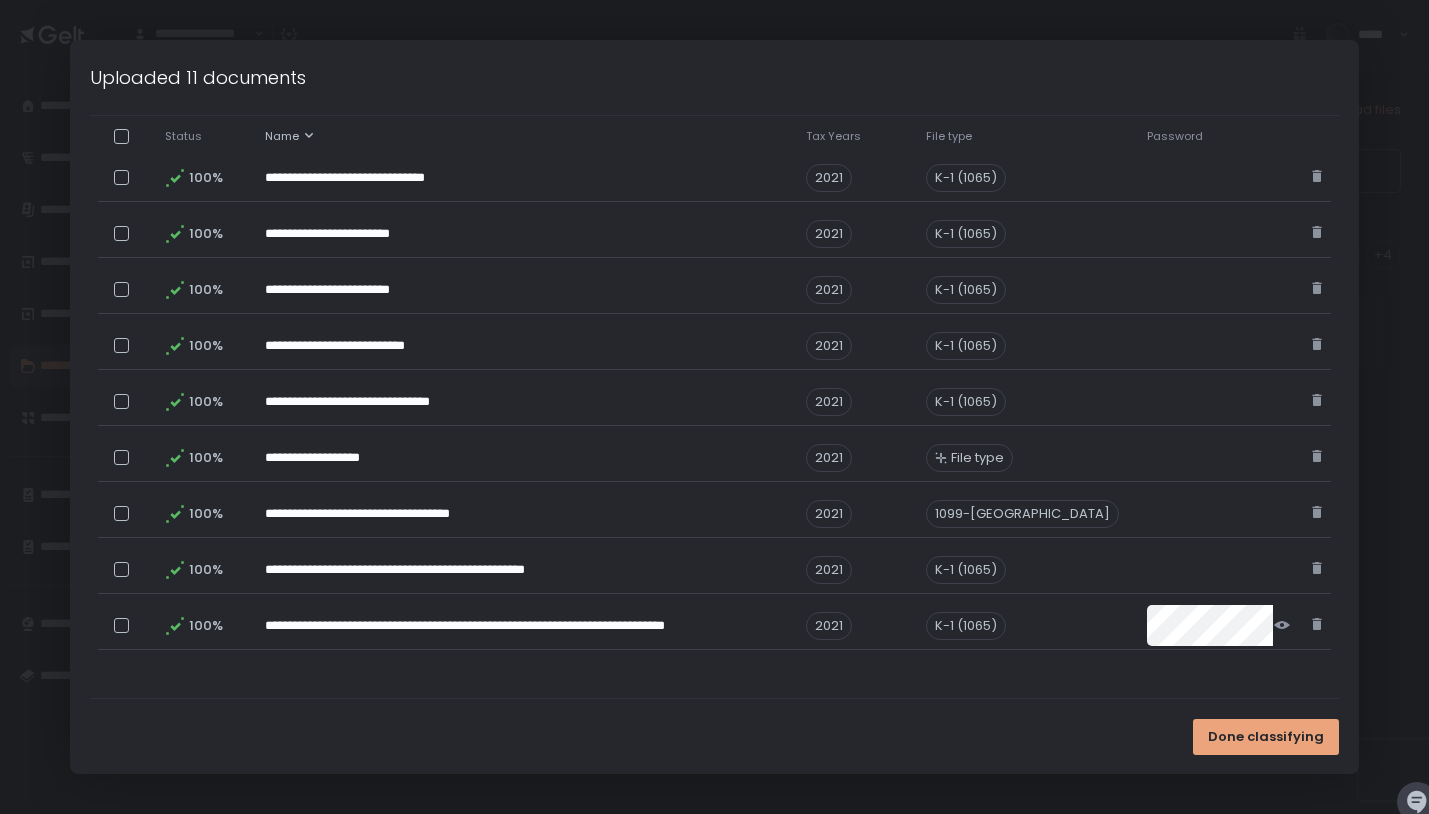 scroll, scrollTop: 0, scrollLeft: 0, axis: both 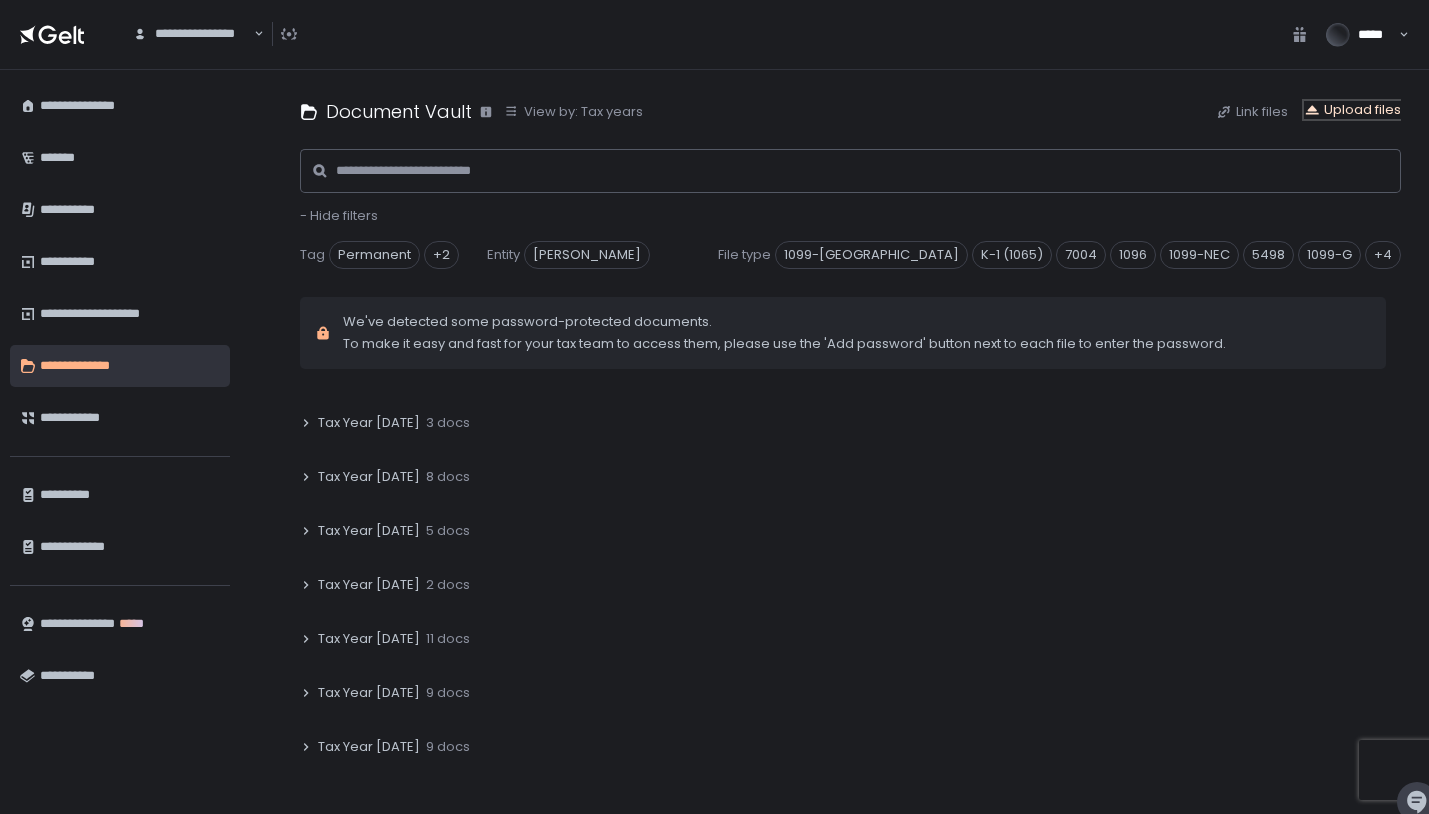 click on "Upload files" 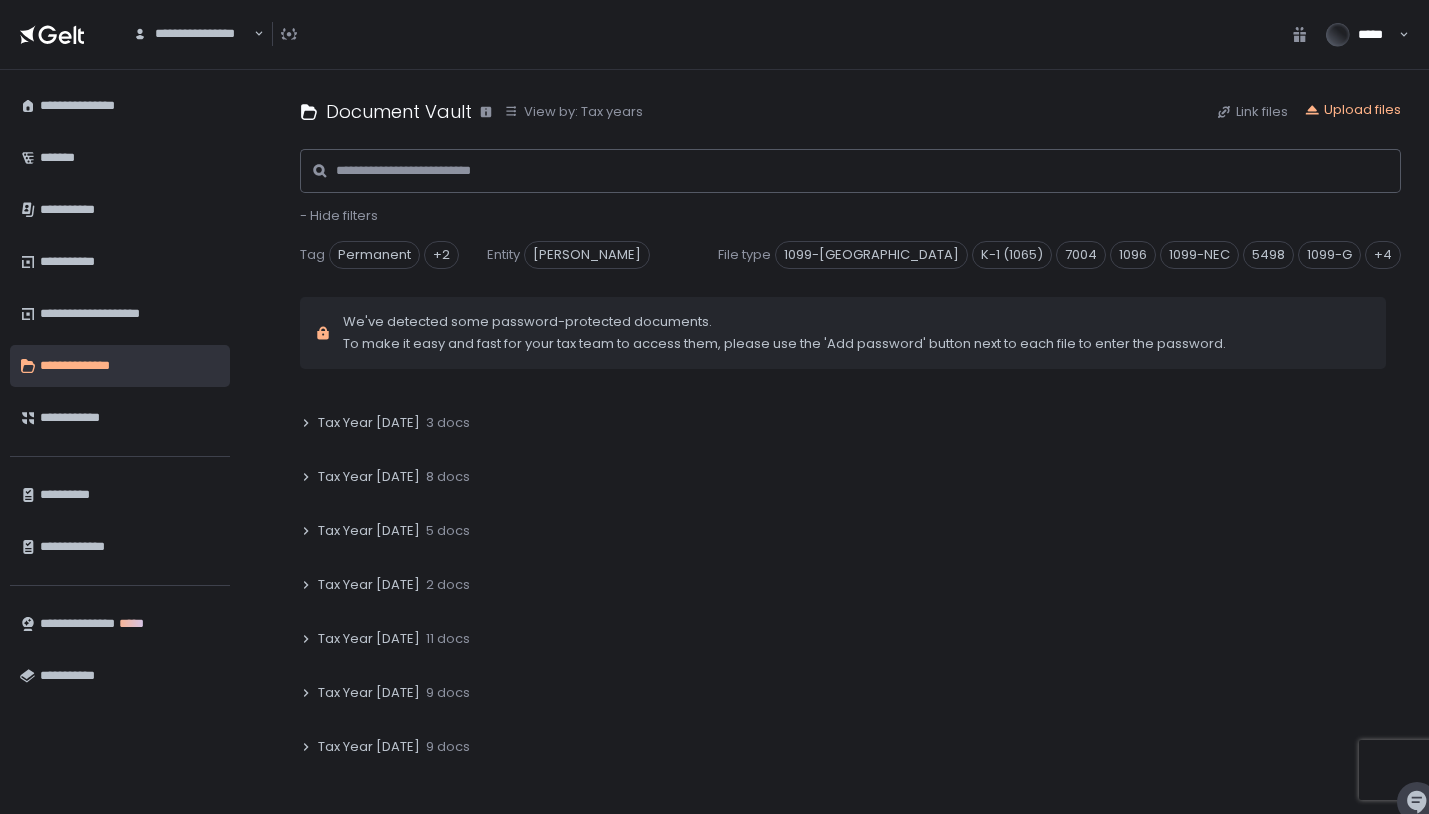 click 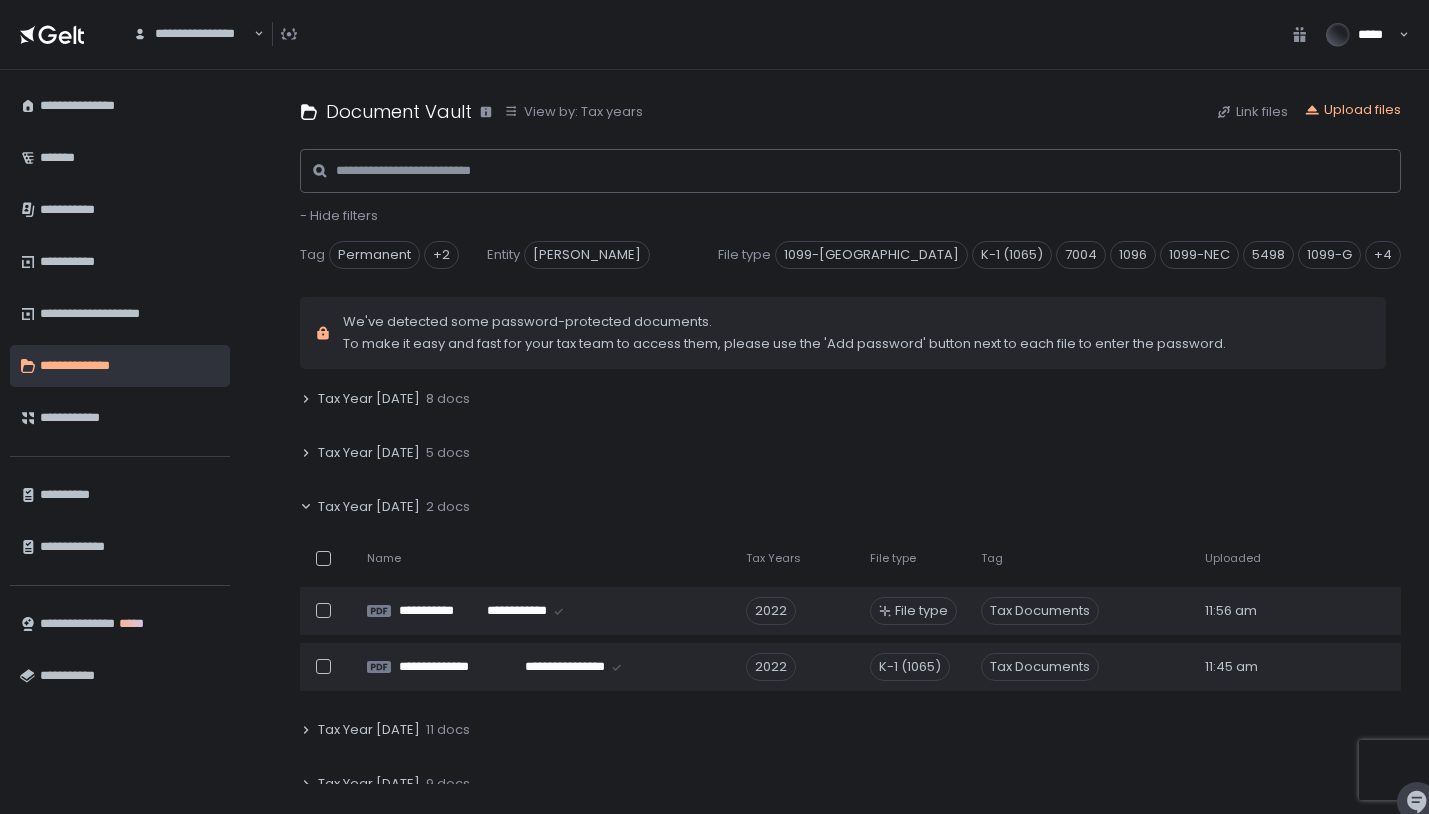 scroll, scrollTop: 400, scrollLeft: 0, axis: vertical 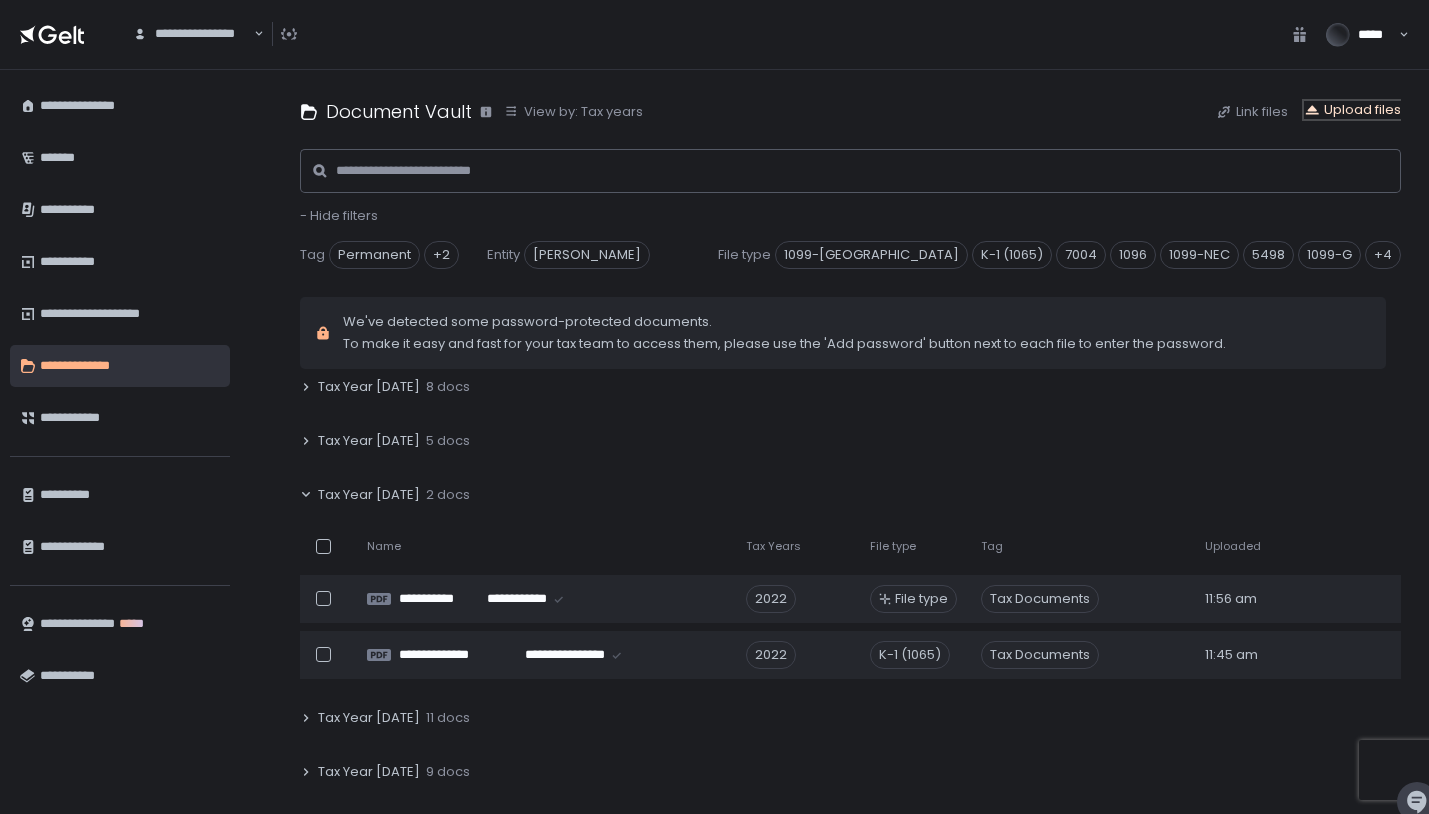 click on "Upload files" 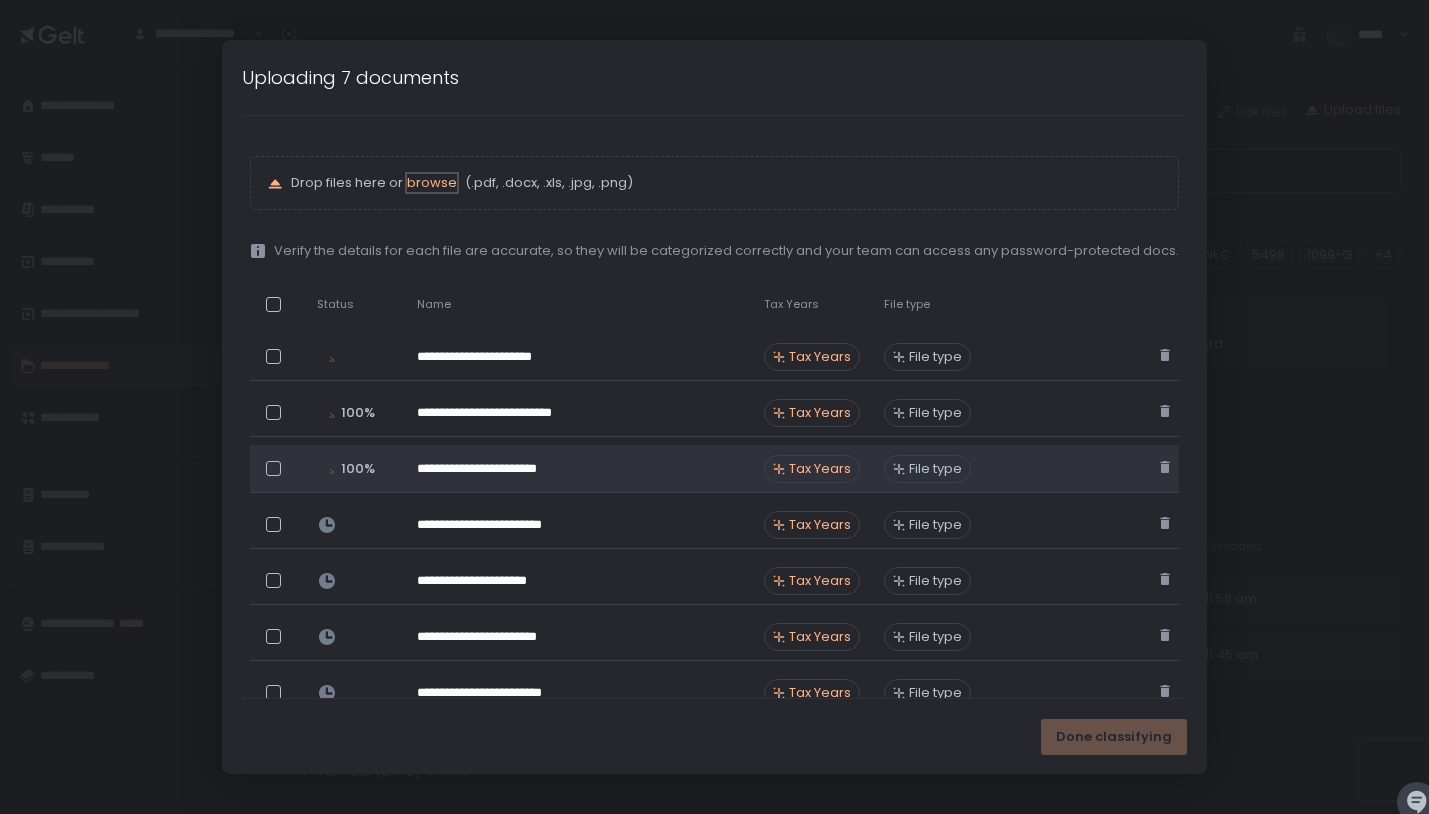 scroll, scrollTop: 454, scrollLeft: 0, axis: vertical 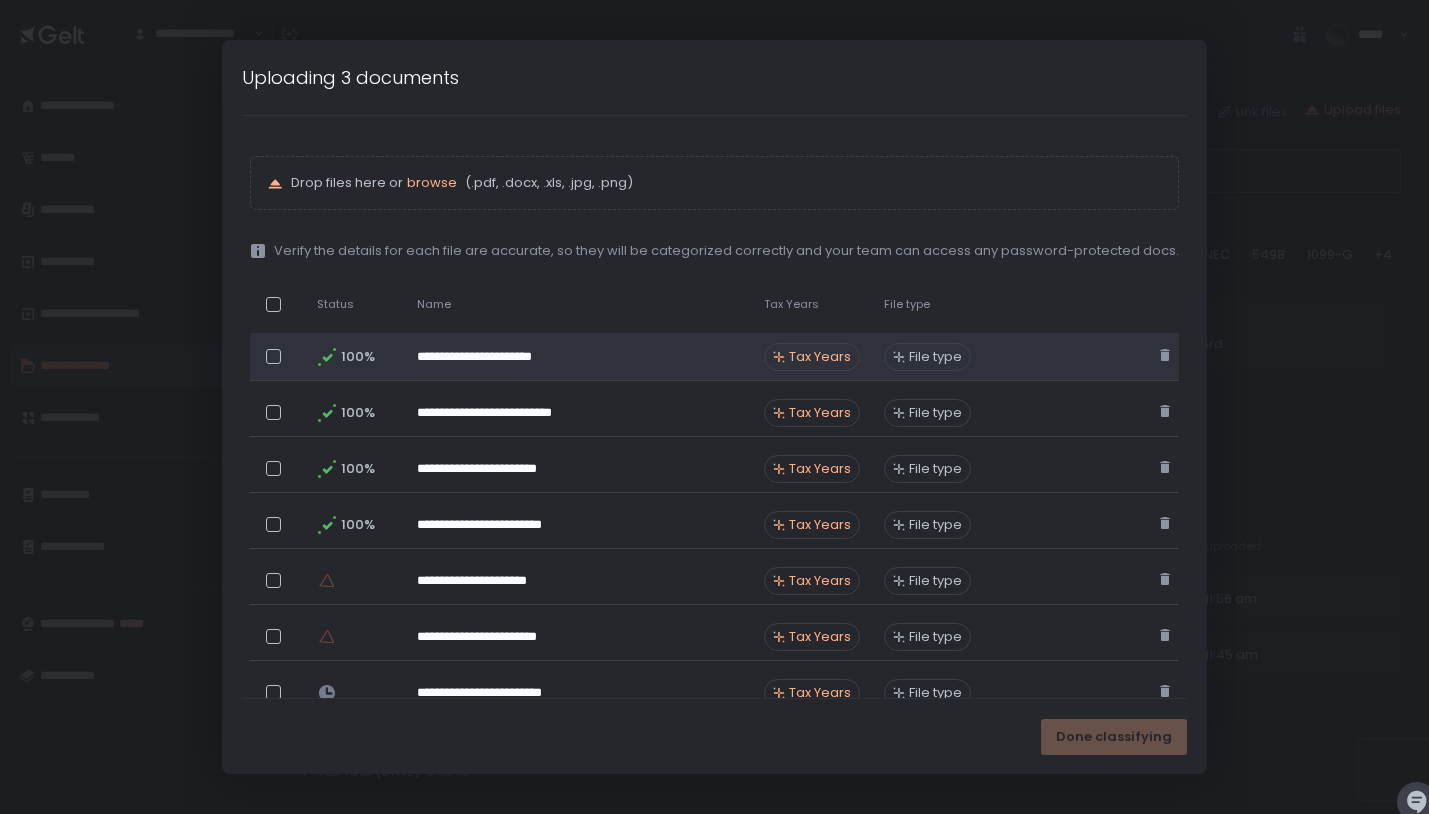 click on "Tax Years" at bounding box center (820, 357) 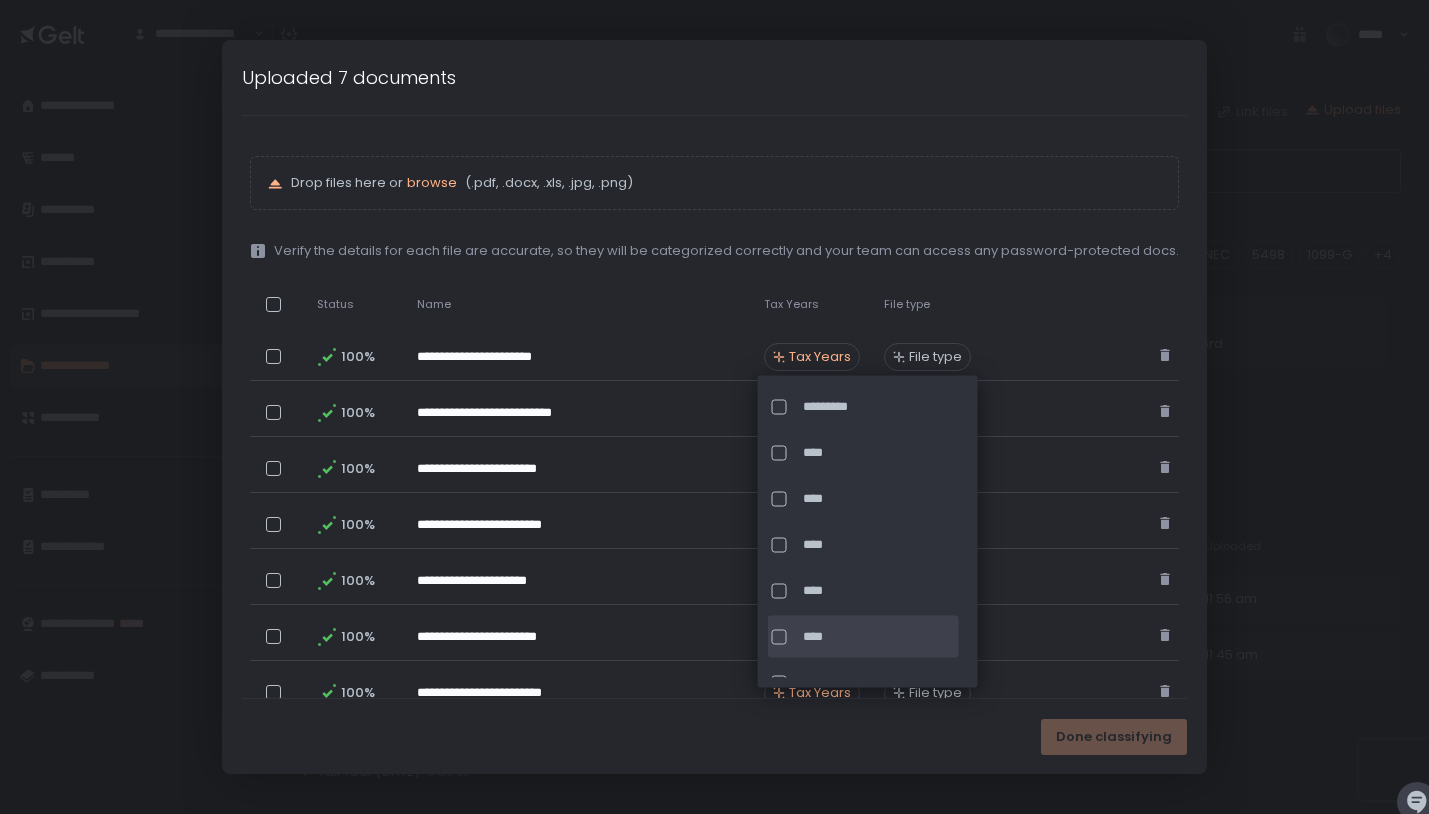 click on "****" 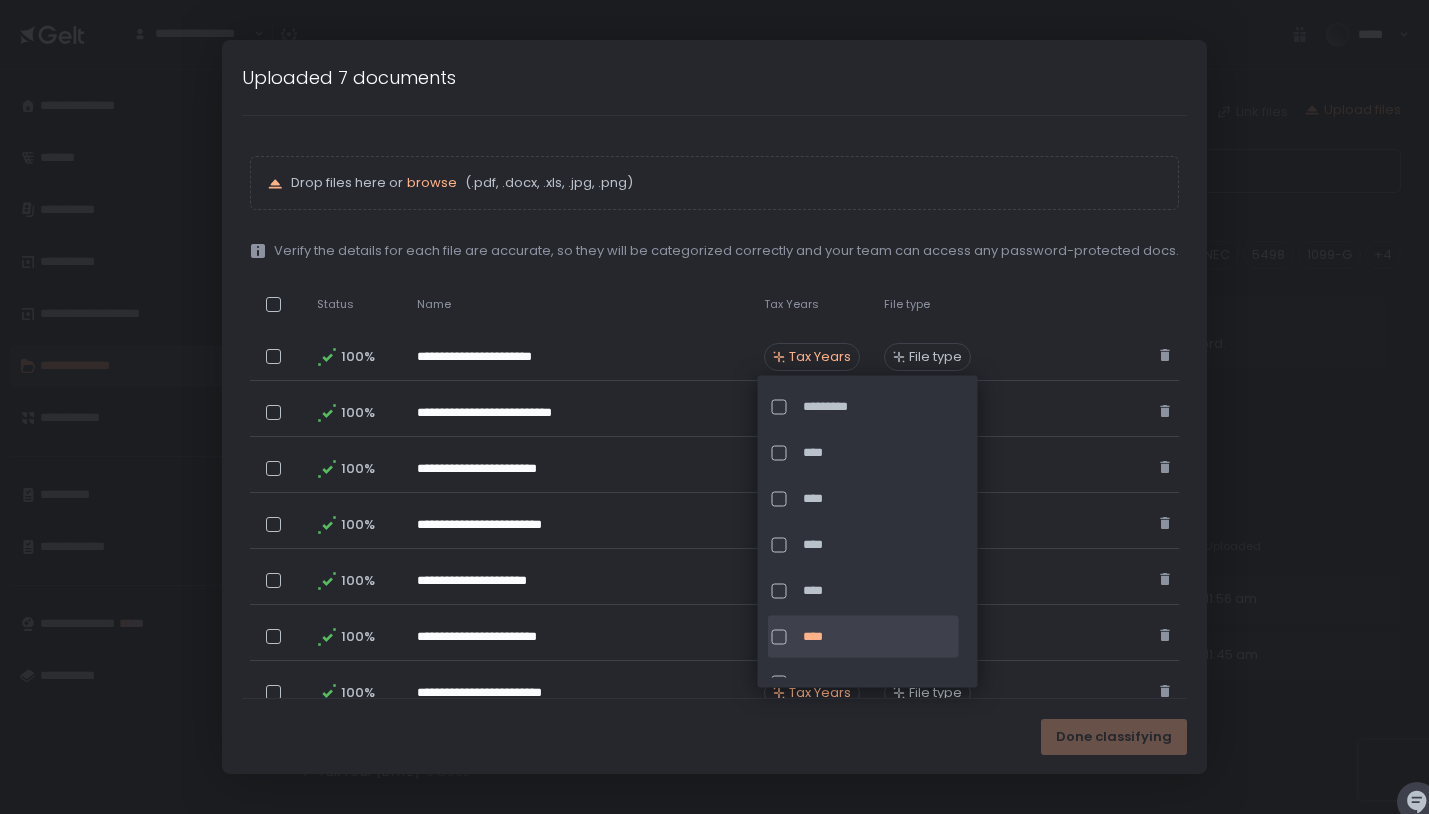 click on "Drop files here or  browse (.pdf, .docx, .xls, .jpg, .png)" at bounding box center [726, 183] 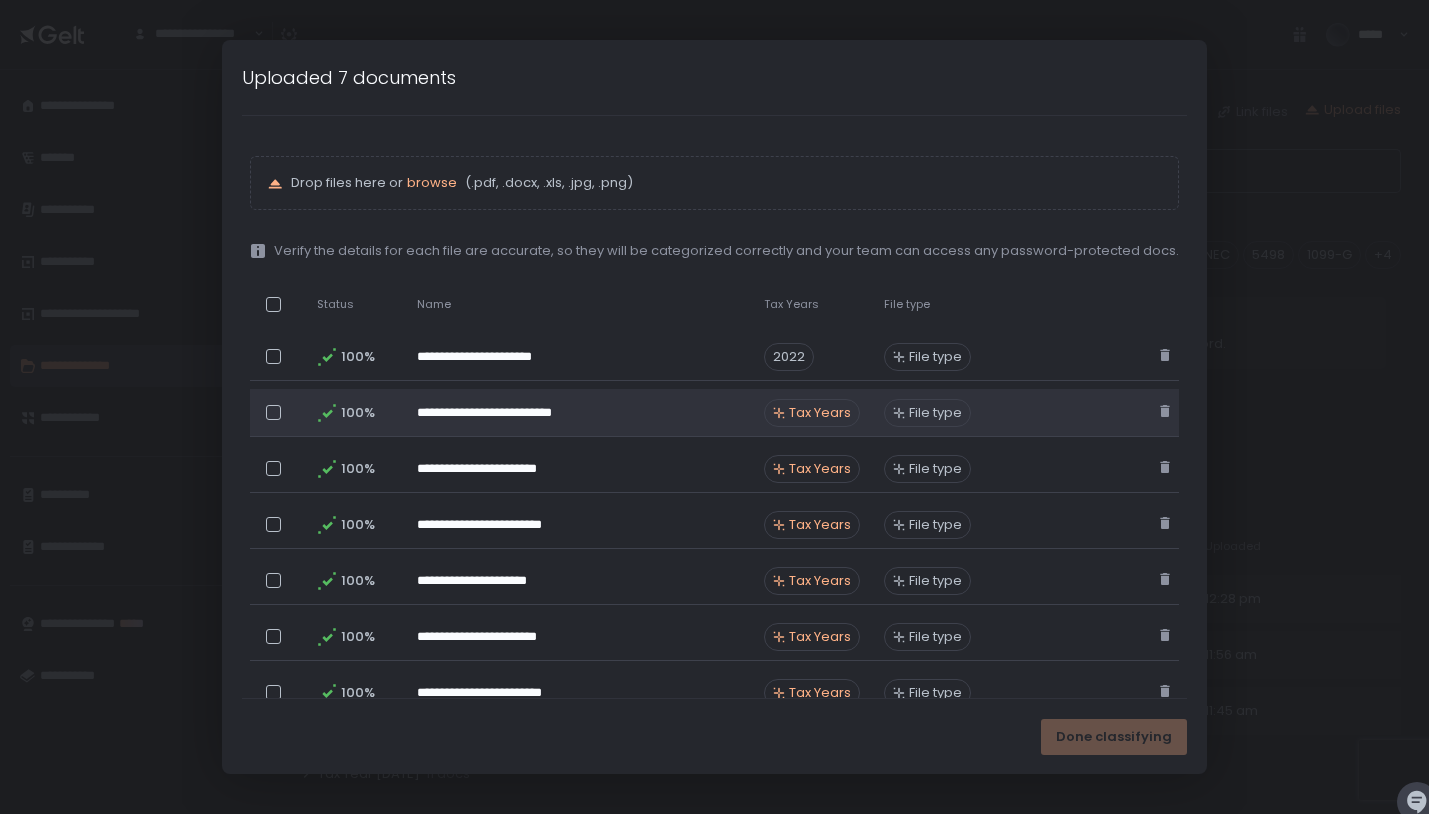 click on "Tax Years" at bounding box center (812, 413) 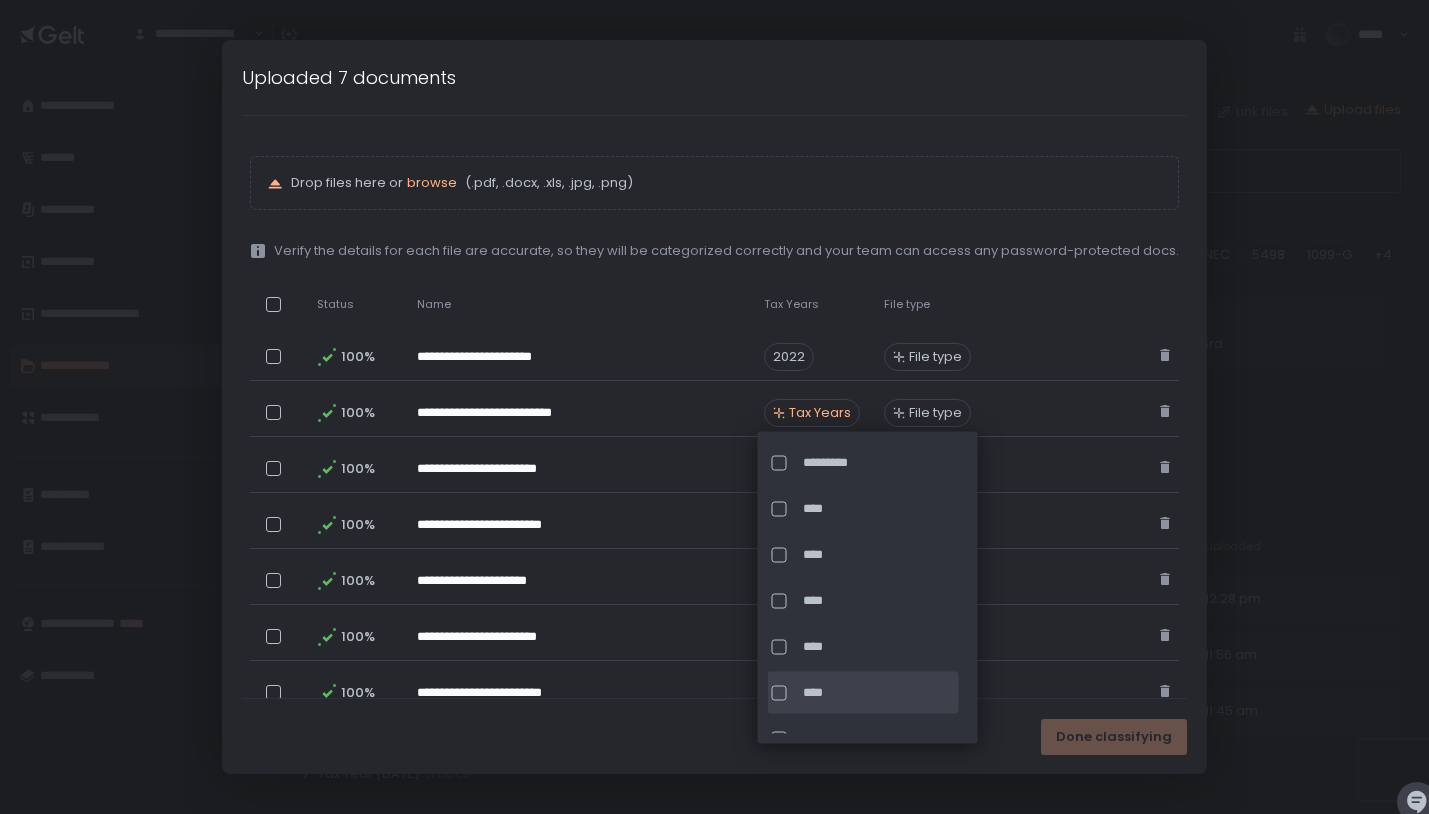 click on "****" 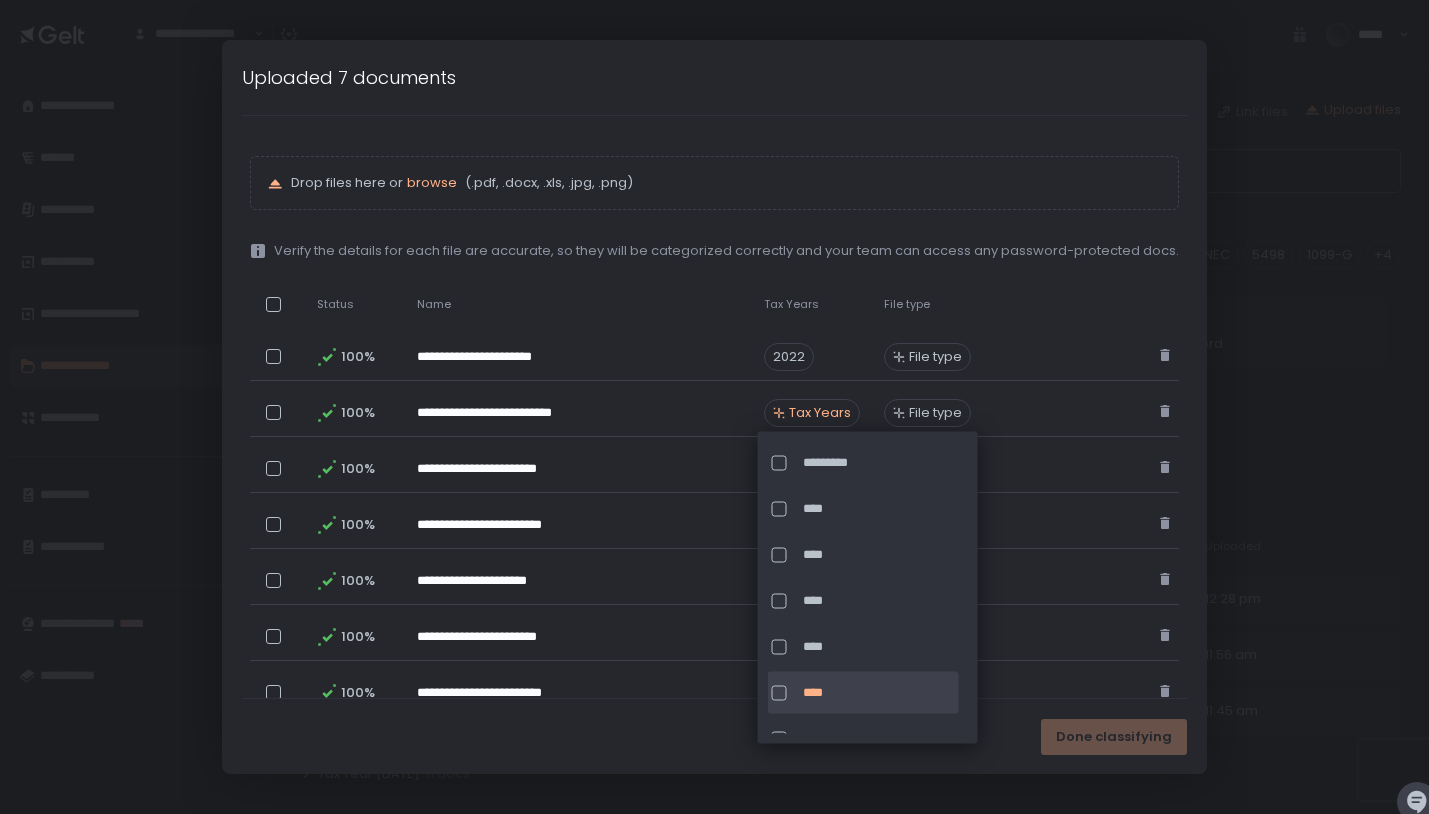 click on "Drop files here or  browse (.pdf, .docx, .xls, .jpg, .png)" 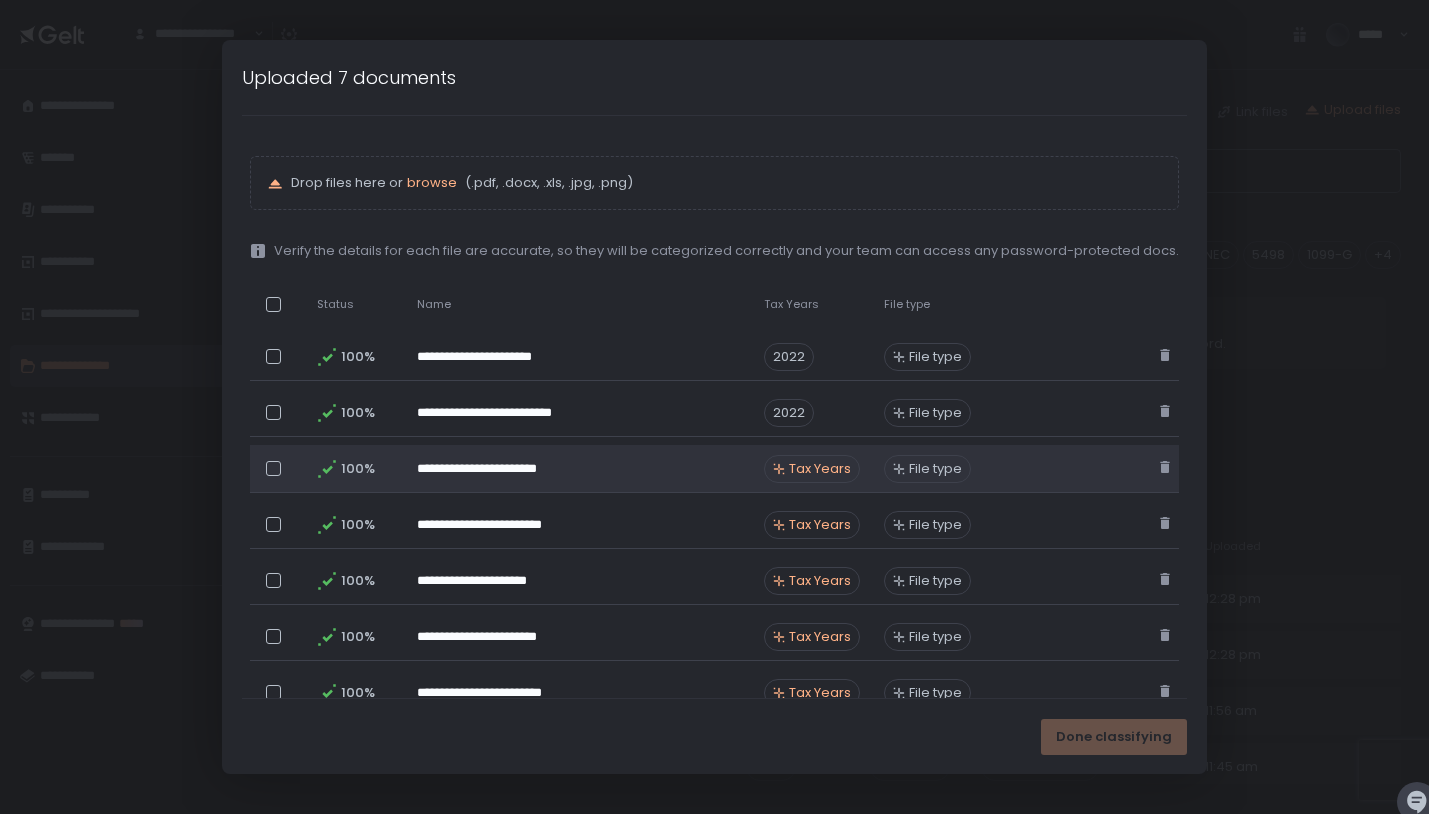 click on "Tax Years" at bounding box center [820, 469] 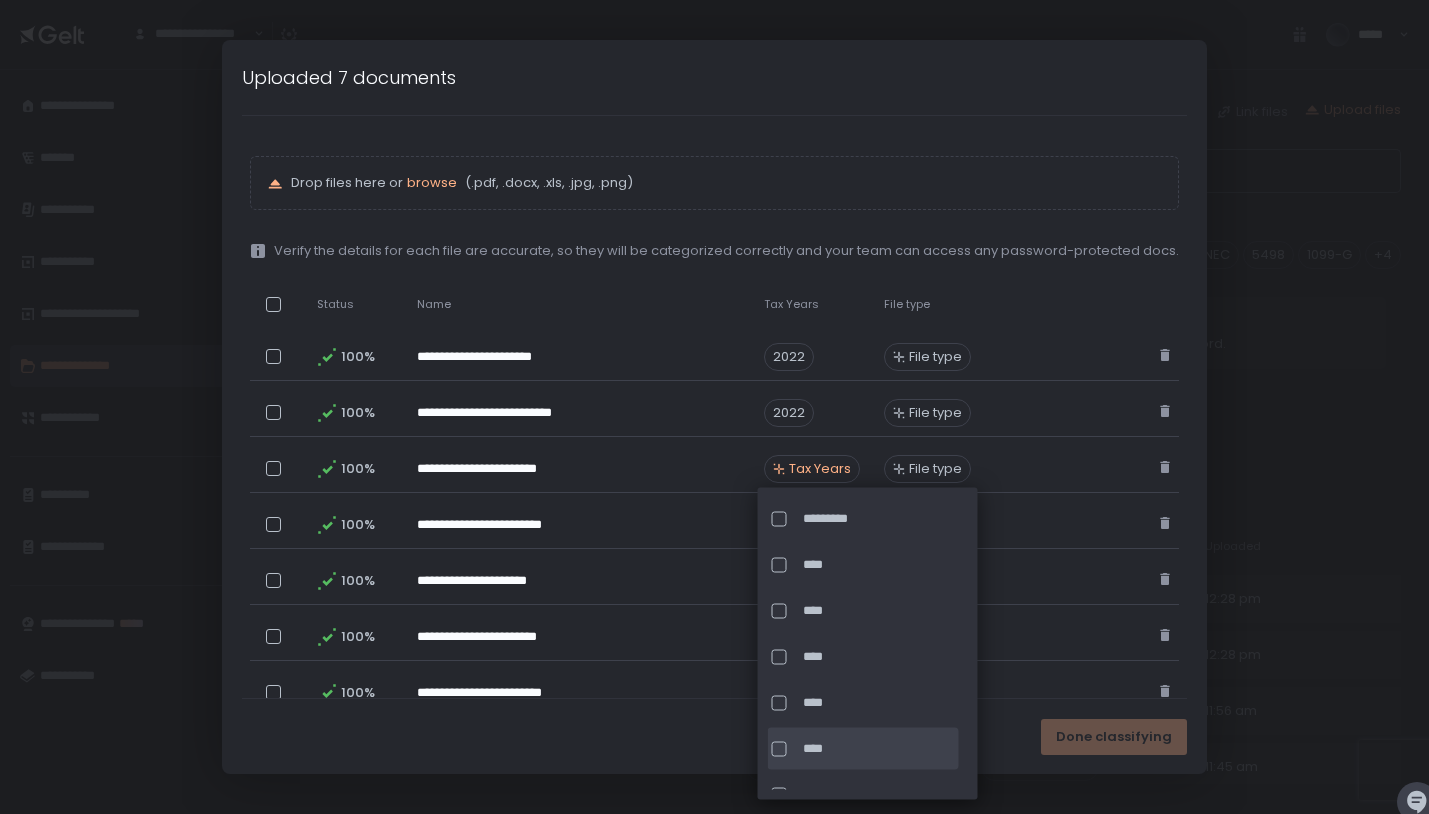 click on "****" 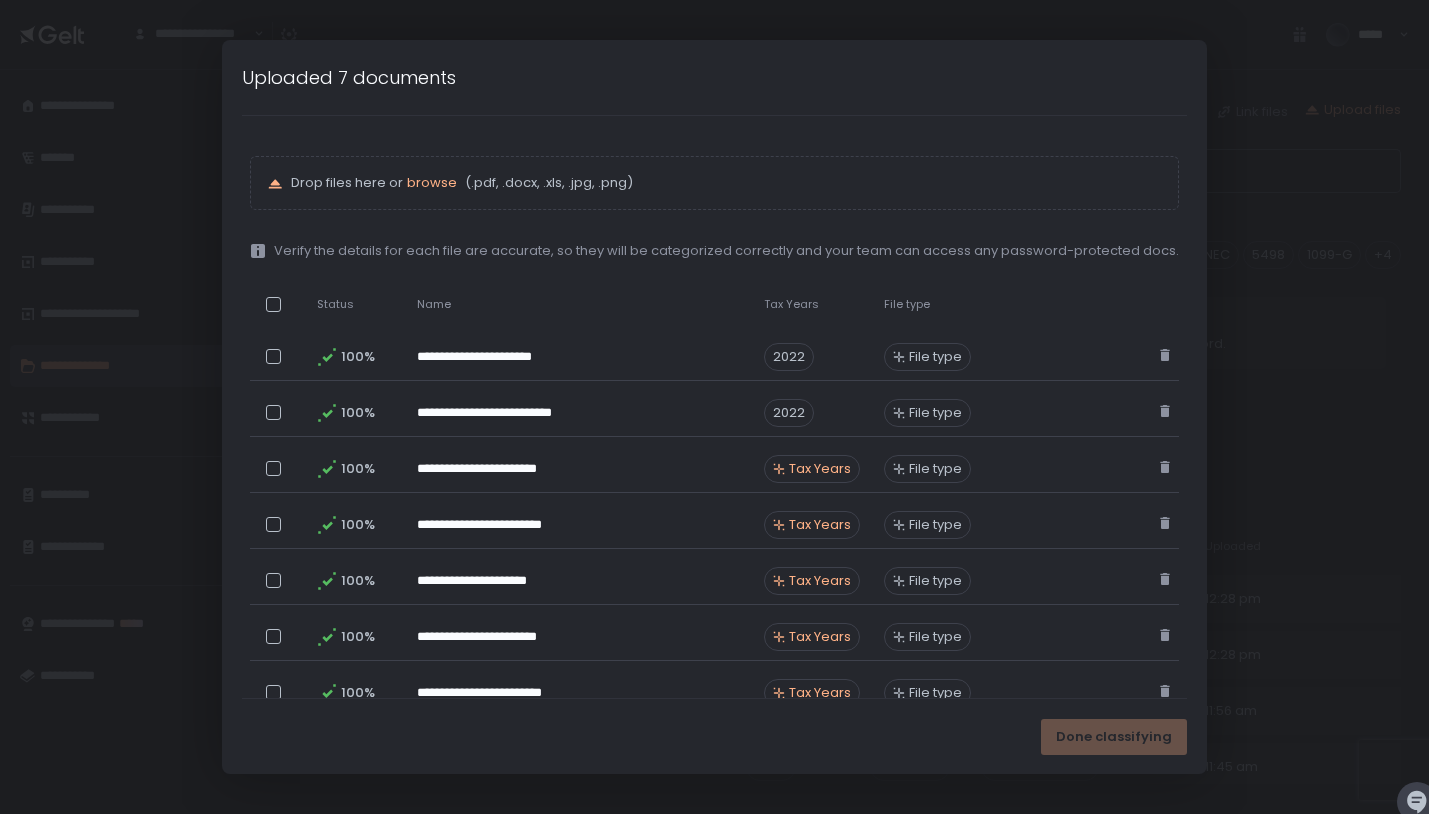 click on "**********" 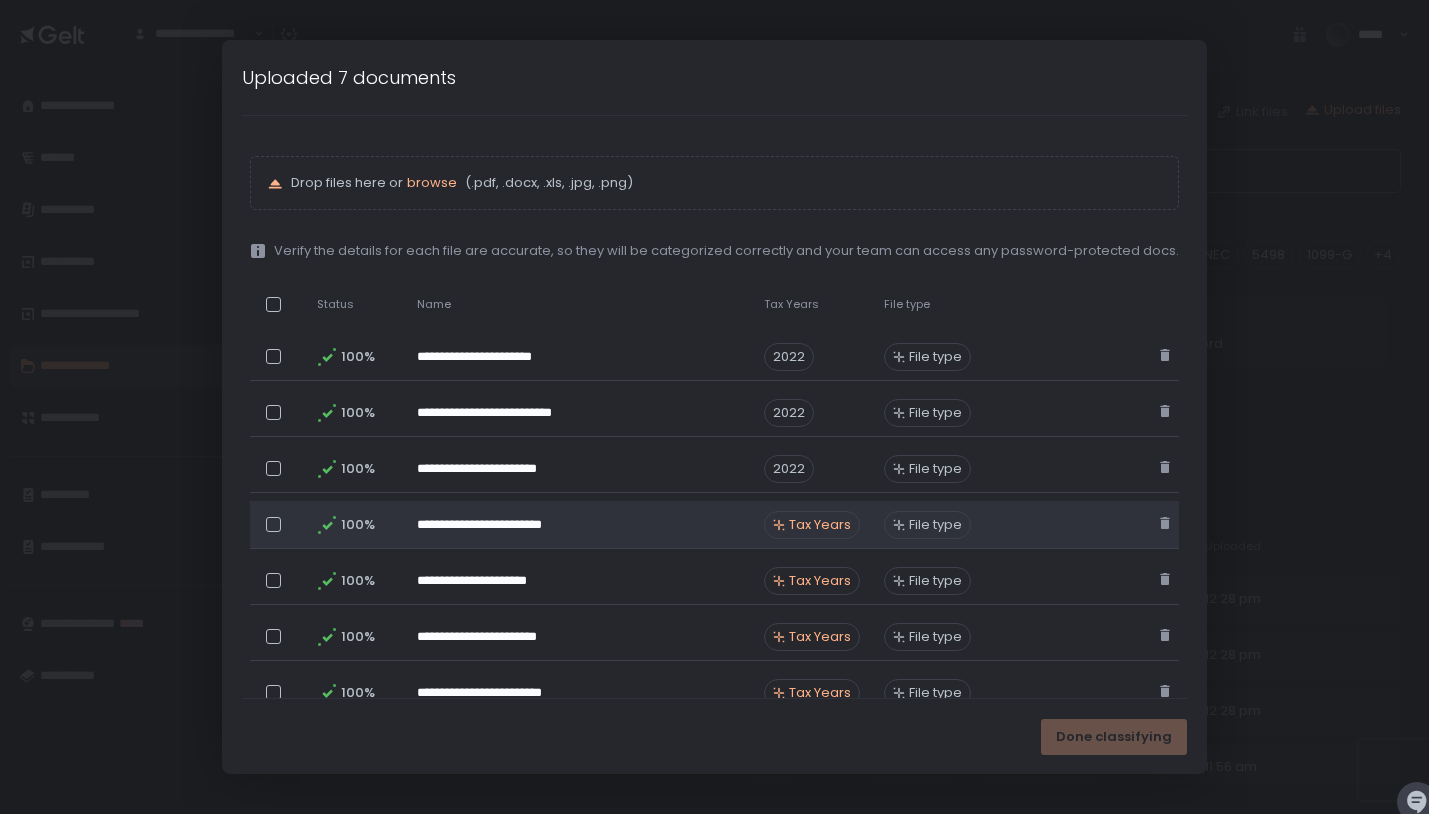 click on "Tax Years" at bounding box center [820, 525] 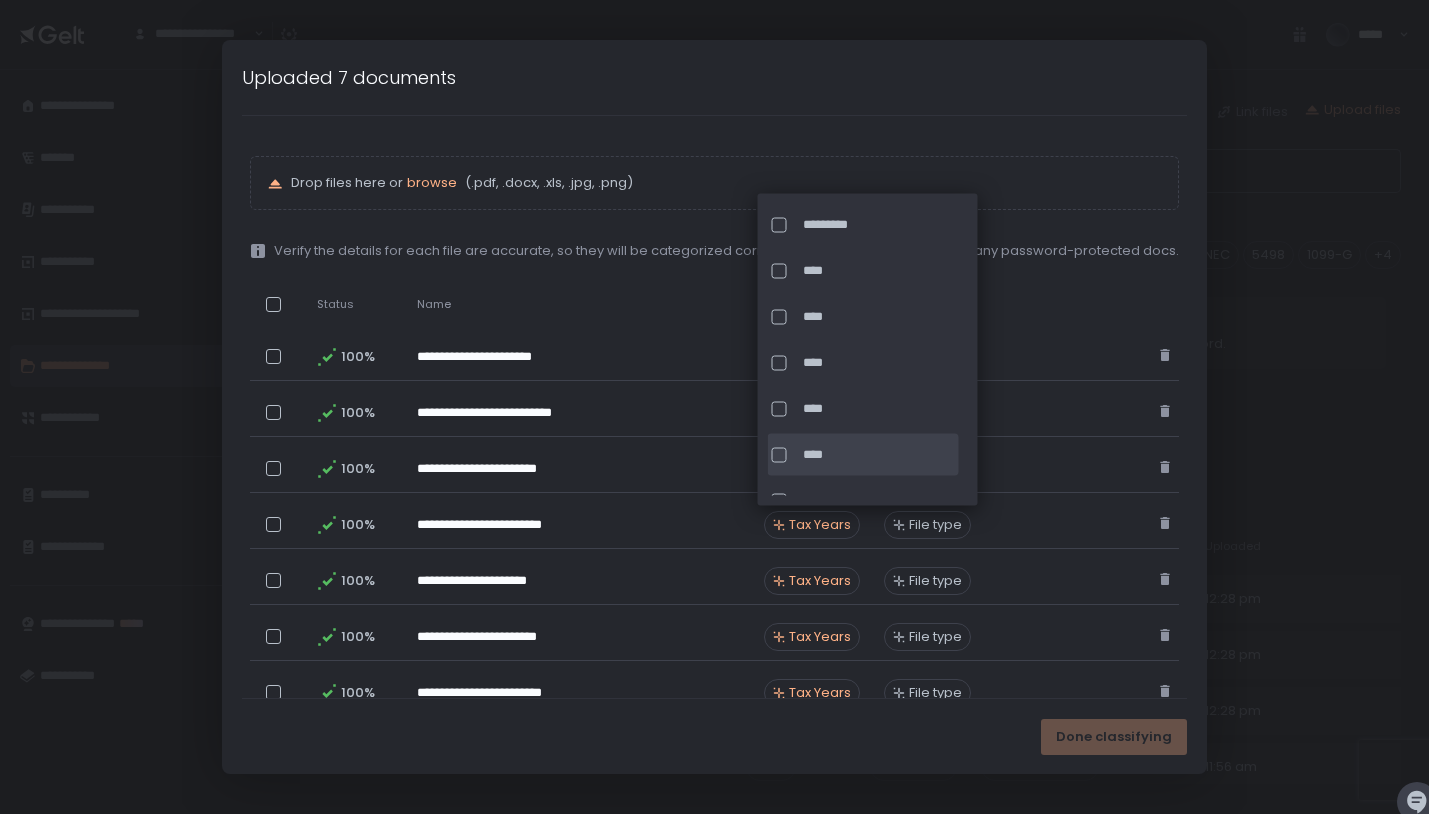 click on "****" 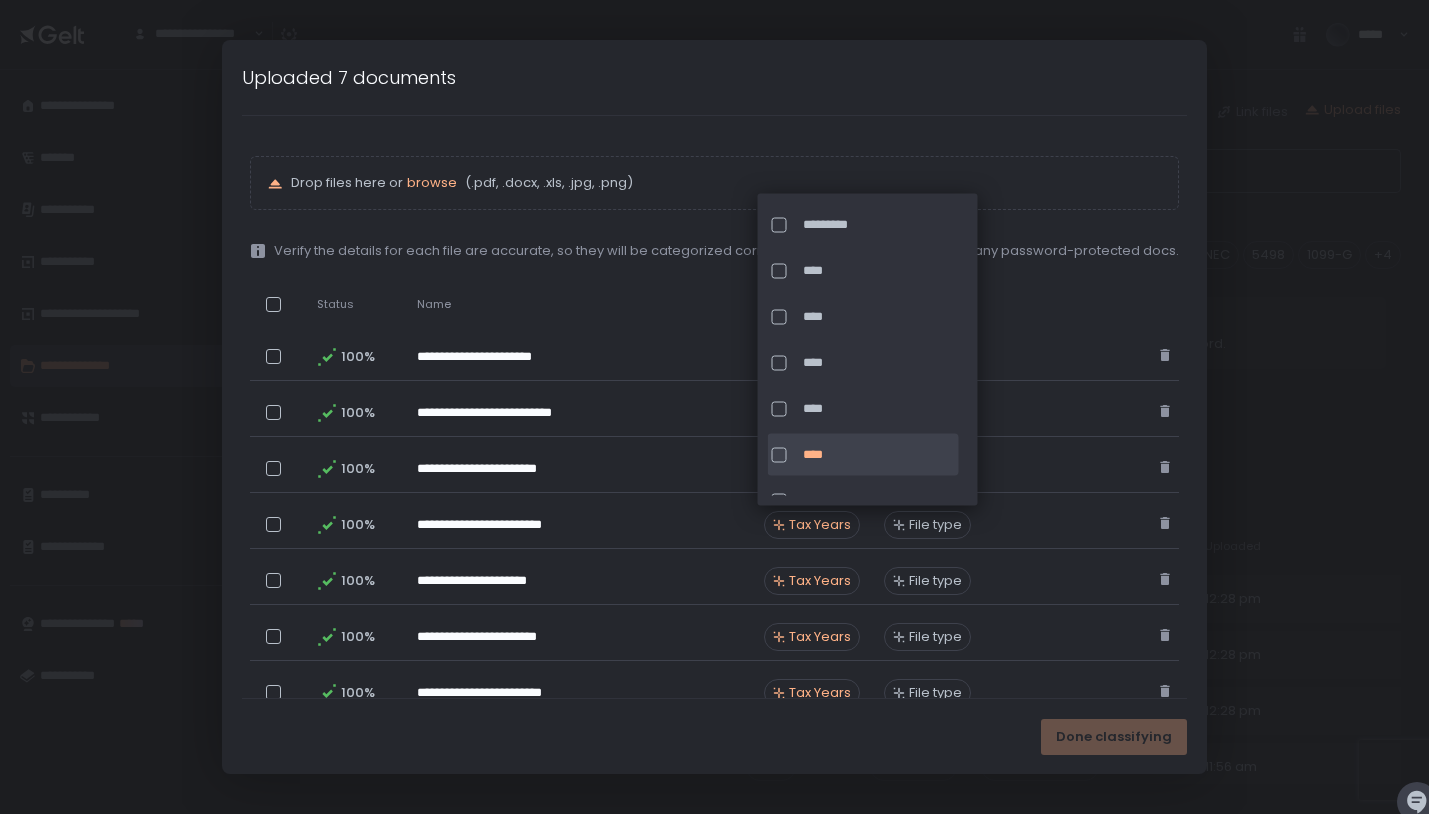 click on "Drop files here or  browse (.pdf, .docx, .xls, .jpg, .png)" 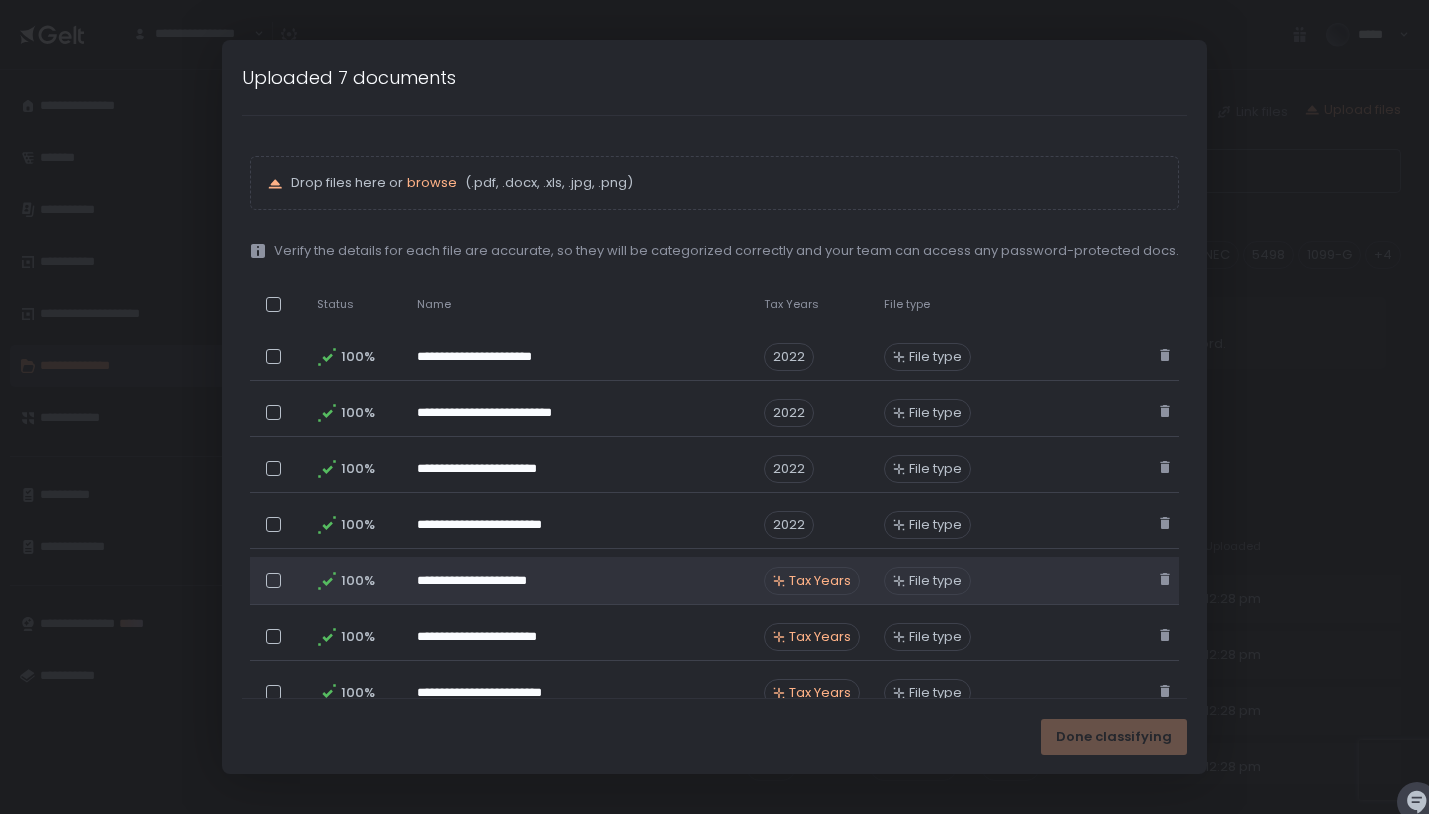 click on "Tax Years" at bounding box center [820, 581] 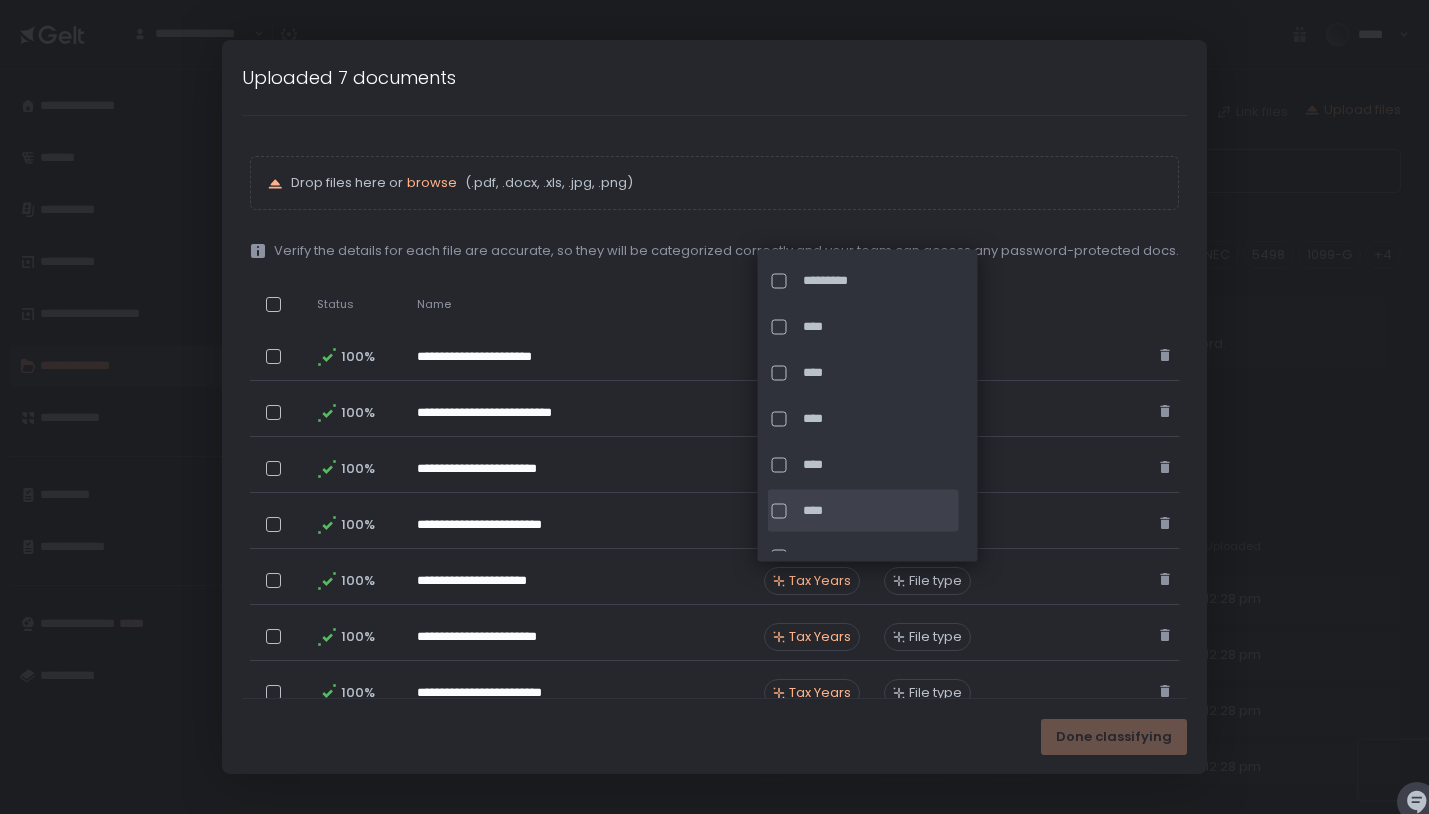 click on "****" 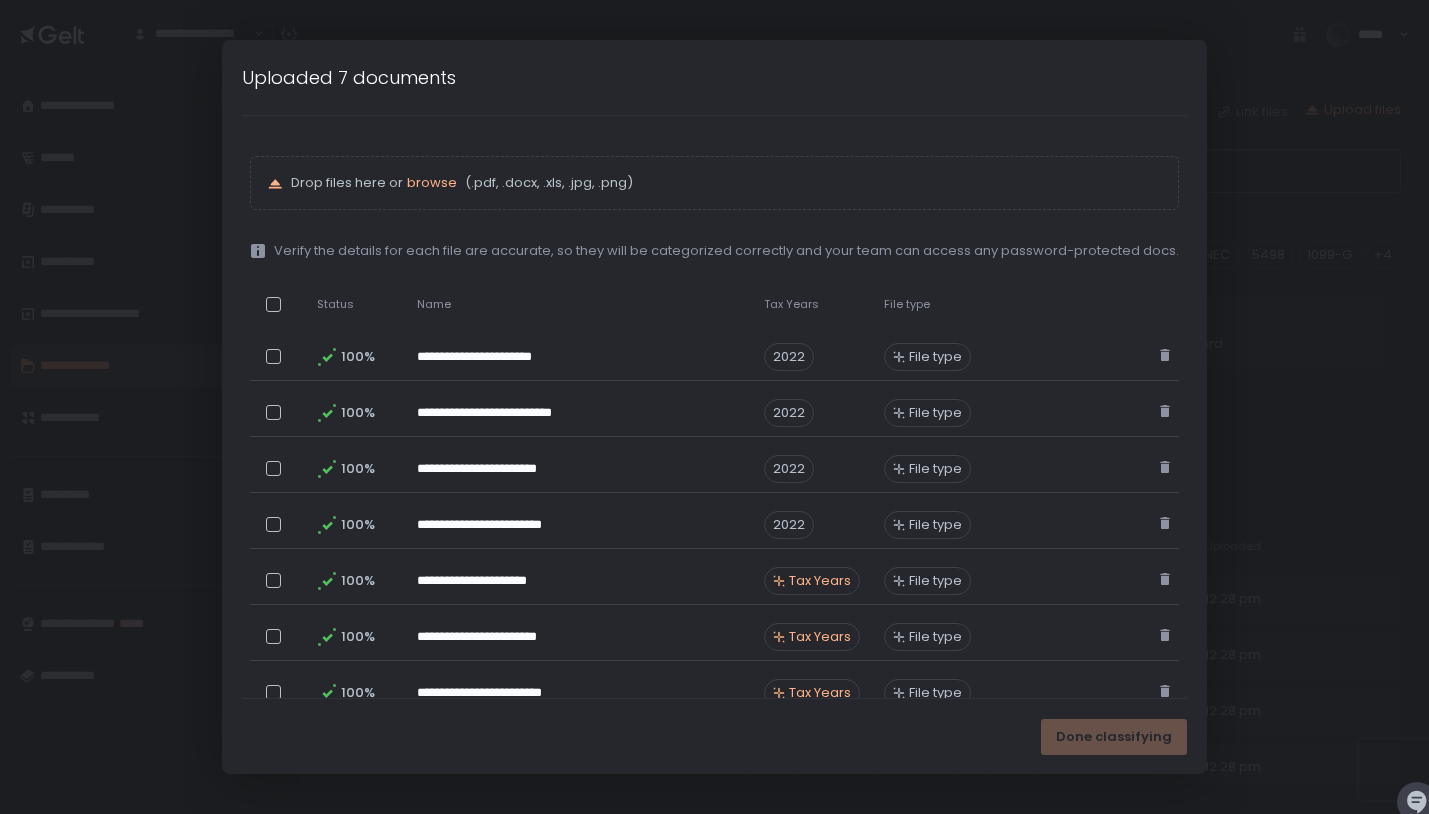 click on "Drop files here or  browse (.pdf, .docx, .xls, .jpg, .png)" 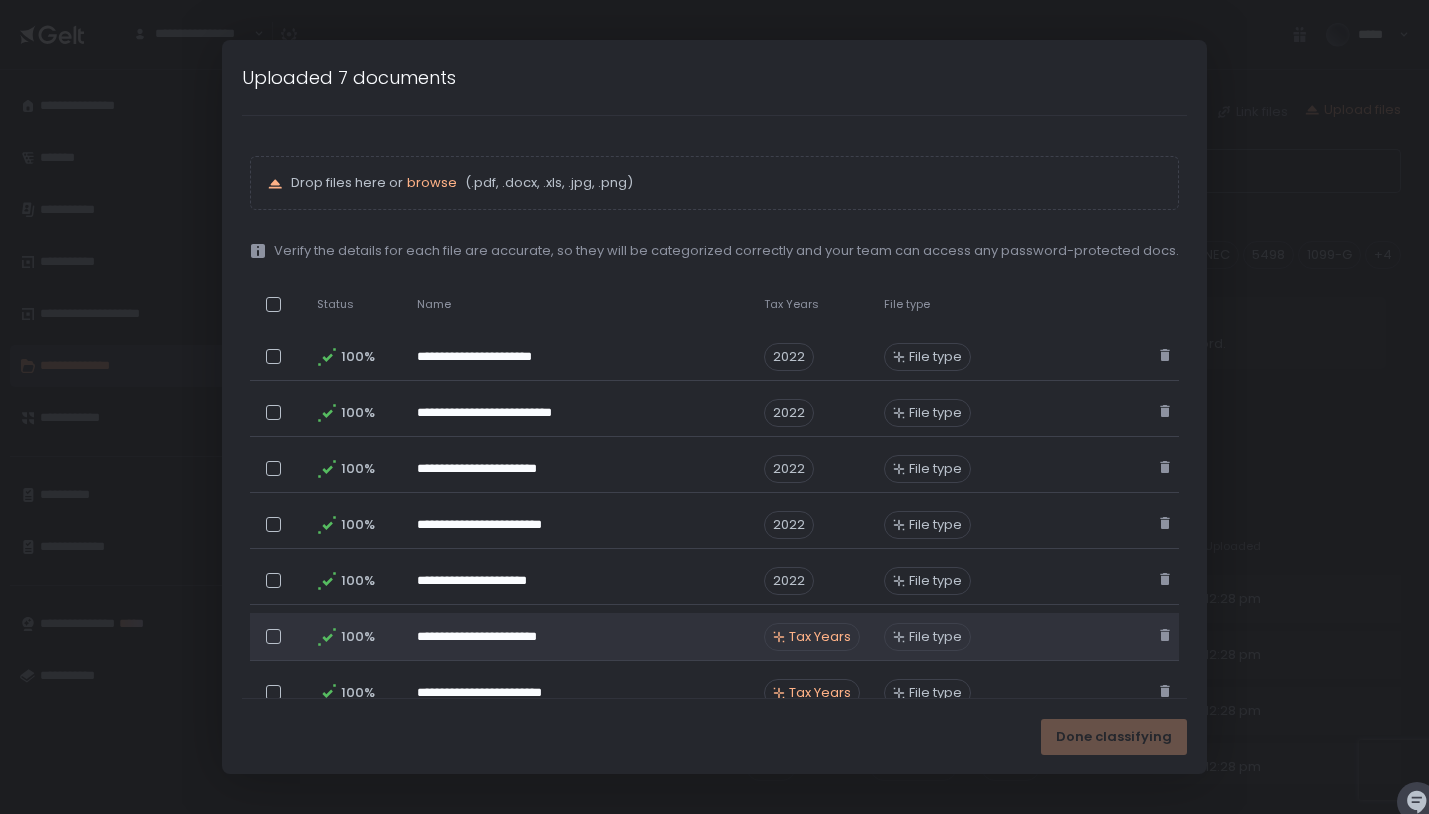 click on "Tax Years" at bounding box center (820, 637) 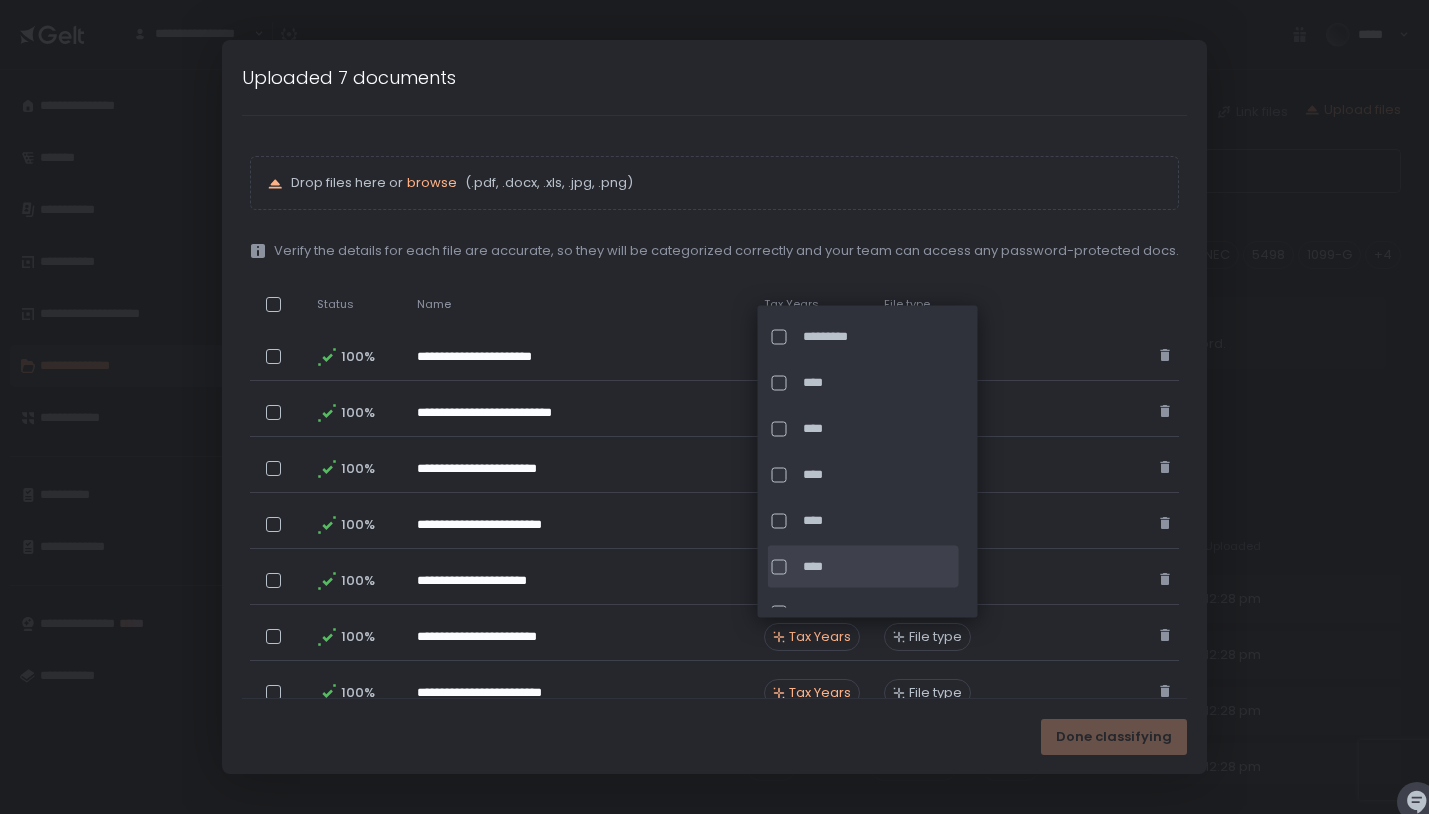 click on "****" 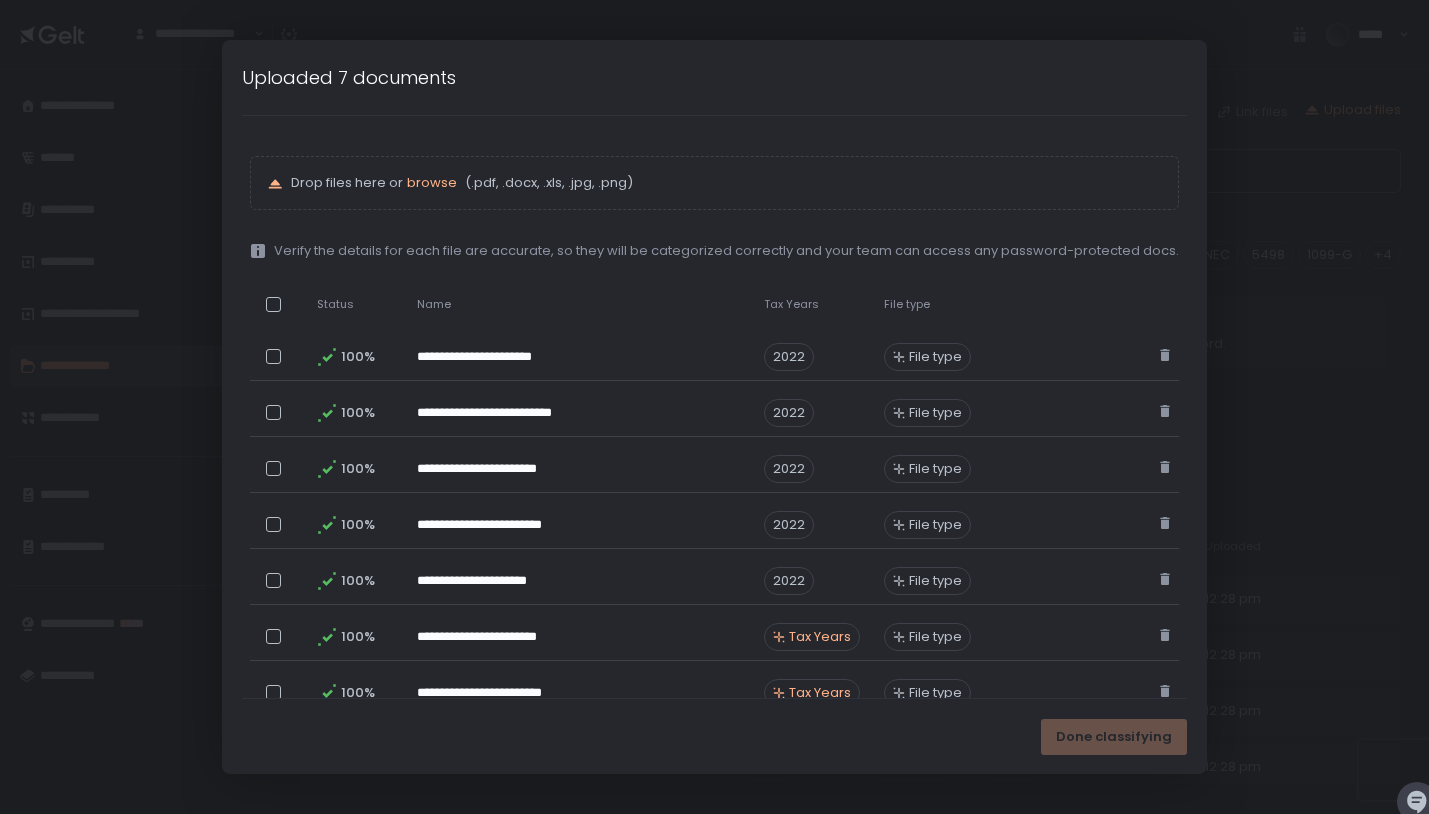click on "**********" 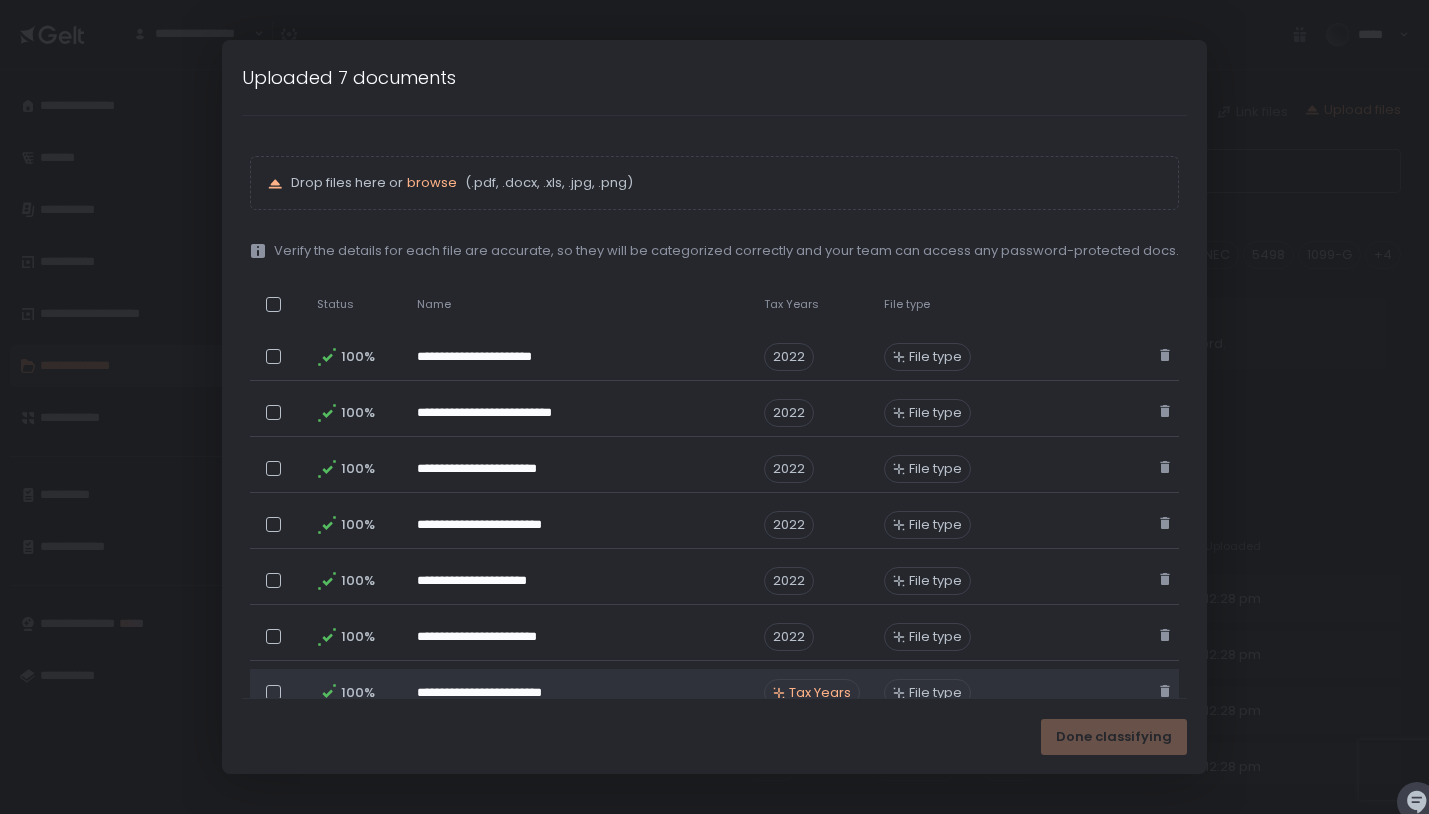 click on "Tax Years" at bounding box center (820, 693) 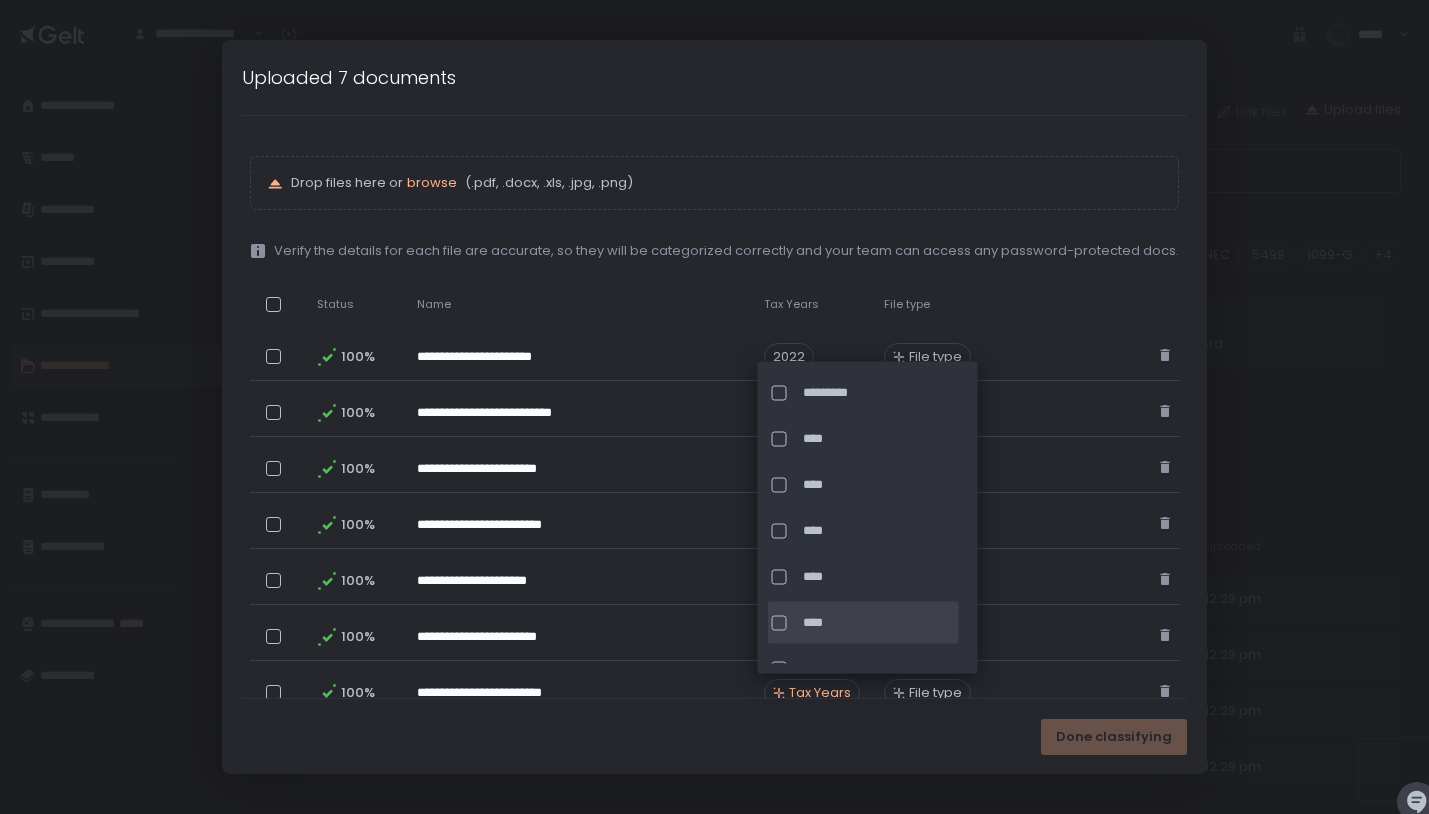 click on "****" 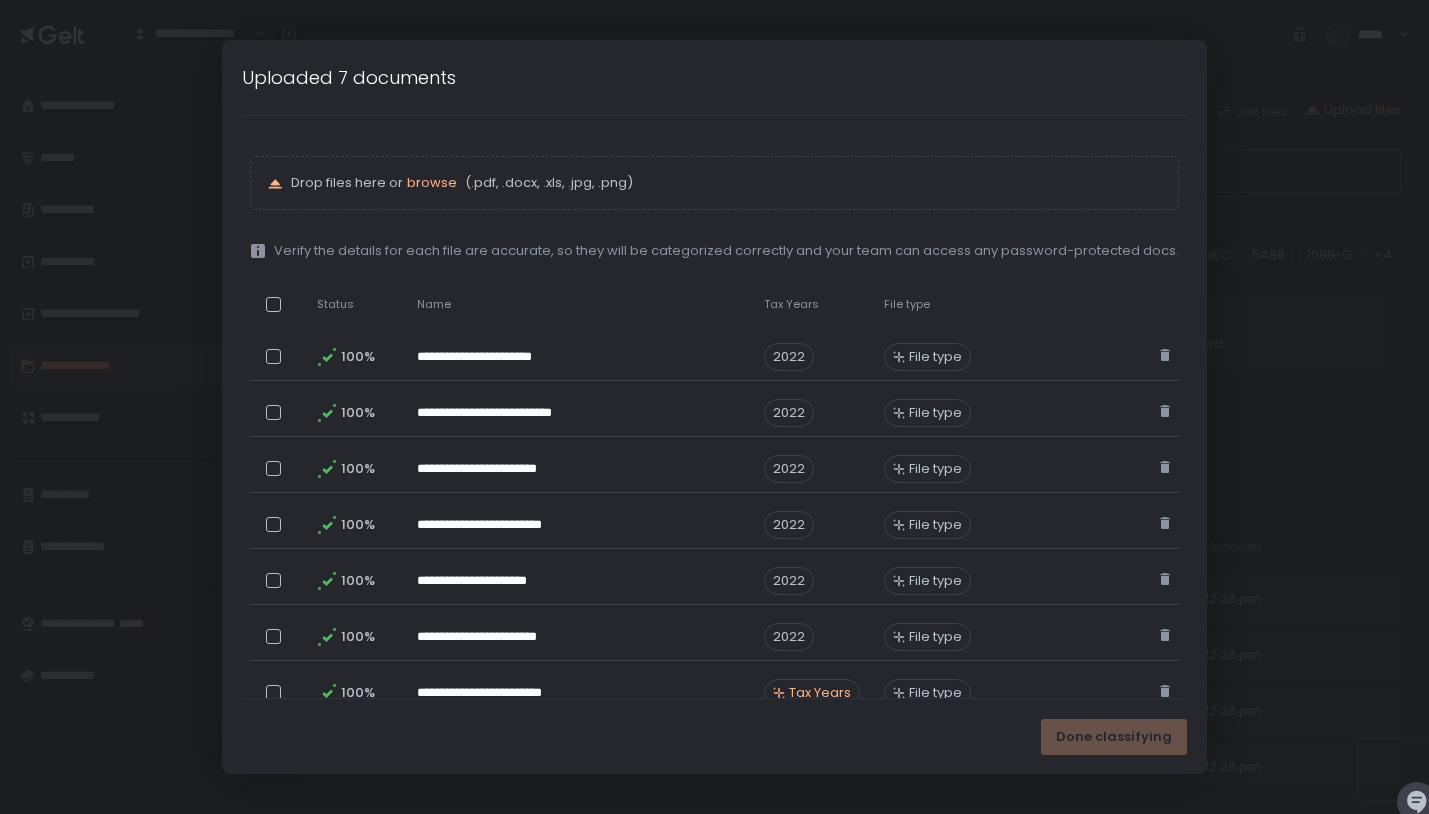 click on "Drop files here or  browse (.pdf, .docx, .xls, .jpg, .png)" 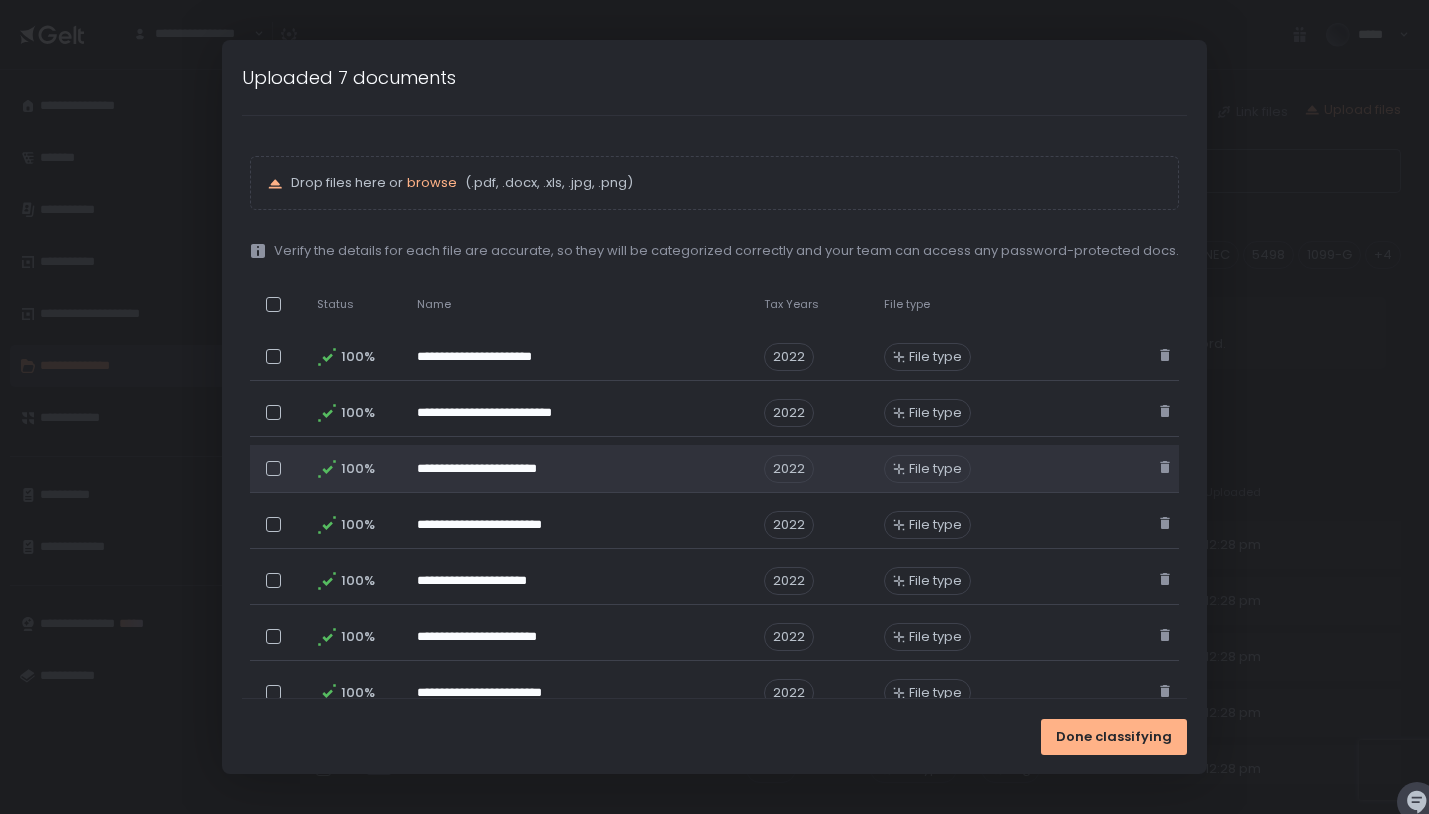 scroll, scrollTop: 400, scrollLeft: 0, axis: vertical 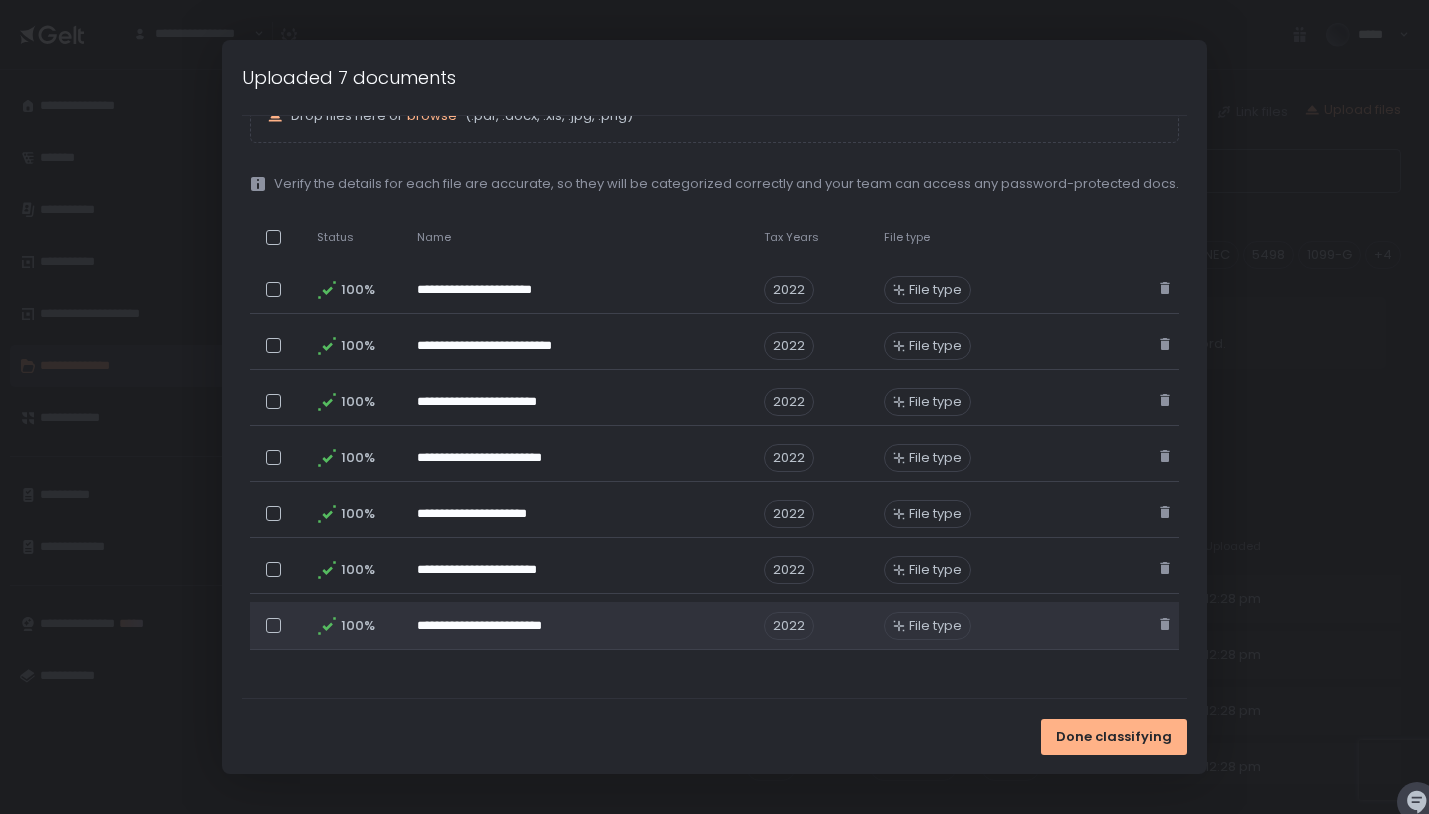 click on "File type" at bounding box center (935, 626) 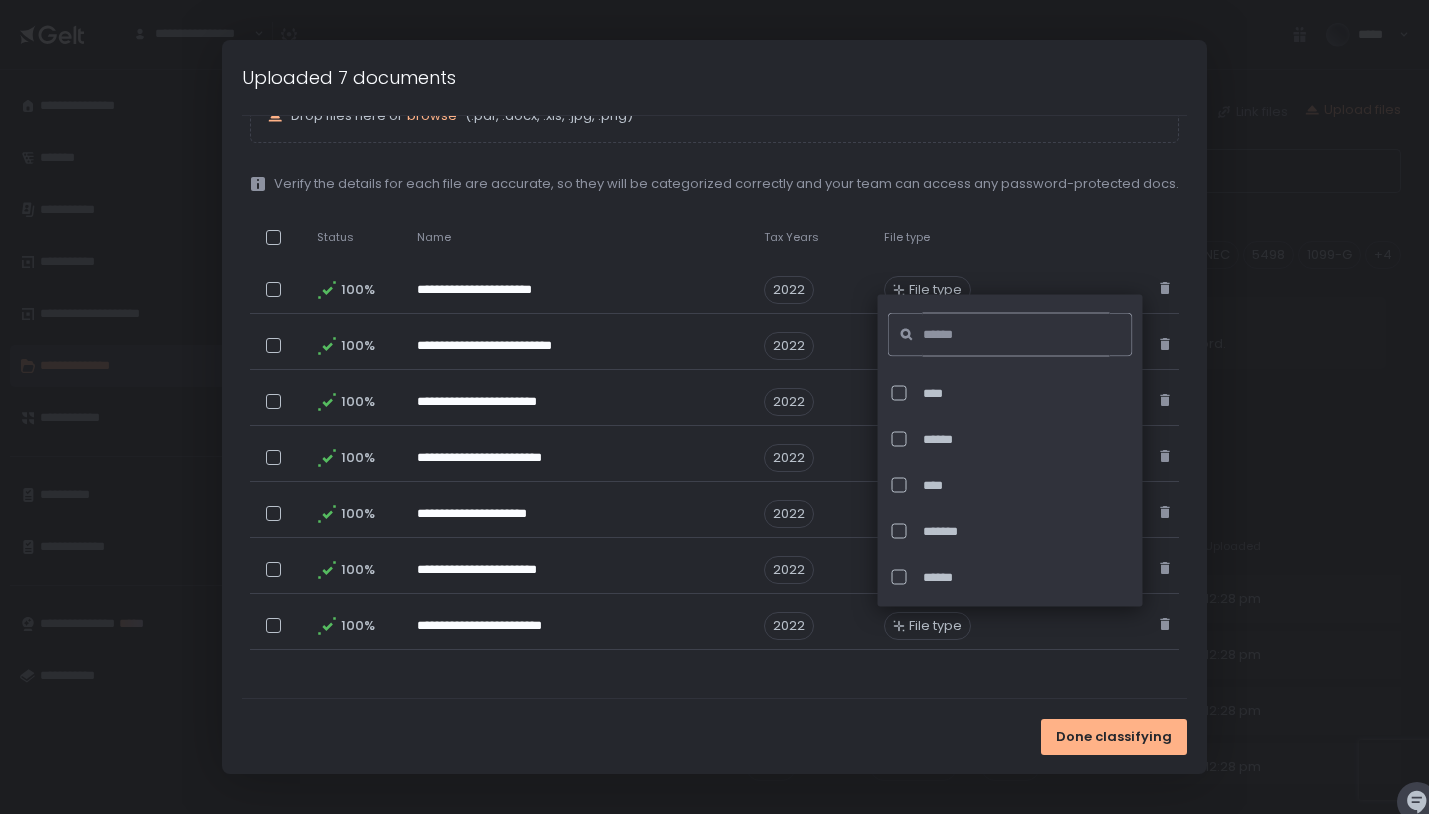 click 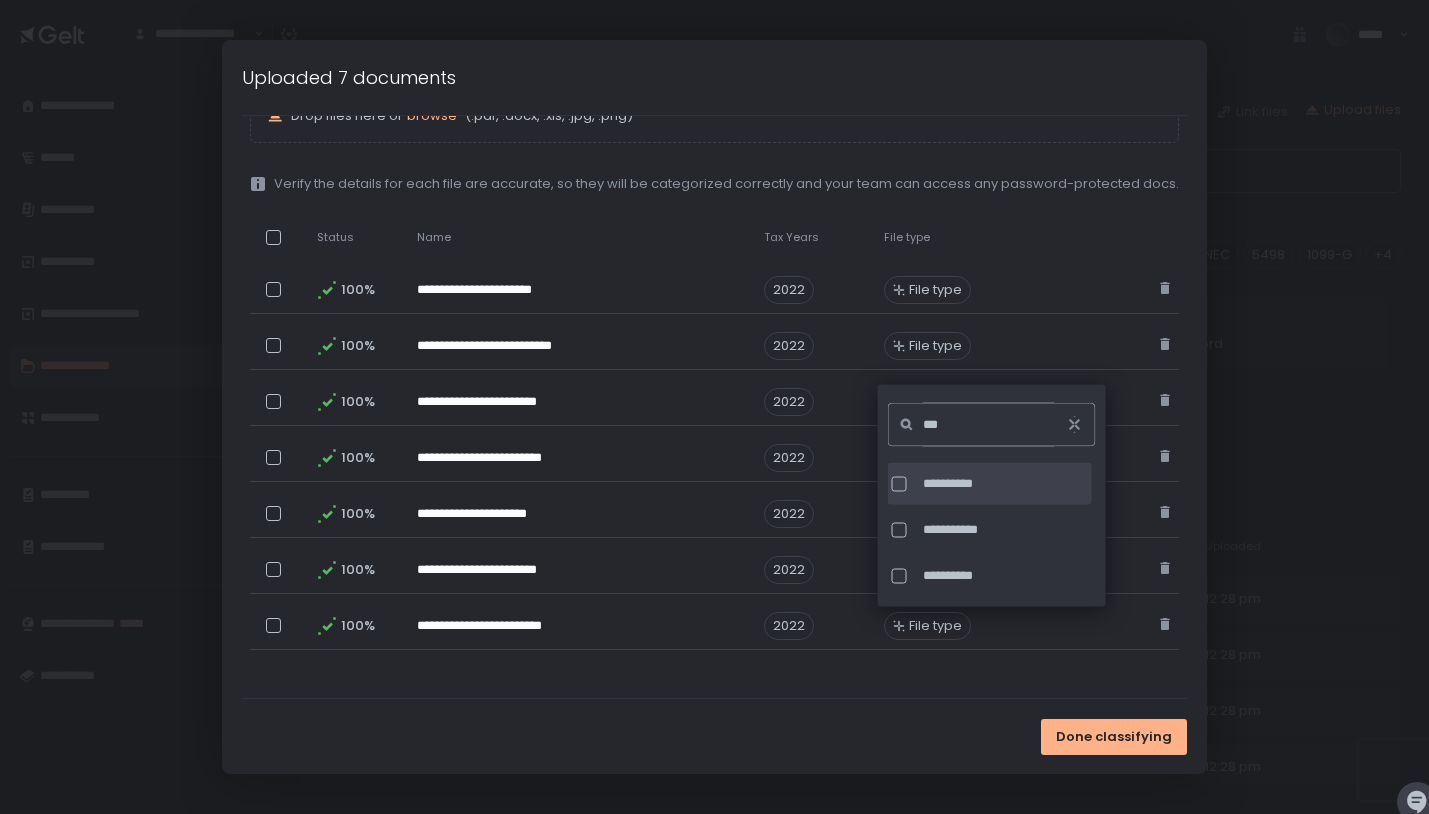 type on "***" 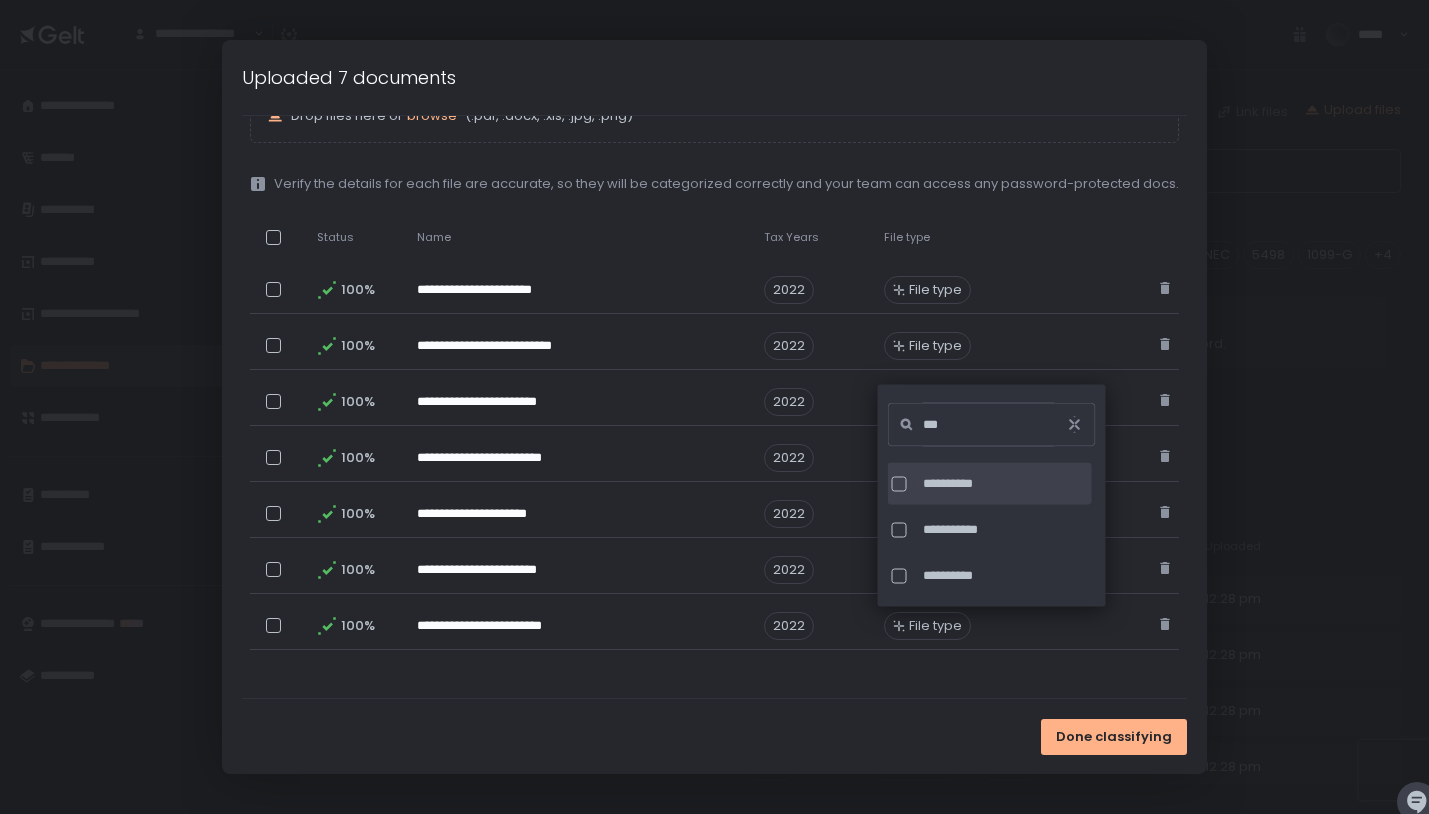 click on "**********" 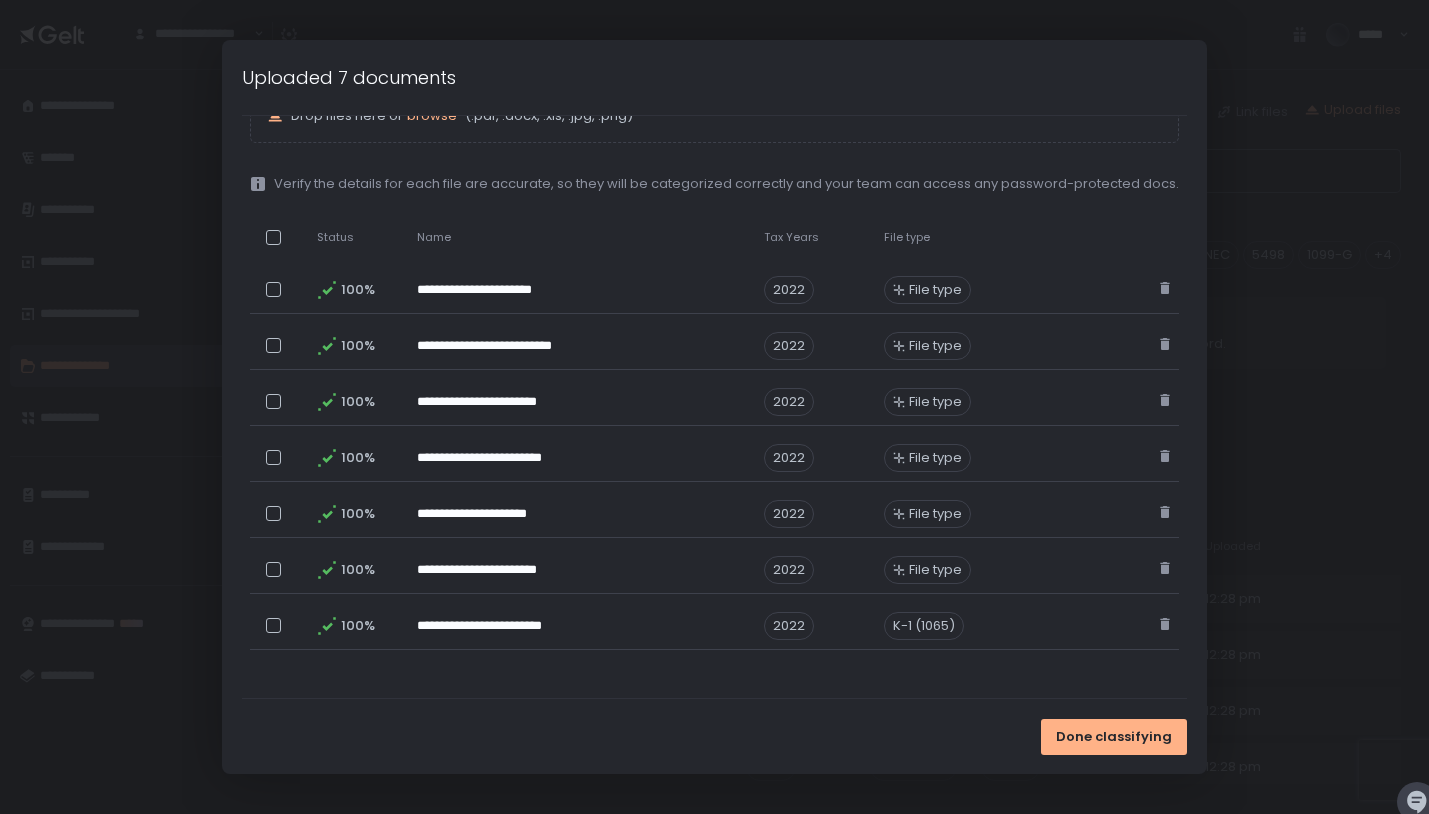 click on "**********" at bounding box center [714, 373] 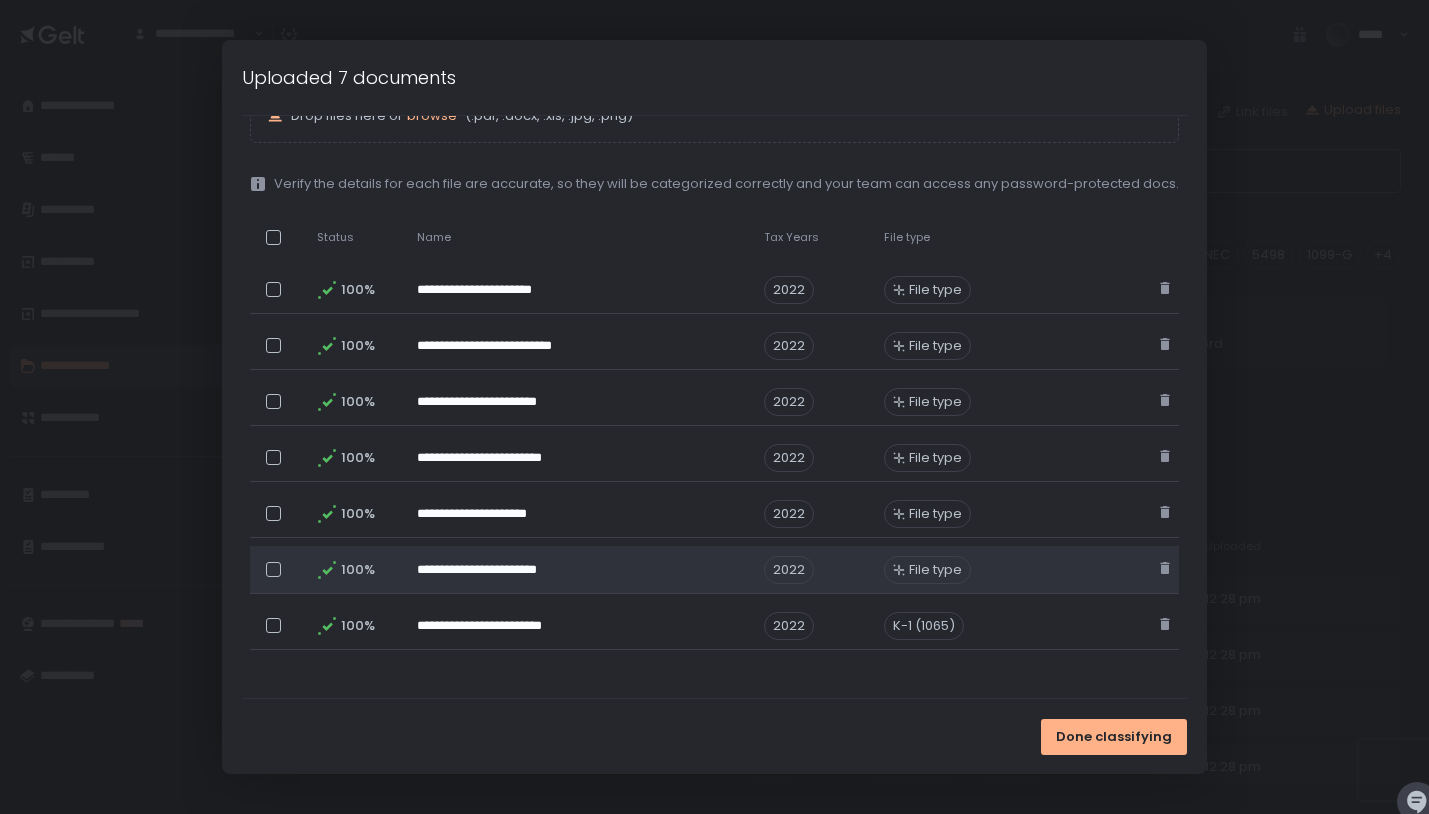 click on "File type" at bounding box center [935, 570] 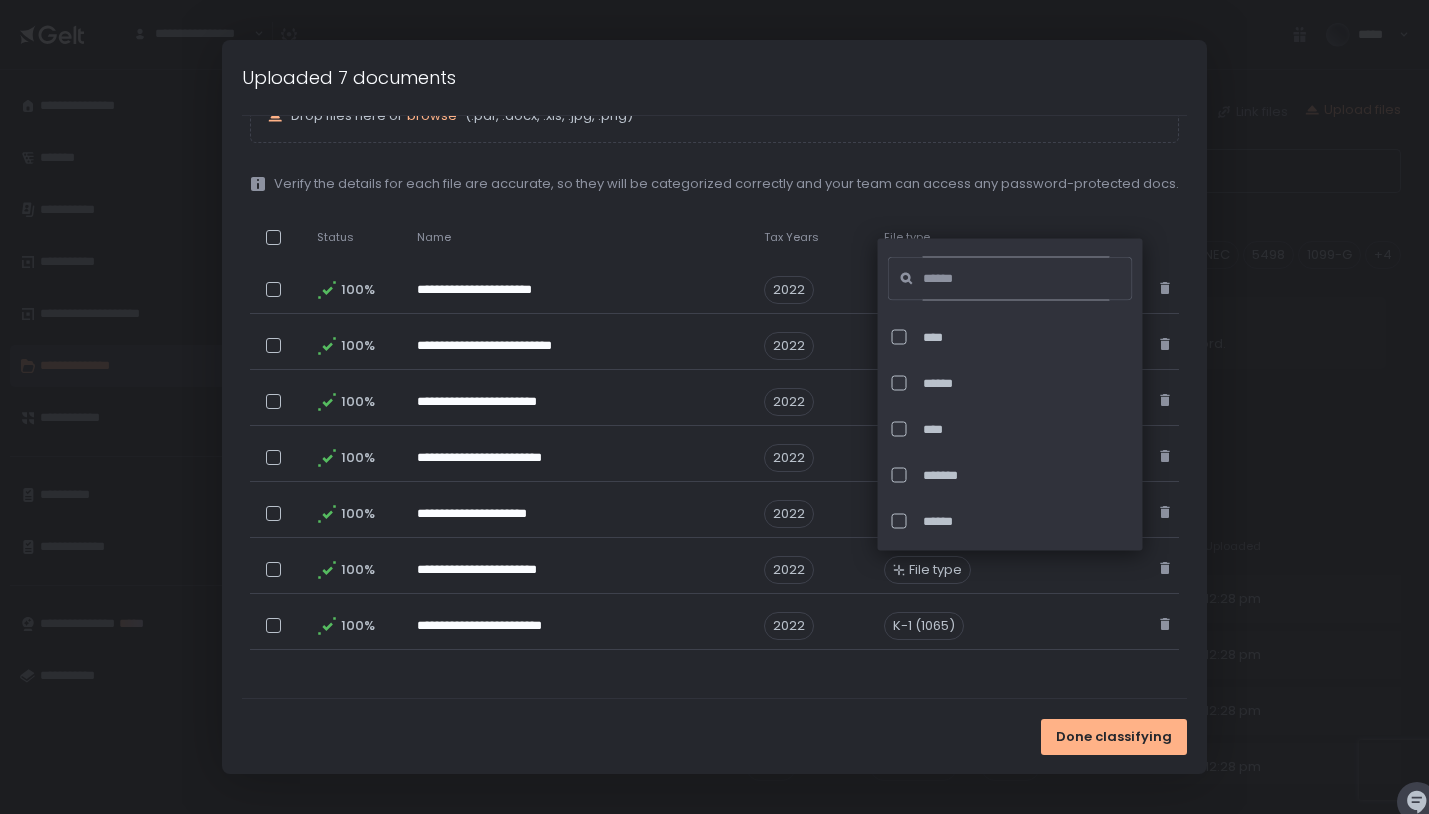 click 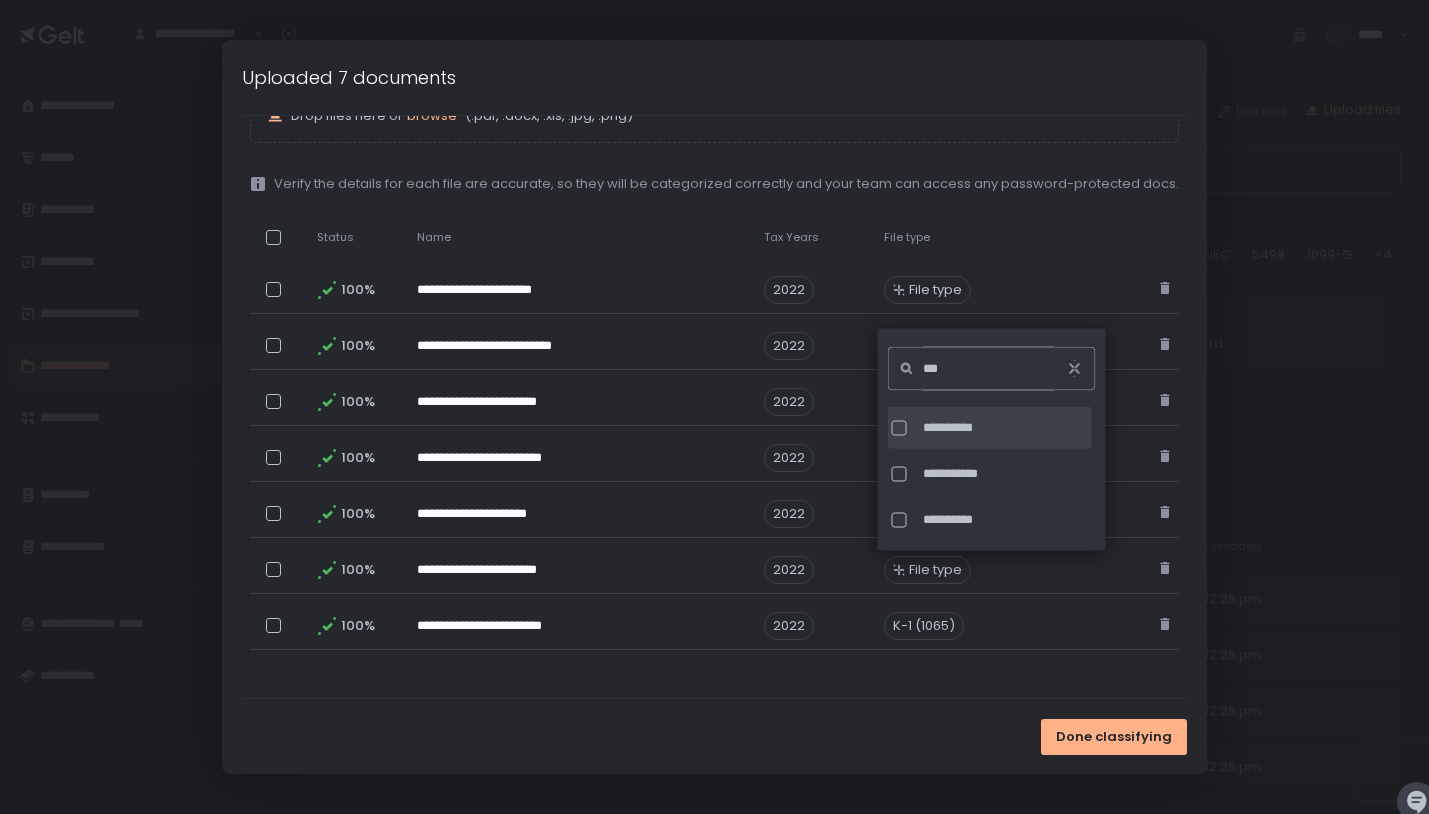type on "***" 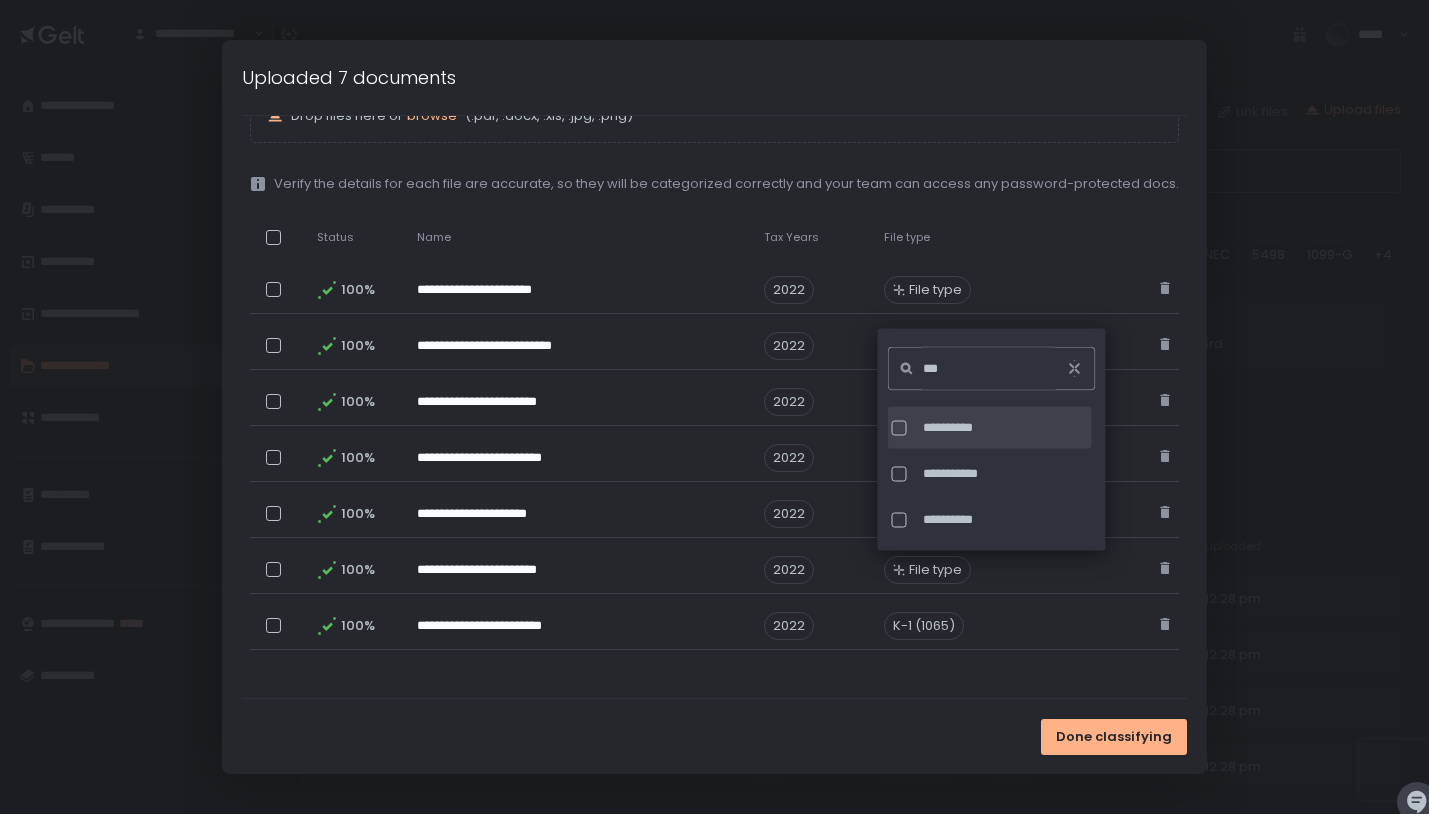 click on "**********" 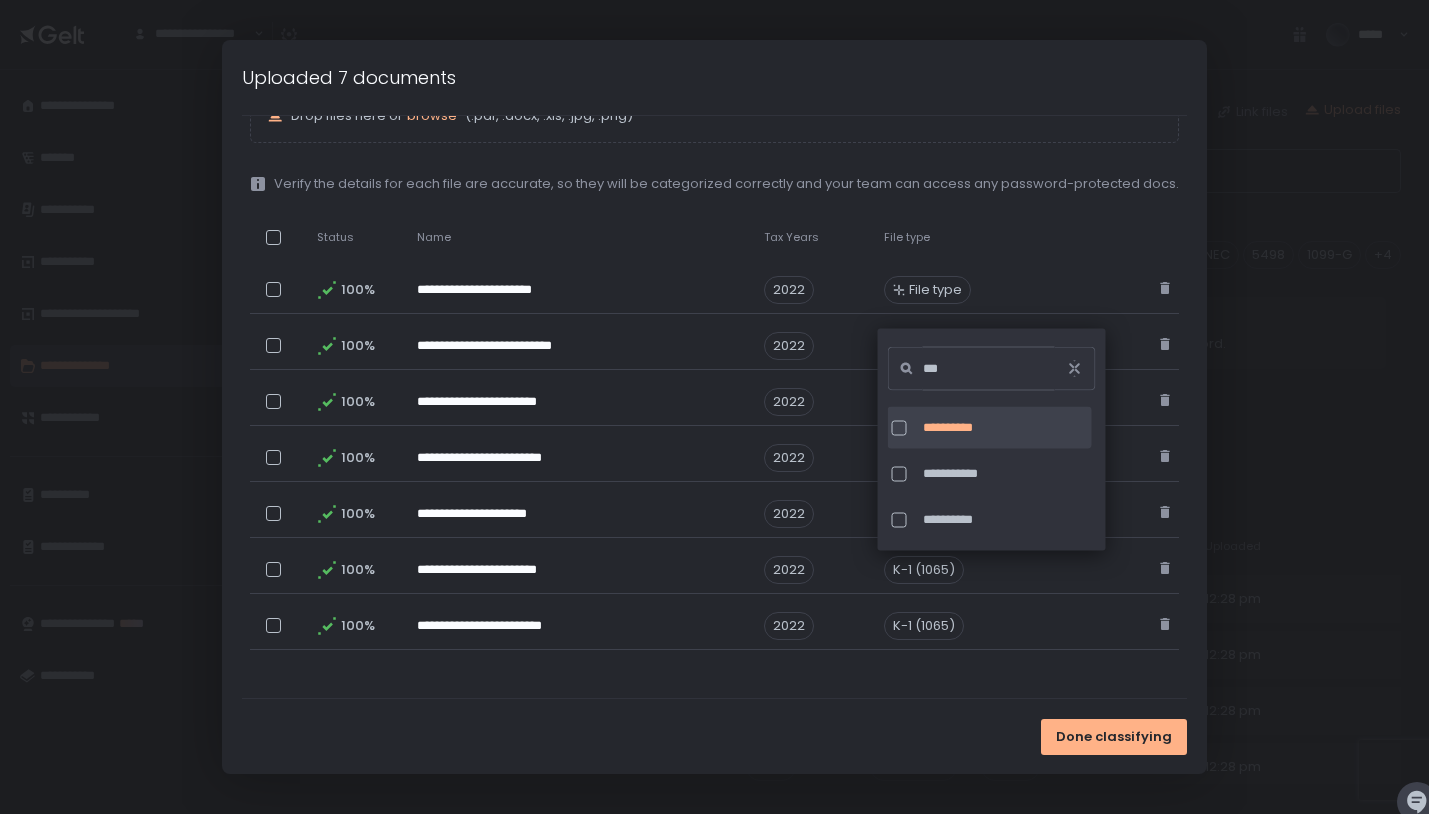 click on "**********" at bounding box center [714, 373] 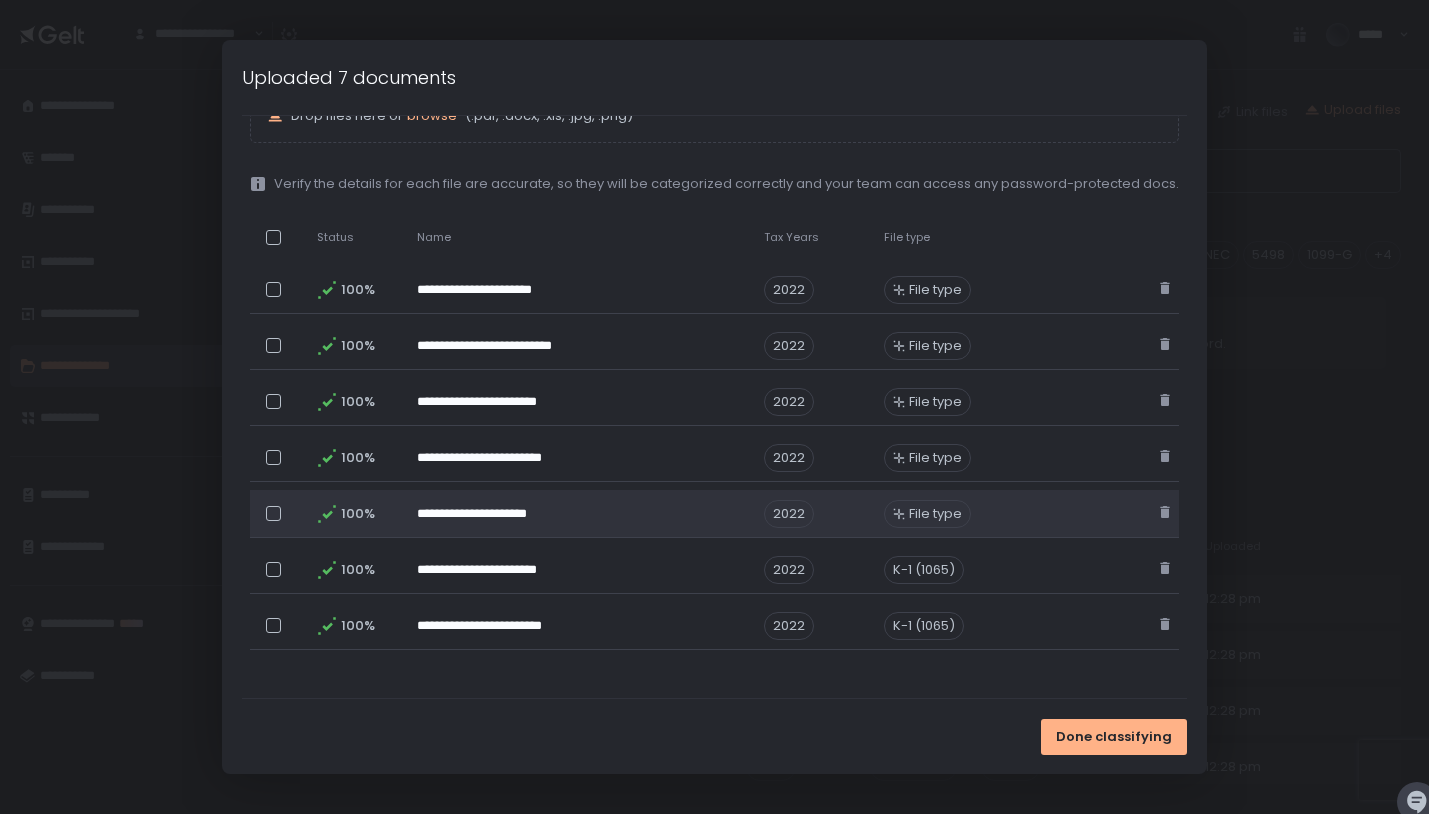 click on "File type" at bounding box center (935, 514) 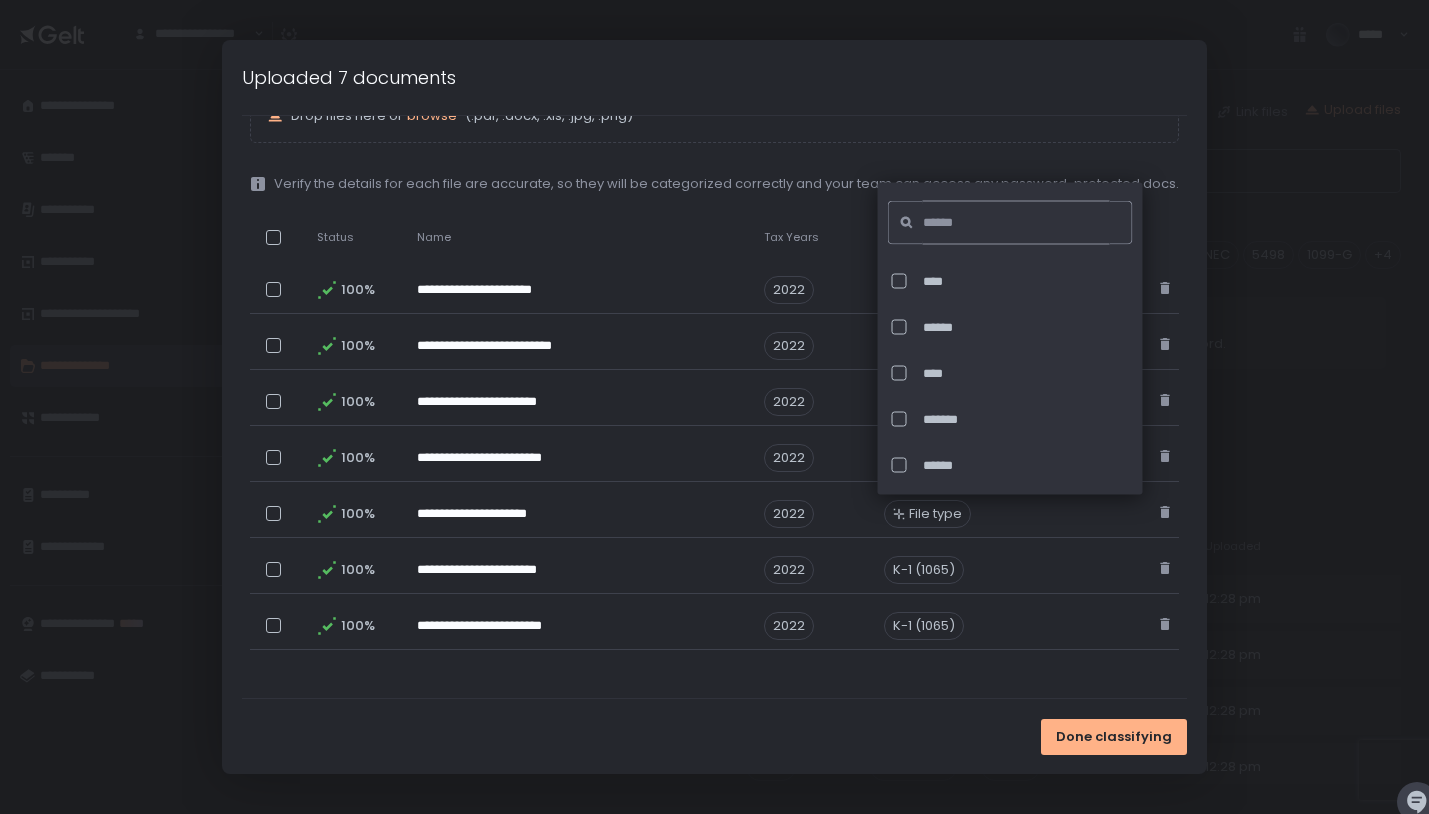 click 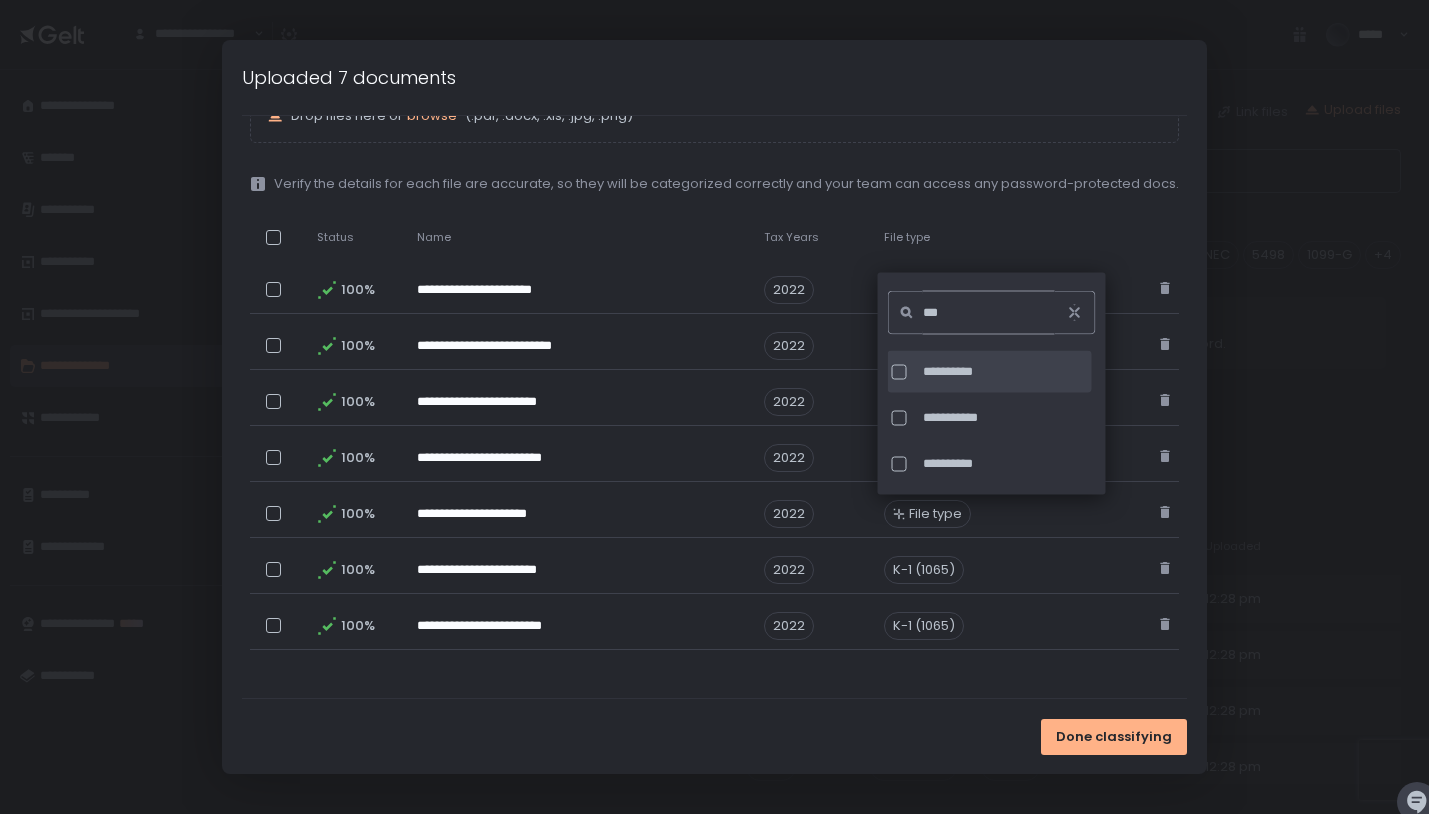 type on "***" 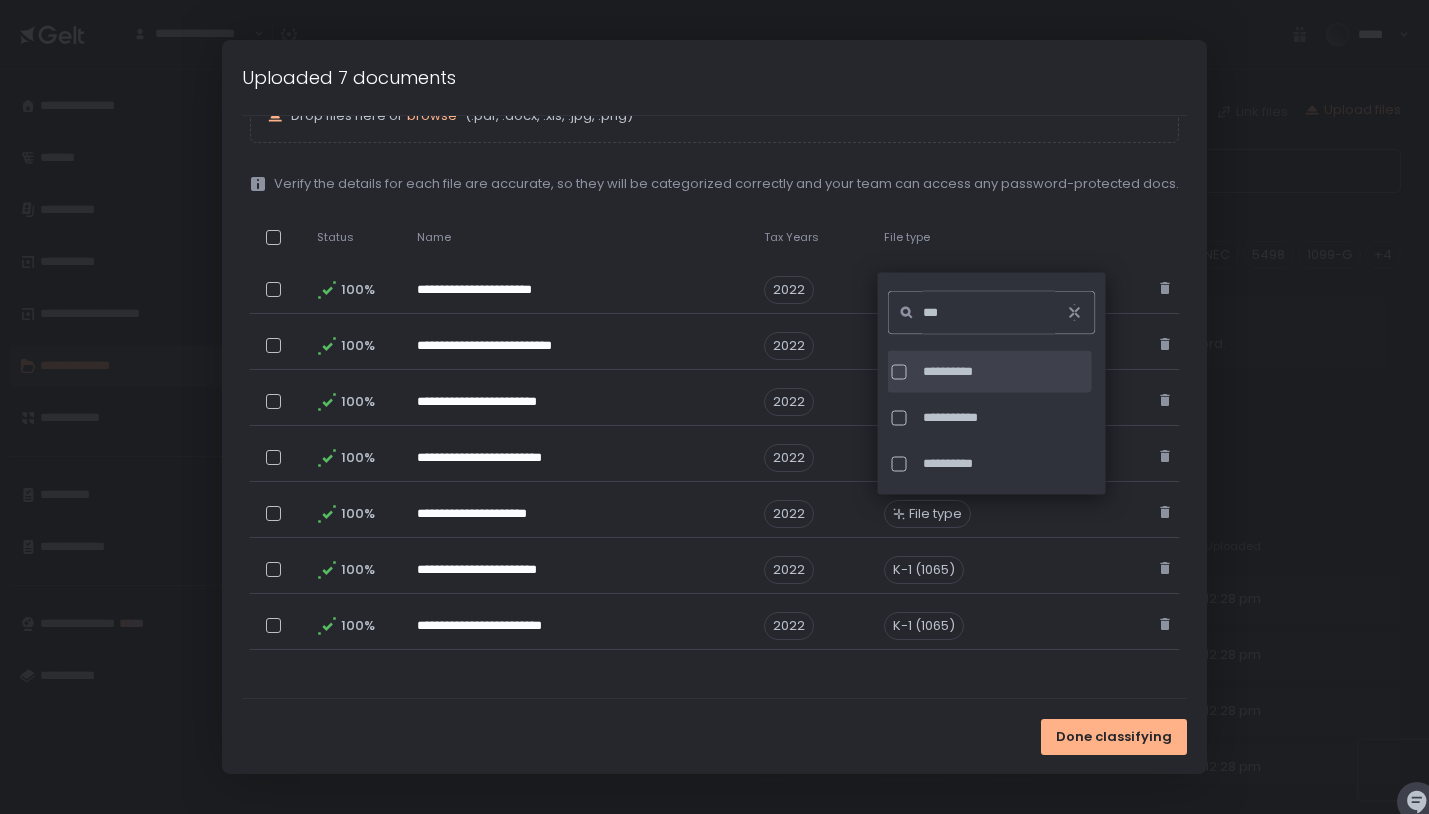 click on "**********" 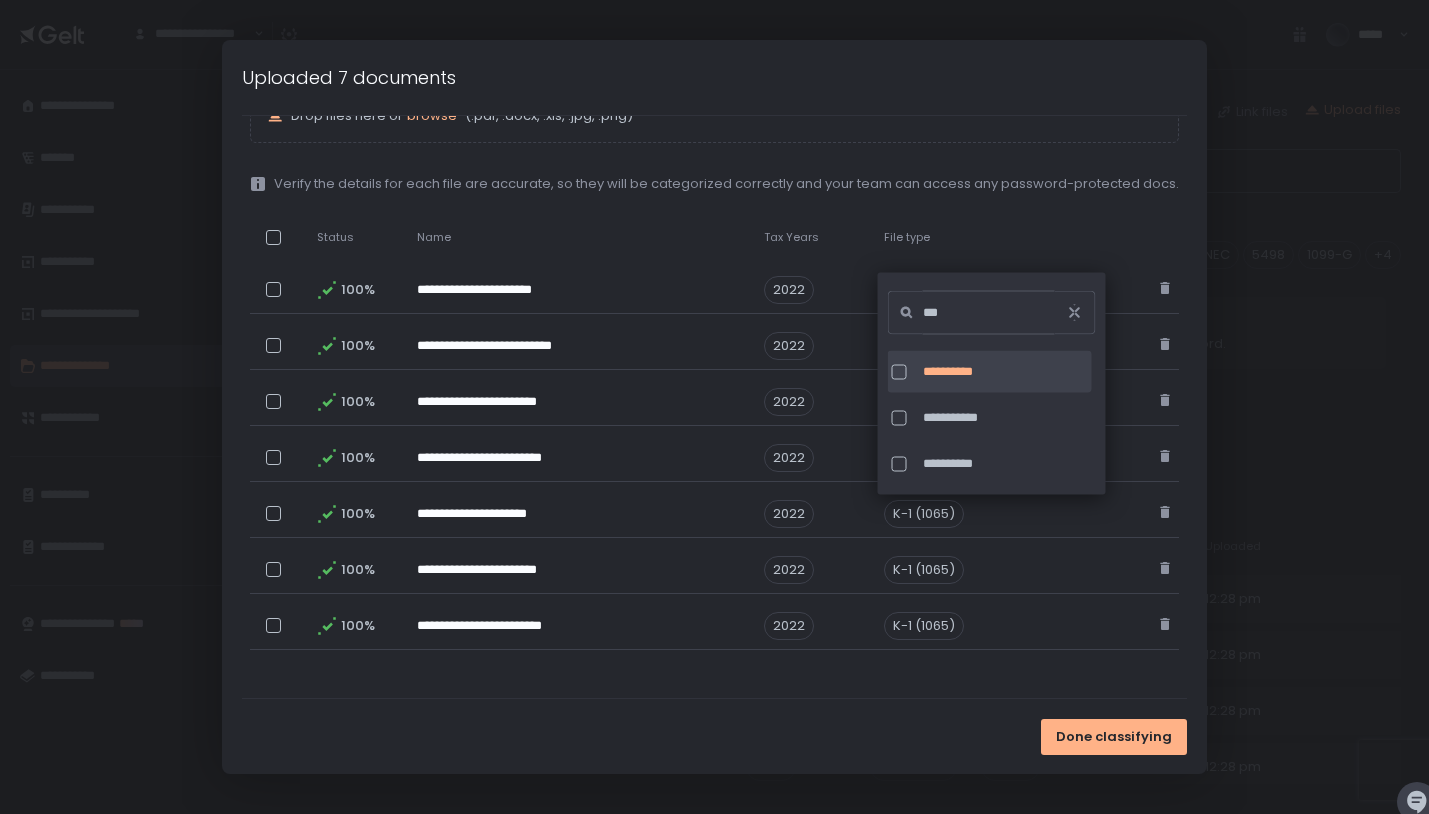 click on "**********" at bounding box center [714, 433] 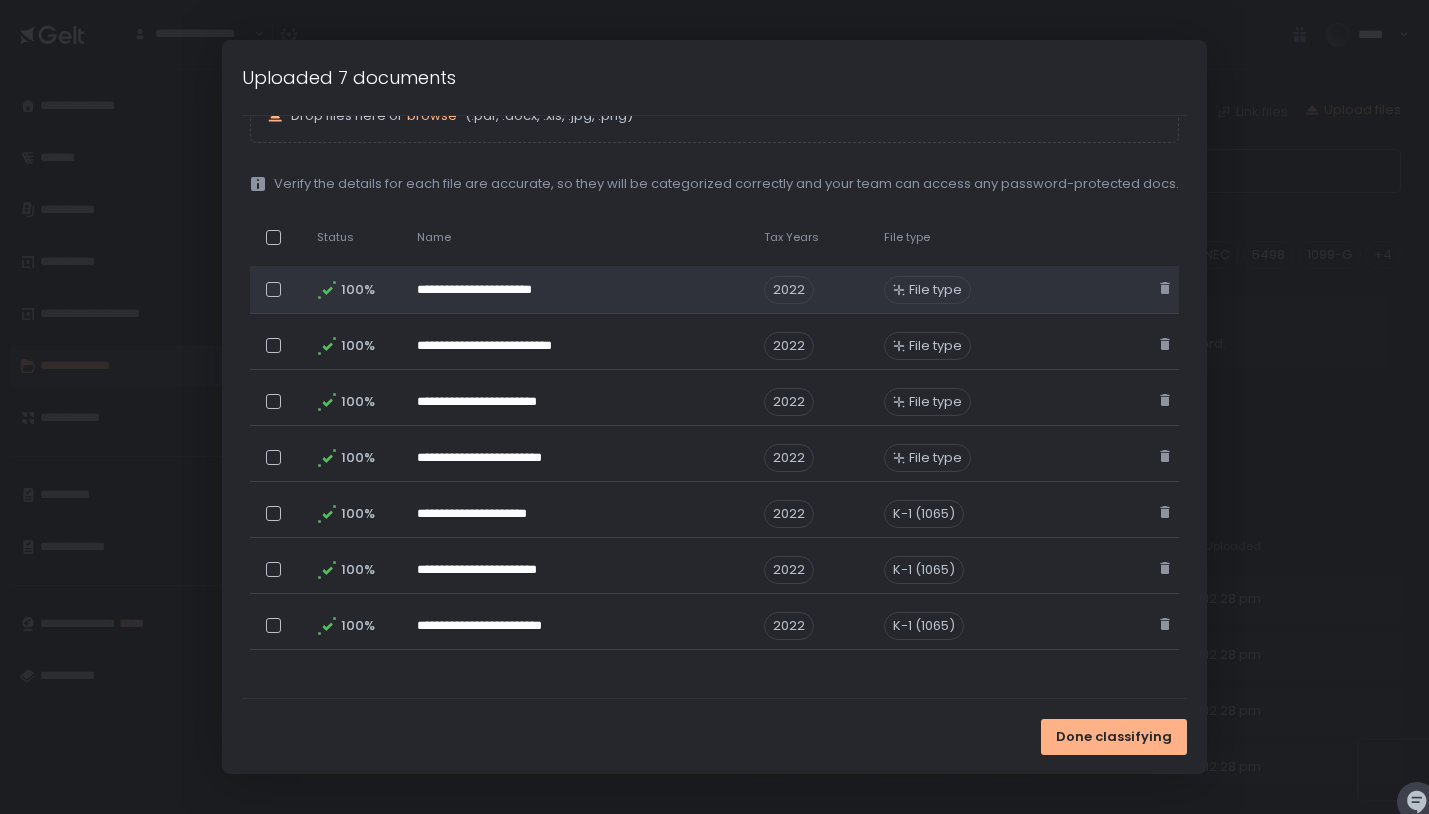 click on "File type" at bounding box center [935, 290] 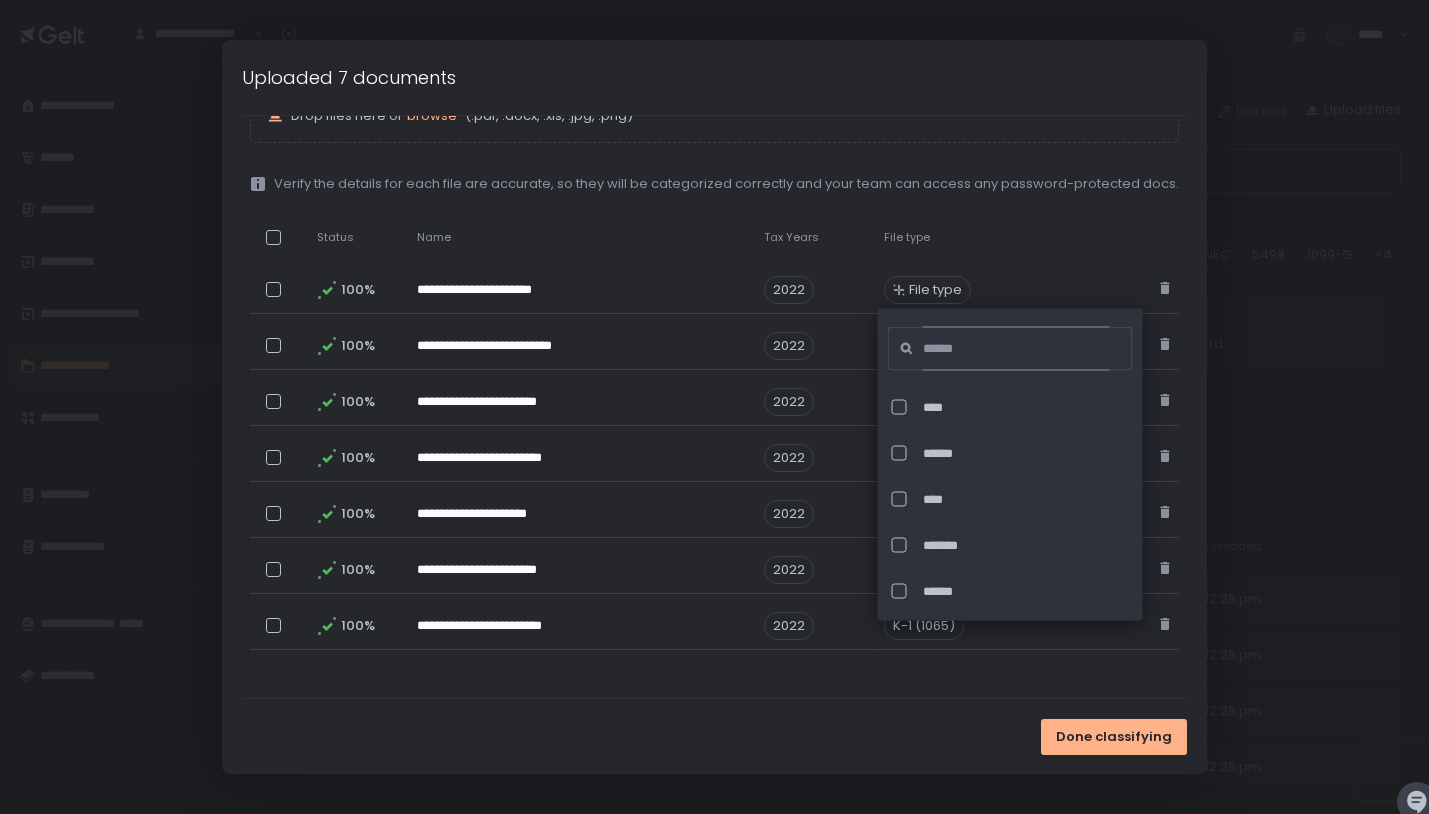 click 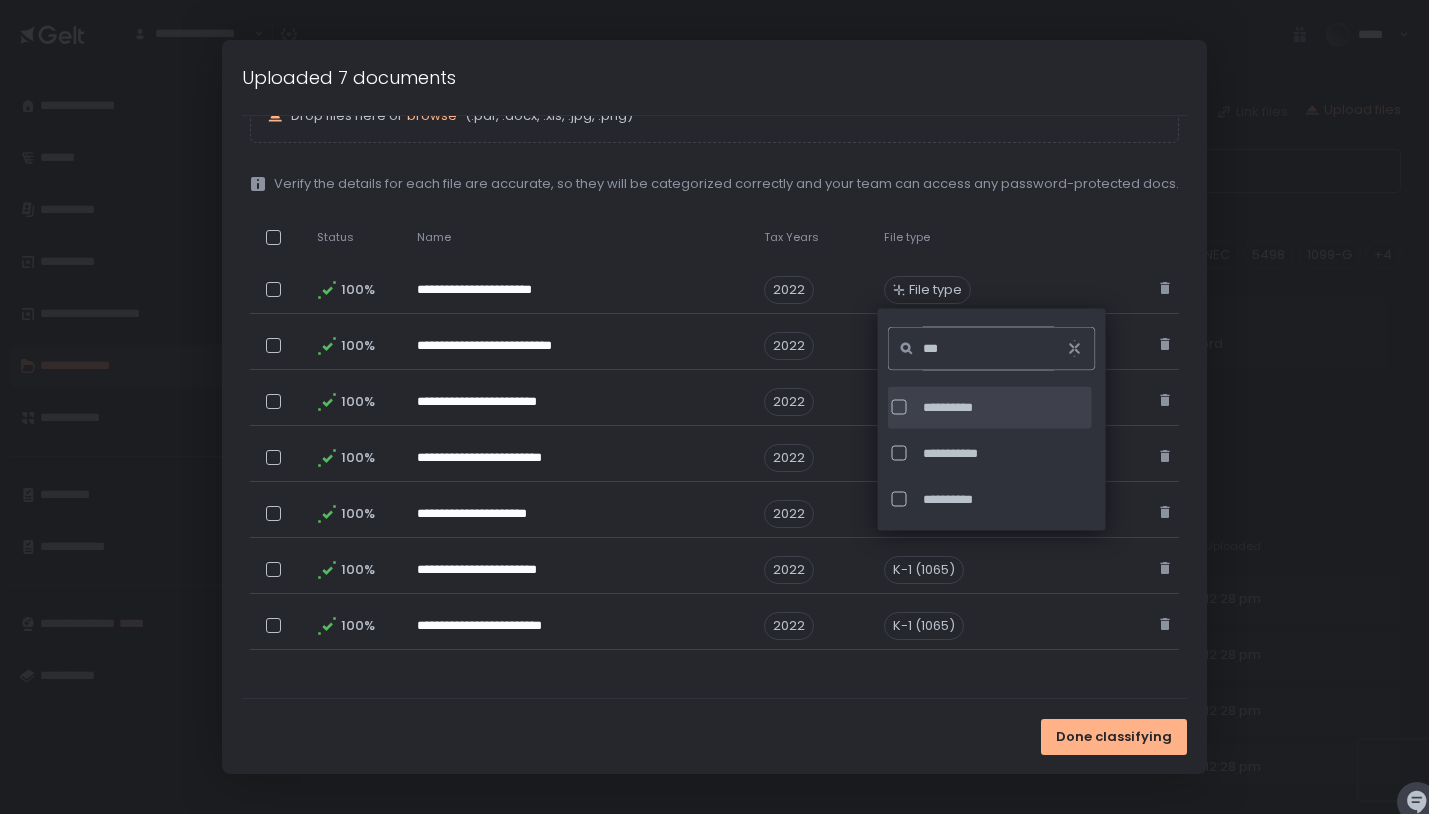 type on "***" 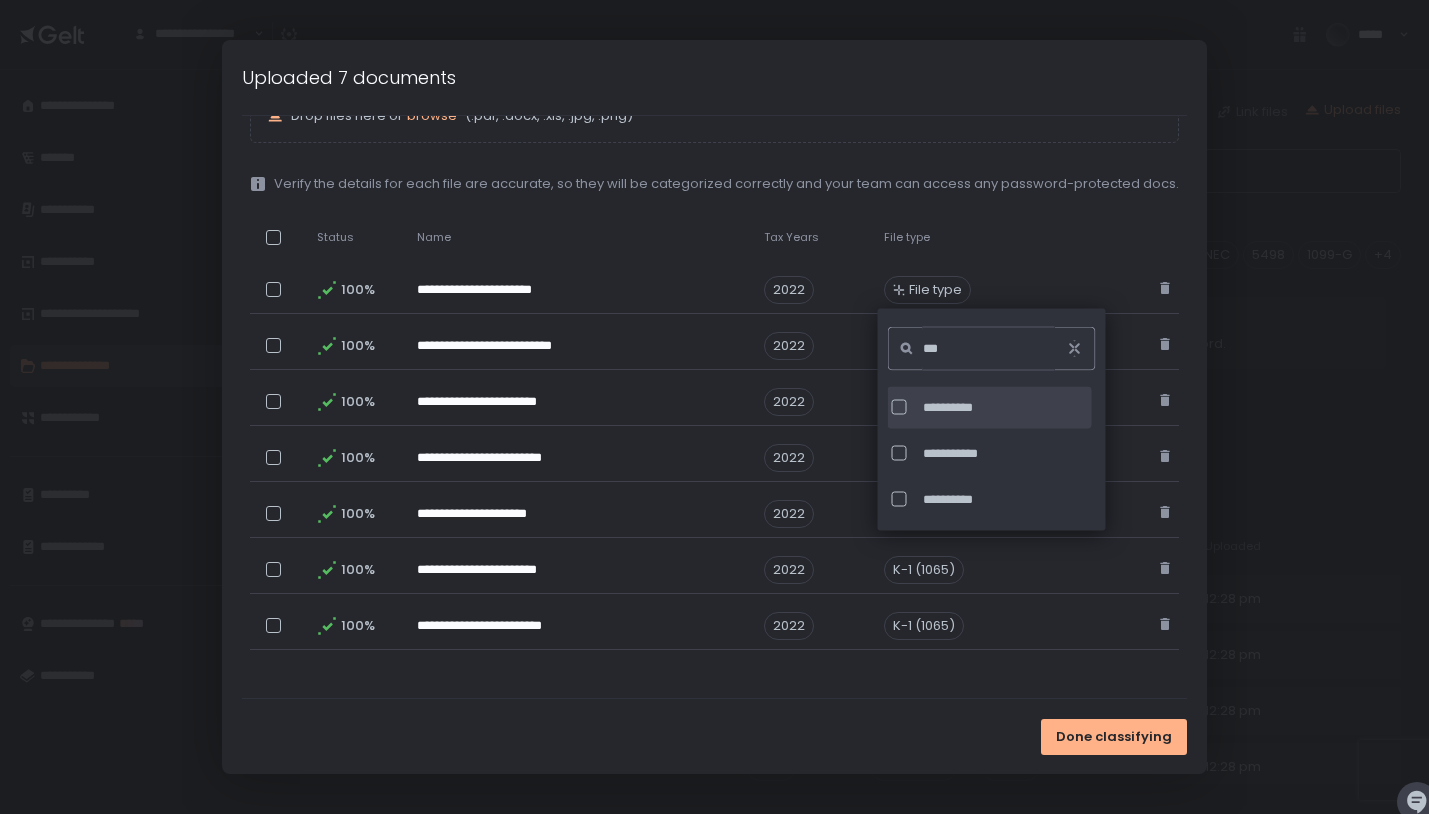 click on "**********" 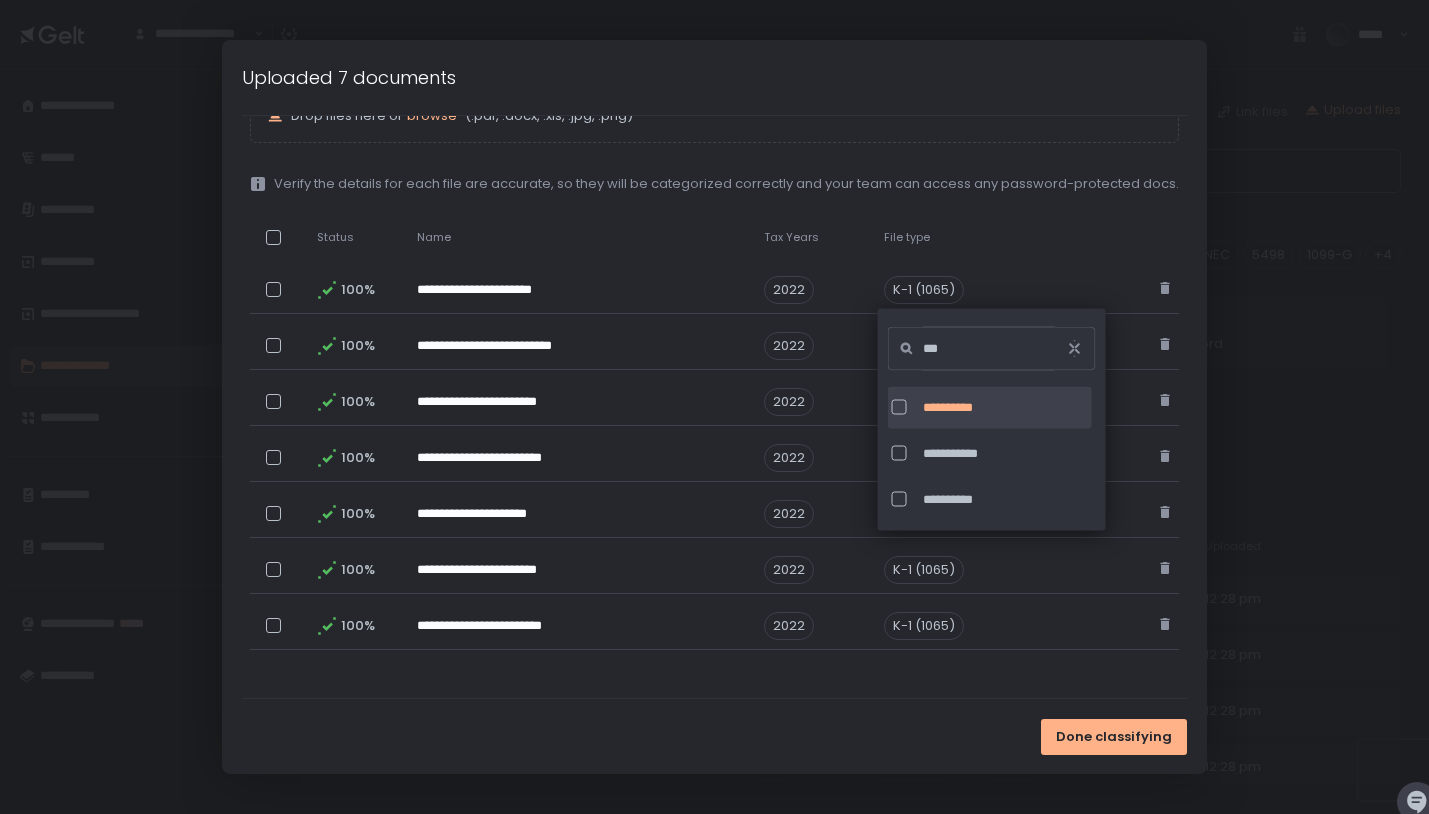 click on "**********" at bounding box center (714, 373) 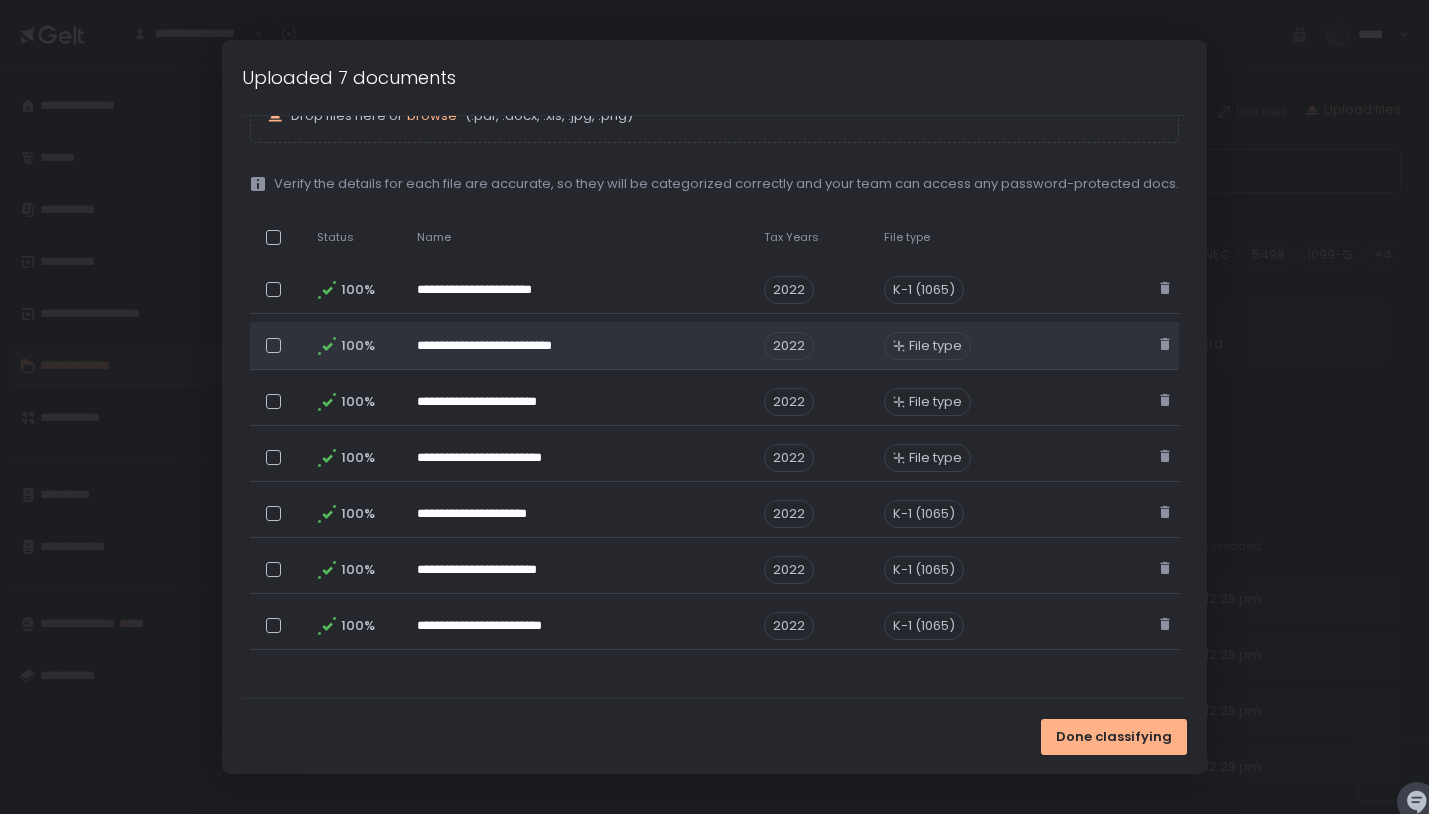 click on "File type" at bounding box center (935, 346) 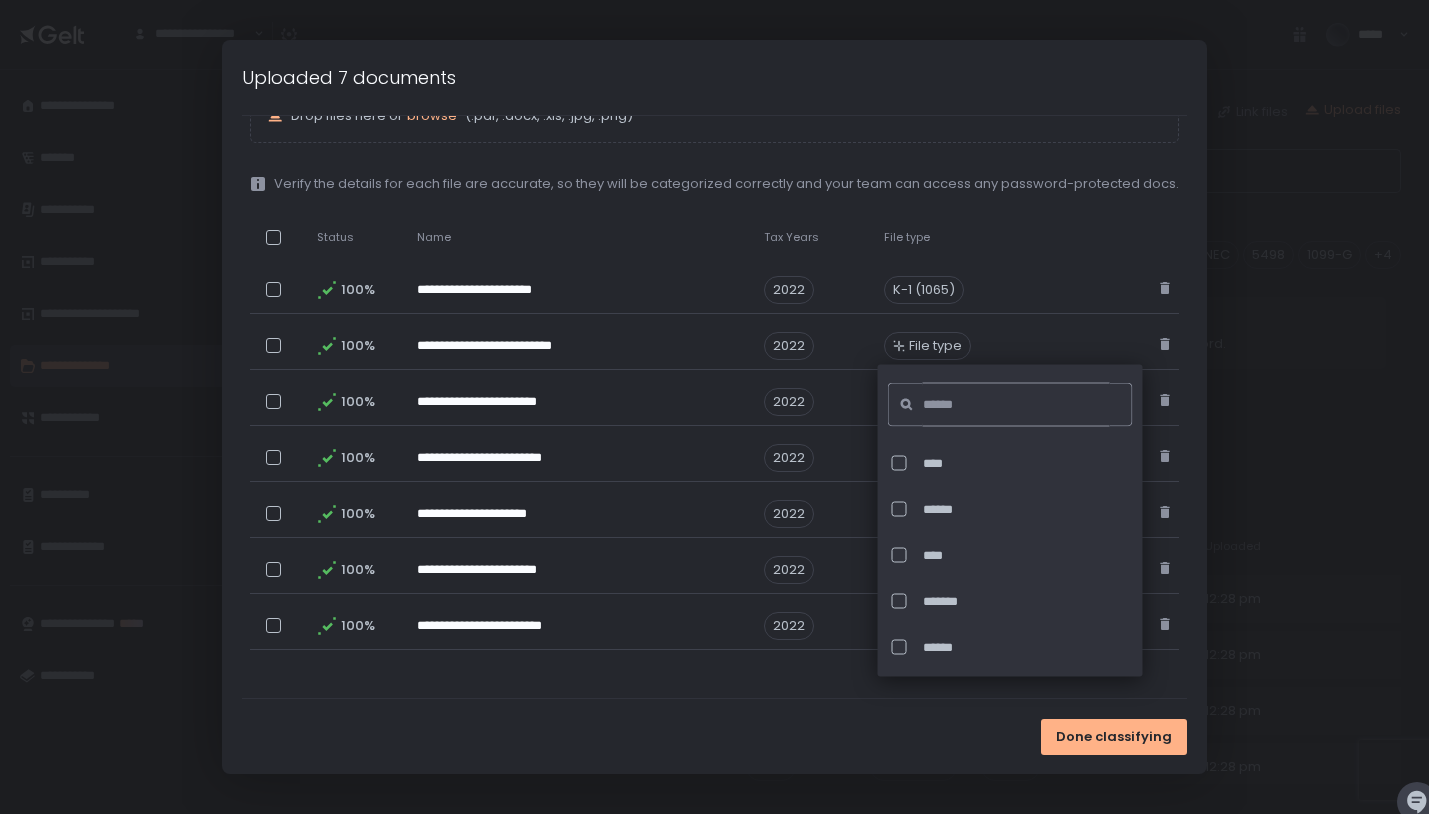 click 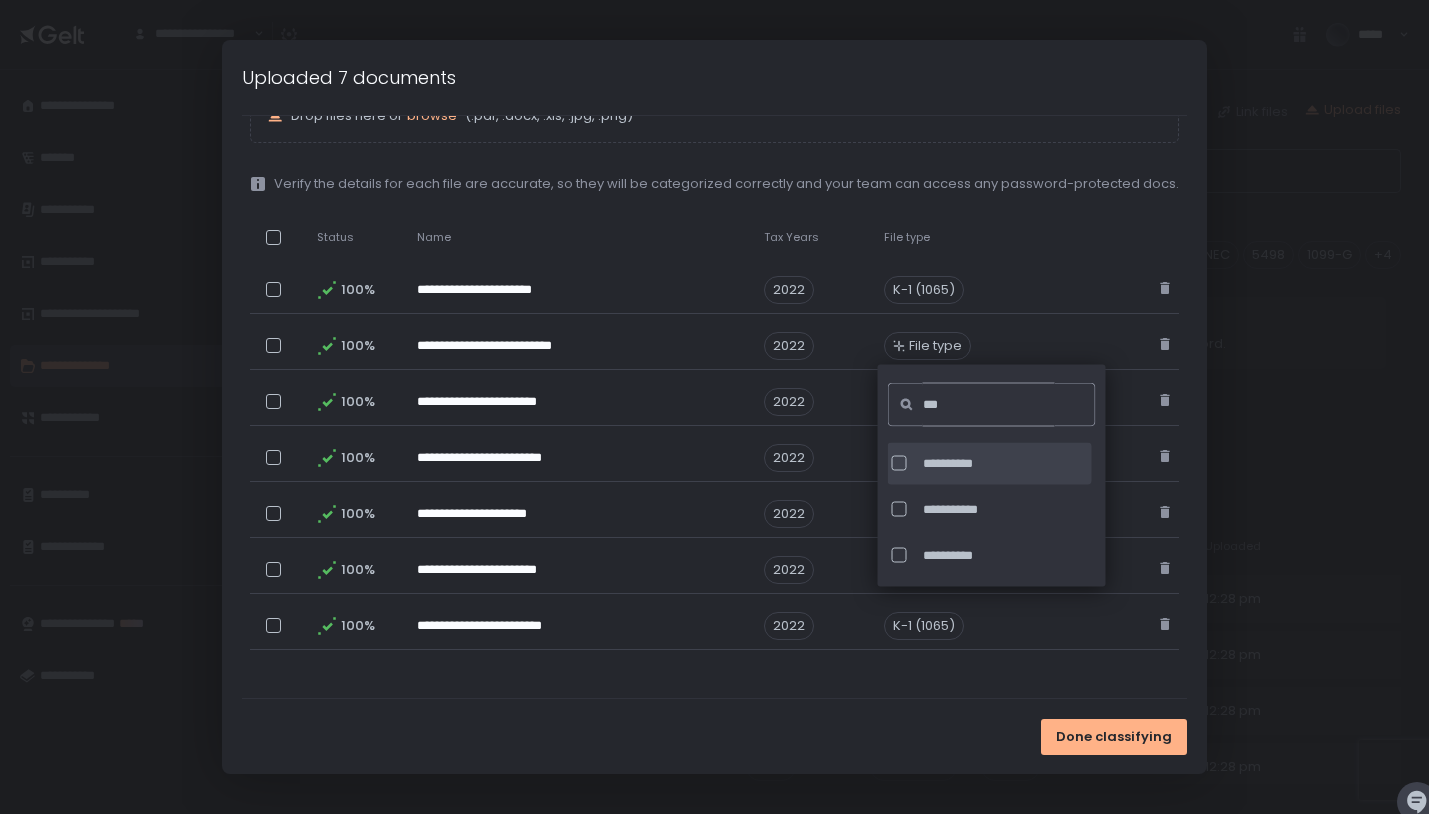 type on "***" 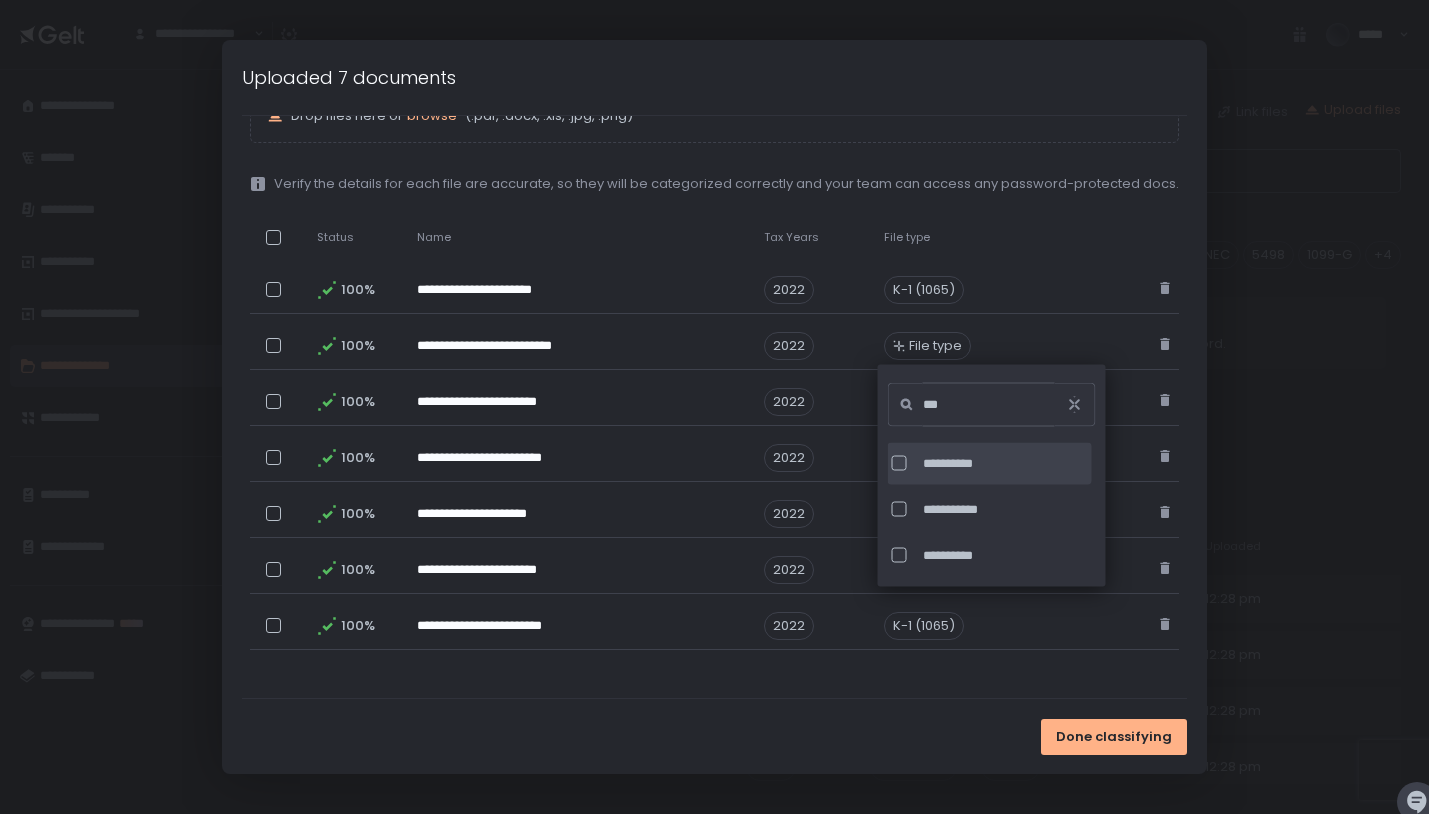 click on "**********" 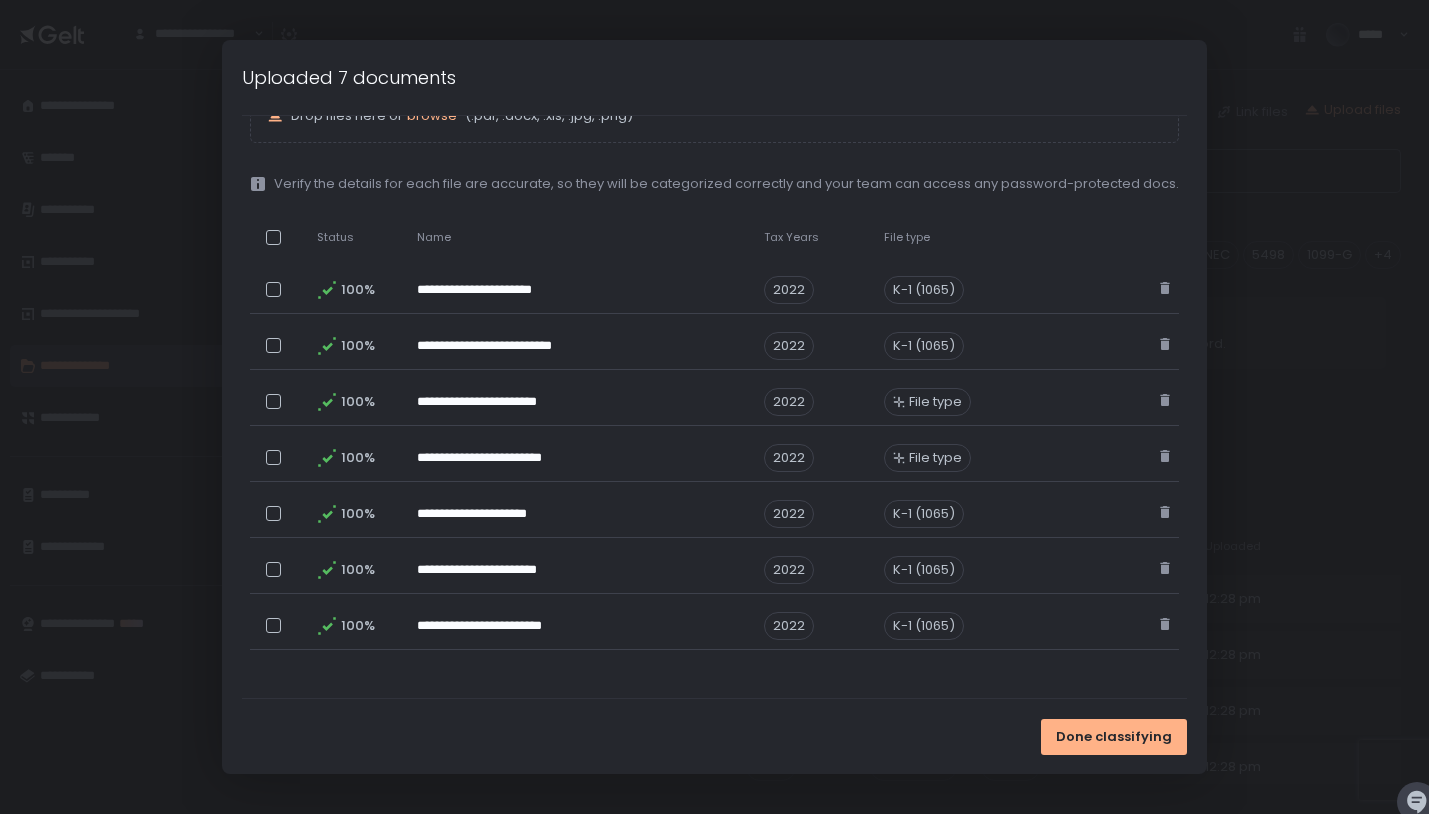 click on "Done classifying" at bounding box center [714, 736] 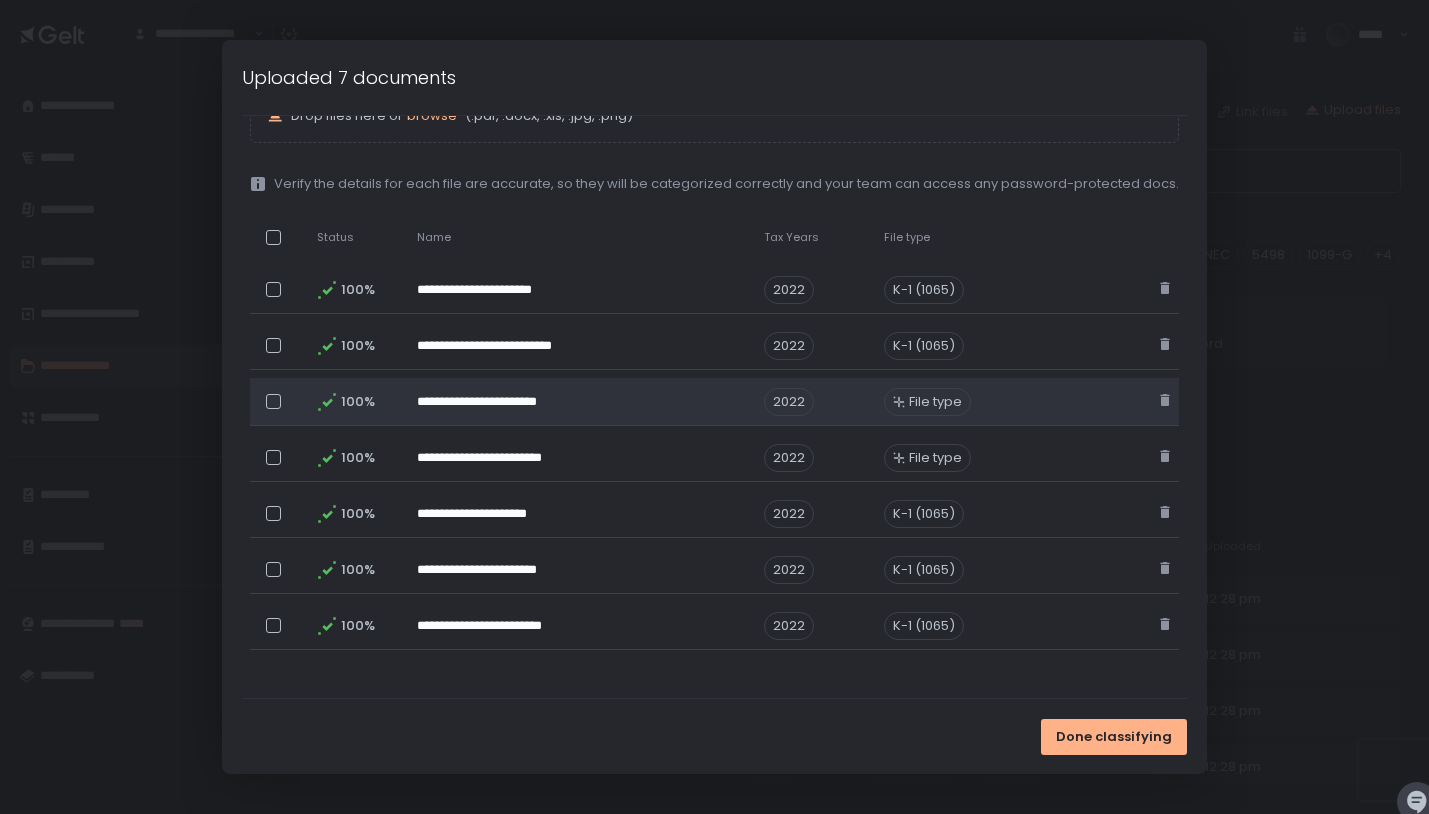 click on "File type" at bounding box center [935, 402] 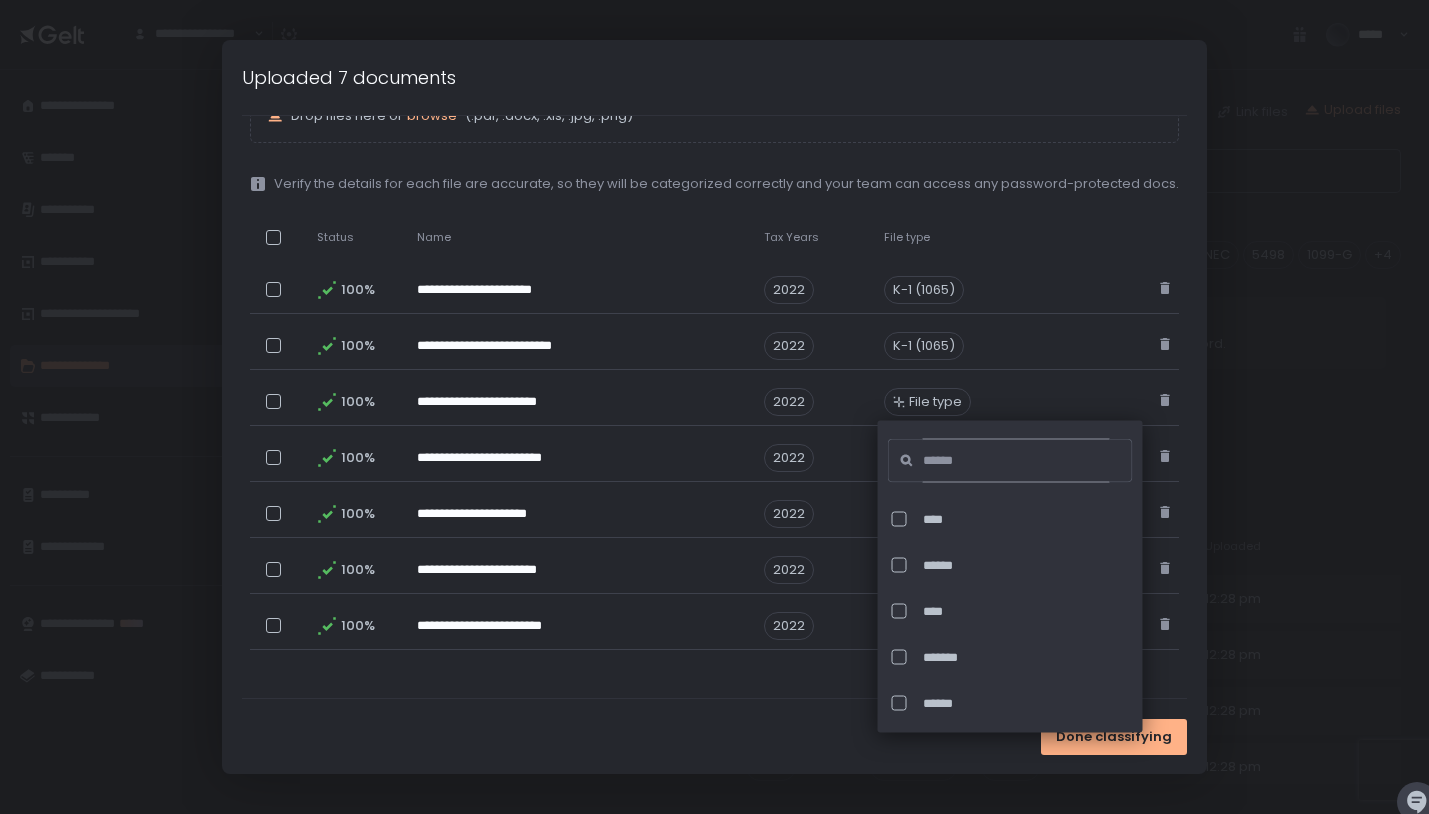 click 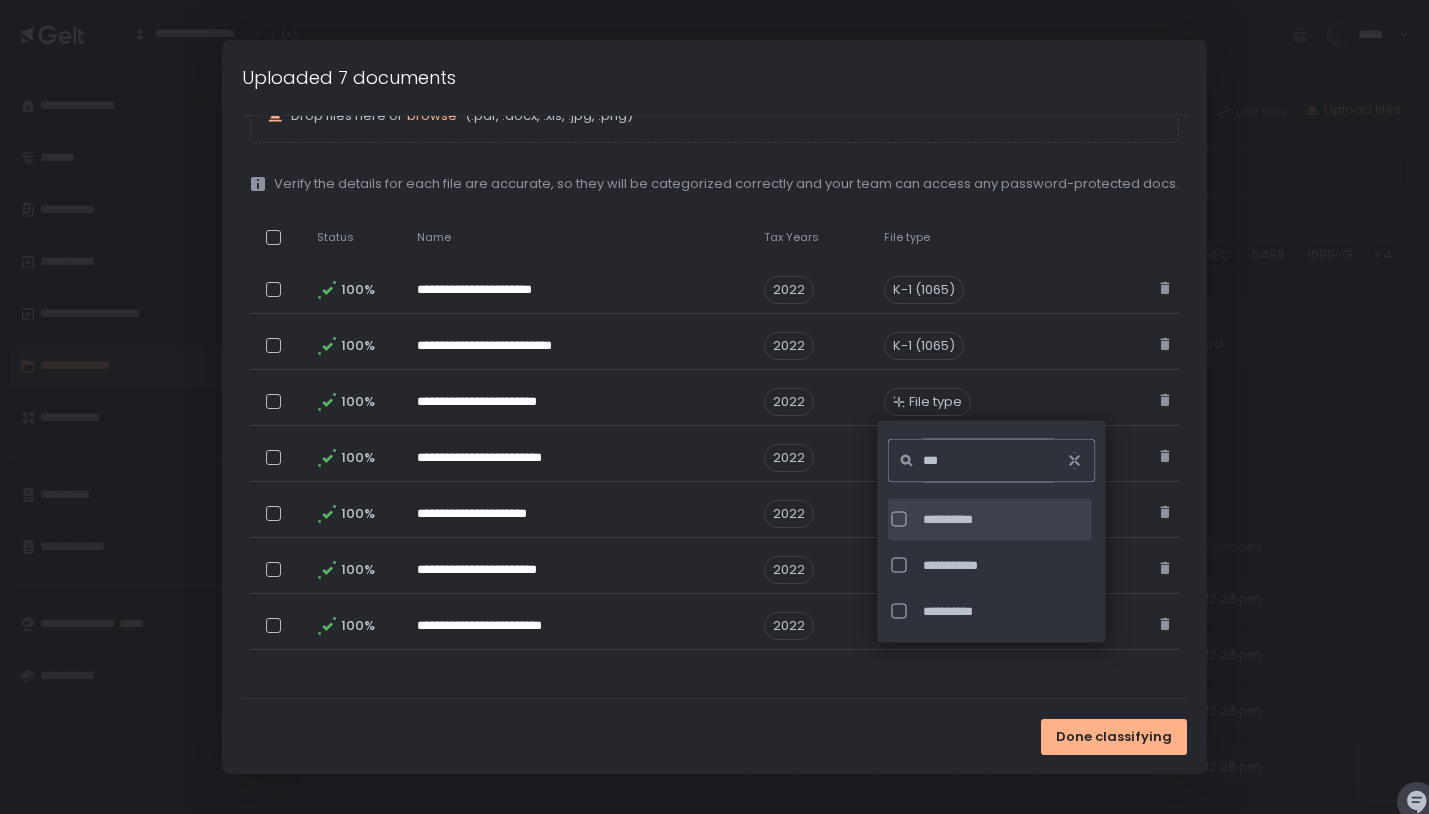 type on "***" 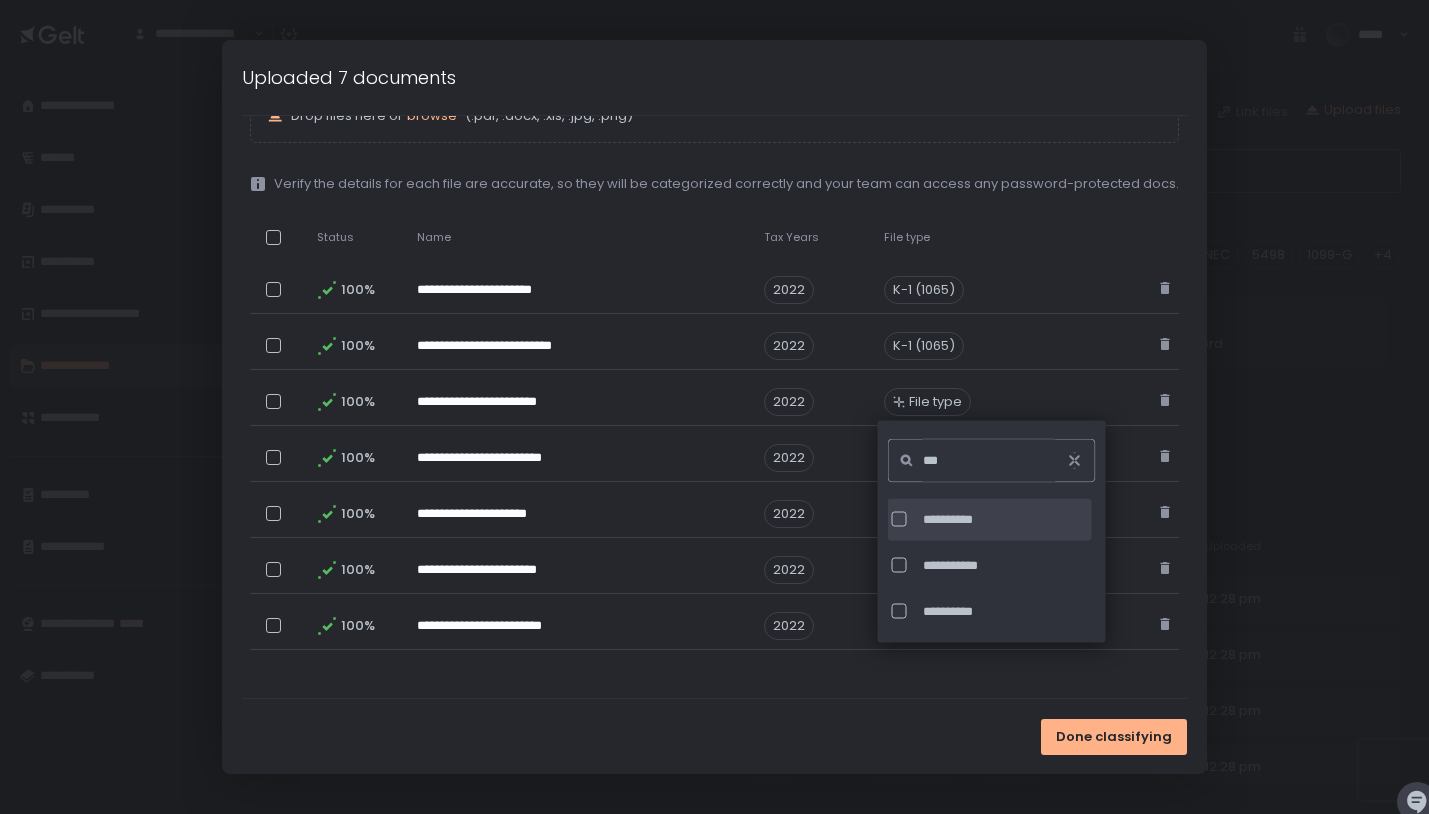 click on "**********" 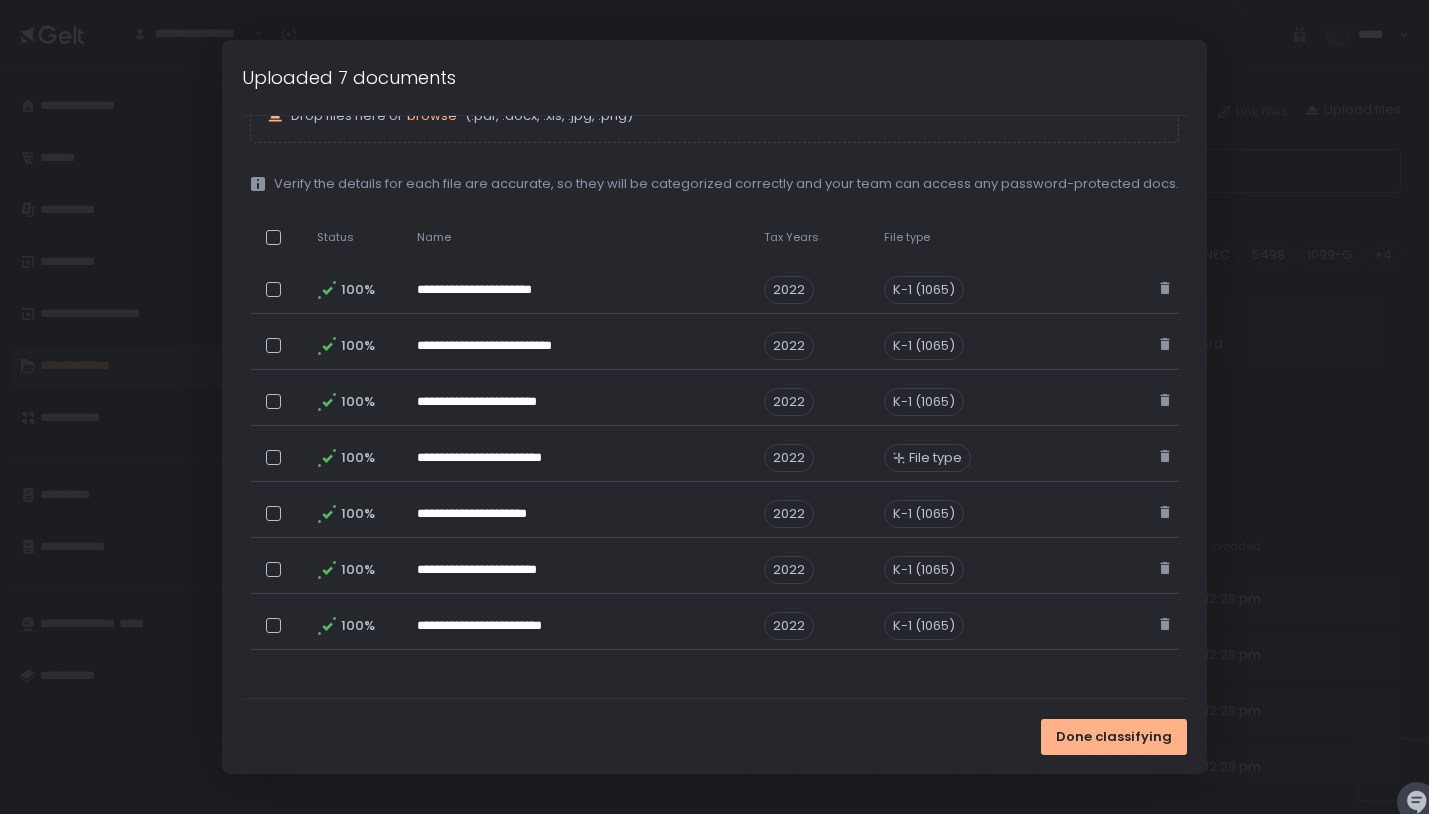 click on "**********" at bounding box center [714, 373] 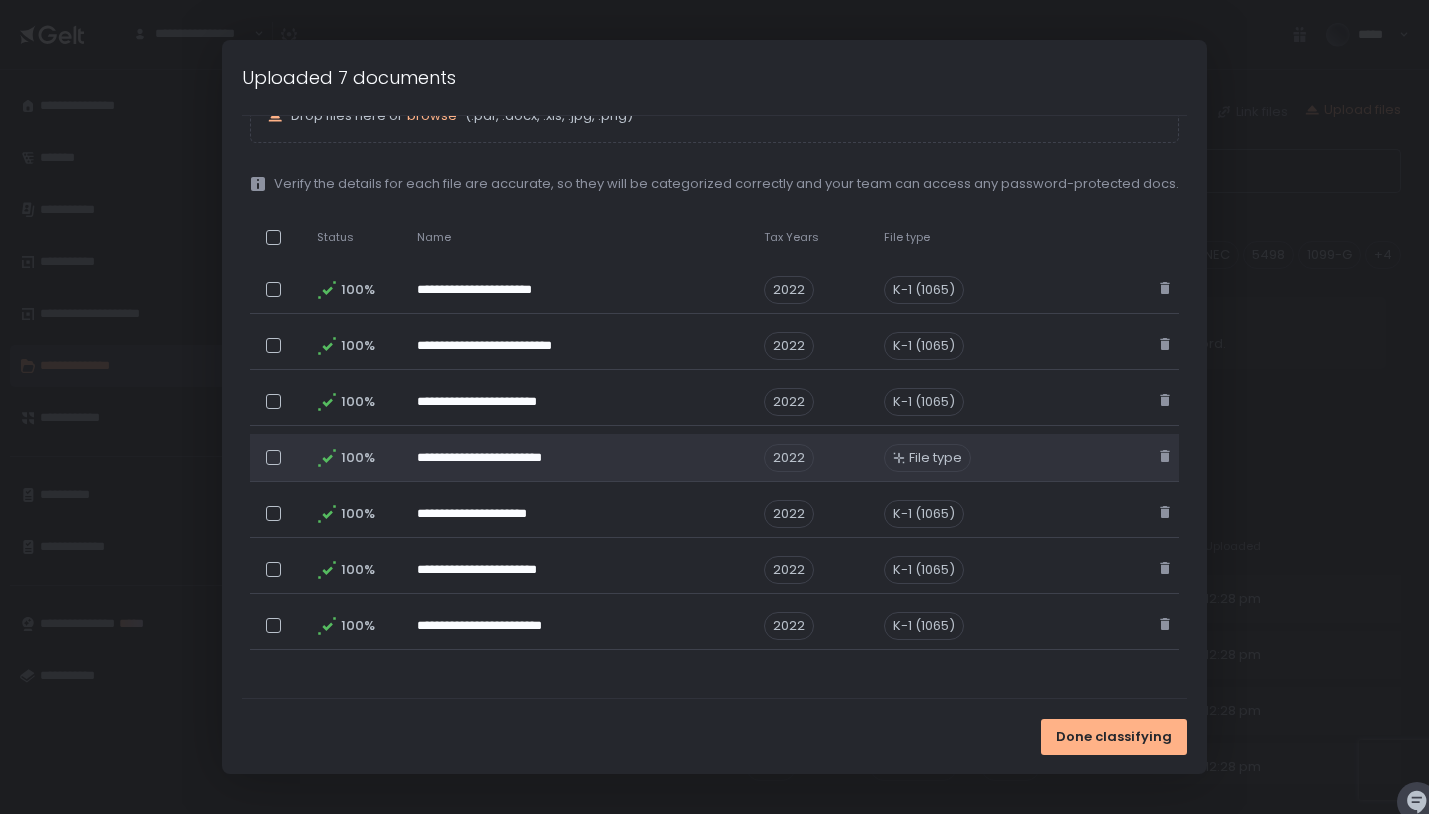 click on "File type" at bounding box center [935, 458] 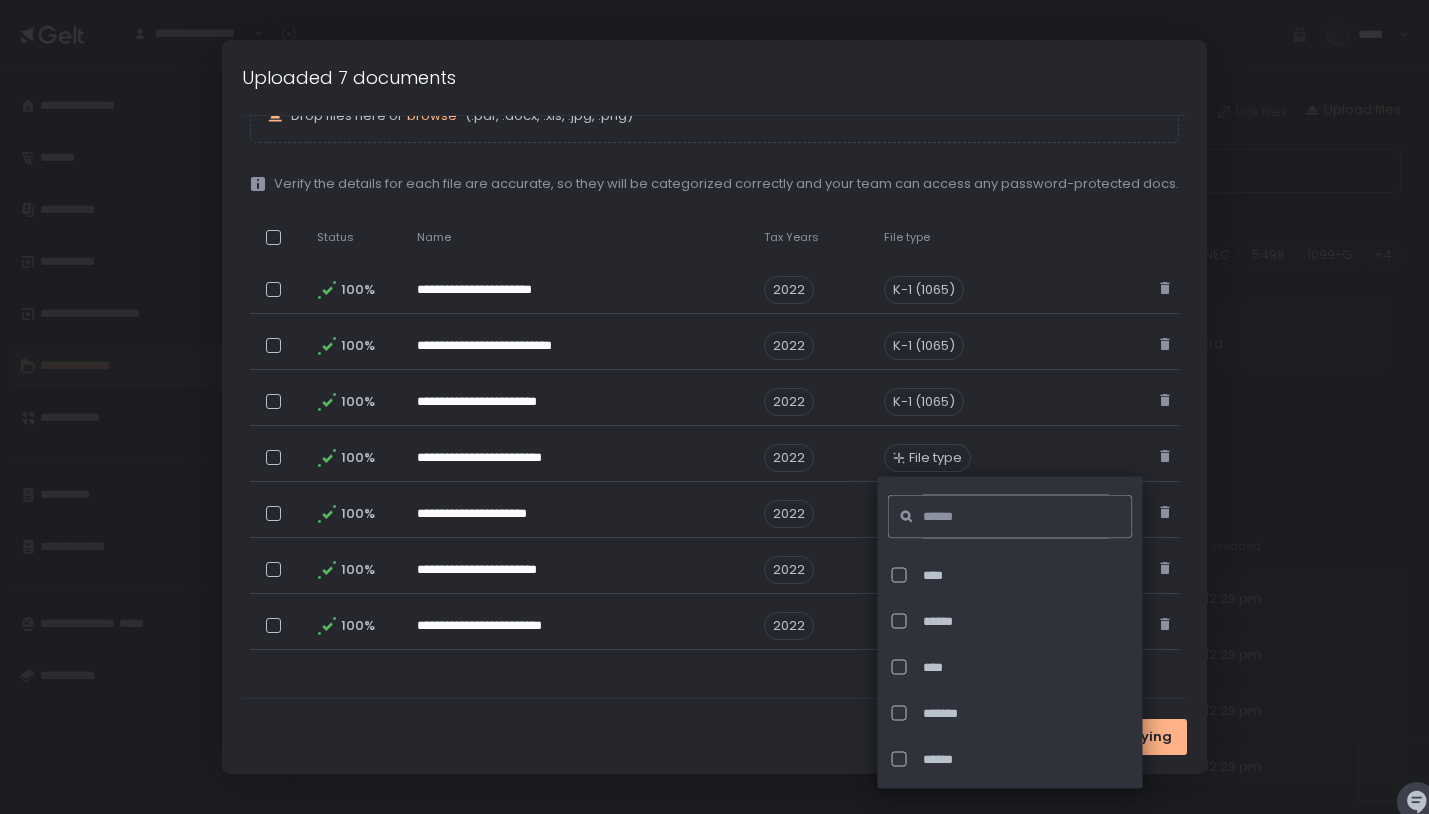 click 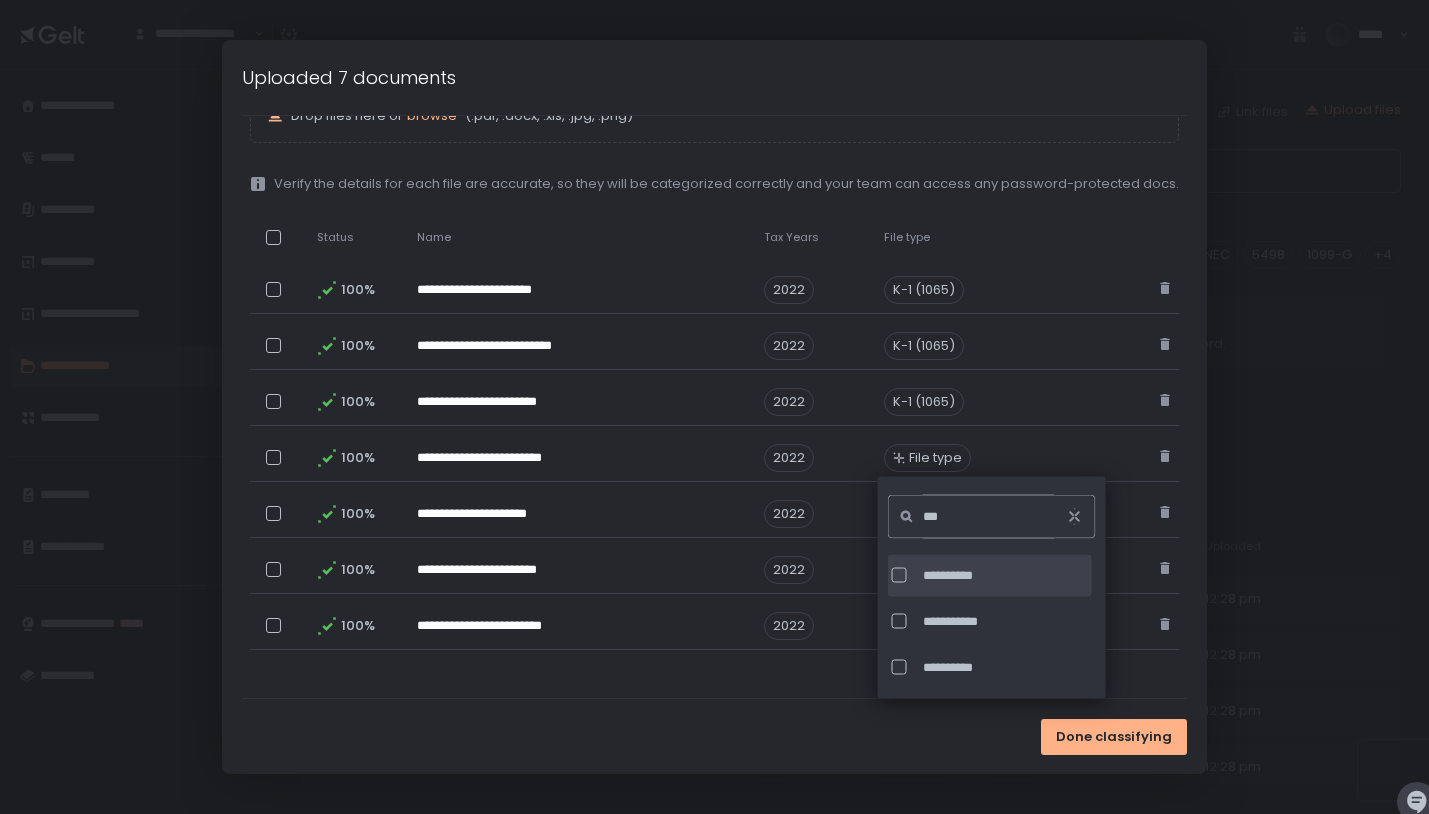 type on "***" 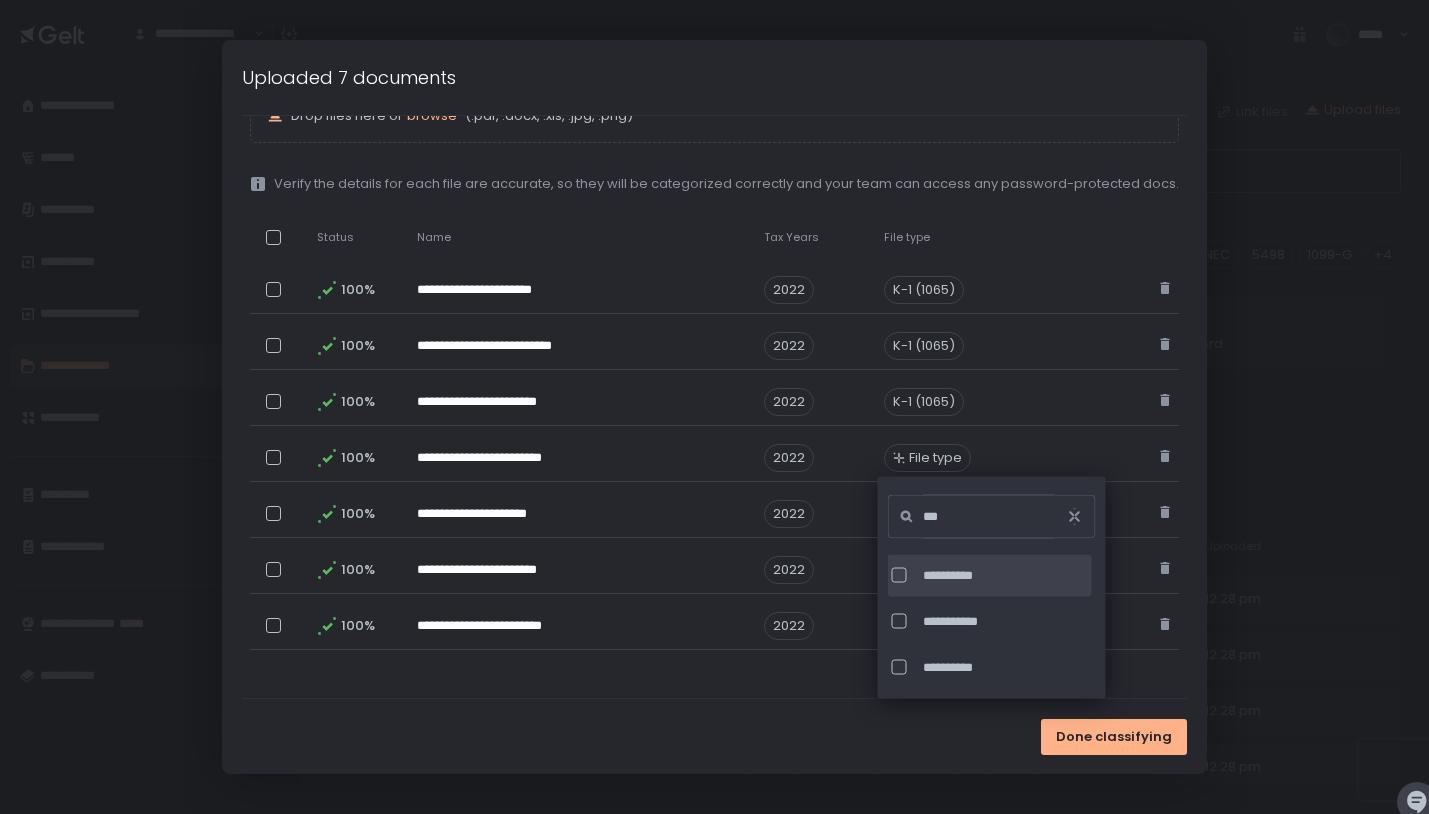 click on "**********" 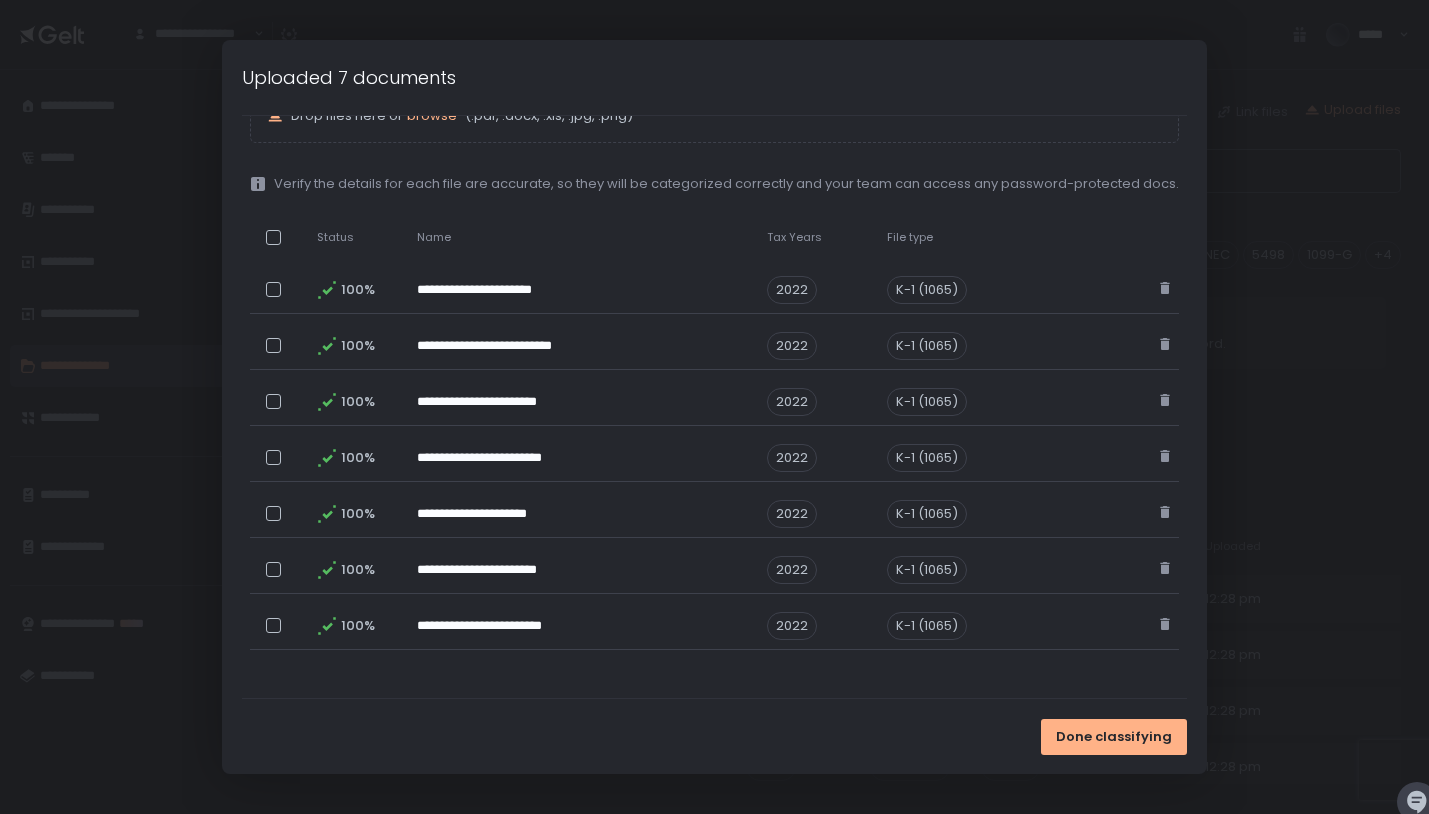 click on "Done classifying" at bounding box center (714, 736) 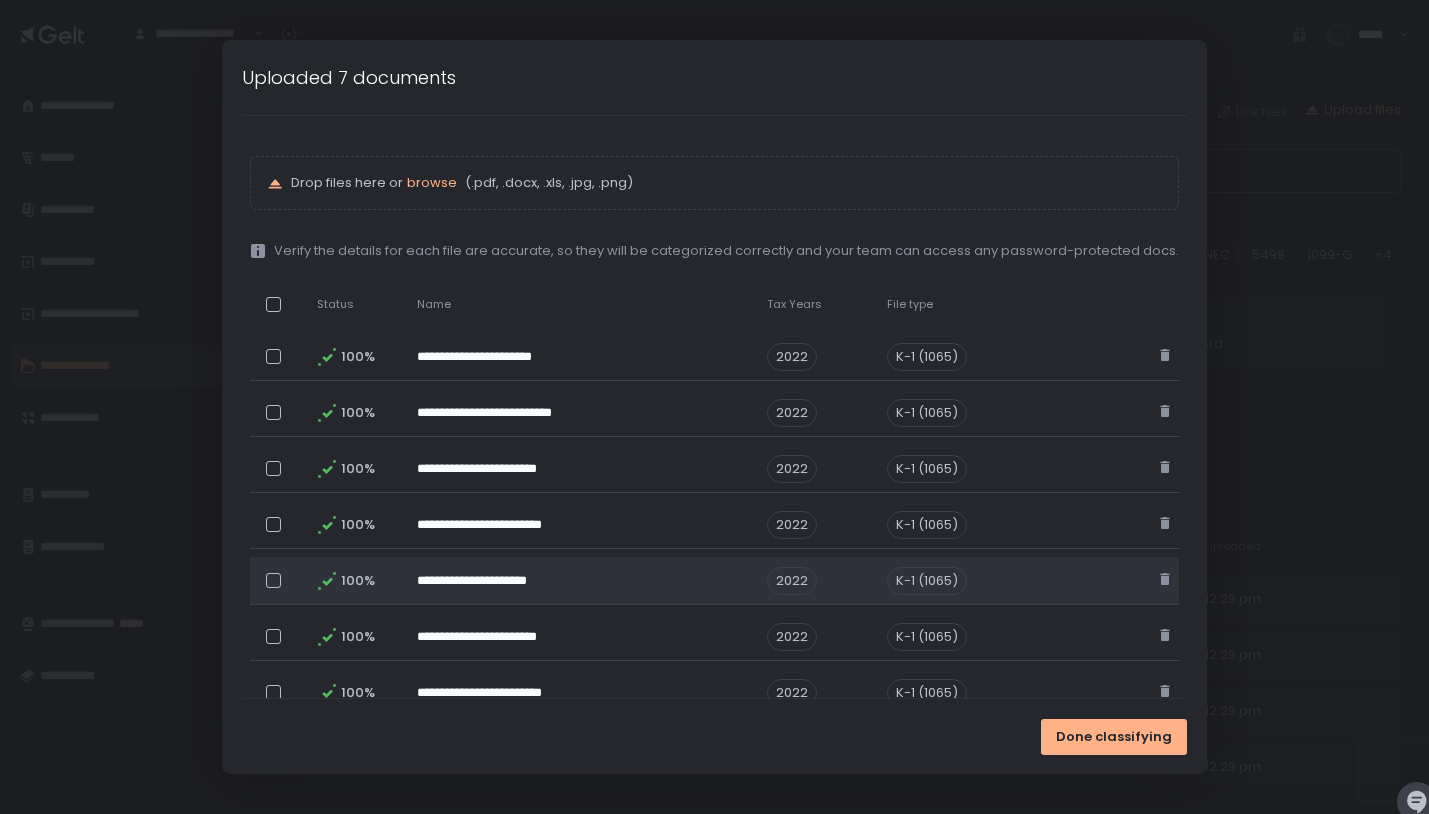 scroll, scrollTop: 67, scrollLeft: 0, axis: vertical 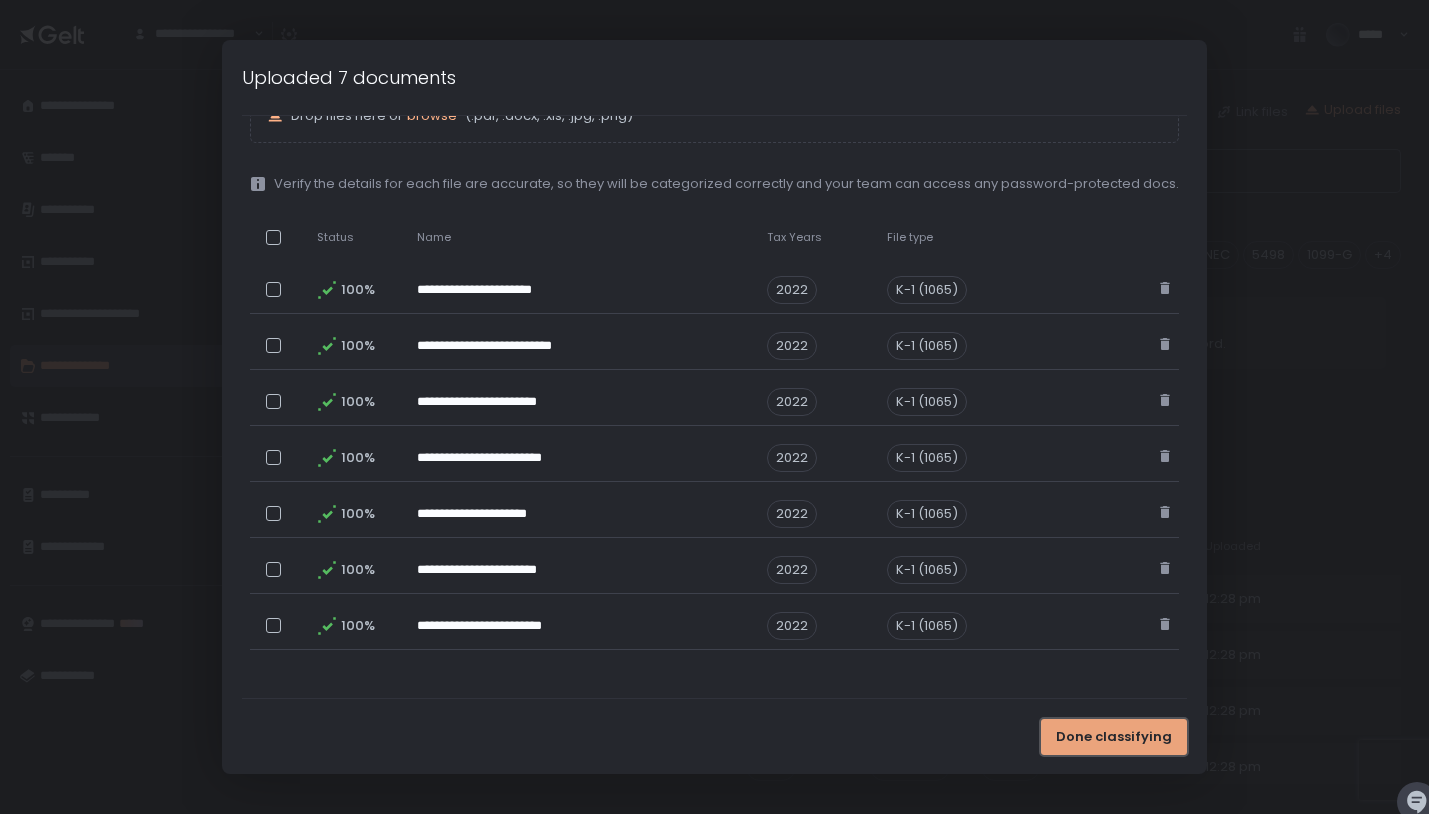 click on "Done classifying" at bounding box center [1114, 737] 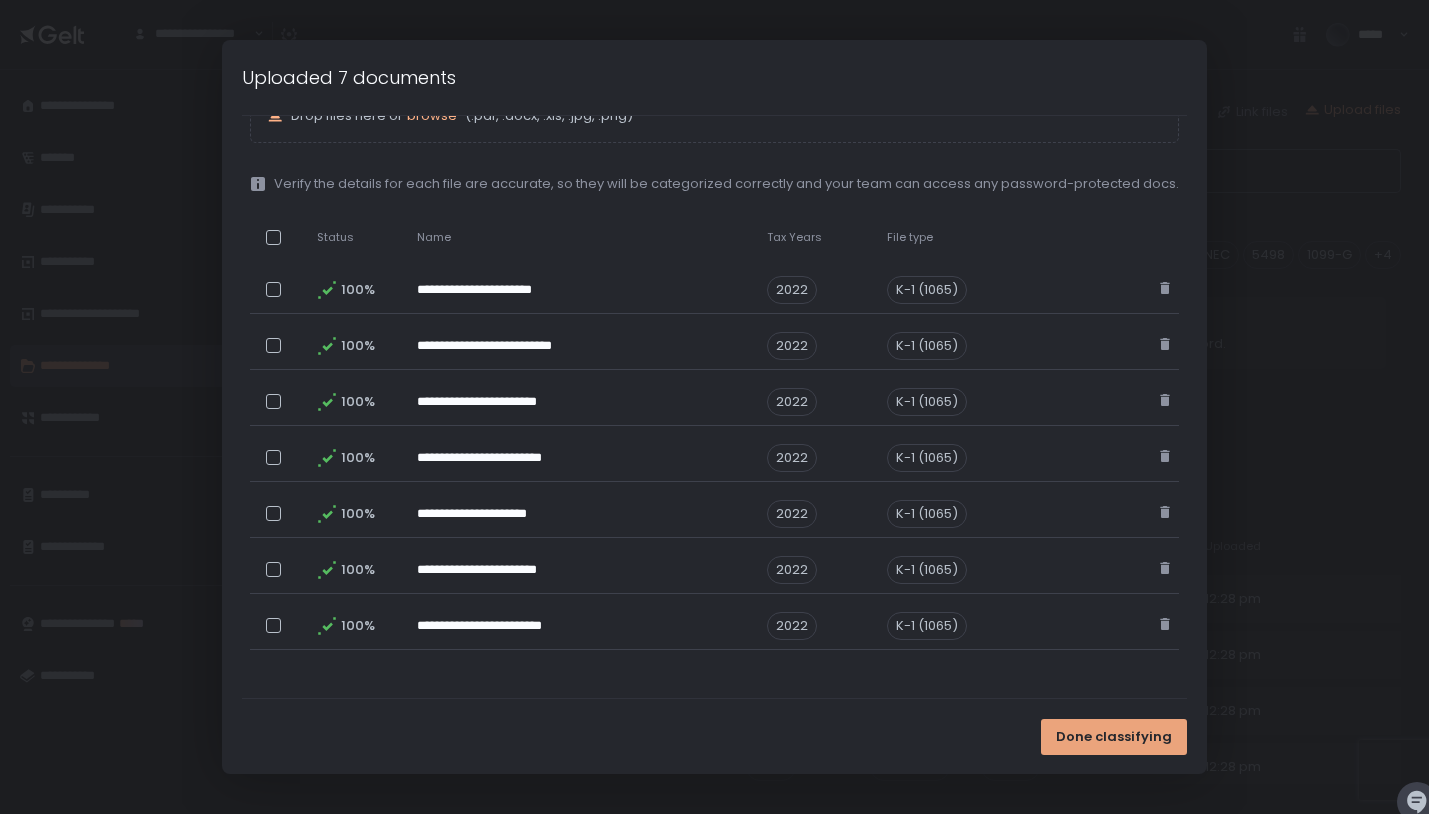 scroll, scrollTop: 0, scrollLeft: 0, axis: both 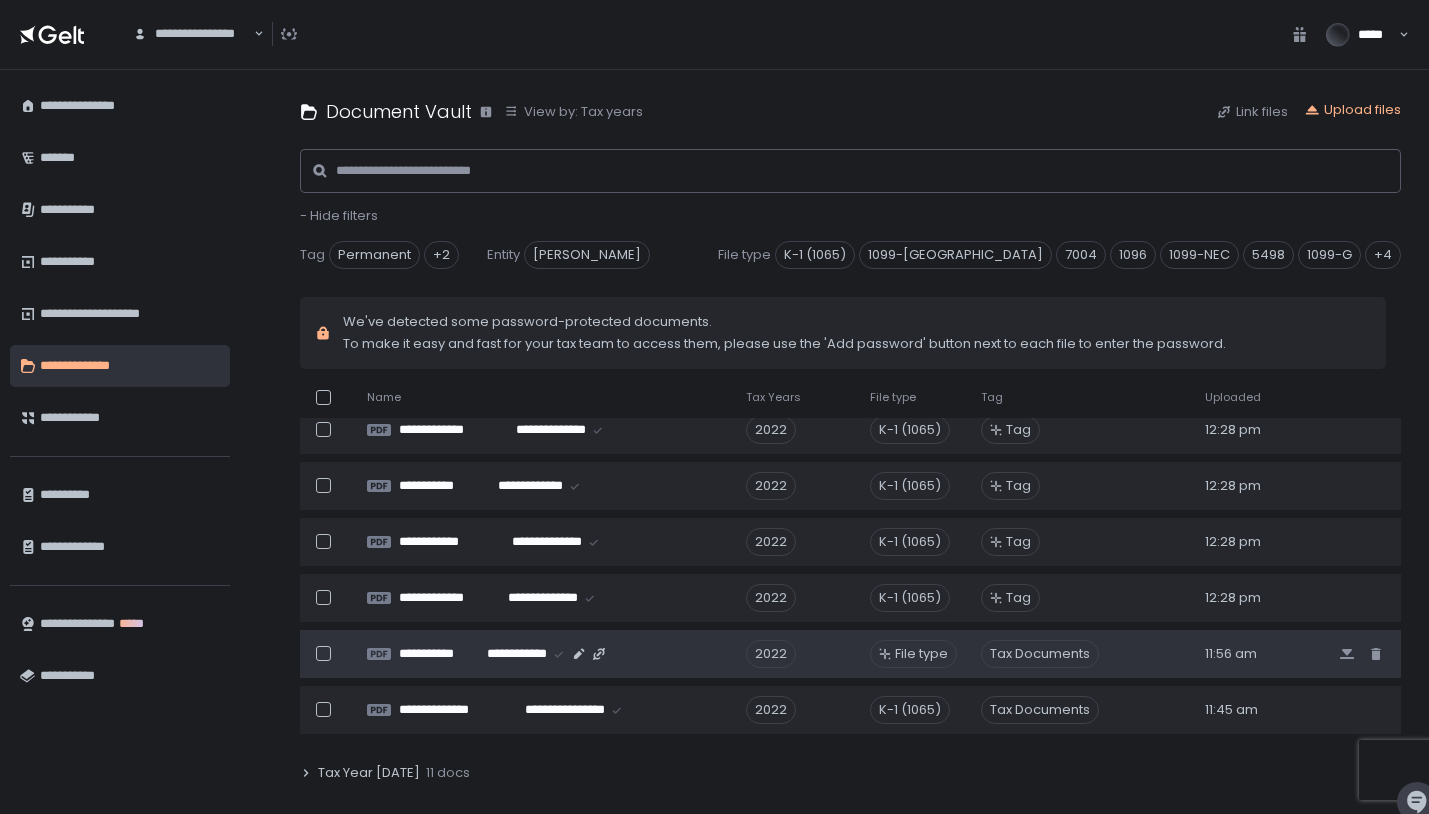 click on "File type" at bounding box center [921, 654] 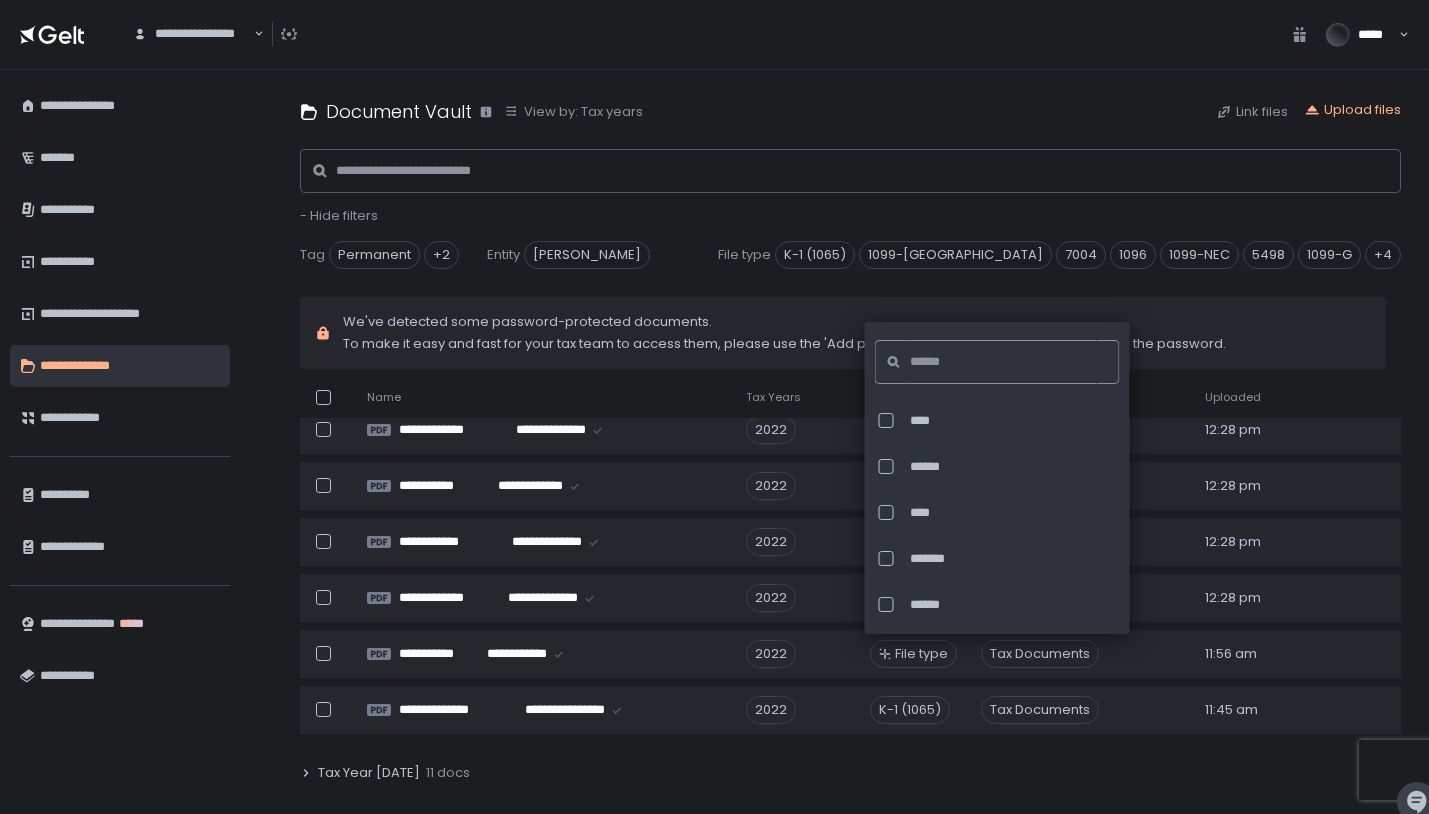 click 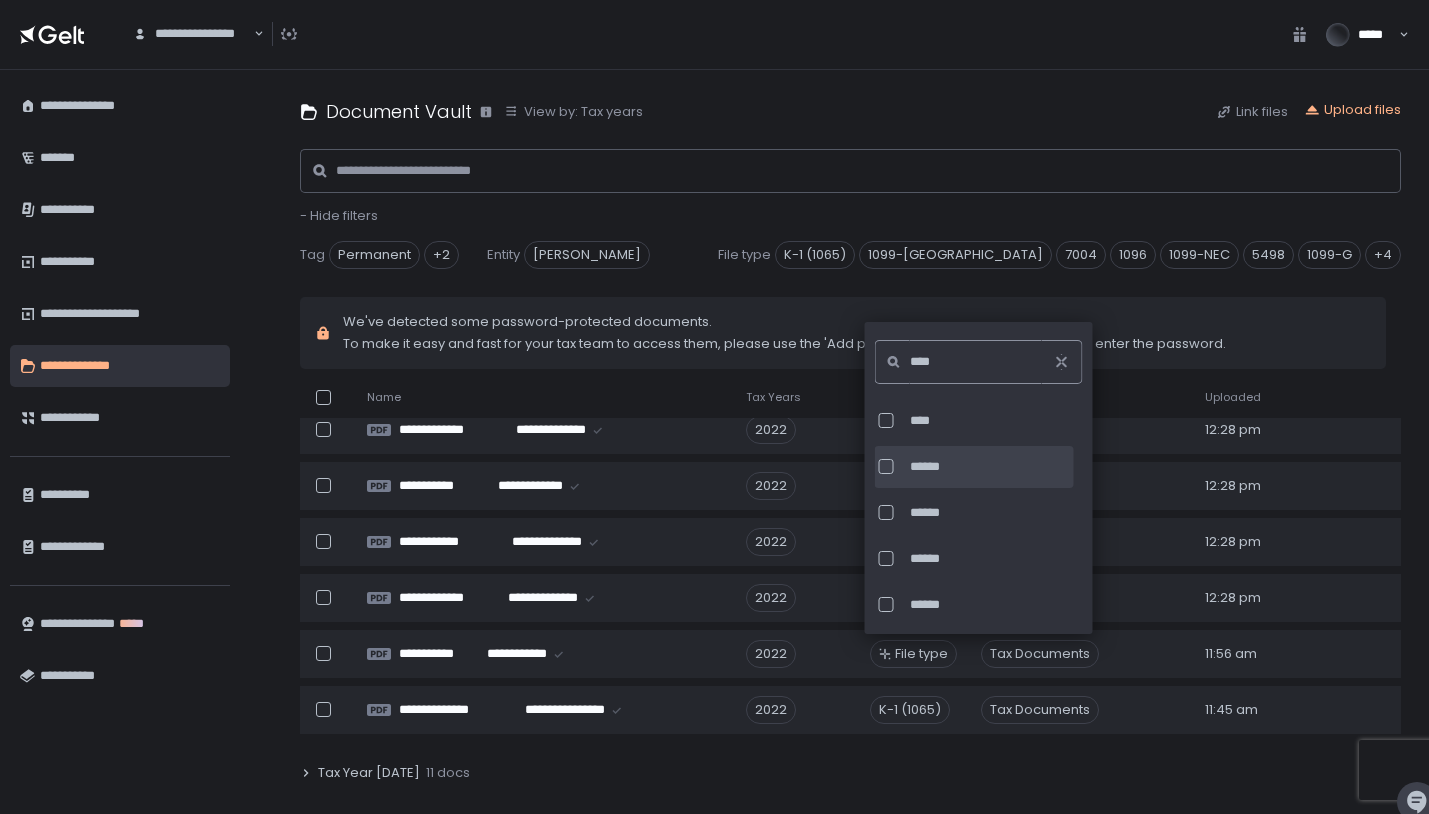 type on "****" 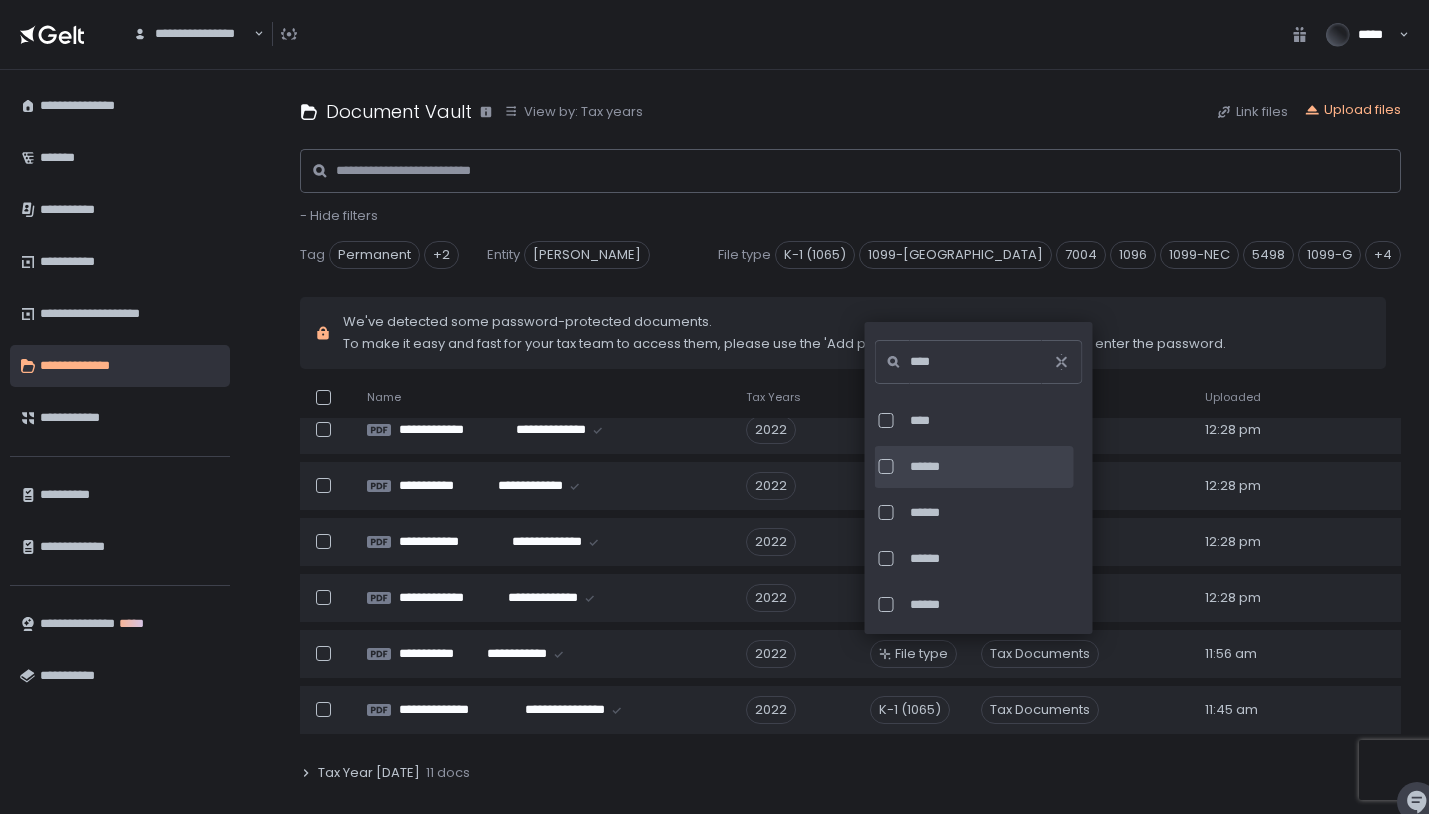 click on "******" 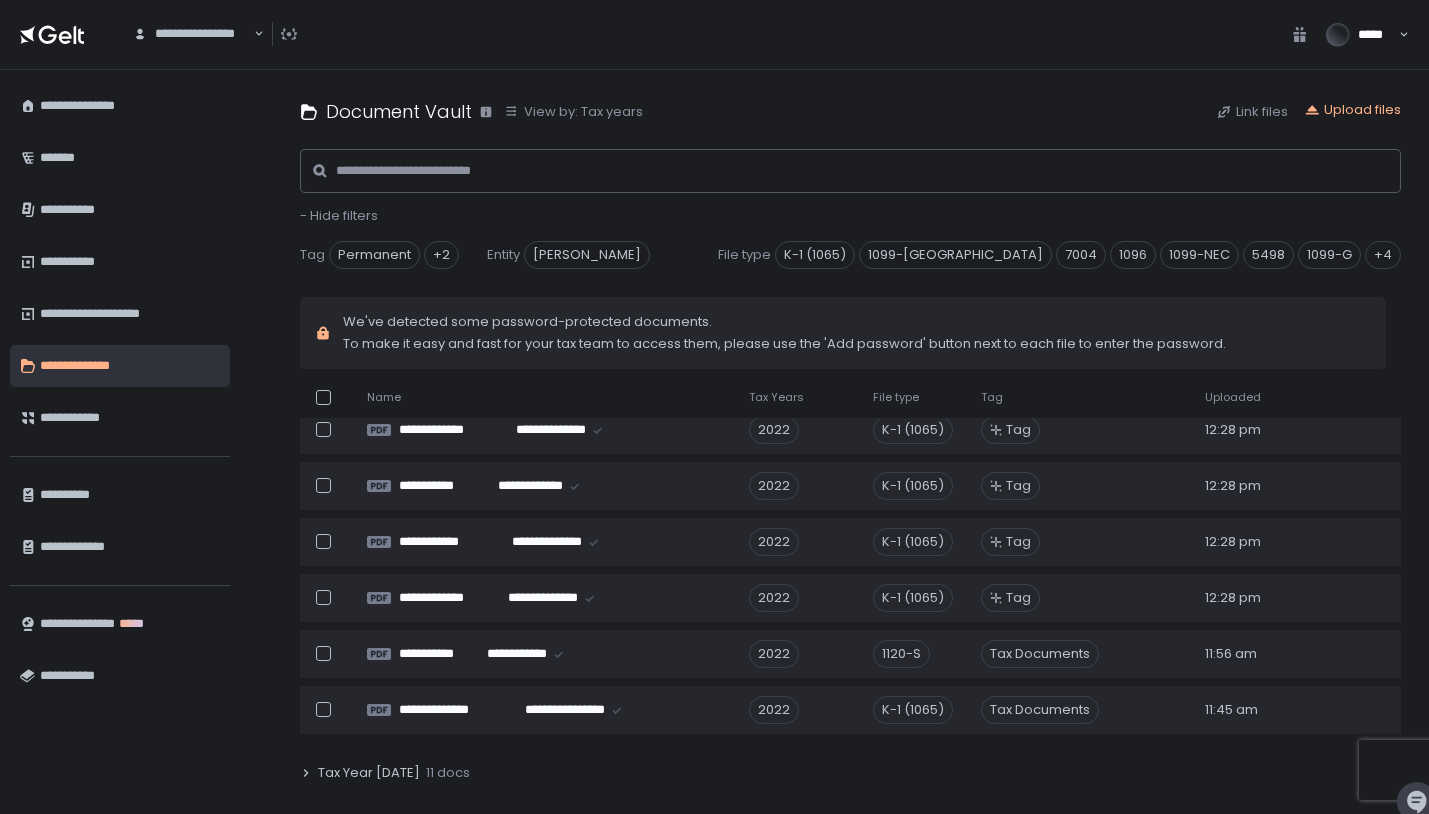 click on "Tax Year [DATE] 11 docs" 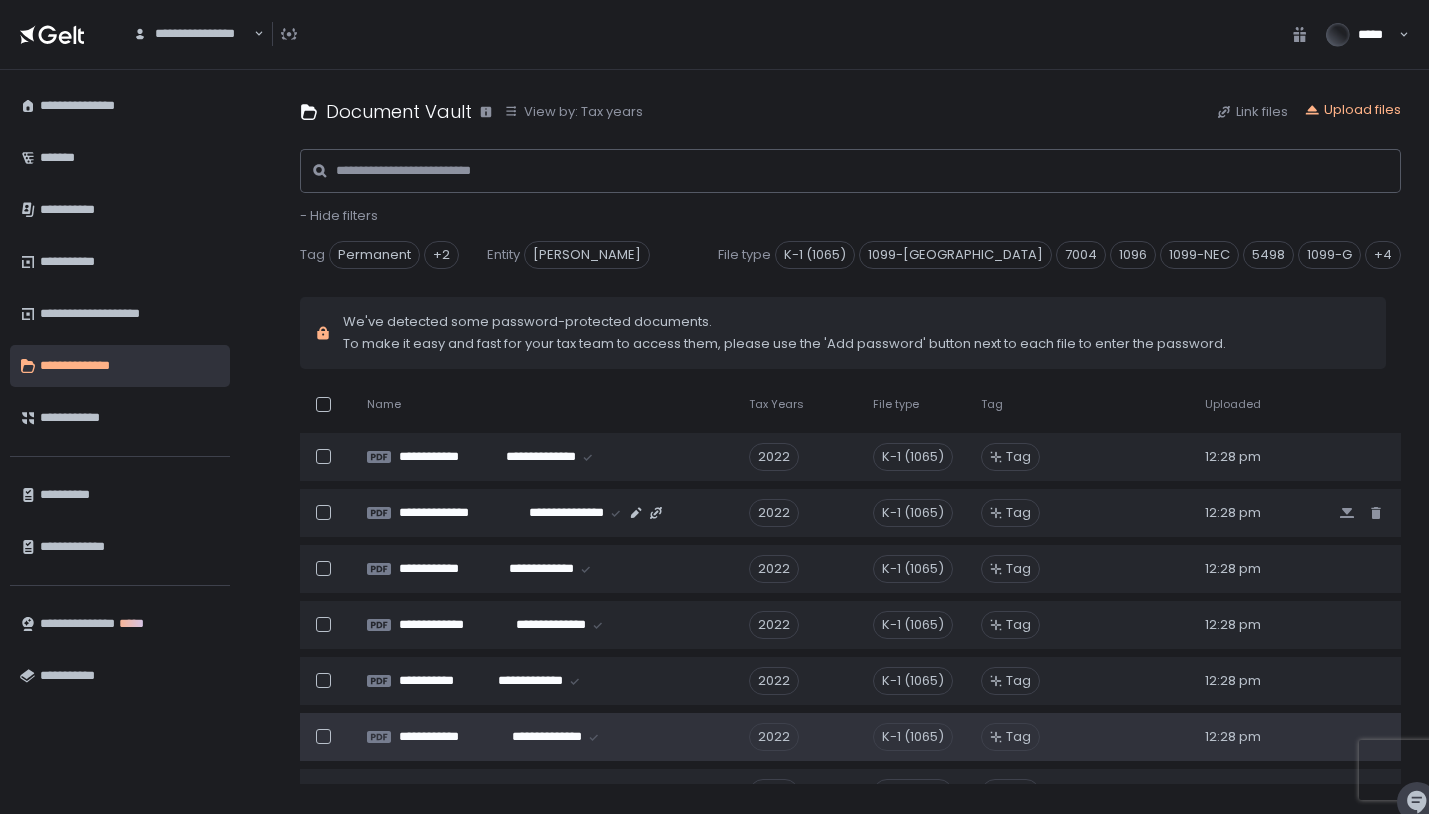 scroll, scrollTop: 545, scrollLeft: 0, axis: vertical 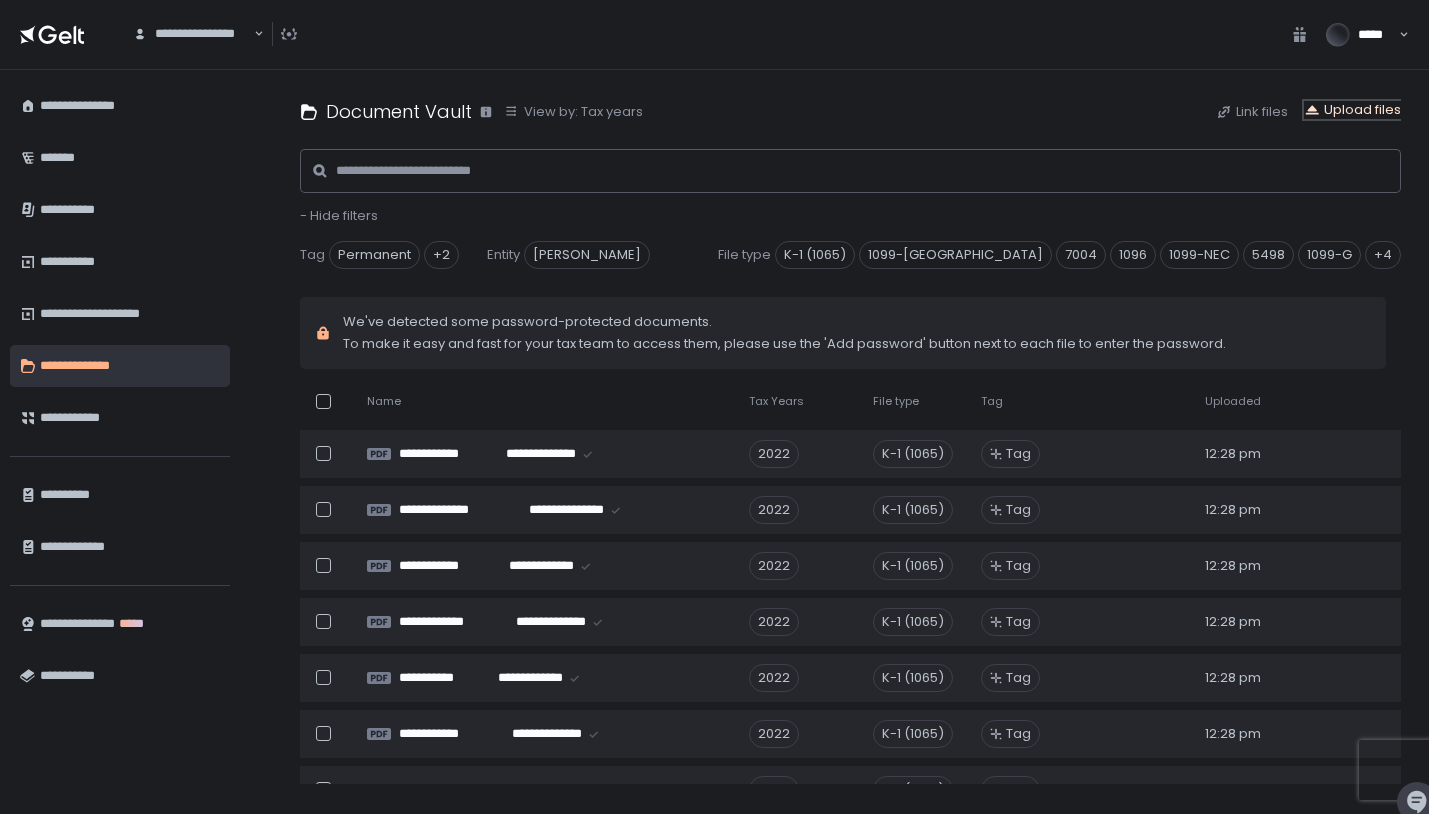 click on "Upload files" 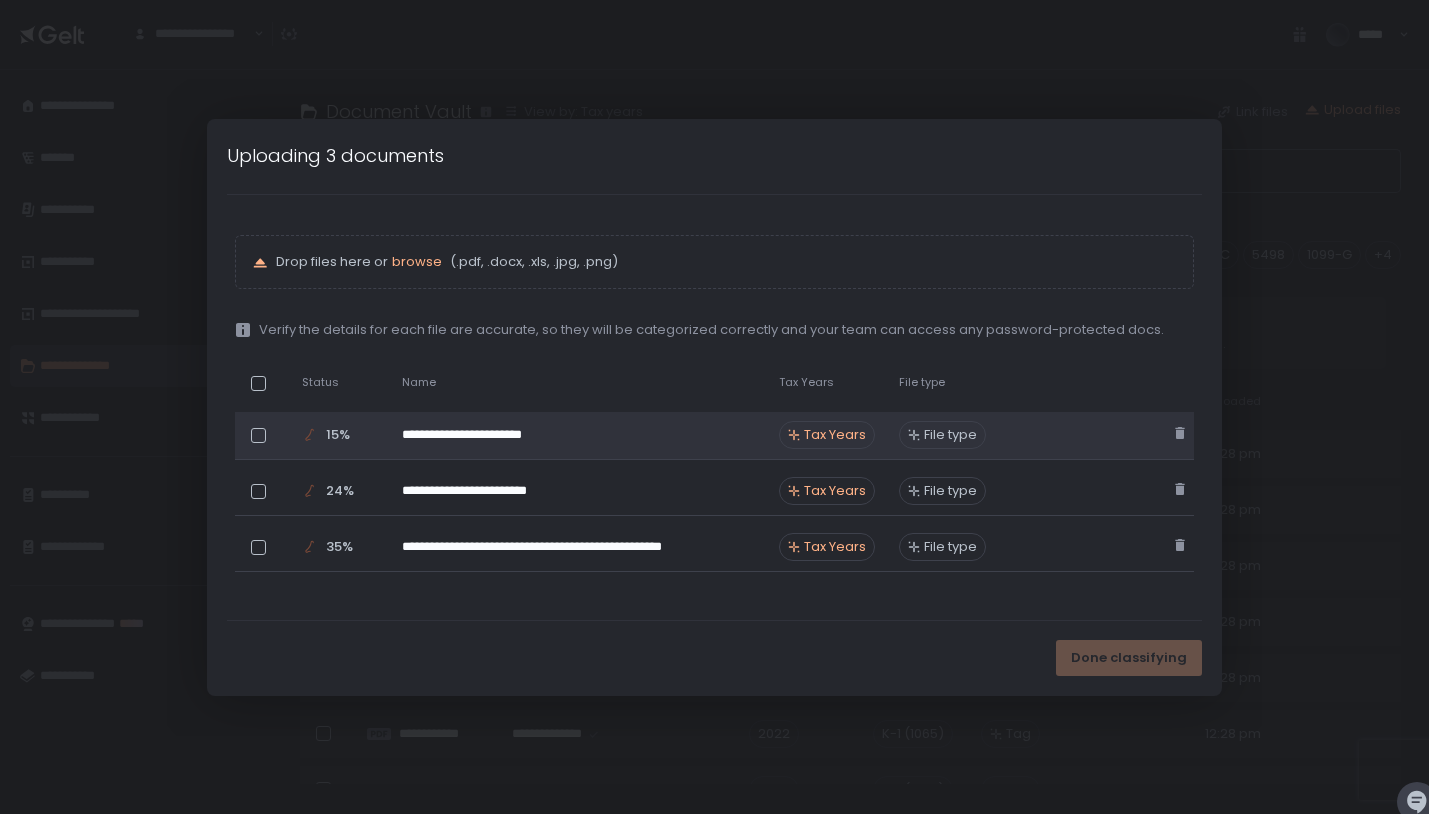 click on "Tax Years" at bounding box center [835, 435] 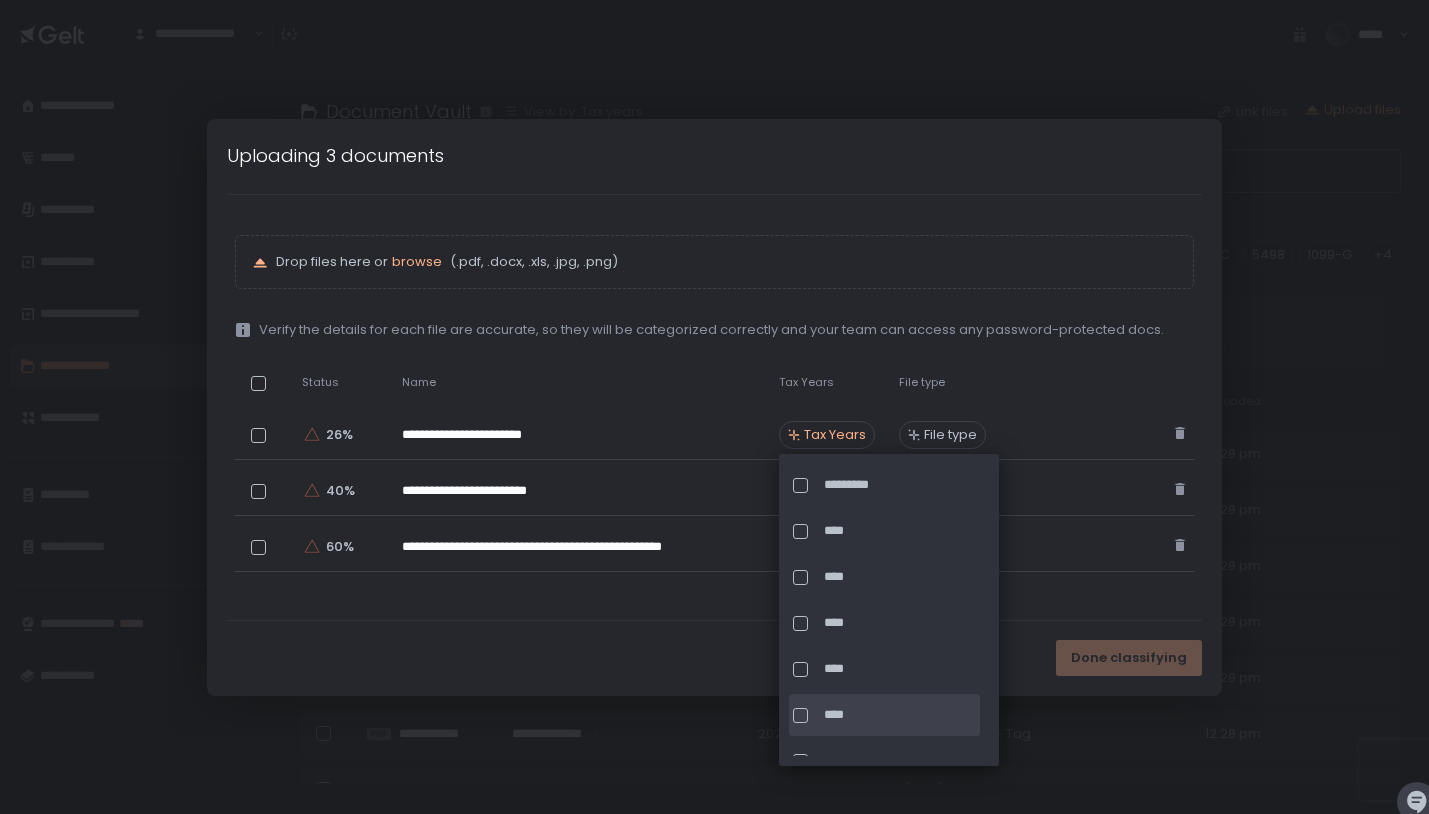 click on "****" 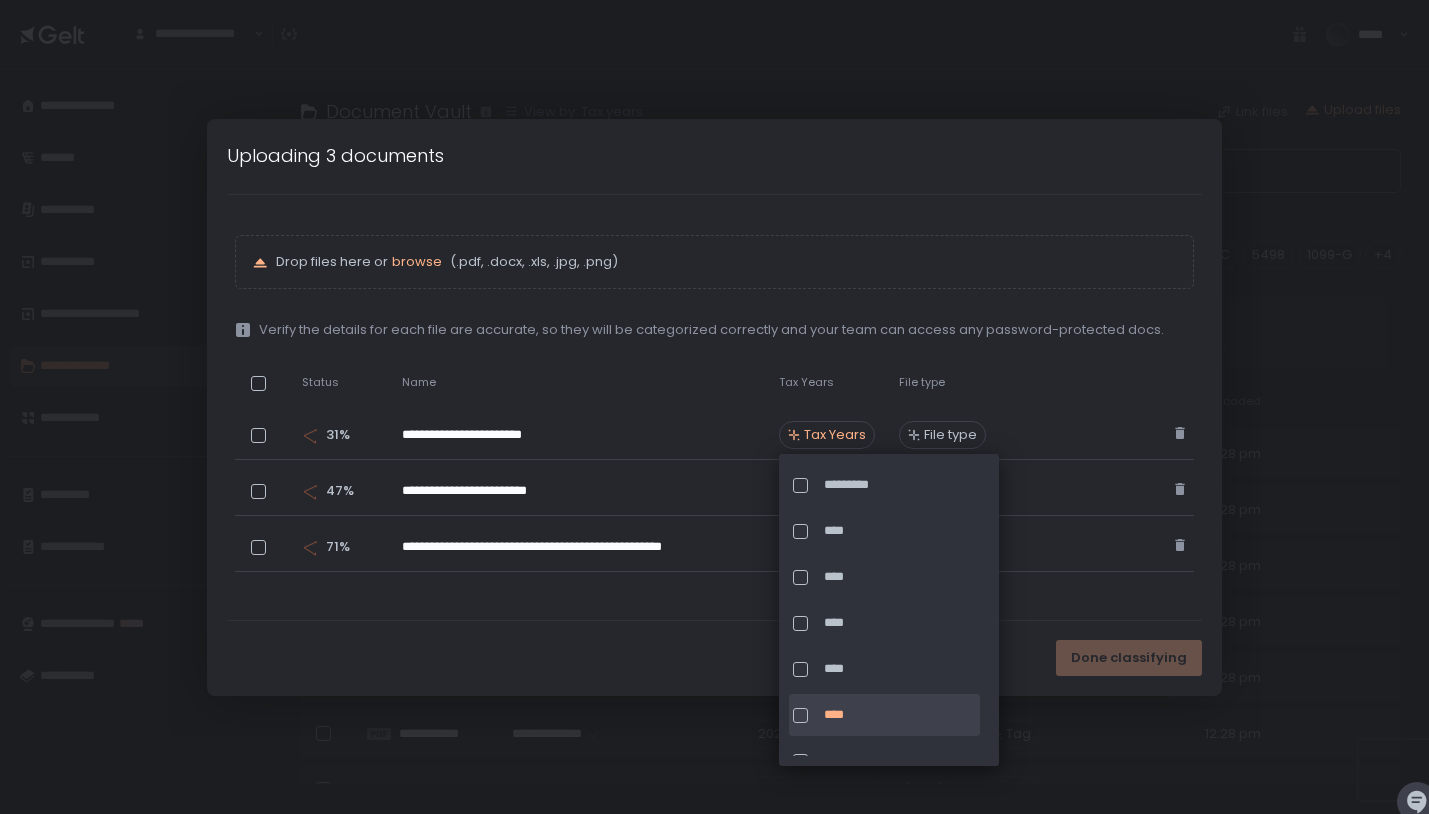 click on "Done classifying" at bounding box center (714, 658) 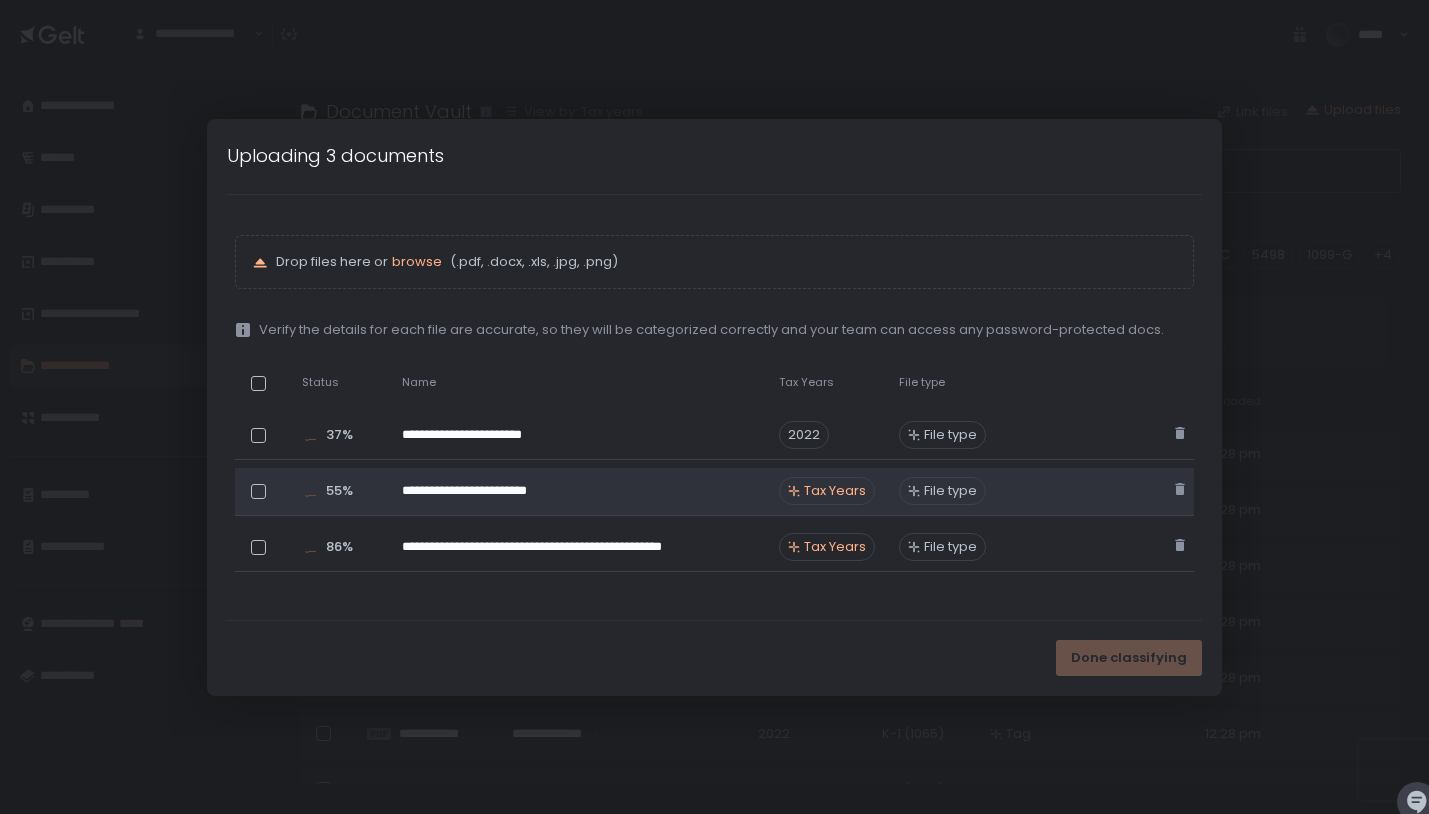 click on "Tax Years" at bounding box center [835, 491] 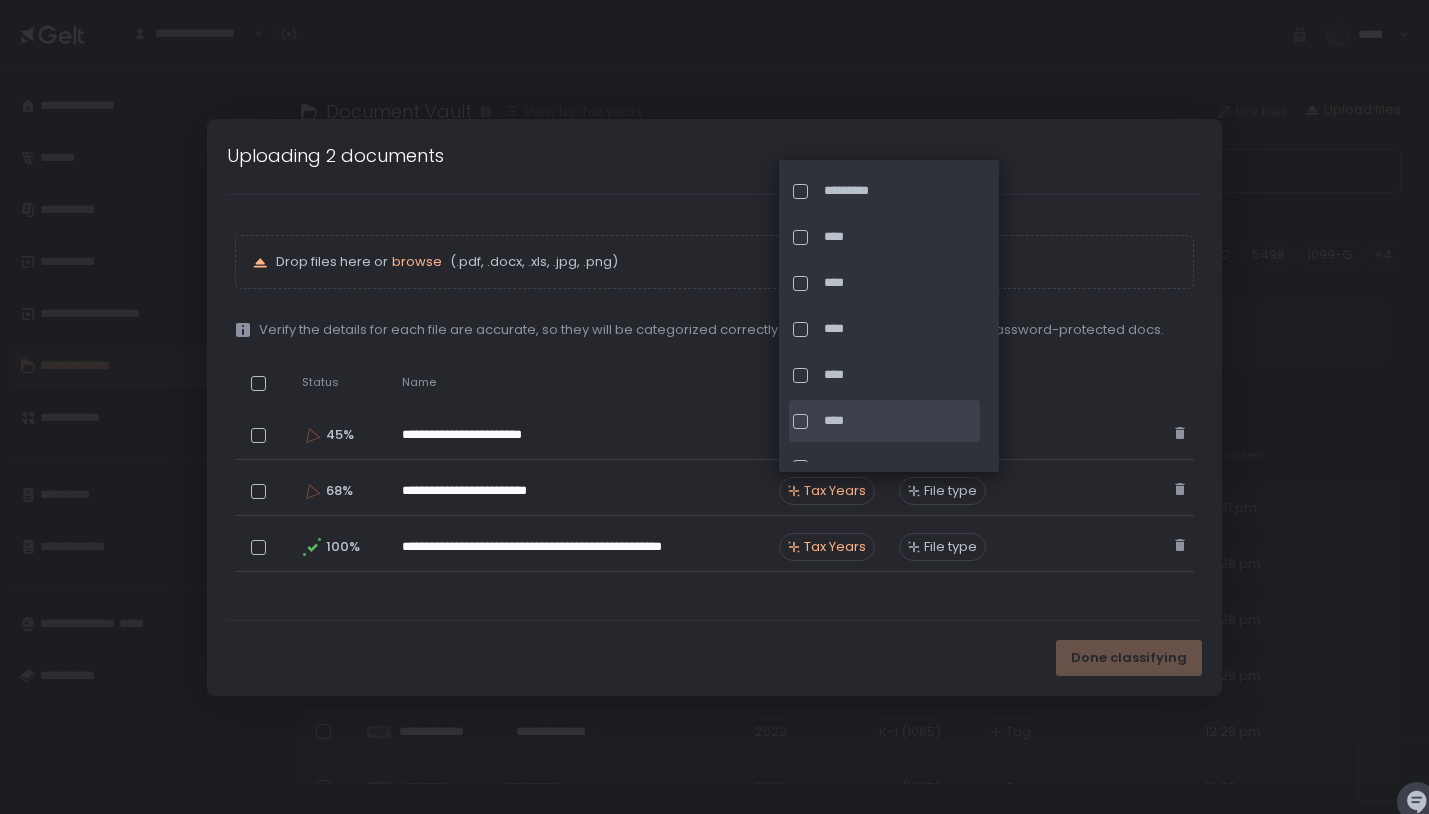 scroll, scrollTop: 599, scrollLeft: 0, axis: vertical 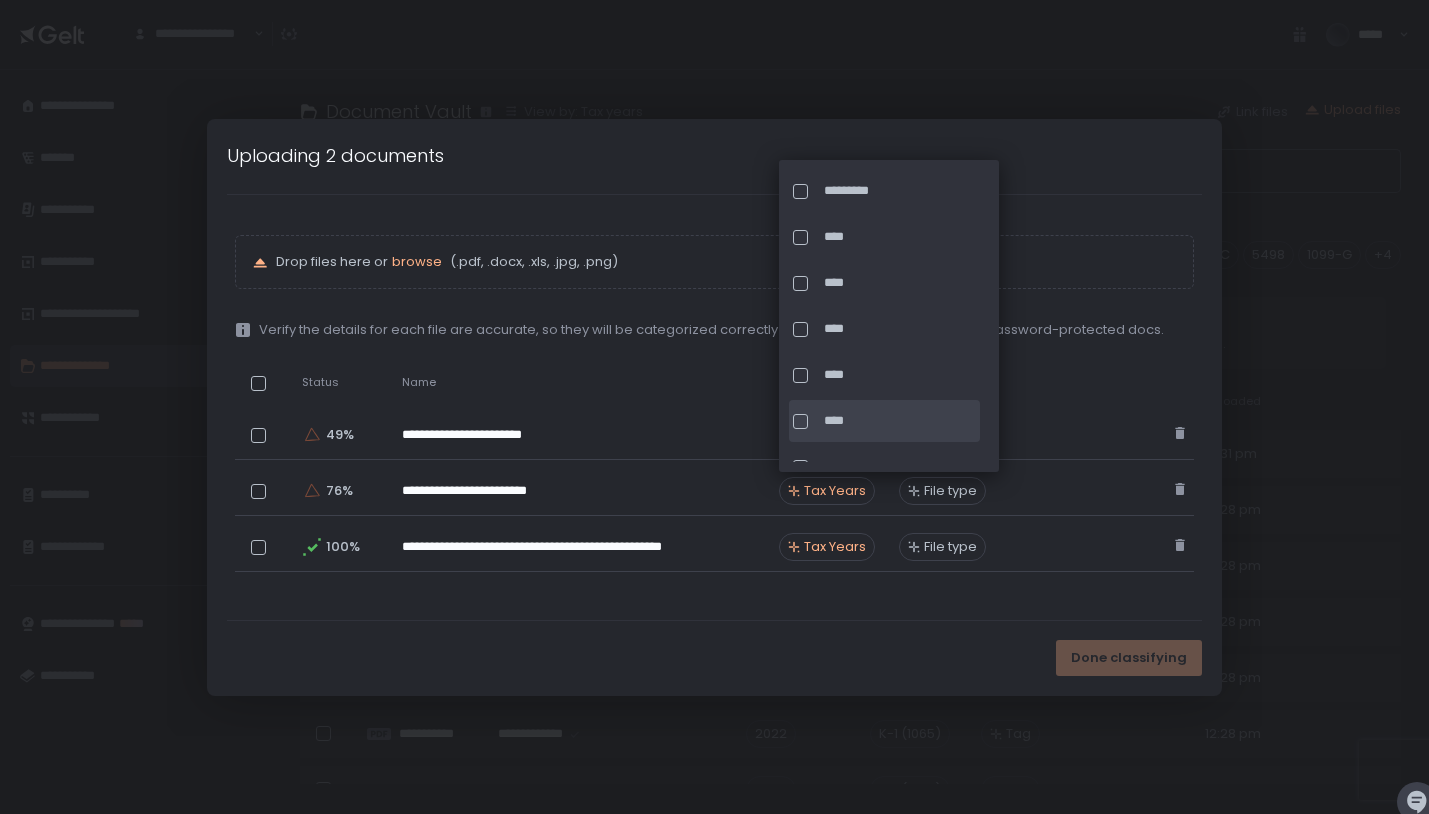 click on "****" 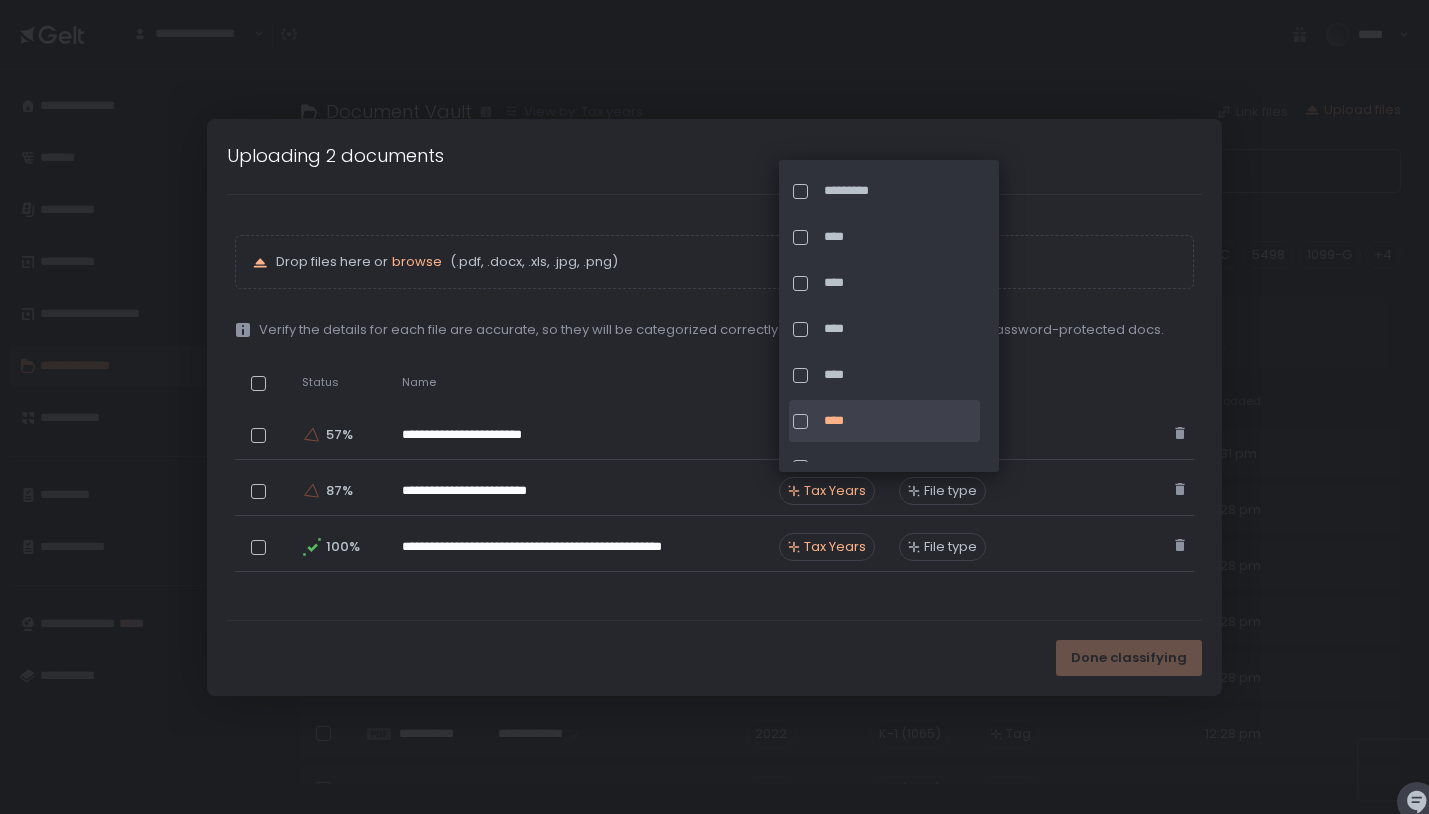 click on "**********" at bounding box center (714, 407) 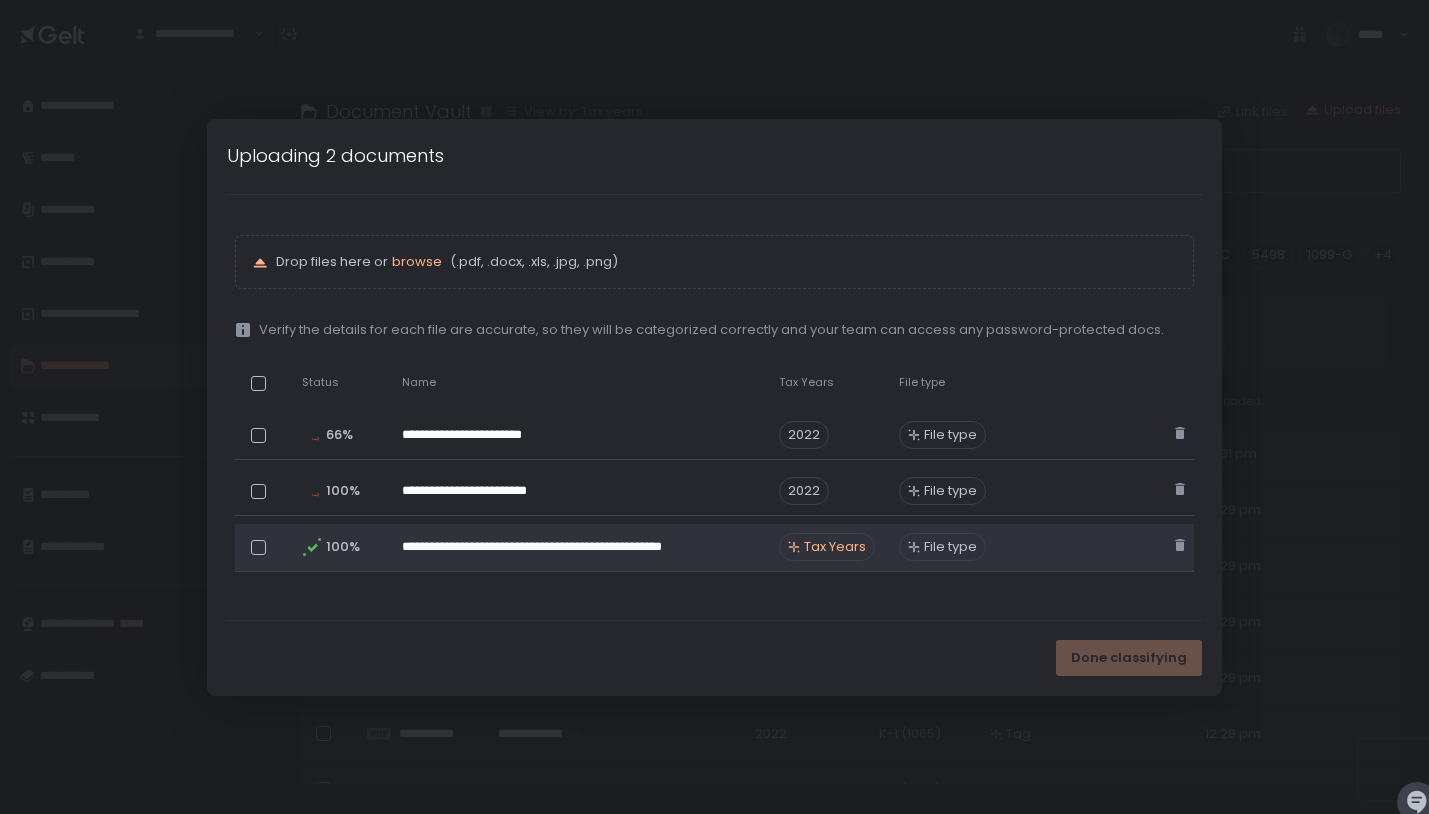 click on "Tax Years" at bounding box center (835, 547) 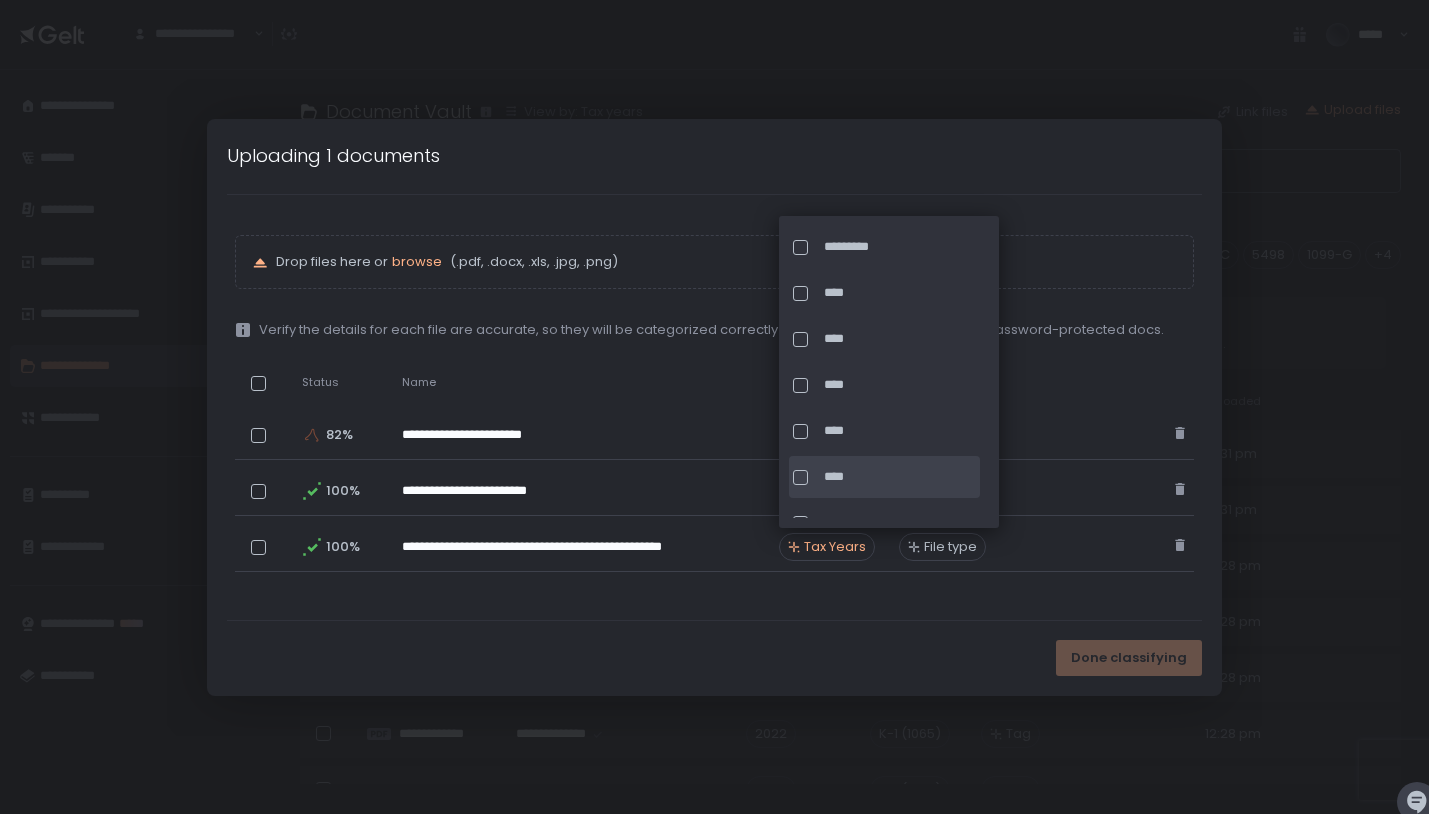 click on "****" 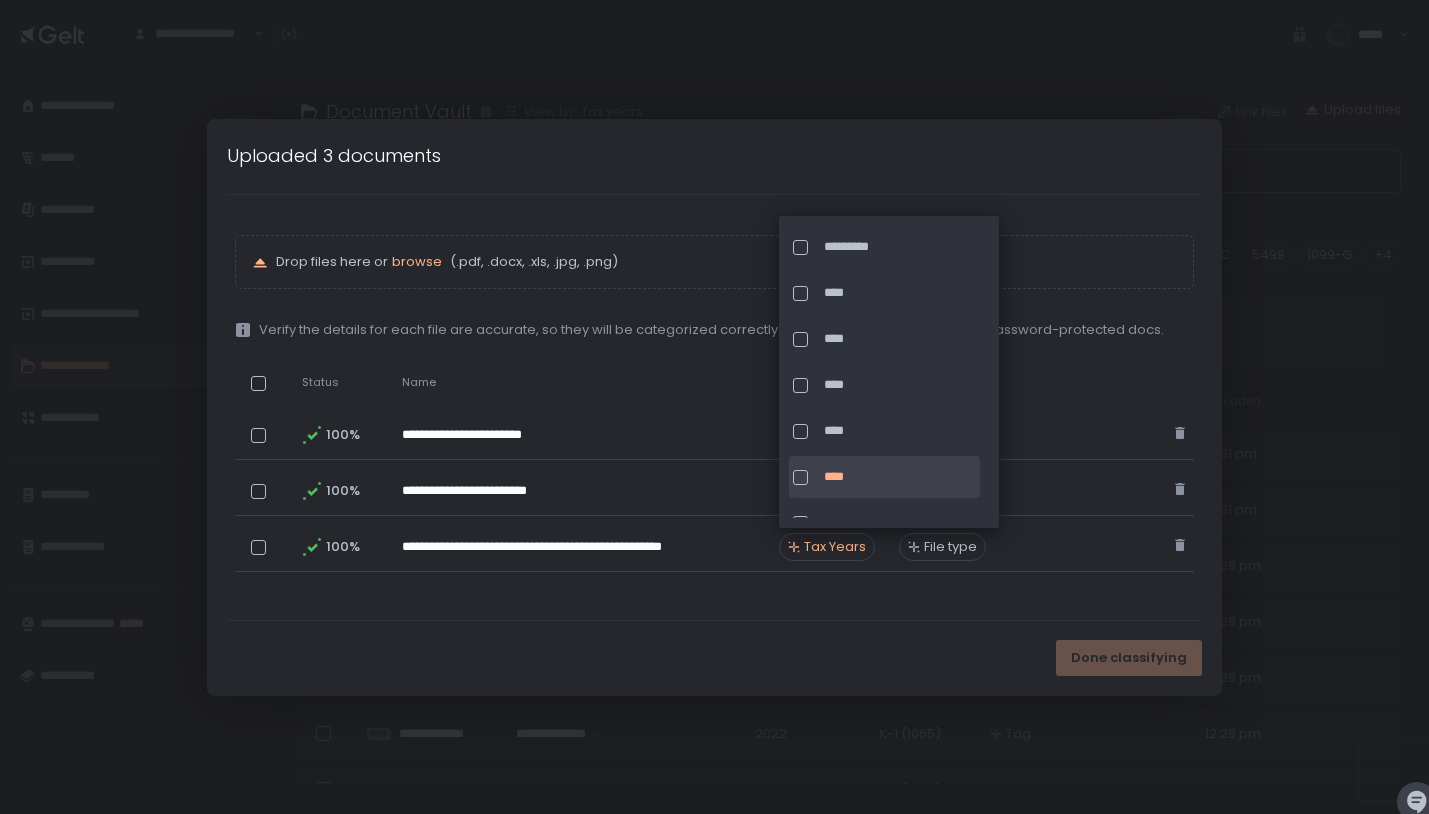 click on "**********" at bounding box center [714, 407] 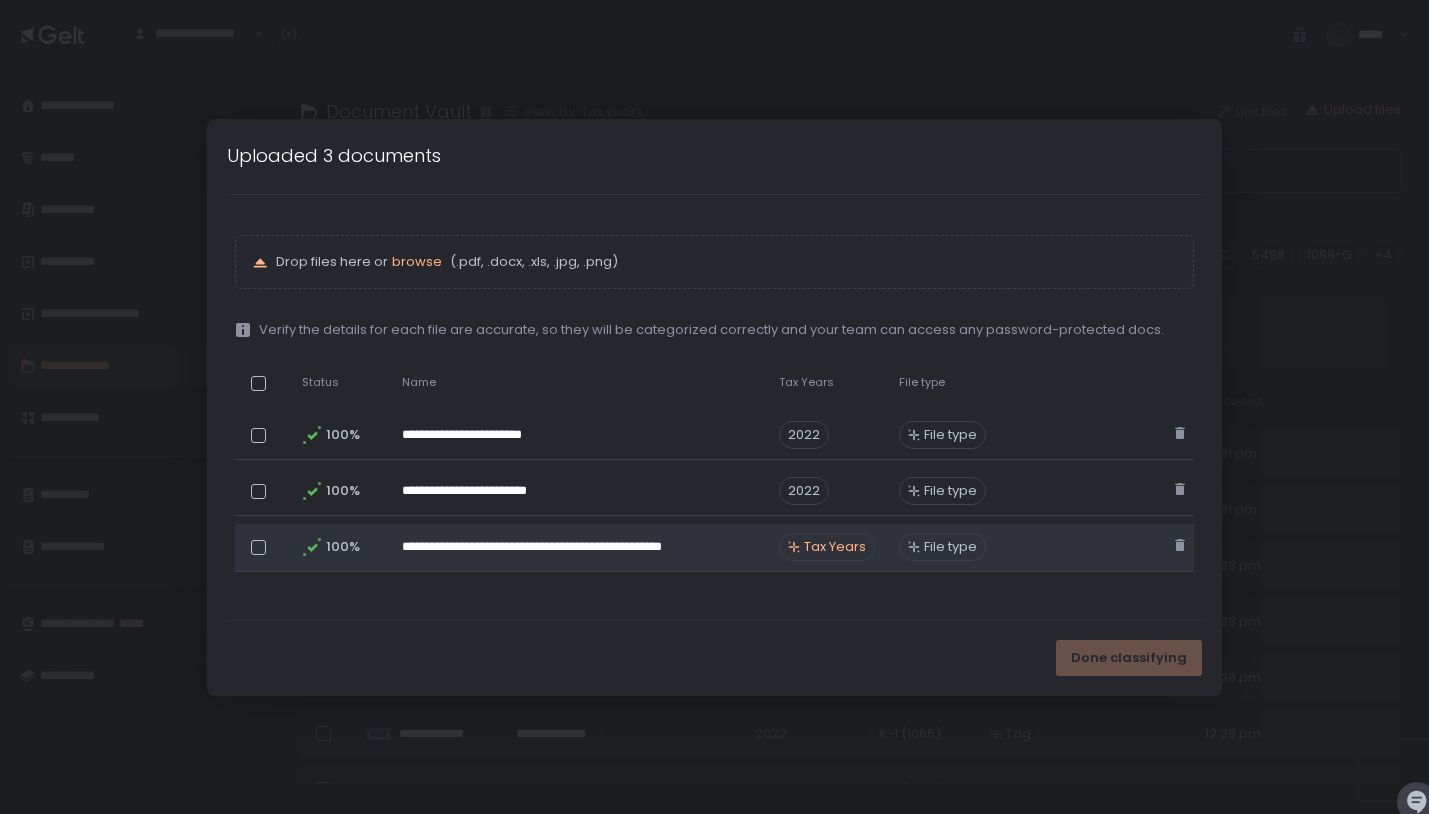 scroll, scrollTop: 545, scrollLeft: 0, axis: vertical 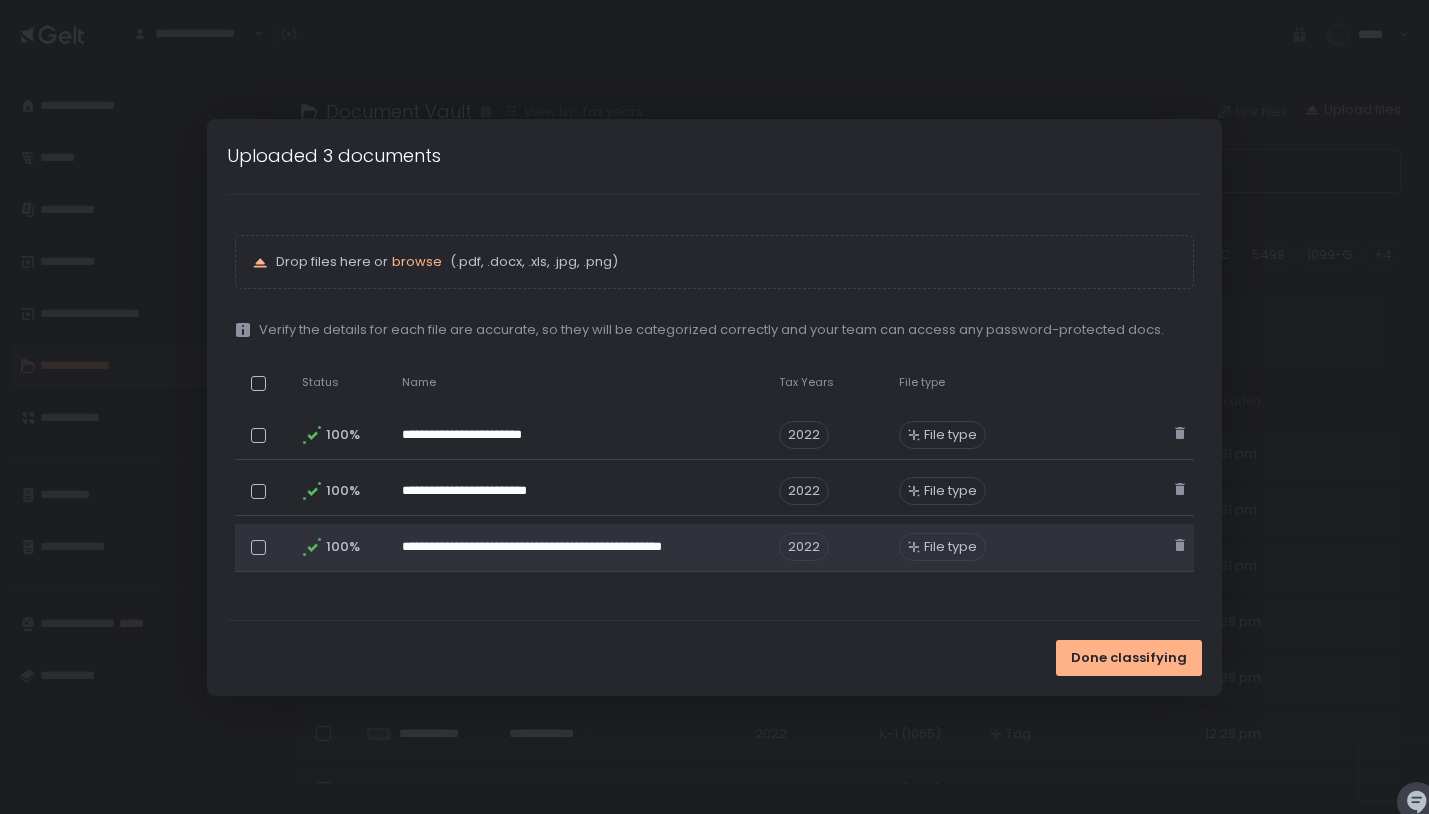 click on "File type" at bounding box center (950, 547) 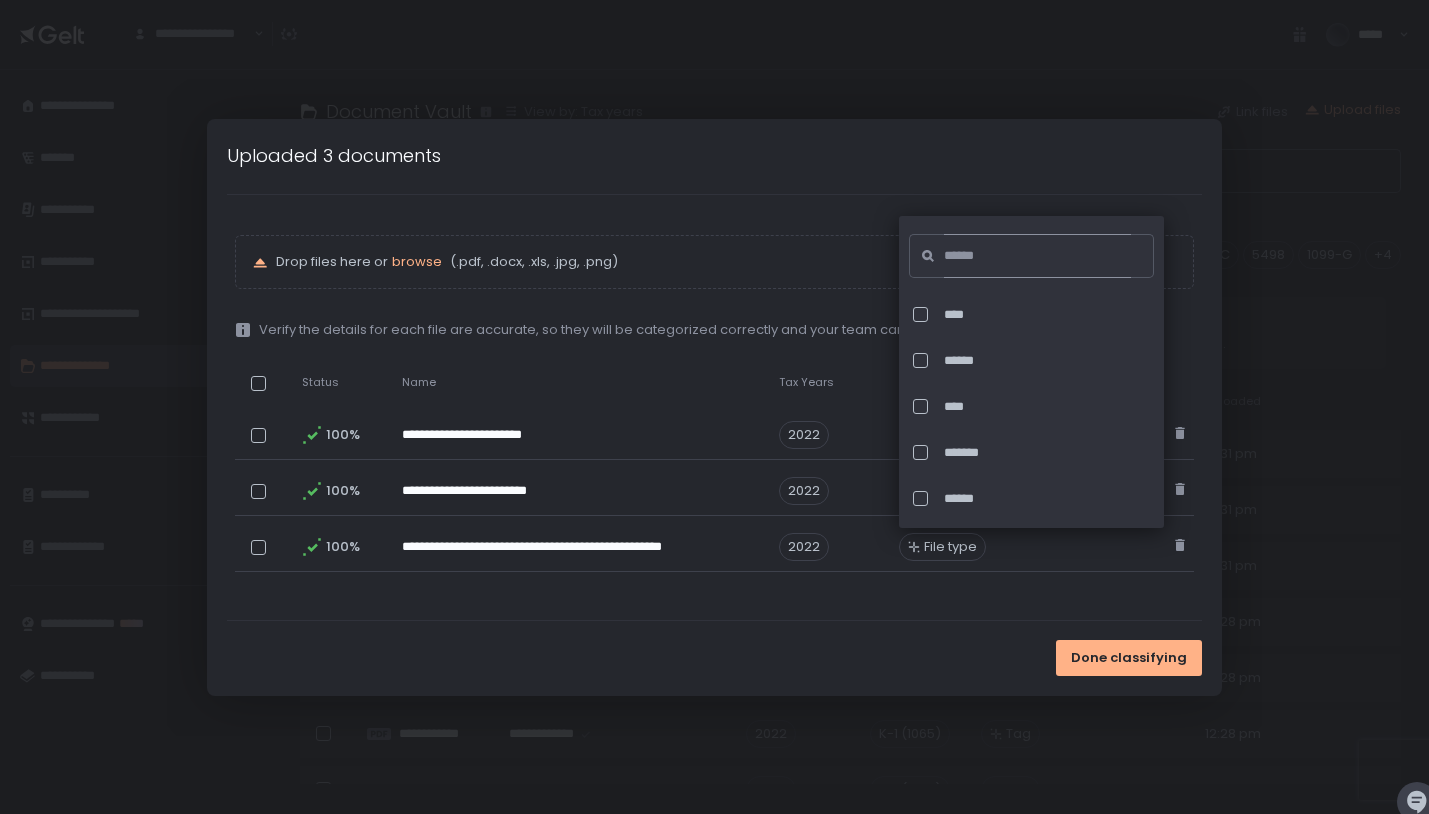 click 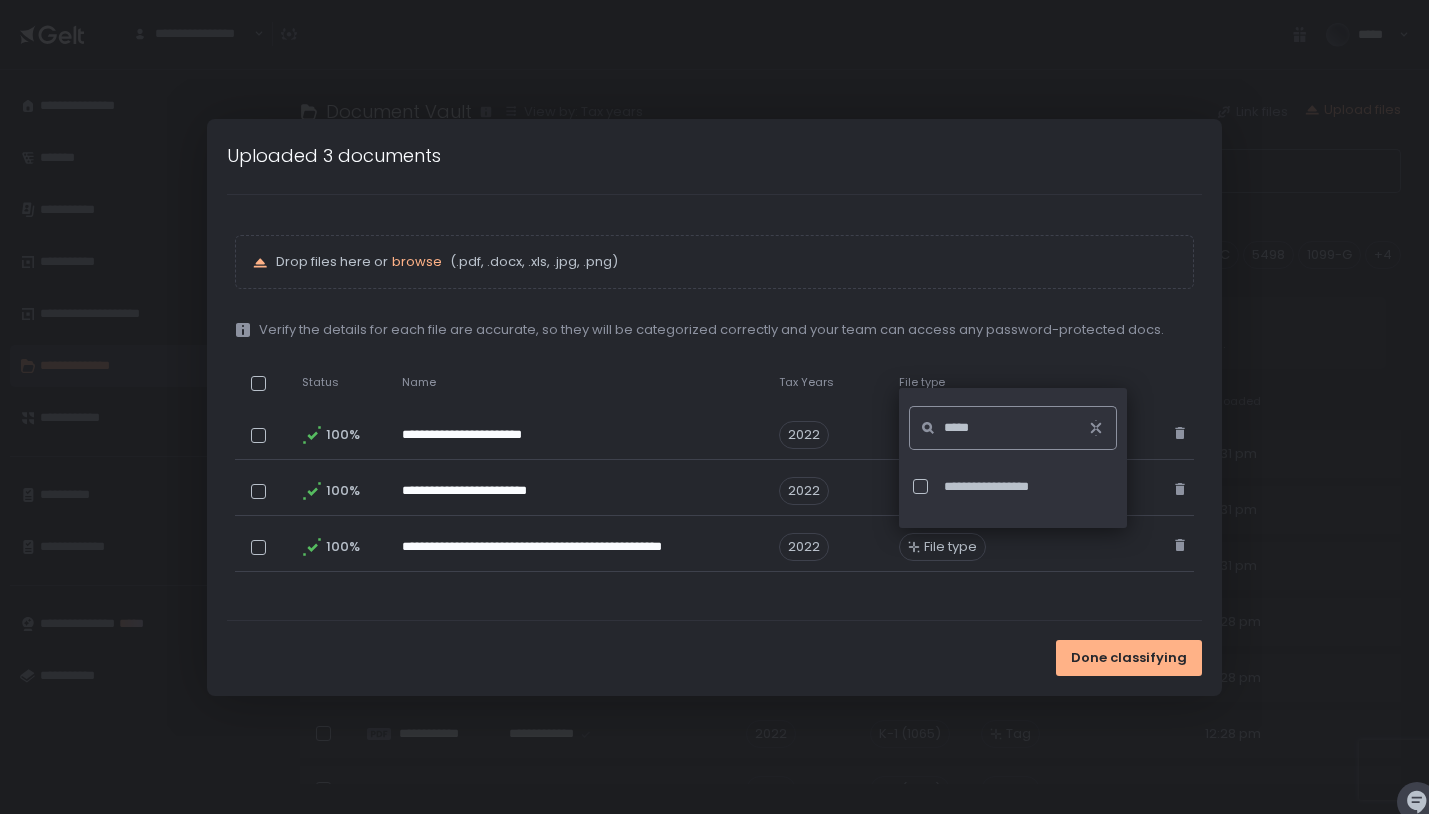 click on "*****" 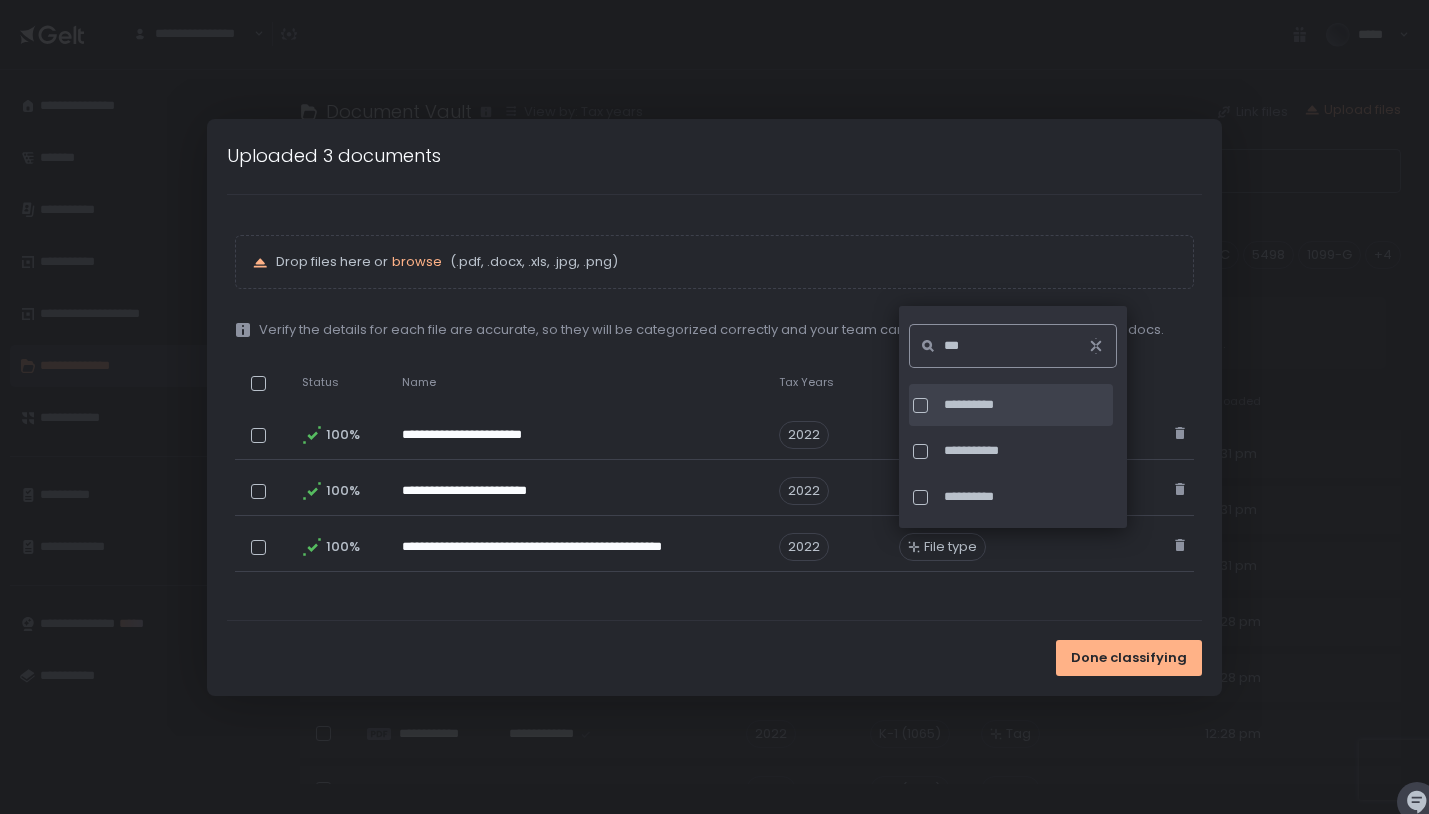 type on "***" 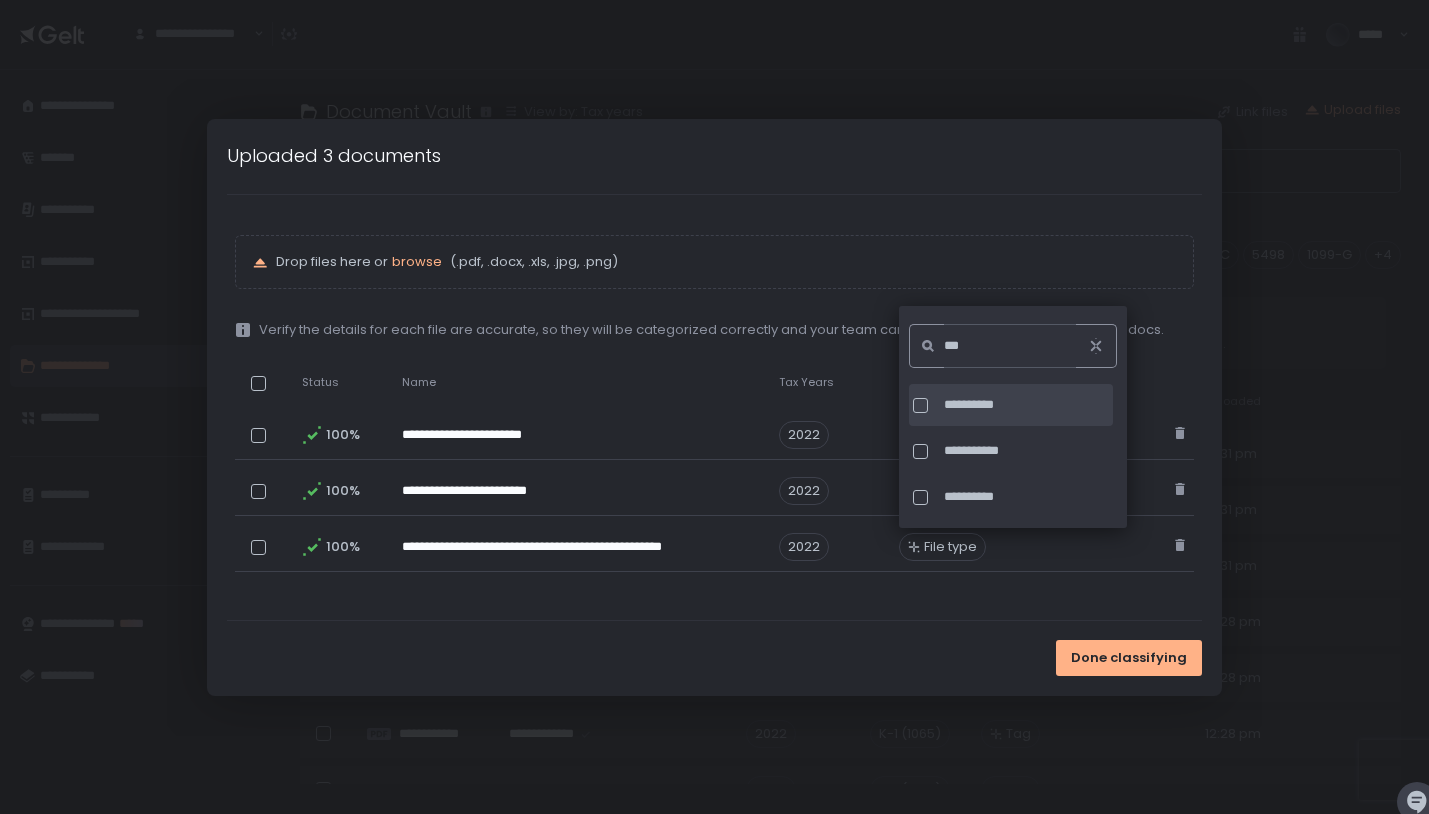 click on "**********" 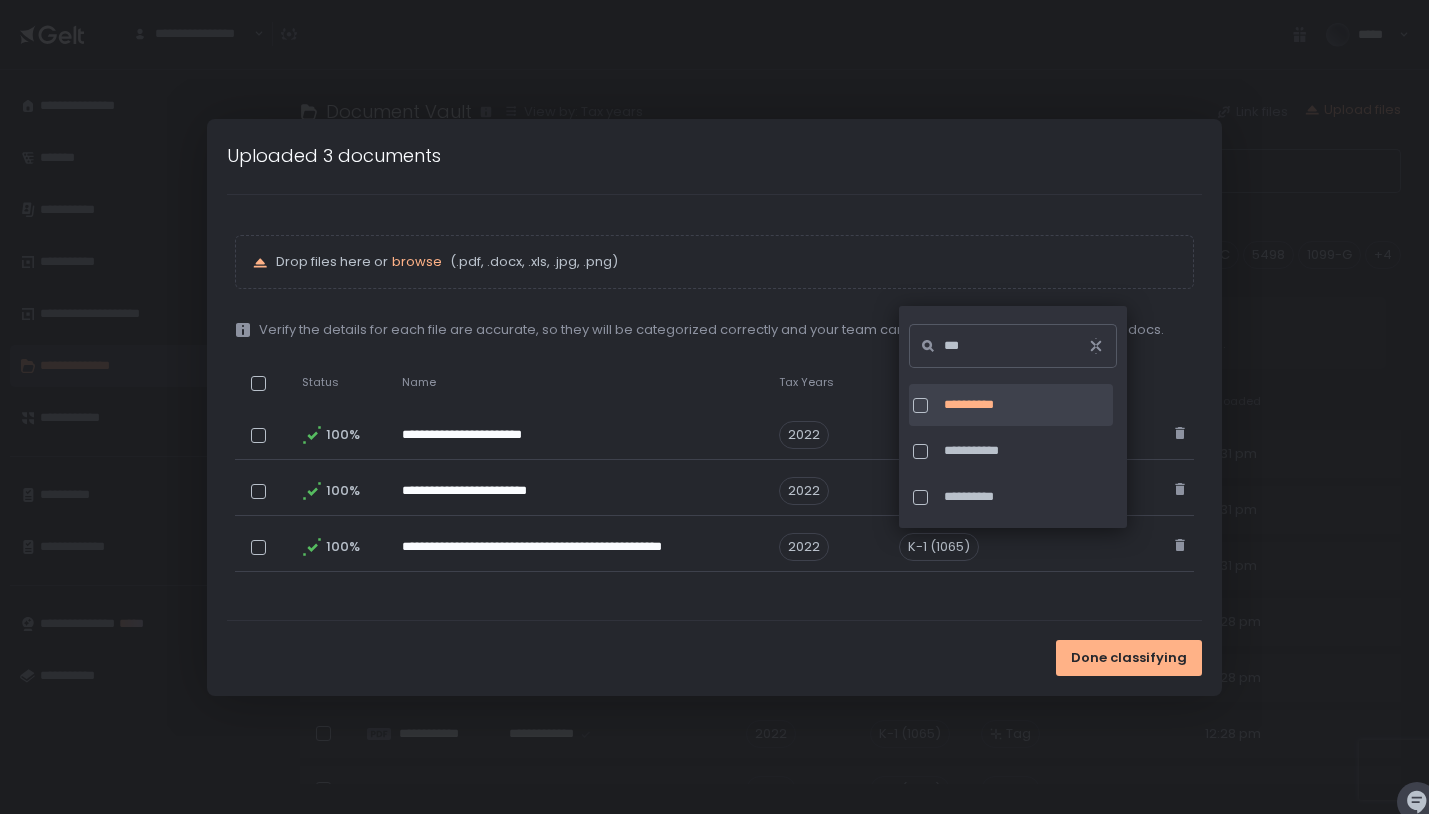 click on "**********" at bounding box center [714, 407] 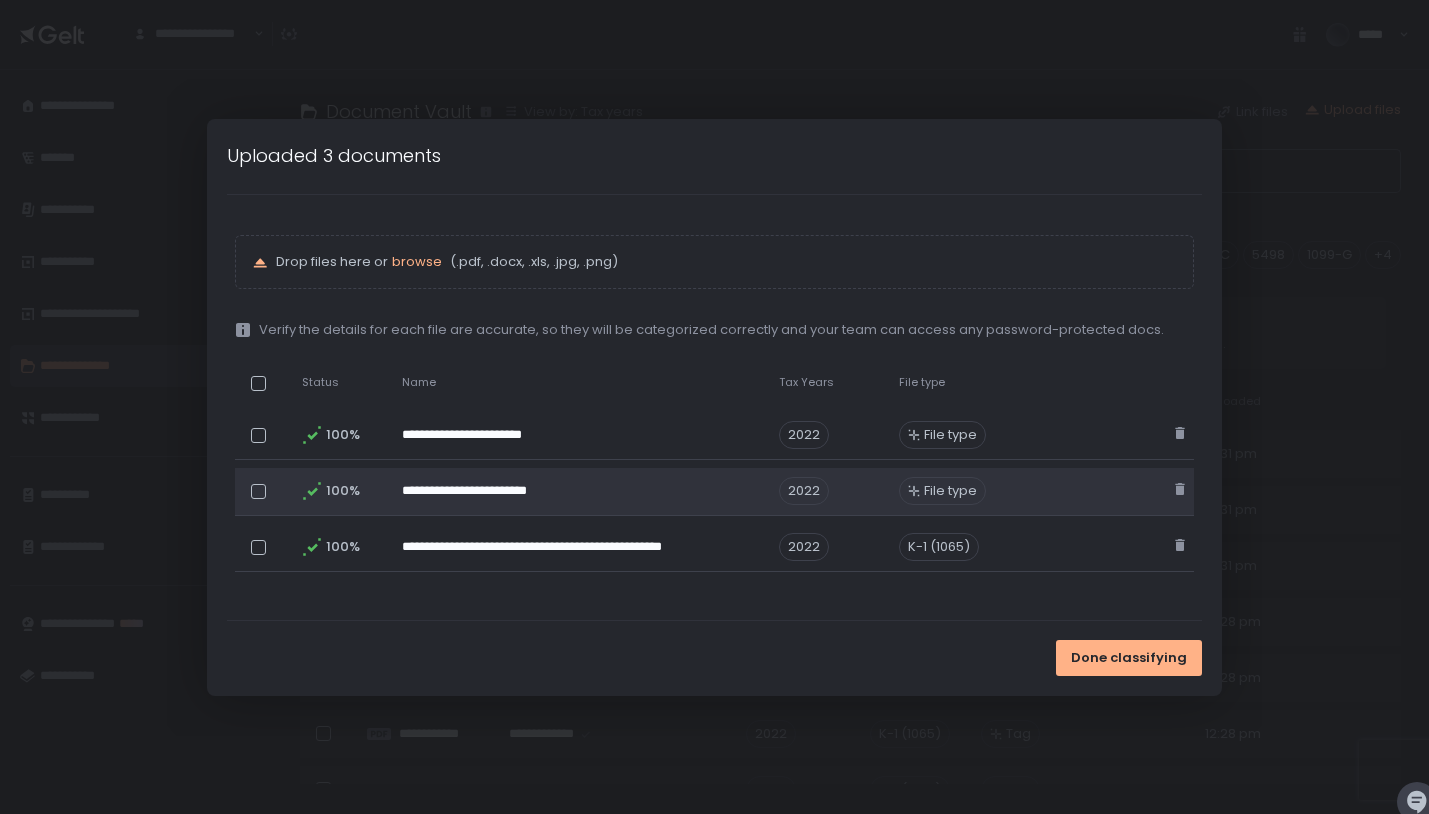click on "File type" at bounding box center [950, 491] 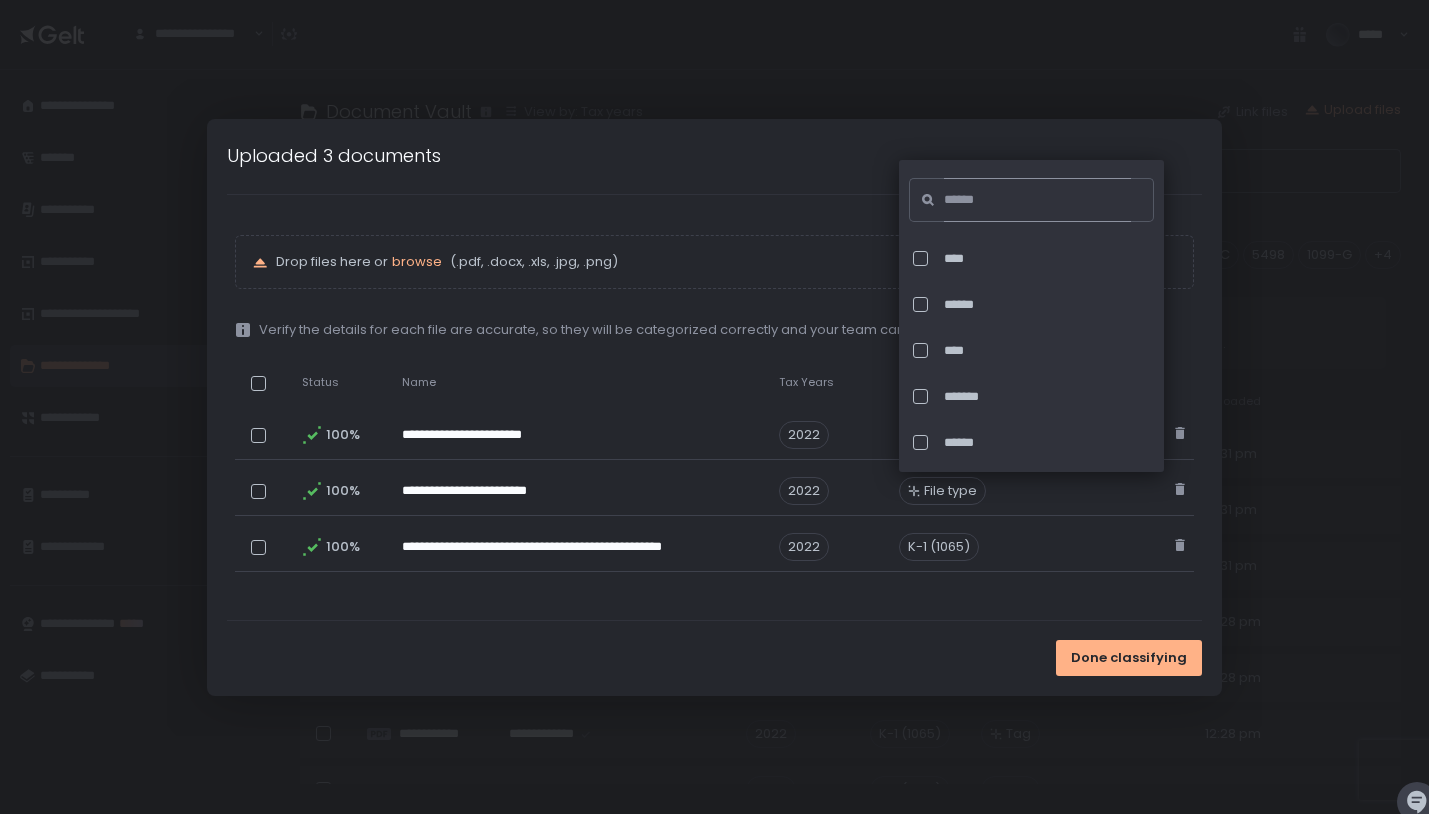 click 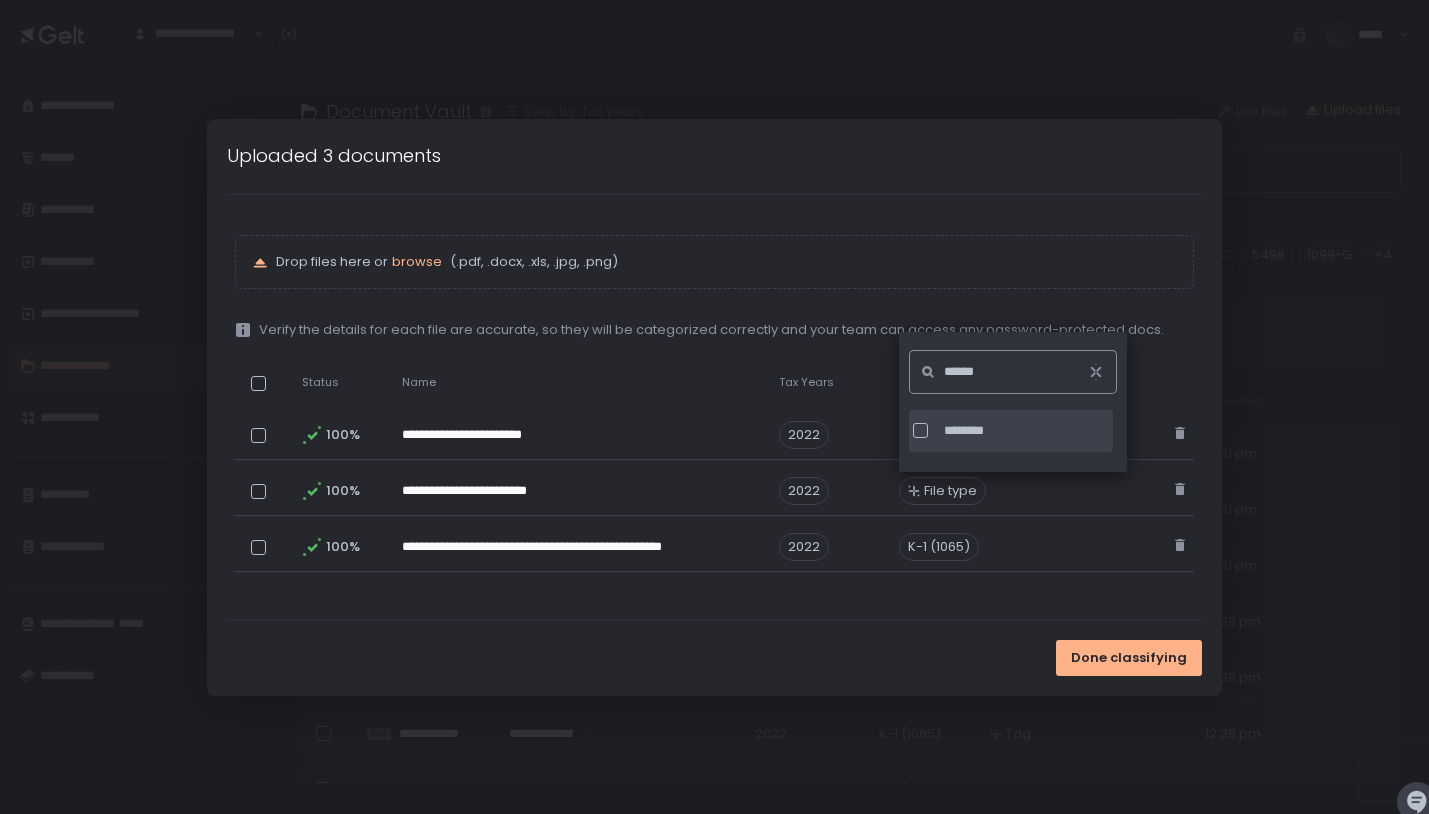 type on "******" 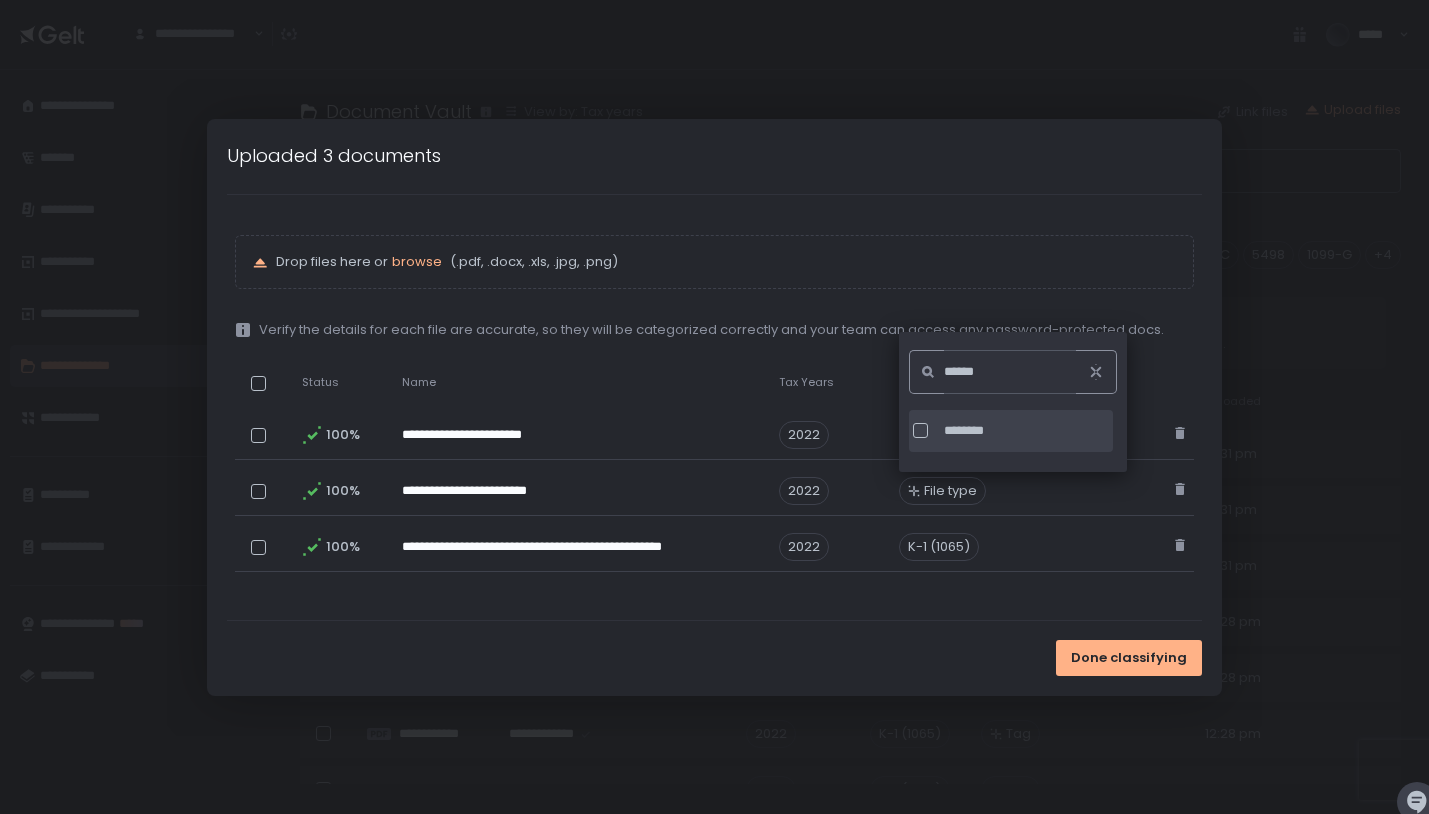 click on "********" 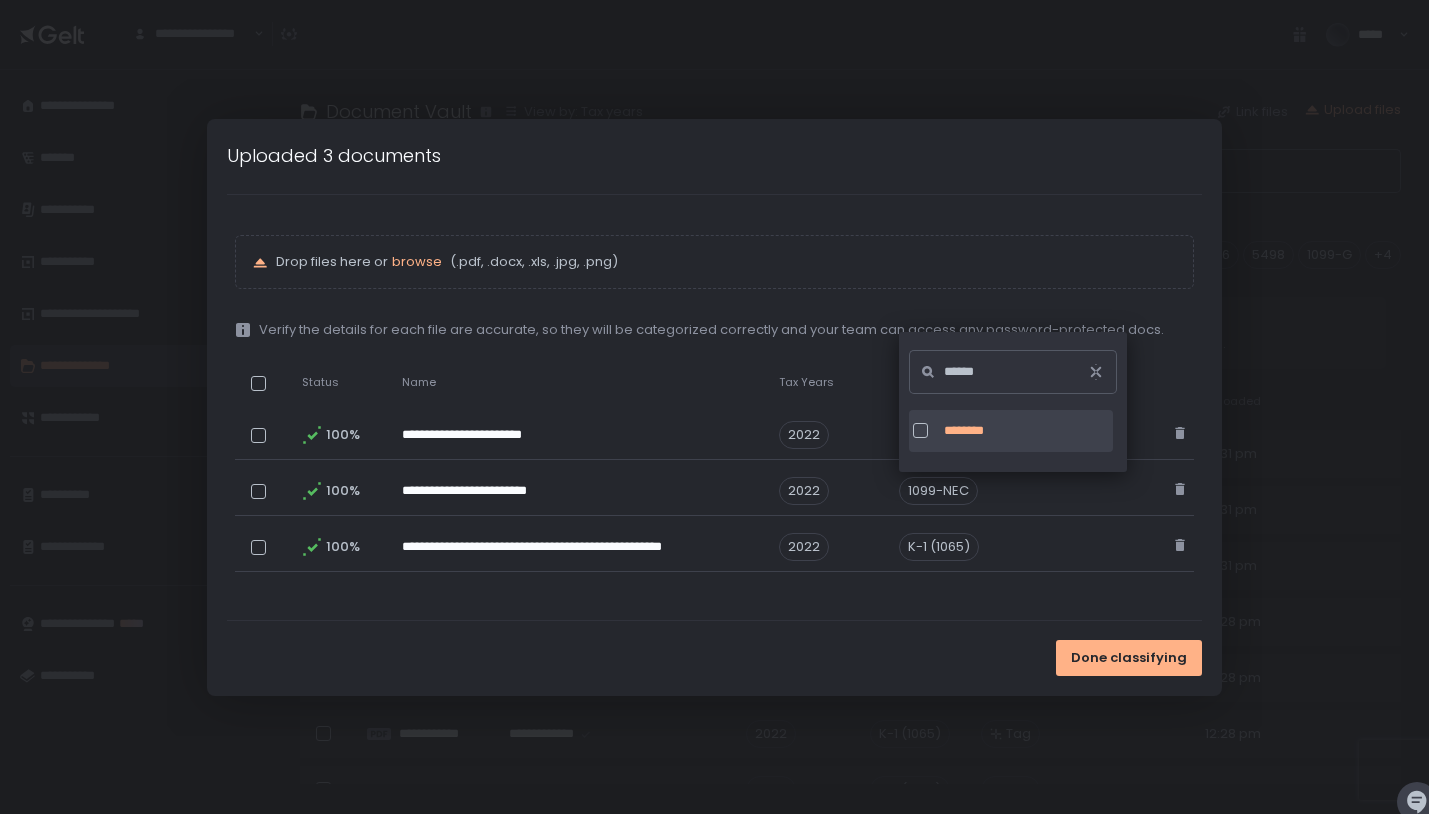 click on "Done classifying" at bounding box center [714, 658] 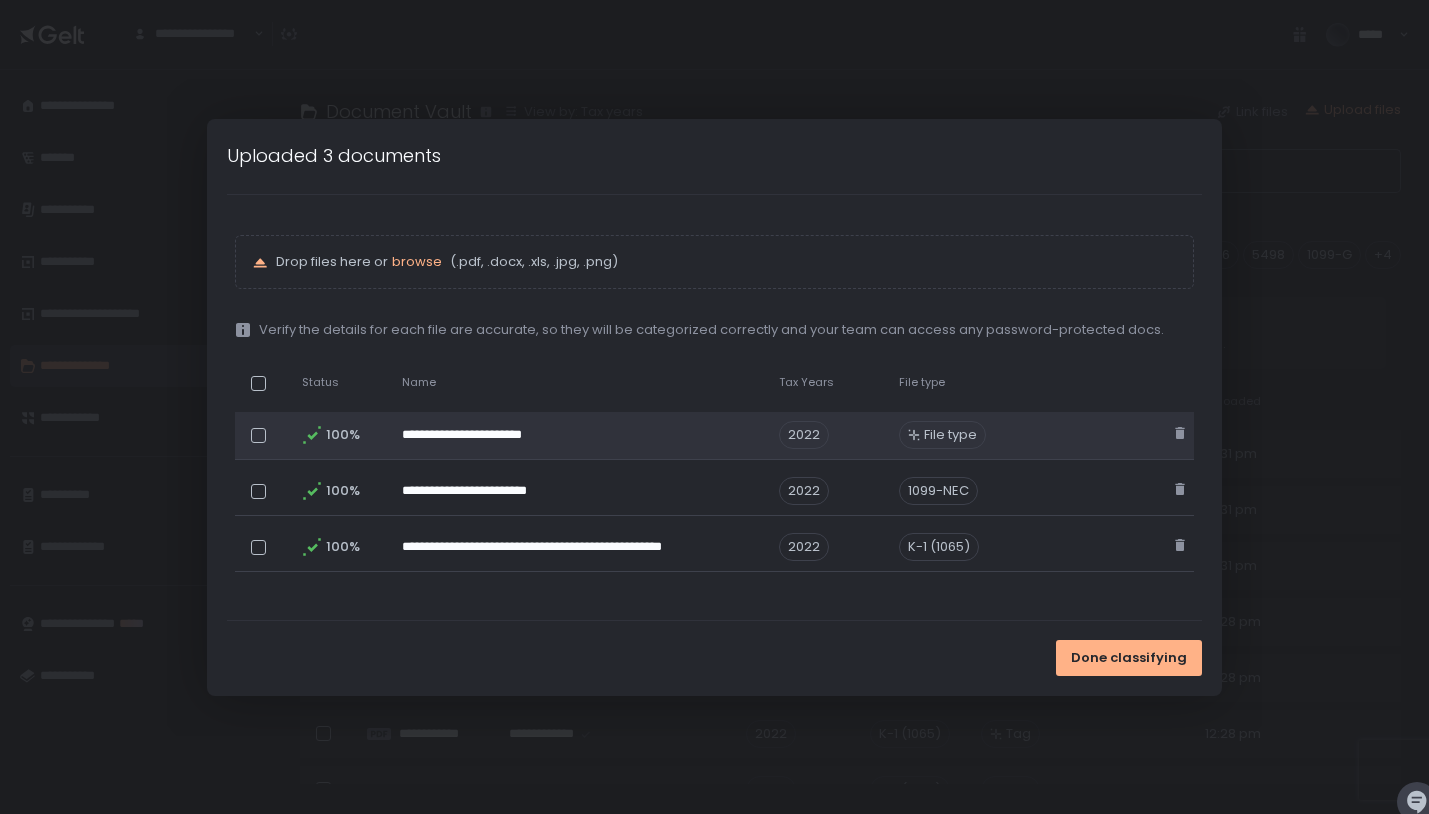 click on "File type" at bounding box center [942, 435] 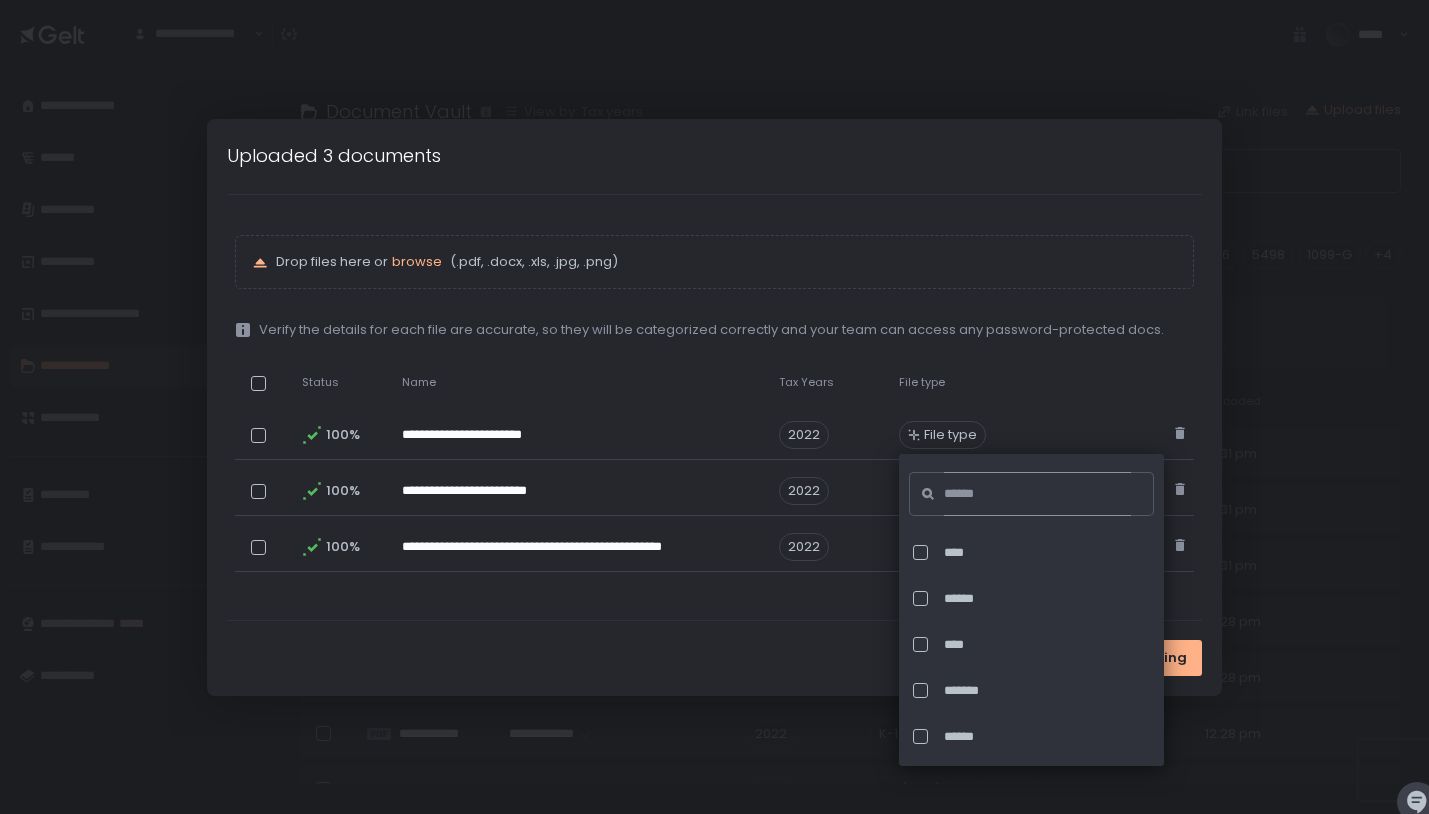 click 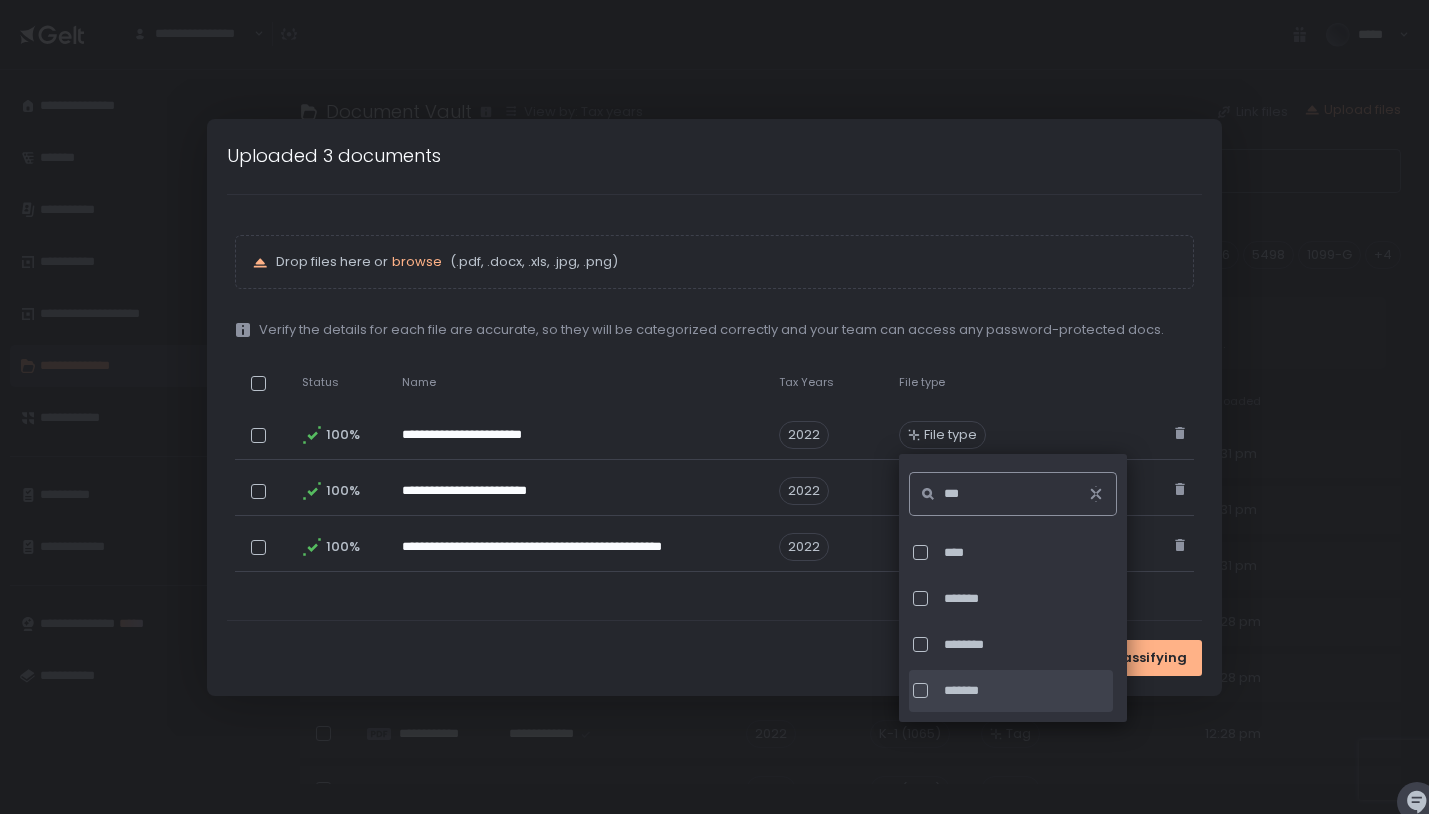 type on "***" 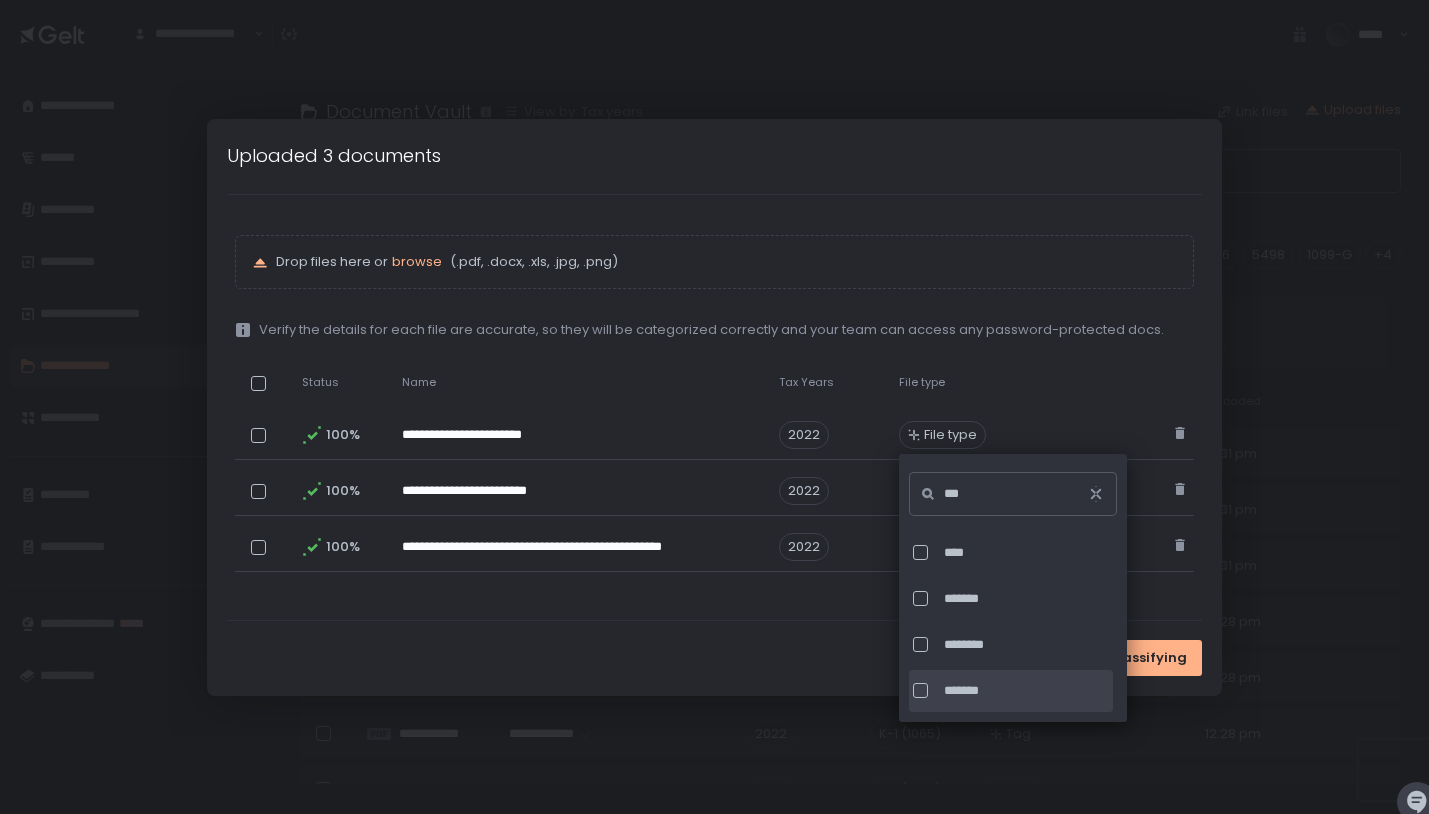click on "*******" 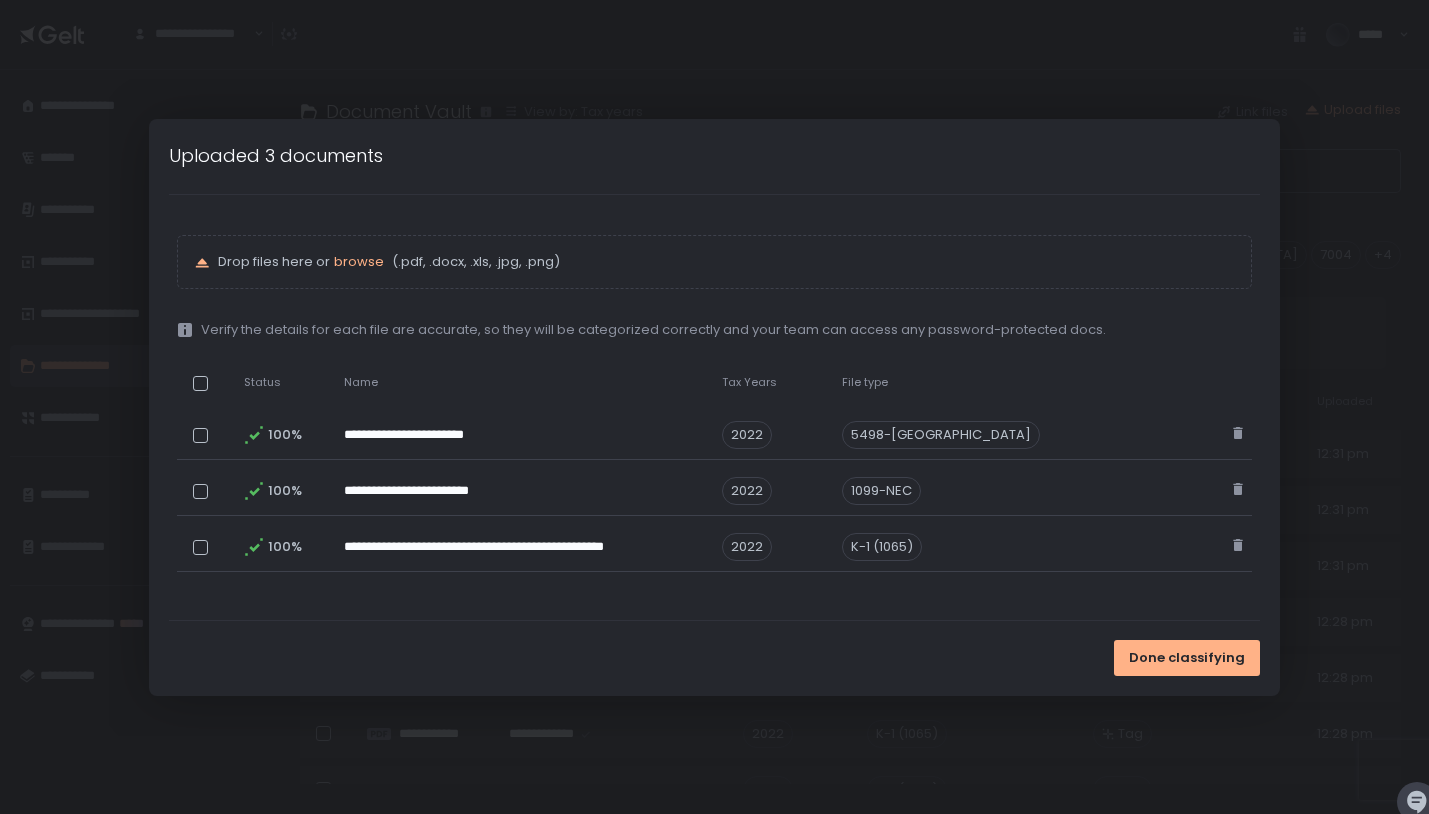 click on "Done classifying" at bounding box center [714, 658] 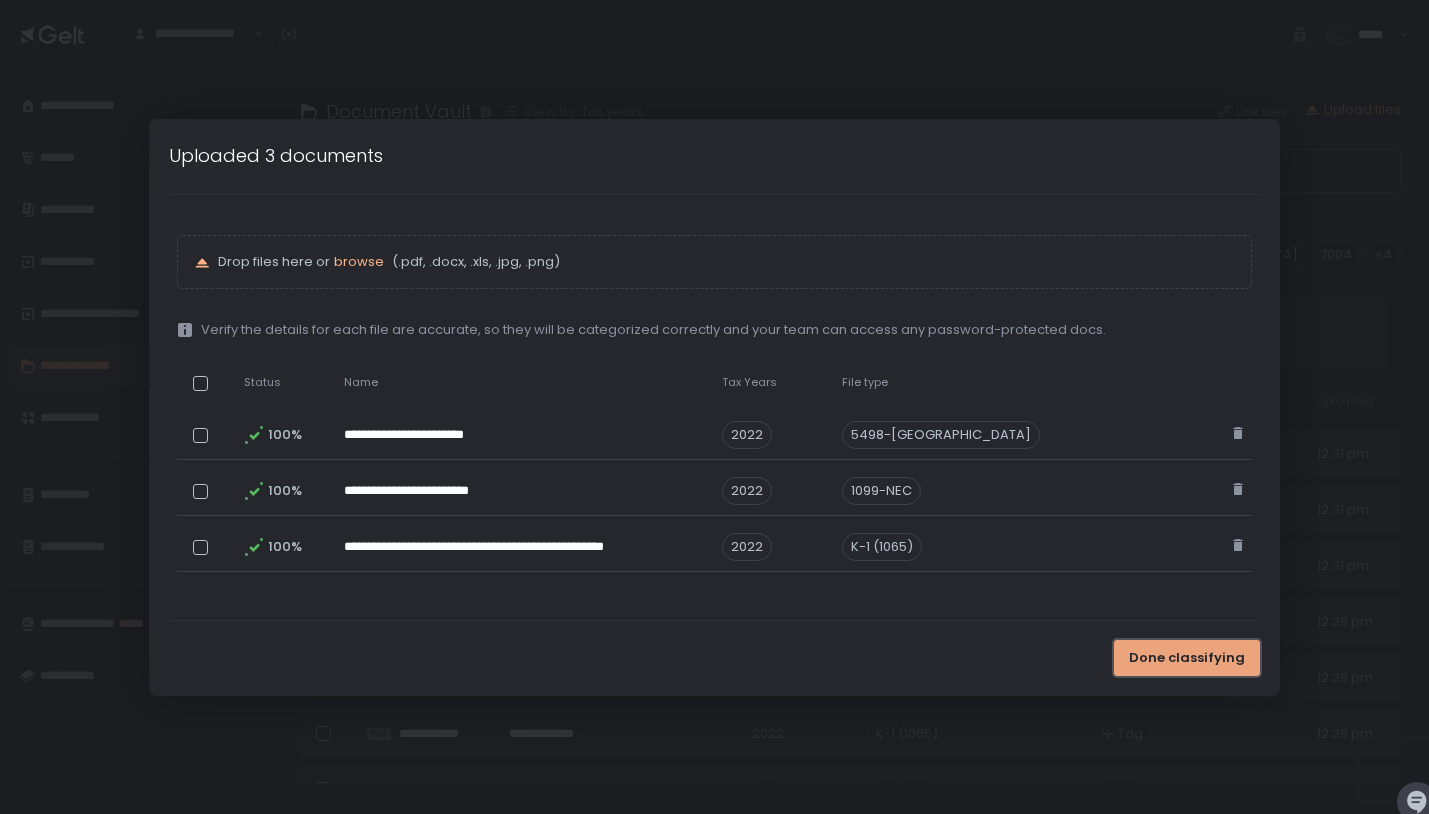 click on "Done classifying" at bounding box center (1187, 658) 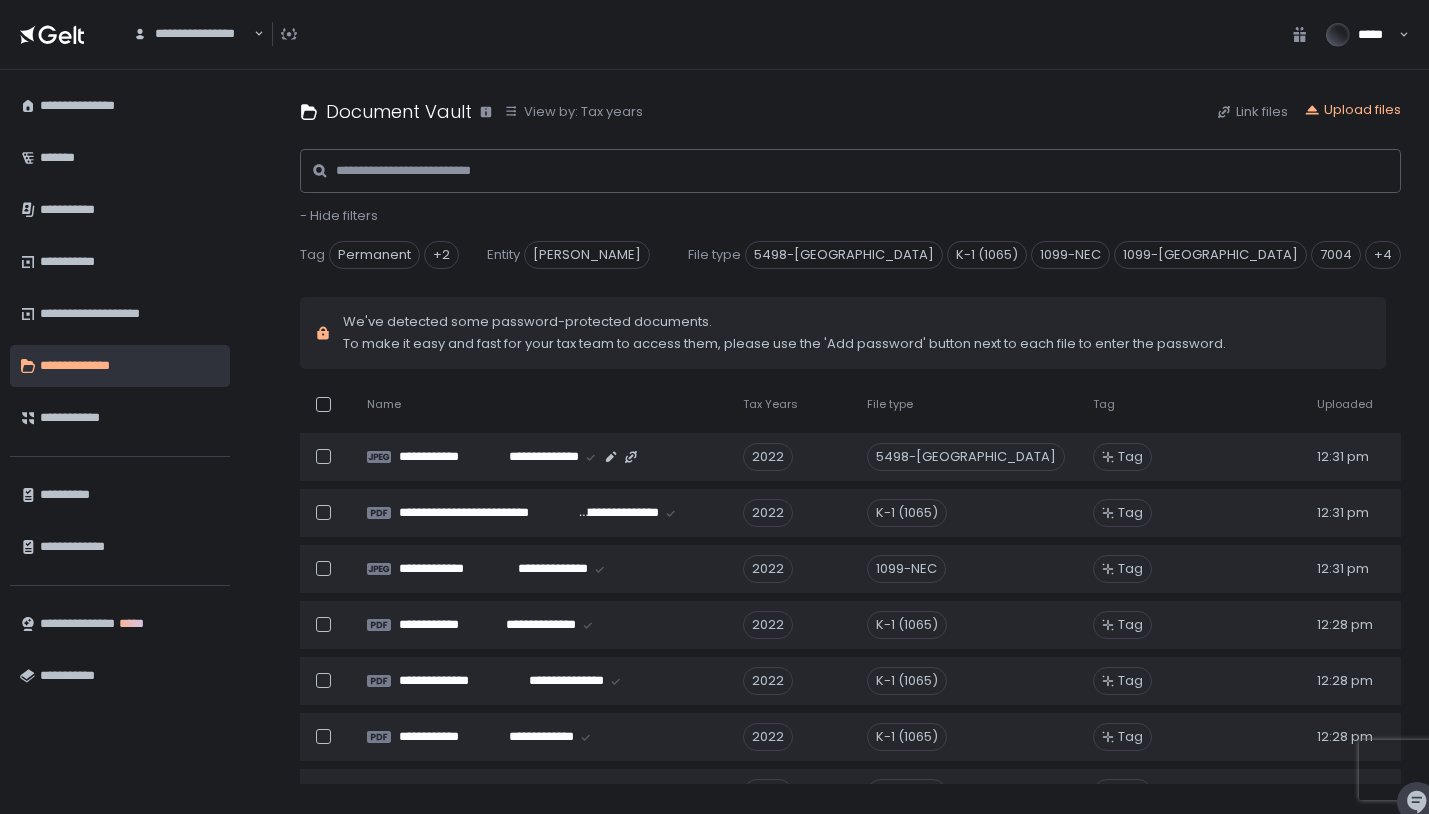 scroll, scrollTop: 497, scrollLeft: 0, axis: vertical 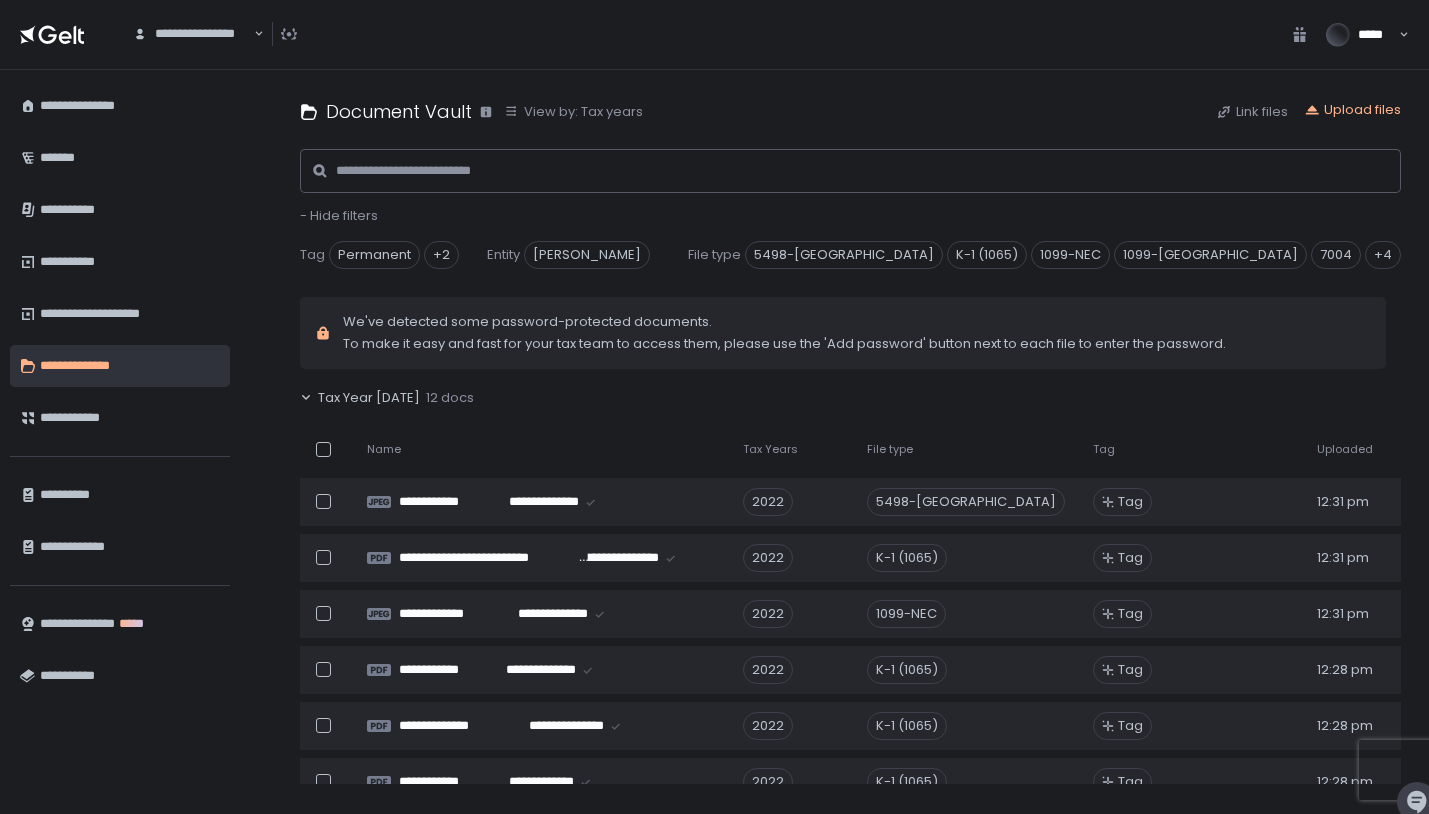 click 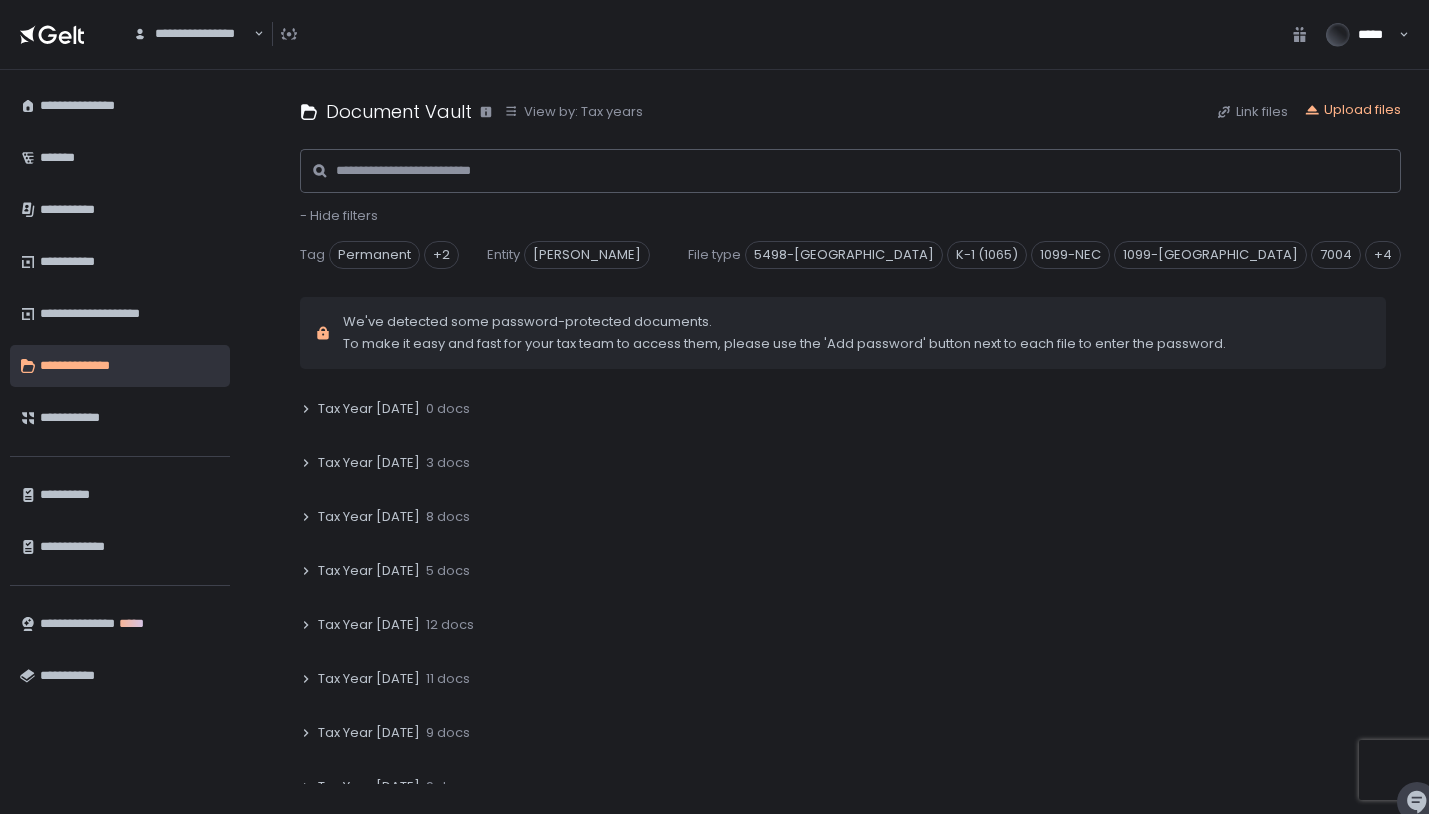 scroll, scrollTop: 265, scrollLeft: 0, axis: vertical 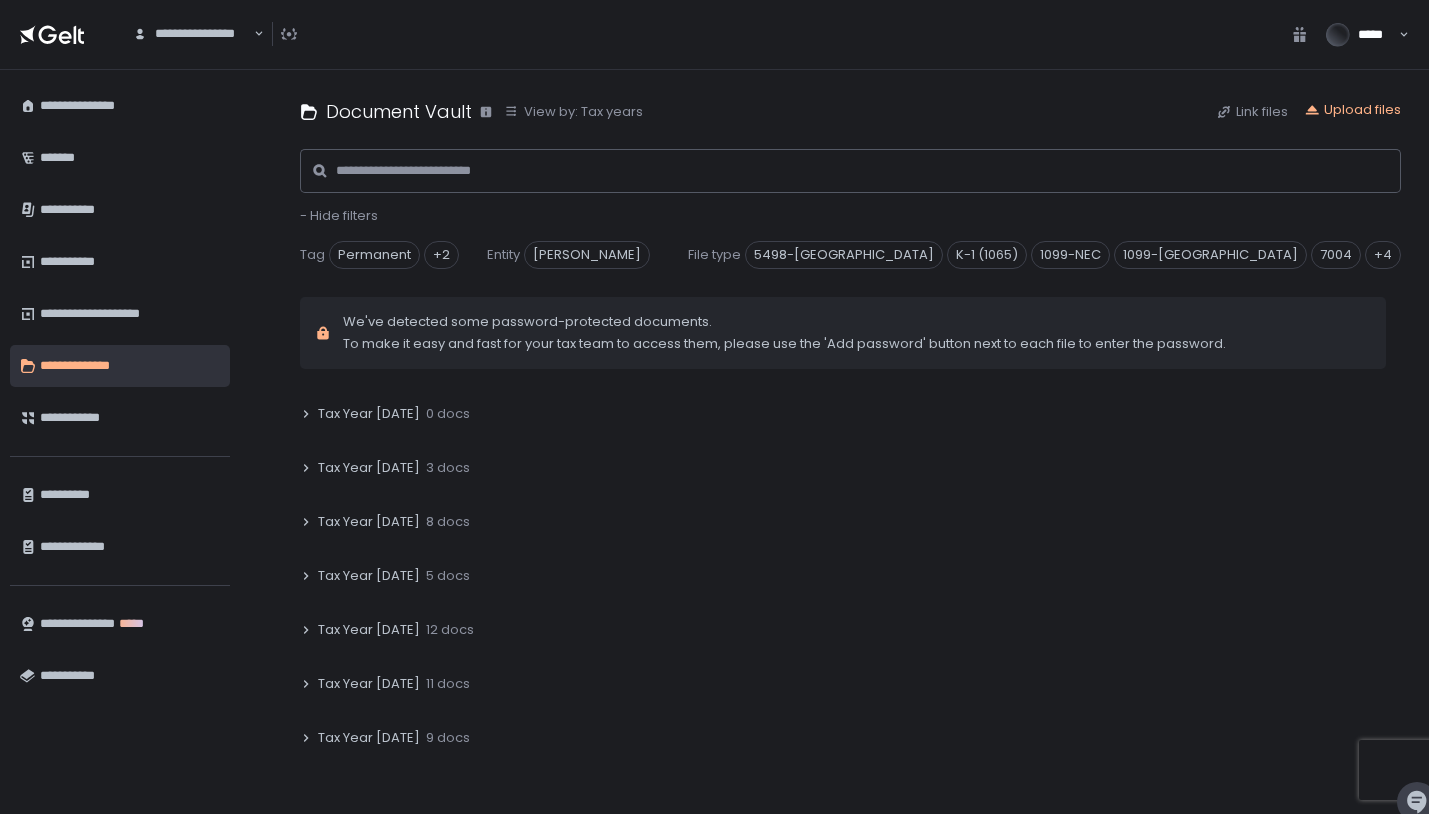 click 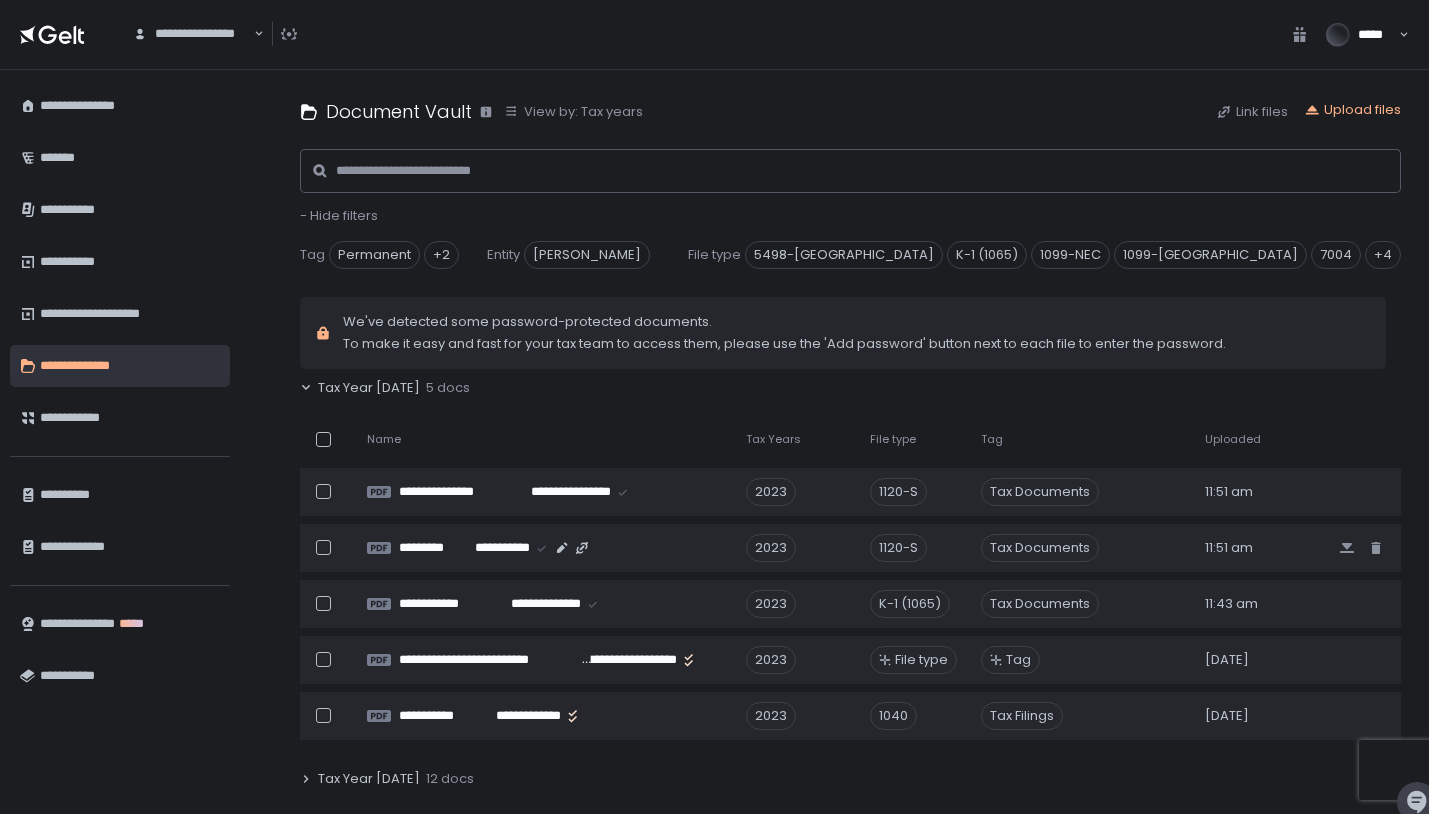 scroll, scrollTop: 457, scrollLeft: 0, axis: vertical 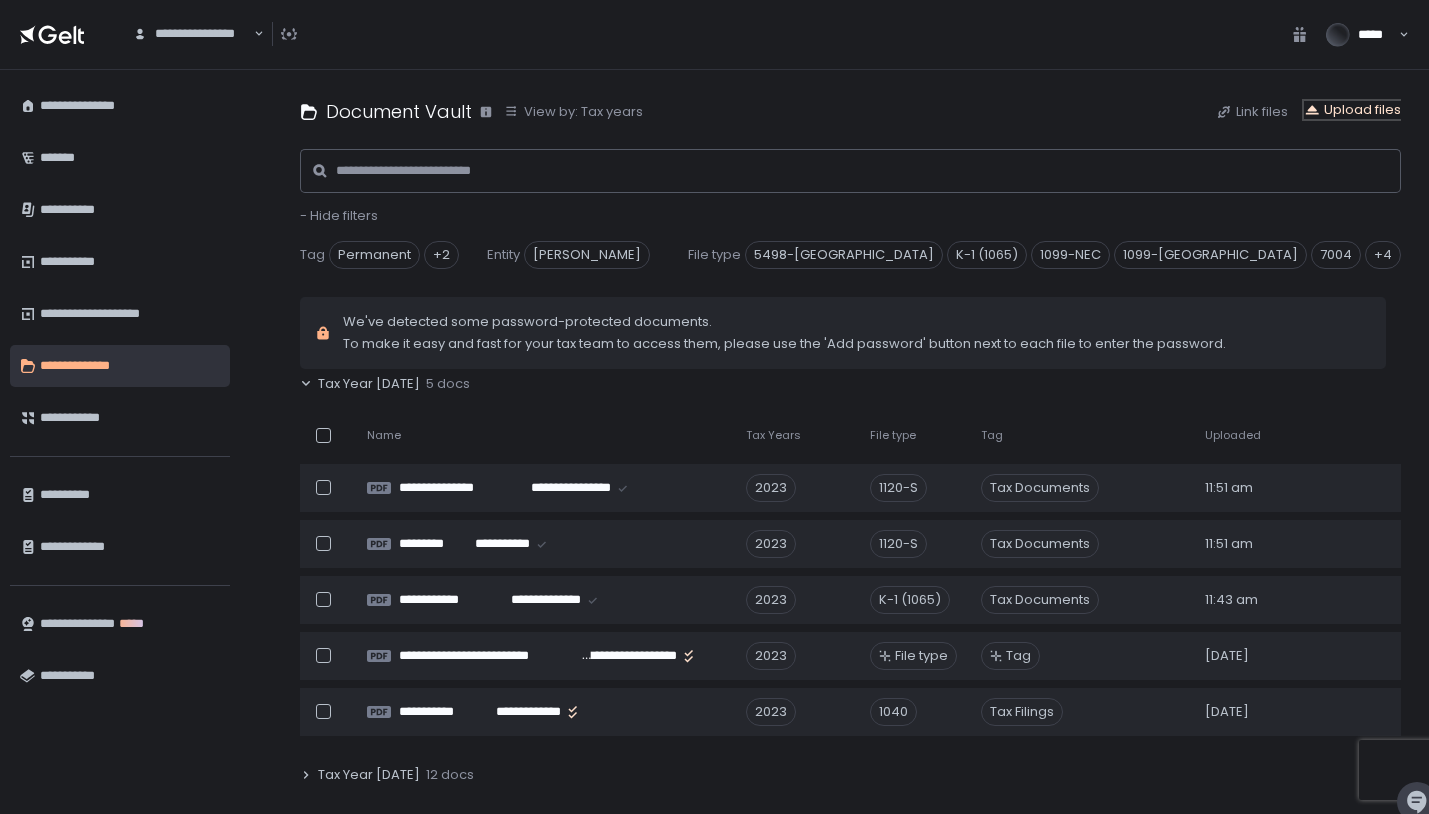 click on "Upload files" 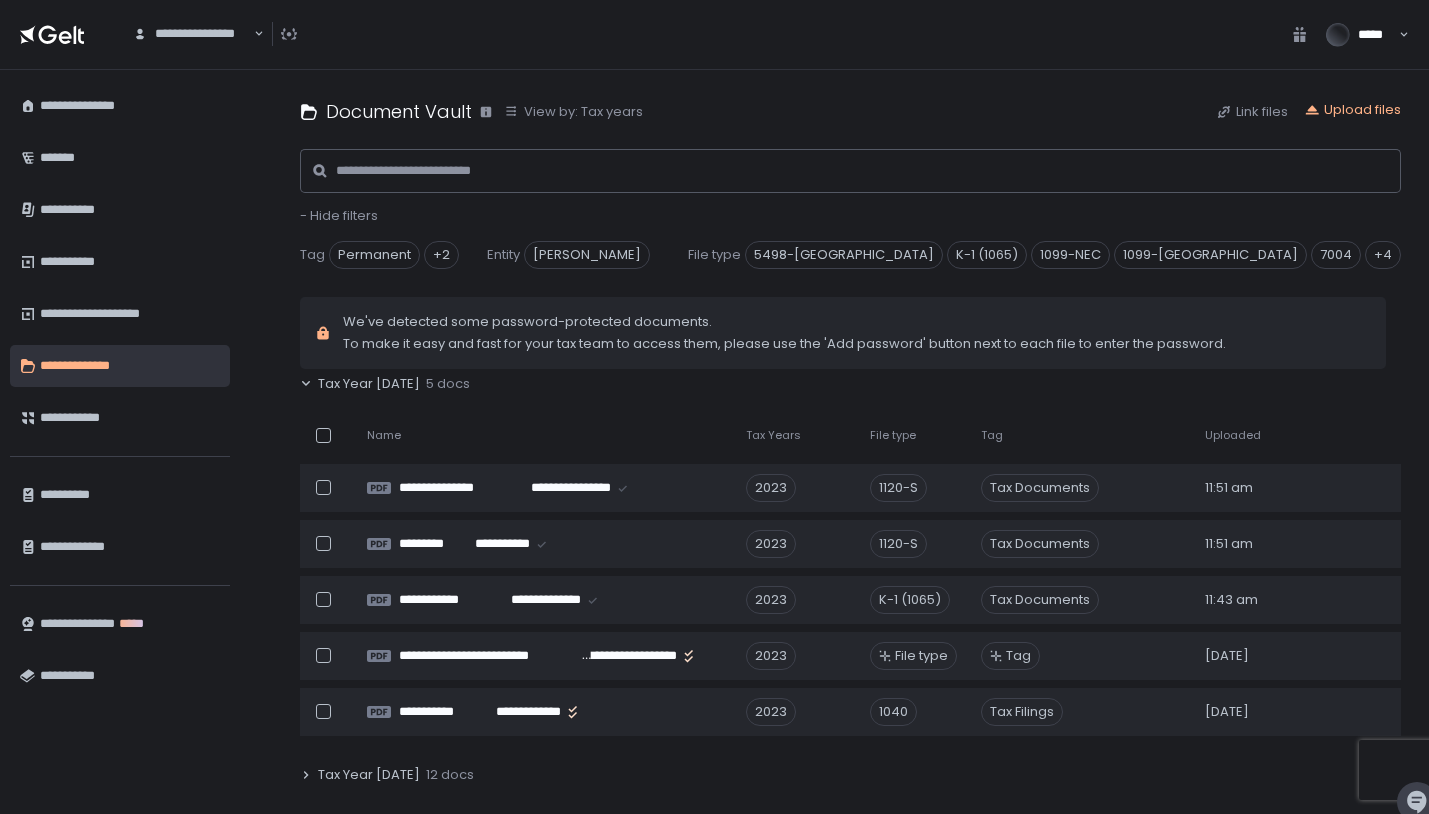 click on "Upload files" at bounding box center [1352, 112] 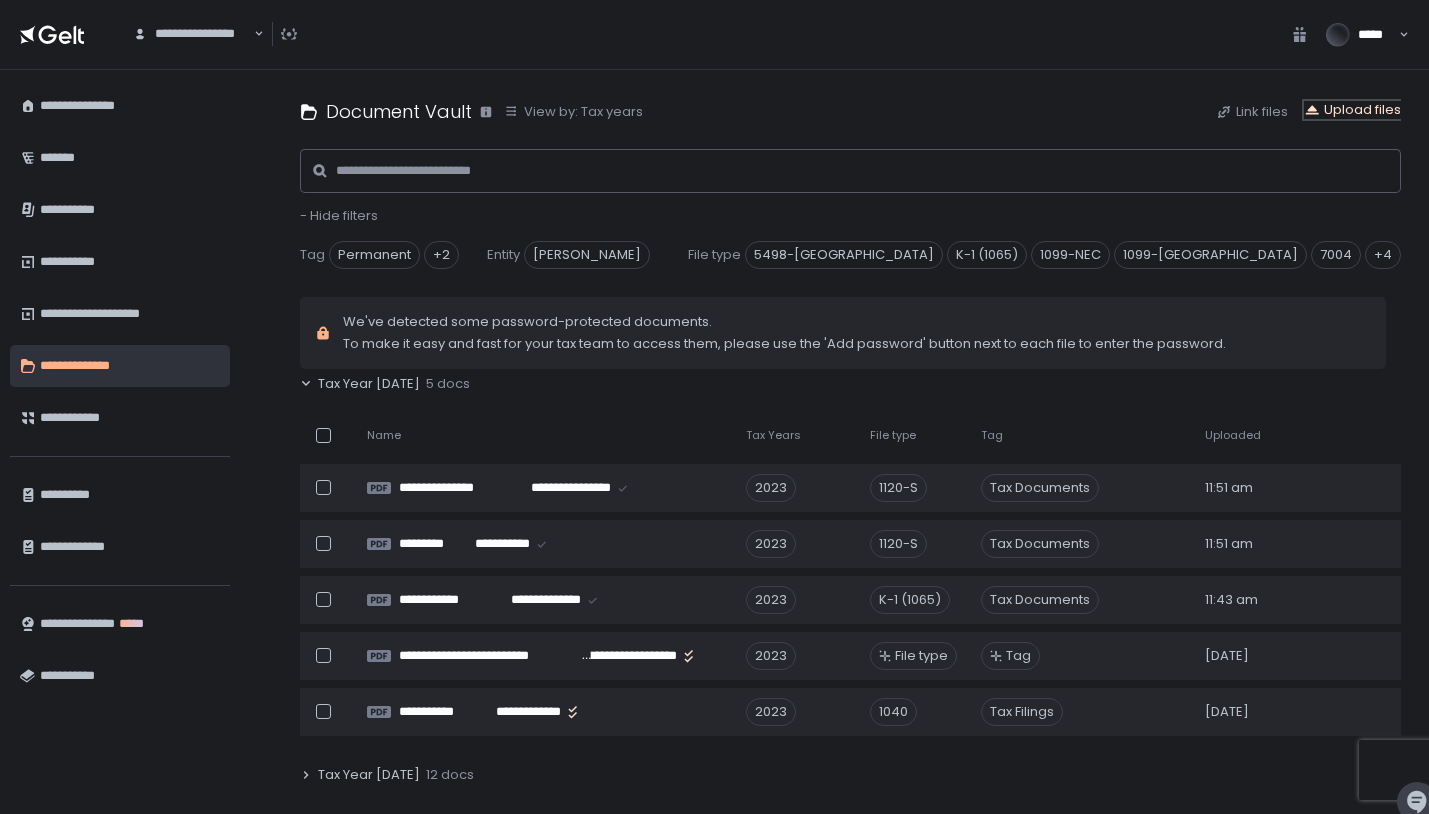 click on "Upload files" 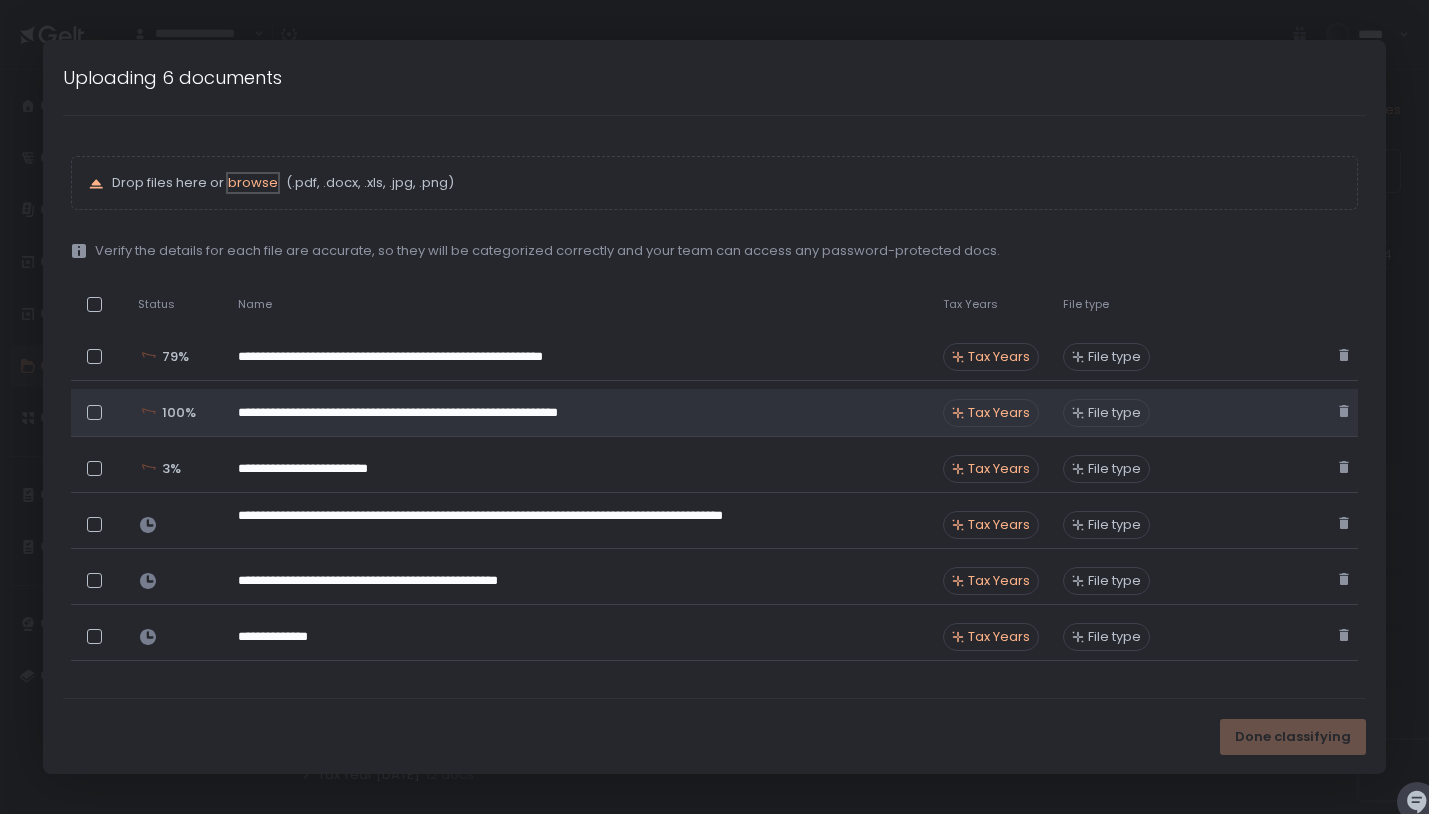 scroll, scrollTop: 511, scrollLeft: 0, axis: vertical 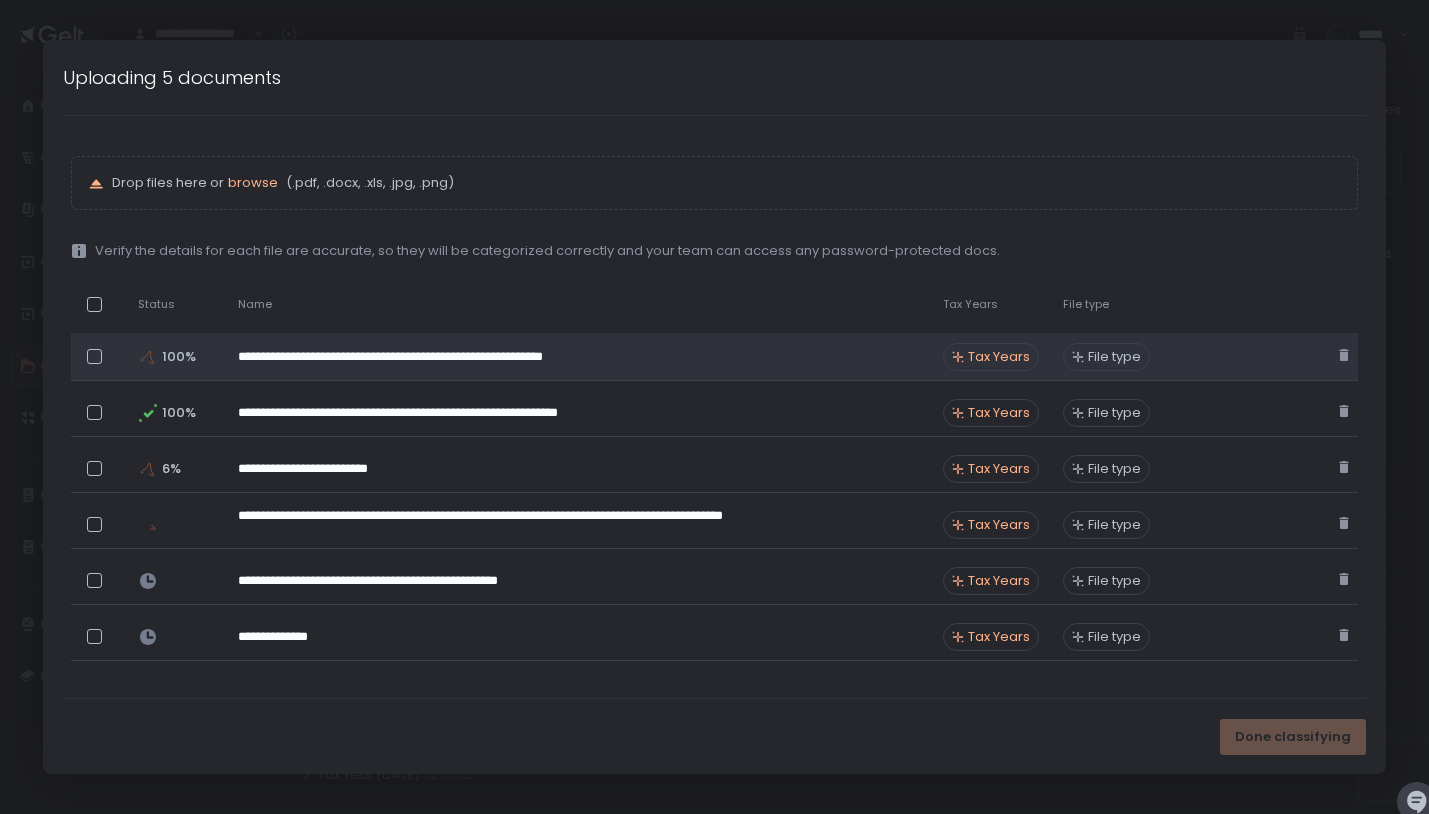 click on "Tax Years" at bounding box center [999, 357] 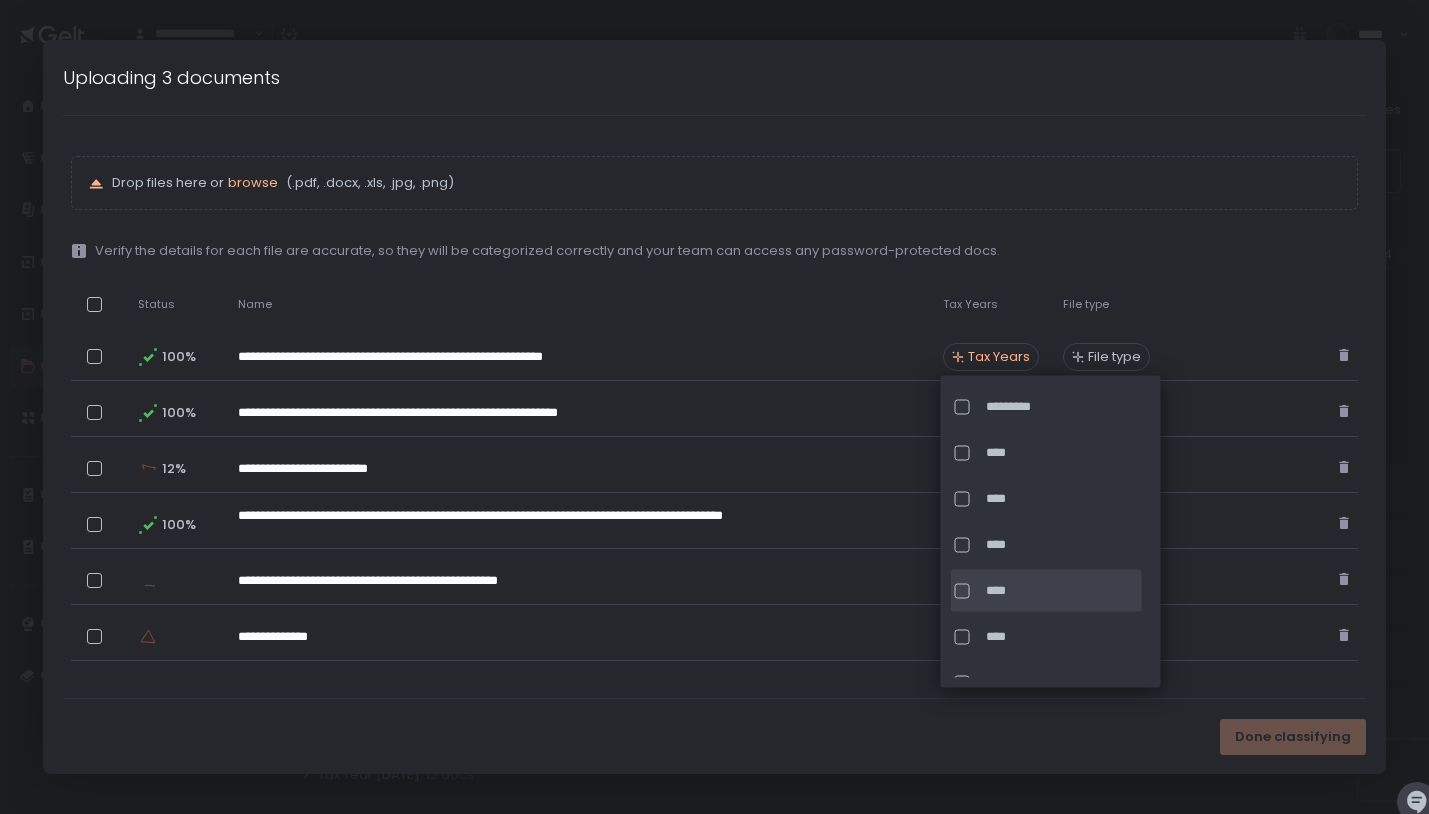 click on "****" 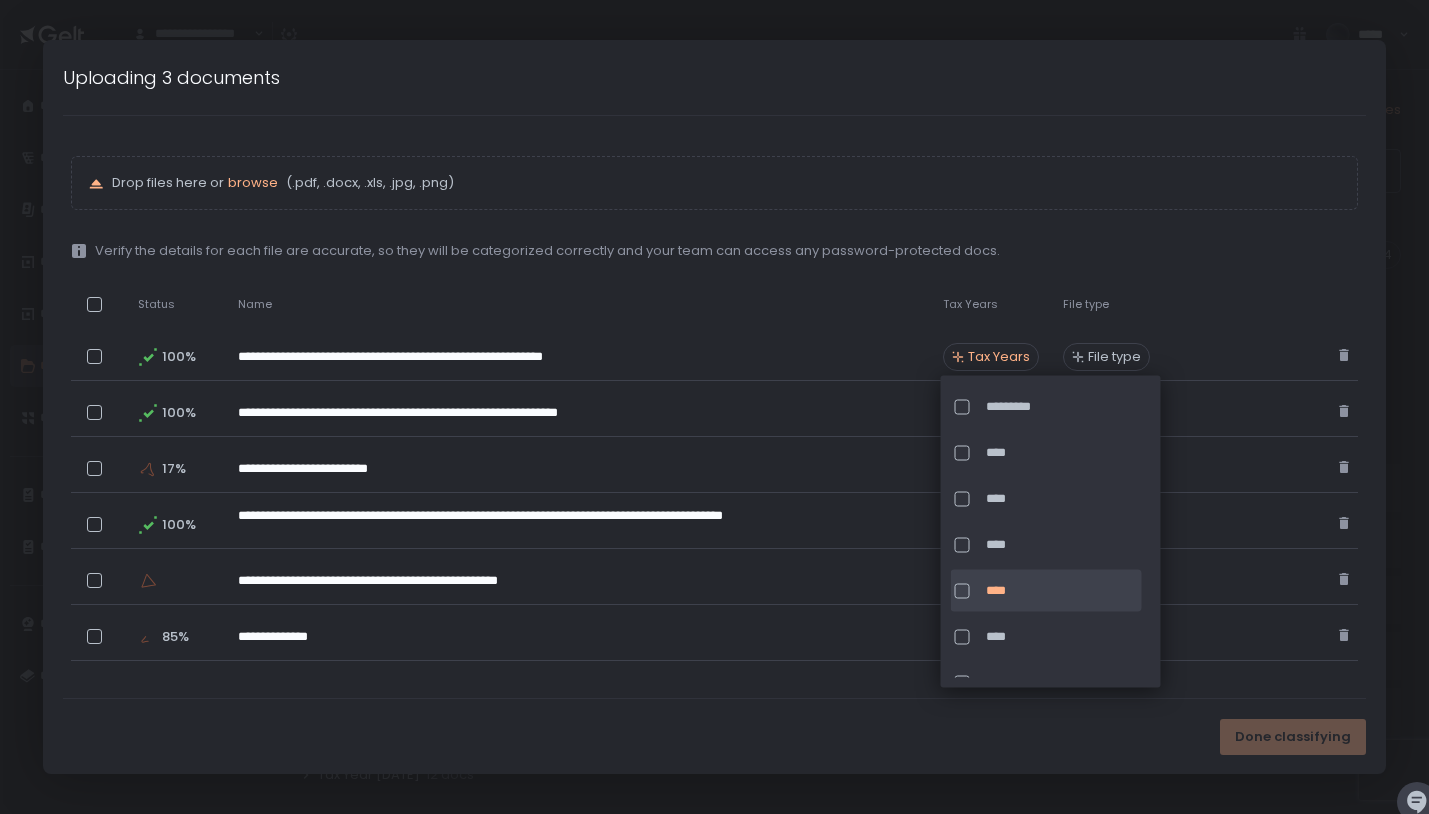 click on "**********" at bounding box center (715, 412) 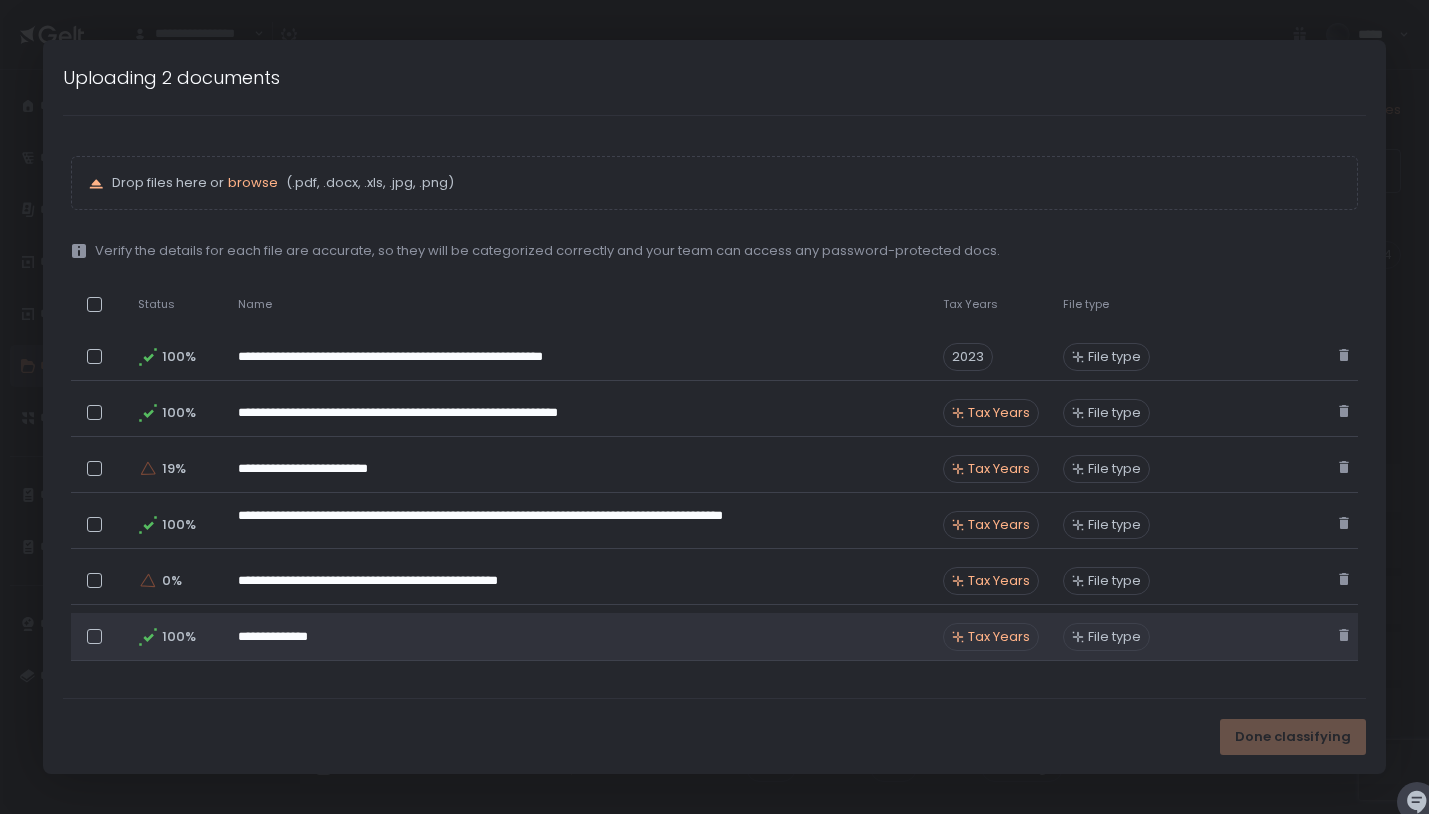 click on "Tax Years" at bounding box center (999, 637) 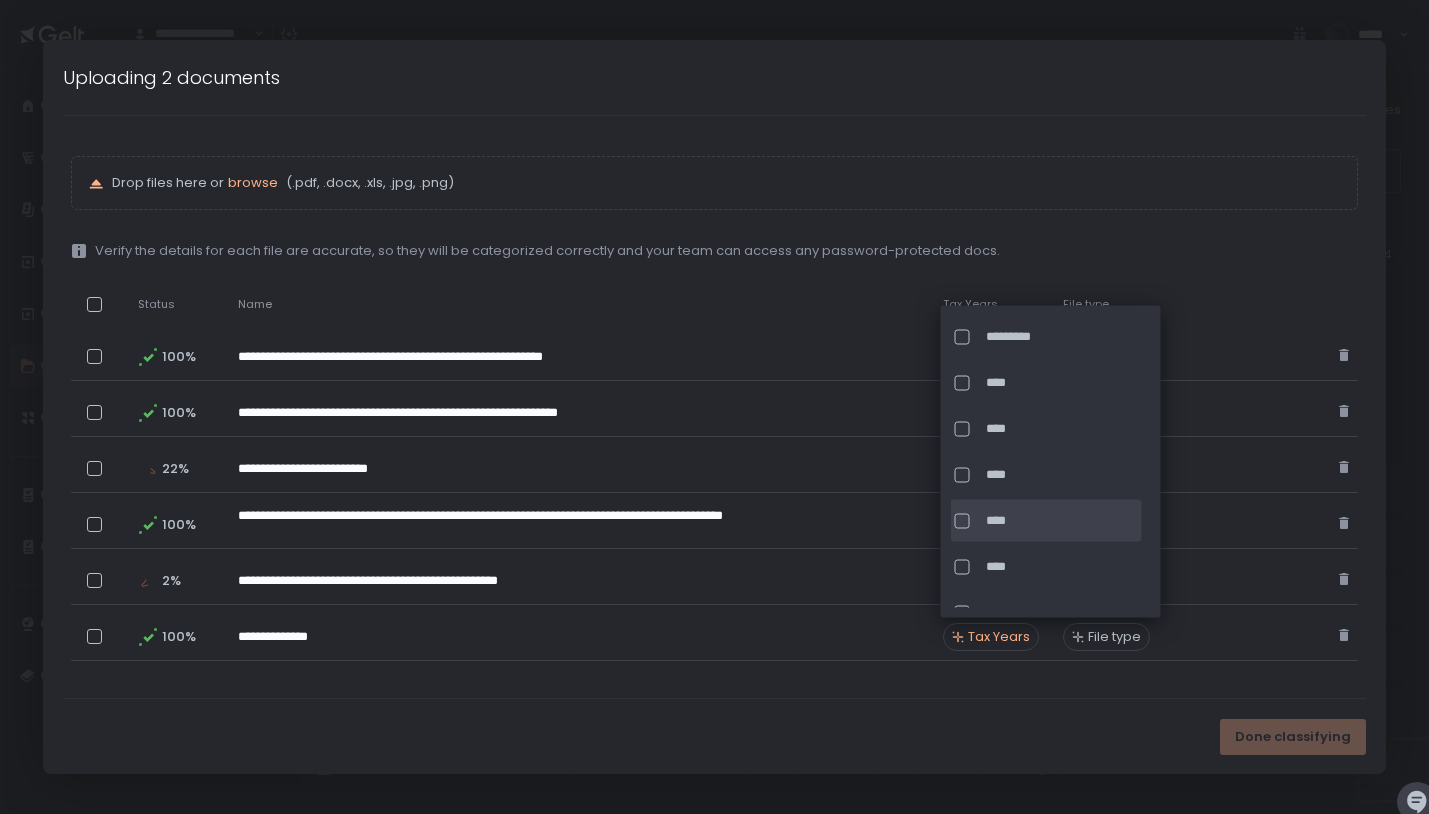 click on "****" 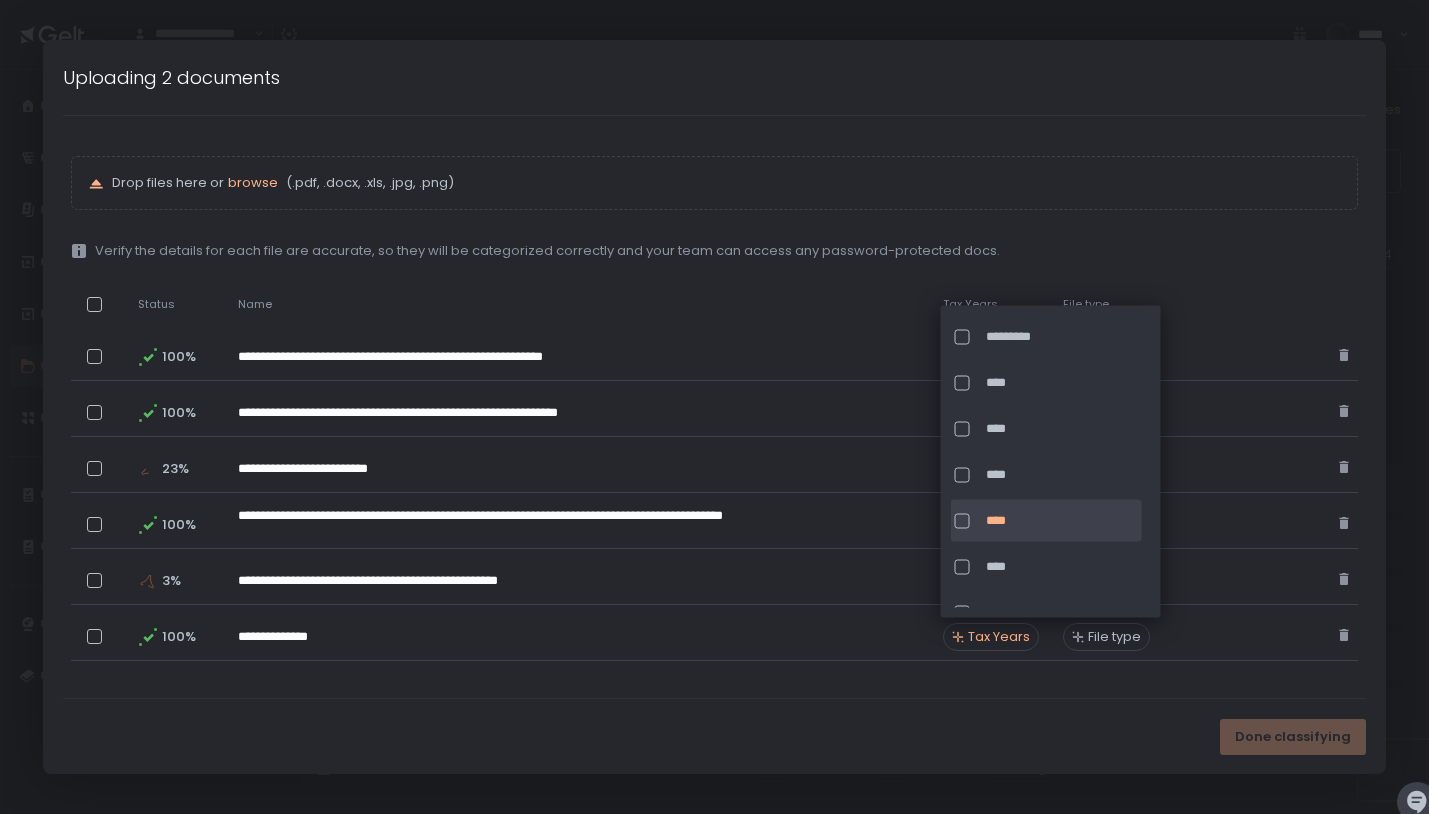 click on "Done classifying" at bounding box center [715, 736] 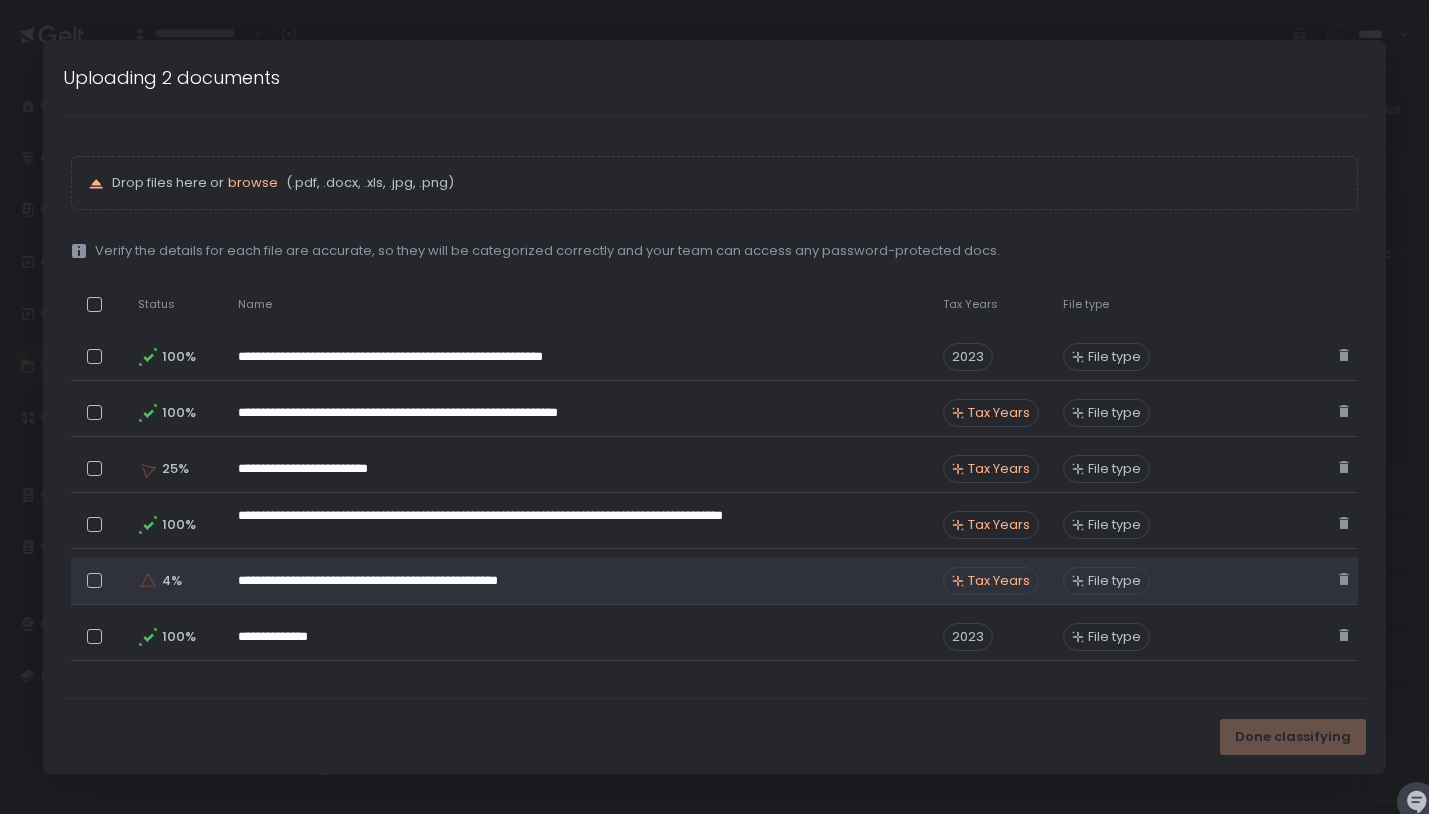 click on "Tax Years" at bounding box center [999, 581] 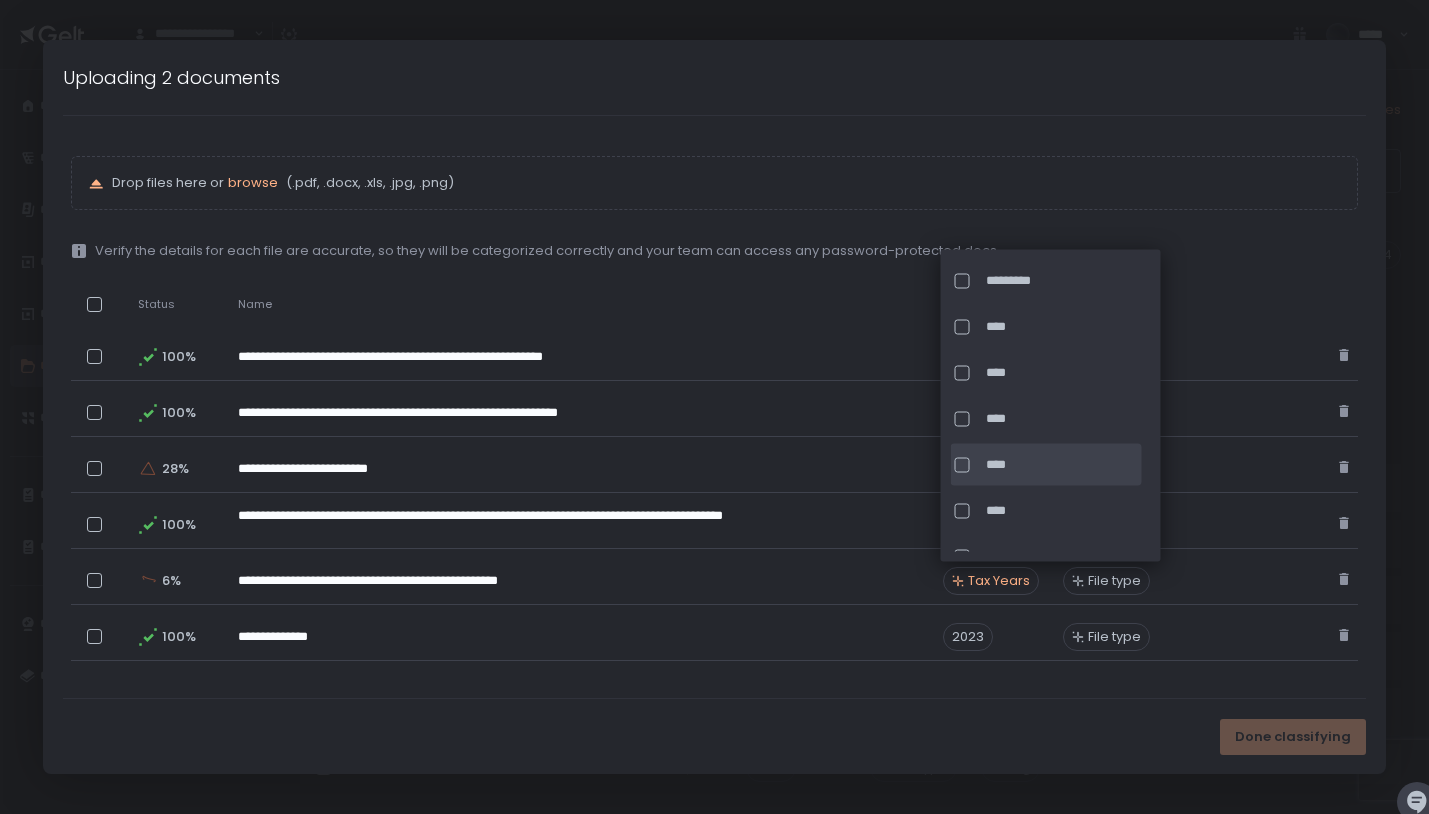 click on "****" 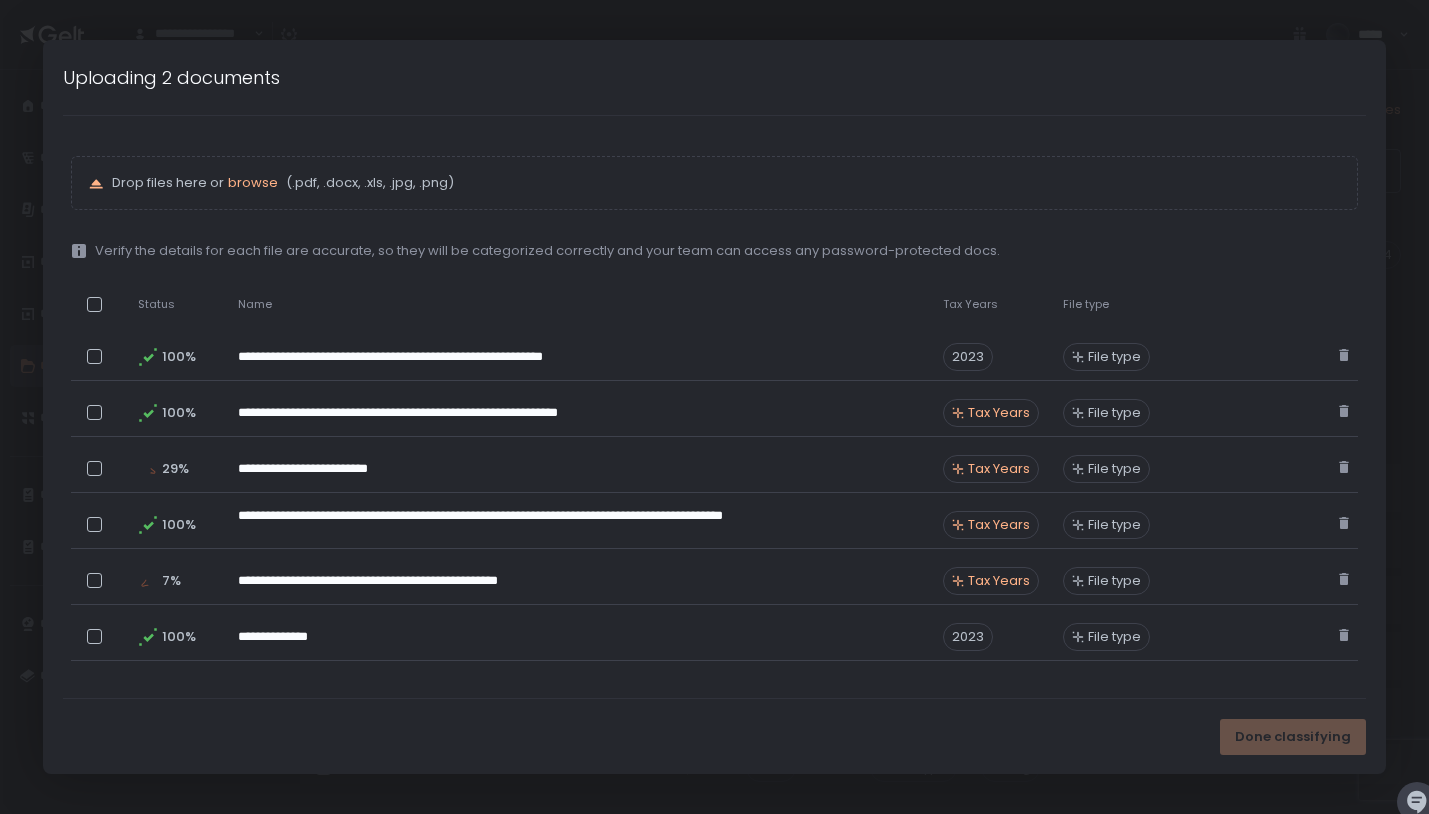 click on "Done classifying" at bounding box center (715, 736) 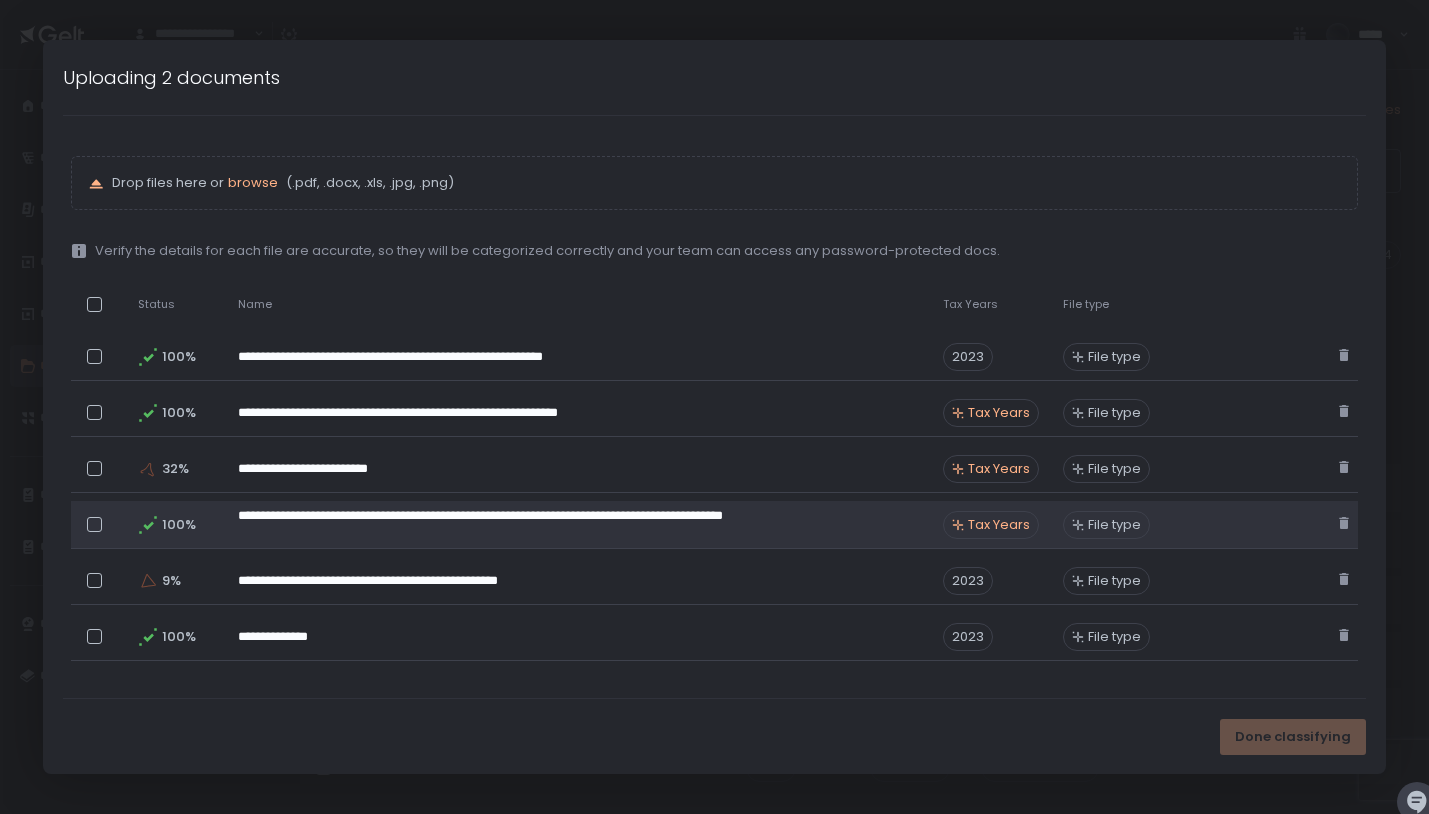 click on "Tax Years" at bounding box center (999, 525) 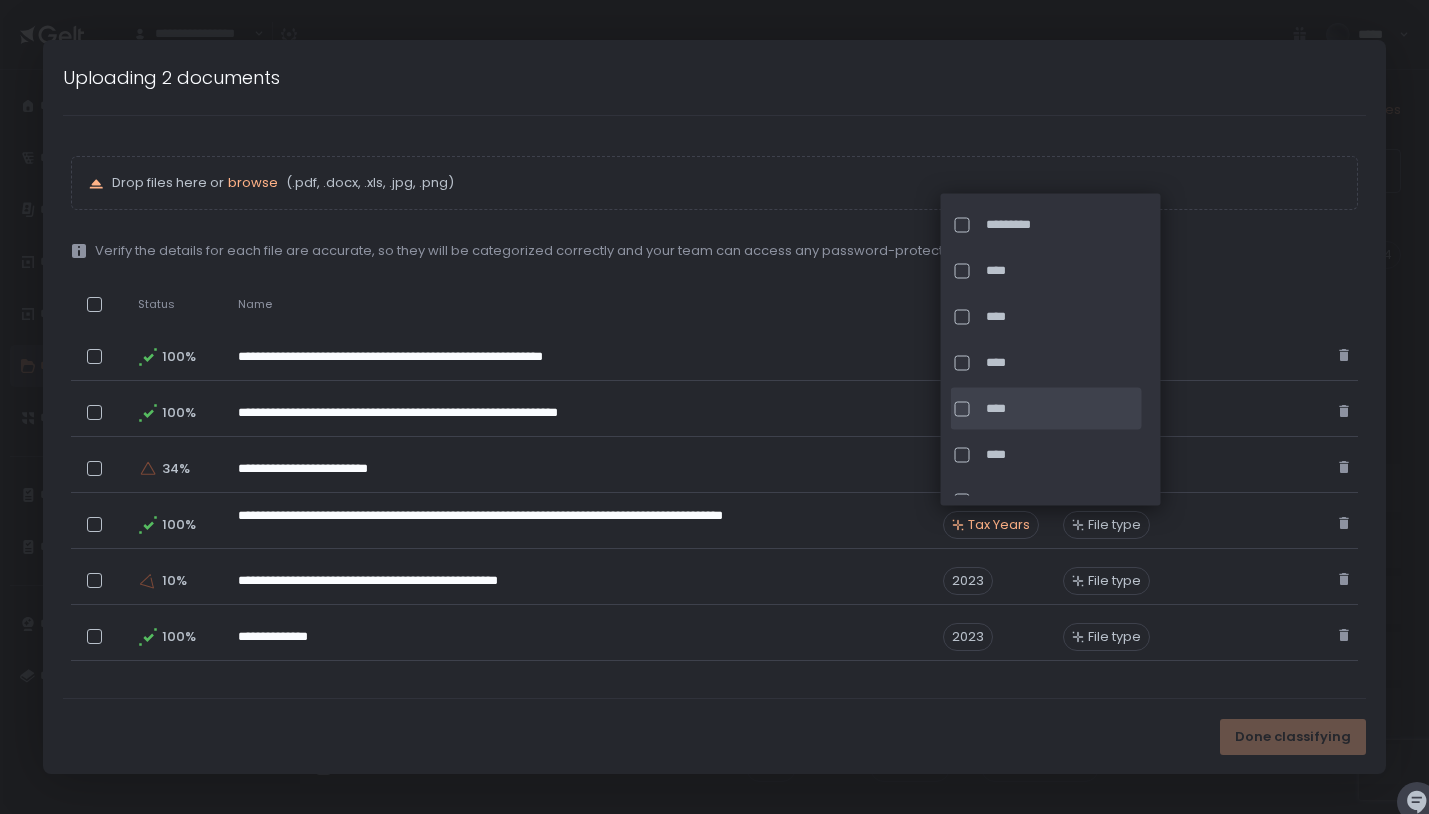 click on "****" 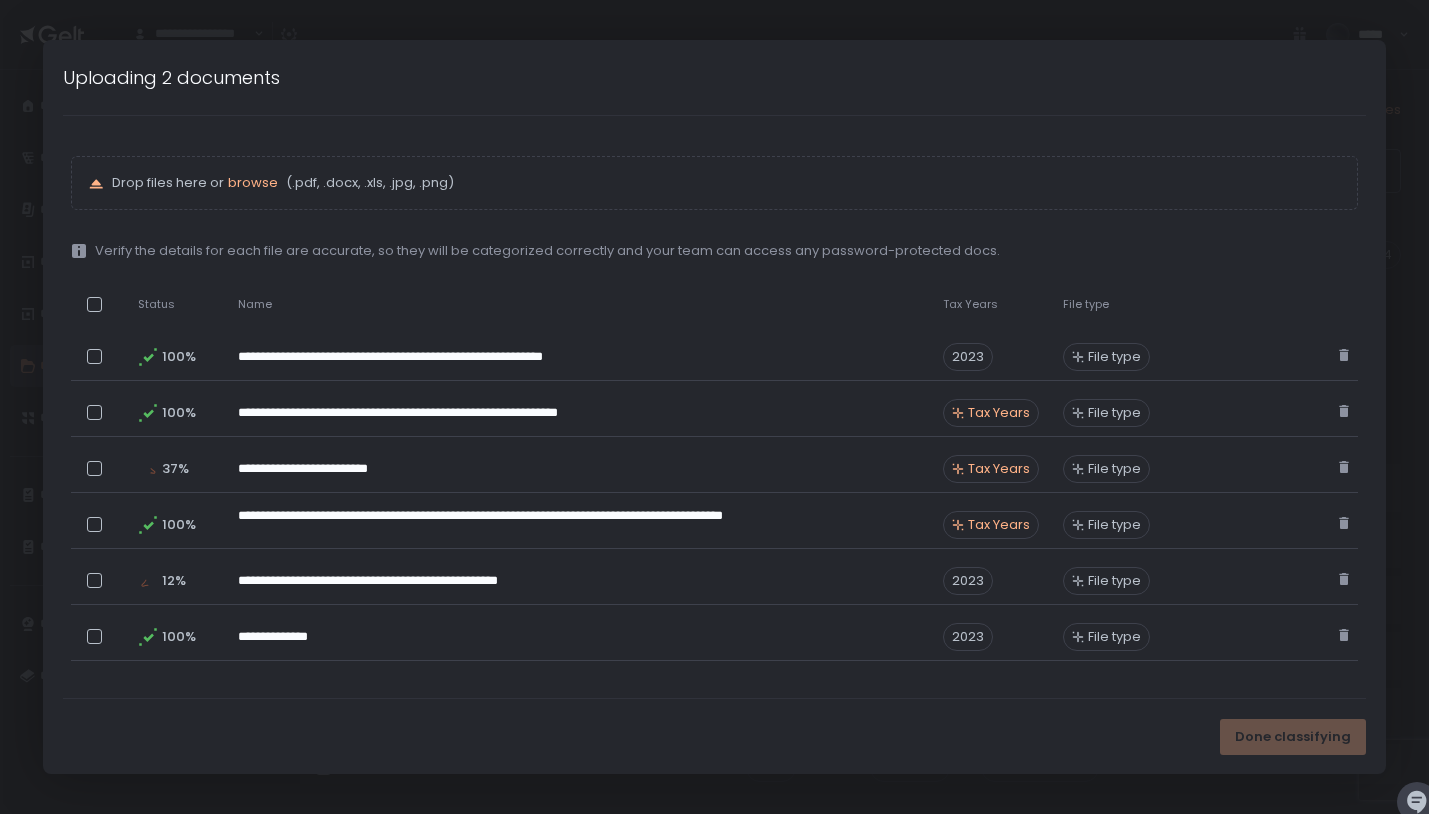 click on "Done classifying" at bounding box center (715, 736) 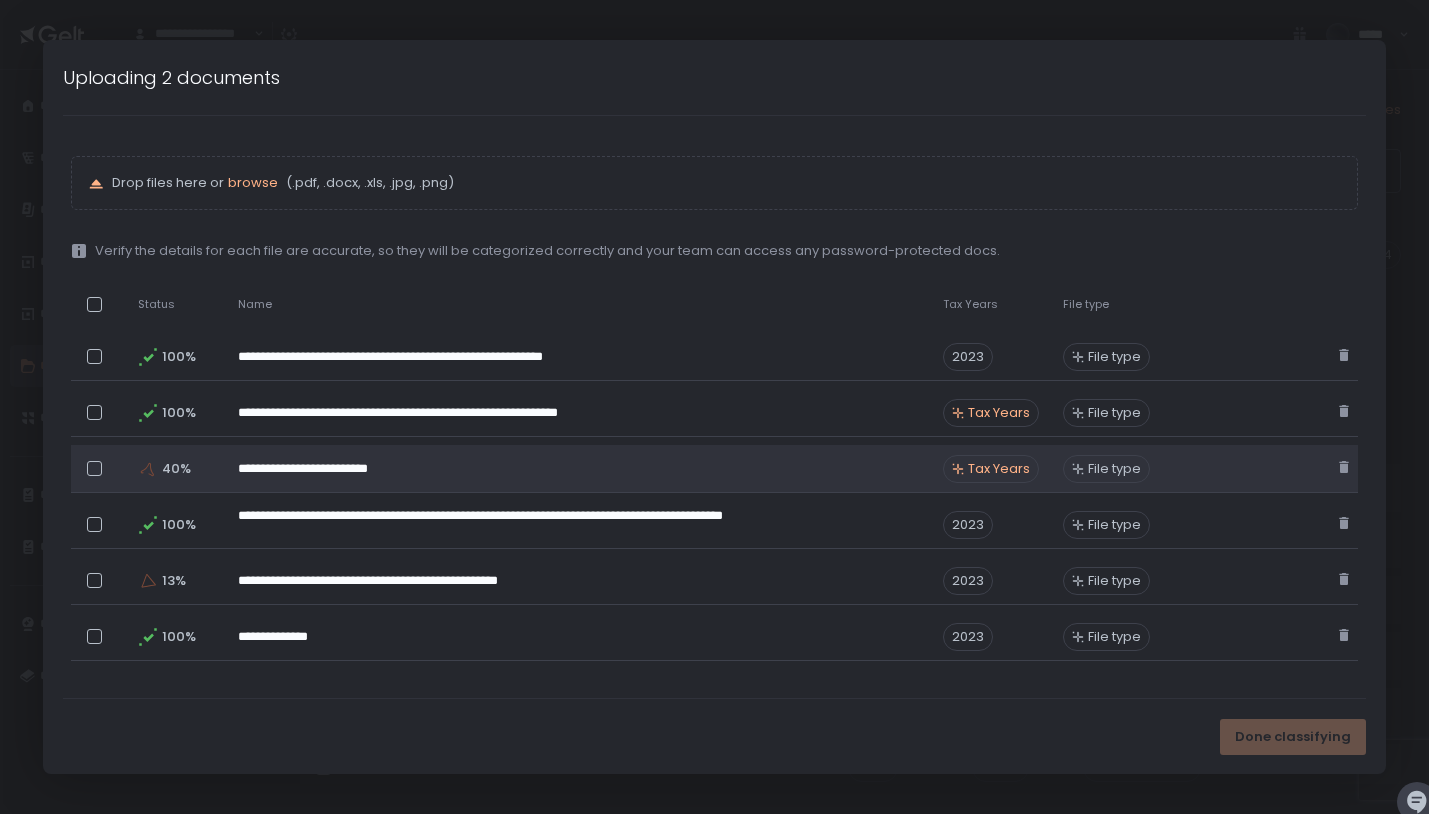 click on "Tax Years" at bounding box center (999, 469) 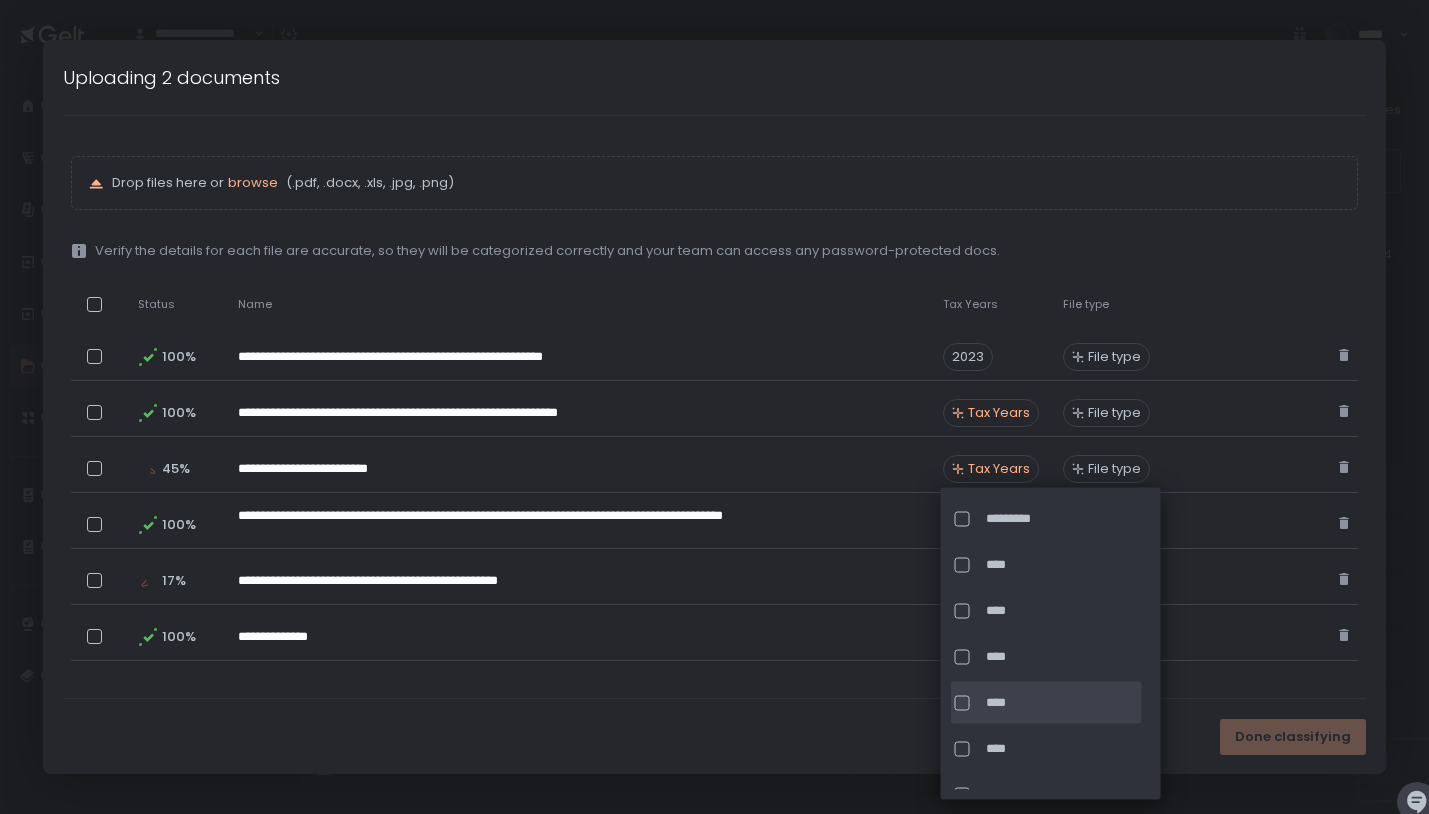 click on "****" 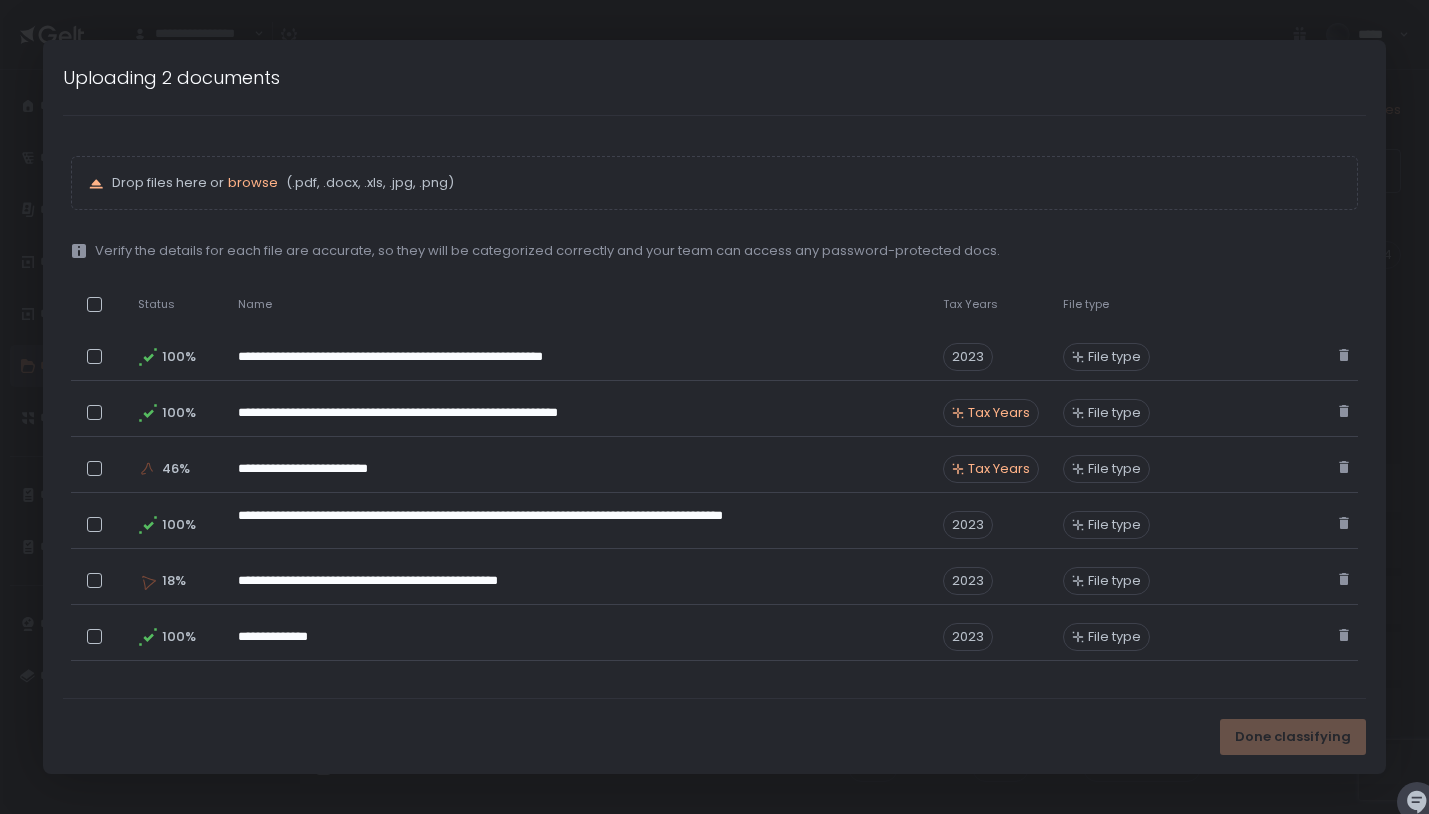 click on "**********" at bounding box center (715, 412) 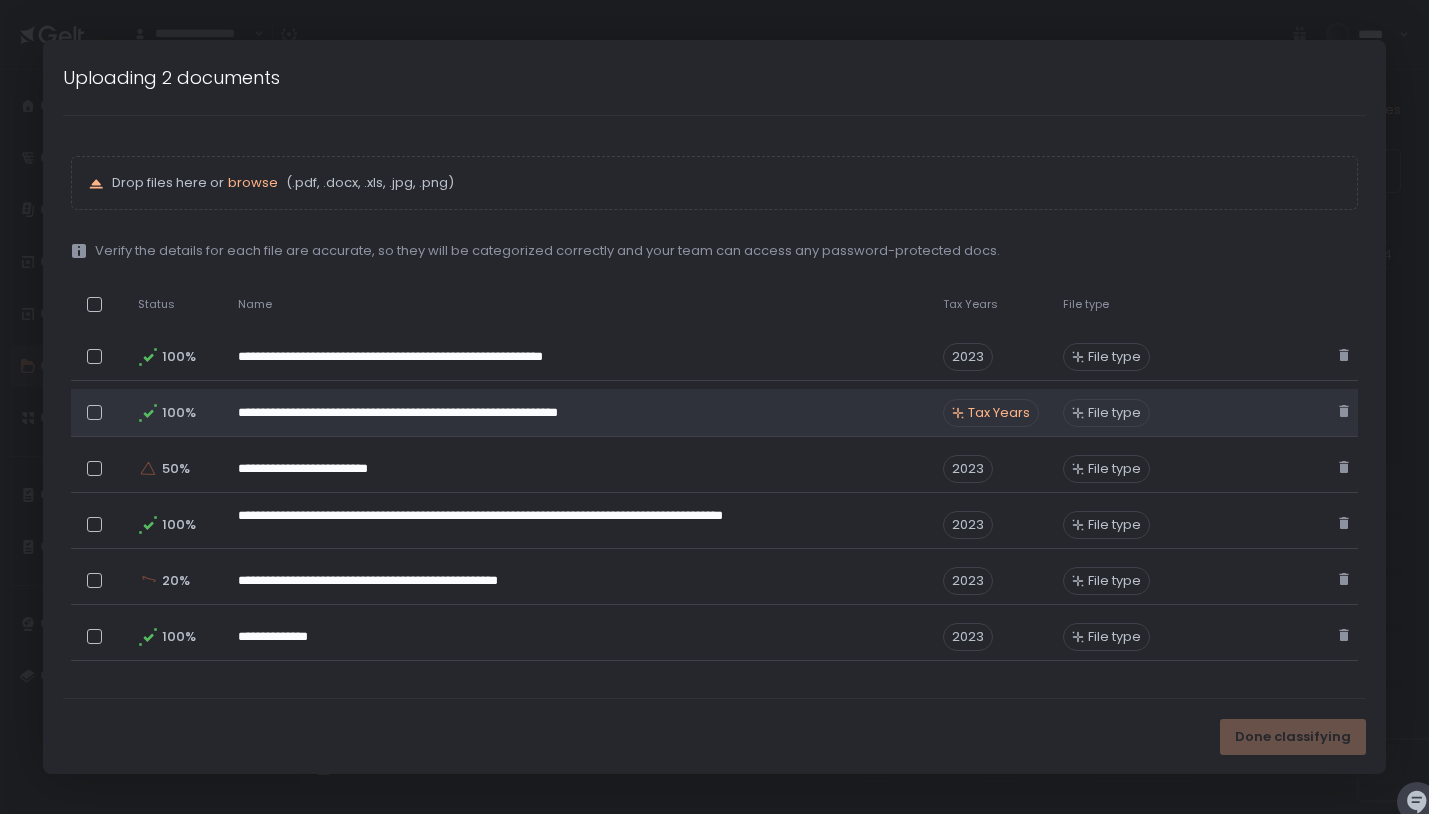 click on "Tax Years" at bounding box center (999, 413) 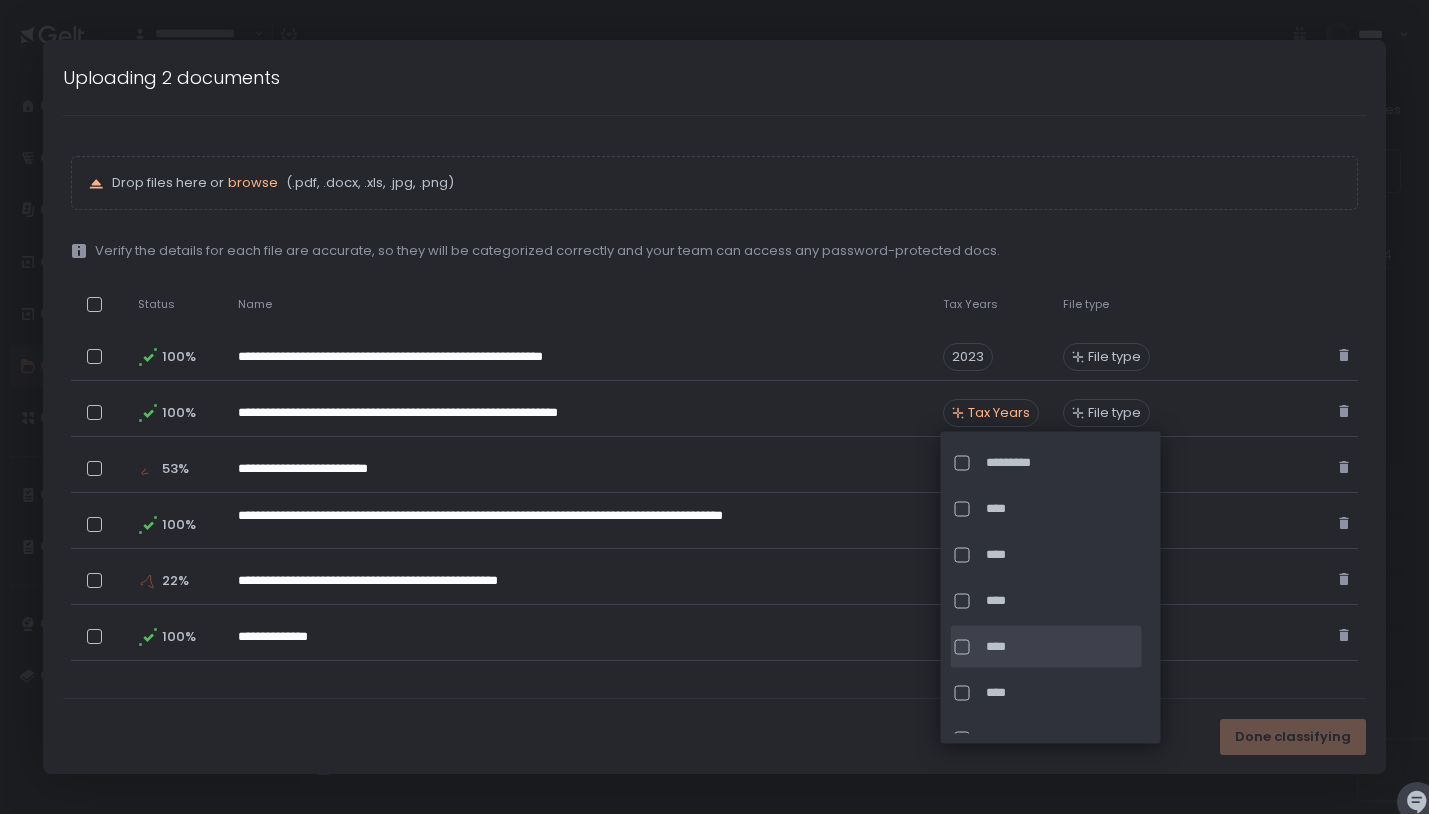click on "****" 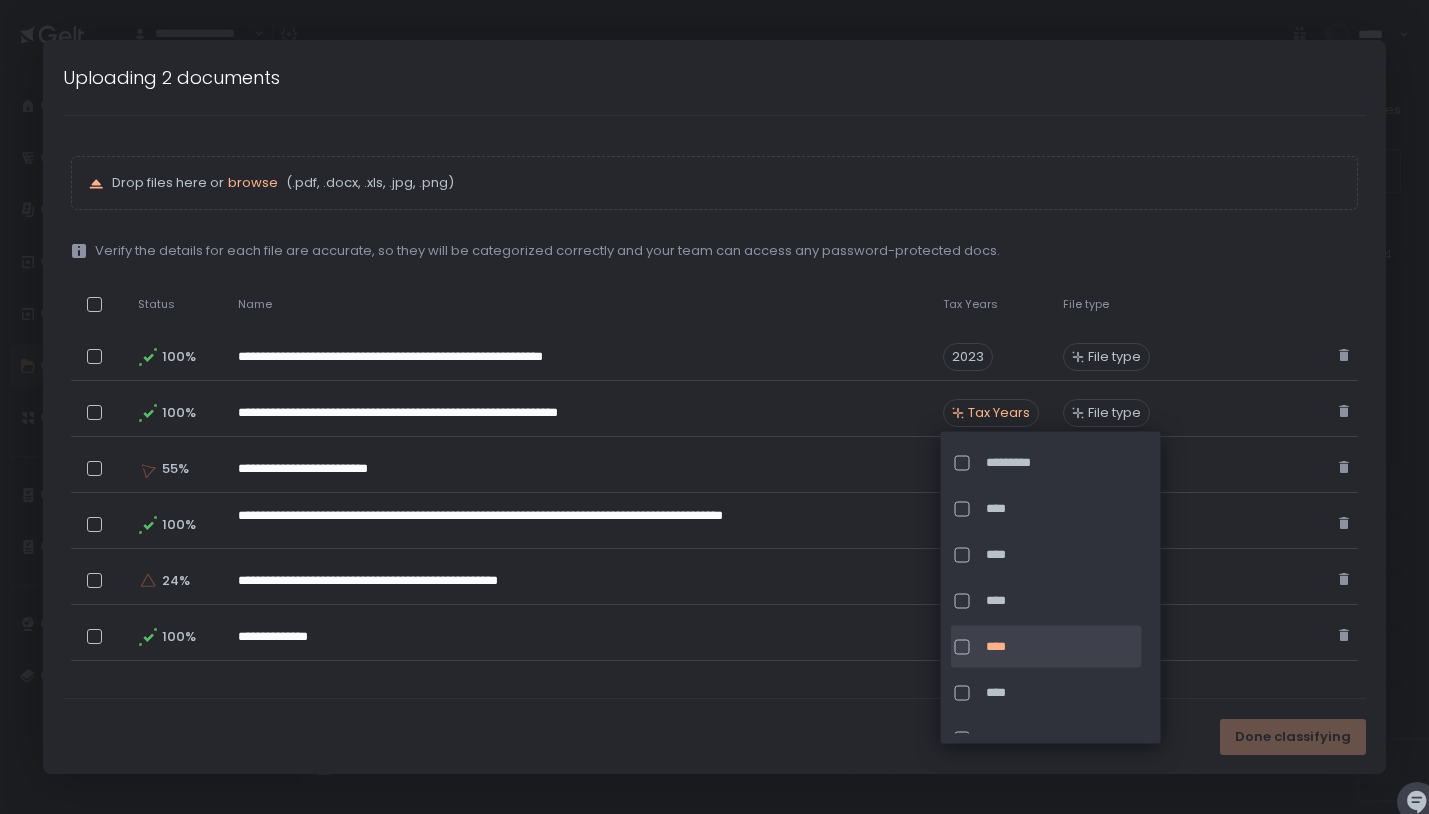 click on "Done classifying" at bounding box center (715, 736) 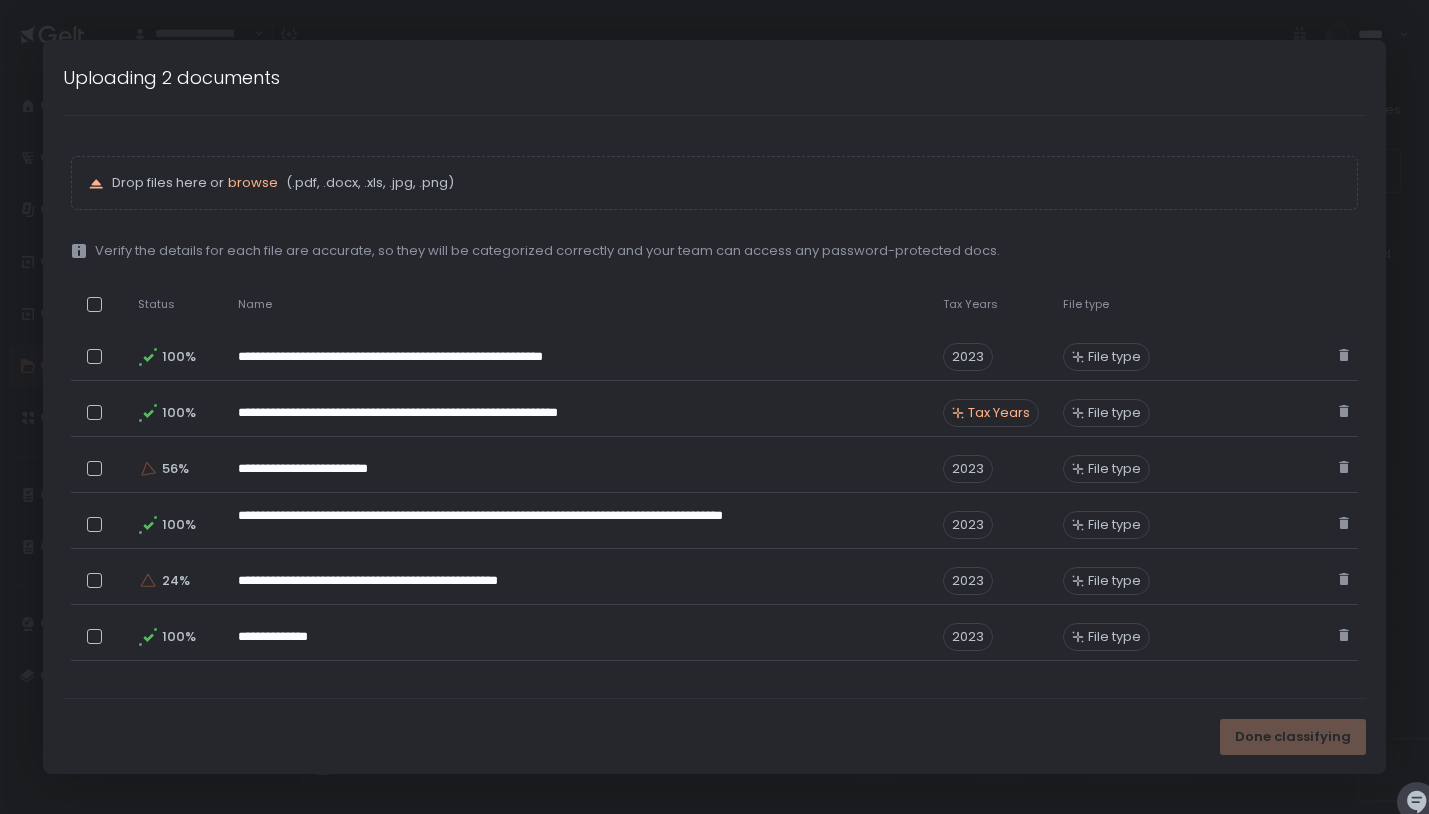scroll, scrollTop: 457, scrollLeft: 0, axis: vertical 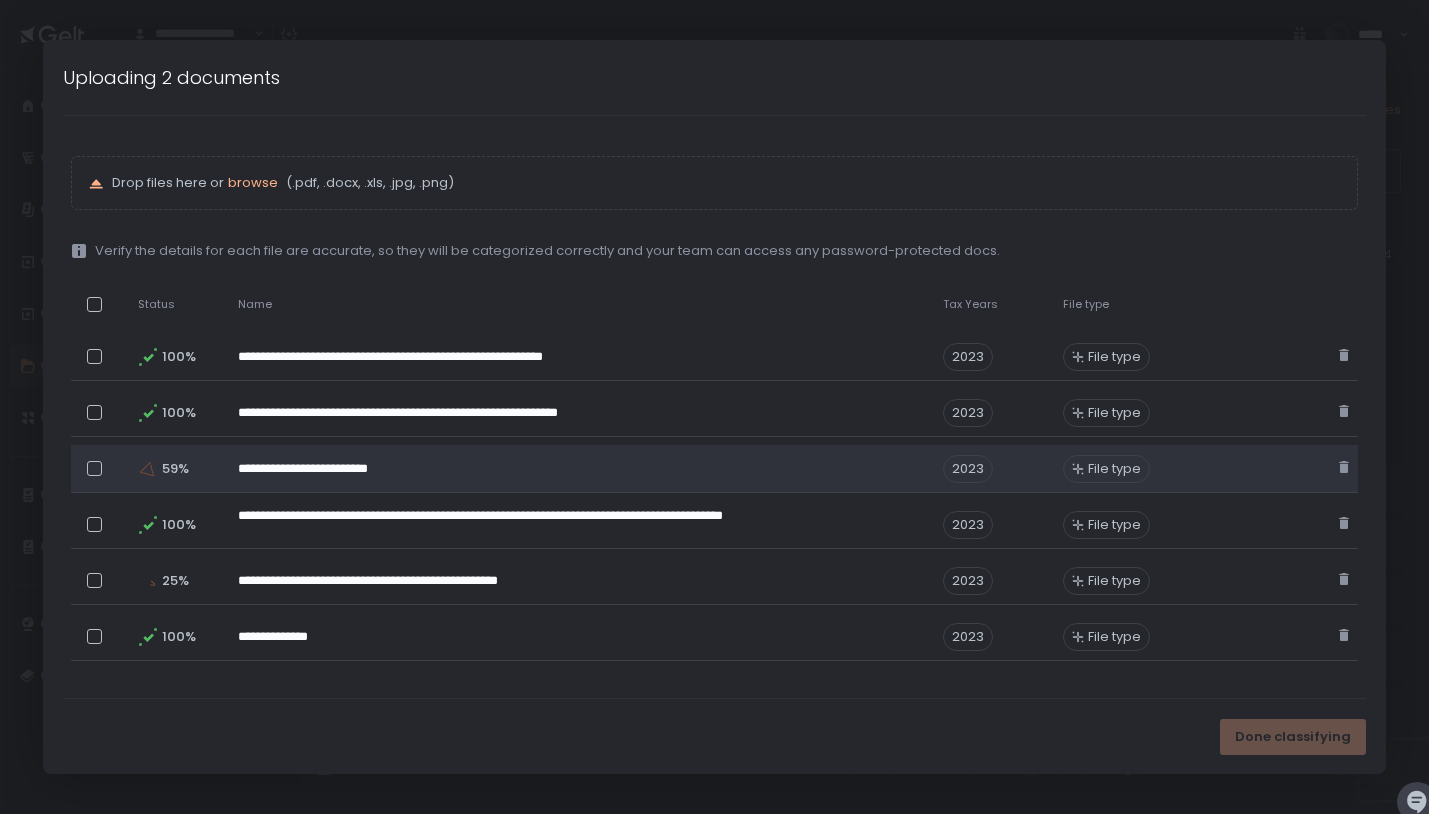 click on "File type" at bounding box center [1114, 469] 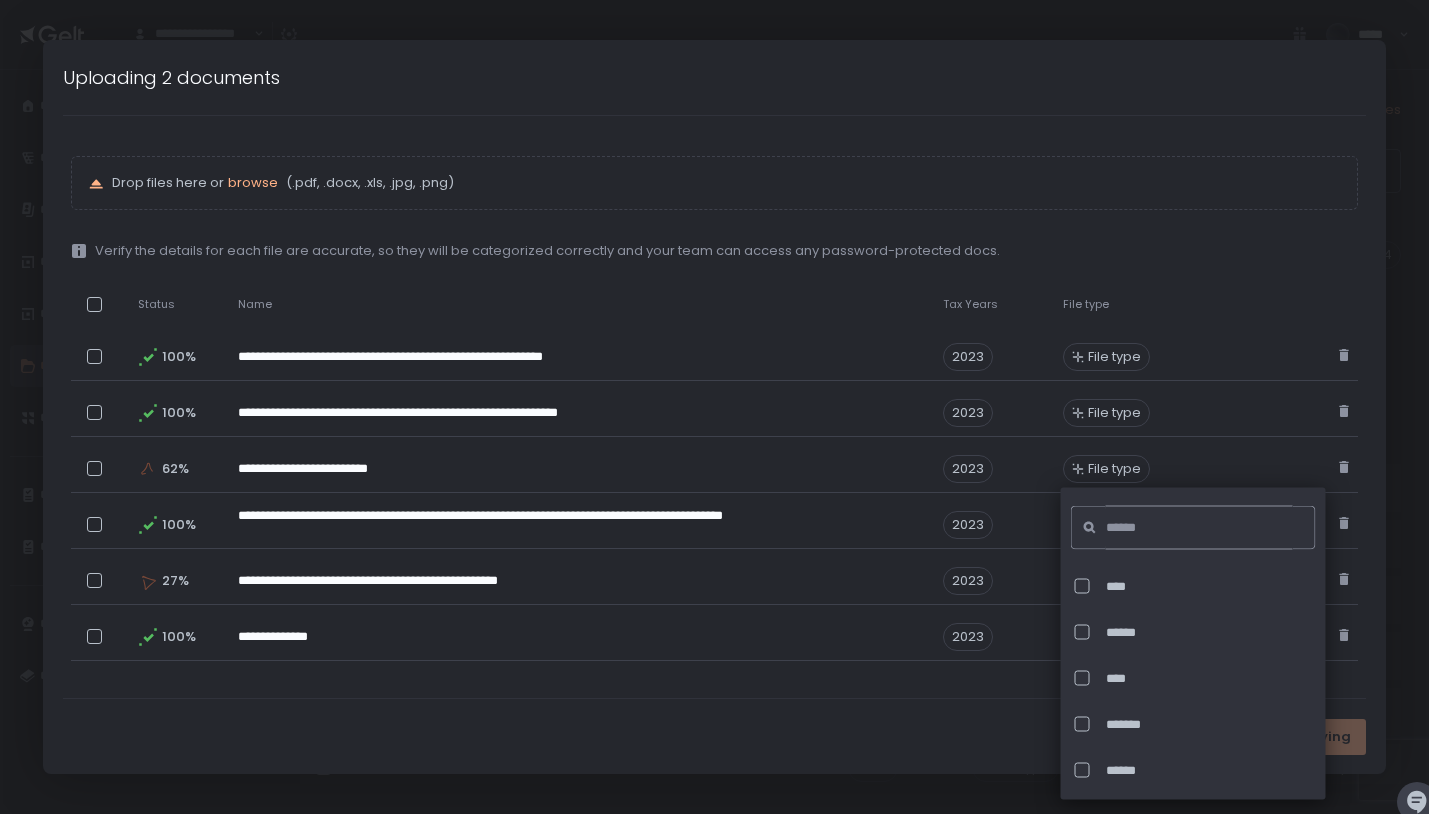 click 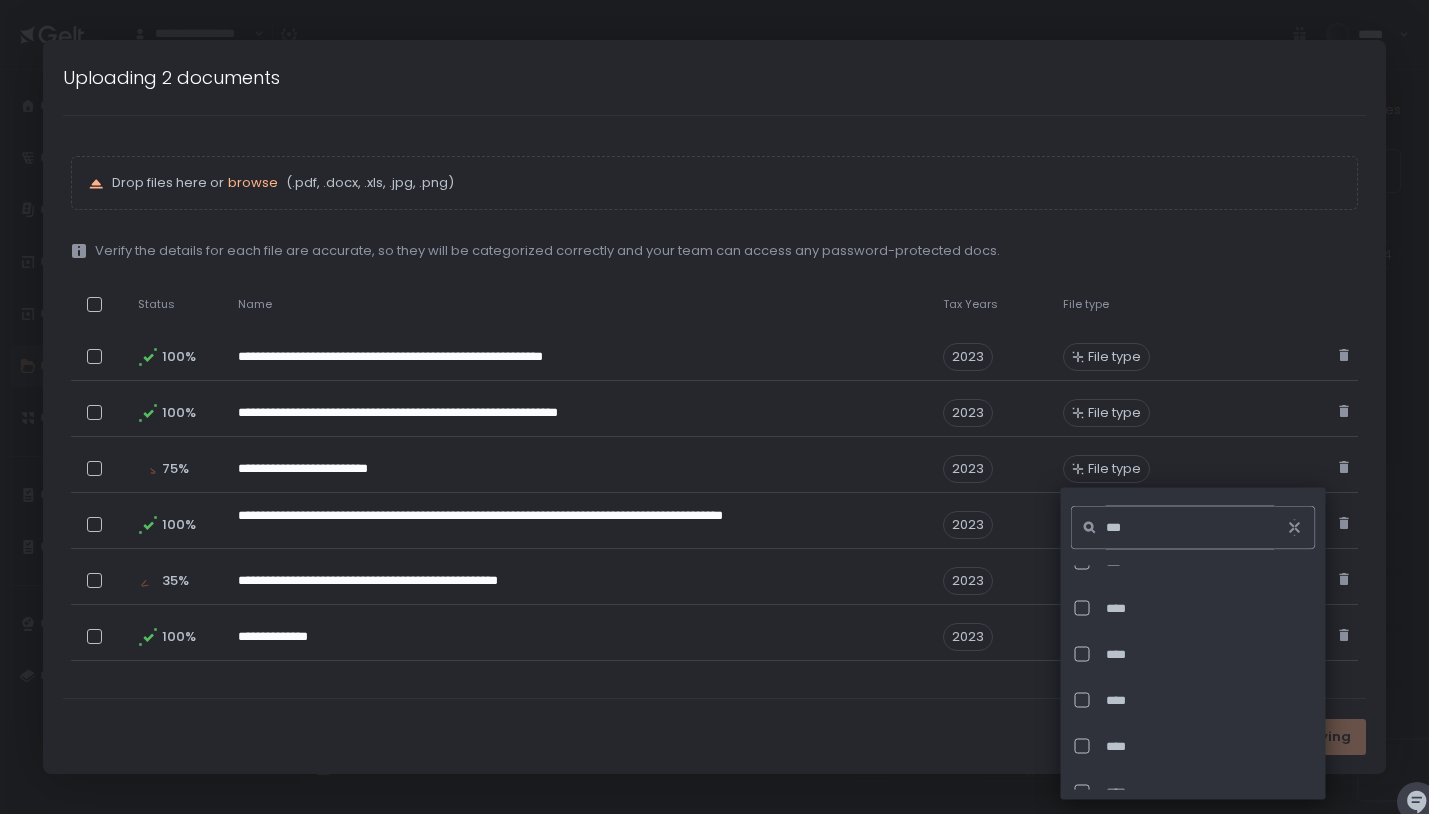 scroll, scrollTop: 486, scrollLeft: 0, axis: vertical 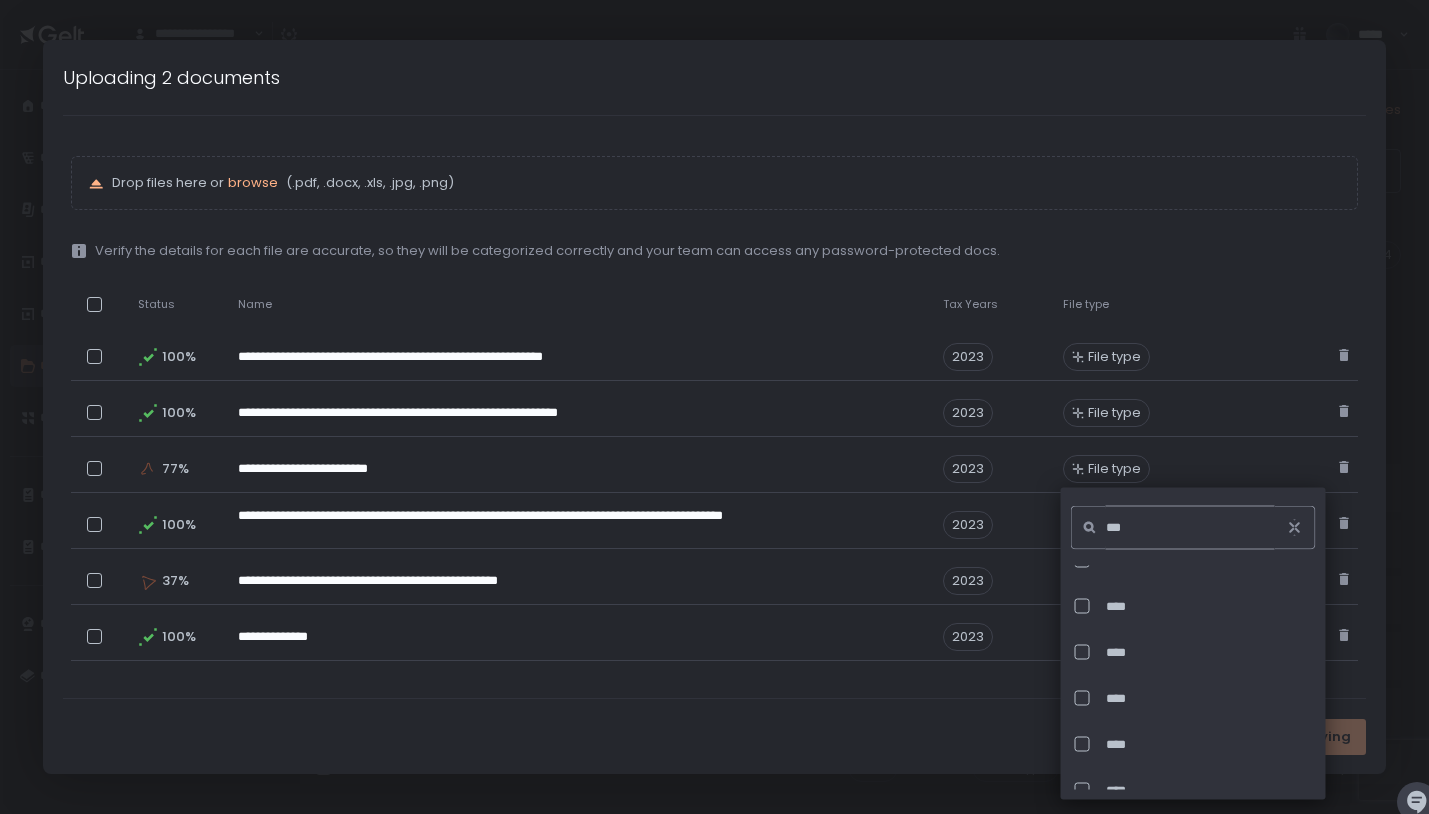 click on "***" 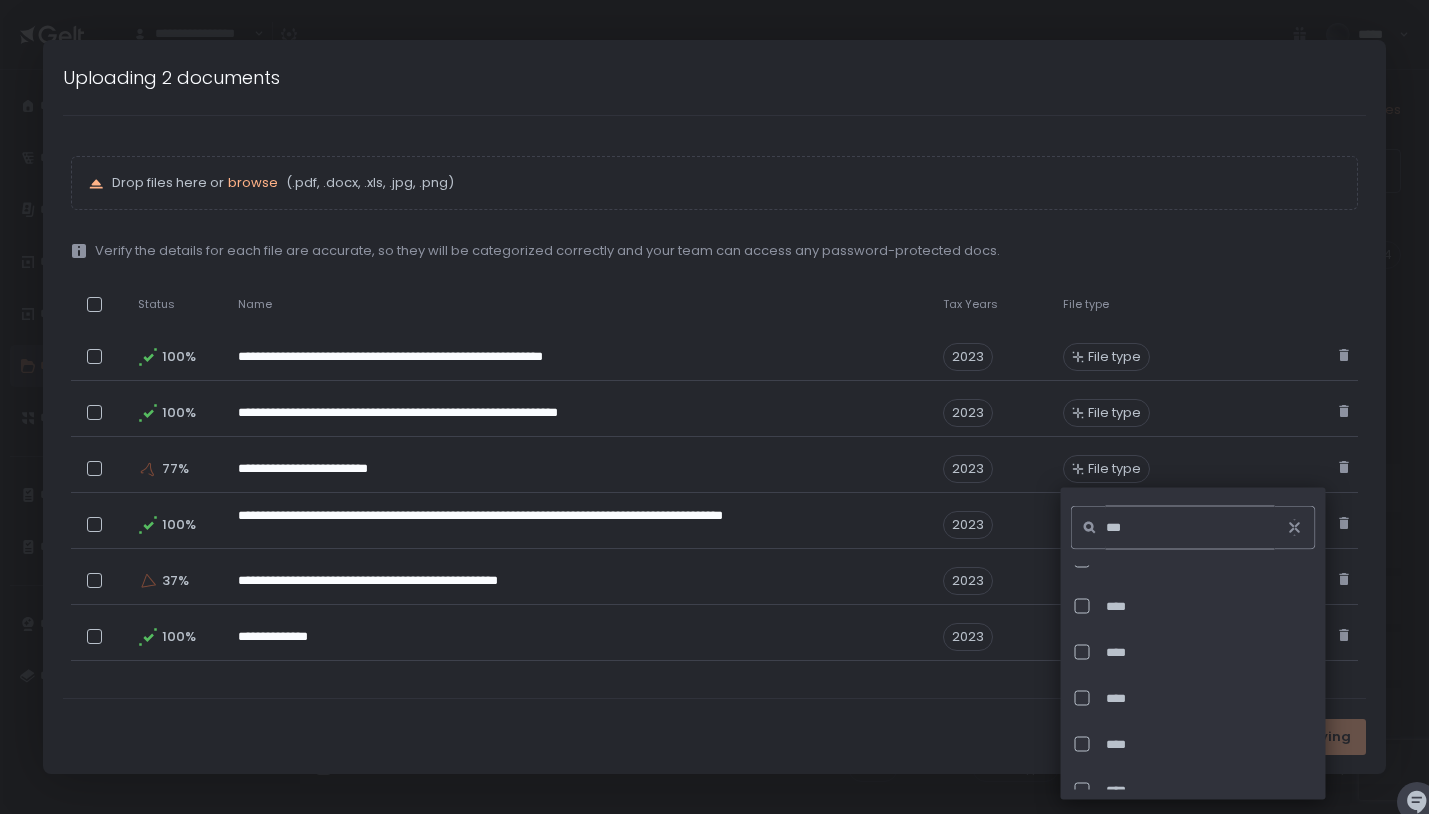 click on "***" 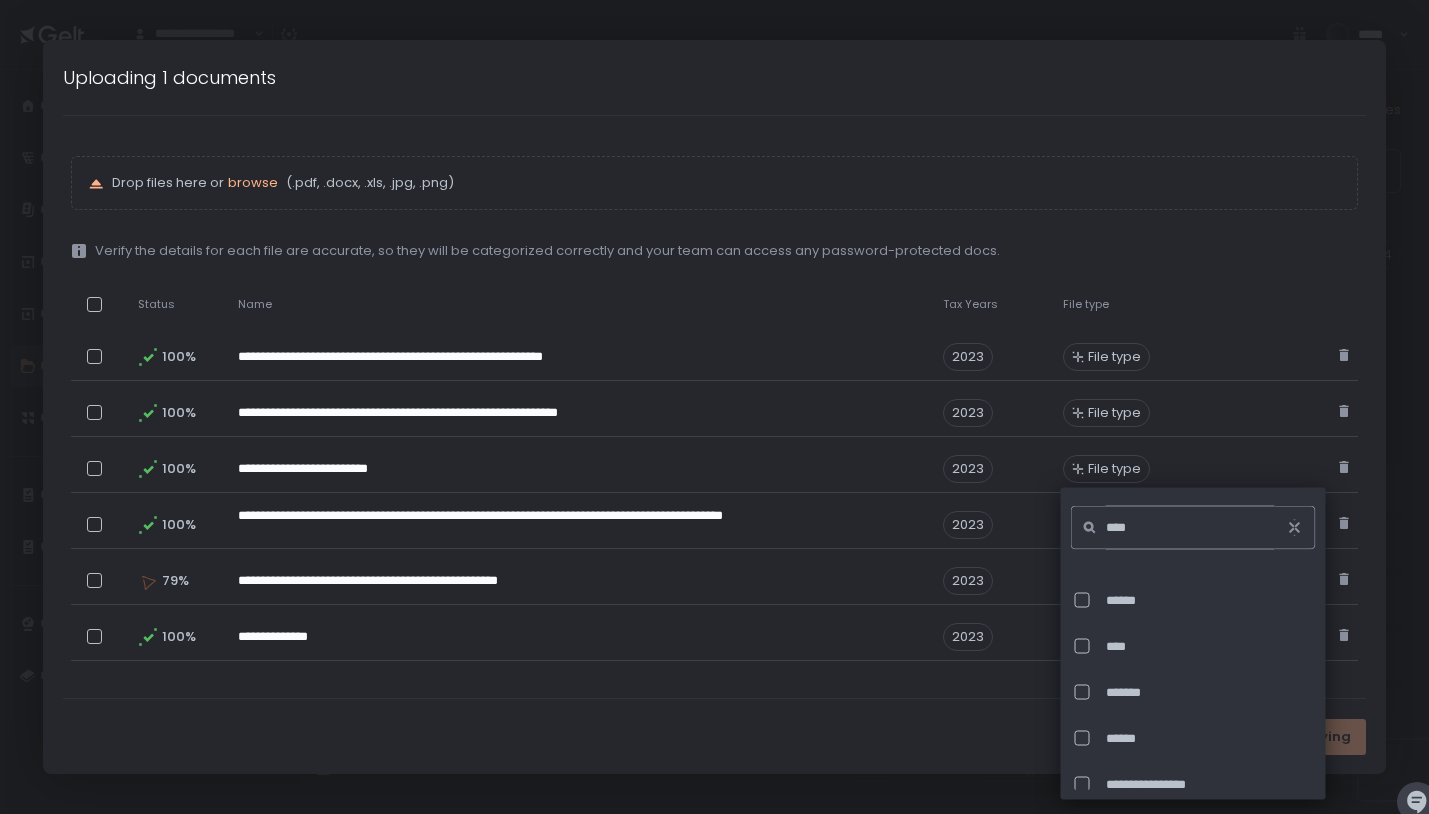 scroll, scrollTop: 10, scrollLeft: 0, axis: vertical 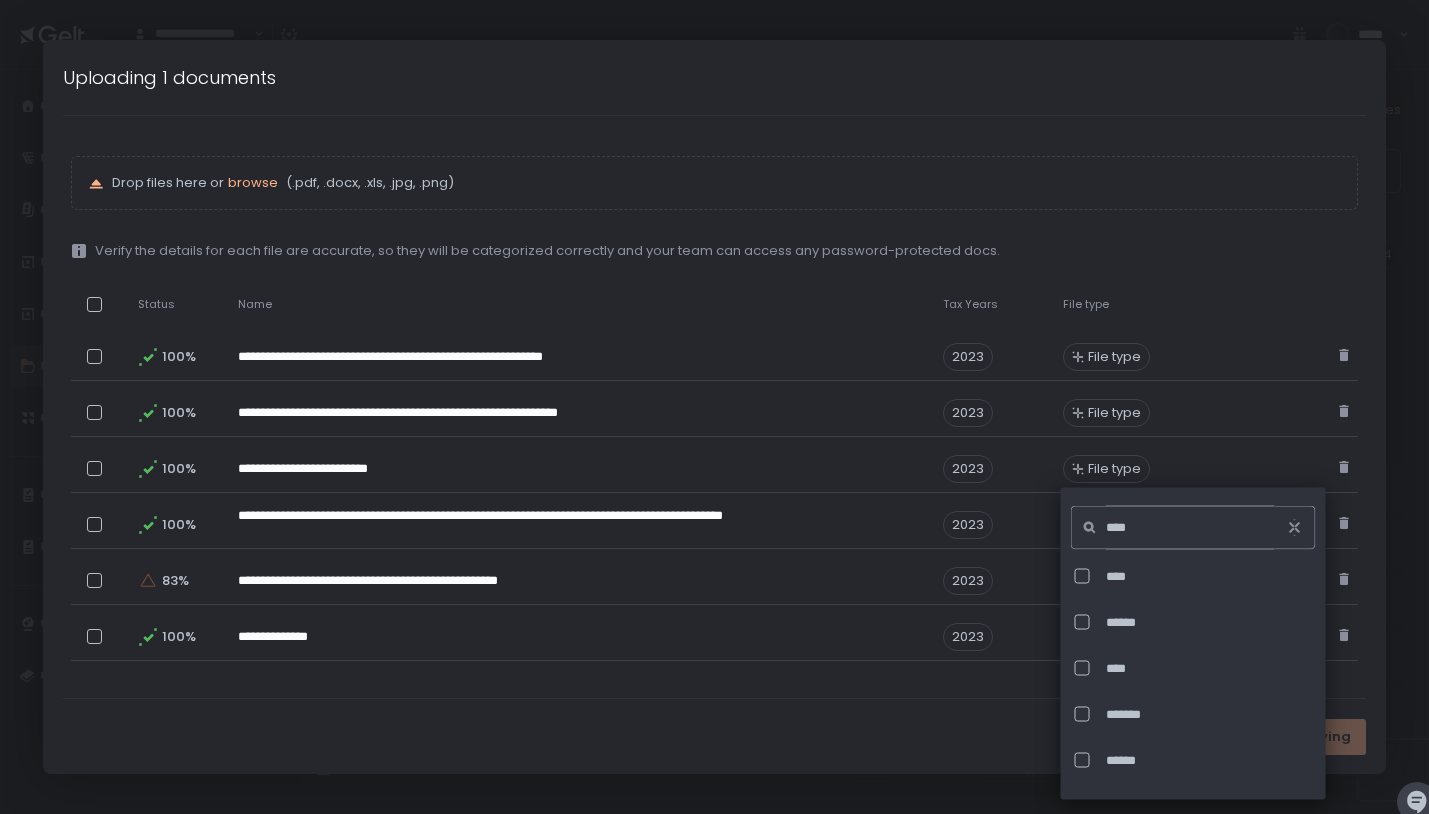 click on "****" 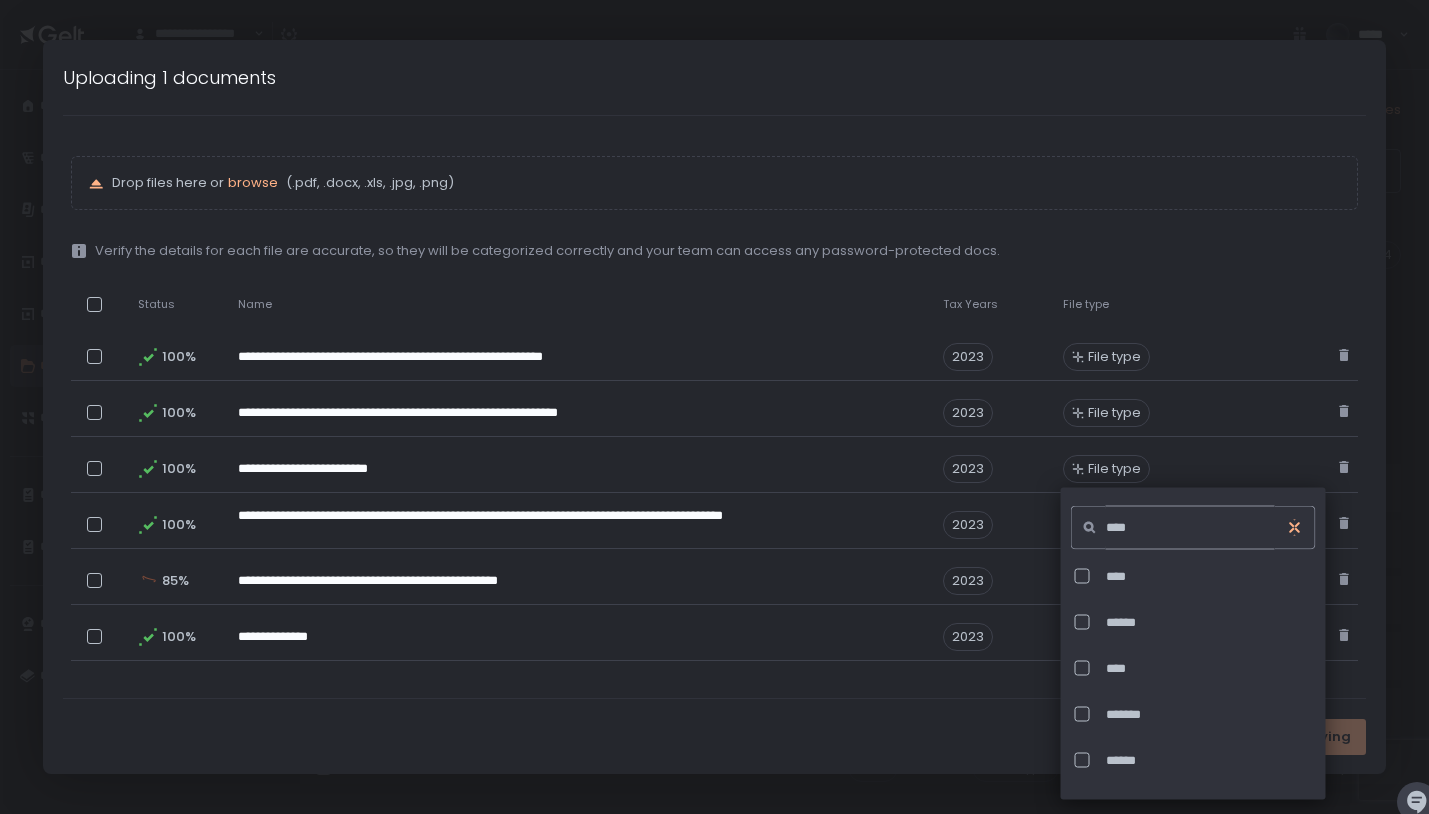 type on "****" 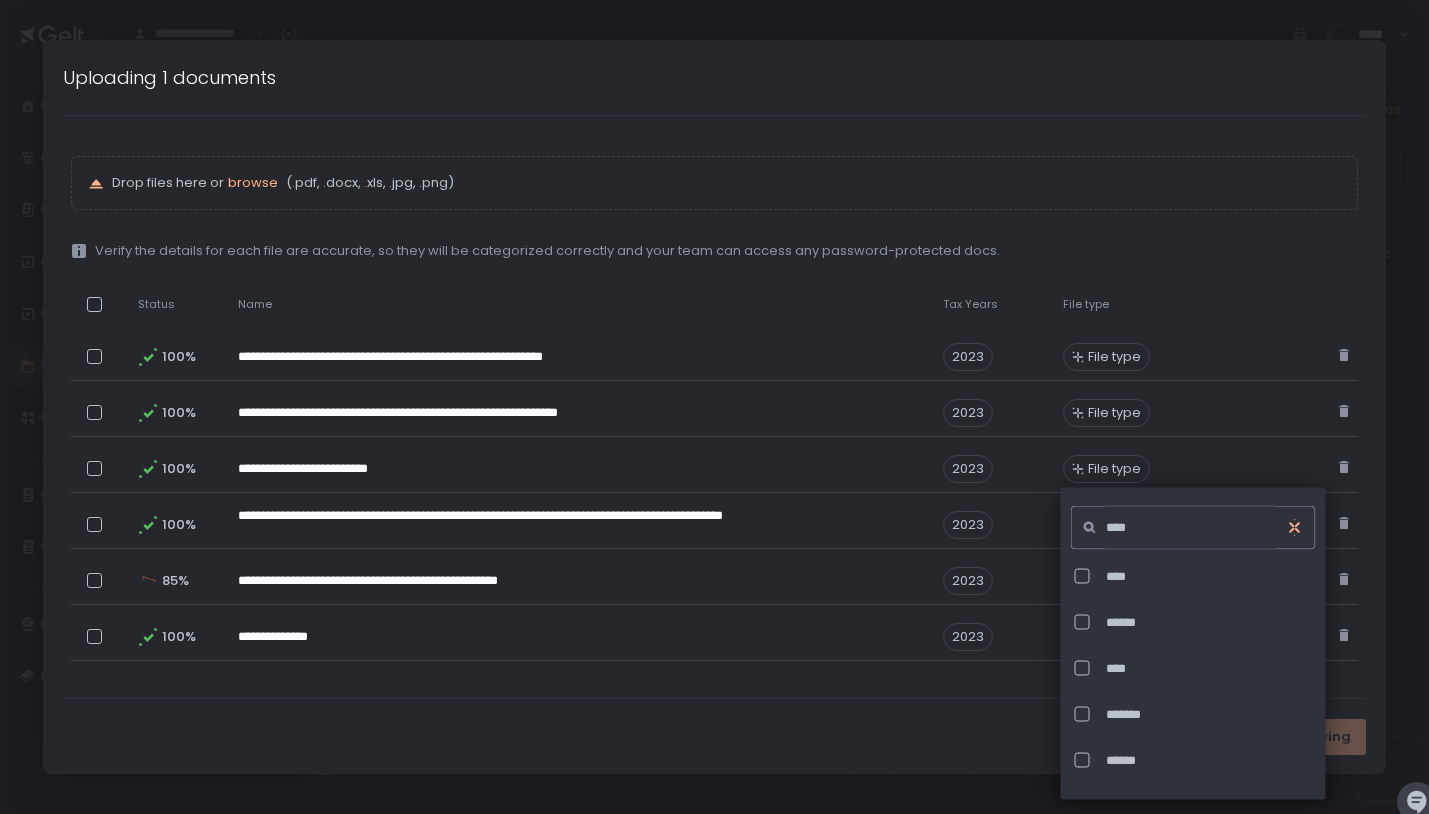 click 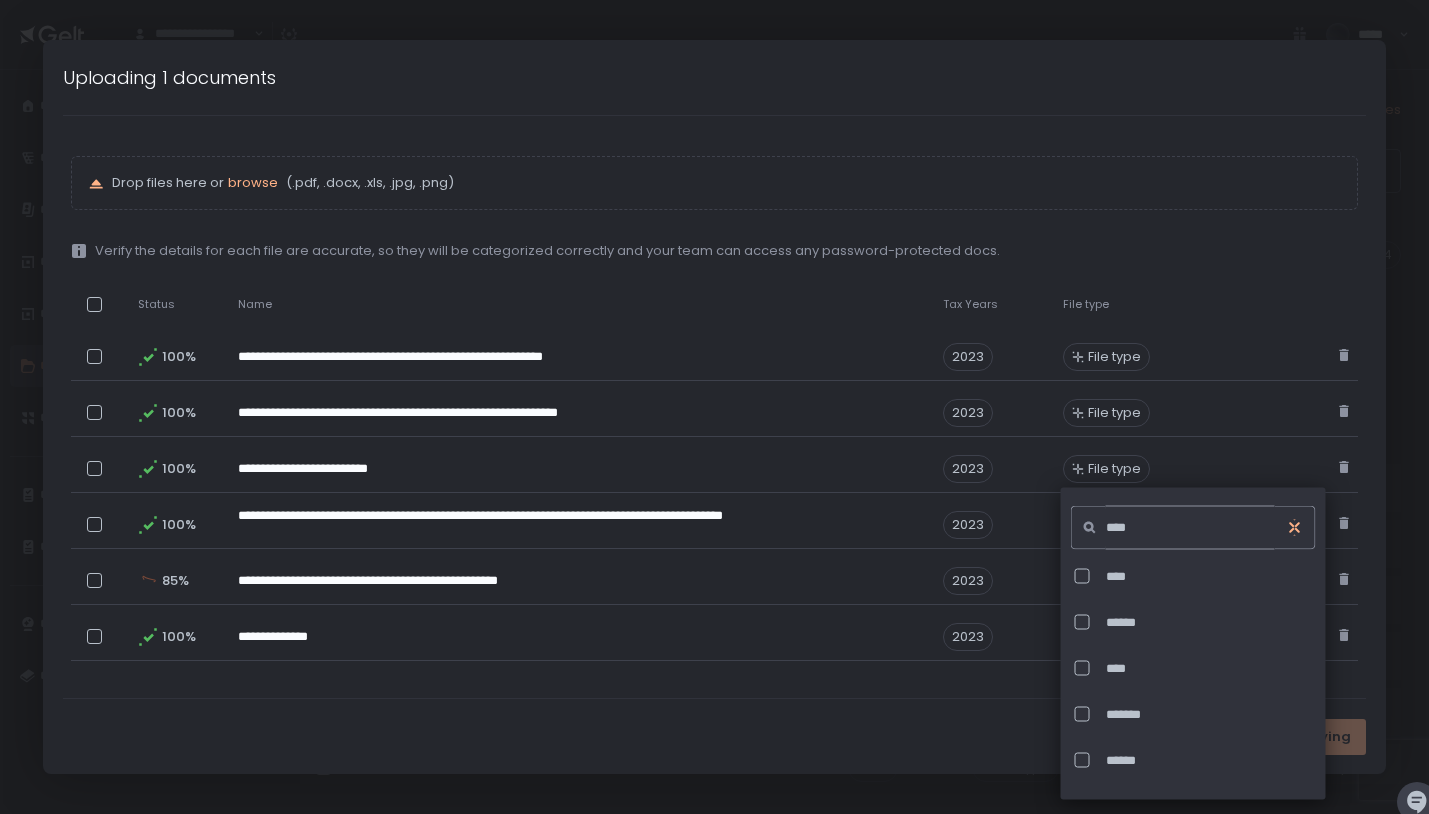 type 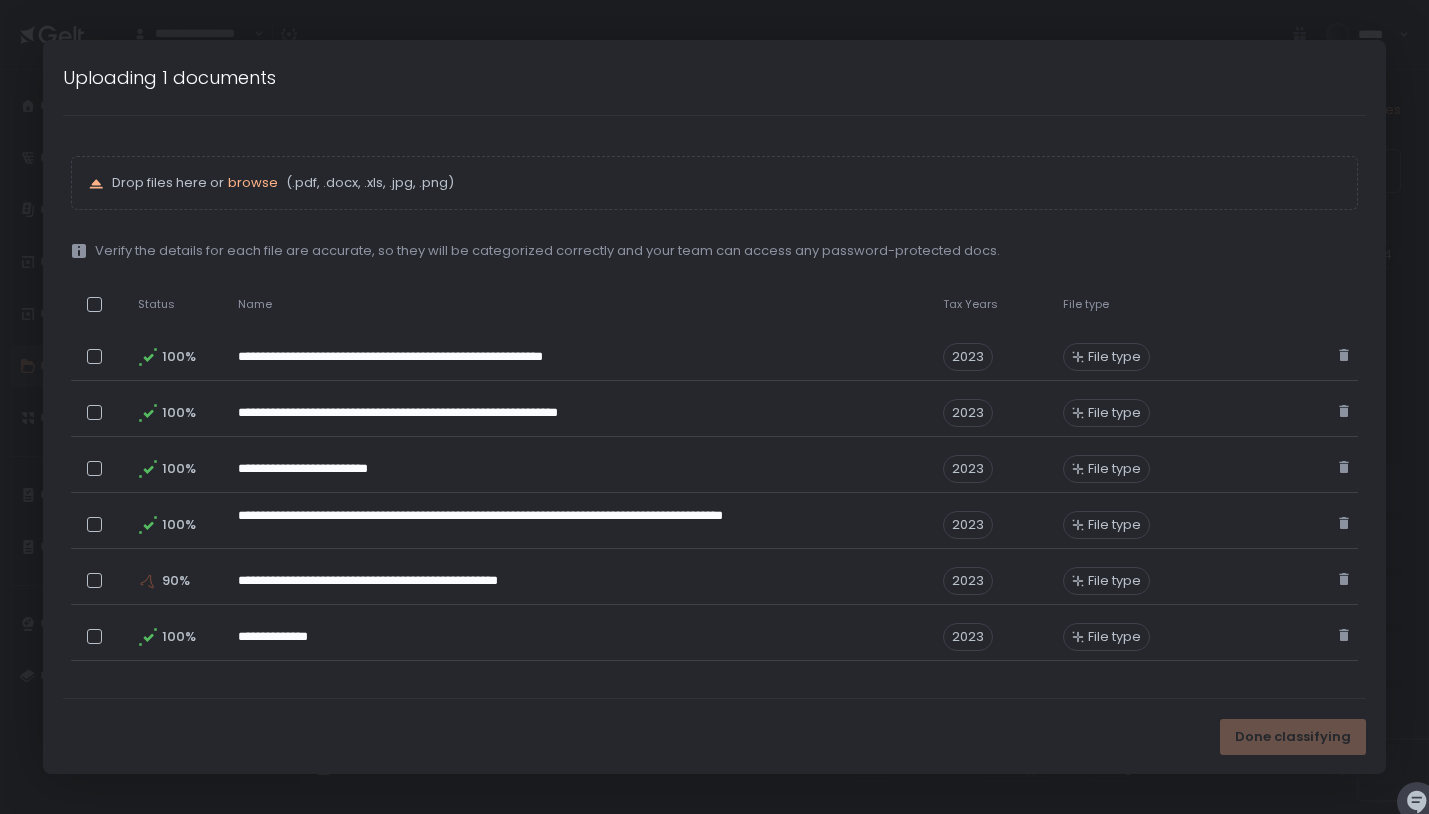 click on "Done classifying" at bounding box center (715, 736) 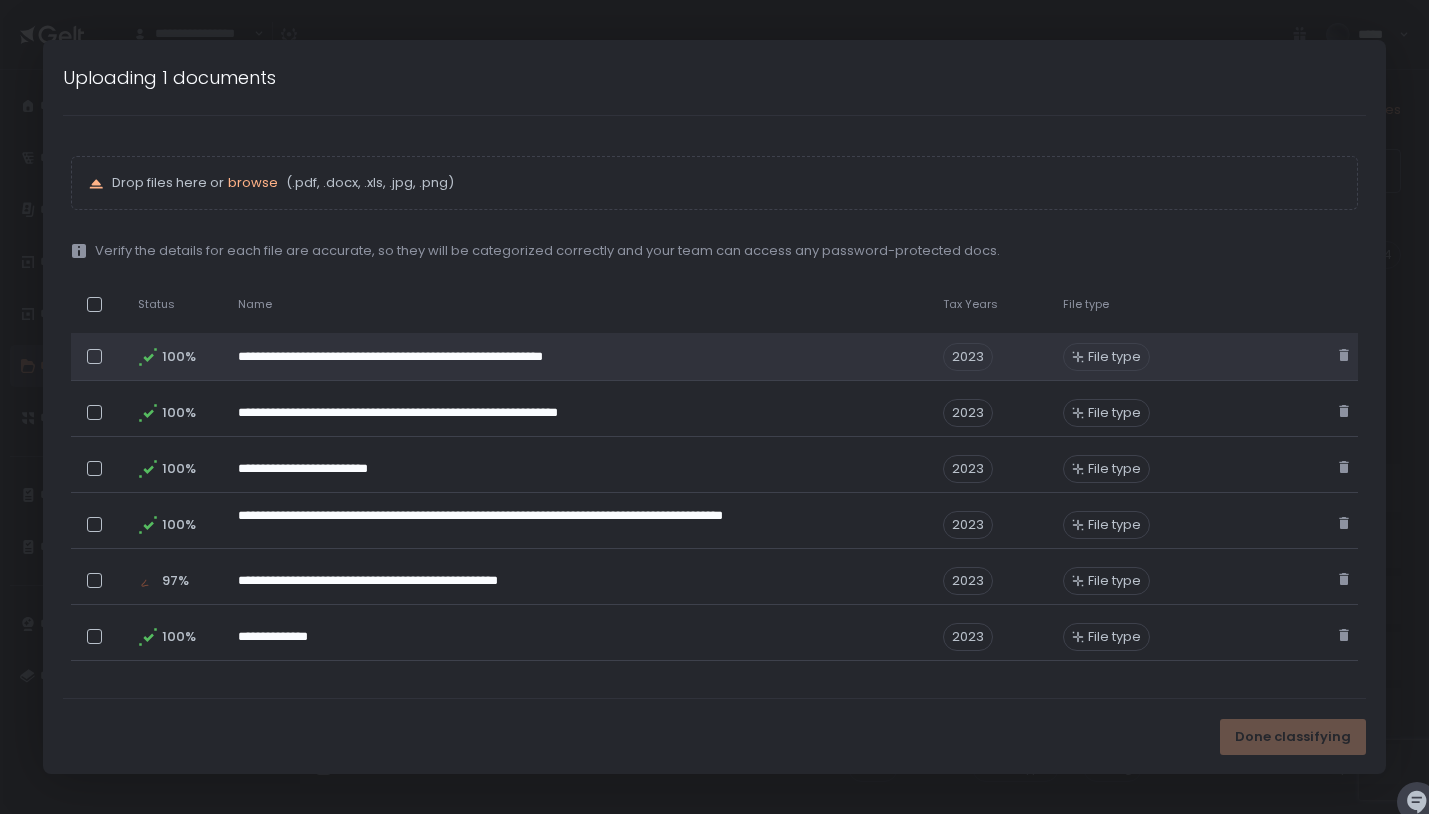 click on "File type" at bounding box center [1114, 357] 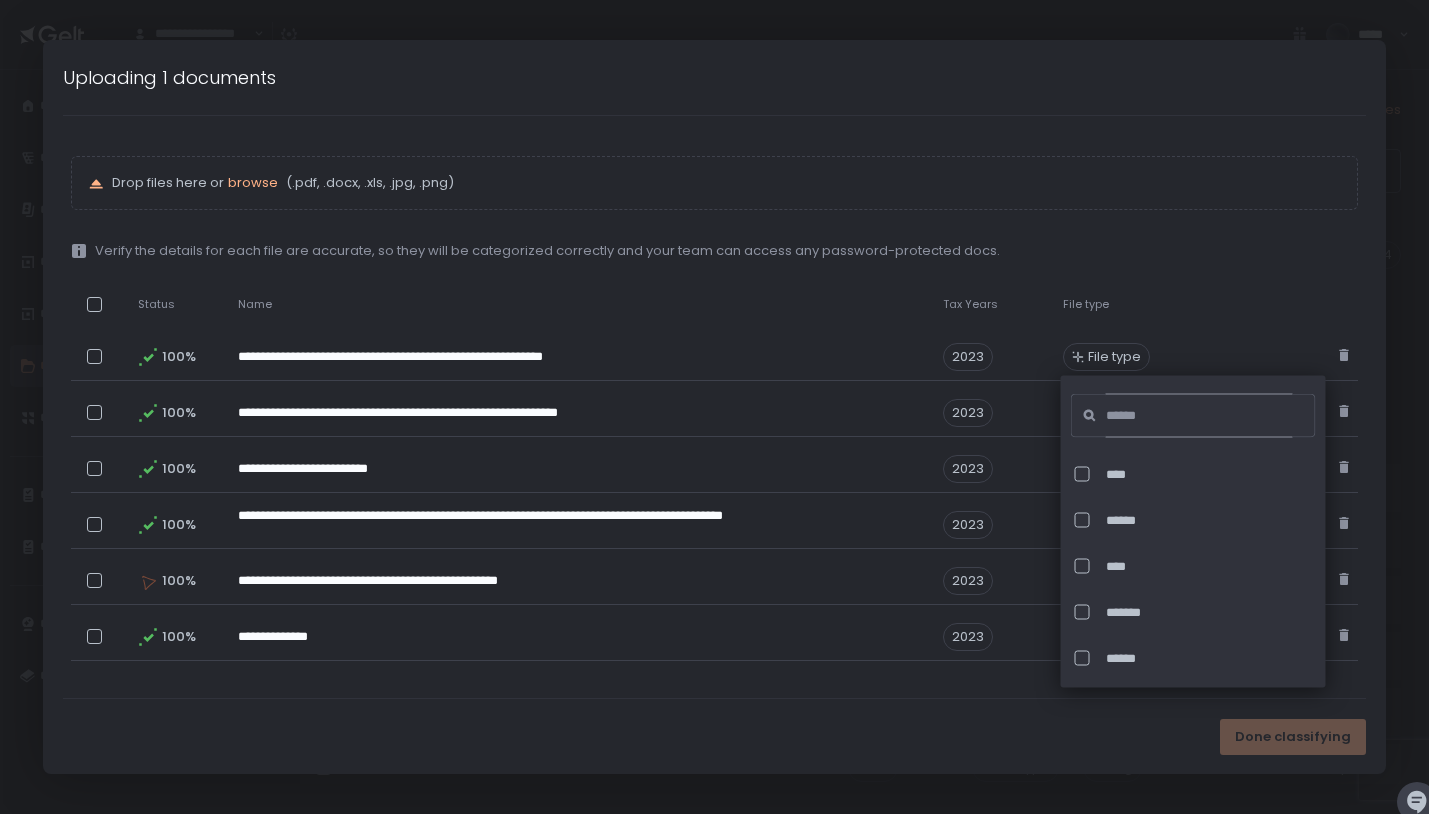 click 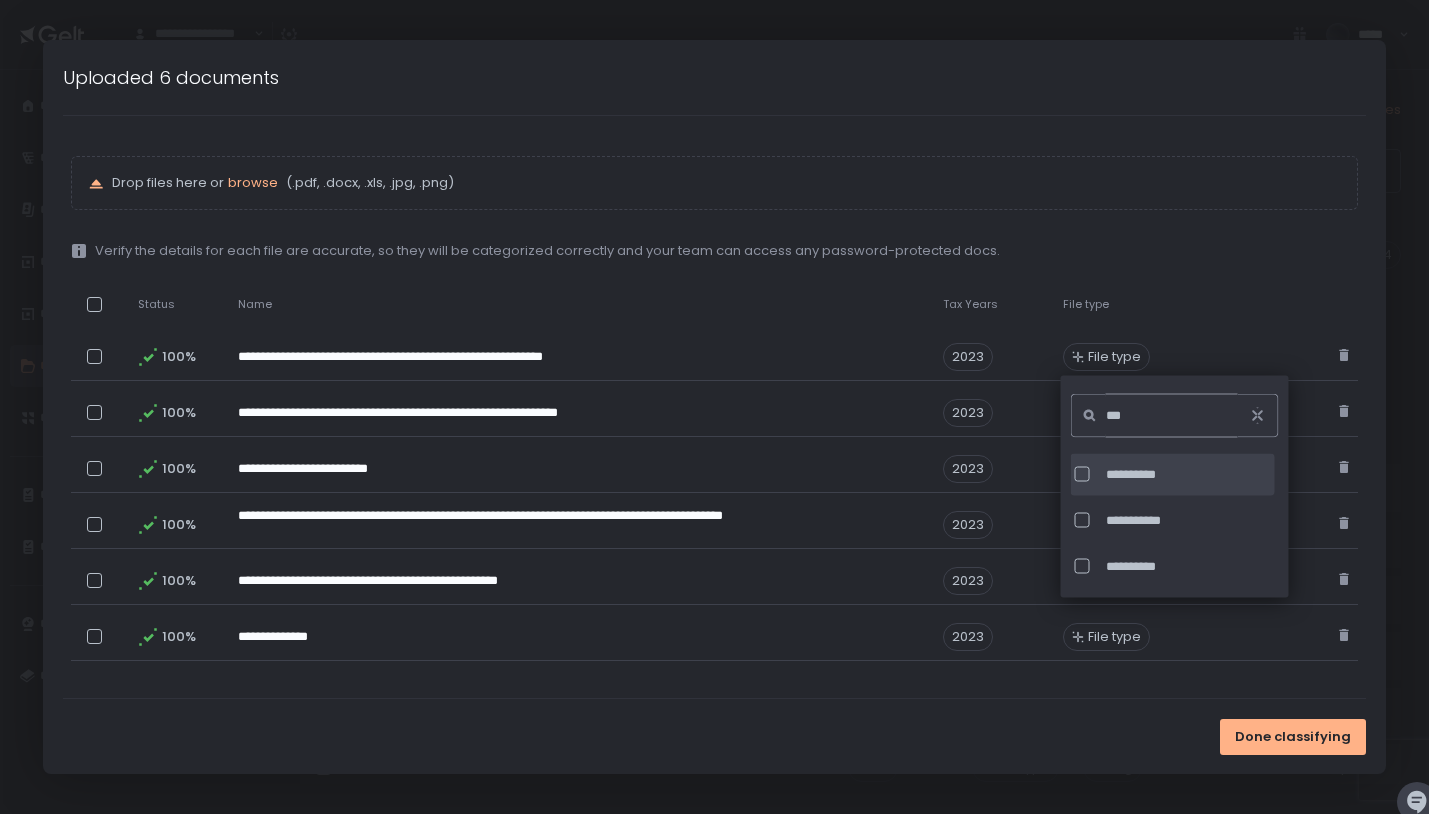 type on "***" 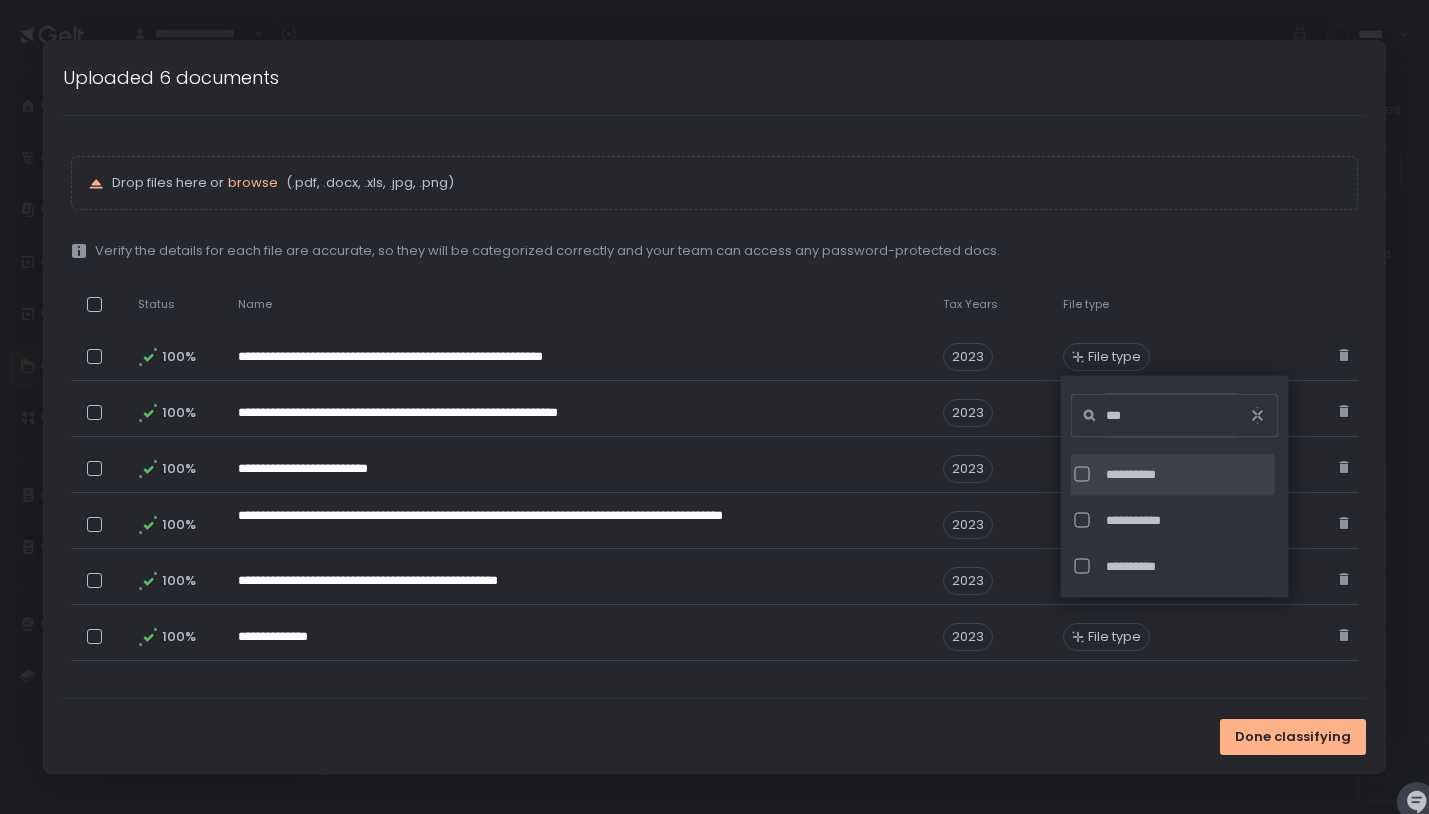 click on "**********" 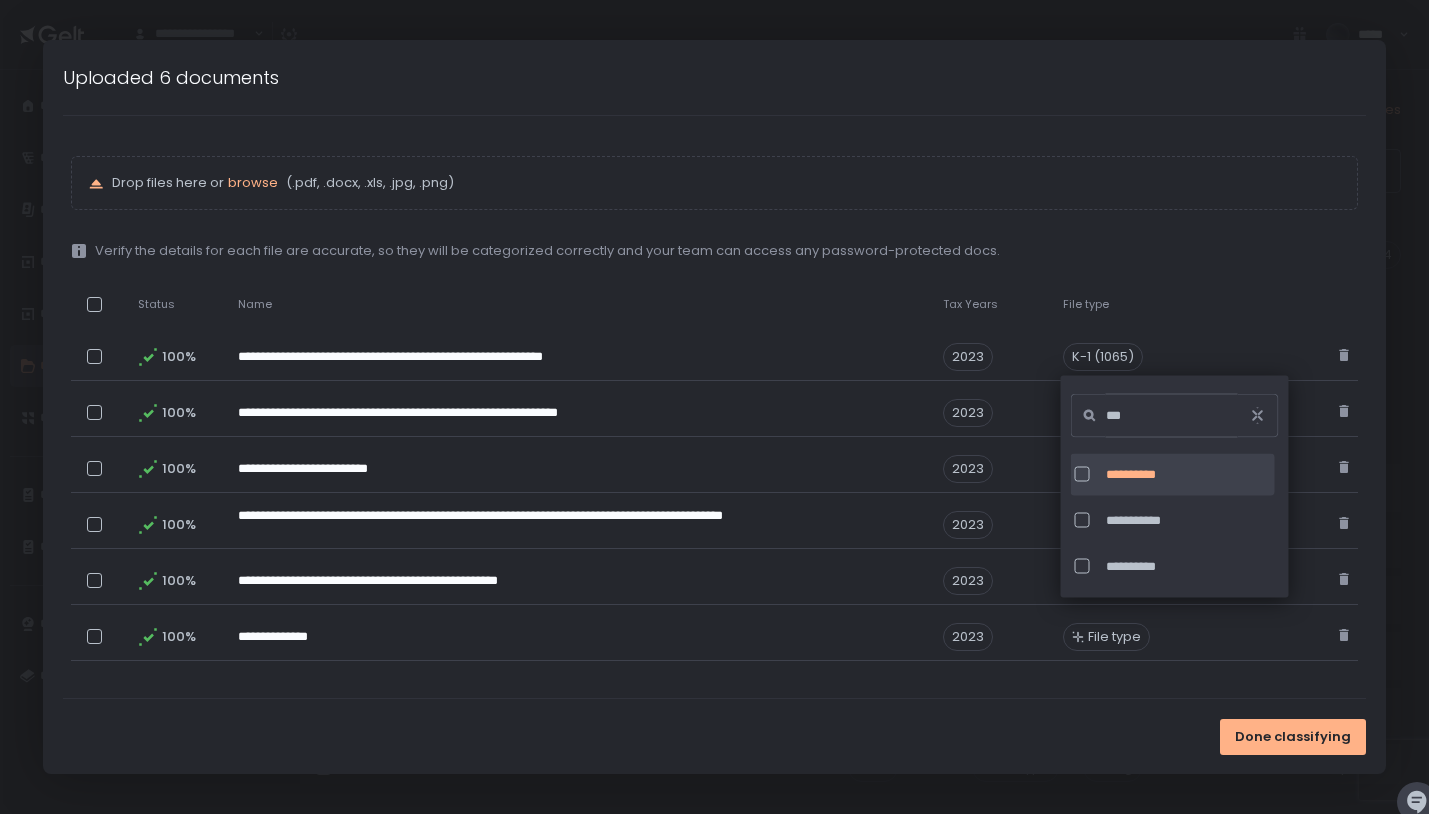 click on "Done classifying" at bounding box center (715, 736) 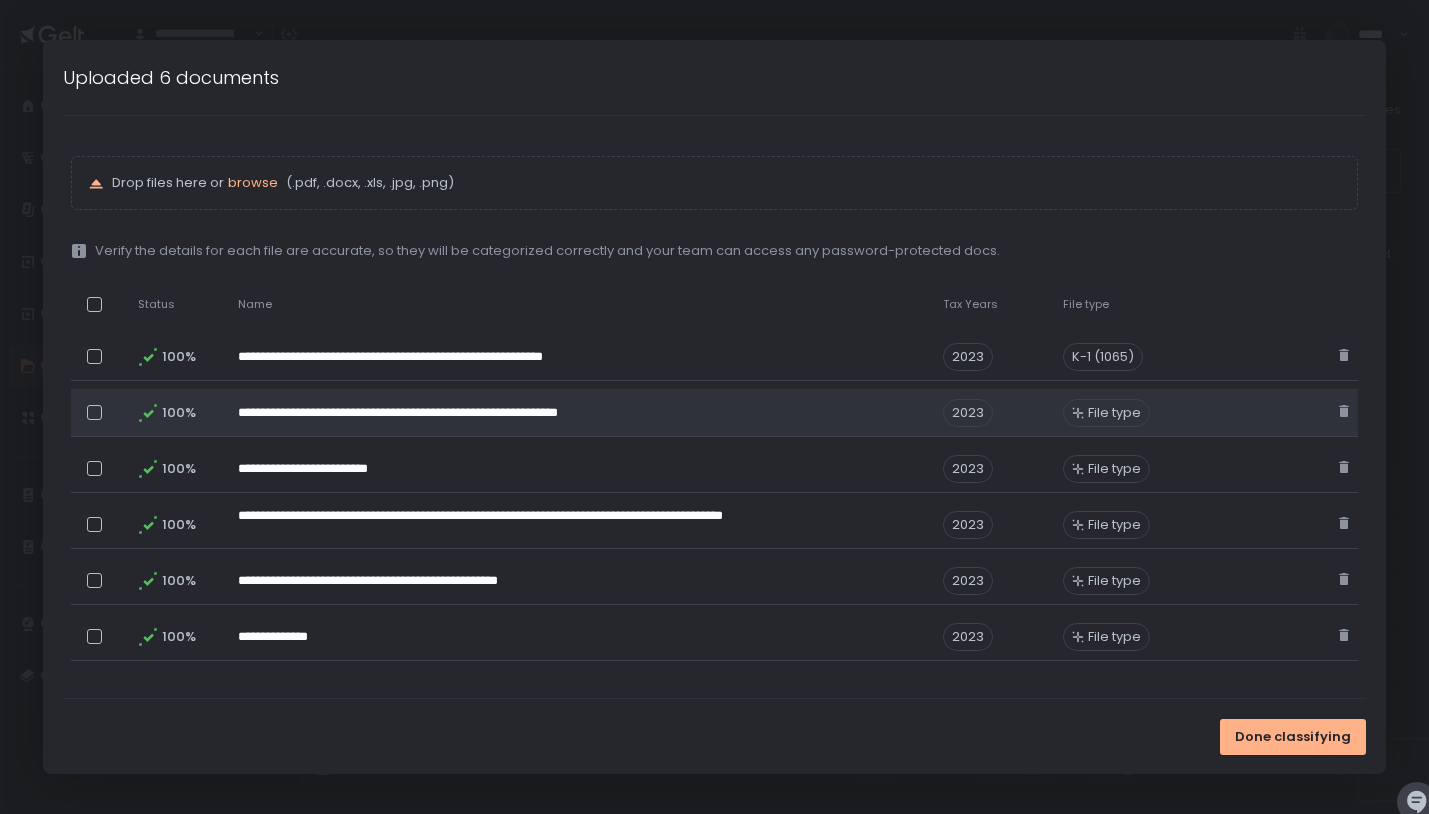 click on "File type" at bounding box center (1114, 413) 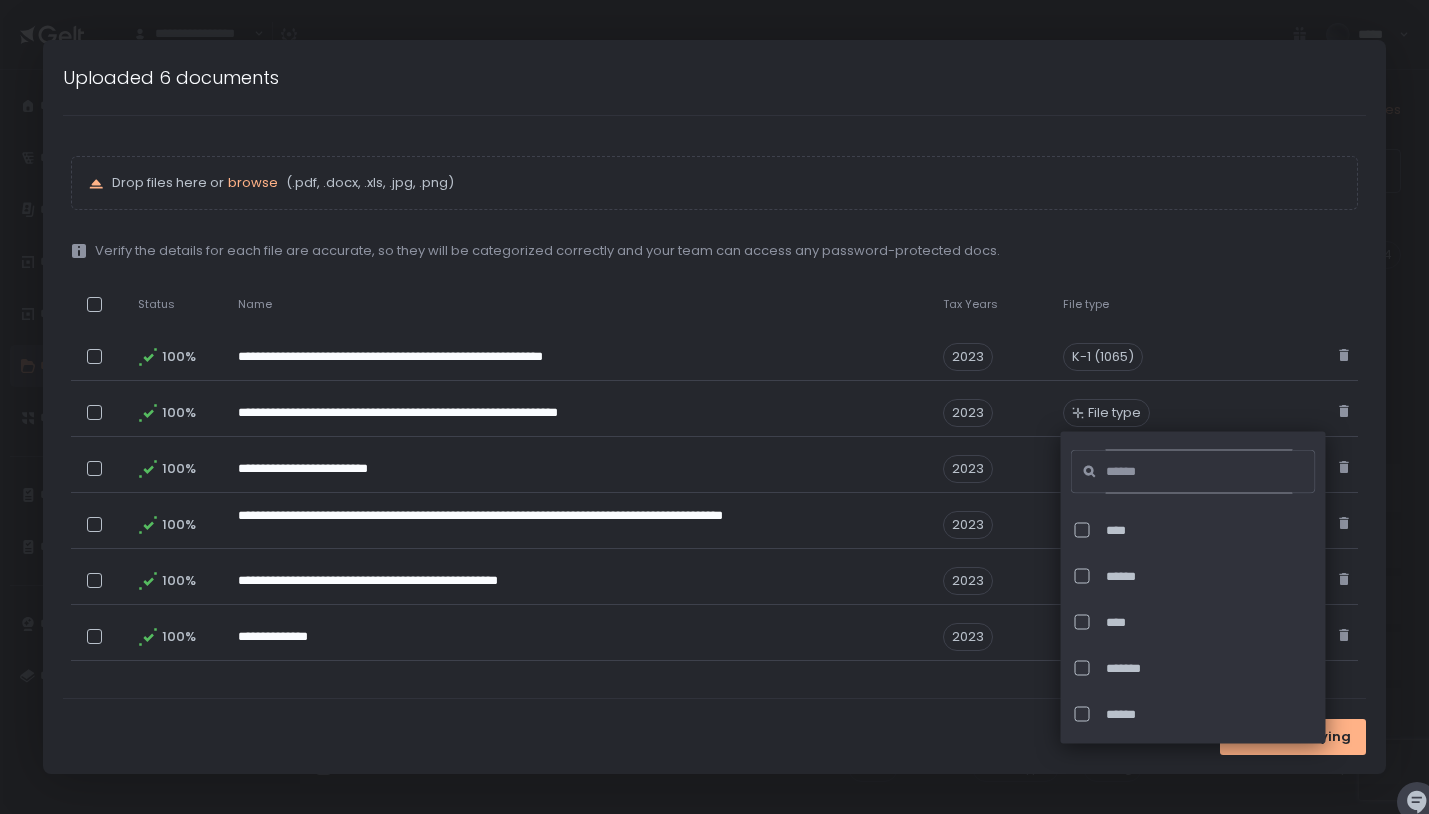 click 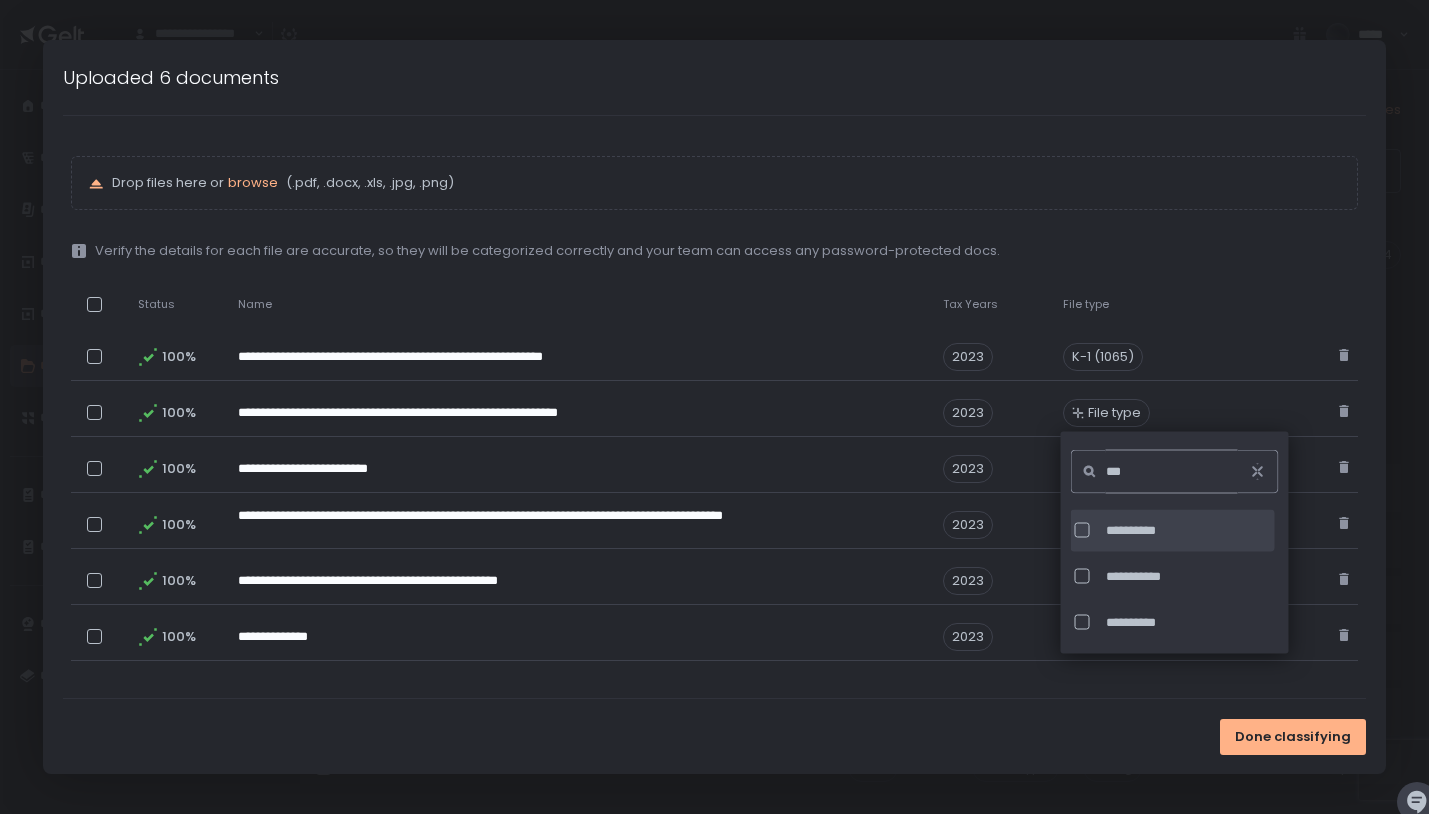 type on "***" 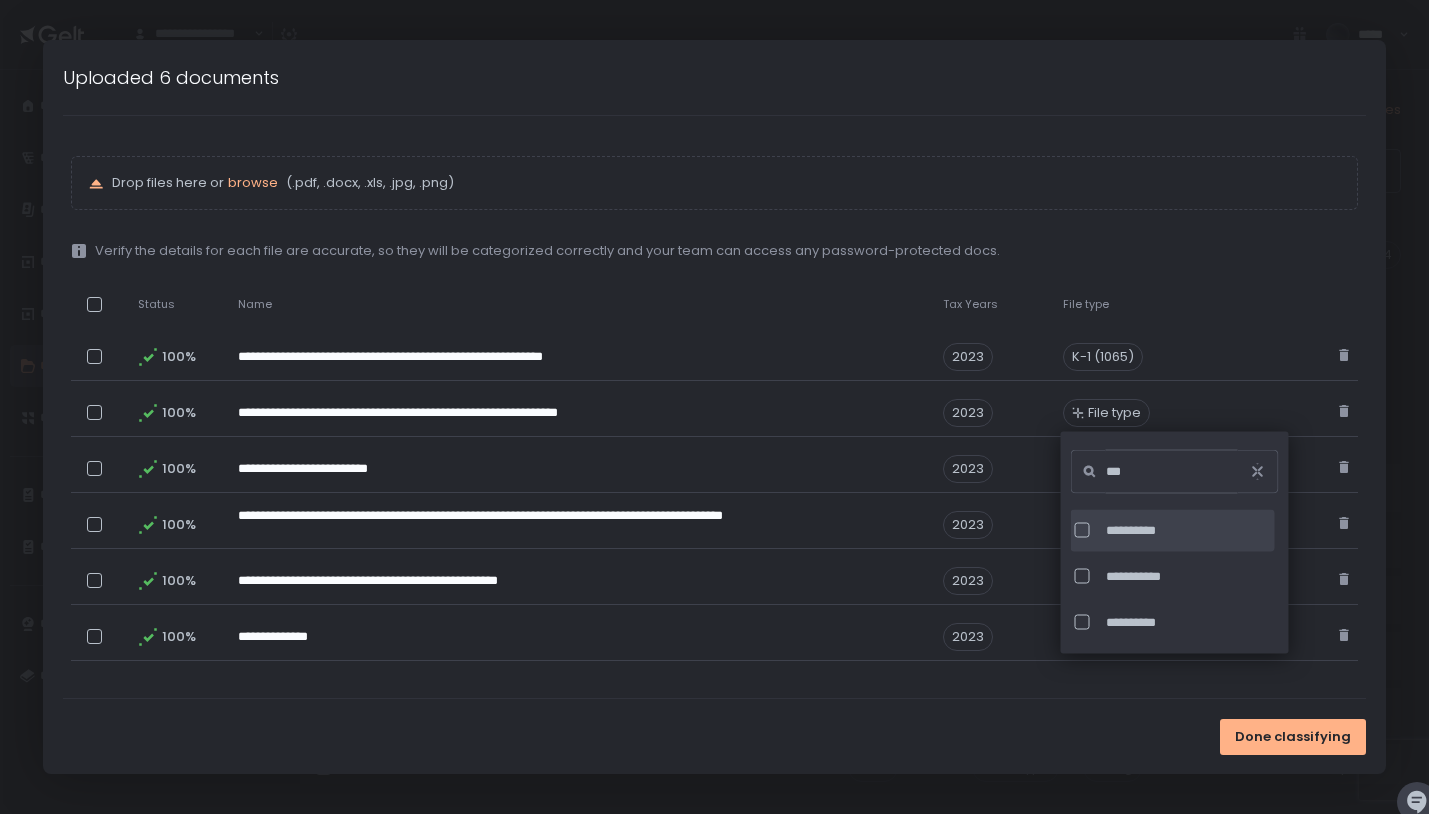 click on "**********" 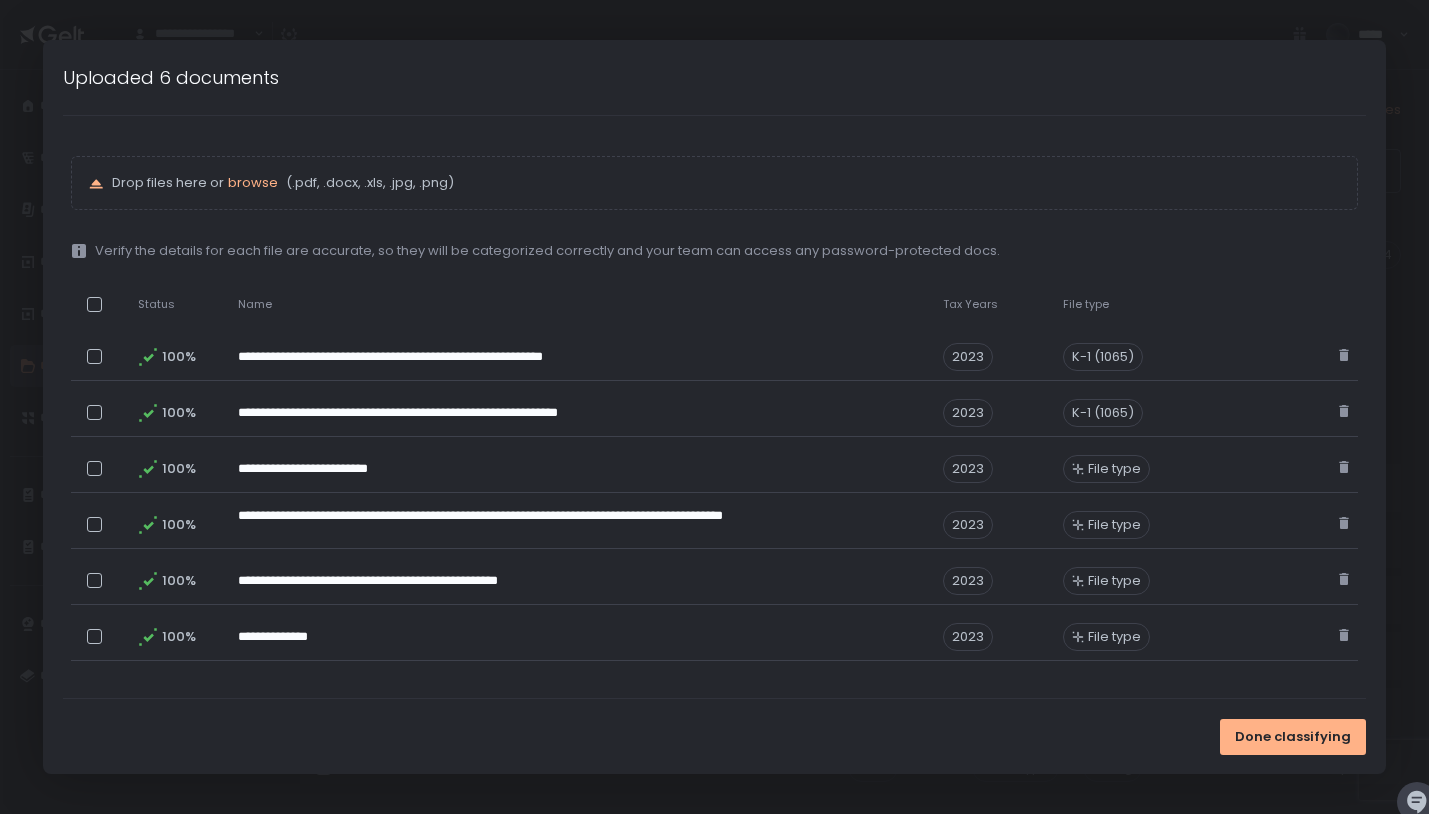 click on "**********" at bounding box center (715, 412) 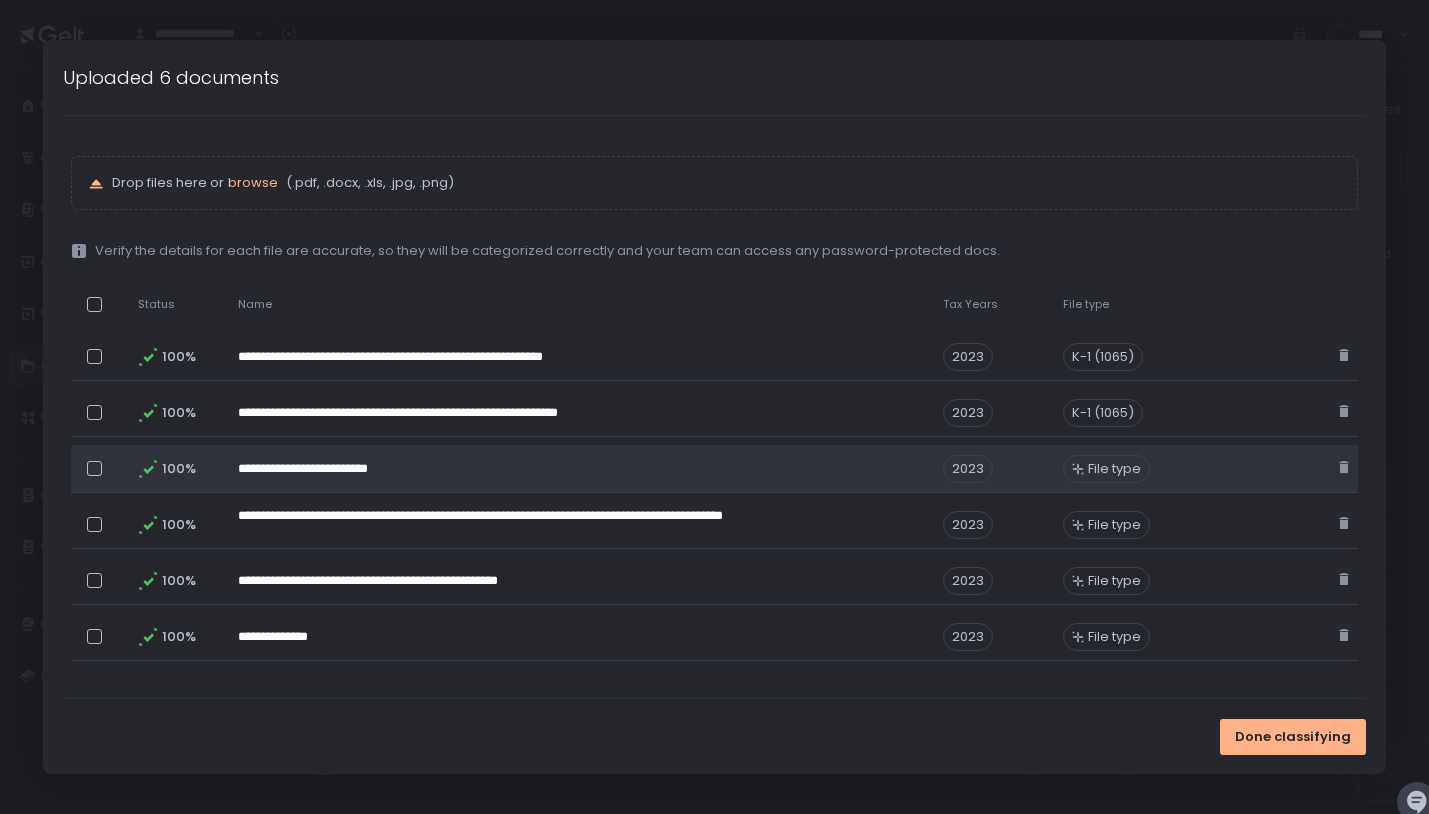 click on "File type" at bounding box center [1114, 469] 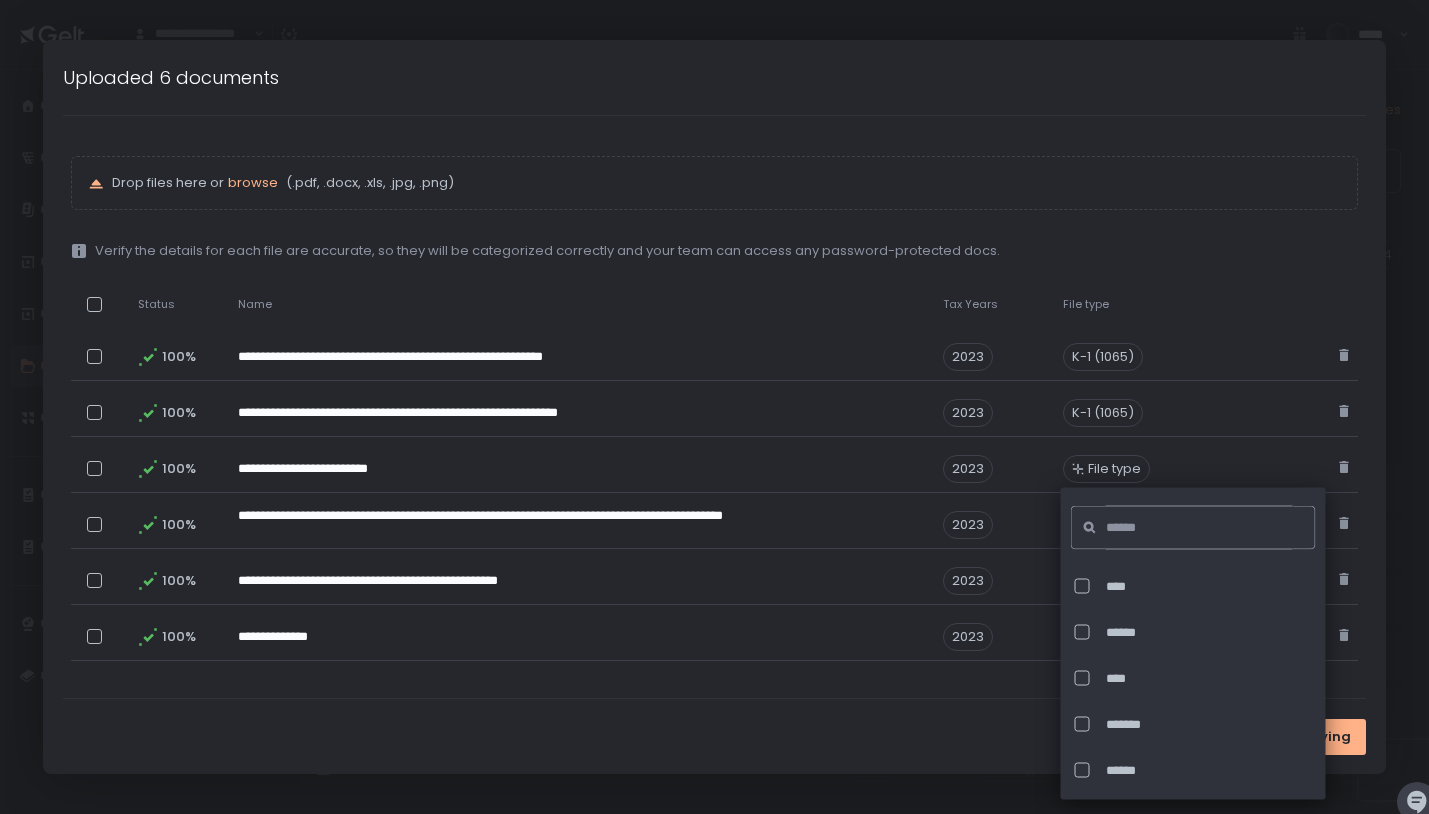 click 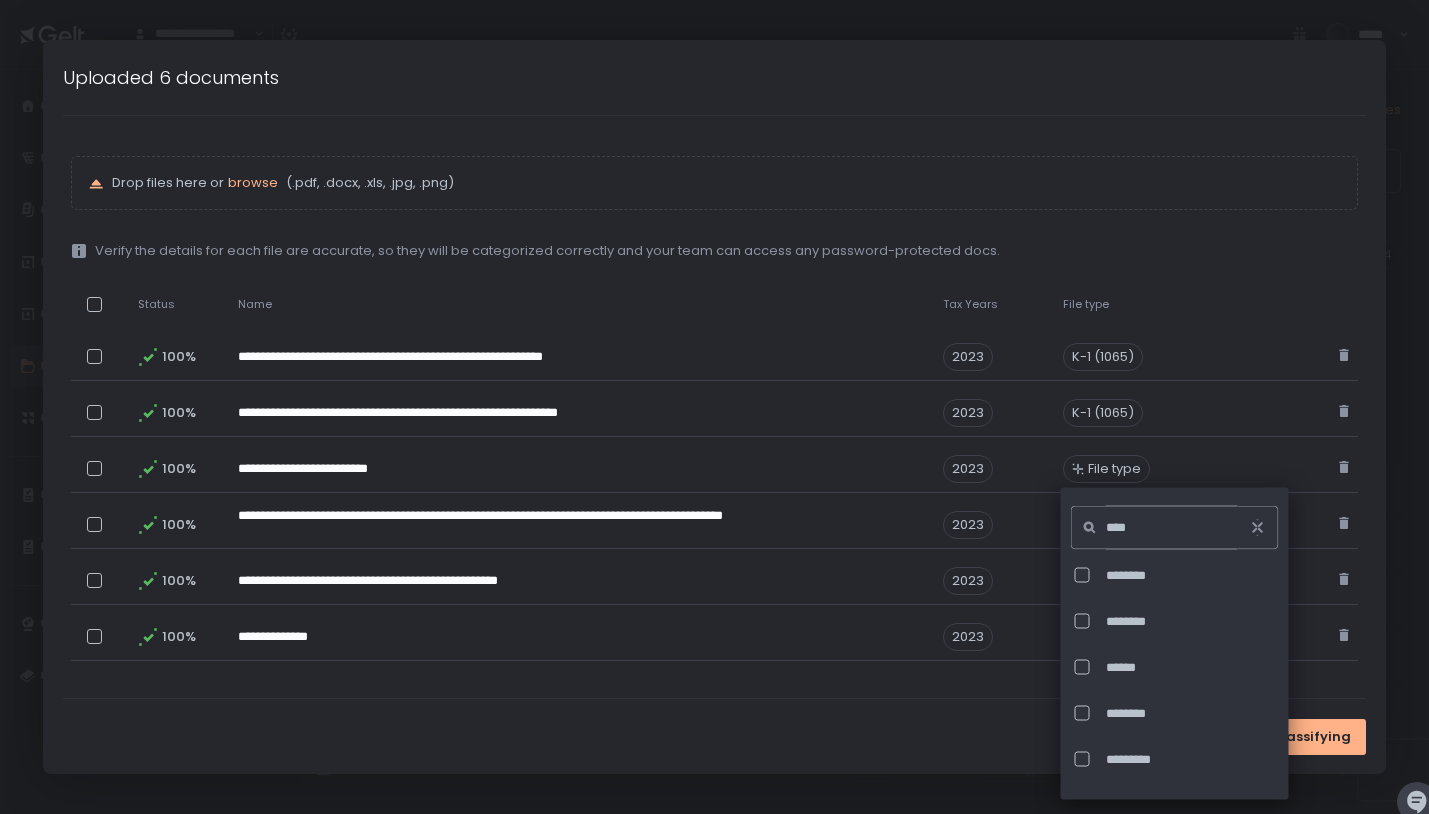 scroll, scrollTop: 335, scrollLeft: 0, axis: vertical 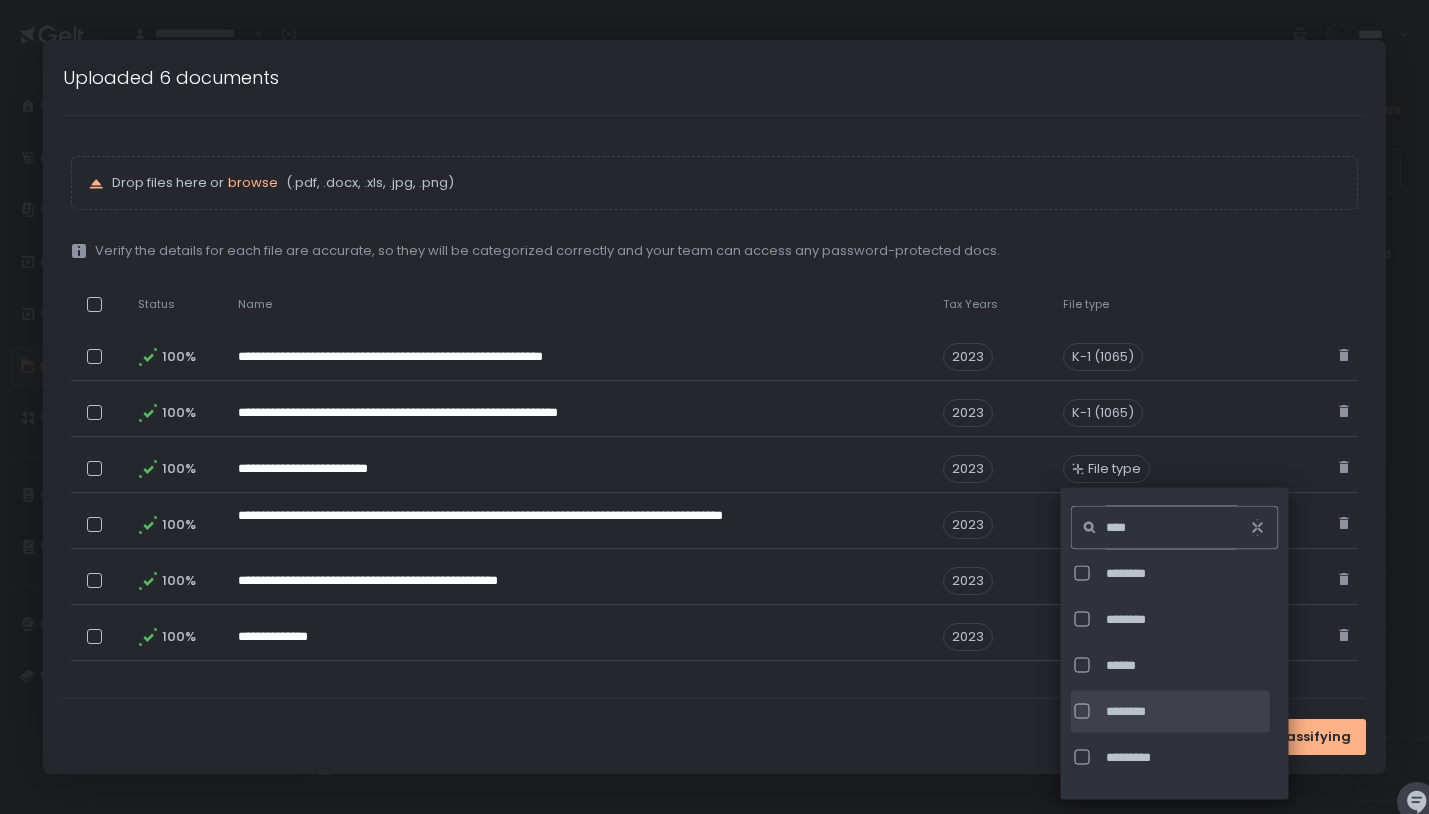 type on "****" 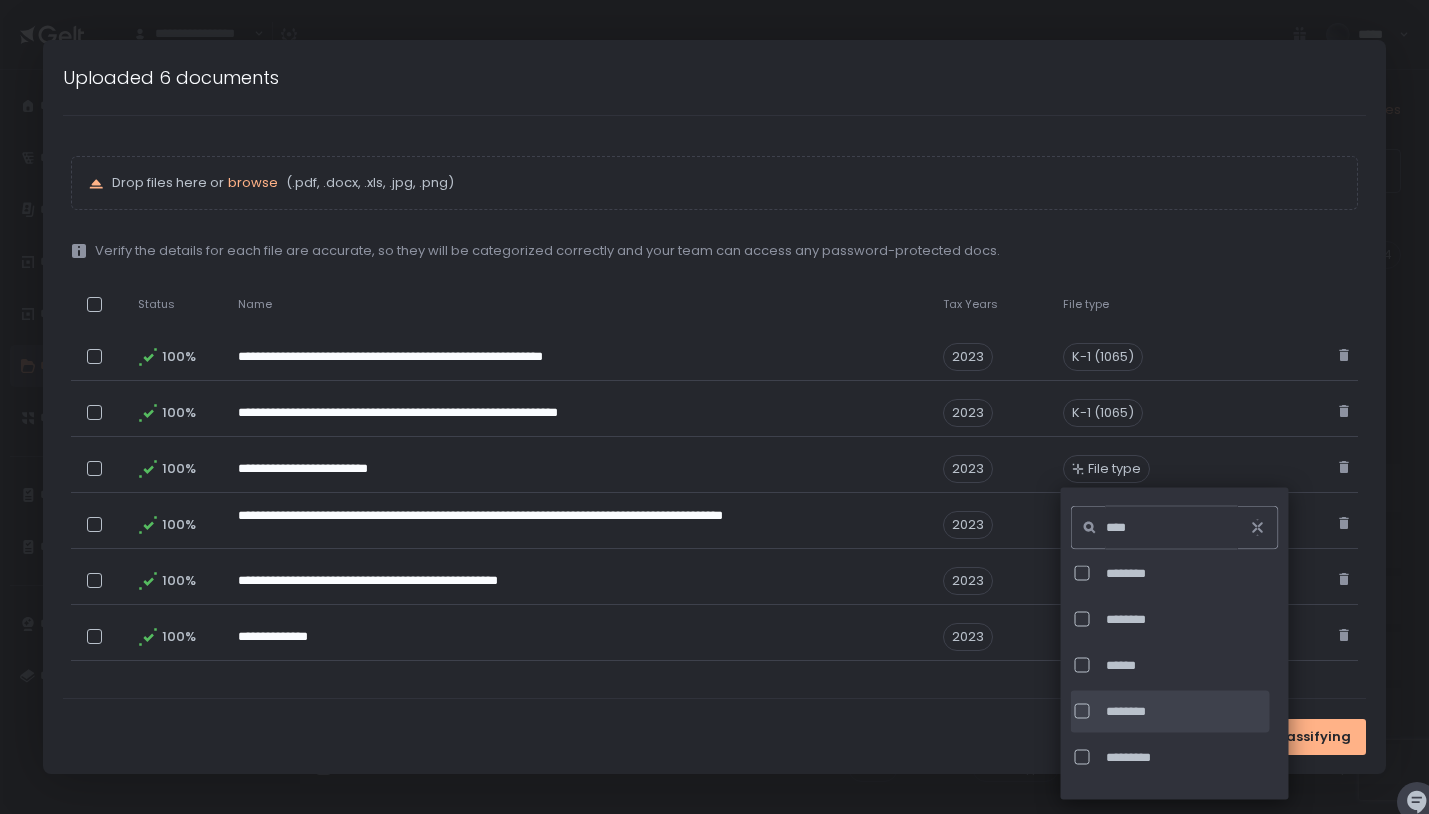 click on "********" 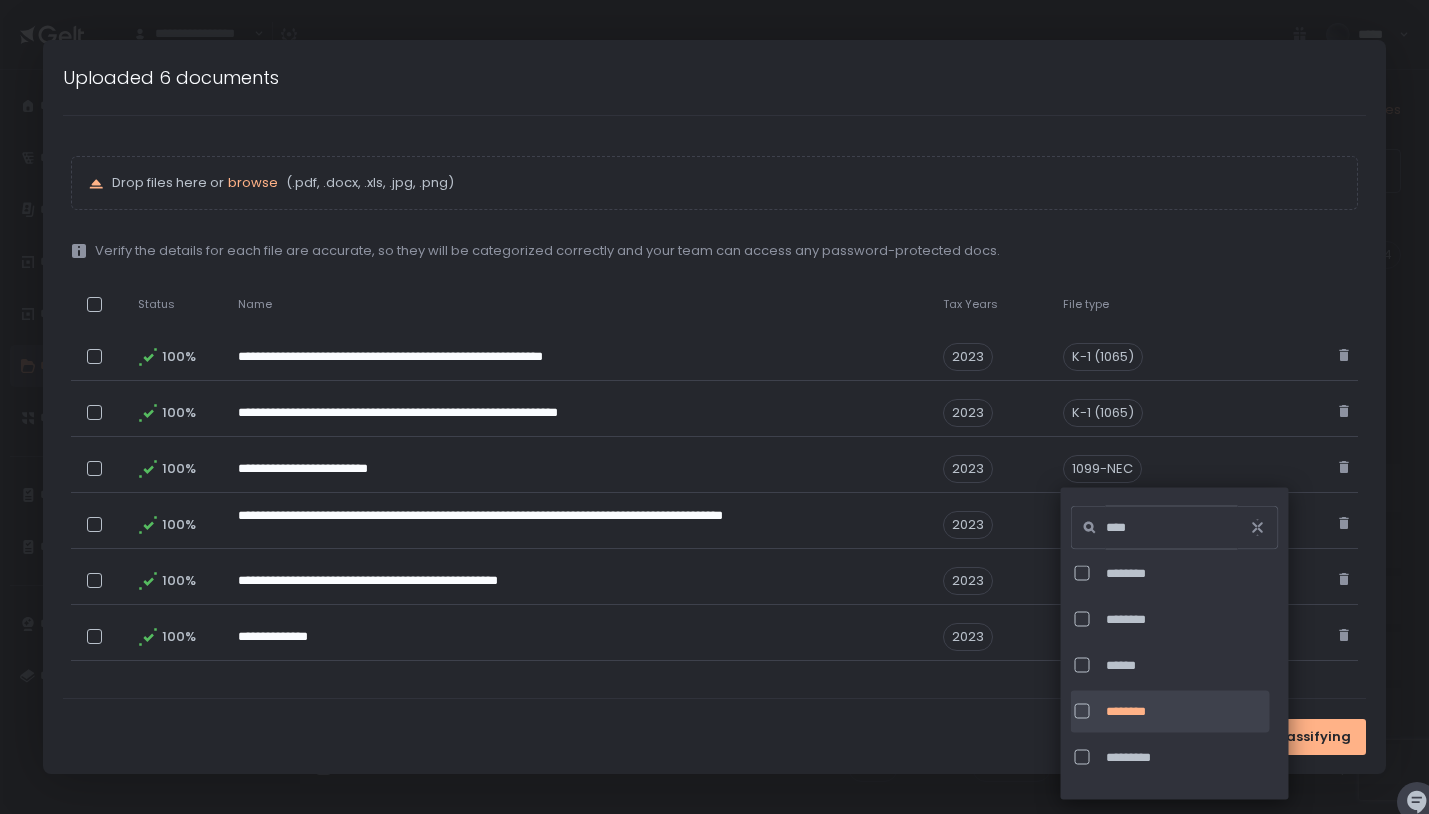 click on "Done classifying" at bounding box center (715, 736) 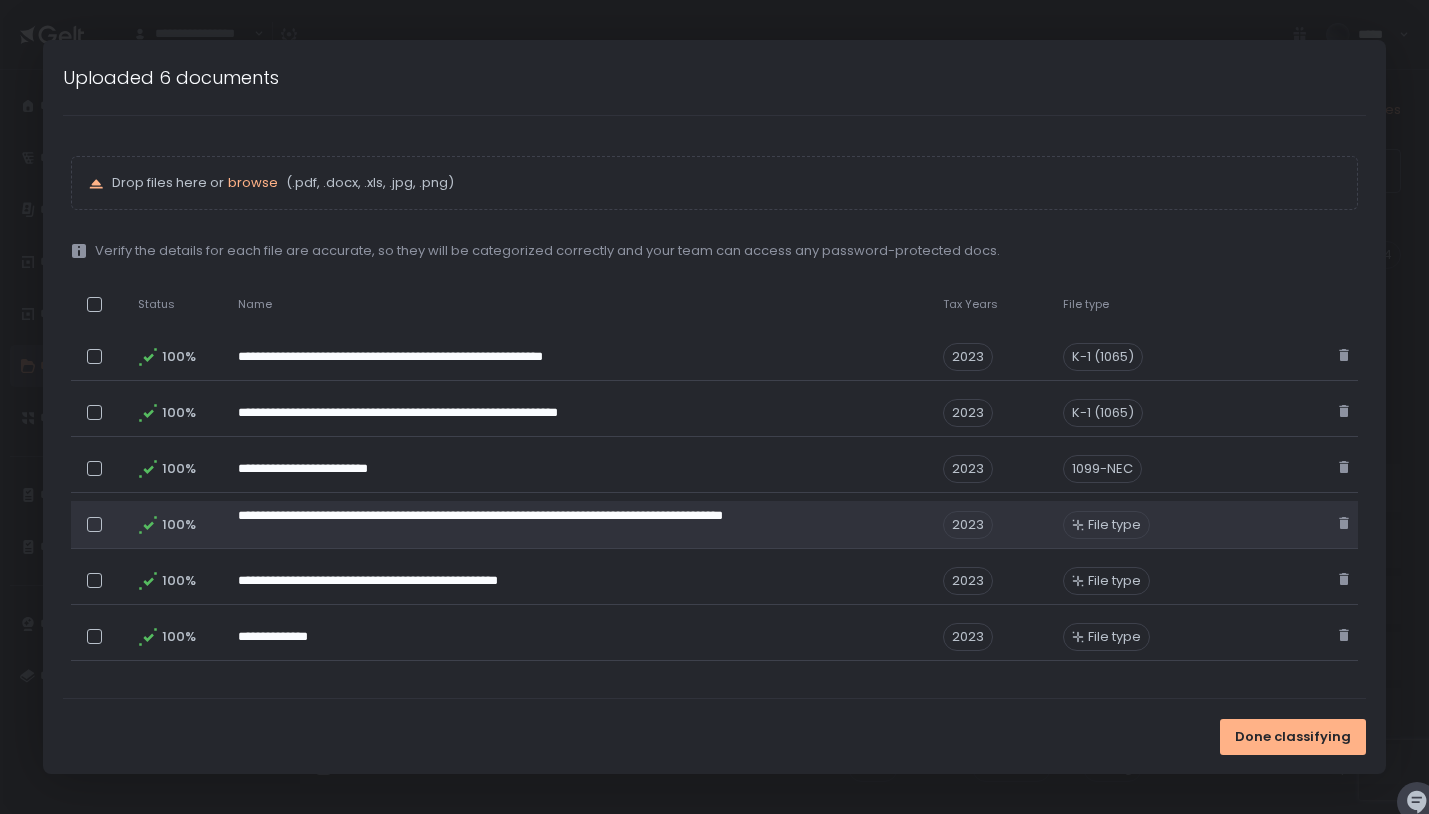 click on "File type" at bounding box center (1114, 525) 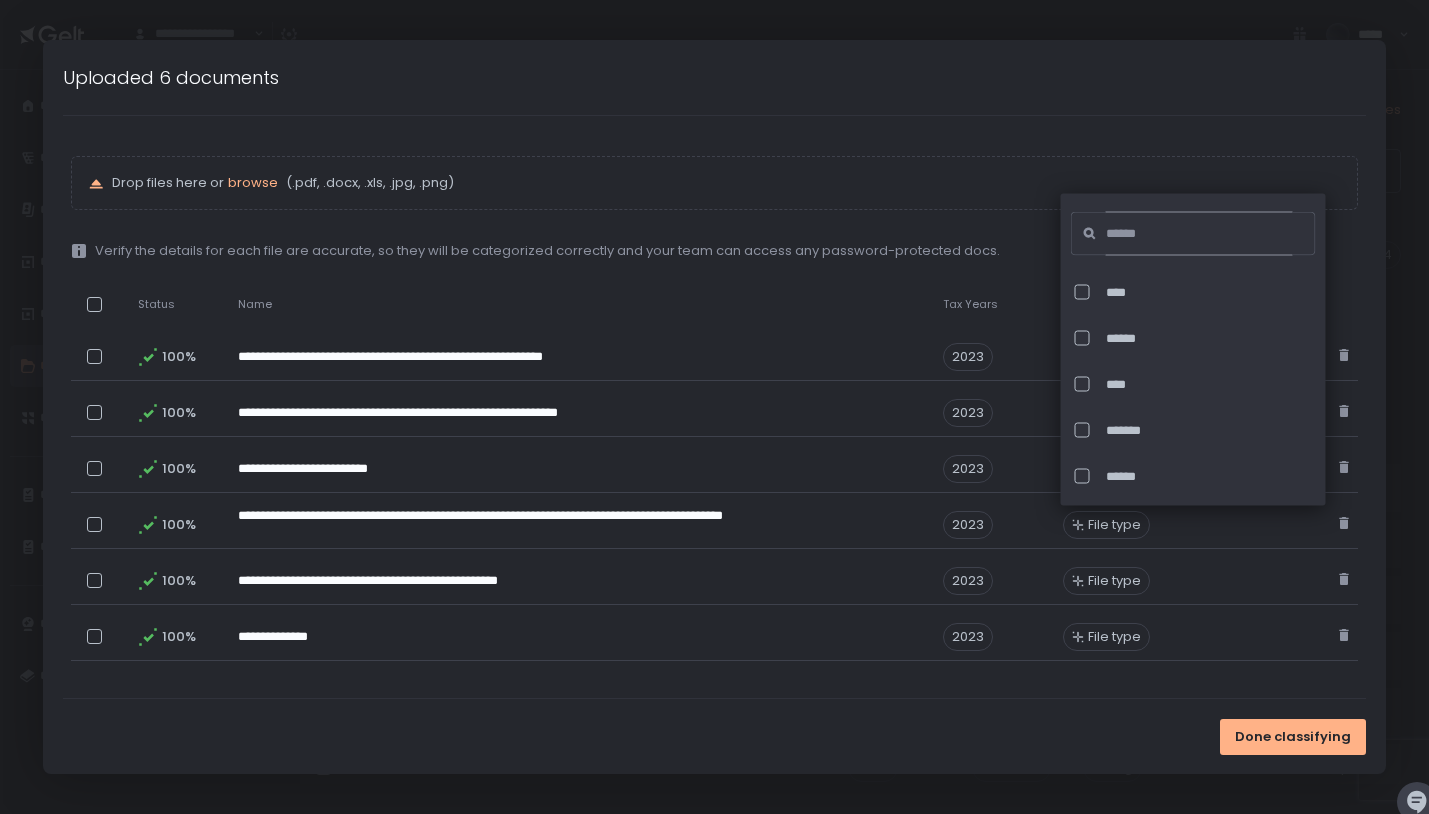 click 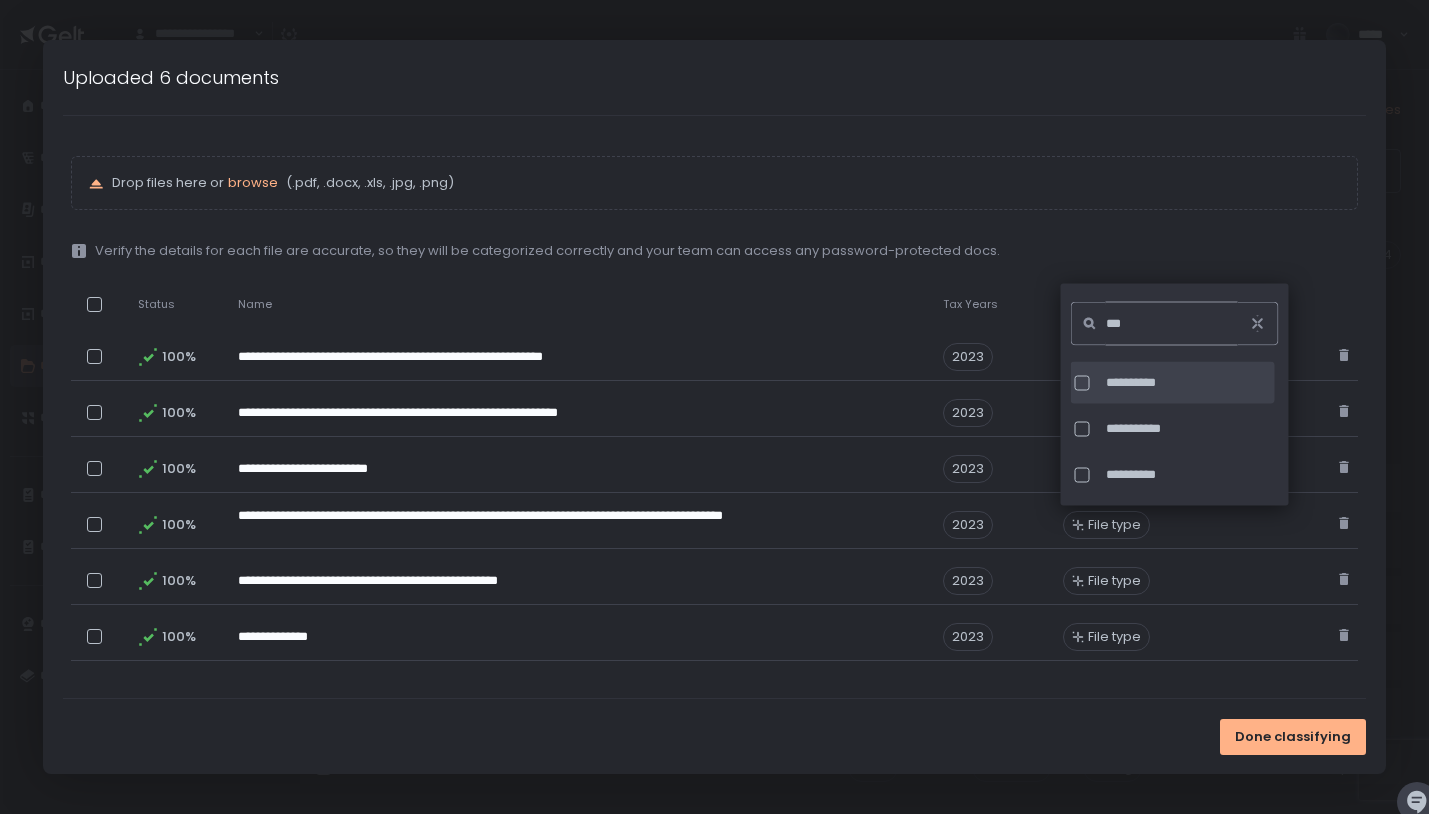 type on "***" 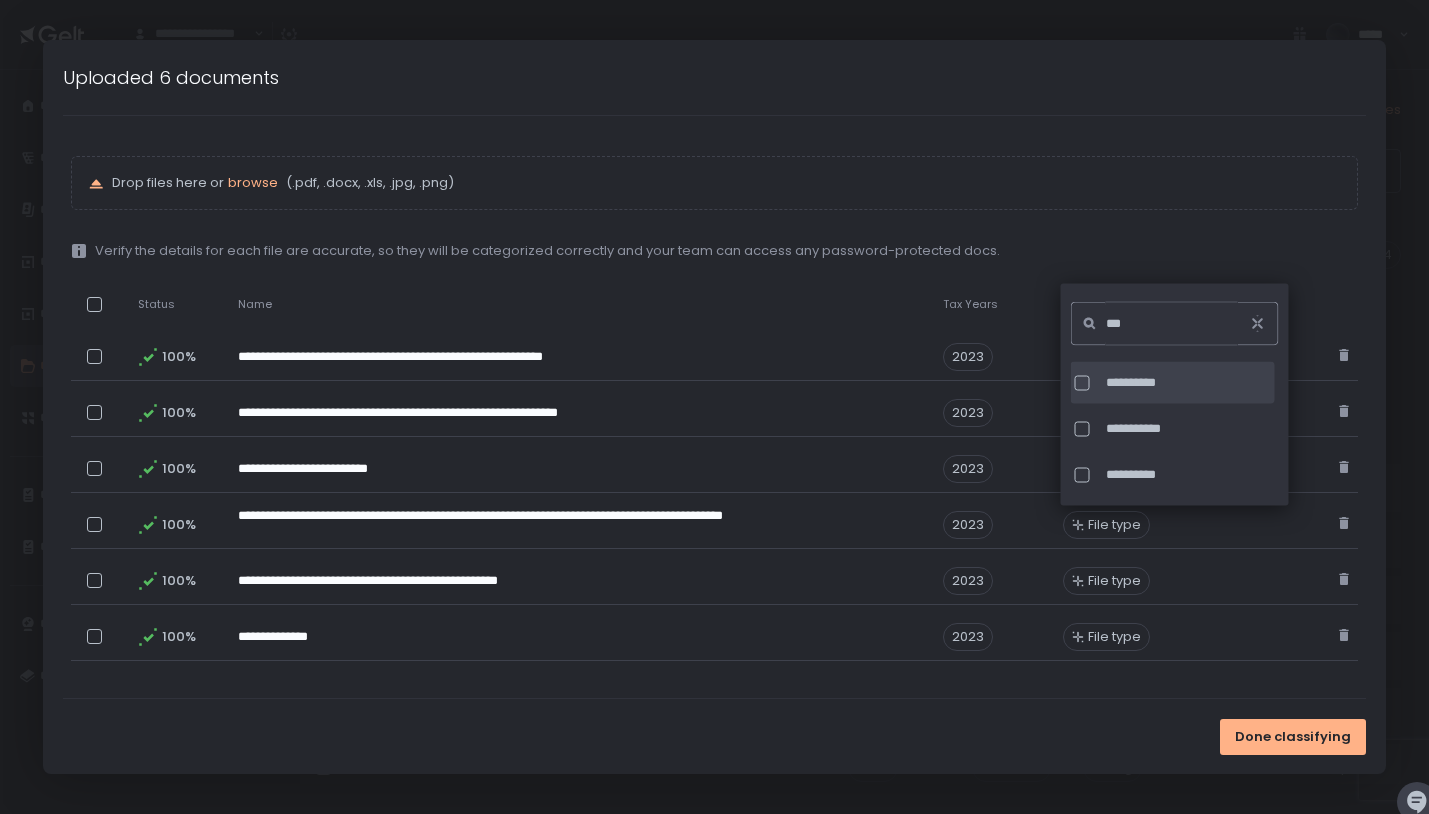 click on "**********" 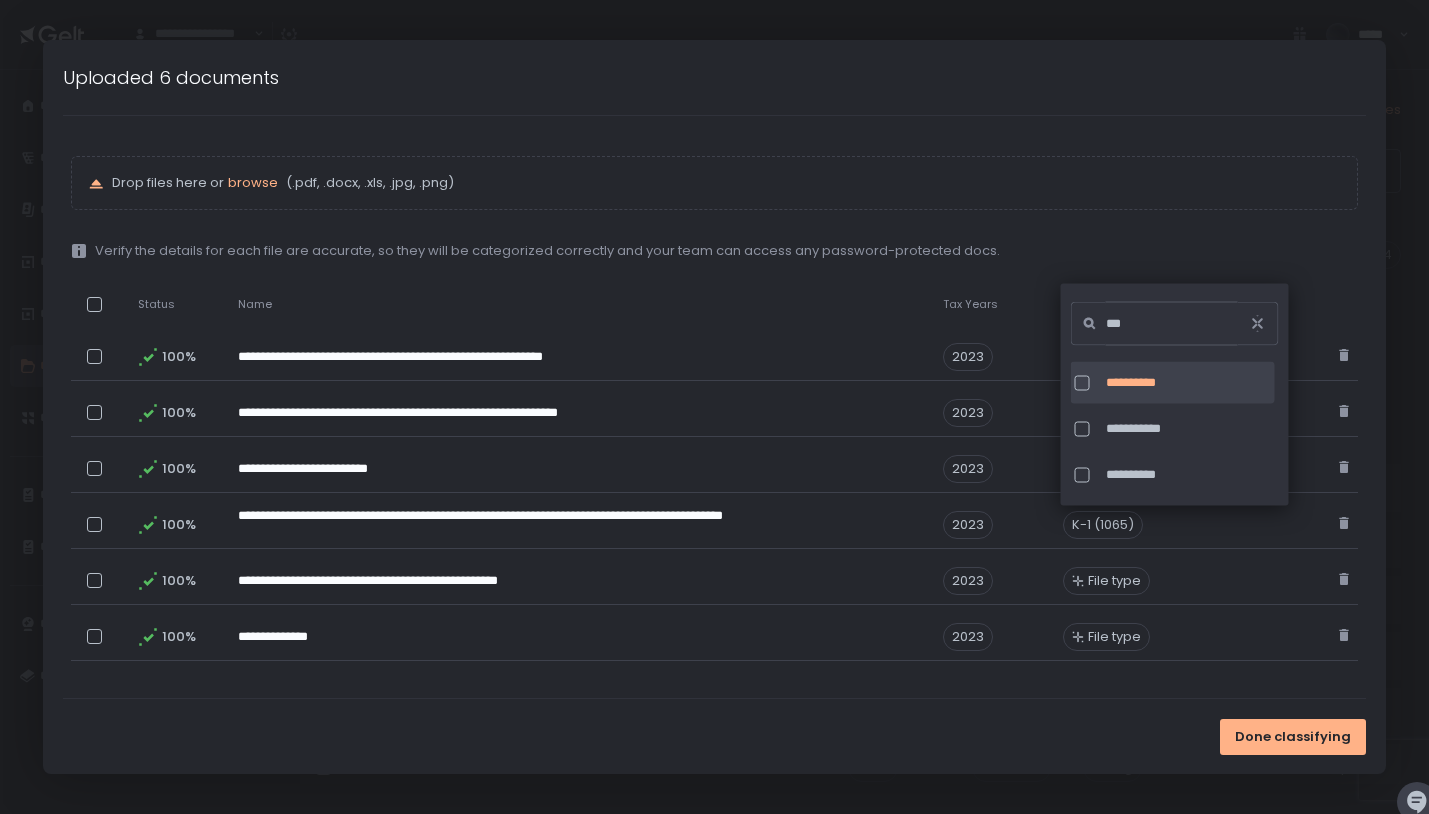 click on "**********" at bounding box center [715, 412] 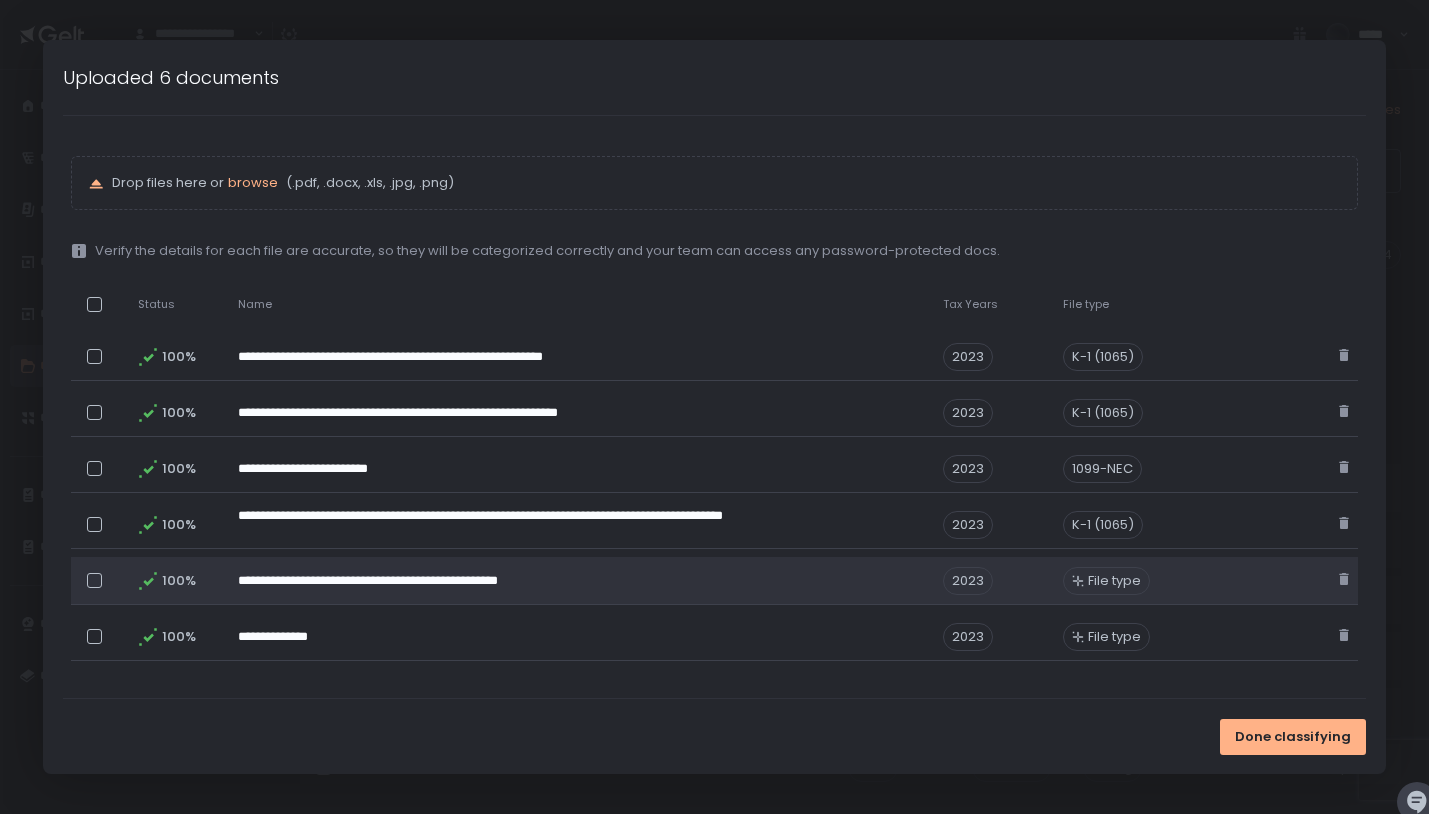 click on "File type" at bounding box center [1114, 581] 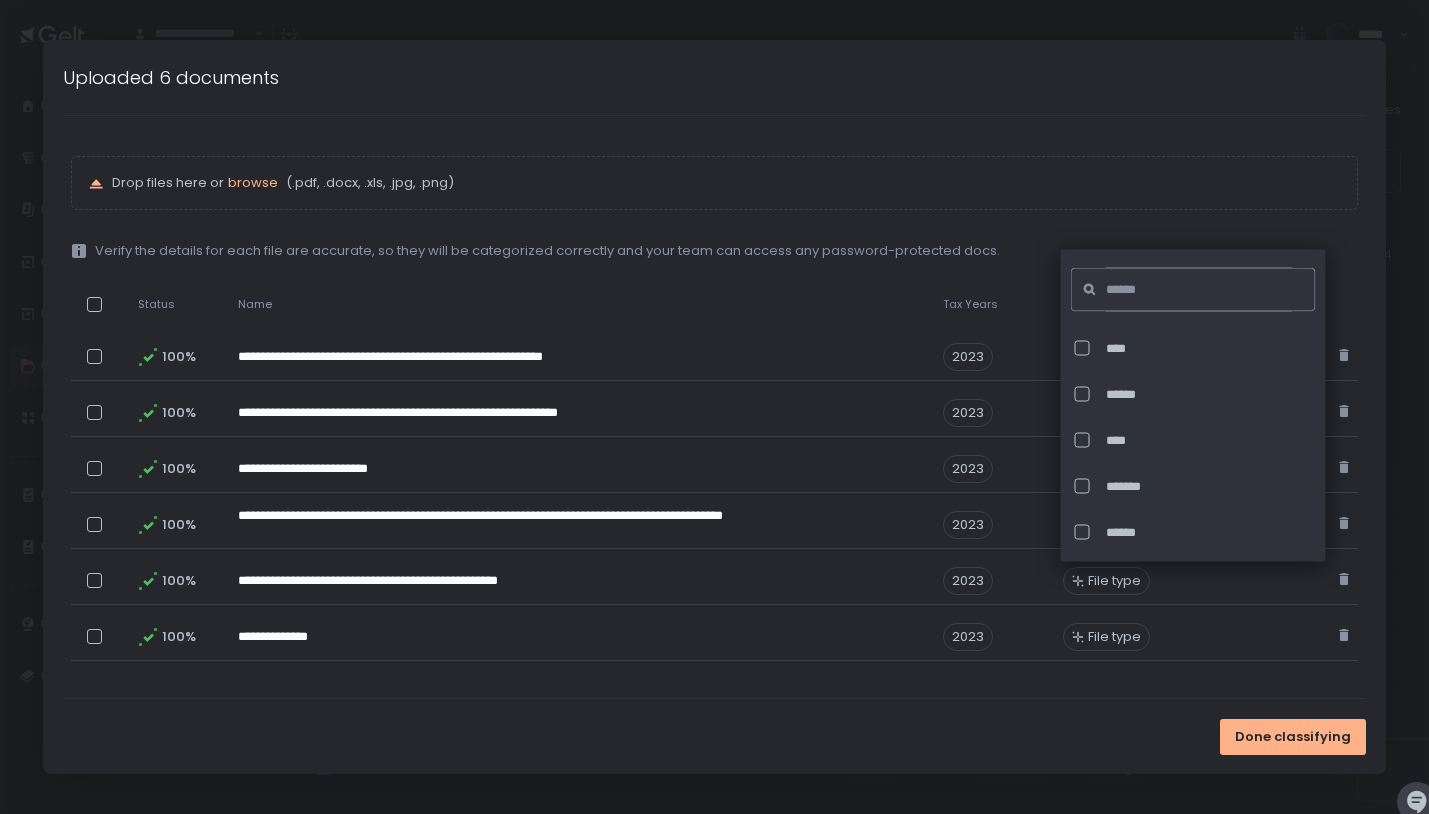 click 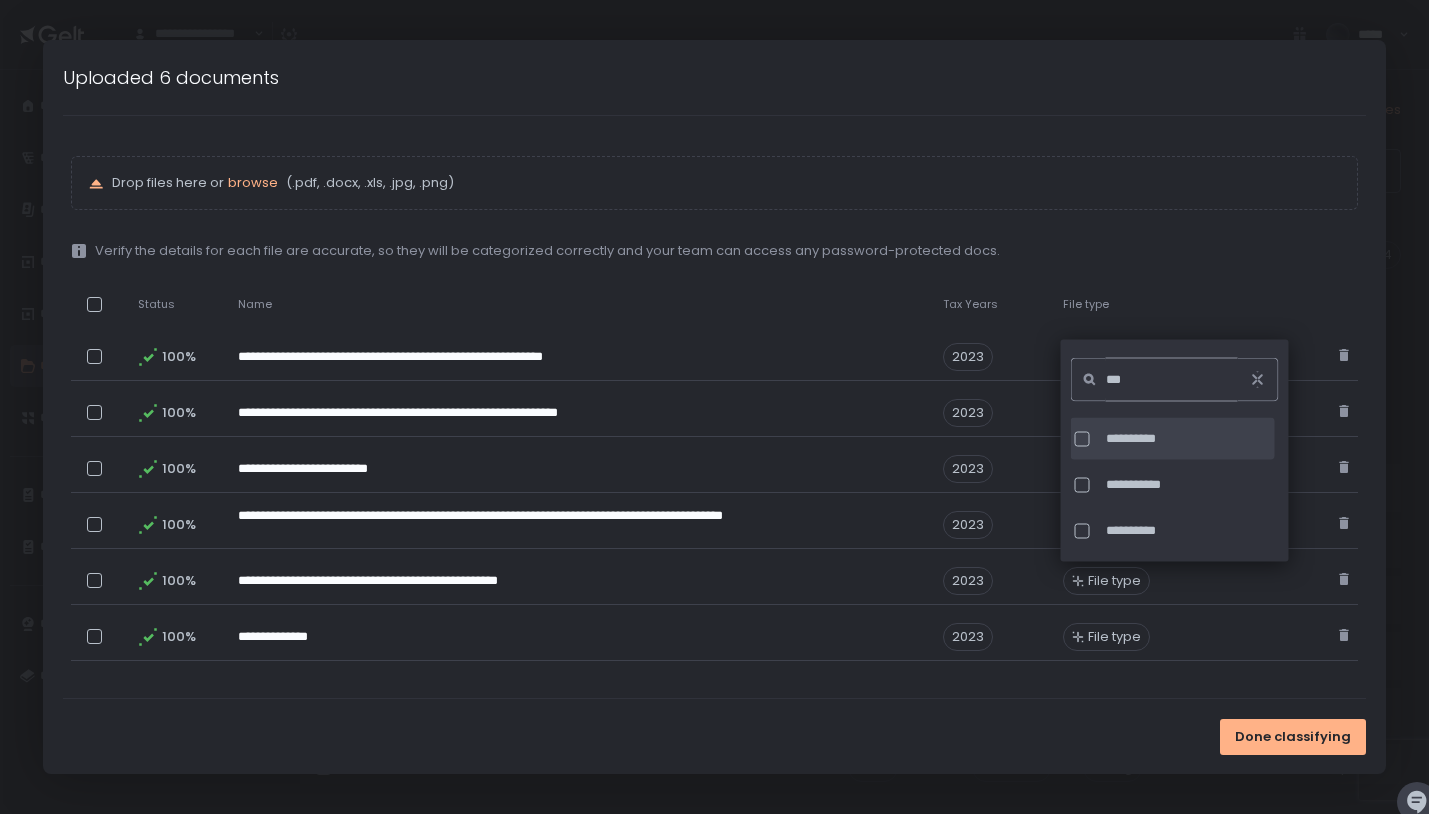 type on "***" 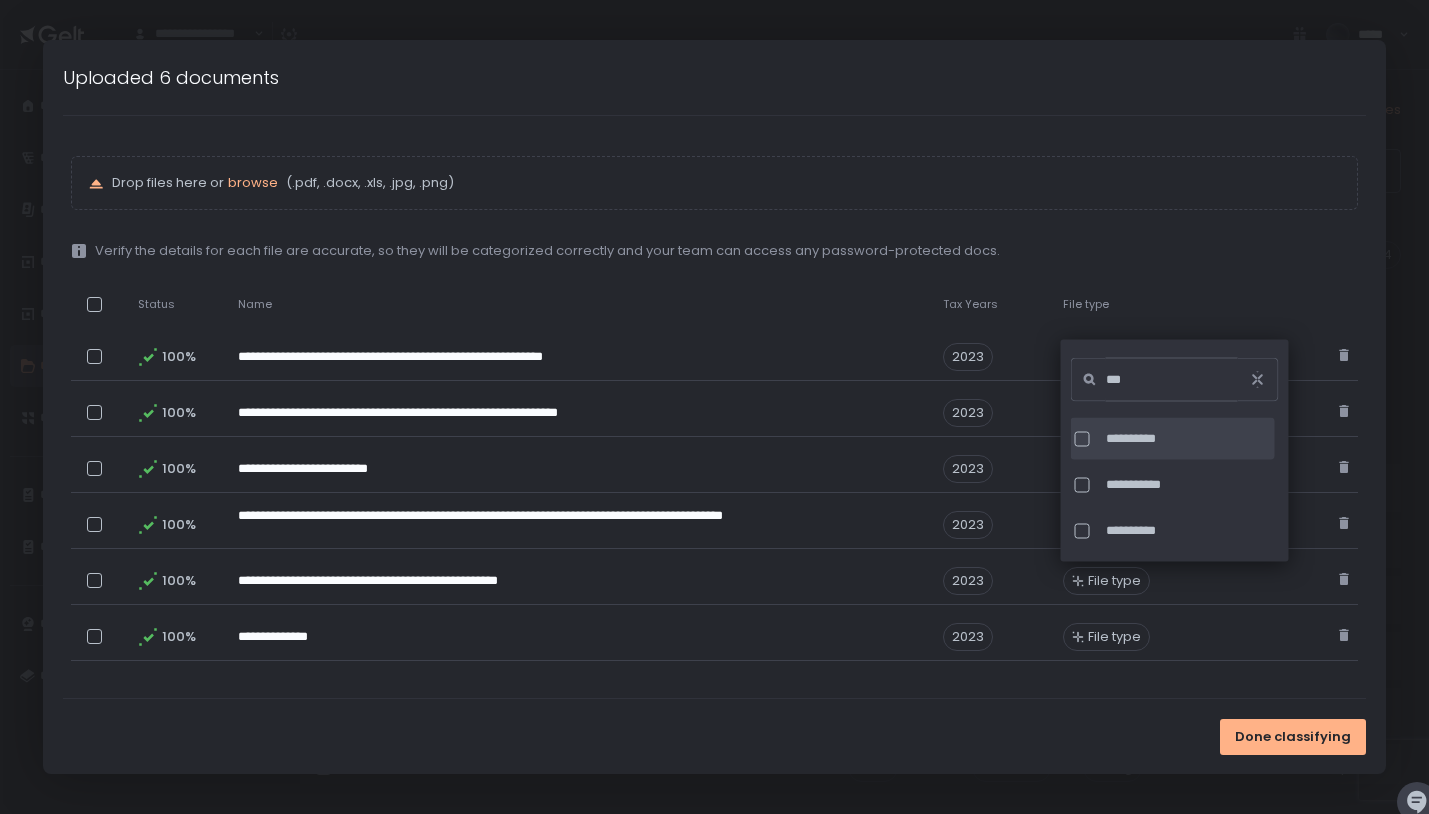 click on "**********" 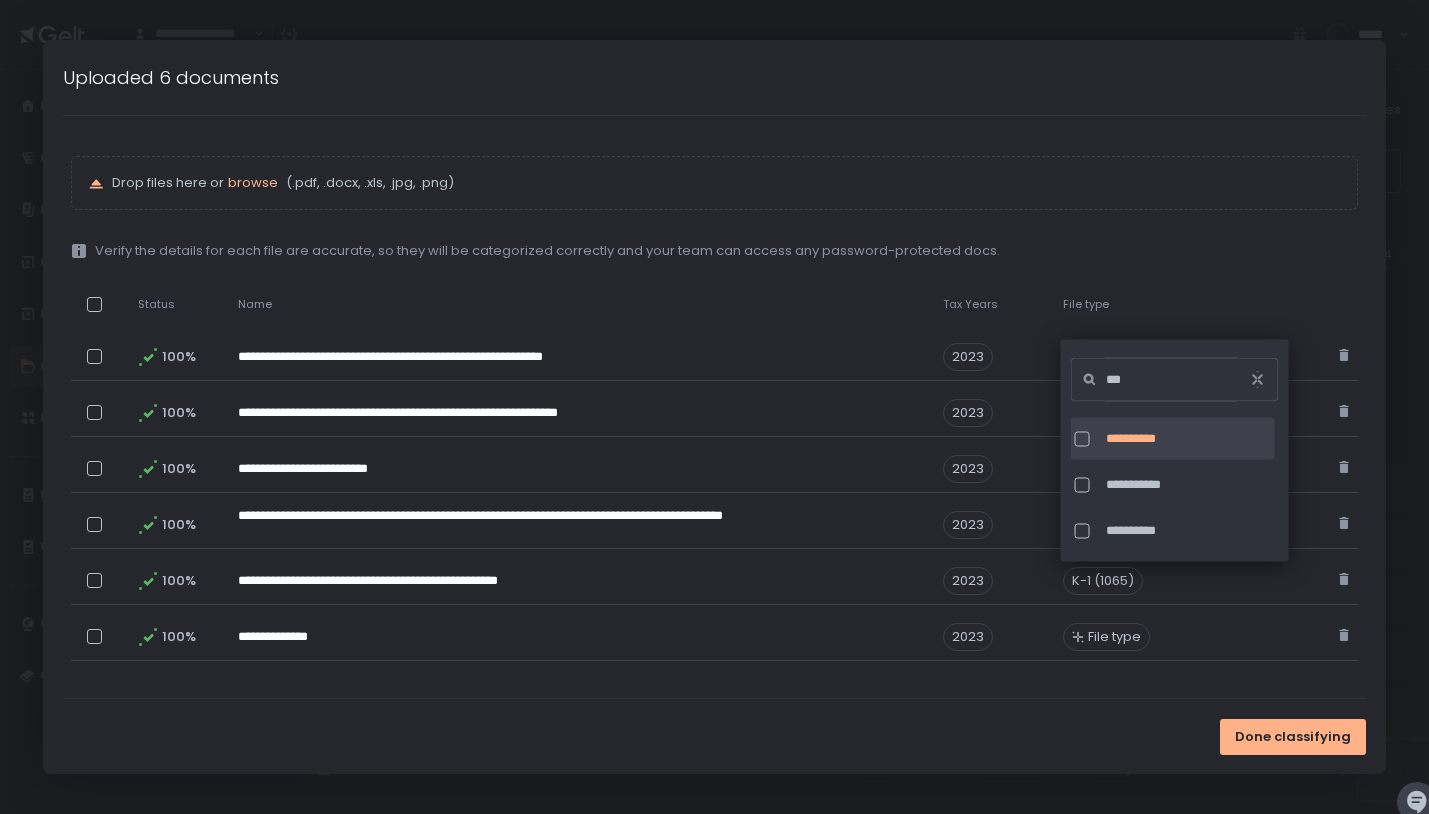 click on "Done classifying" at bounding box center [715, 736] 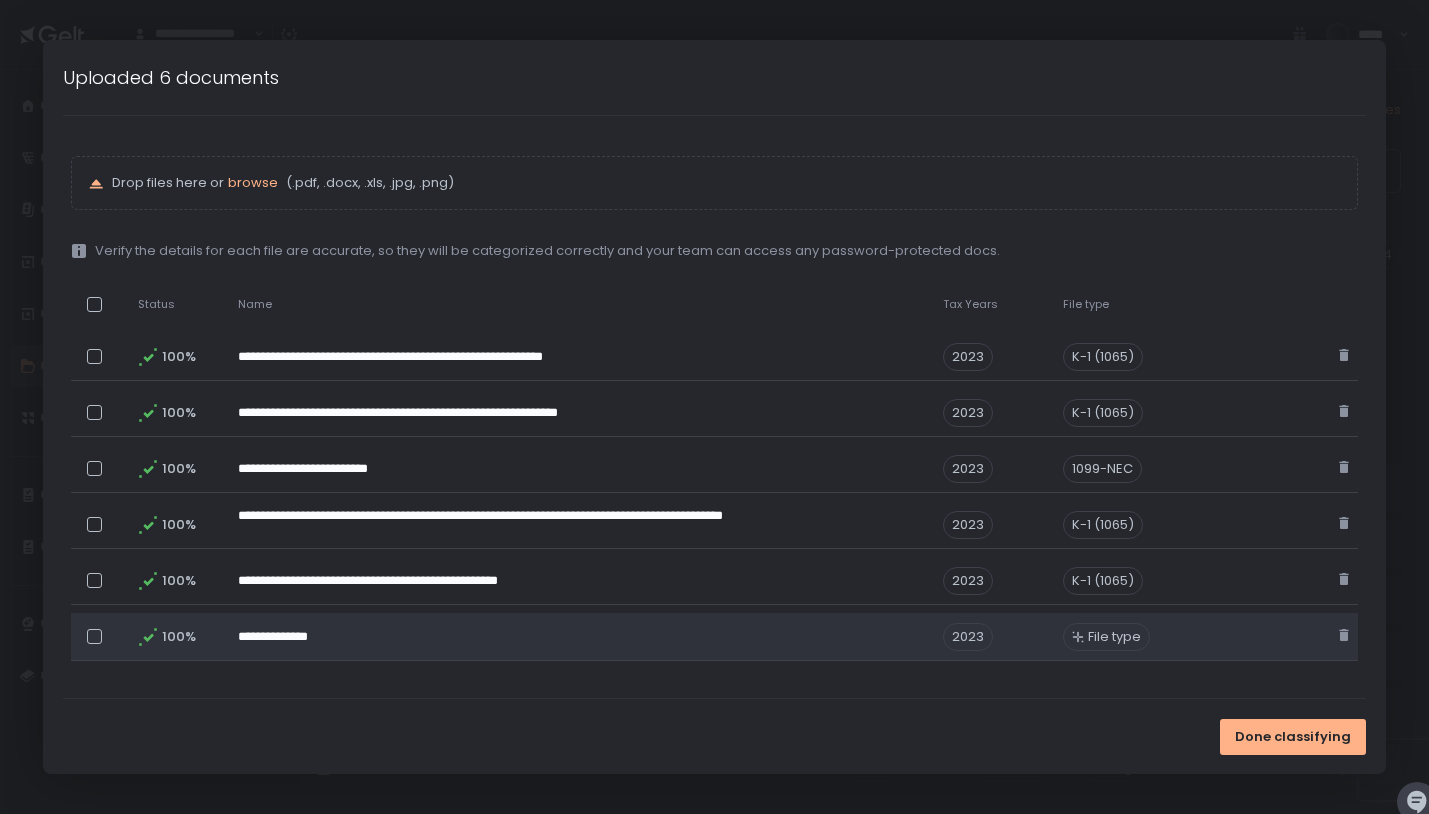click on "File type" at bounding box center (1114, 637) 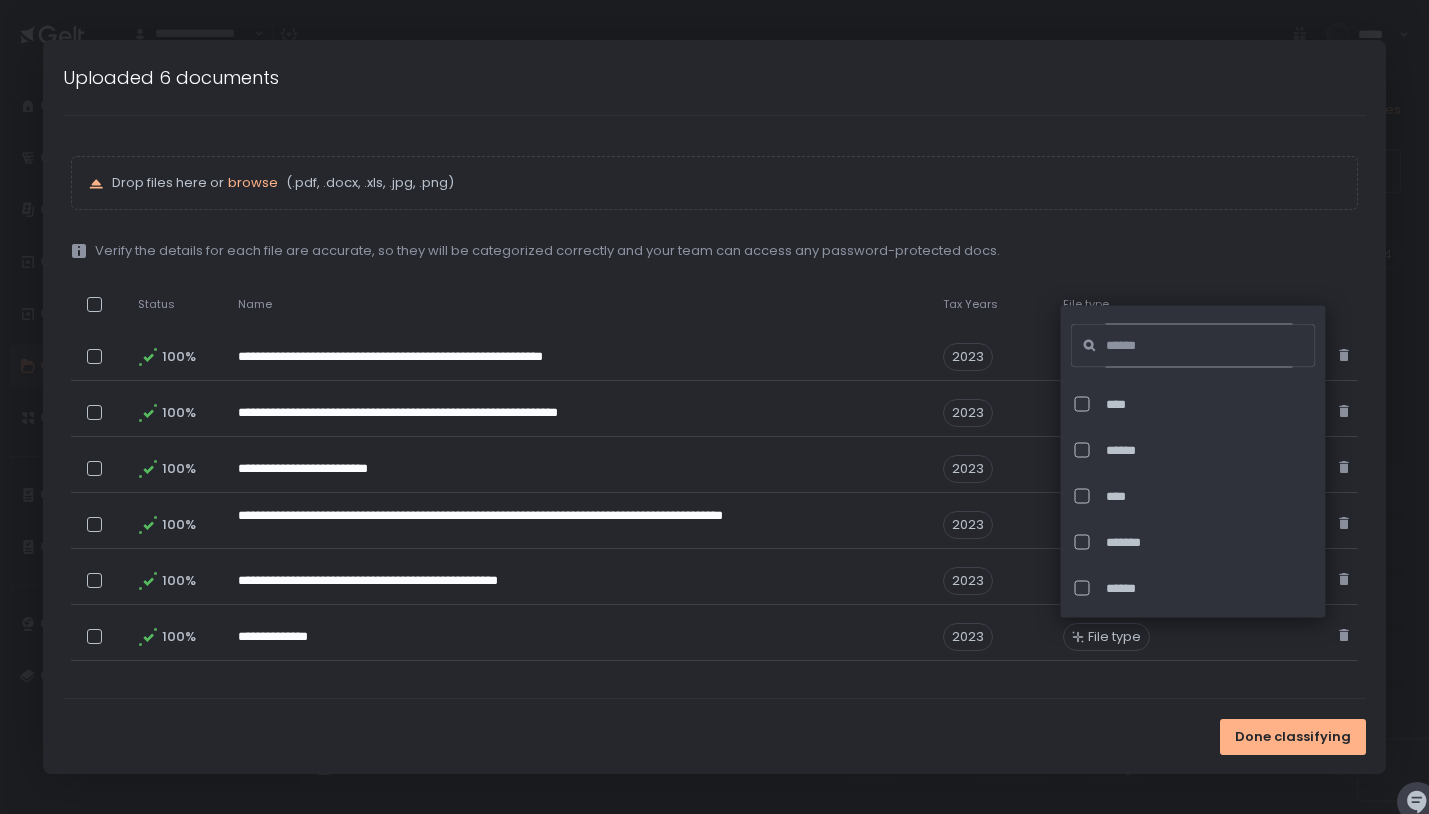 click 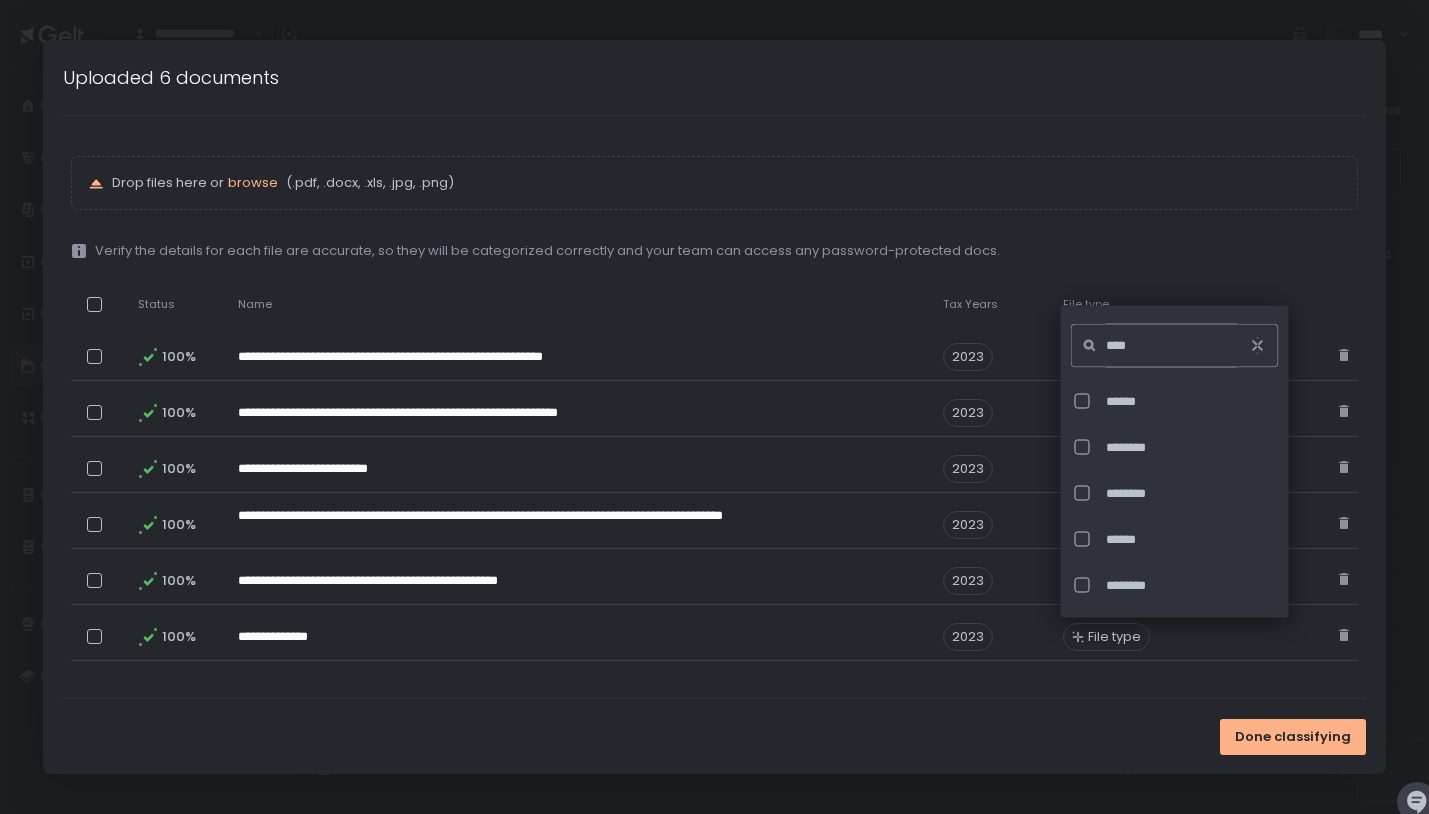 scroll, scrollTop: 308, scrollLeft: 0, axis: vertical 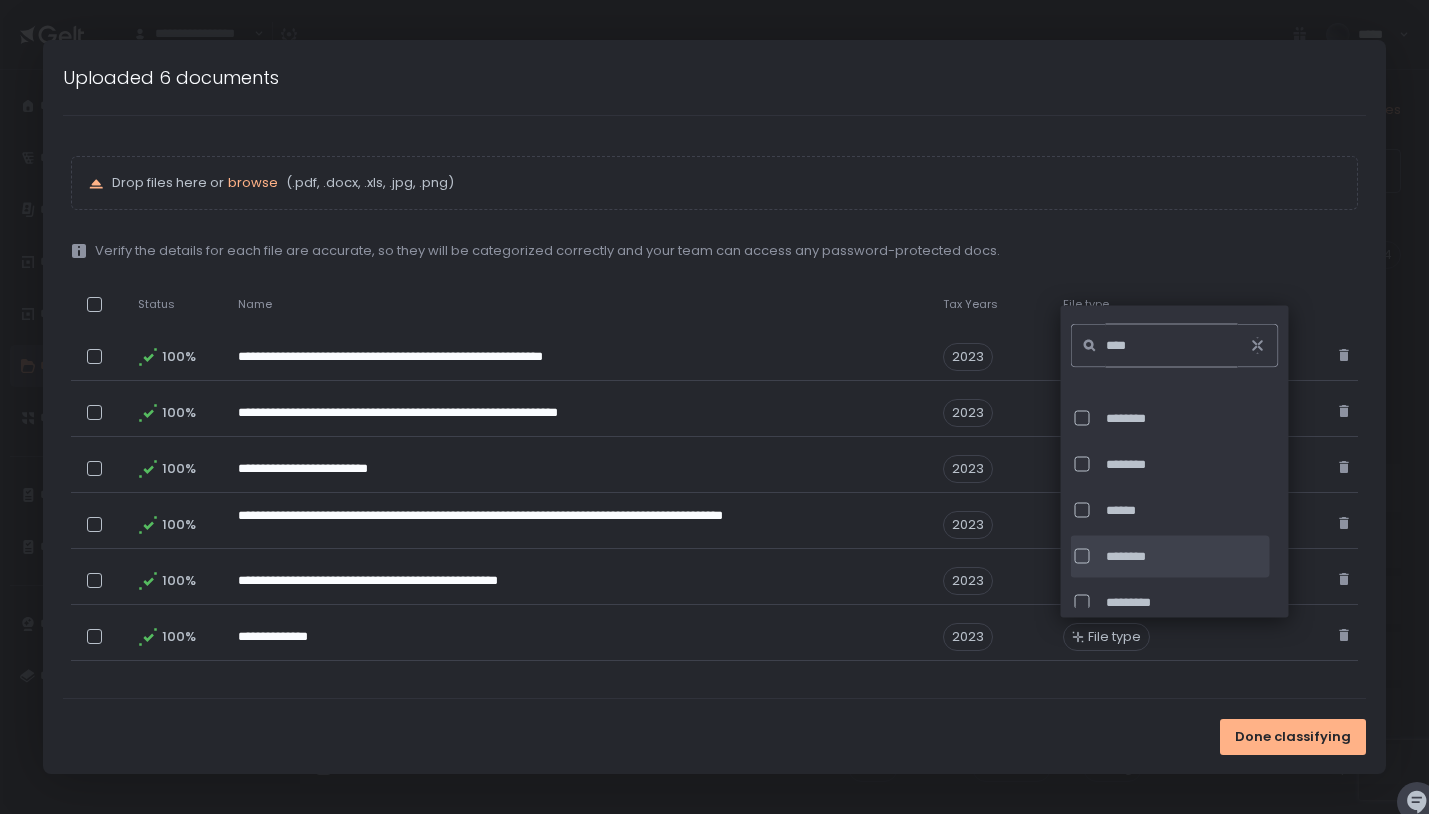 type on "****" 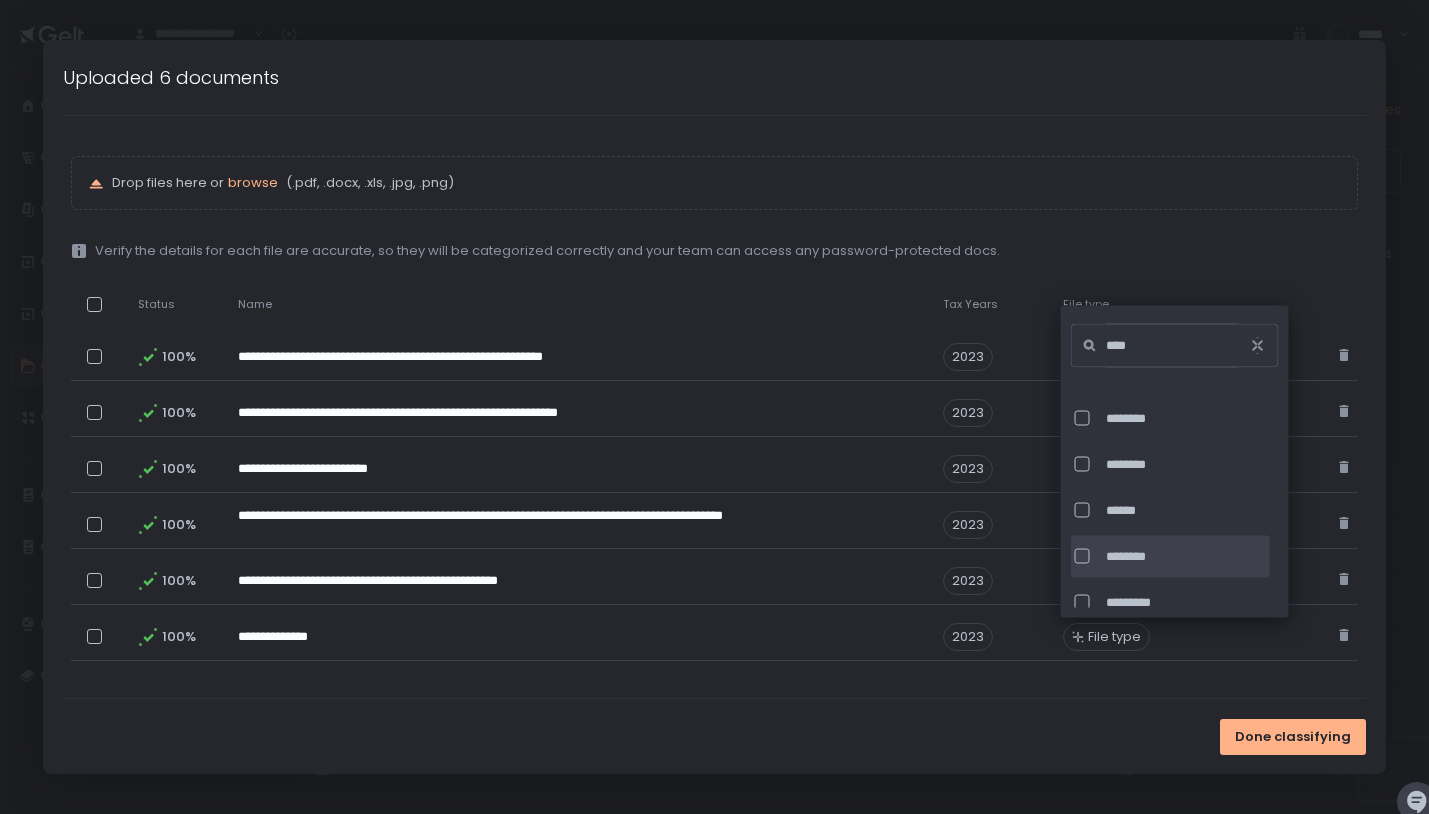 click on "********" 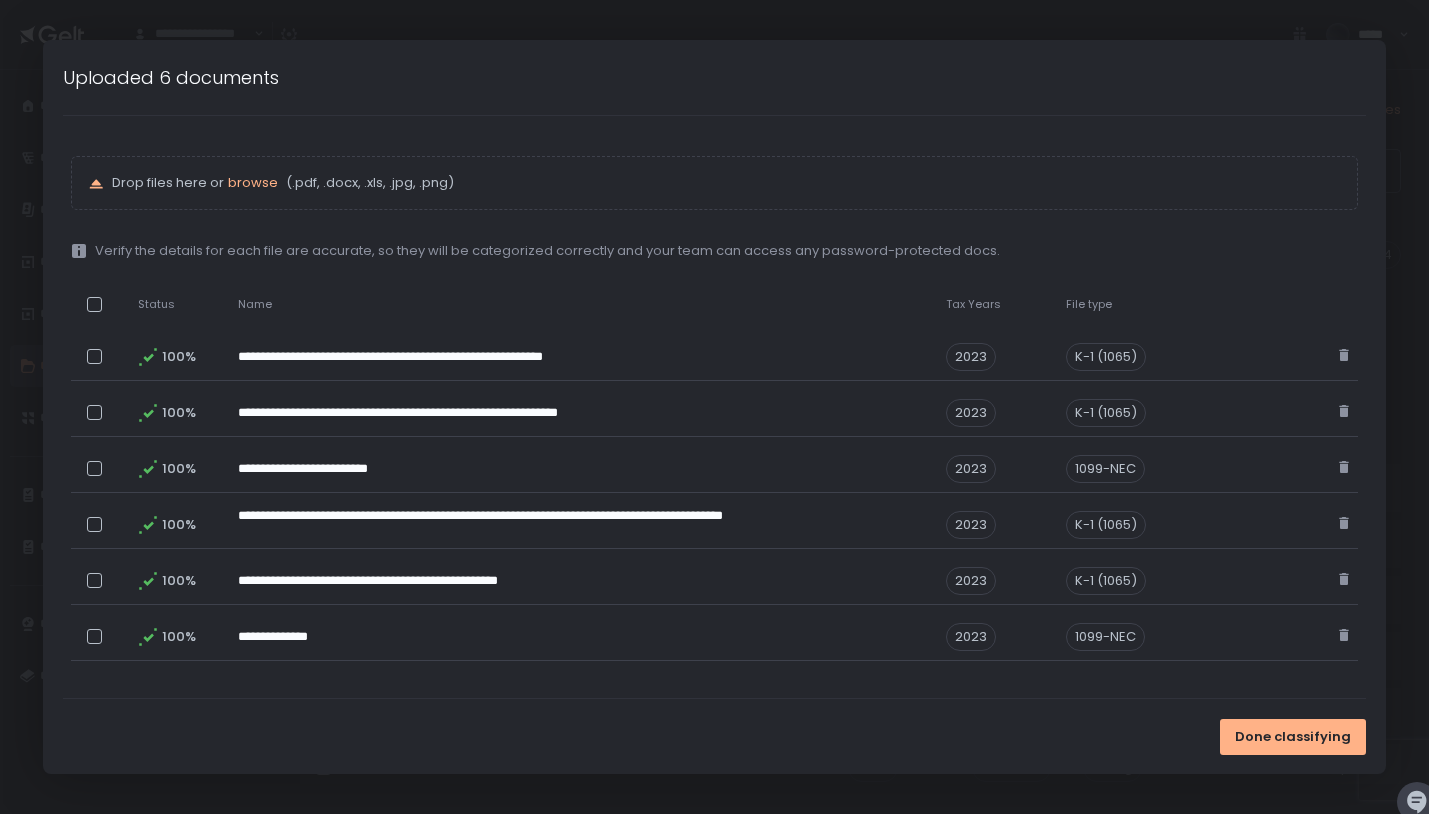 click on "**********" at bounding box center [714, 412] 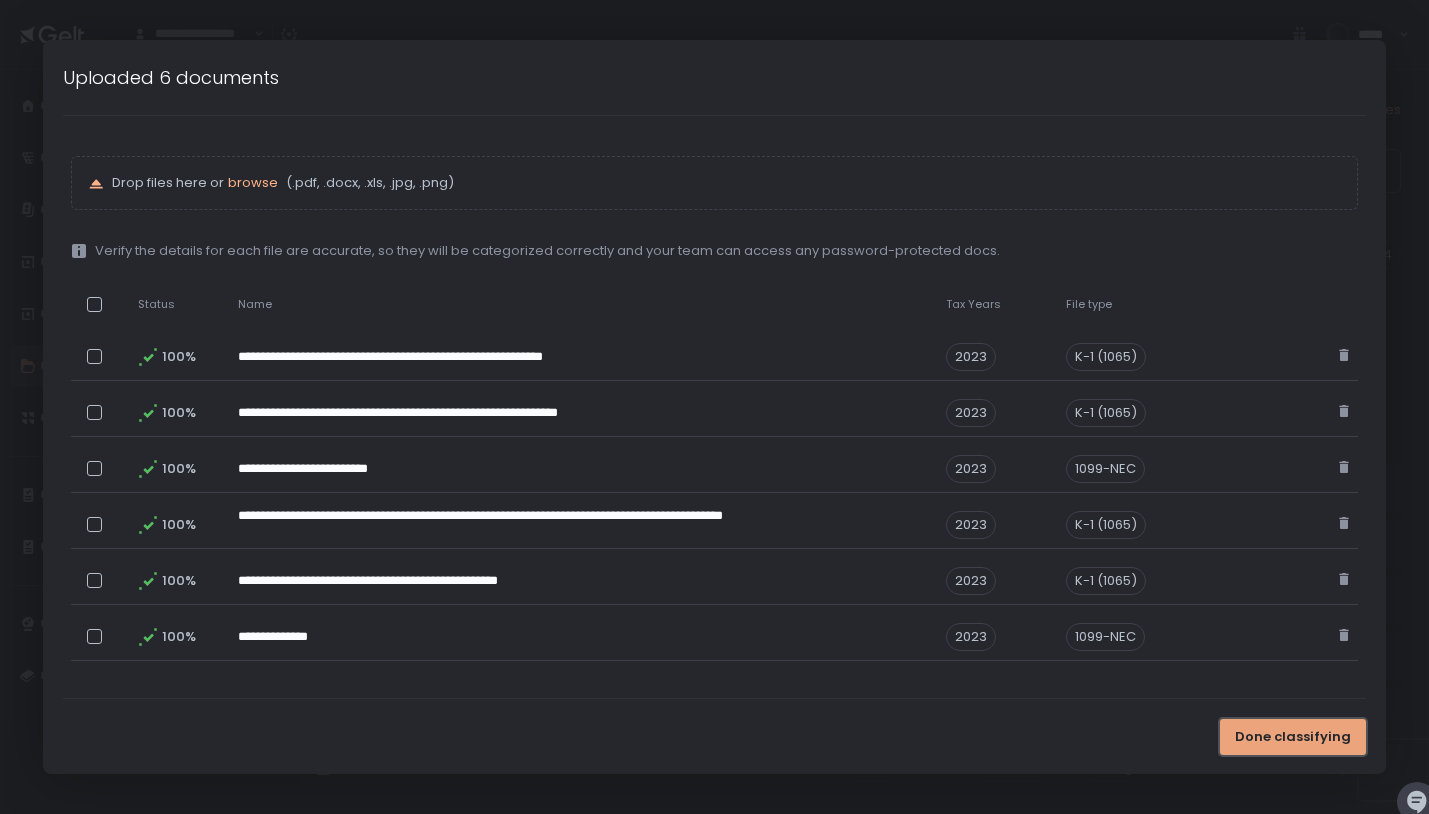 click on "Done classifying" at bounding box center [1293, 737] 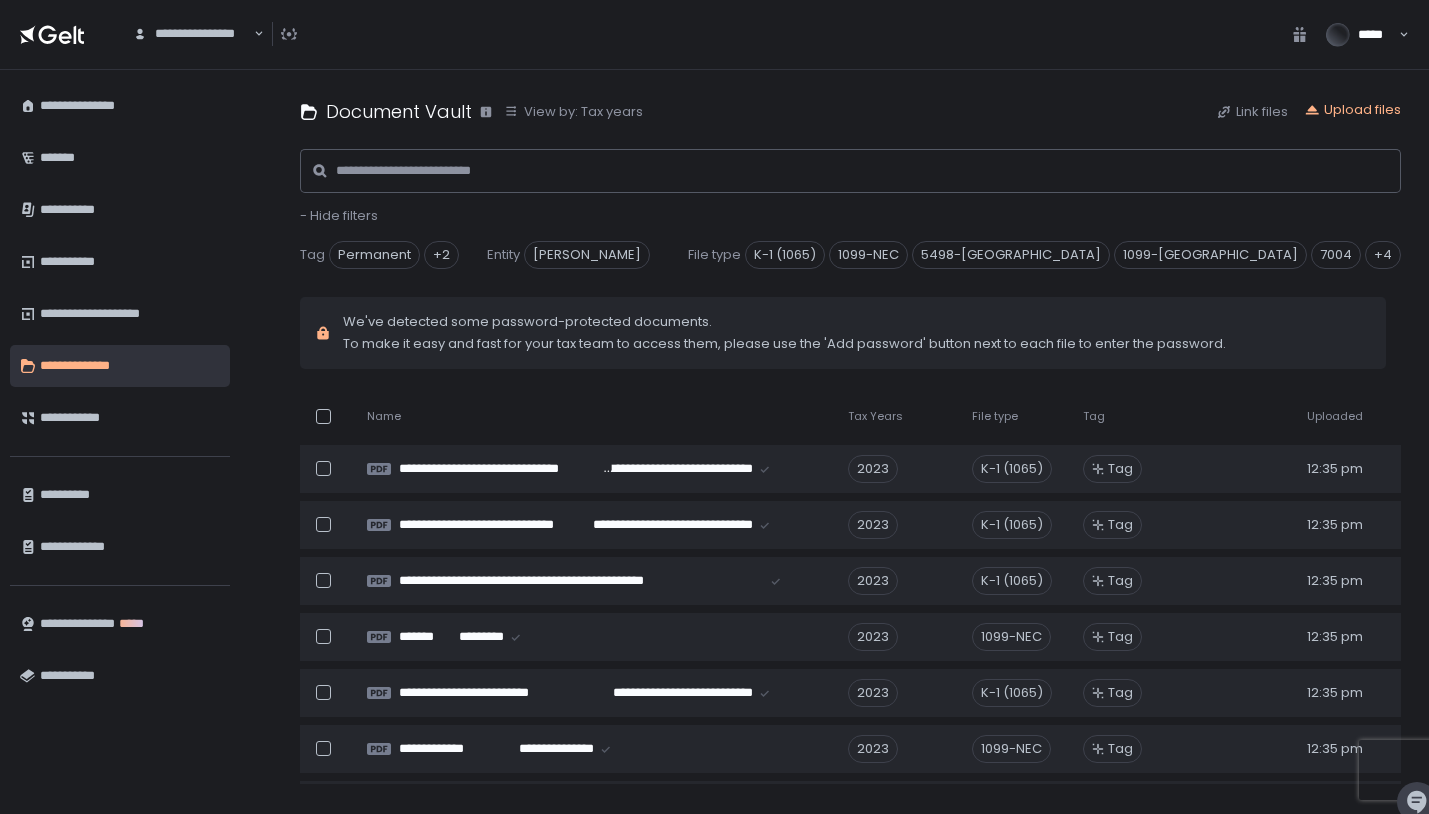 scroll, scrollTop: 478, scrollLeft: 0, axis: vertical 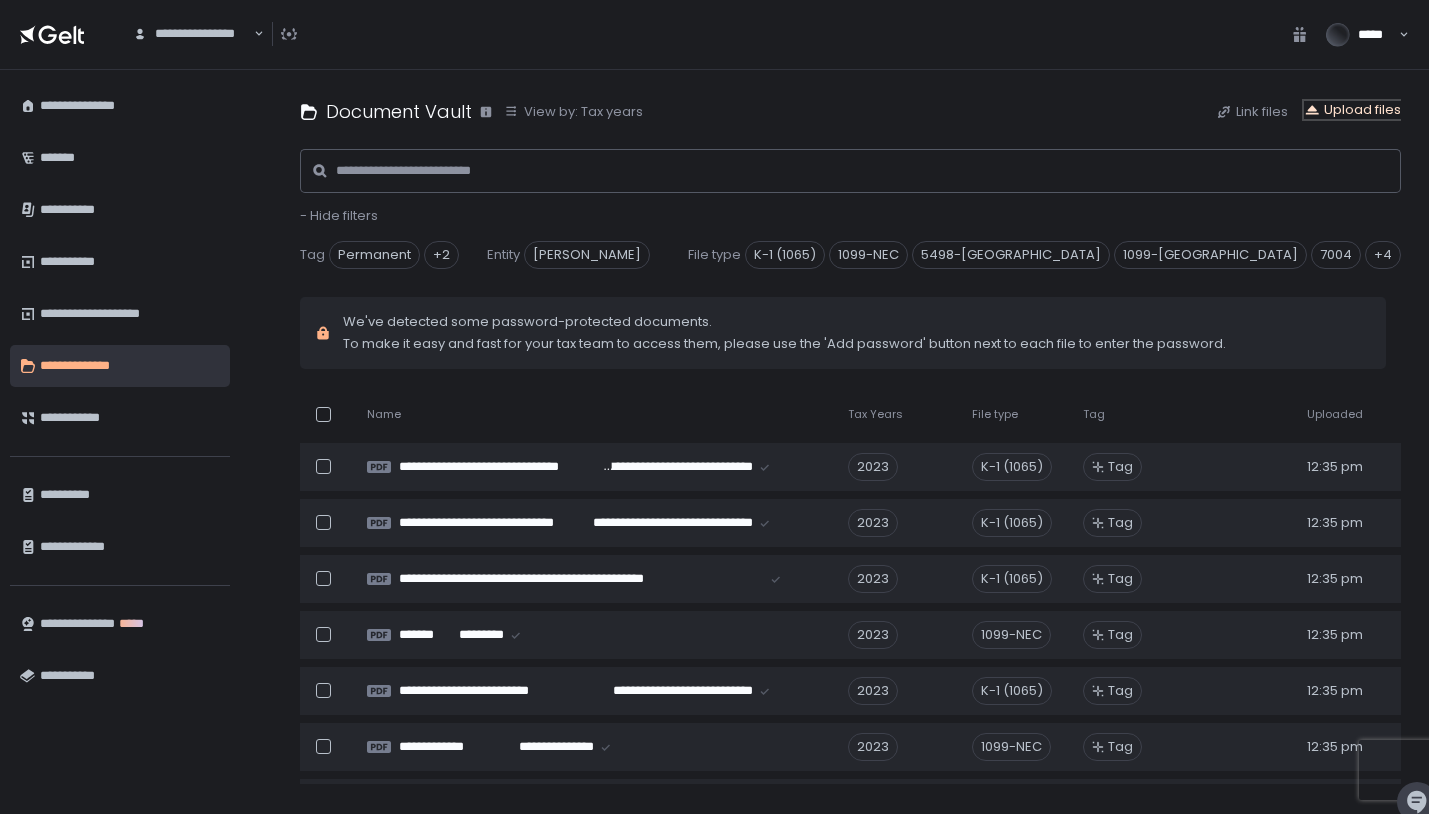 click on "Upload files" 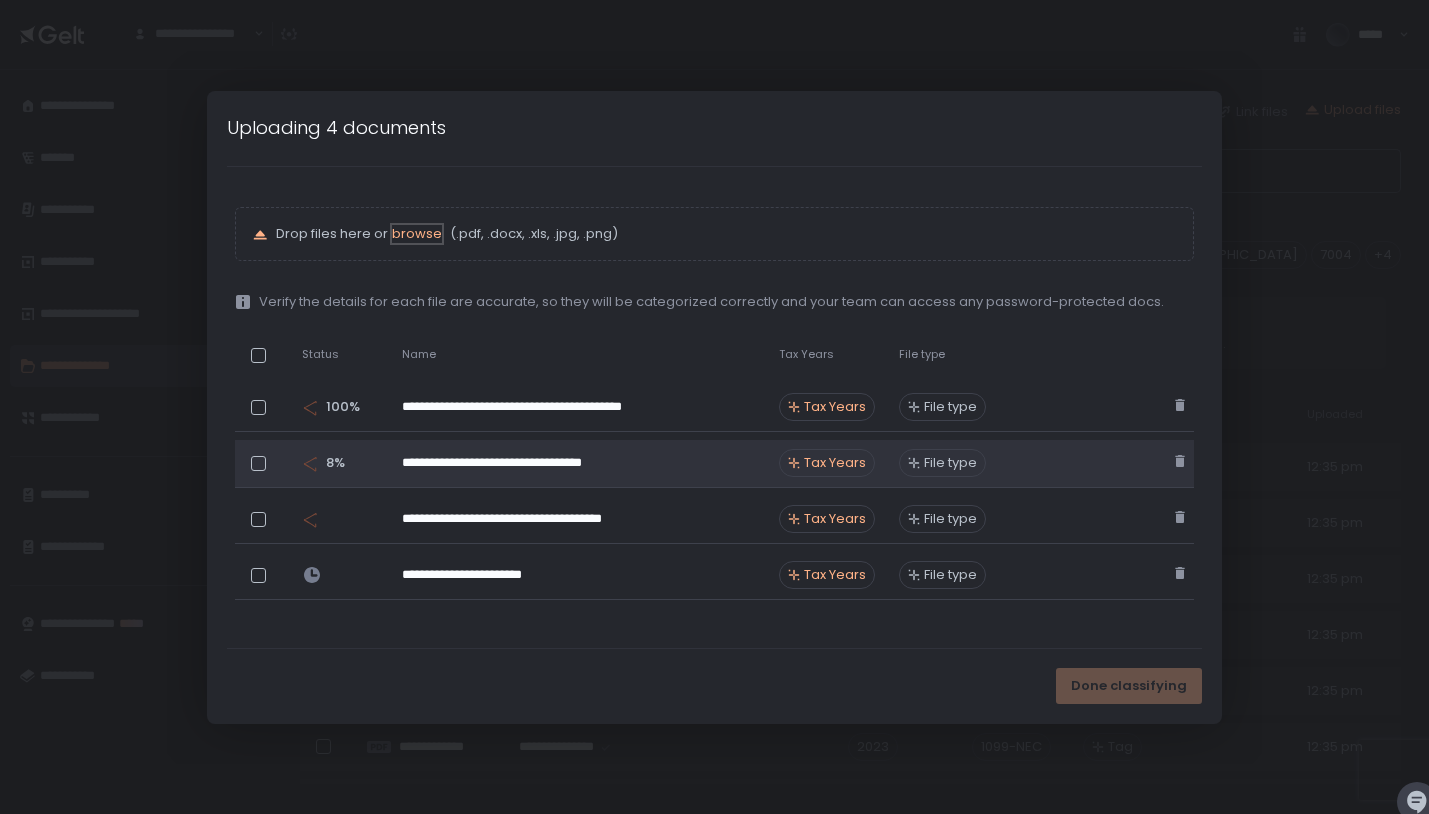 scroll, scrollTop: 532, scrollLeft: 0, axis: vertical 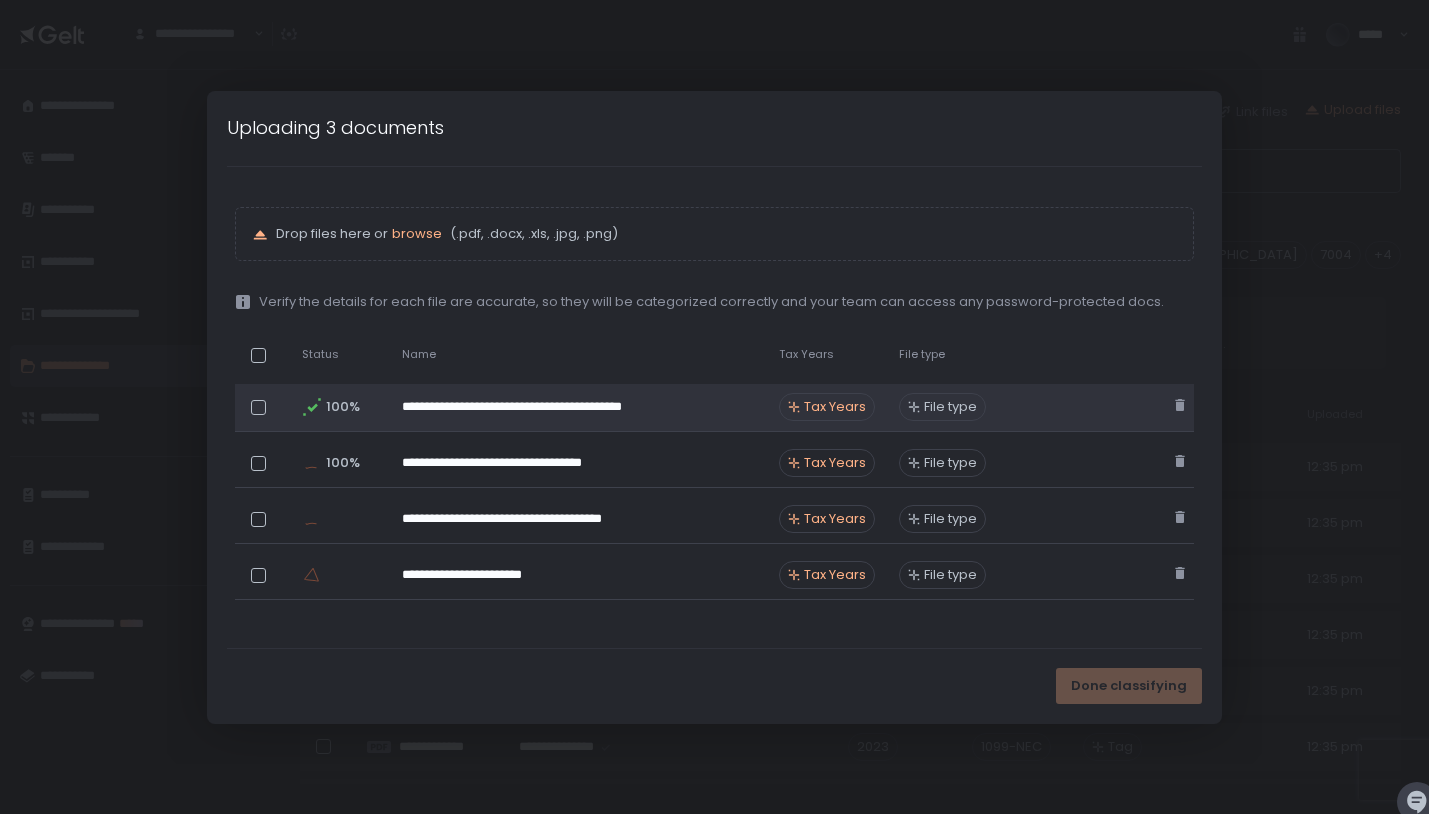 click on "Tax Years" at bounding box center (835, 407) 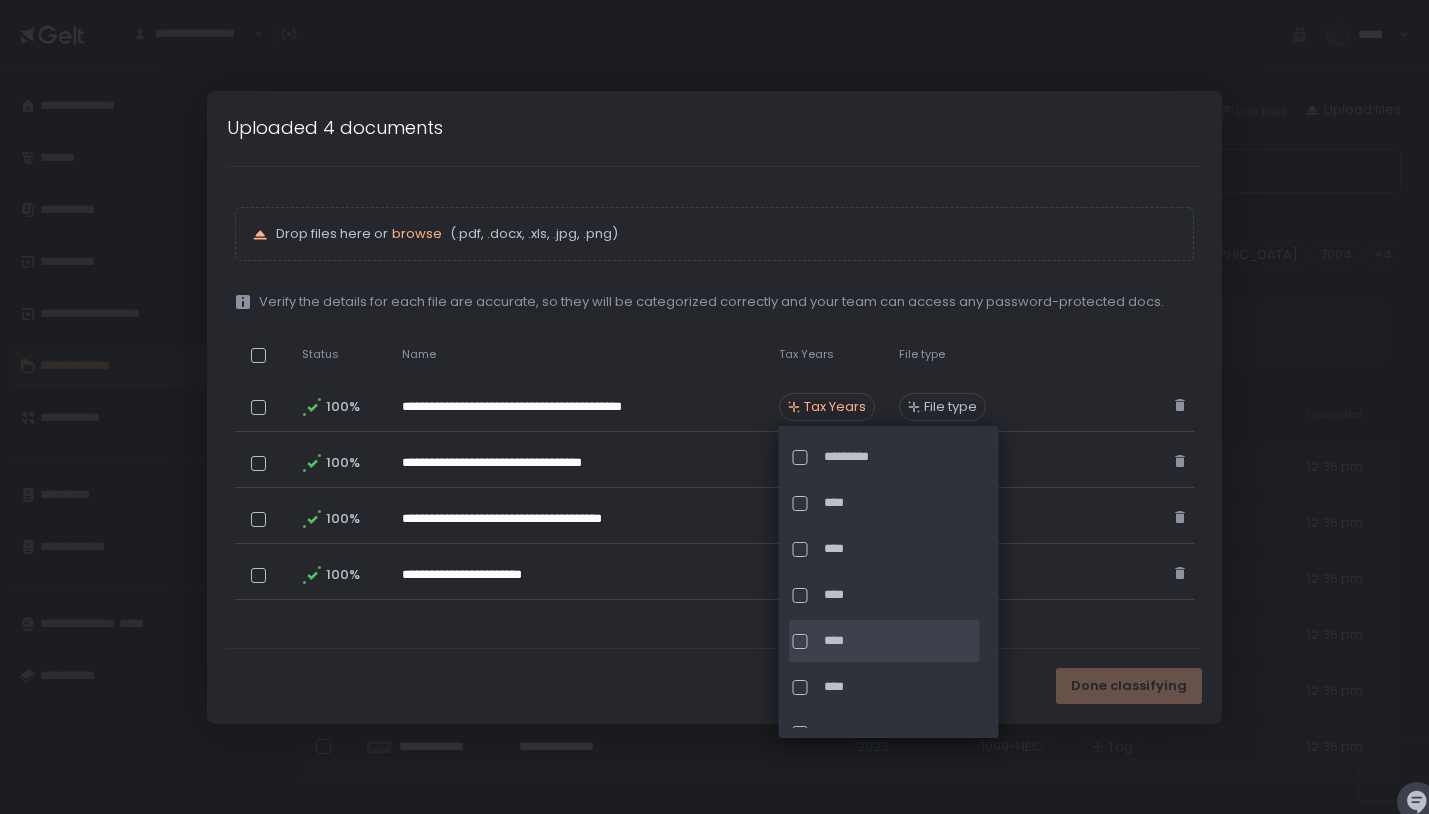 click on "****" 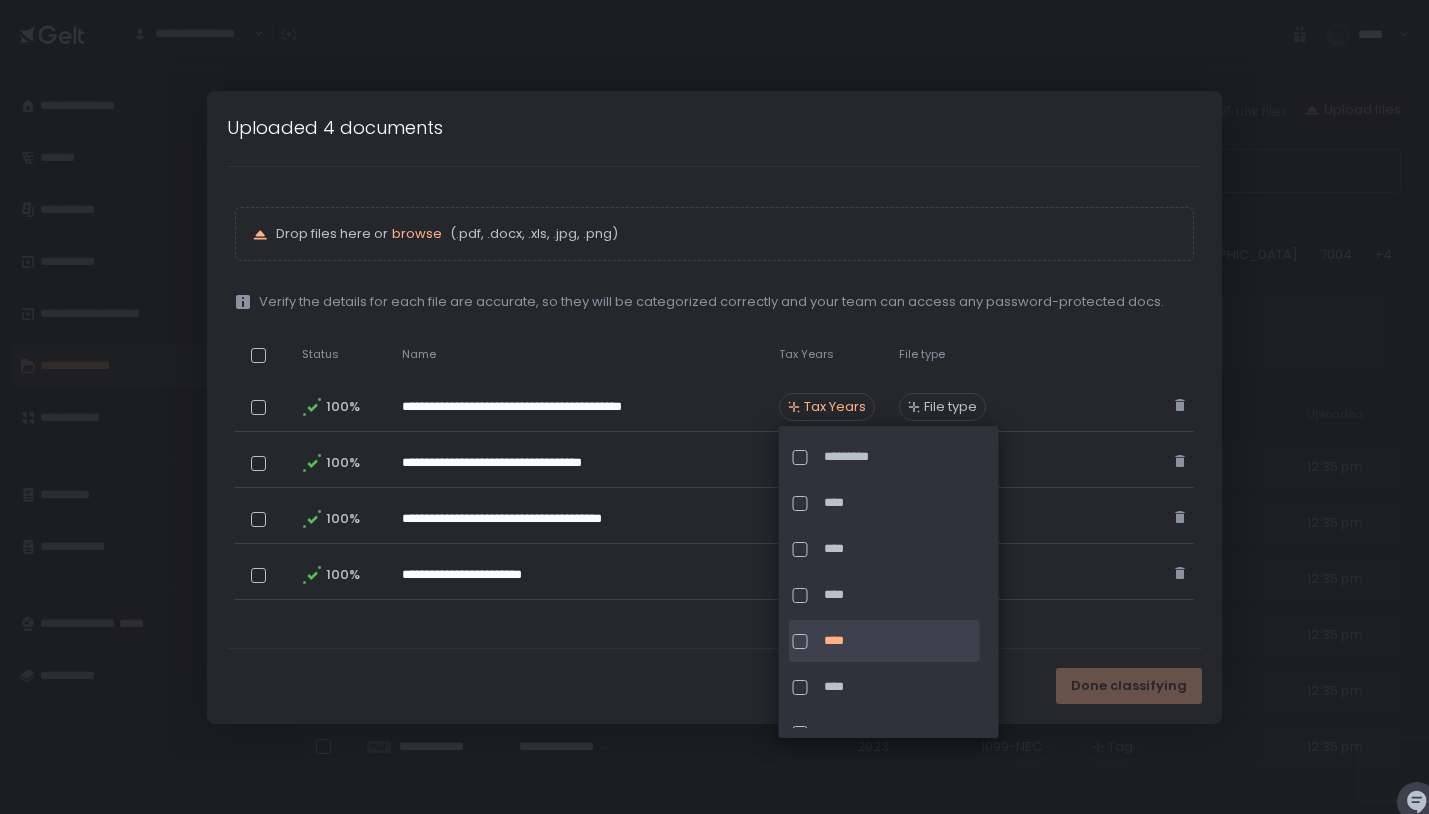 click on "Done classifying" at bounding box center [714, 686] 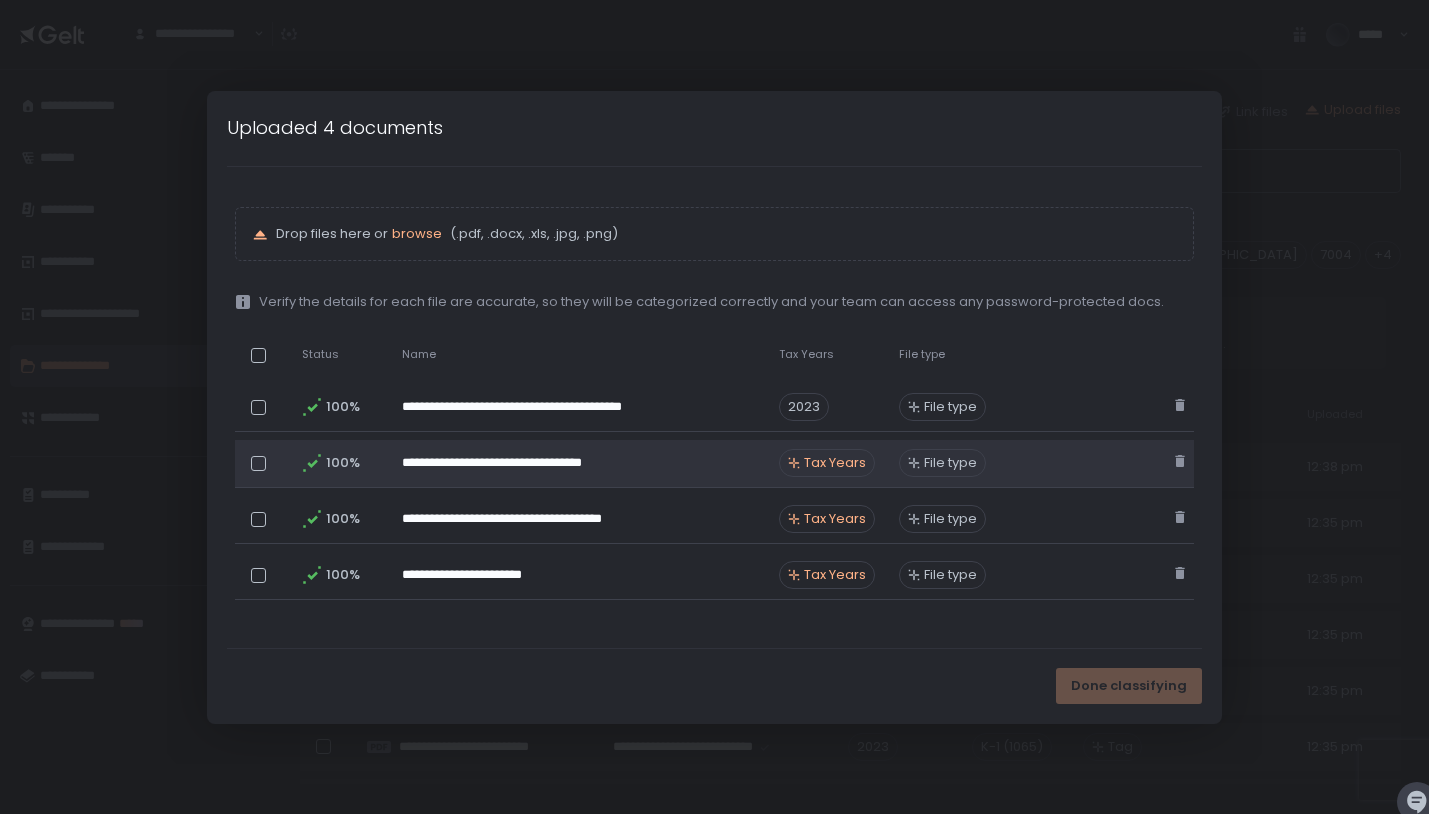 click on "Tax Years" at bounding box center [835, 463] 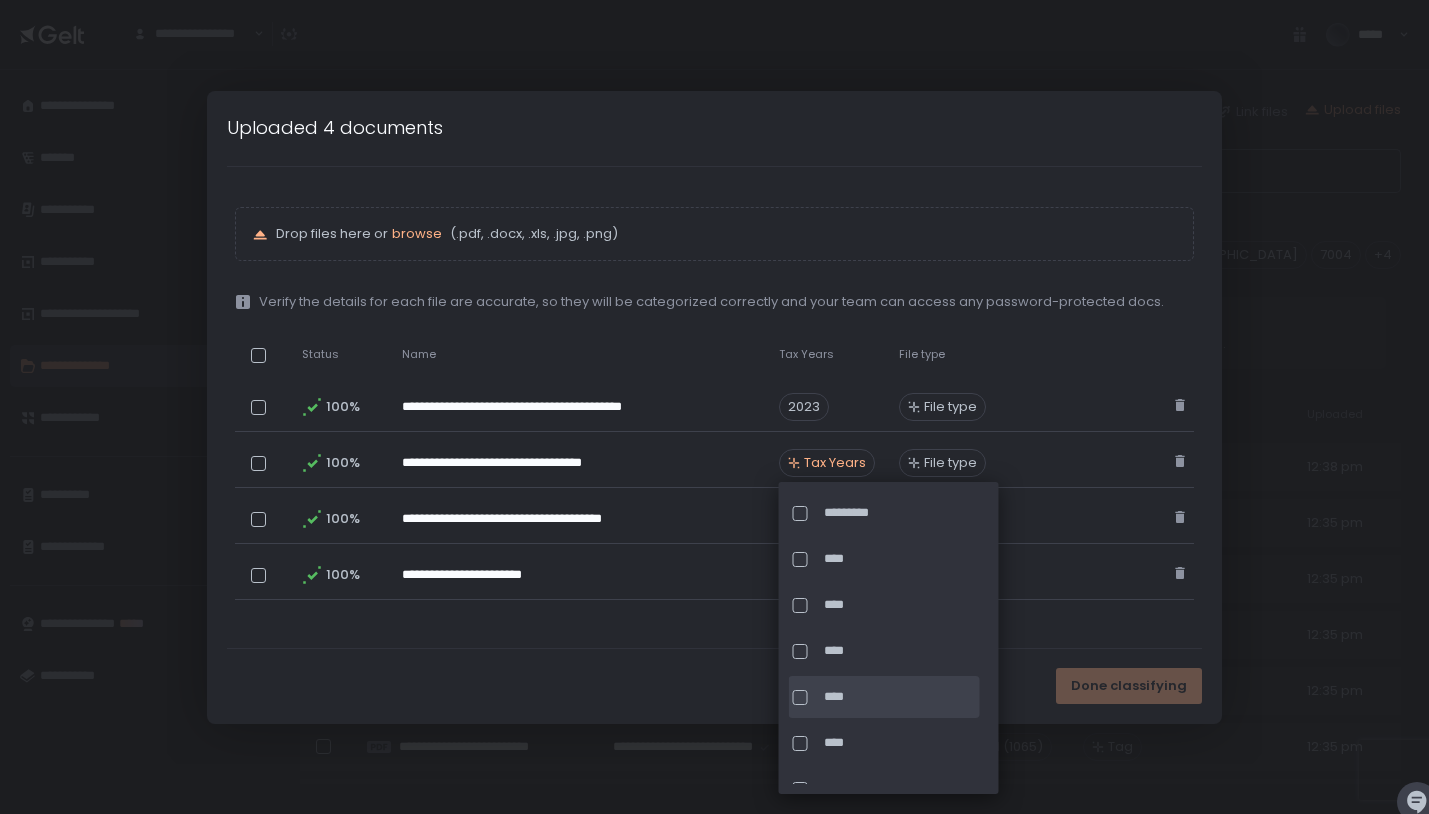 click on "****" 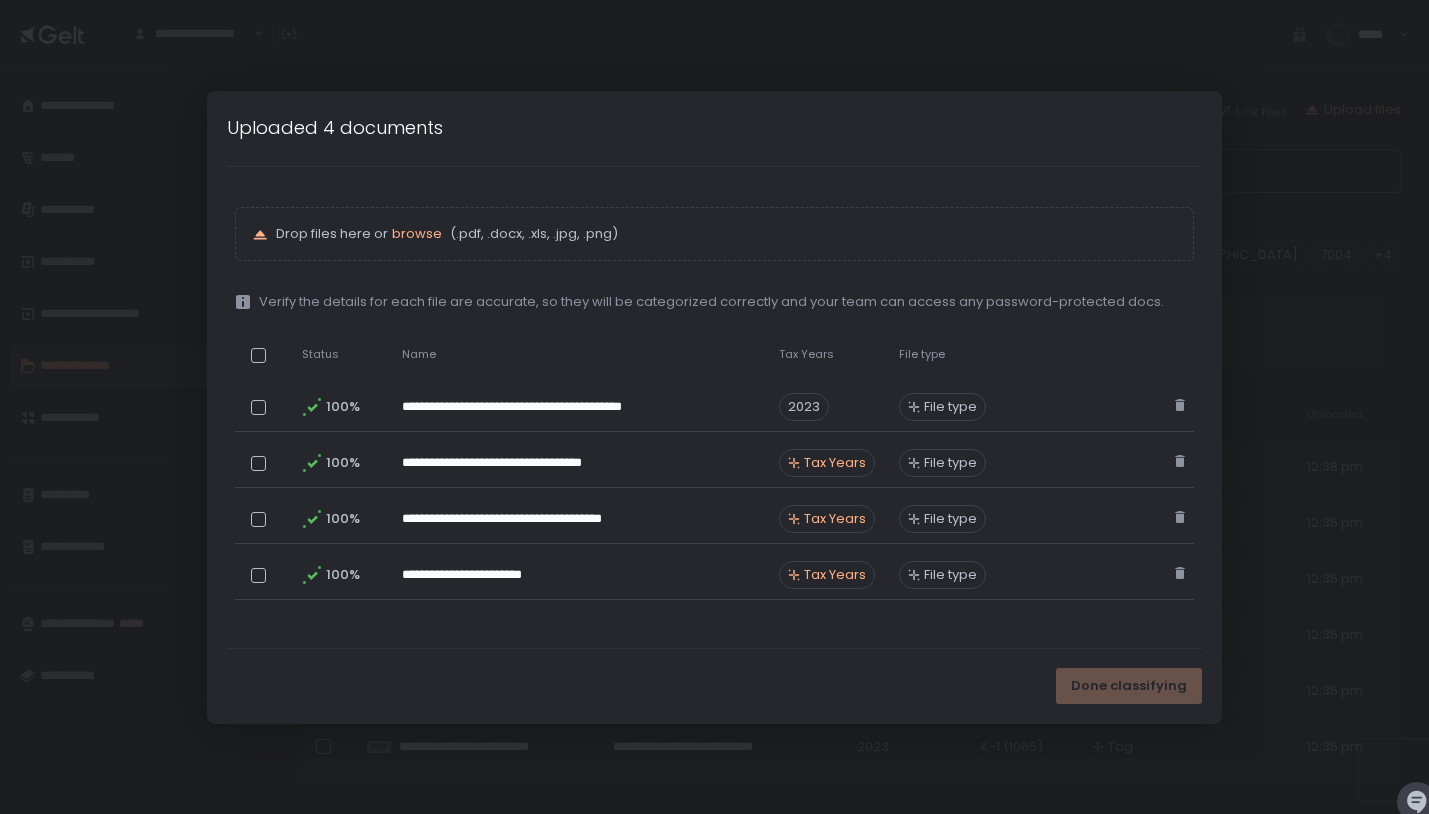 click on "Done classifying" at bounding box center [714, 686] 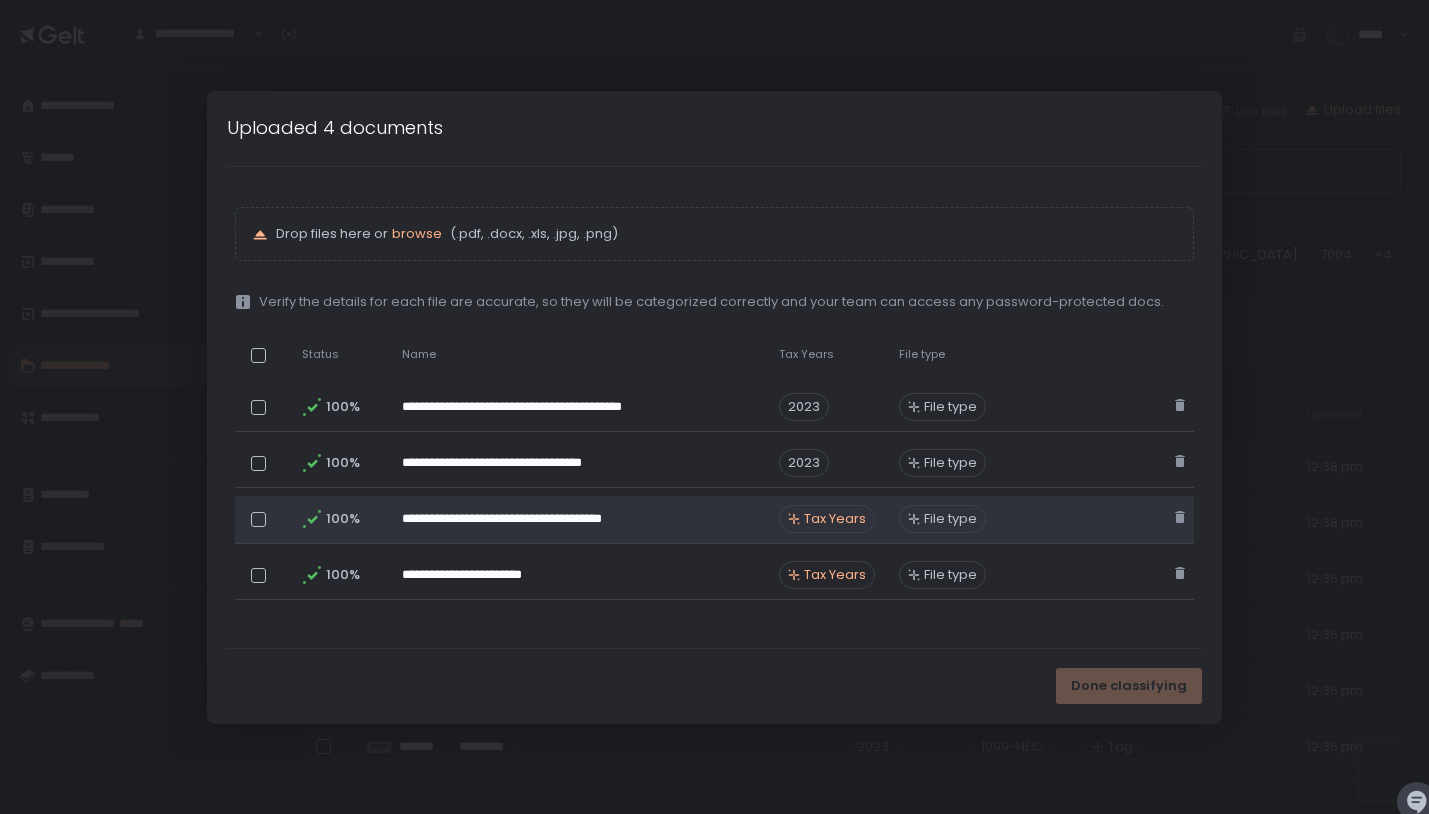 click on "Tax Years" at bounding box center [835, 519] 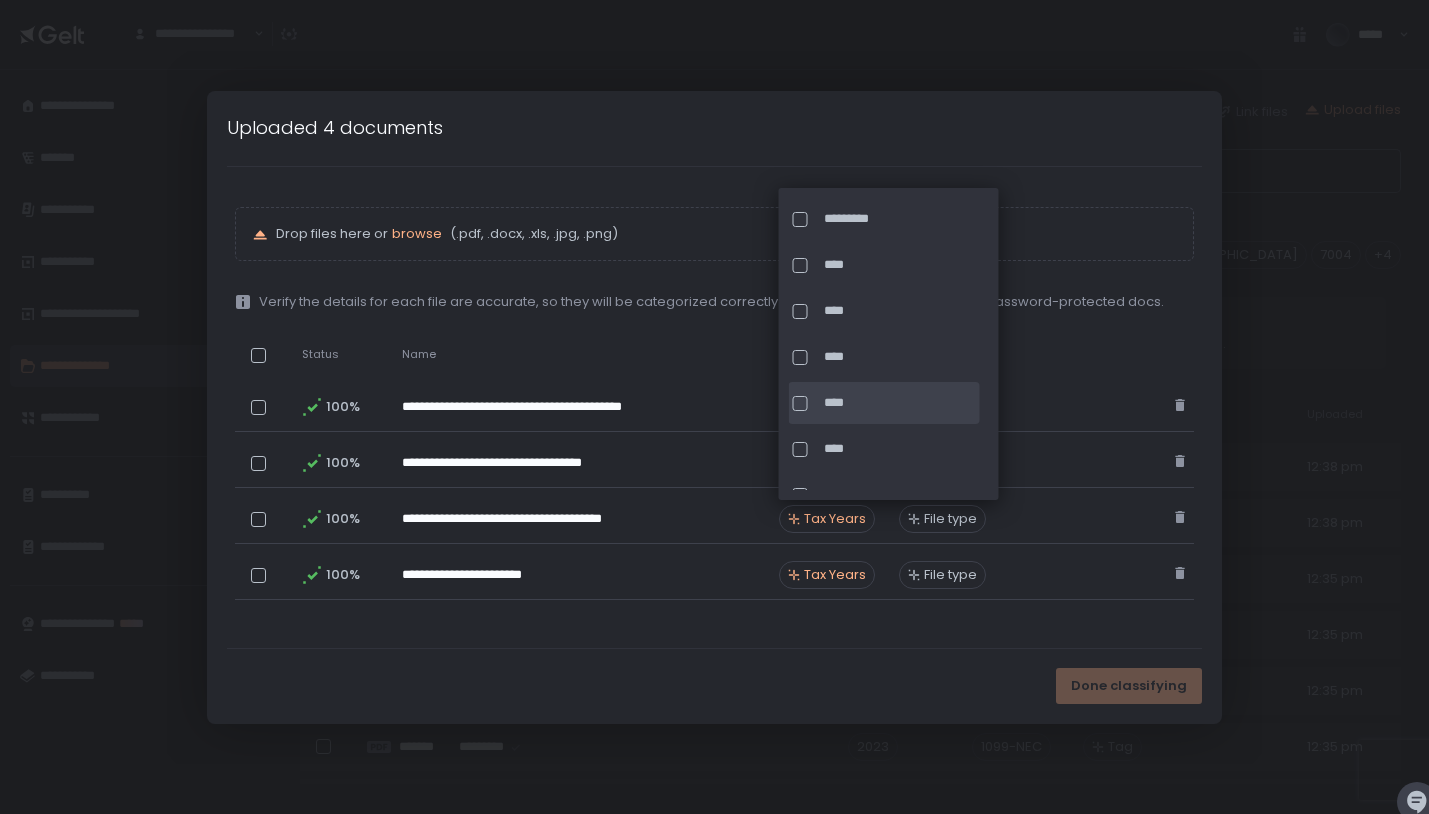 click on "****" 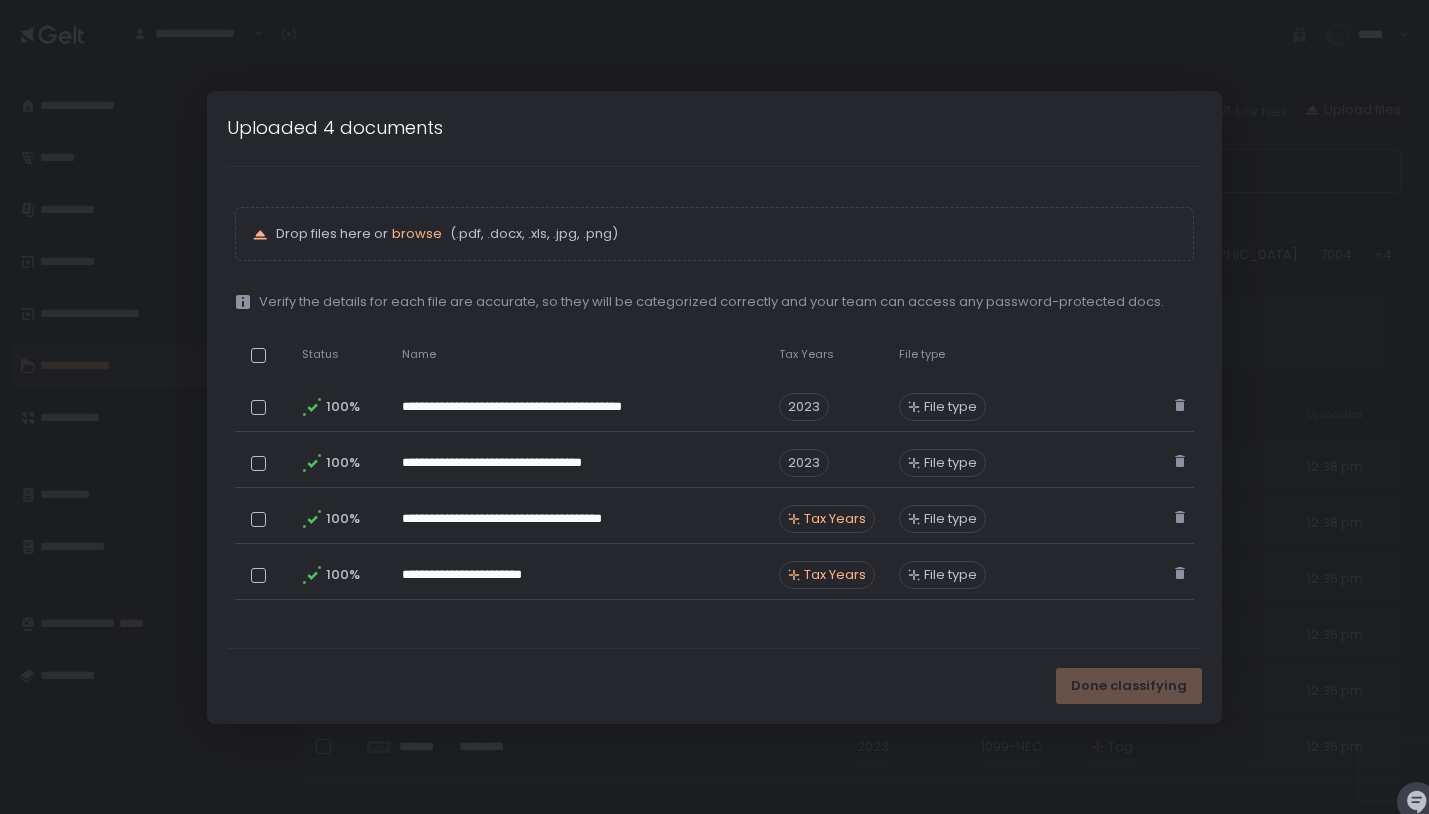 click on "**********" at bounding box center (714, 467) 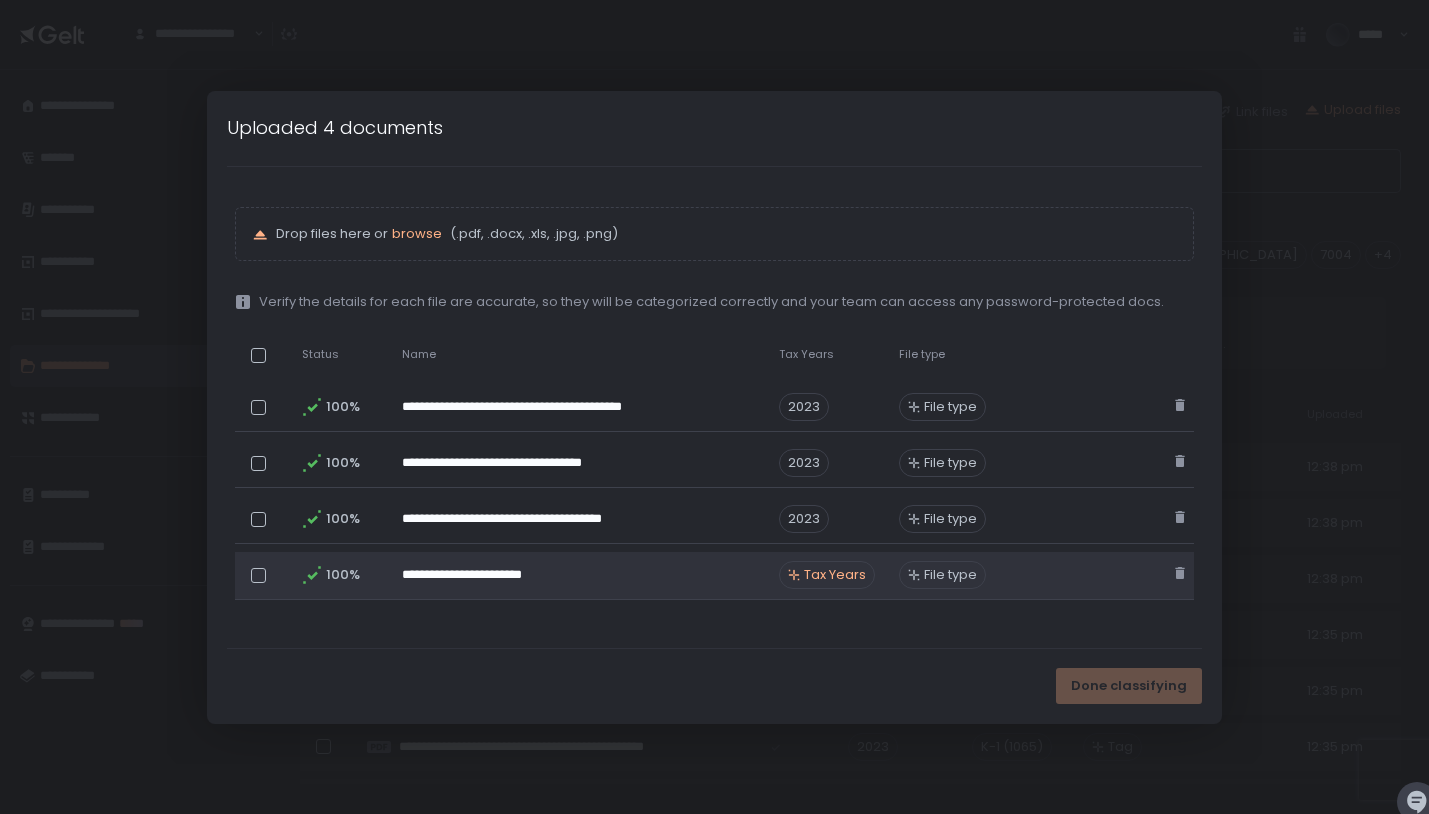 click on "Tax Years" at bounding box center [835, 575] 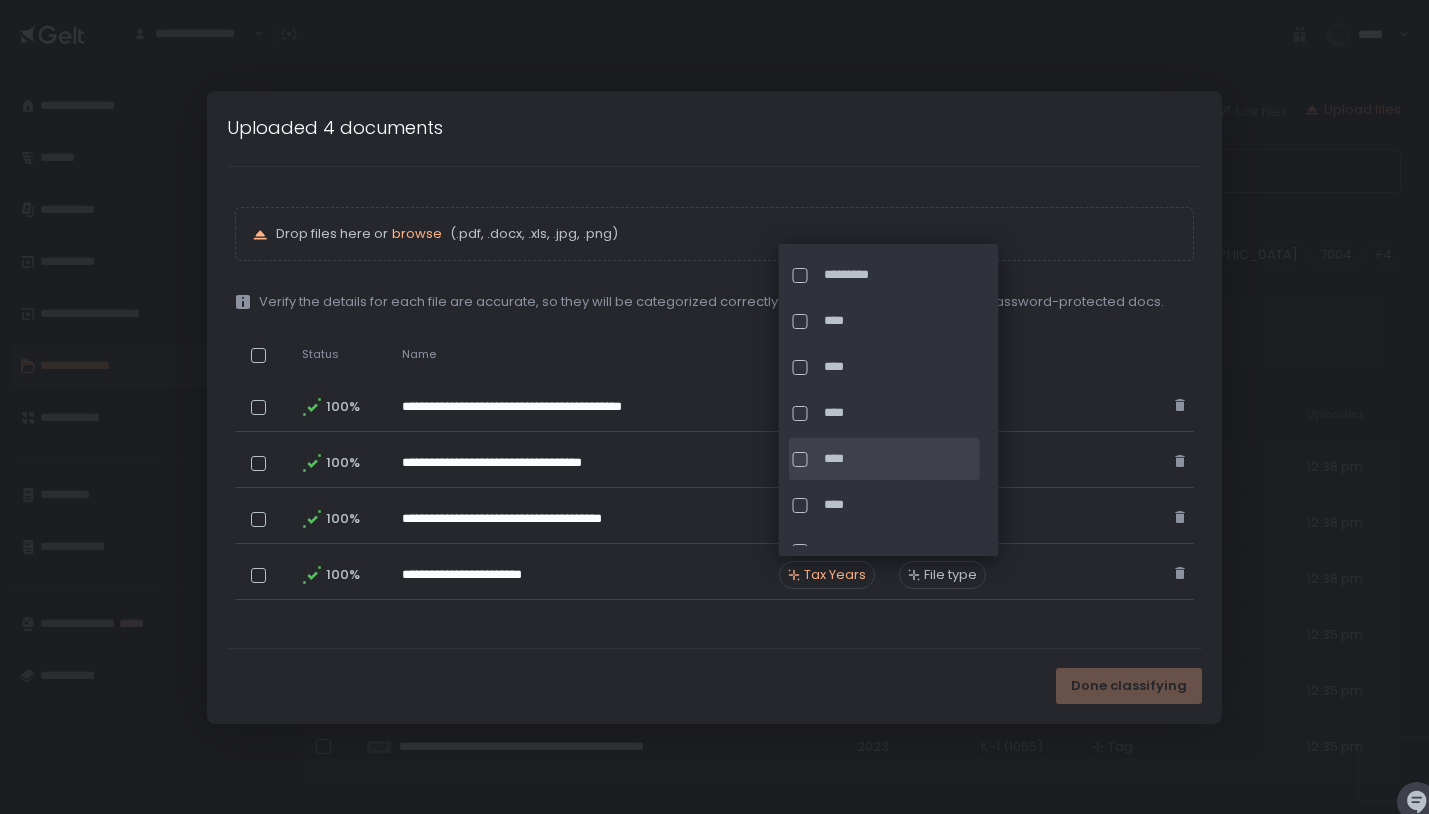 click on "****" 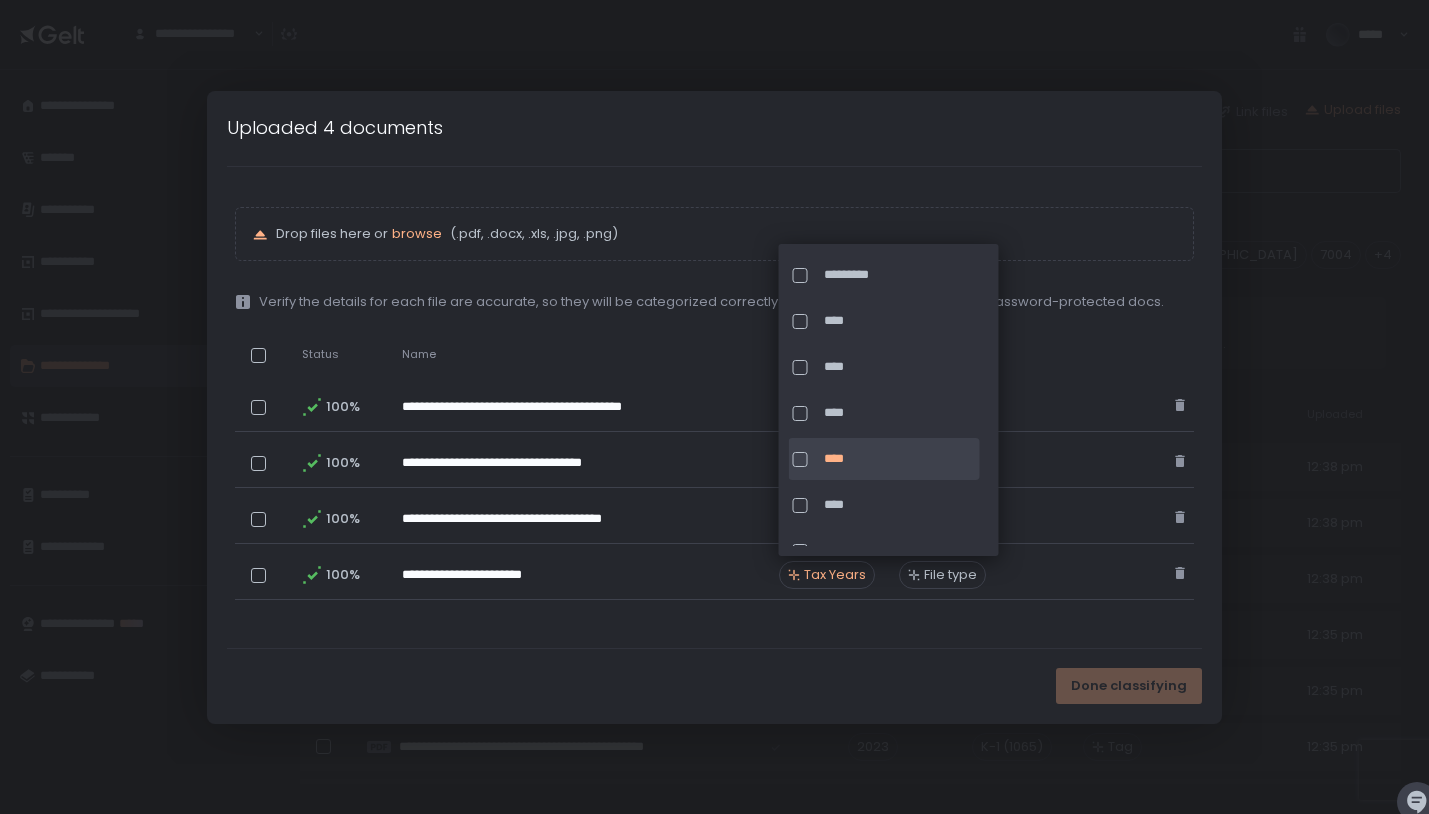 click on "Done classifying" at bounding box center [714, 686] 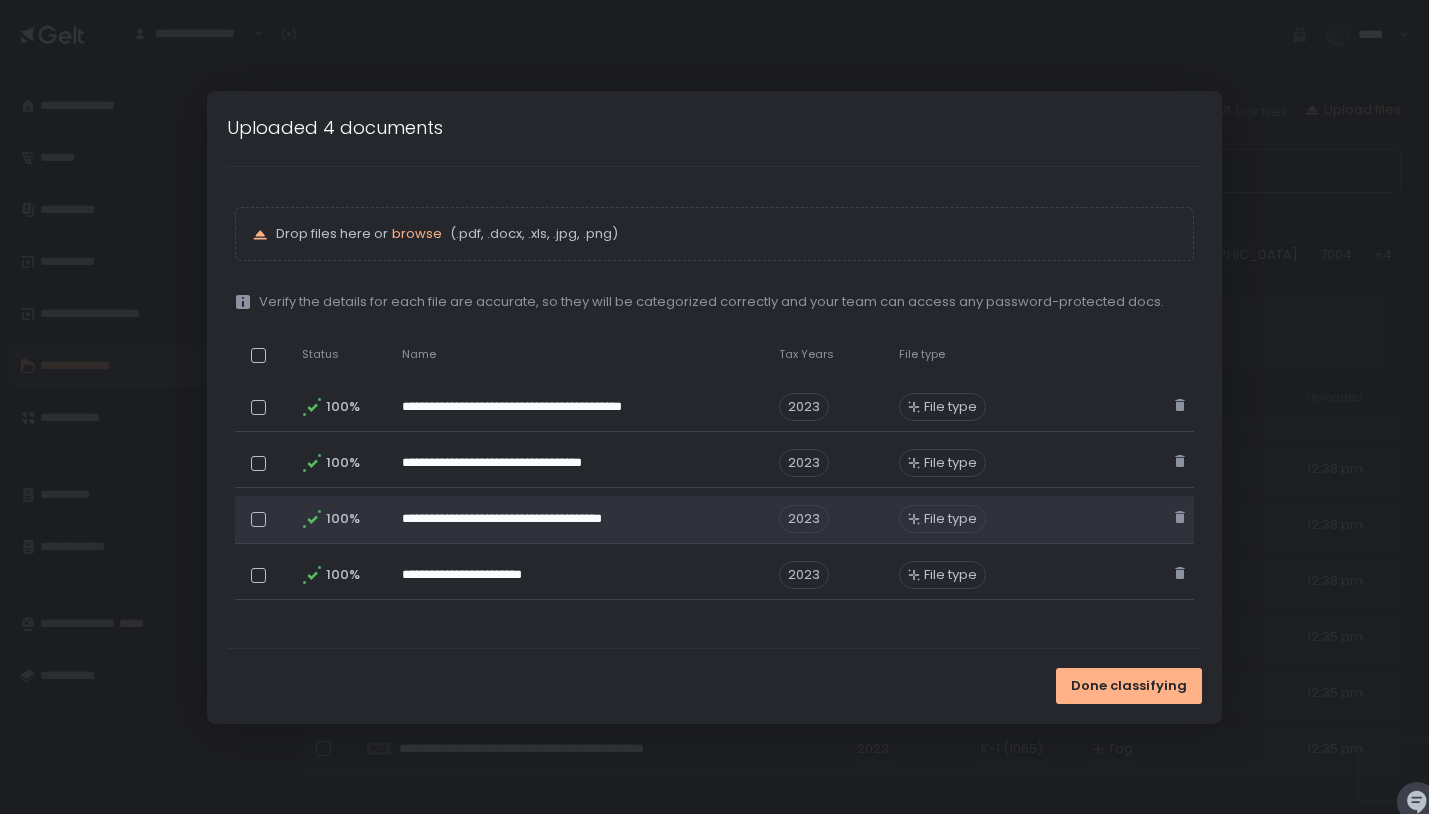scroll, scrollTop: 478, scrollLeft: 0, axis: vertical 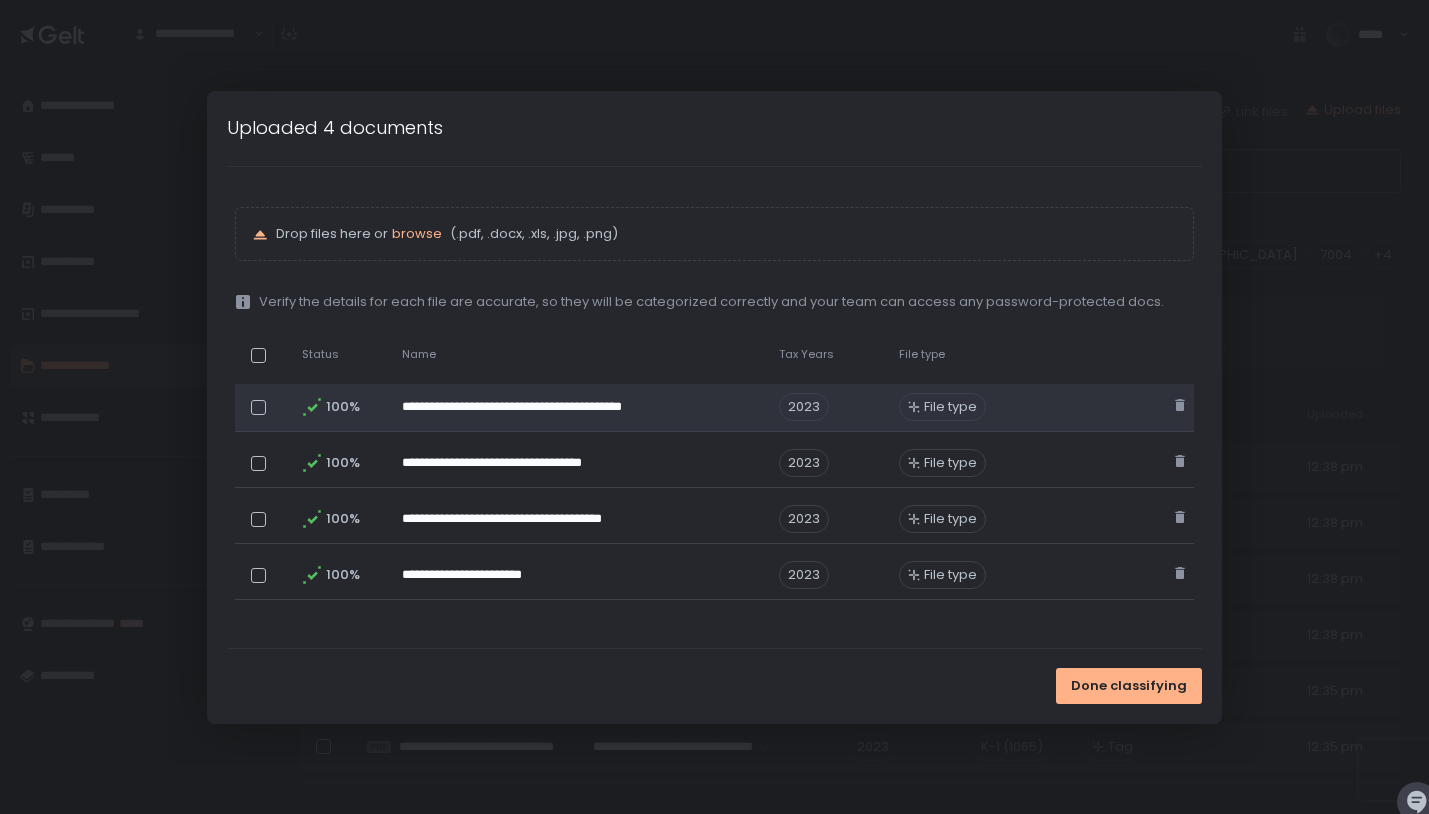 click on "File type" at bounding box center (950, 407) 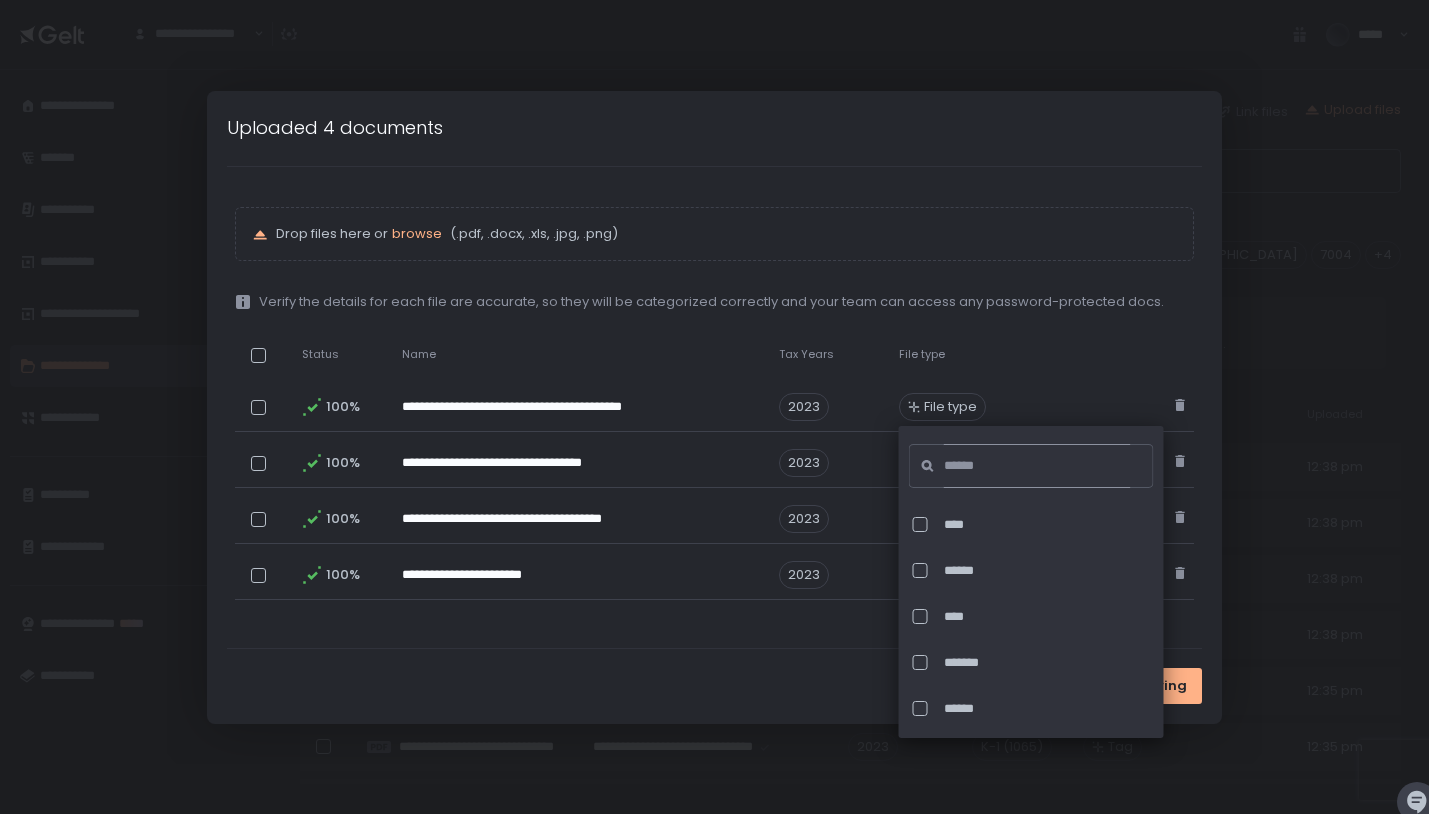 click 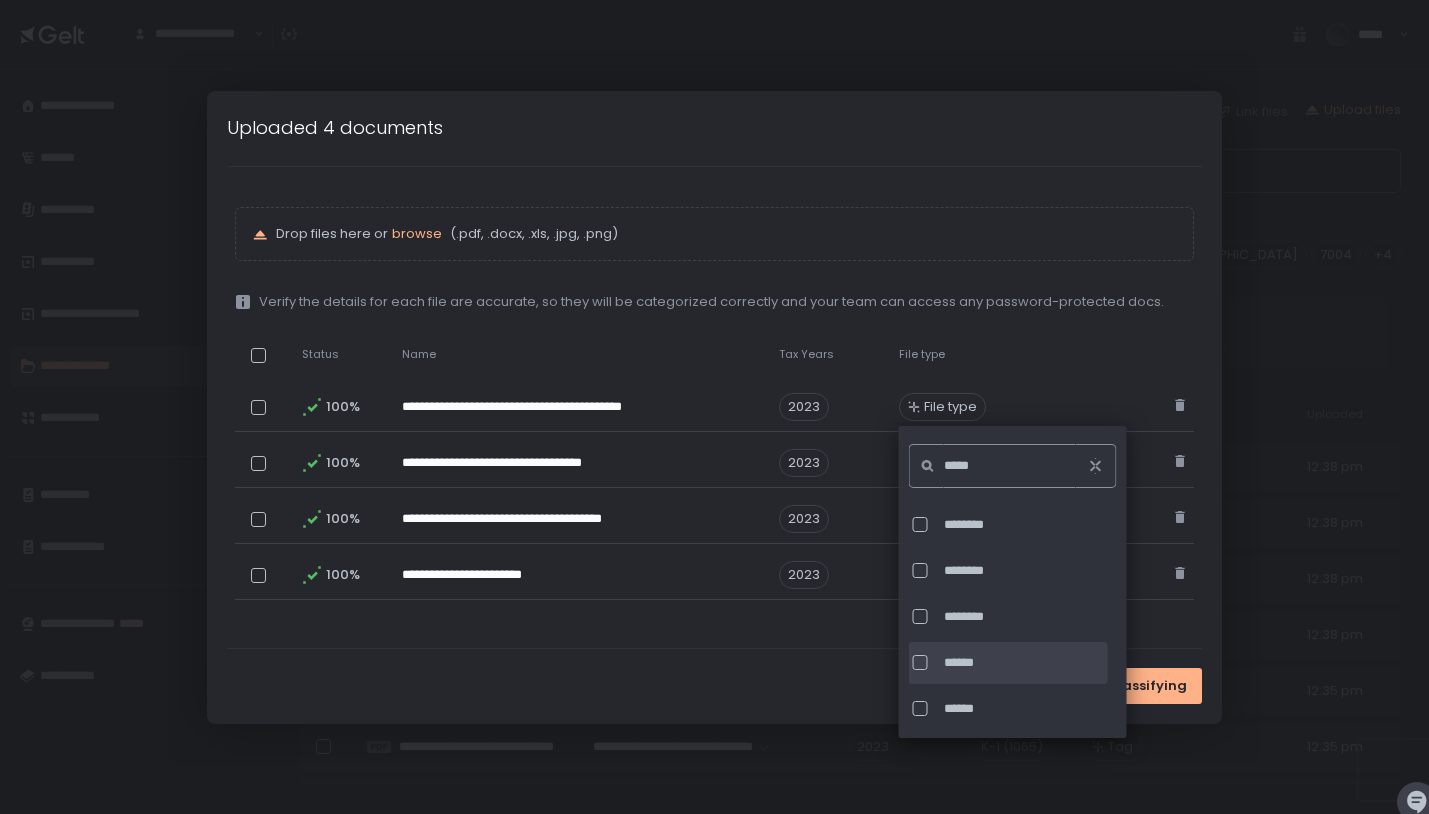 type on "*****" 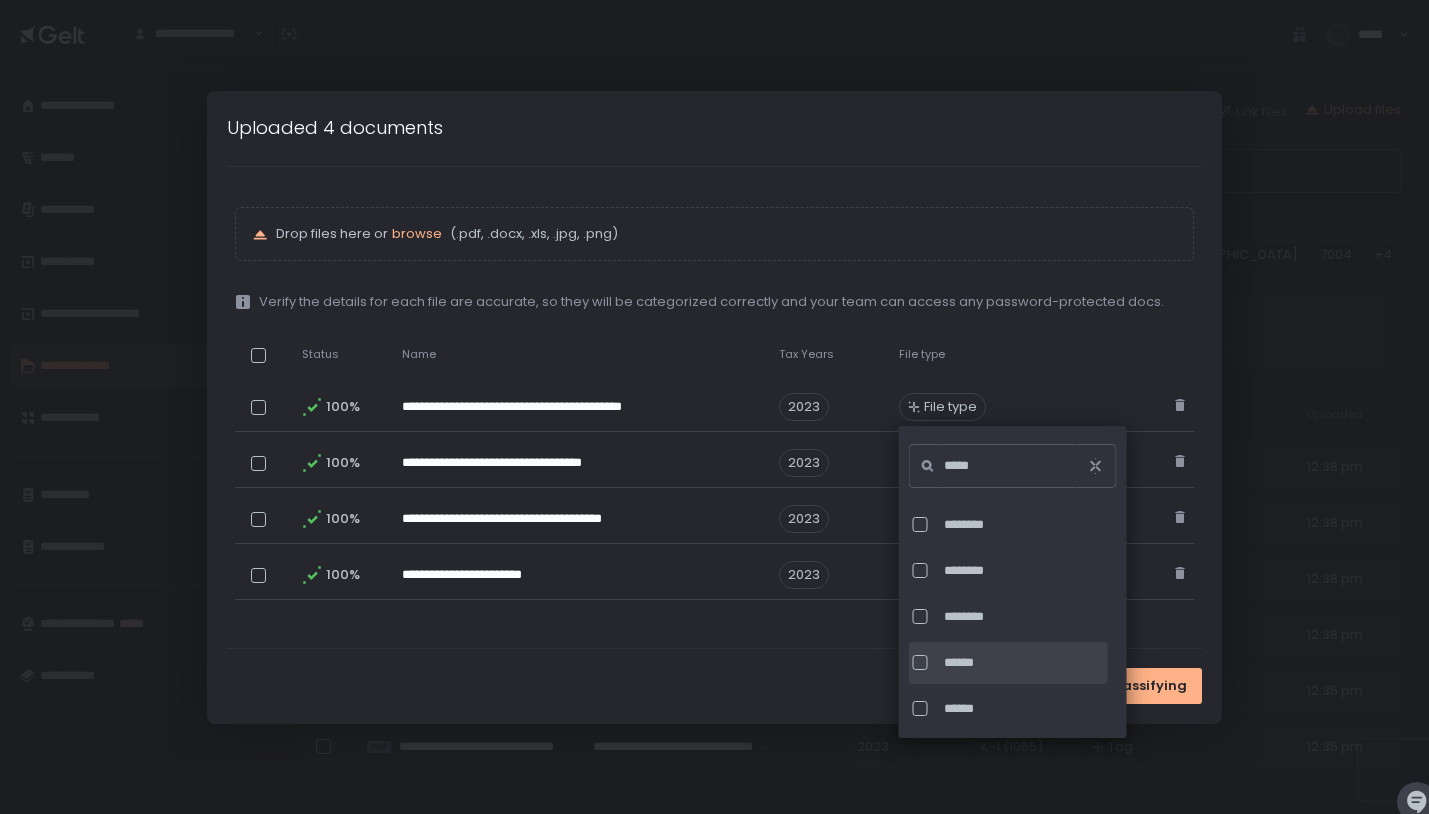 click on "******" 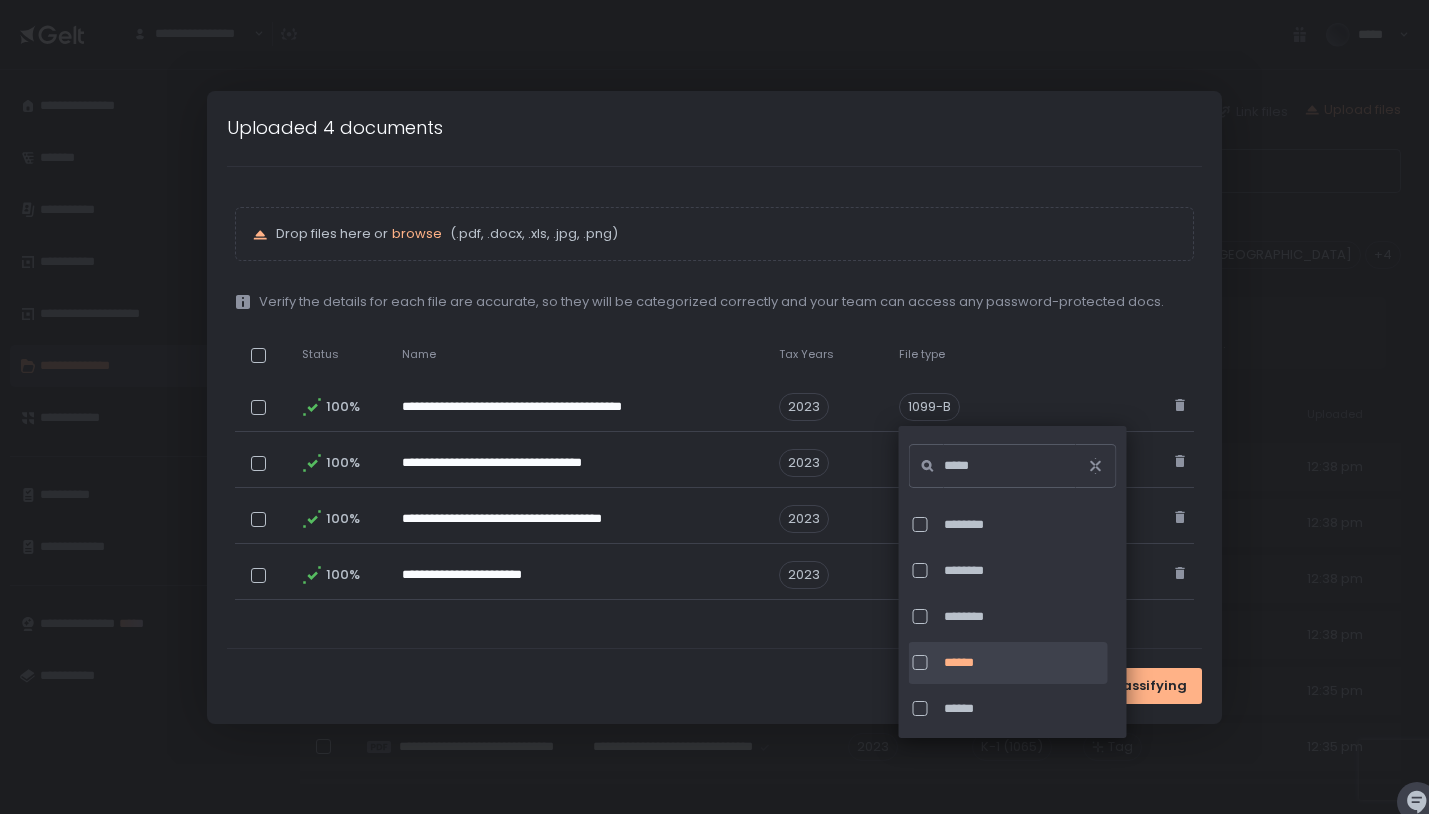 click on "Done classifying" at bounding box center [714, 686] 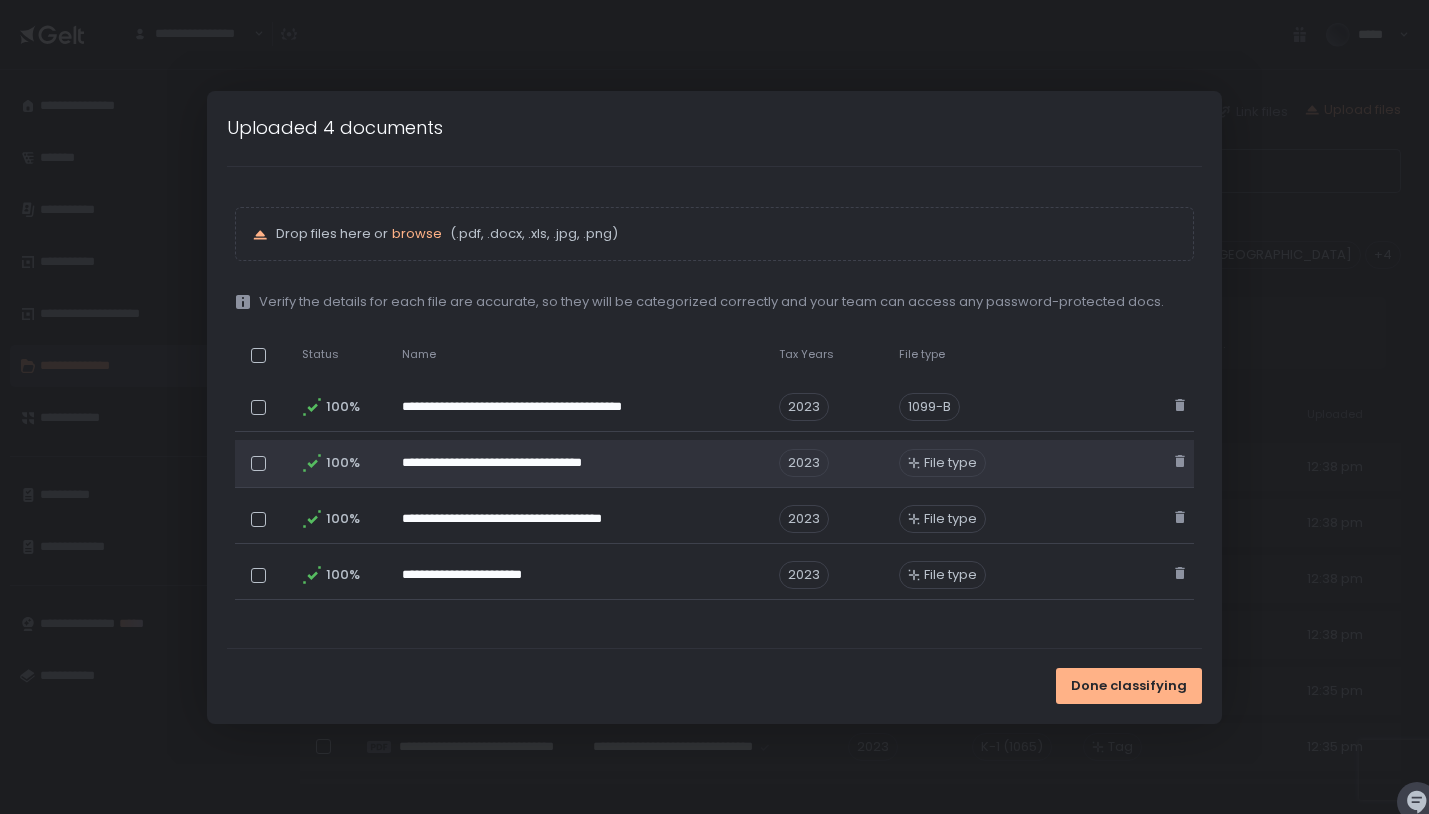 click on "File type" at bounding box center (950, 463) 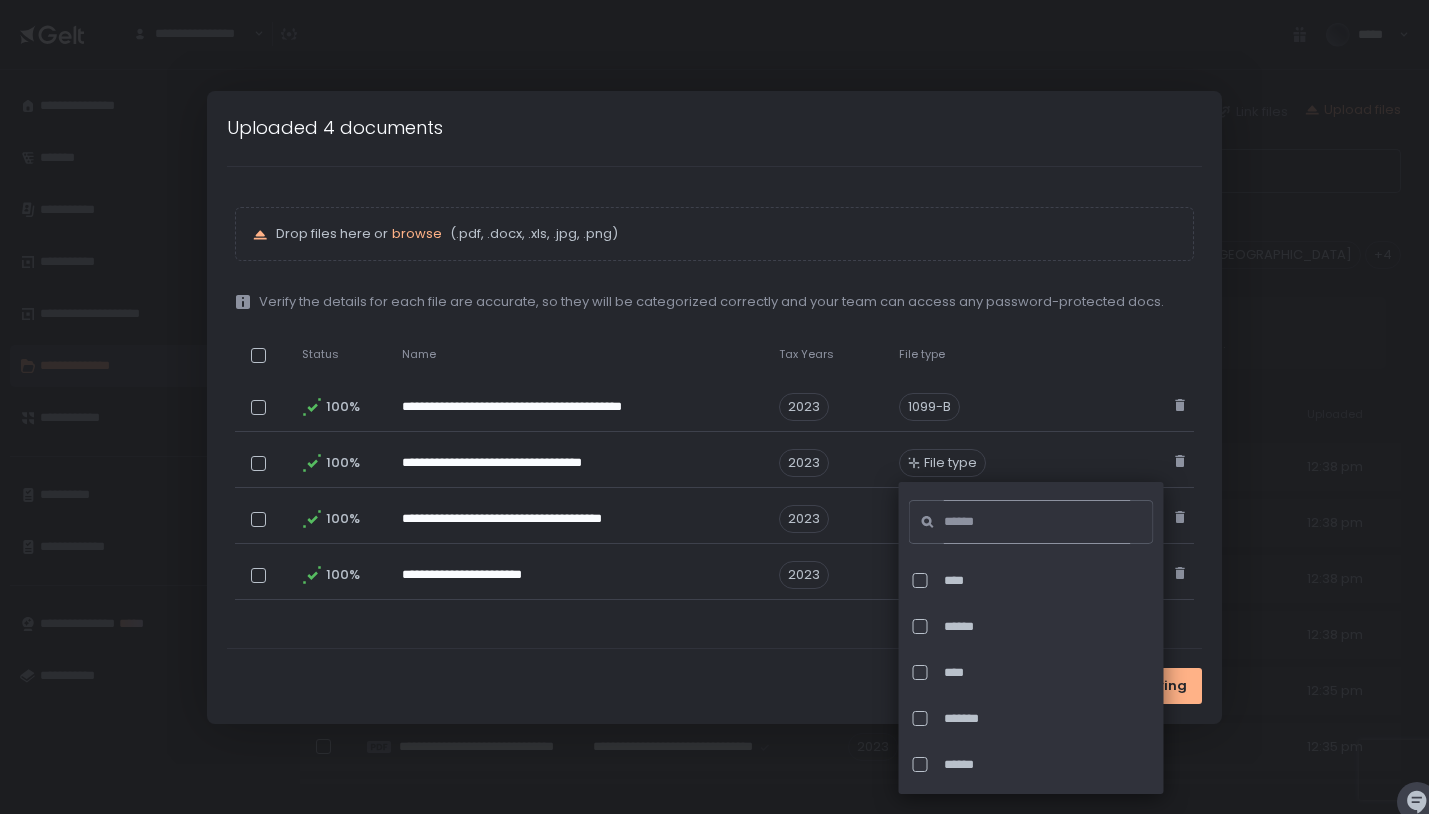 click 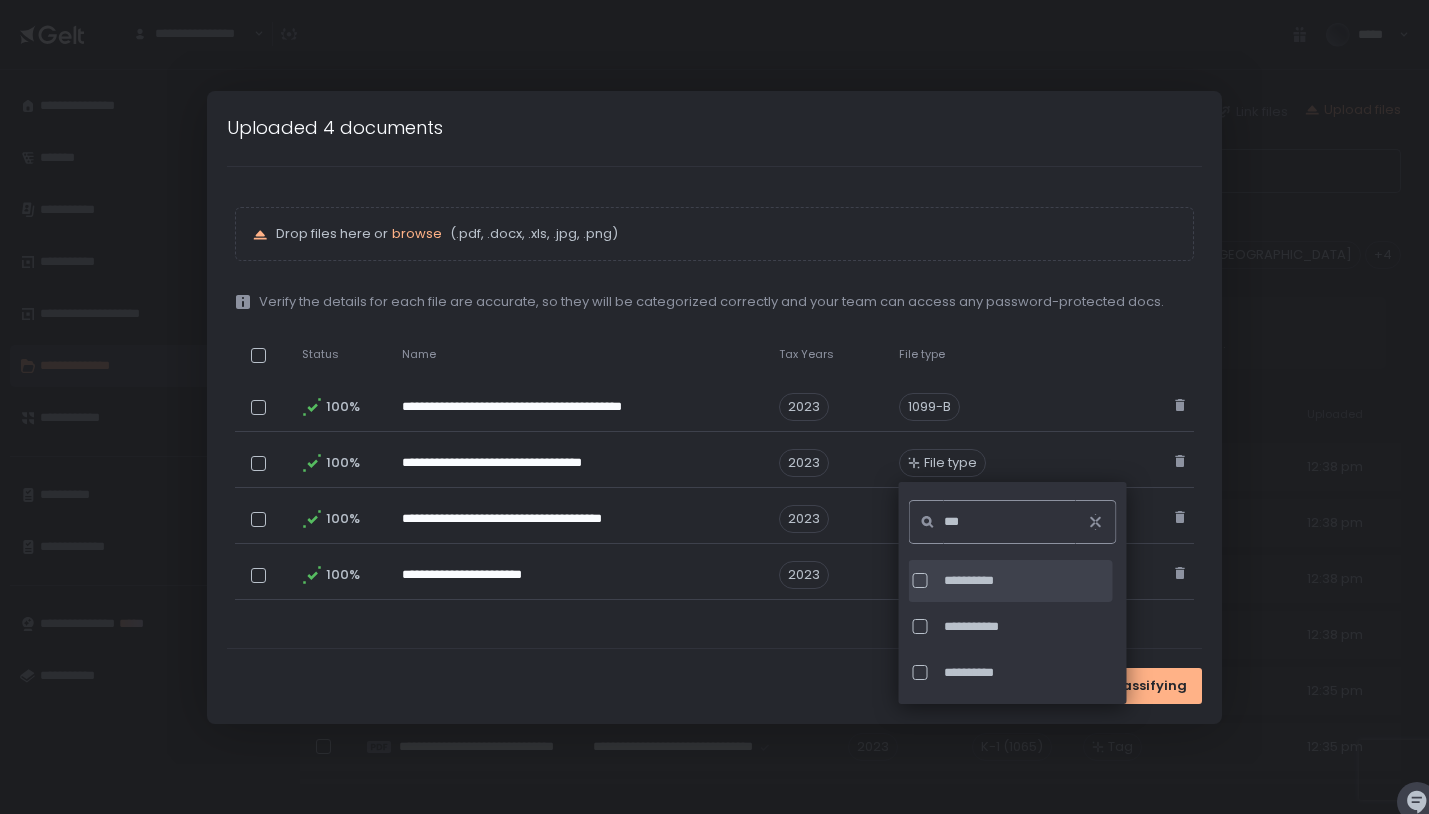 type on "***" 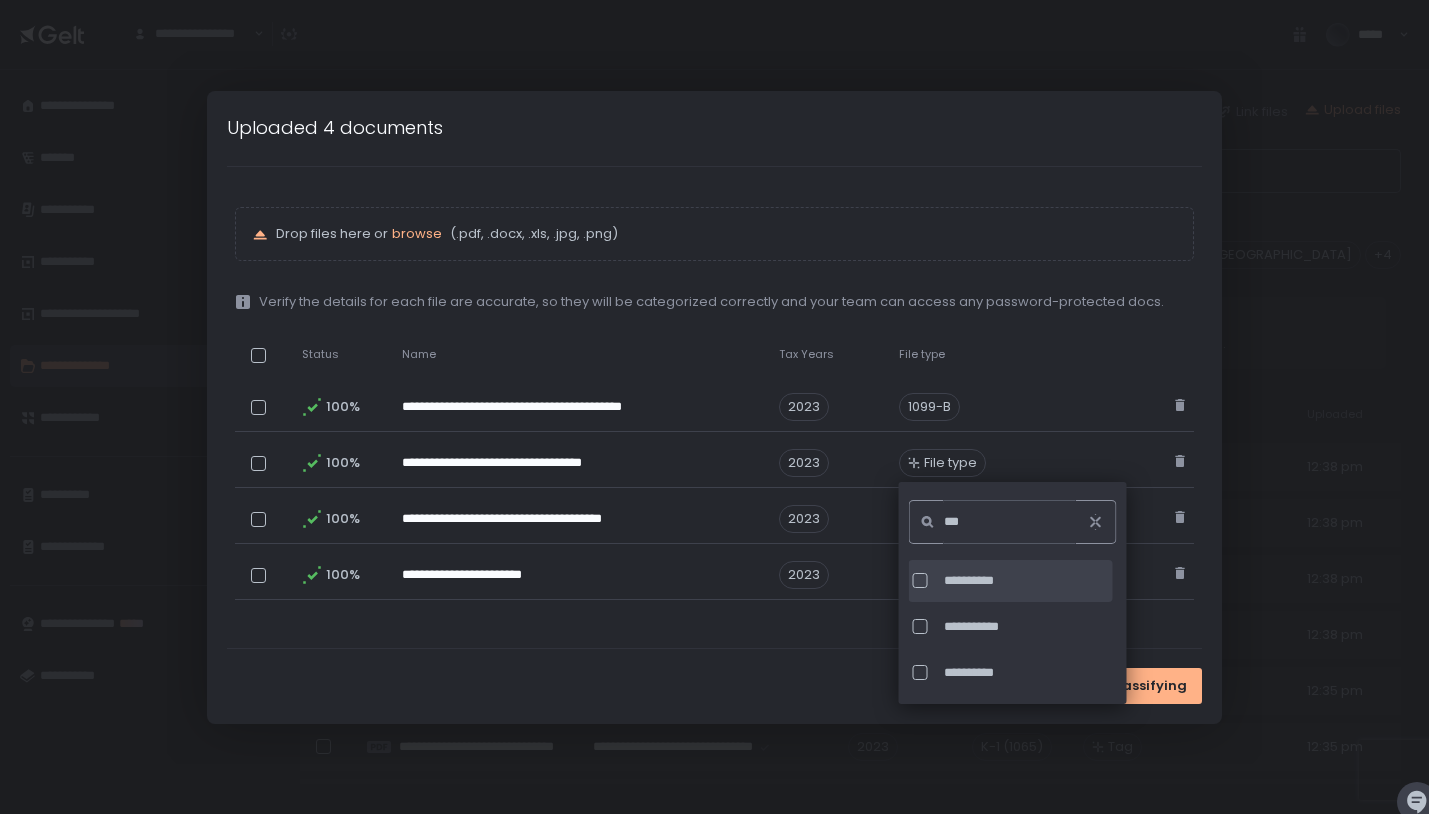 click on "**********" 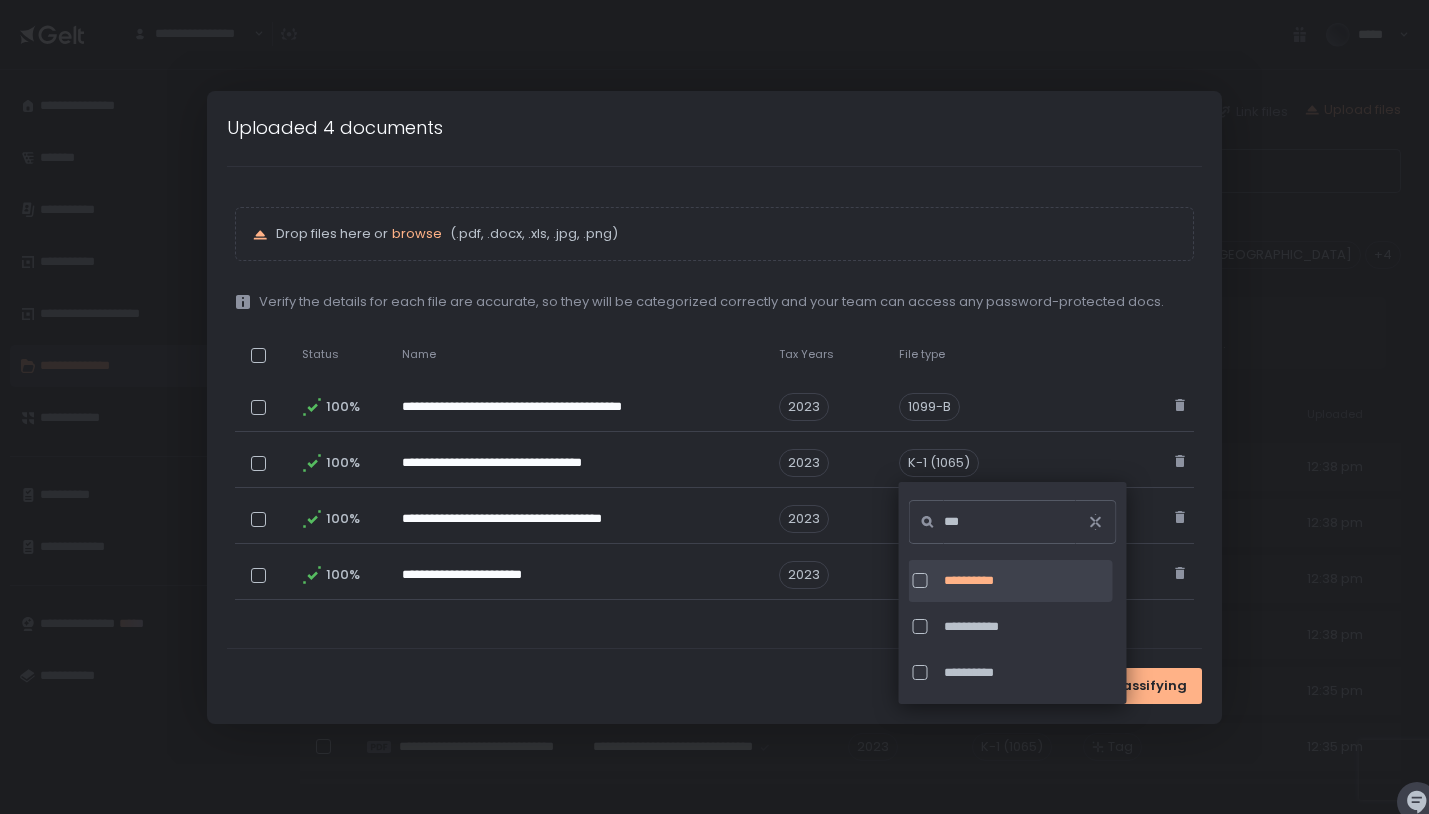 click on "**********" at bounding box center (714, 407) 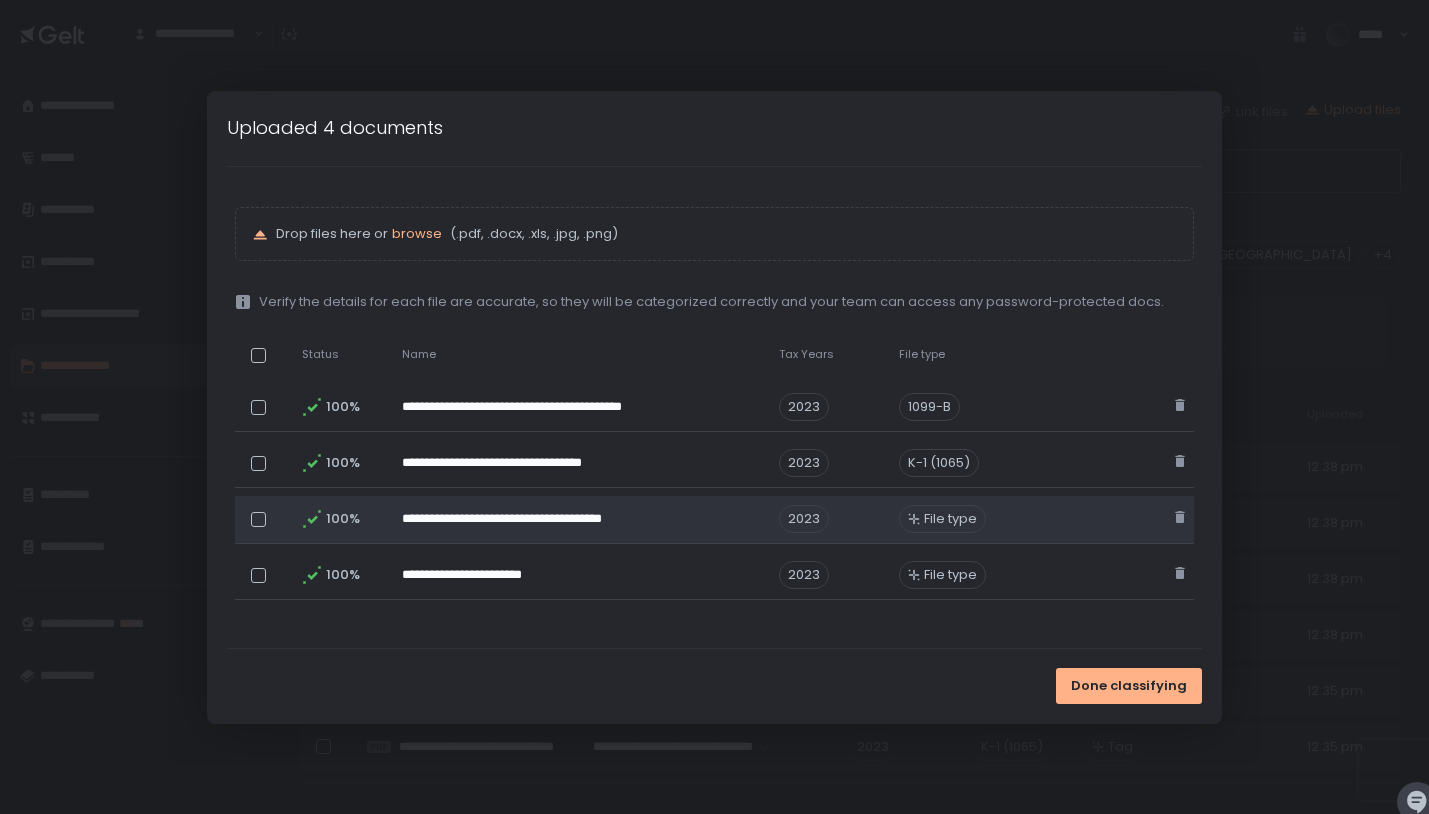 click on "File type" at bounding box center (950, 519) 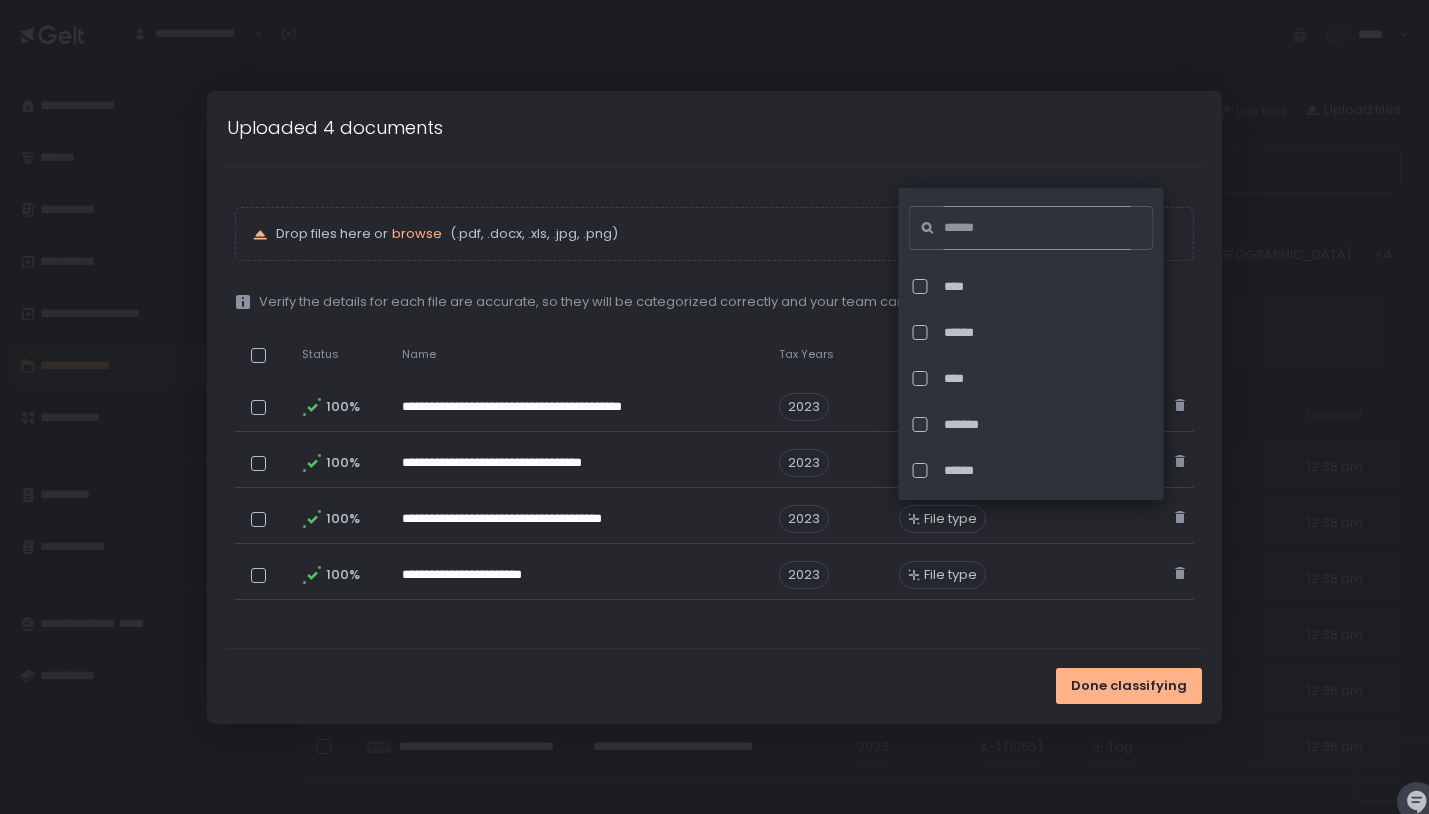 click 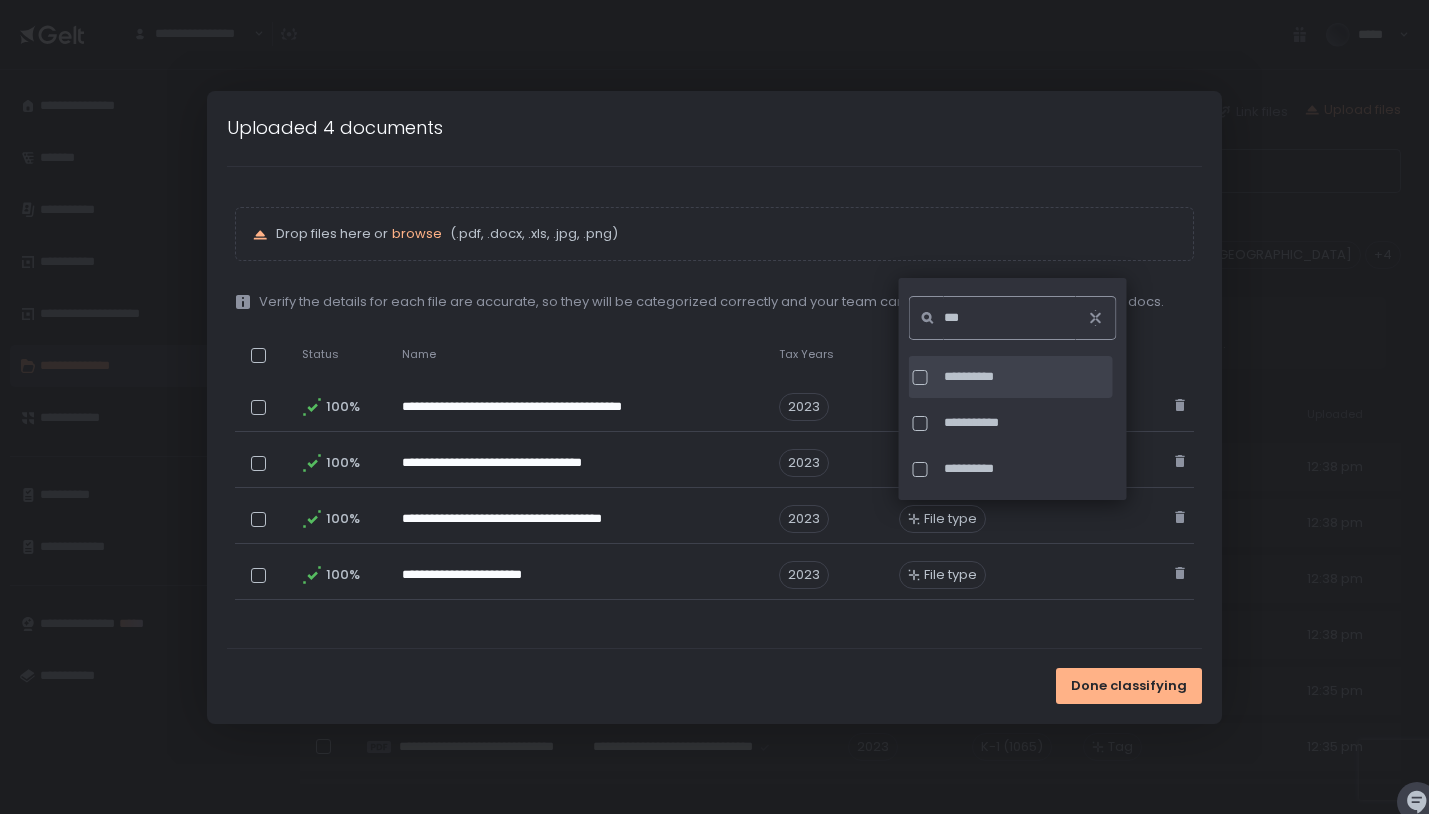 type on "***" 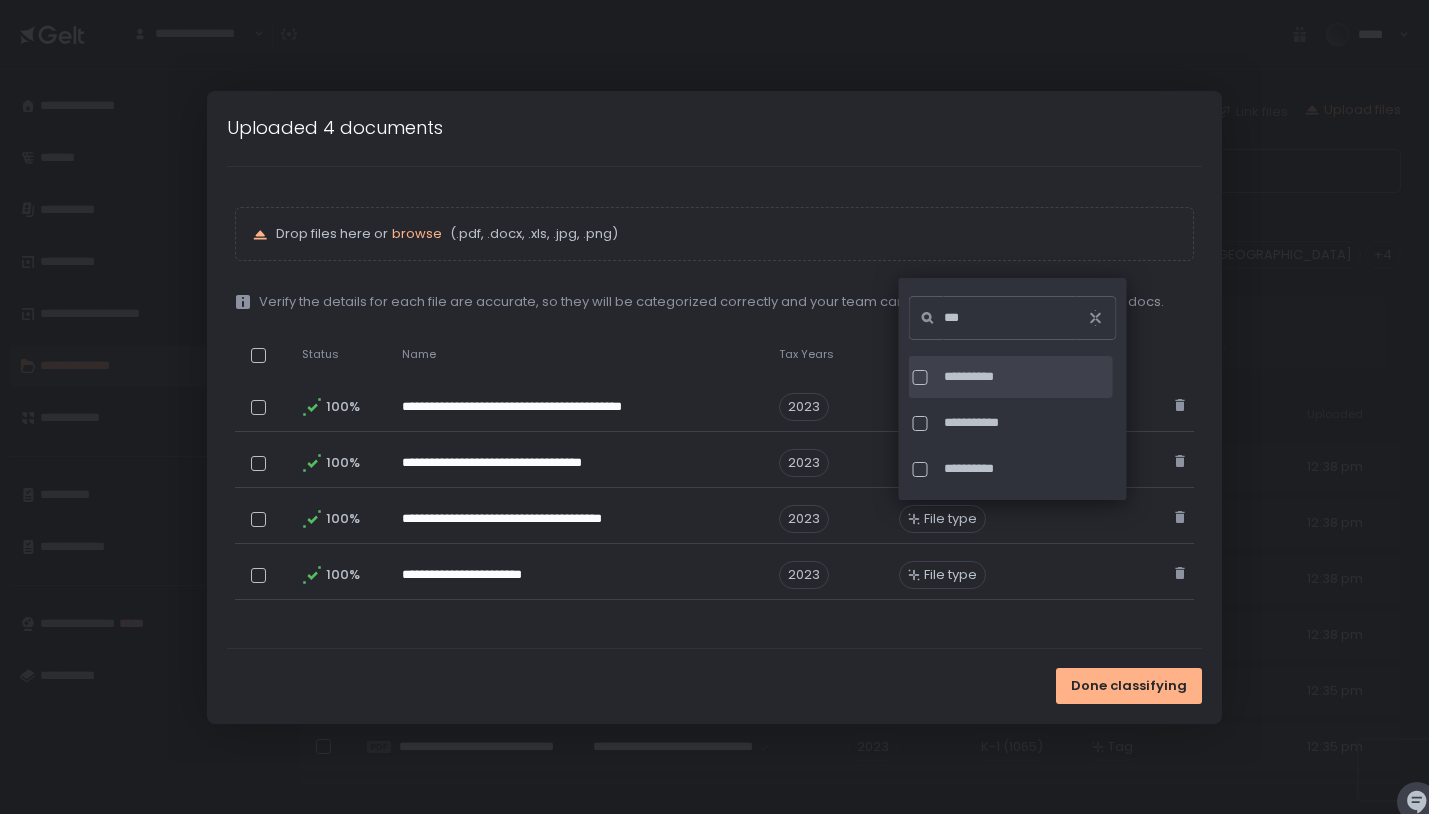 click on "**********" 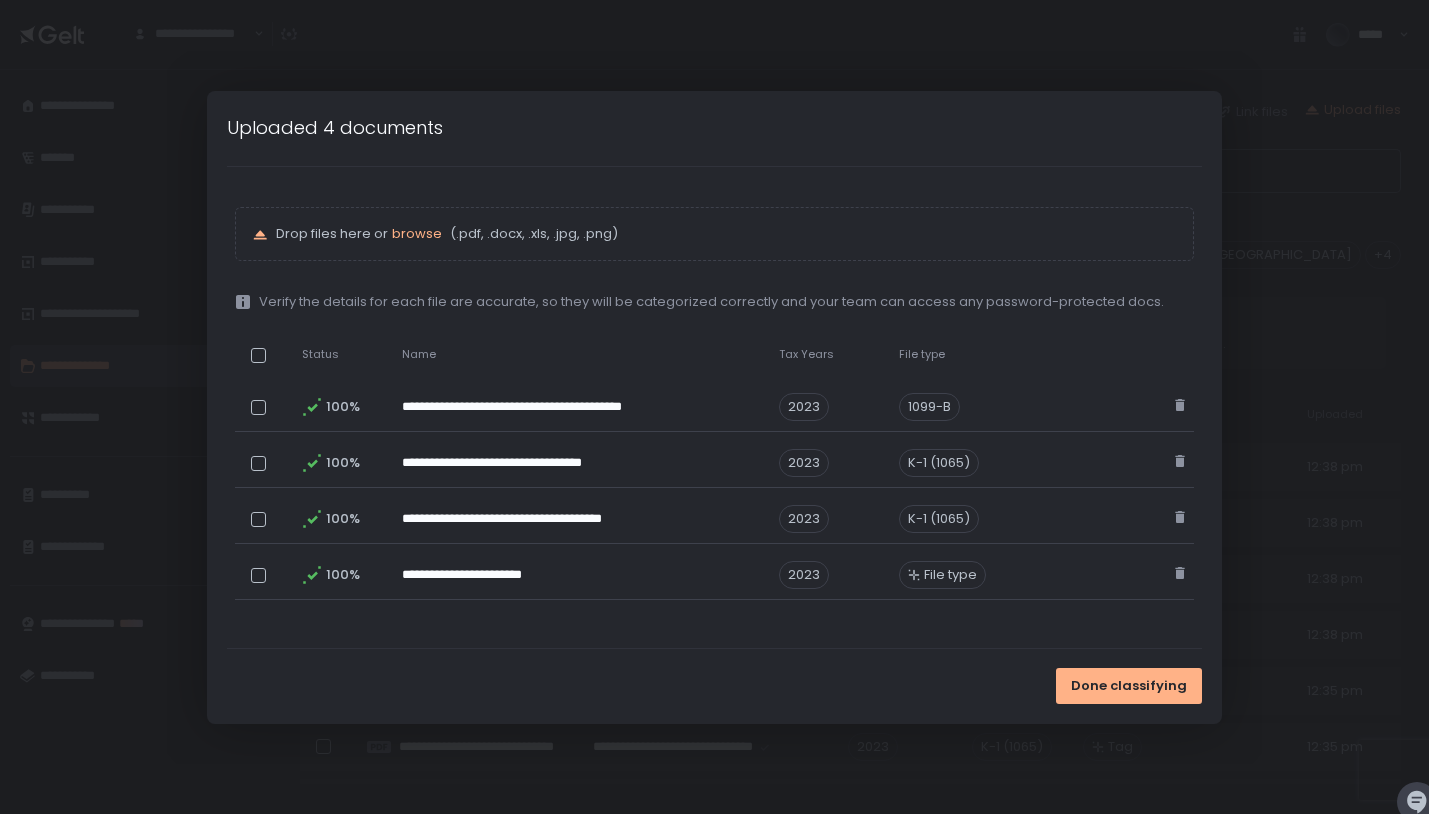 click on "Done classifying" at bounding box center (714, 686) 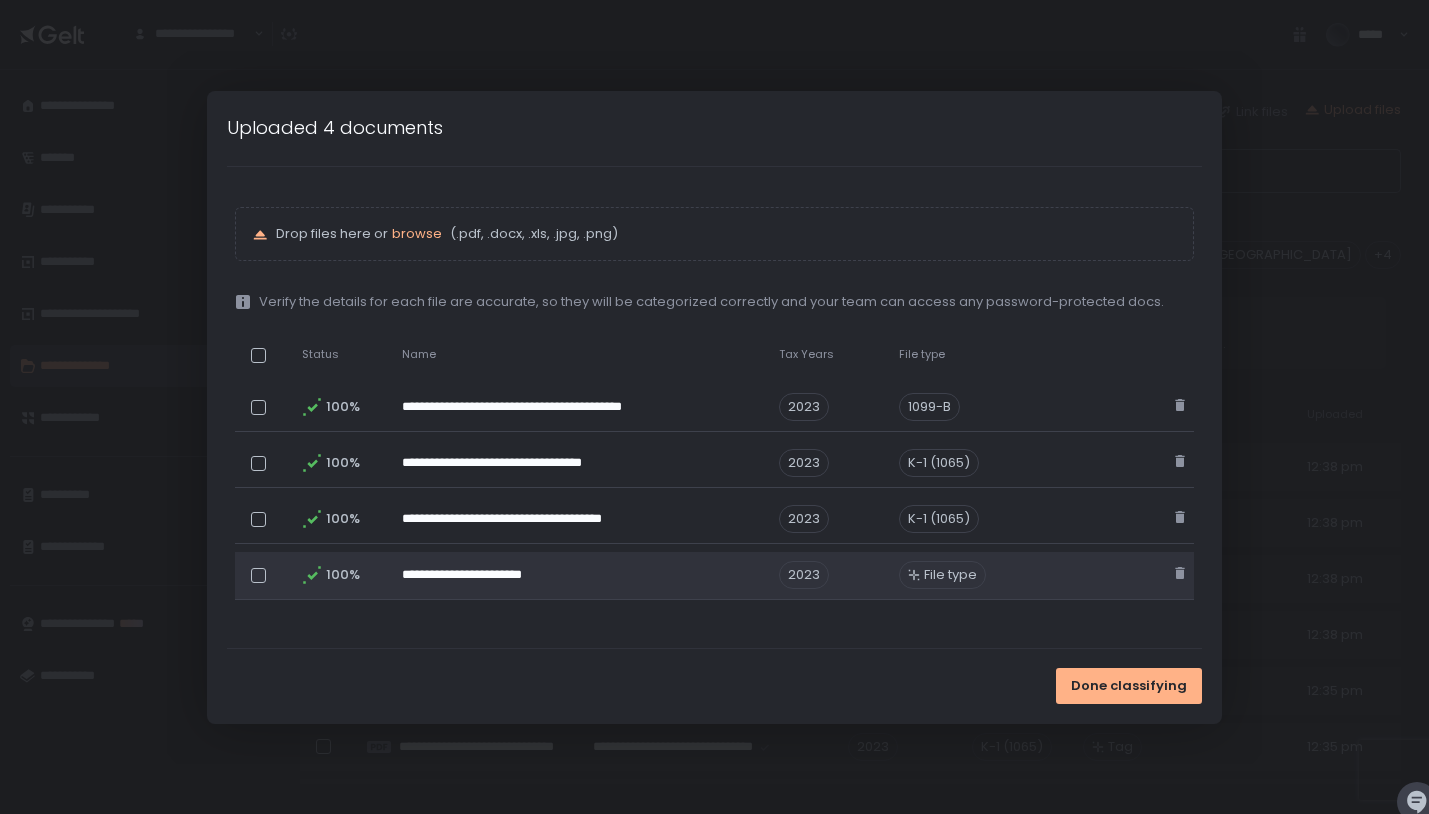 click on "File type" at bounding box center [950, 575] 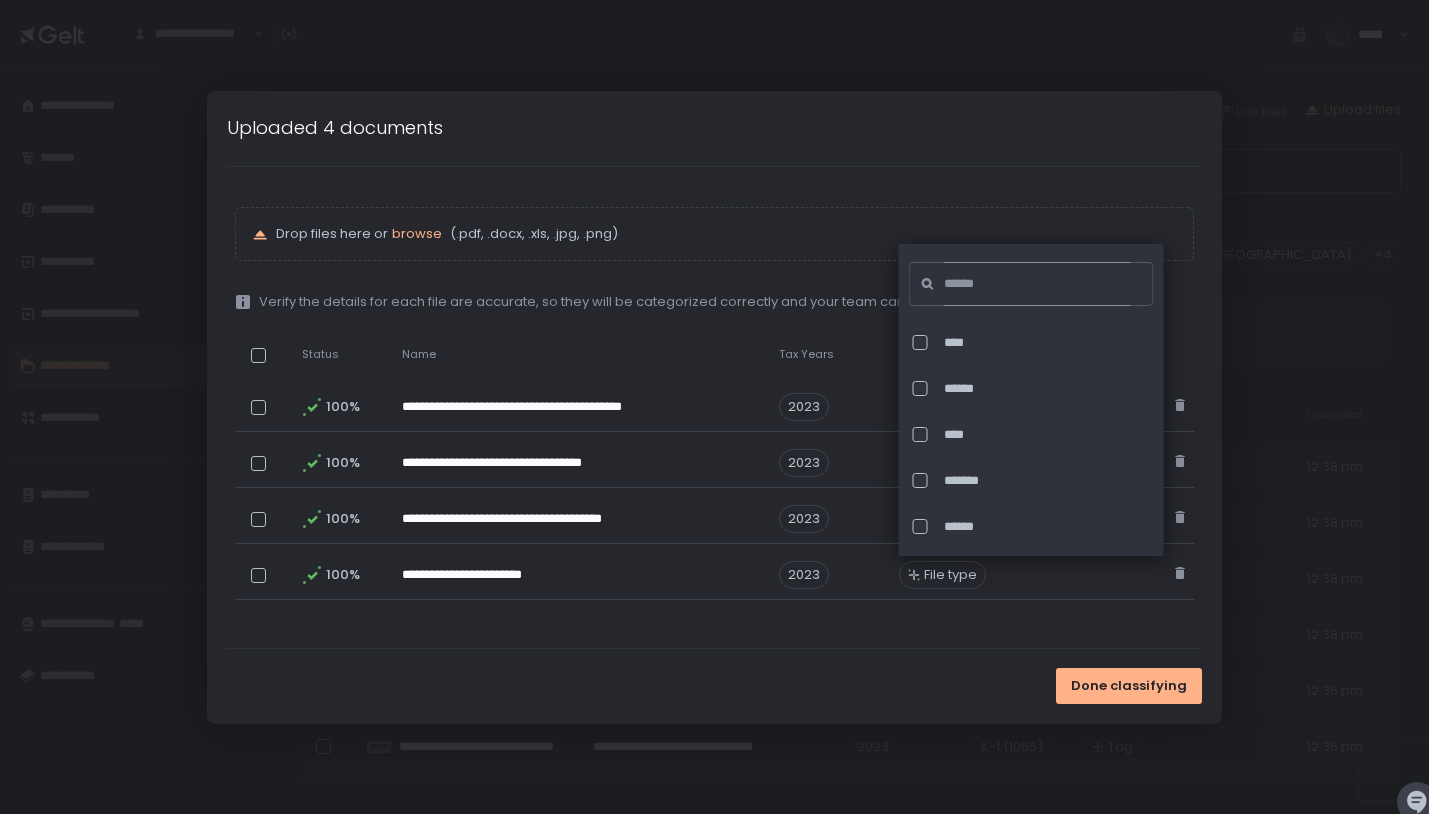 click 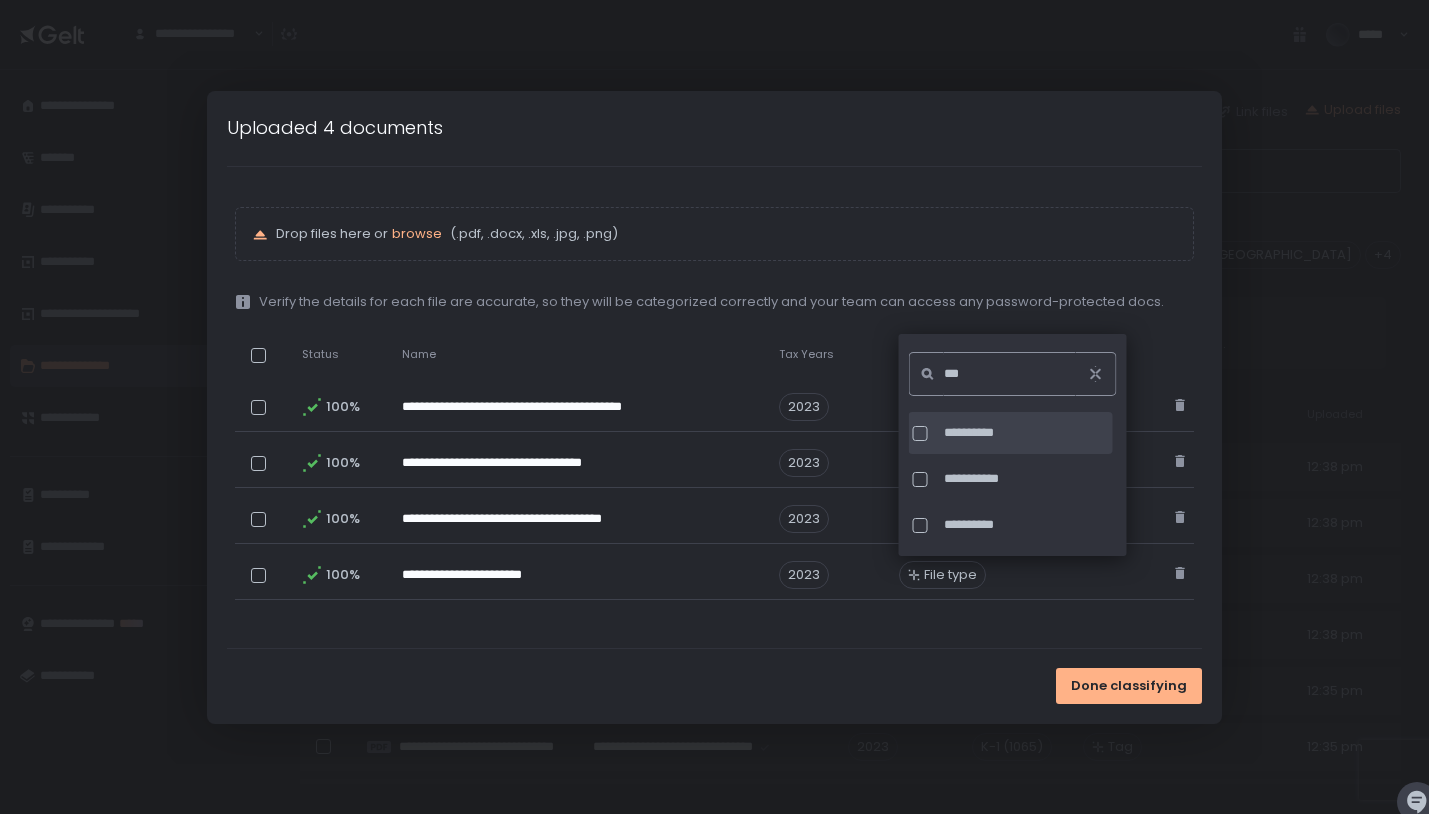 type on "***" 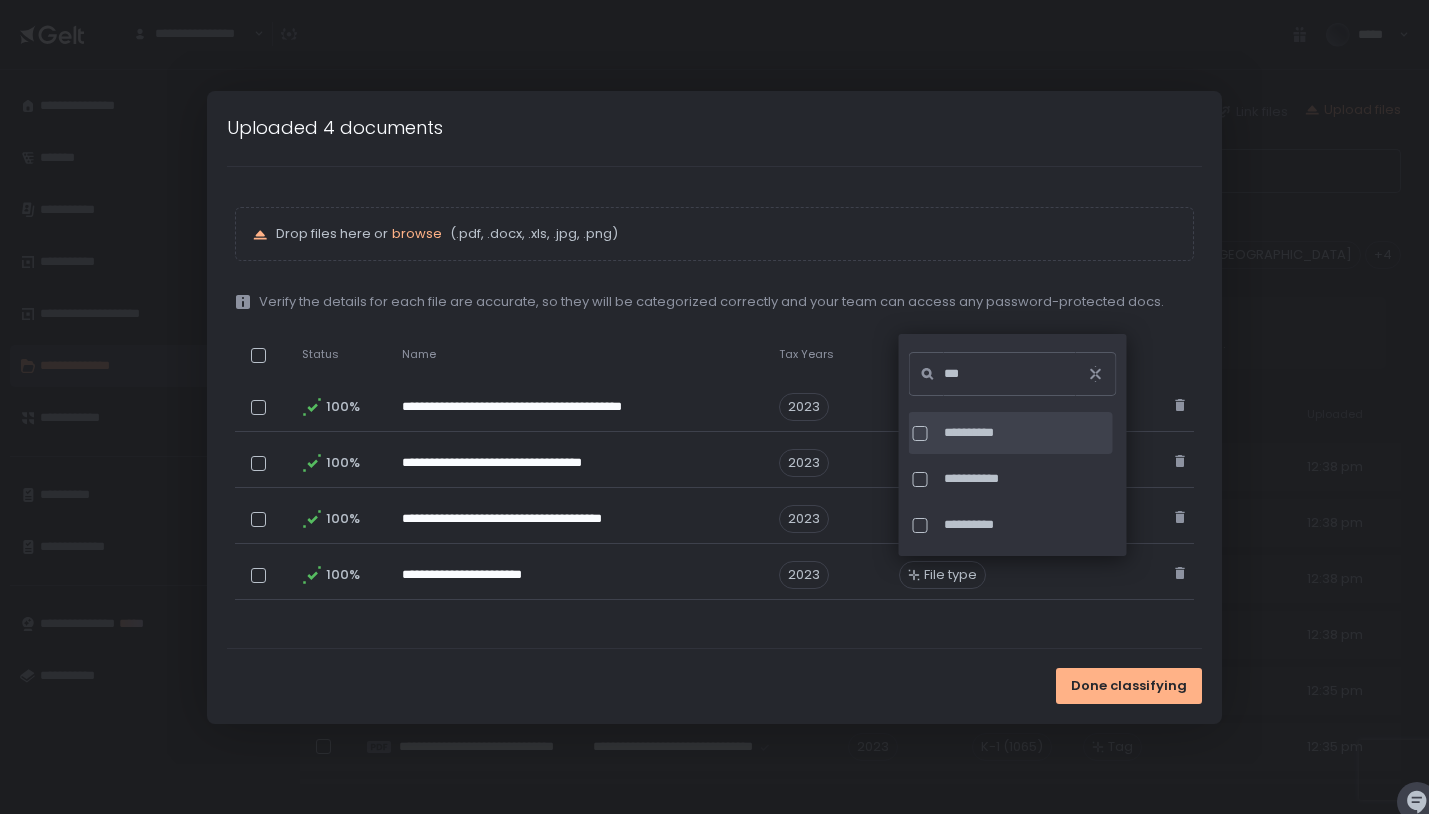 click on "**********" 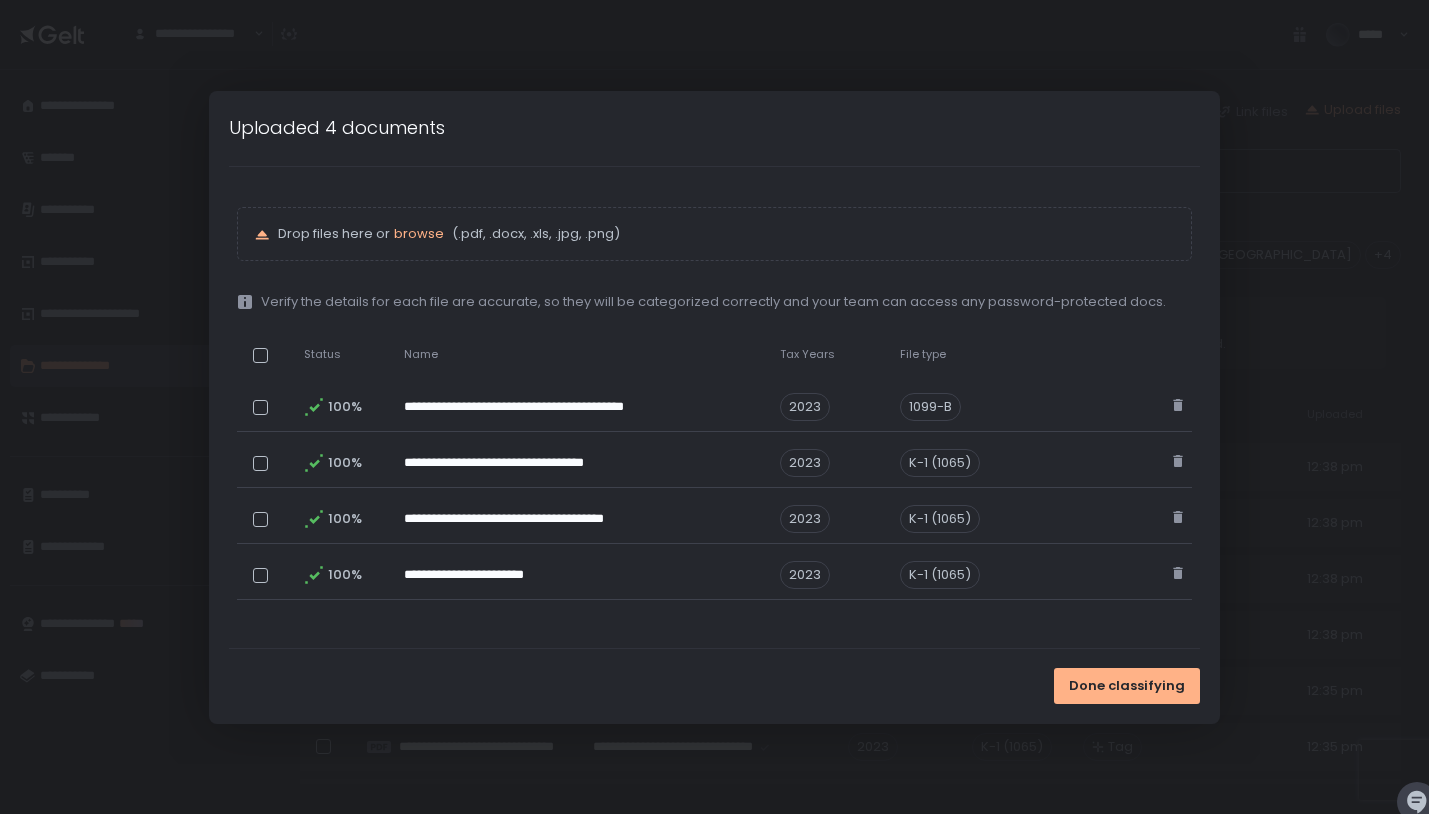 click on "**********" at bounding box center [714, 407] 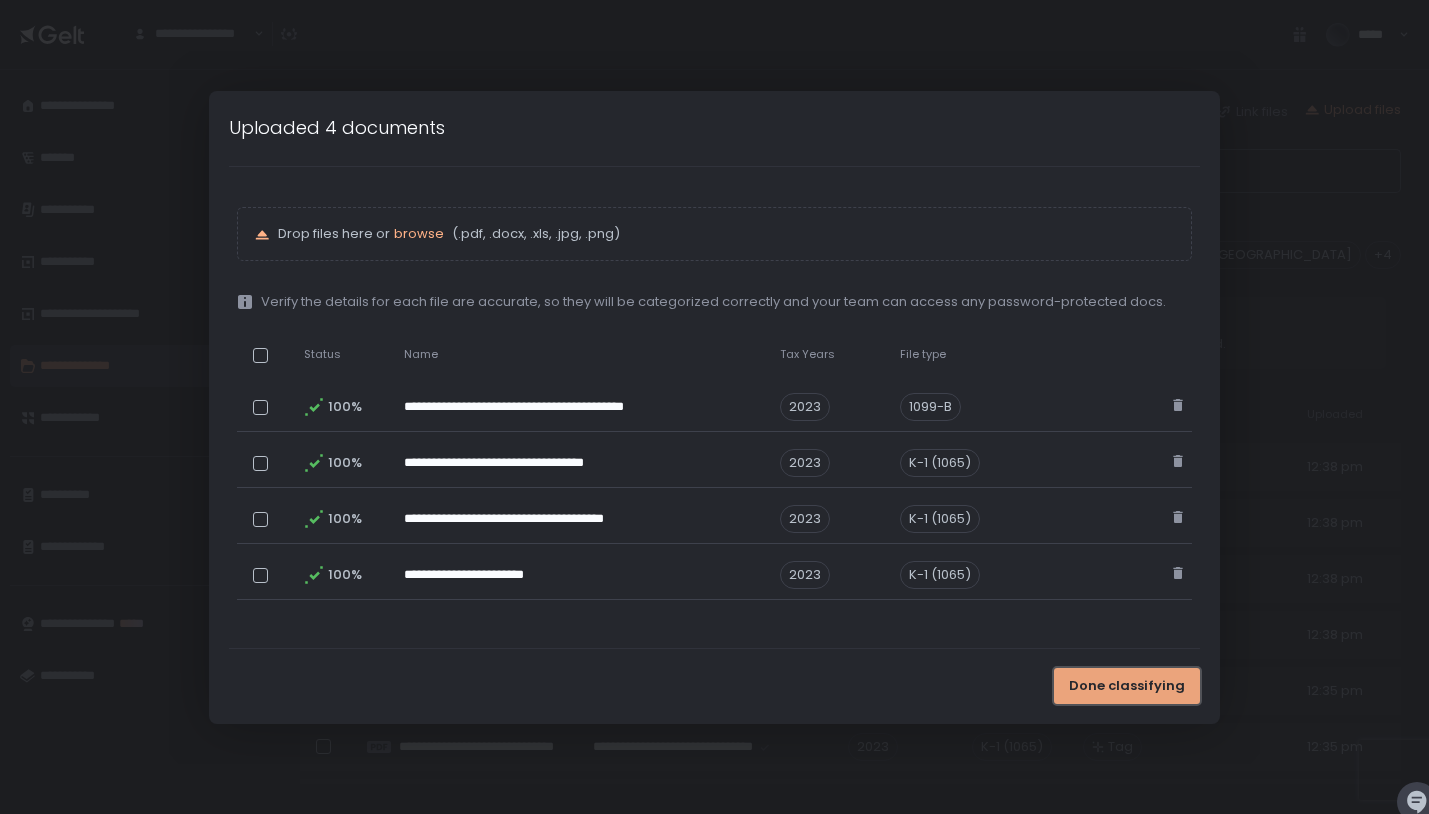 click on "Done classifying" at bounding box center [1127, 686] 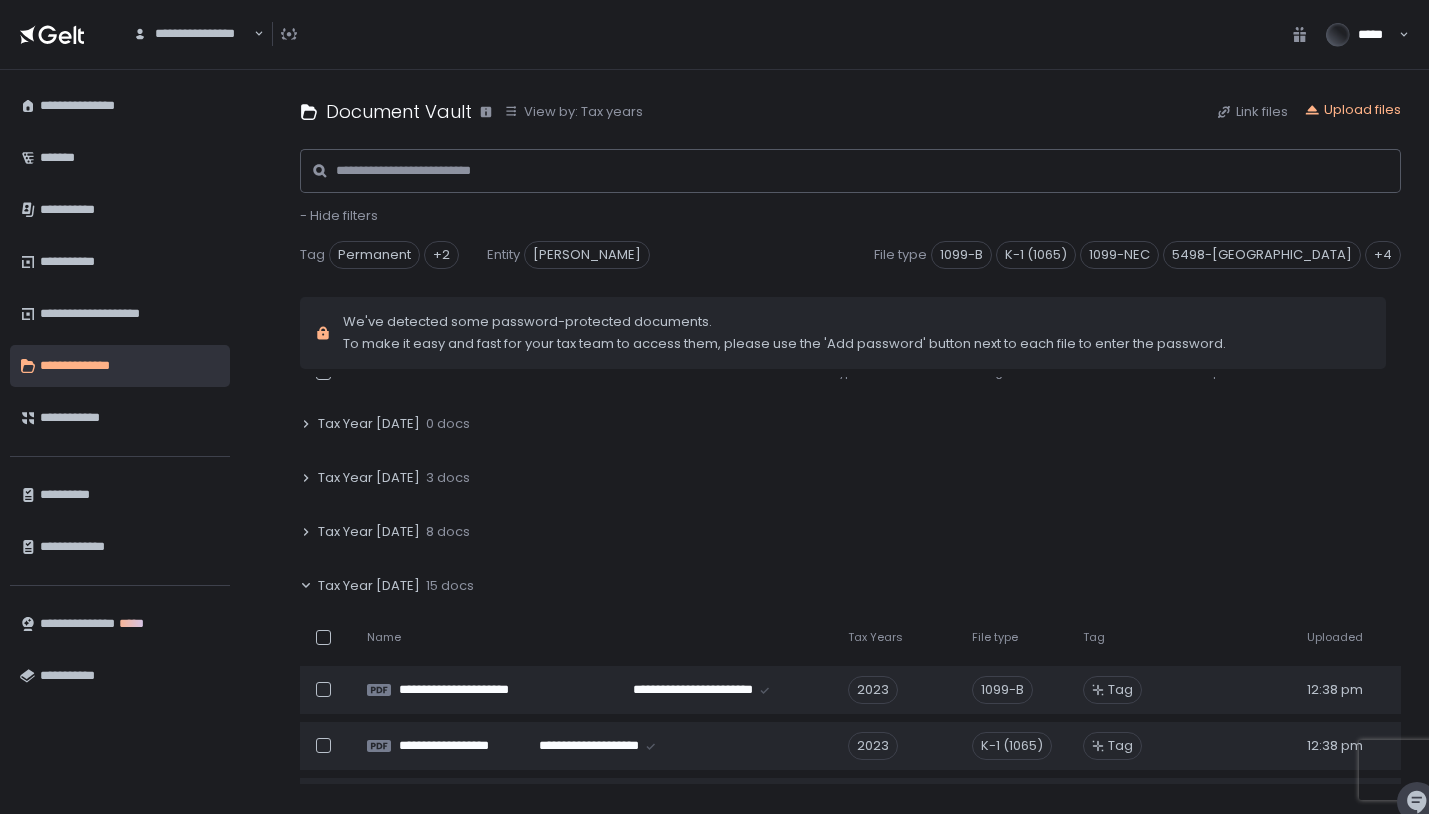scroll, scrollTop: 181, scrollLeft: 0, axis: vertical 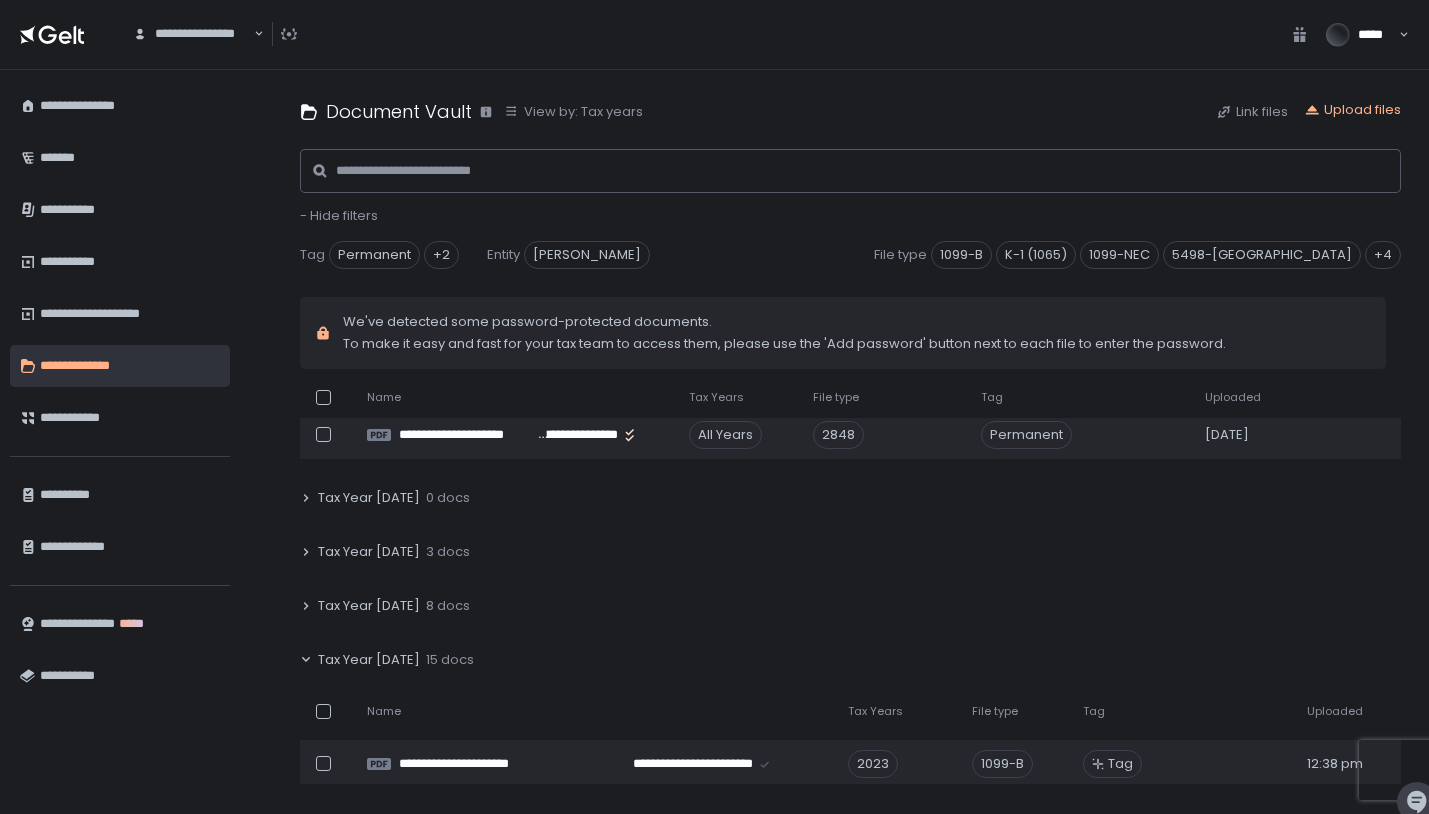 click 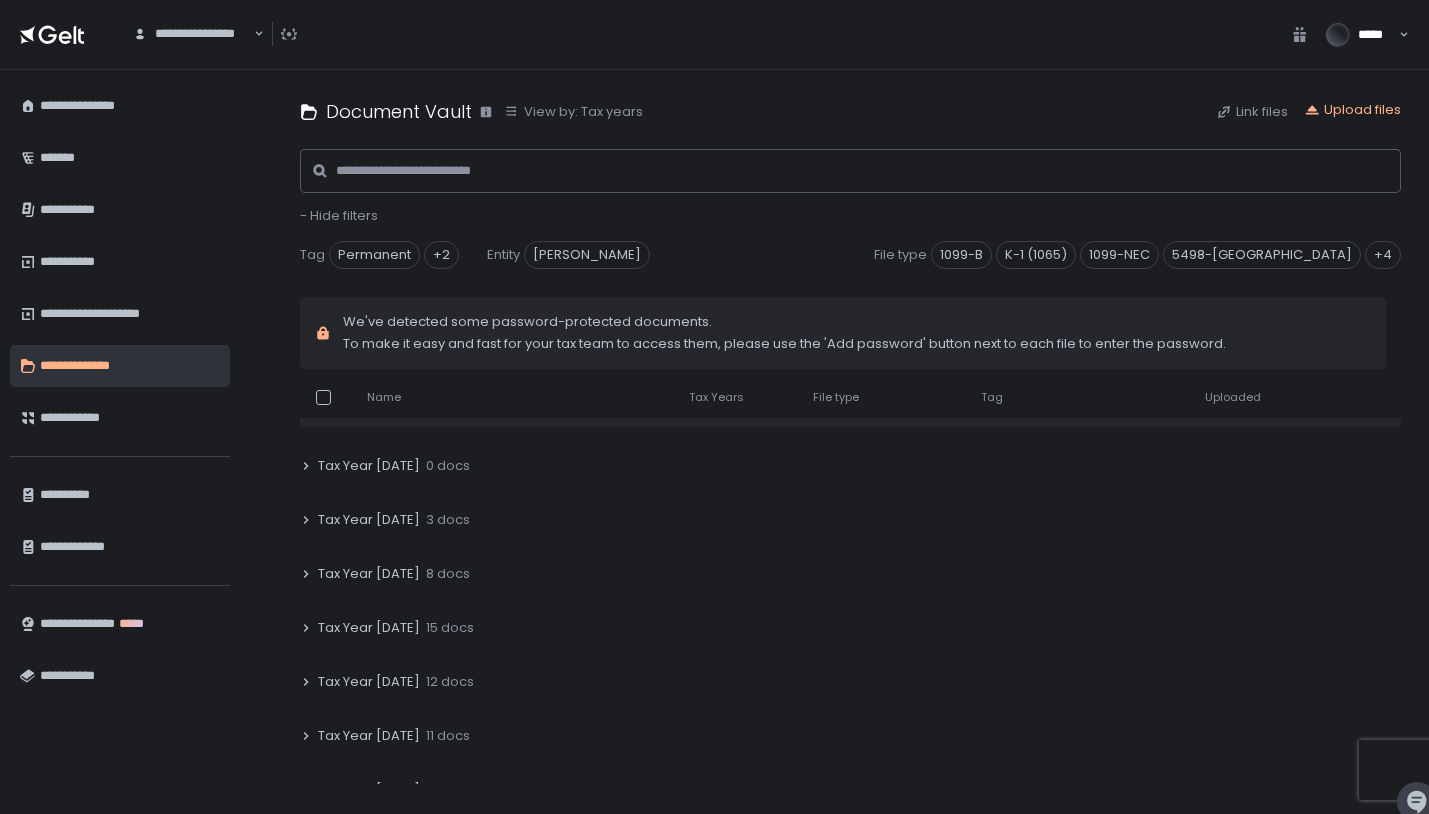 scroll, scrollTop: 203, scrollLeft: 0, axis: vertical 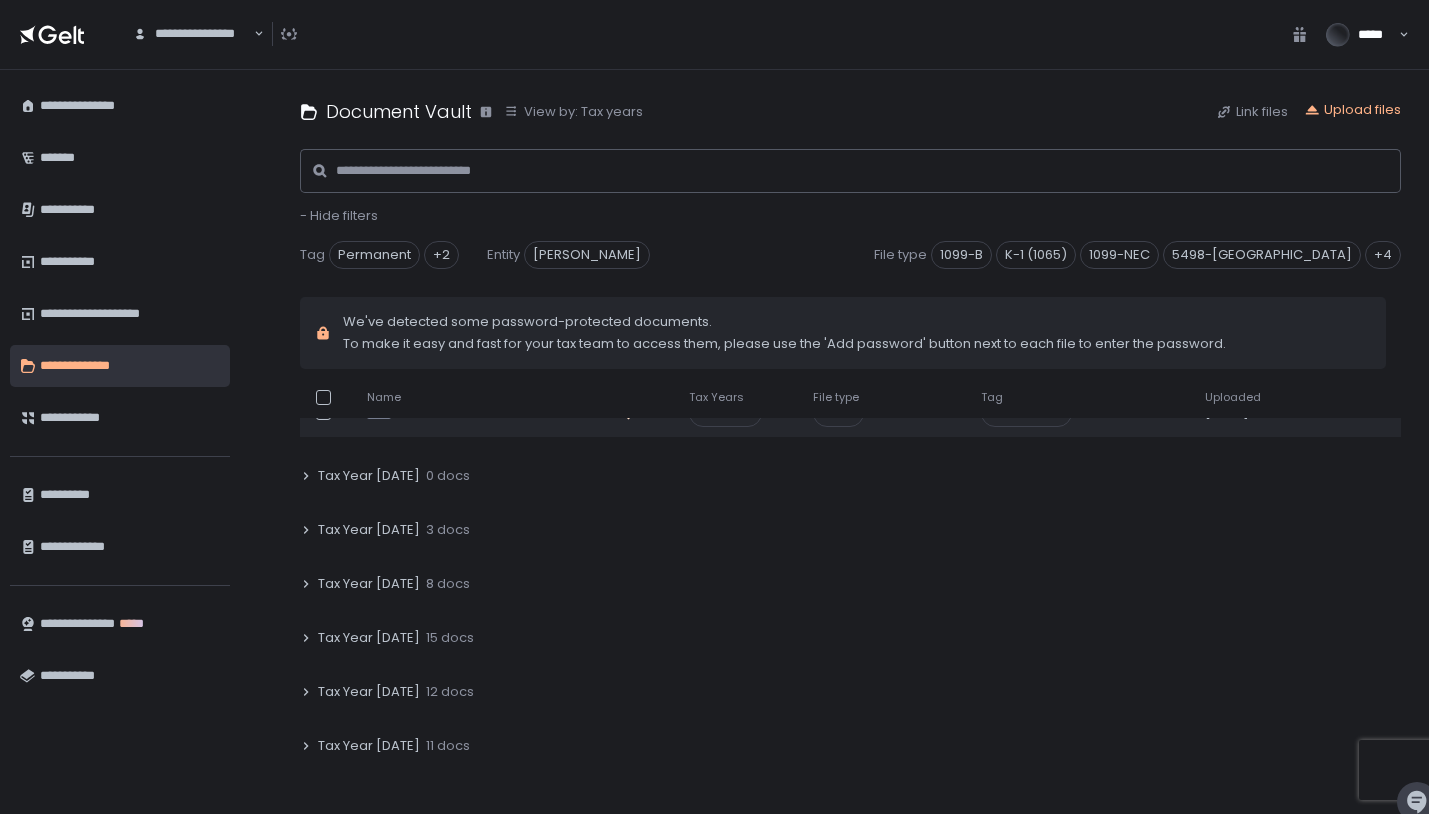 click 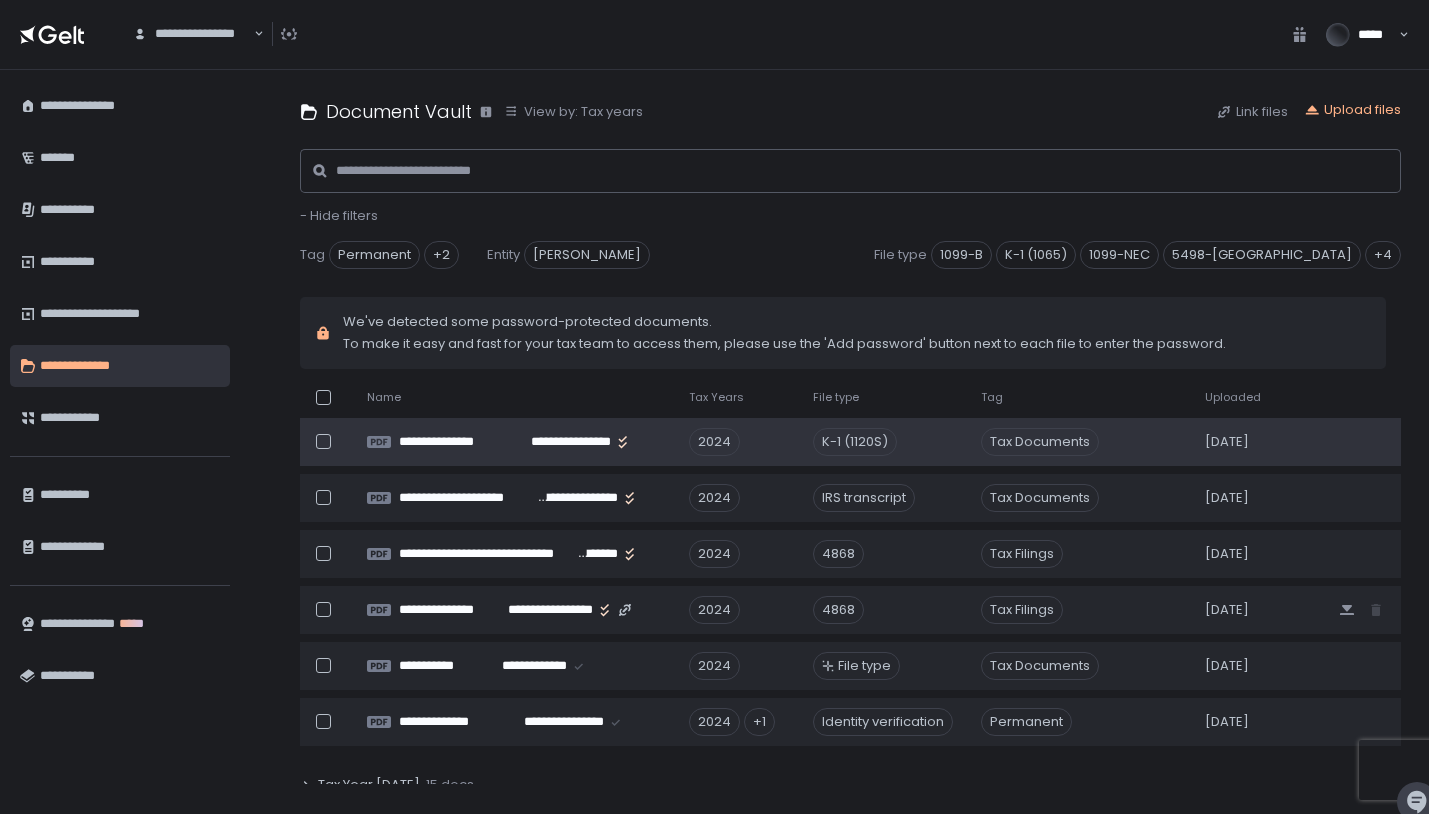 scroll, scrollTop: 564, scrollLeft: 0, axis: vertical 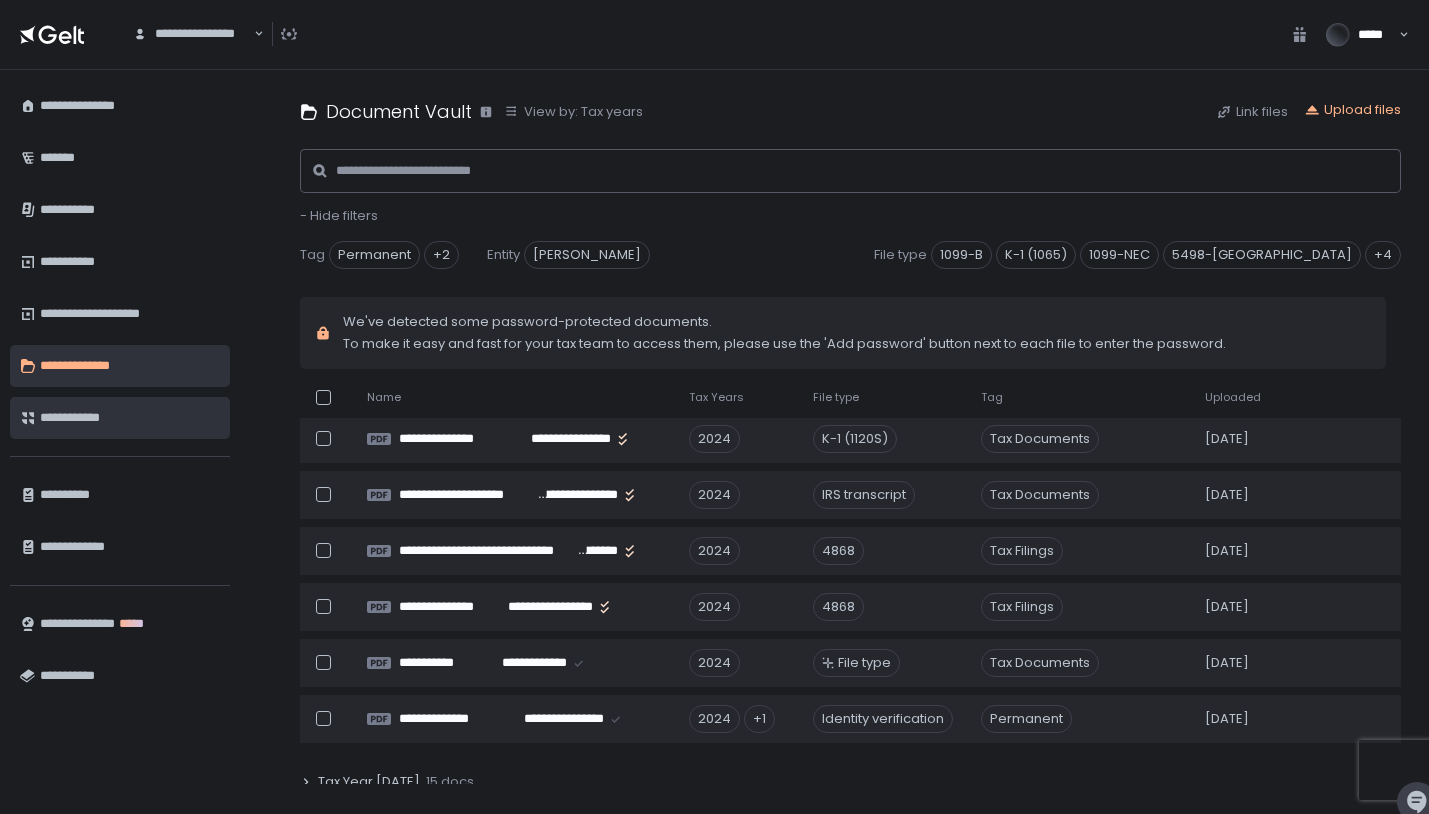 click on "**********" at bounding box center (130, 418) 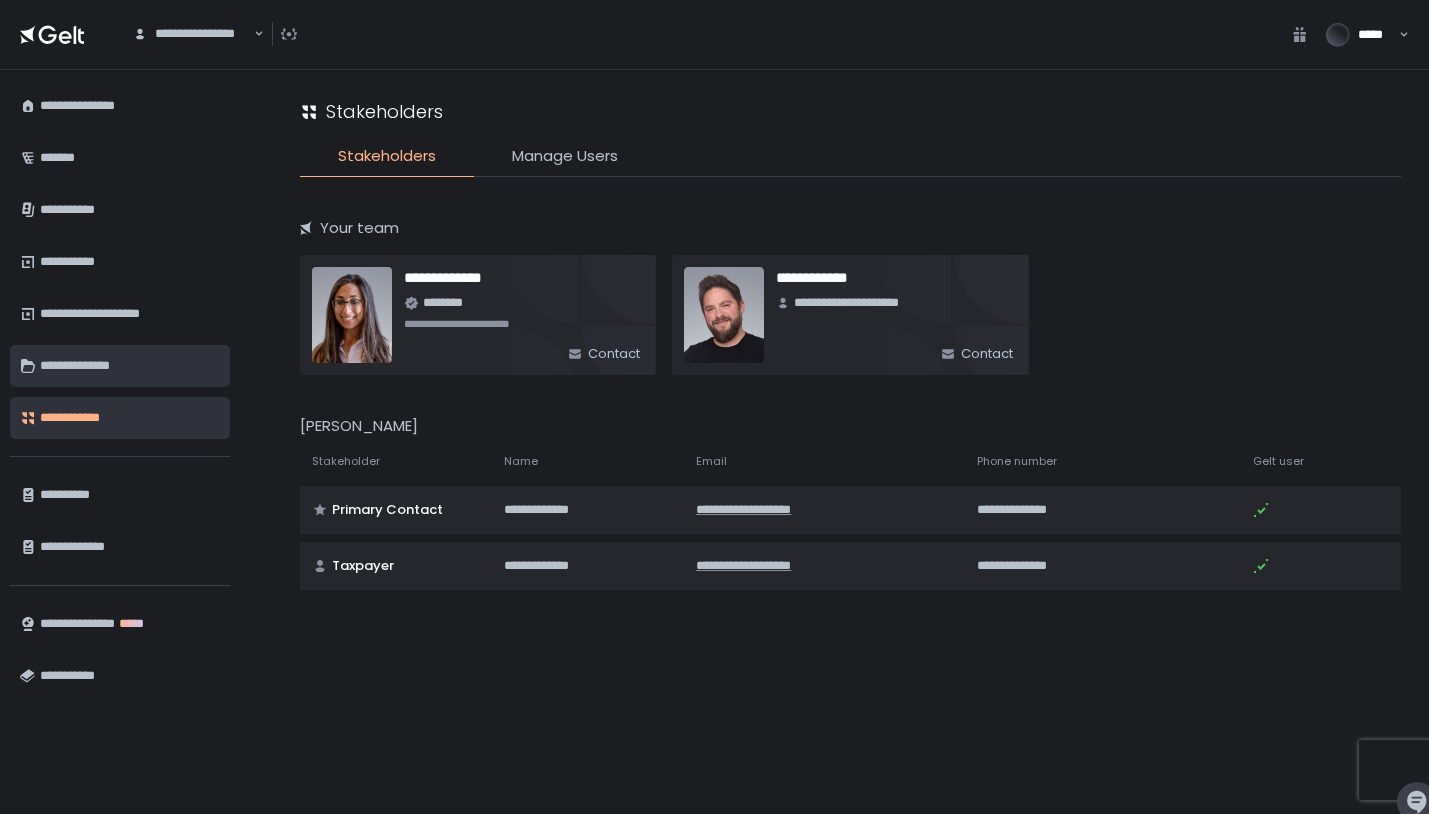 click on "**********" at bounding box center [130, 366] 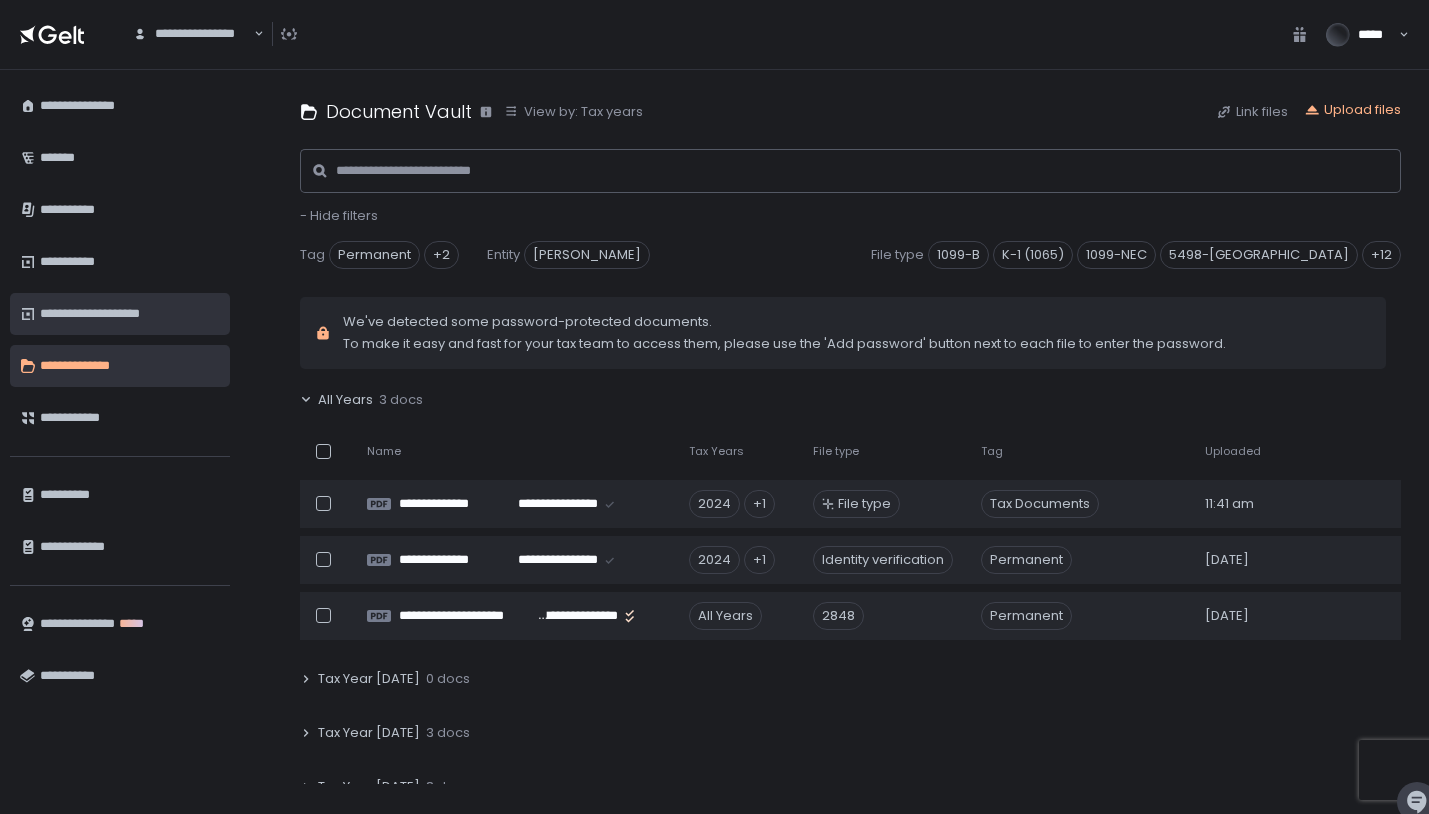 click on "**********" at bounding box center [130, 314] 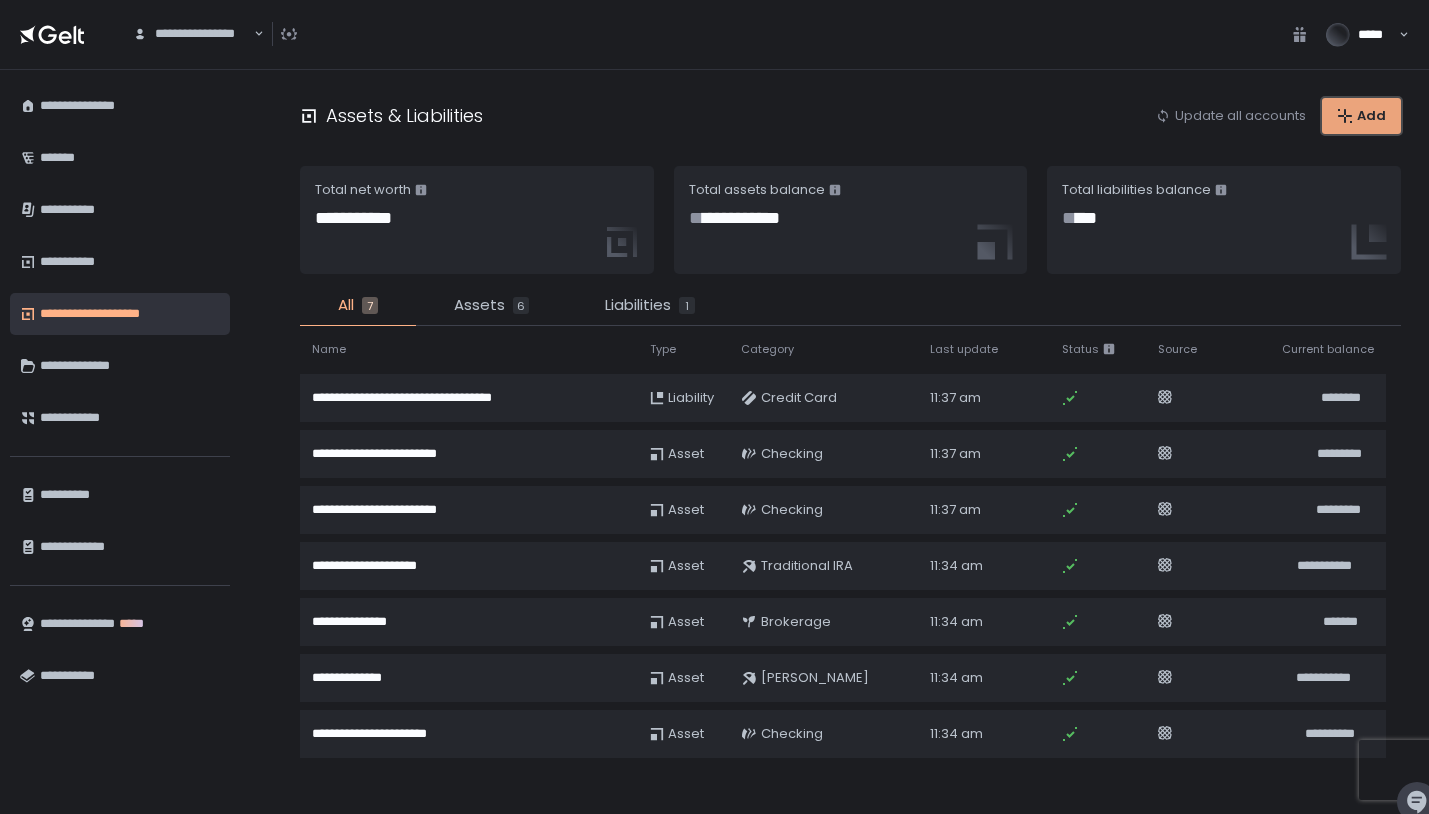 click on "Add" 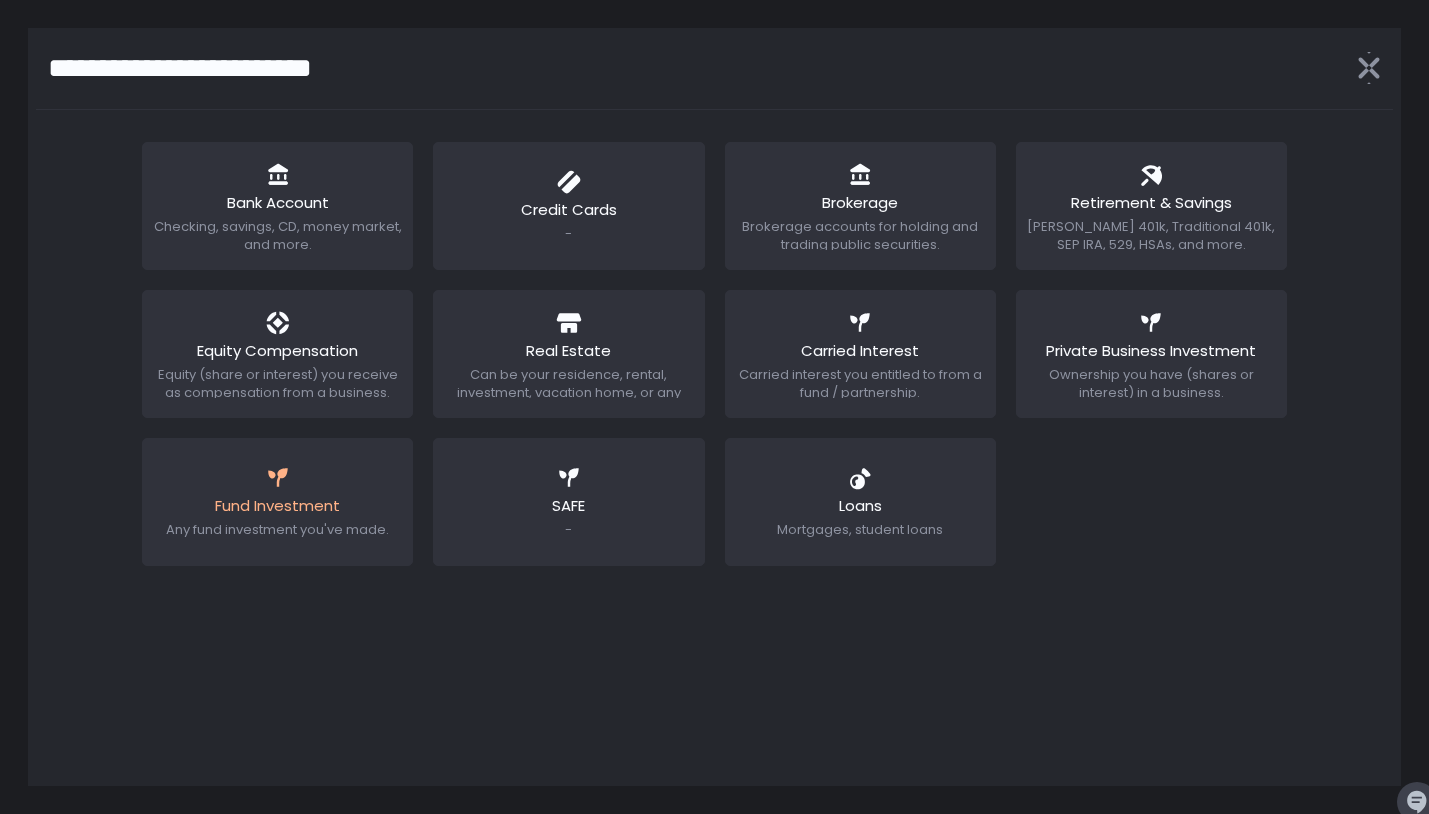click 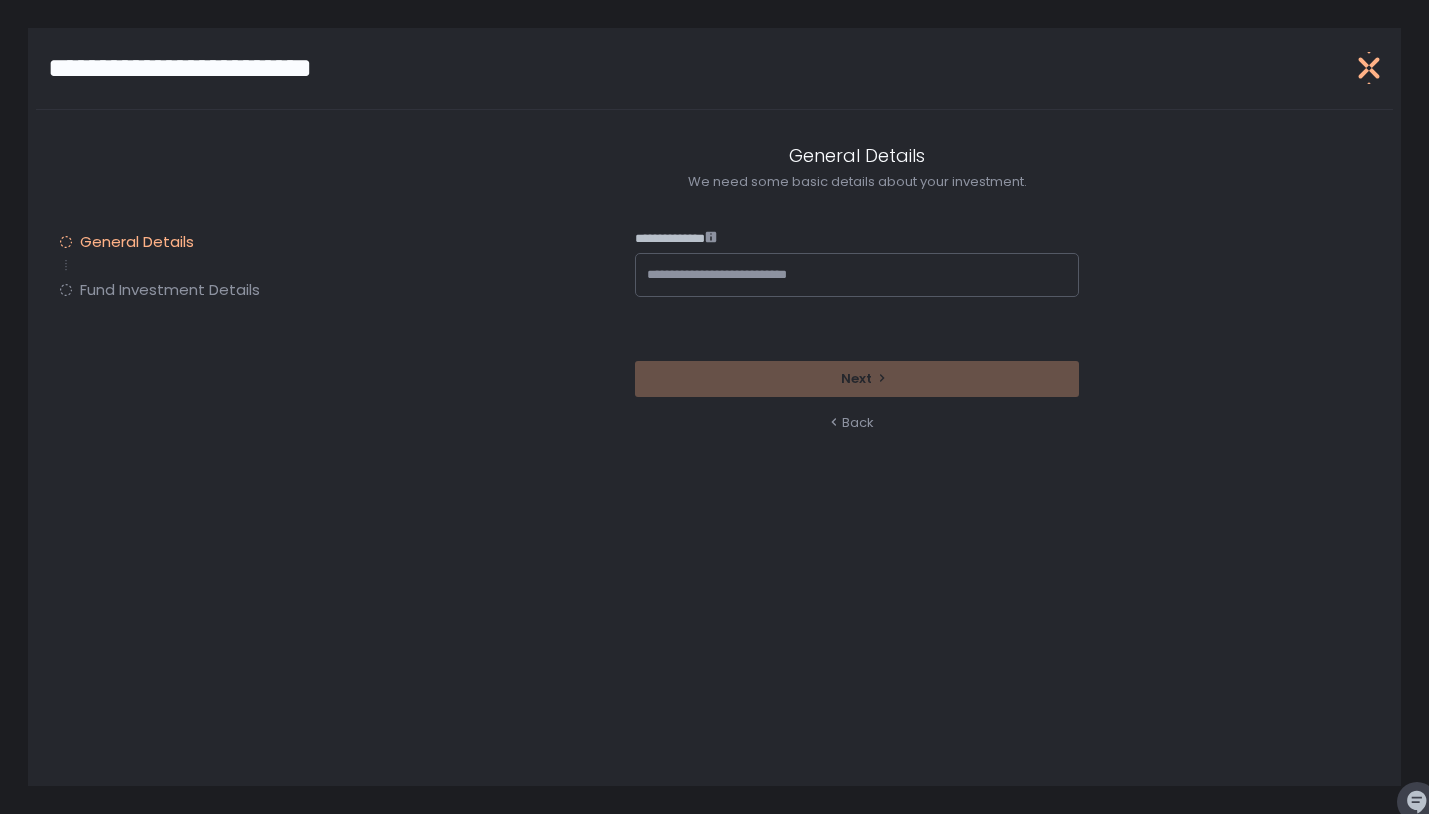 click 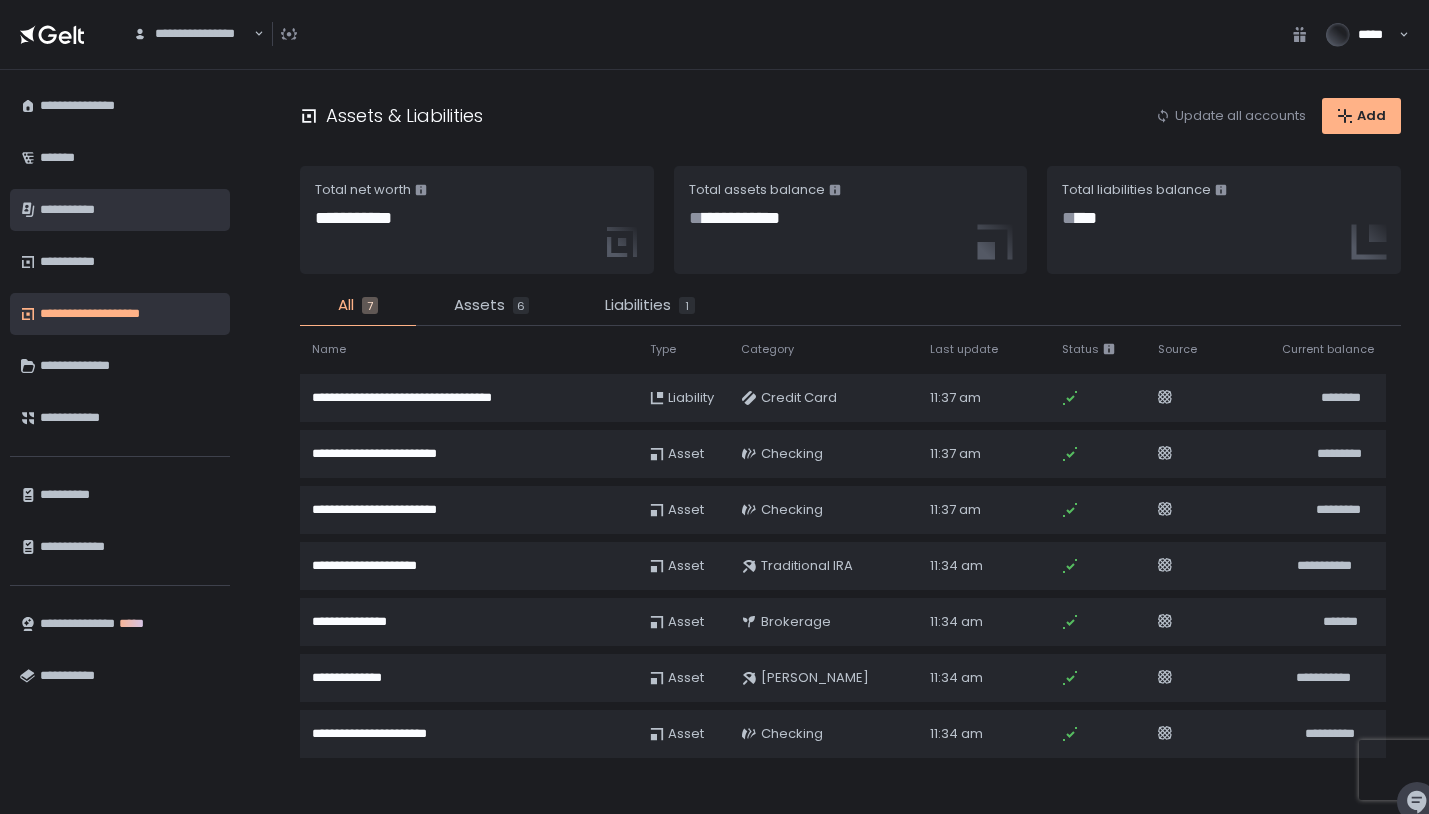 click on "**********" at bounding box center [130, 210] 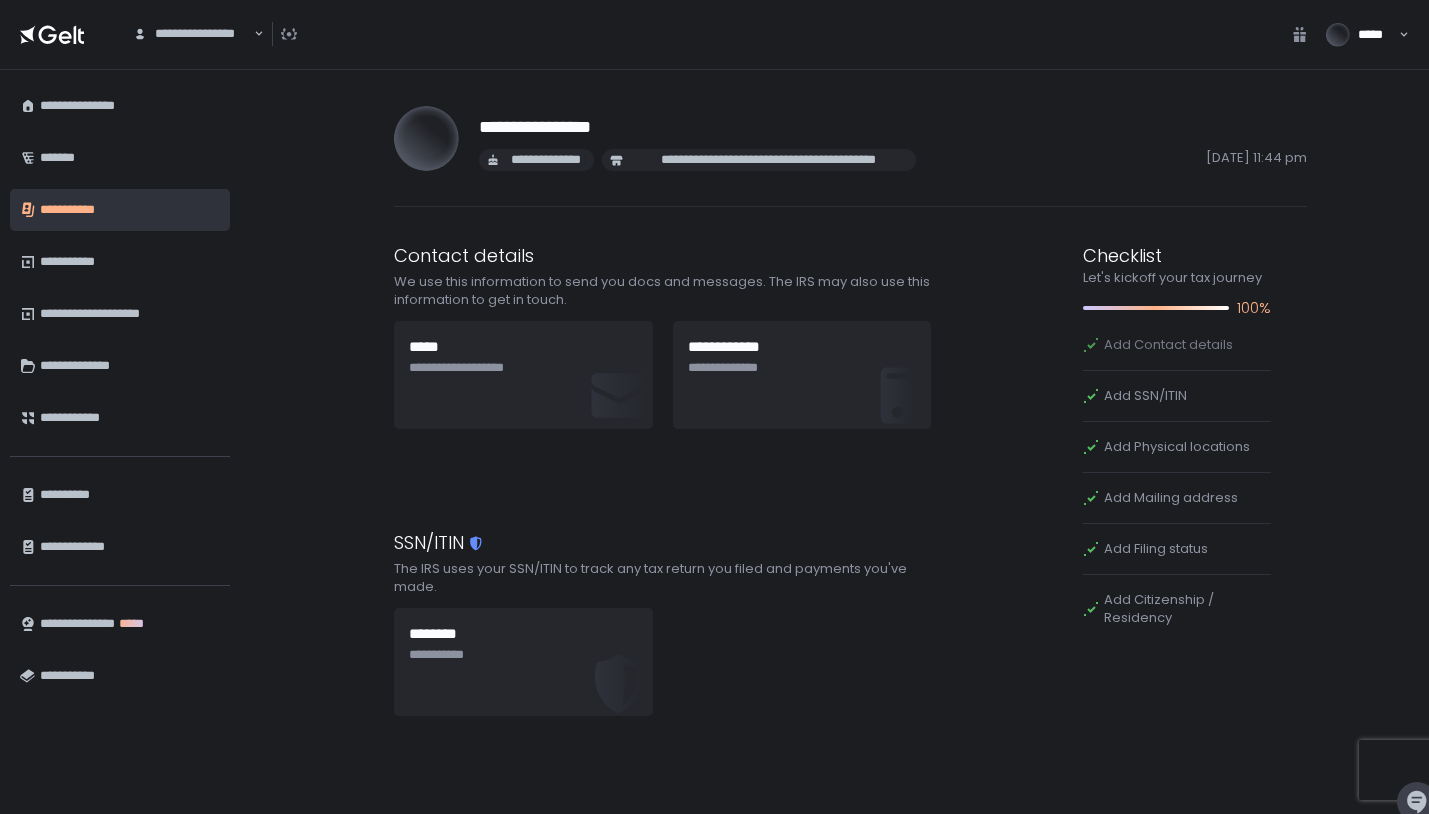 click on "Add Contact details" at bounding box center [1168, 345] 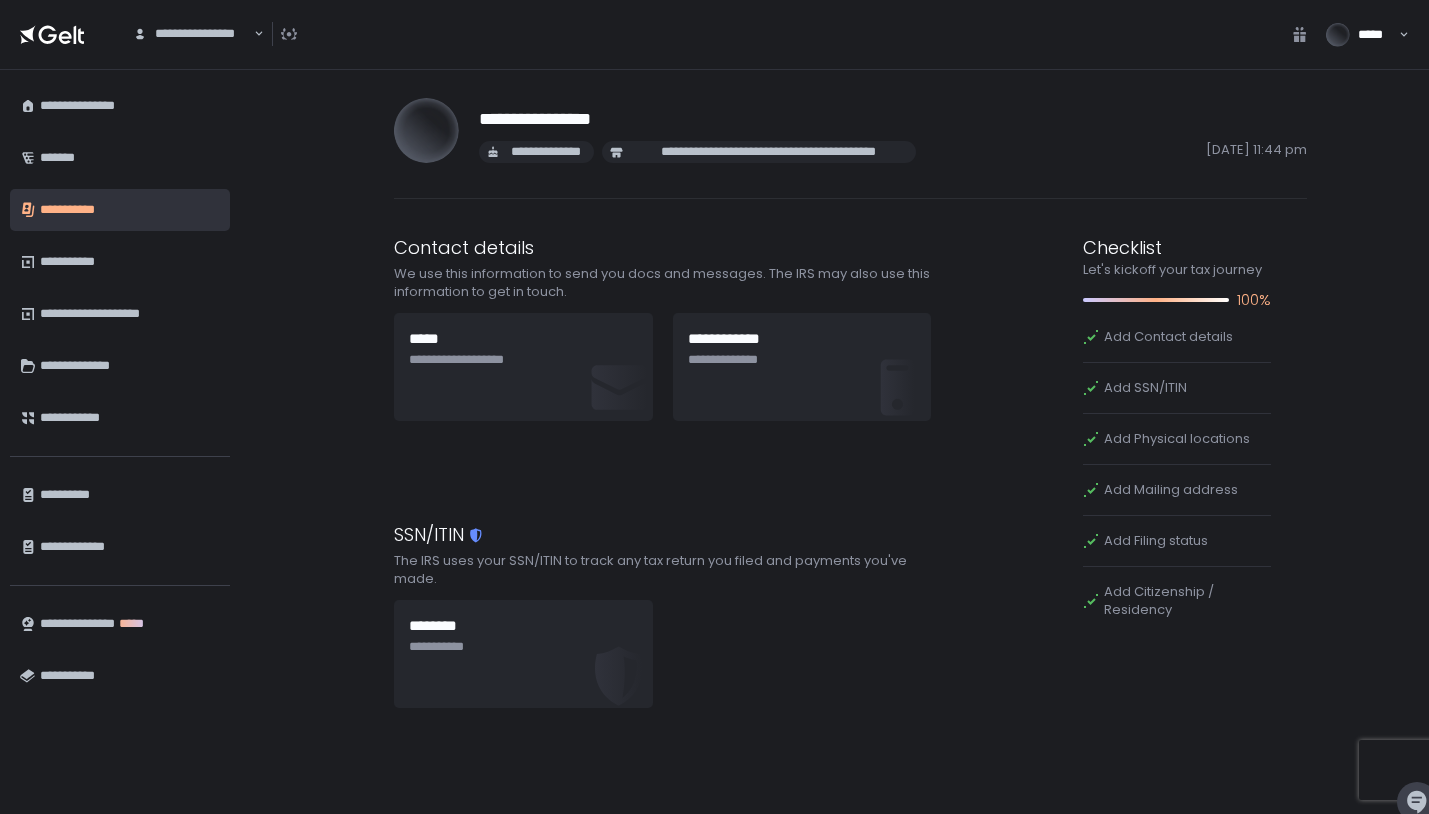 scroll, scrollTop: 0, scrollLeft: 0, axis: both 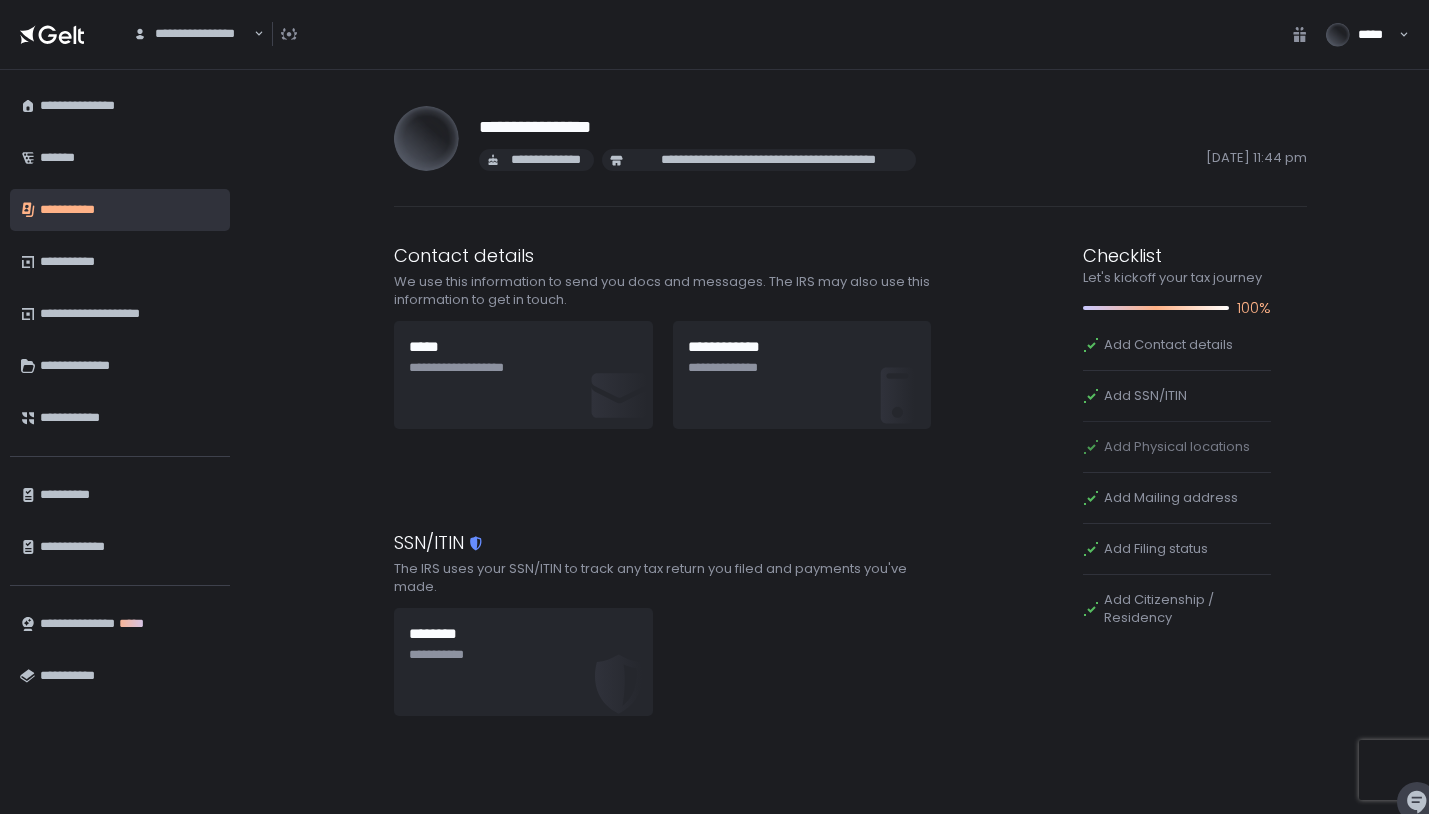 click on "Add Physical locations" at bounding box center (1177, 447) 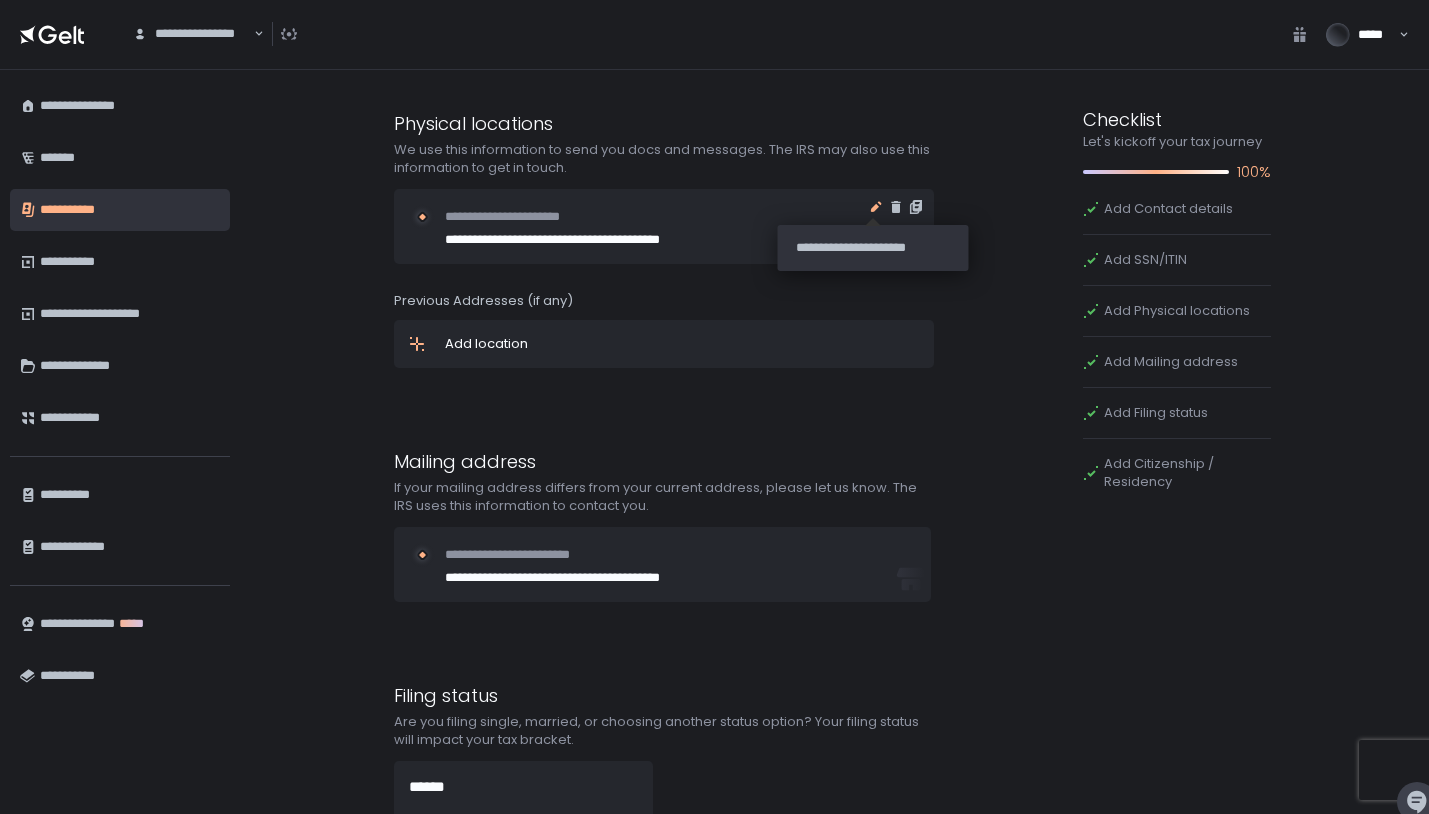 click 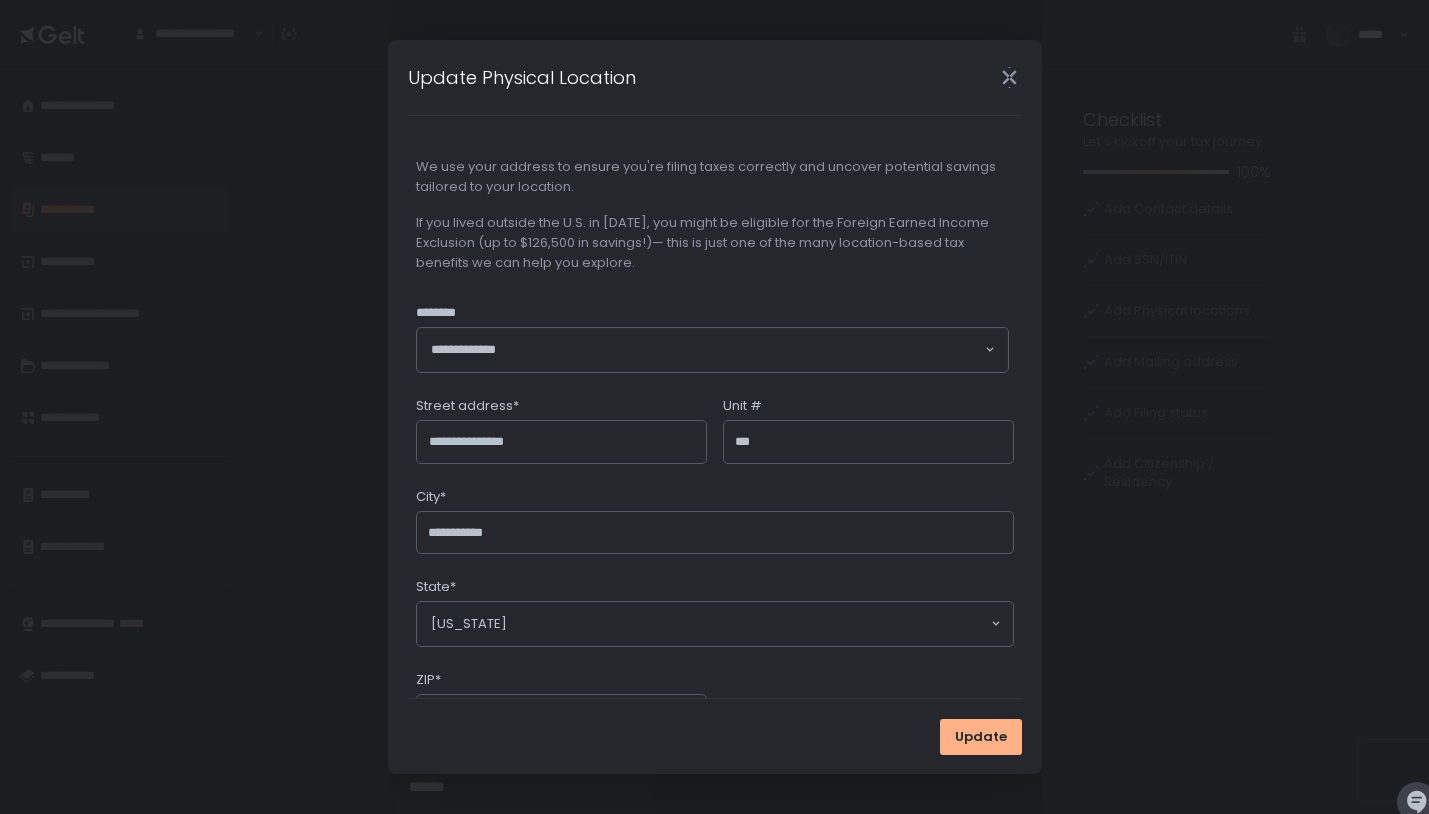 click on "**********" 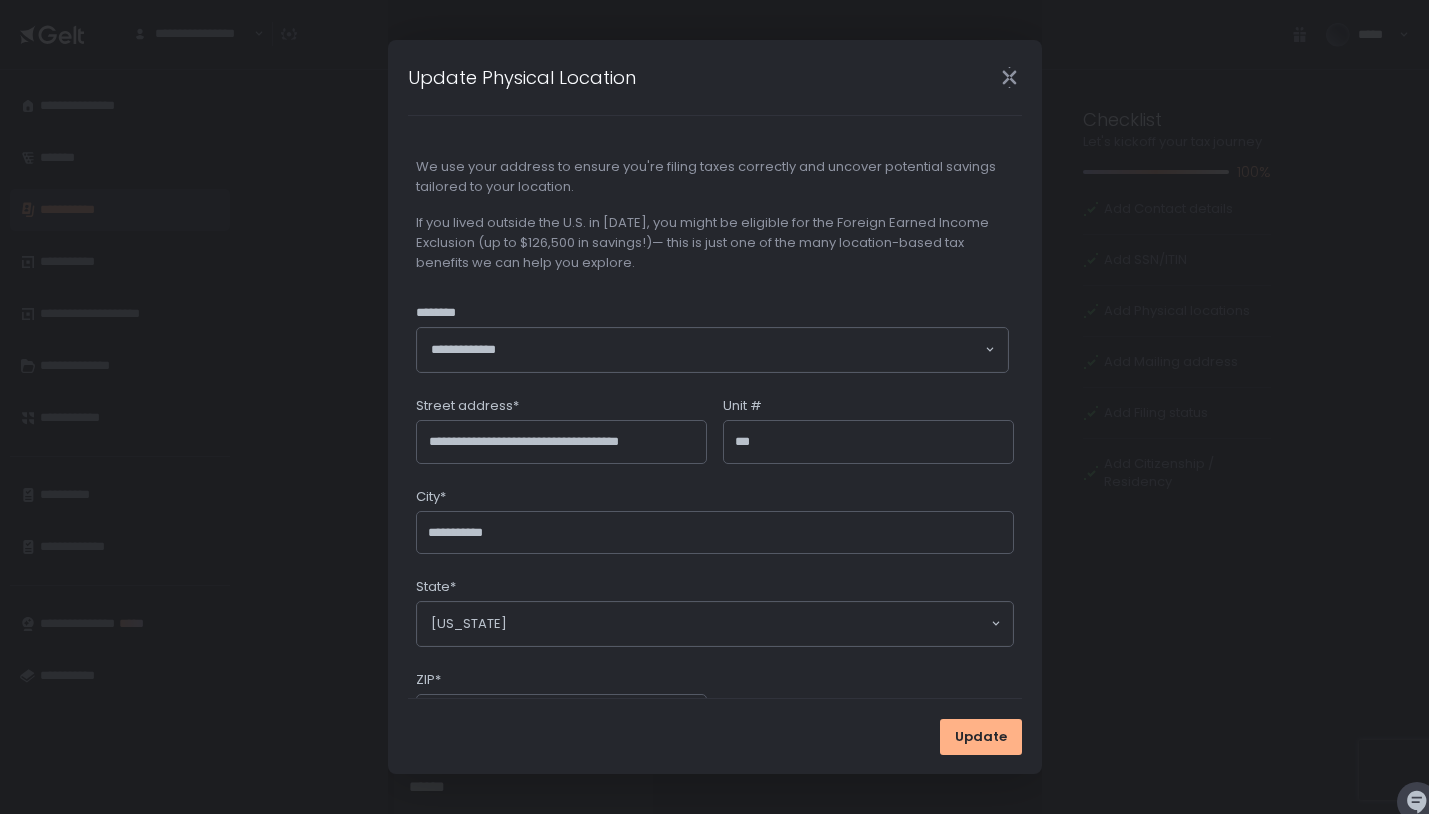 type on "**********" 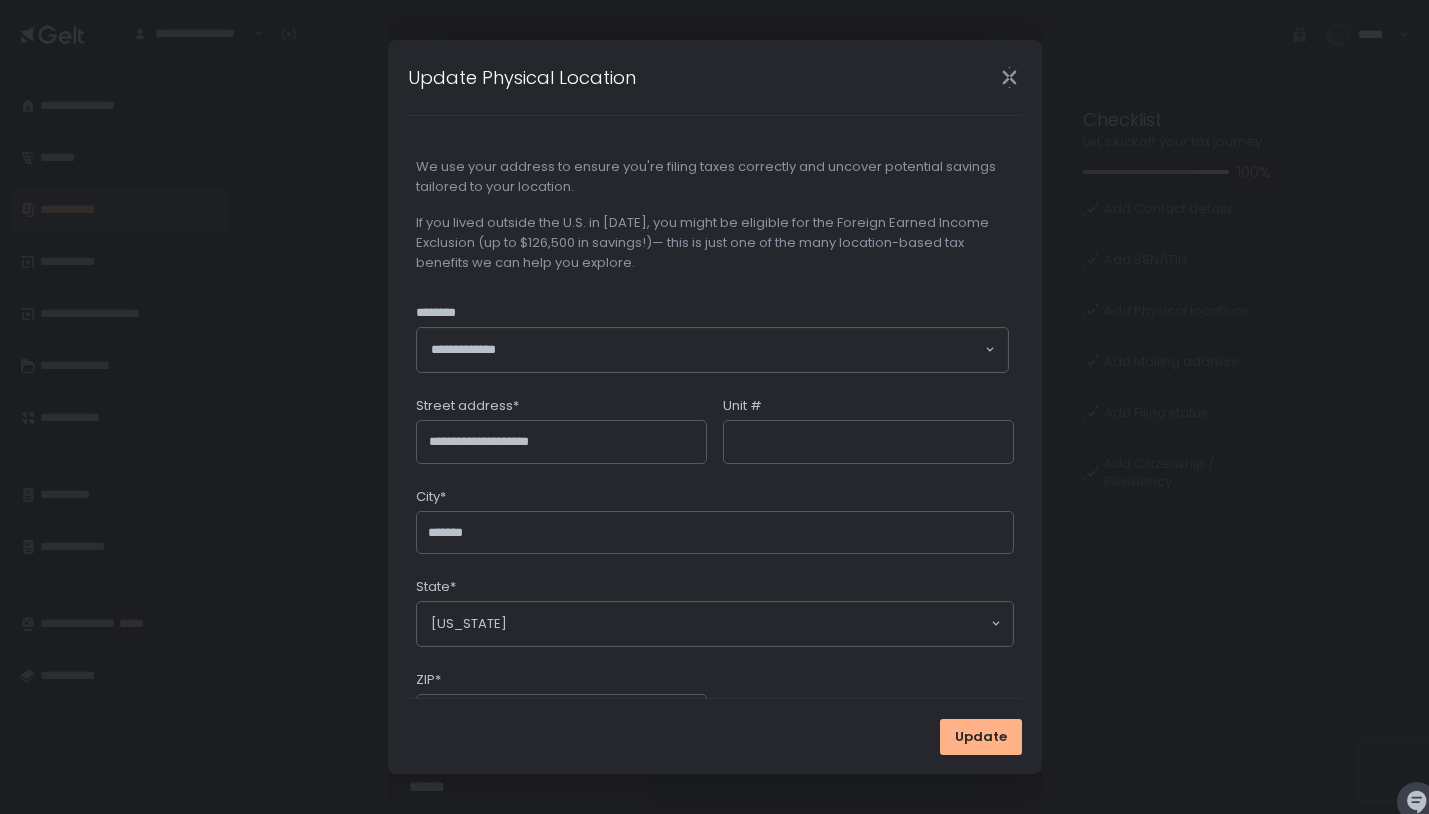 click on "**********" 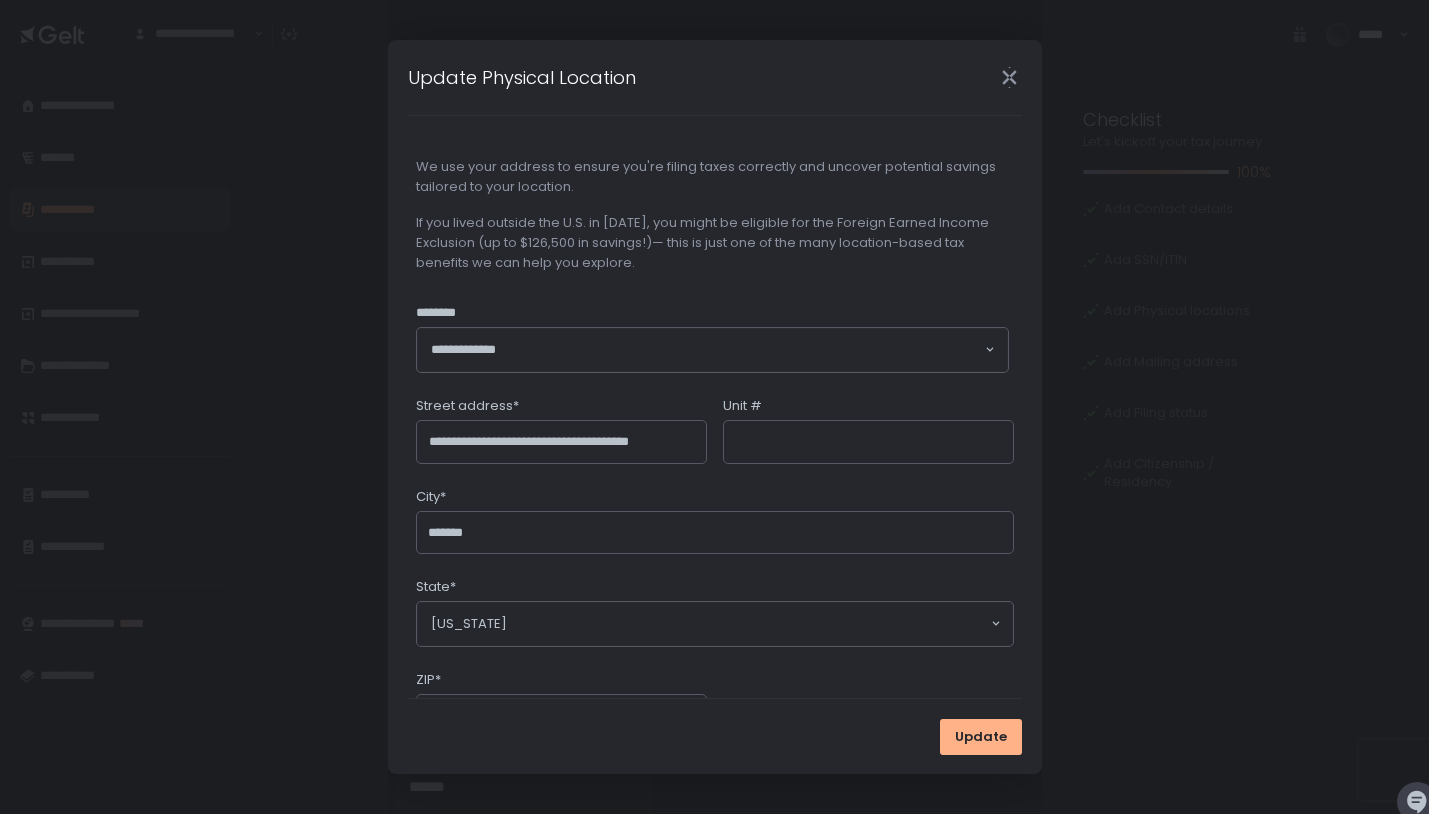 type on "**********" 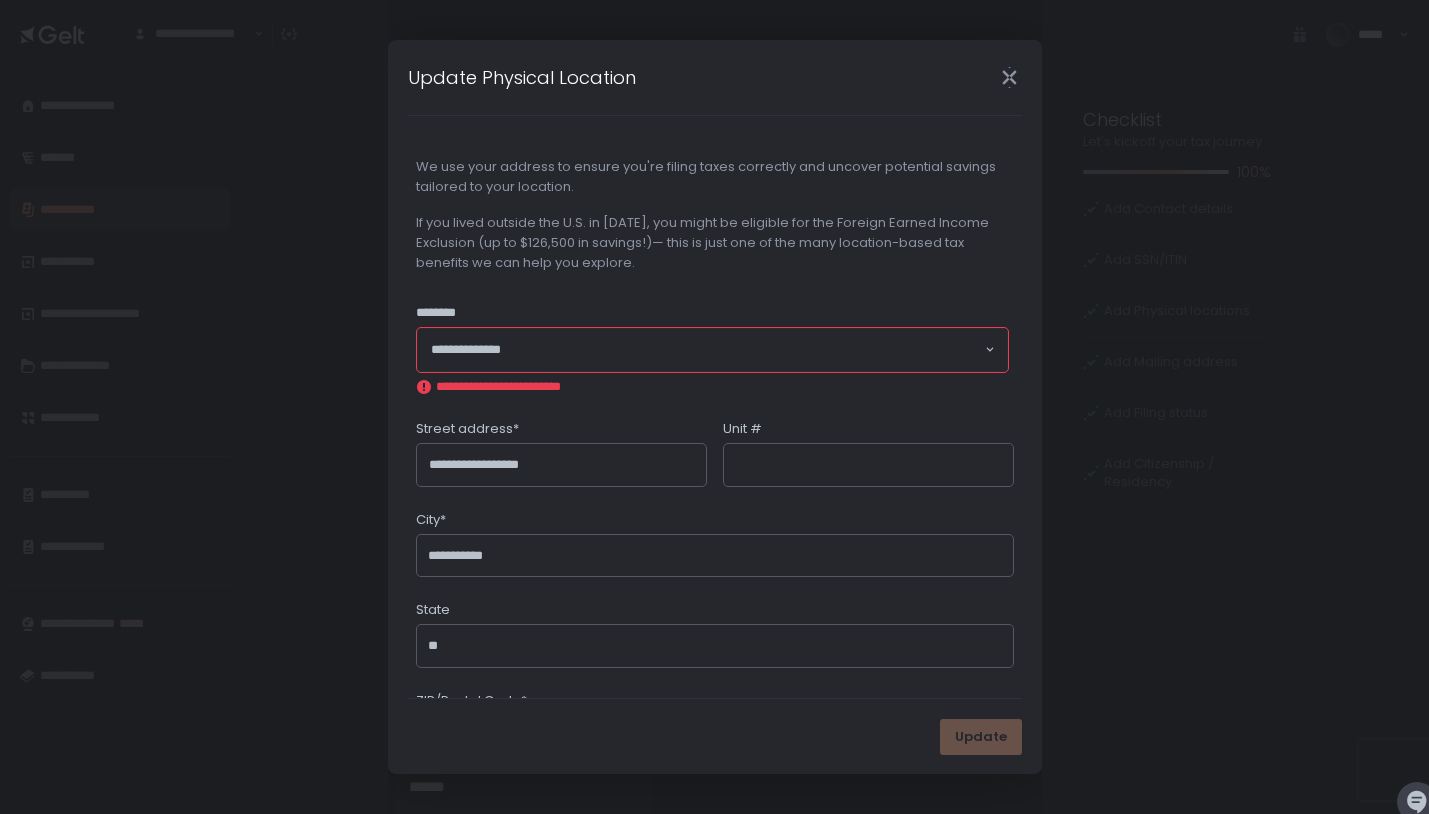 click 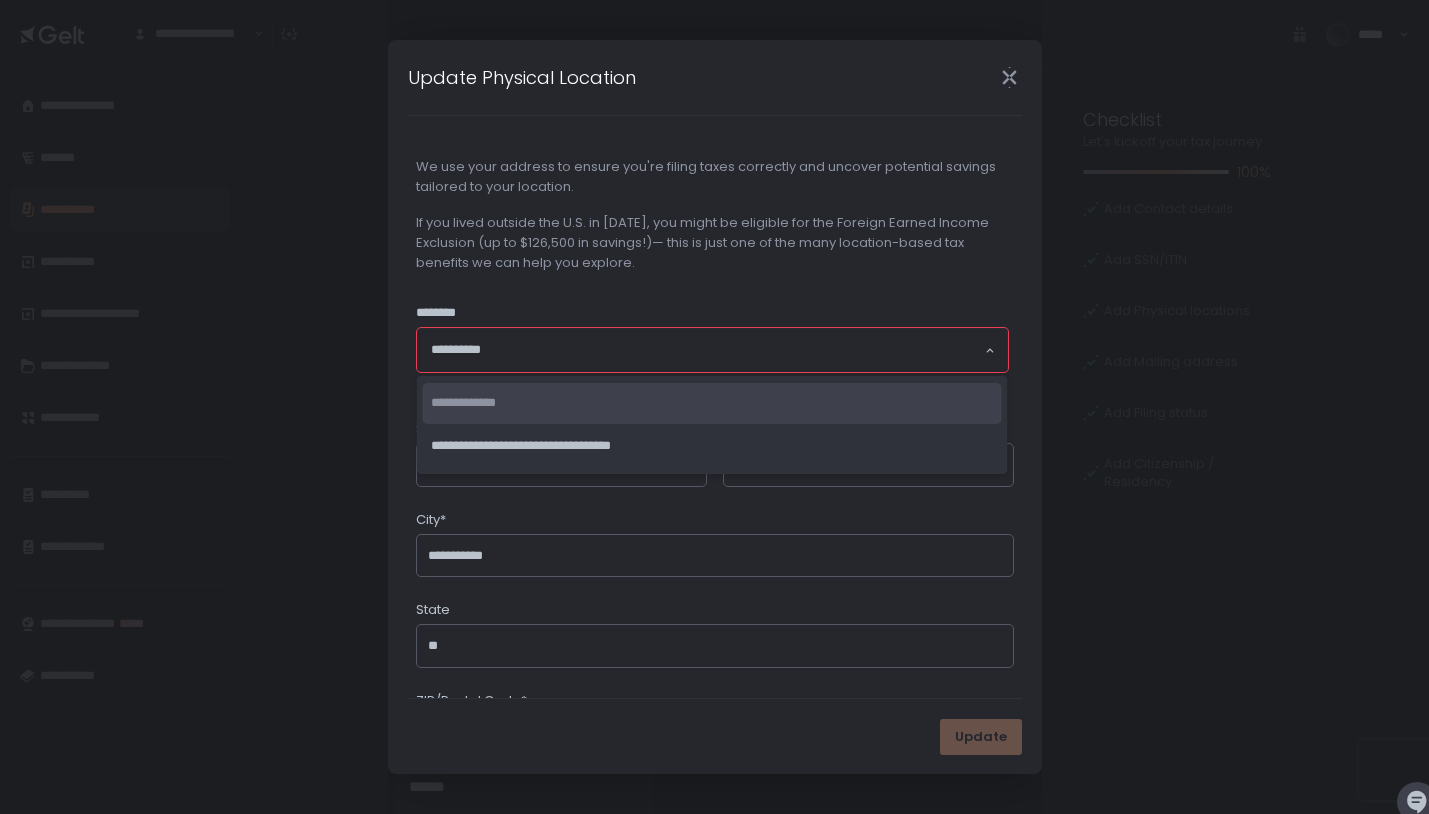 click on "**********" 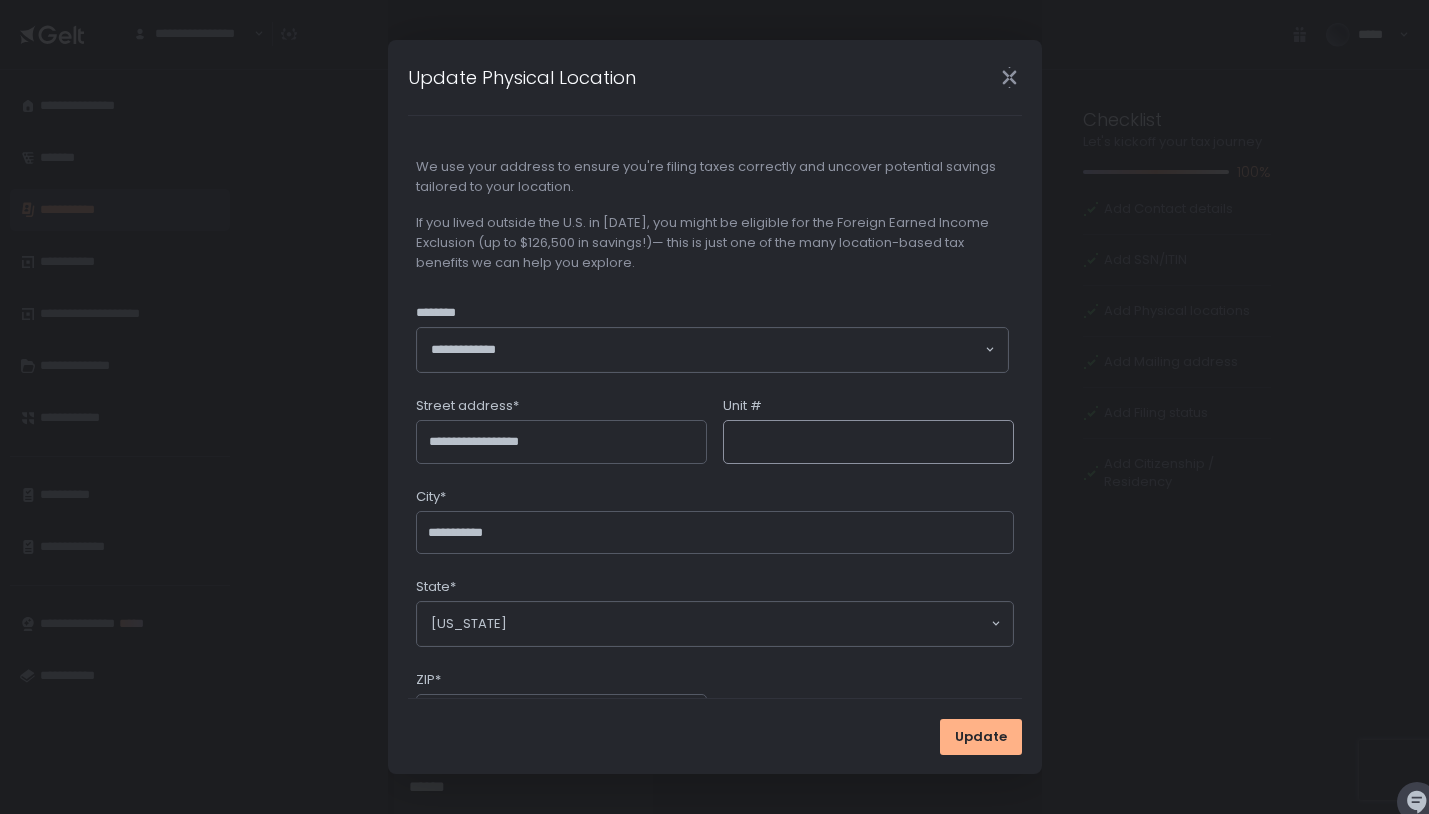 click on "Unit #" 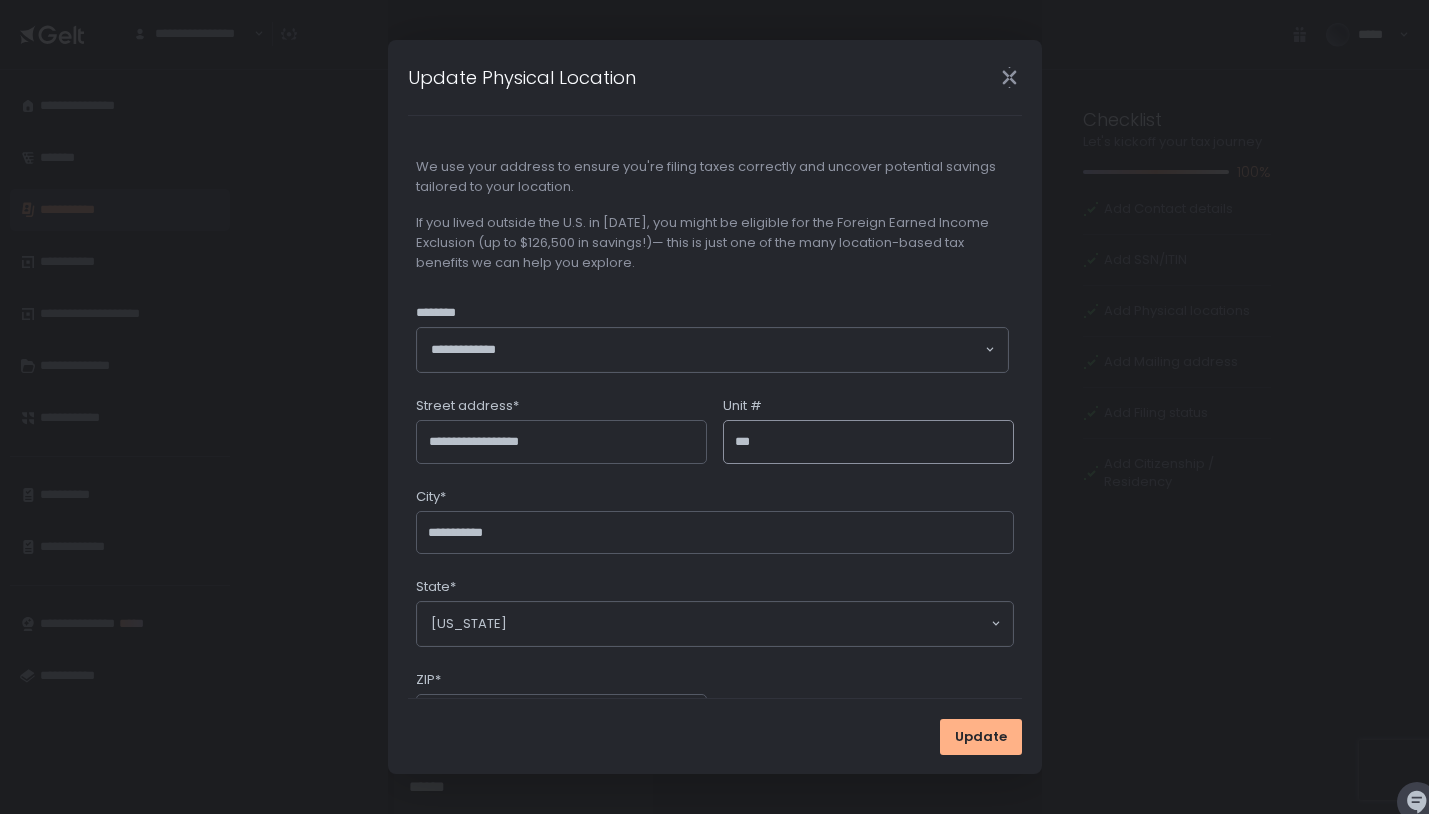 type on "***" 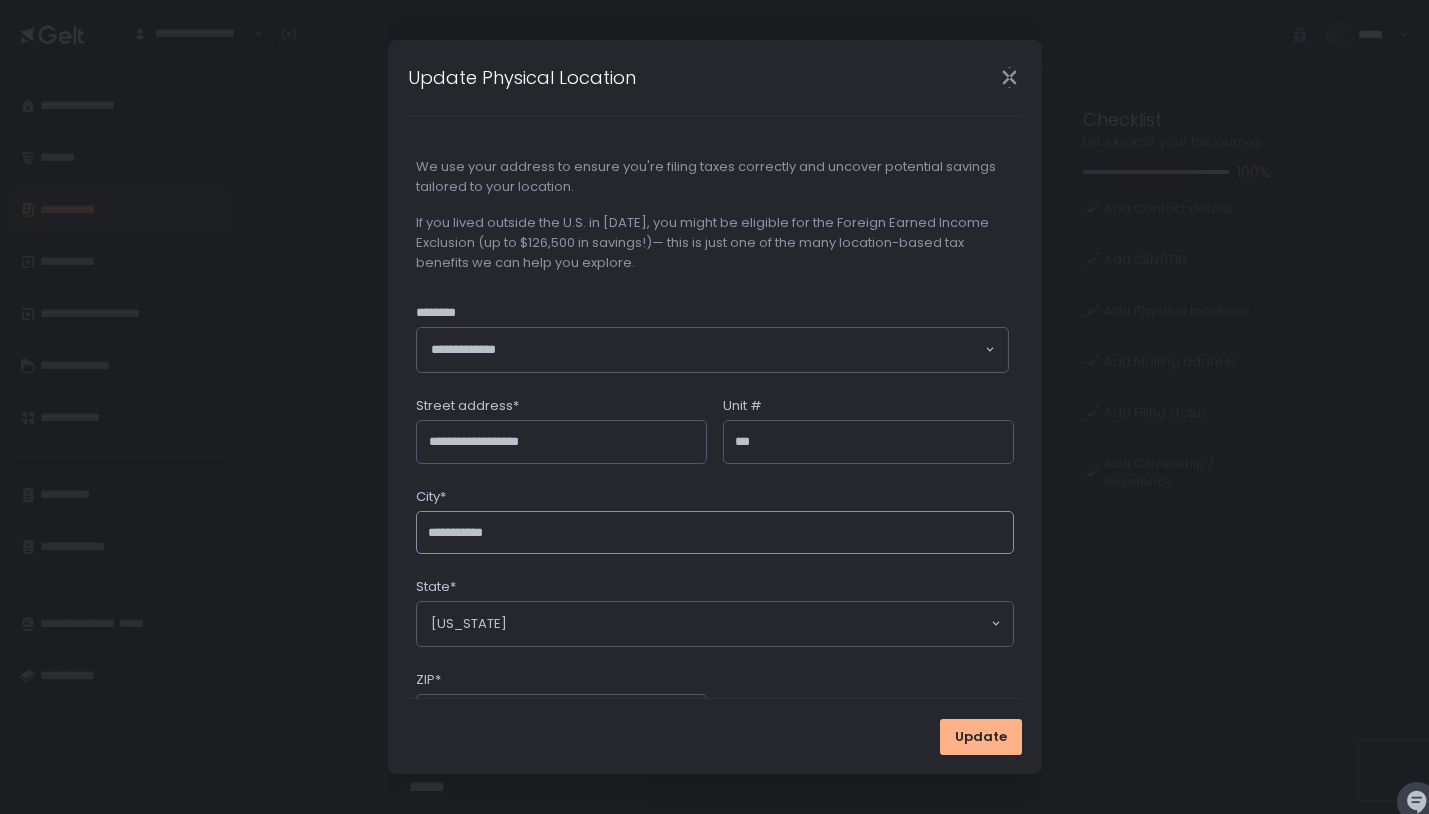 click on "**********" 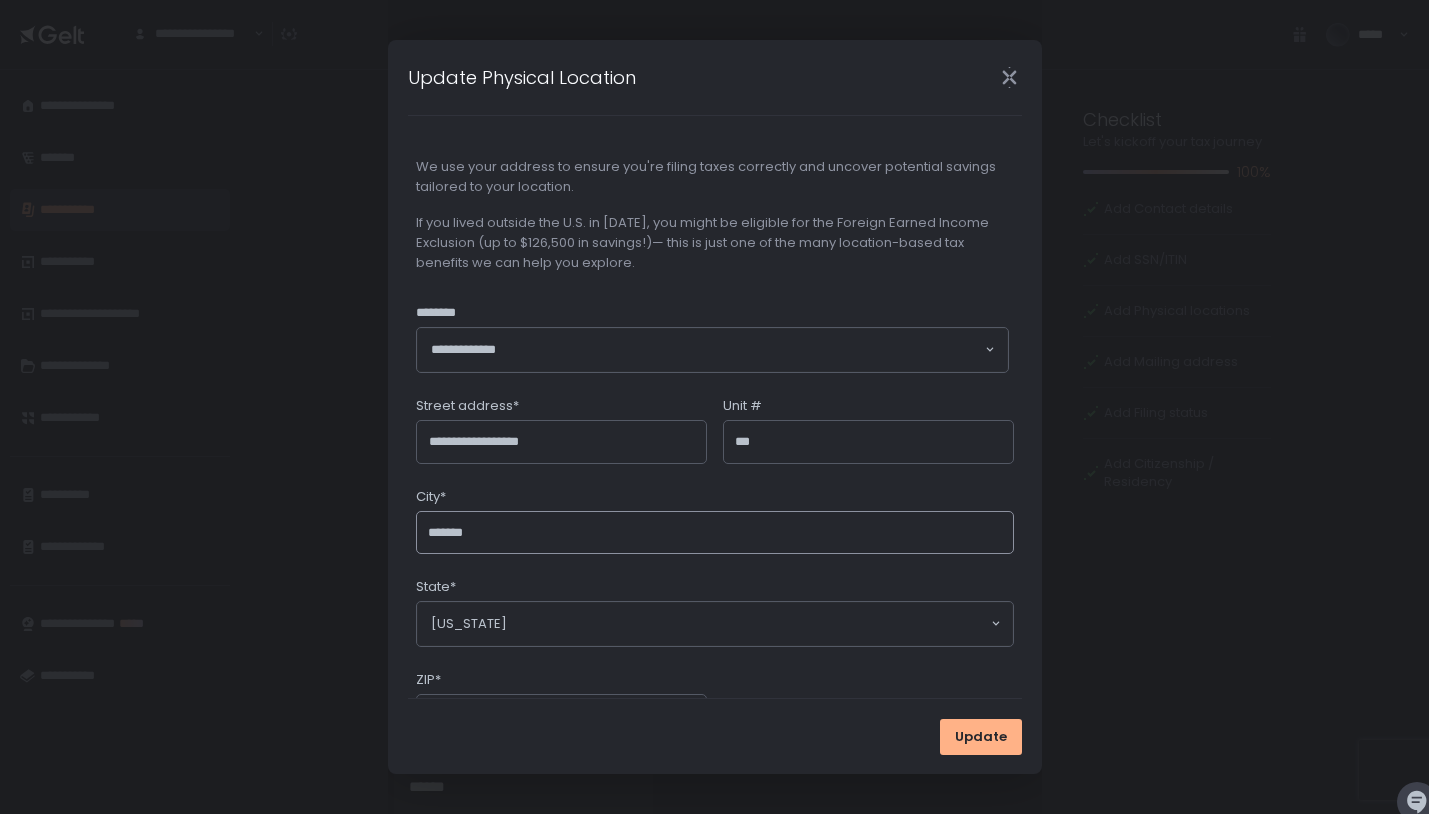type on "*******" 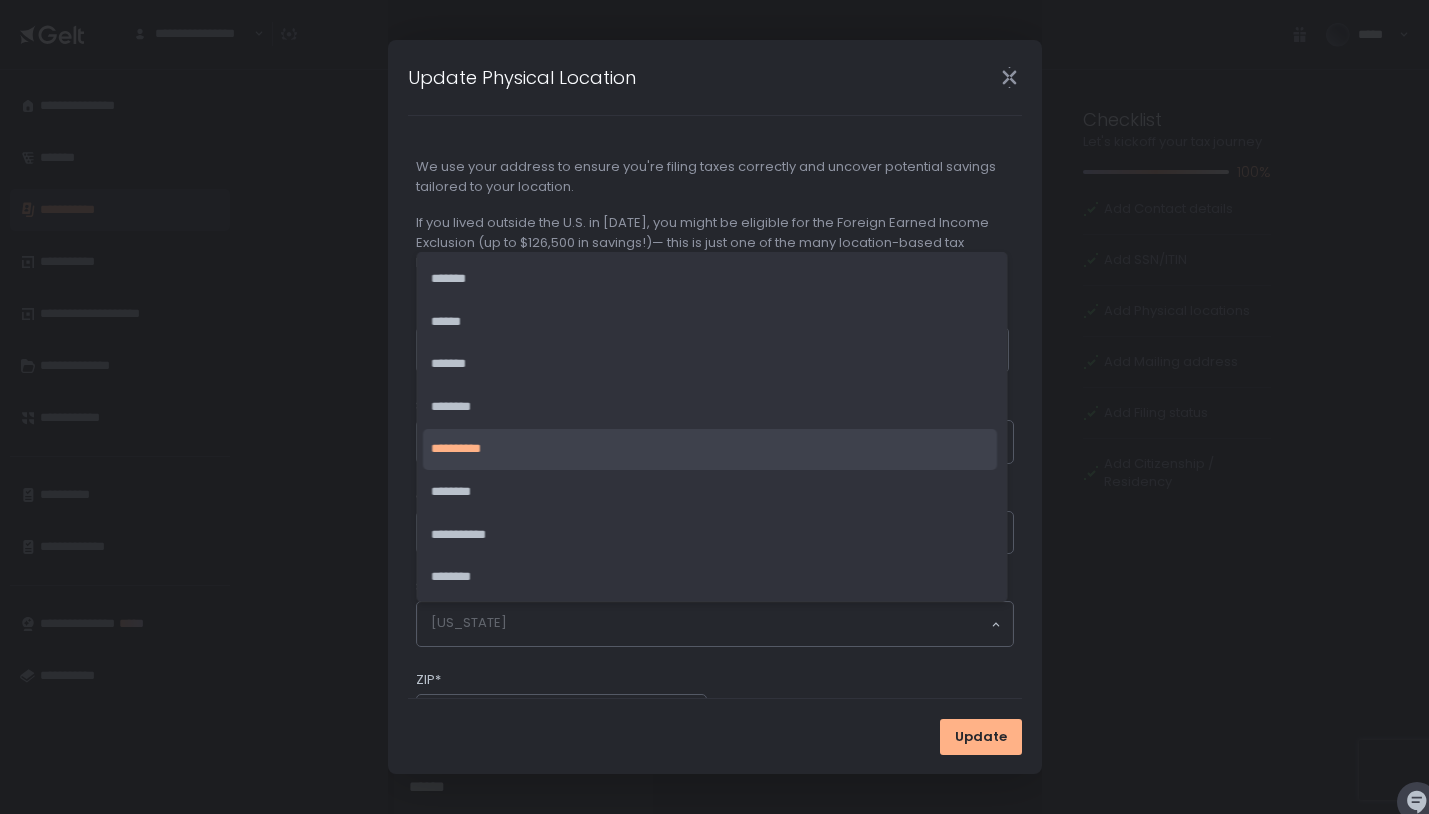 click on "[US_STATE]" at bounding box center (710, 624) 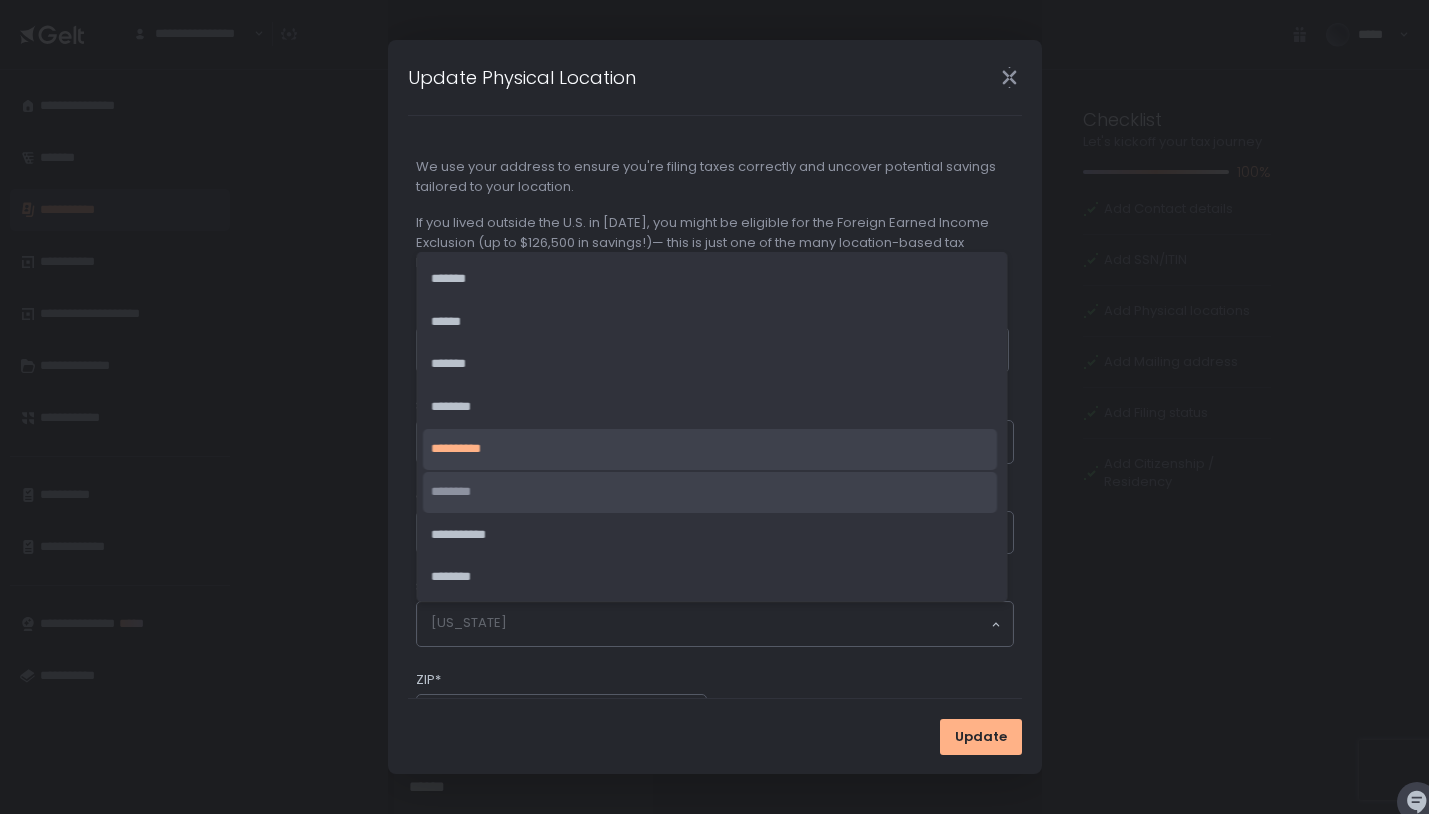 click on "********" 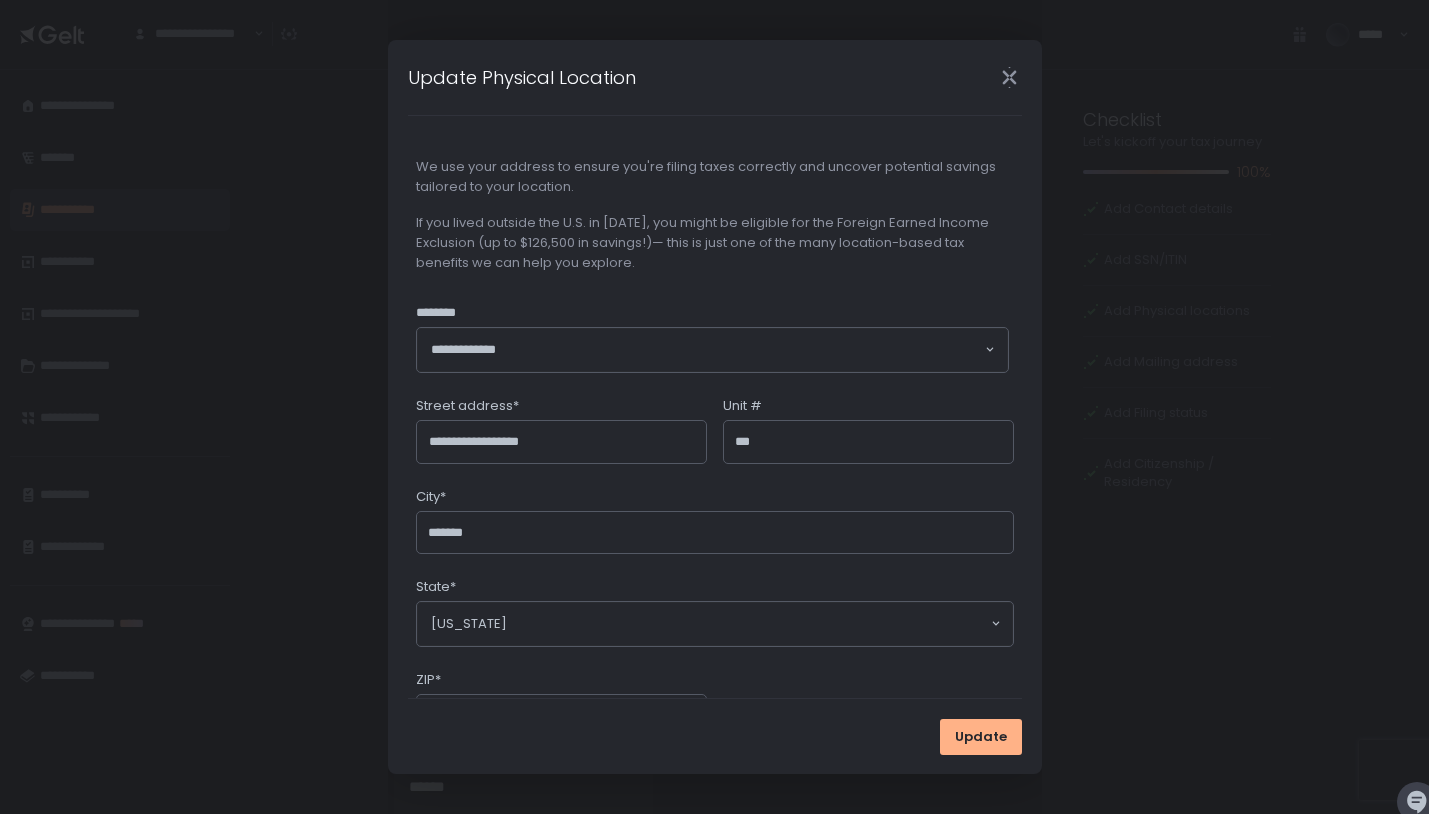 click on "ZIP*" at bounding box center [561, 682] 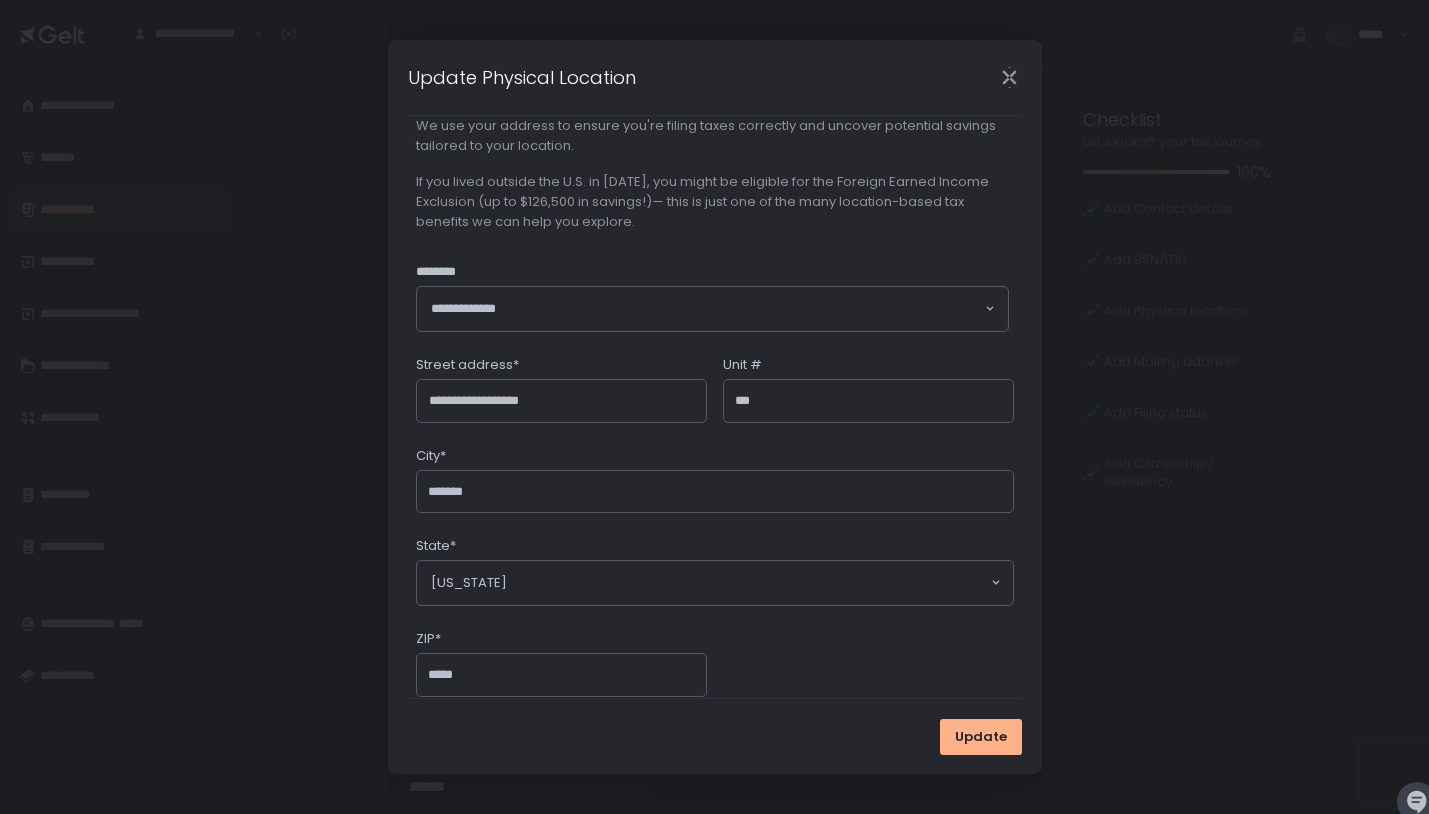 scroll, scrollTop: 45, scrollLeft: 0, axis: vertical 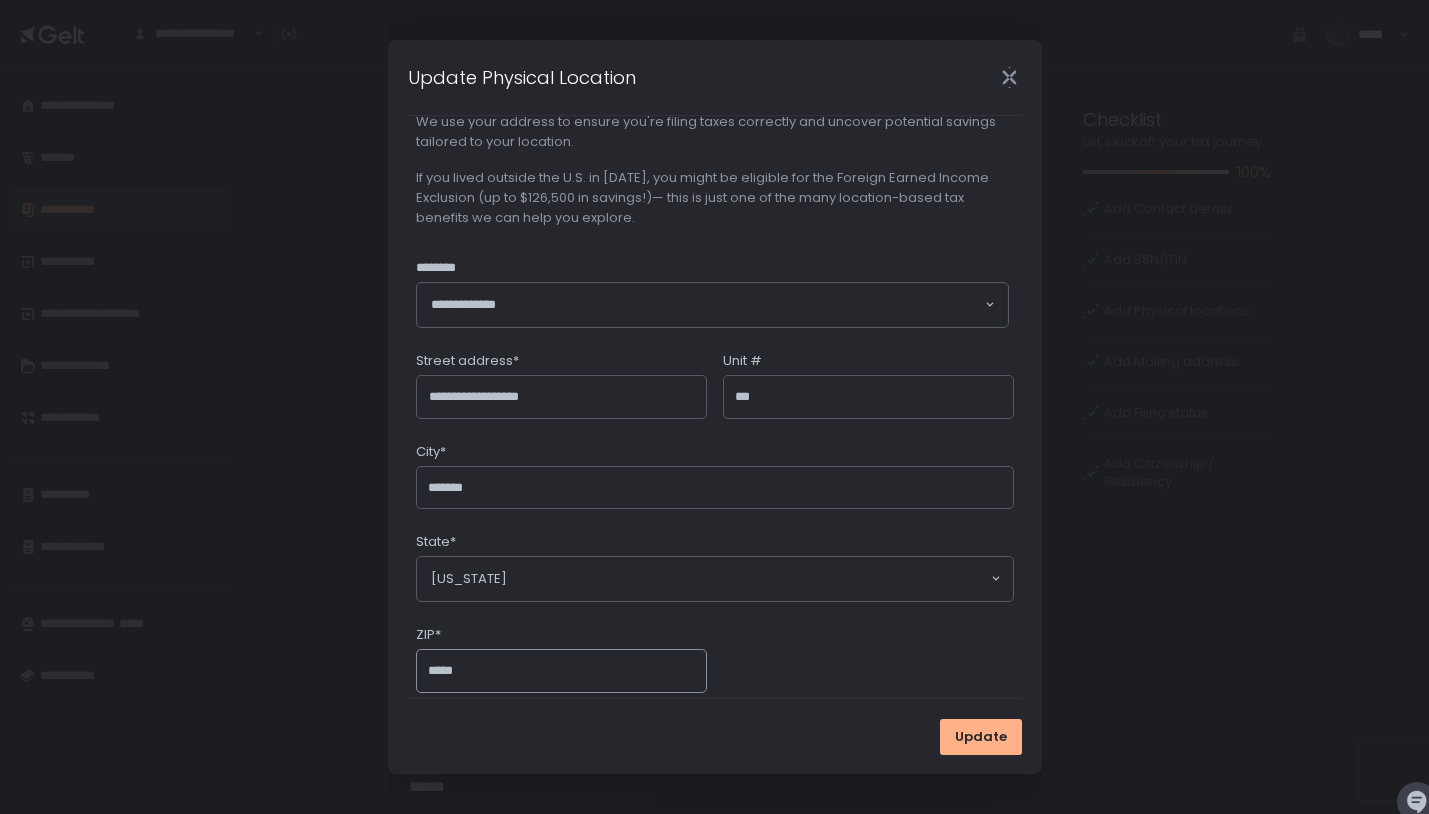 click on "*****" 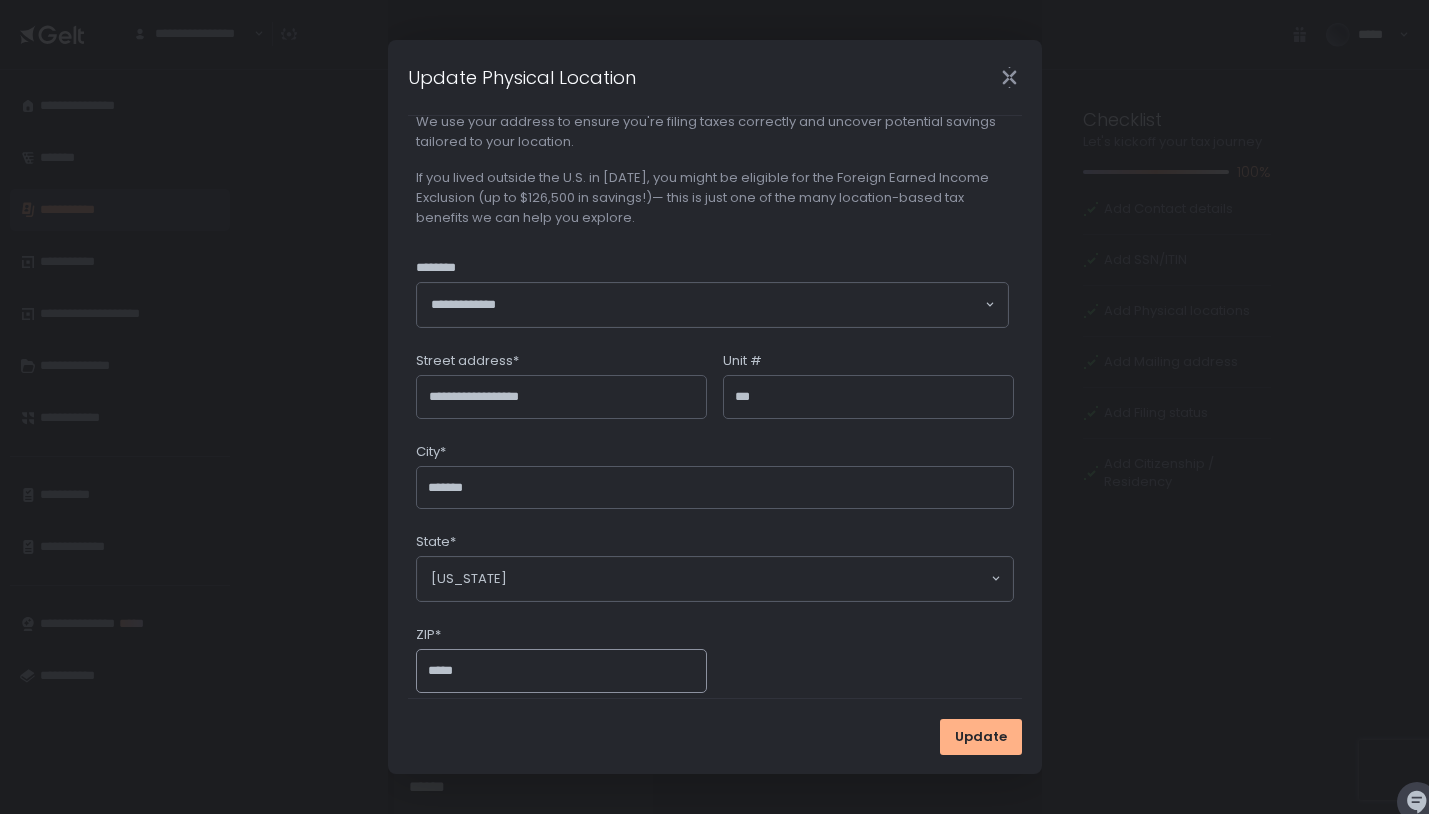 type on "*****" 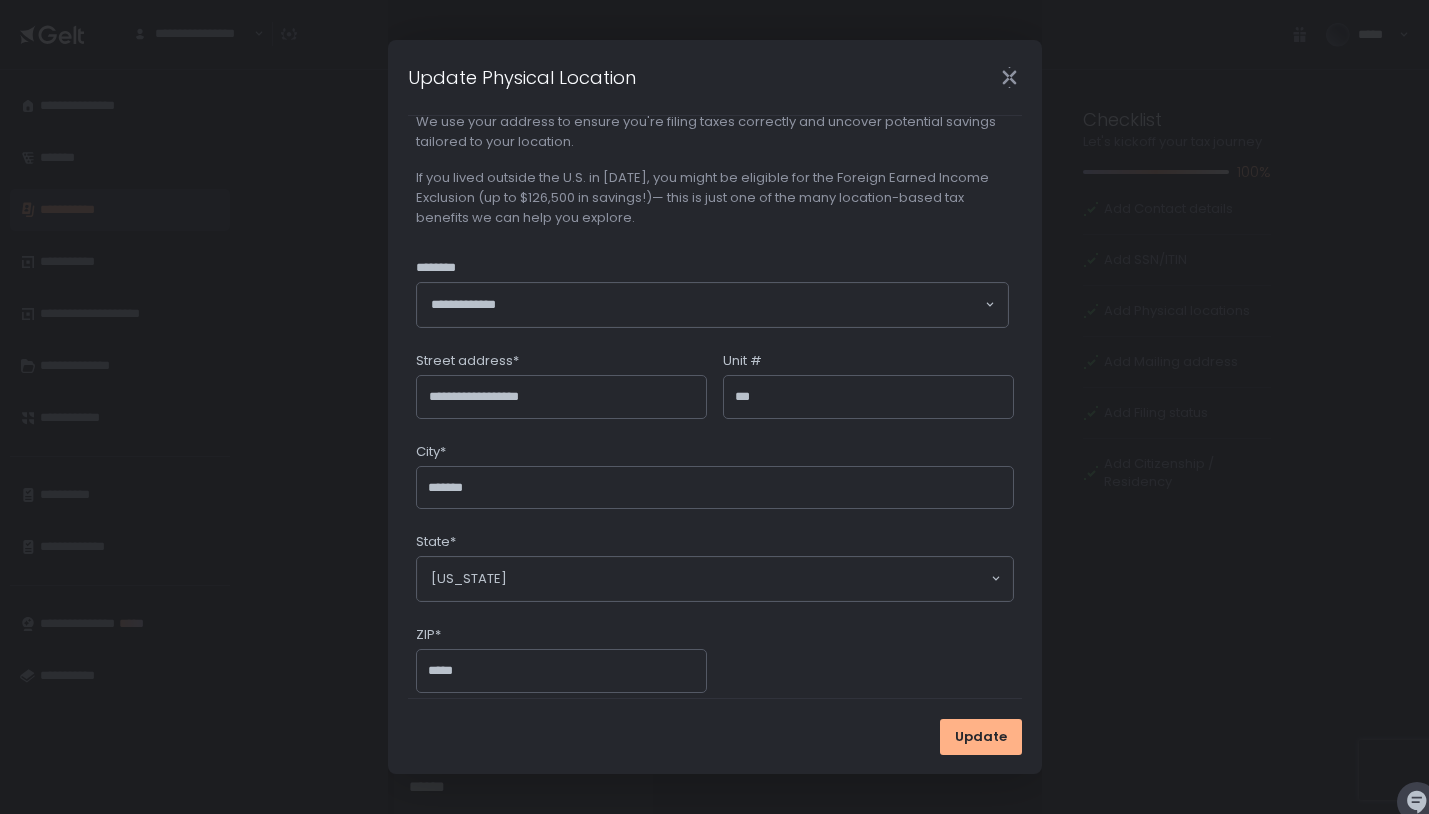 click on "**********" 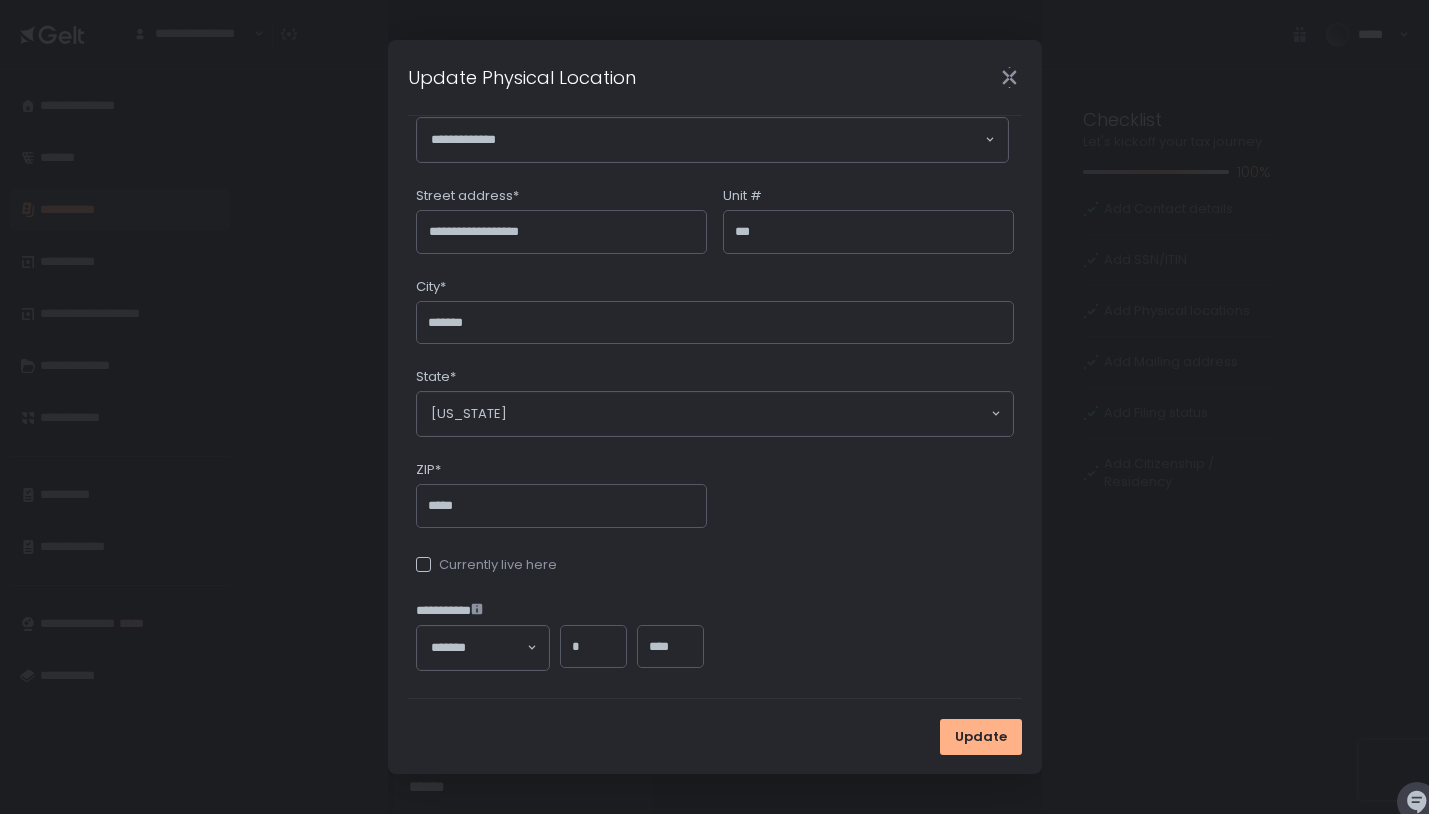 scroll, scrollTop: 222, scrollLeft: 0, axis: vertical 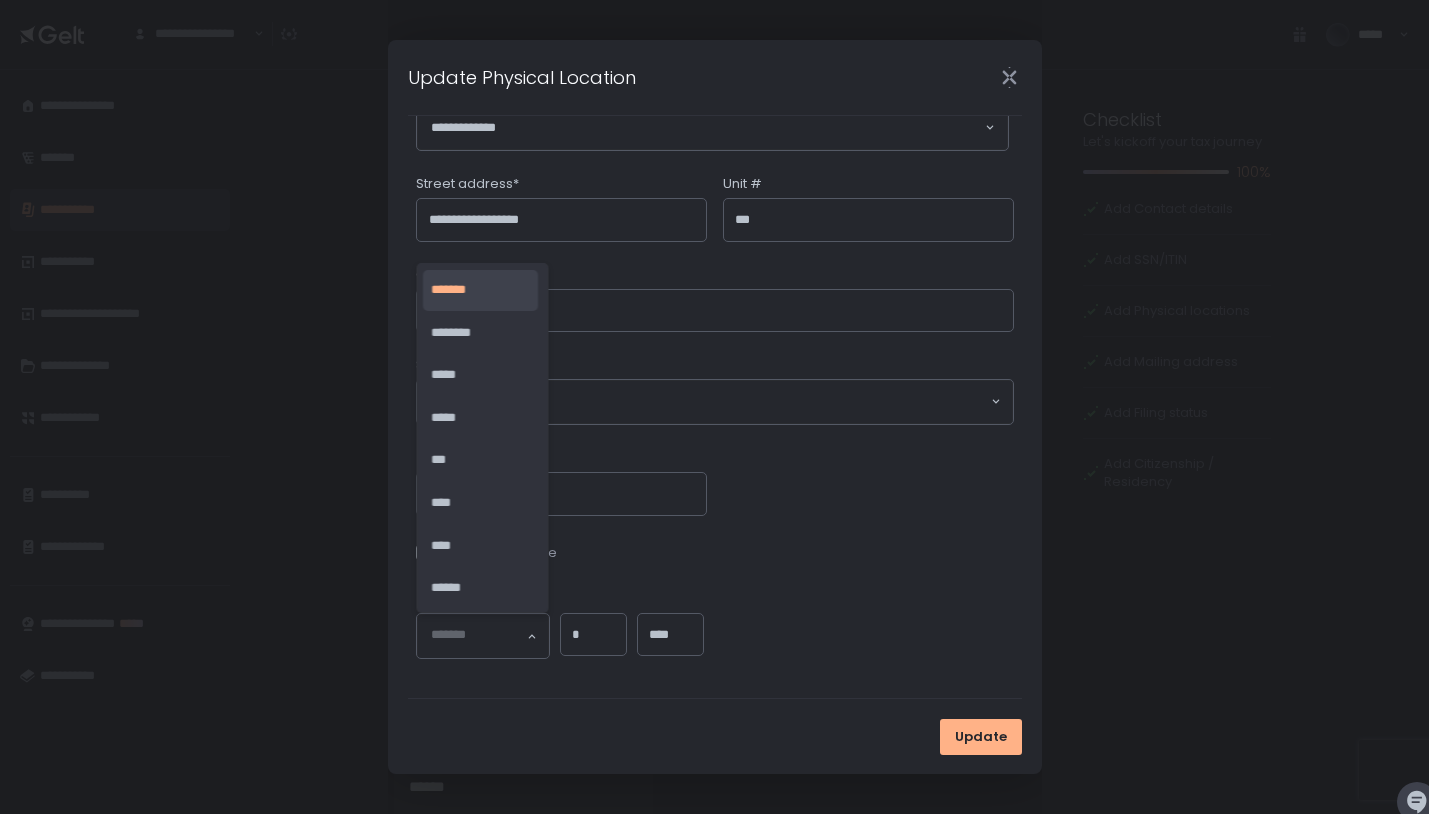 click 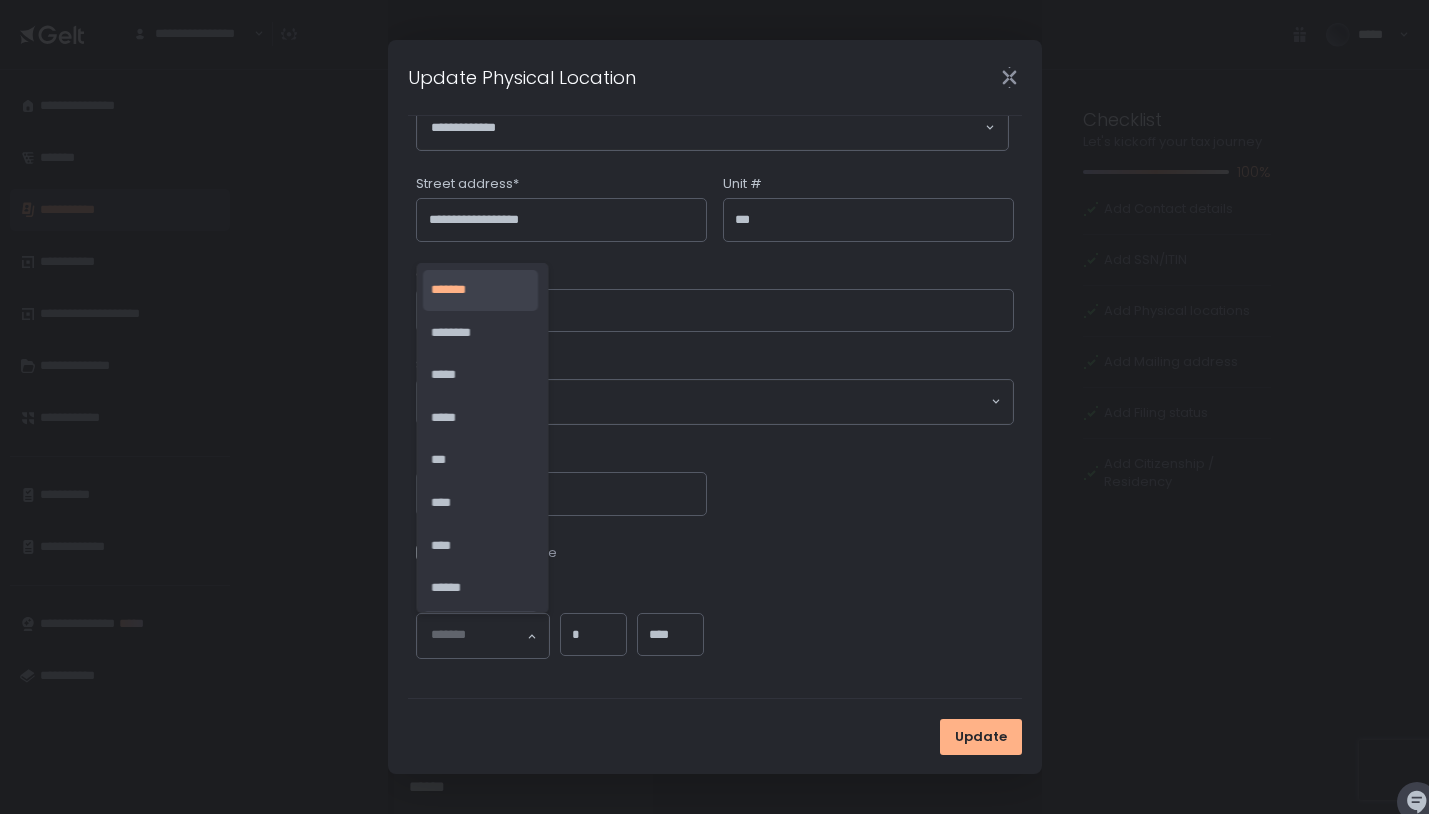 scroll, scrollTop: 38, scrollLeft: 0, axis: vertical 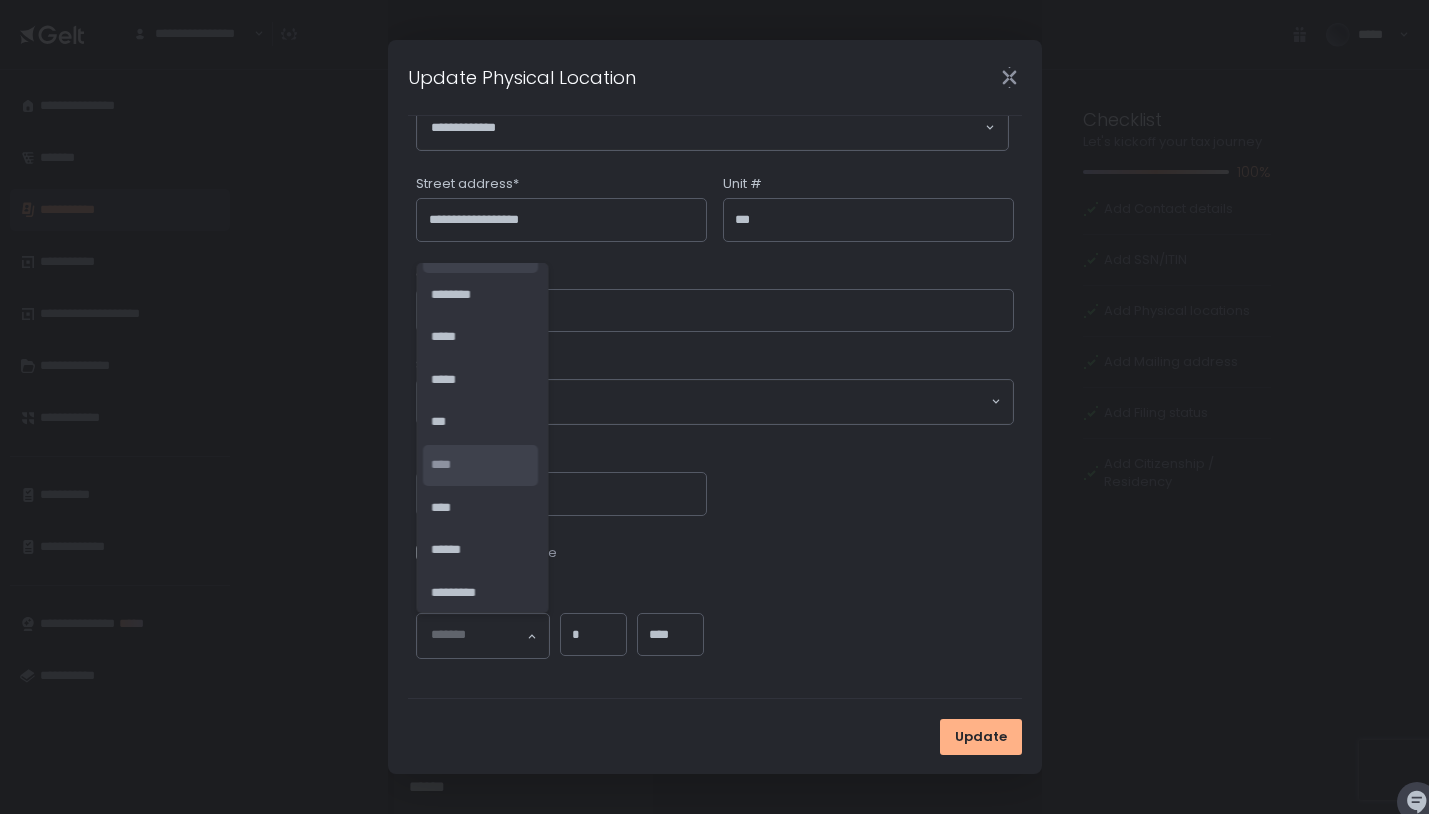 click on "****" 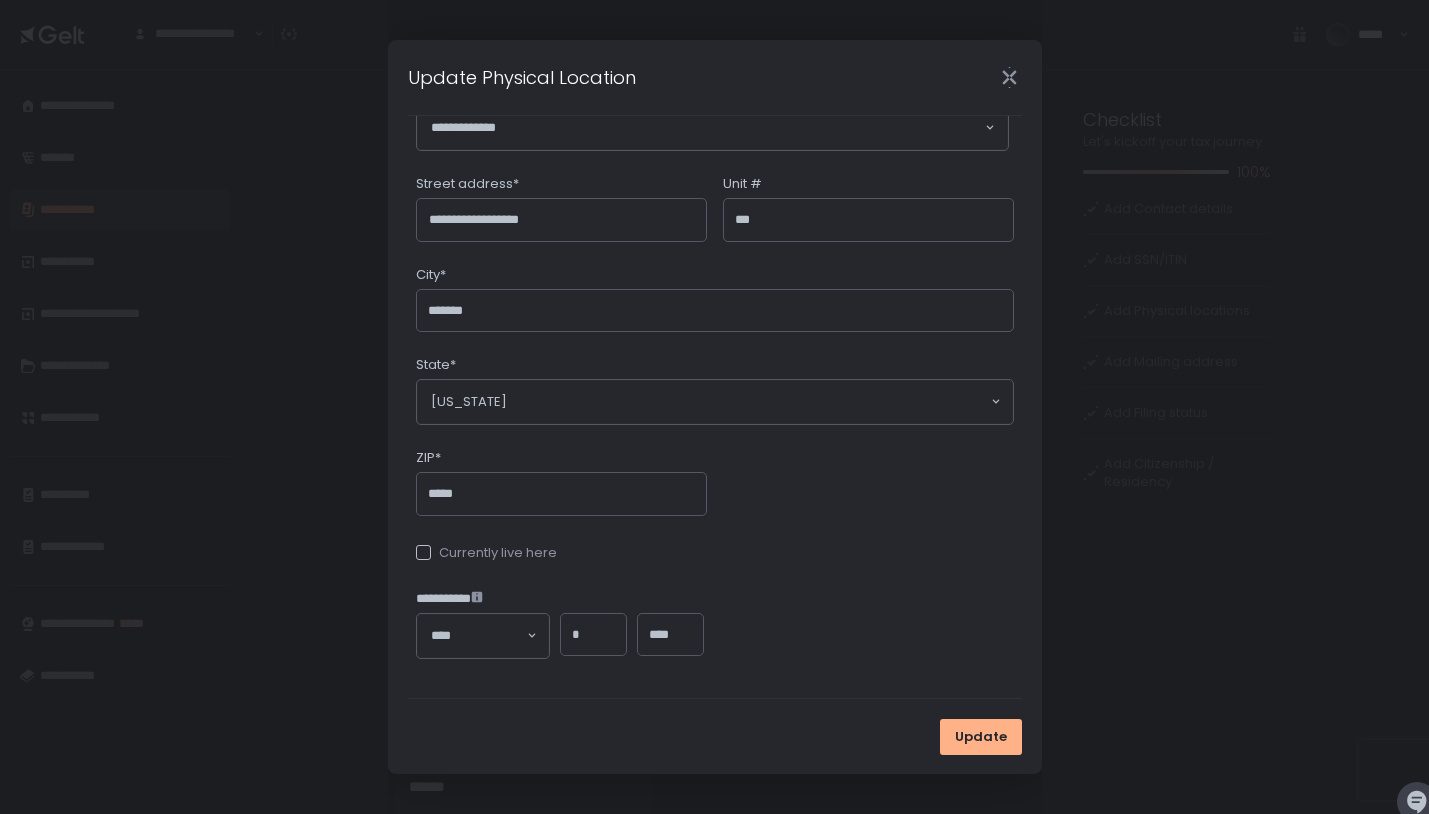 click on "****" at bounding box center (670, 635) 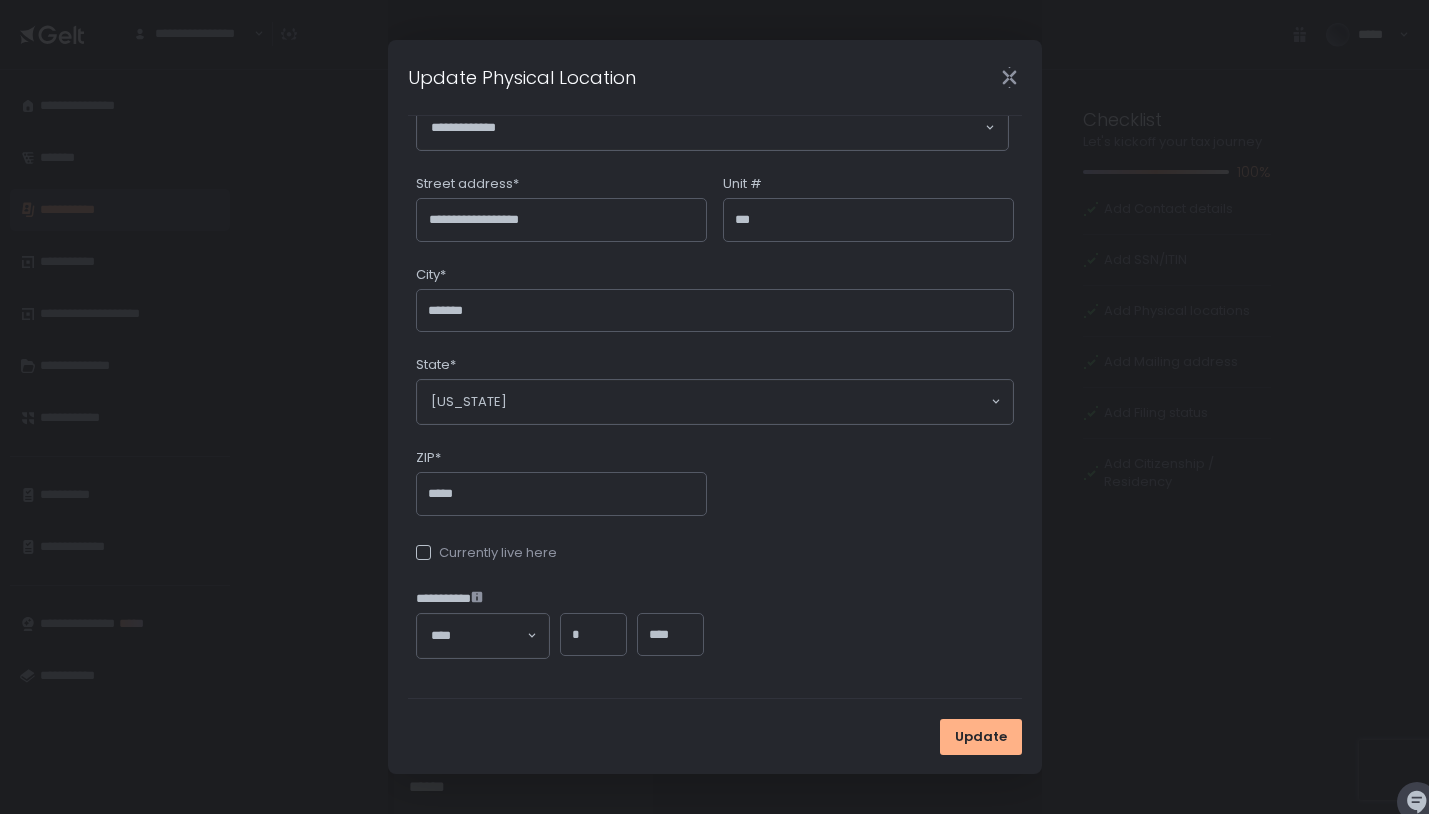 type on "****" 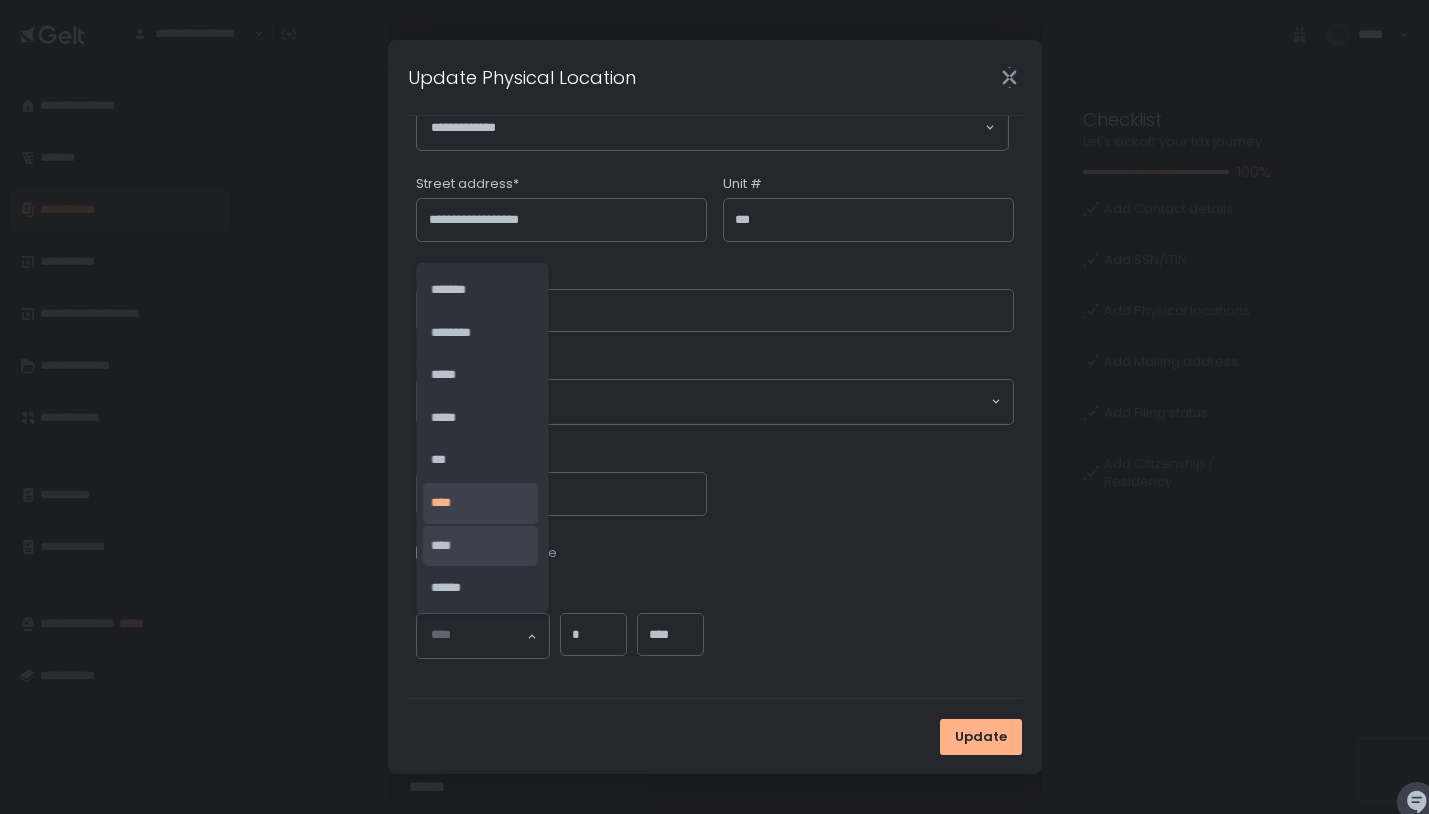 scroll, scrollTop: 38, scrollLeft: 0, axis: vertical 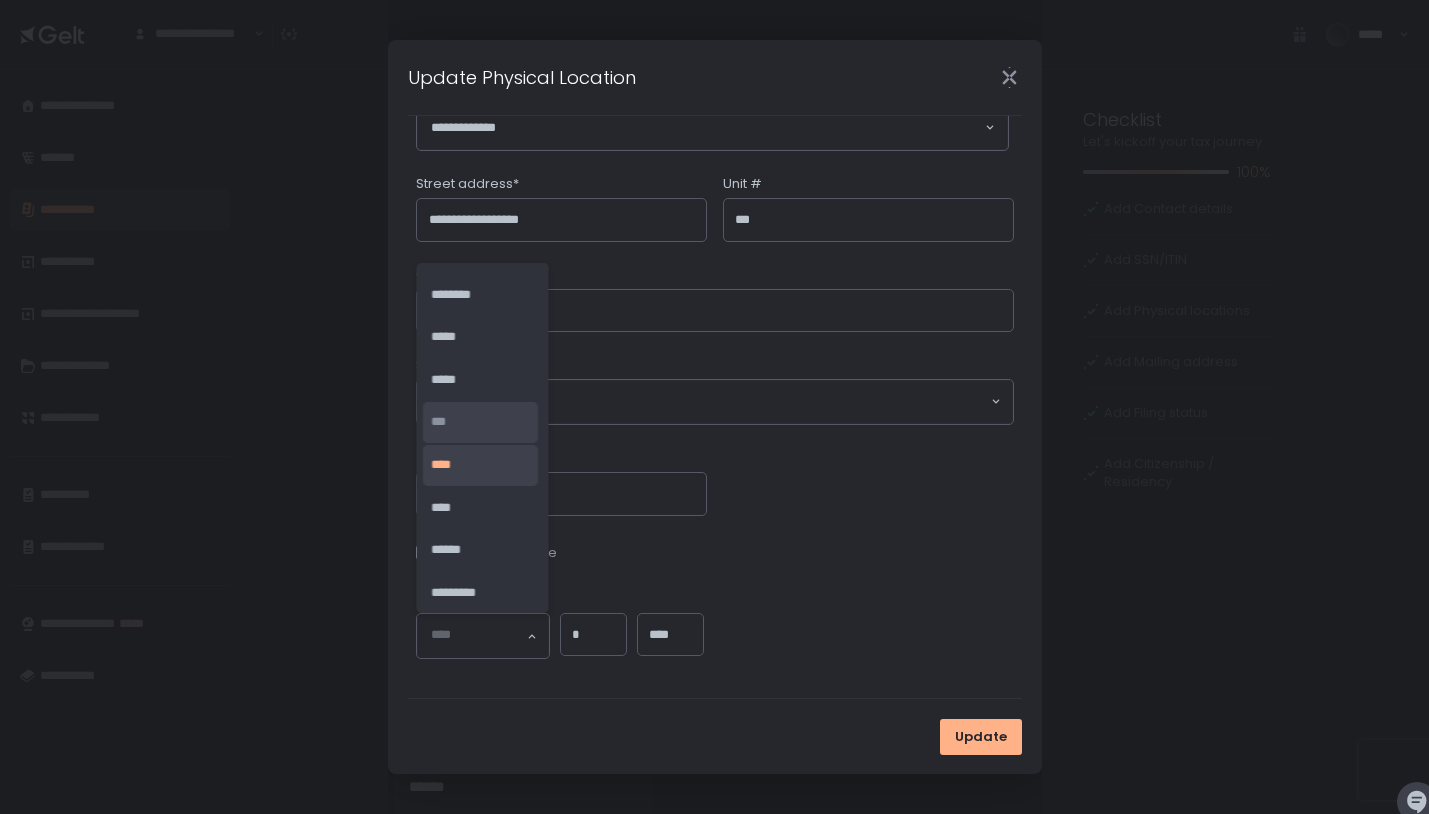 click on "***" 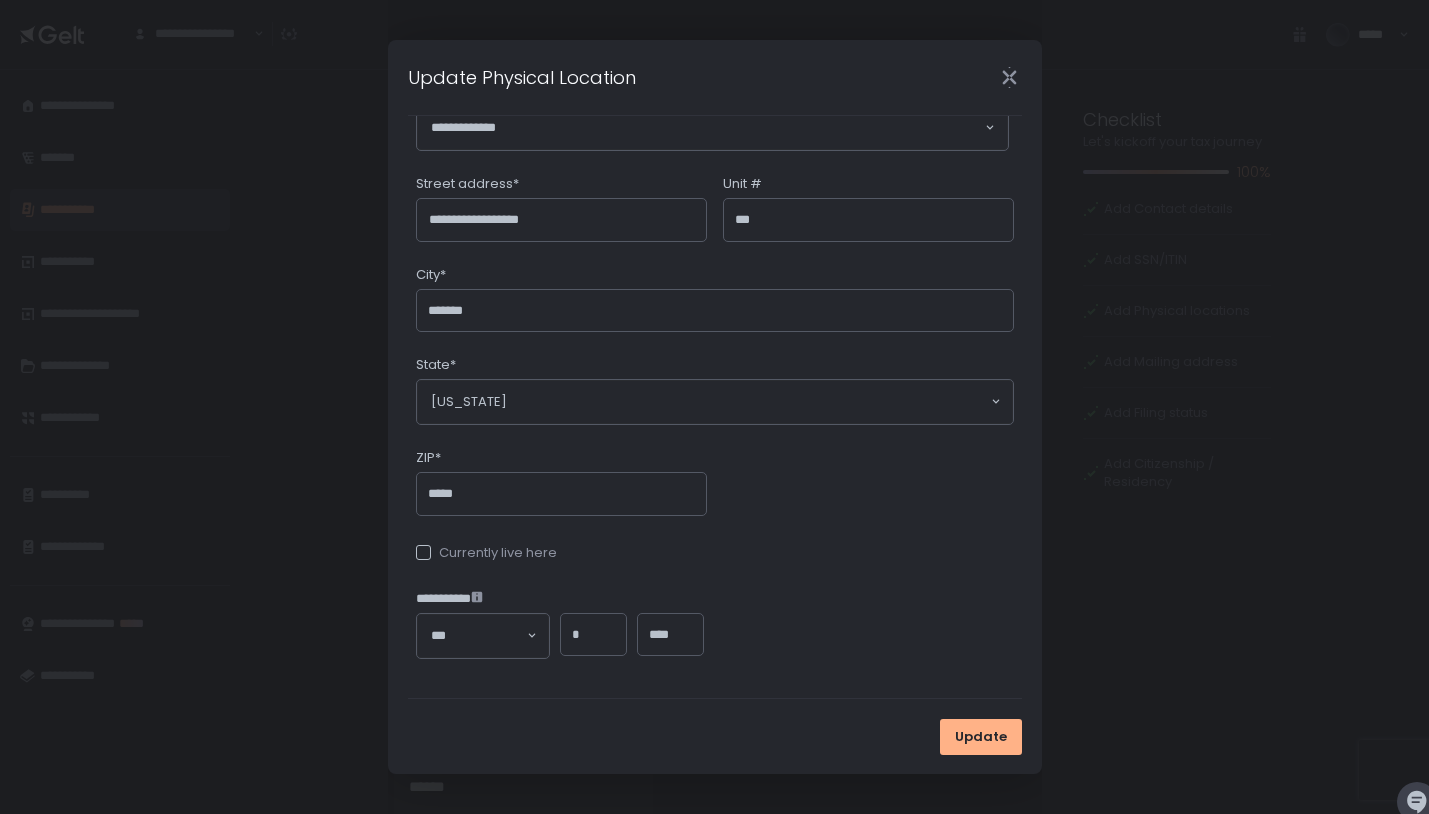 click on "**********" at bounding box center (715, 296) 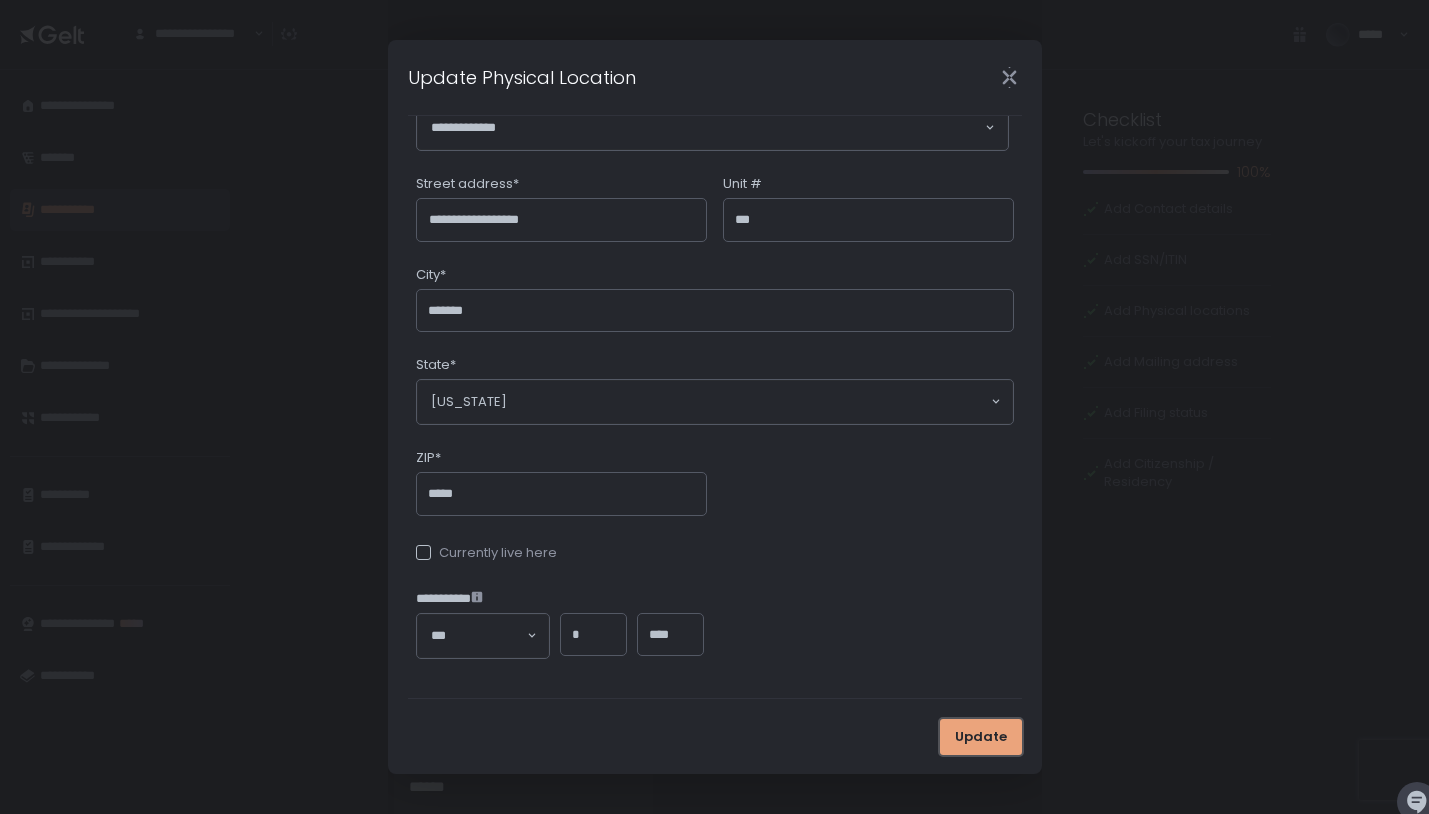 click on "Update" at bounding box center (981, 737) 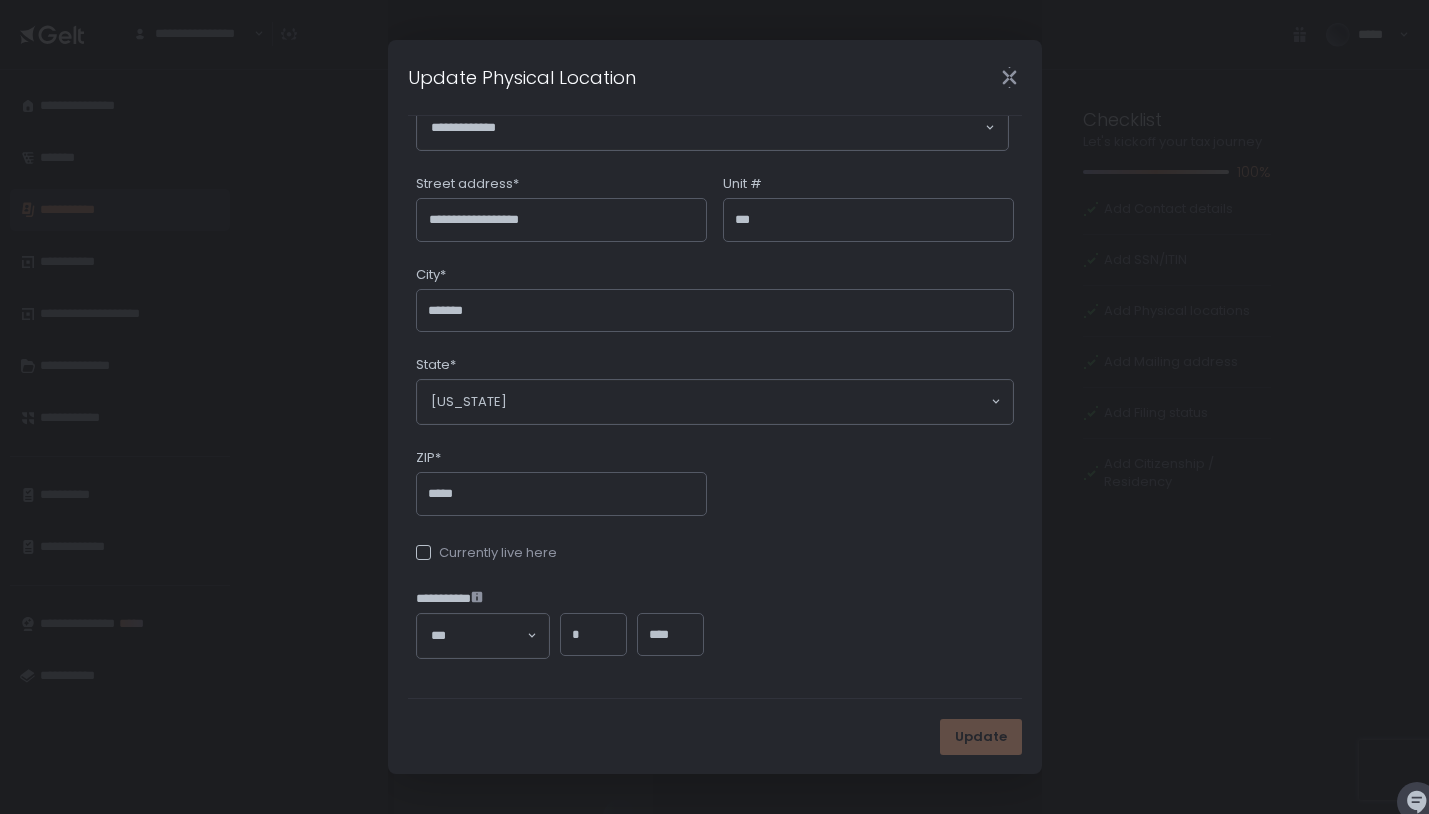 scroll, scrollTop: 0, scrollLeft: 0, axis: both 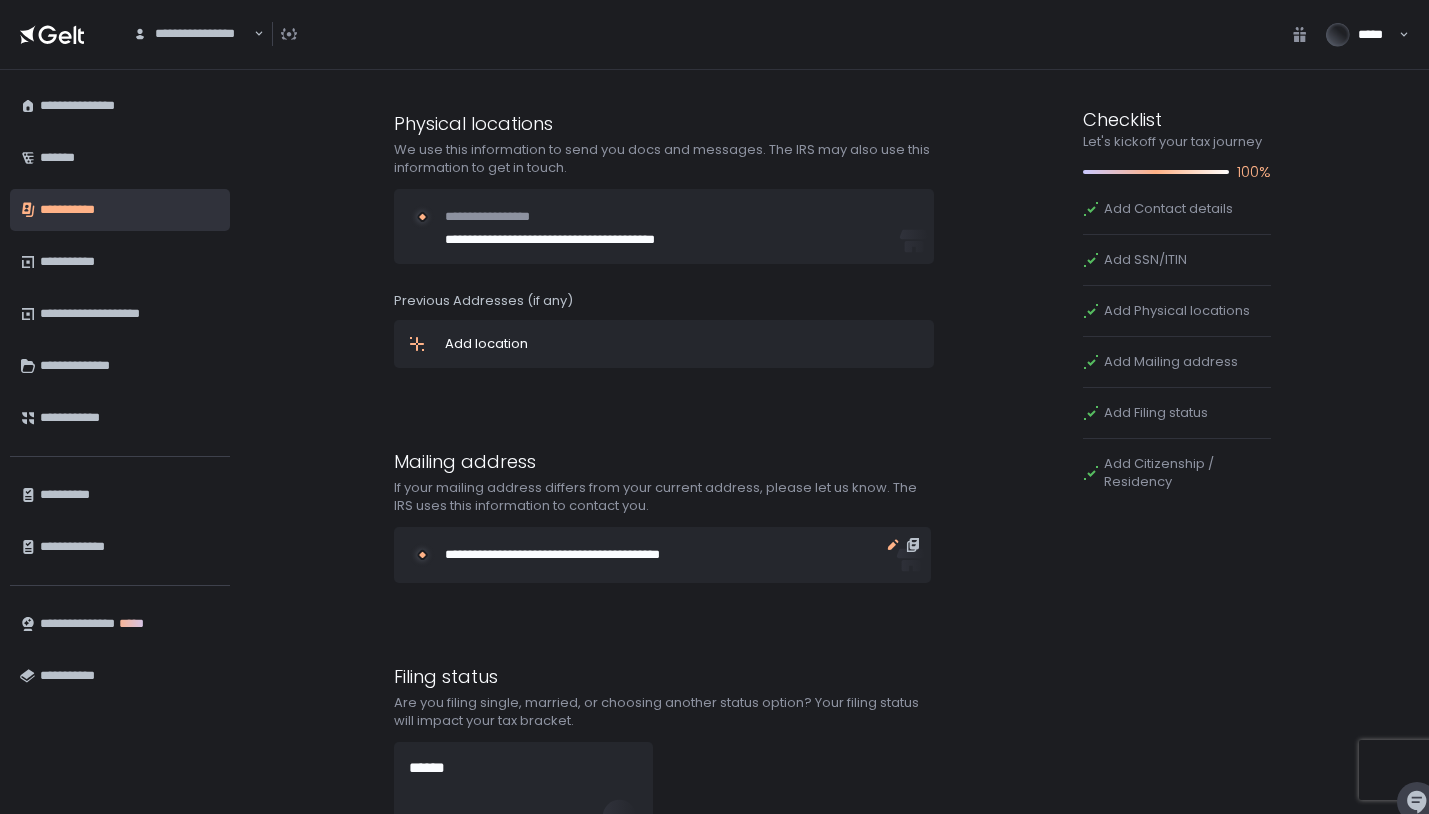click 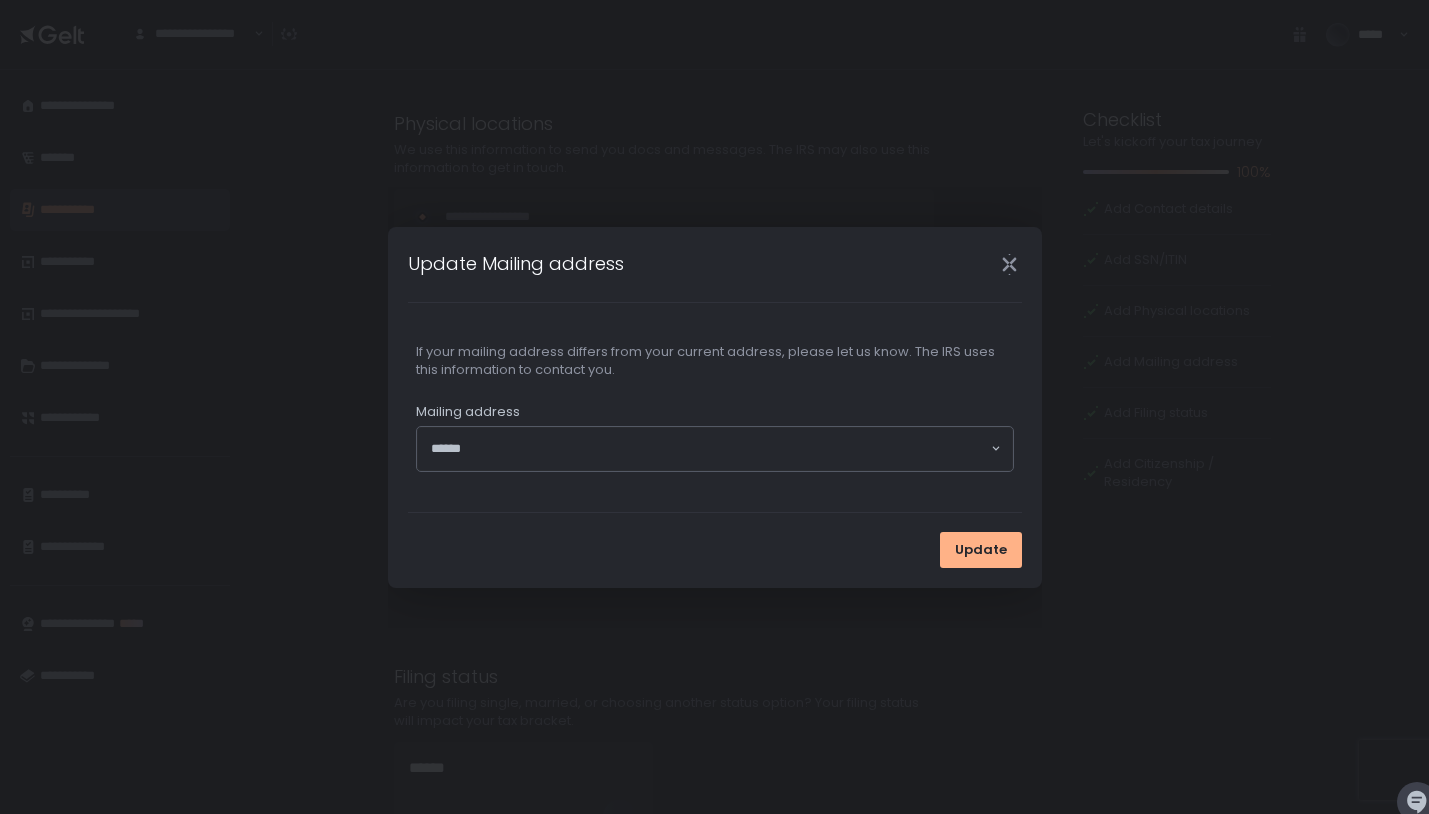 click 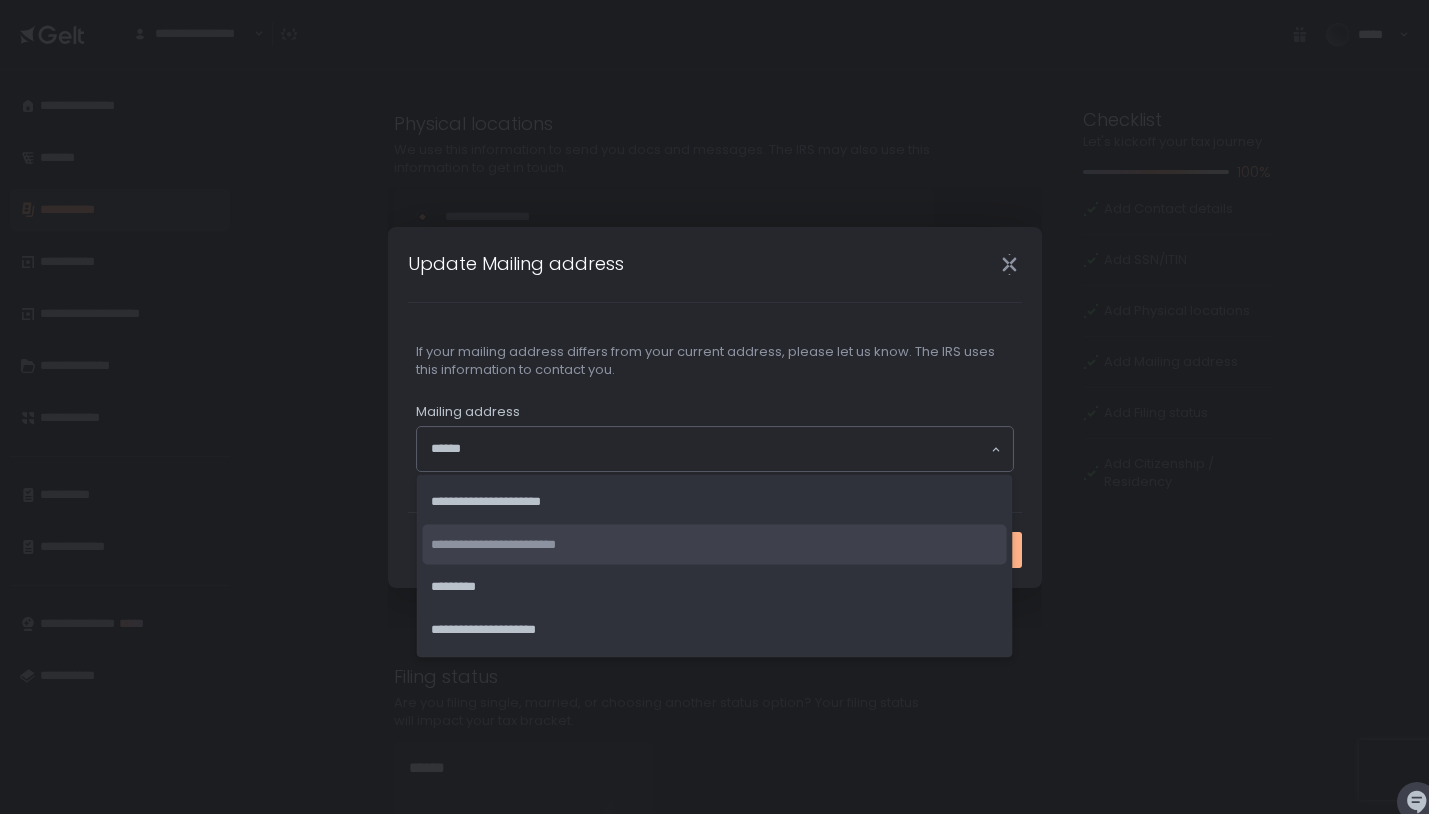 click on "**********" 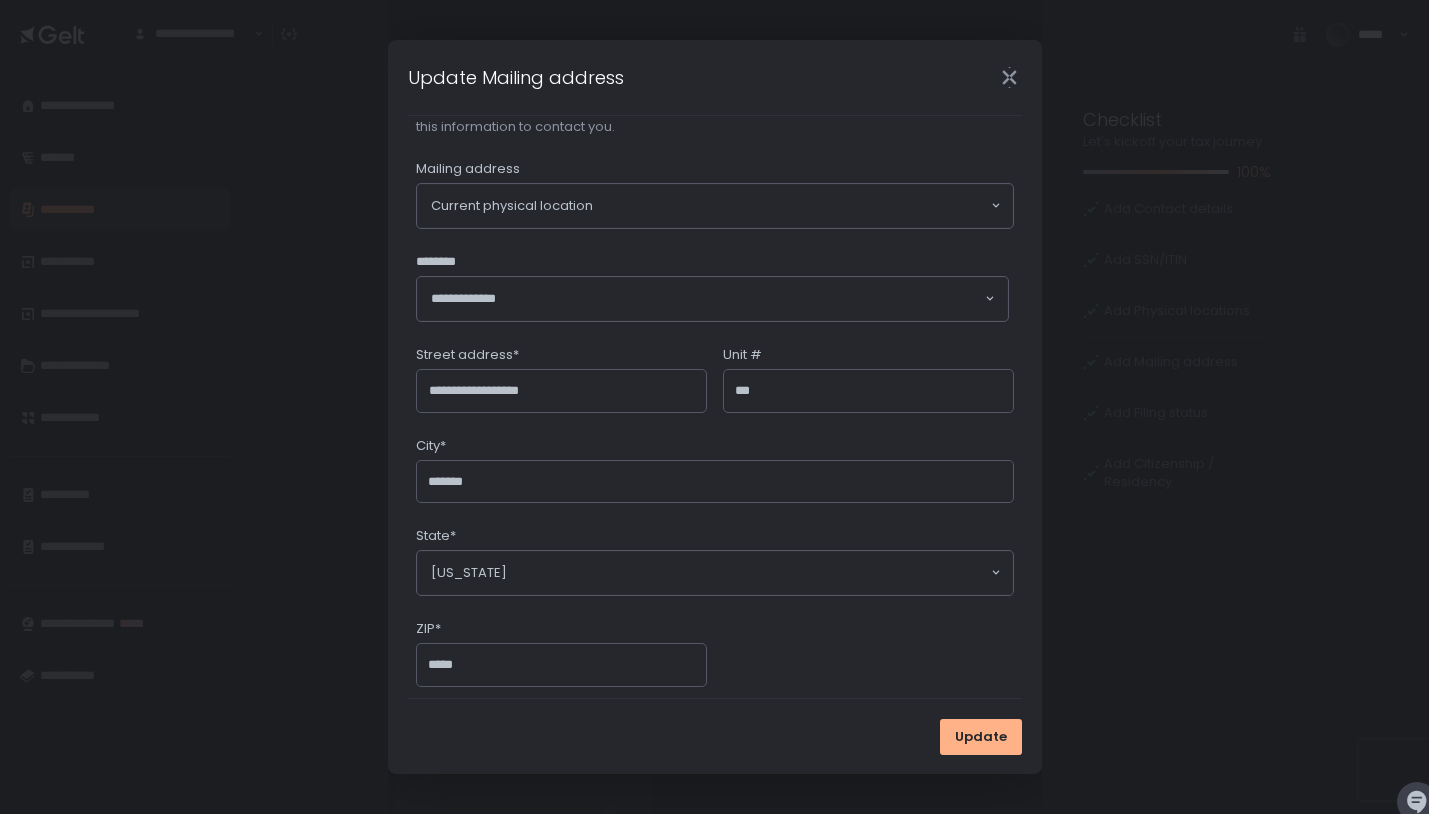 scroll, scrollTop: 84, scrollLeft: 0, axis: vertical 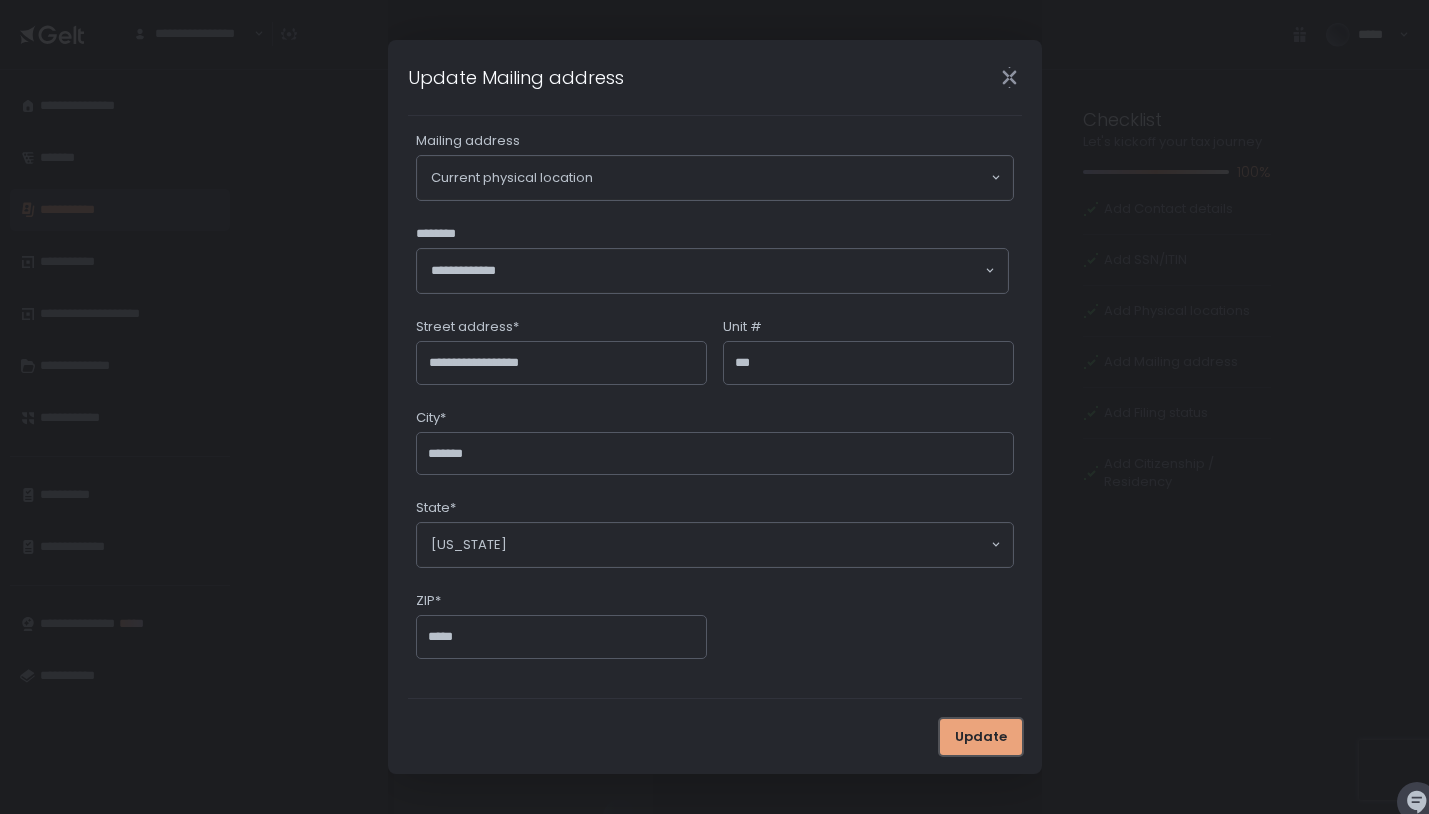 click on "Update" at bounding box center [981, 737] 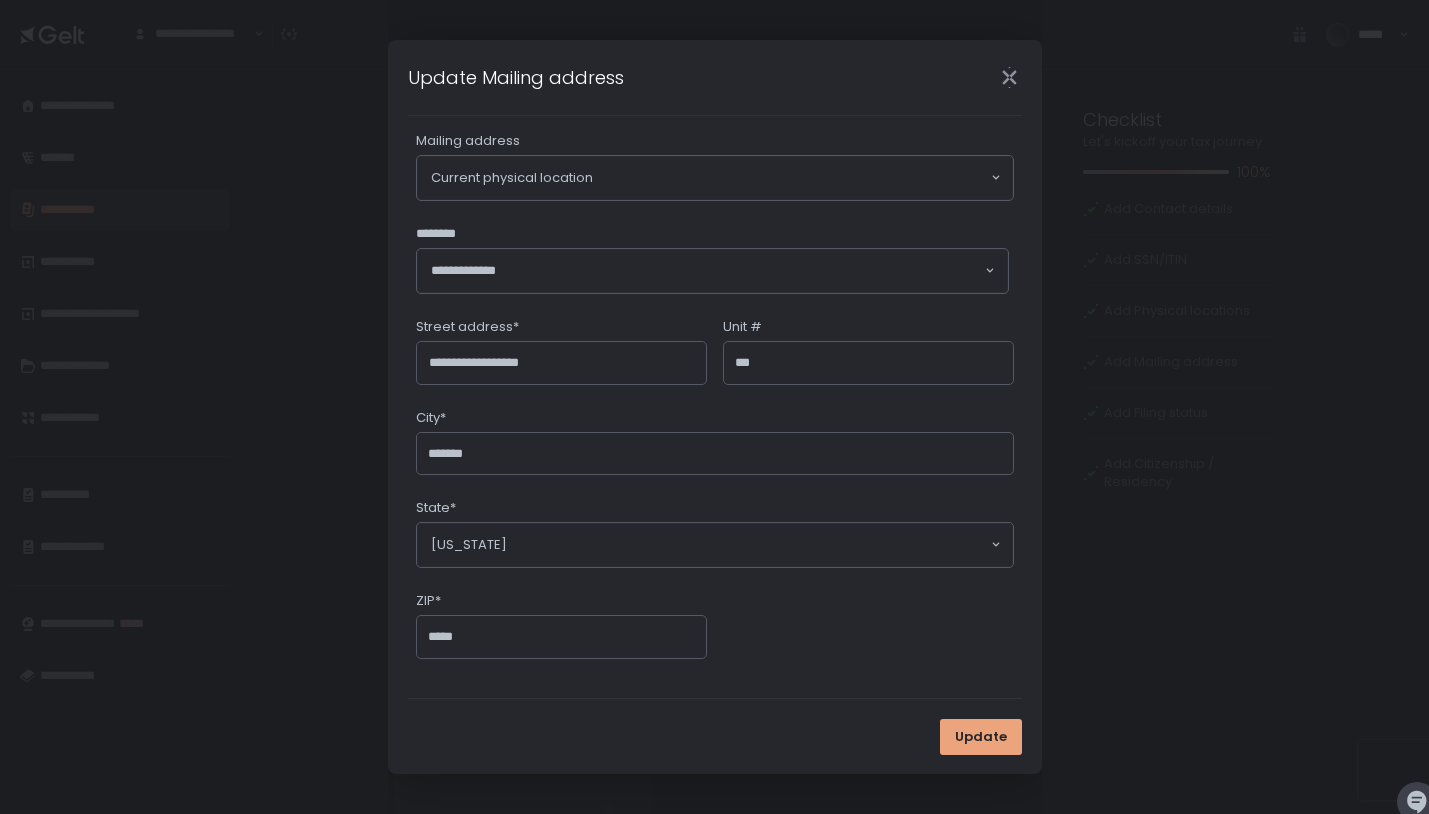 scroll, scrollTop: 0, scrollLeft: 0, axis: both 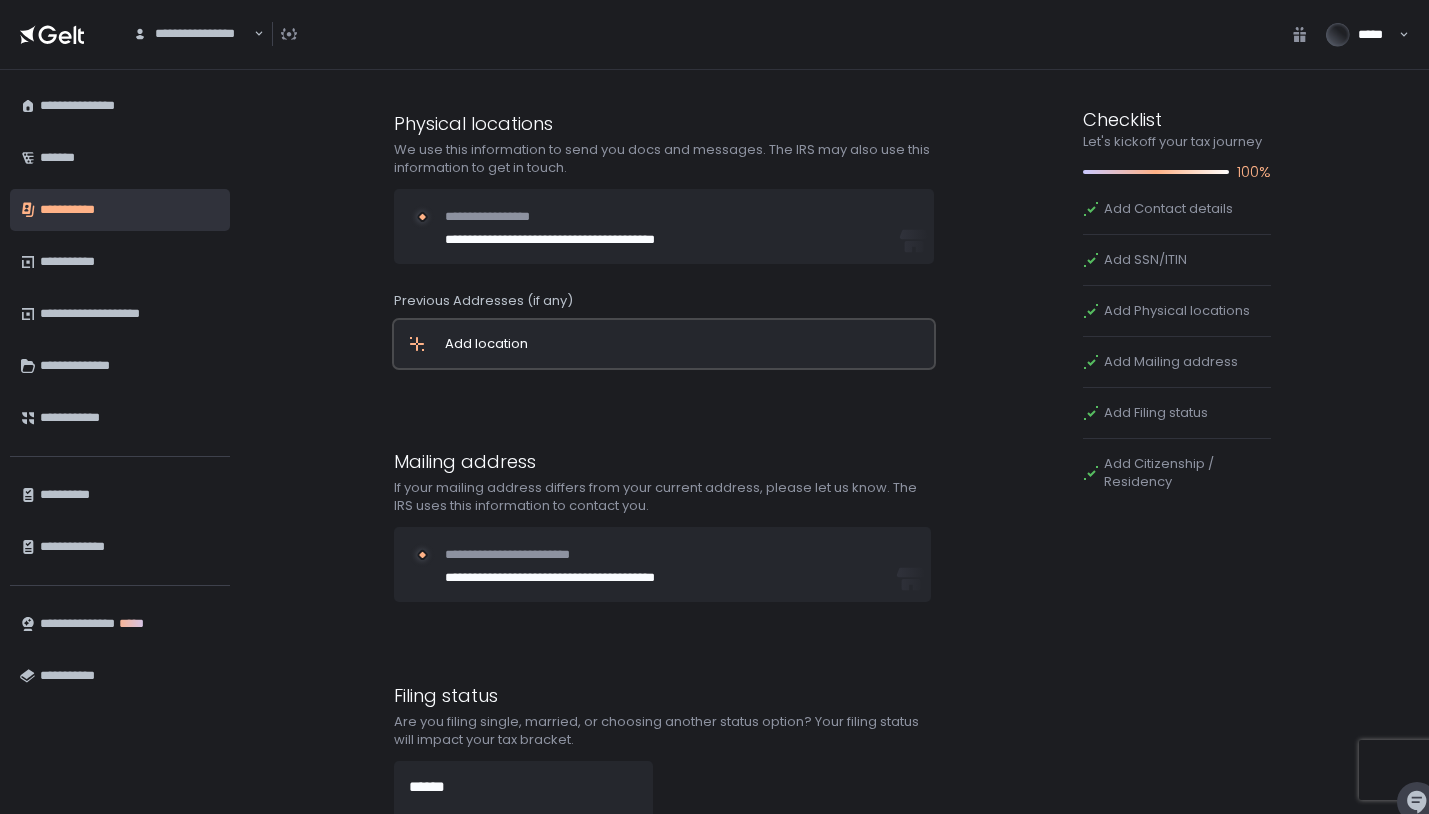 click on "Add location" 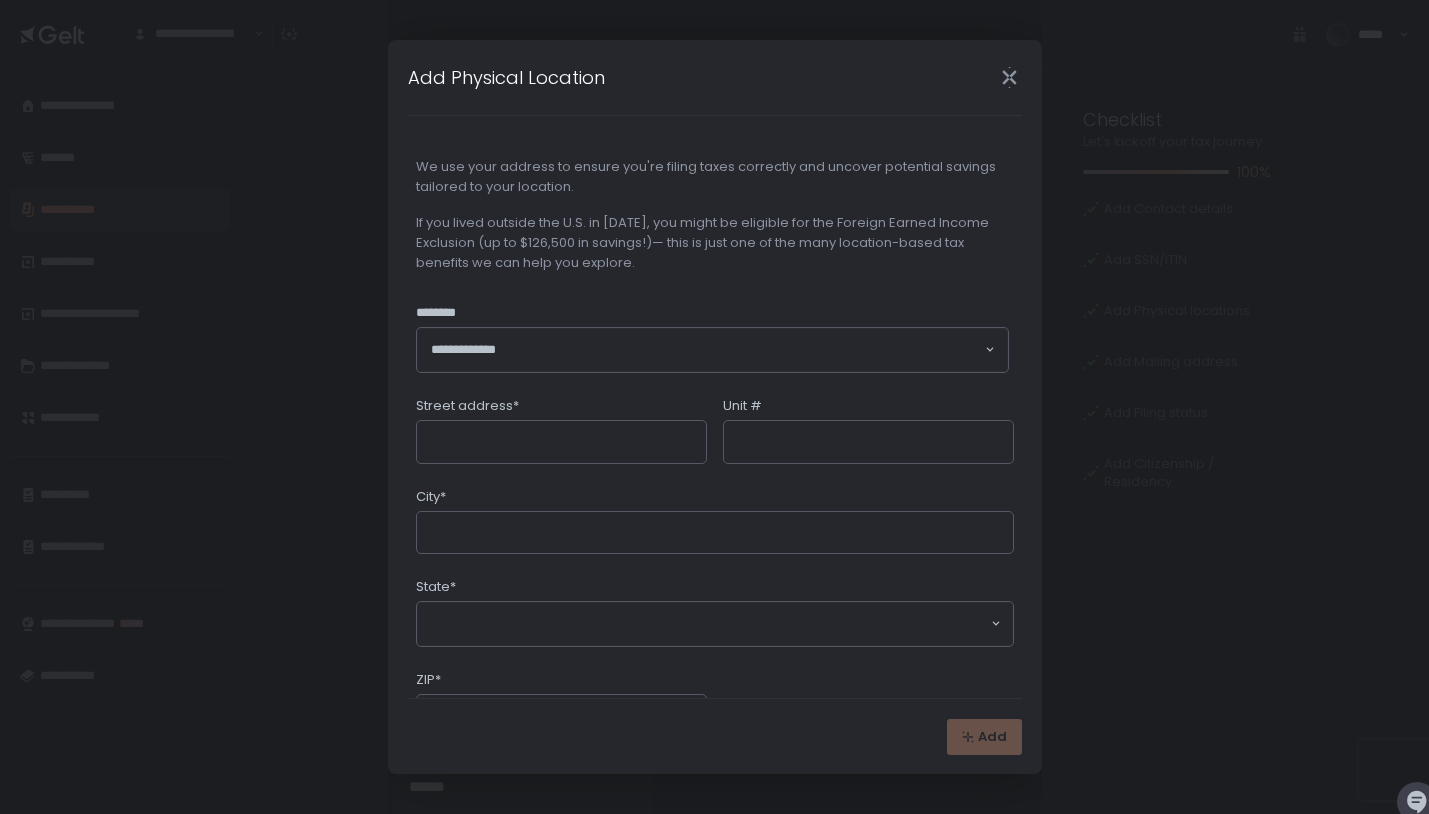click on "Street address*" 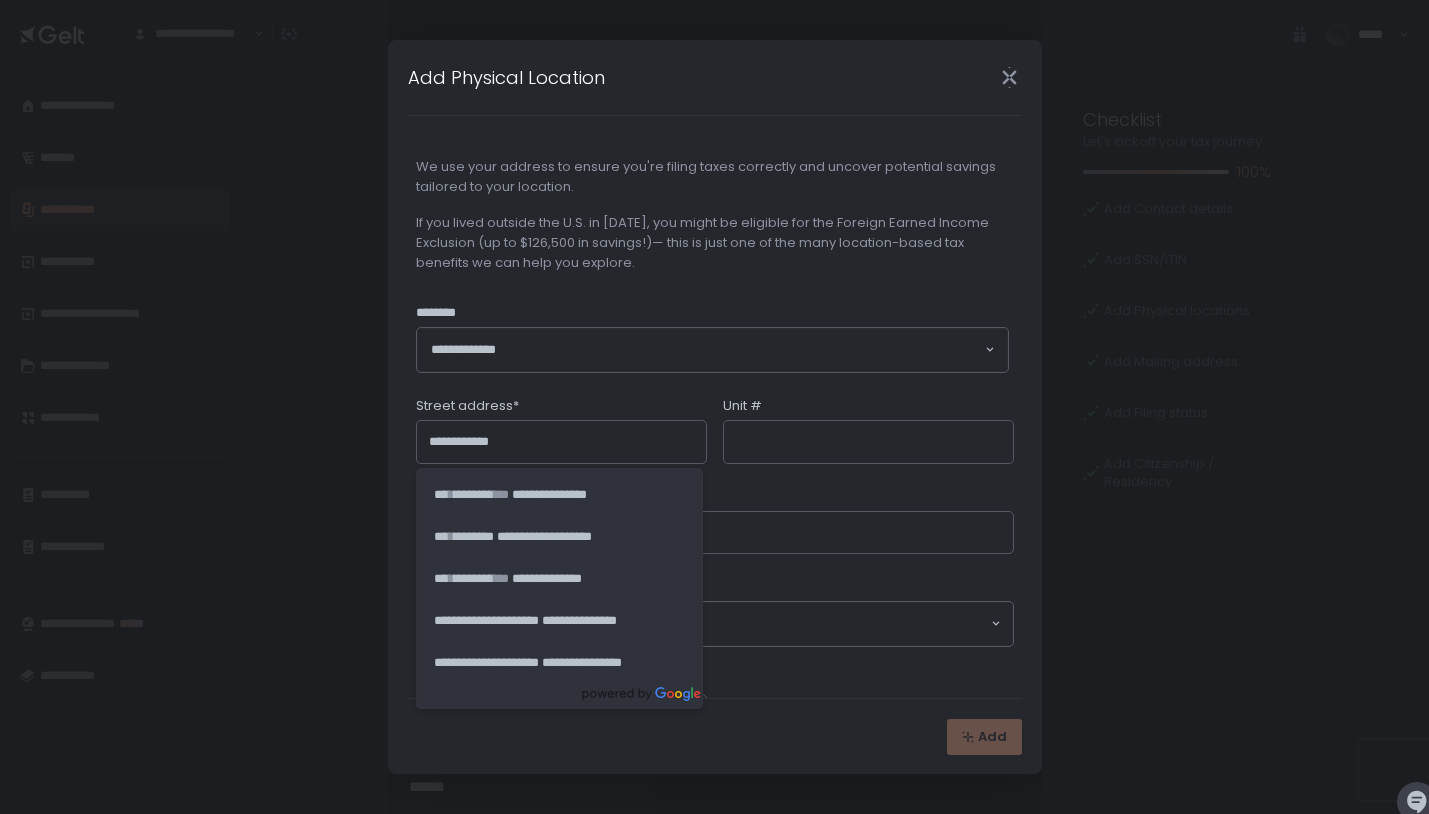 type on "**********" 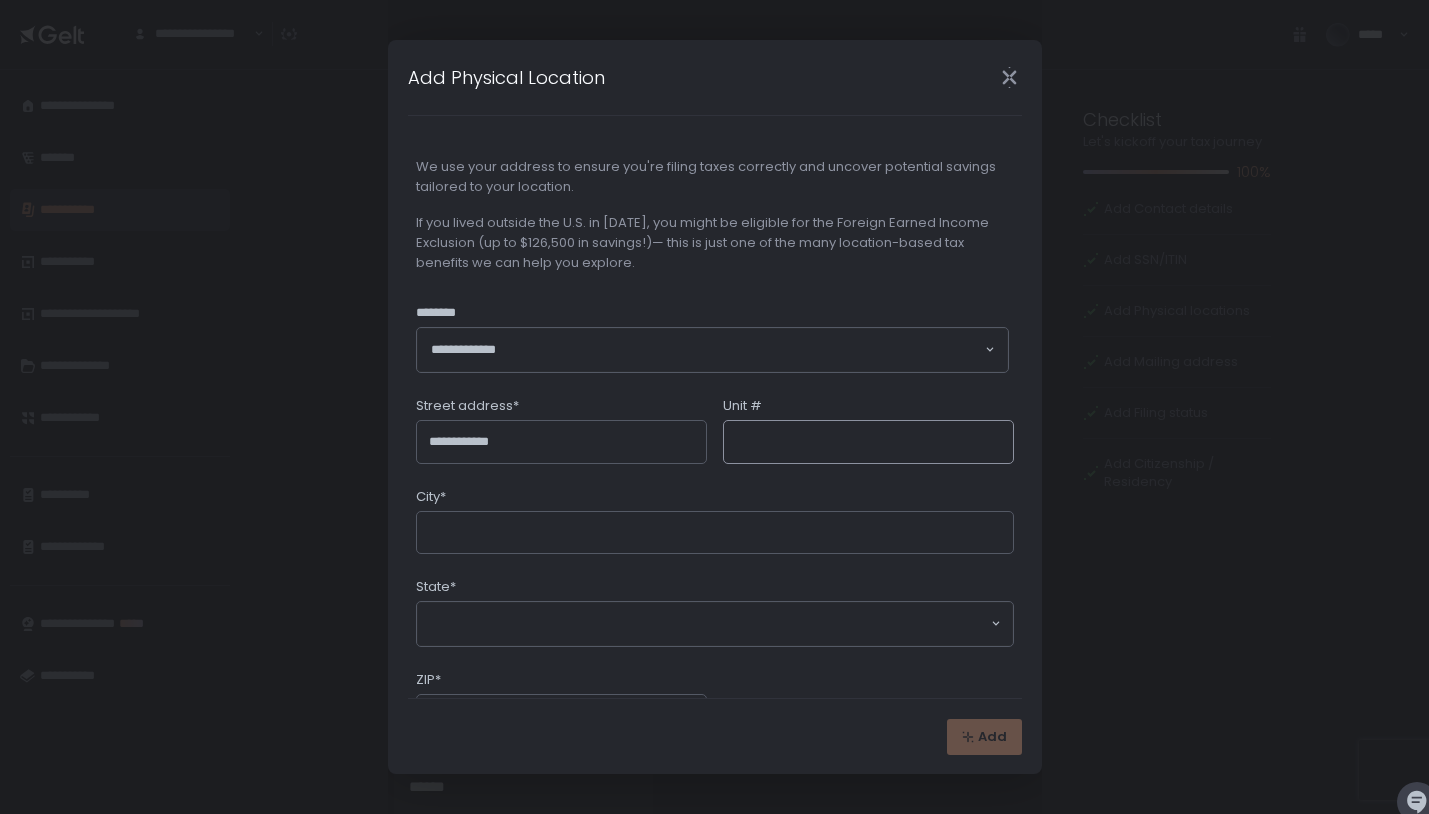 click on "Unit #" 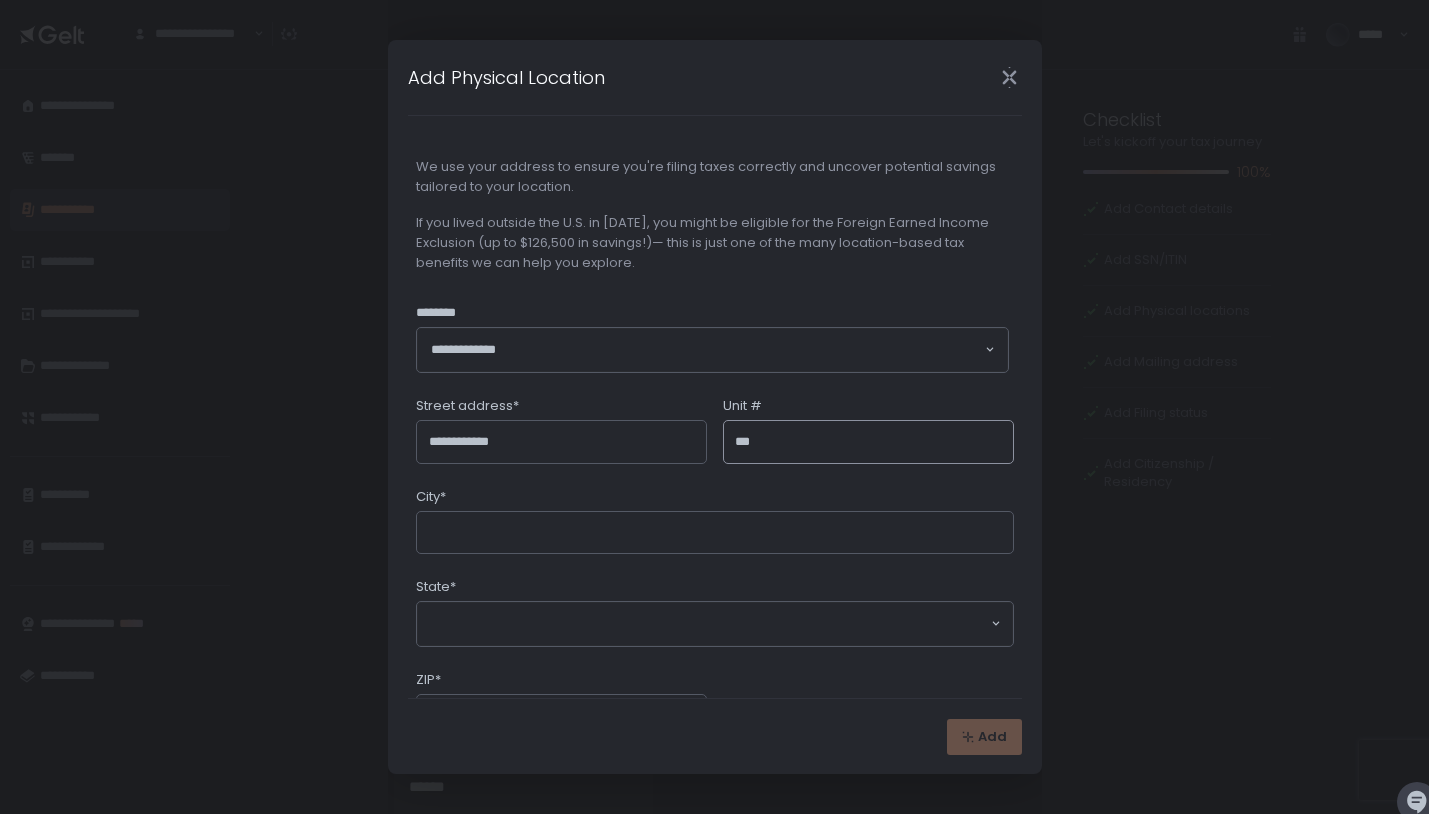 type on "***" 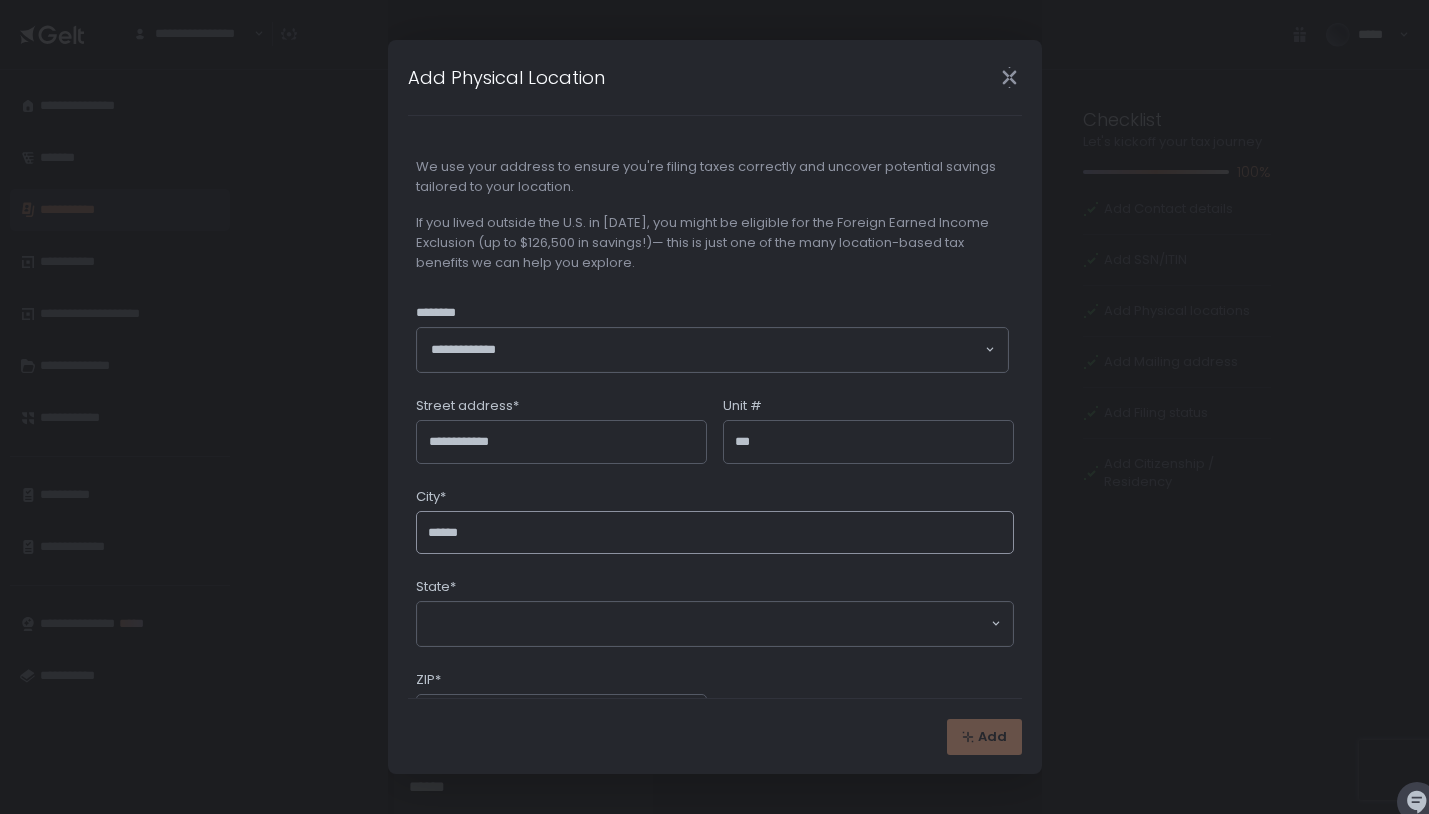 type on "******" 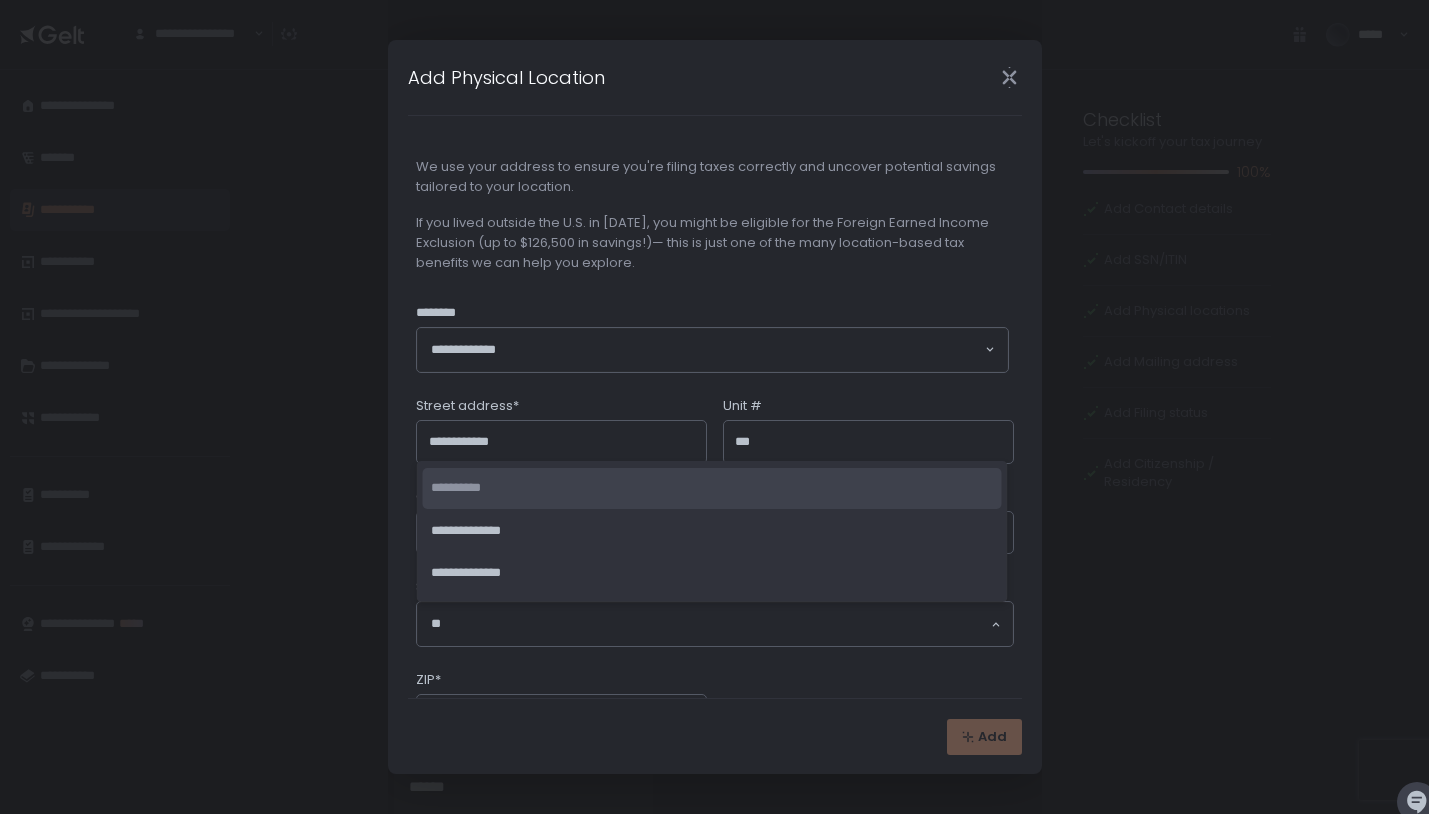 click on "**********" 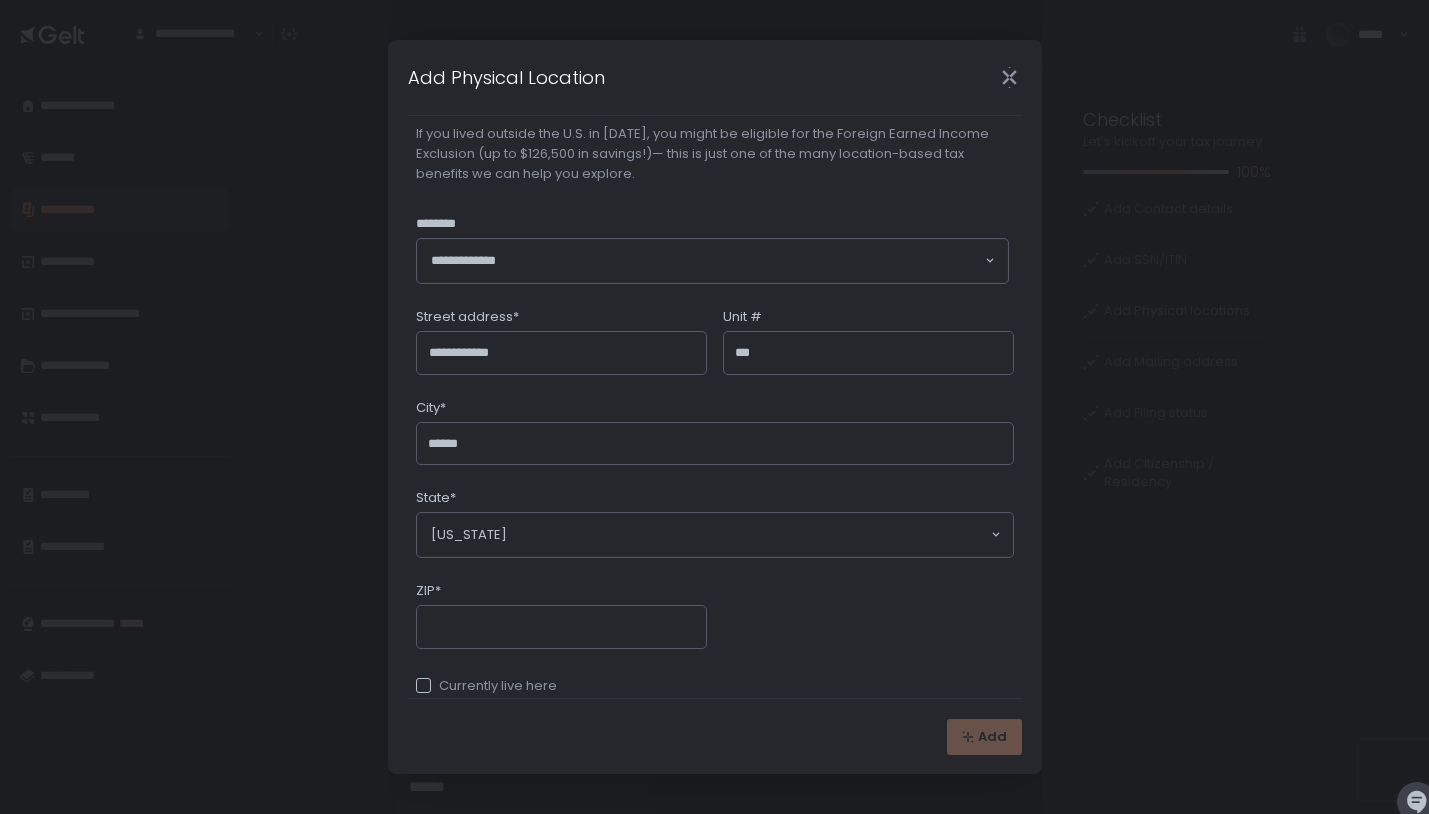 scroll, scrollTop: 139, scrollLeft: 0, axis: vertical 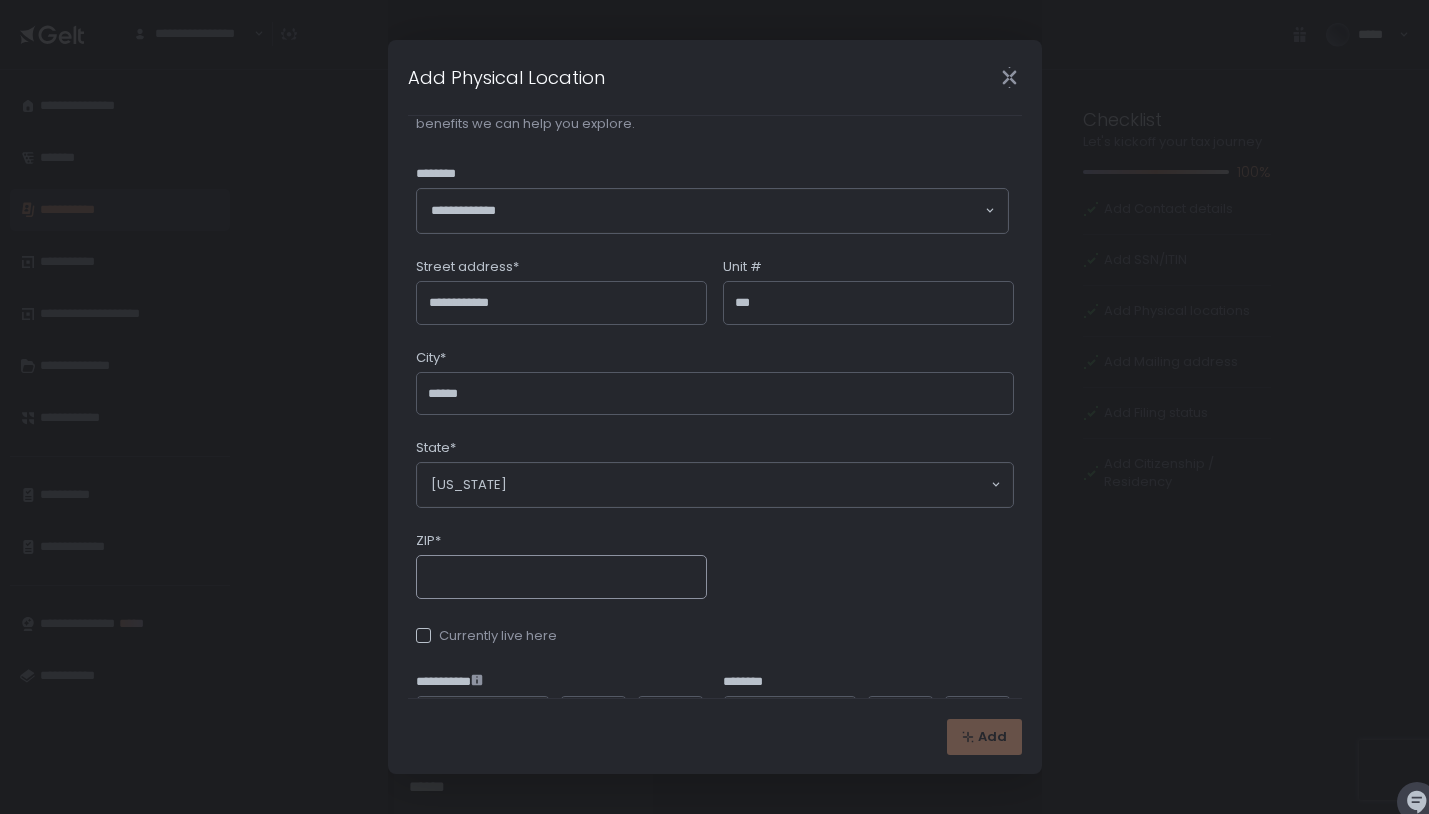 click on "ZIP*" 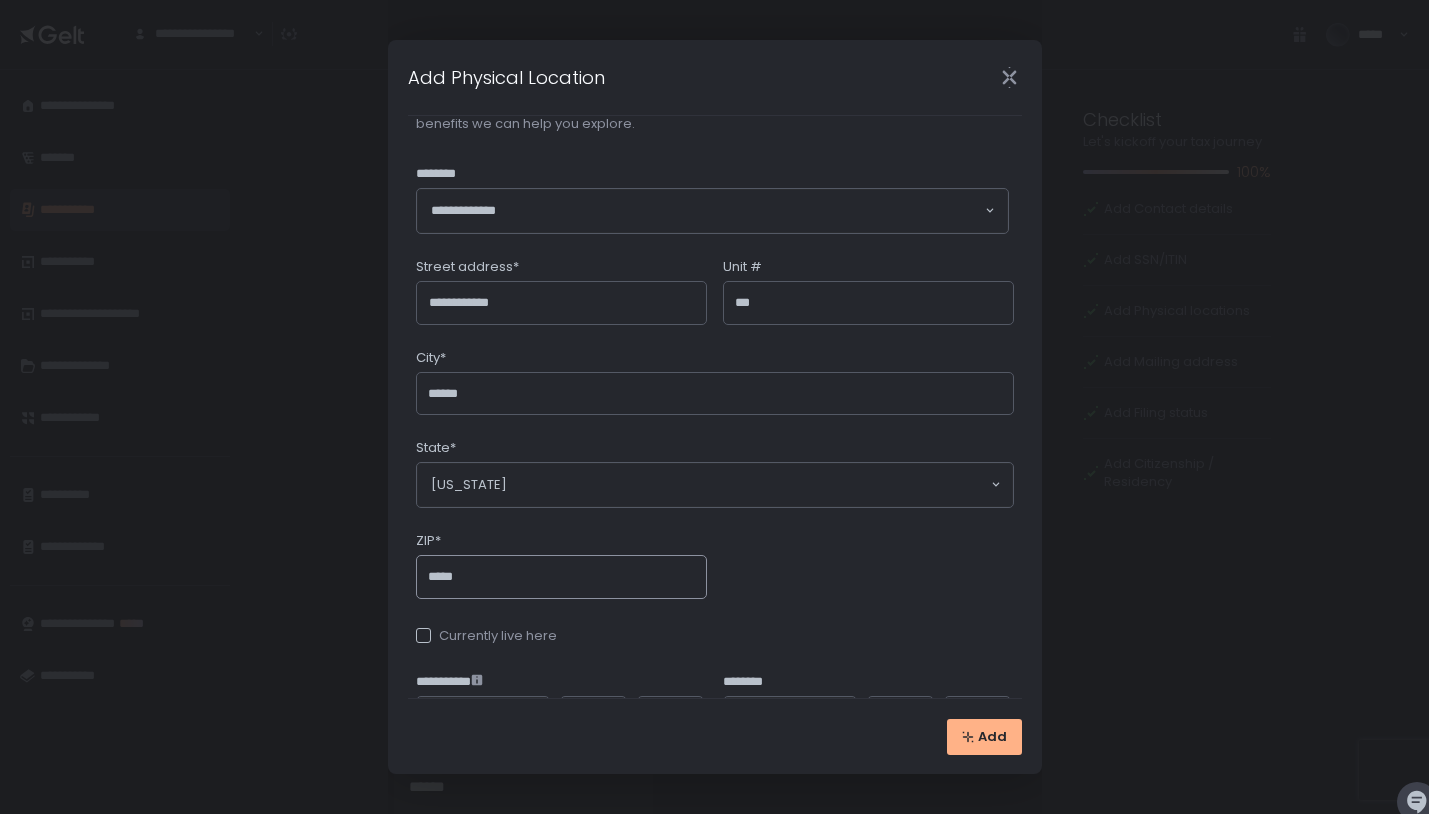 type on "*****" 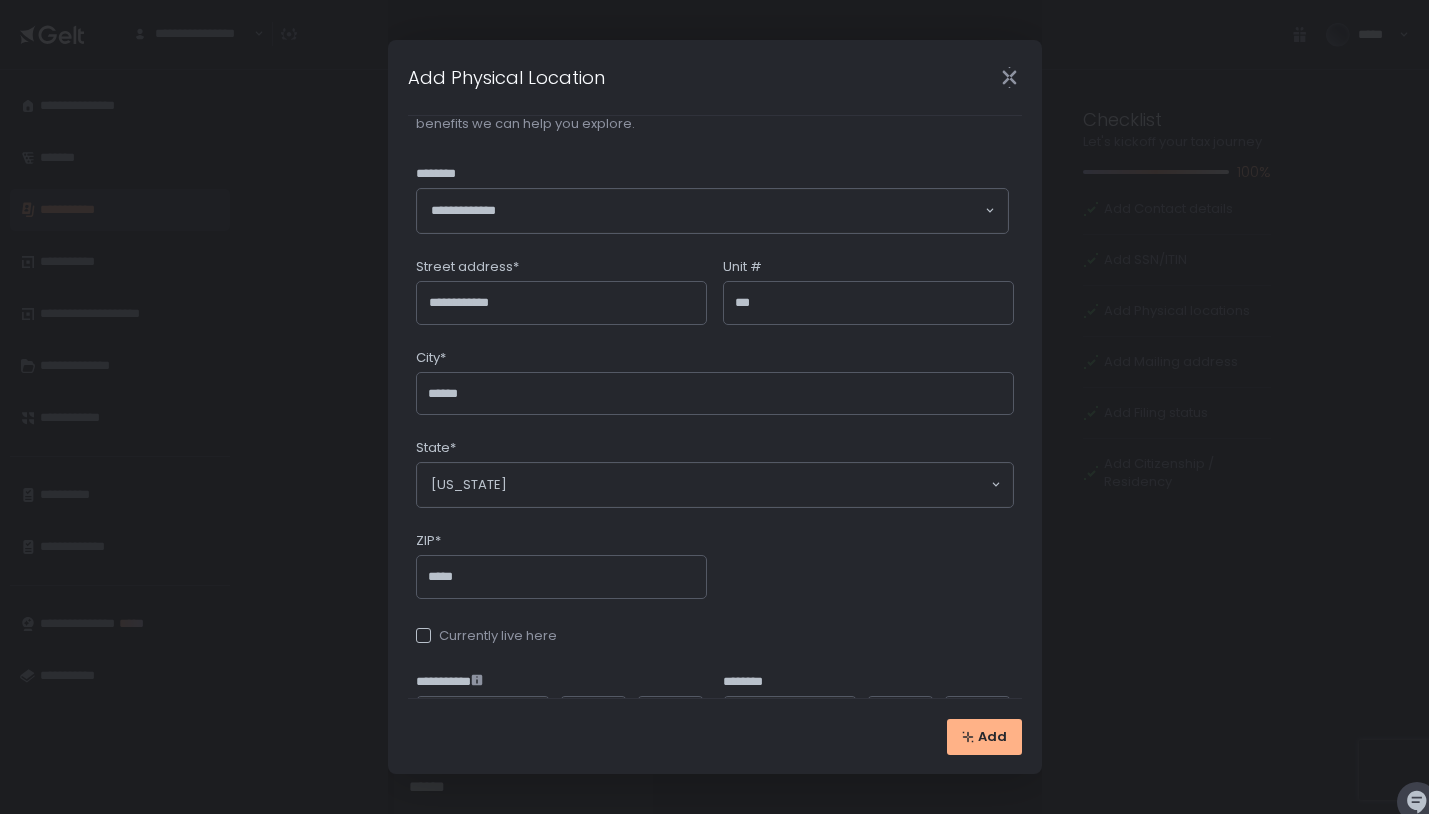click on "**********" 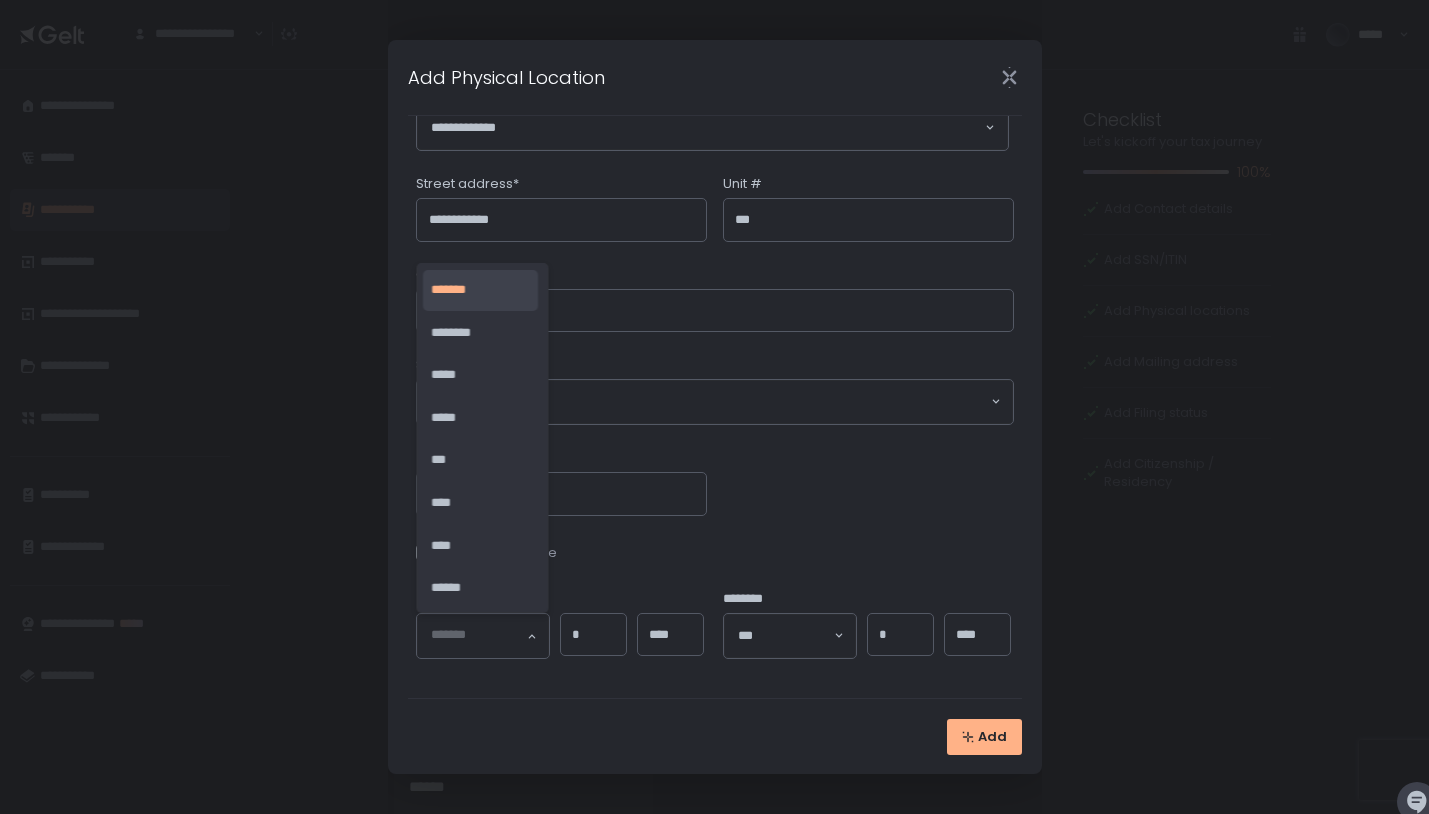 click on "*******" at bounding box center (478, 636) 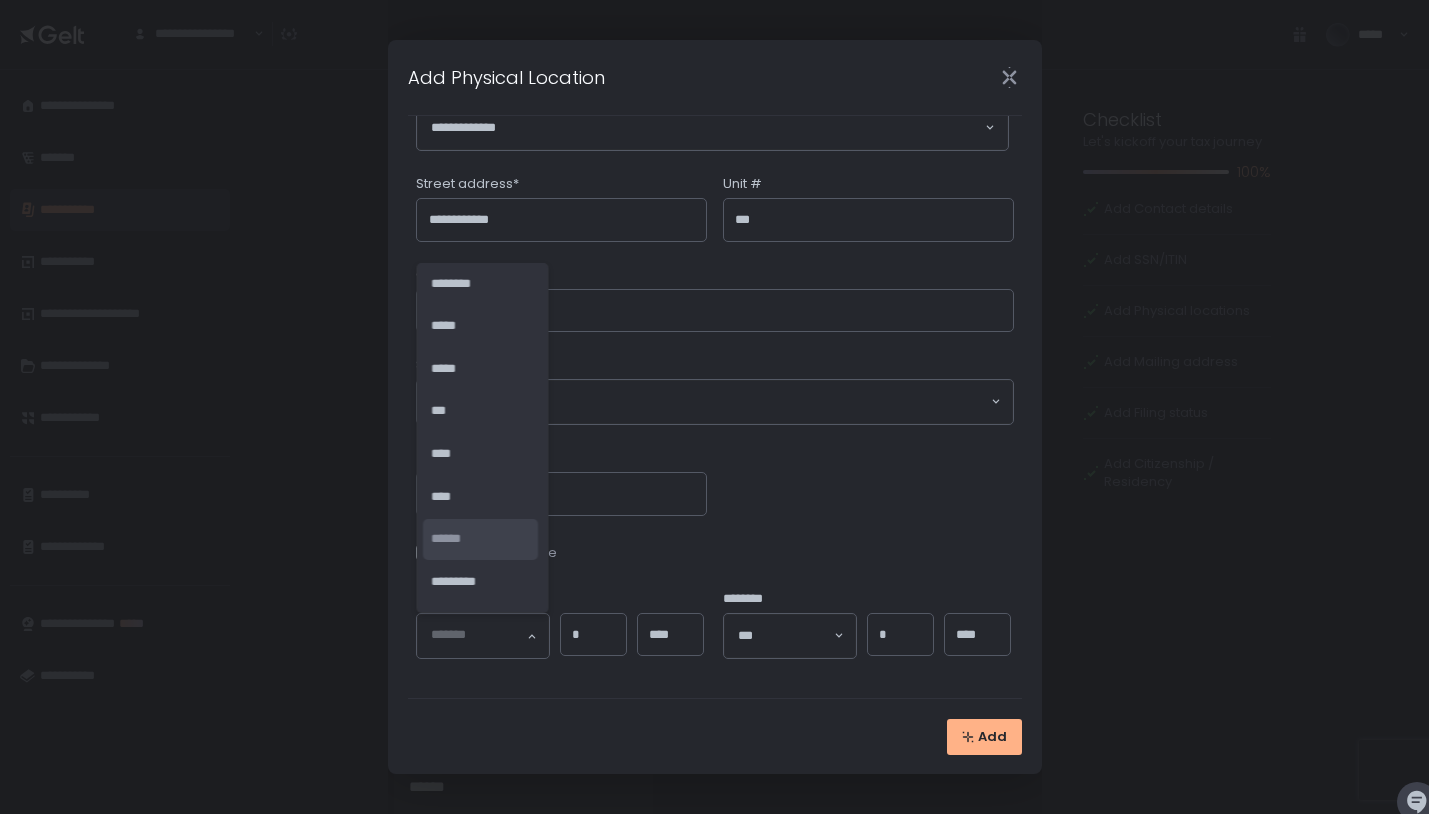 scroll, scrollTop: 50, scrollLeft: 0, axis: vertical 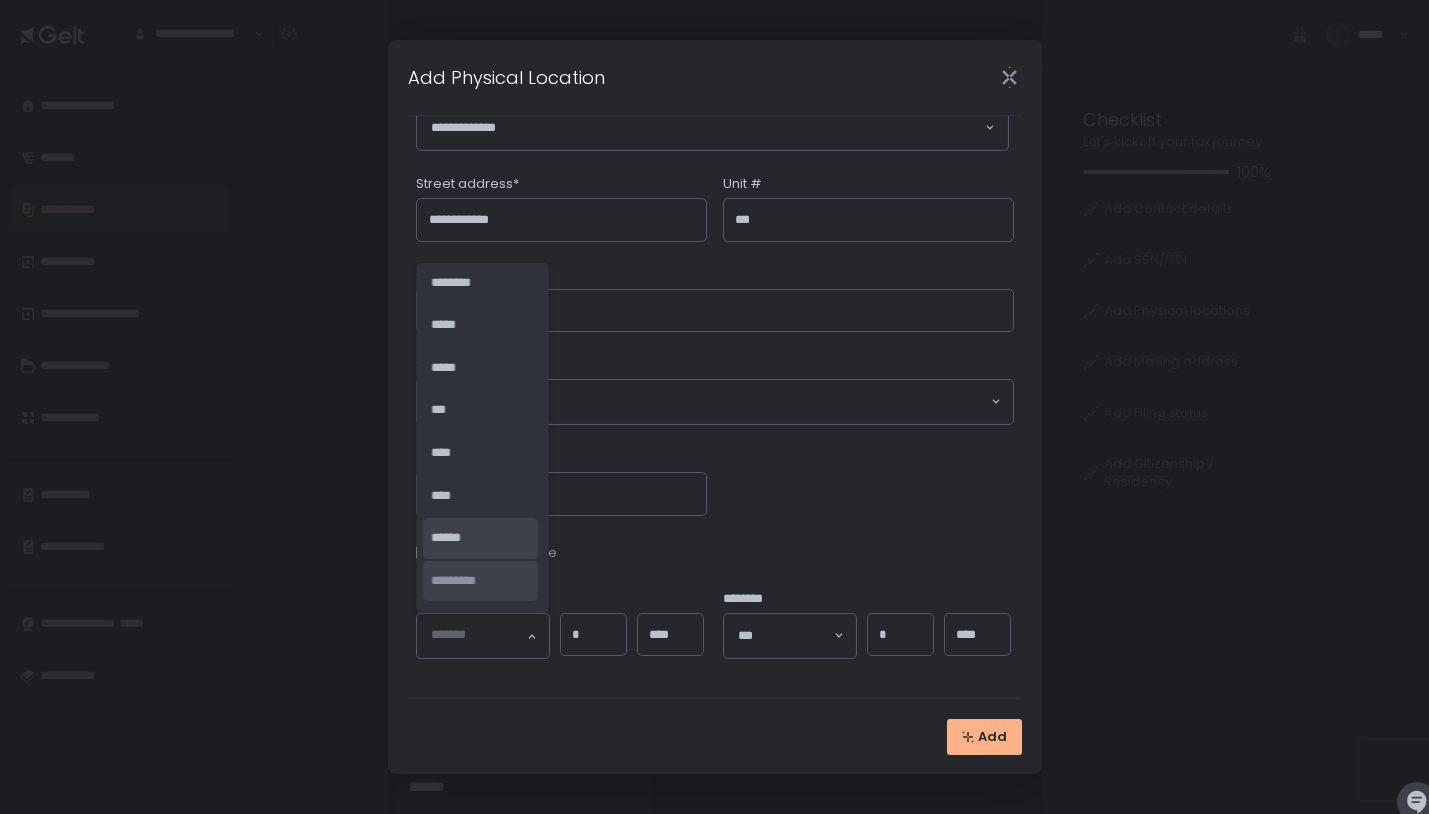 click on "*********" 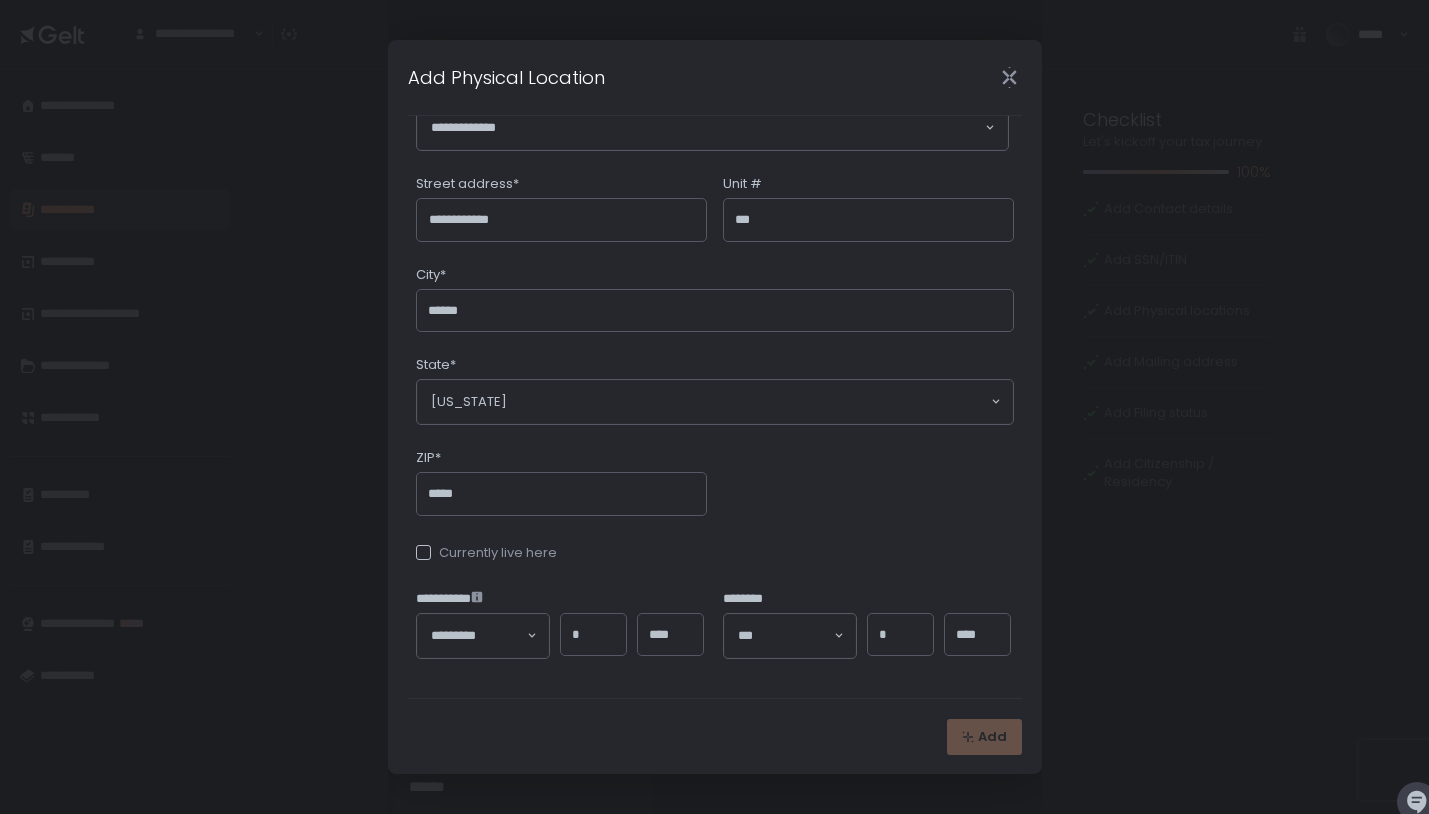 click on "****" at bounding box center [670, 635] 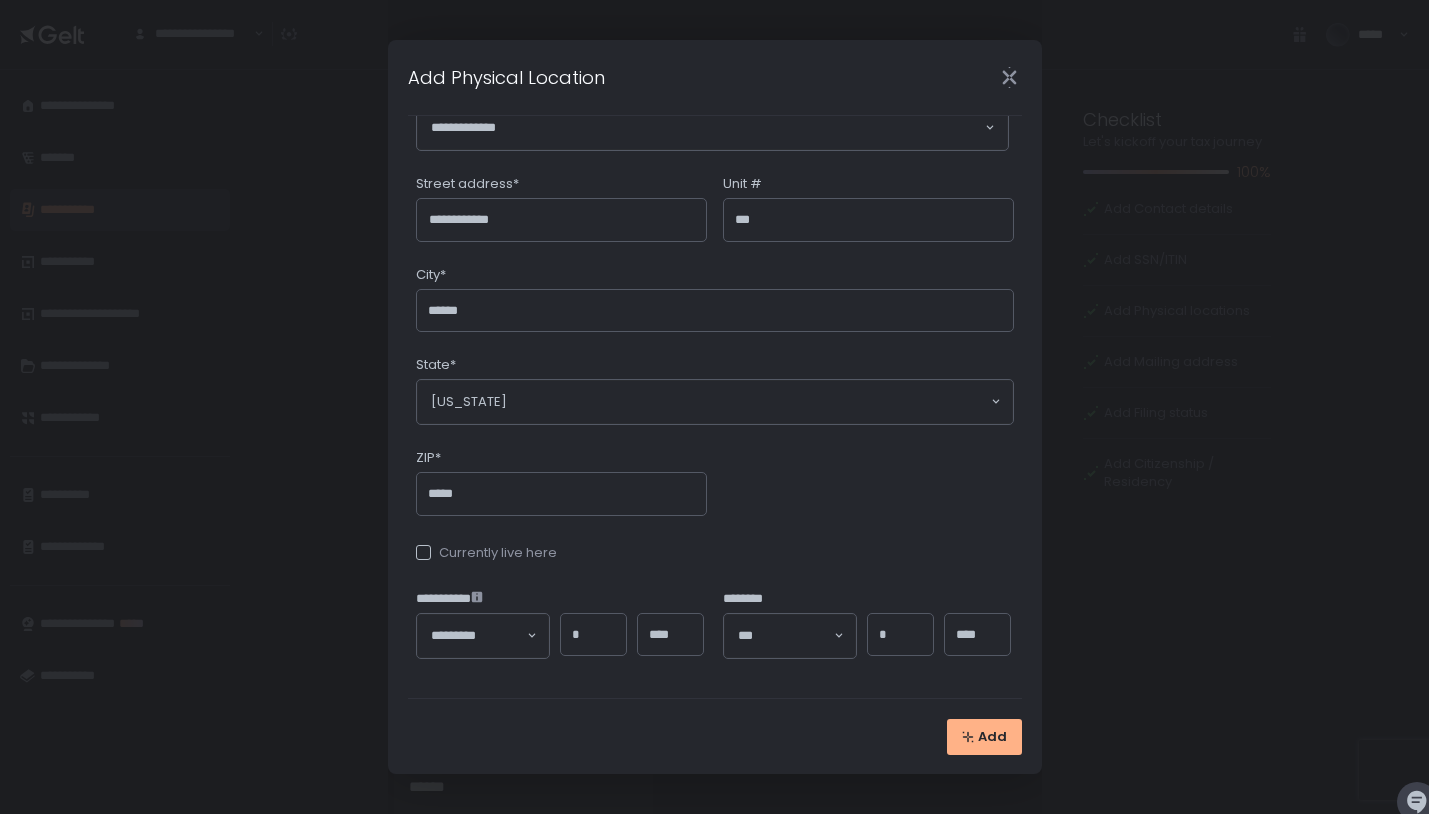 type on "****" 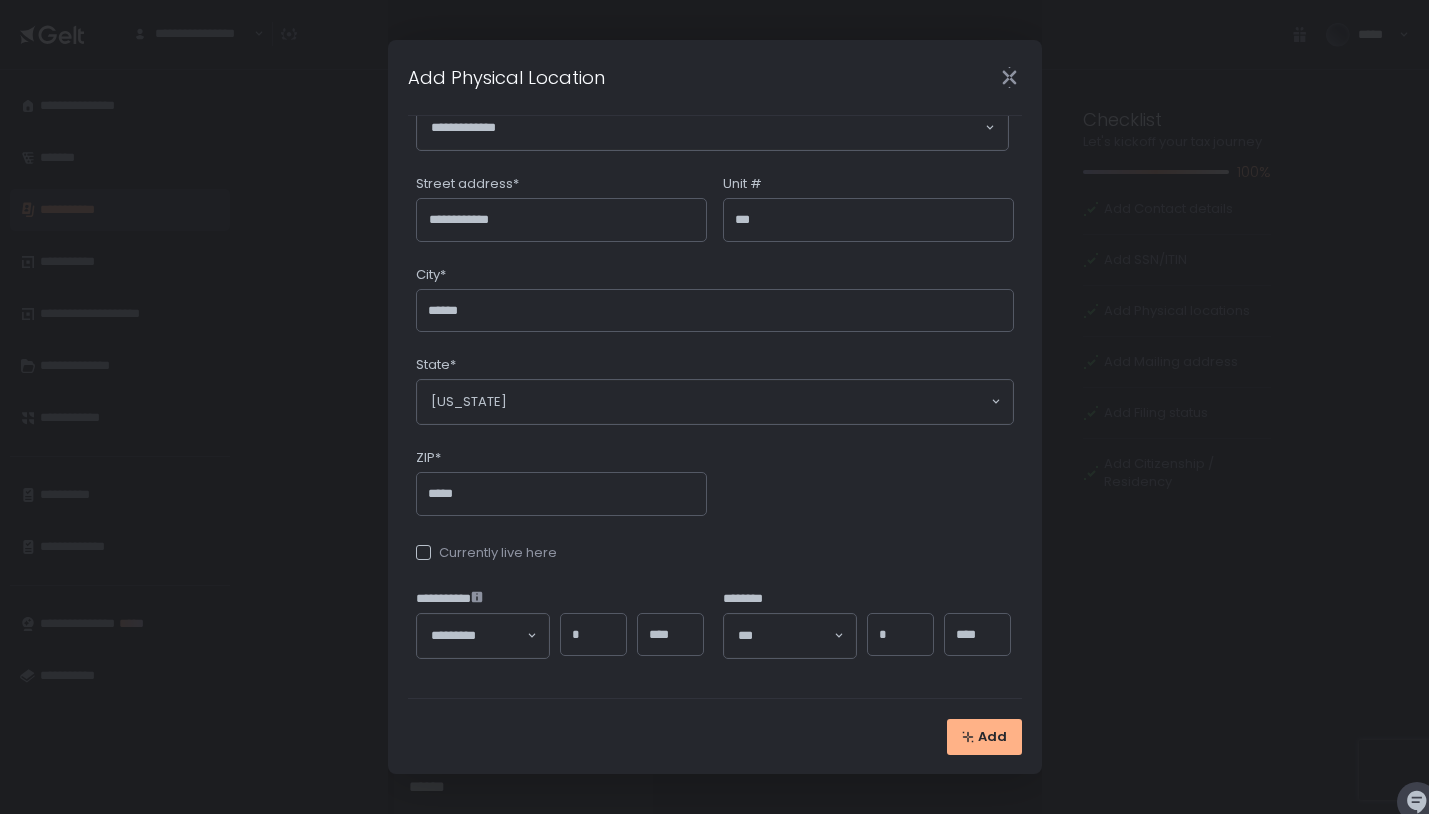 click on "**********" at bounding box center (715, 296) 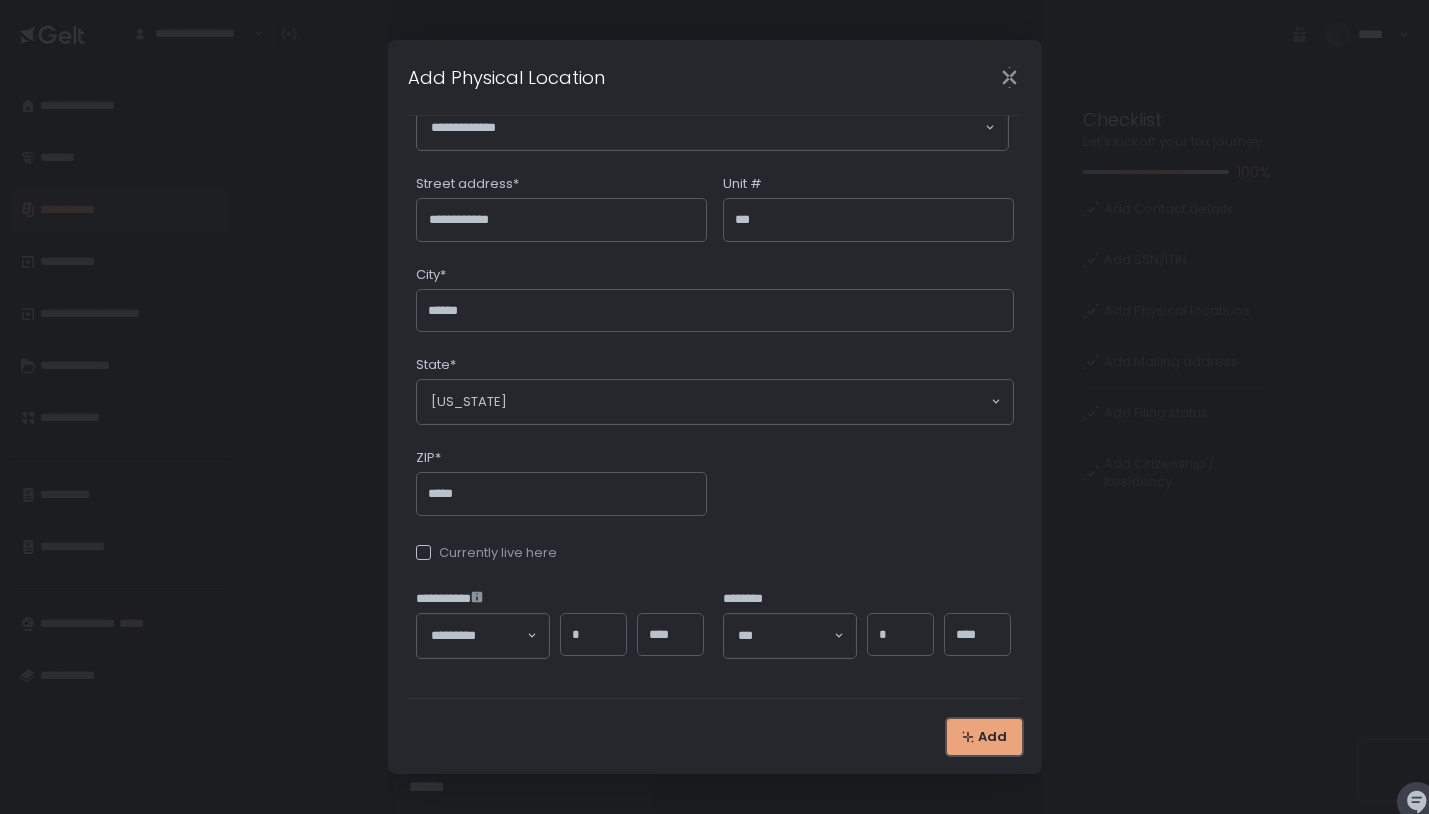 click on "Add" at bounding box center (992, 737) 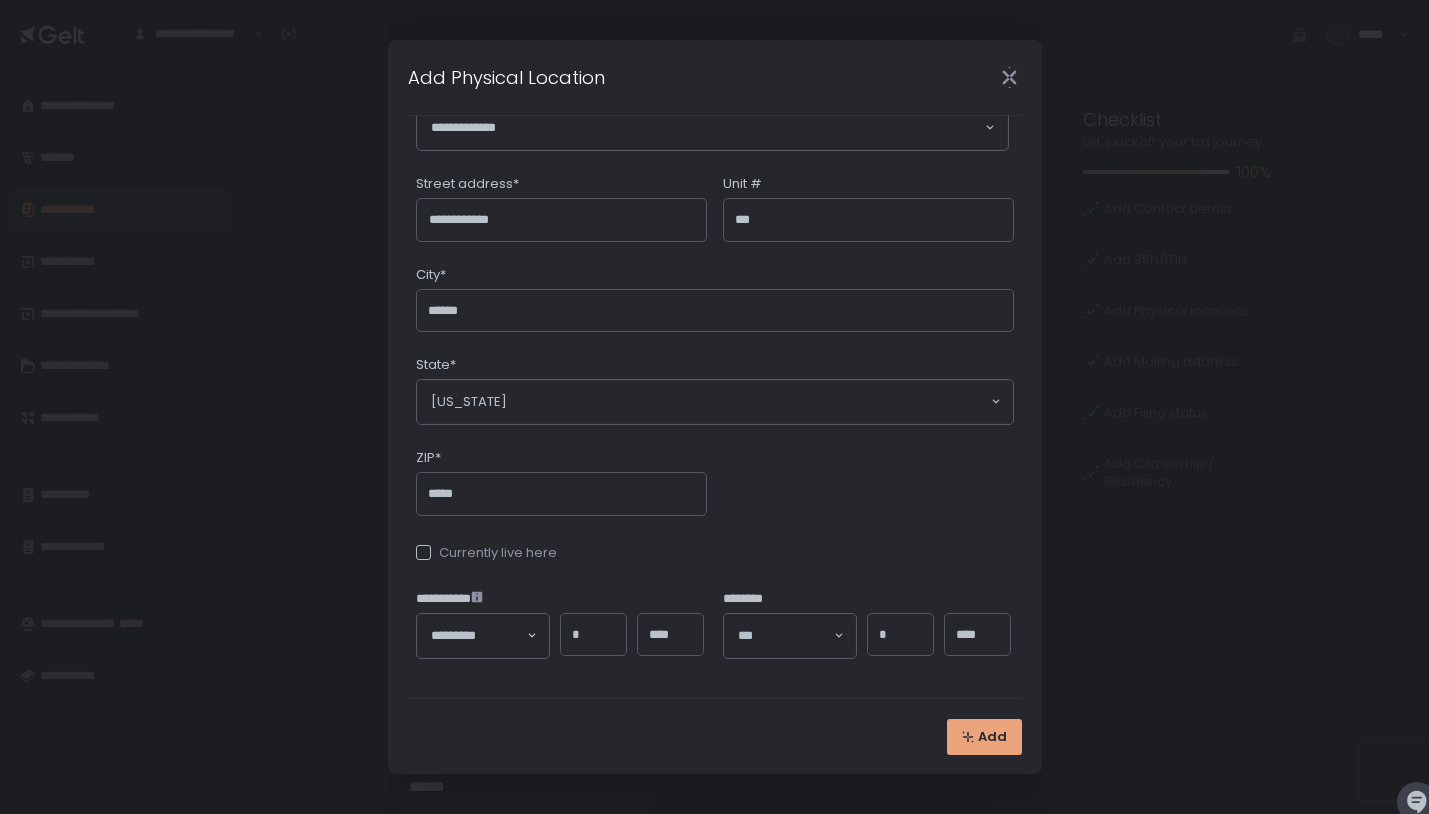 scroll, scrollTop: 0, scrollLeft: 0, axis: both 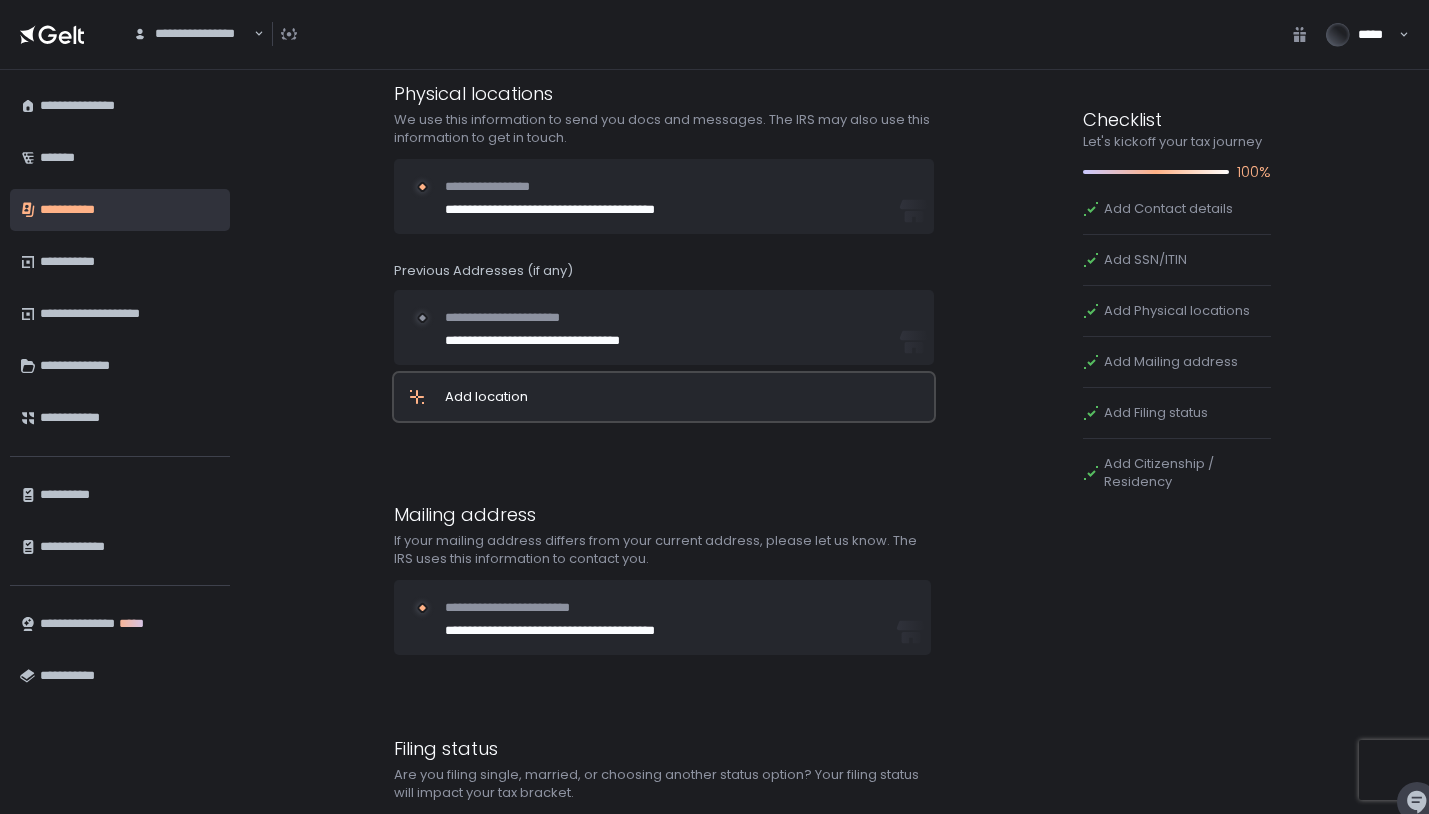 click on "Add location" at bounding box center [664, 397] 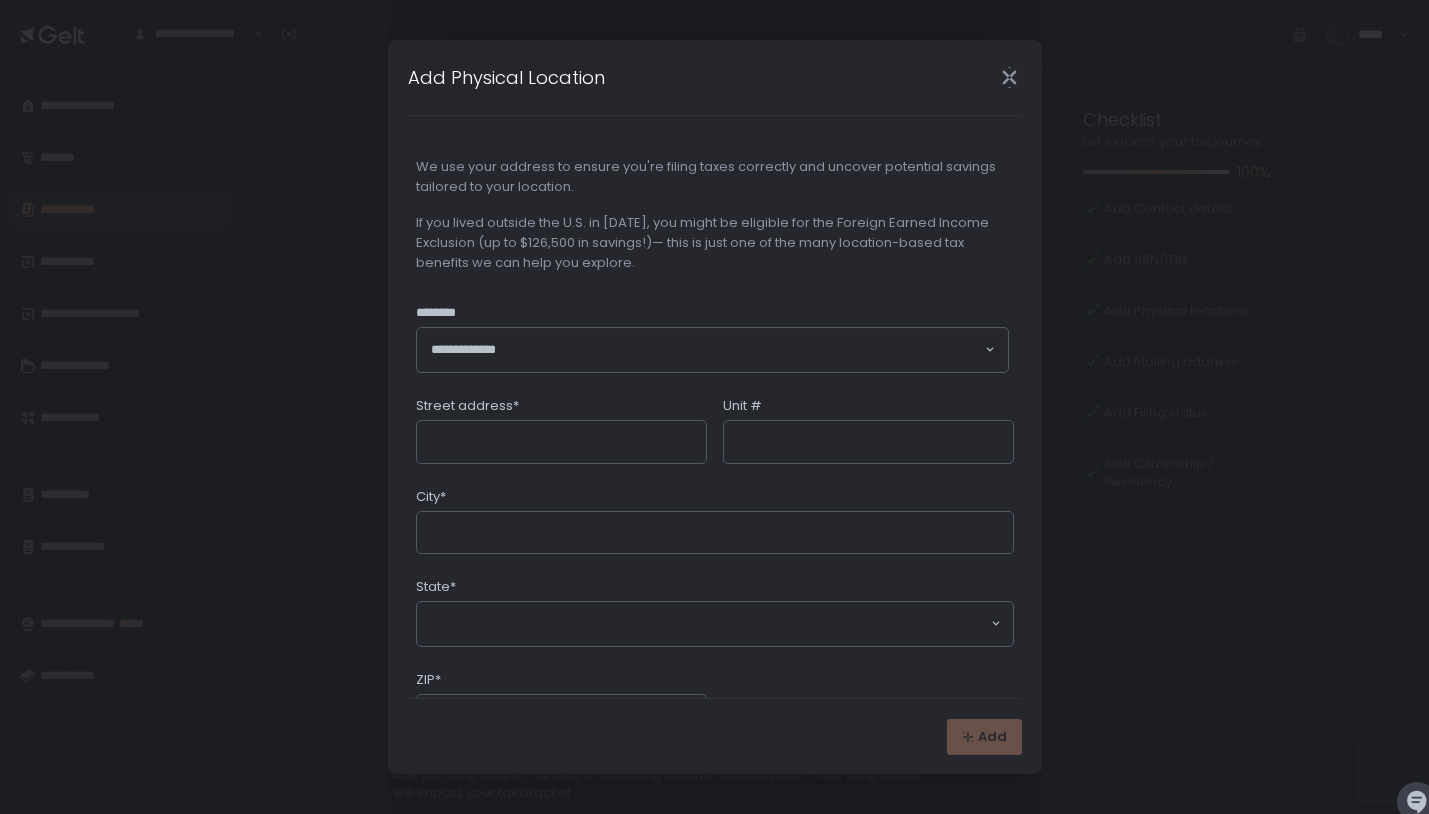 click on "Street address*" 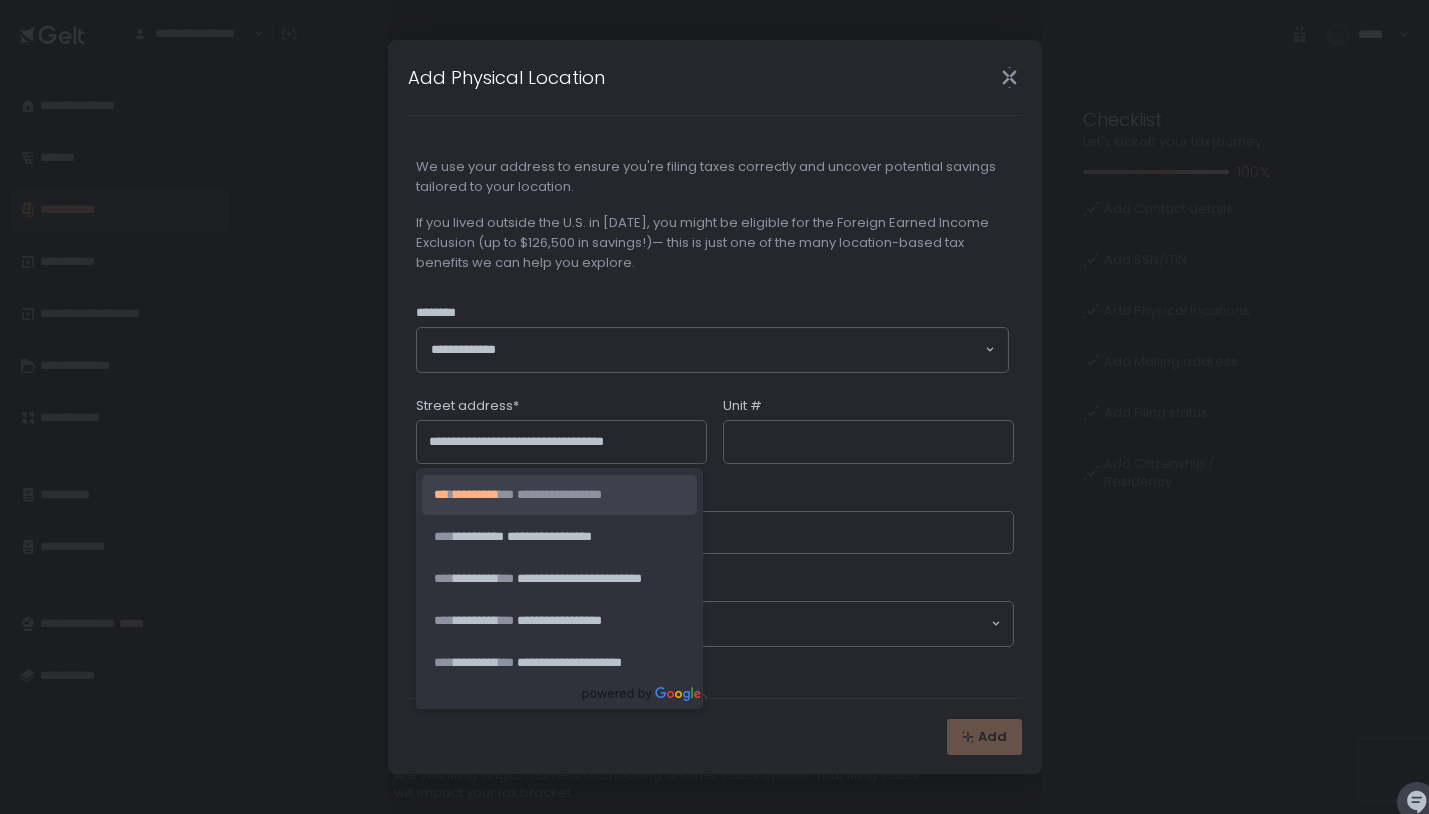 type on "**********" 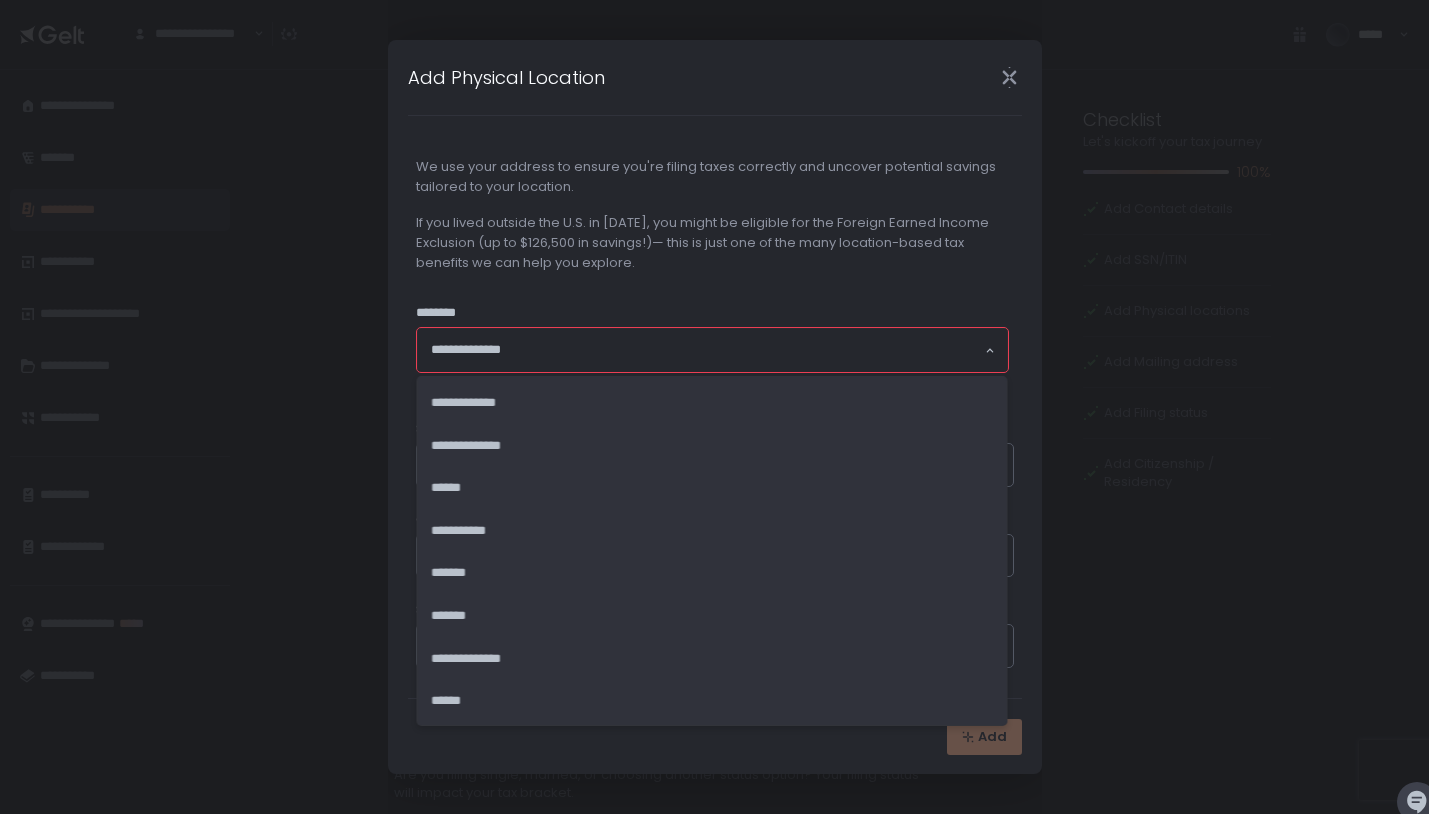 click 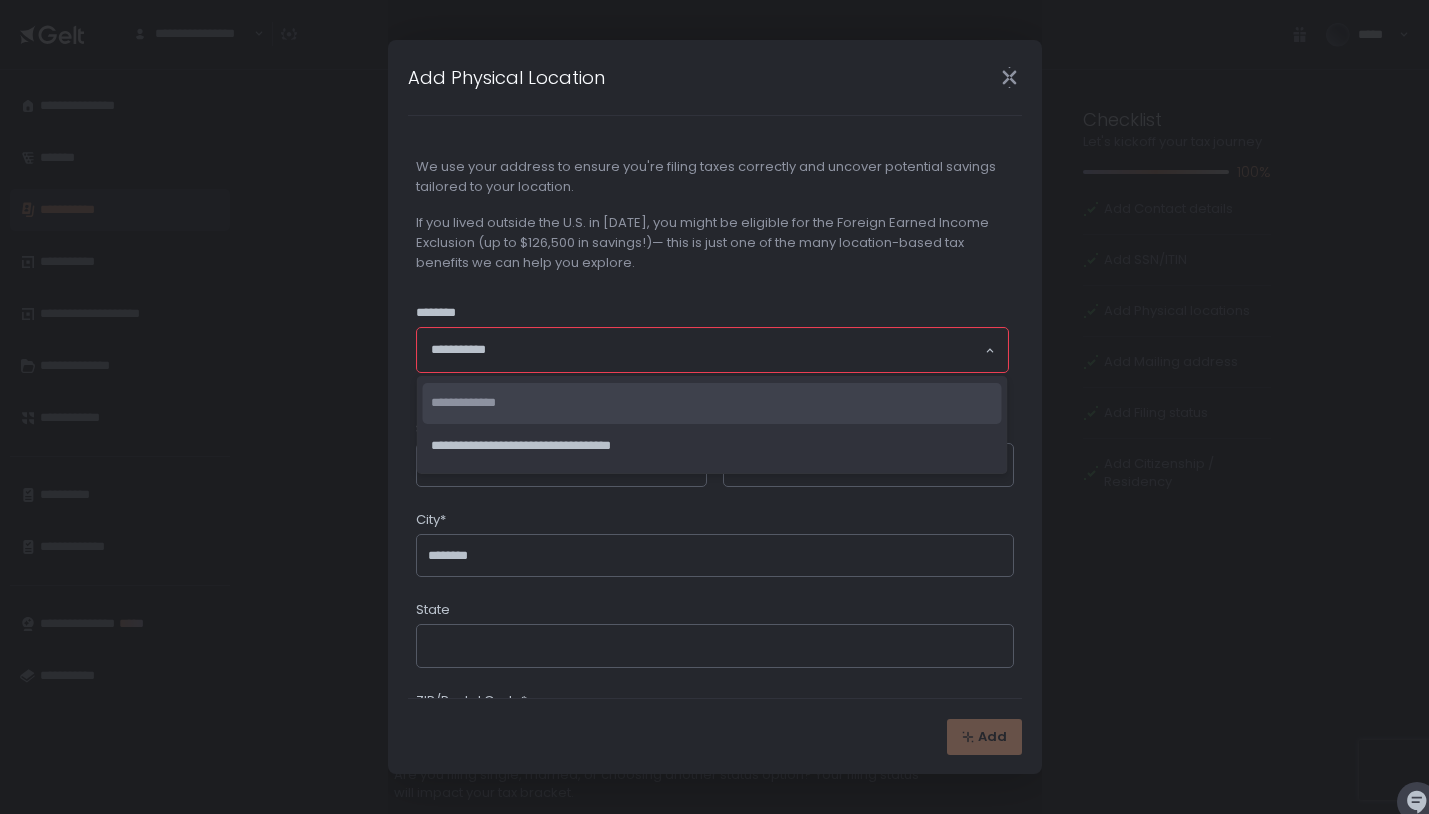 click on "**********" 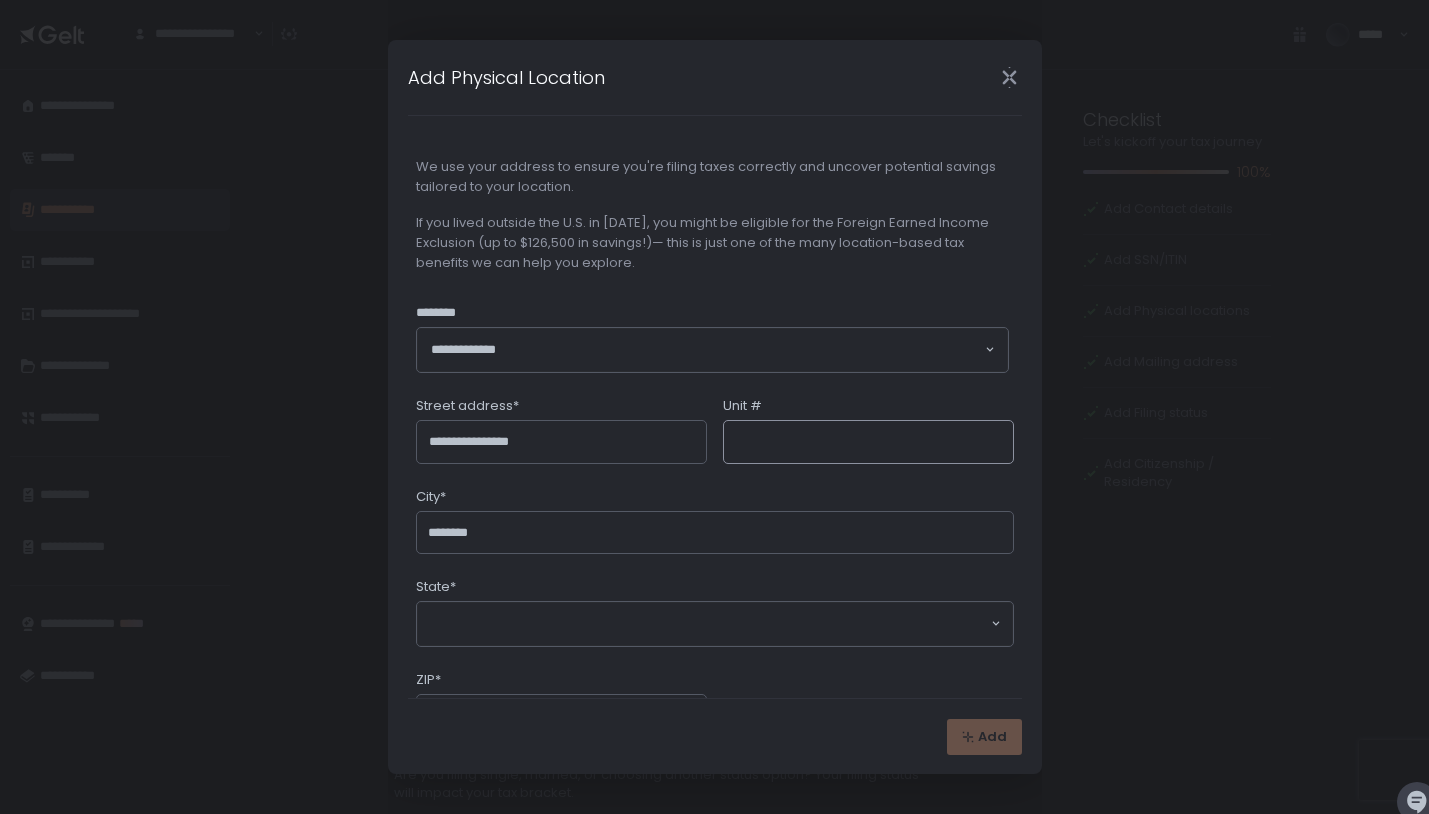 click on "Unit #" 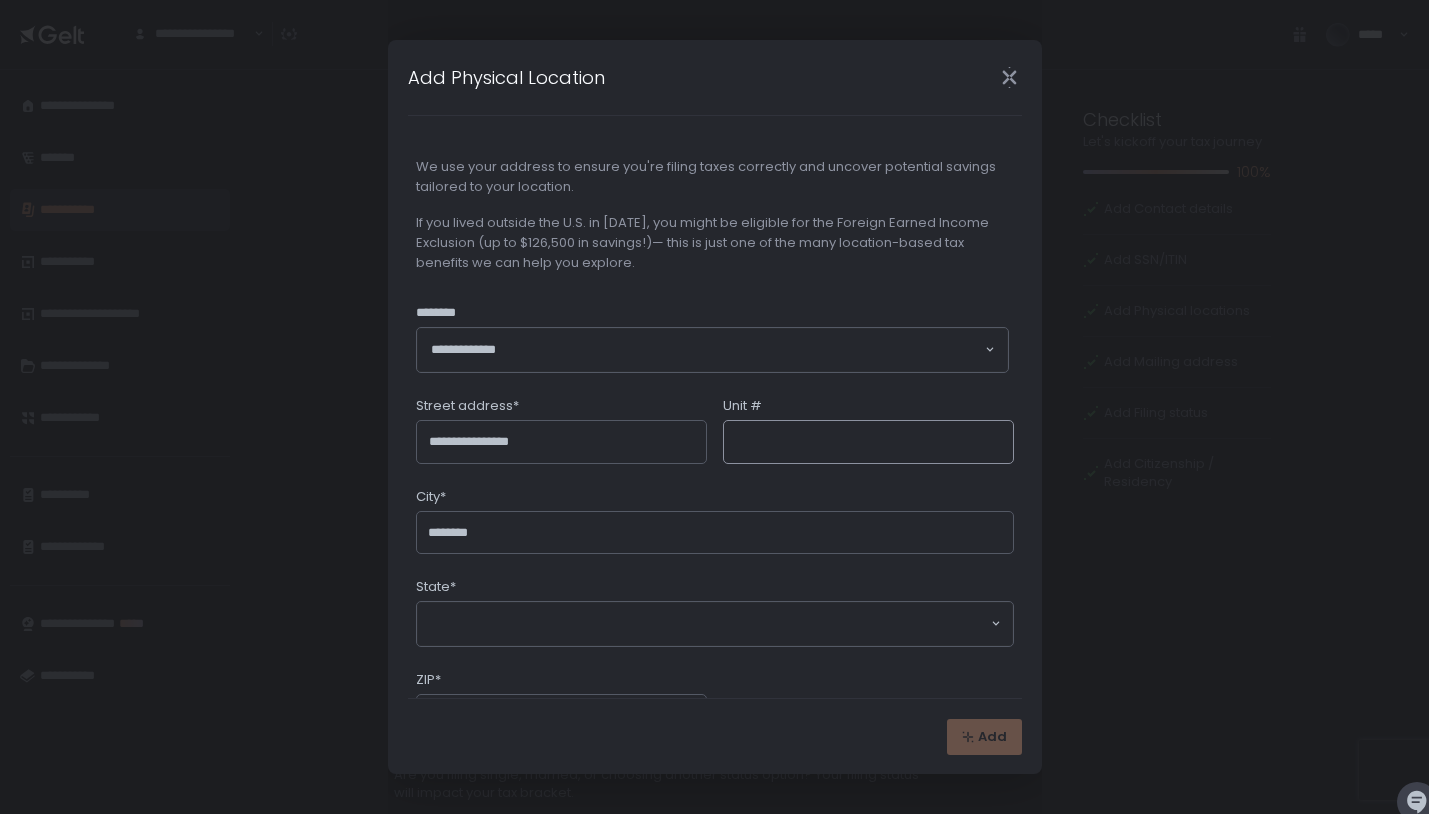 type on "*" 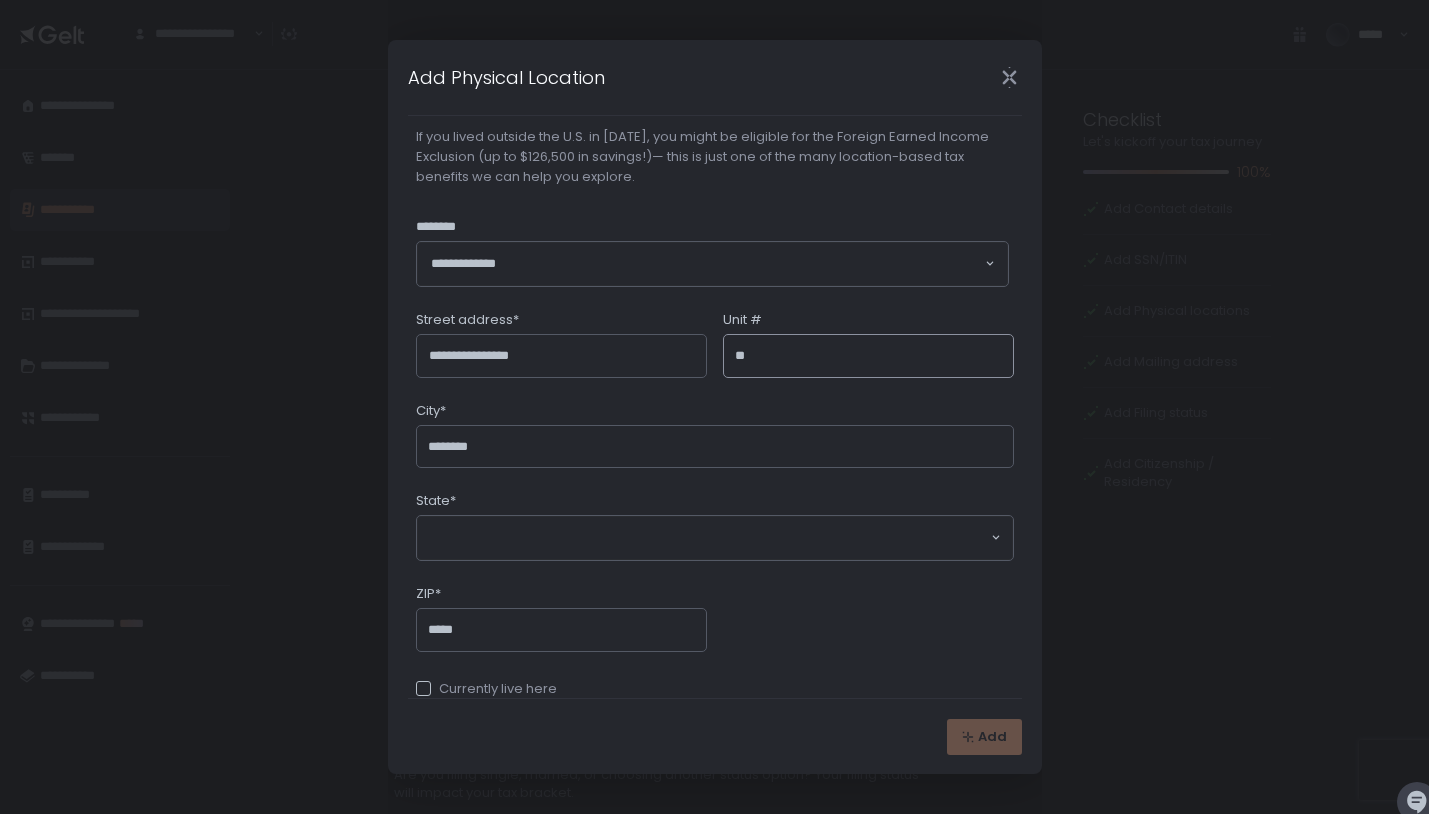 scroll, scrollTop: 130, scrollLeft: 0, axis: vertical 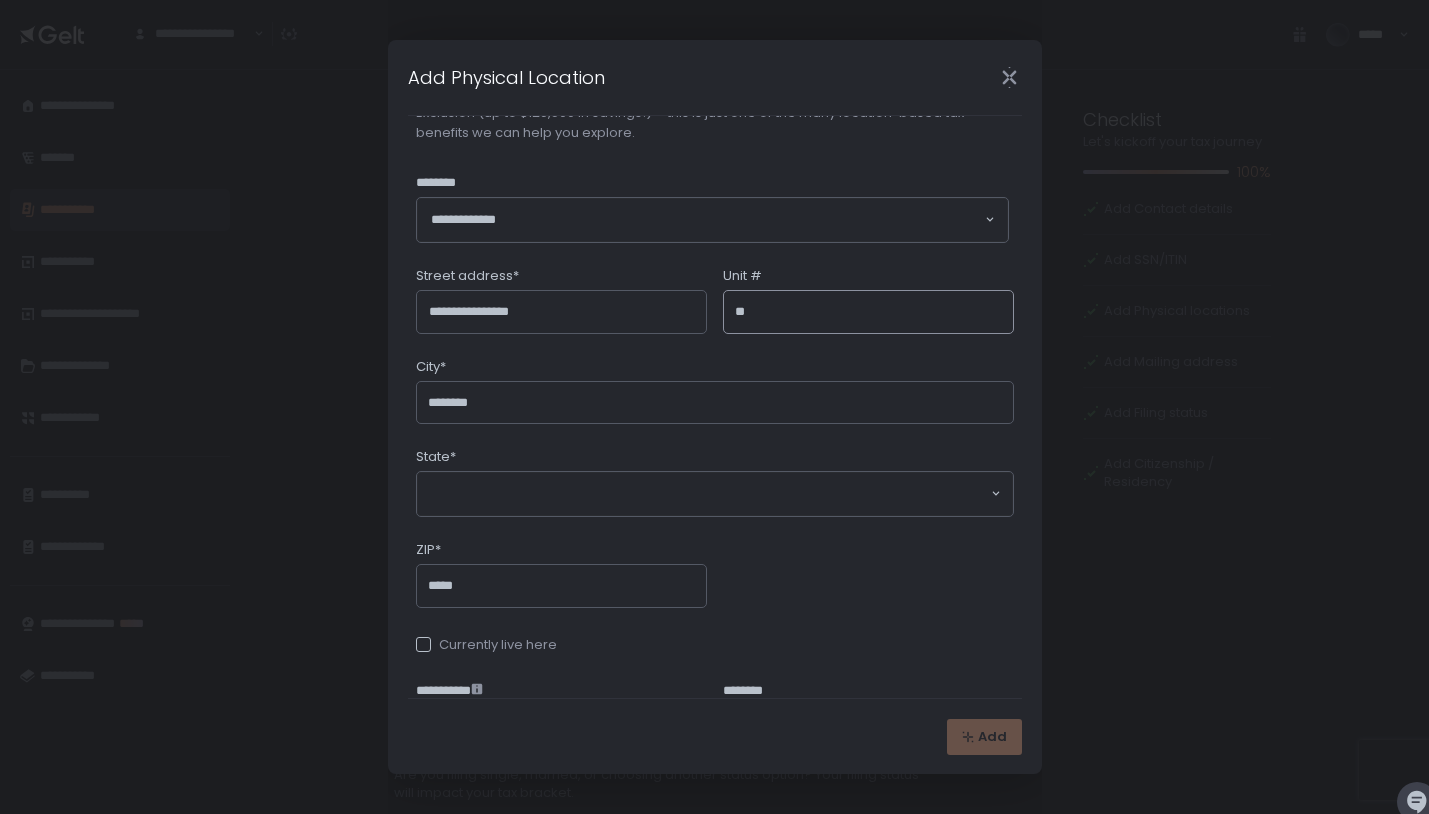 type on "**" 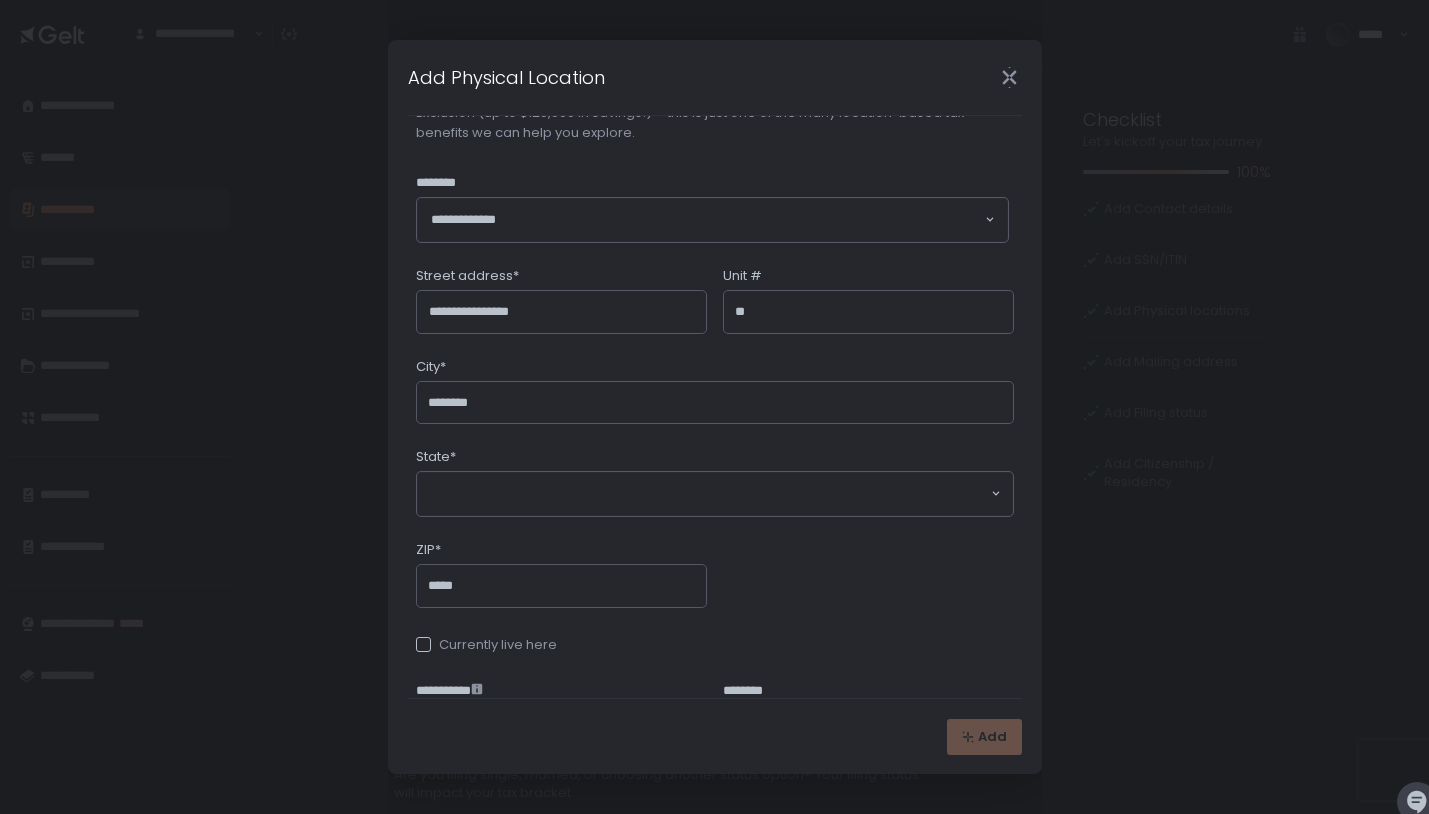 click 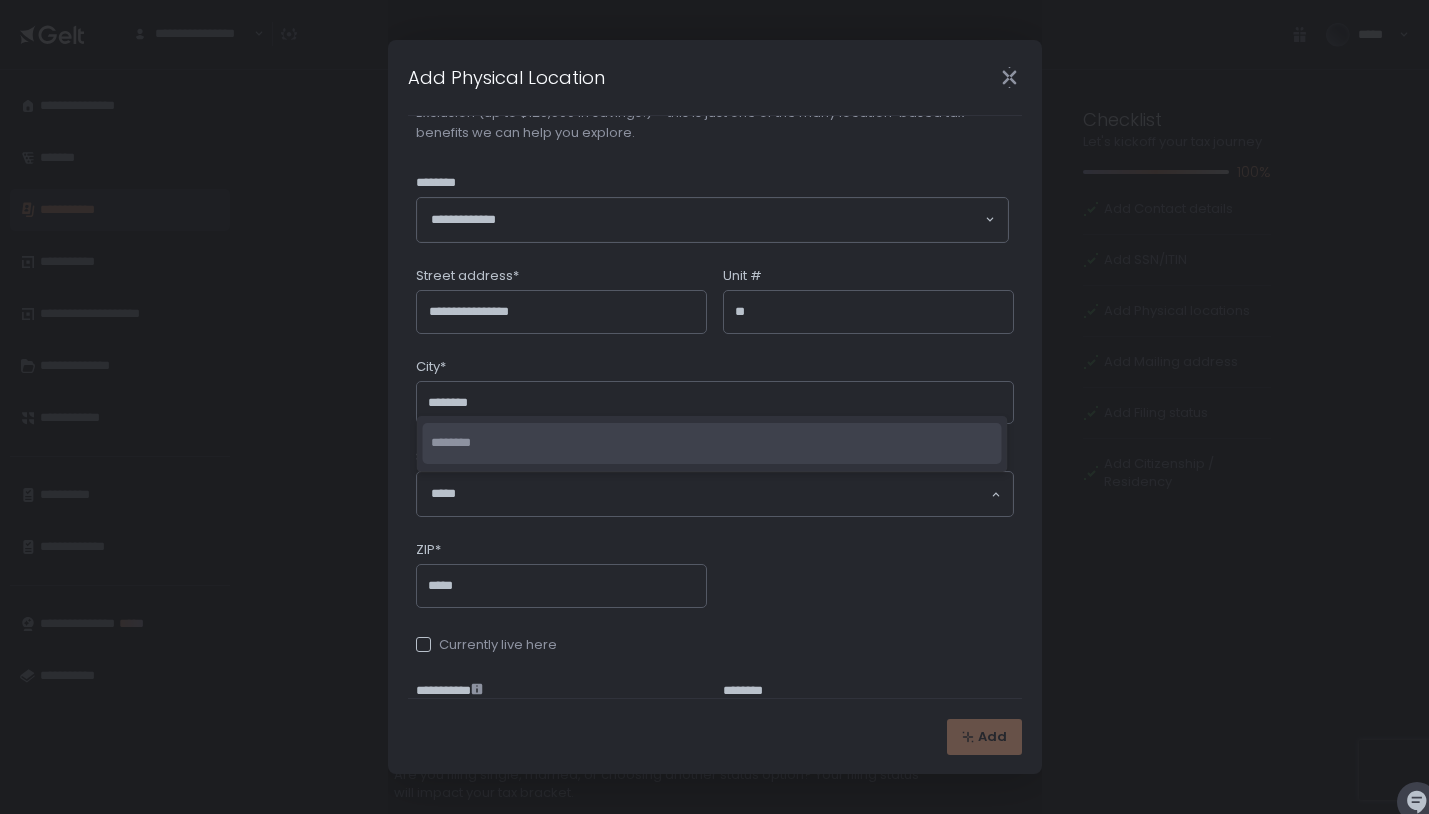 click on "********" 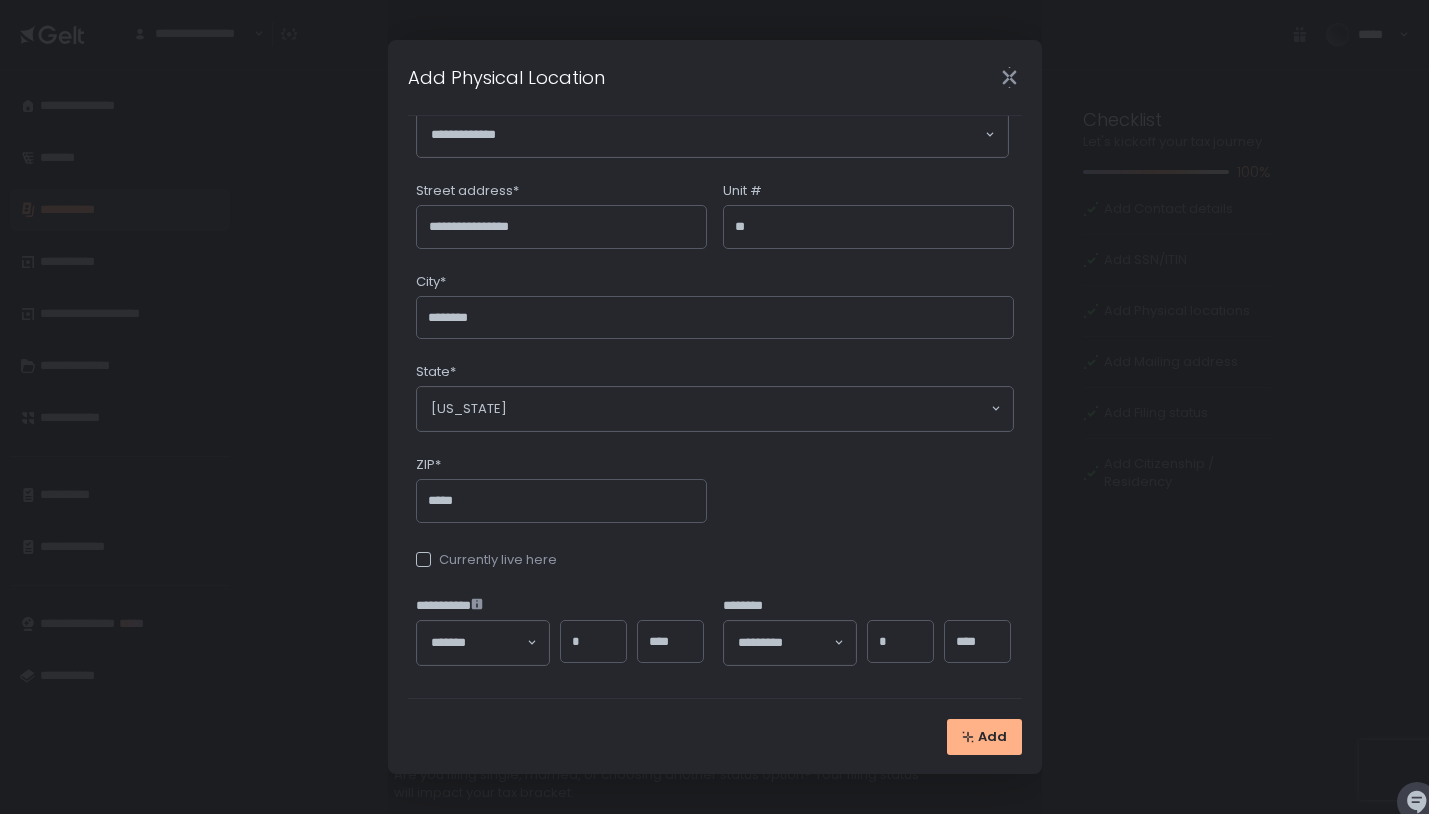 scroll, scrollTop: 222, scrollLeft: 0, axis: vertical 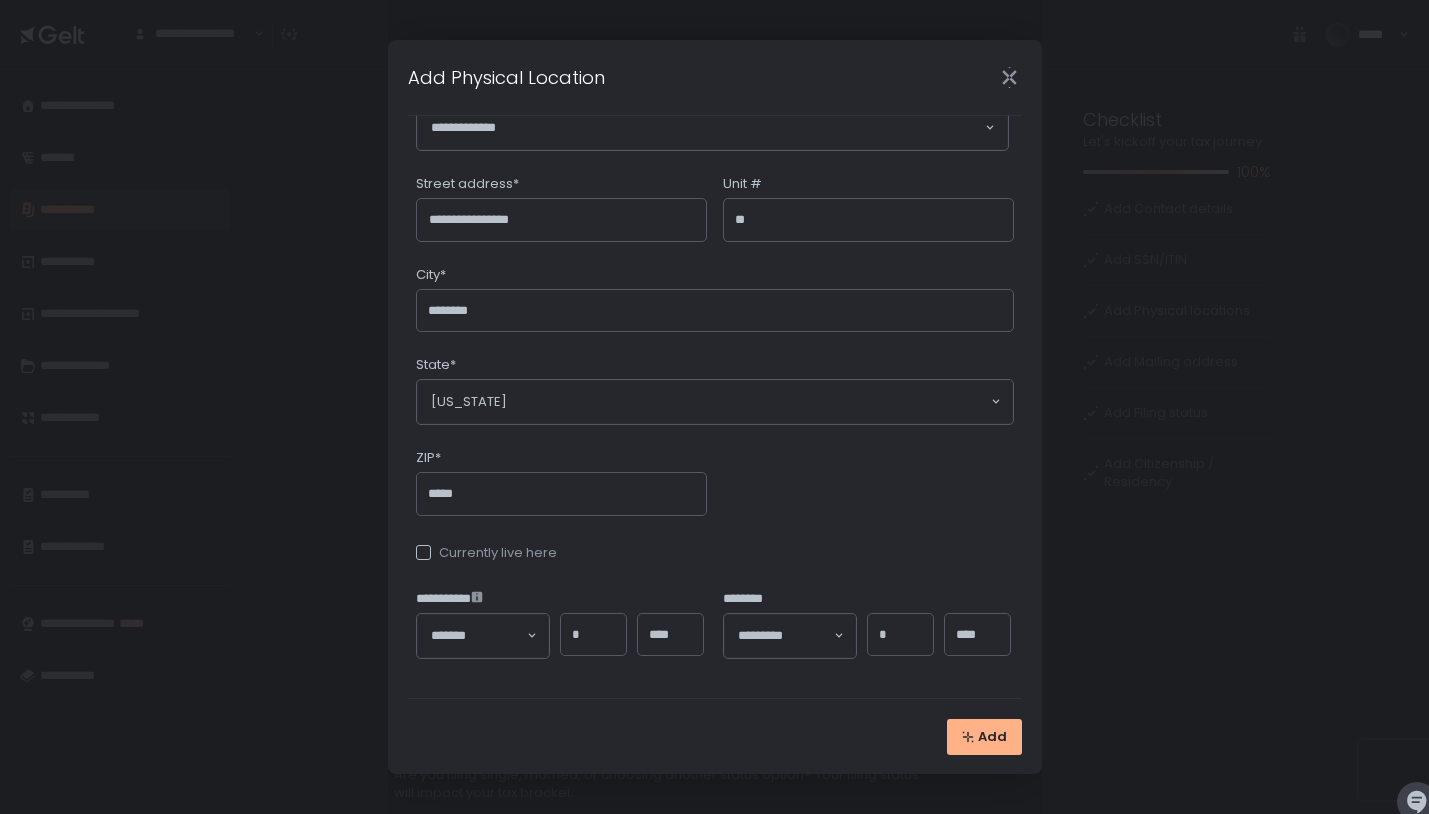 click 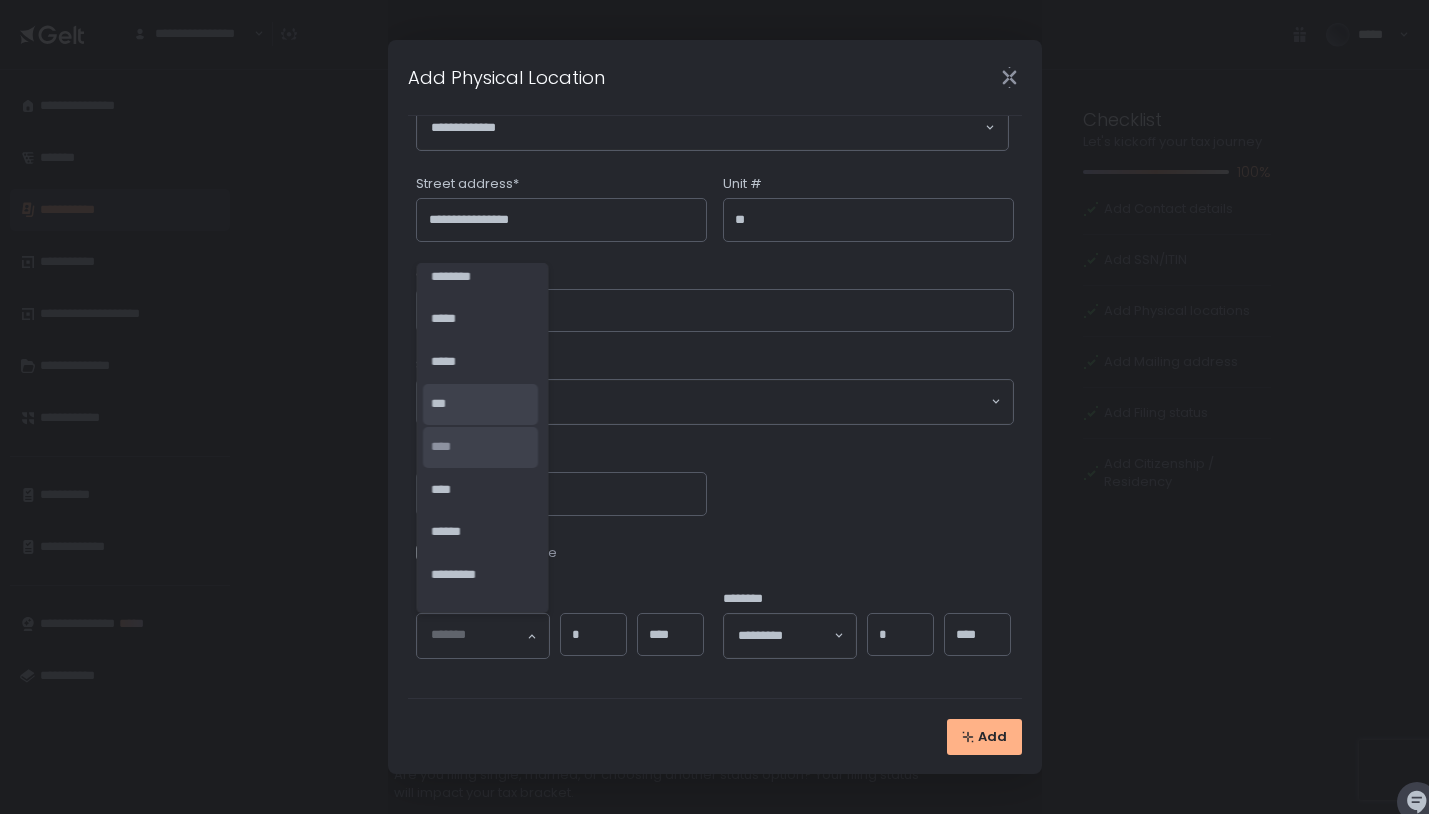 scroll, scrollTop: 44, scrollLeft: 0, axis: vertical 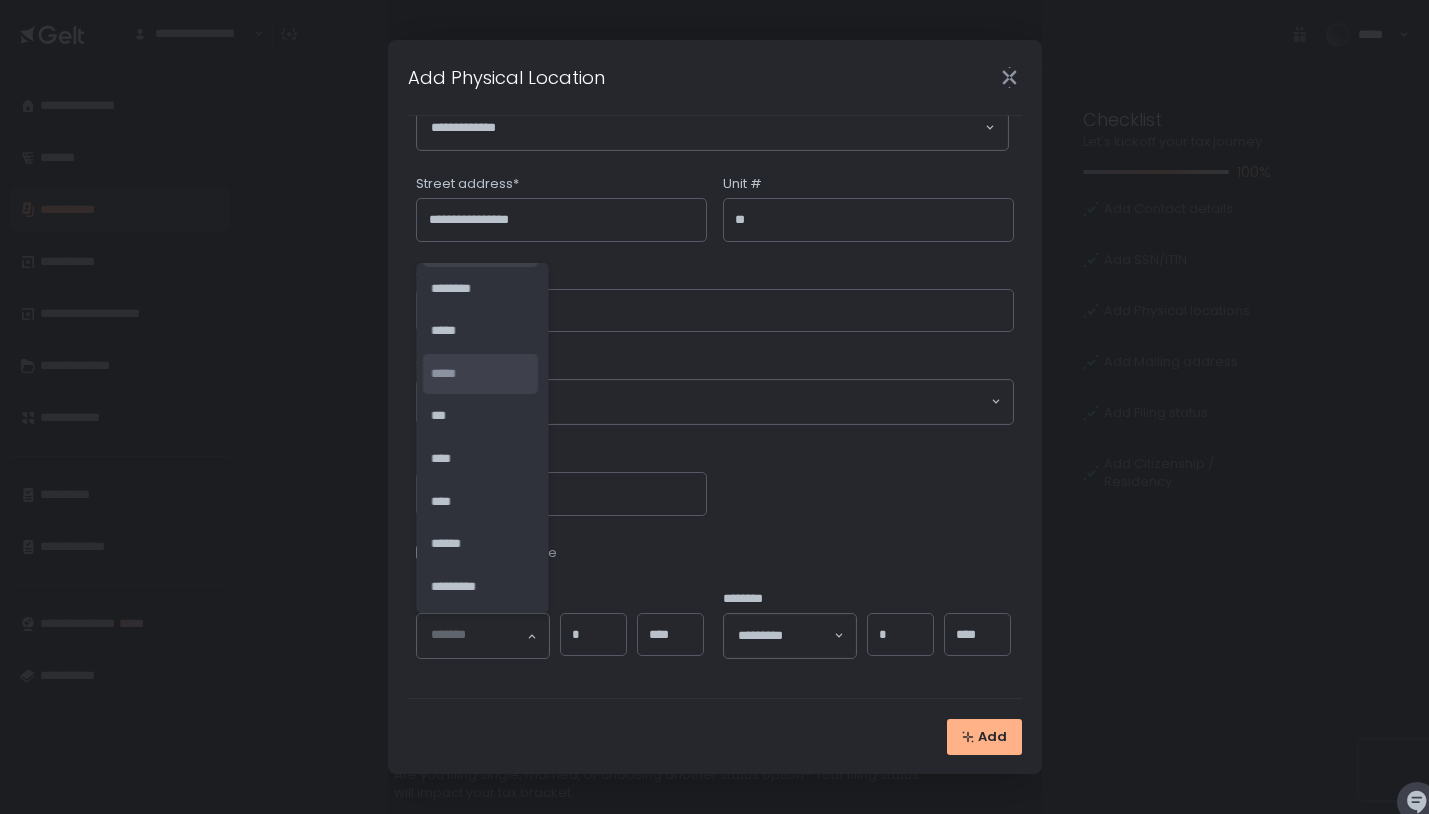 click on "*****" 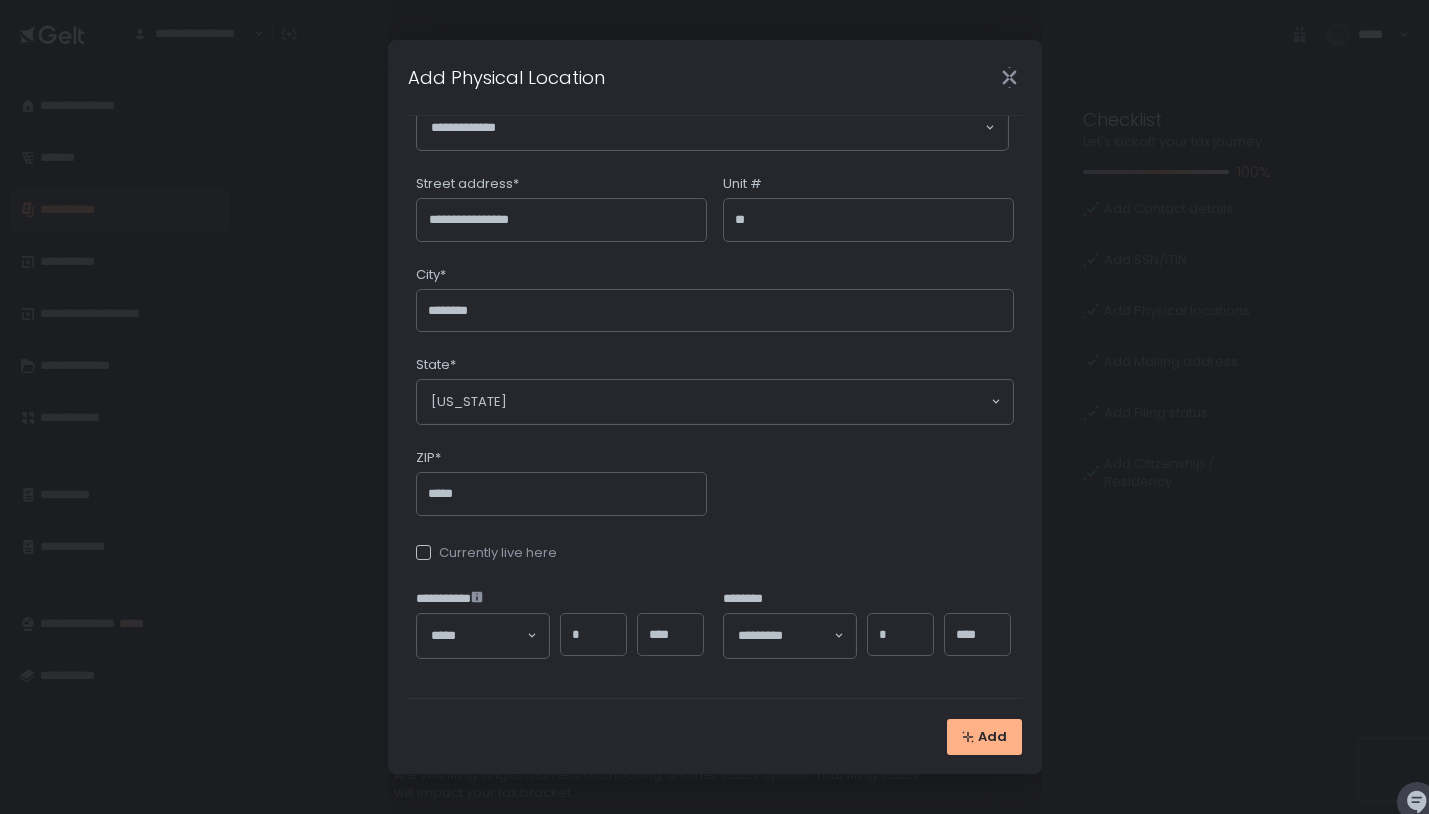 click on "****" at bounding box center (670, 635) 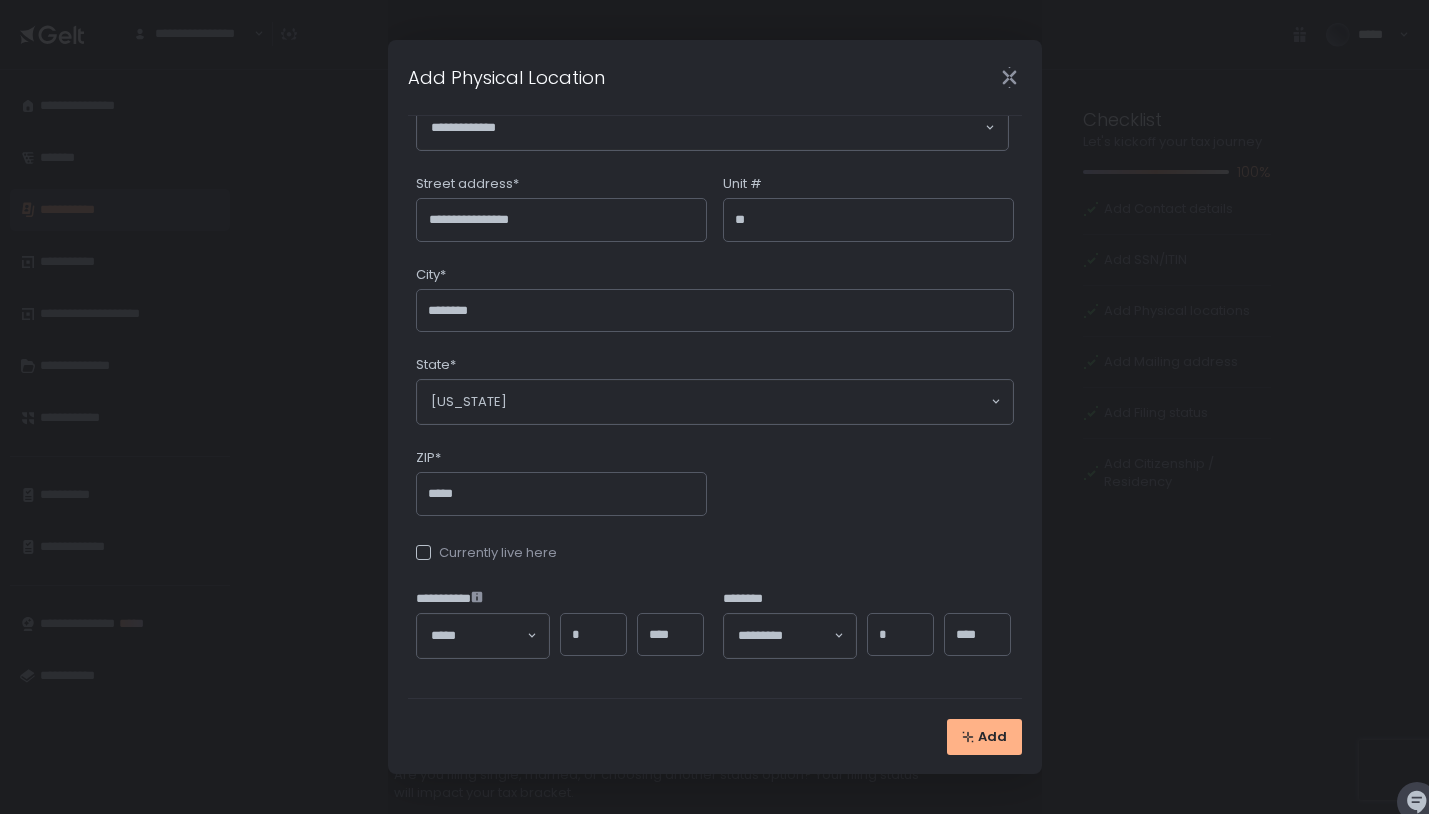 type on "****" 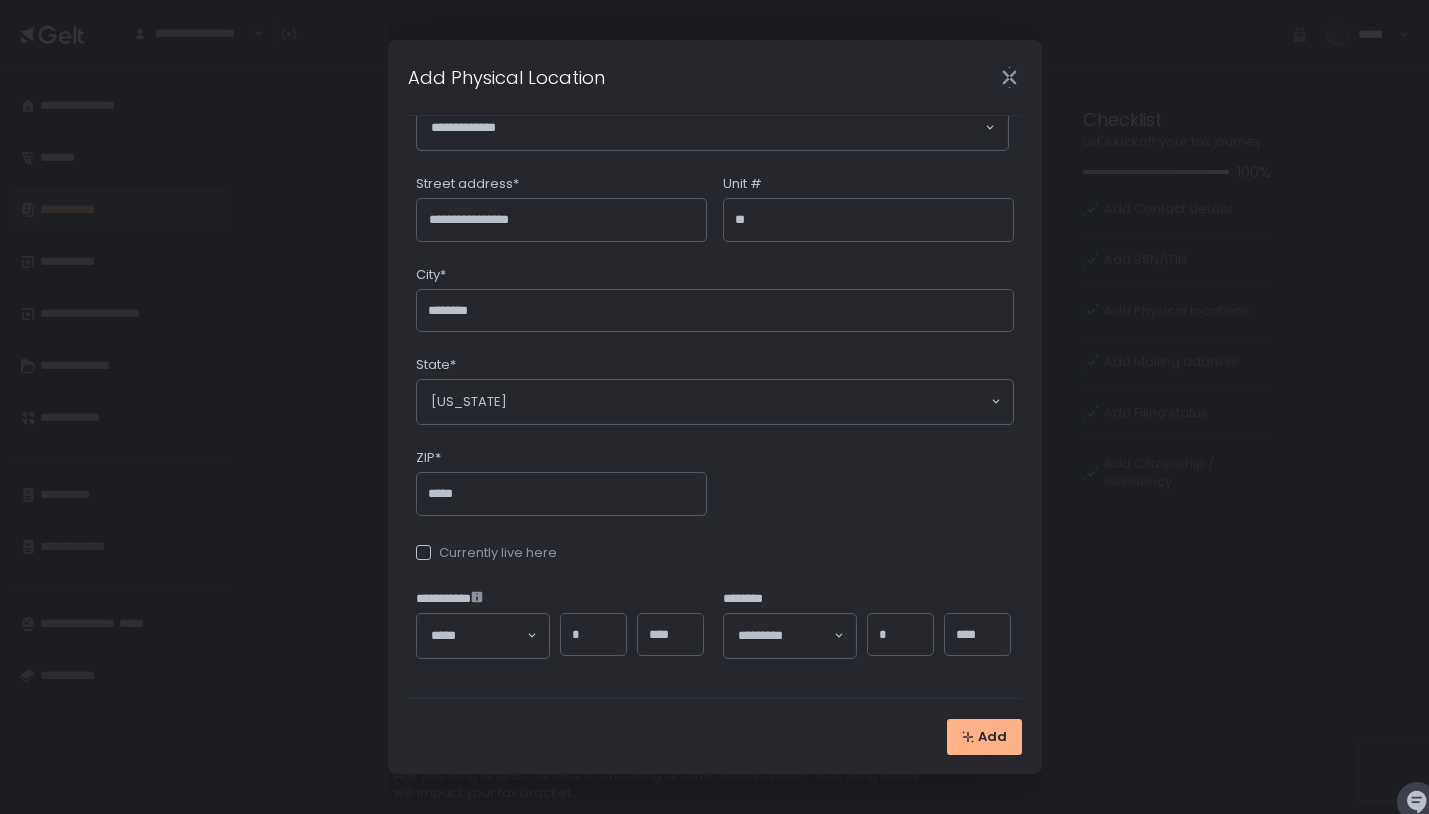 click on "**********" at bounding box center [715, 296] 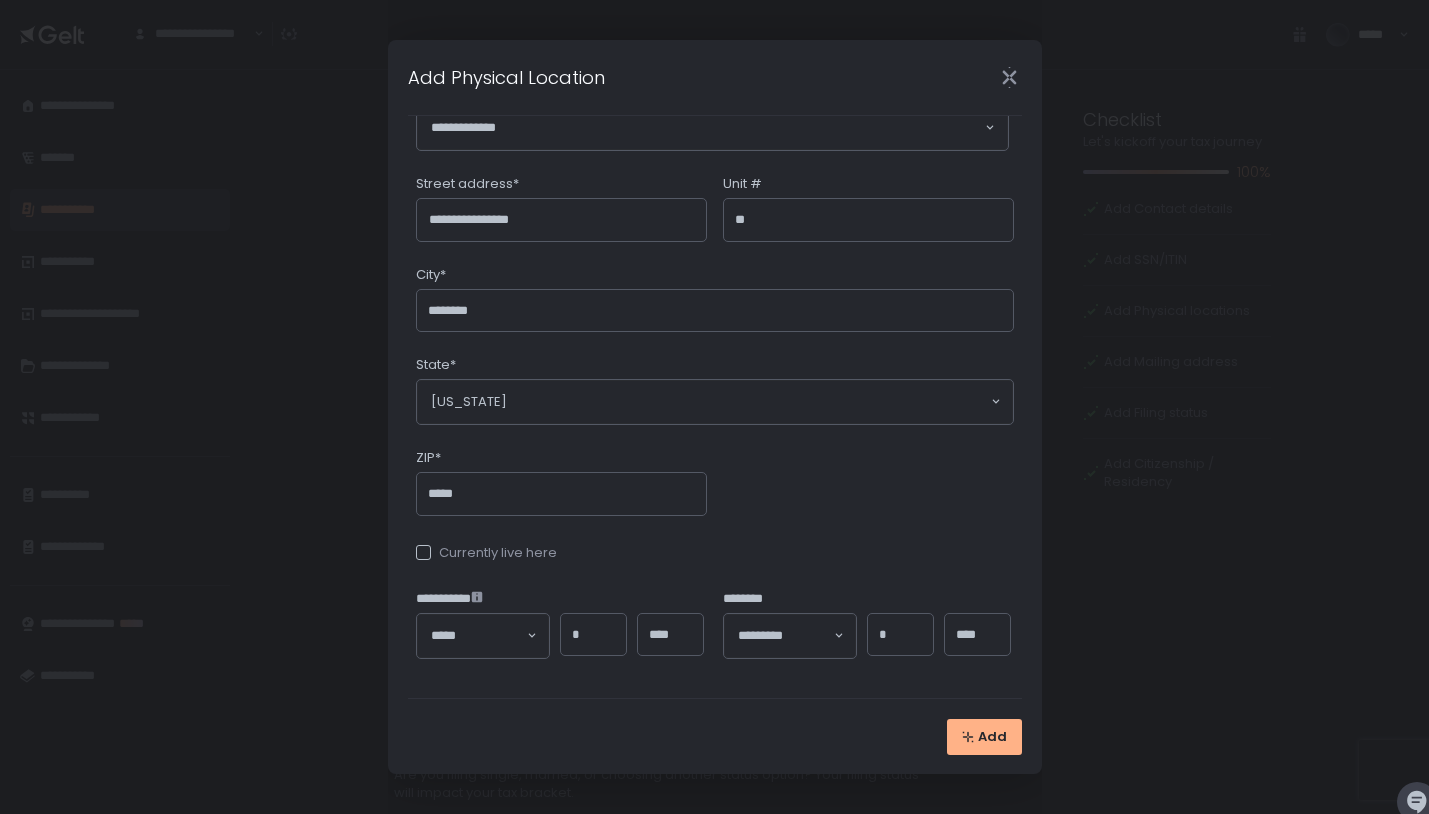 click on "*********" at bounding box center [785, 636] 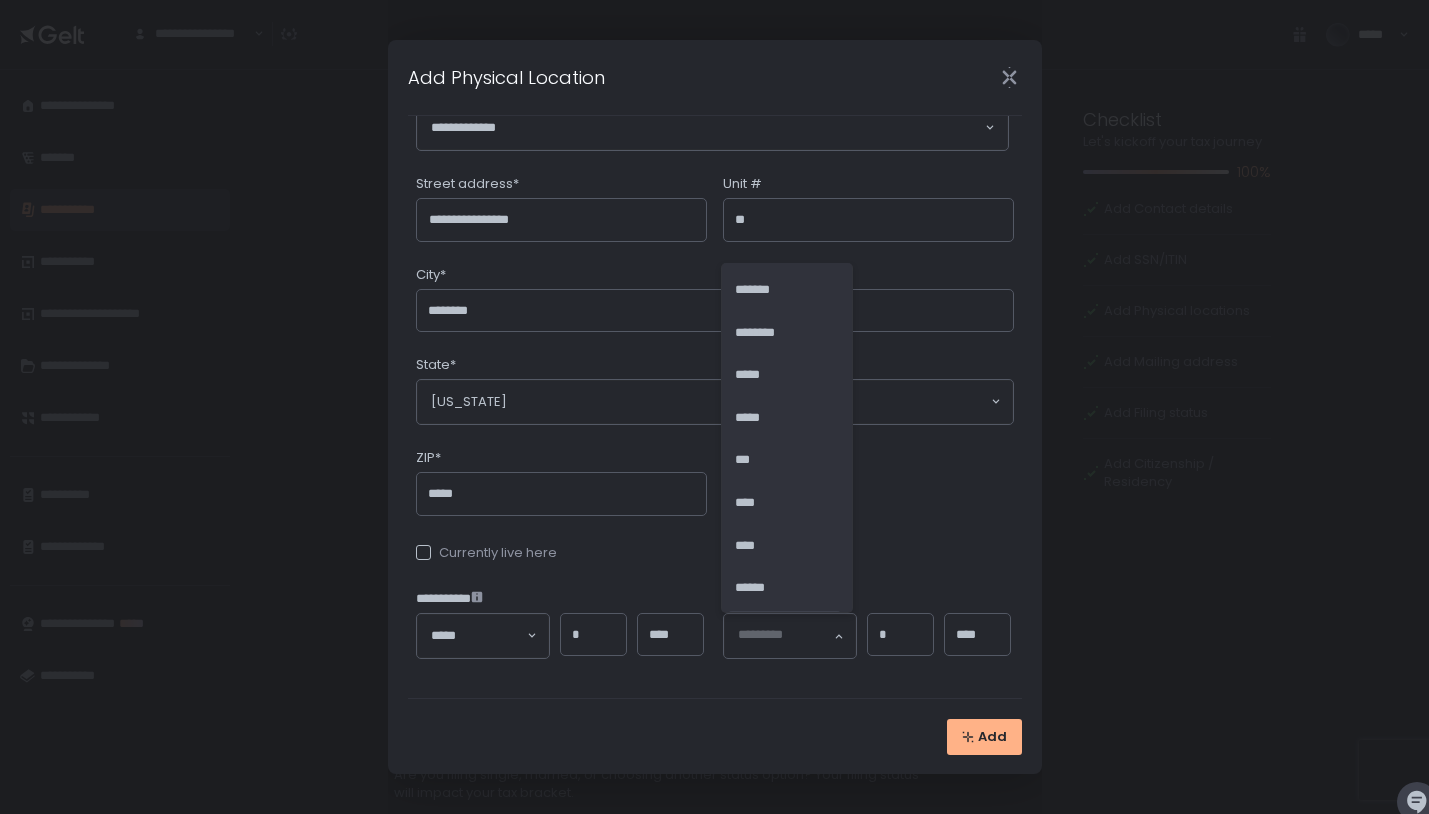 scroll, scrollTop: 38, scrollLeft: 0, axis: vertical 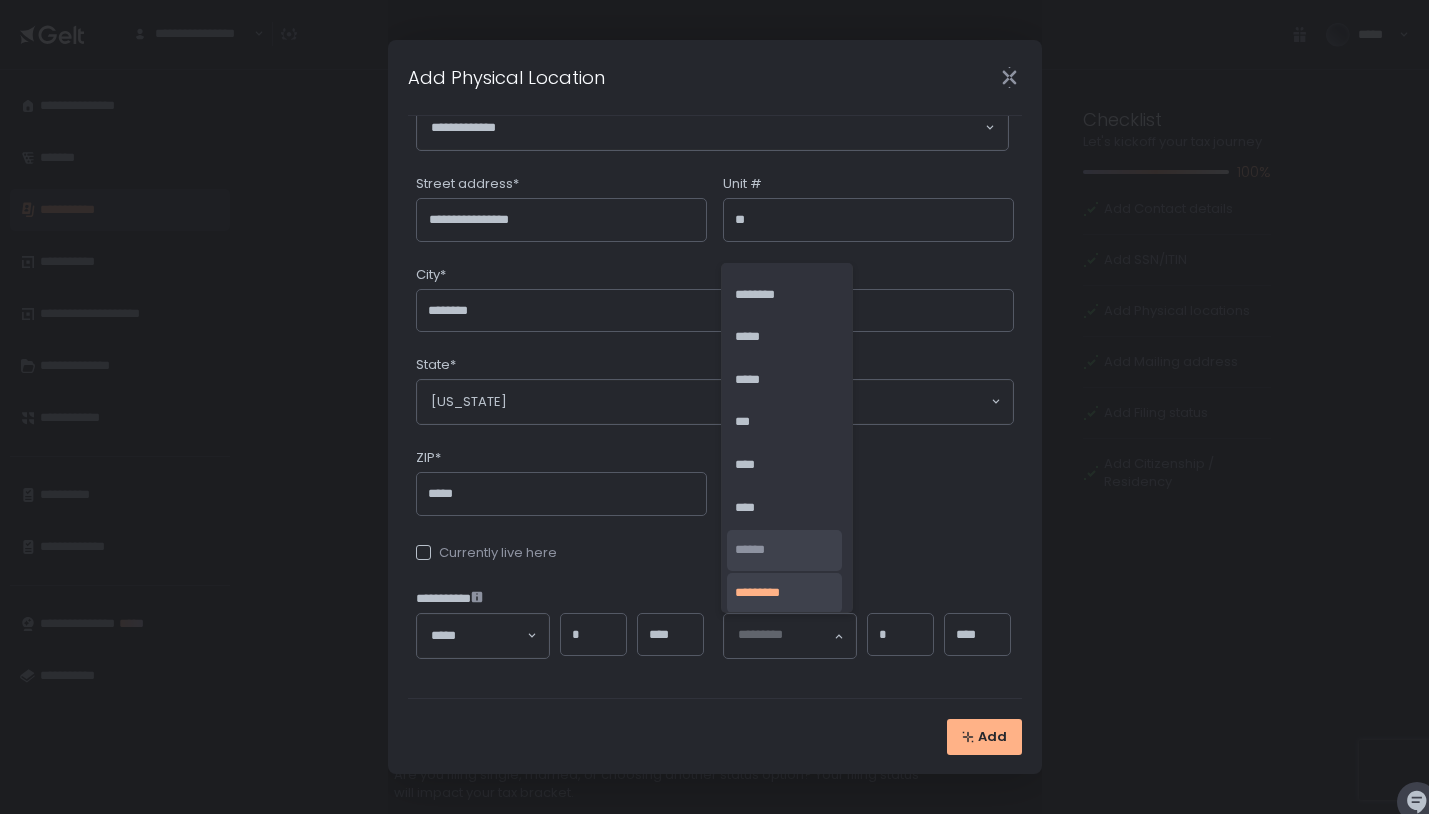 click on "******" 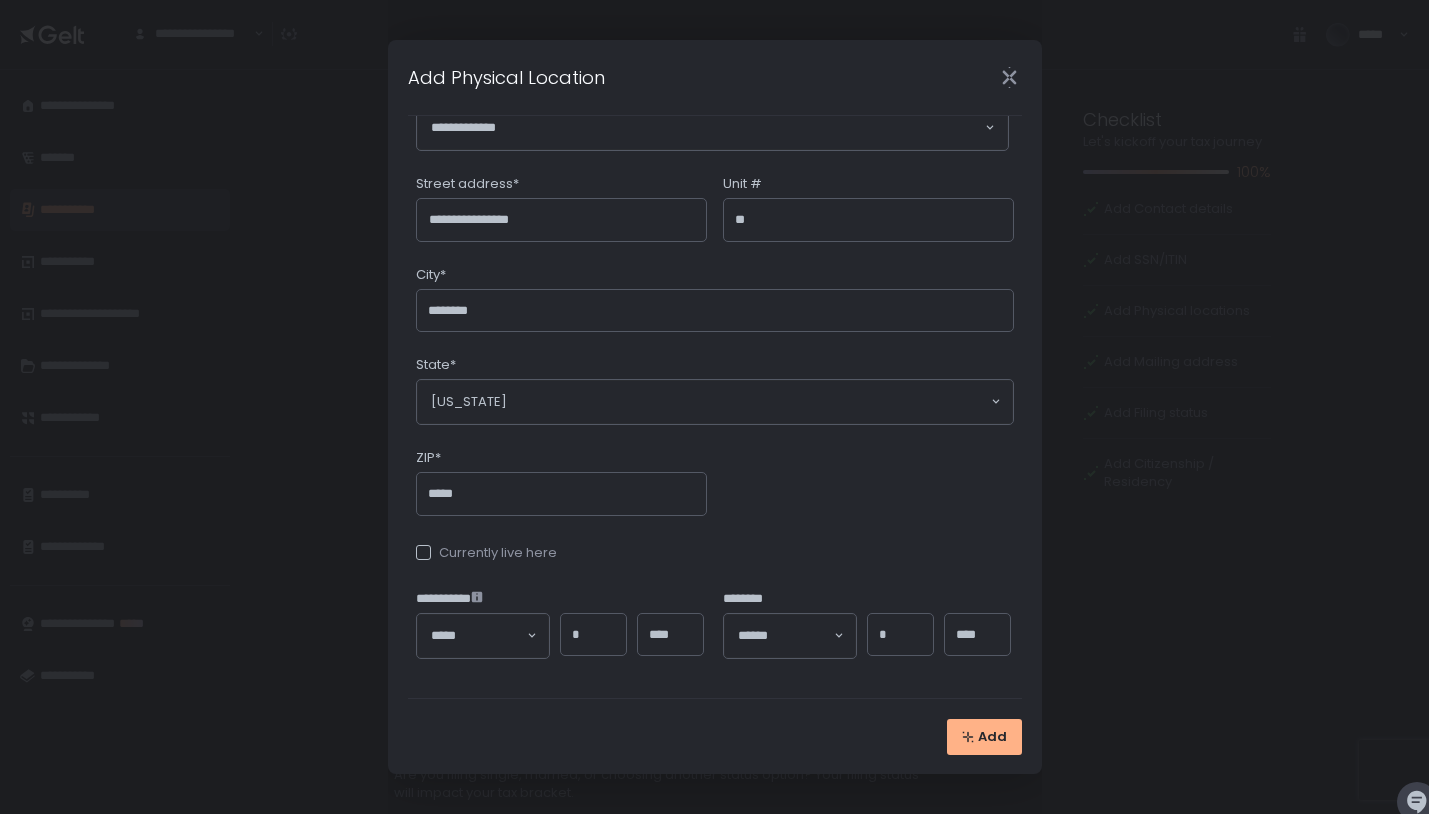 click on "*" at bounding box center (900, 635) 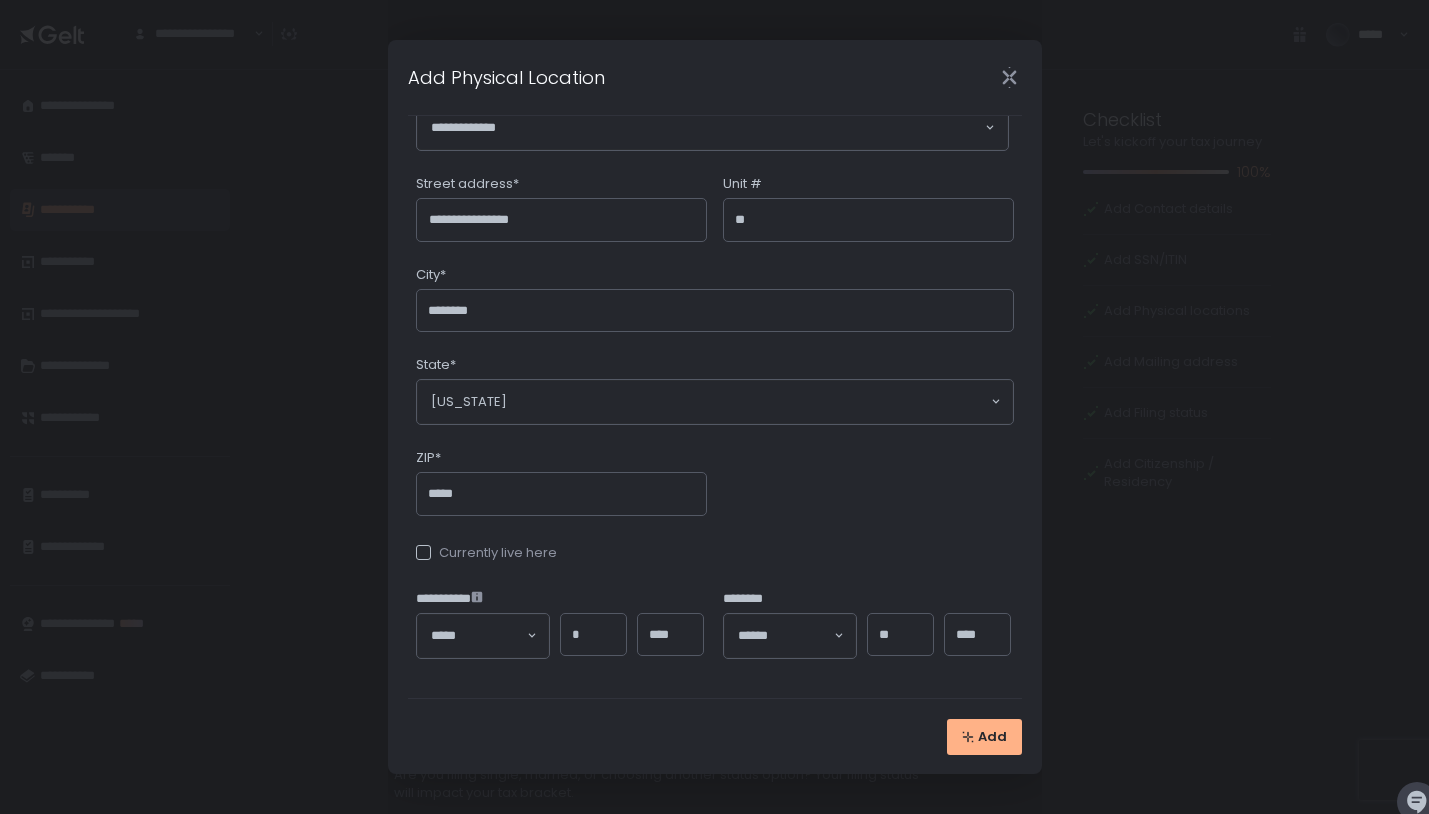 type on "**" 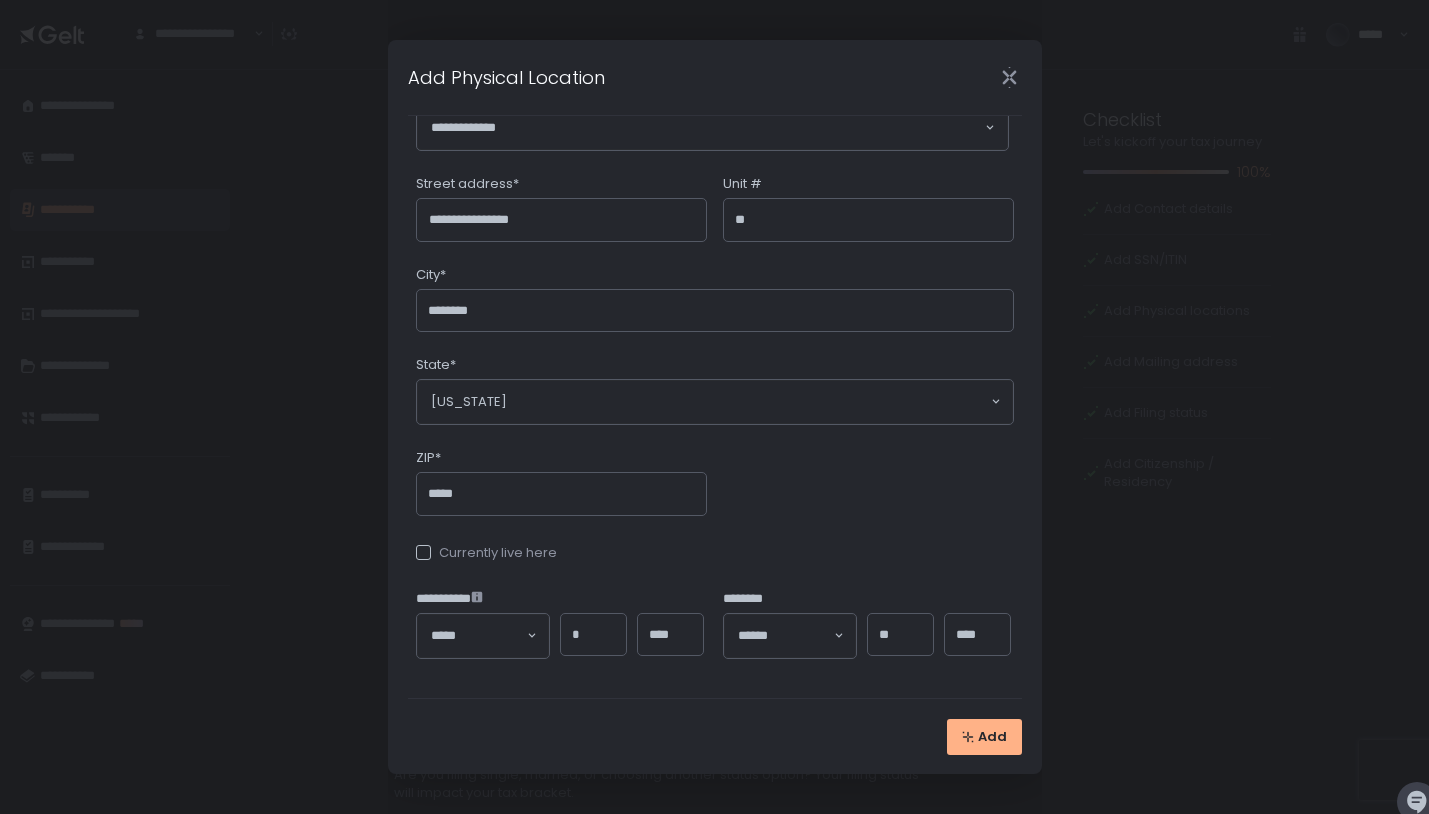 click on "**********" at bounding box center [715, 296] 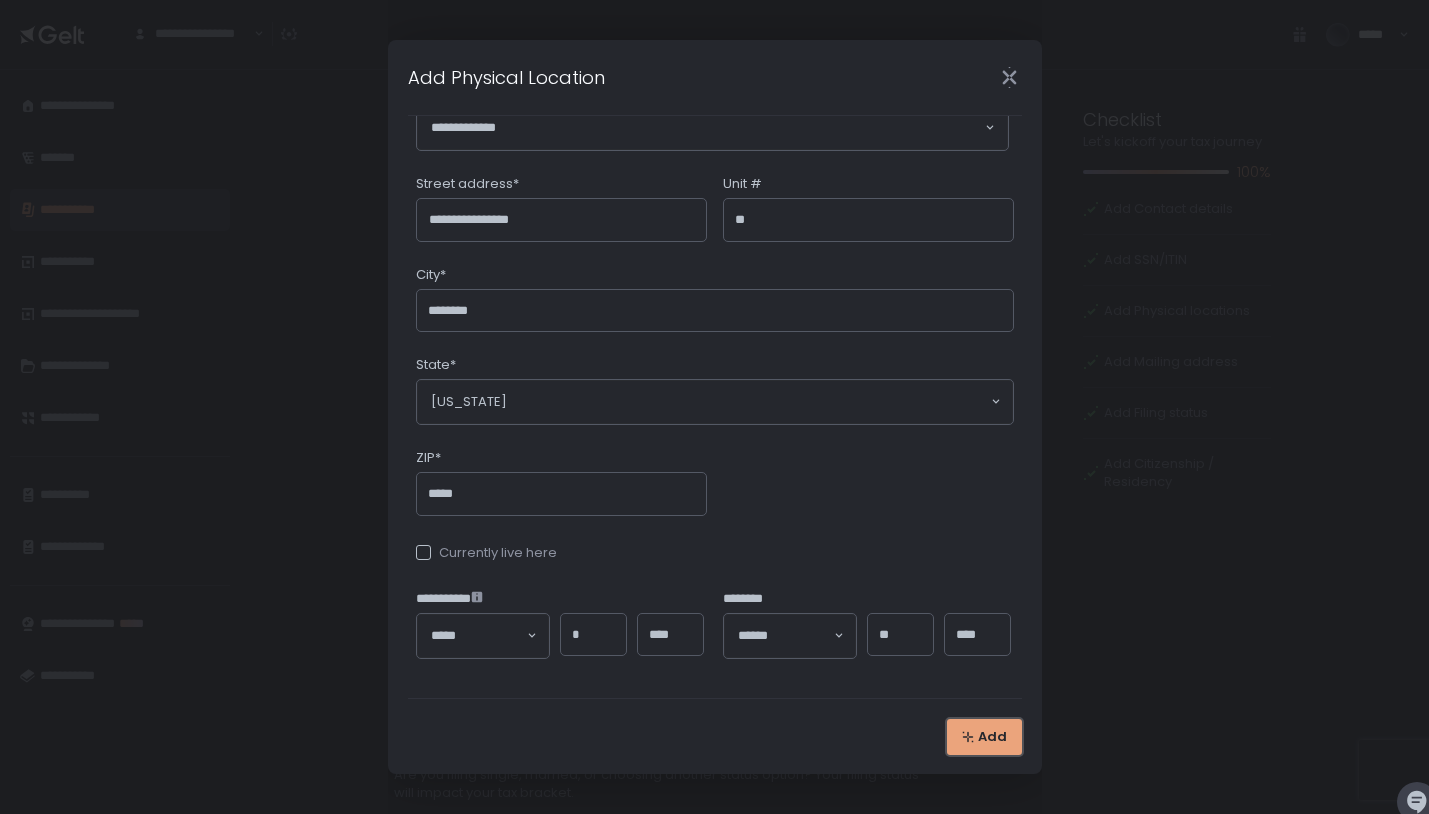 click on "Add" at bounding box center (992, 737) 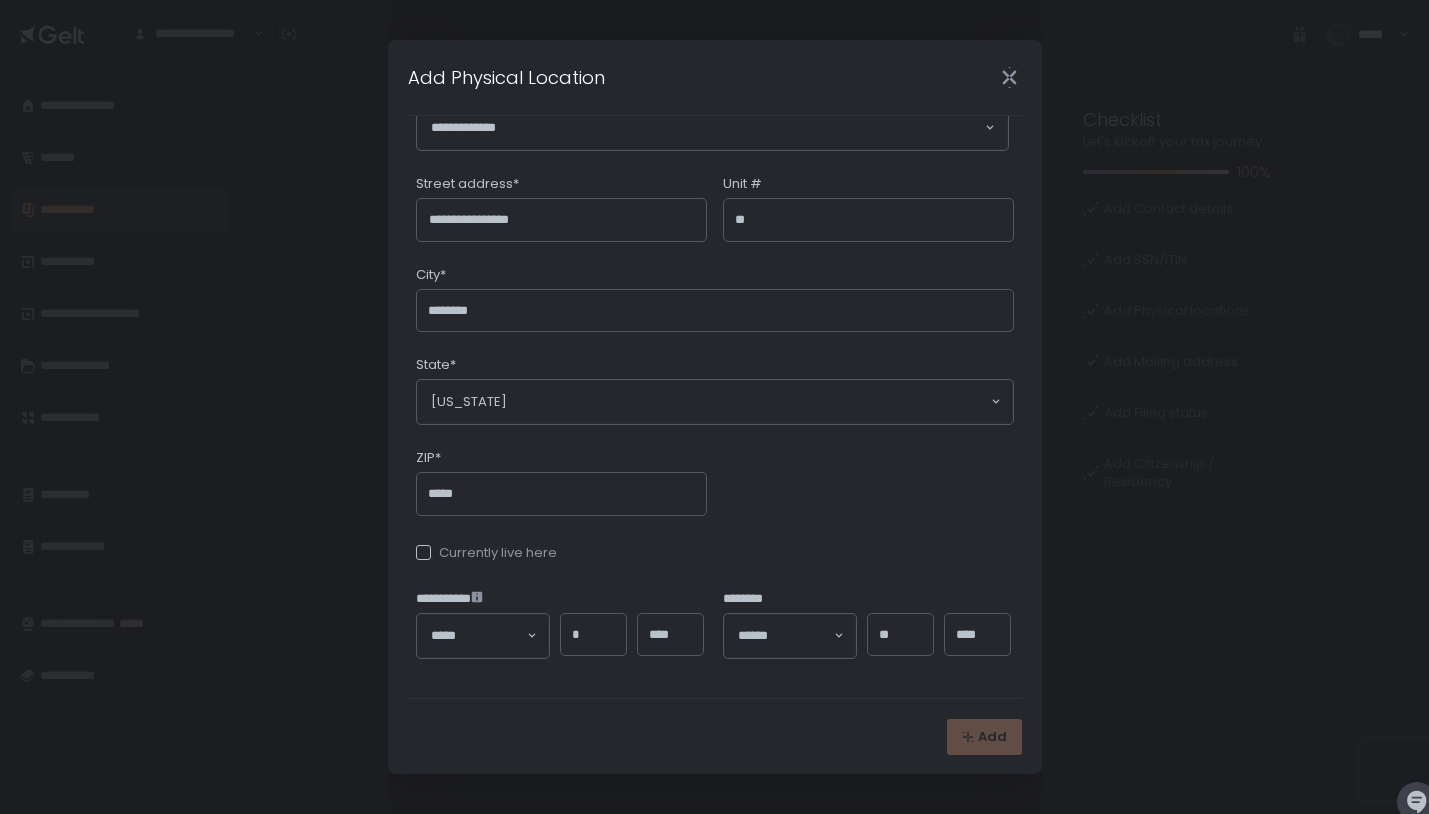 scroll, scrollTop: 0, scrollLeft: 0, axis: both 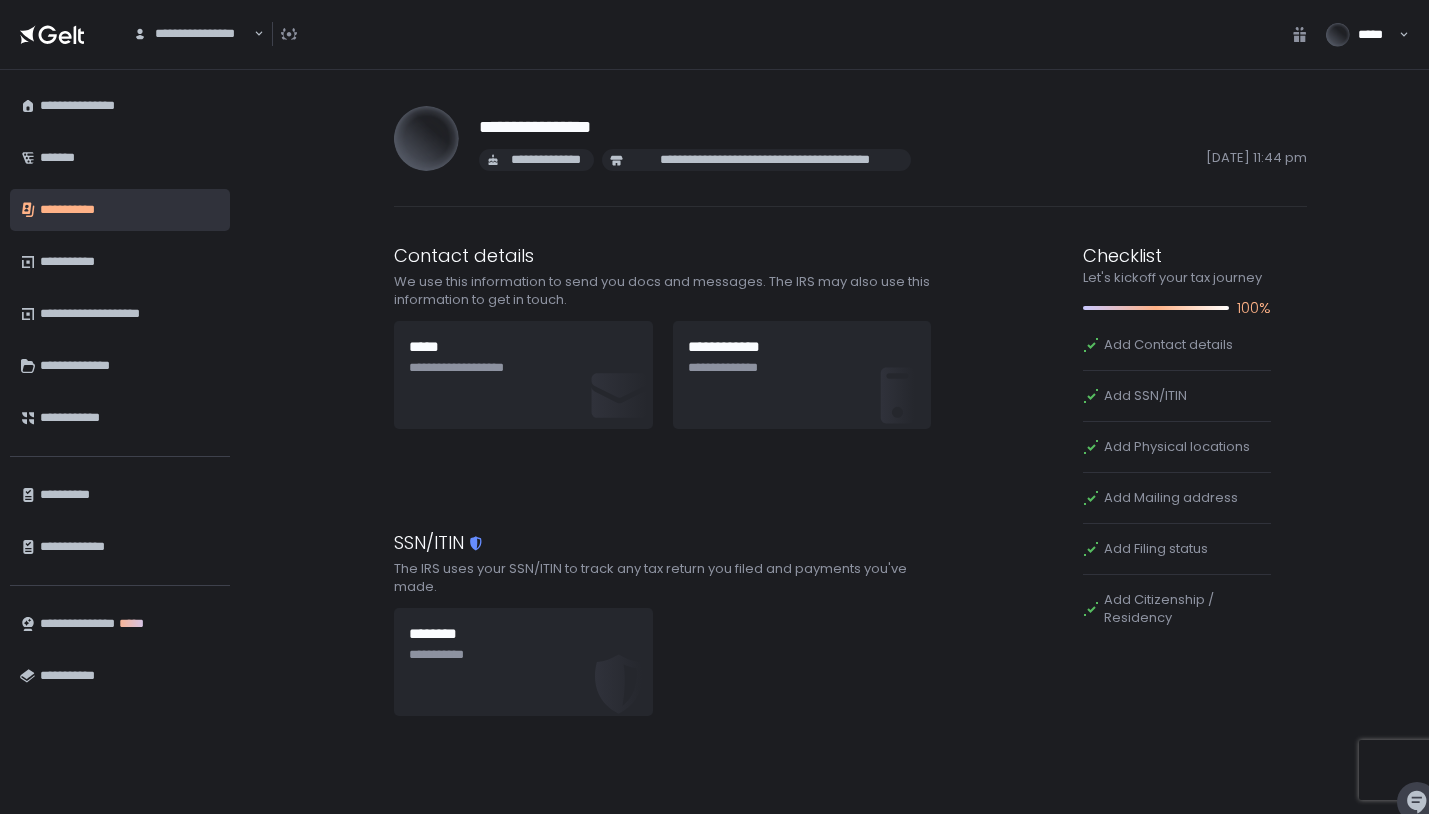 click at bounding box center (426, 138) 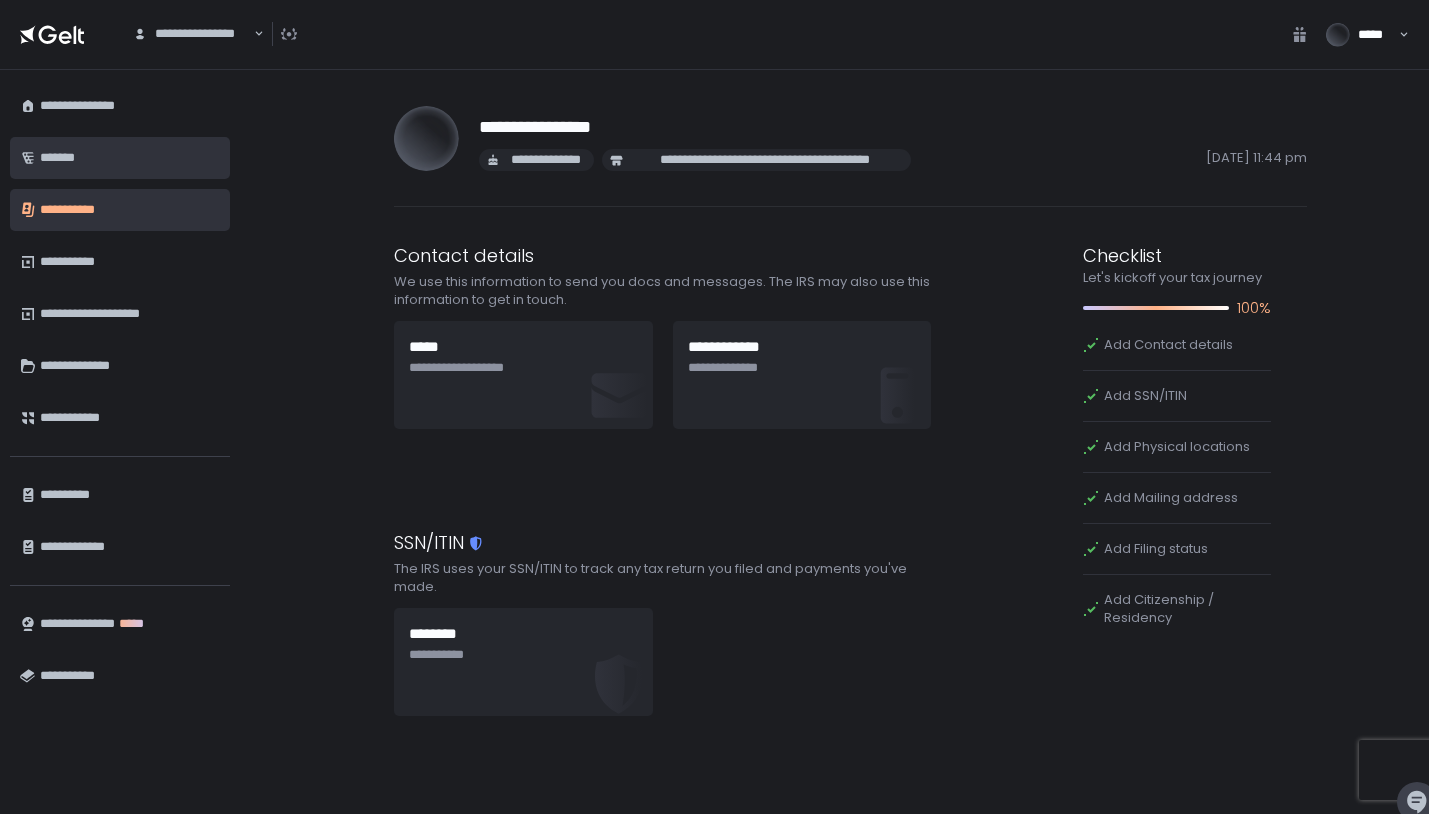 click on "*******" at bounding box center (130, 158) 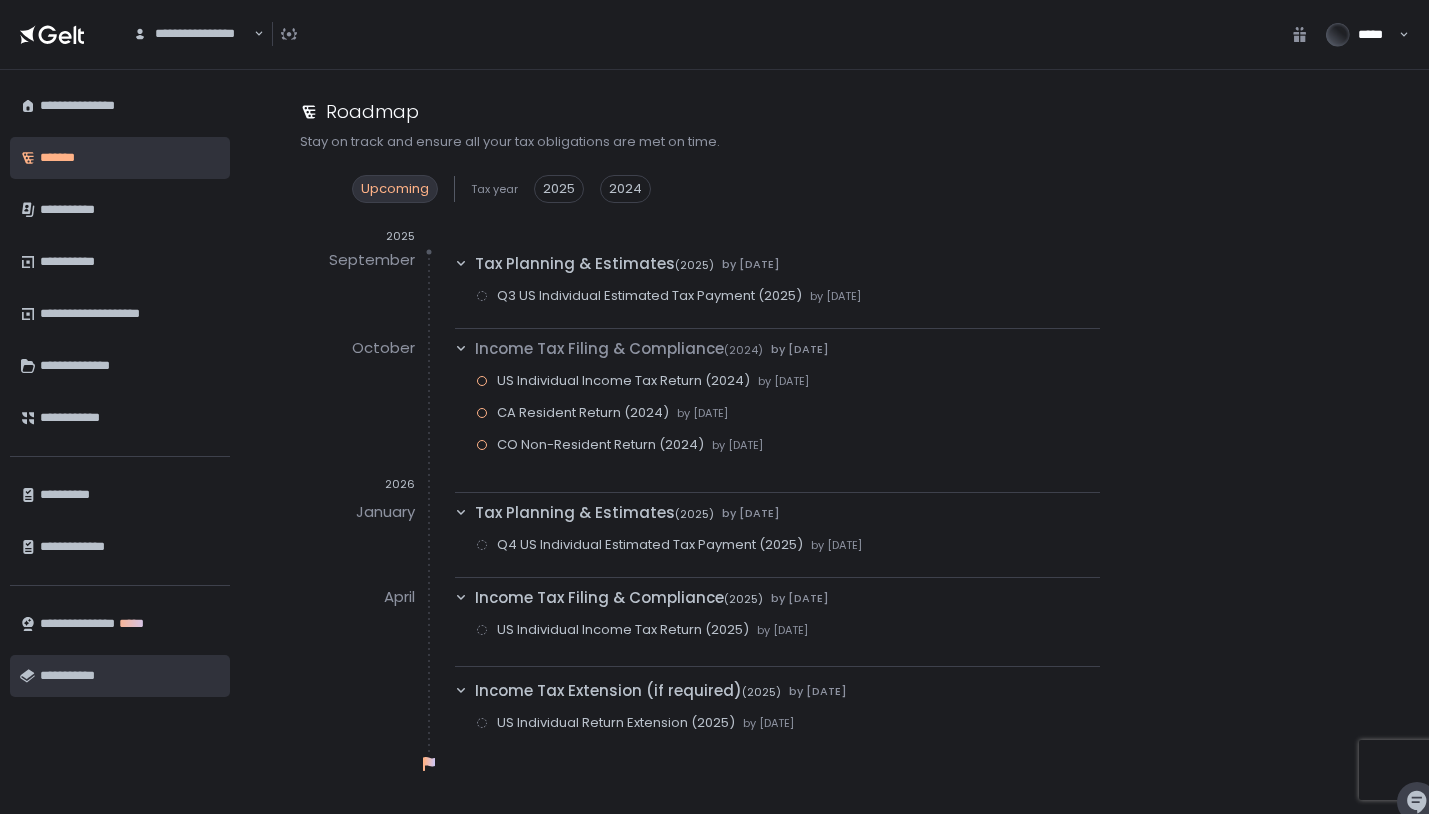 click on "**********" at bounding box center [130, 676] 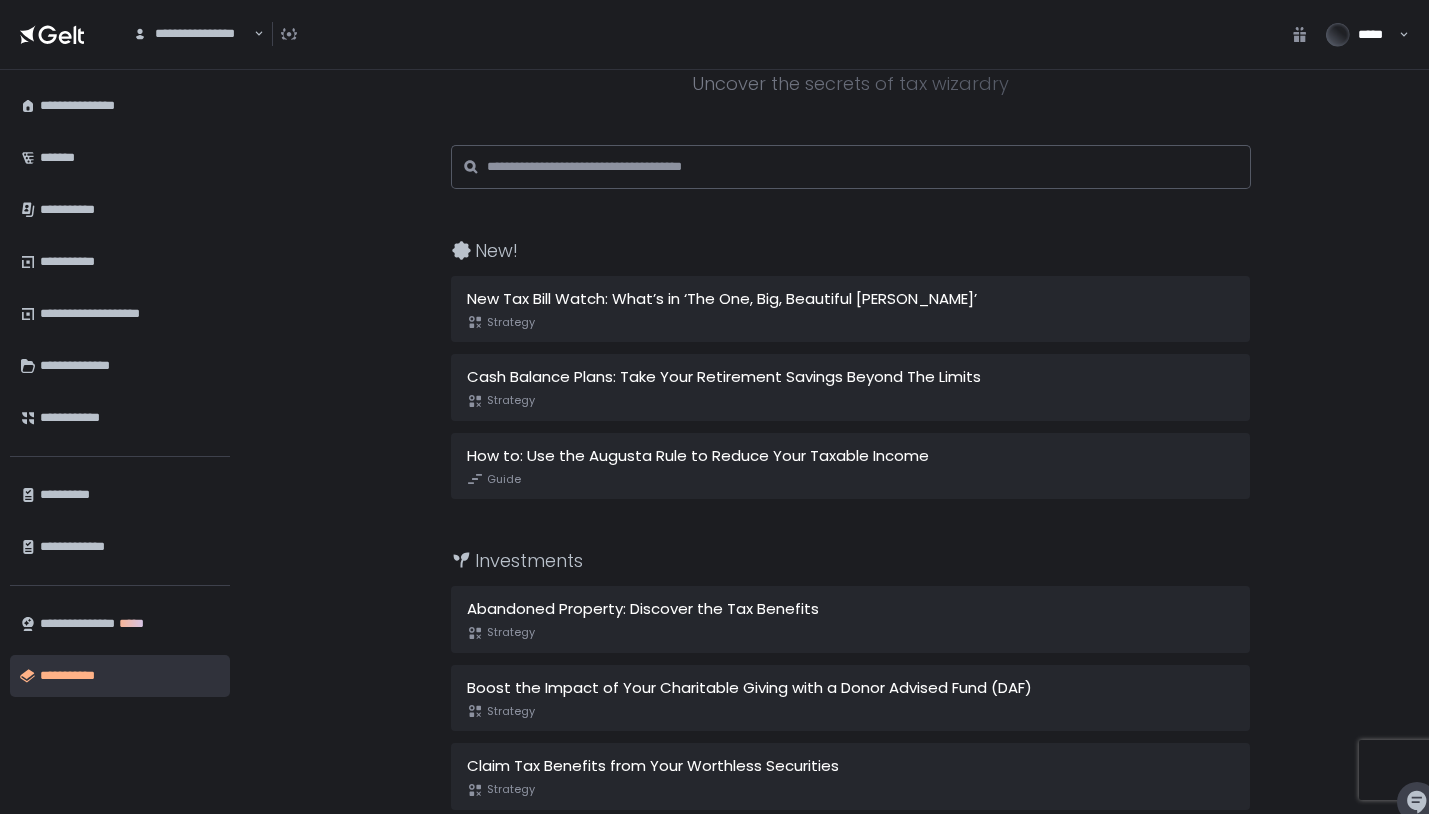scroll, scrollTop: 204, scrollLeft: 0, axis: vertical 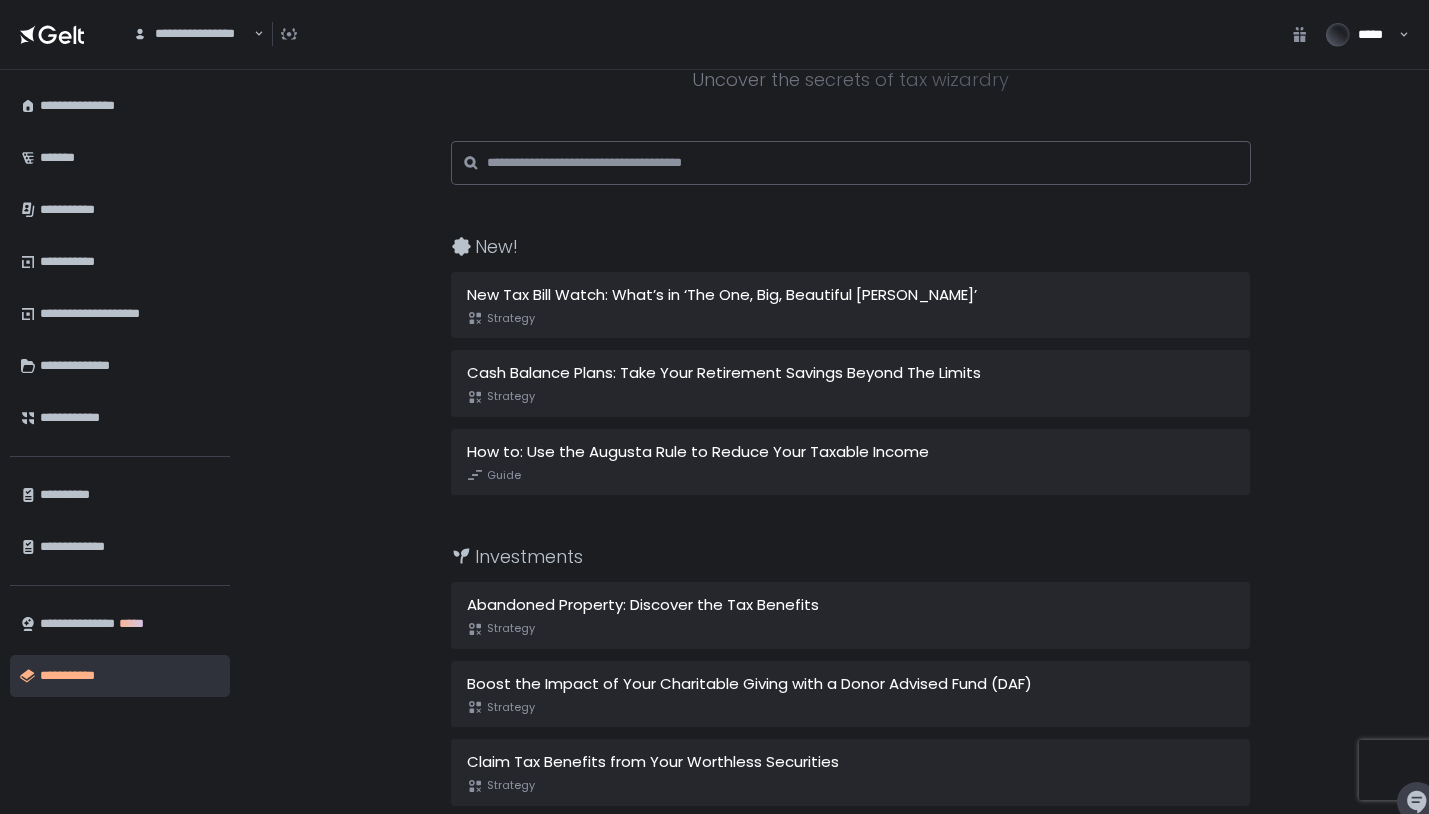 click on "New!
New Tax Bill Watch: What’s in ‘The One, Big, Beautiful Bill’  Strategy Cash Balance Plans: Take Your Retirement Savings Beyond The Limits  Strategy How to: Use the Augusta Rule to Reduce Your Taxable Income  Guide  Investments Abandoned Property: Discover the Tax Benefits  Strategy Boost the Impact of Your Charitable Giving with a Donor Advised Fund (DAF)  Strategy Claim Tax Benefits from Your Worthless Securities  Strategy How to: Document property abandonment for tax purposes  Guide Qualified Small Business Stock (QSBS): Unleash the Tax Benefits of Your Startup Investments  Strategy See all  Business
Strategy Abandoned Property: Discover the Tax Benefits  Strategy Business Vehicle Expenses: Buy, Lease, Deduct Smarter  Strategy Cash Balance Plans: Take Your Retirement Savings Beyond The Limits  Strategy How to: Document property abandonment for tax purposes  Guide See all  Retirement Cash Balance Plans: Take Your Retirement Savings Beyond The Limits  Strategy  Strategy  Guide  Strategy" at bounding box center (851, 485) 